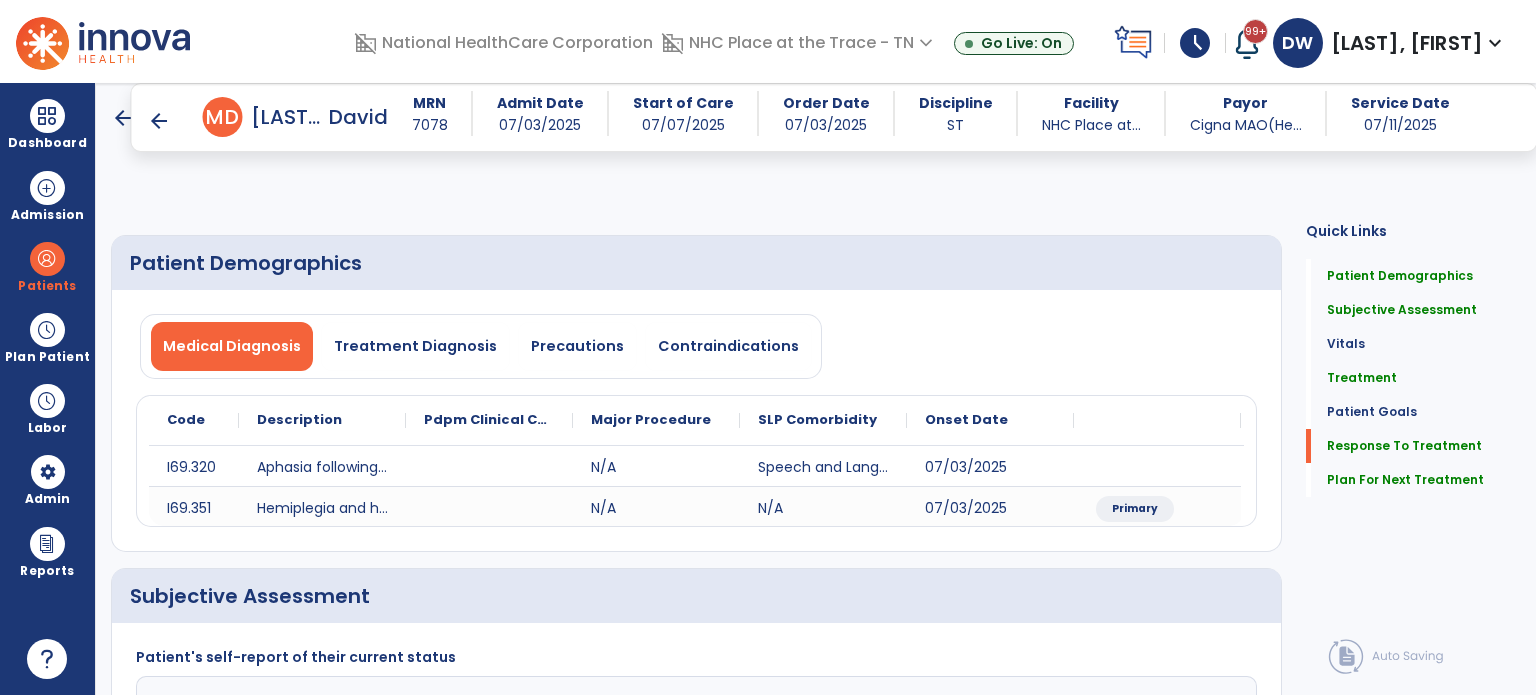 select on "*" 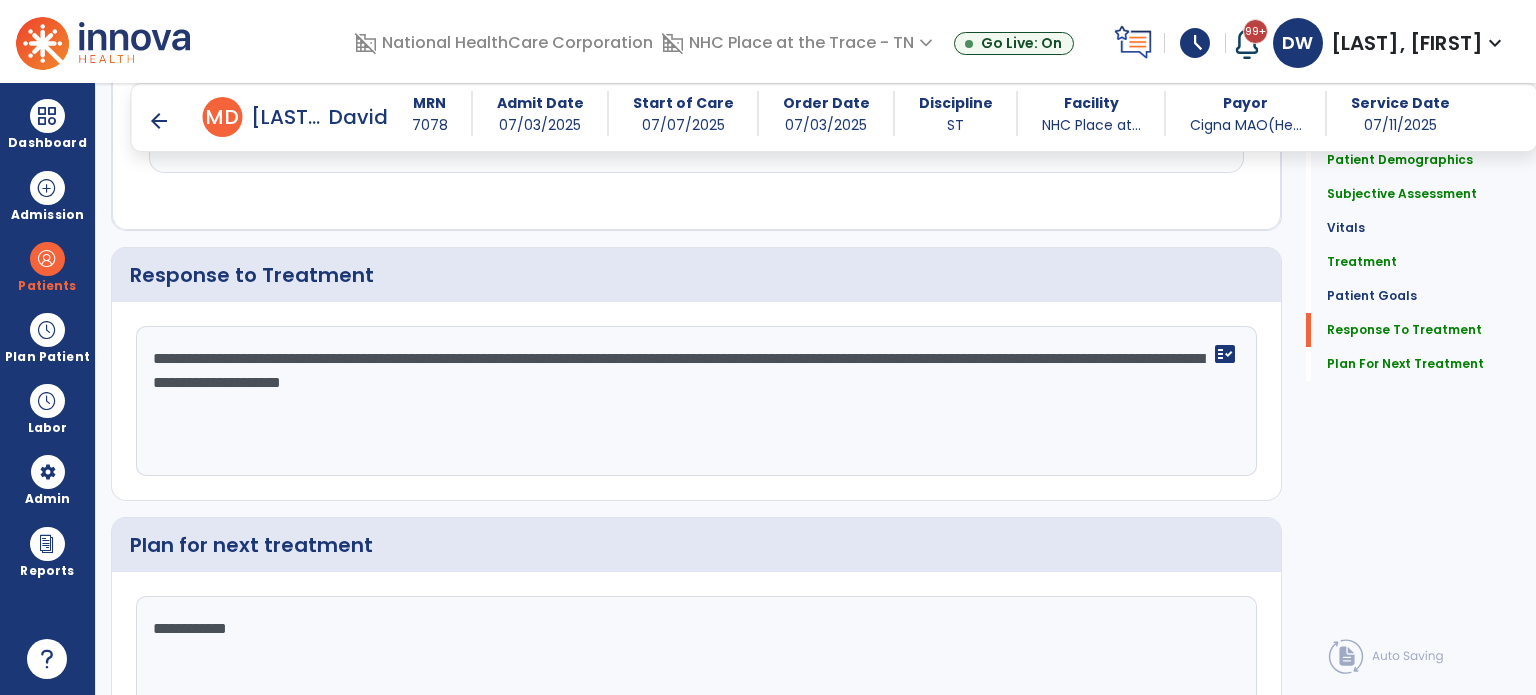 click on "**********" 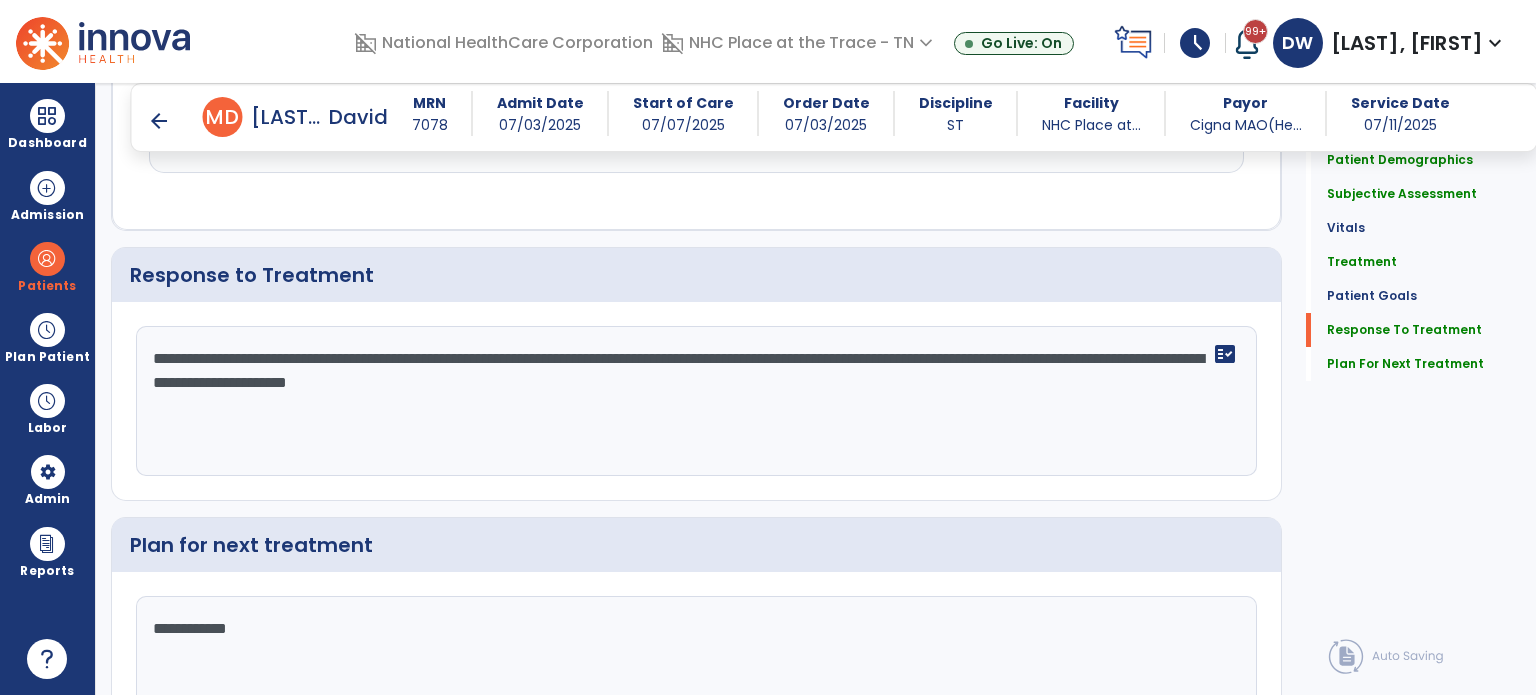 scroll, scrollTop: 3004, scrollLeft: 0, axis: vertical 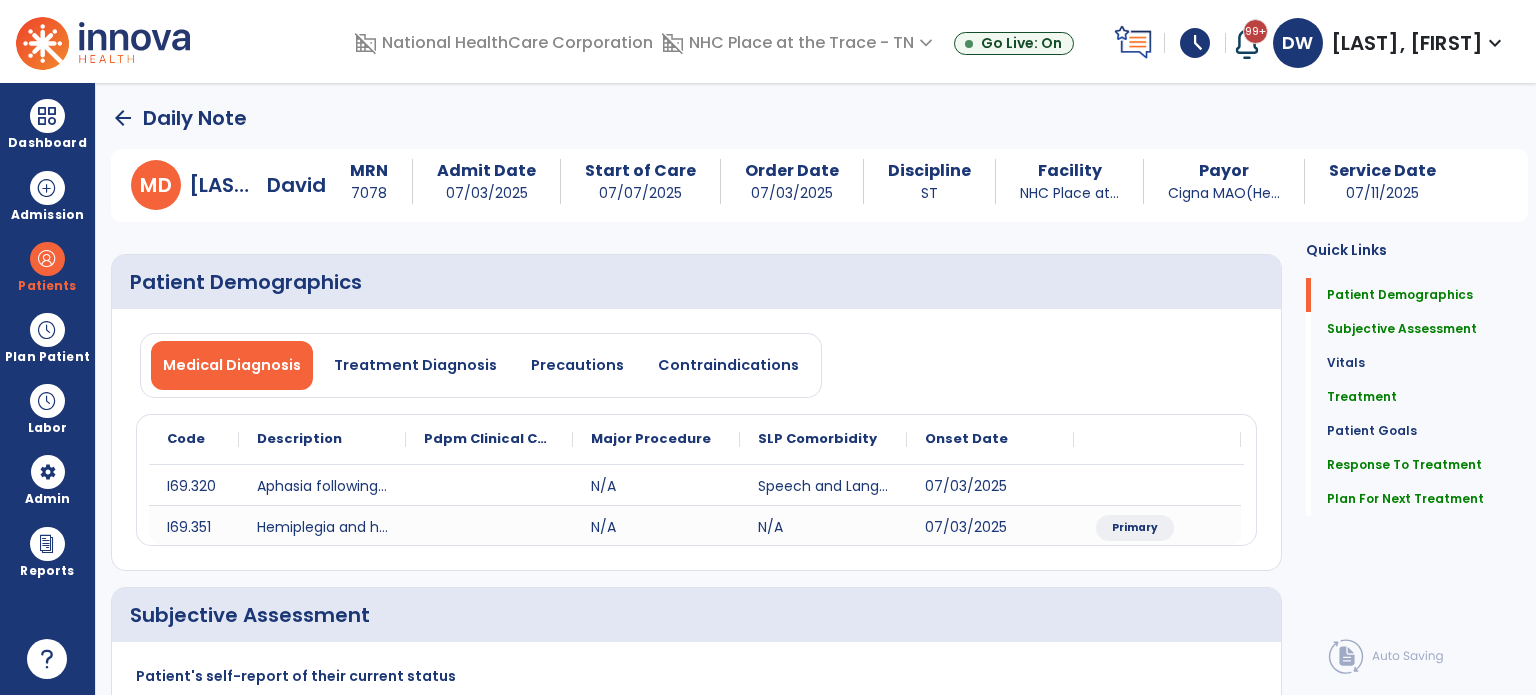 type on "**********" 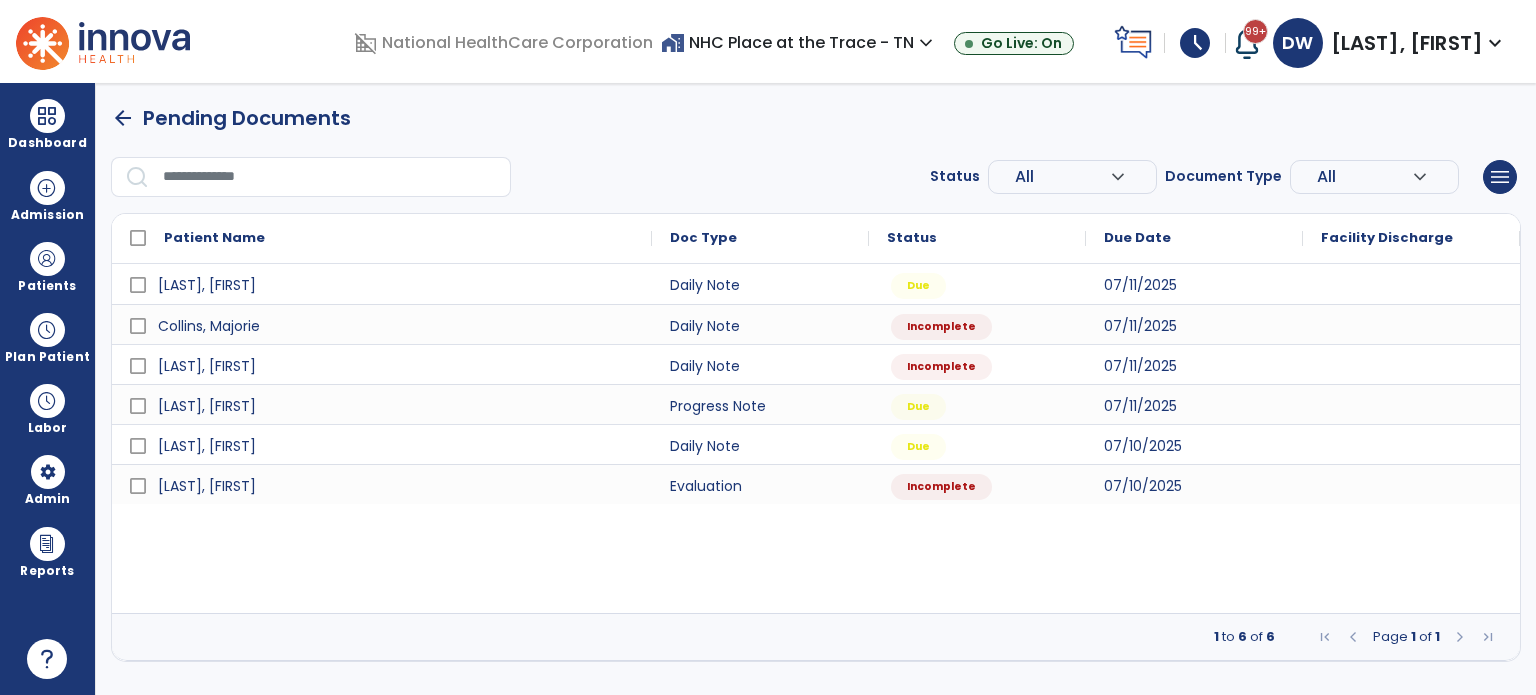 click on "arrow_back" at bounding box center (123, 118) 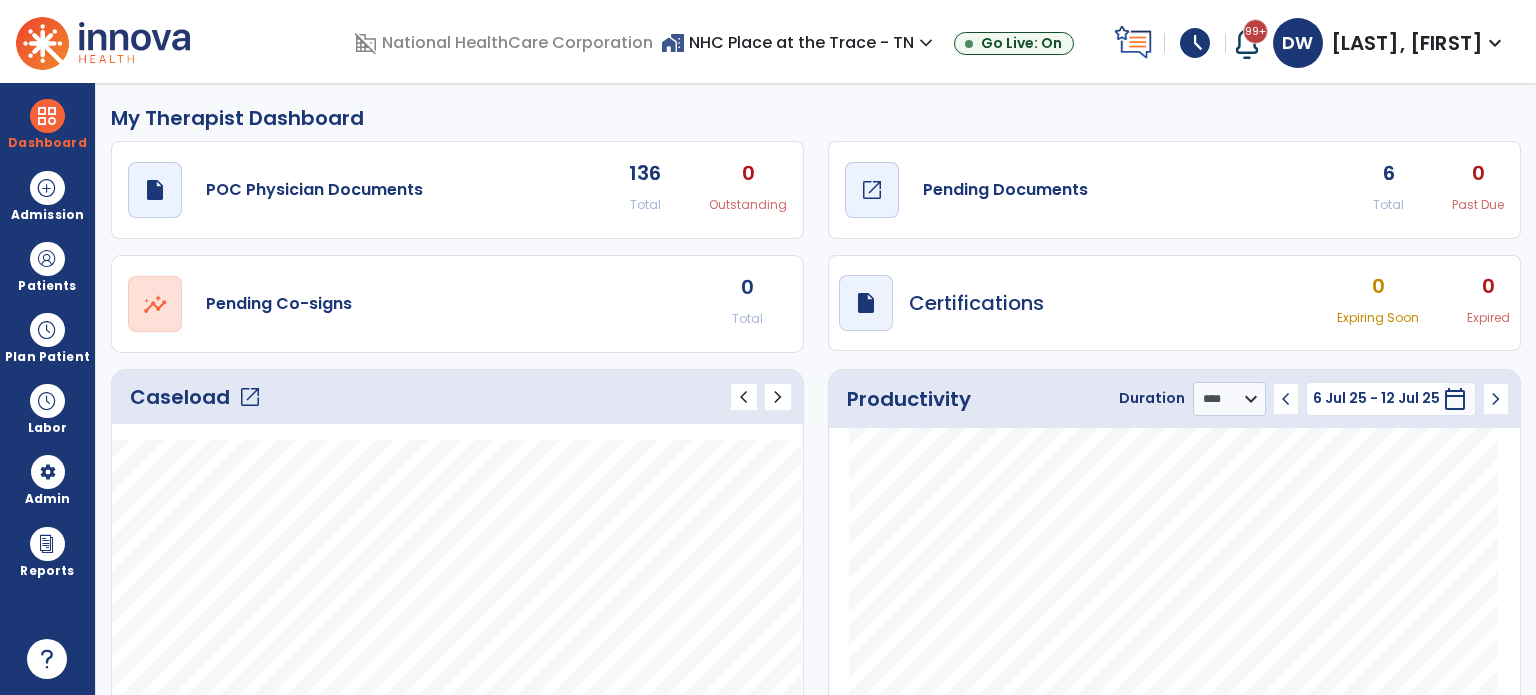 click on "Pending Documents" 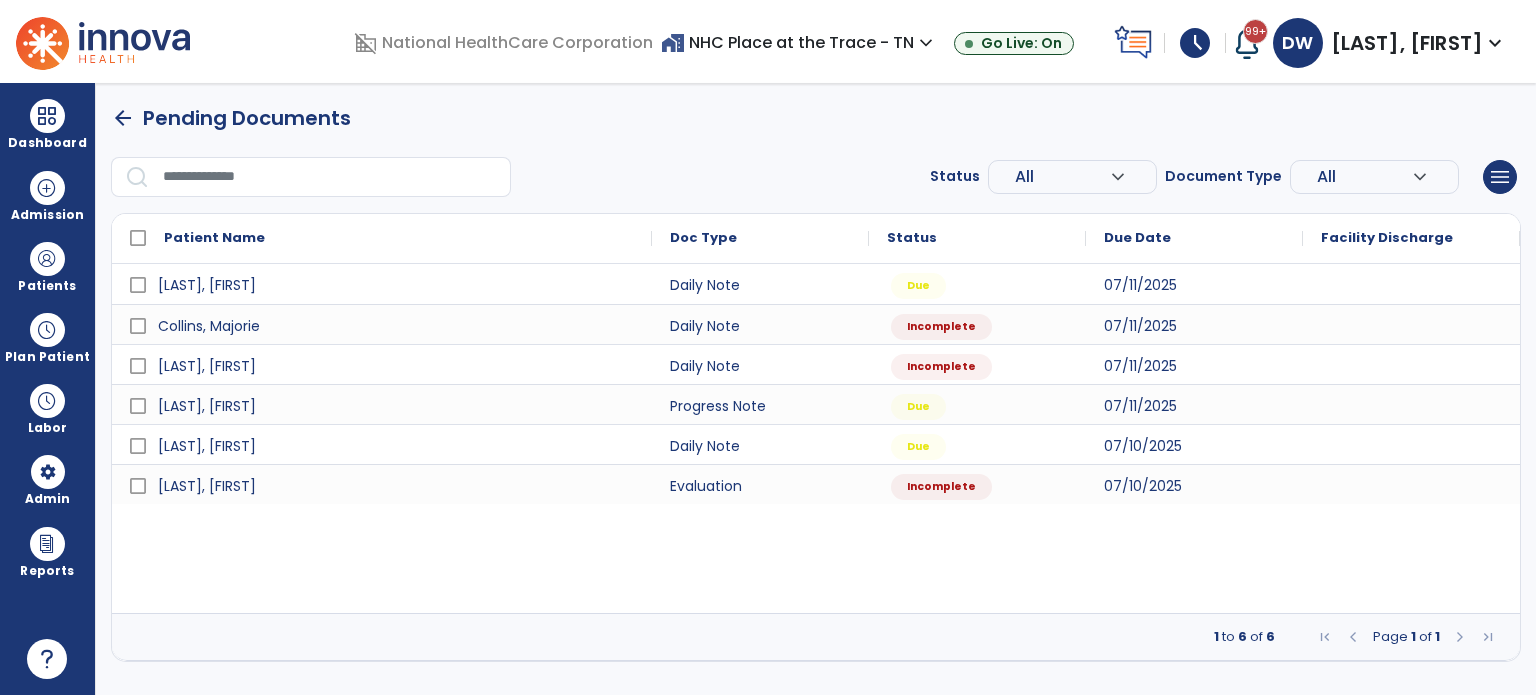 click on "arrow_back" at bounding box center (123, 118) 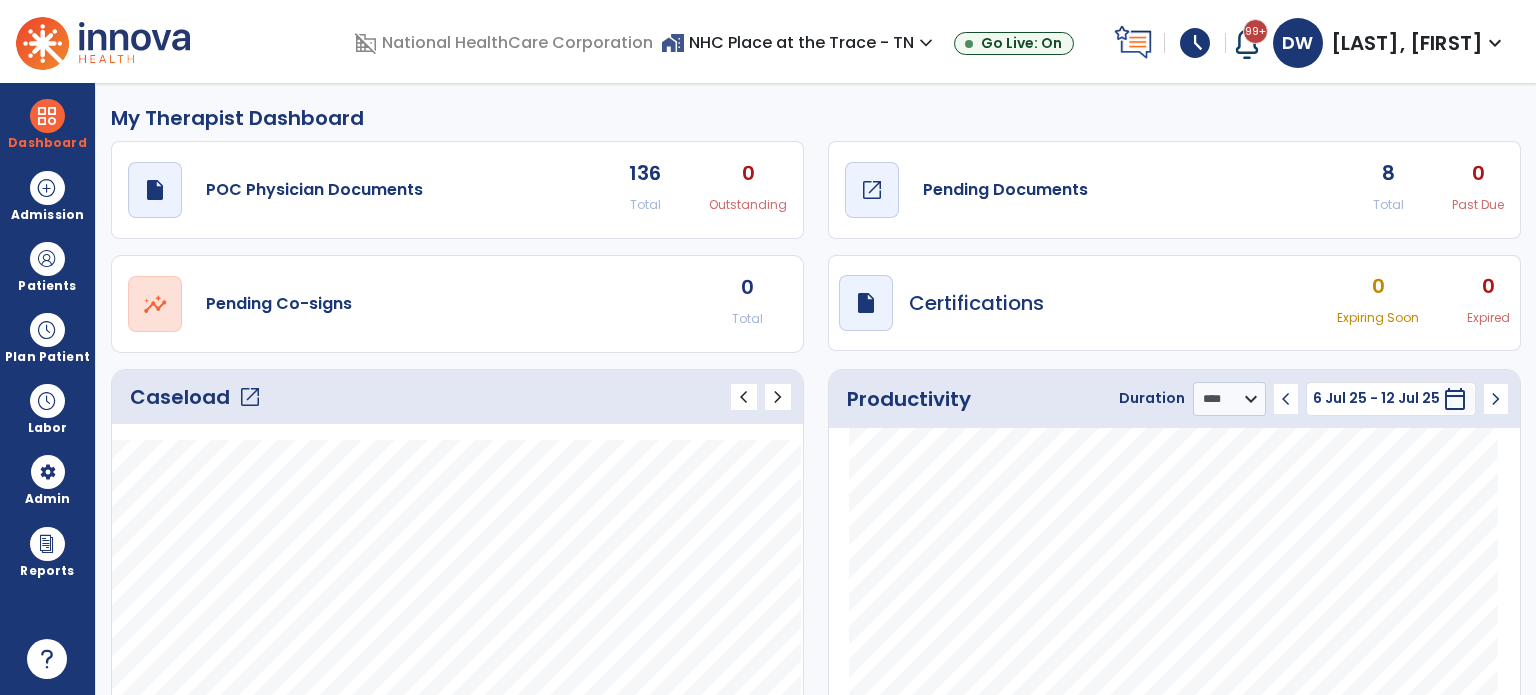 click on "Pending Documents" 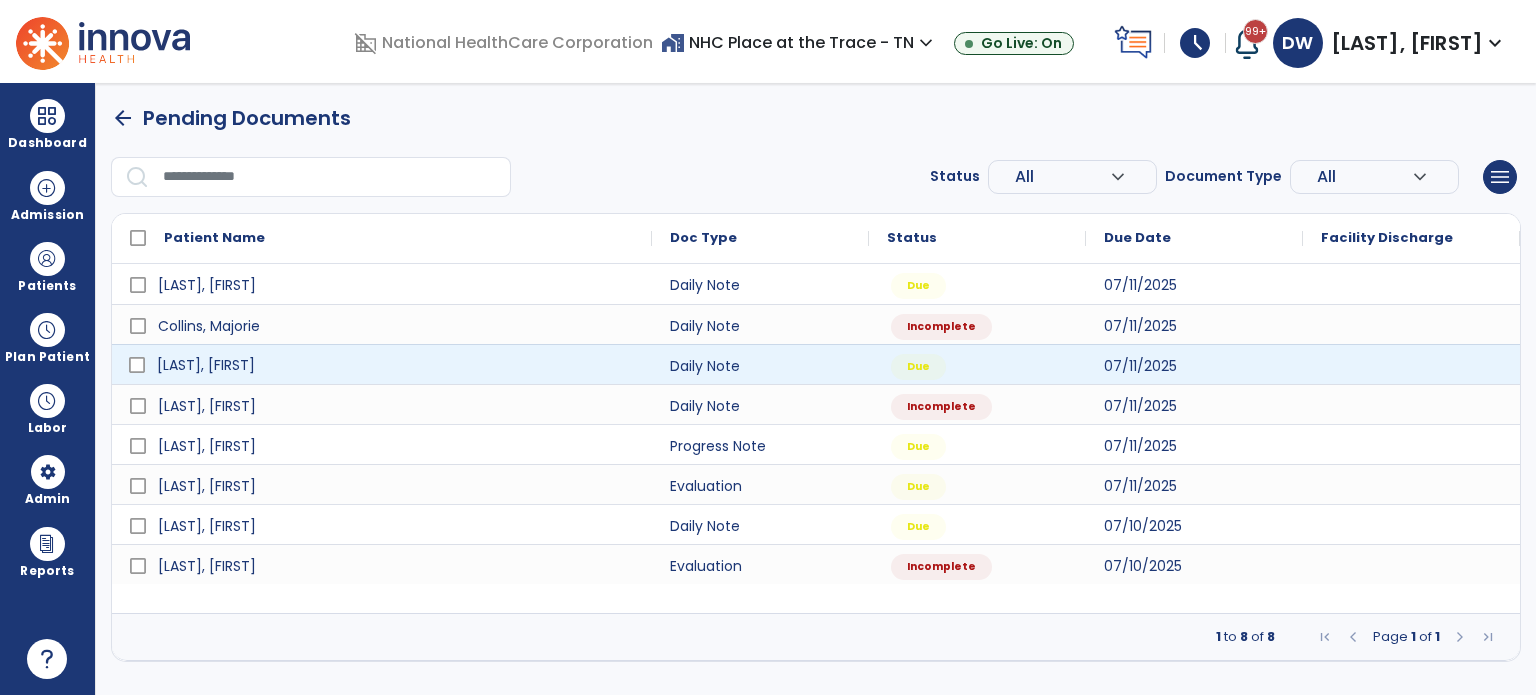 click on "[LAST], [FIRST]" at bounding box center [206, 365] 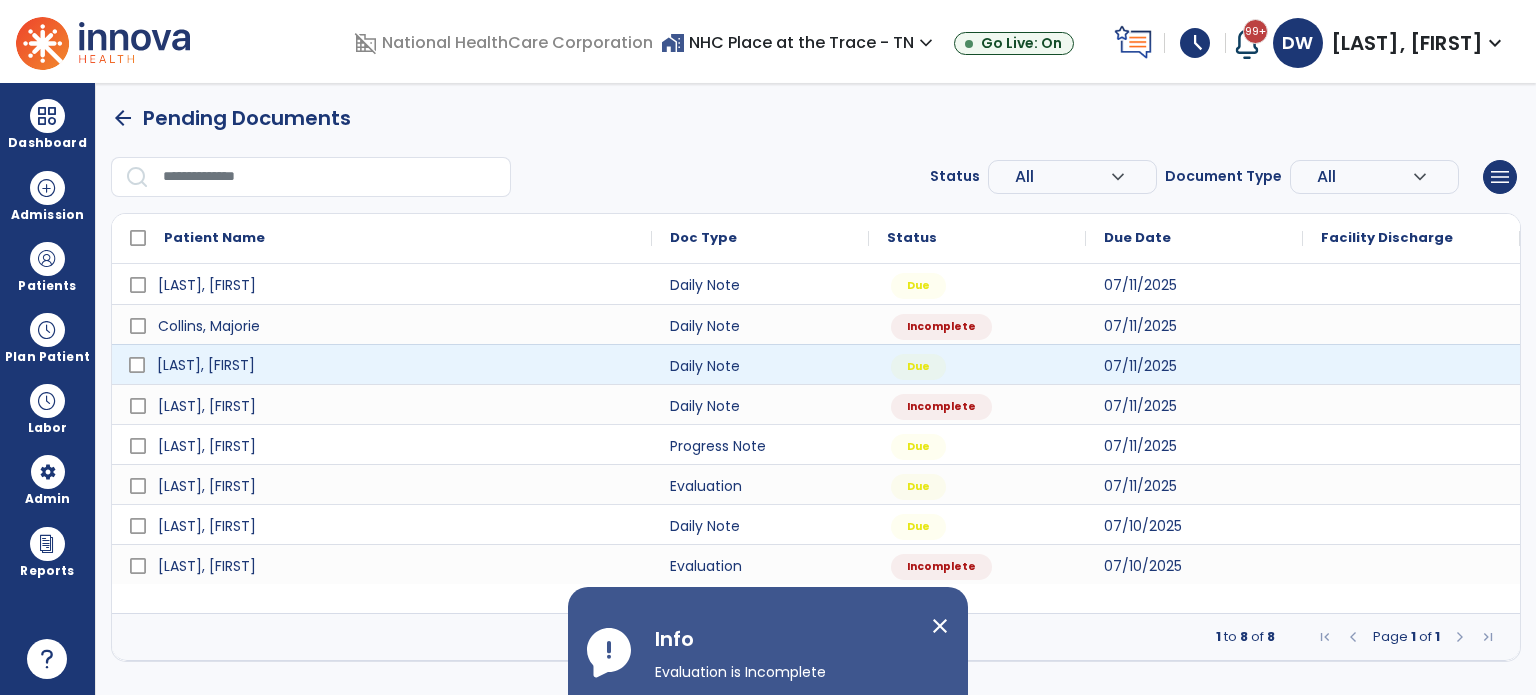 click on "[LAST], [FIRST]" at bounding box center (206, 365) 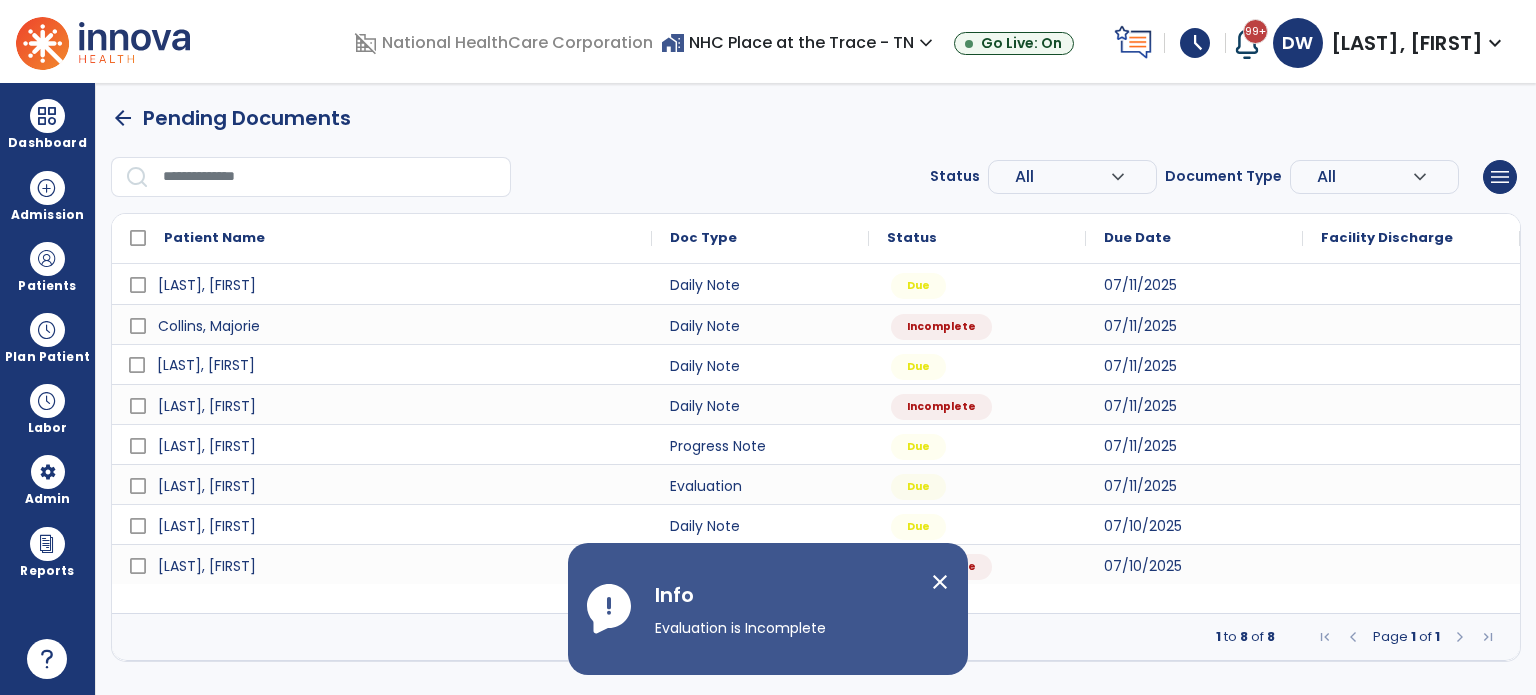 click on "close" at bounding box center (940, 582) 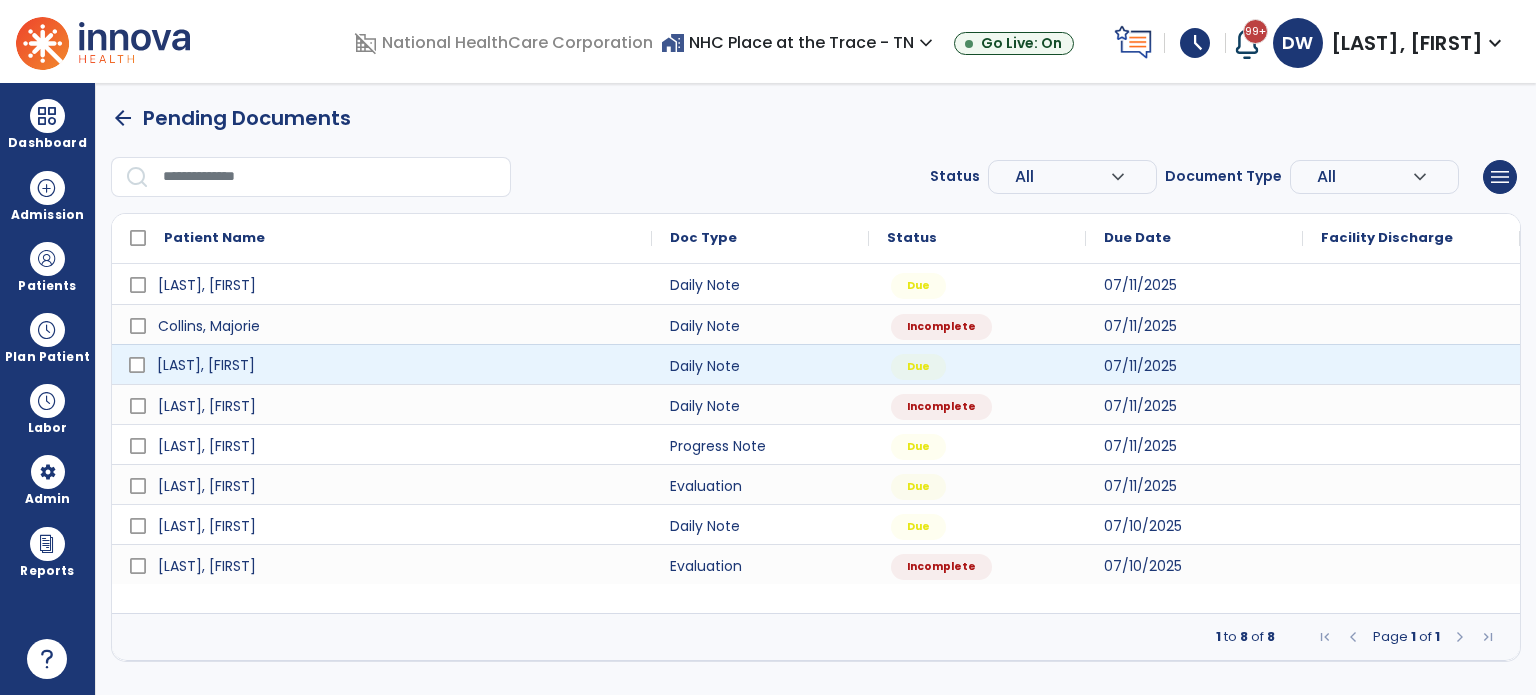 click on "[LAST], [FIRST]" at bounding box center (206, 365) 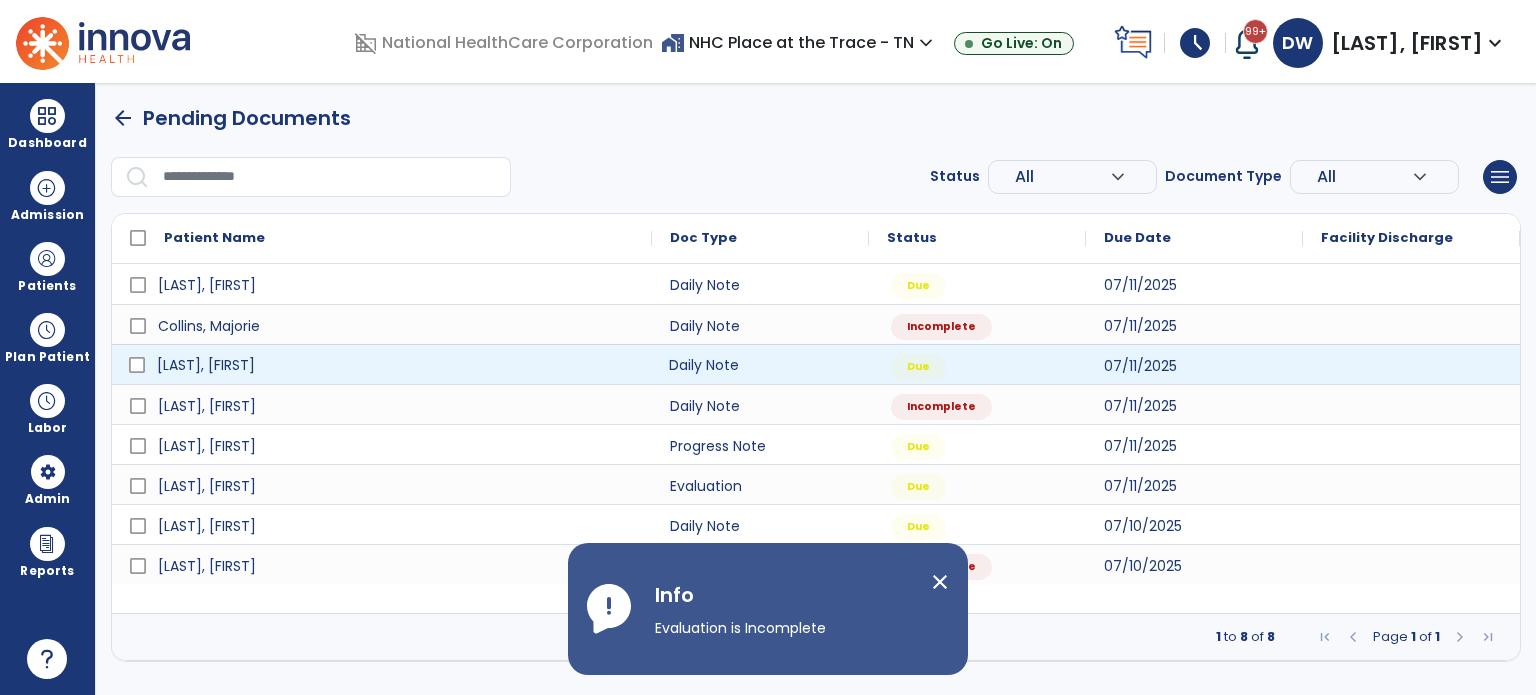 click on "Daily Note" at bounding box center (760, 364) 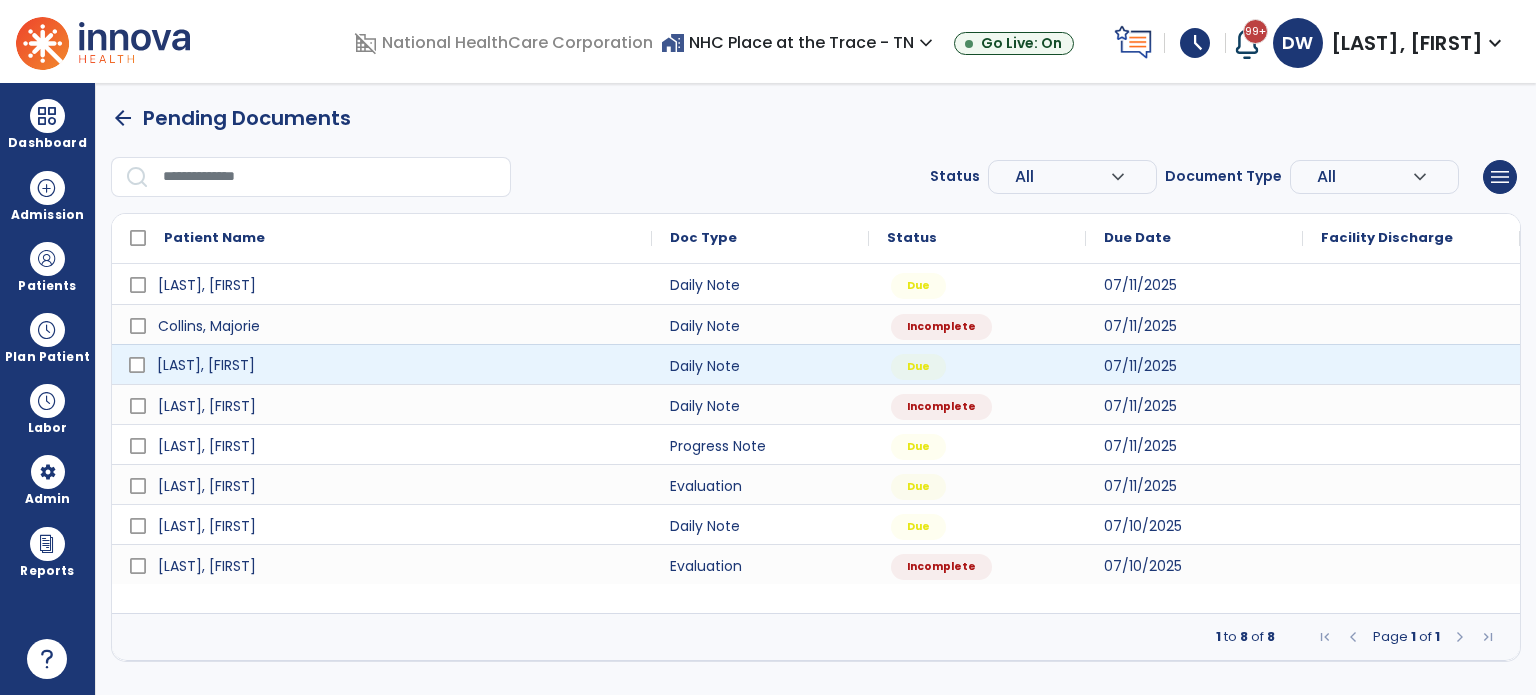click on "[LAST], [FIRST]" at bounding box center [206, 365] 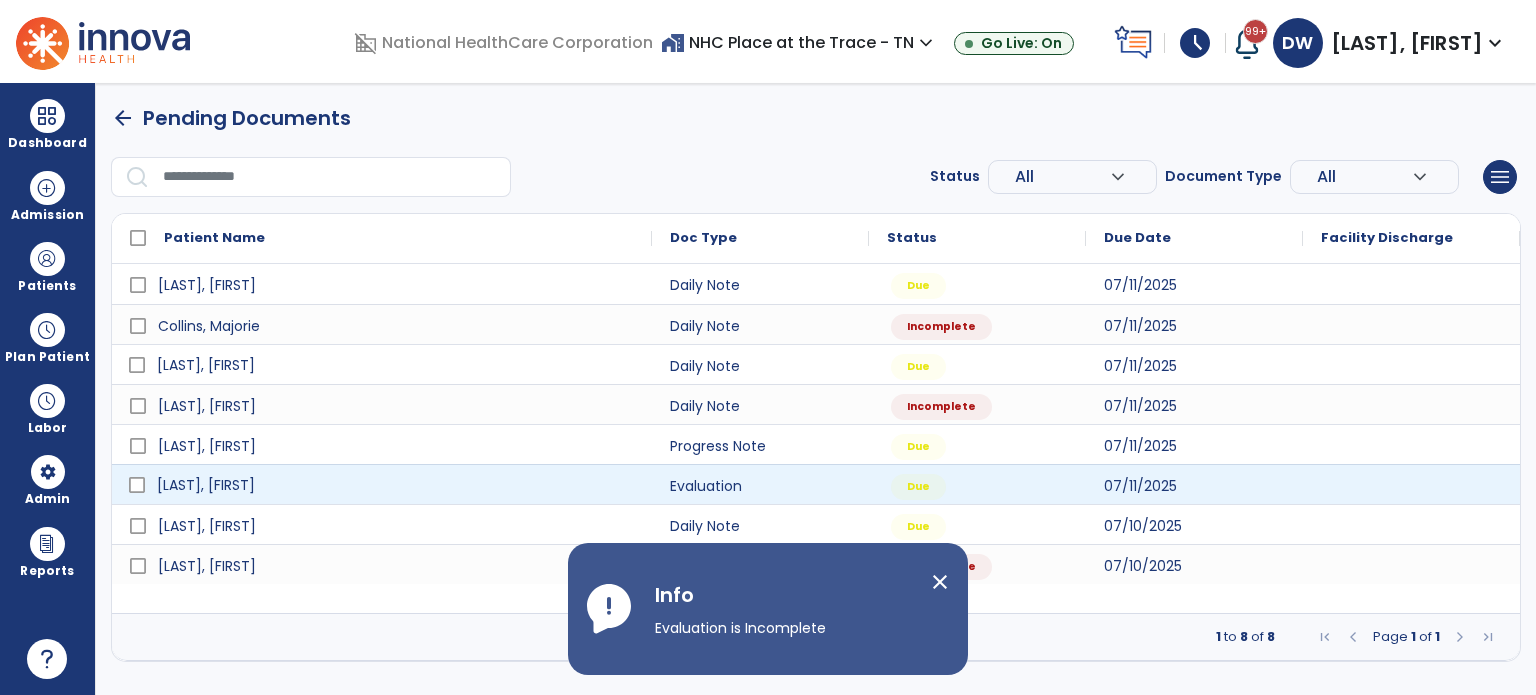 click on "[LAST], [FIRST]" at bounding box center (206, 485) 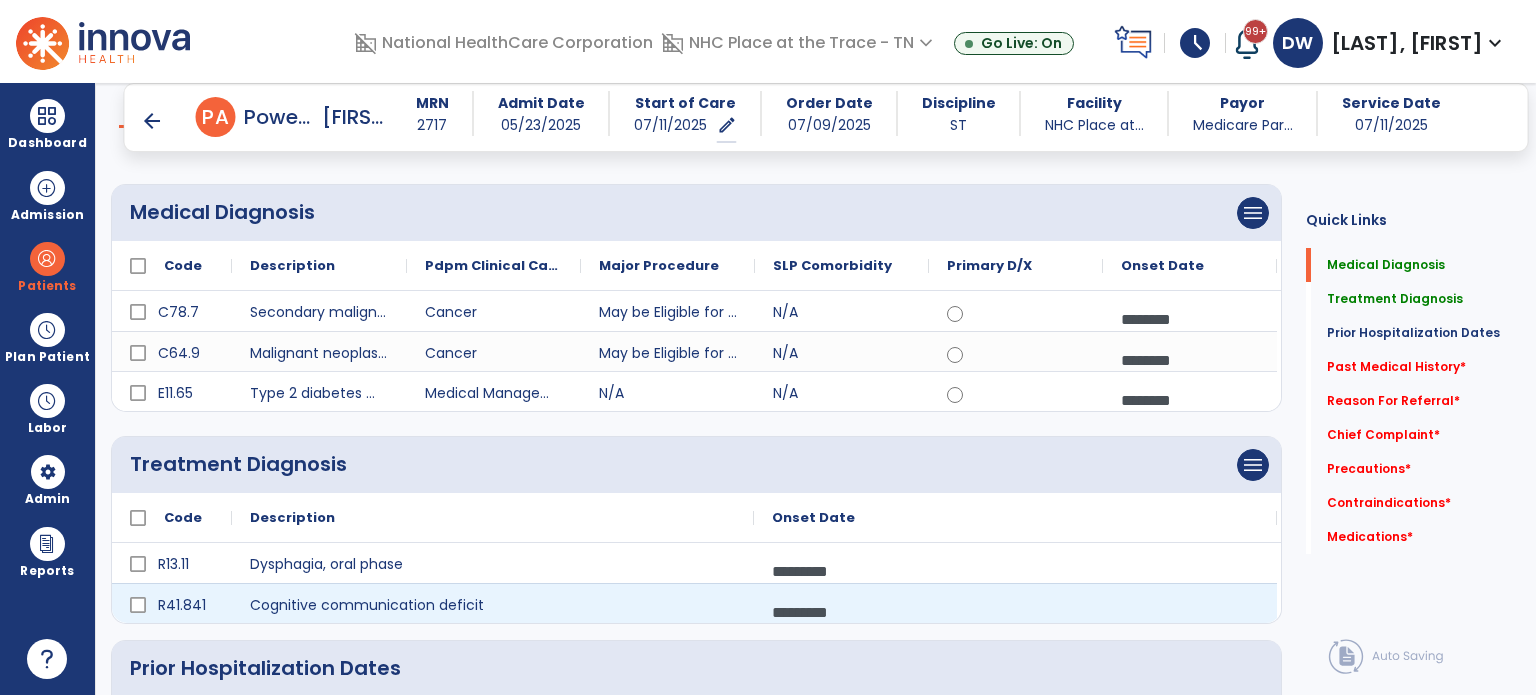 scroll, scrollTop: 0, scrollLeft: 0, axis: both 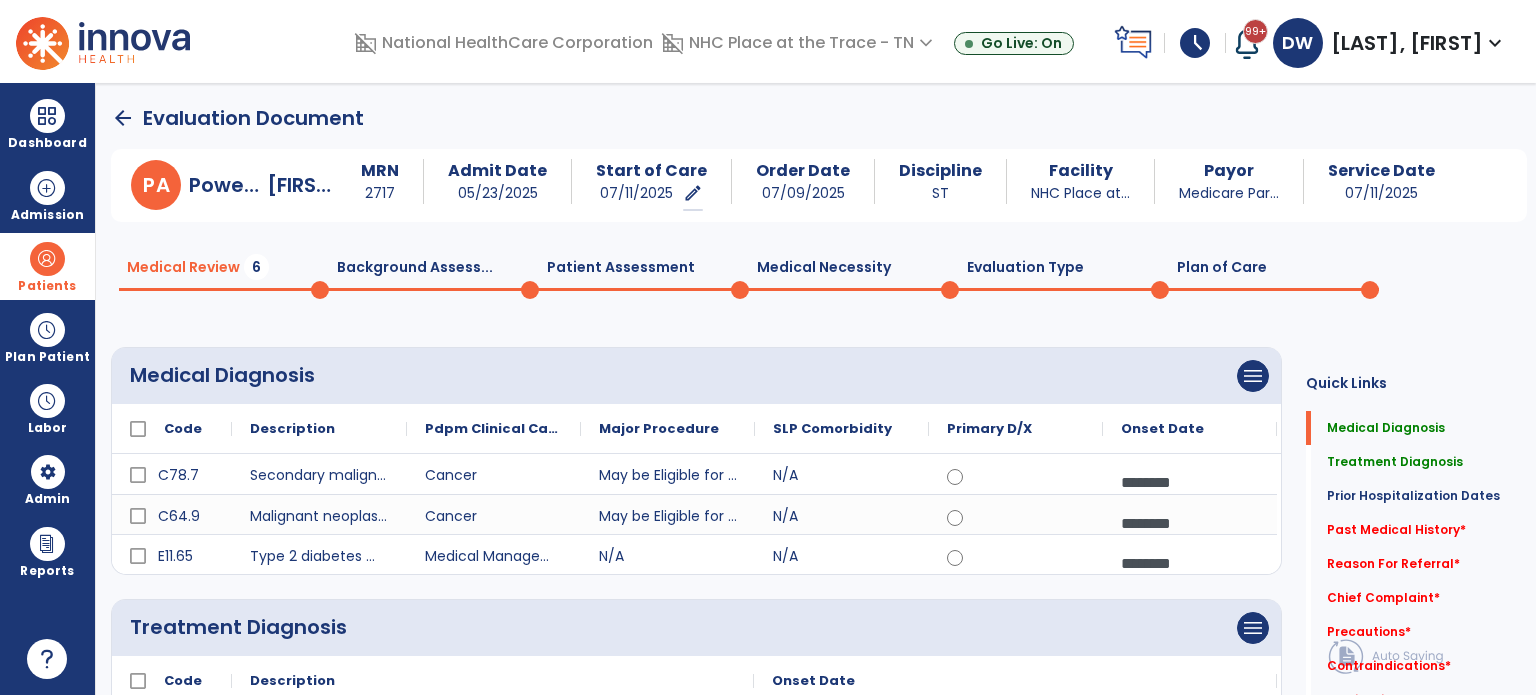 click at bounding box center [47, 259] 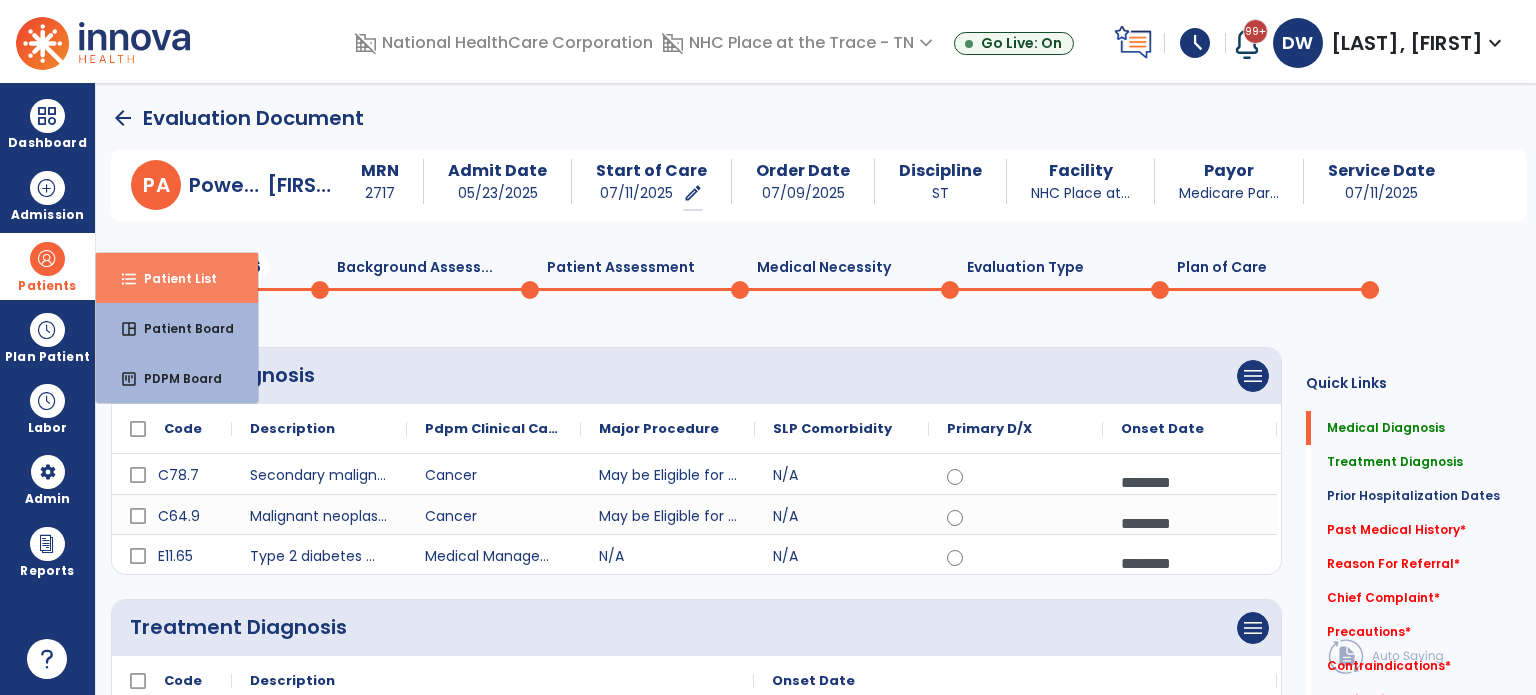 click on "Patient List" at bounding box center (172, 278) 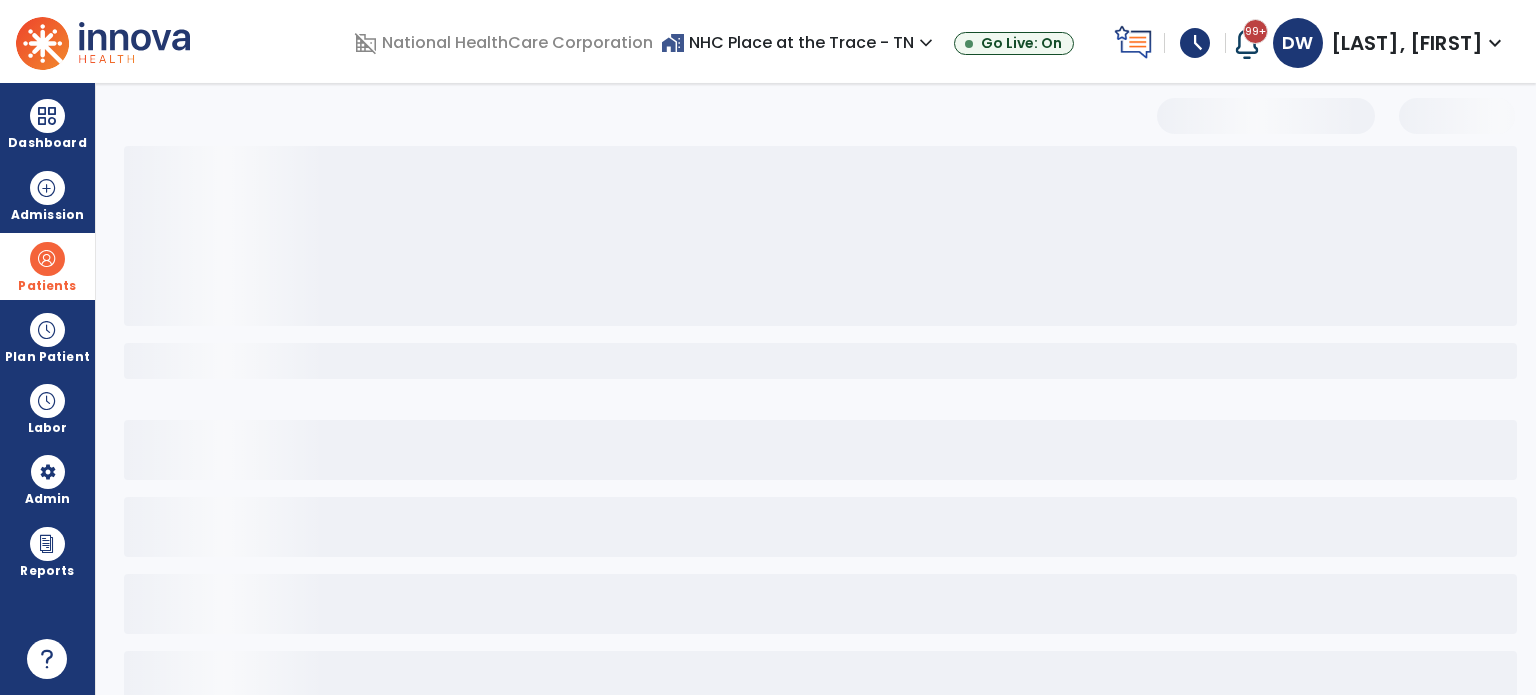 select on "***" 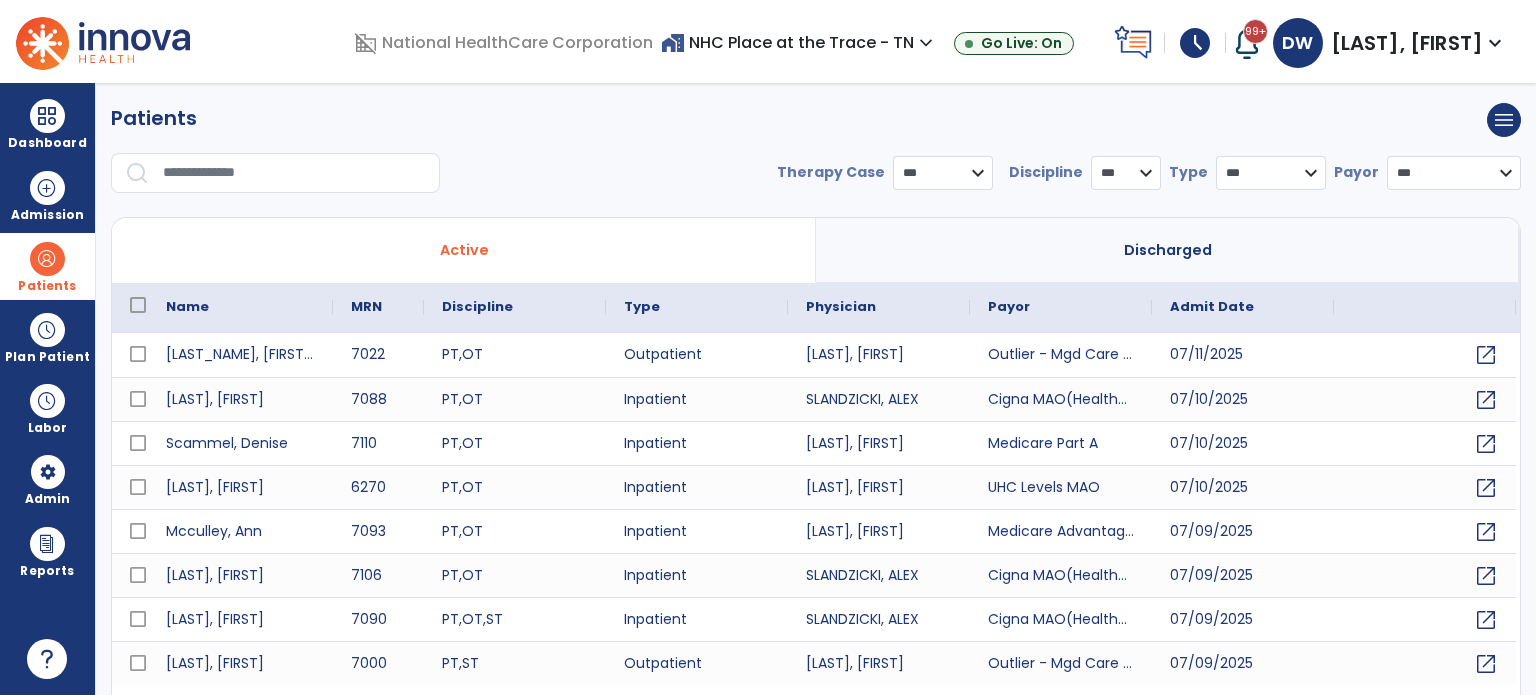 click at bounding box center [294, 173] 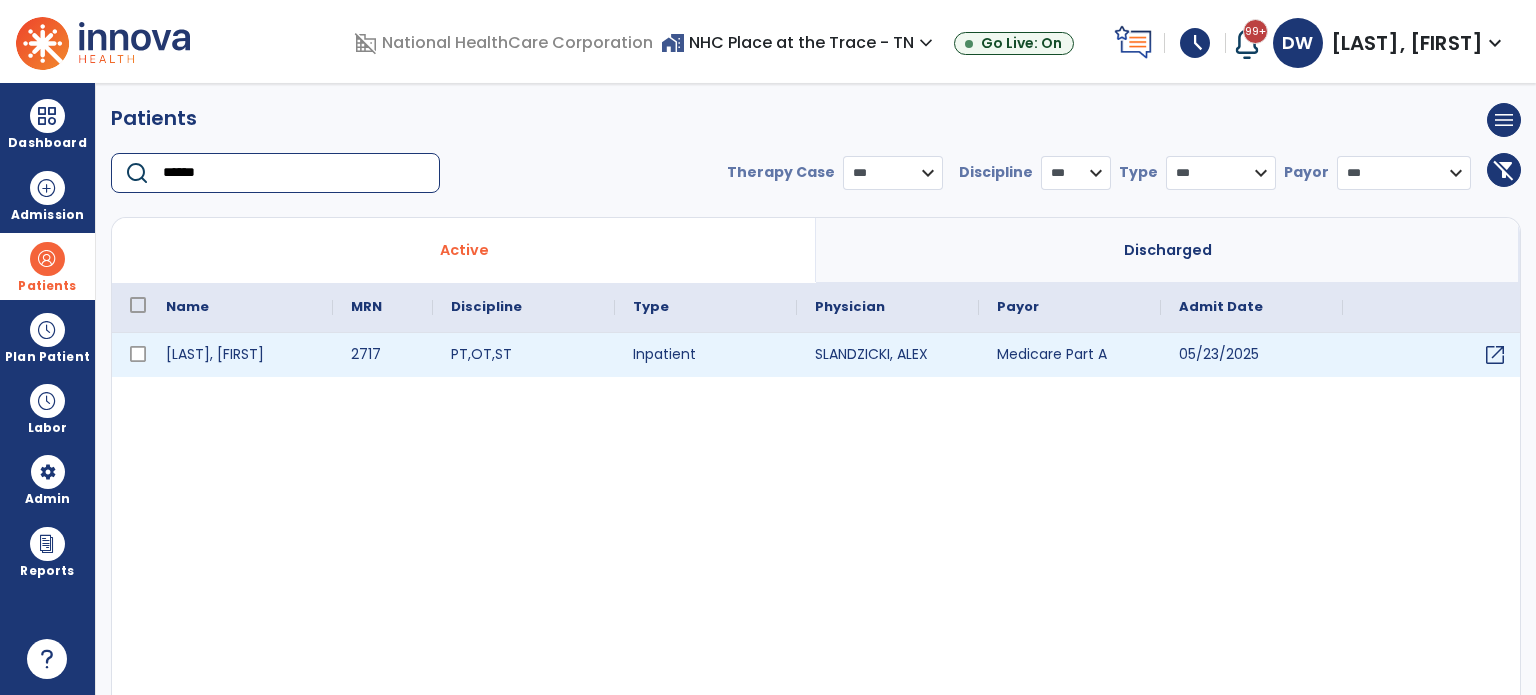 type on "******" 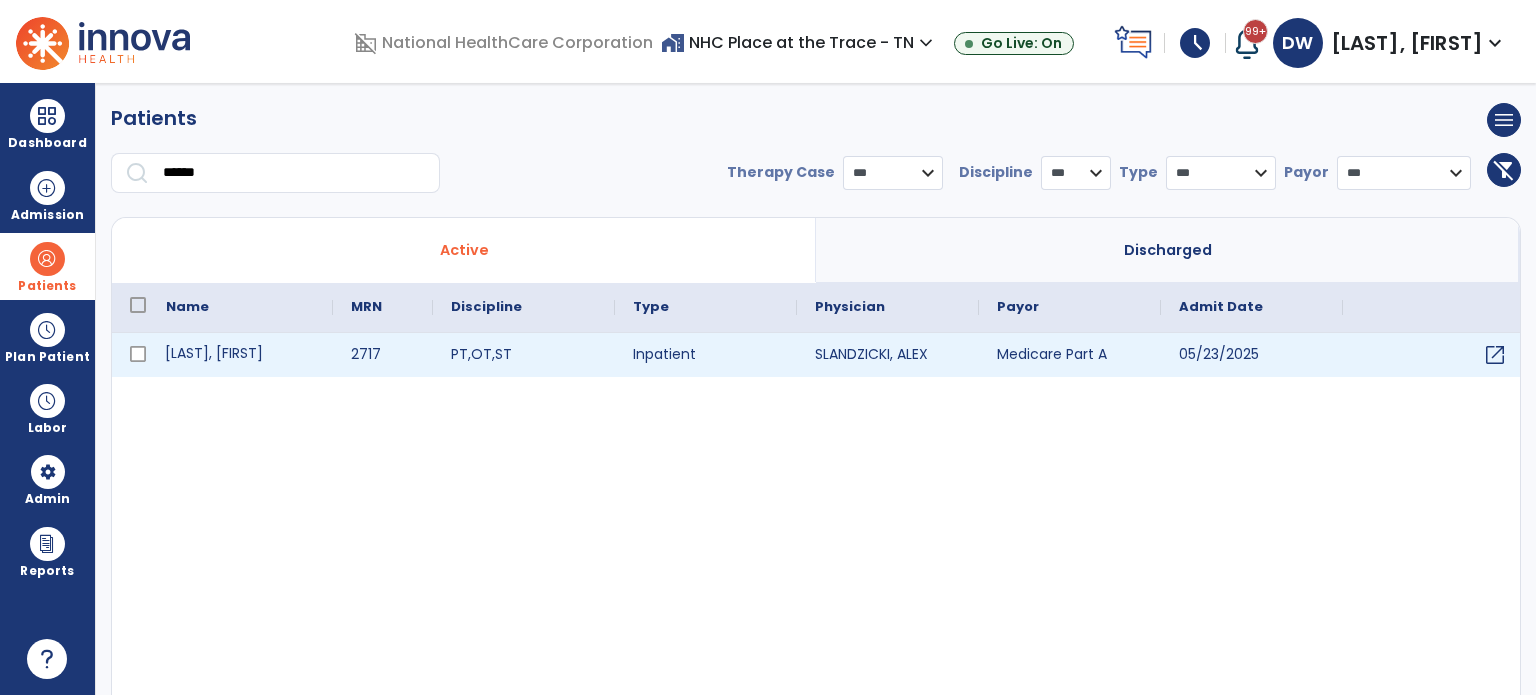click on "[LAST], [FIRST]" at bounding box center (240, 355) 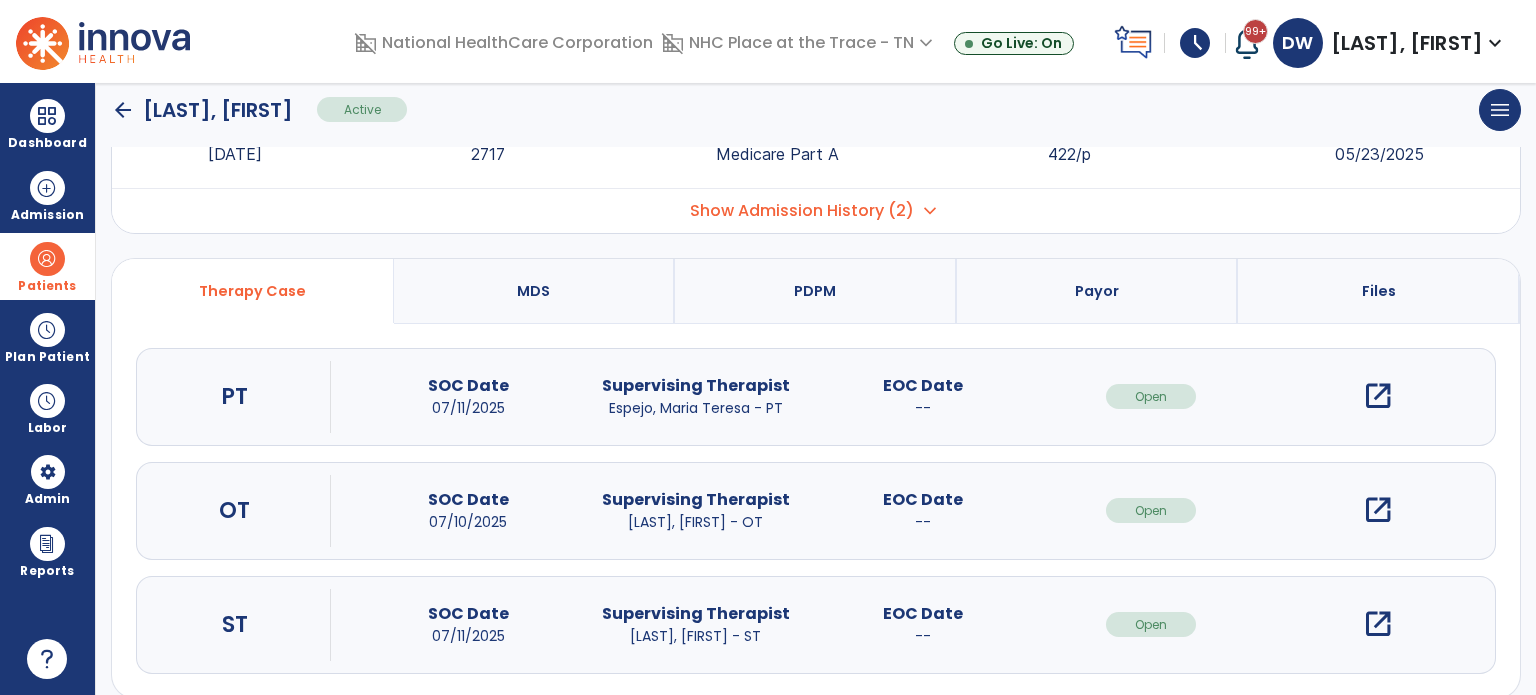 scroll, scrollTop: 107, scrollLeft: 0, axis: vertical 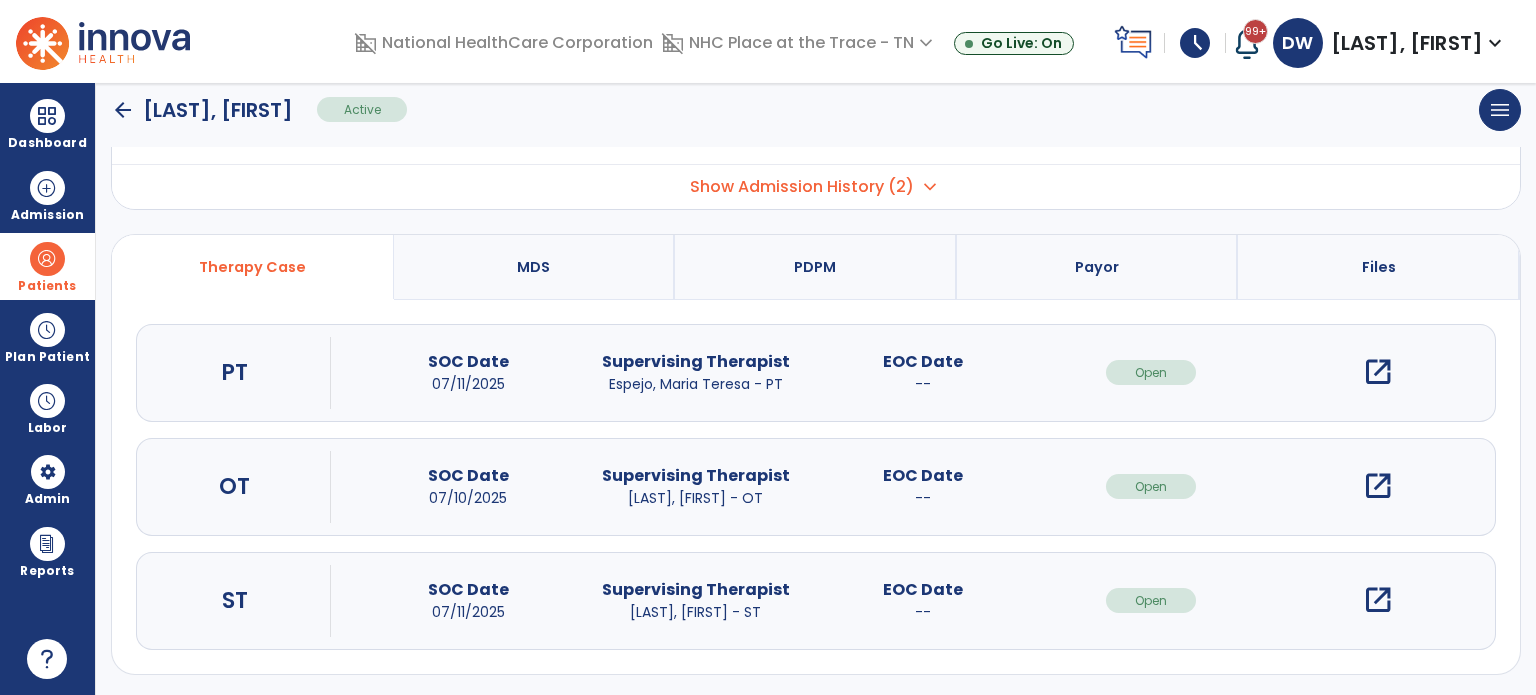 click on "open_in_new" at bounding box center [1378, 486] 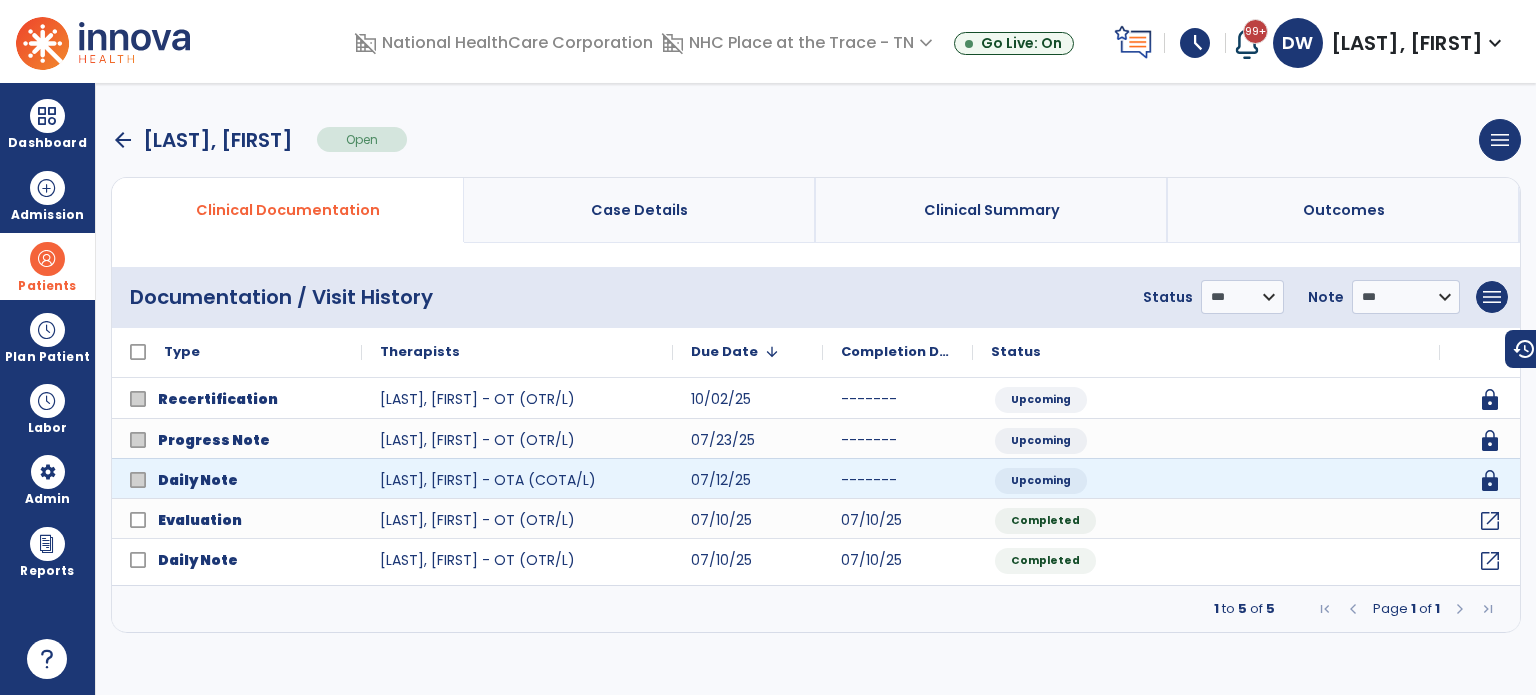 scroll, scrollTop: 0, scrollLeft: 0, axis: both 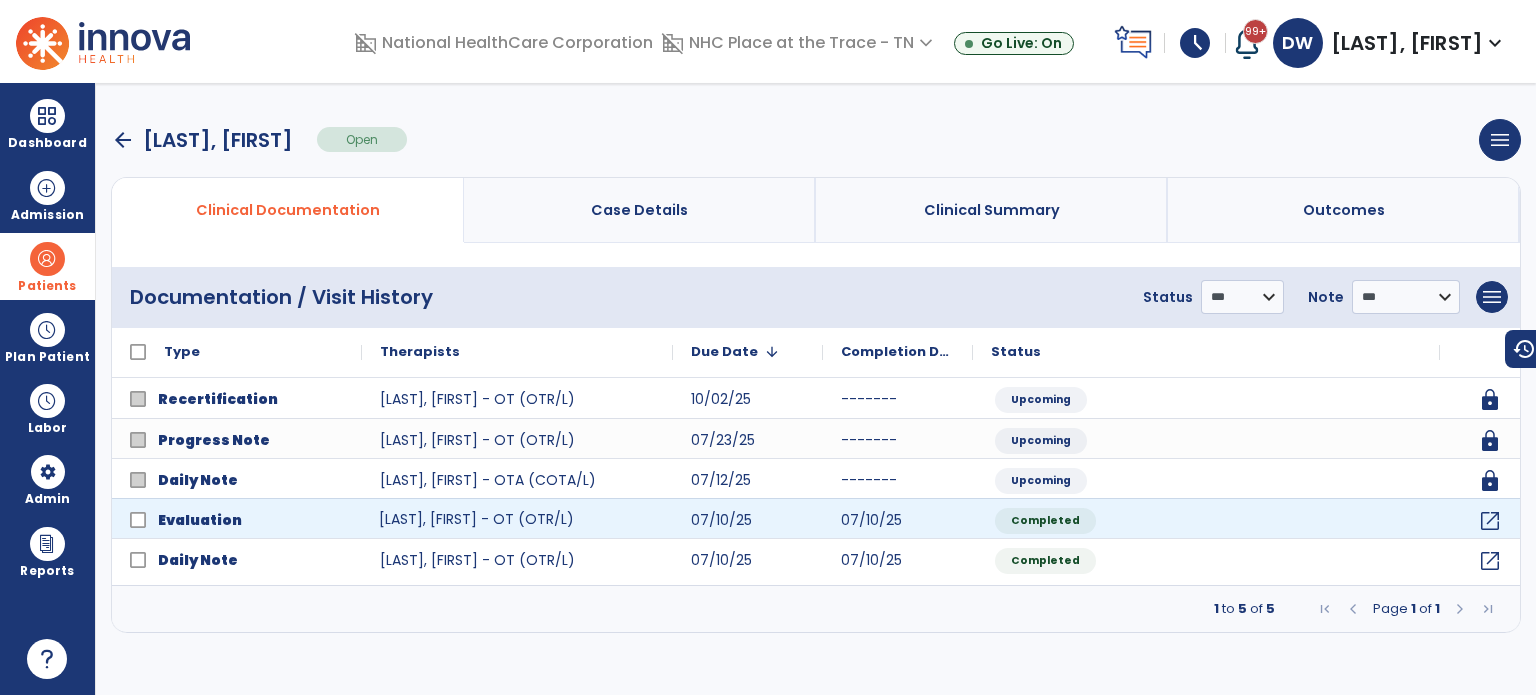 click on "[LAST], [FIRST] - OT (OTR/L)" 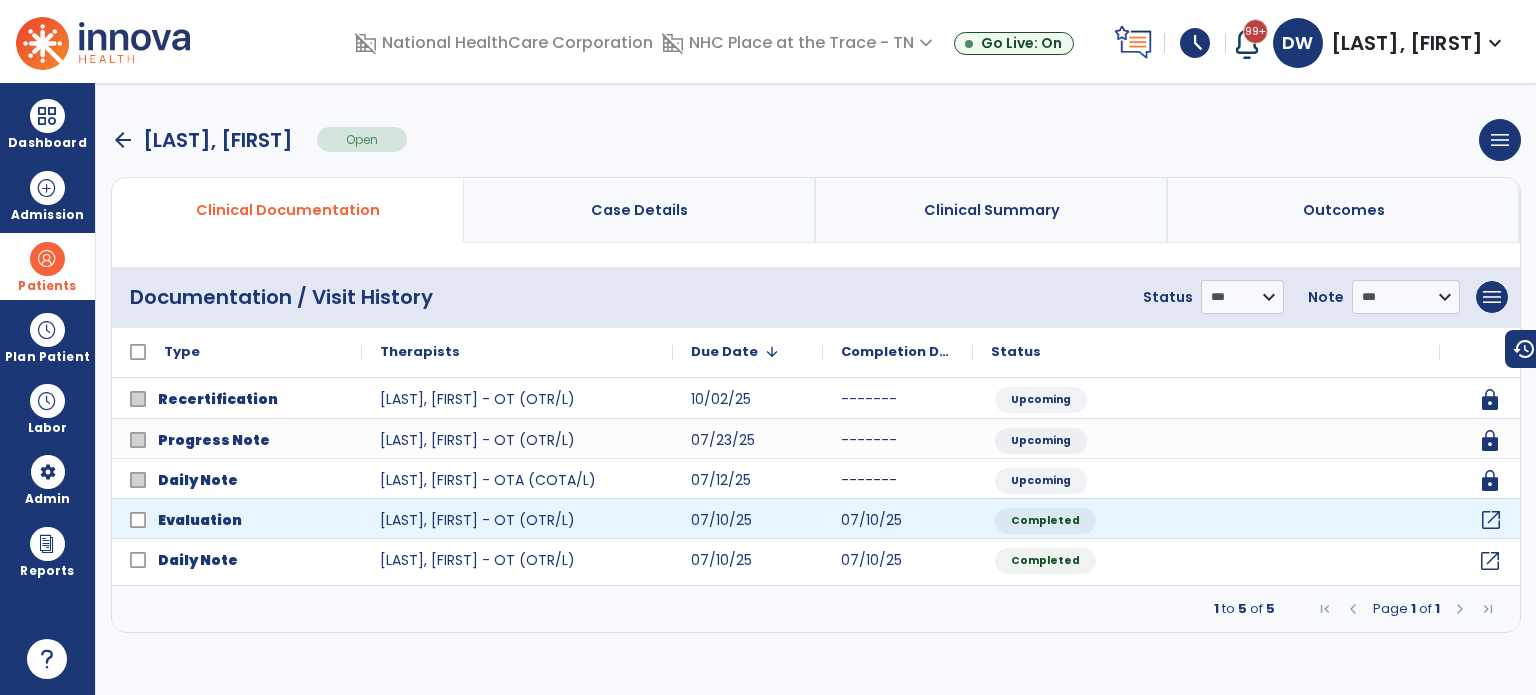 click on "open_in_new" 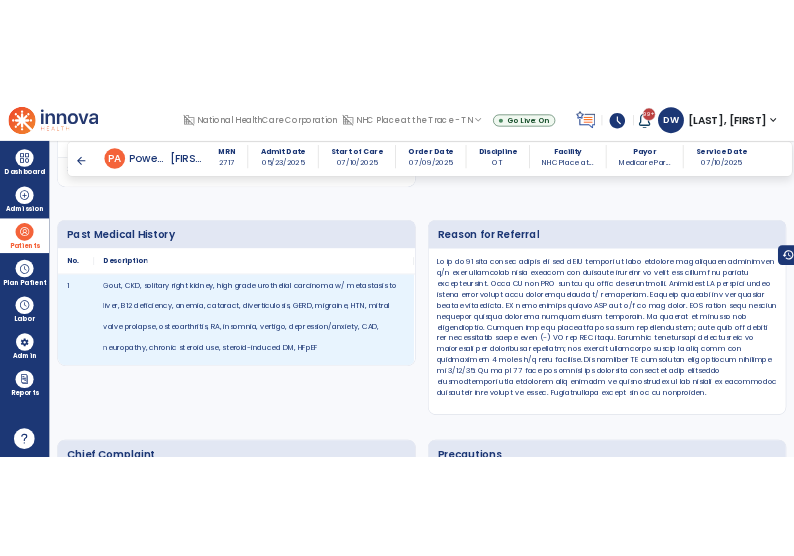 scroll, scrollTop: 568, scrollLeft: 0, axis: vertical 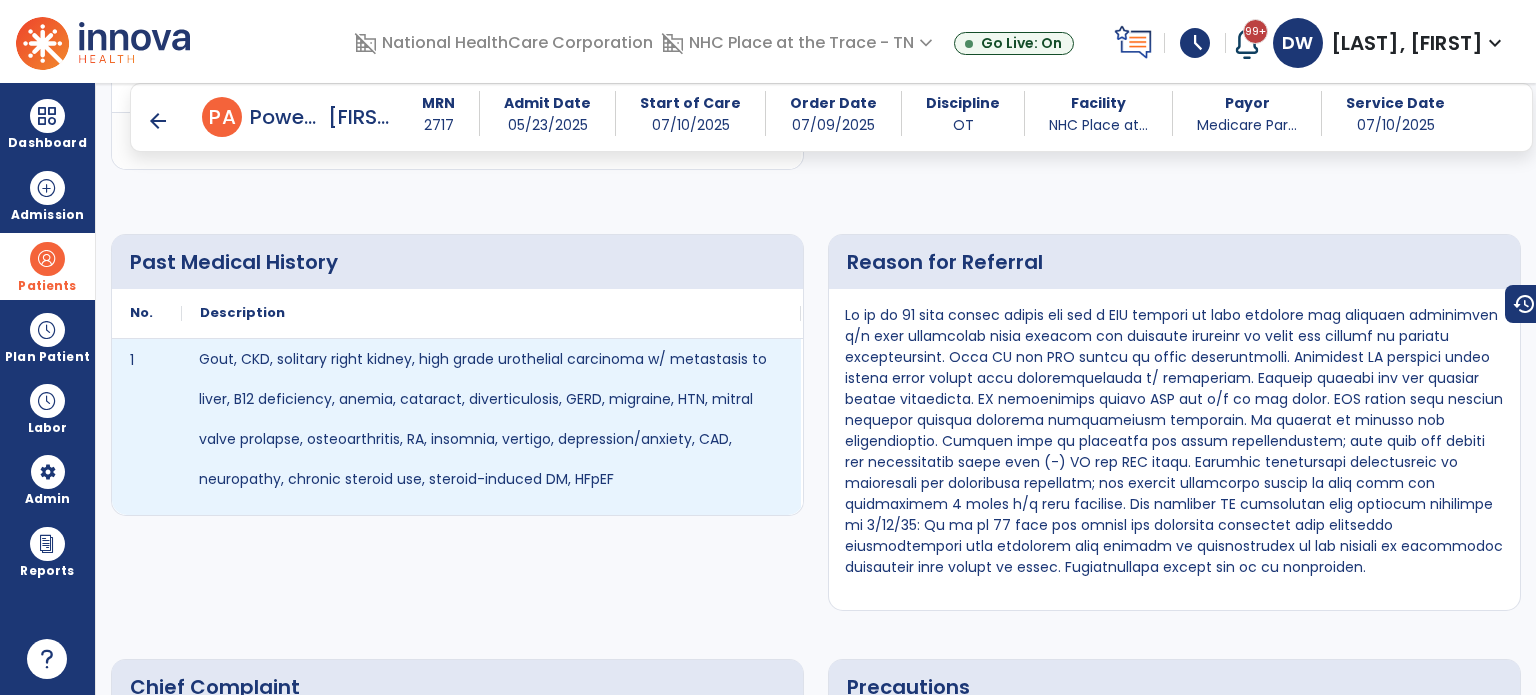 drag, startPoint x: 196, startPoint y: 354, endPoint x: 395, endPoint y: 391, distance: 202.41048 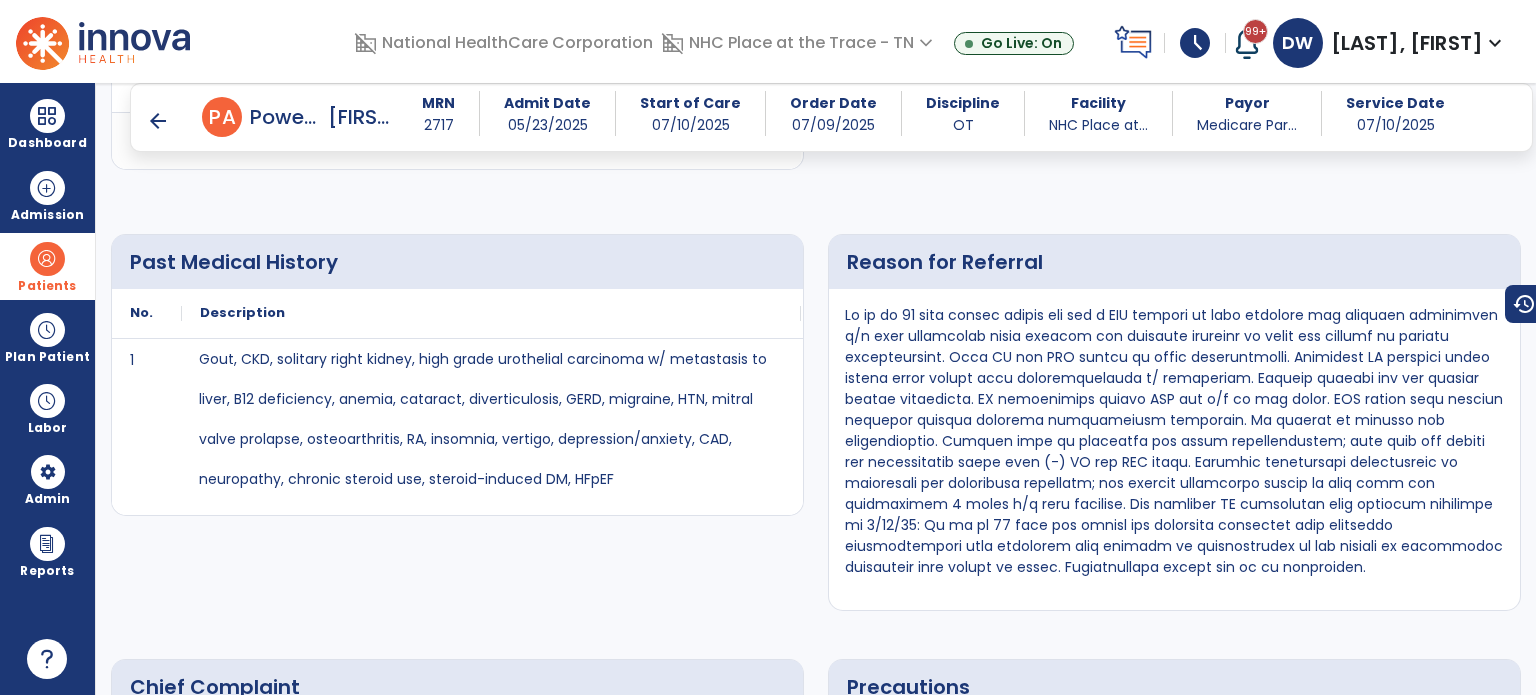 click at bounding box center (1174, 441) 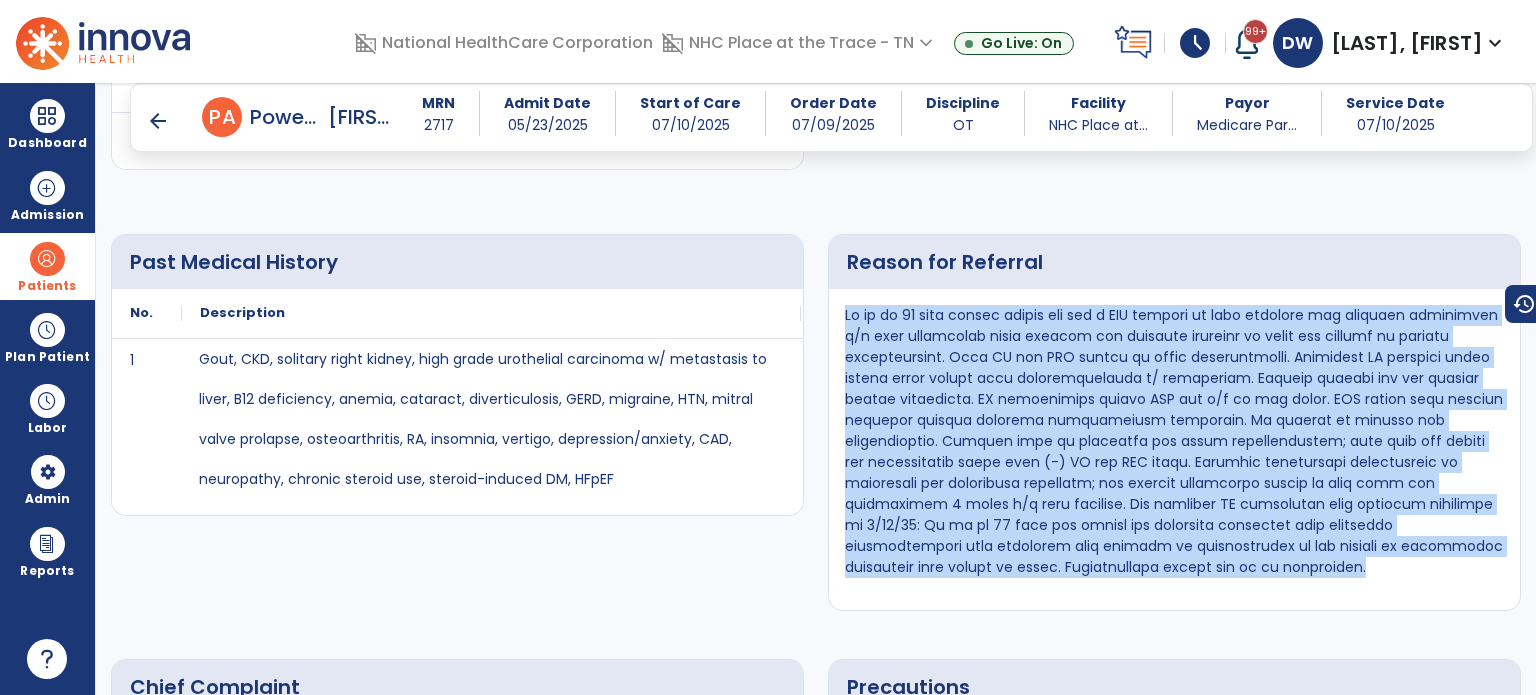 drag, startPoint x: 840, startPoint y: 314, endPoint x: 1387, endPoint y: 572, distance: 604.7917 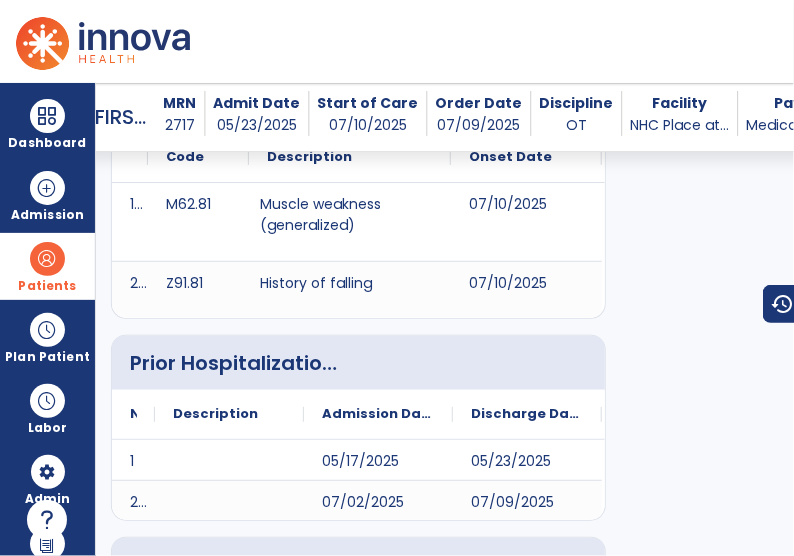 scroll, scrollTop: 728, scrollLeft: 0, axis: vertical 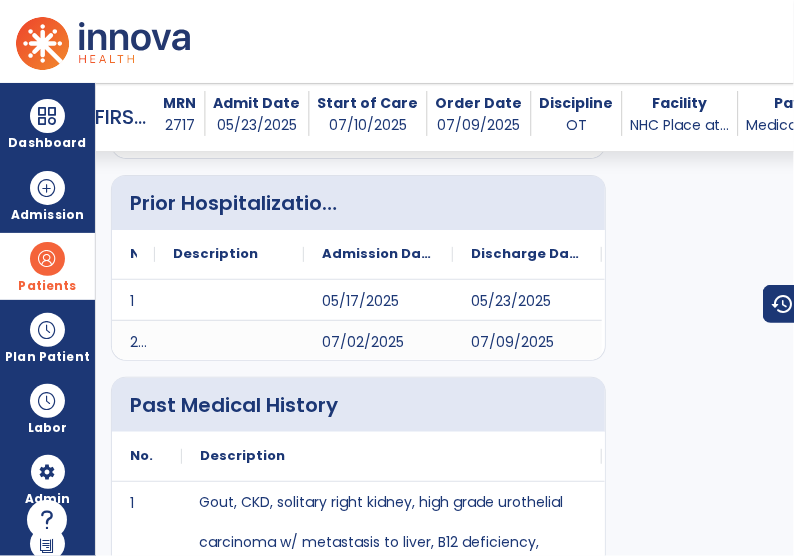 drag, startPoint x: 19, startPoint y: 120, endPoint x: 695, endPoint y: 312, distance: 702.7375 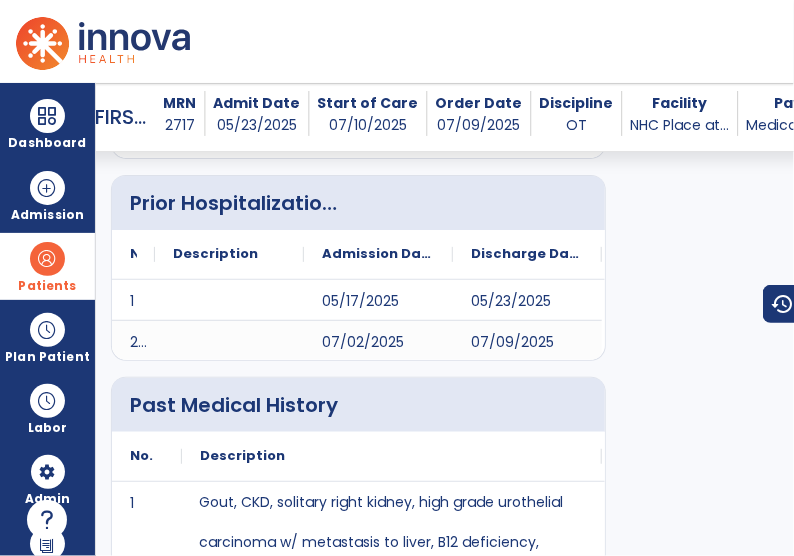 drag, startPoint x: 695, startPoint y: 312, endPoint x: 771, endPoint y: 3, distance: 318.20905 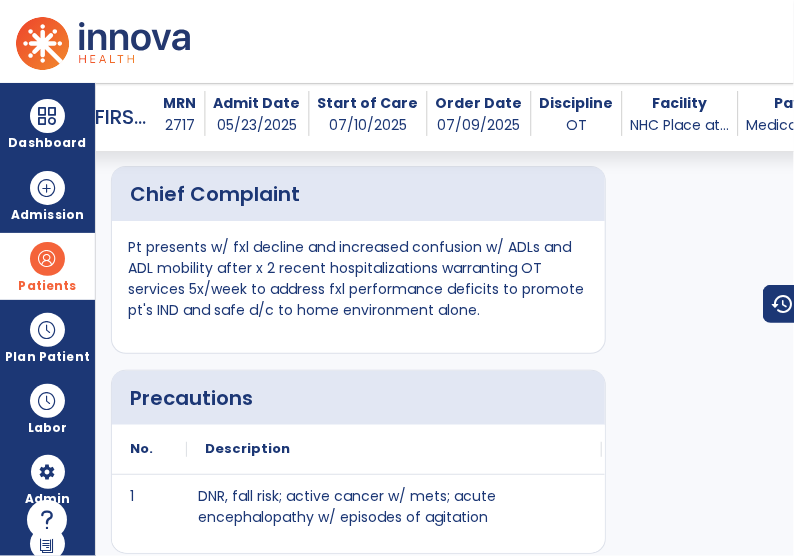 scroll, scrollTop: 1837, scrollLeft: 0, axis: vertical 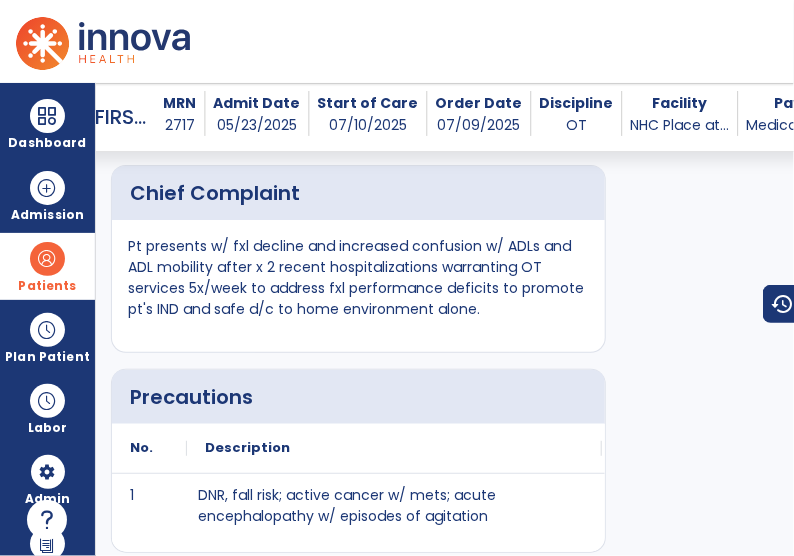 click 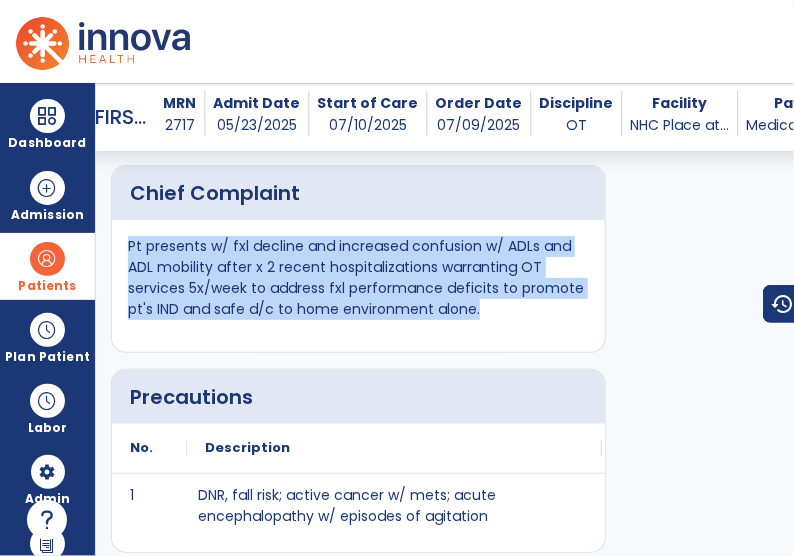 drag, startPoint x: 125, startPoint y: 238, endPoint x: 485, endPoint y: 326, distance: 370.59952 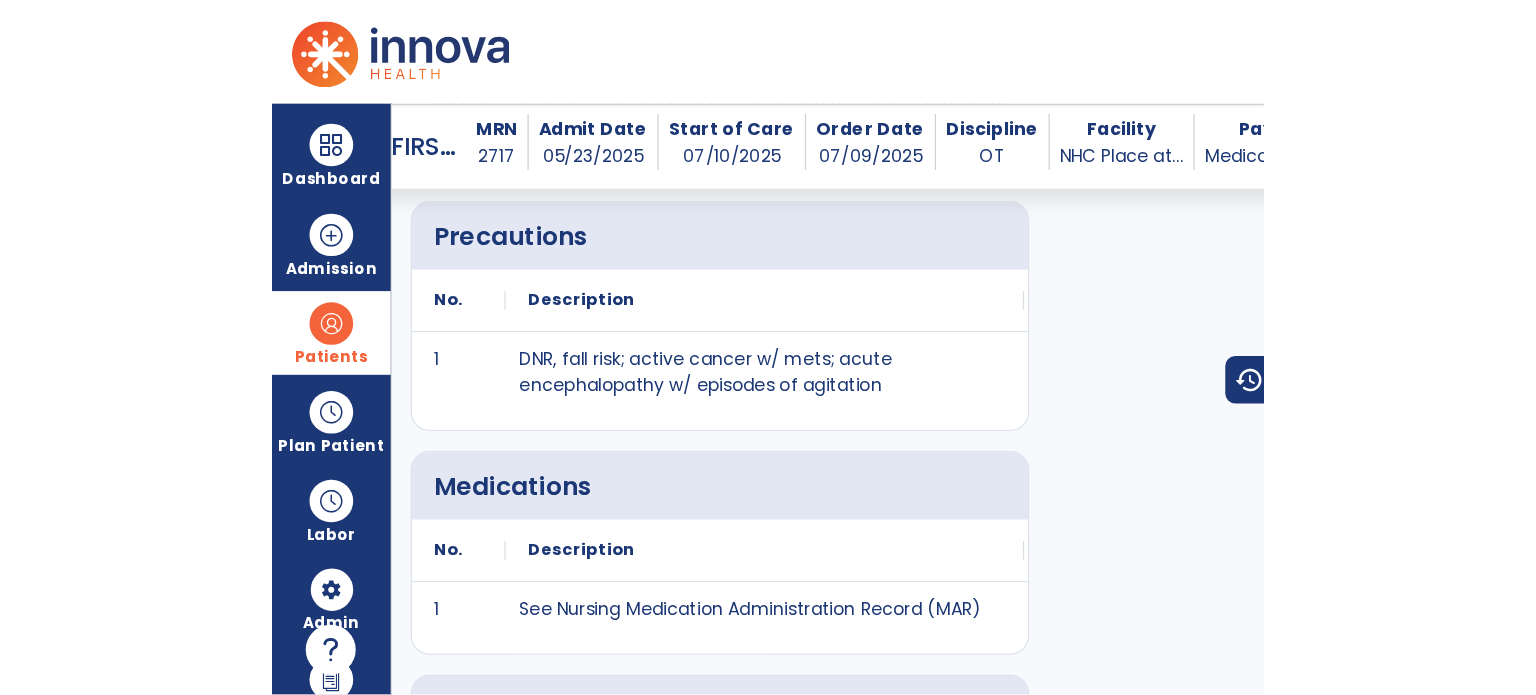 scroll, scrollTop: 2048, scrollLeft: 0, axis: vertical 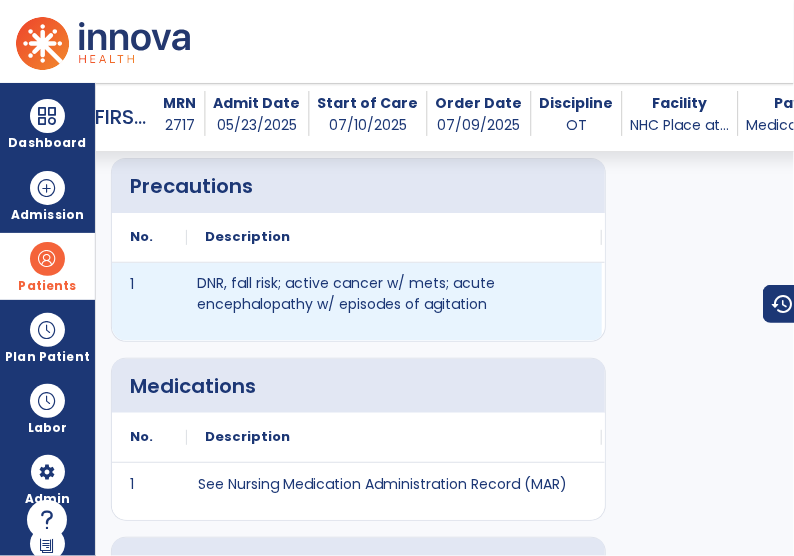 drag, startPoint x: 605, startPoint y: 347, endPoint x: 192, endPoint y: 271, distance: 419.9345 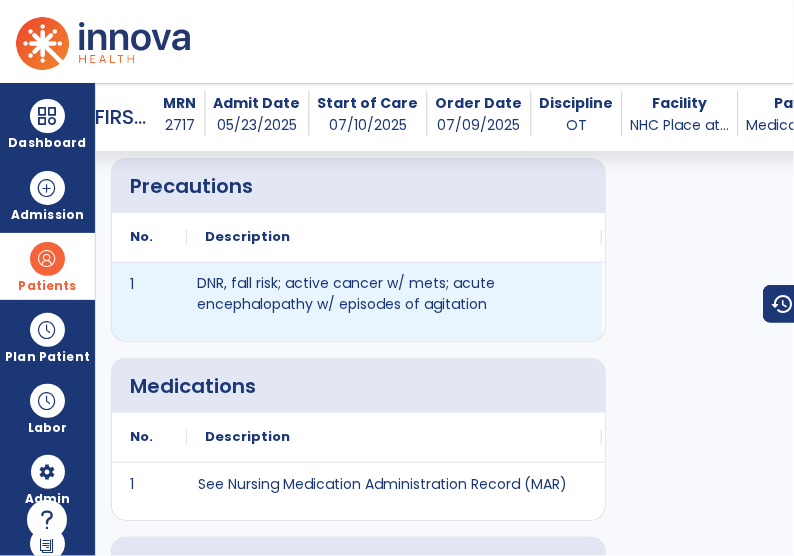 drag, startPoint x: 190, startPoint y: 274, endPoint x: 351, endPoint y: 307, distance: 164.3472 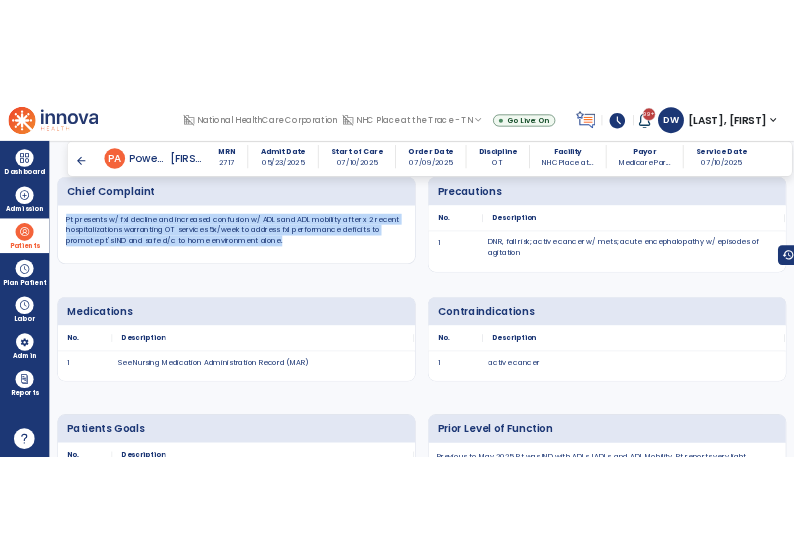scroll, scrollTop: 1076, scrollLeft: 0, axis: vertical 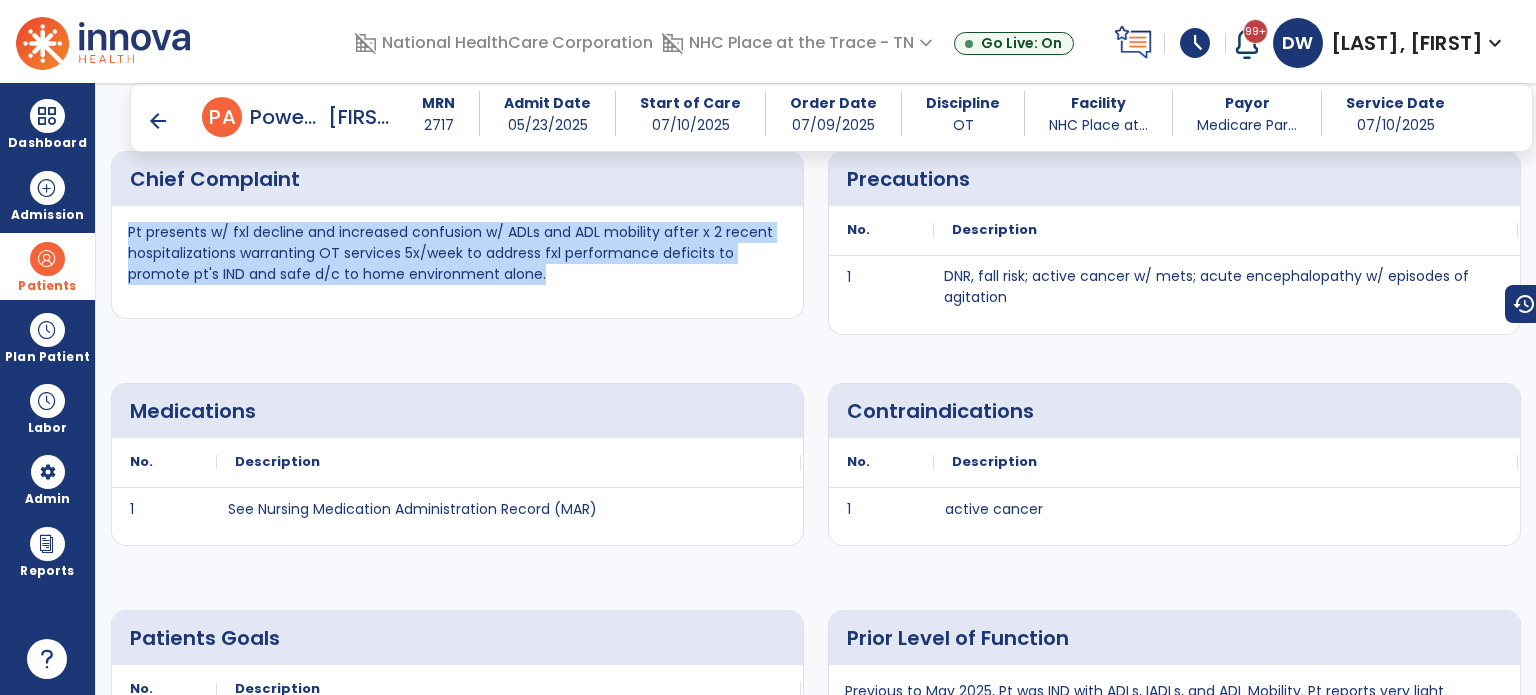 click on "Chief Complaint Pt presents w/ fxl decline and increased confusion w/ ADLs and ADL mobility after x 2 recent hospitalizations warranting OT services 5x/week to address fxl performance deficits to promote pt's IND and safe d/c to home environment alone.  Precautions
No.
Description
1" 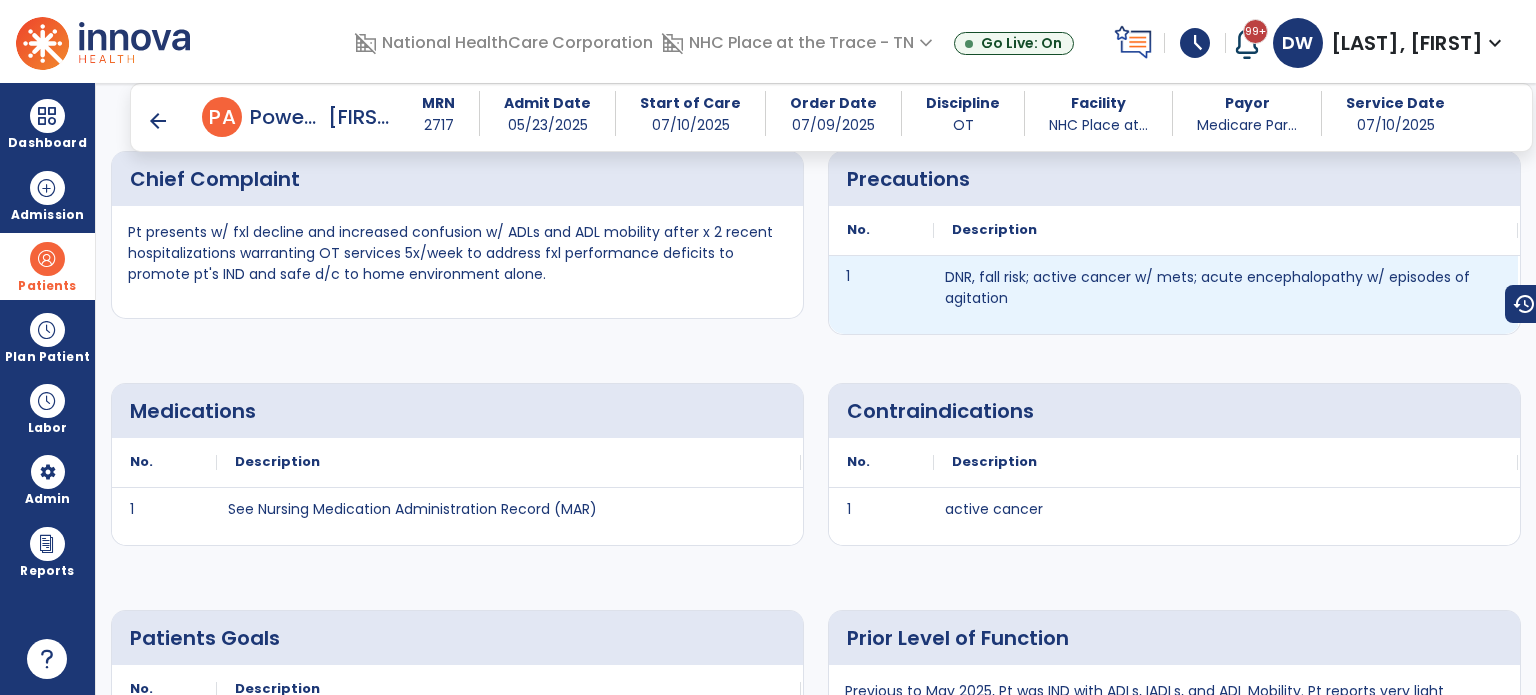 click on "1" at bounding box center (881, 295) 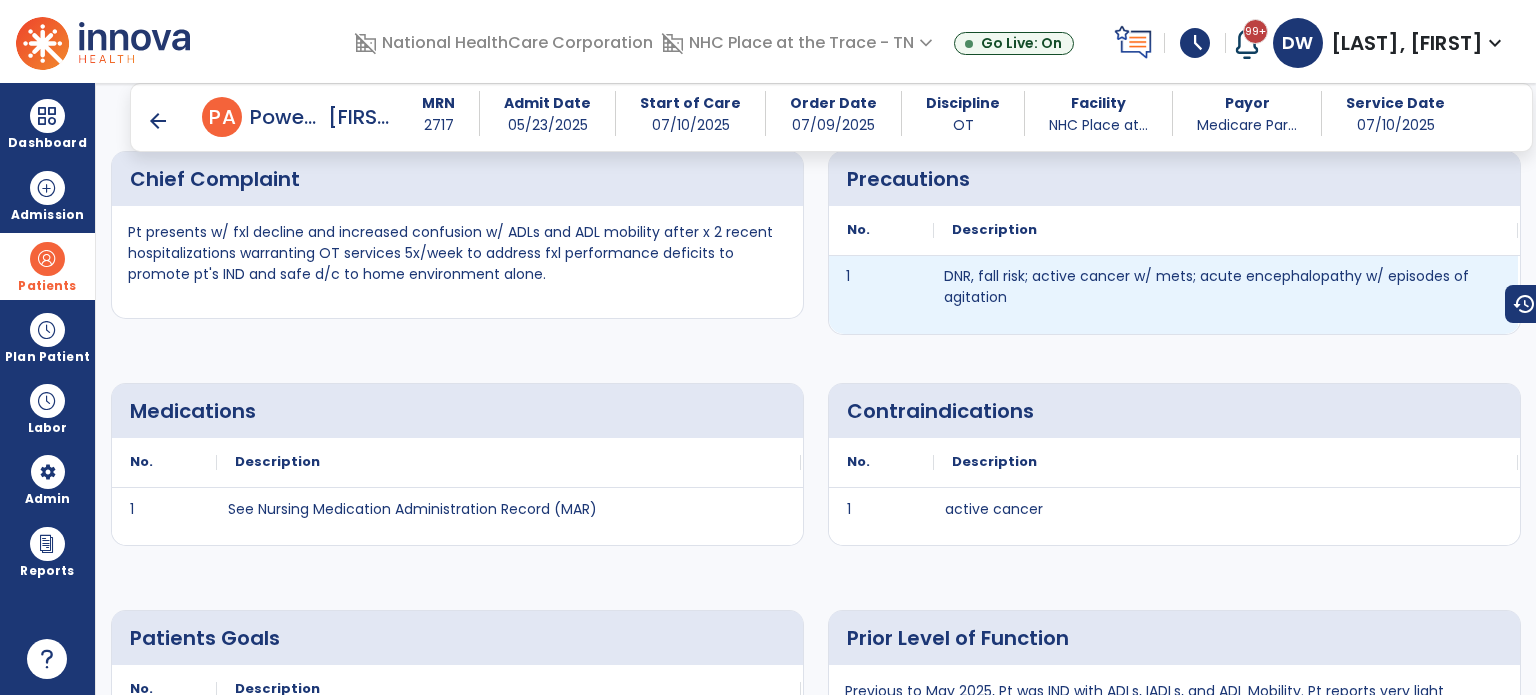 click on "DNR, fall risk; active cancer w/ mets; acute encephalopathy w/ episodes of agitation" at bounding box center [1226, 287] 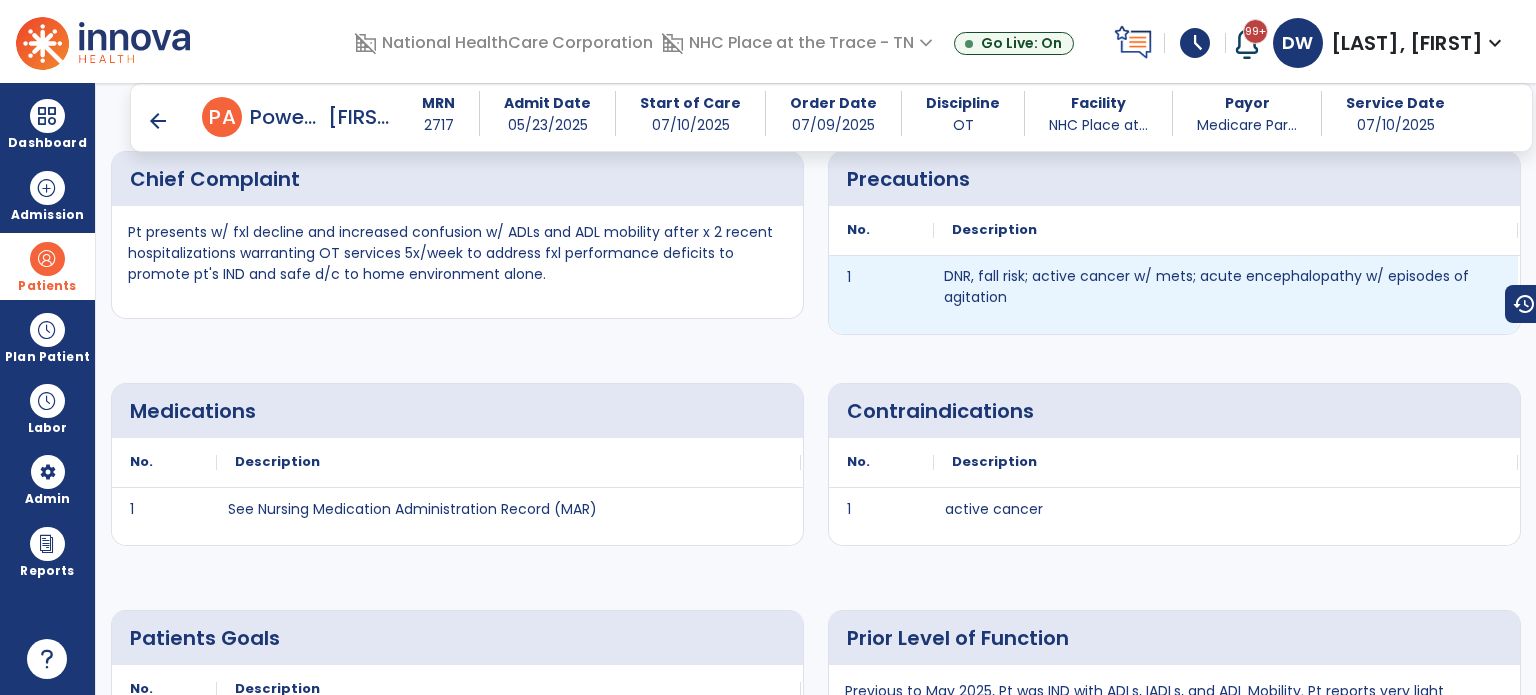 drag, startPoint x: 1014, startPoint y: 291, endPoint x: 911, endPoint y: 257, distance: 108.46658 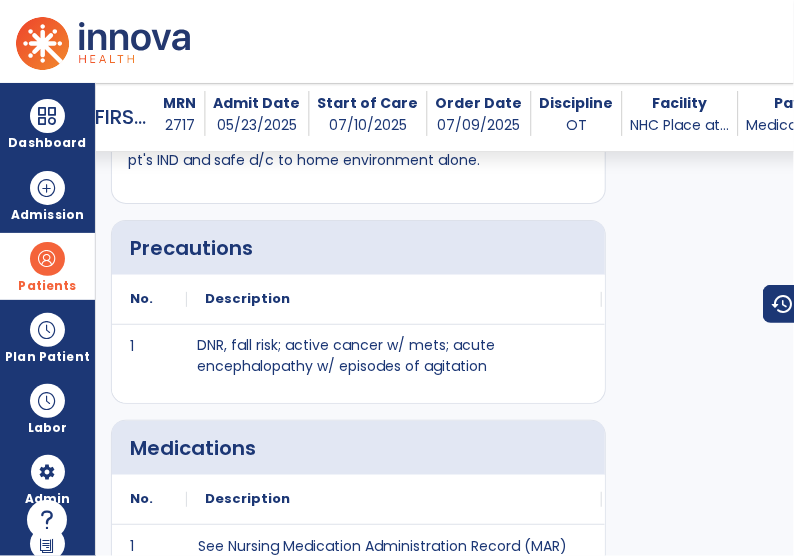 scroll, scrollTop: 1986, scrollLeft: 0, axis: vertical 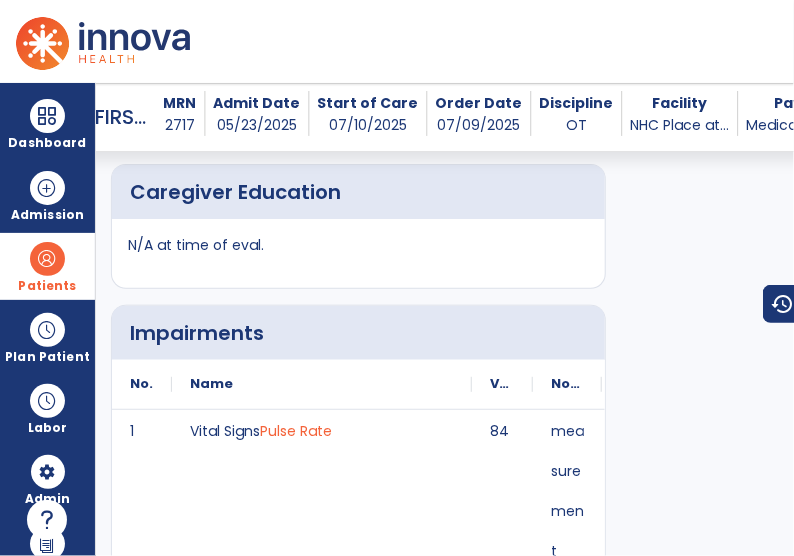 click on "domain_disabled   National HealthCare Corporation   domain_disabled   NHC Place at the Trace - TN   expand_more   NHC Place at the Trace - TN  Go Live: On schedule My Time:   Friday, Jul 11    ***** stop  Stop   Open your timecard  arrow_right 99+ Notifications Mark as read Census Alert - A01 Today at 12:48 PM | NHC Place at the Trace - TN Census Alert - A03 Today at 12:18 PM | NHC Place at the Trace - TN Co-Treatment Conflict: Hussey, Jerry Today at 10:55 AM | NHC Place at the Trace - TN Census Alert - A08 Today at 10:38 AM | NHC Place at the Trace - TN Census Alert - A08 Today at 10:08 AM | NHC Place at the Trace - TN See all Notifications  DW   Walden, Donna   expand_more   home   Home   person   Profile   help   Help   logout   Log out" at bounding box center (397, 41) 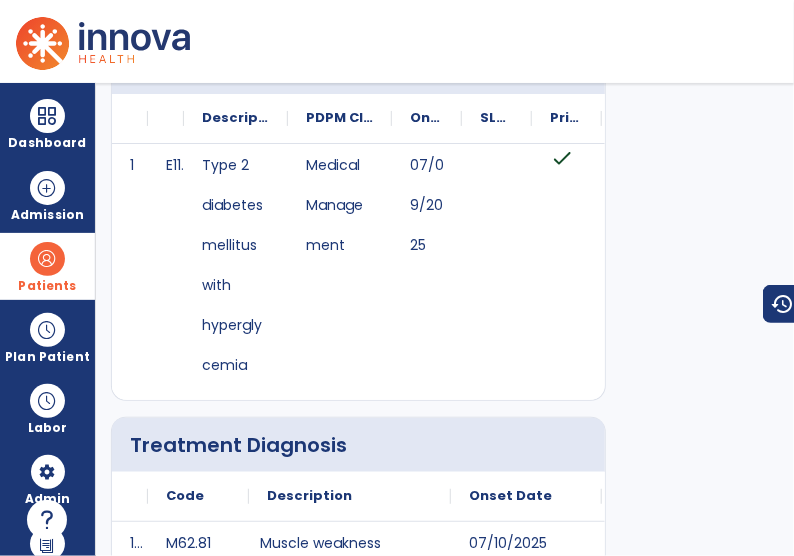 scroll, scrollTop: 0, scrollLeft: 0, axis: both 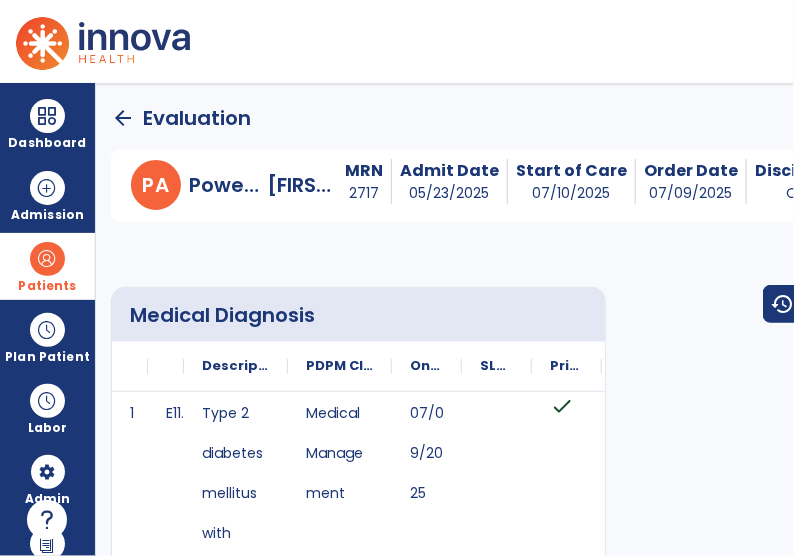 click on "arrow_back" 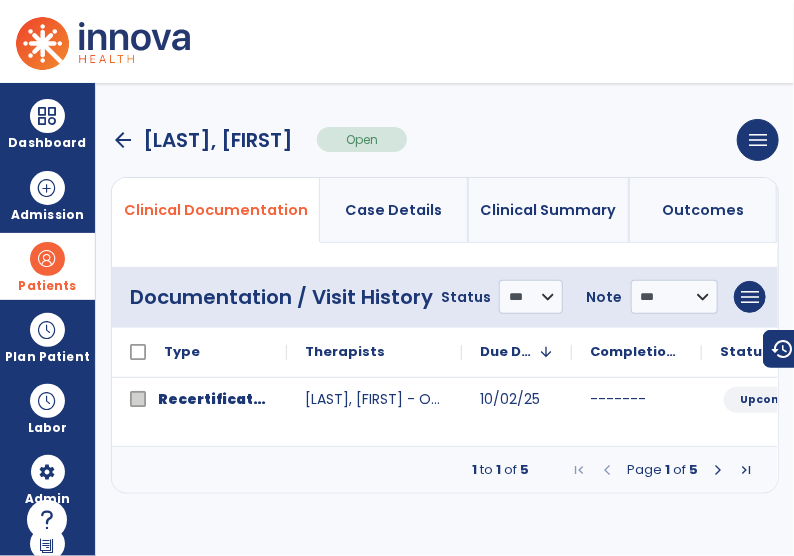 click on "arrow_back" at bounding box center (123, 140) 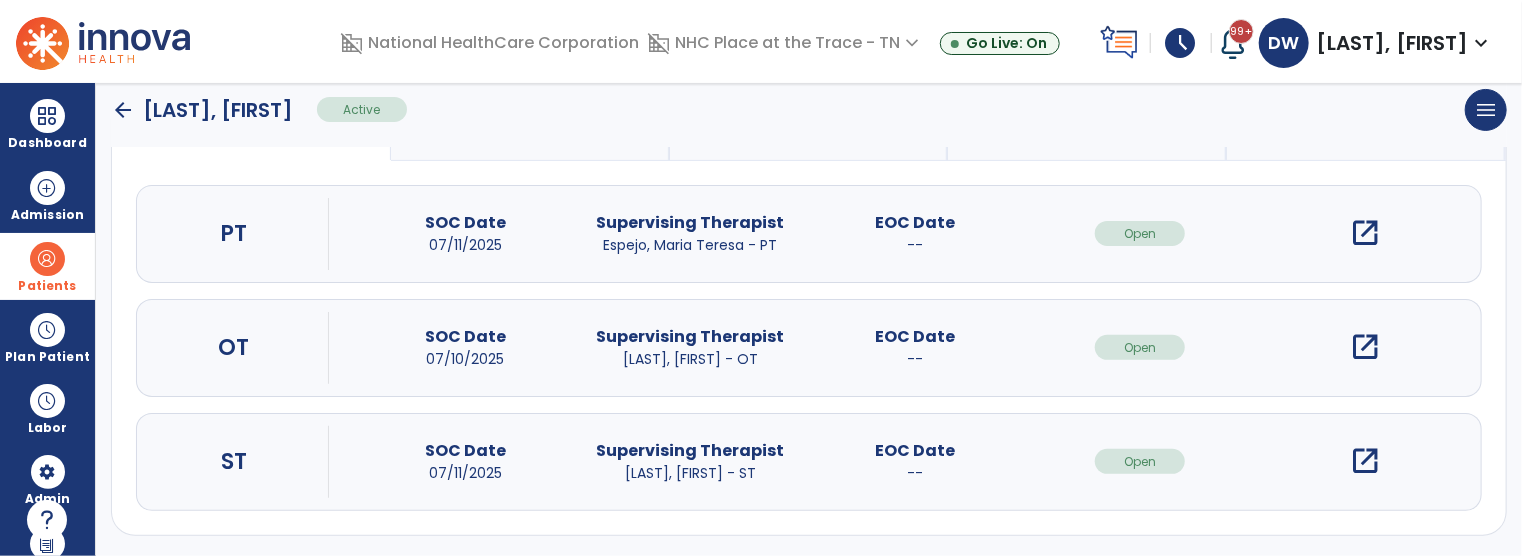 scroll, scrollTop: 0, scrollLeft: 0, axis: both 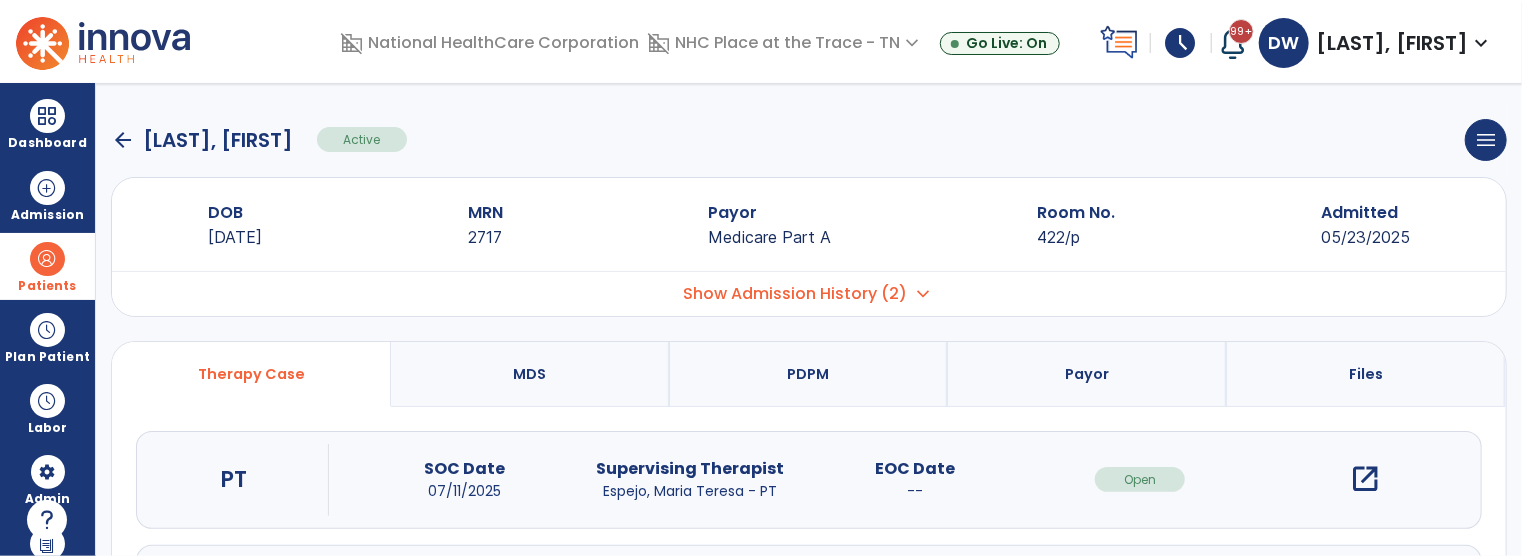 click on "arrow_back" 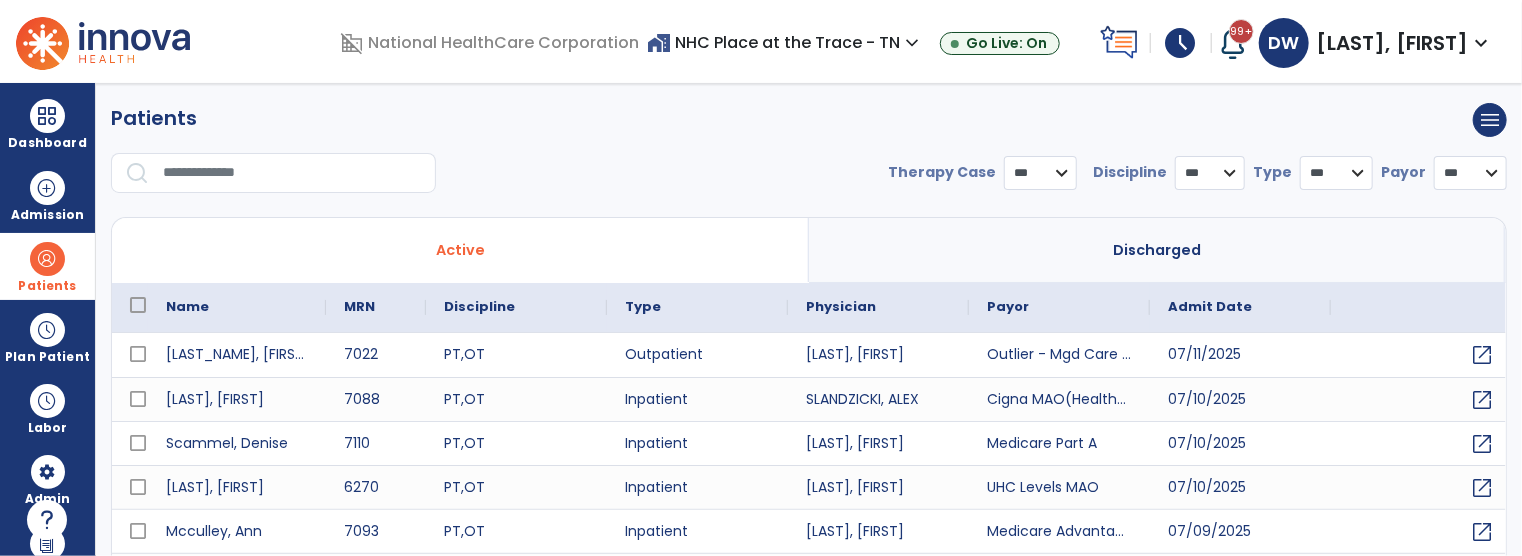 select on "***" 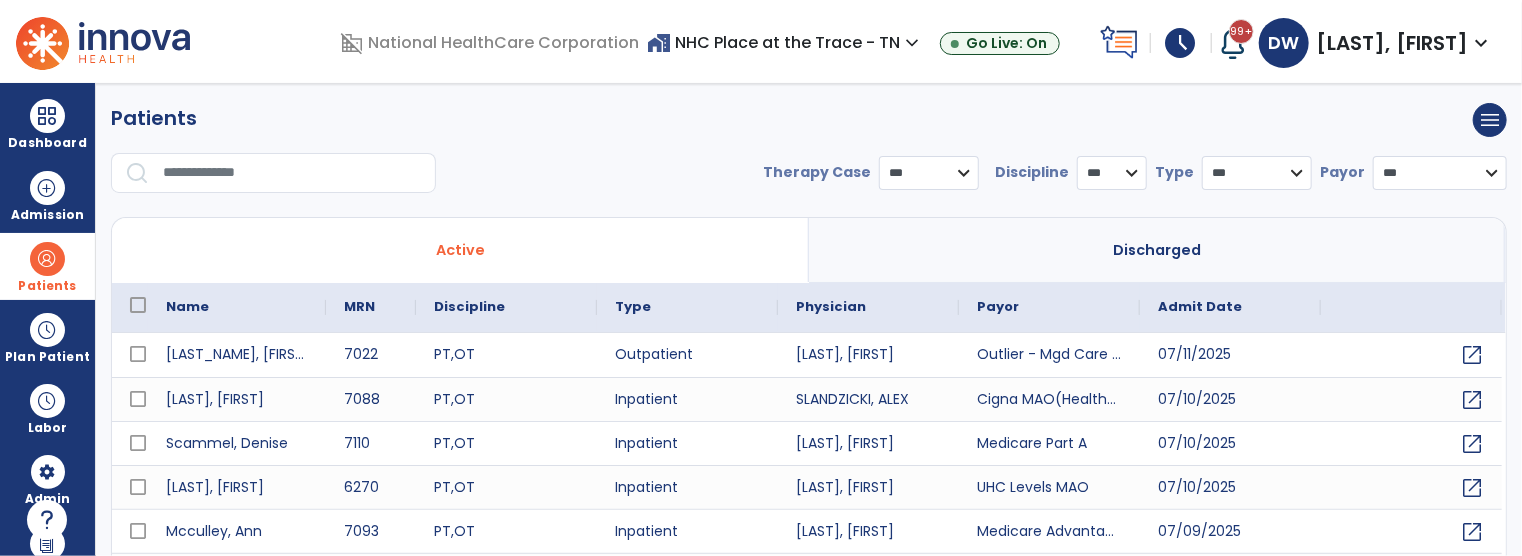 click on "Discharged" at bounding box center [1157, 250] 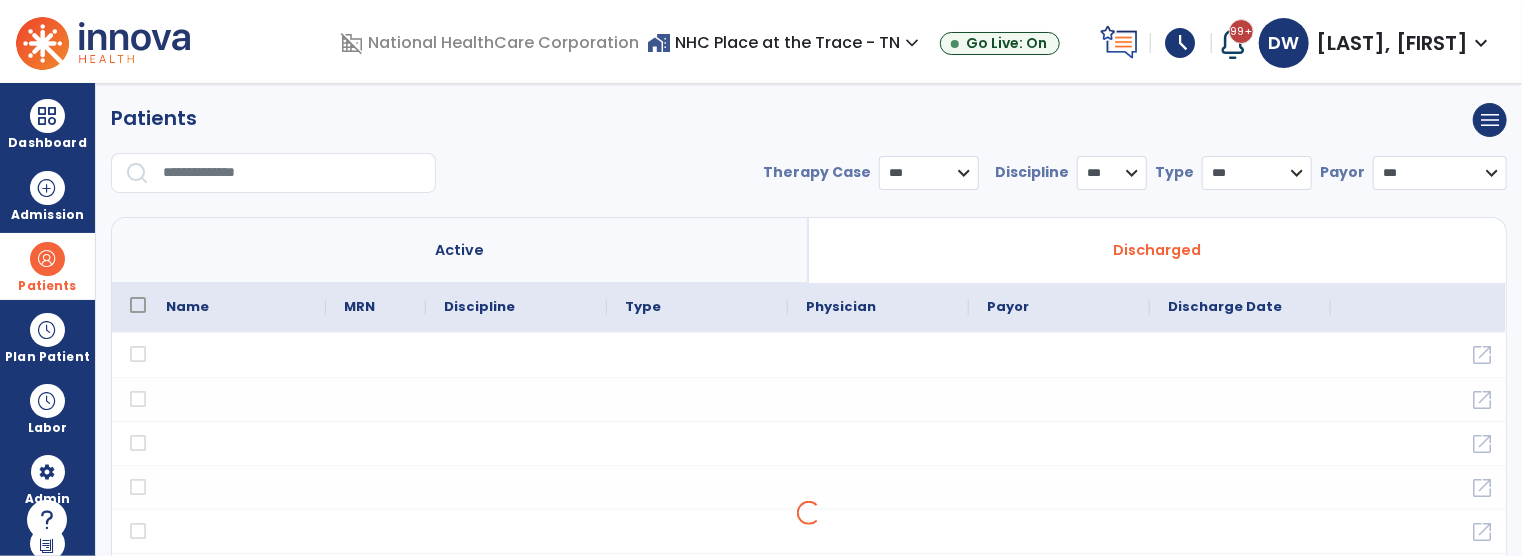 click at bounding box center [292, 173] 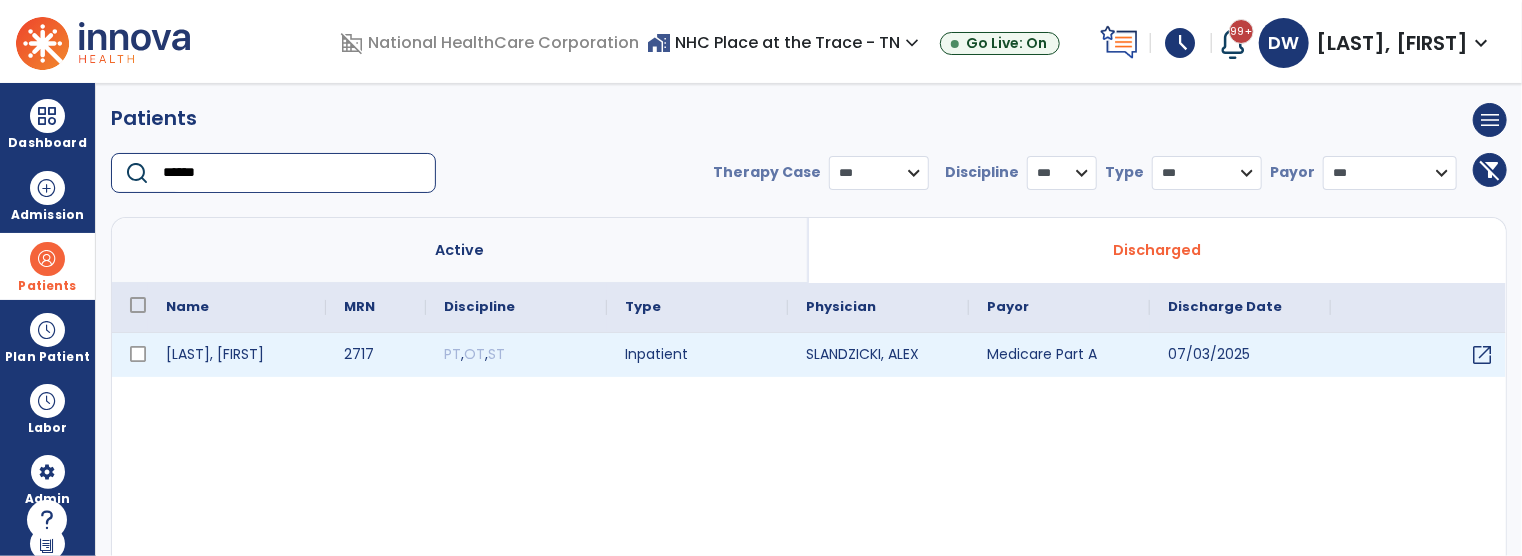 type on "******" 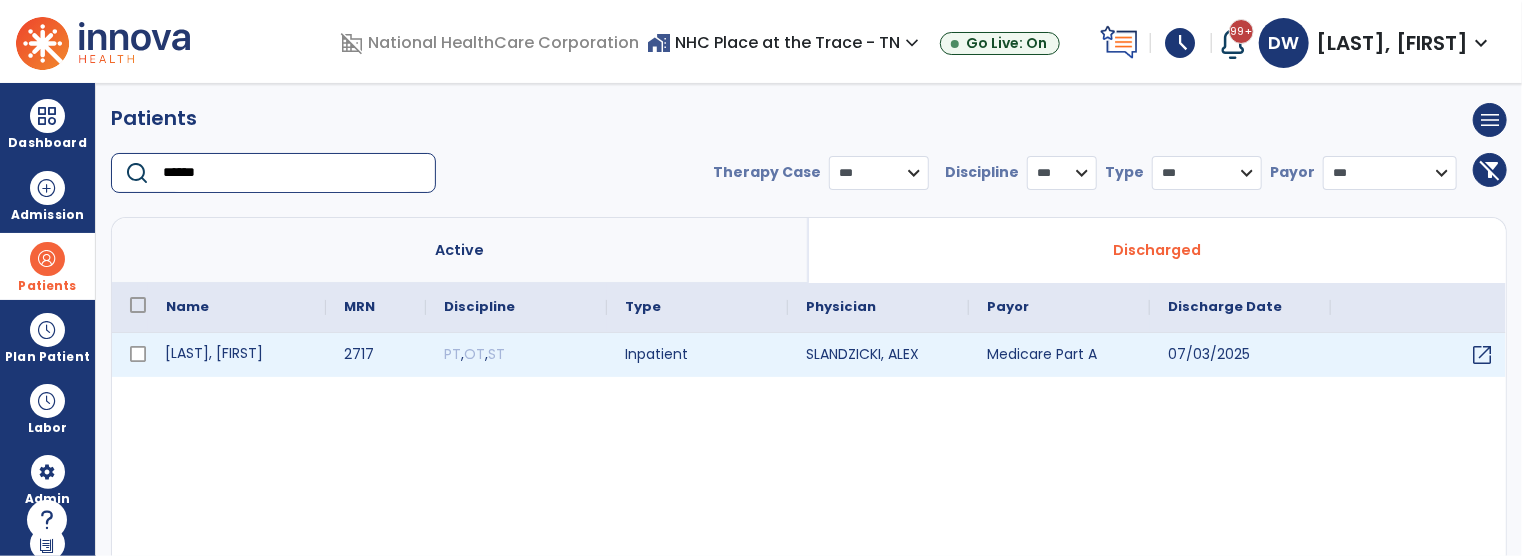 click on "Powers, Angela" at bounding box center [237, 355] 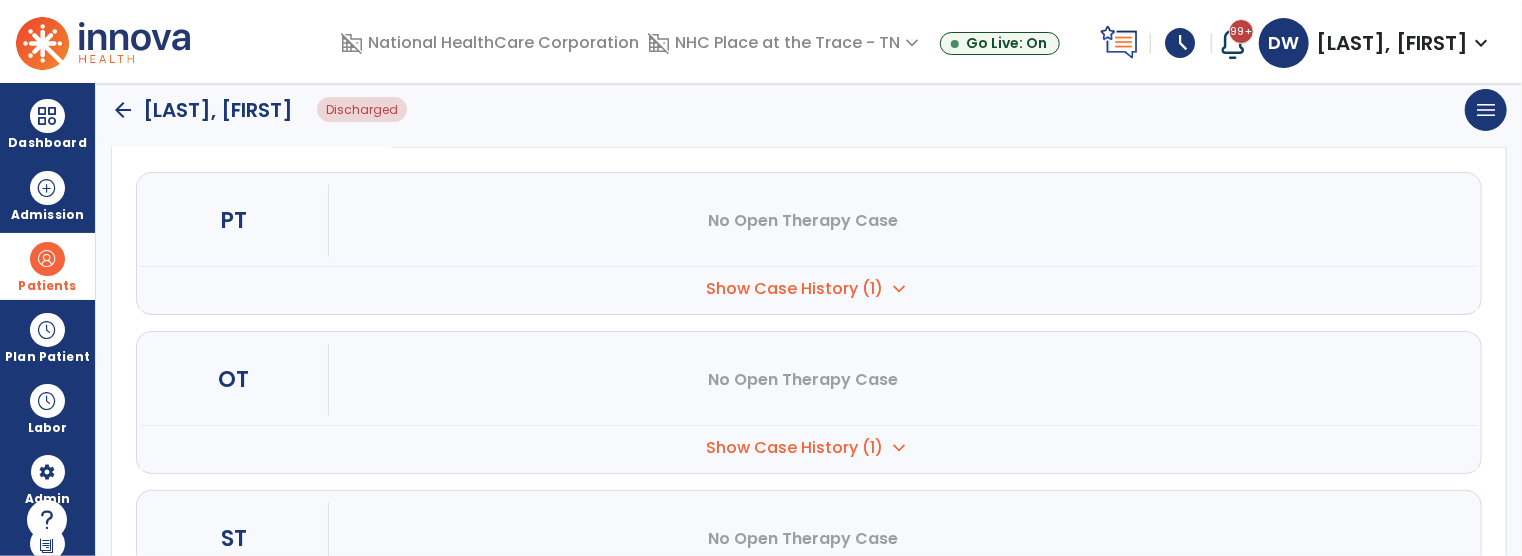 scroll, scrollTop: 380, scrollLeft: 0, axis: vertical 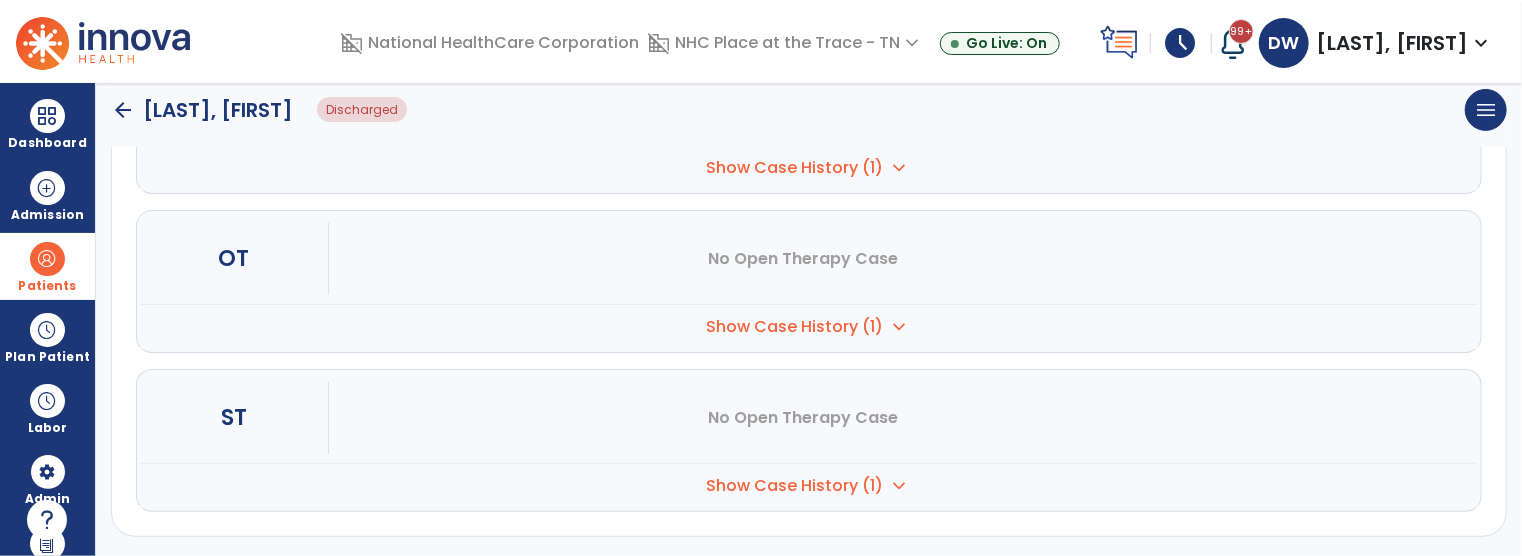 click on "Show Case History (1)" at bounding box center (795, 168) 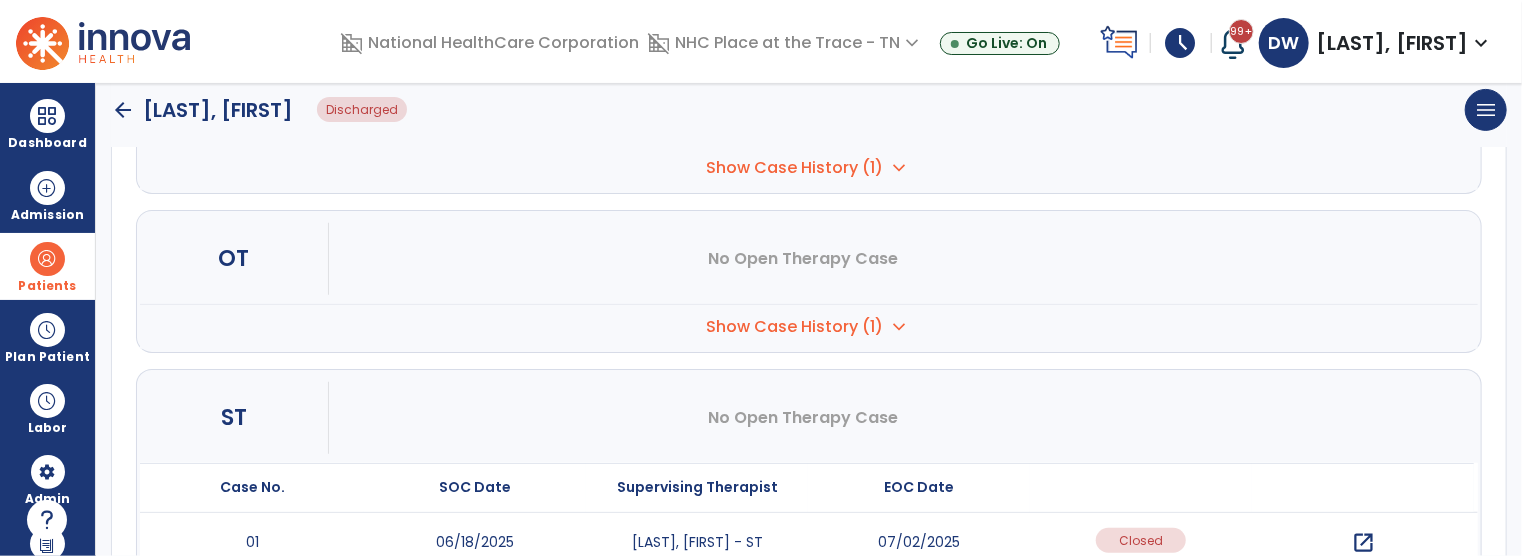 scroll, scrollTop: 500, scrollLeft: 0, axis: vertical 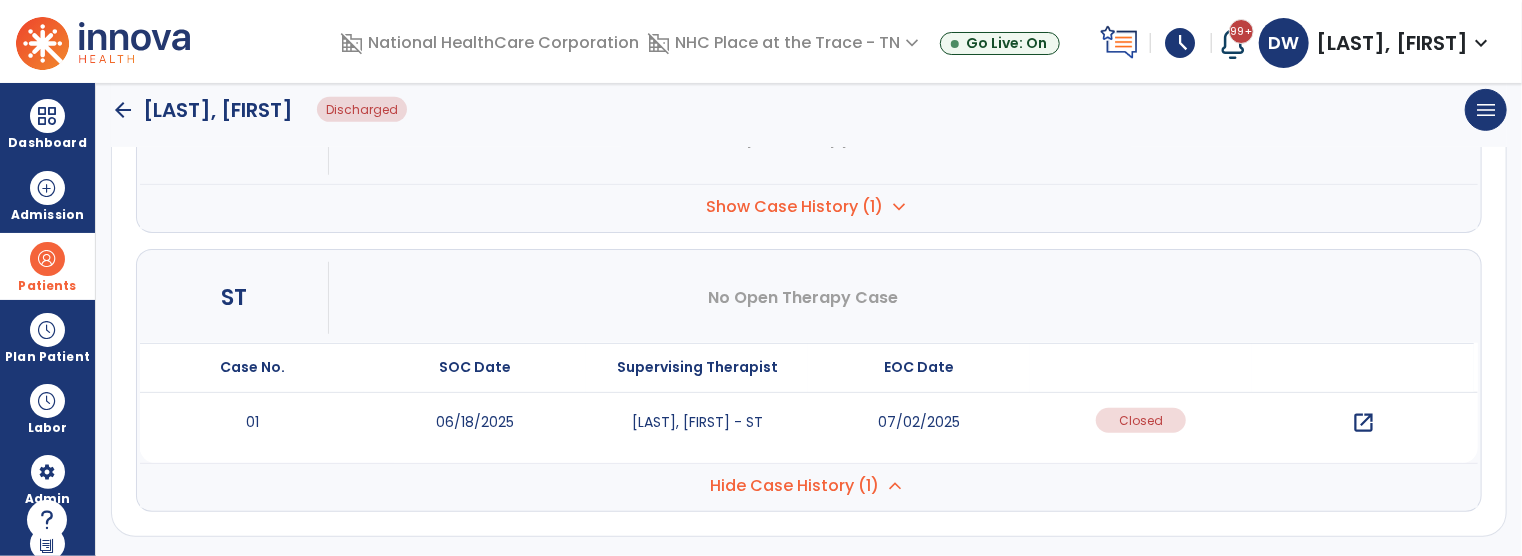 click on "open_in_new" at bounding box center (1363, 423) 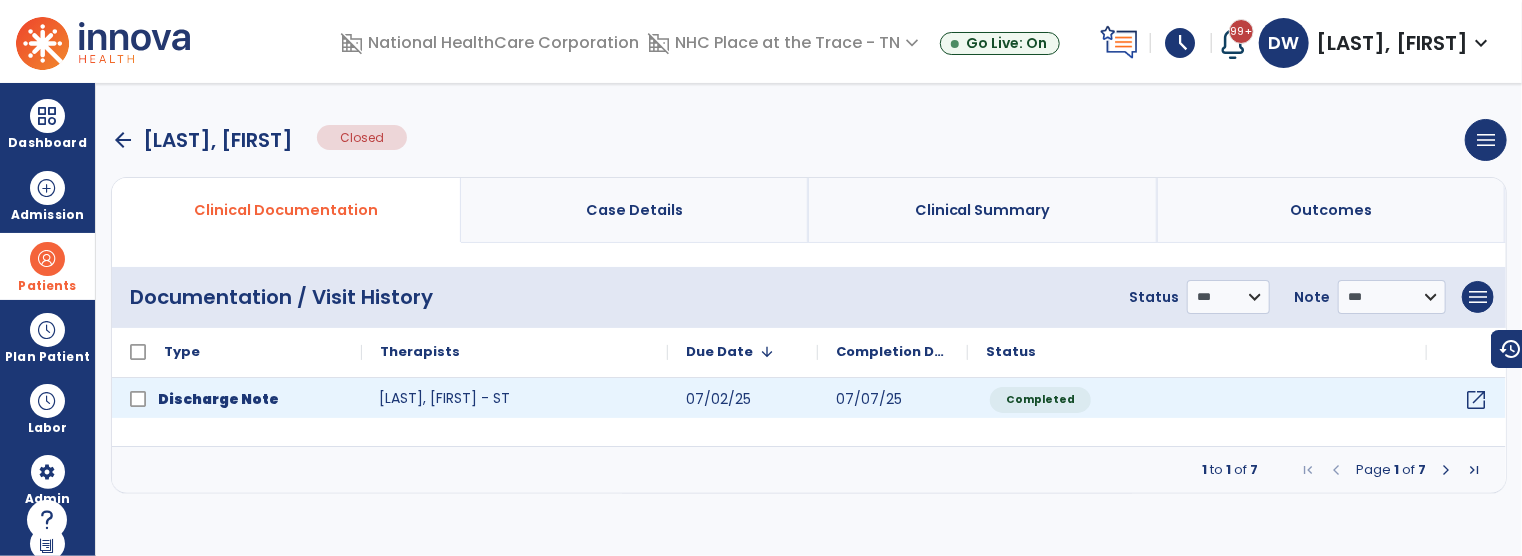 click on "Walden, Donna - ST" 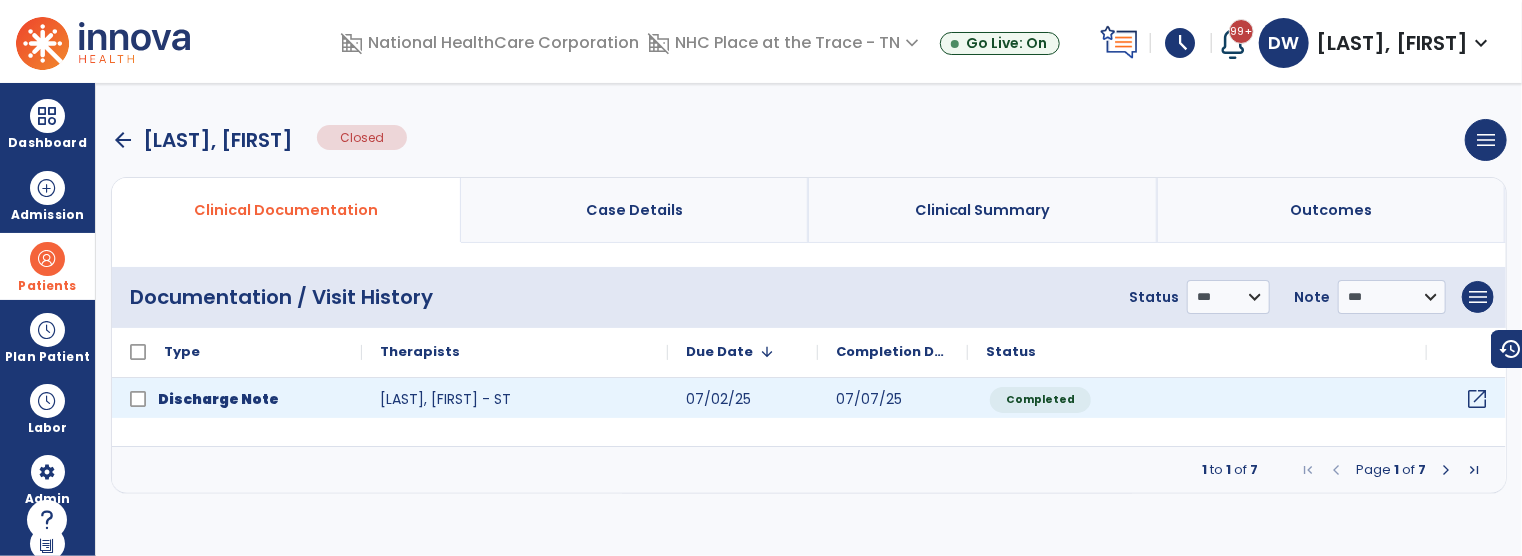 click on "open_in_new" 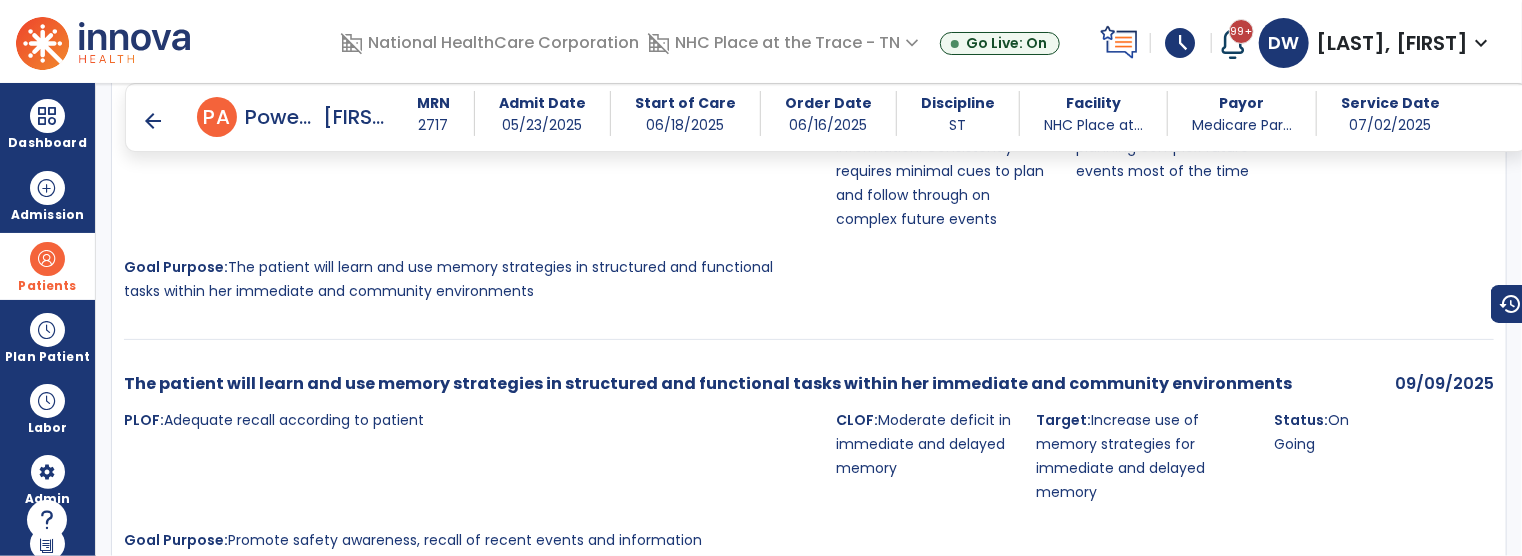 scroll, scrollTop: 743, scrollLeft: 0, axis: vertical 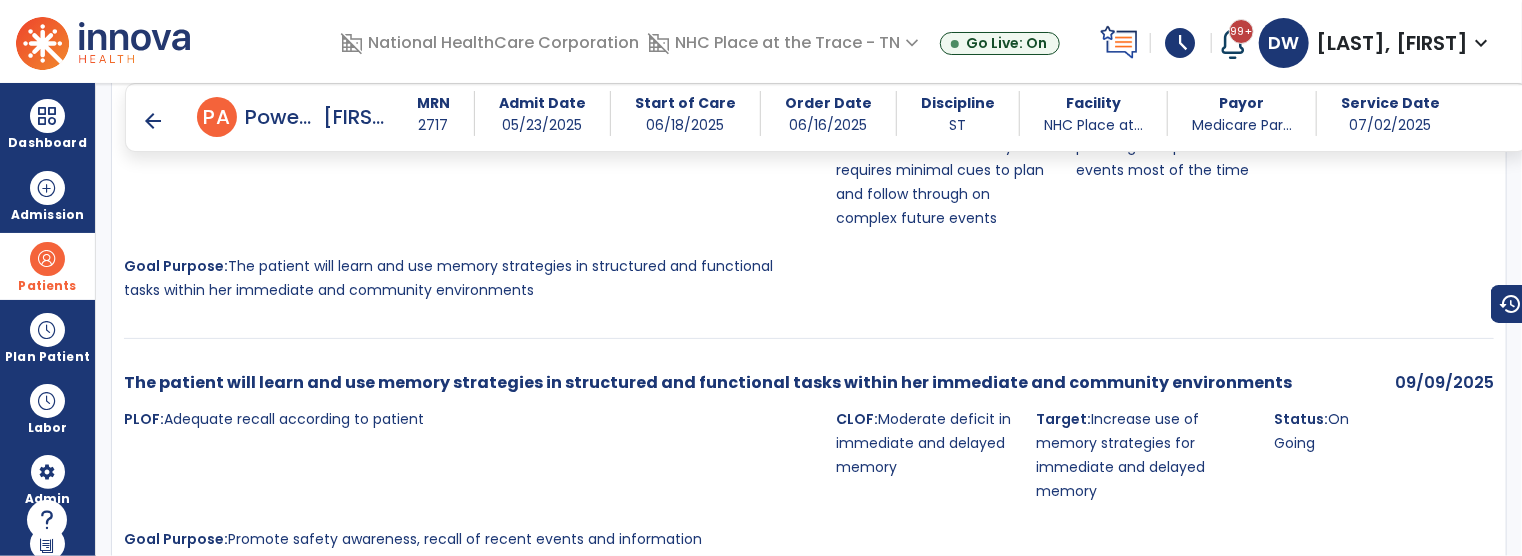 click on "PLOF:  Adequate recall according to patient" at bounding box center (474, 455) 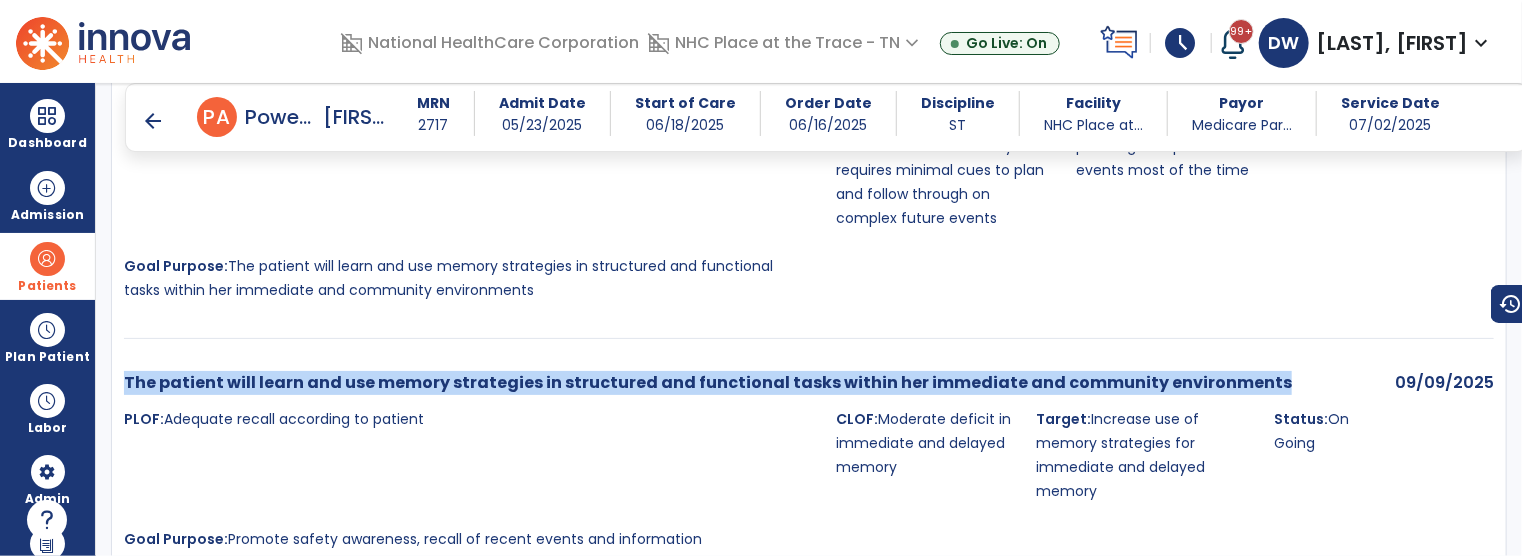 drag, startPoint x: 124, startPoint y: 352, endPoint x: 1253, endPoint y: 361, distance: 1129.0359 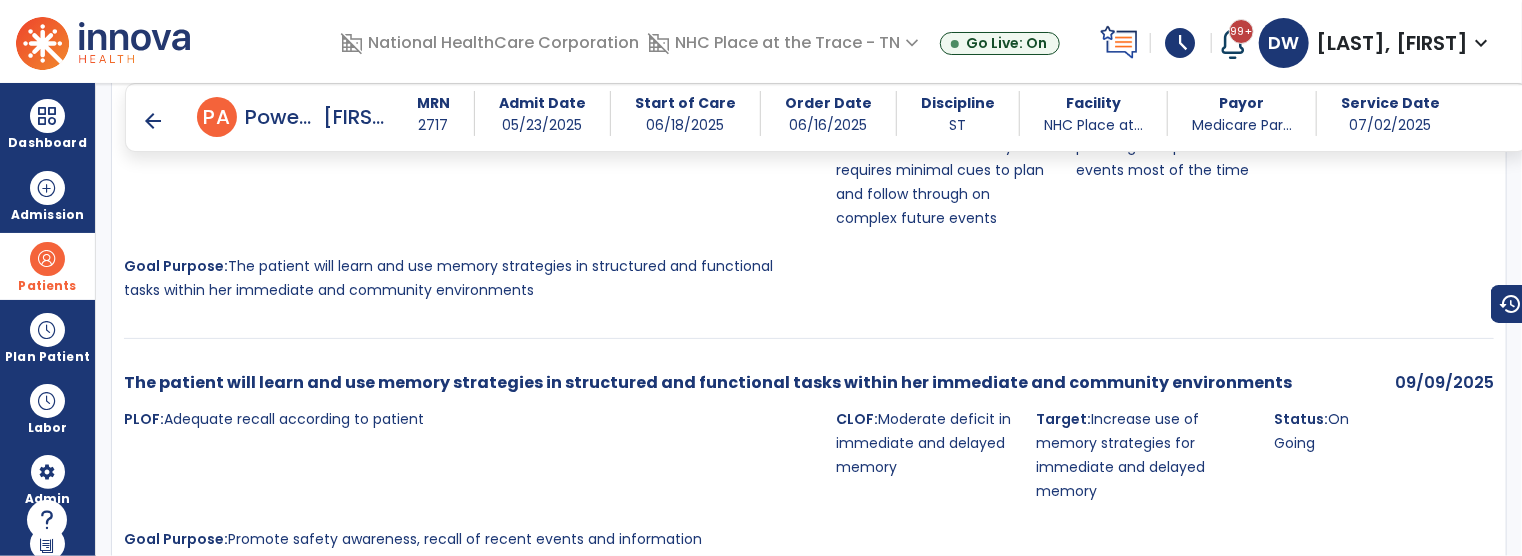 click on "PLOF:  Adequate recall according to patient" at bounding box center (474, 455) 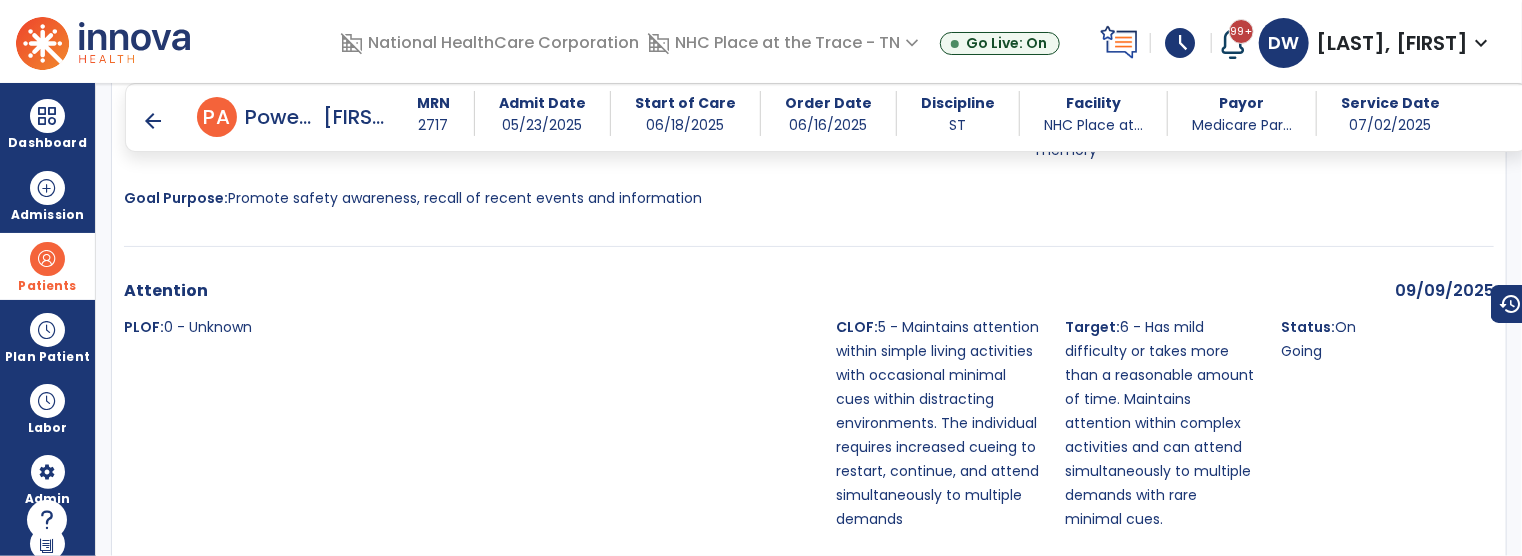 scroll, scrollTop: 1156, scrollLeft: 0, axis: vertical 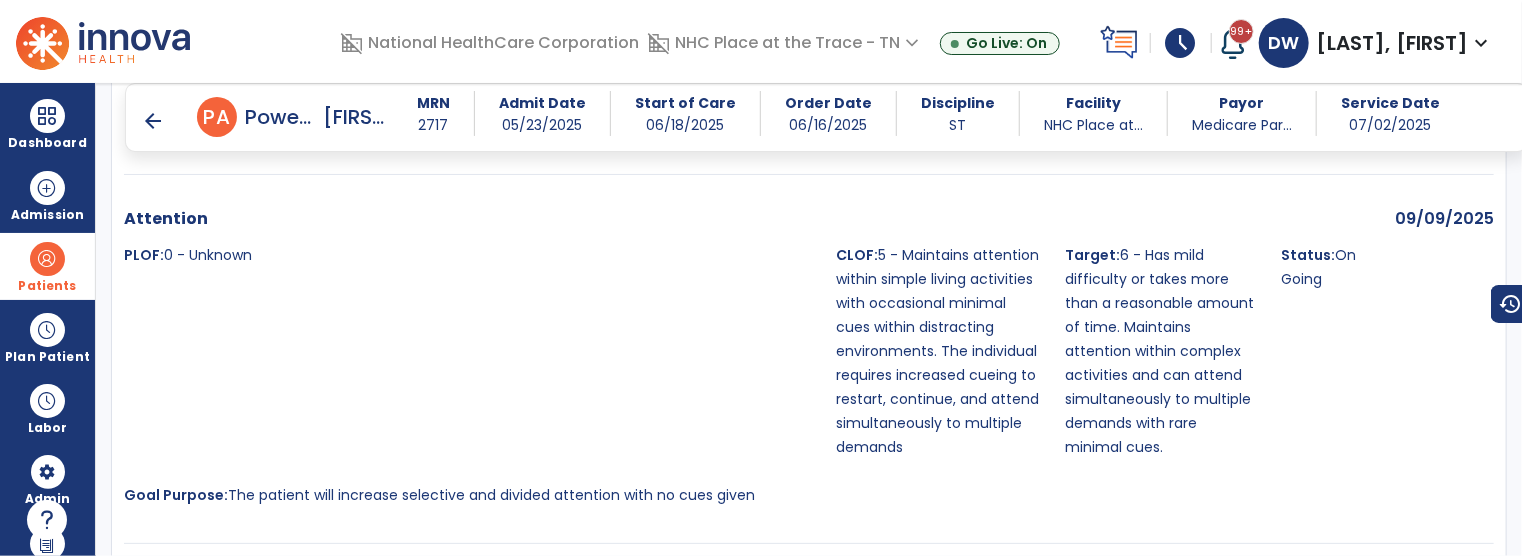click on "PLOF:  0 - Unknown" at bounding box center (474, 351) 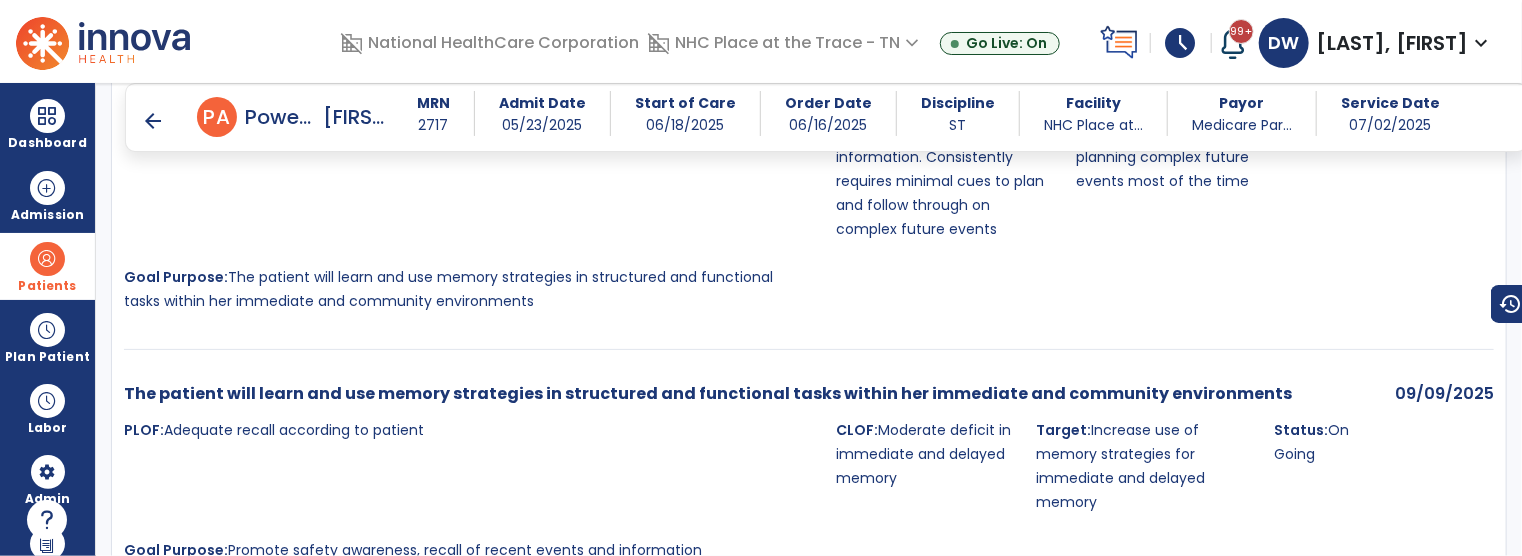 scroll, scrollTop: 739, scrollLeft: 0, axis: vertical 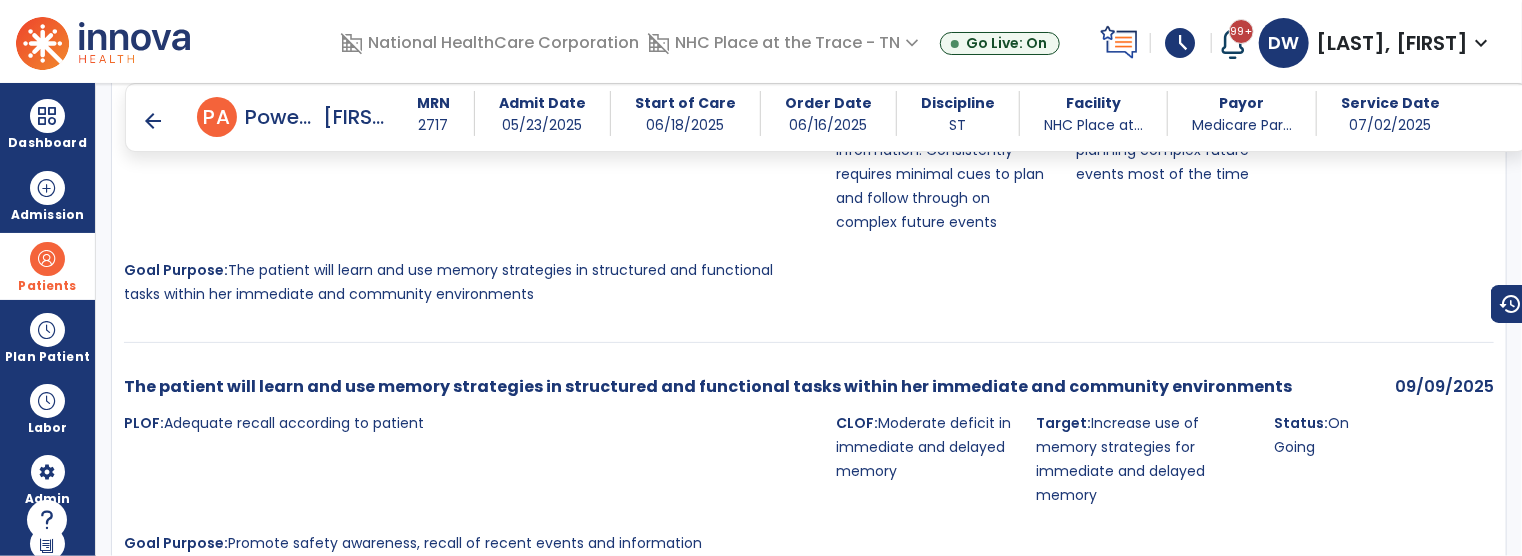 click on "The patient will learn and use memory strategies in structured and functional tasks within her immediate and community environments" at bounding box center (708, 386) 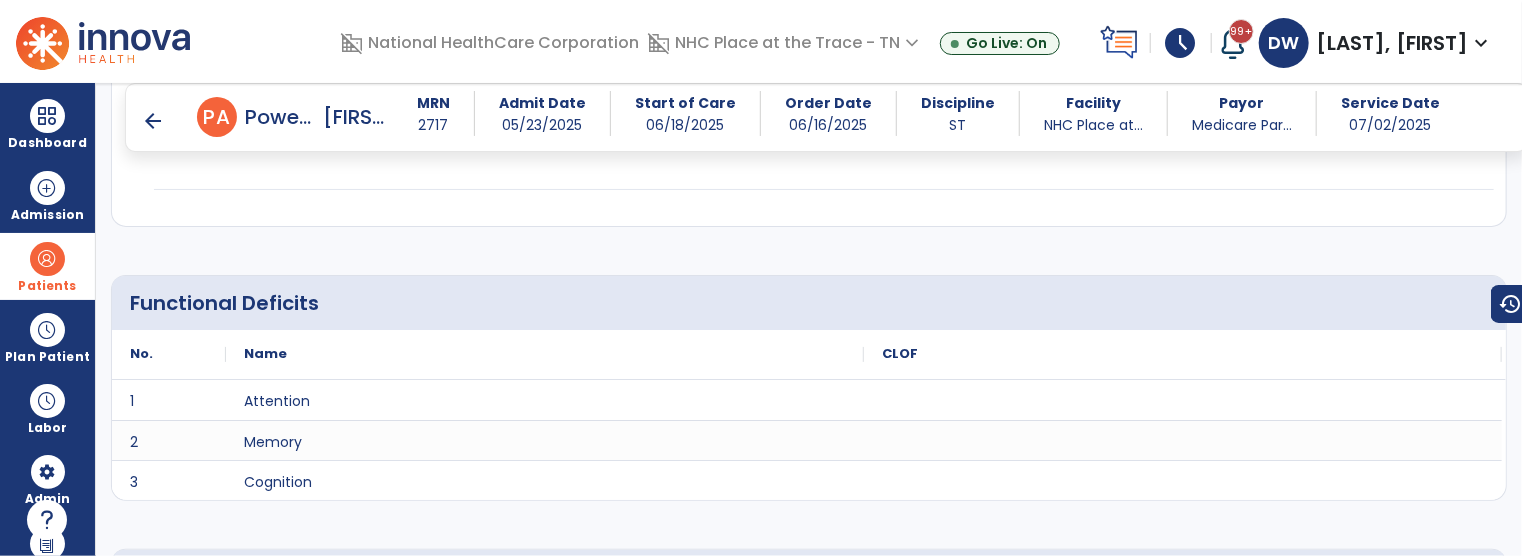 scroll, scrollTop: 1752, scrollLeft: 0, axis: vertical 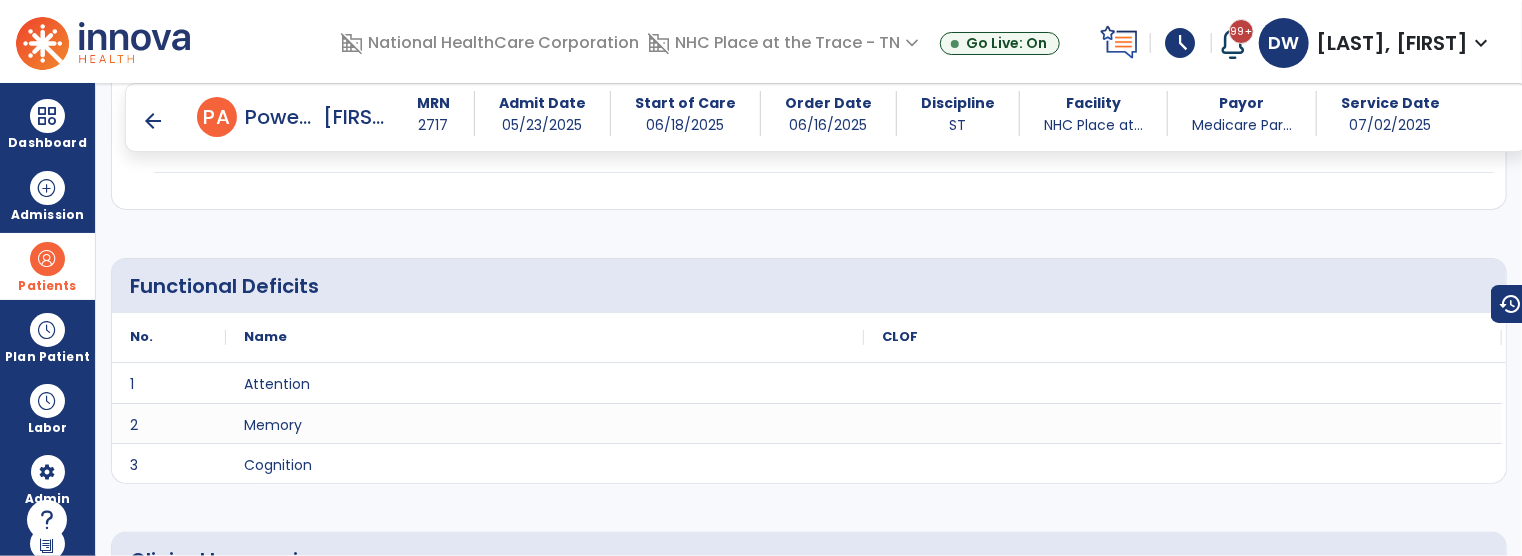 click on "Functional Deficits
No.
Name
CLOF
1" 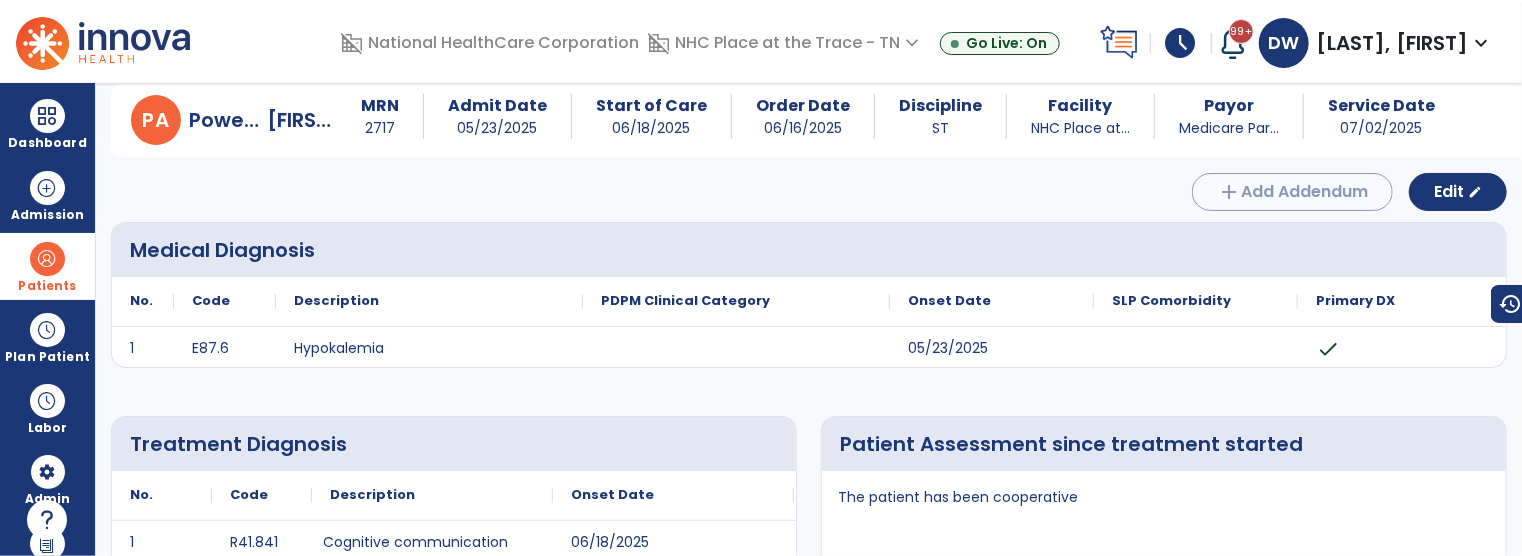 scroll, scrollTop: 0, scrollLeft: 0, axis: both 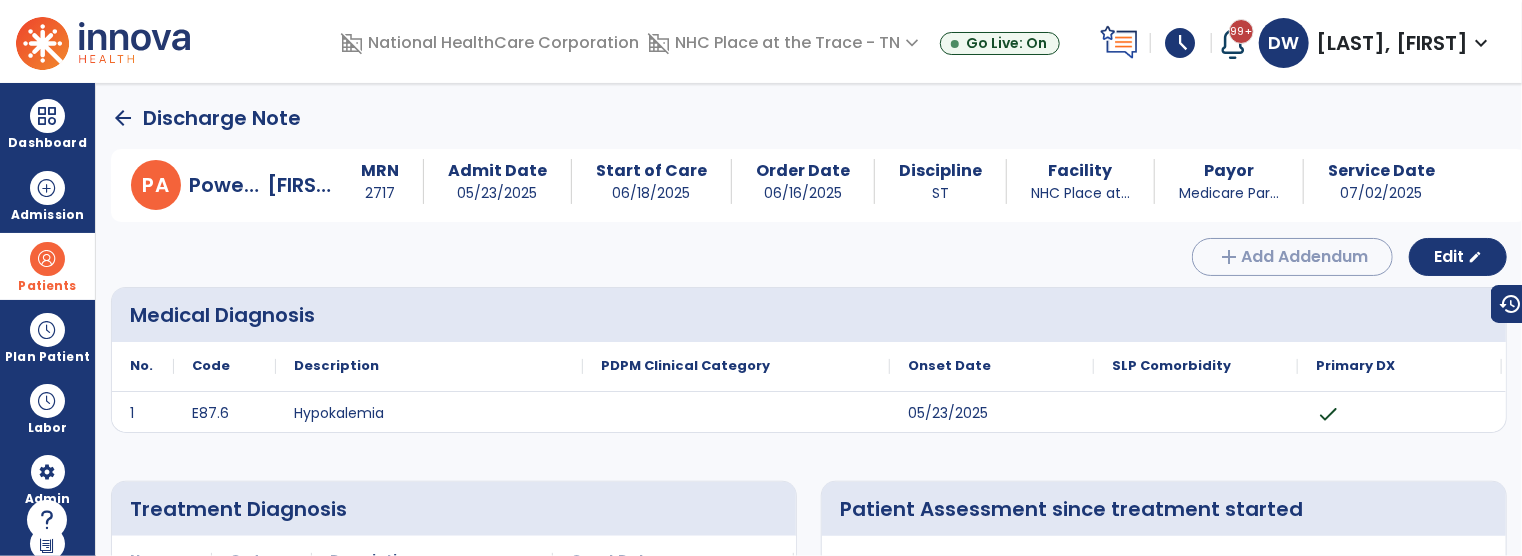 click on "arrow_back" 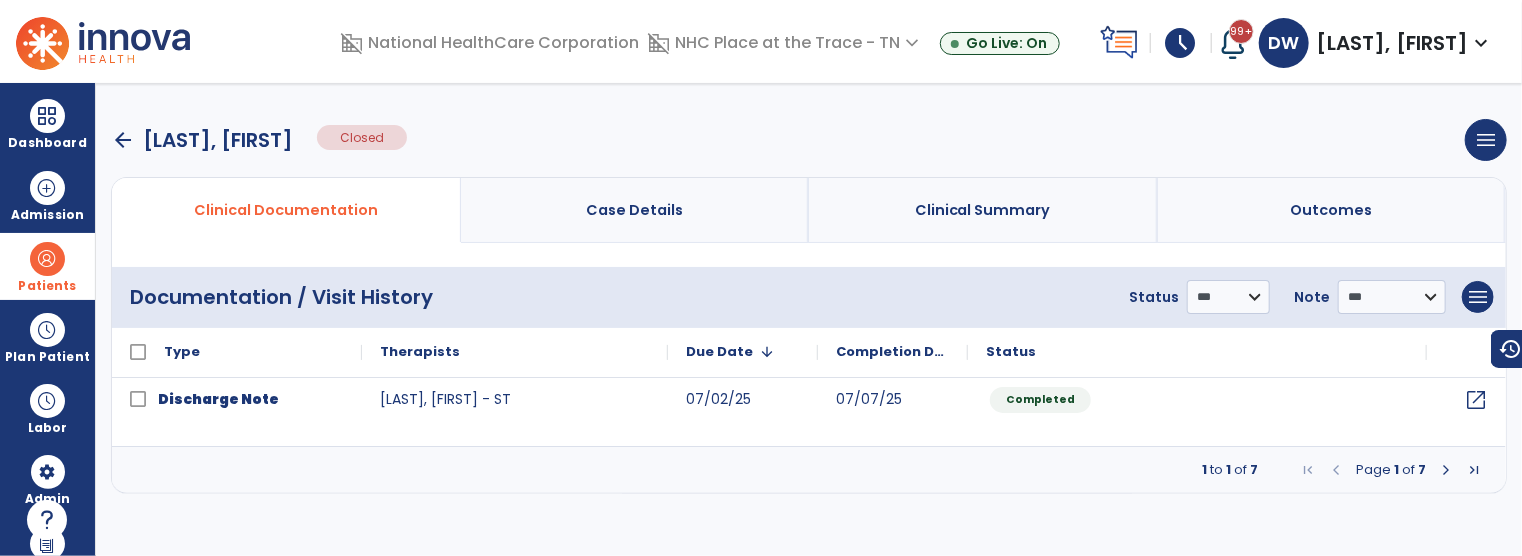 click on "arrow_back" at bounding box center [123, 140] 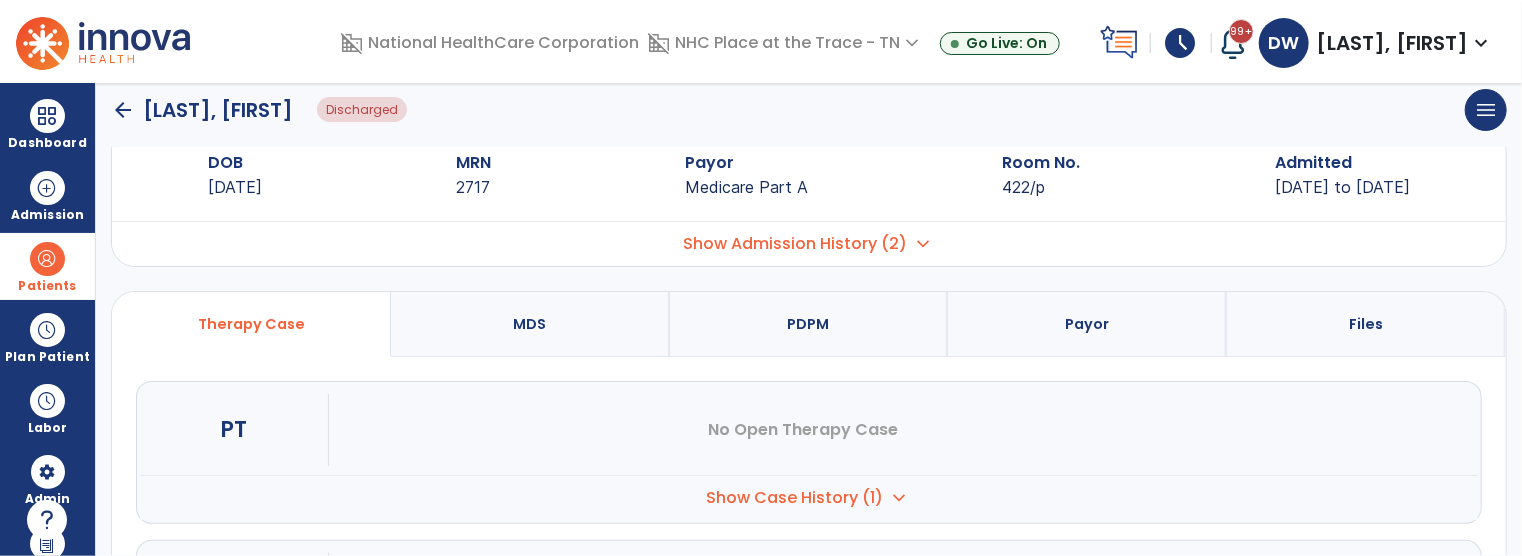 scroll, scrollTop: 0, scrollLeft: 0, axis: both 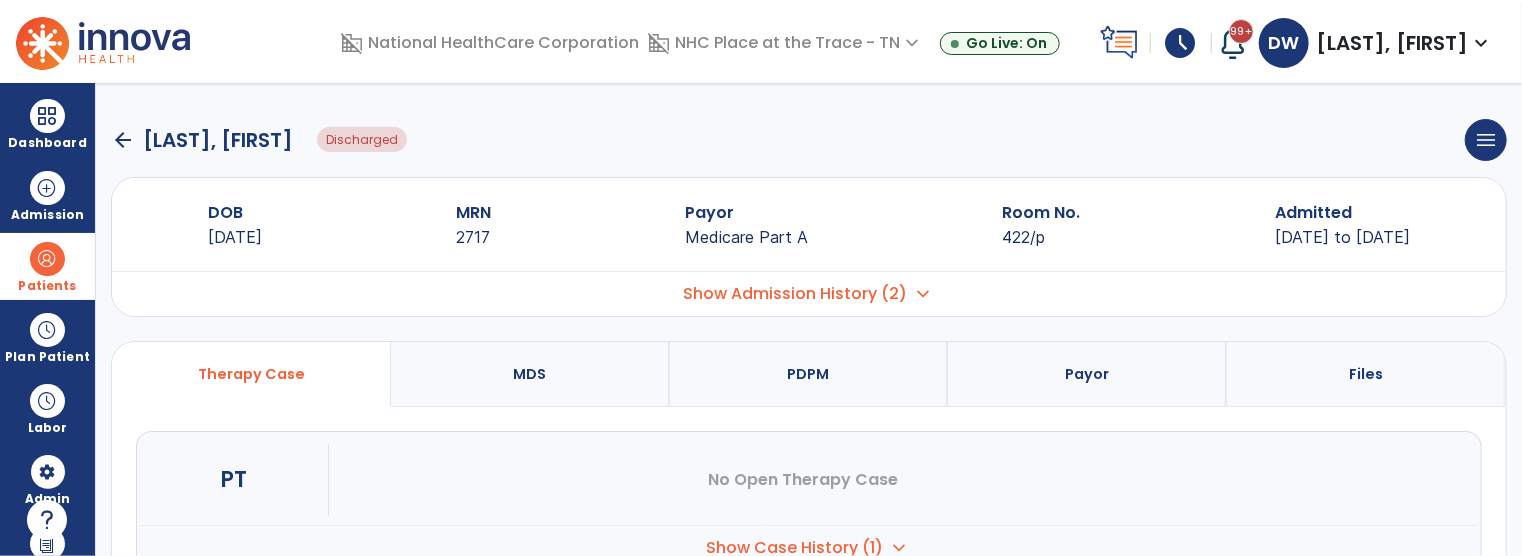 drag, startPoint x: 1325, startPoint y: 367, endPoint x: 1359, endPoint y: 371, distance: 34.234486 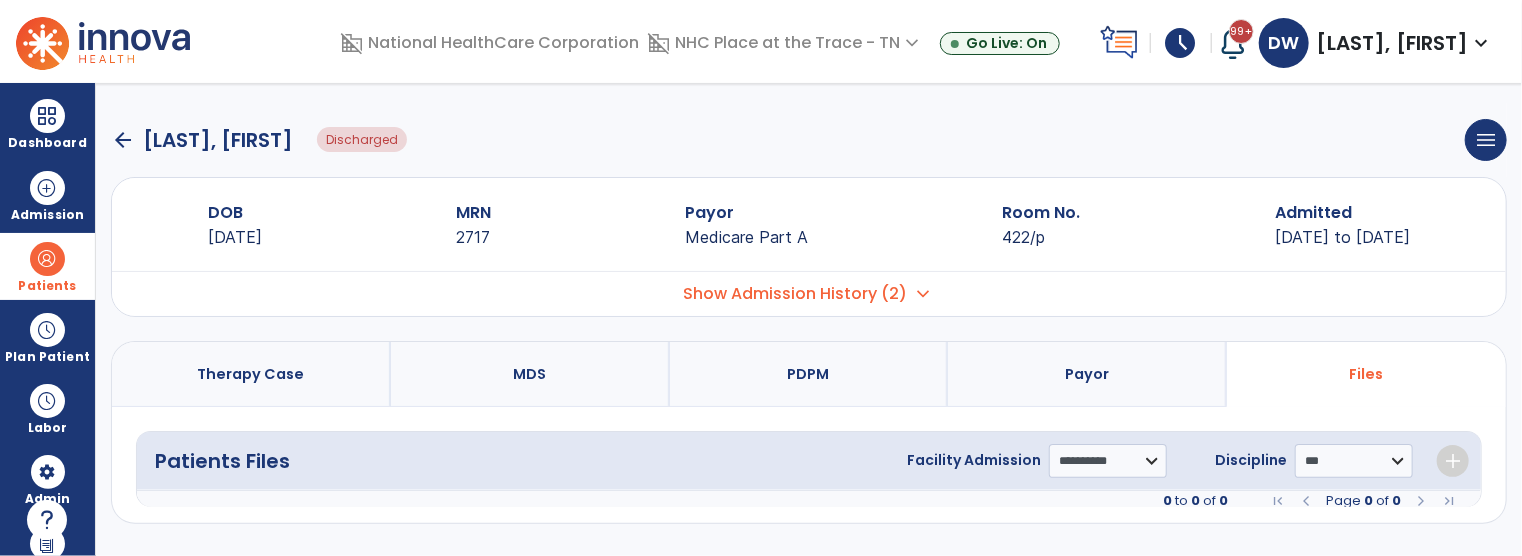 click on "arrow_back" 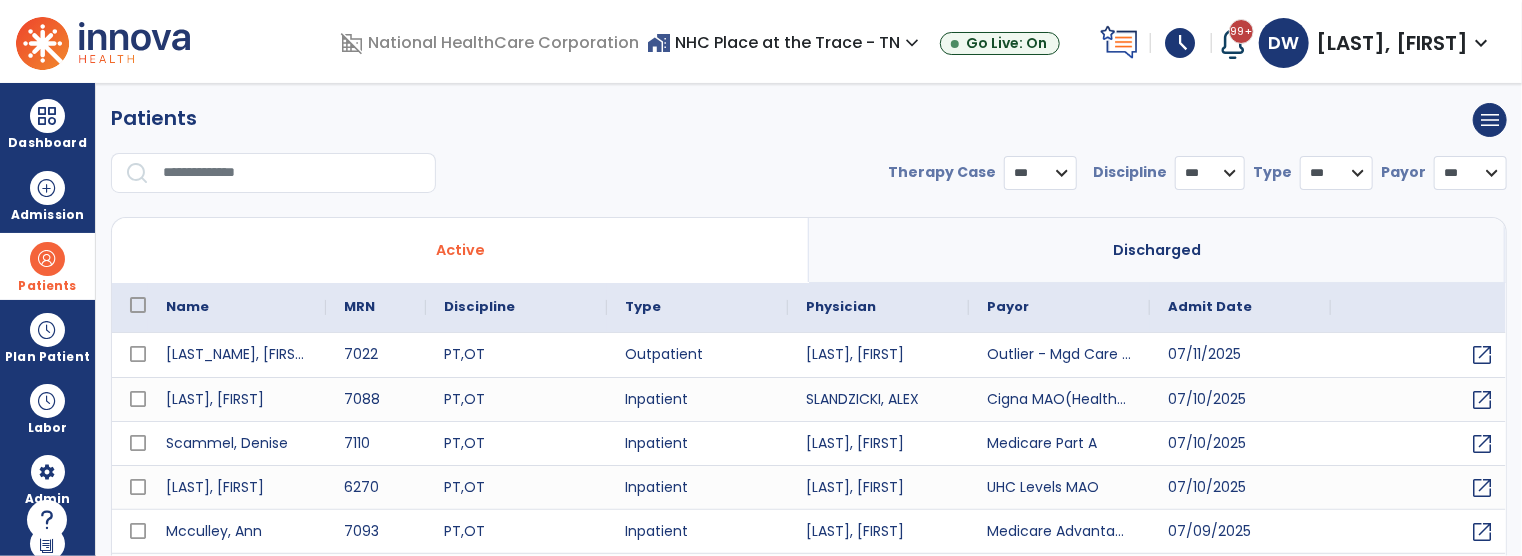 select on "***" 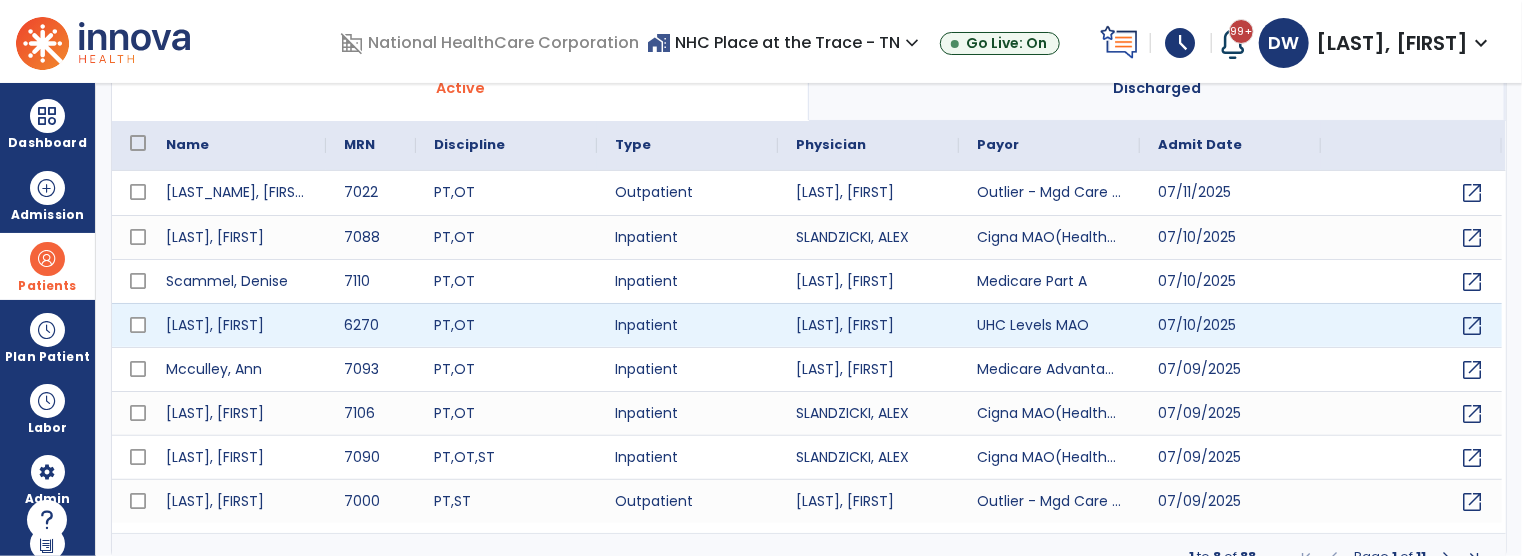 scroll, scrollTop: 185, scrollLeft: 0, axis: vertical 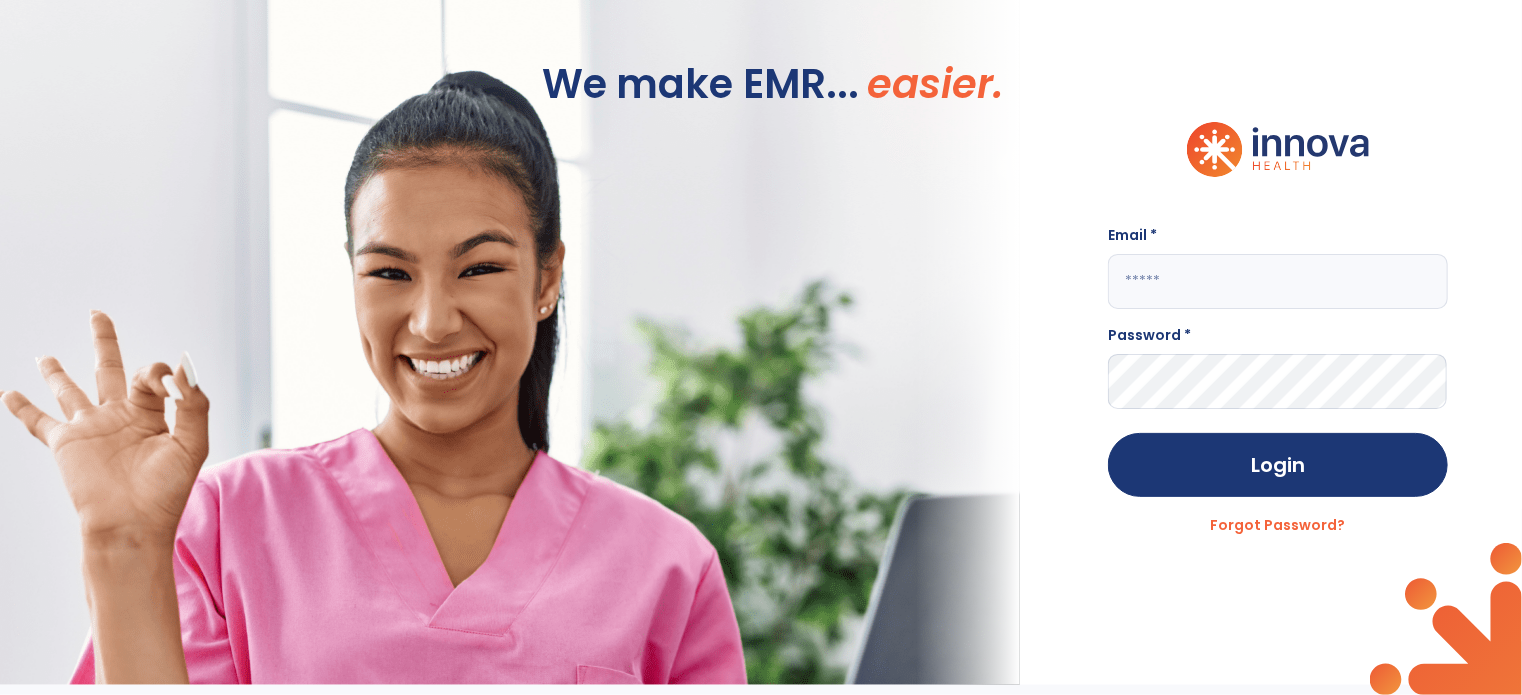click 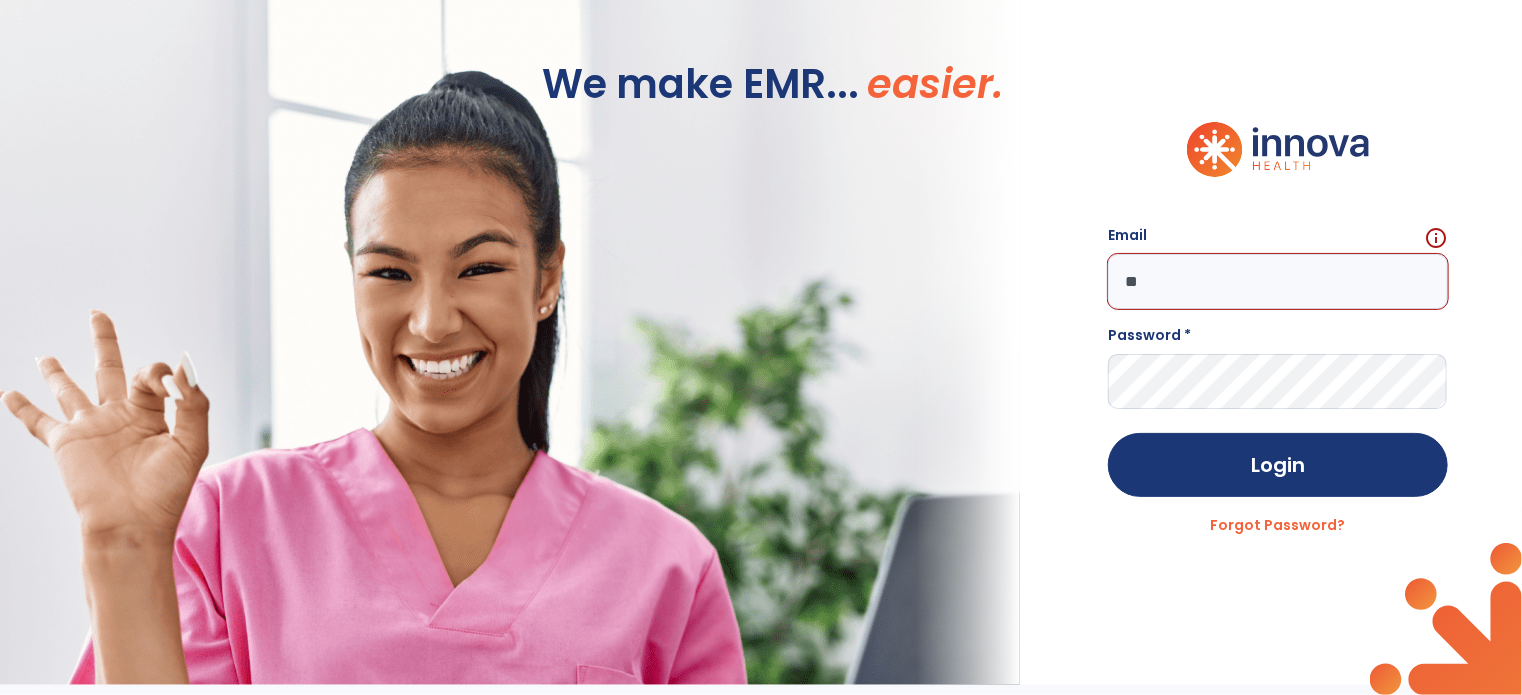 type on "*" 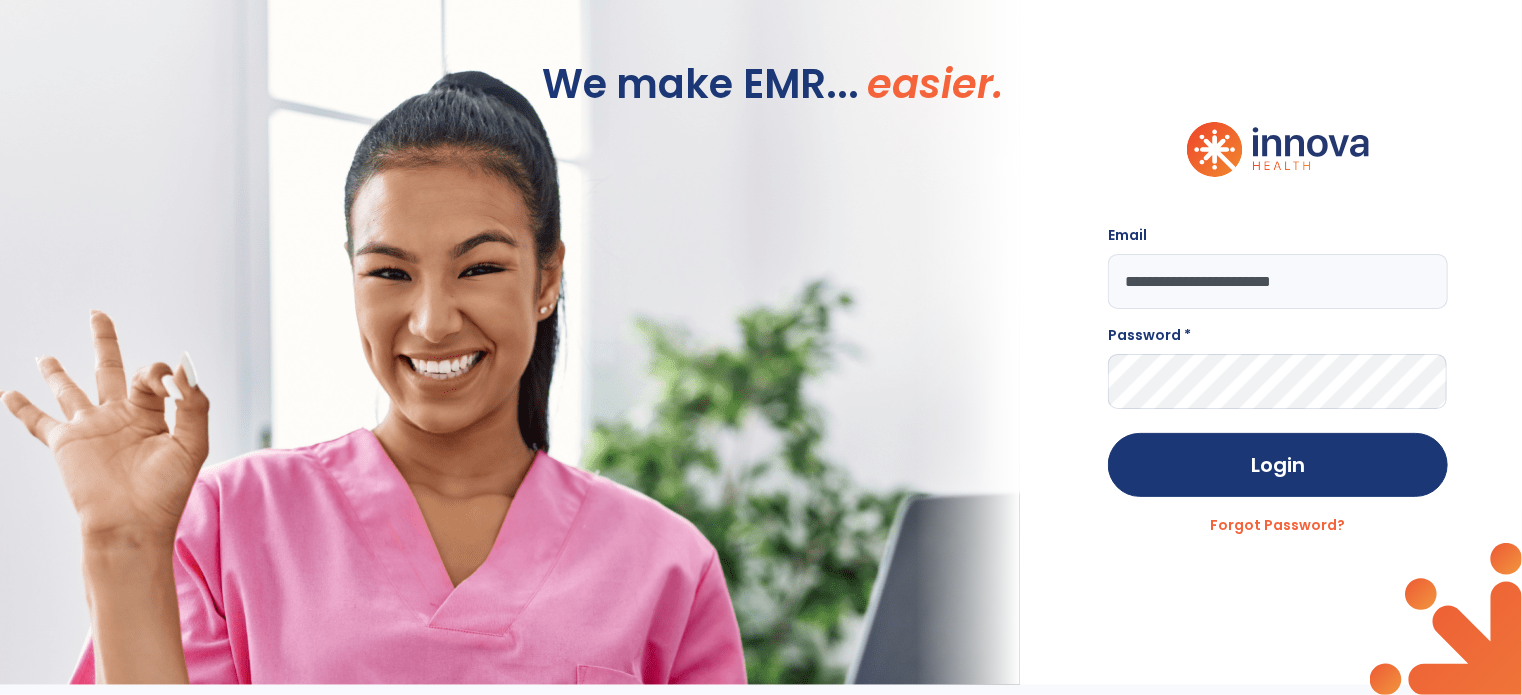 type on "**********" 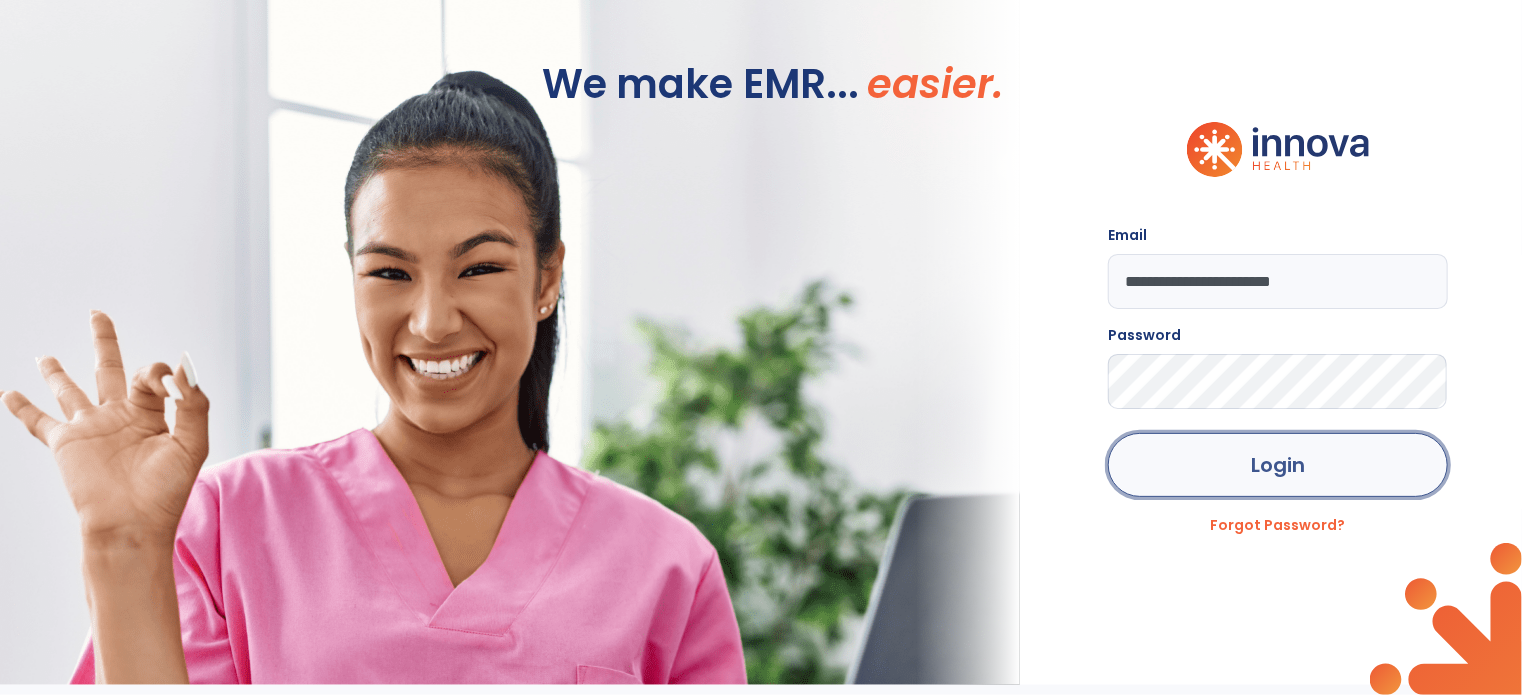 click on "Login" 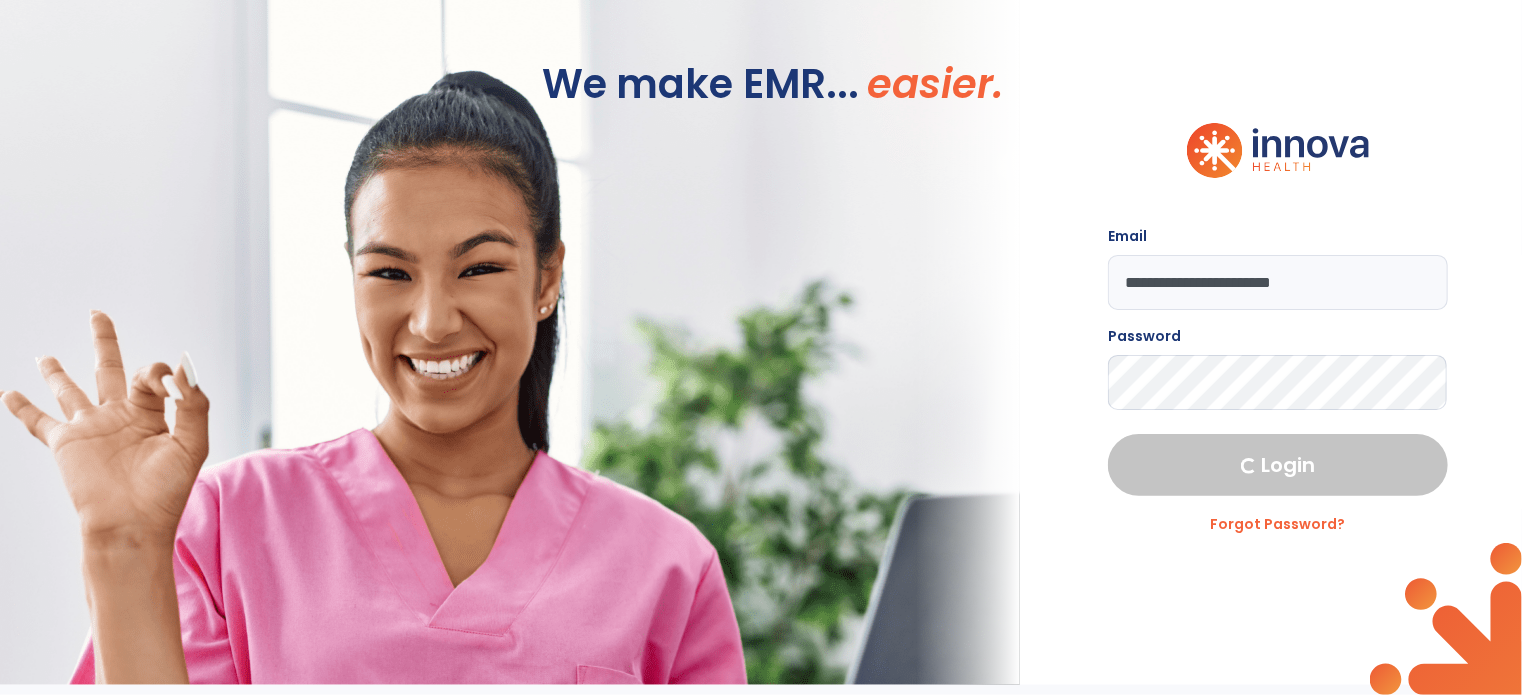 select on "***" 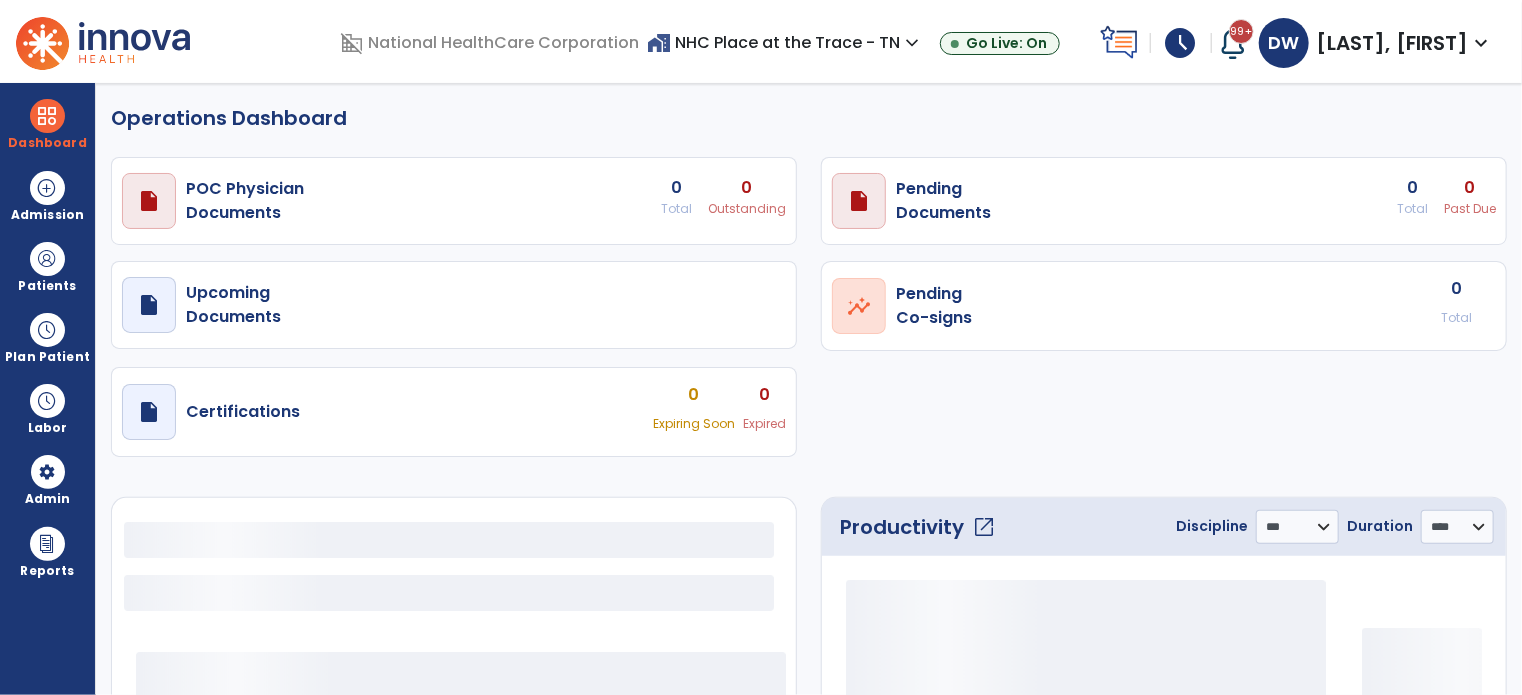select on "***" 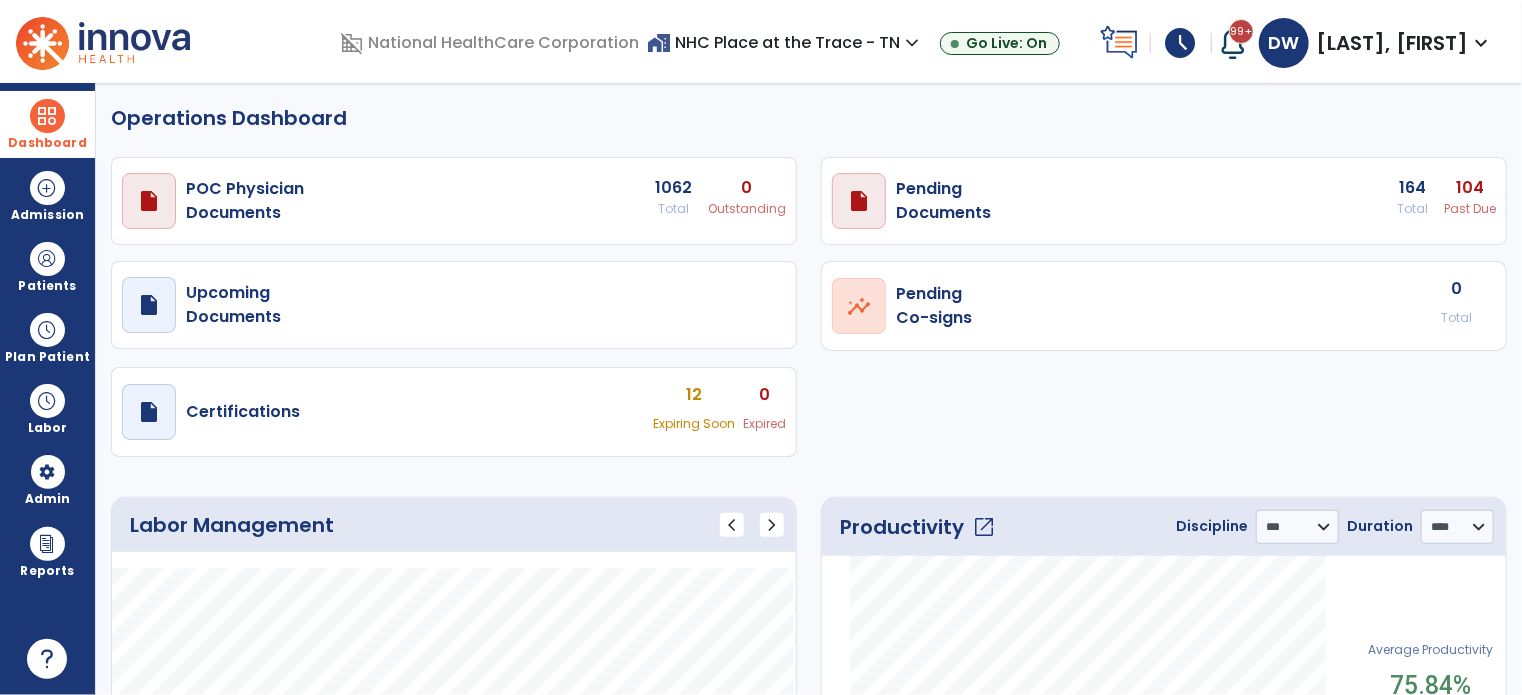 click on "Dashboard" at bounding box center (47, 143) 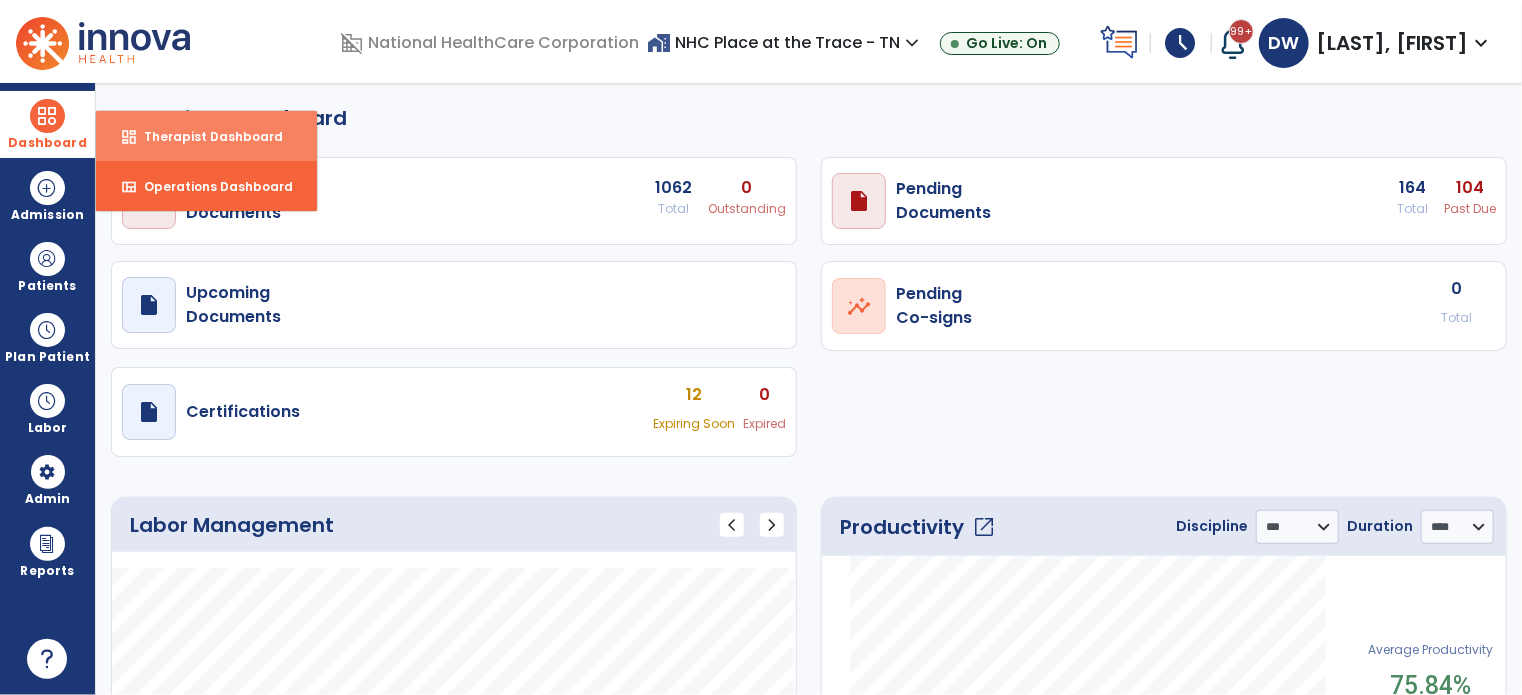 click on "dashboard" at bounding box center [129, 137] 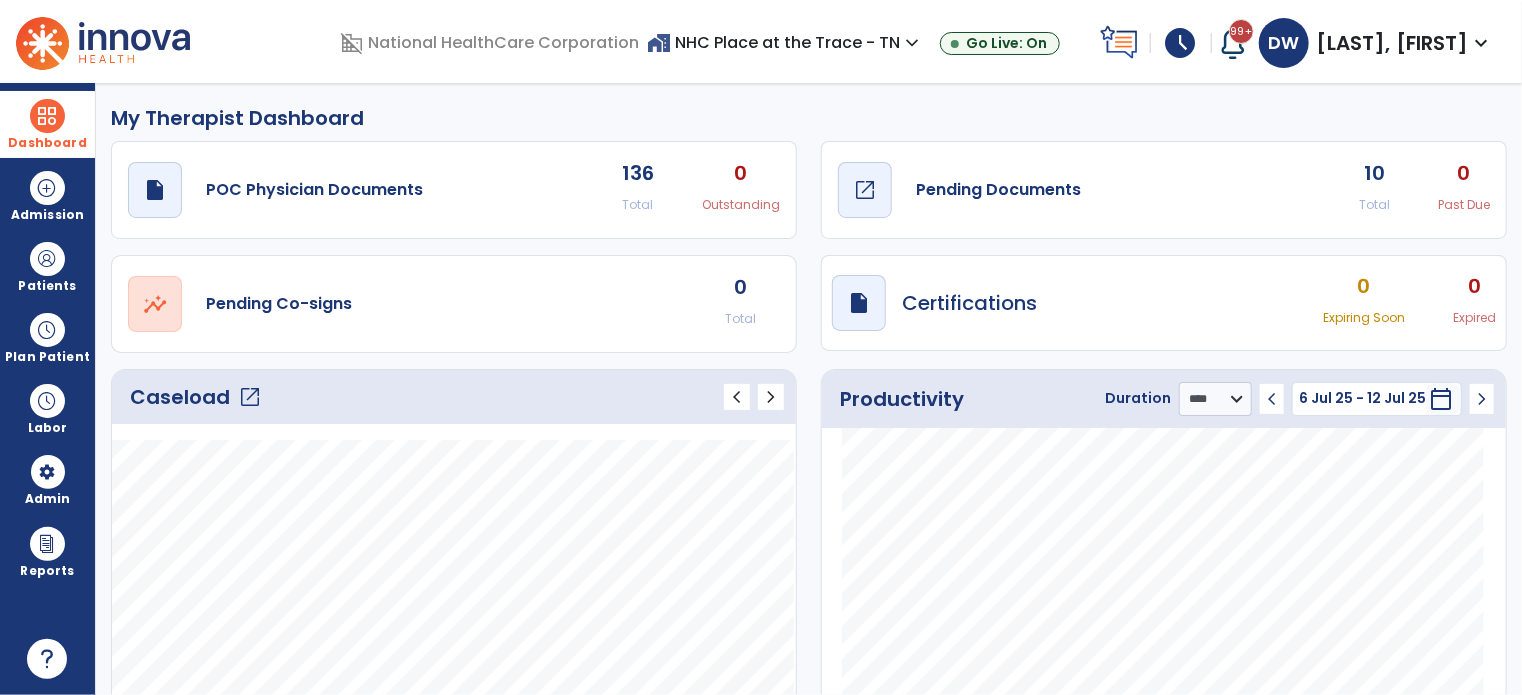 click on "Pending Documents" 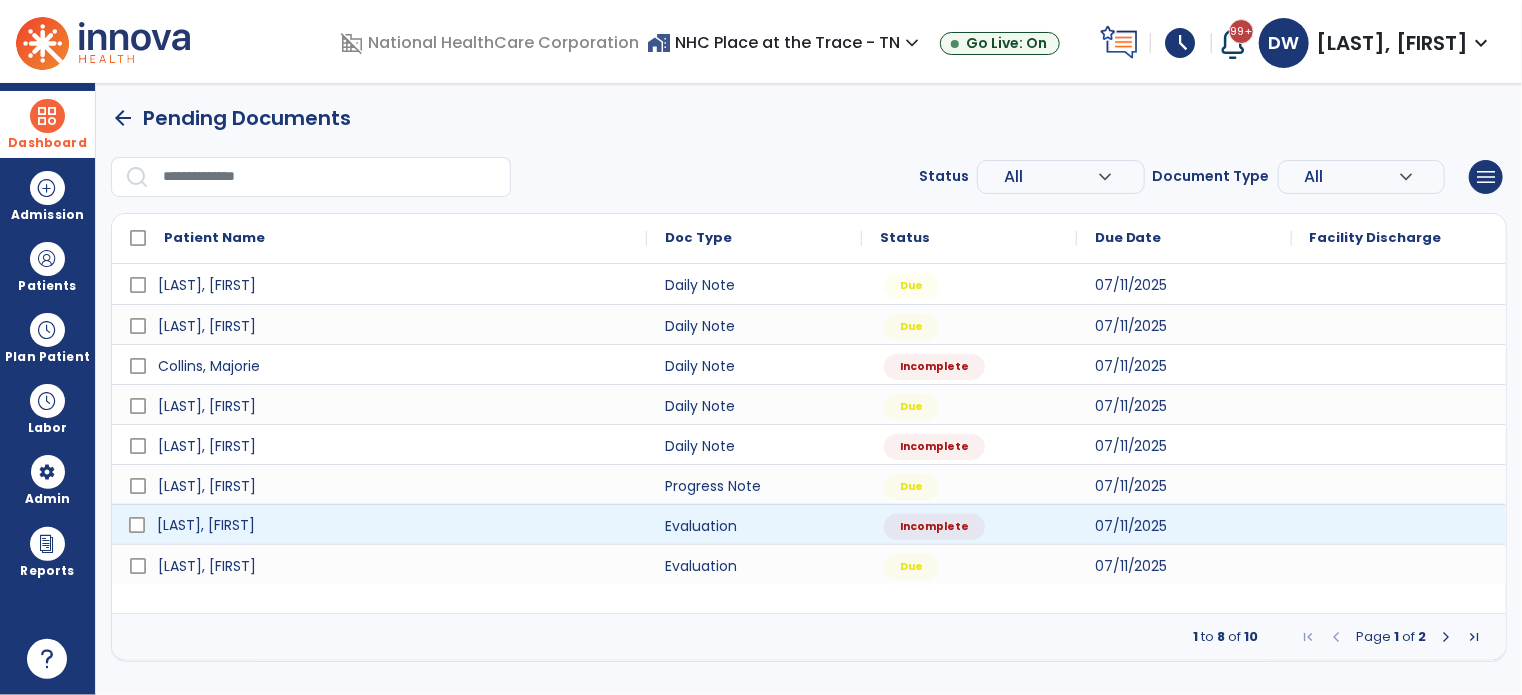 click on "Powers, Angela" at bounding box center [393, 525] 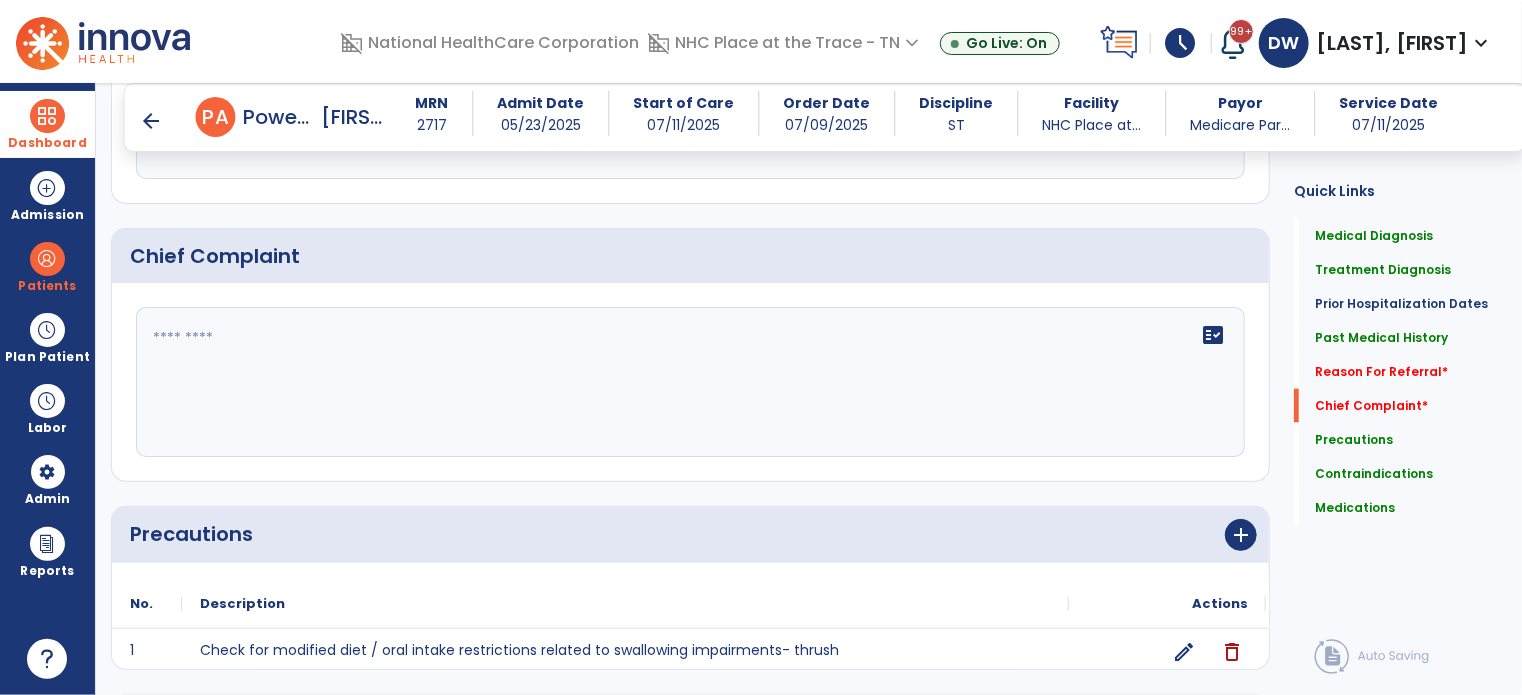 scroll, scrollTop: 1344, scrollLeft: 0, axis: vertical 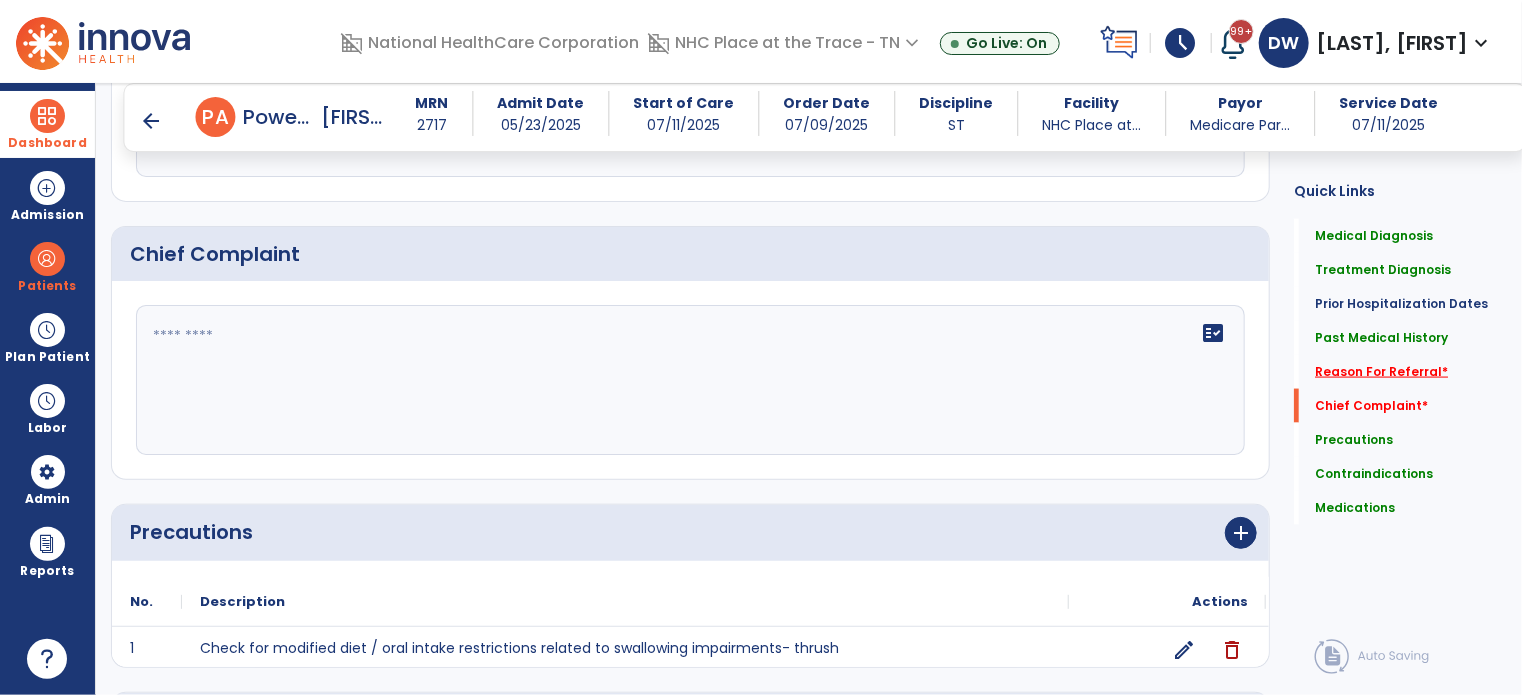 click on "Reason For Referral   *" 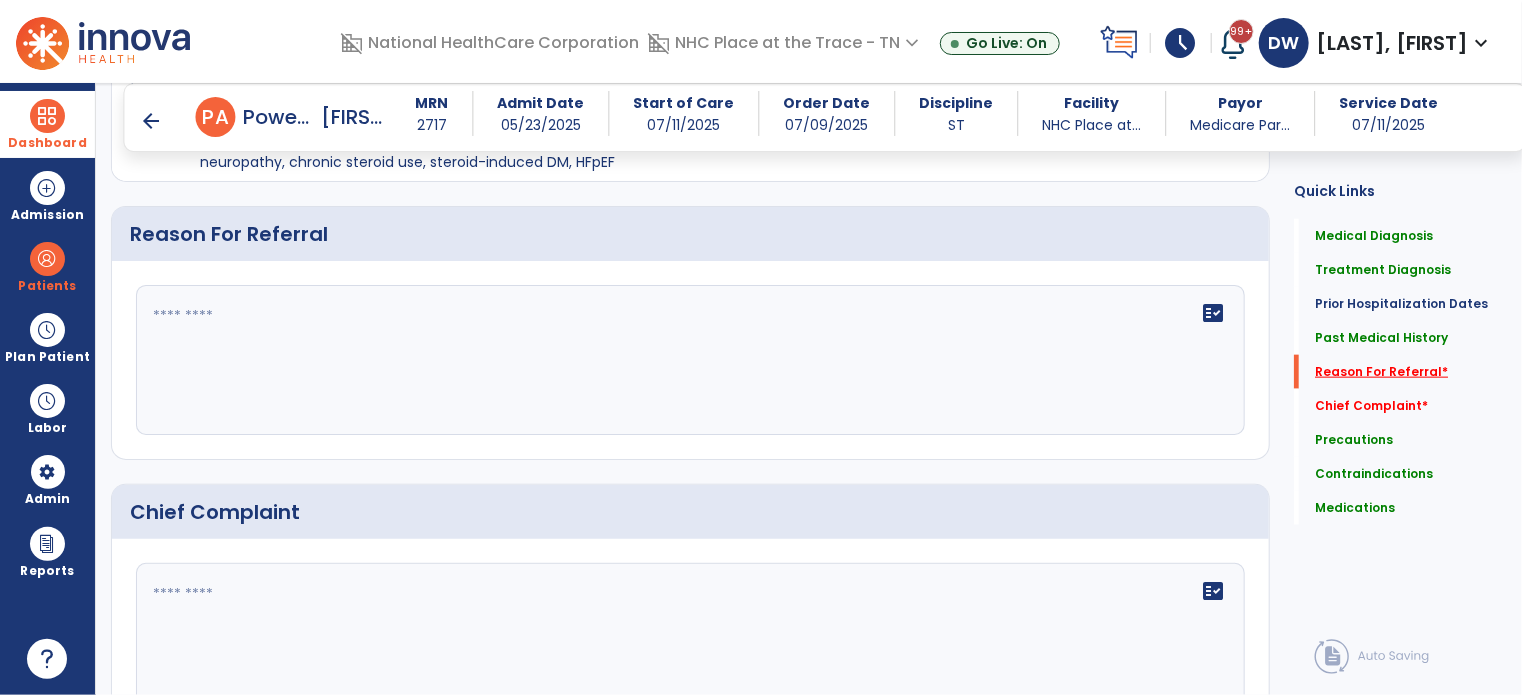scroll, scrollTop: 1028, scrollLeft: 0, axis: vertical 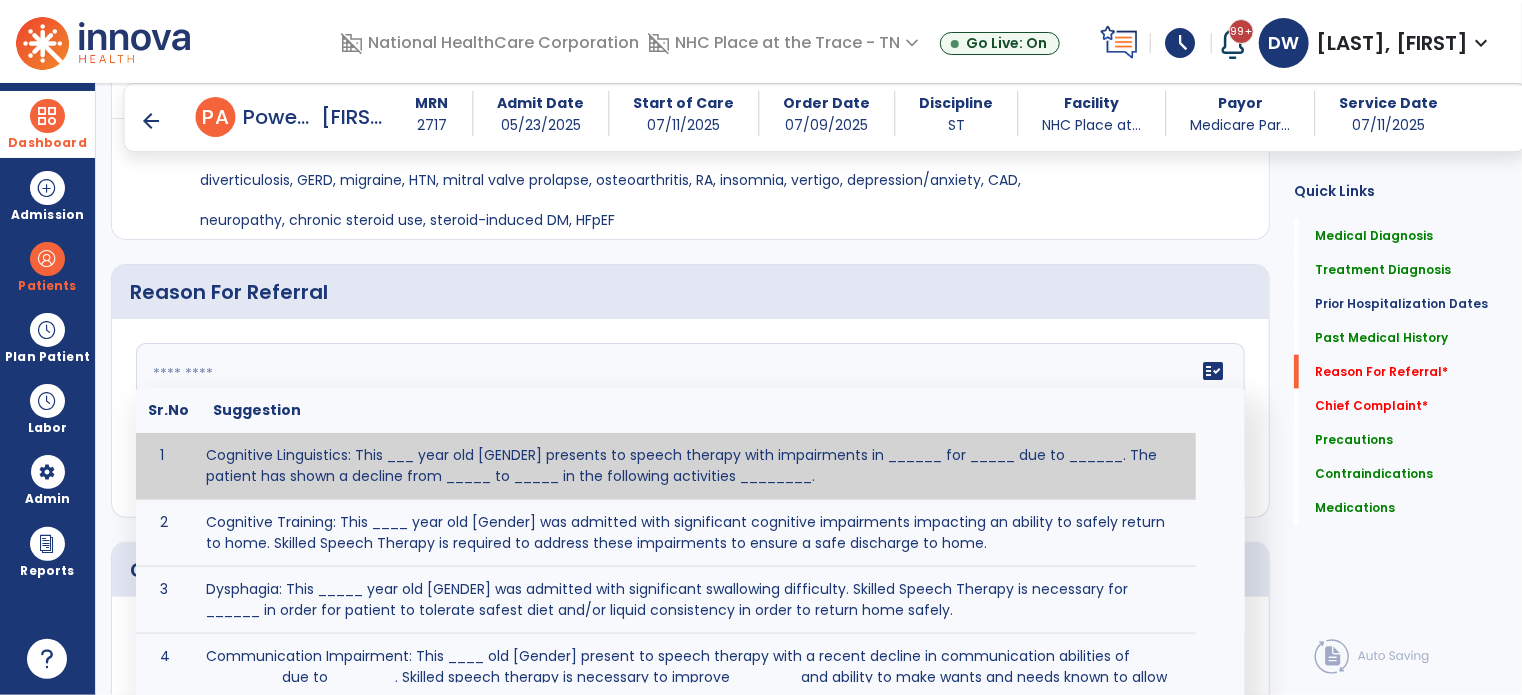 drag, startPoint x: 380, startPoint y: 401, endPoint x: 276, endPoint y: 353, distance: 114.54257 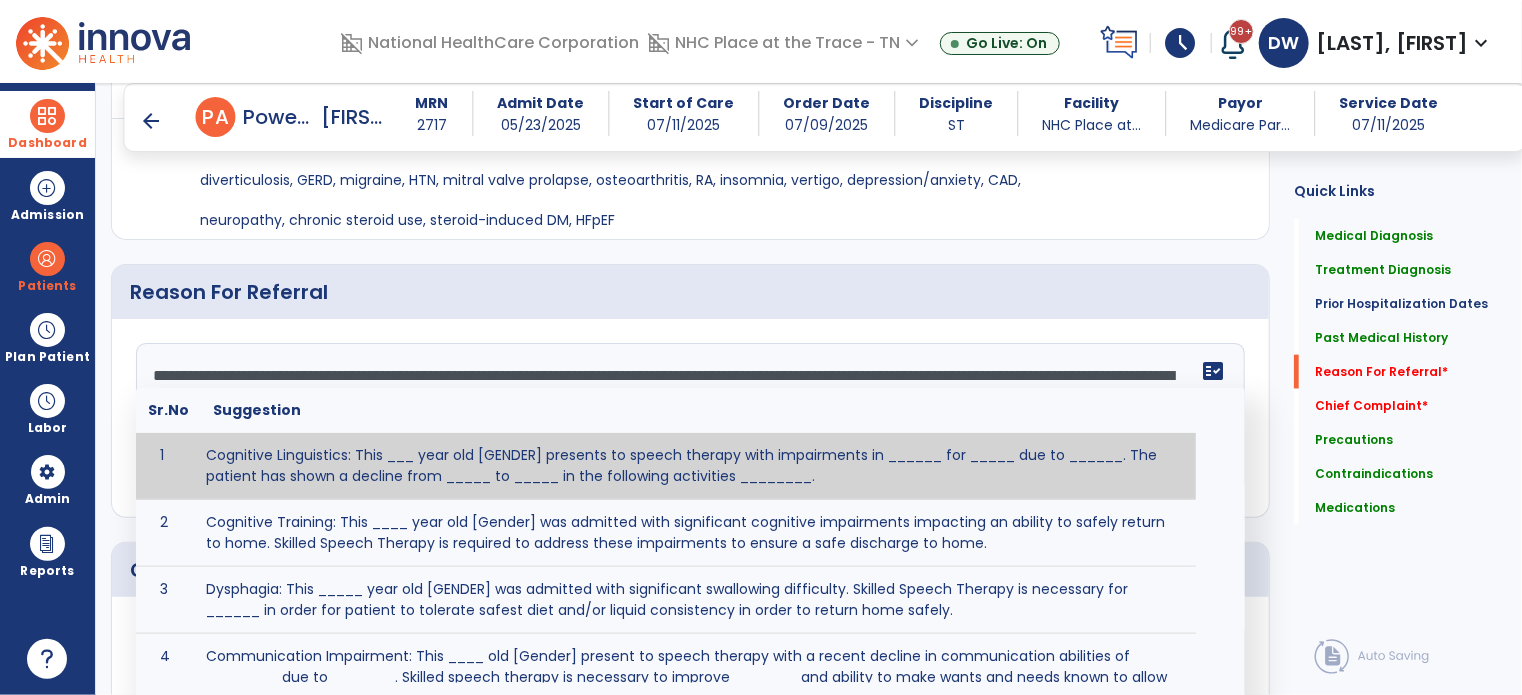 scroll, scrollTop: 112, scrollLeft: 0, axis: vertical 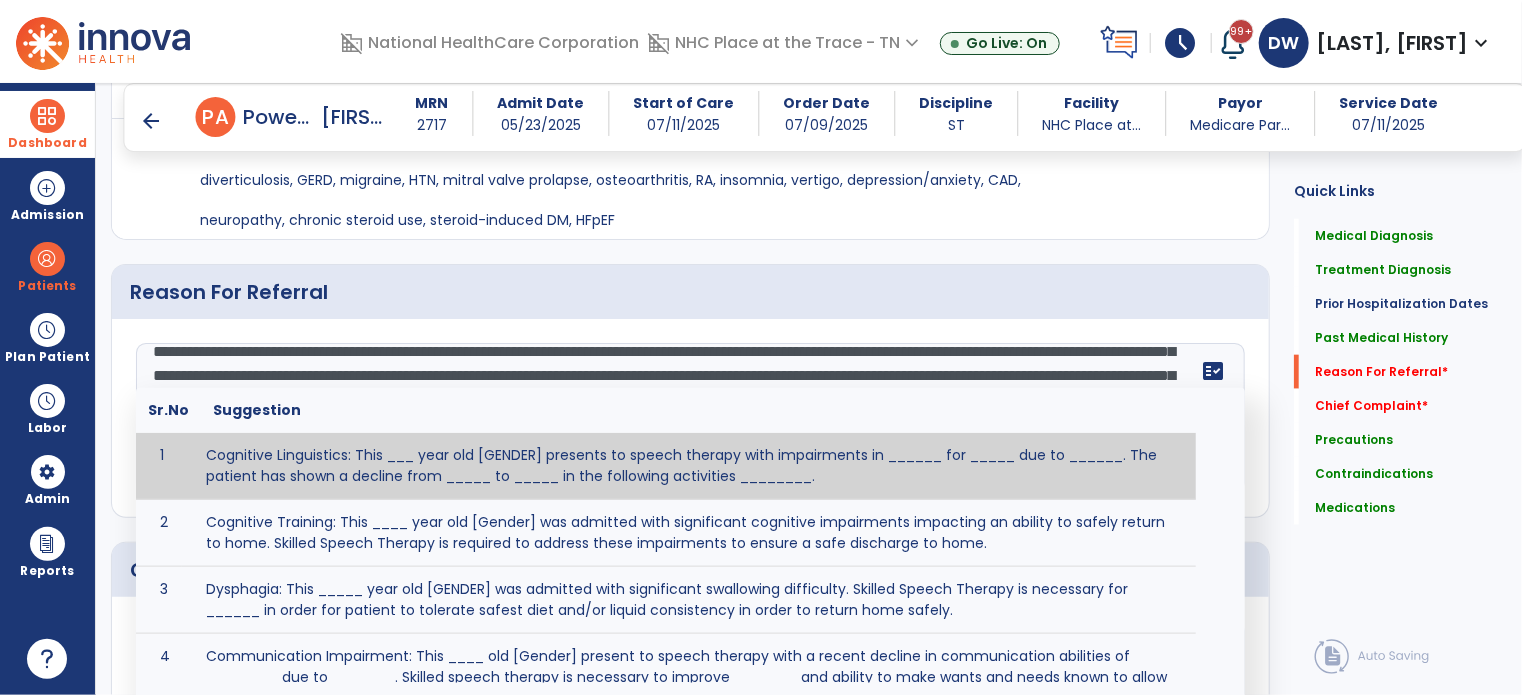 type on "**********" 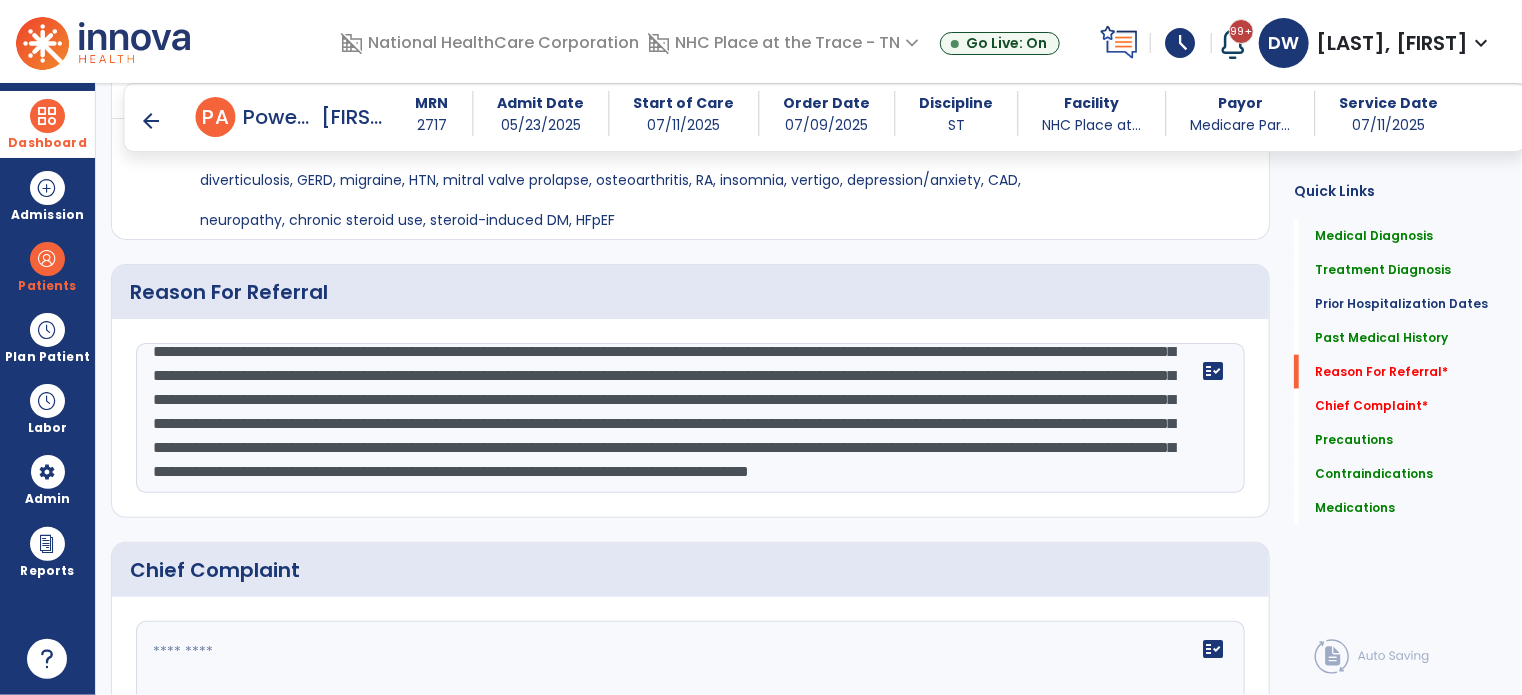 drag, startPoint x: 512, startPoint y: 318, endPoint x: 1136, endPoint y: 517, distance: 654.9634 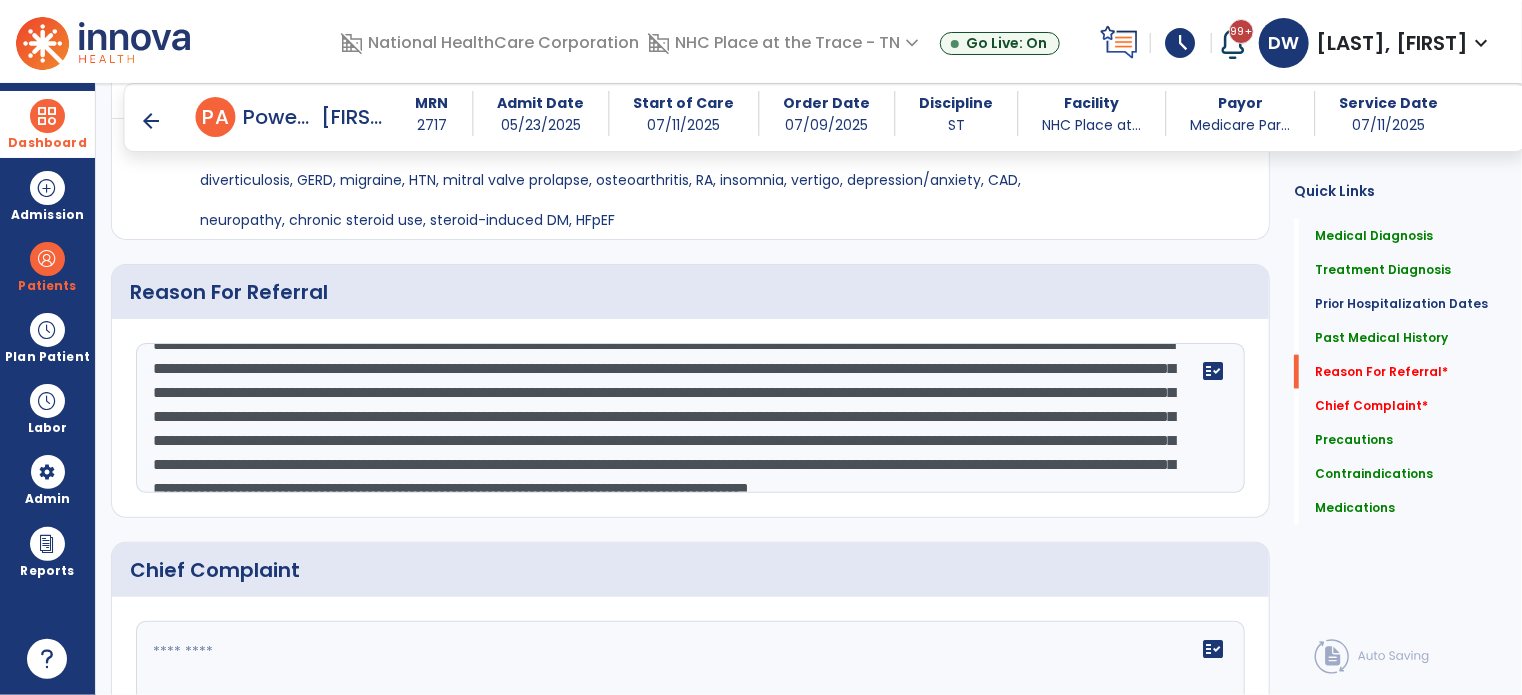 scroll, scrollTop: 0, scrollLeft: 0, axis: both 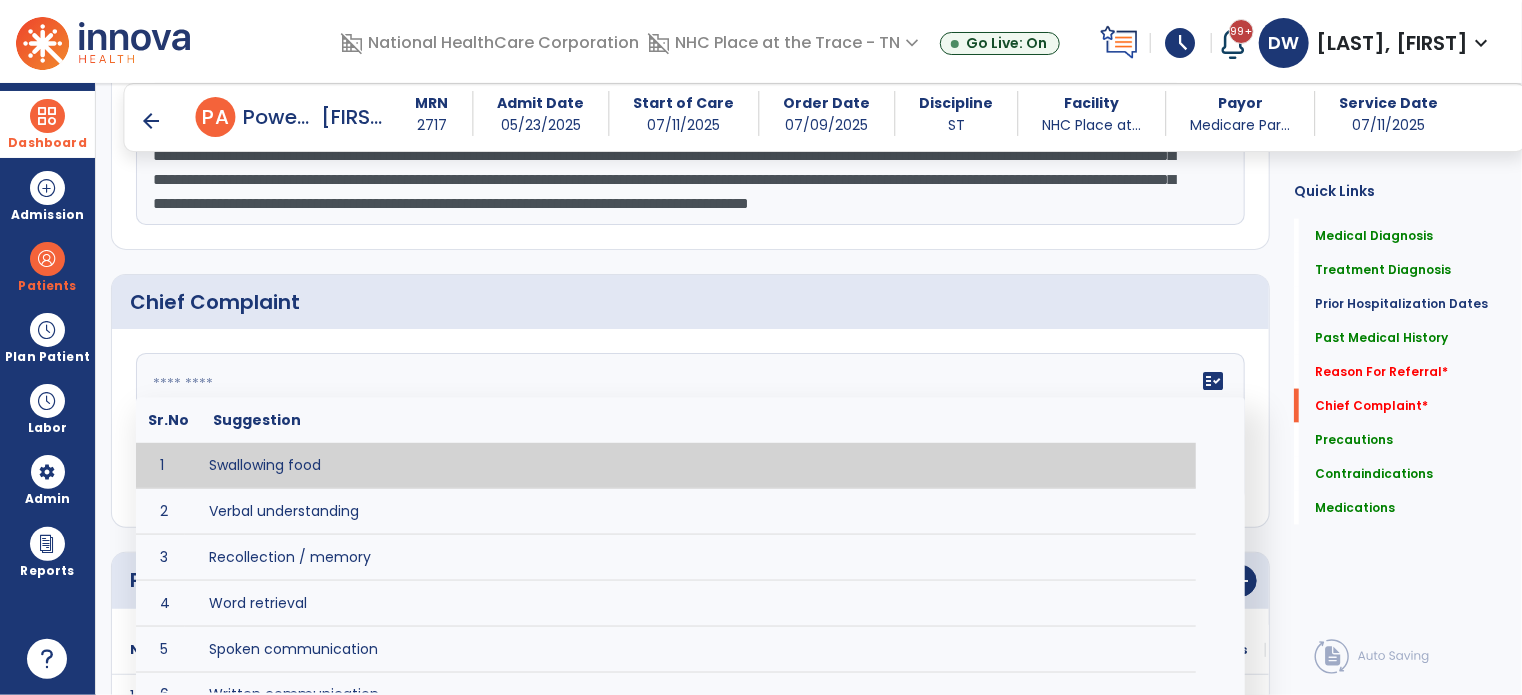 drag, startPoint x: 1136, startPoint y: 517, endPoint x: 472, endPoint y: 387, distance: 676.60626 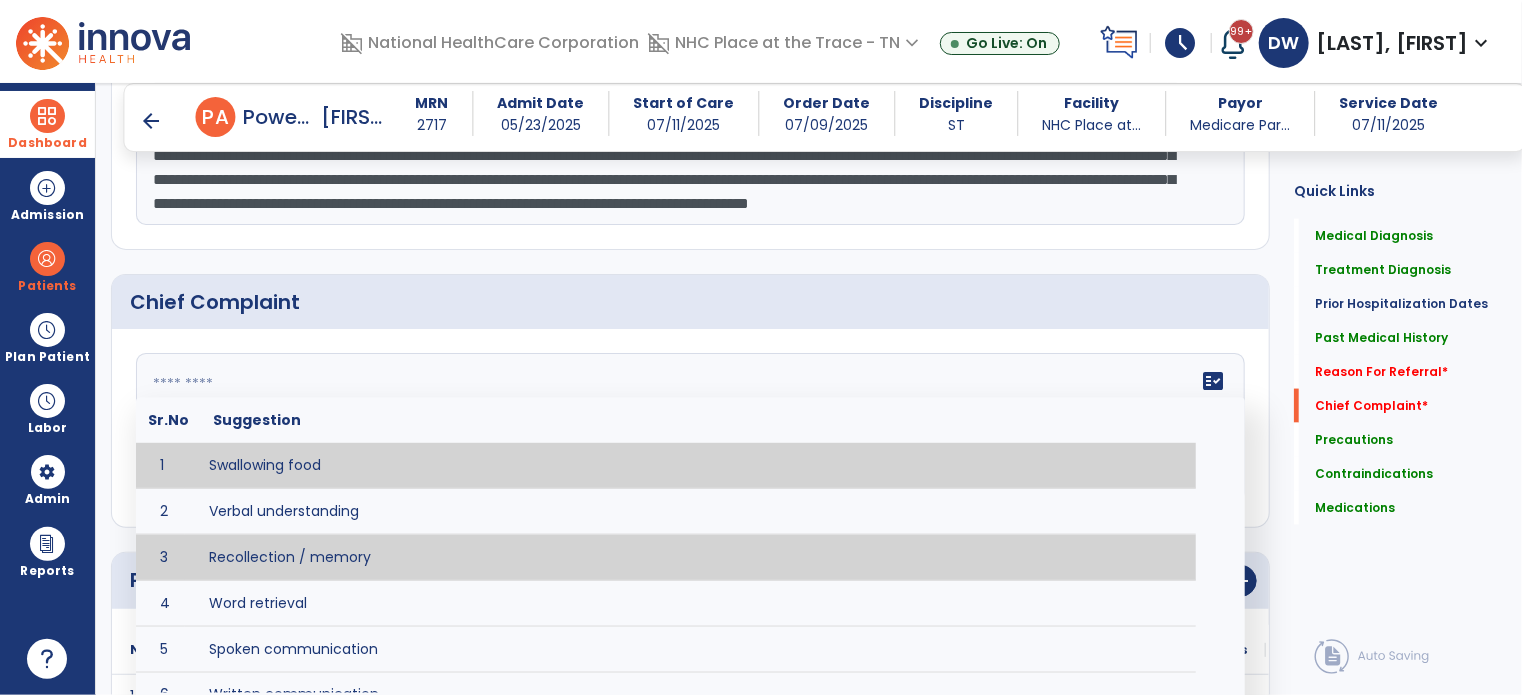 type on "**********" 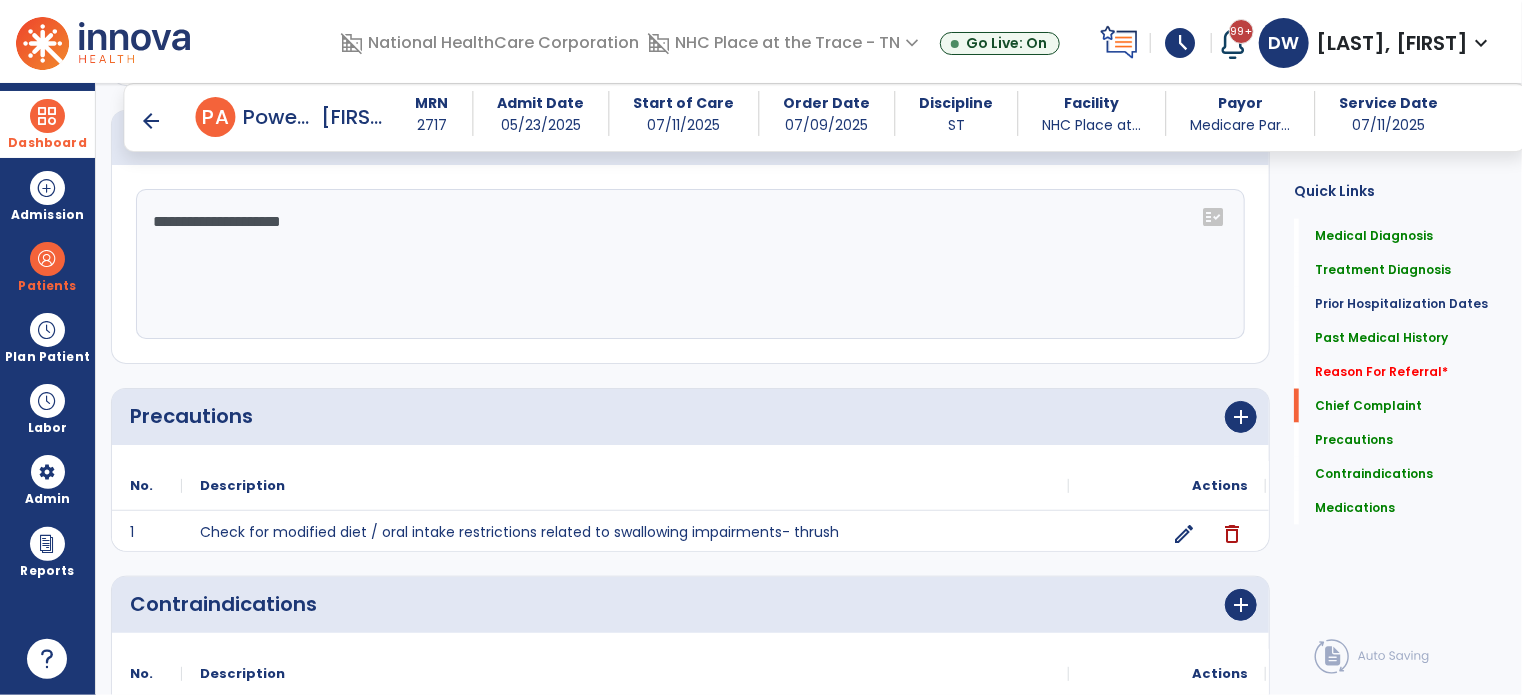 scroll, scrollTop: 1461, scrollLeft: 0, axis: vertical 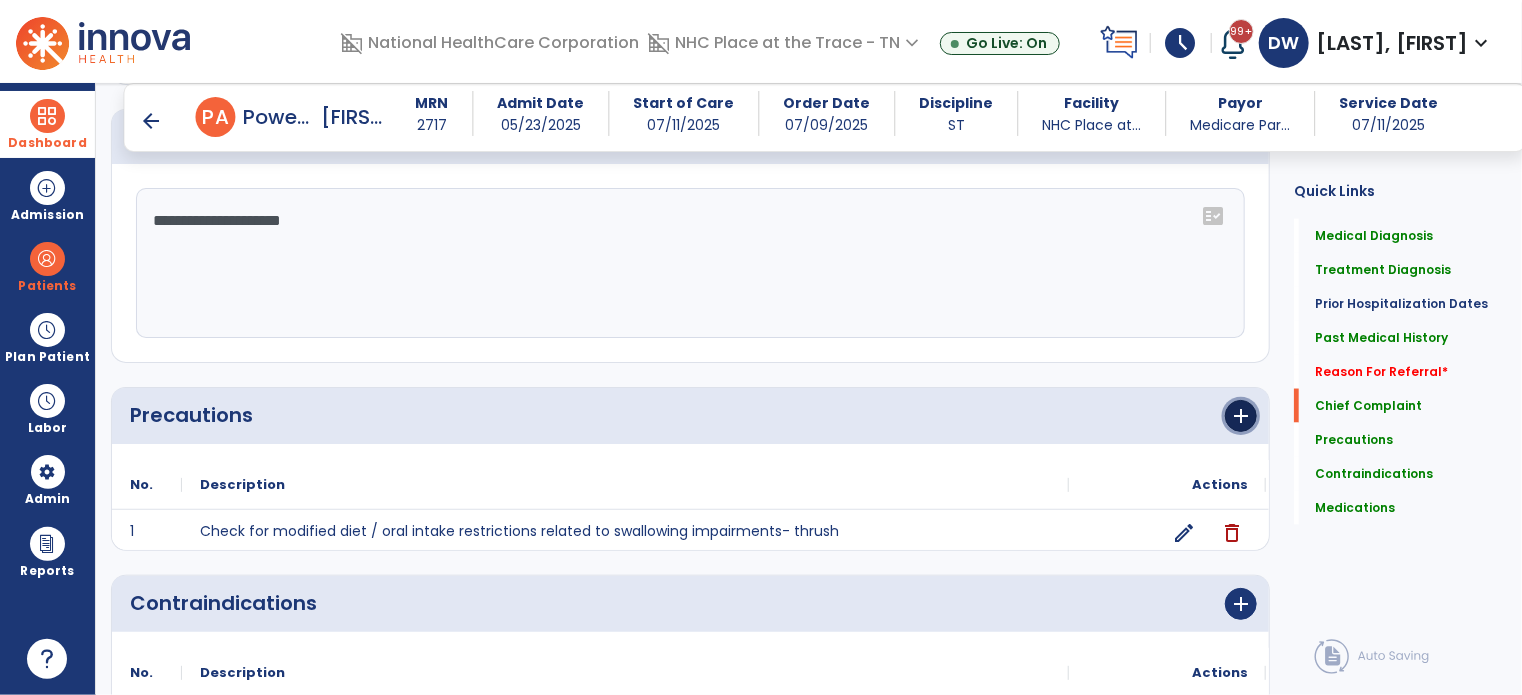 click on "add" 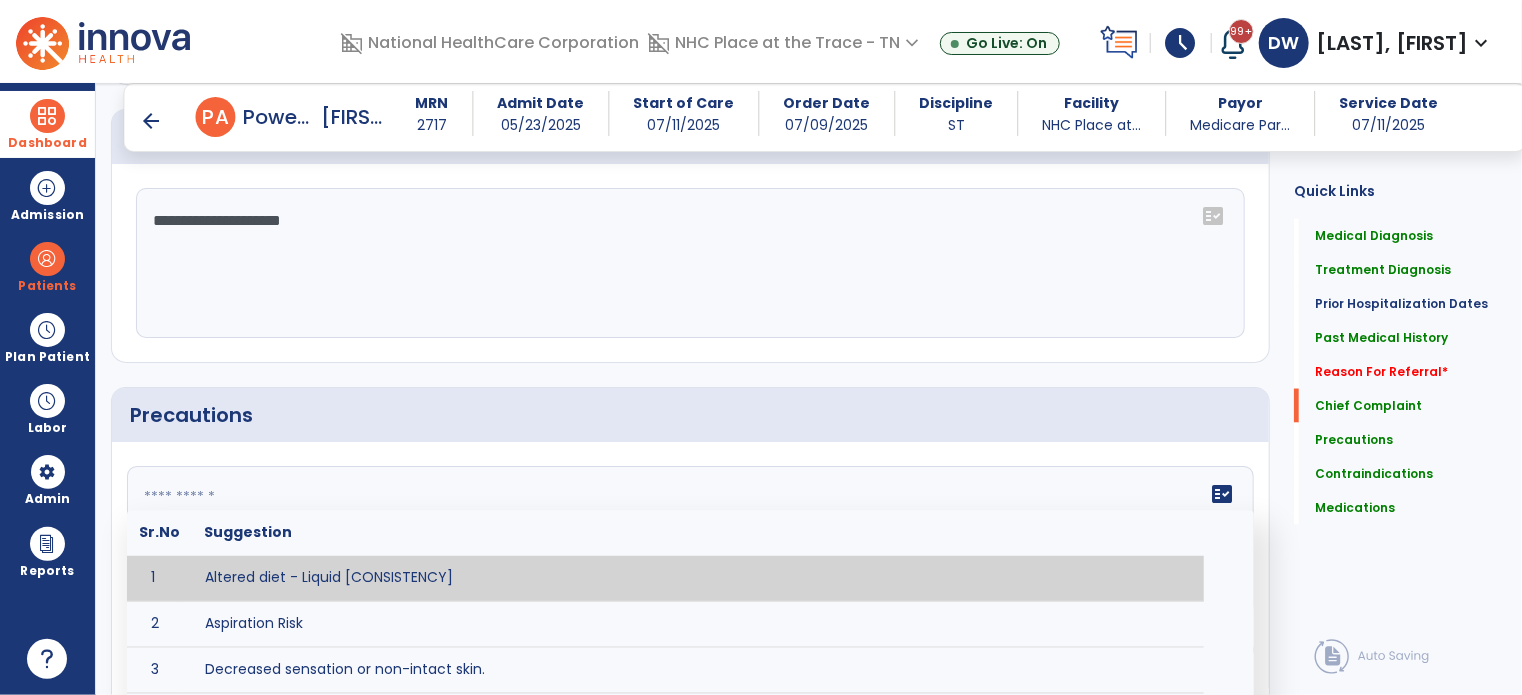 click on "fact_check  Sr.No Suggestion 1 Altered diet - Liquid [CONSISTENCY] 2 Aspiration Risk 3 Decreased sensation or non-intact skin. 4 Cardiac 5 Check for modified diet / oral intake restrictions related to swallowing impairments. 6 Check INR lab results prior to activity if patient on blood thinners. 7 Closely monitor anxiety or stress due to increased SOB/dyspnea and cease activity/exercise until patient is able to control this response 8 Code Status:  9 Confirm surgical approach and discoloration or other precautions. 10 Continuous pulse oximetry (SpO2) during all periods of sleep (day and night) and when out of line of sight of a competent caregiver. 11 Precautions for exercise include:  12 Depression 13 Diabetic diet 14 Fall risk 15 Fluid restriction 16 High fall risk related to cognitive, motor, perceptual, and sensory deficits 17 Hip precaution 18 Impulsive tendencies, restrict patient performance in unsupervised tasks 19 Isolation 20 Lymphedema 21 22 23 24 25 Monitor for respiratory dysfunction 26 27 NPO" 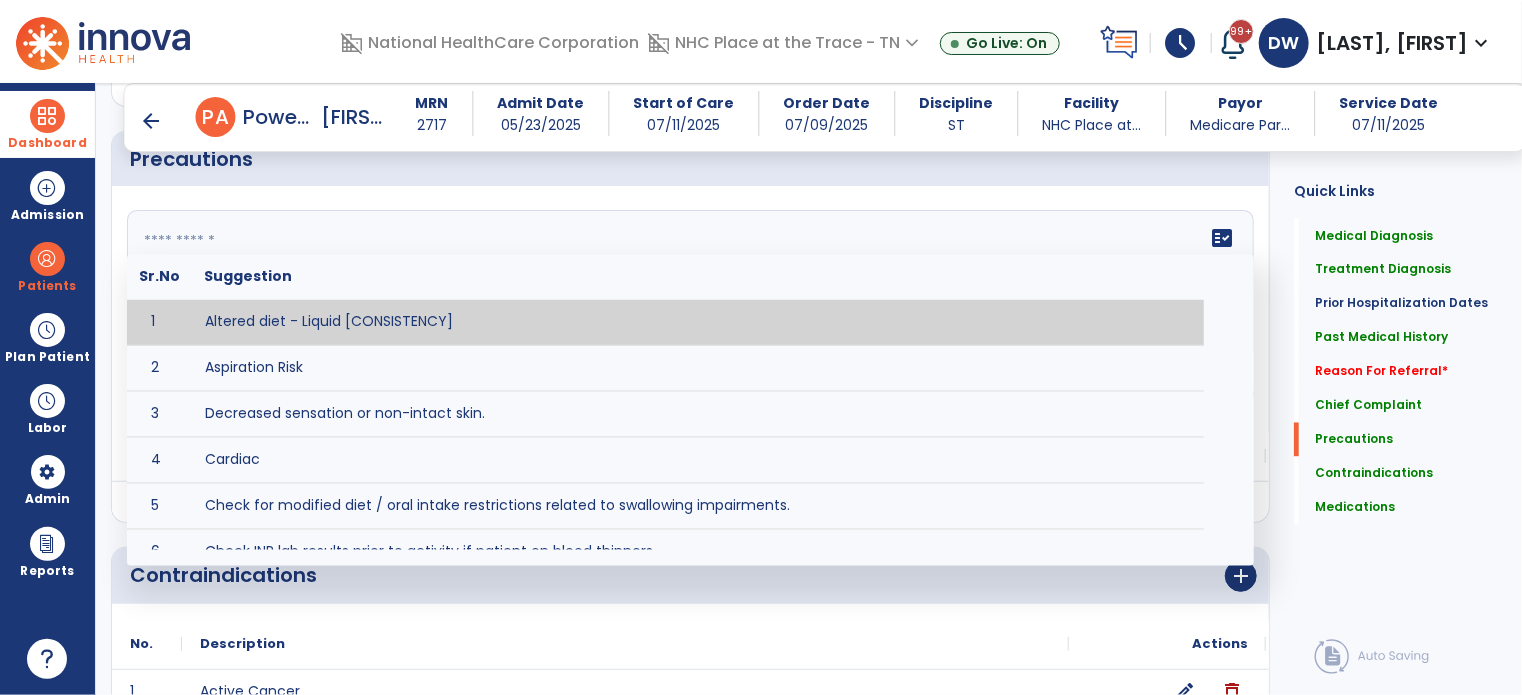 scroll, scrollTop: 1722, scrollLeft: 0, axis: vertical 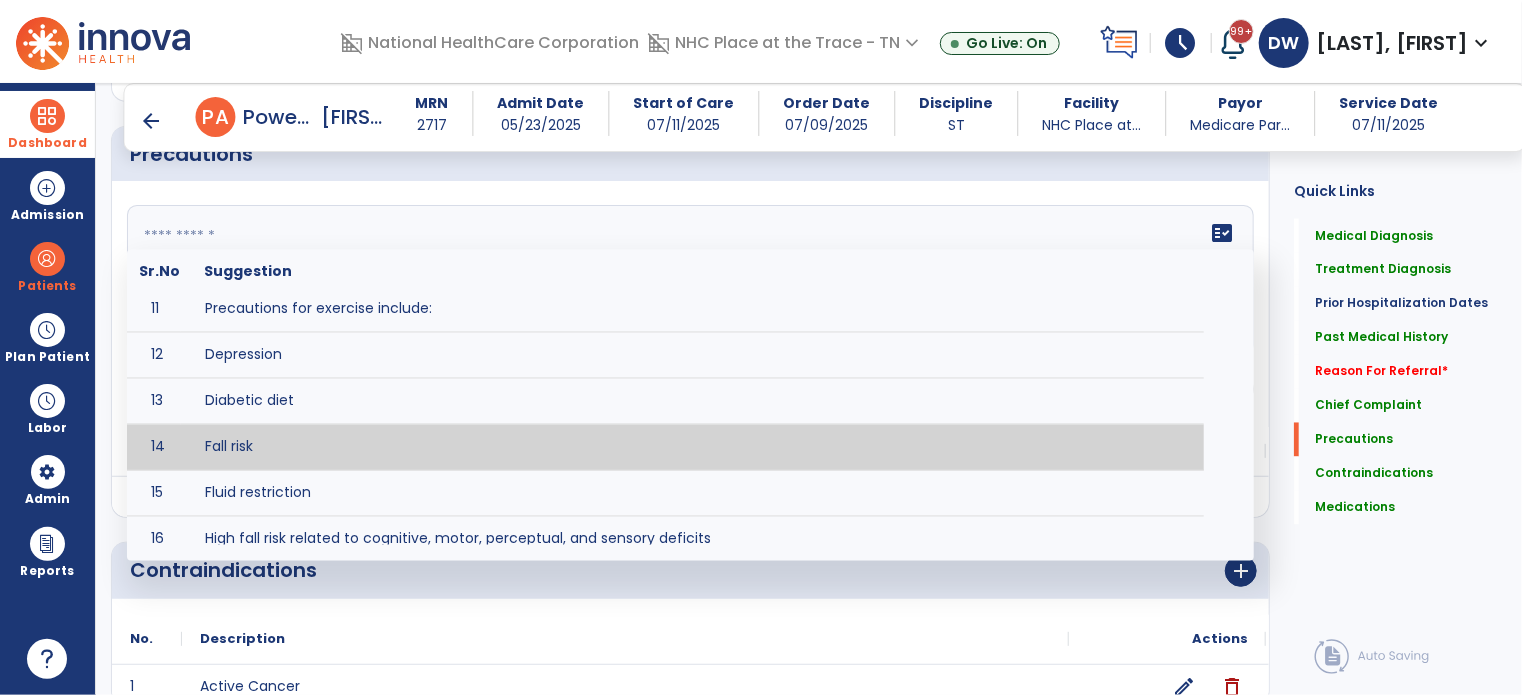 type on "*********" 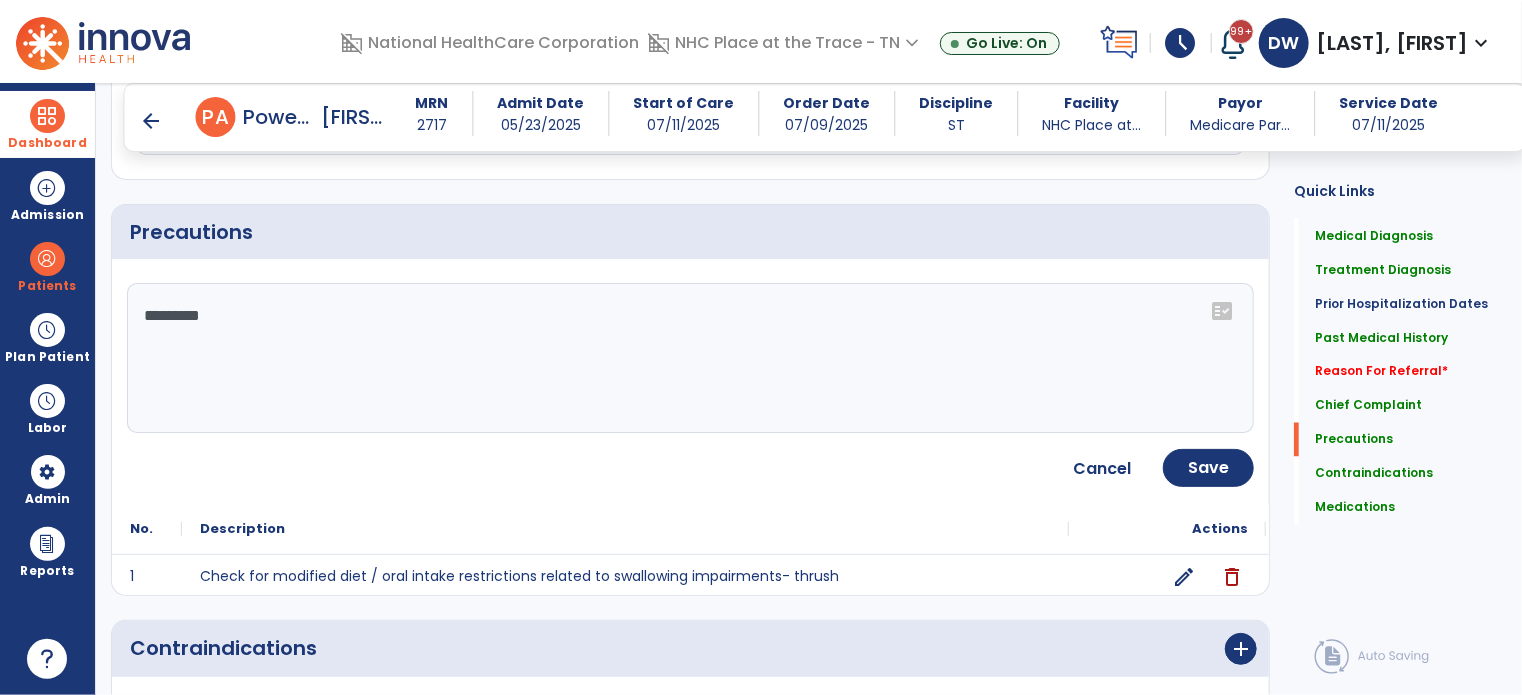 scroll, scrollTop: 1632, scrollLeft: 0, axis: vertical 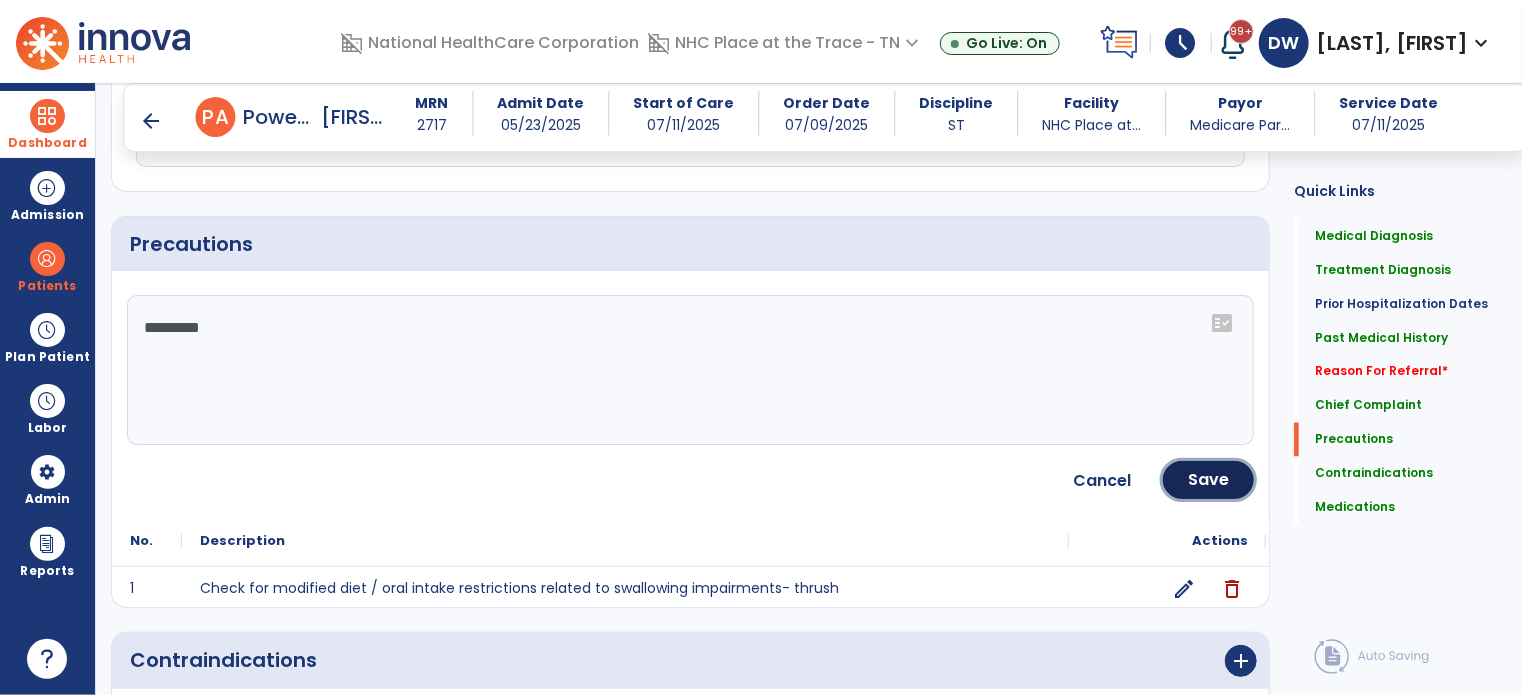 drag, startPoint x: 1217, startPoint y: 468, endPoint x: 1178, endPoint y: 480, distance: 40.804413 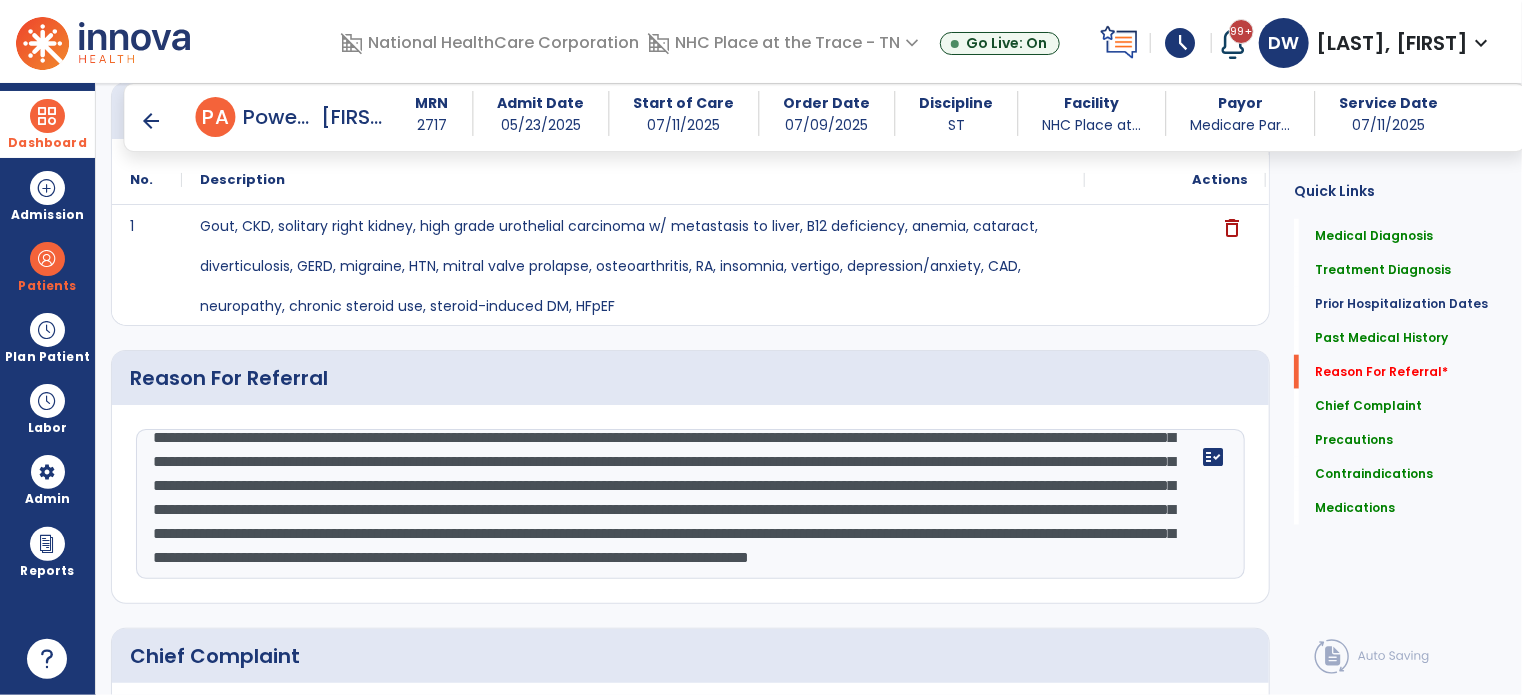 scroll, scrollTop: 941, scrollLeft: 0, axis: vertical 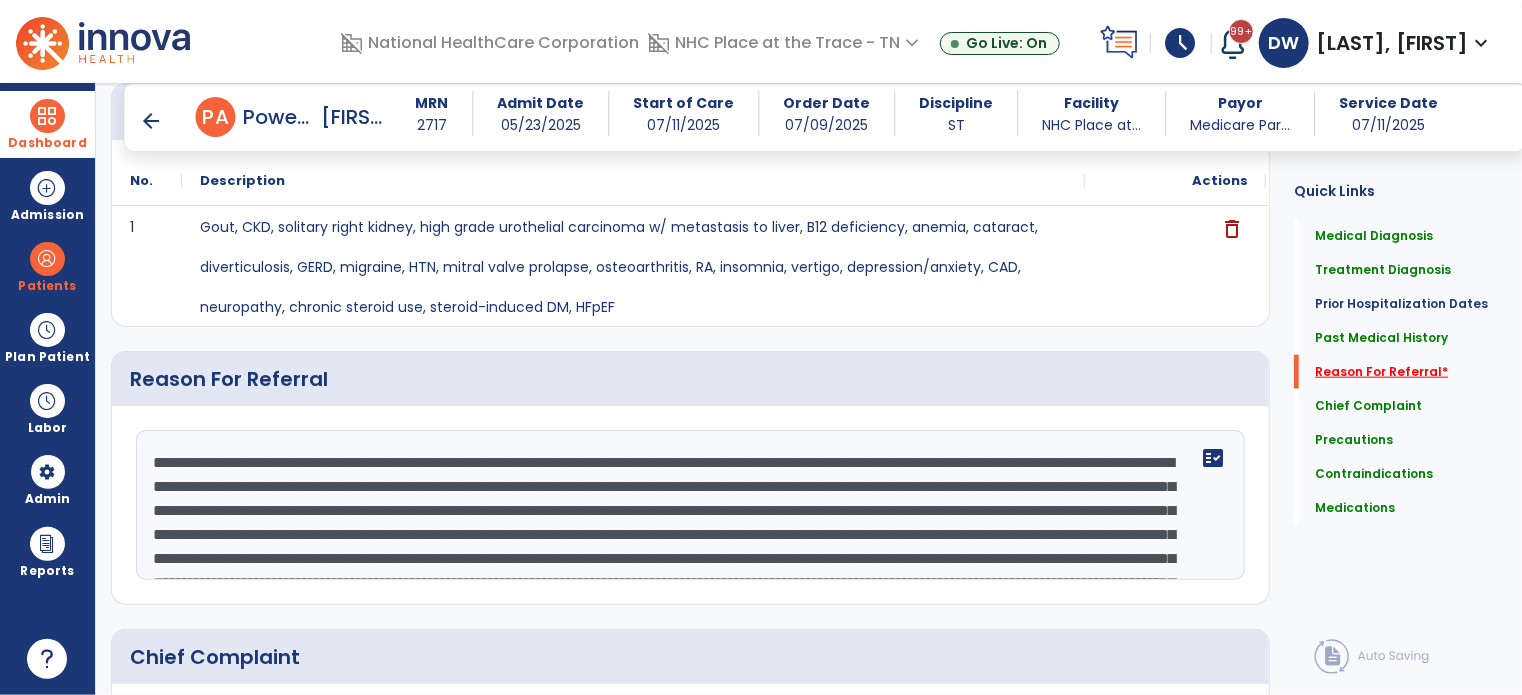 click on "Reason For Referral   *" 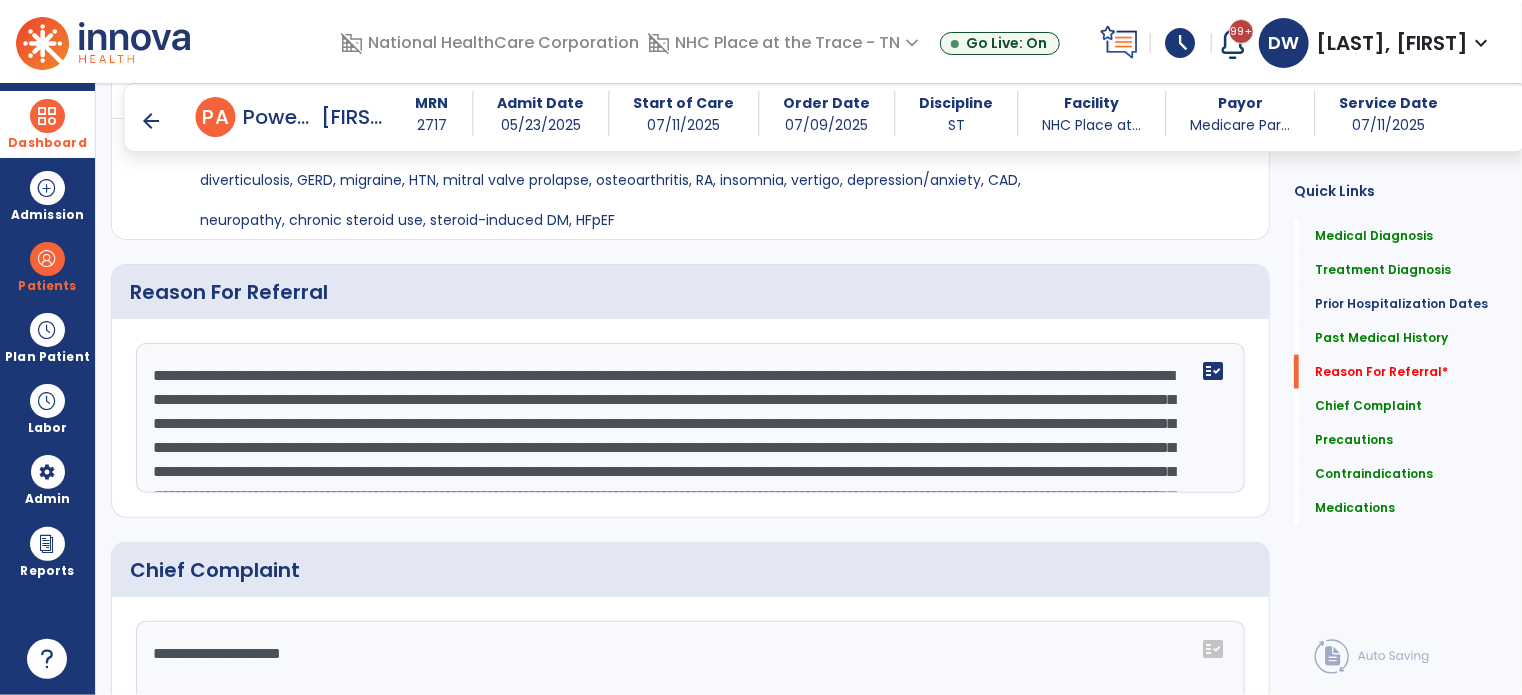 click on "fact_check" 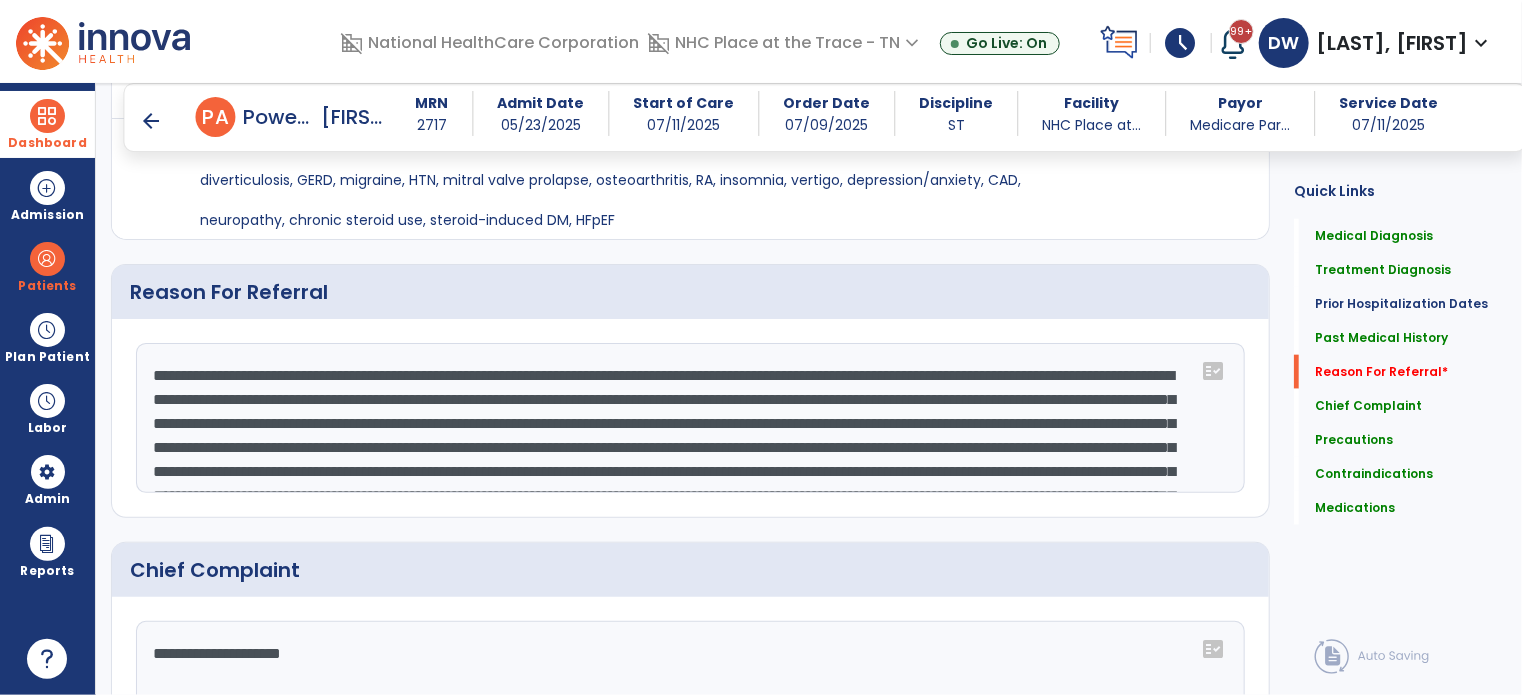 scroll, scrollTop: 93, scrollLeft: 0, axis: vertical 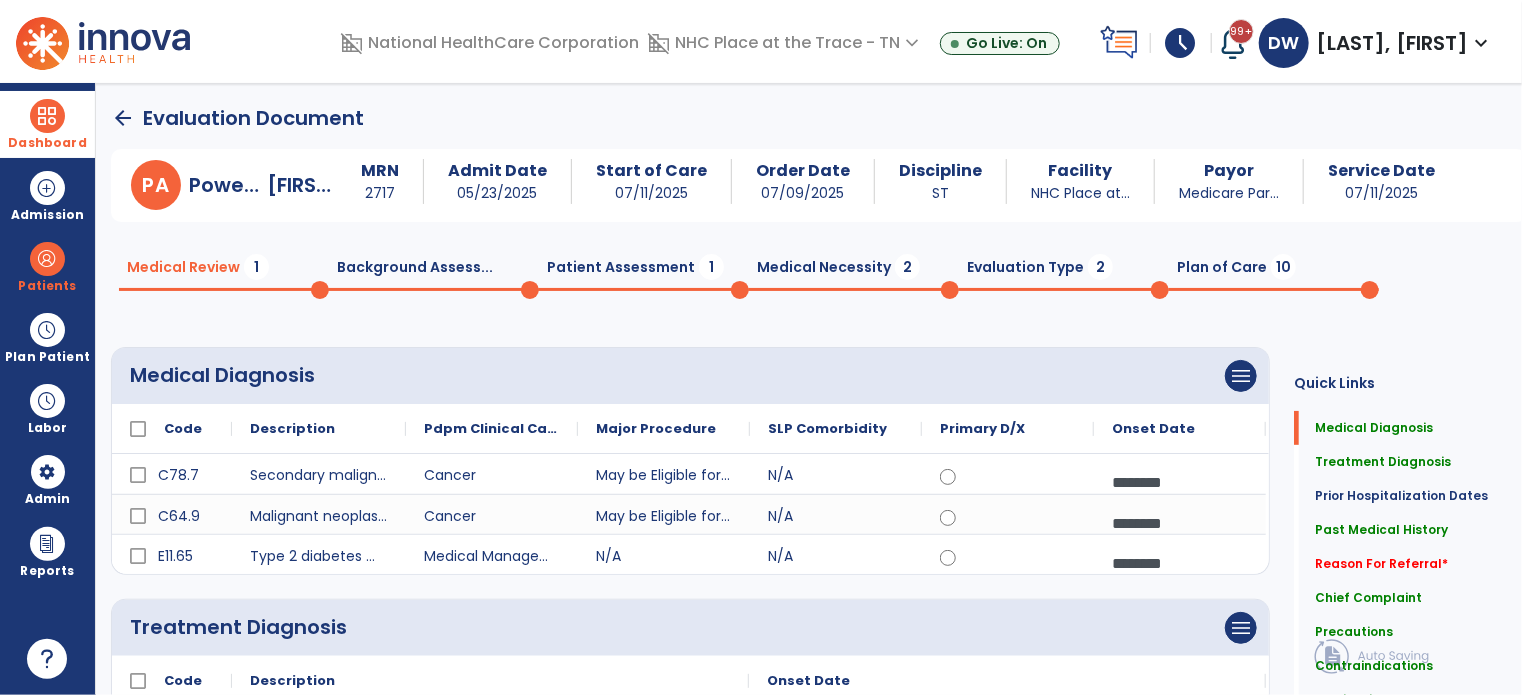 click 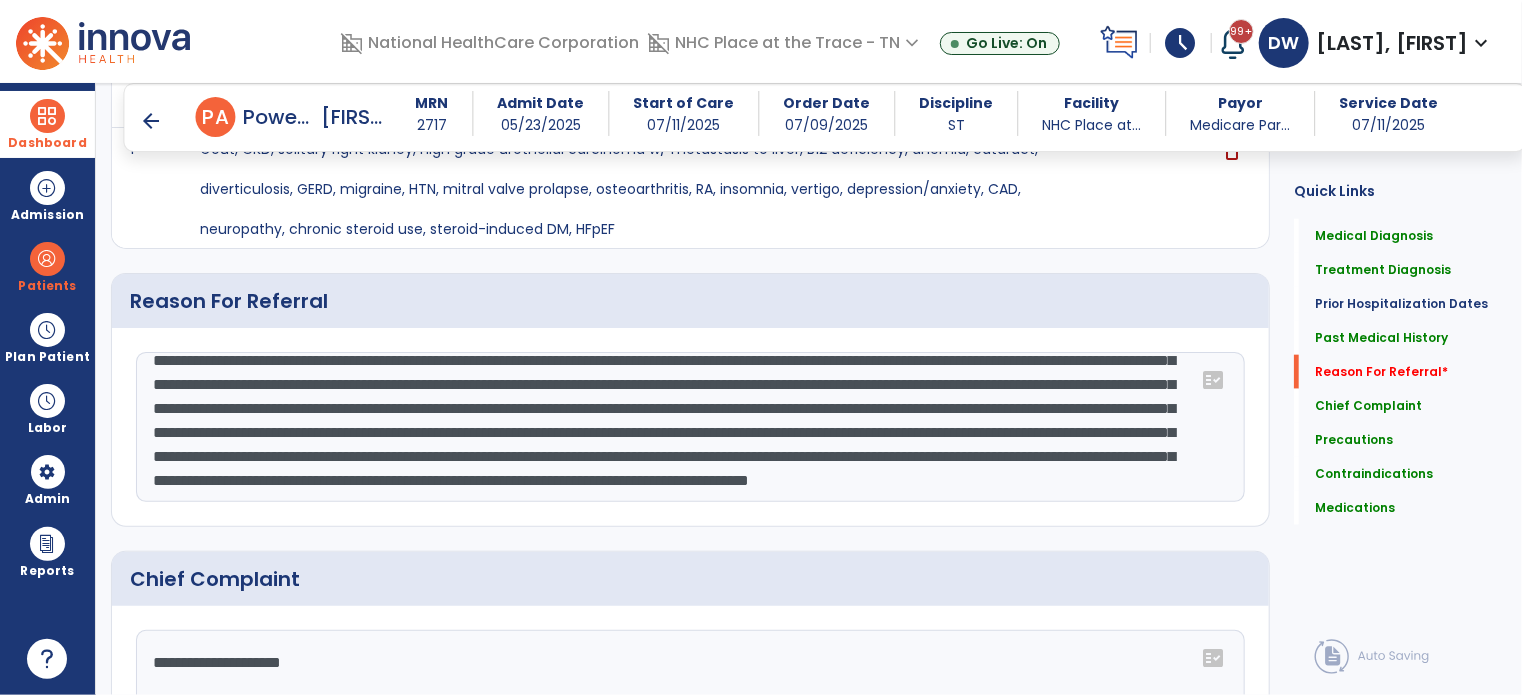 scroll, scrollTop: 1024, scrollLeft: 0, axis: vertical 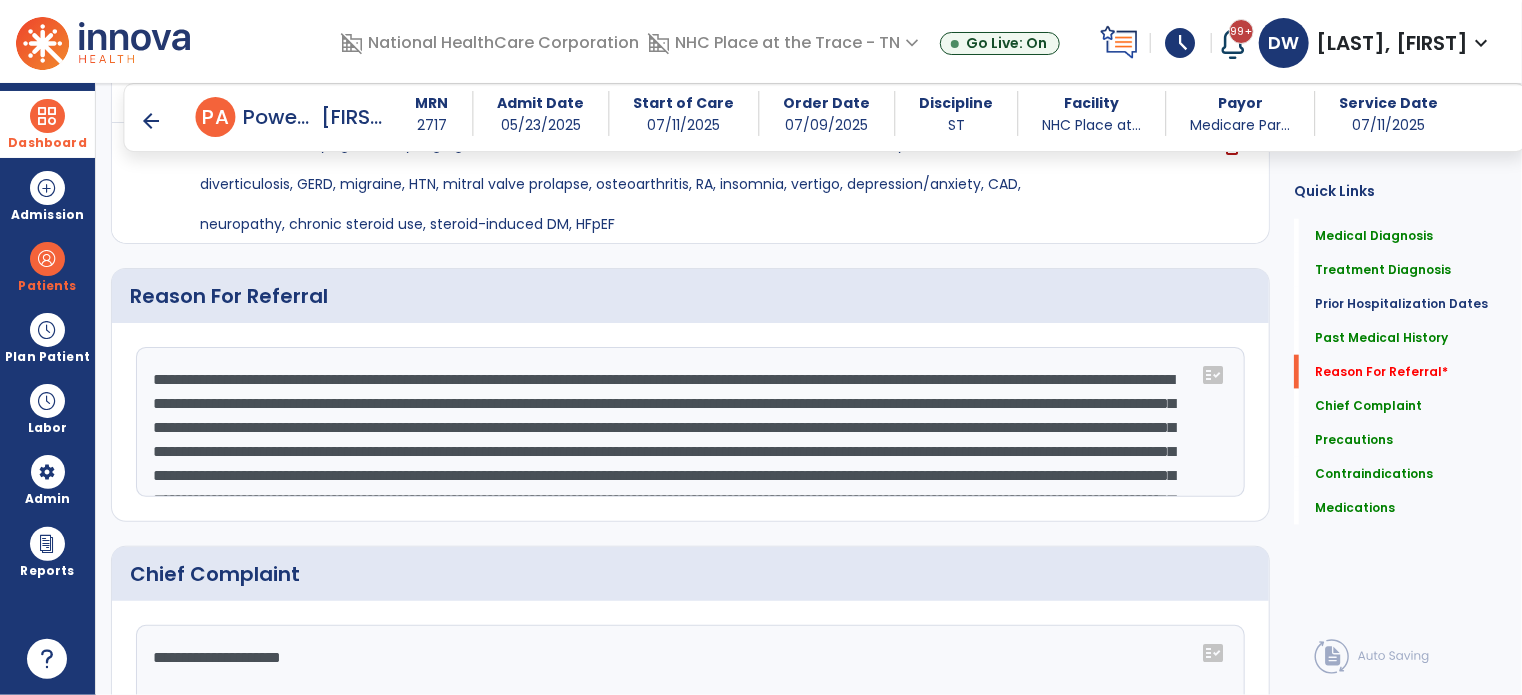 click on "fact_check" 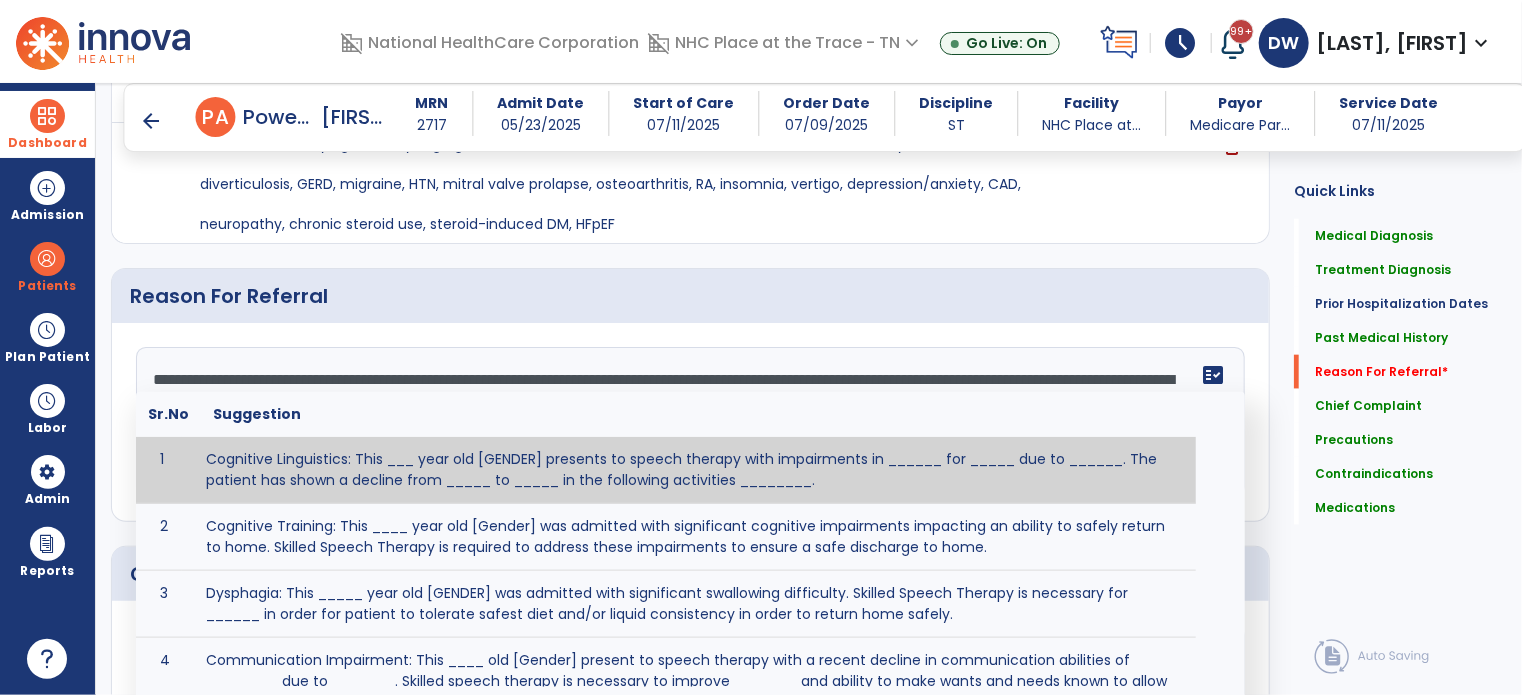 scroll, scrollTop: 120, scrollLeft: 0, axis: vertical 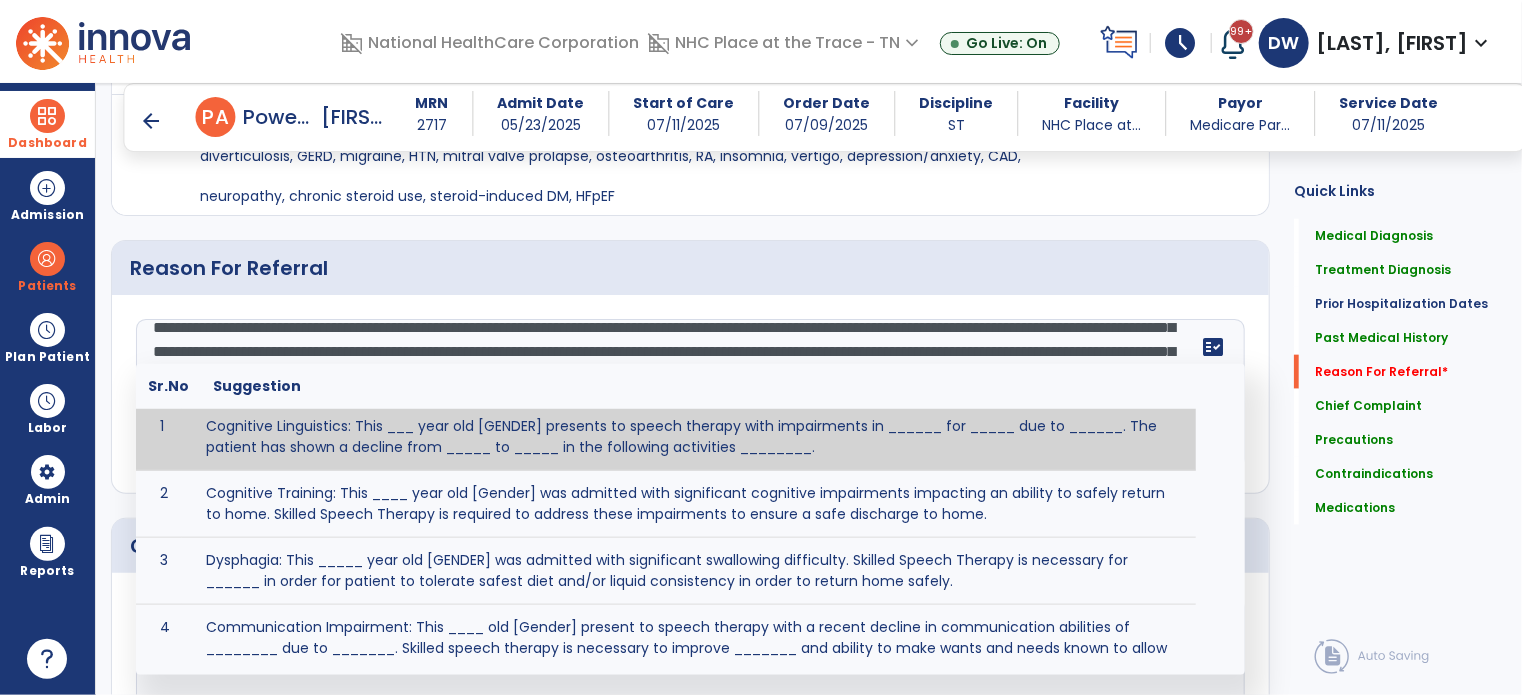 drag, startPoint x: 1118, startPoint y: 336, endPoint x: 1078, endPoint y: 341, distance: 40.311287 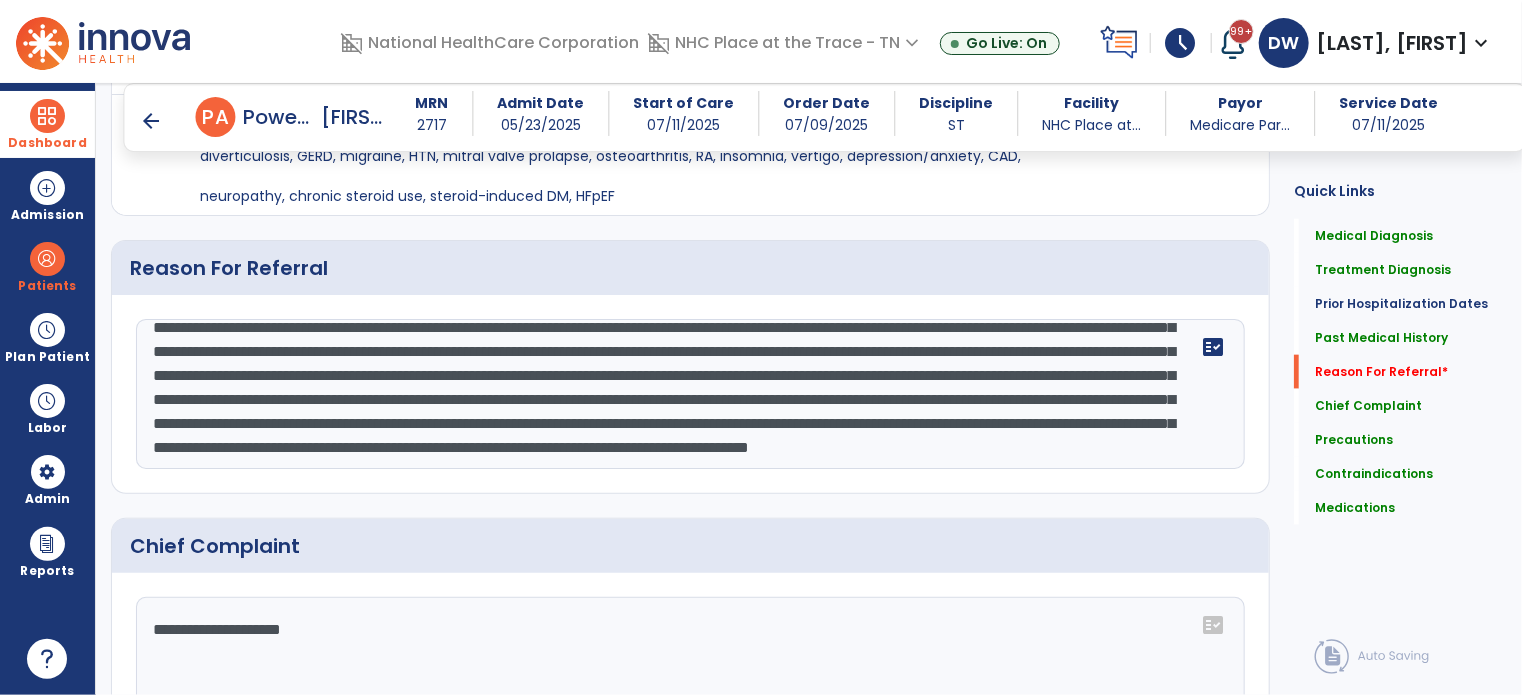 click on "Reason For Referral" 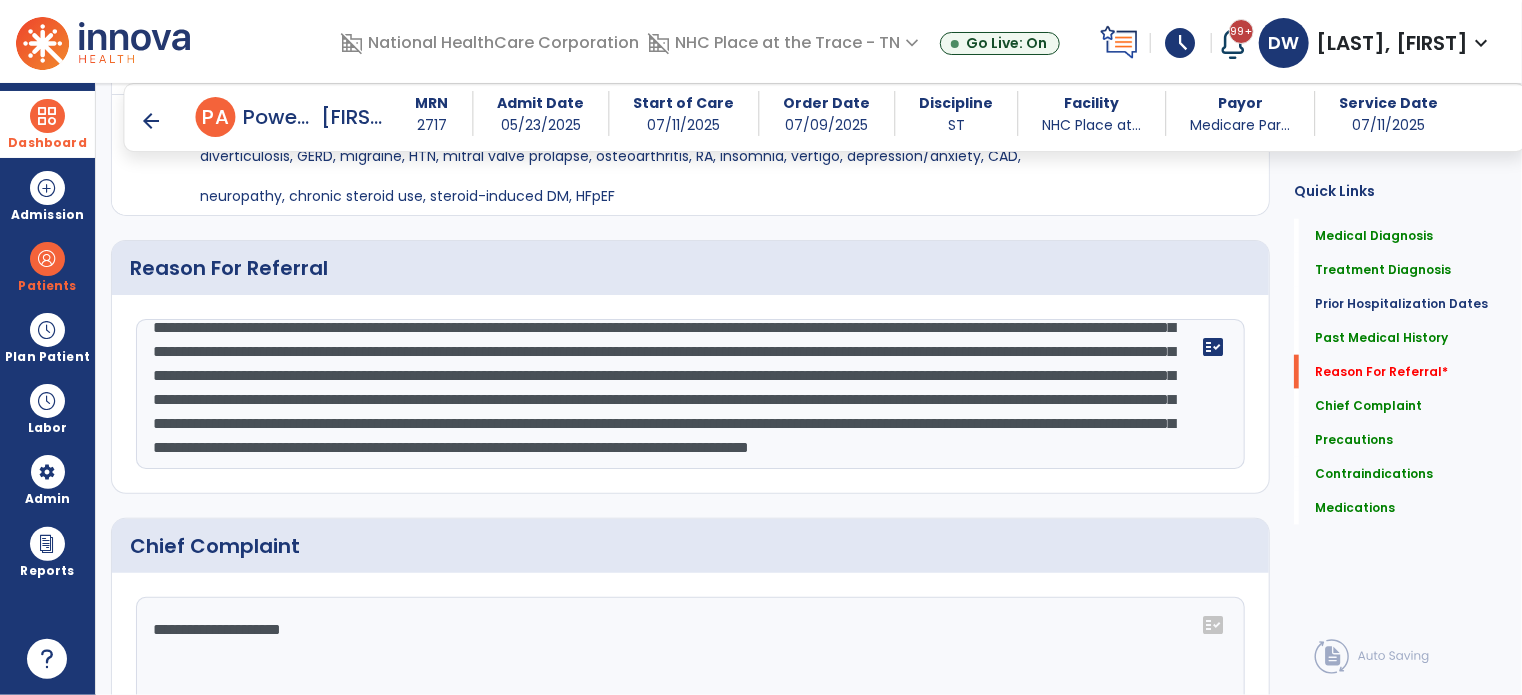 drag, startPoint x: 1361, startPoint y: 372, endPoint x: 1429, endPoint y: 383, distance: 68.88396 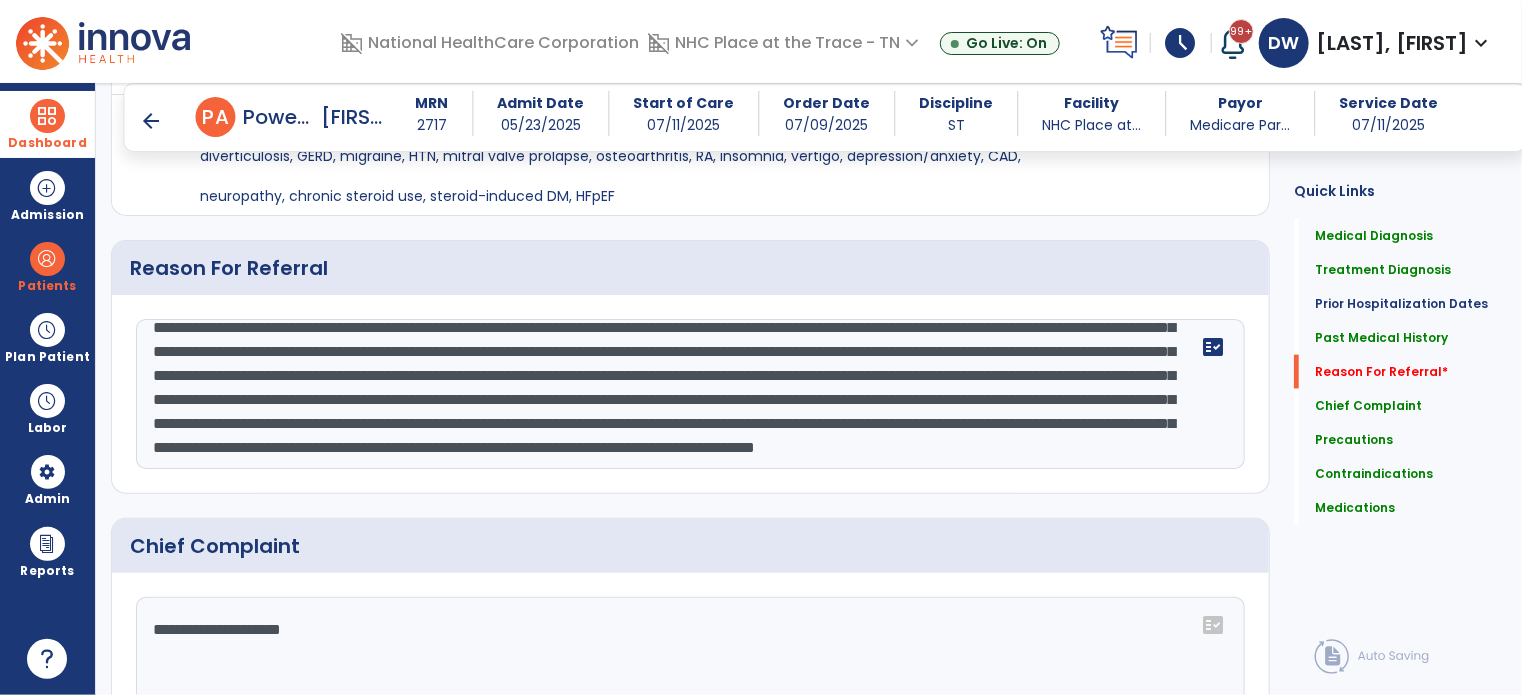 scroll, scrollTop: 136, scrollLeft: 0, axis: vertical 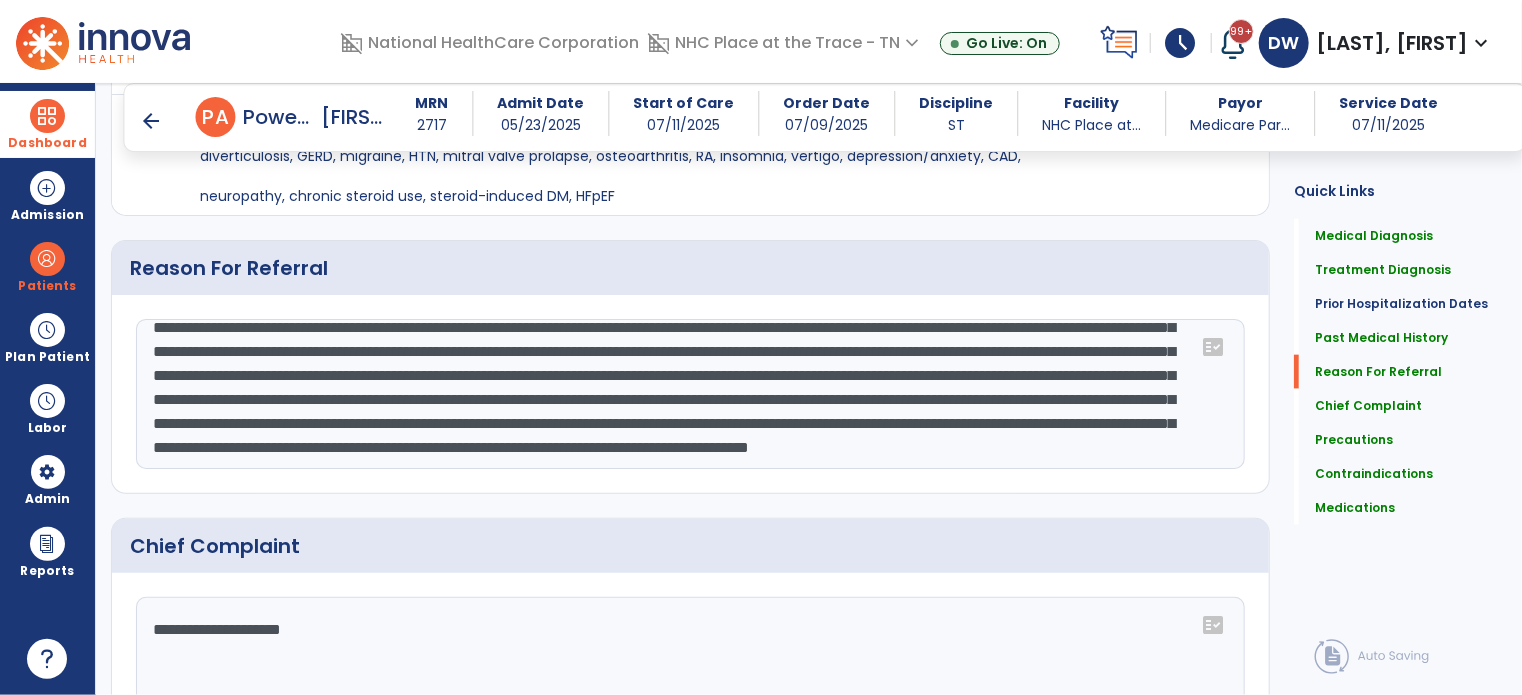 drag, startPoint x: 432, startPoint y: 395, endPoint x: 331, endPoint y: 447, distance: 113.600174 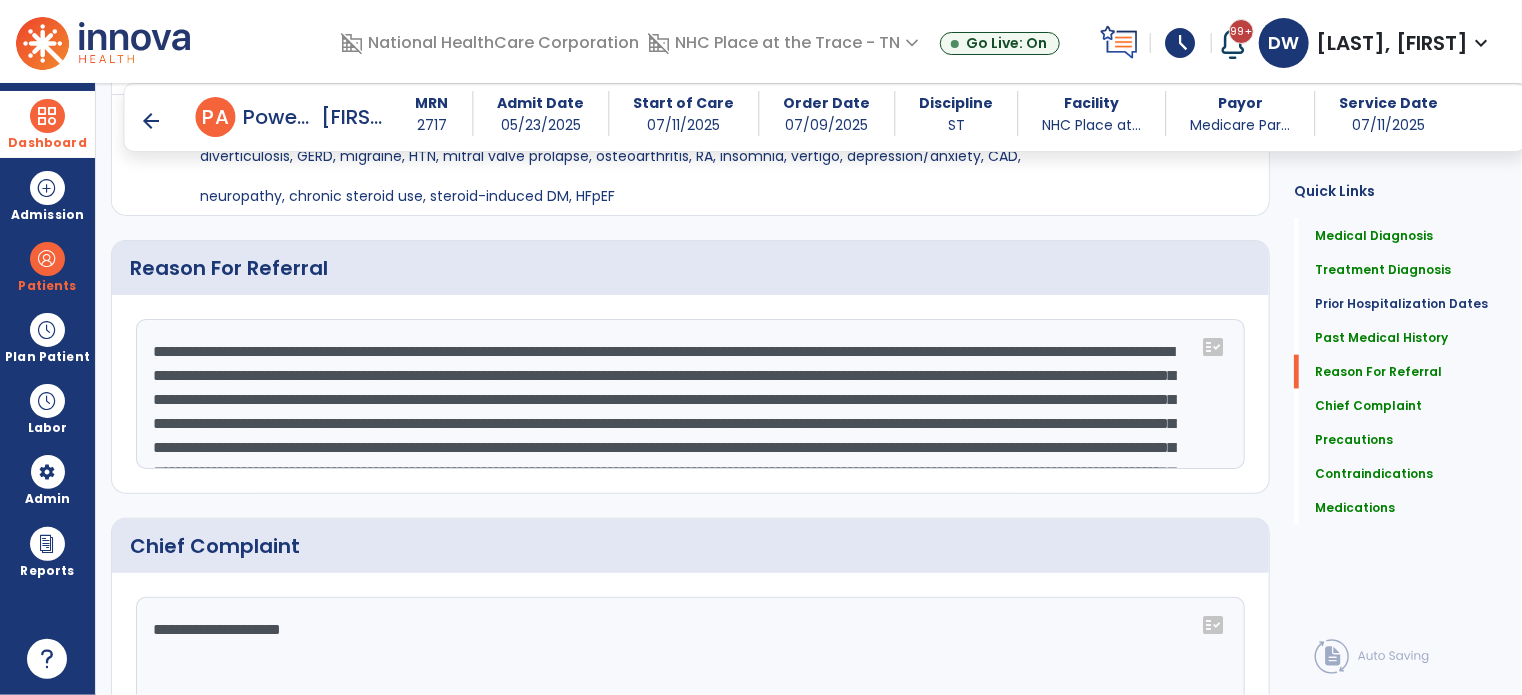 click 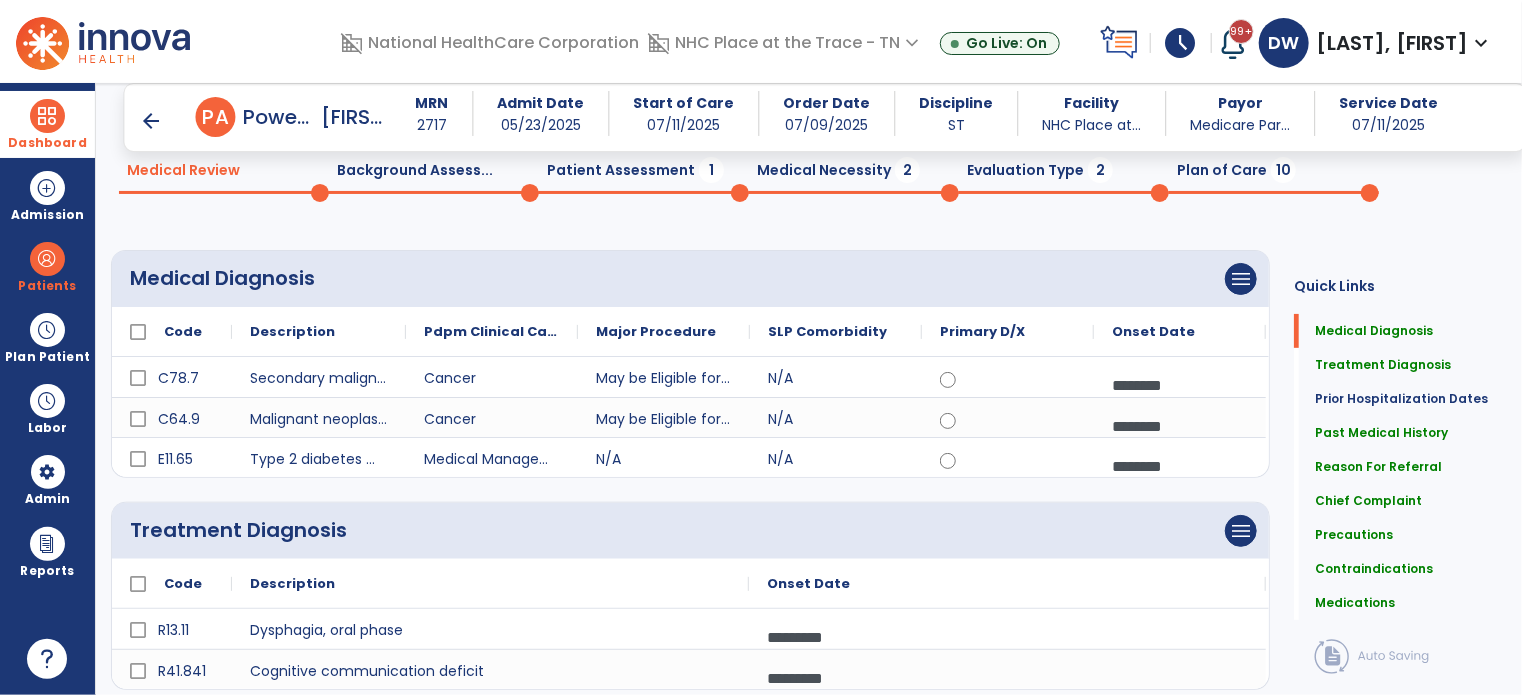 scroll, scrollTop: 0, scrollLeft: 0, axis: both 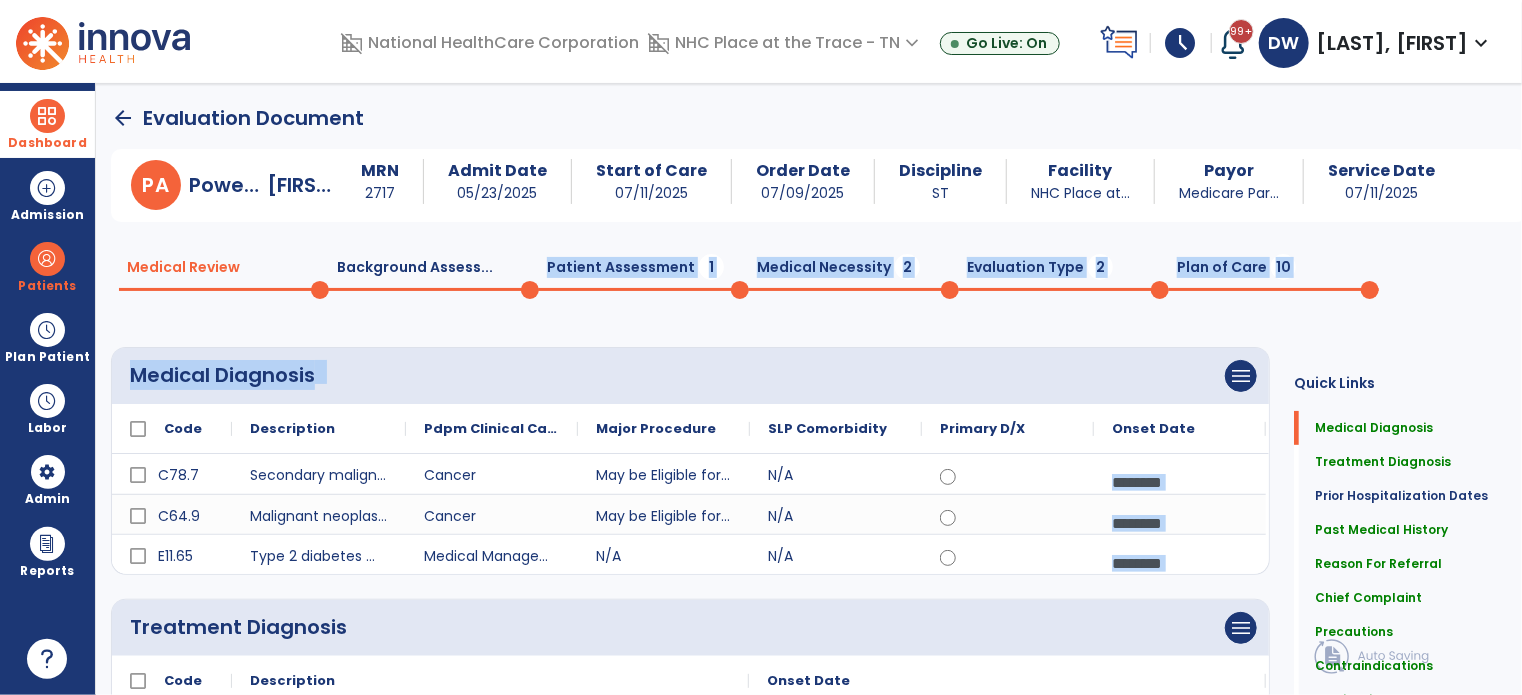 drag, startPoint x: 404, startPoint y: 295, endPoint x: 1026, endPoint y: 422, distance: 634.83307 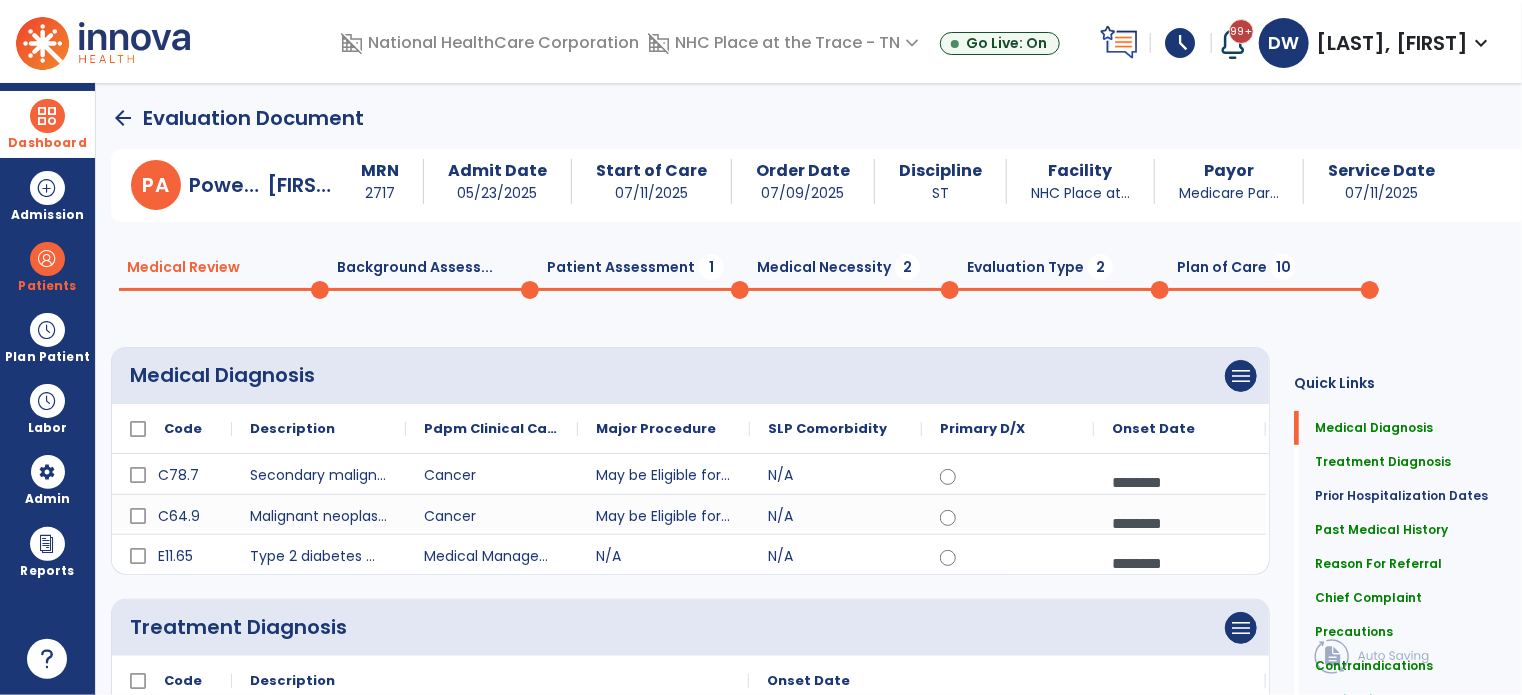 click on "P  A  Powers,   Angela  MRN 2717 Admit Date 05/23/2025 Start of Care 07/11/2025 Order Date 07/09/2025 Discipline ST Facility NHC Place at... Payor Medicare Par... Service Date 07/11/2025  Medical Review  0  Background Assess...  0  Patient Assessment  1  Medical Necessity  2  Evaluation Type  2  Plan of Care  10 Medical Diagnosis      menu   Add Medical Diagnosis   Delete Medical Diagnosis
Code
Description
C78.7" 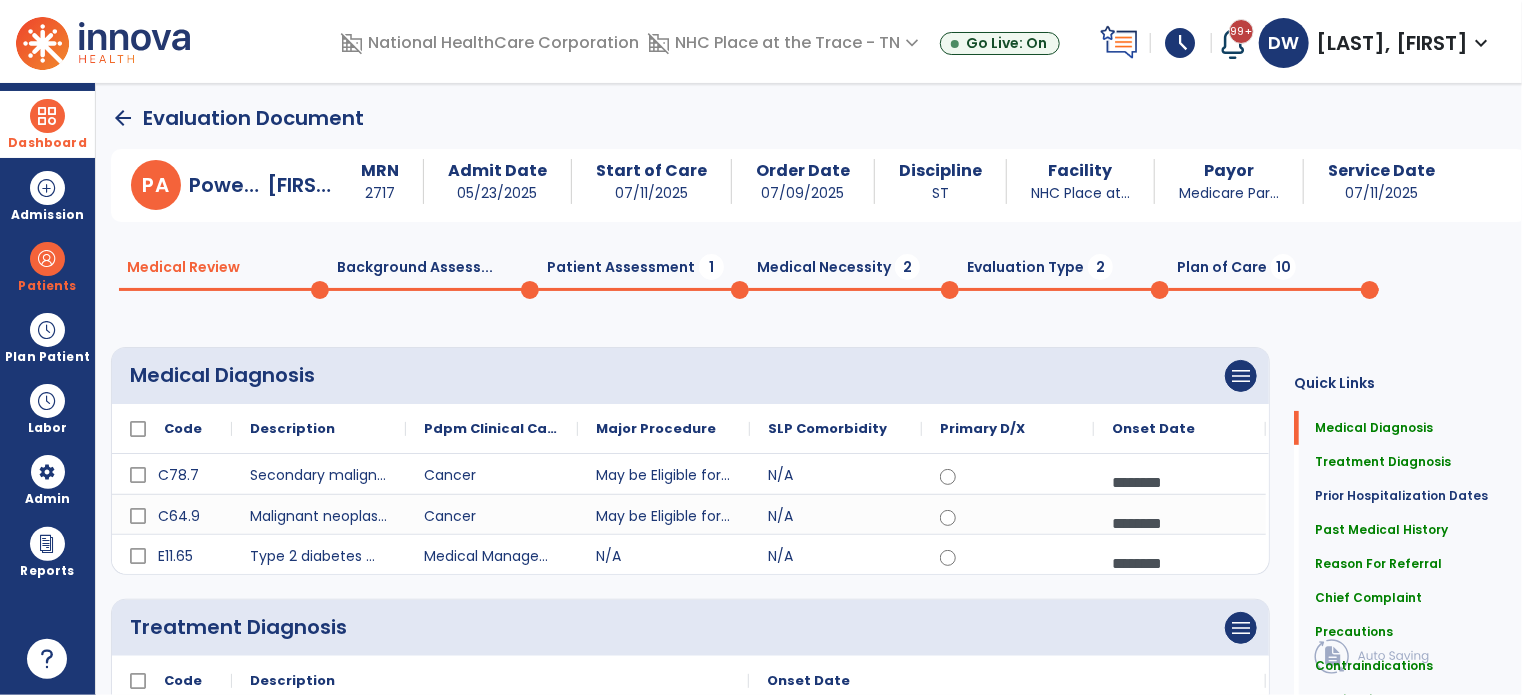 click on "Patient Assessment  1" 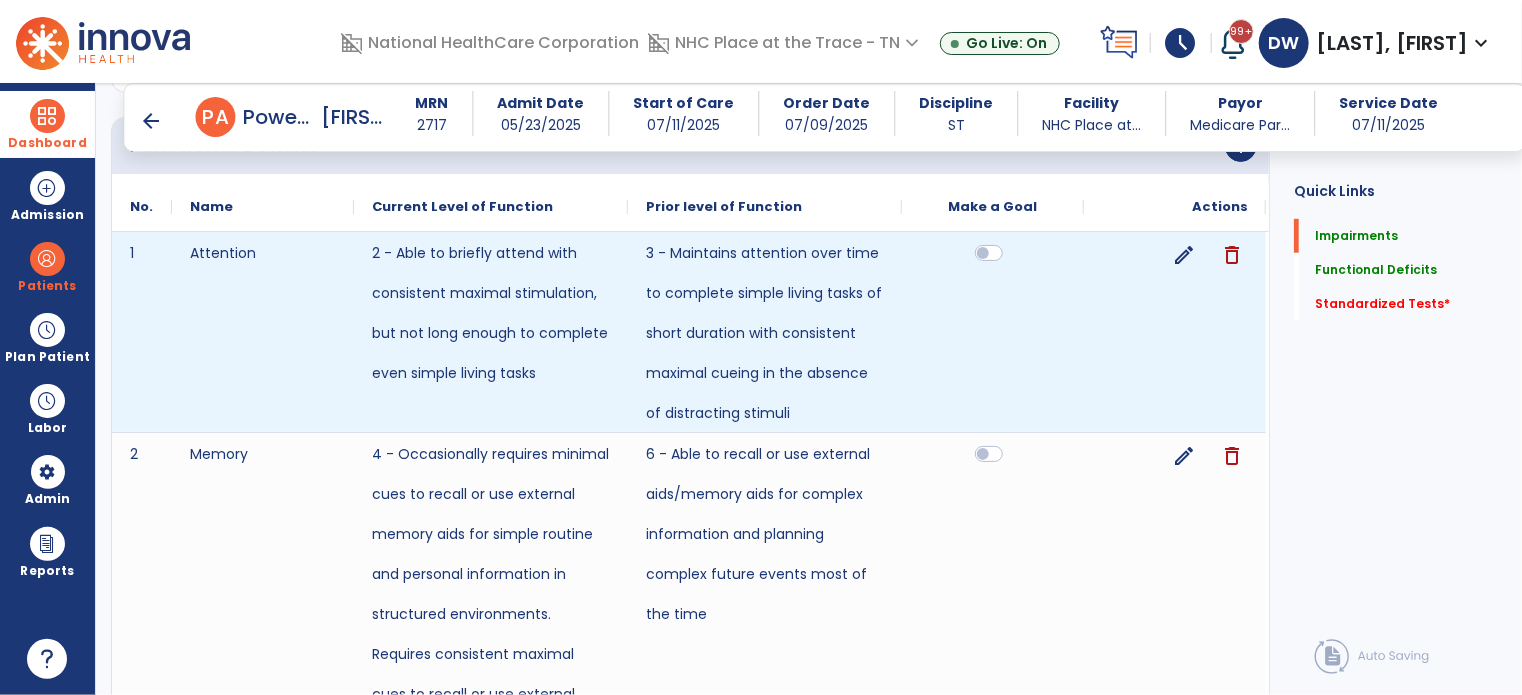 scroll, scrollTop: 908, scrollLeft: 0, axis: vertical 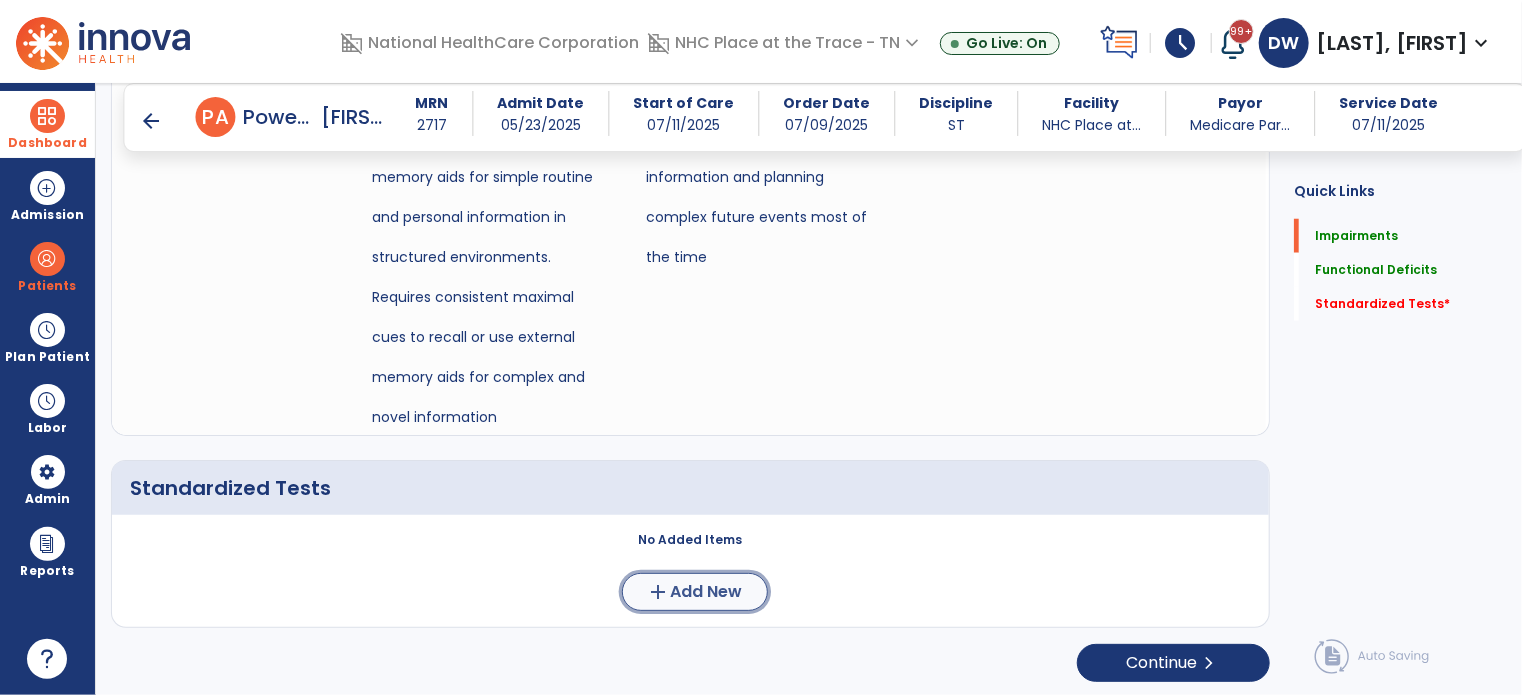 click on "Add New" 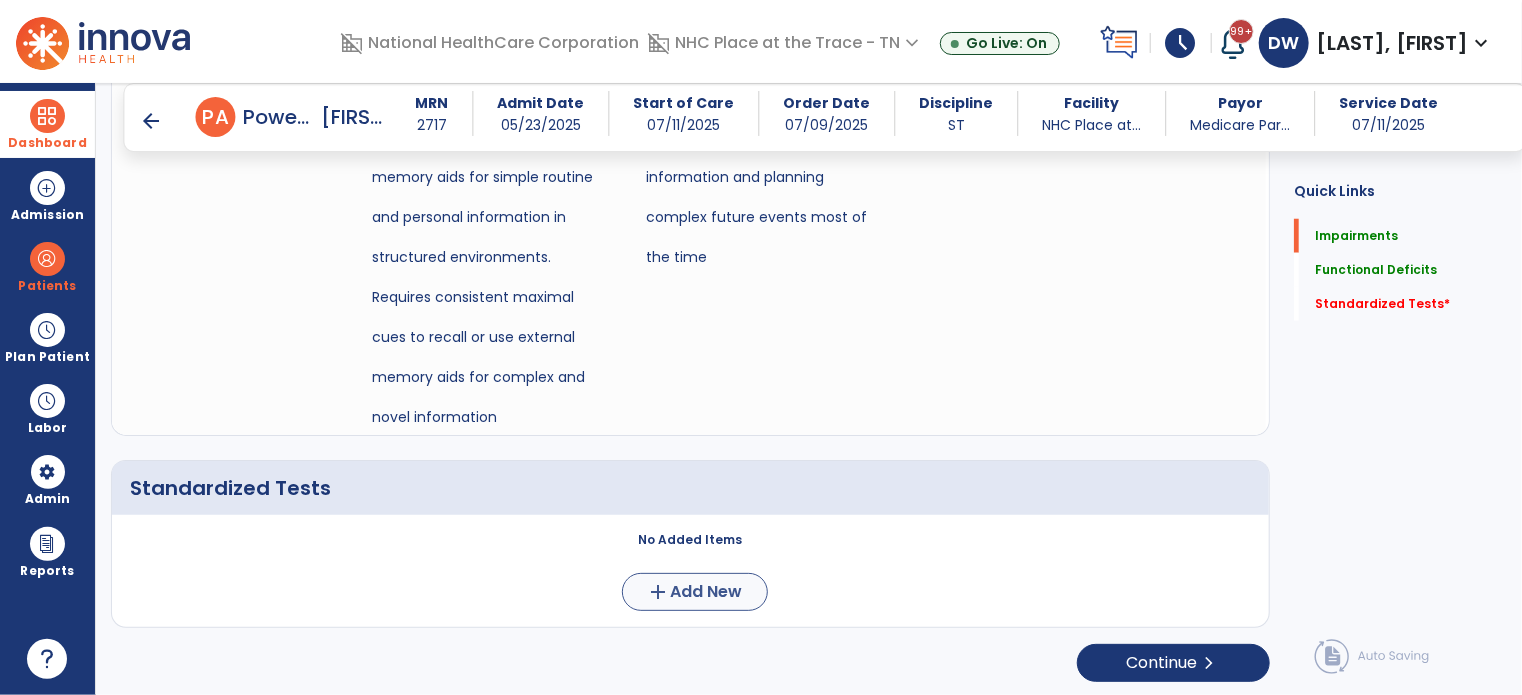 scroll, scrollTop: 0, scrollLeft: 0, axis: both 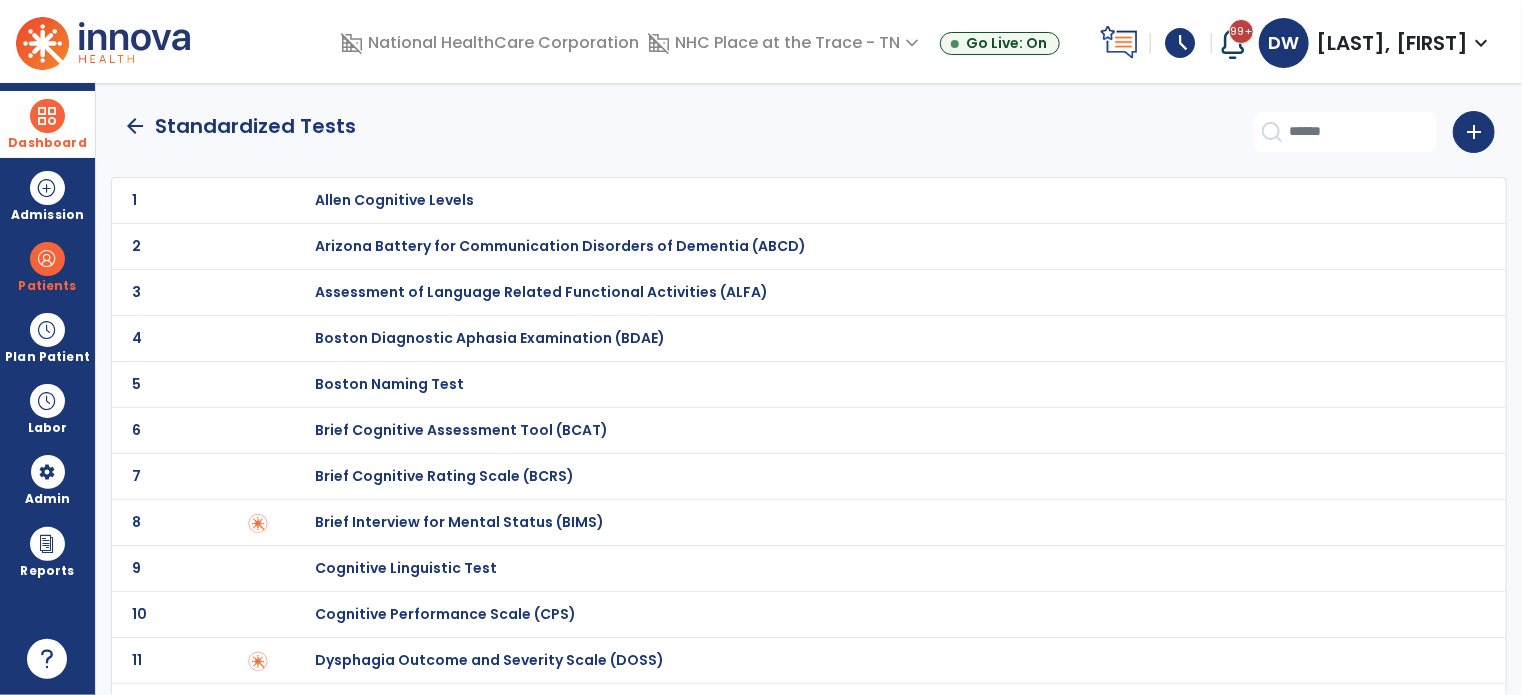 click on "Brief Cognitive Rating Scale (BCRS)" at bounding box center (394, 200) 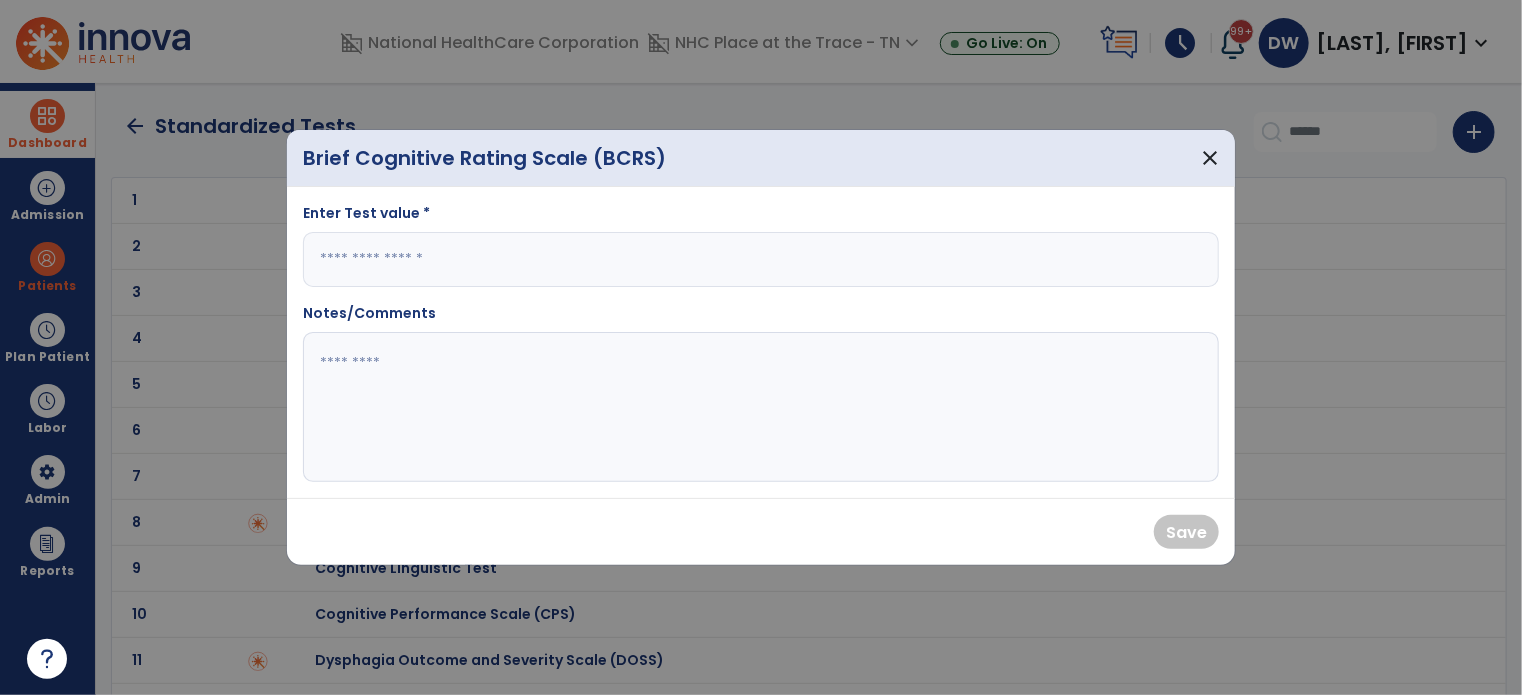 click at bounding box center [761, 259] 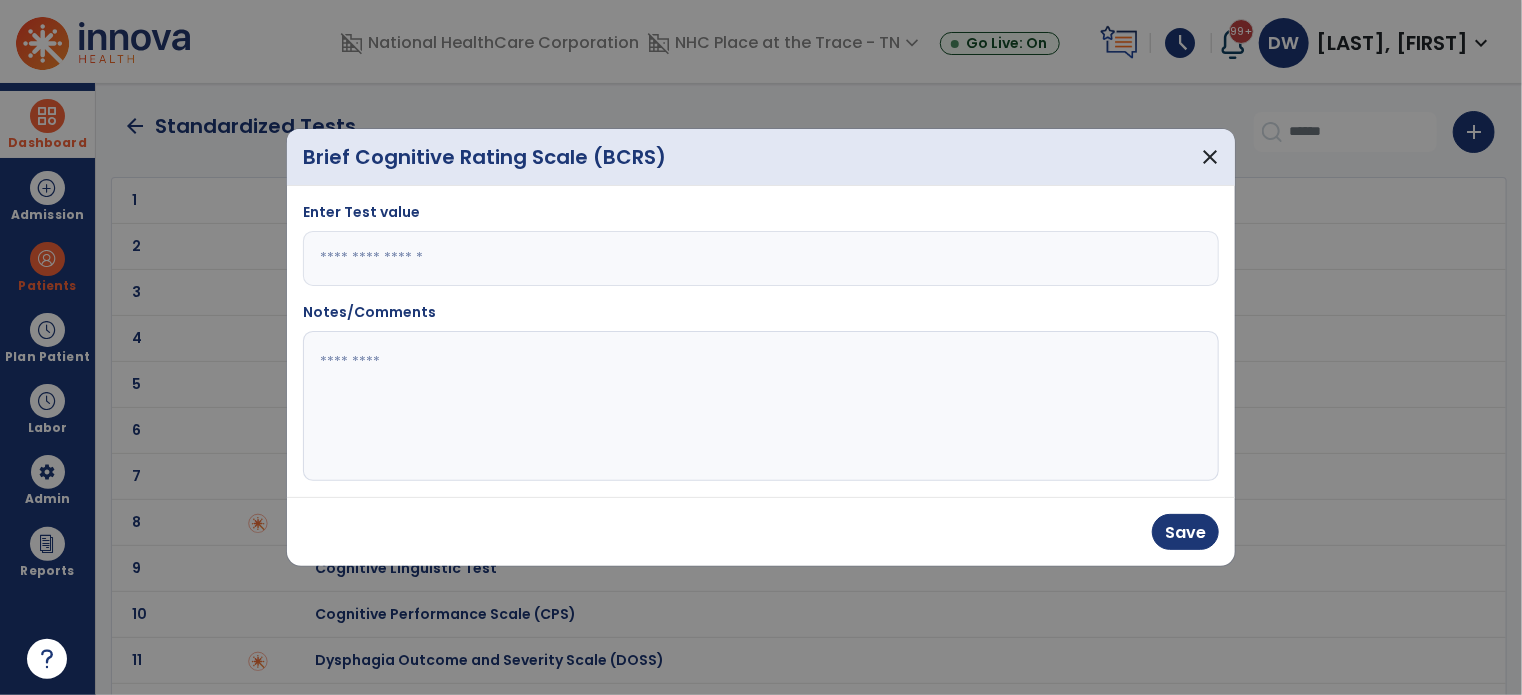 type on "***" 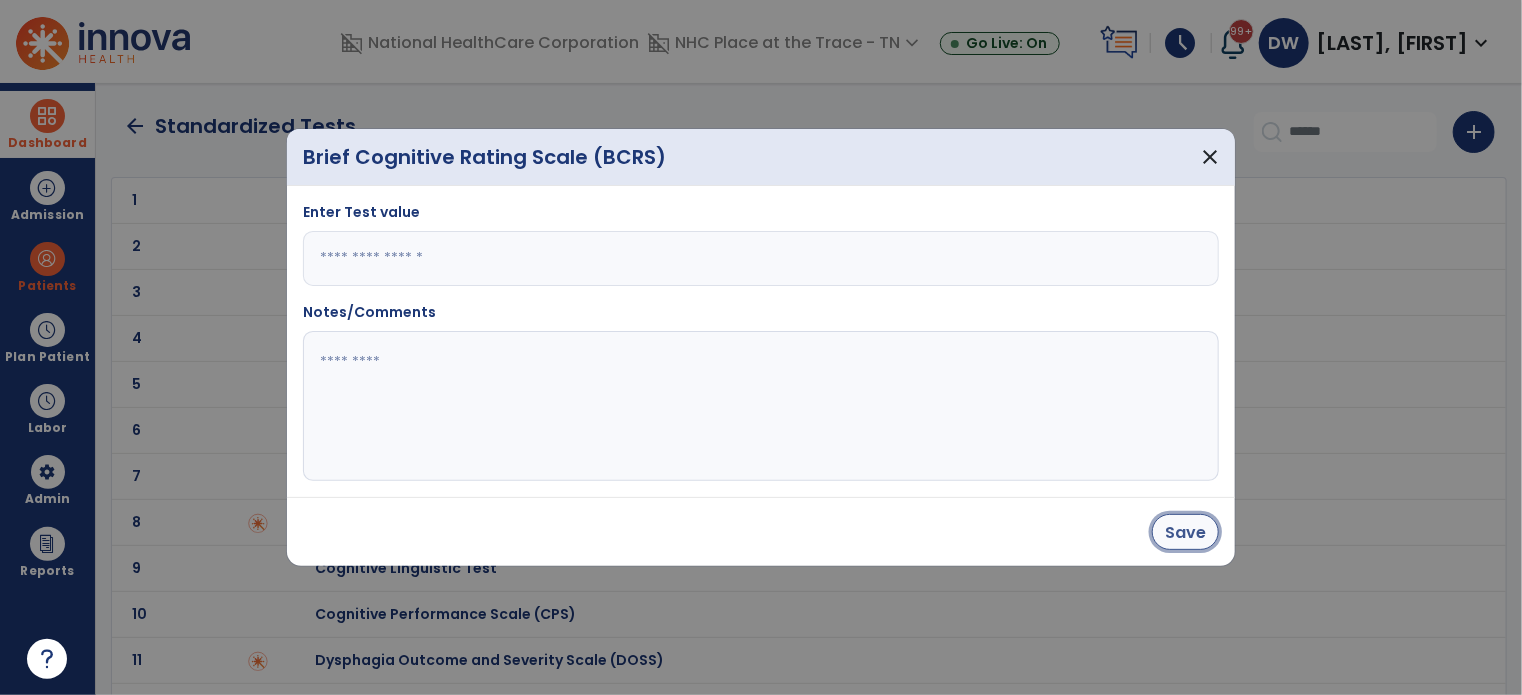 click on "Save" at bounding box center [1185, 532] 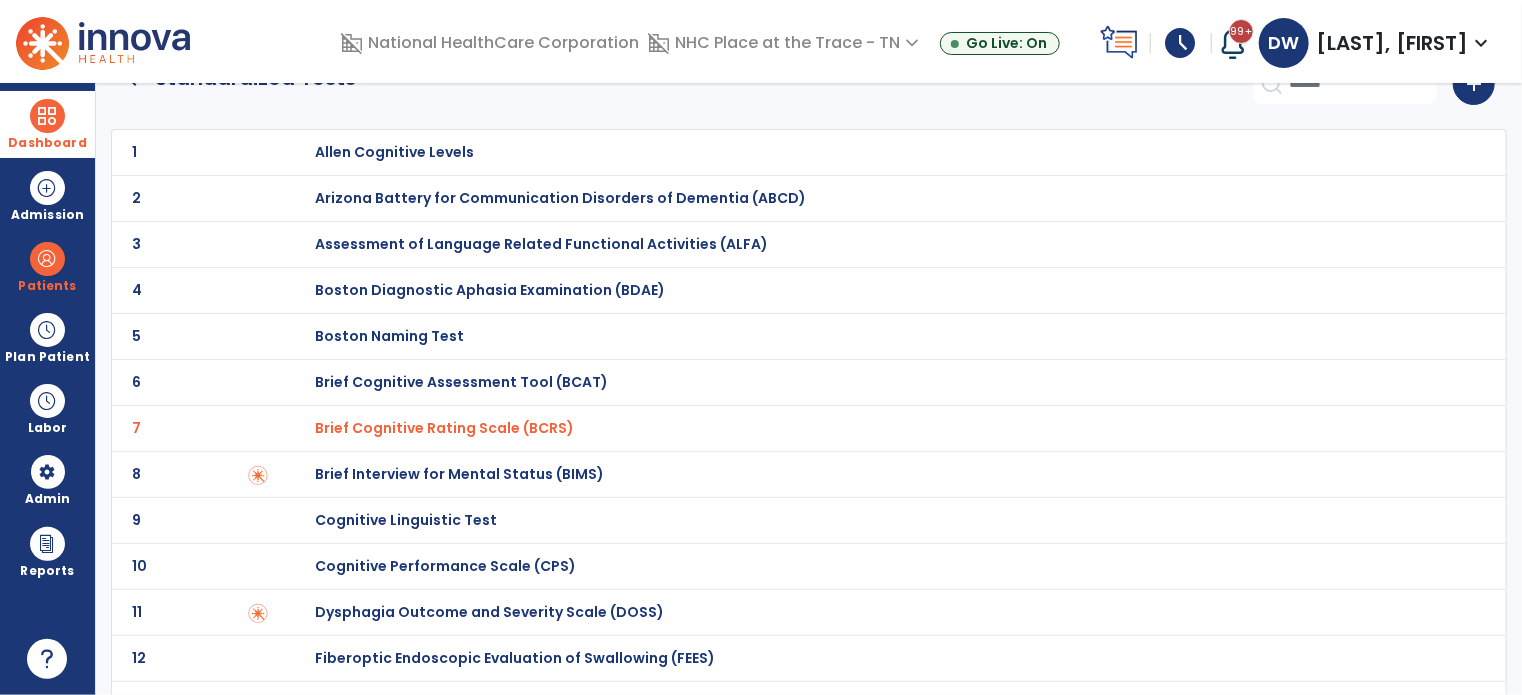 scroll, scrollTop: 0, scrollLeft: 0, axis: both 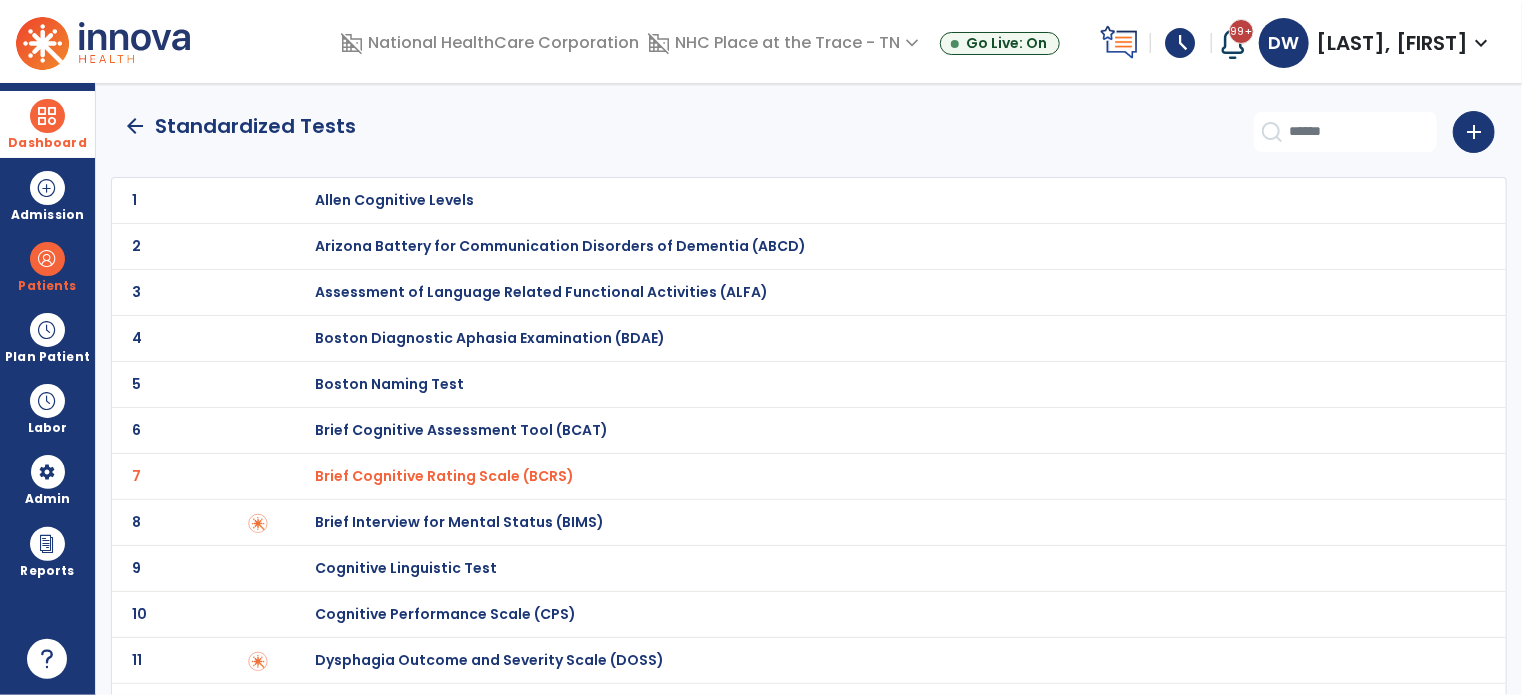 click on "arrow_back" 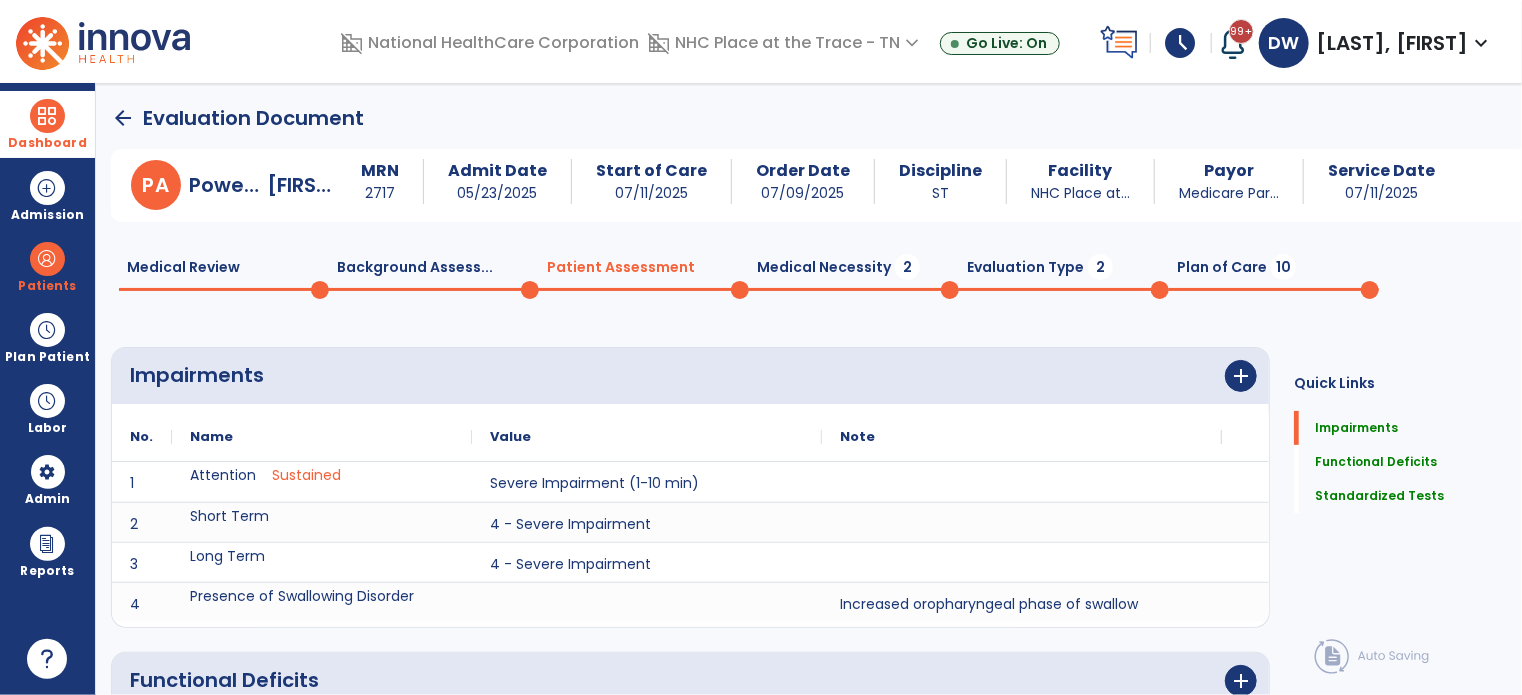 scroll, scrollTop: 20, scrollLeft: 0, axis: vertical 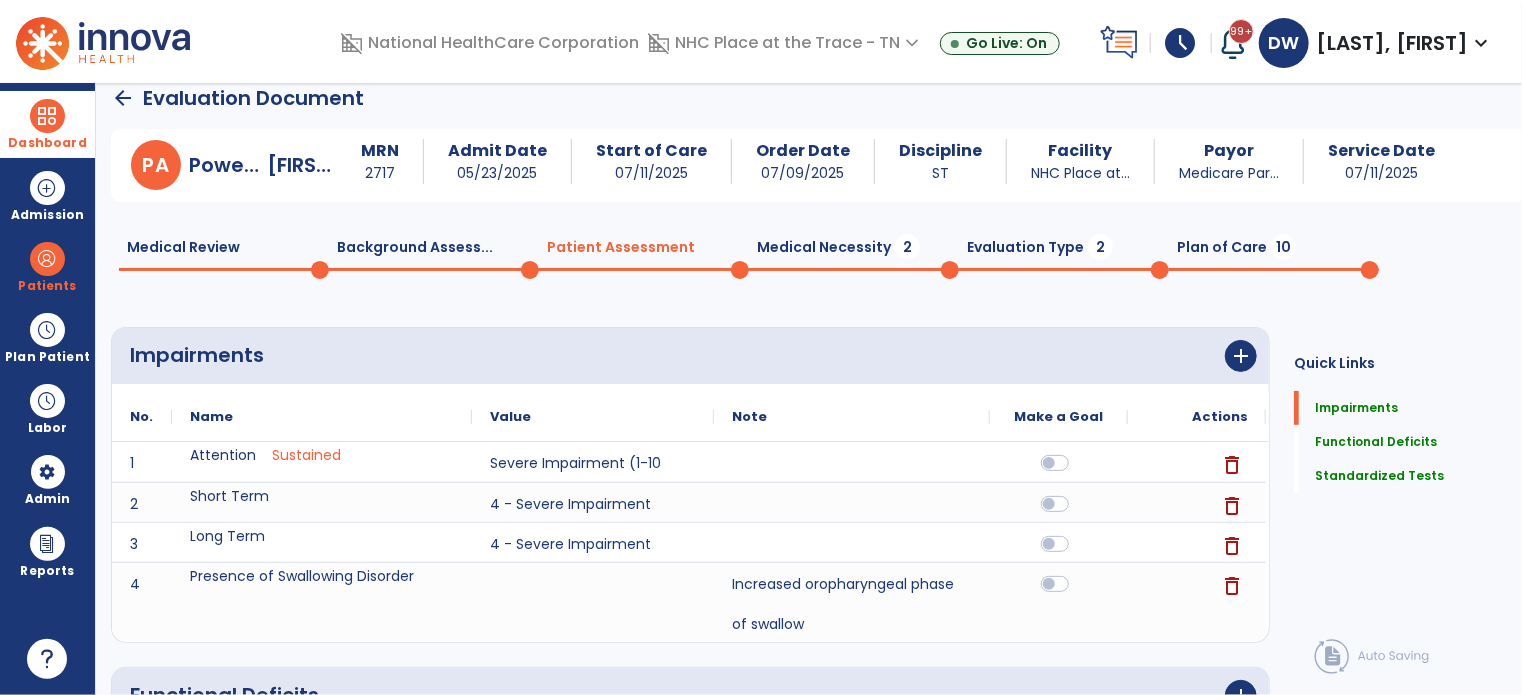 click on "Medical Necessity  2" 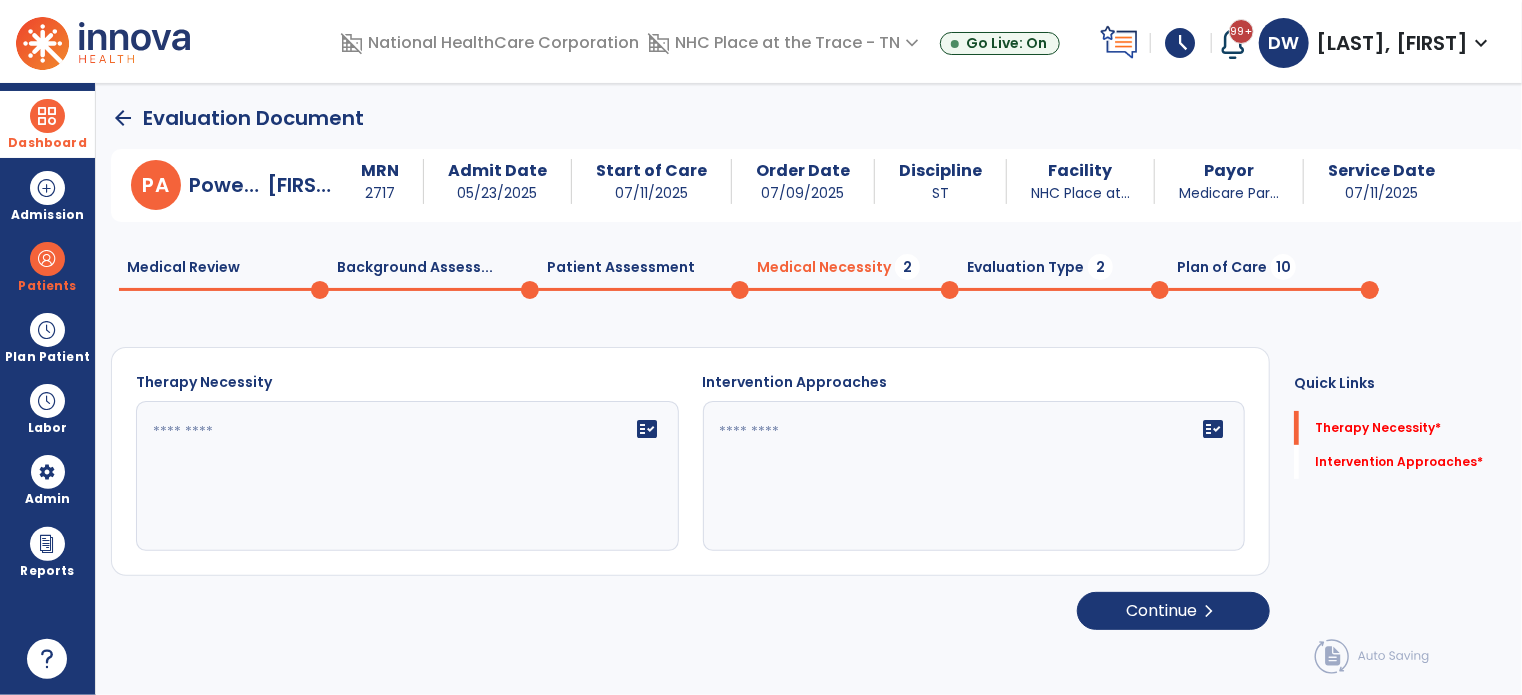 click 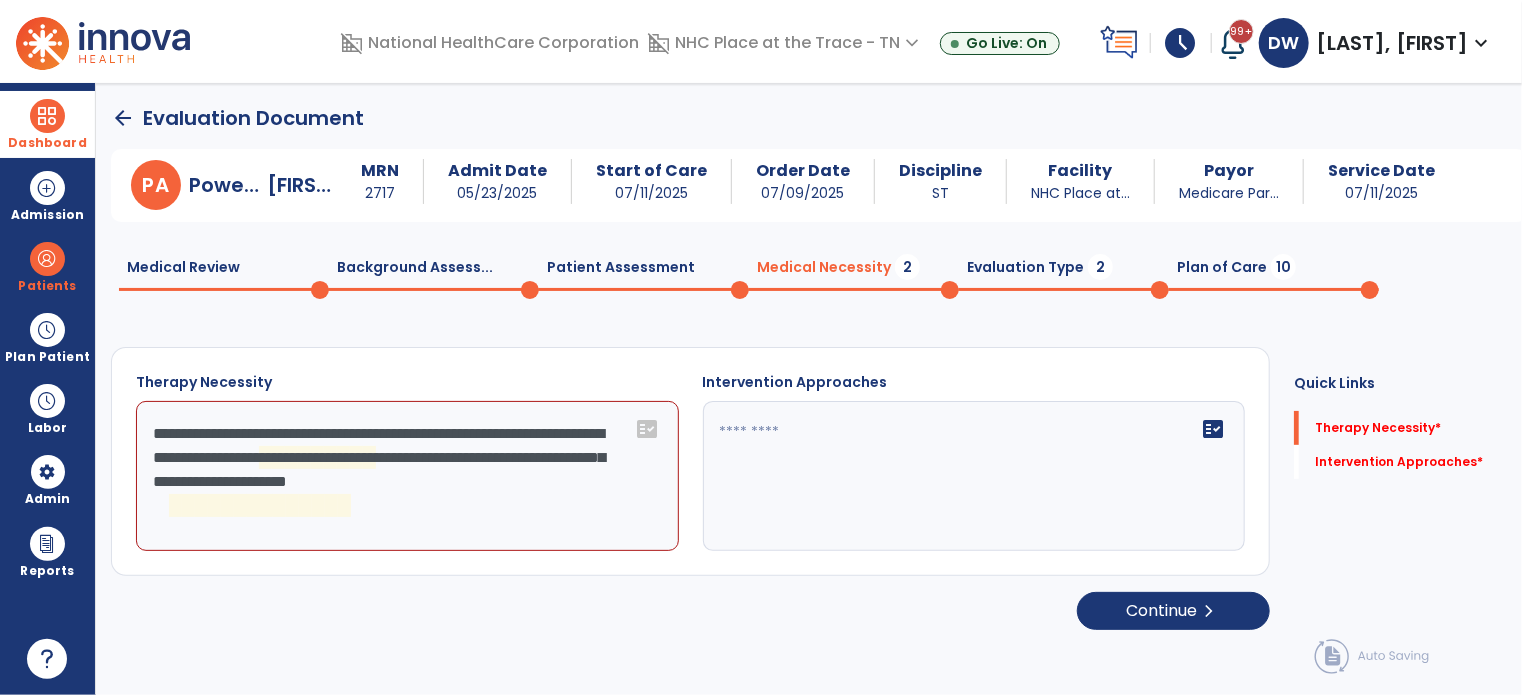 click on "**********" 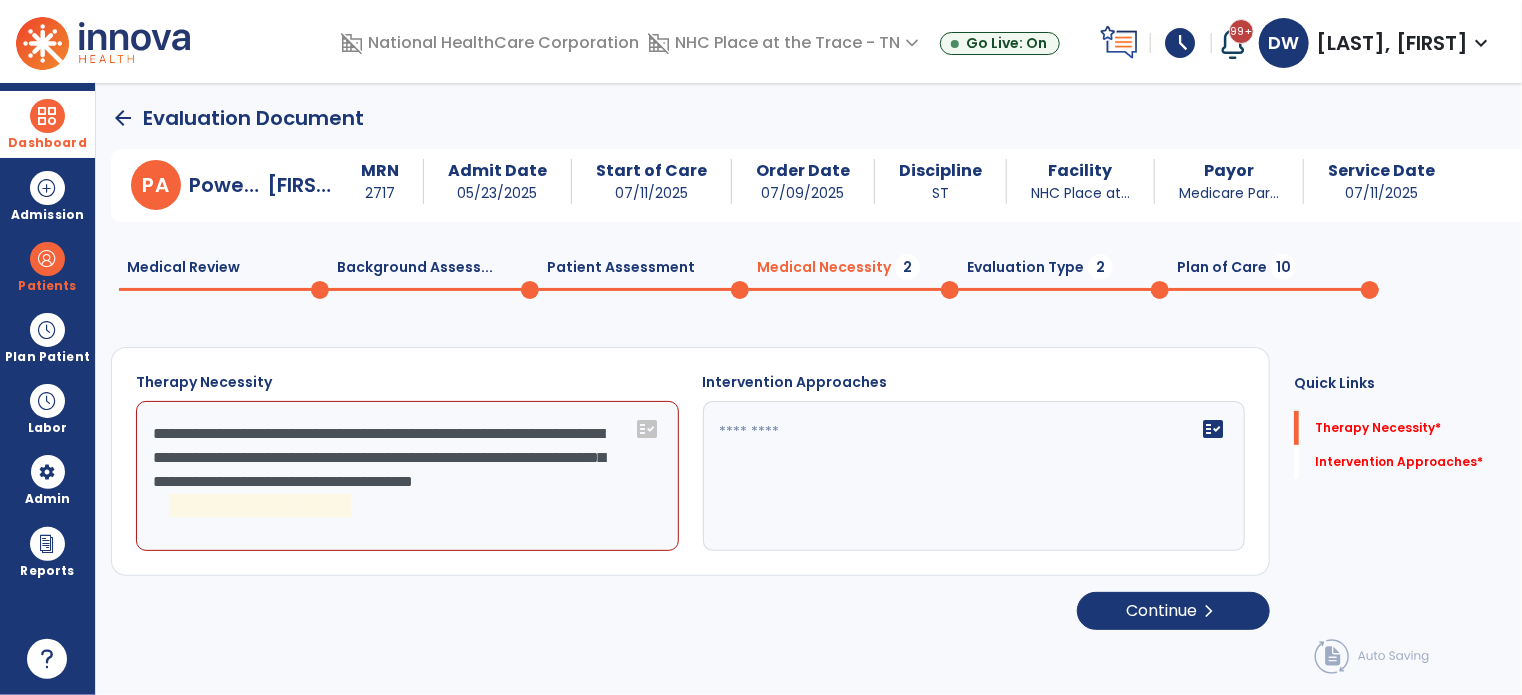 click on "**********" 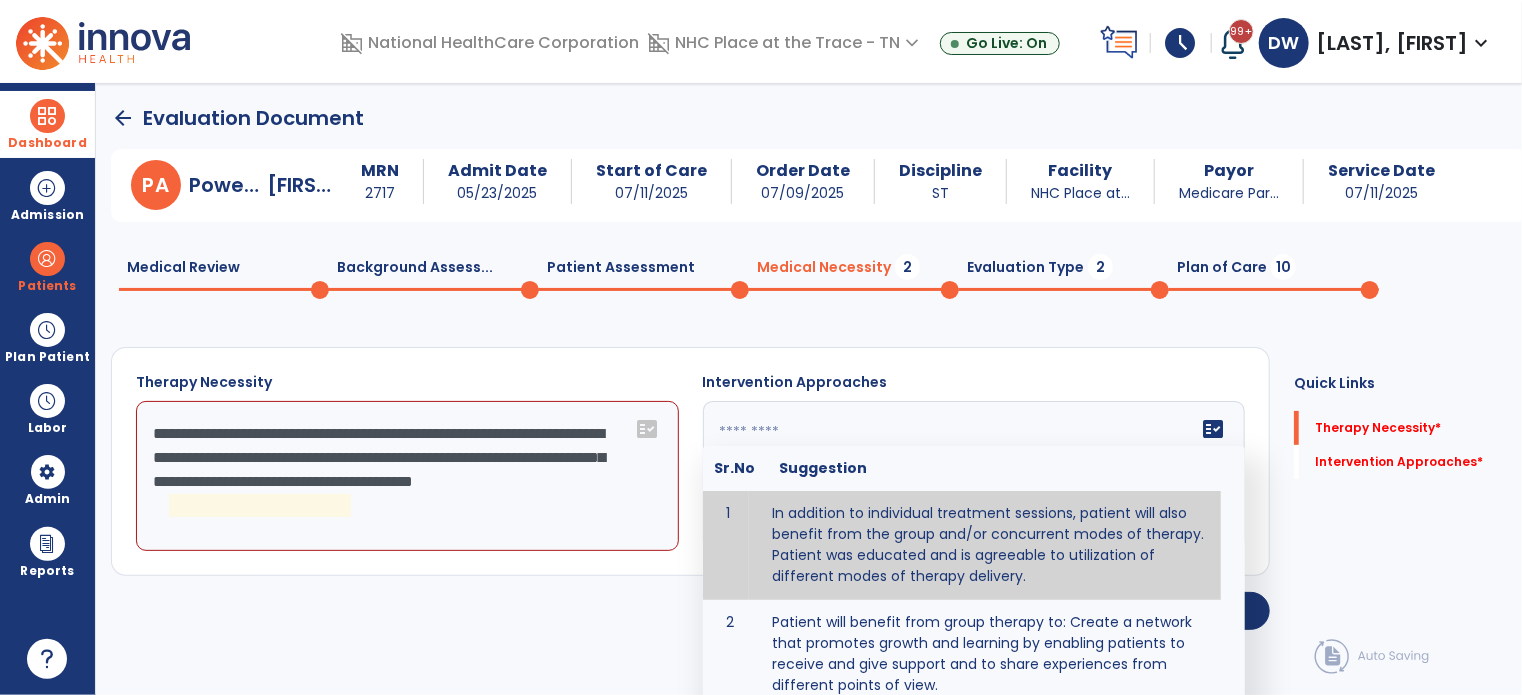 drag, startPoint x: 761, startPoint y: 461, endPoint x: 529, endPoint y: 518, distance: 238.89957 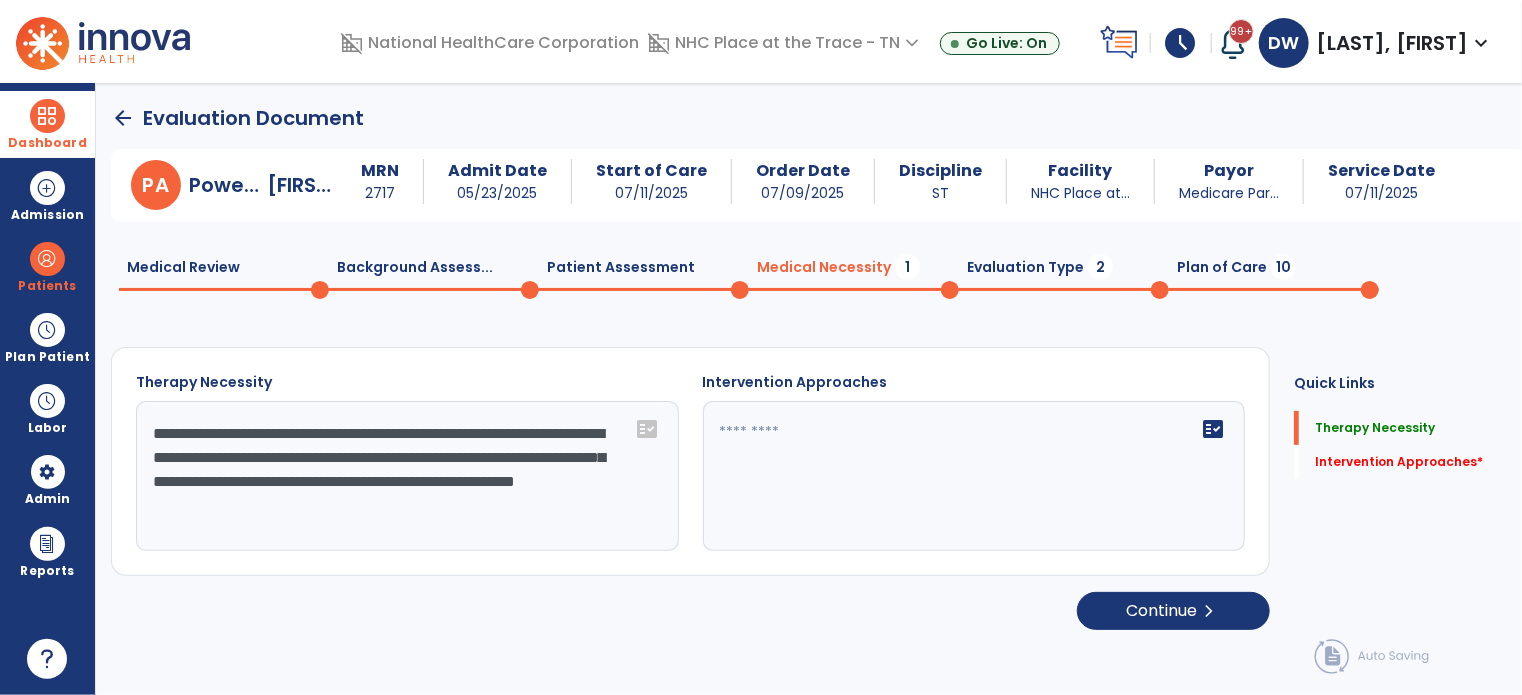 type on "**********" 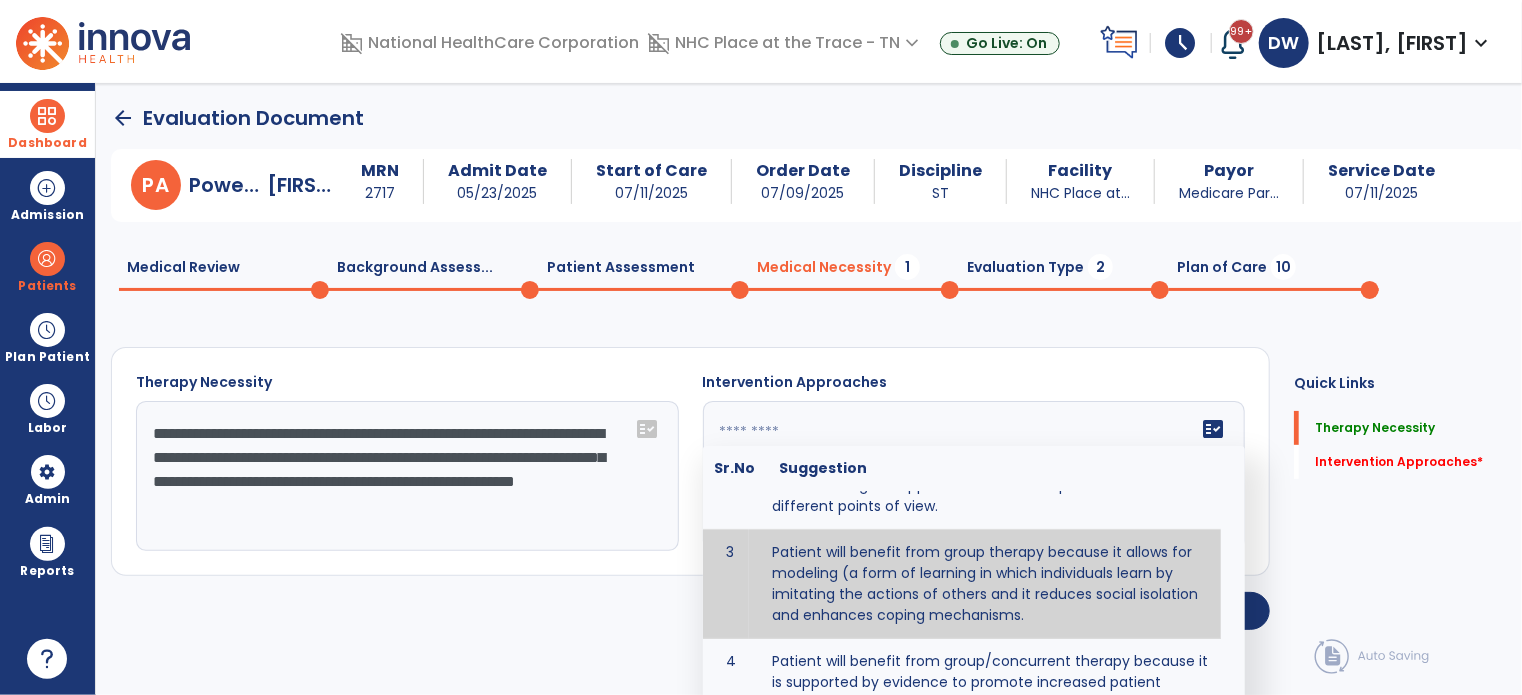 scroll, scrollTop: 230, scrollLeft: 0, axis: vertical 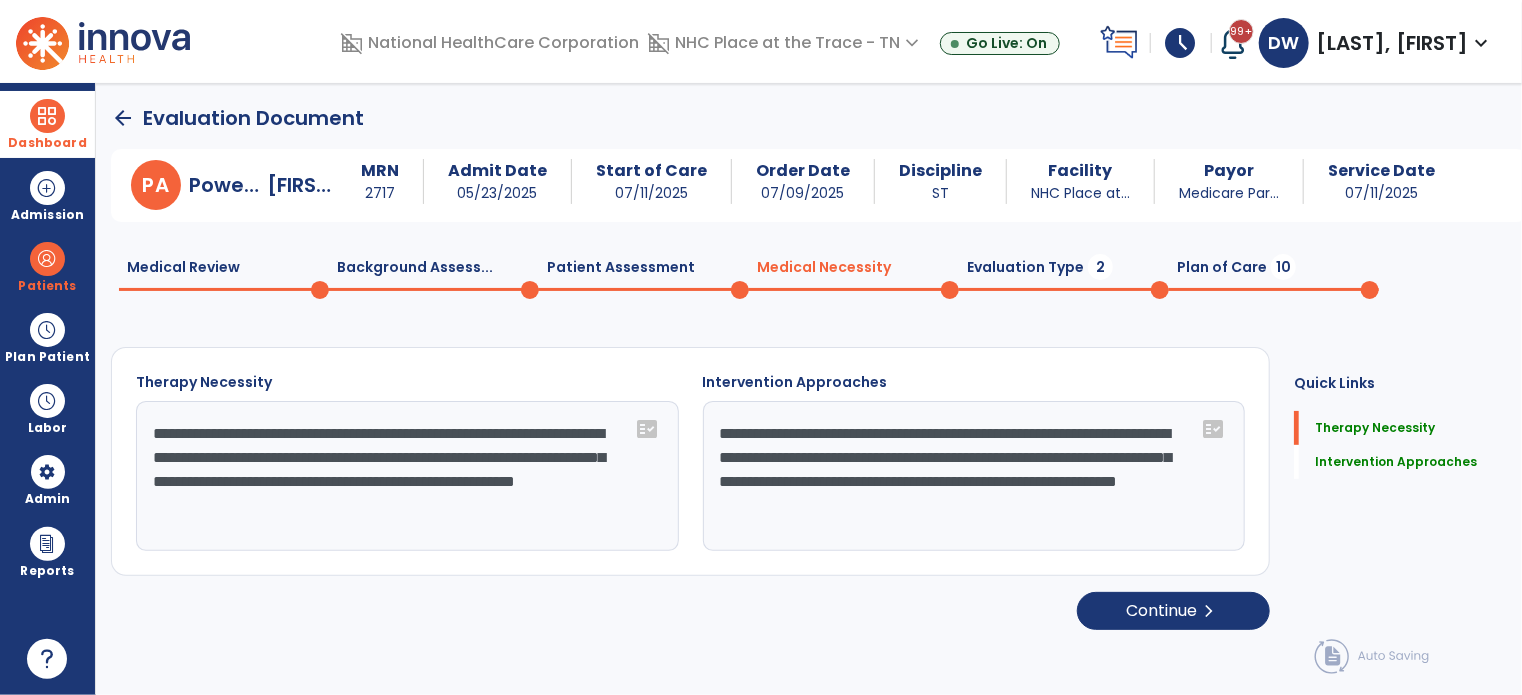 click on "**********" 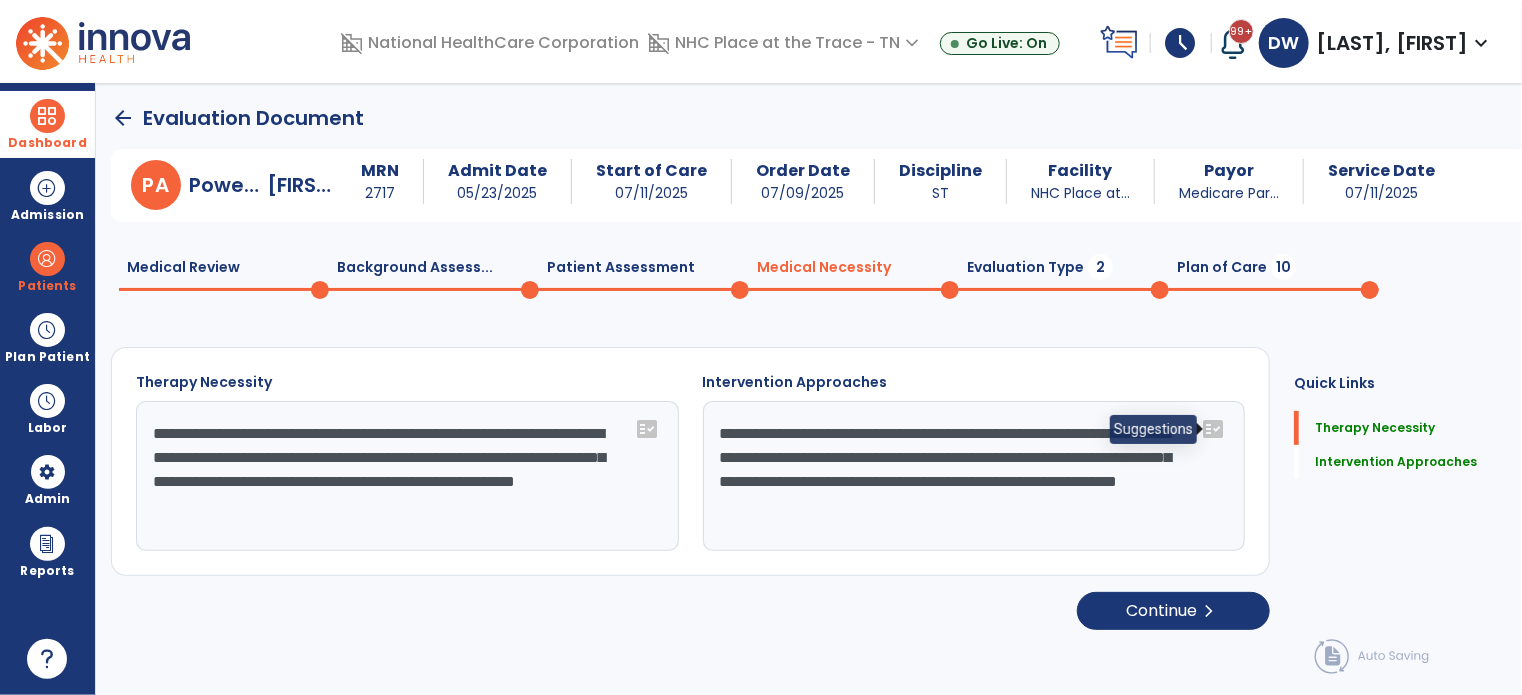 click on "fact_check" 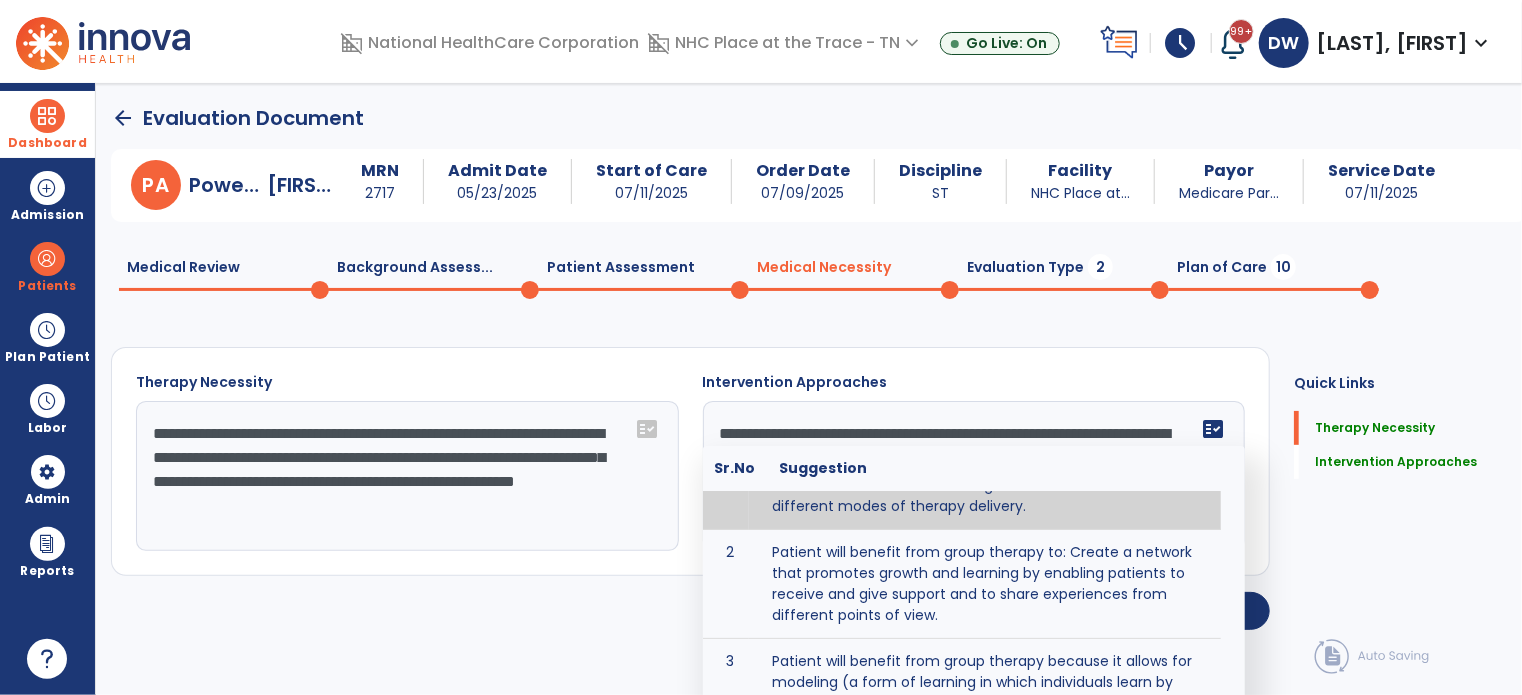 scroll, scrollTop: 72, scrollLeft: 0, axis: vertical 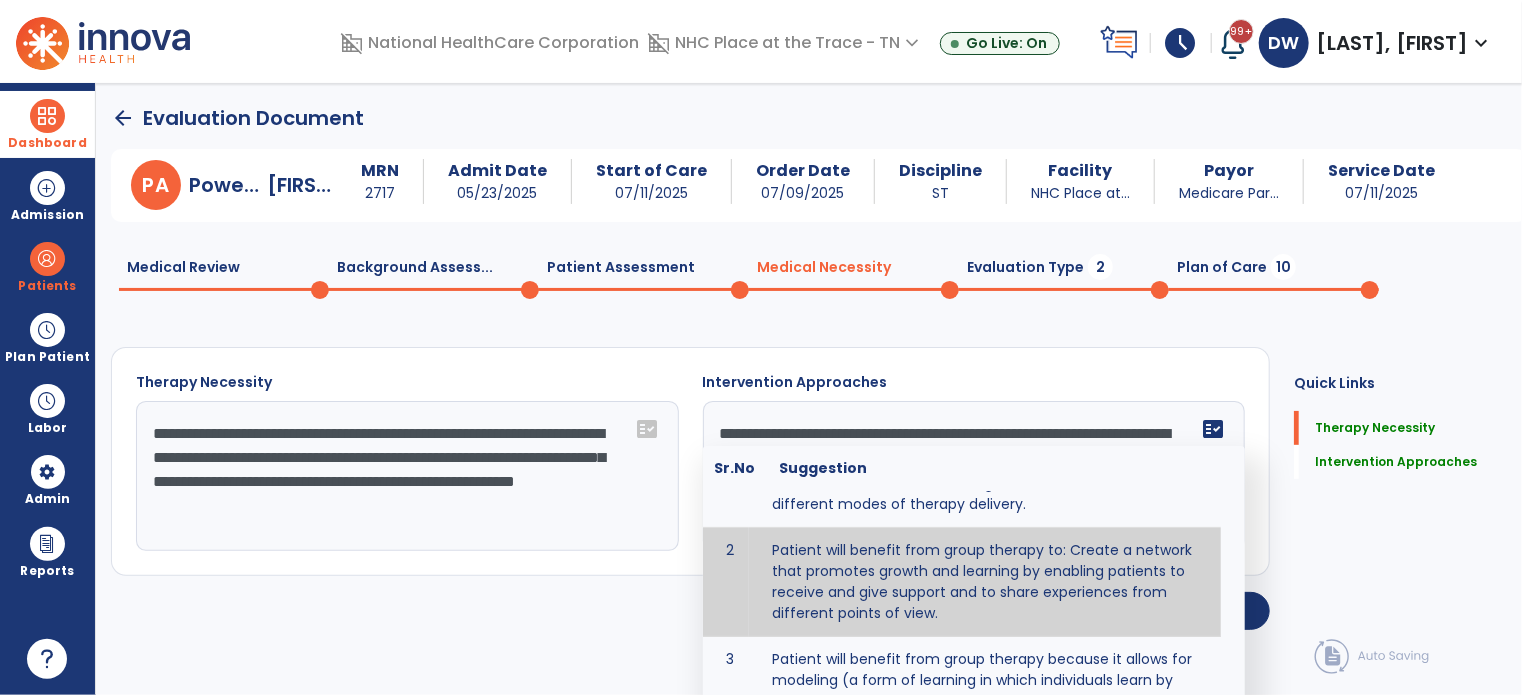 click on "**********" 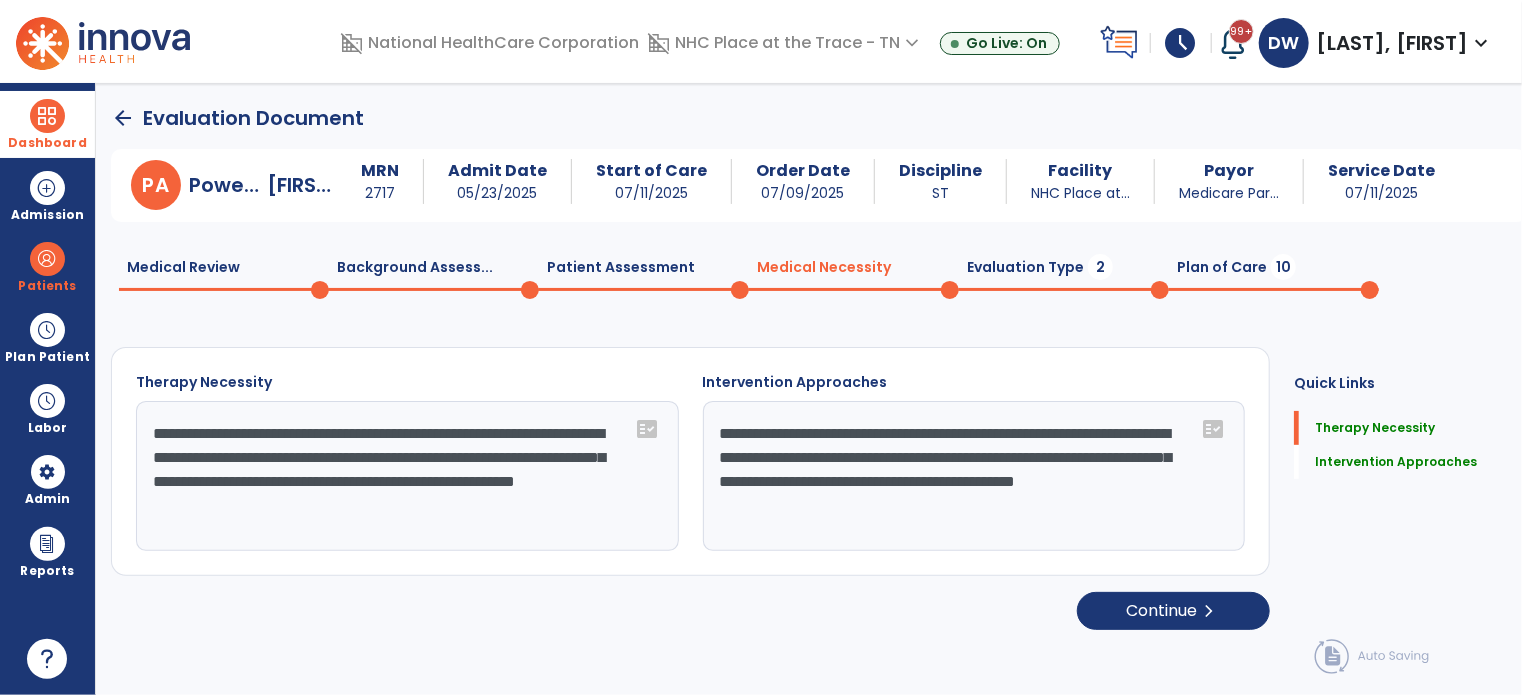 click on "**********" 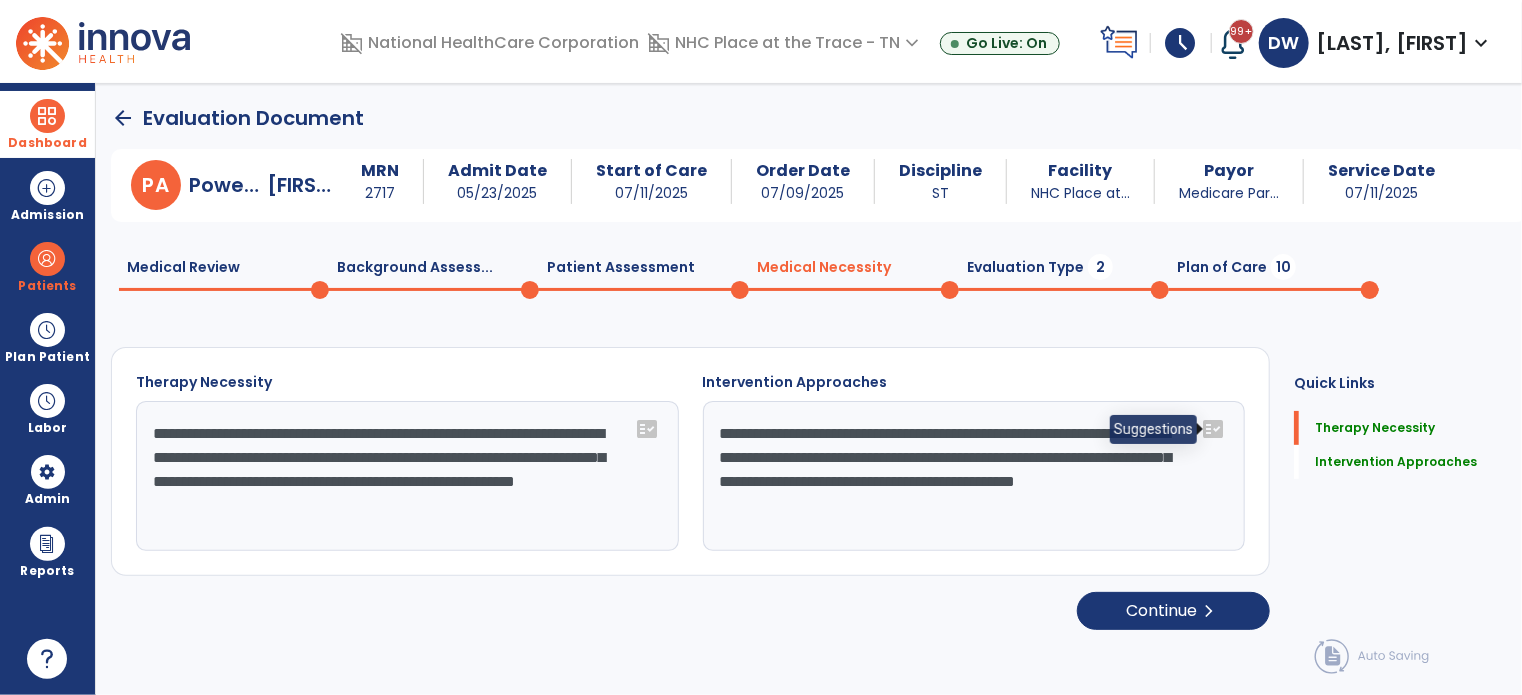 click on "fact_check" 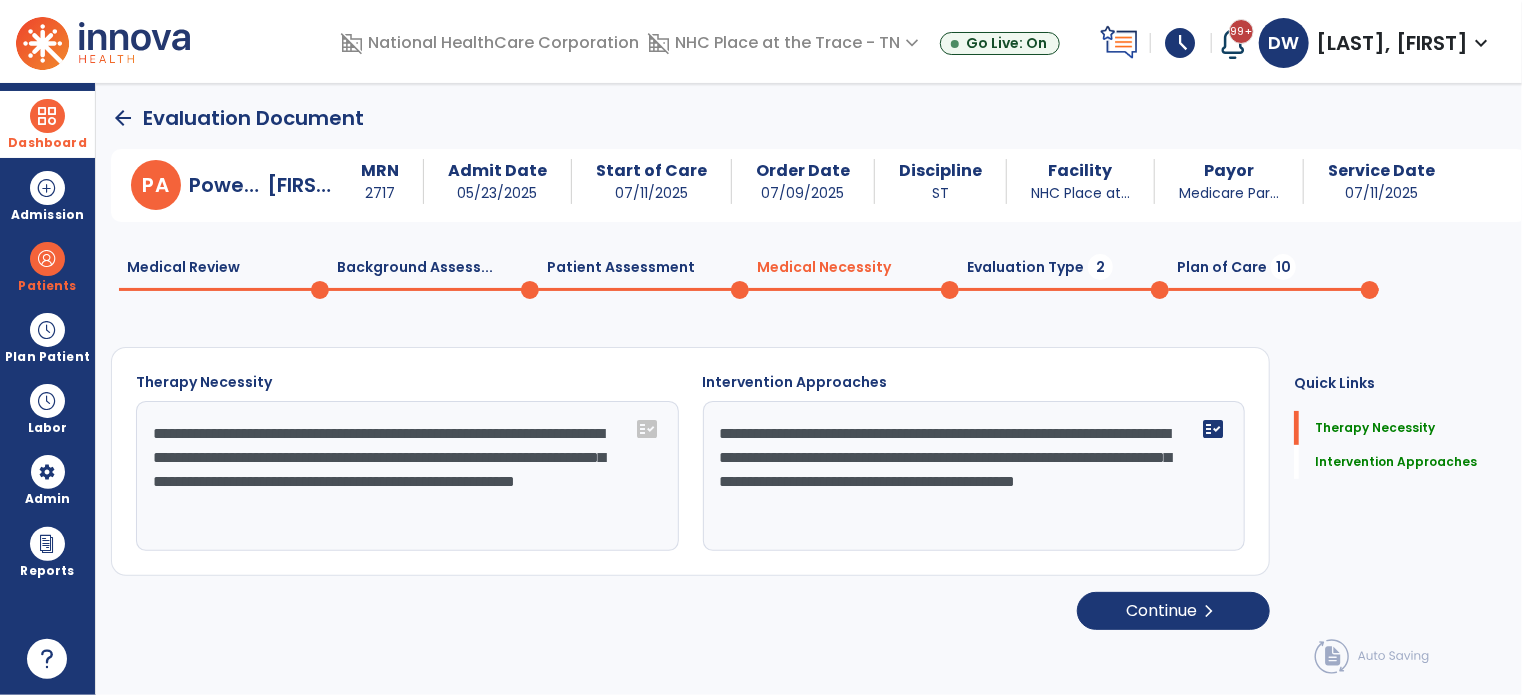 drag, startPoint x: 1231, startPoint y: 519, endPoint x: 1208, endPoint y: 430, distance: 91.92388 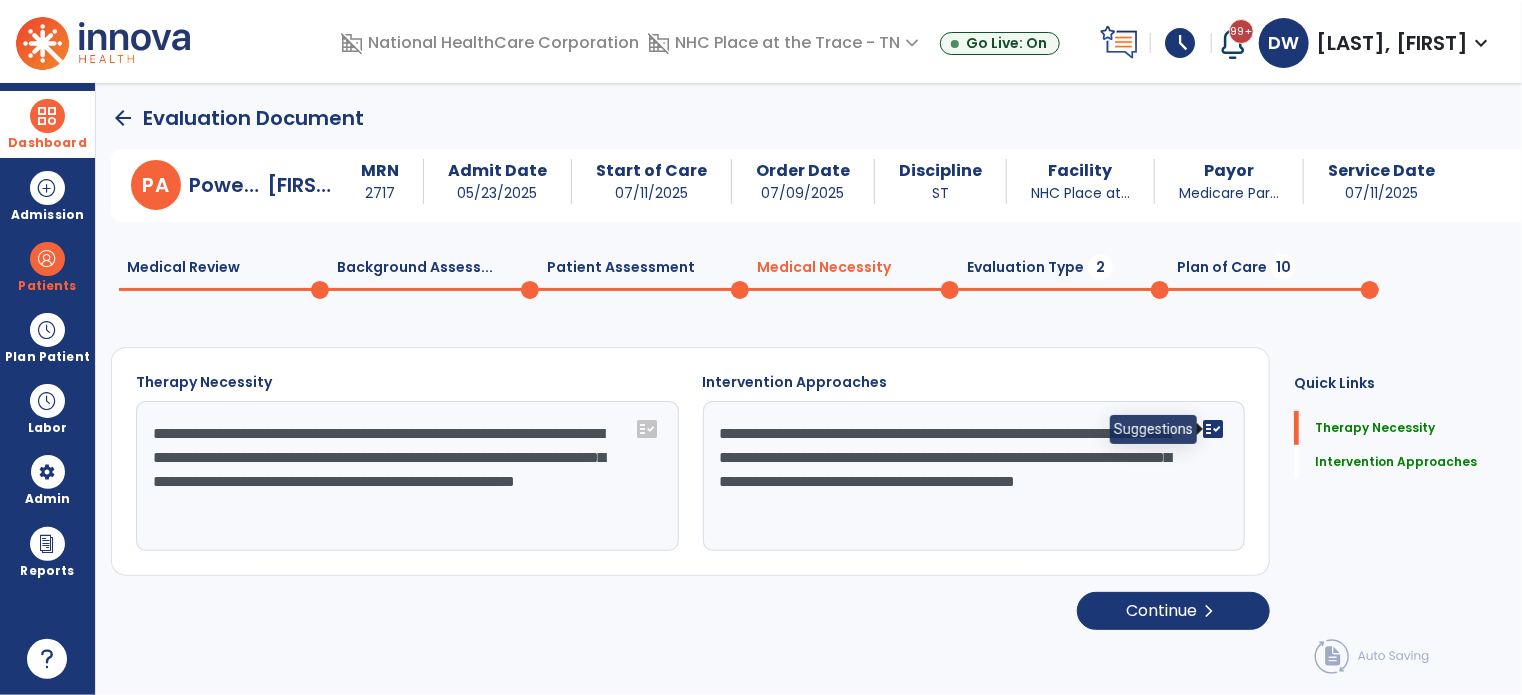 drag, startPoint x: 1208, startPoint y: 430, endPoint x: 1129, endPoint y: 477, distance: 91.92388 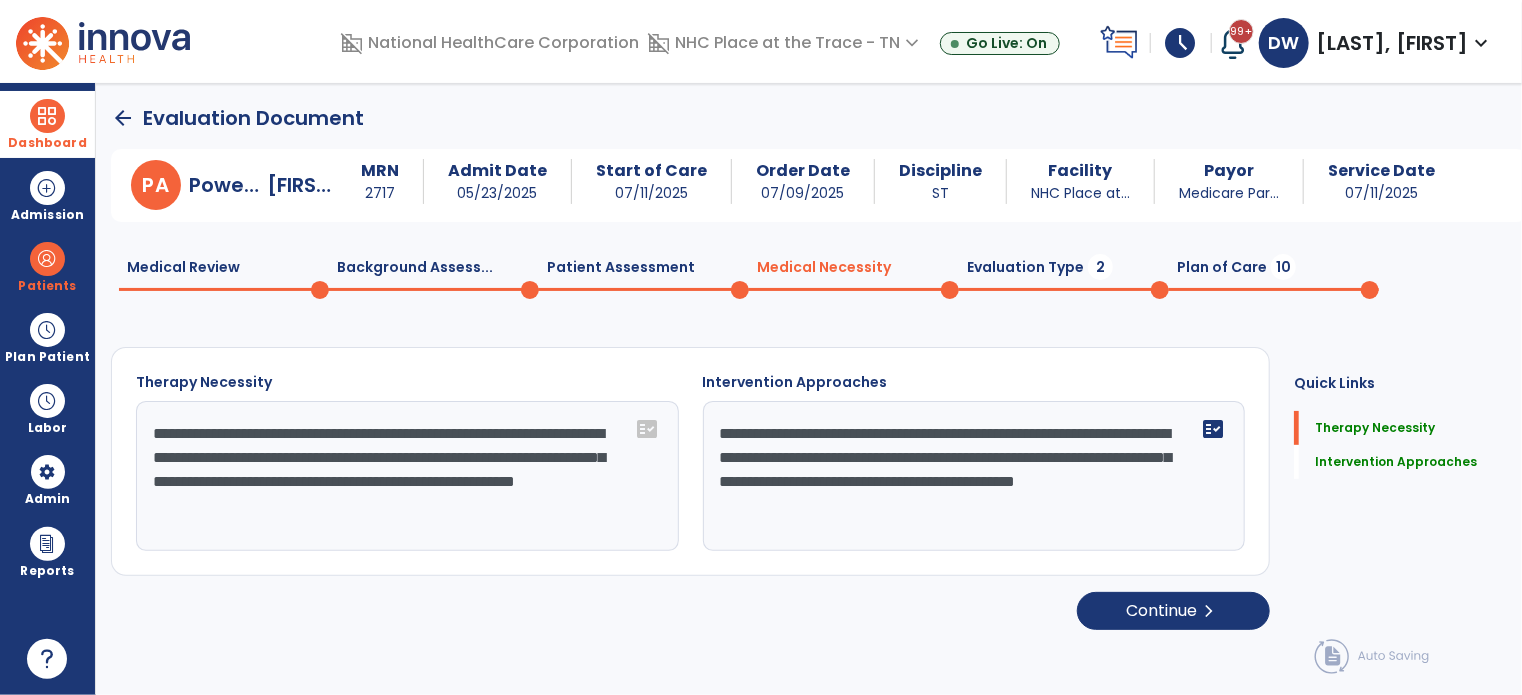 drag, startPoint x: 1129, startPoint y: 477, endPoint x: 1183, endPoint y: 522, distance: 70.292244 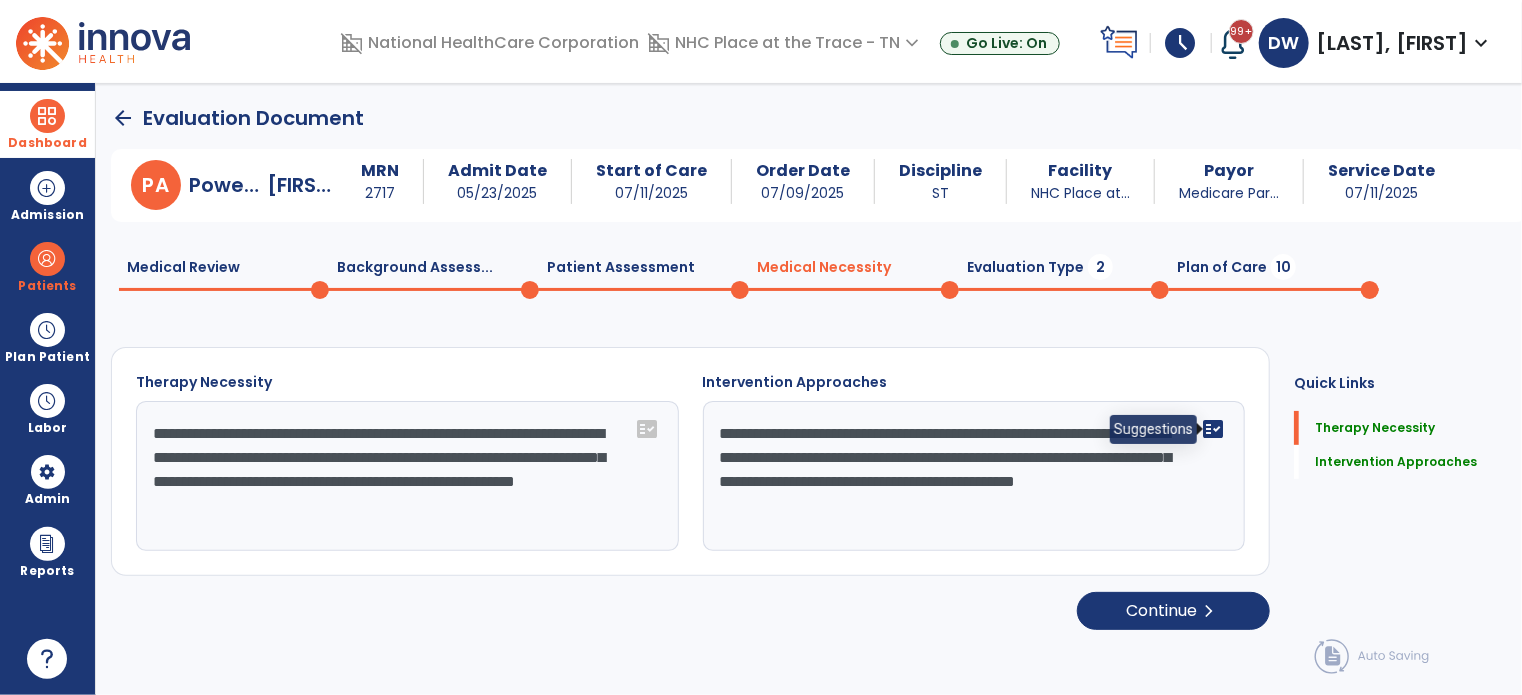 click on "fact_check" 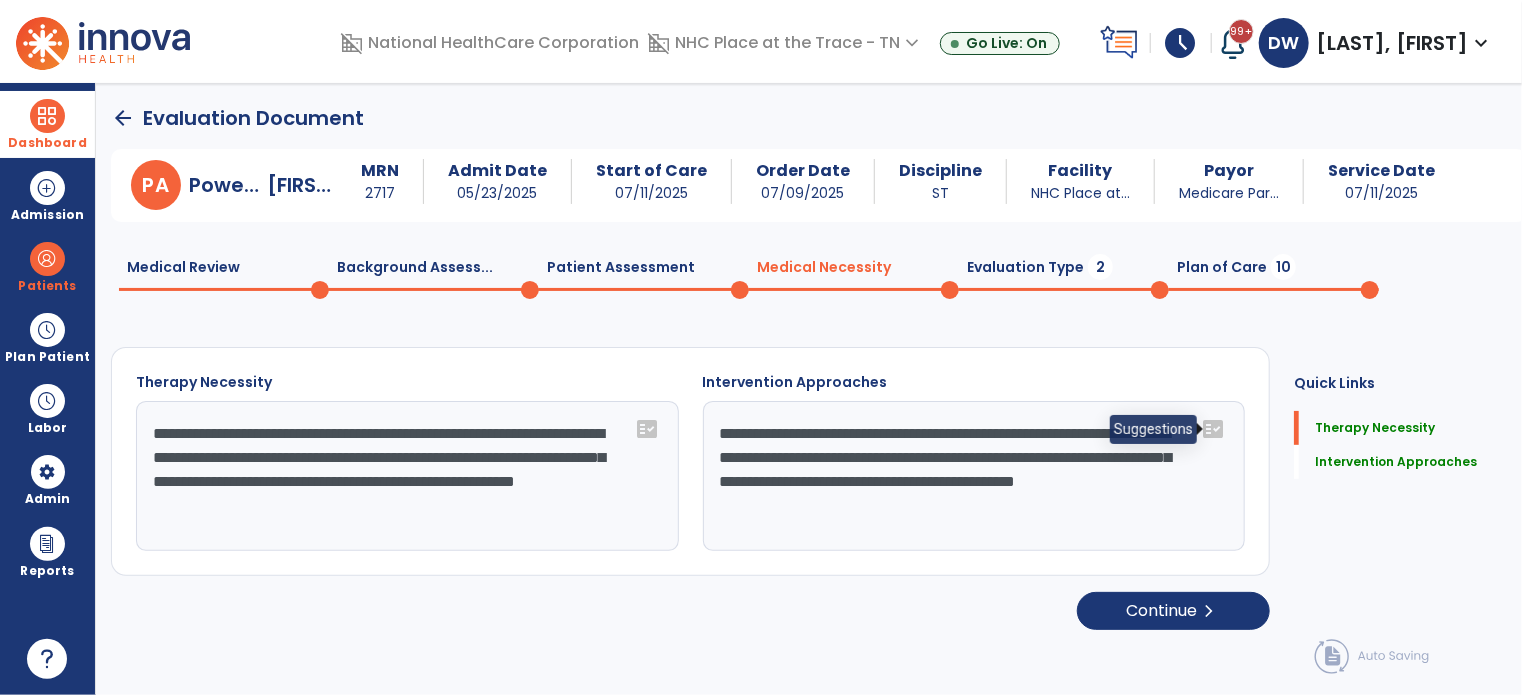 click on "fact_check" 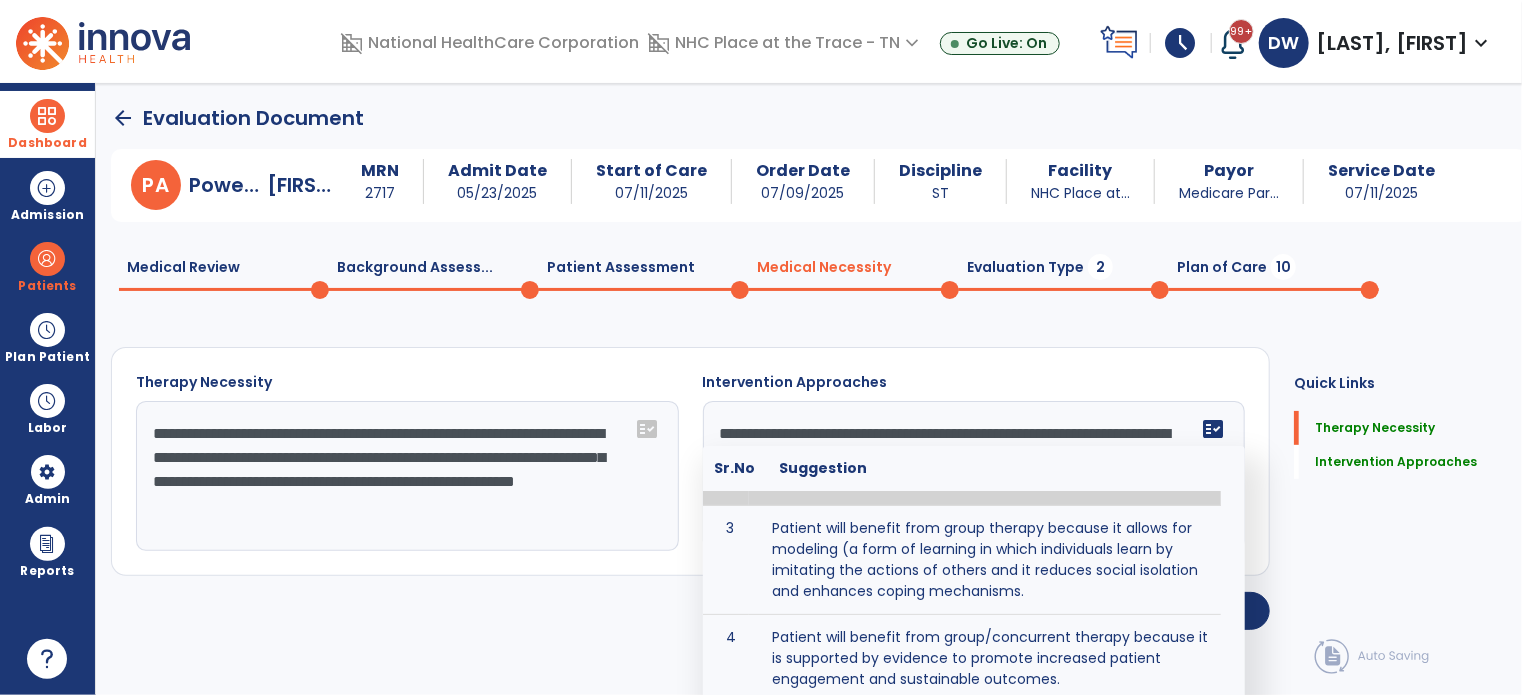 scroll, scrollTop: 230, scrollLeft: 0, axis: vertical 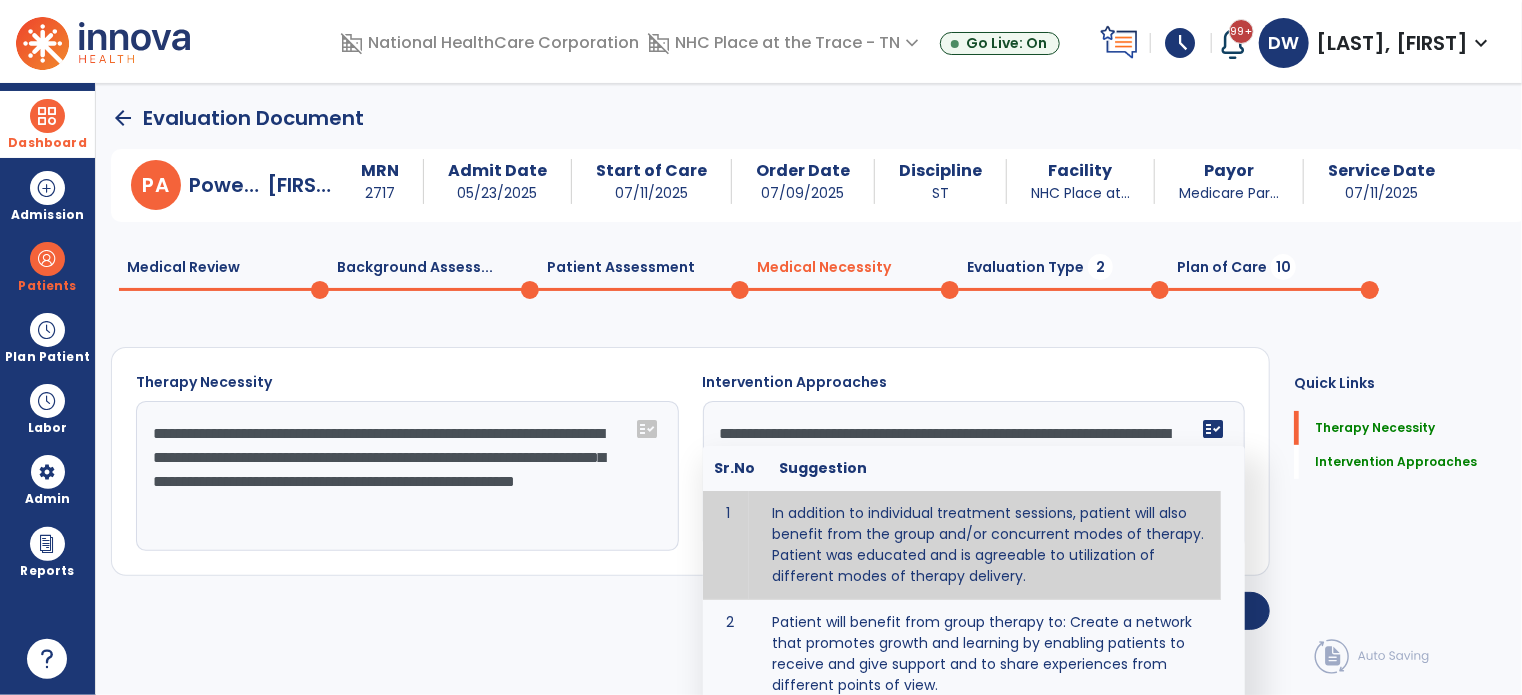 type on "**********" 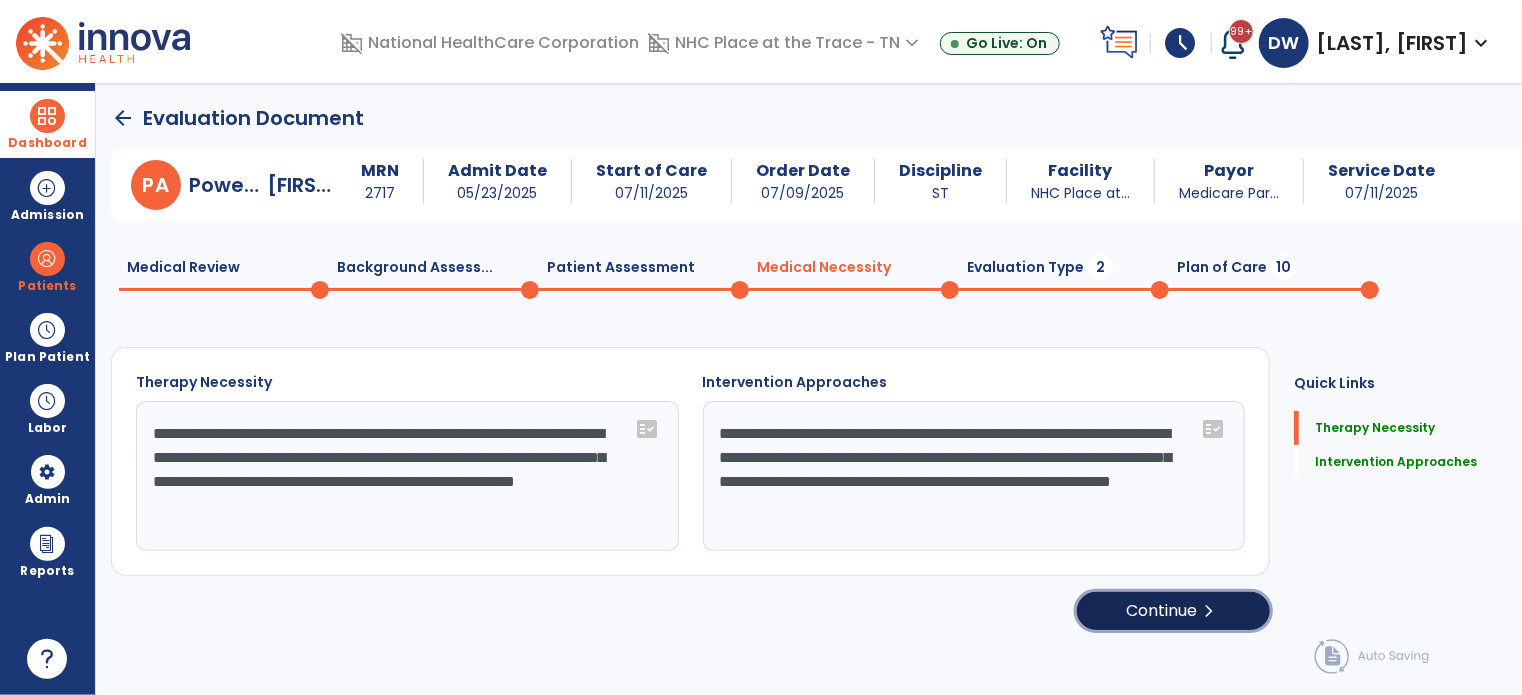 click on "Continue  chevron_right" 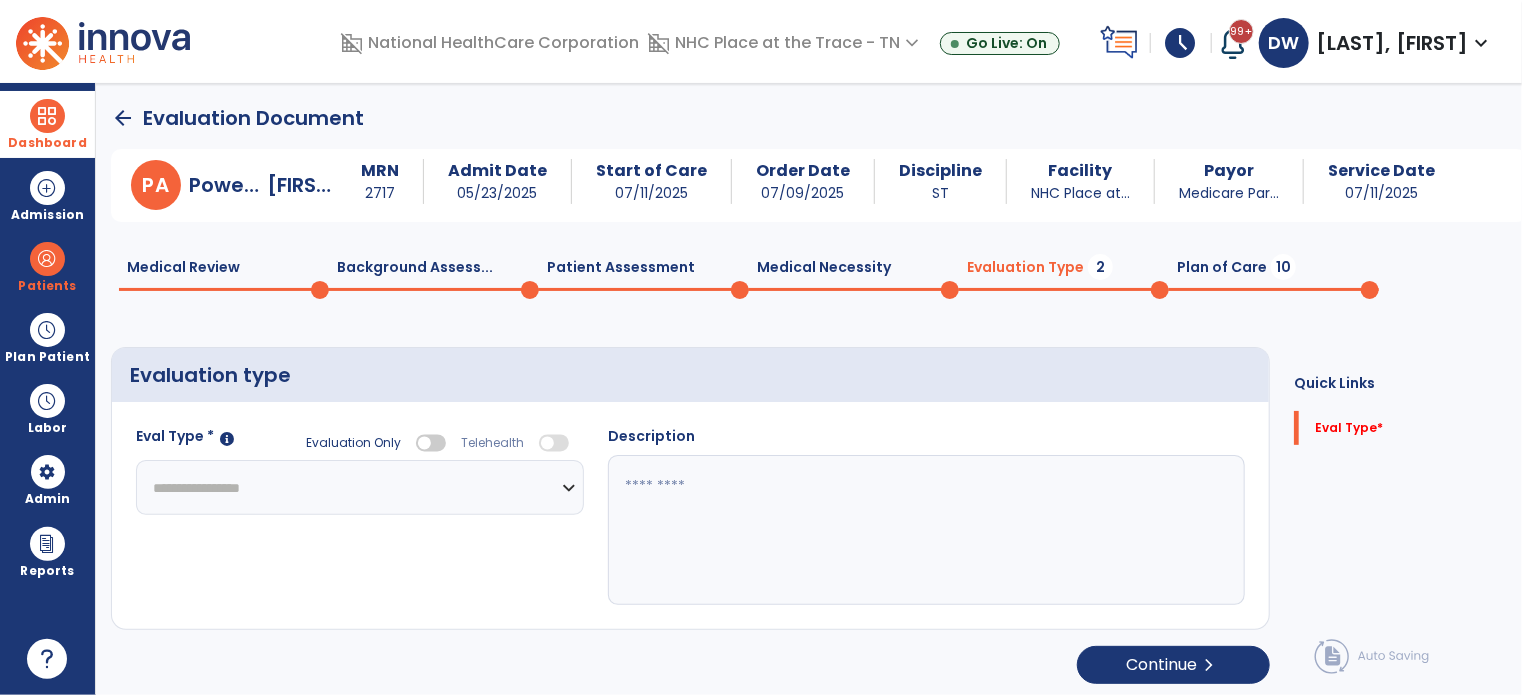 click on "**********" 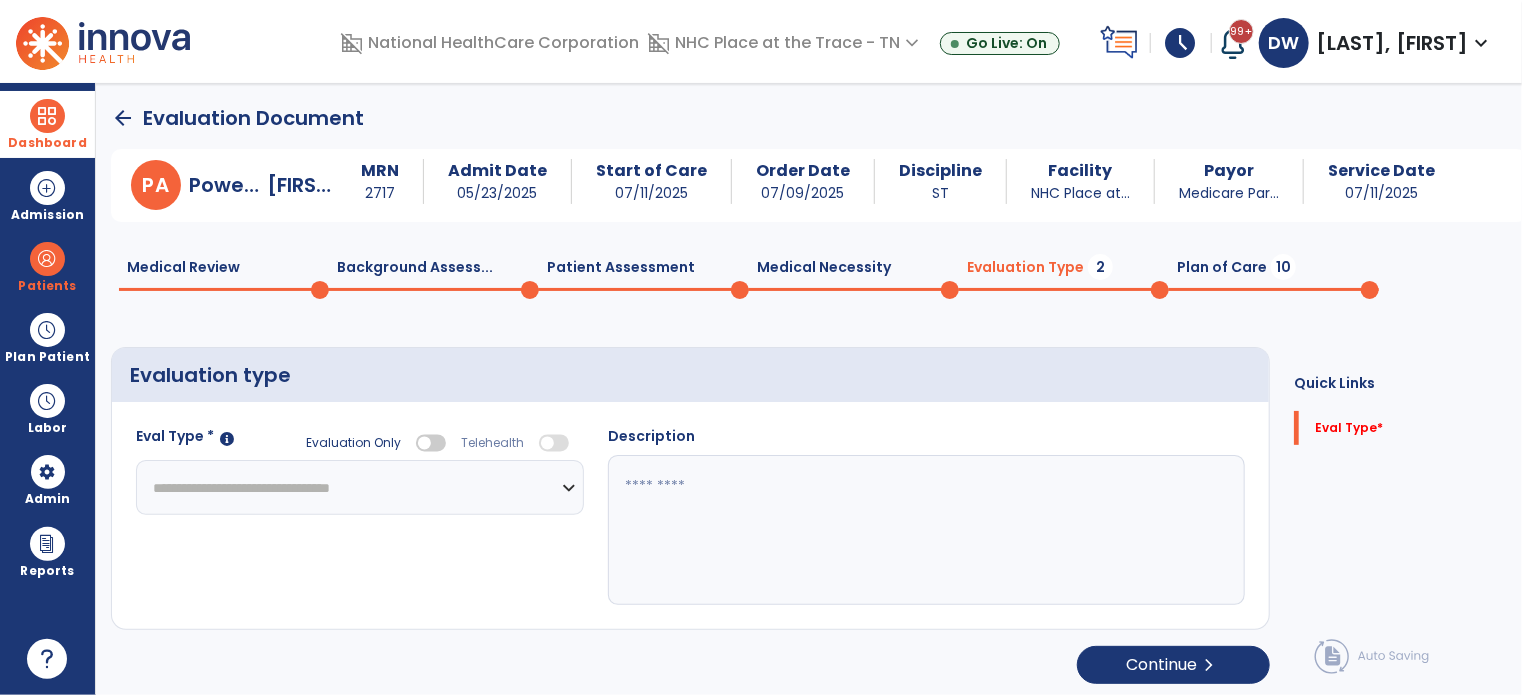 click on "**********" 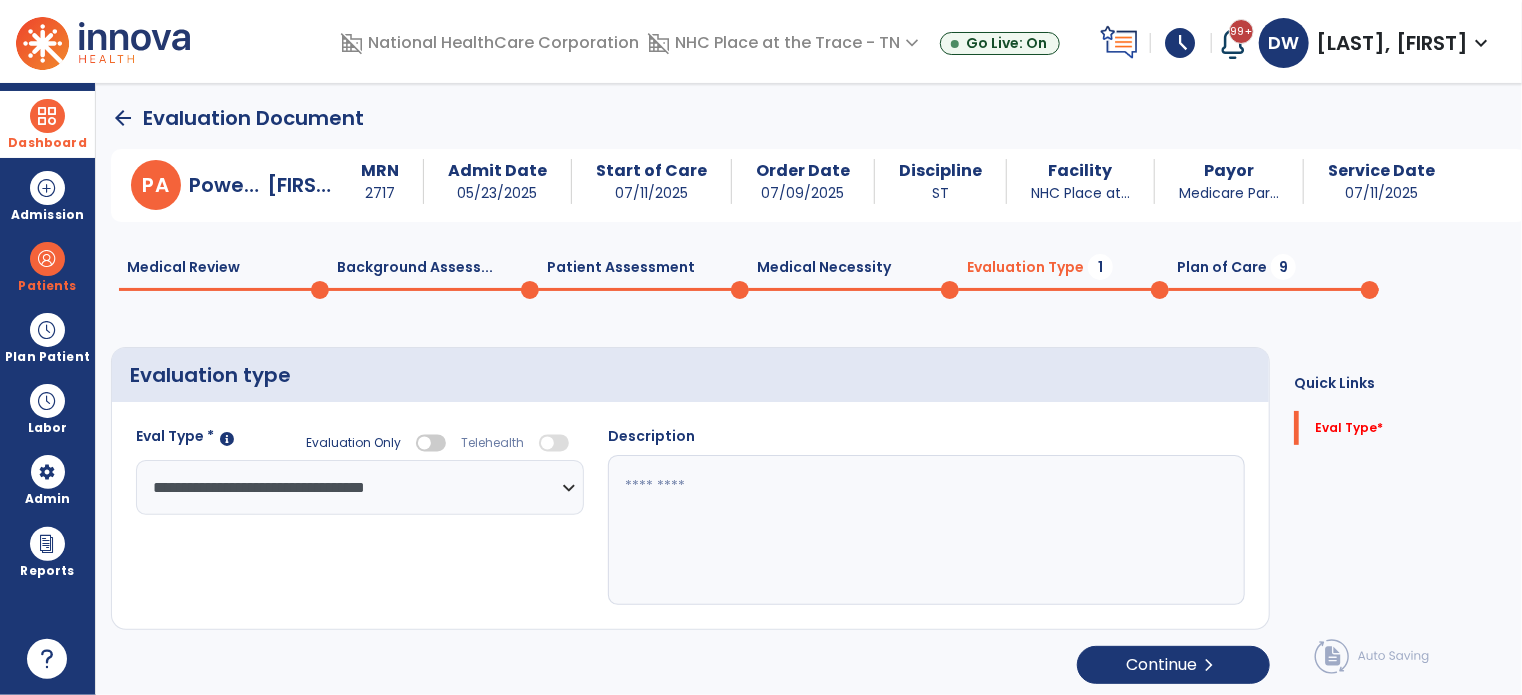 click 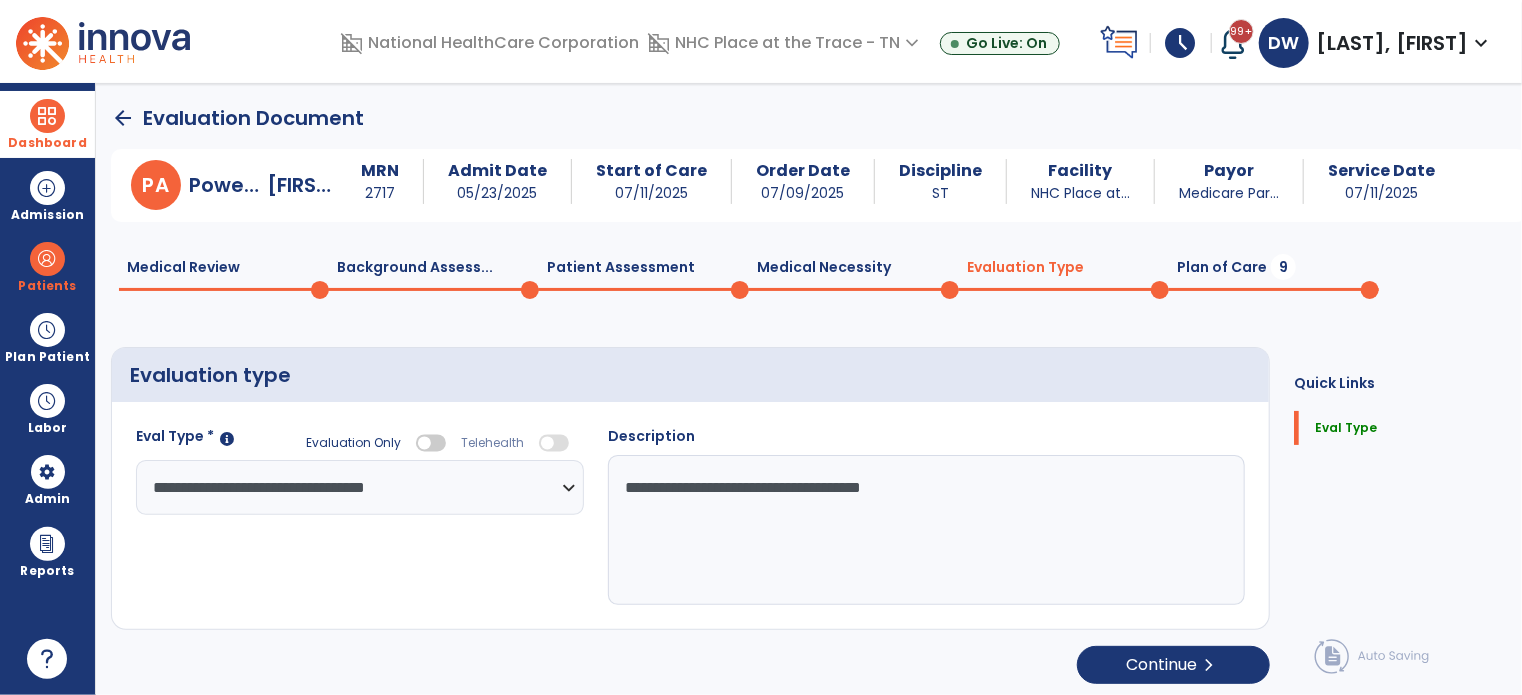 drag, startPoint x: 867, startPoint y: 492, endPoint x: 920, endPoint y: 119, distance: 376.7466 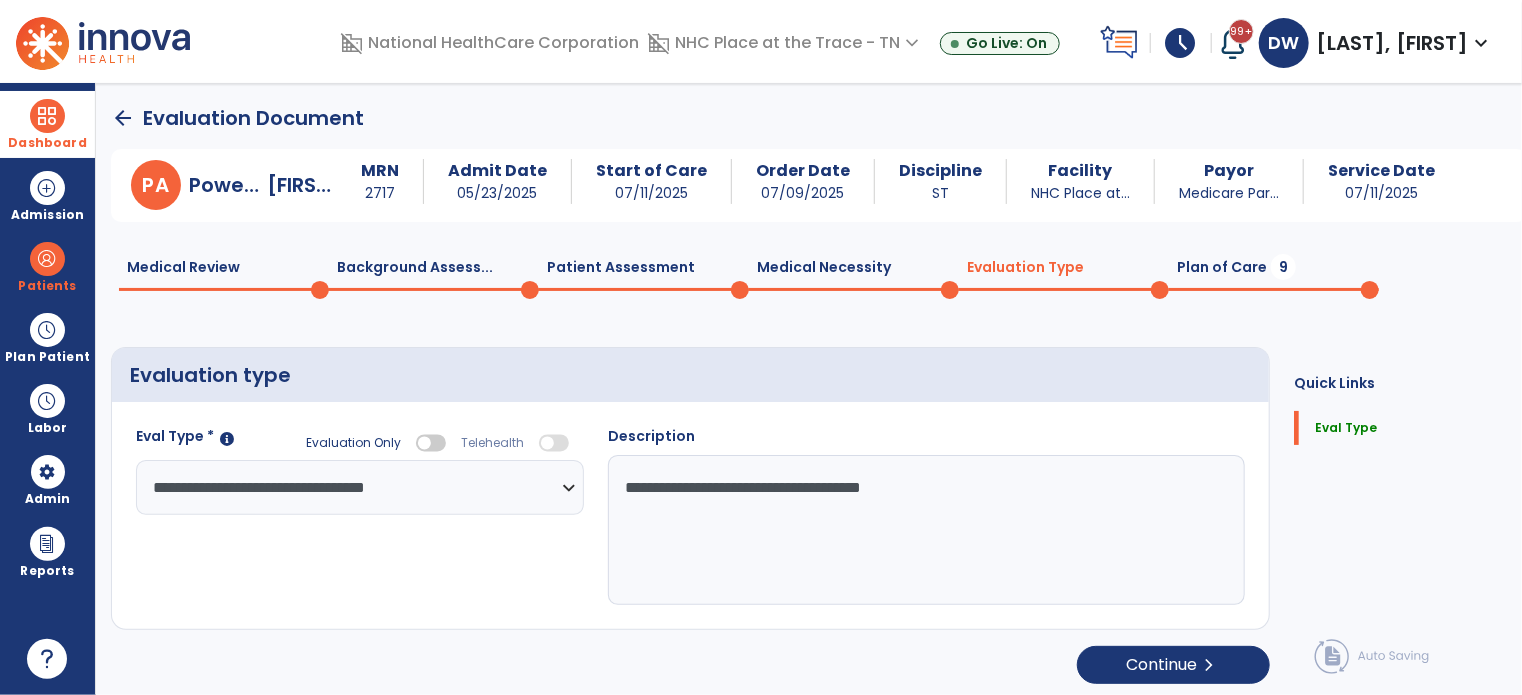 click on "**********" 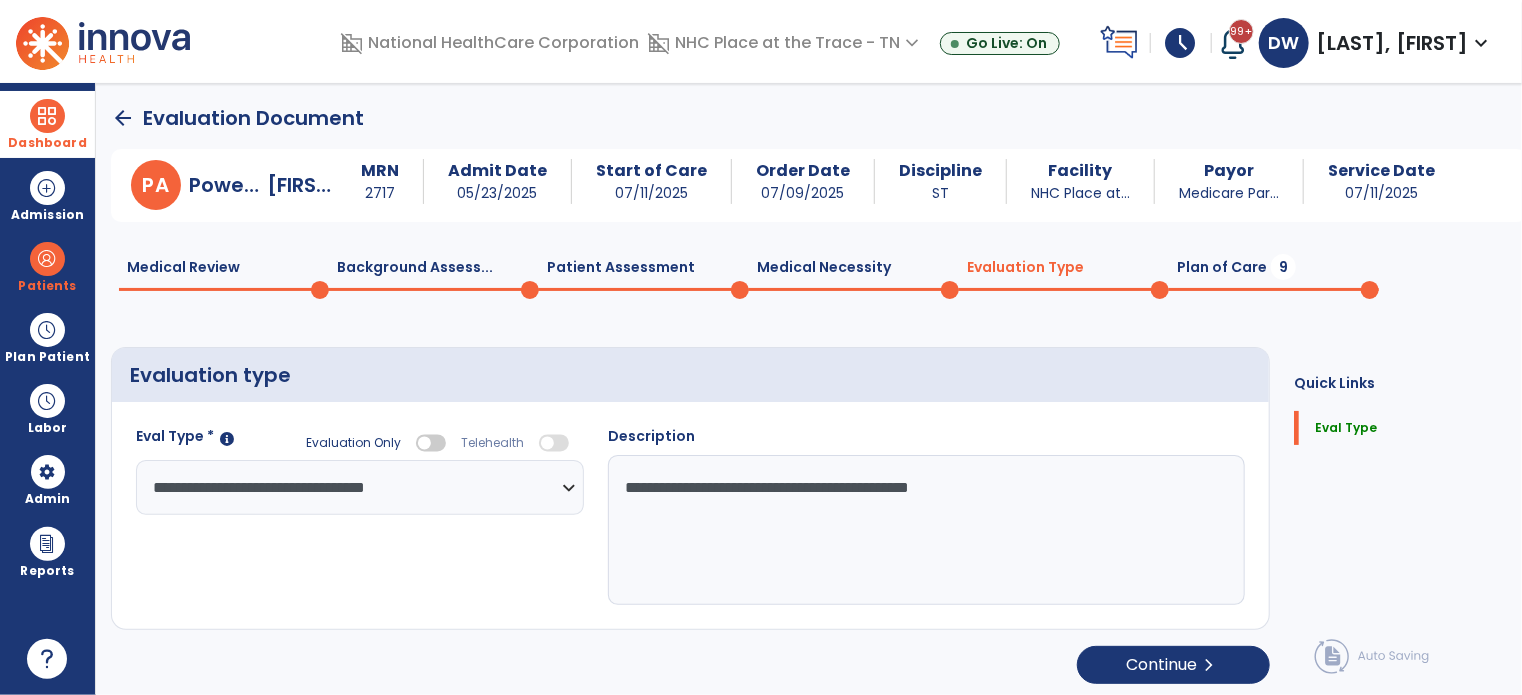click on "**********" 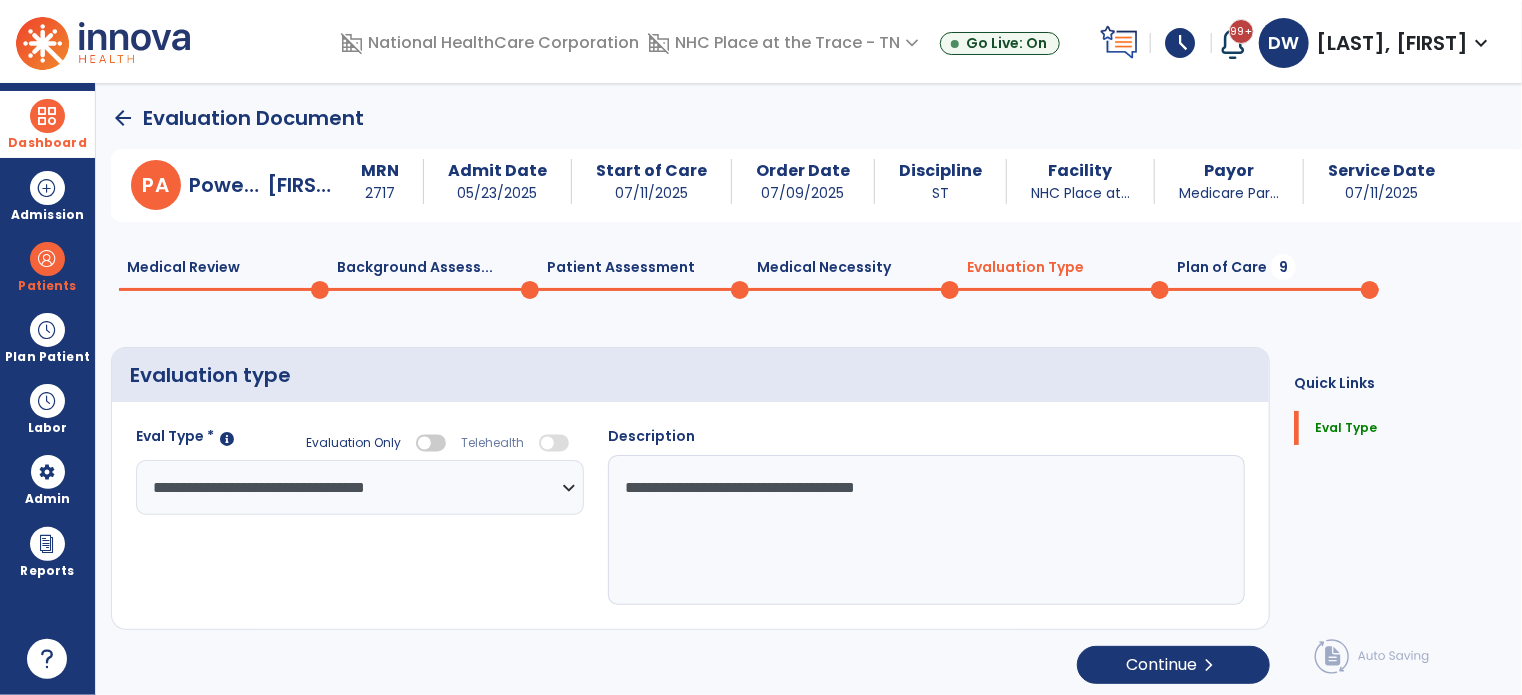 click on "**********" 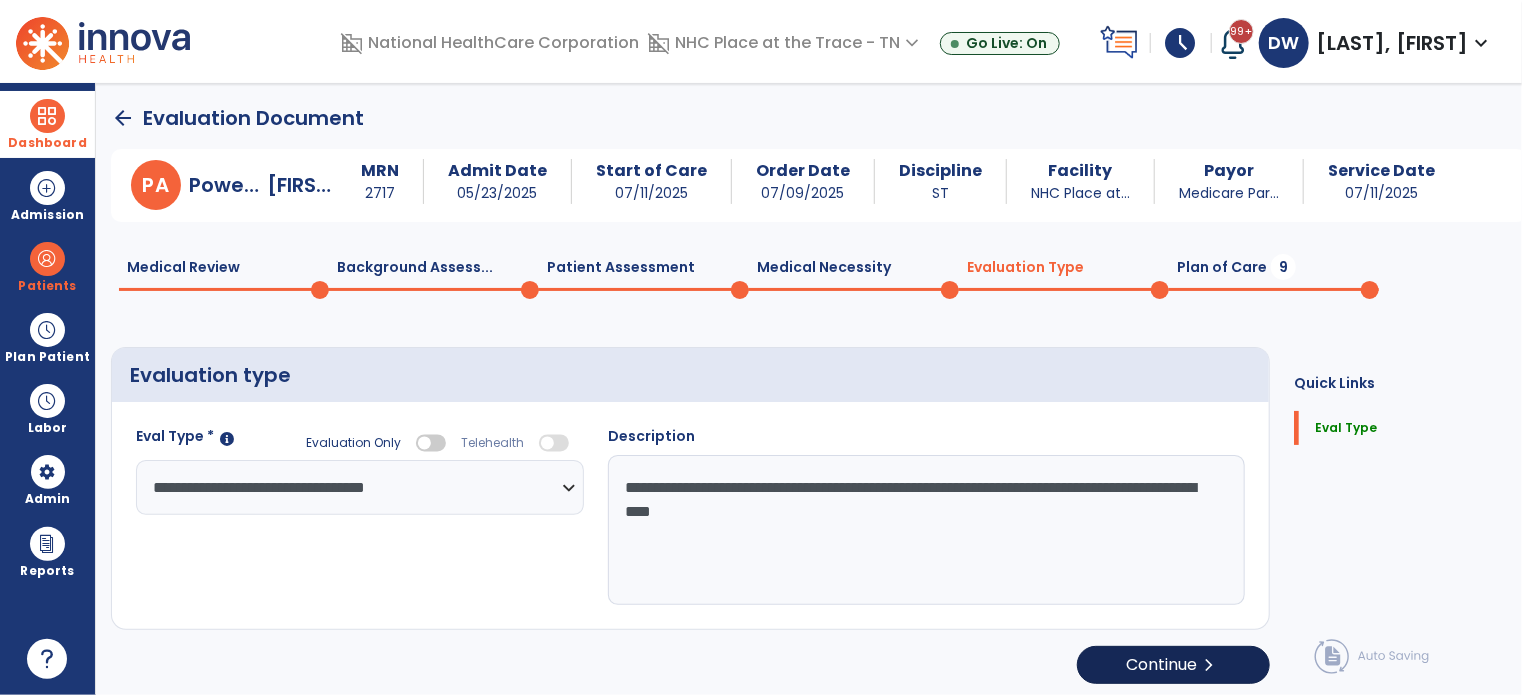 type on "**********" 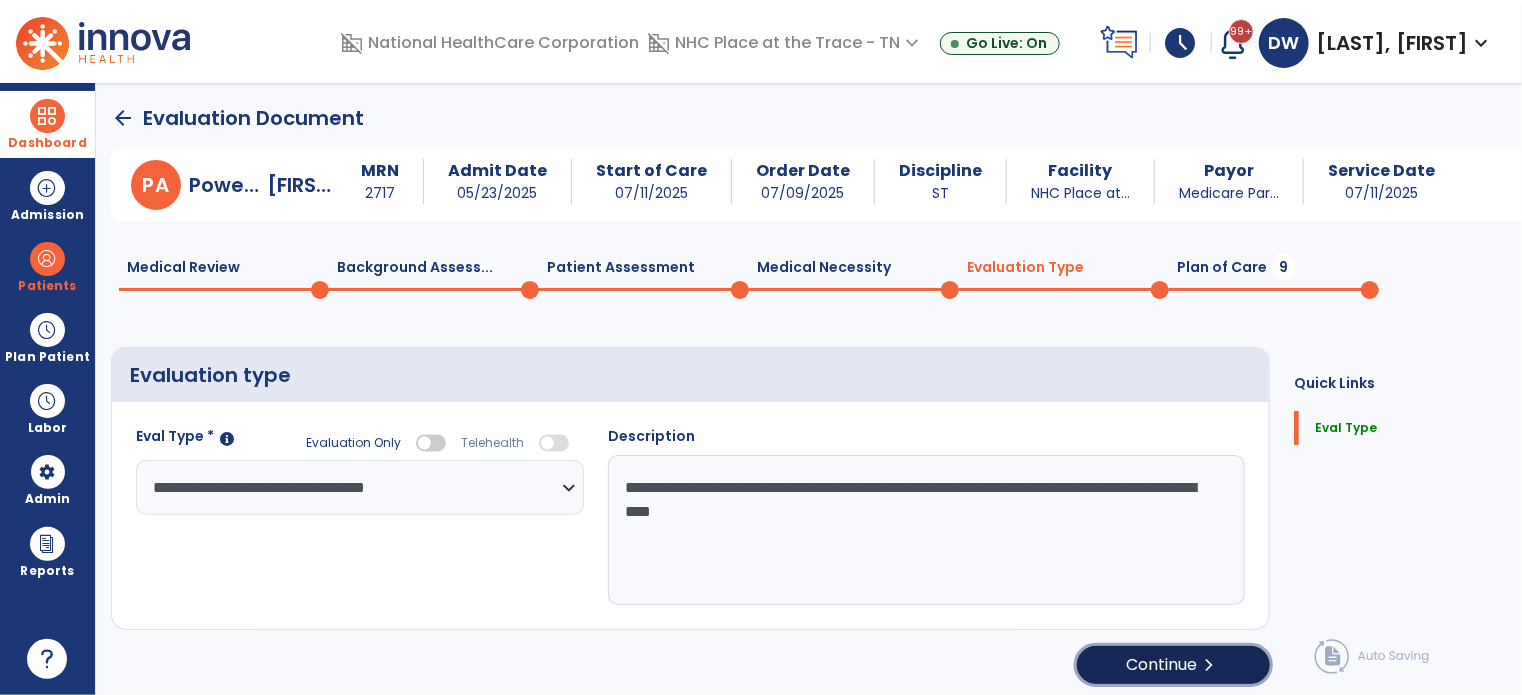 click on "Continue  chevron_right" 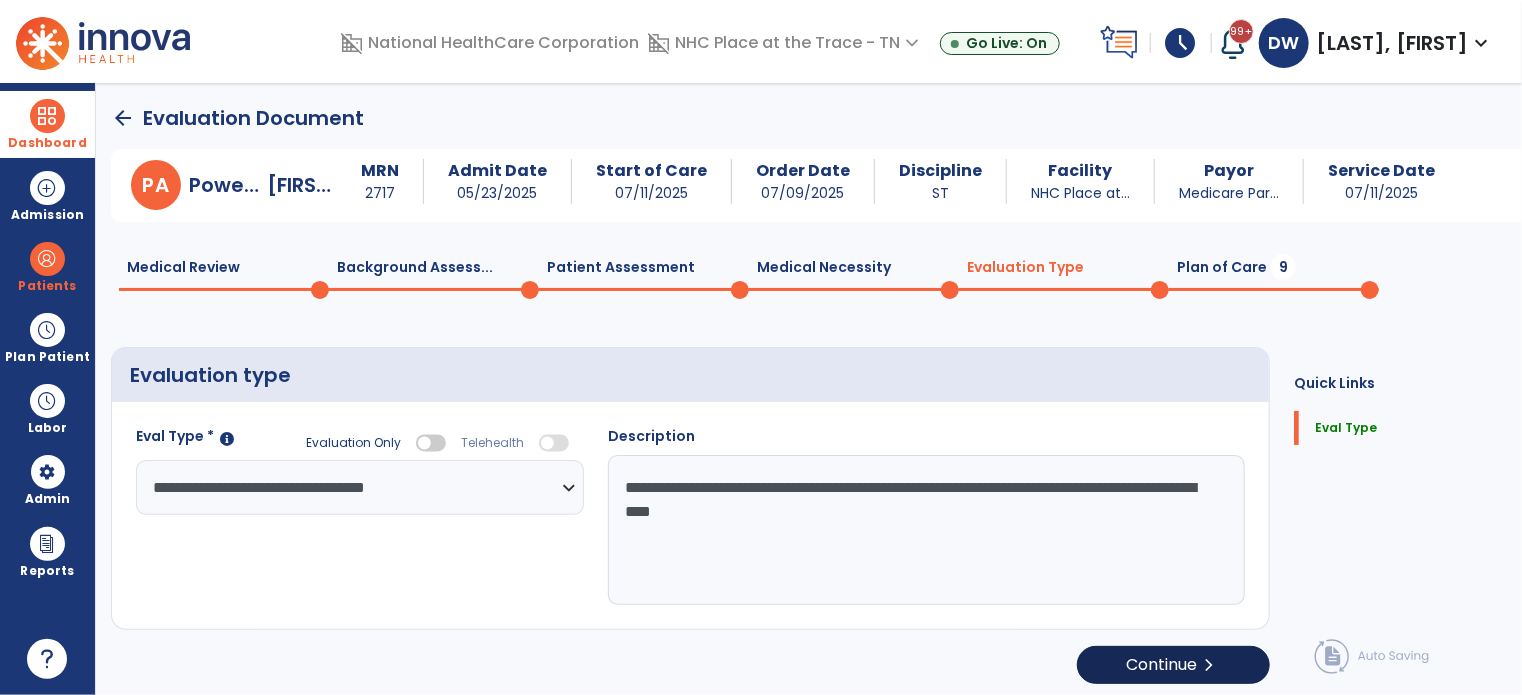 select on "*****" 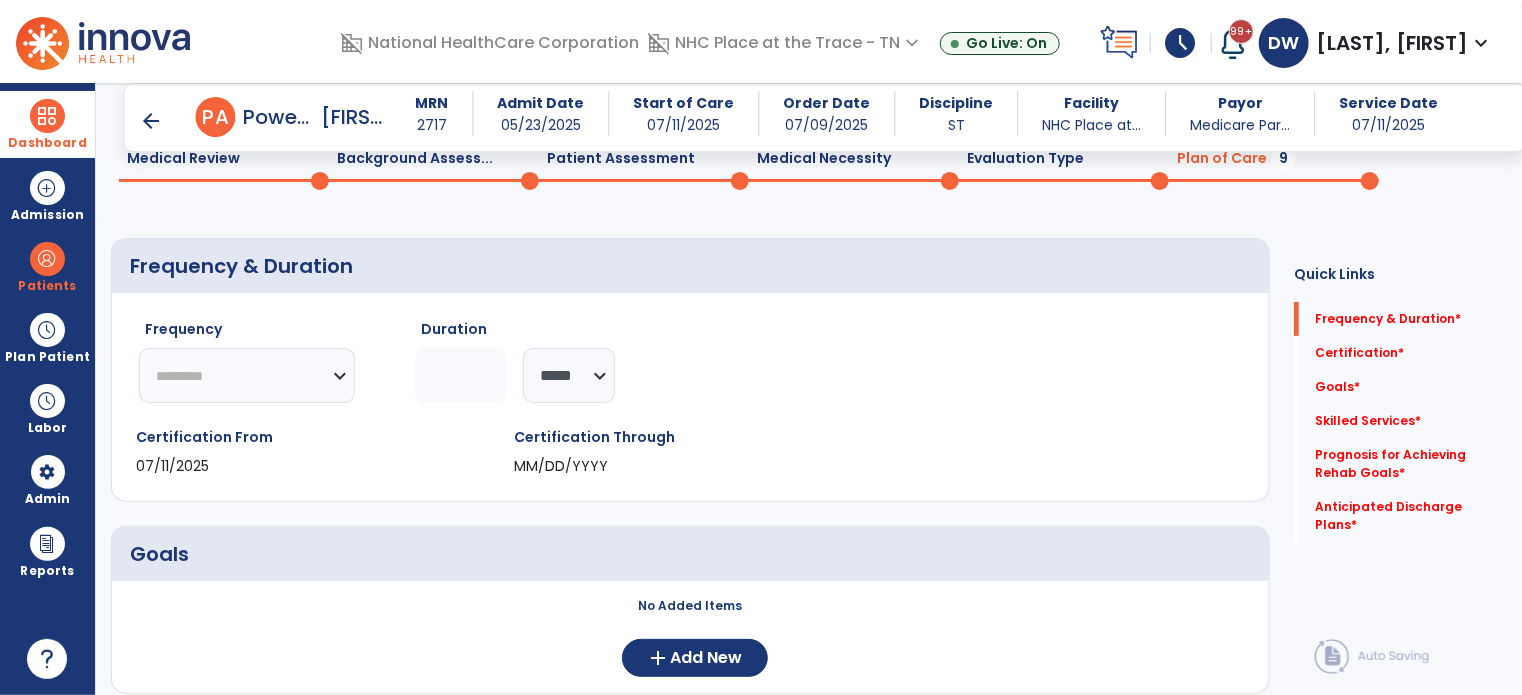 scroll, scrollTop: 120, scrollLeft: 0, axis: vertical 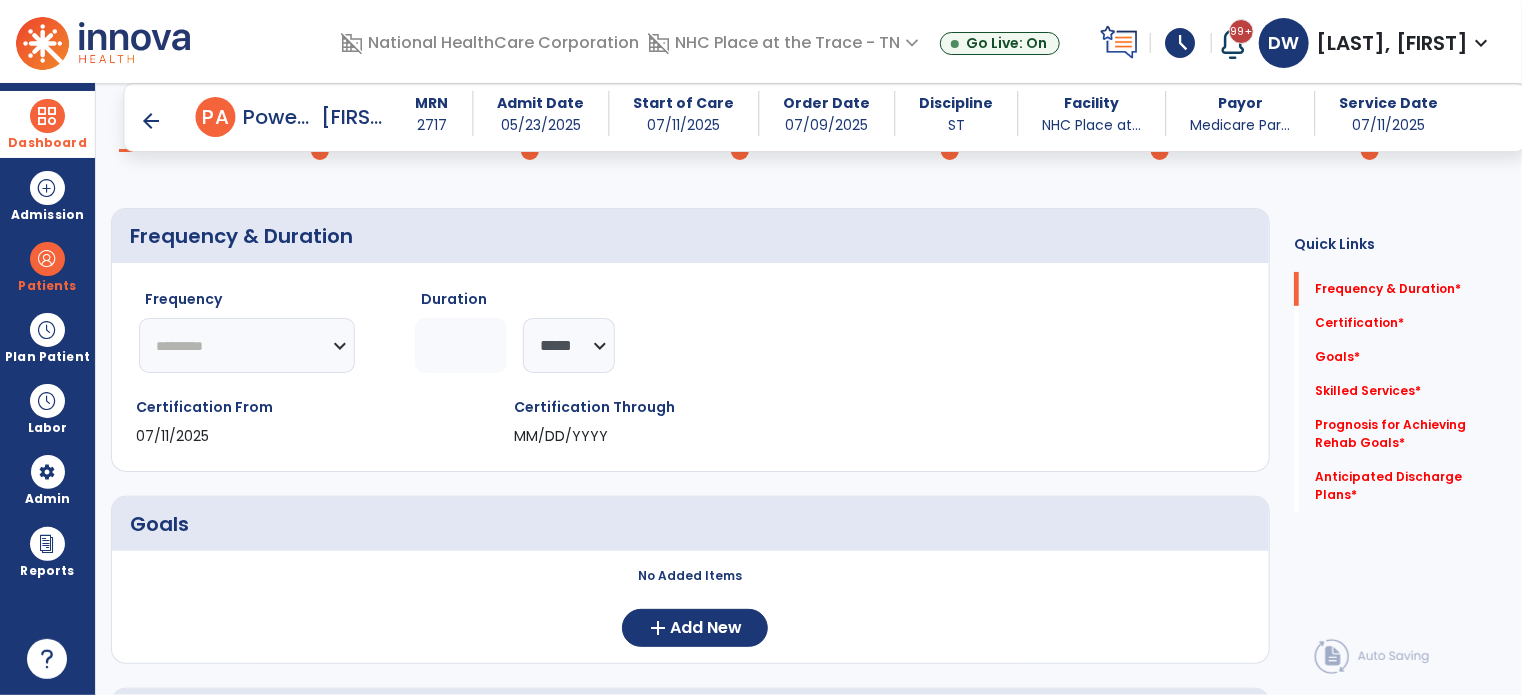 click on "********* ** ** ** ** ** ** **" 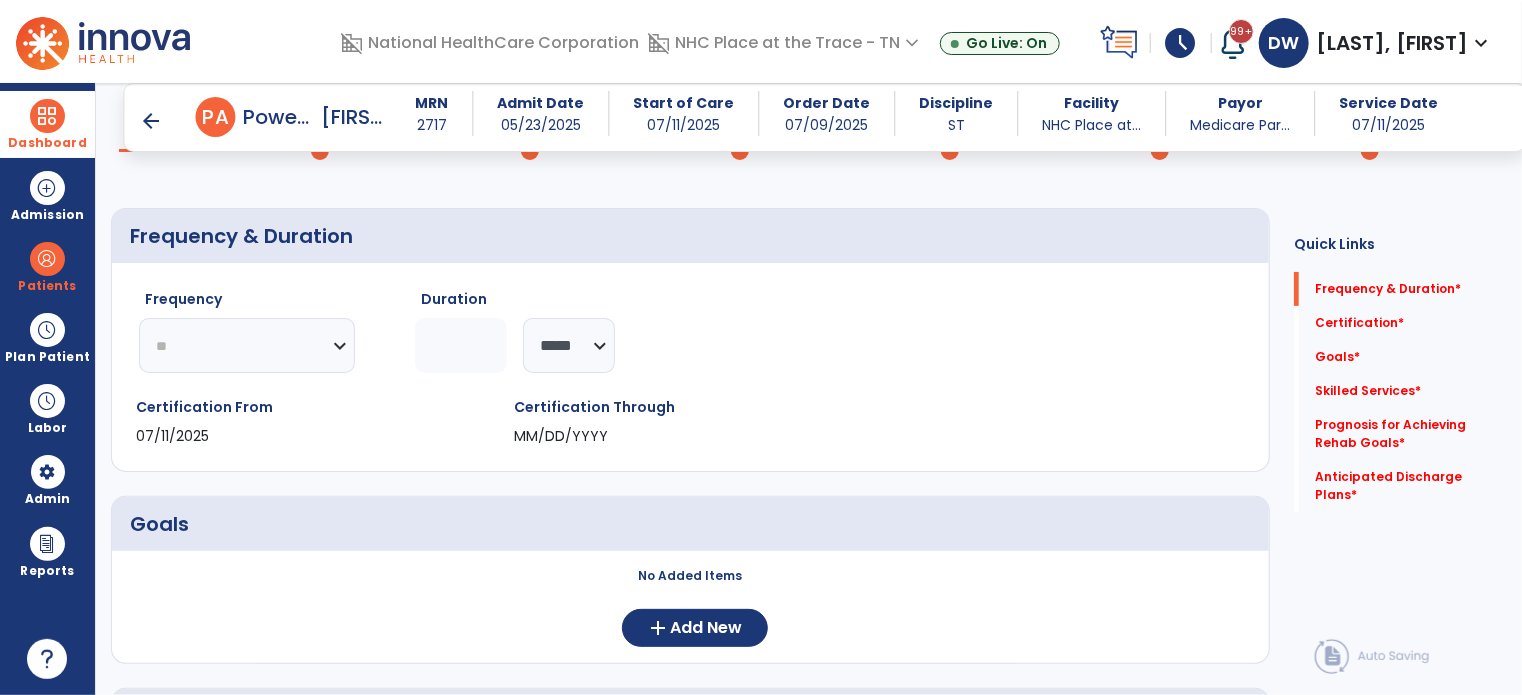 click on "********* ** ** ** ** ** ** **" 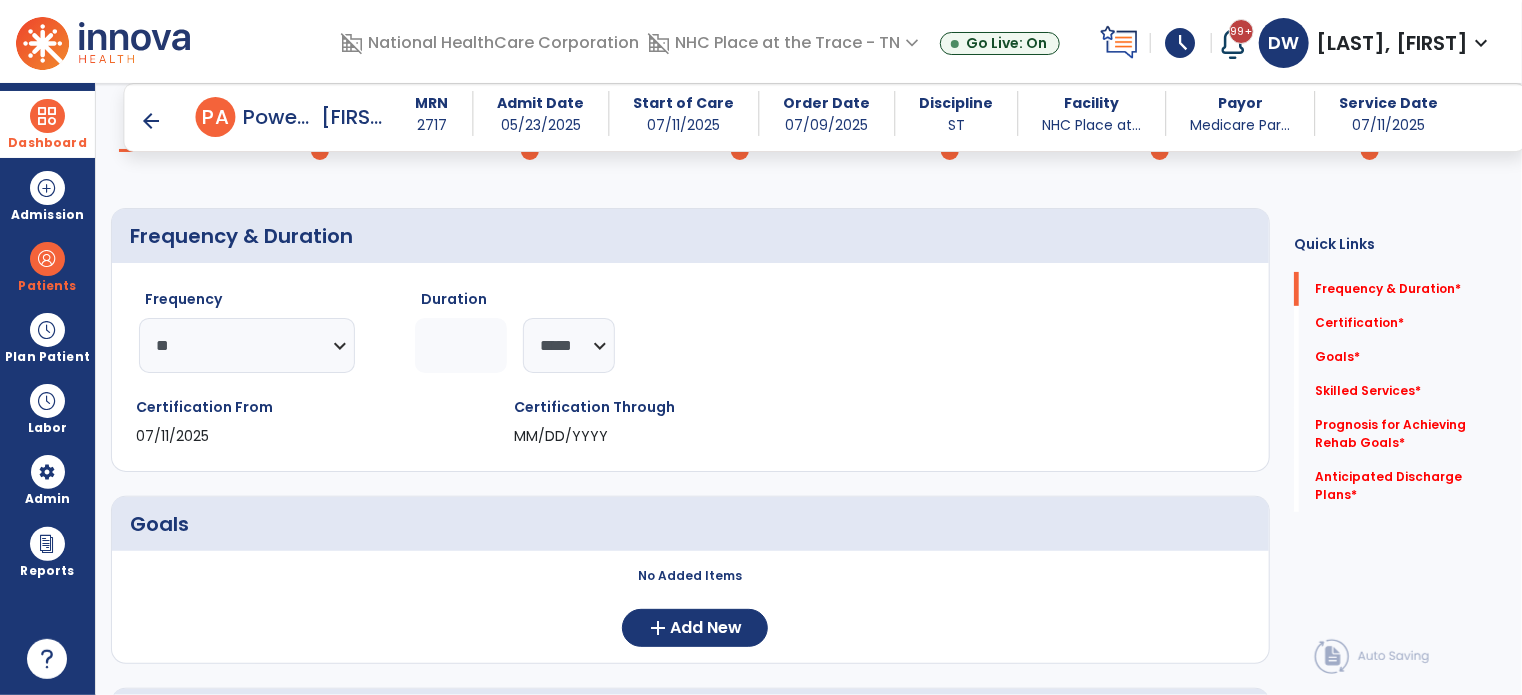 click 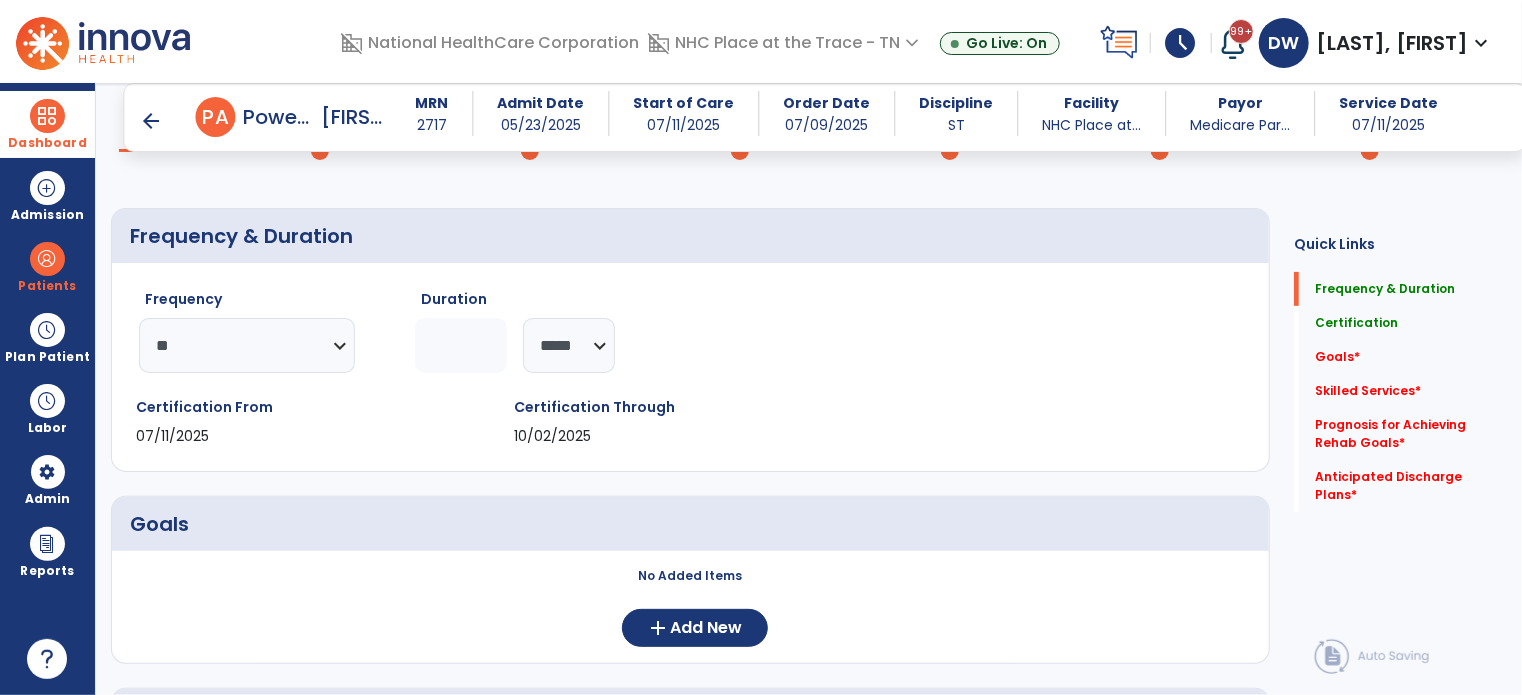 type on "**" 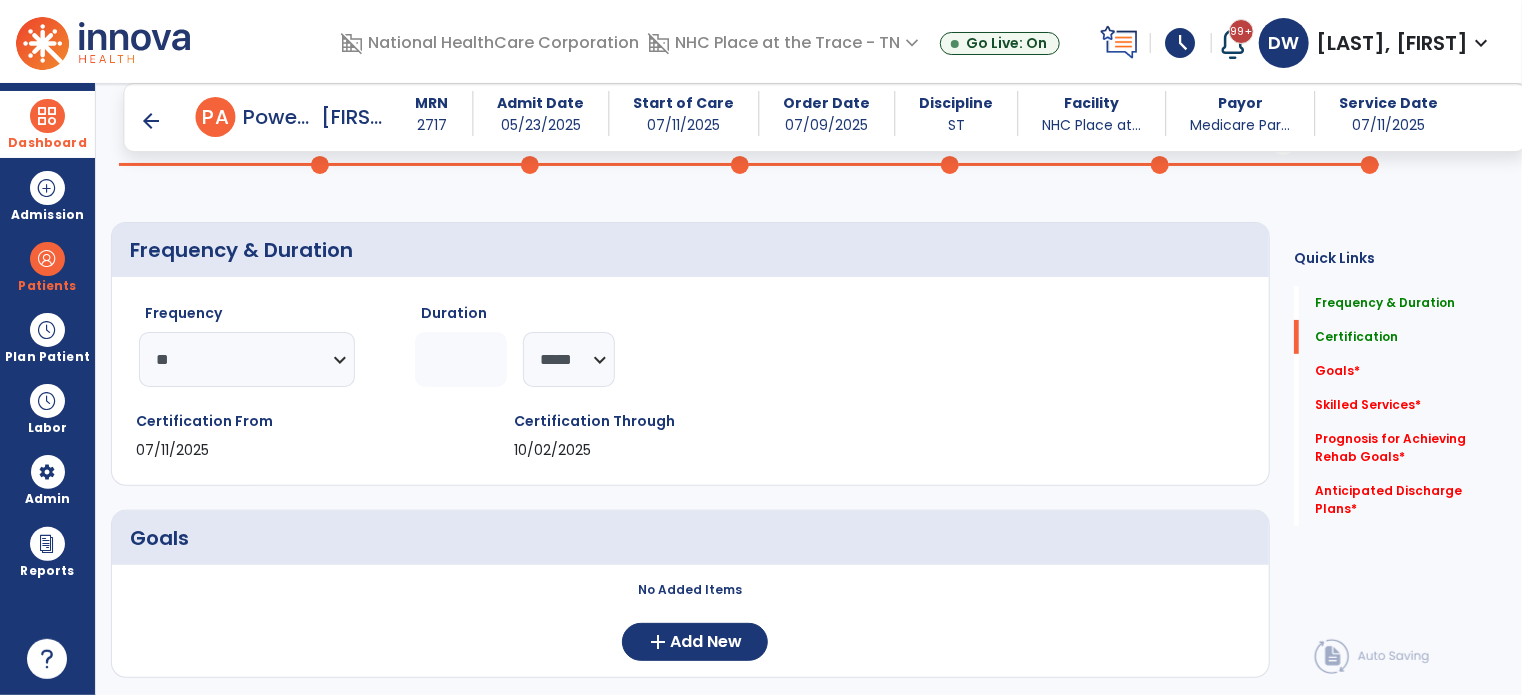 scroll, scrollTop: 0, scrollLeft: 0, axis: both 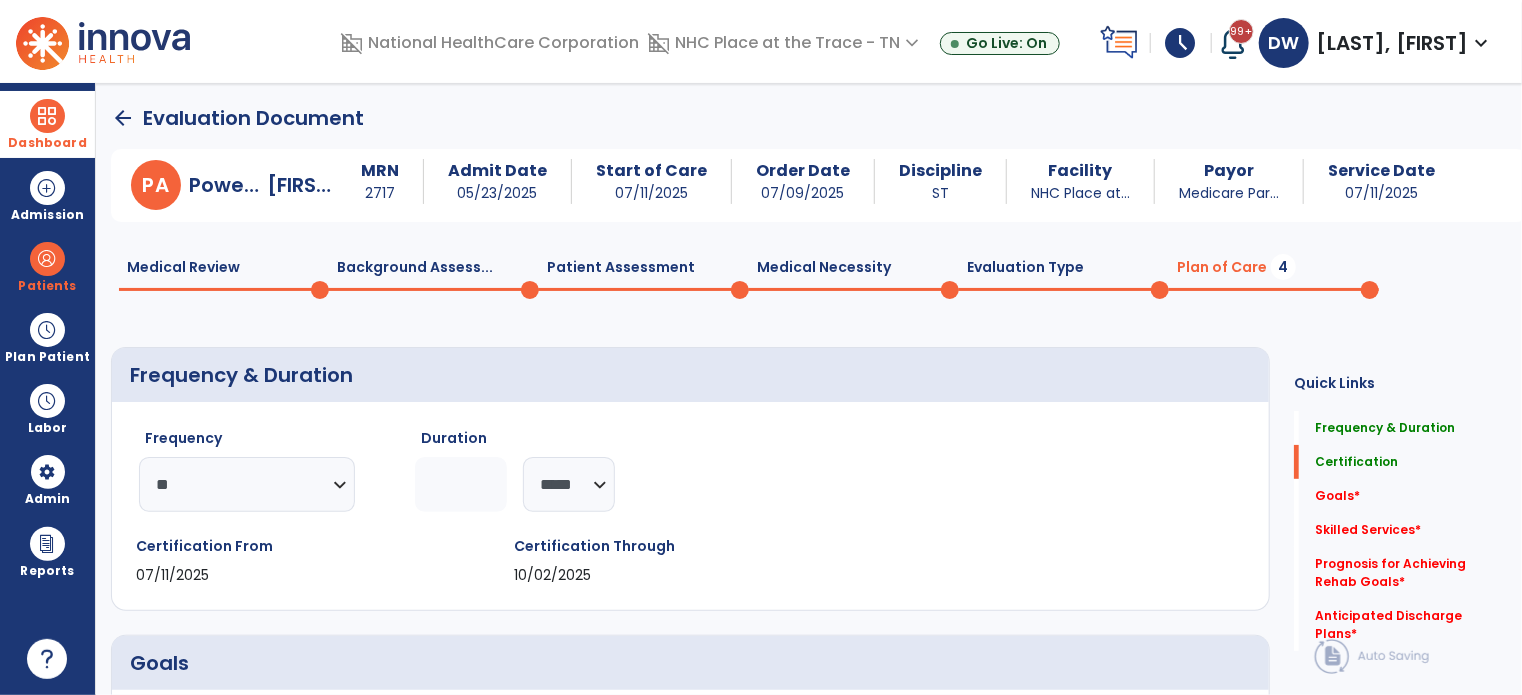 click on "Patient Assessment  0" 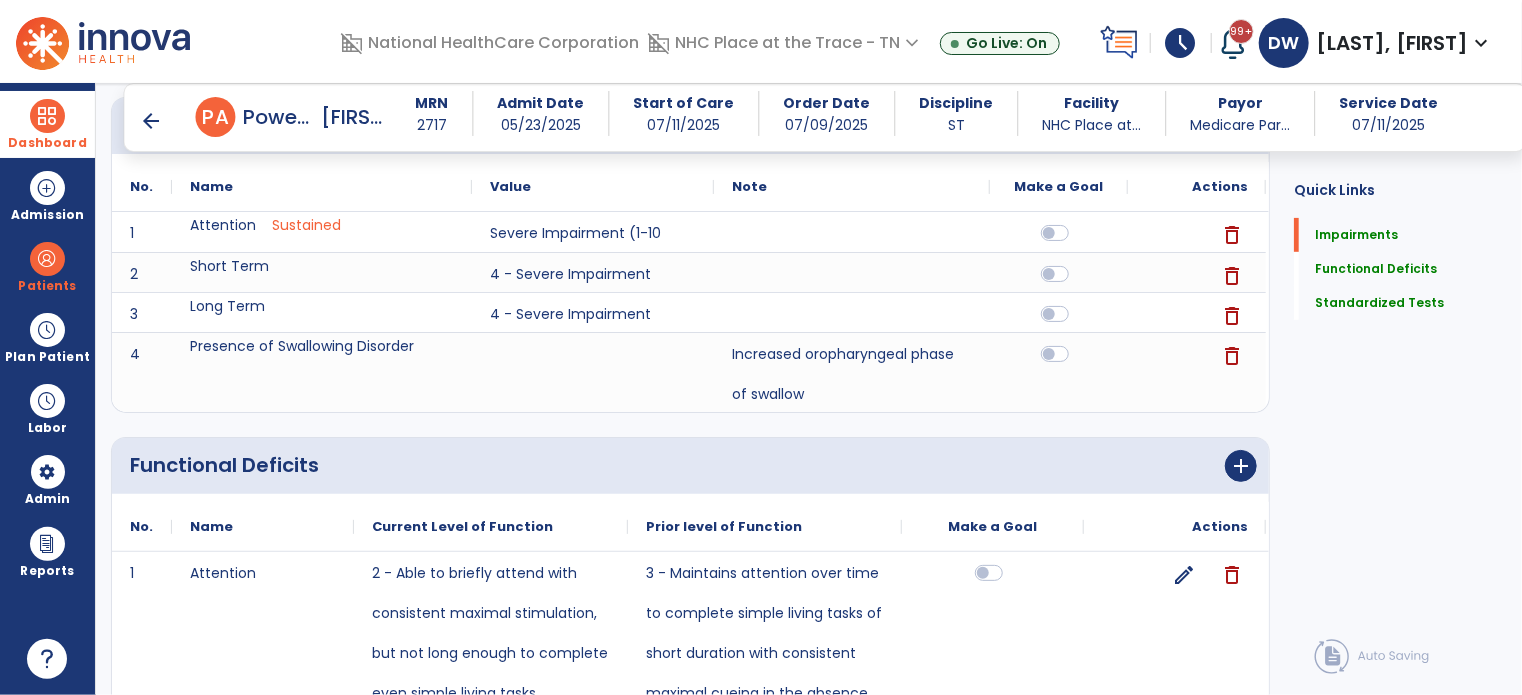 scroll, scrollTop: 246, scrollLeft: 0, axis: vertical 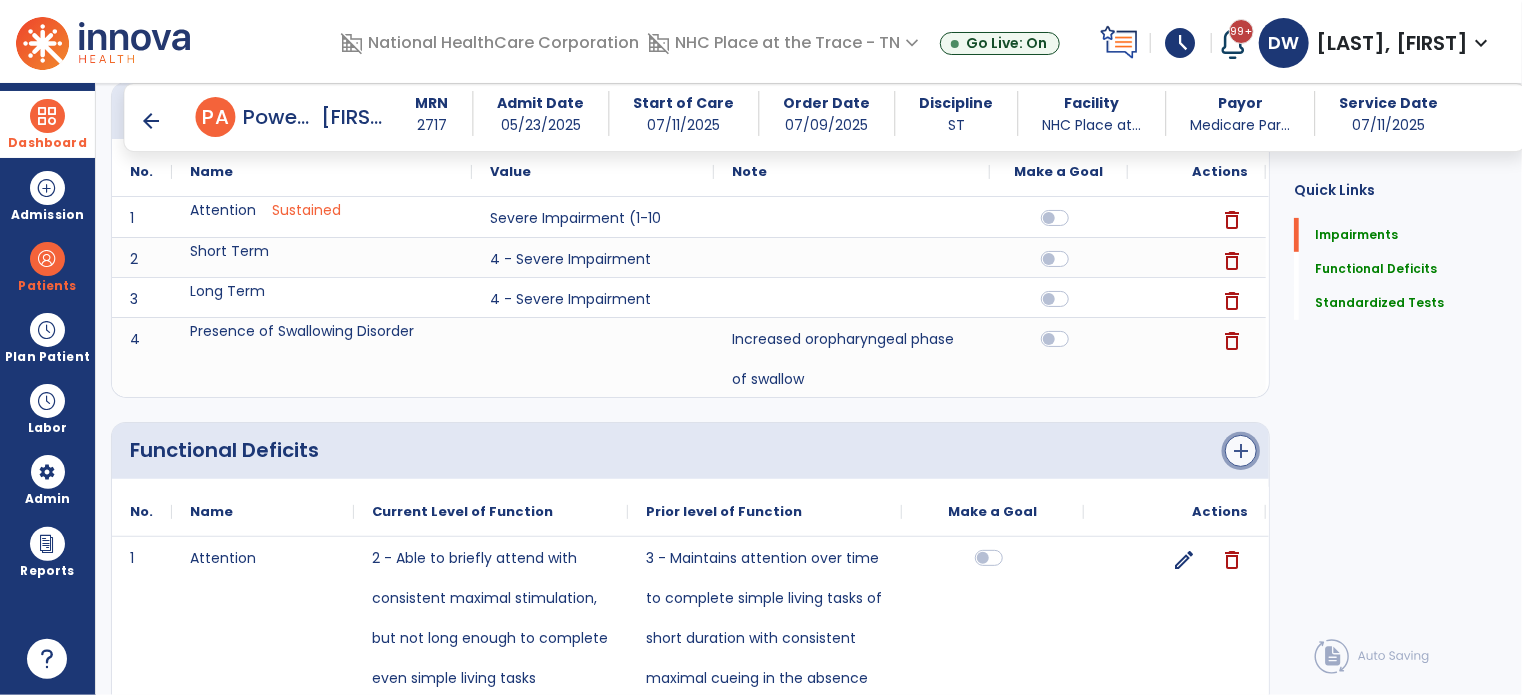 click on "add" 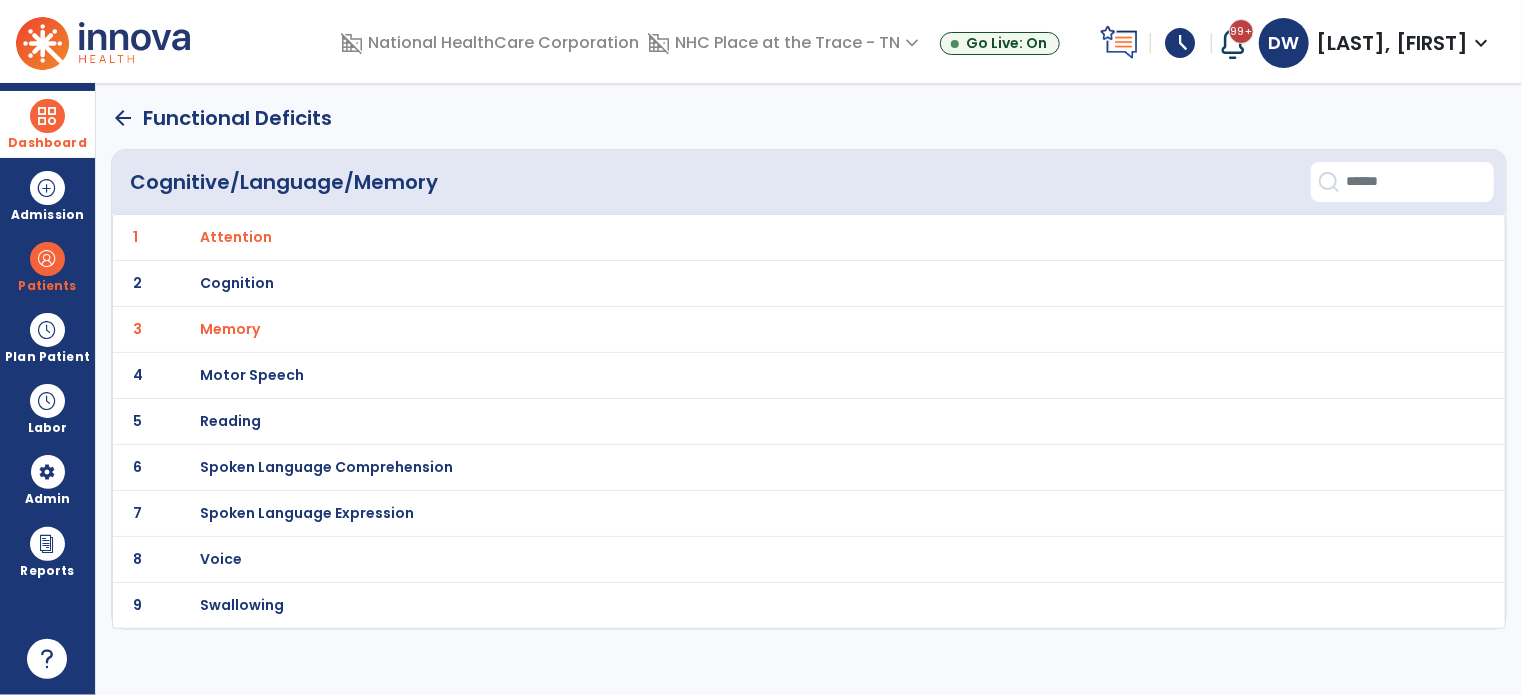 scroll, scrollTop: 0, scrollLeft: 0, axis: both 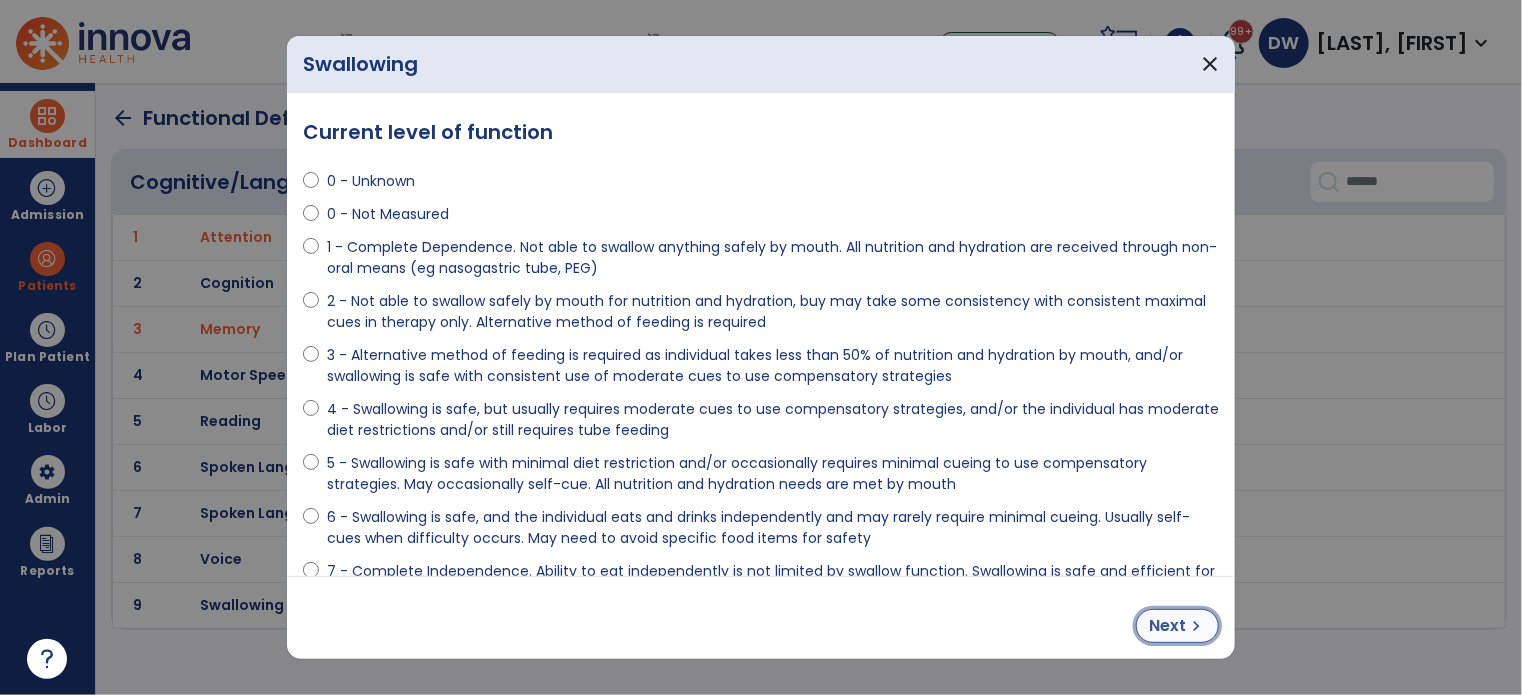 click on "Next  chevron_right" at bounding box center (1177, 626) 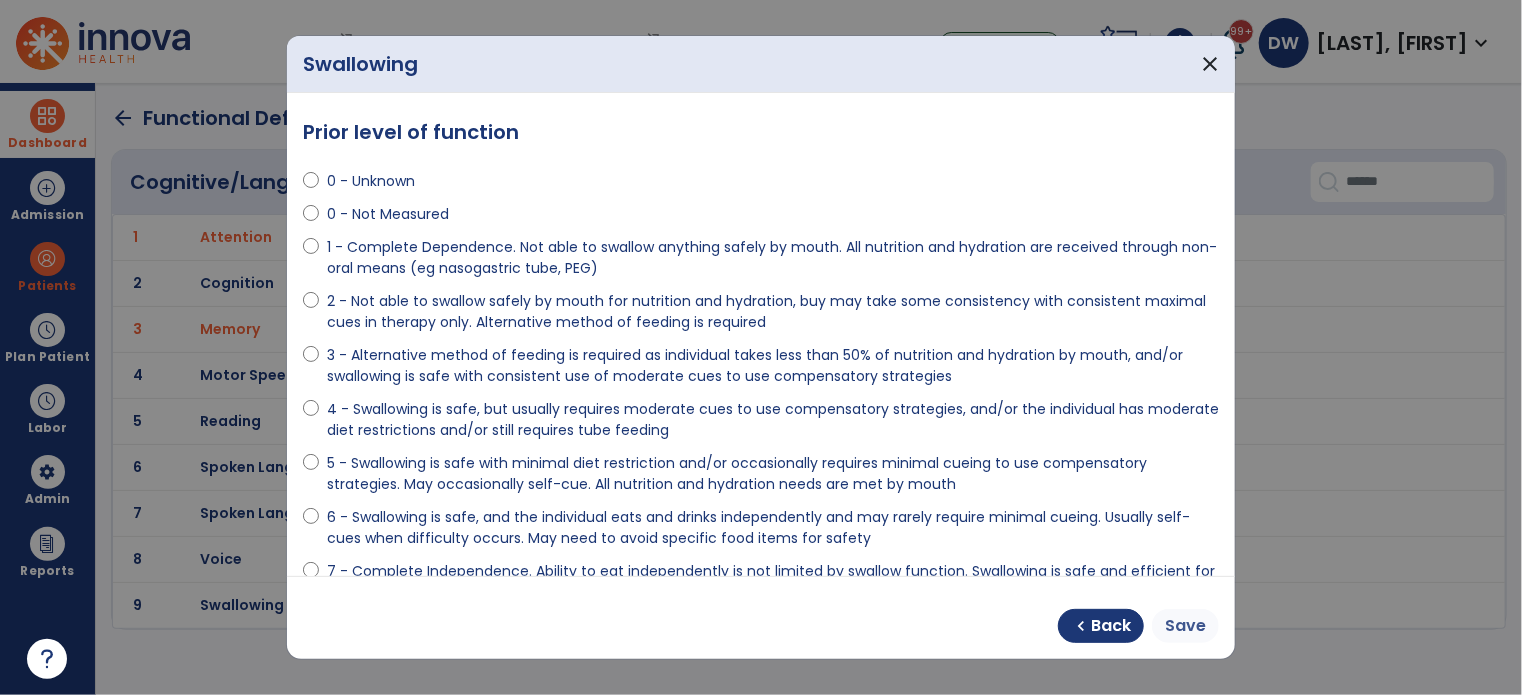 click on "Save" at bounding box center (1185, 626) 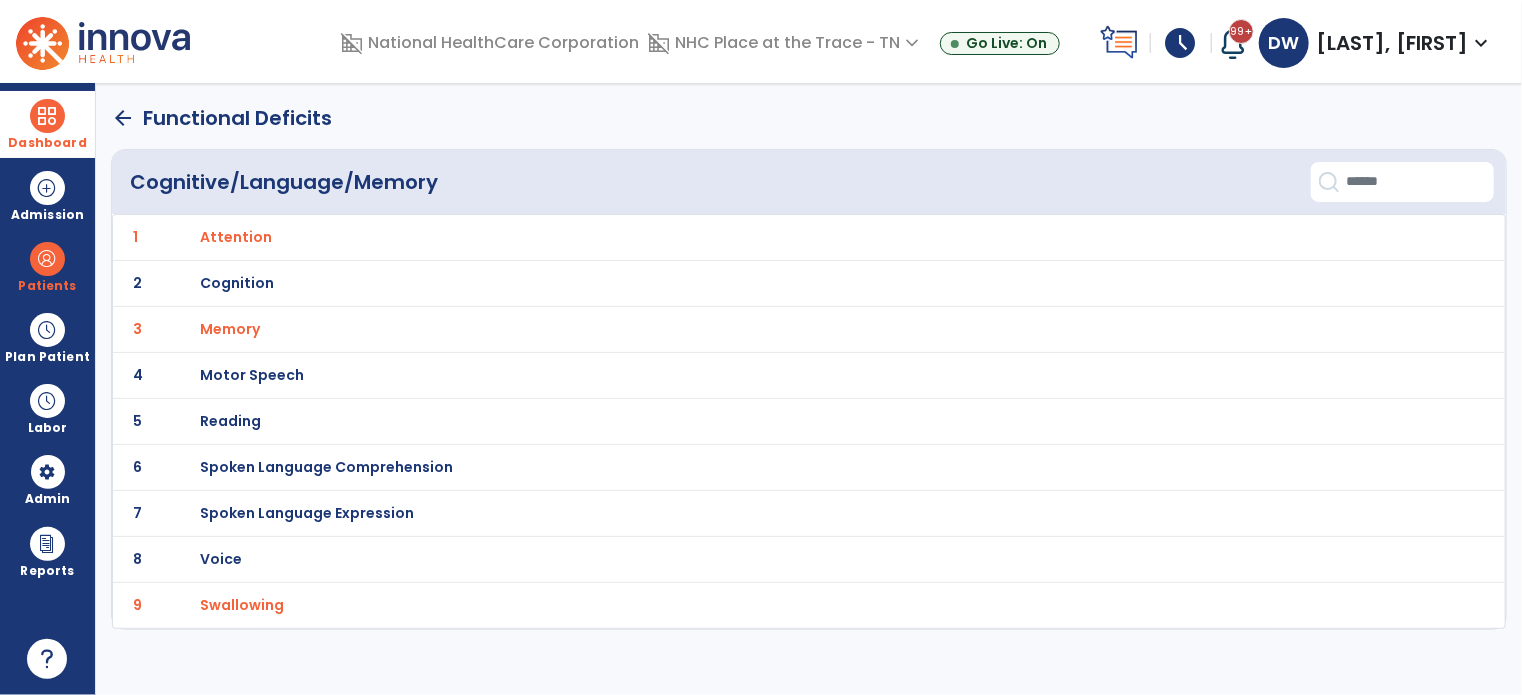 click on "arrow_back" 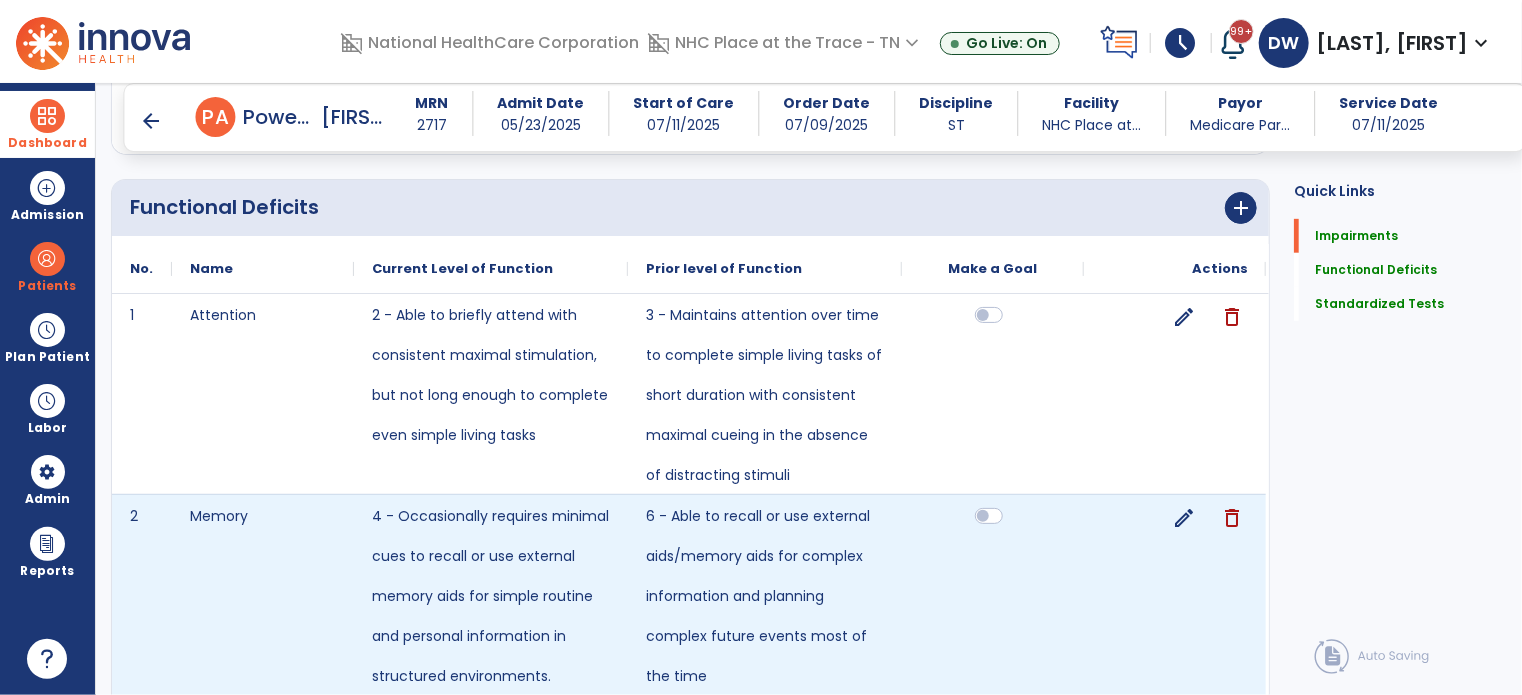 scroll, scrollTop: 485, scrollLeft: 0, axis: vertical 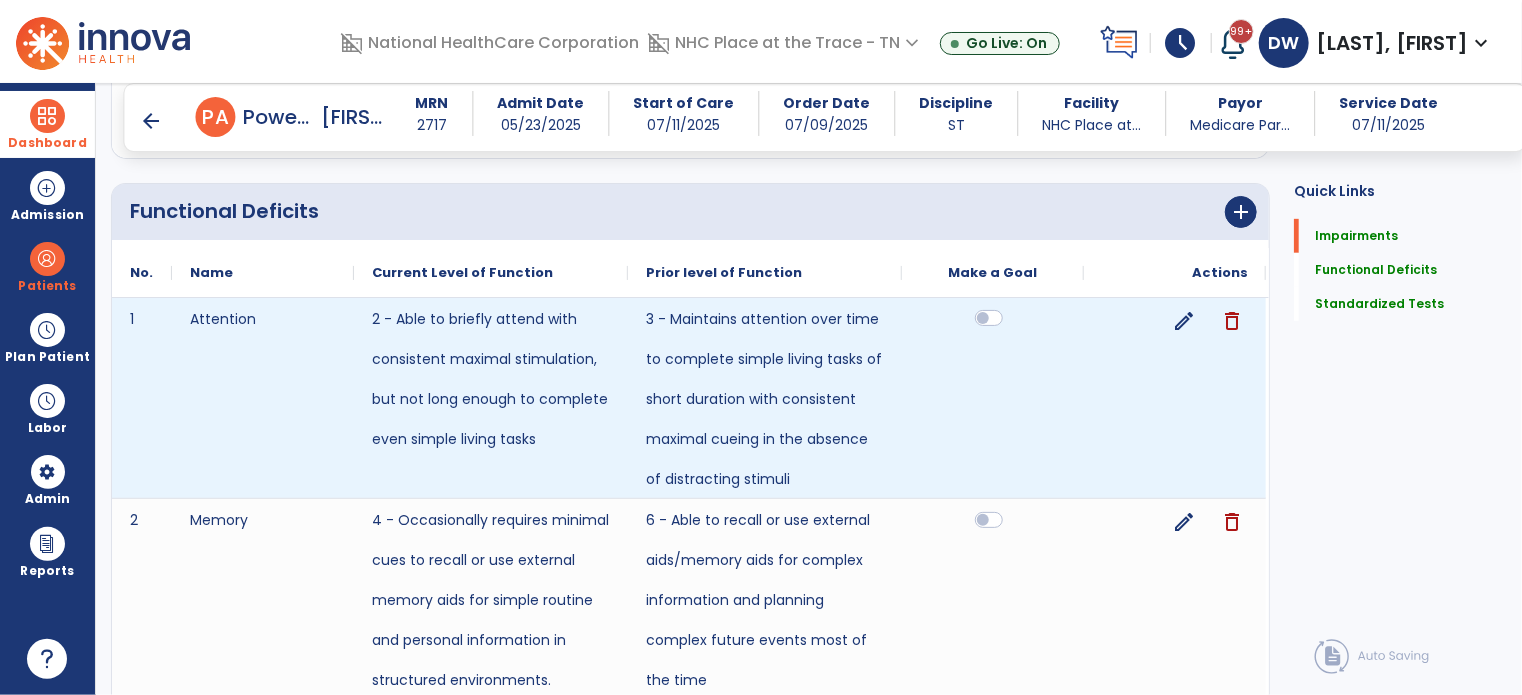 click 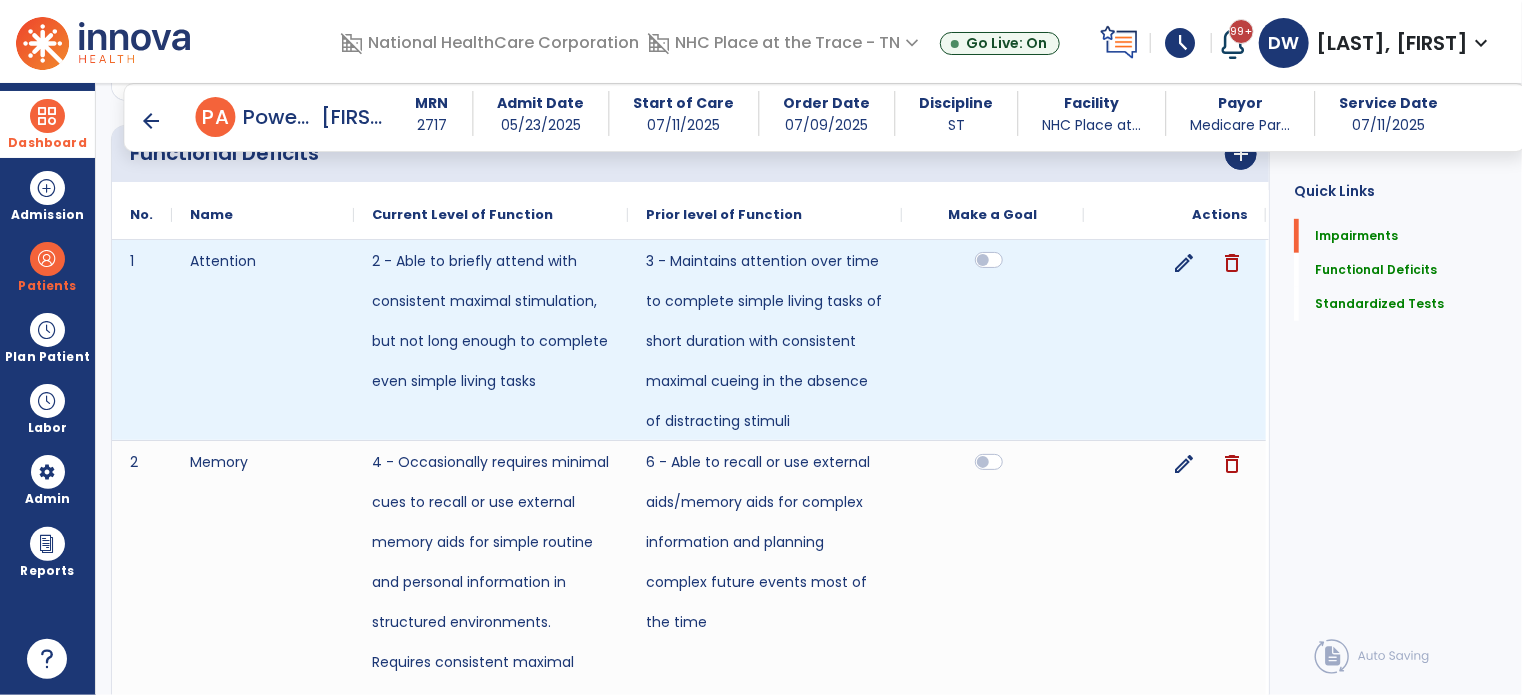 scroll, scrollTop: 545, scrollLeft: 0, axis: vertical 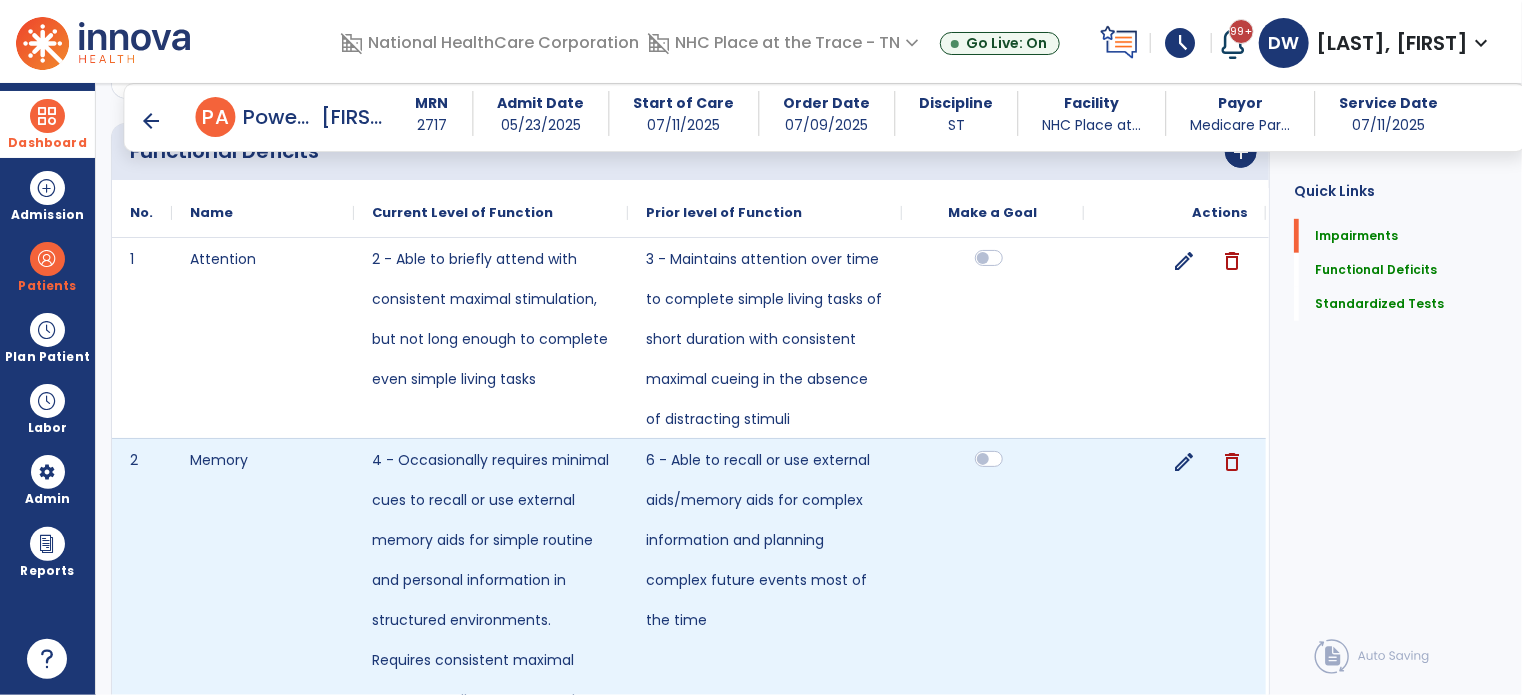 click 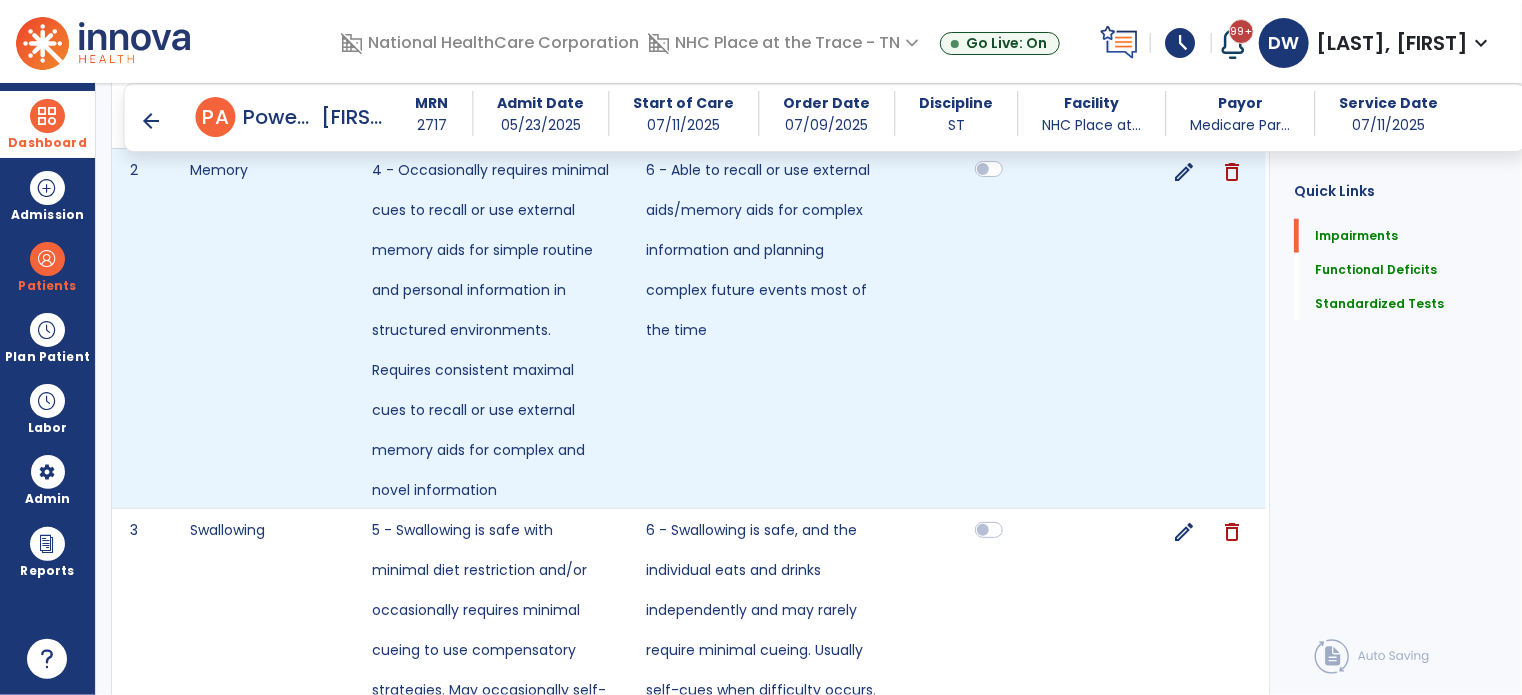 scroll, scrollTop: 836, scrollLeft: 0, axis: vertical 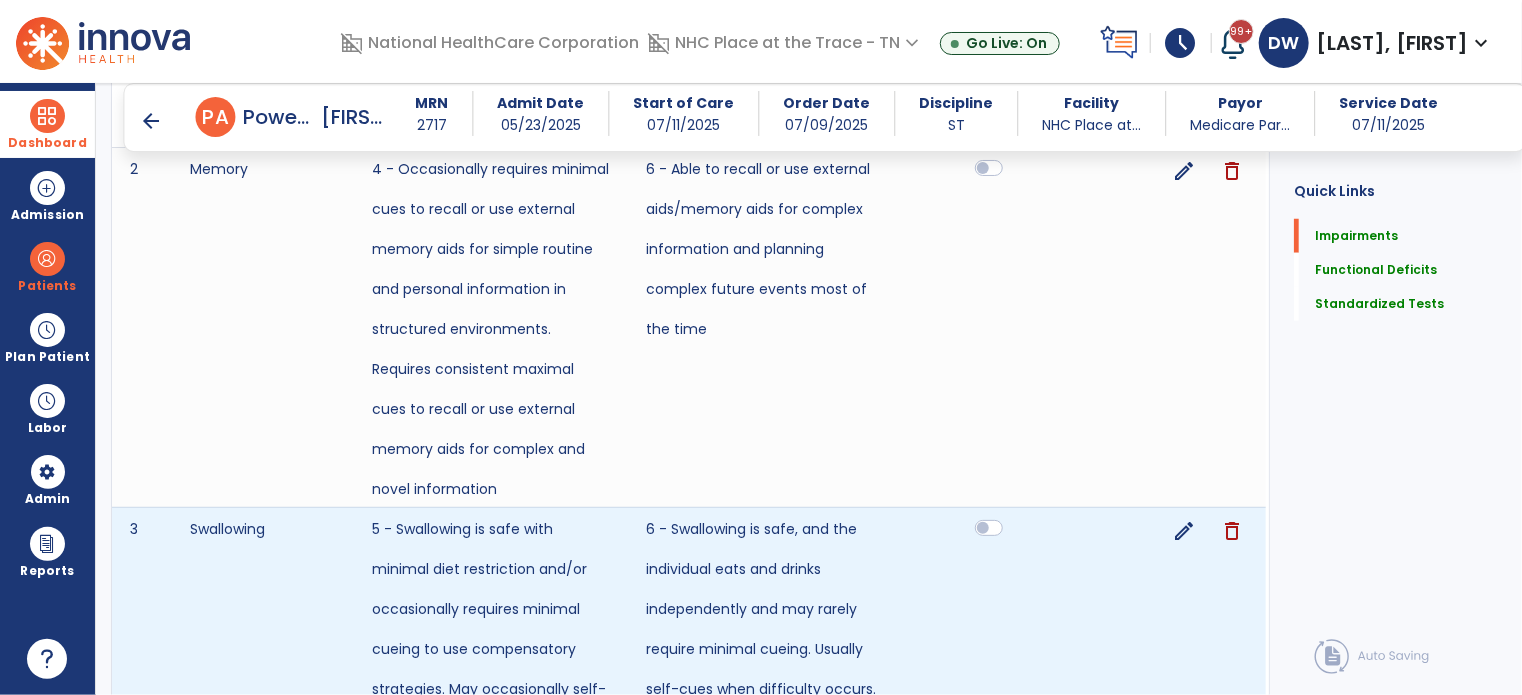 click 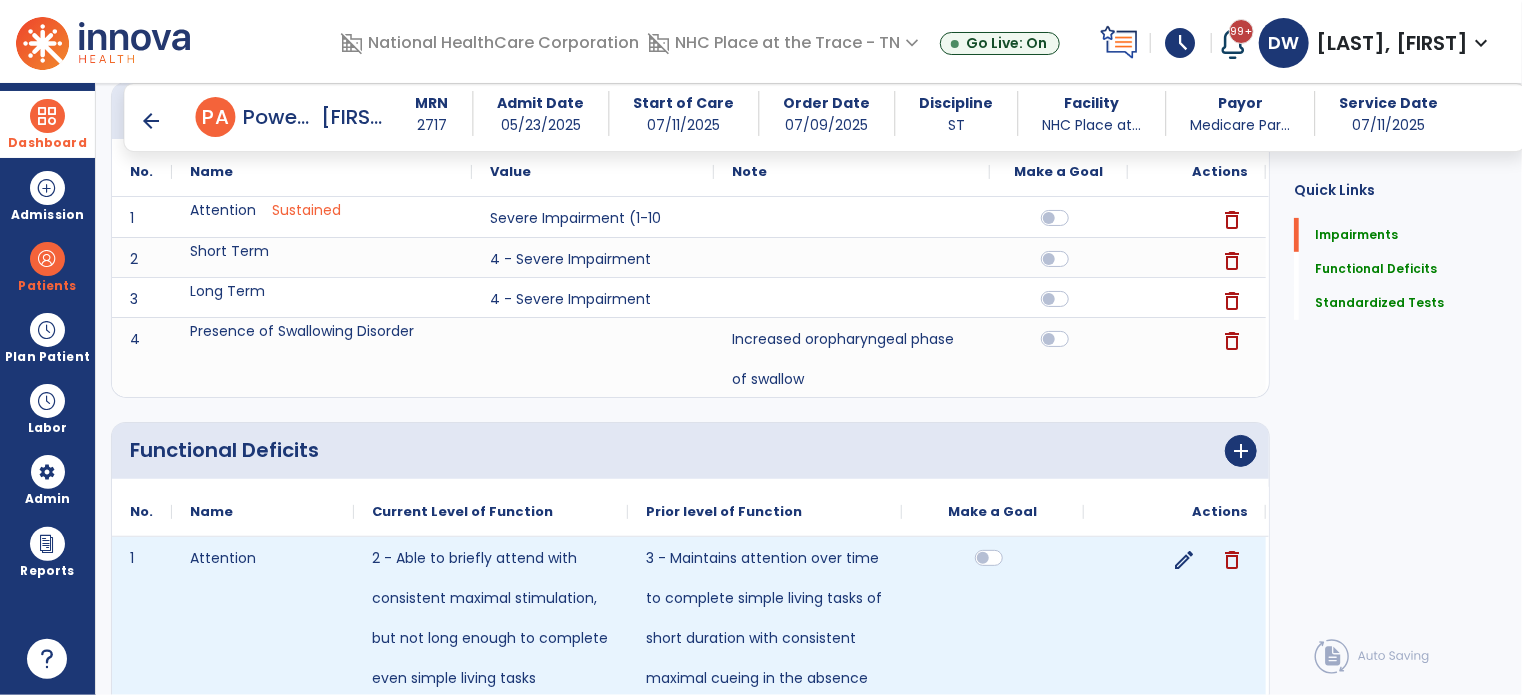 scroll, scrollTop: 0, scrollLeft: 0, axis: both 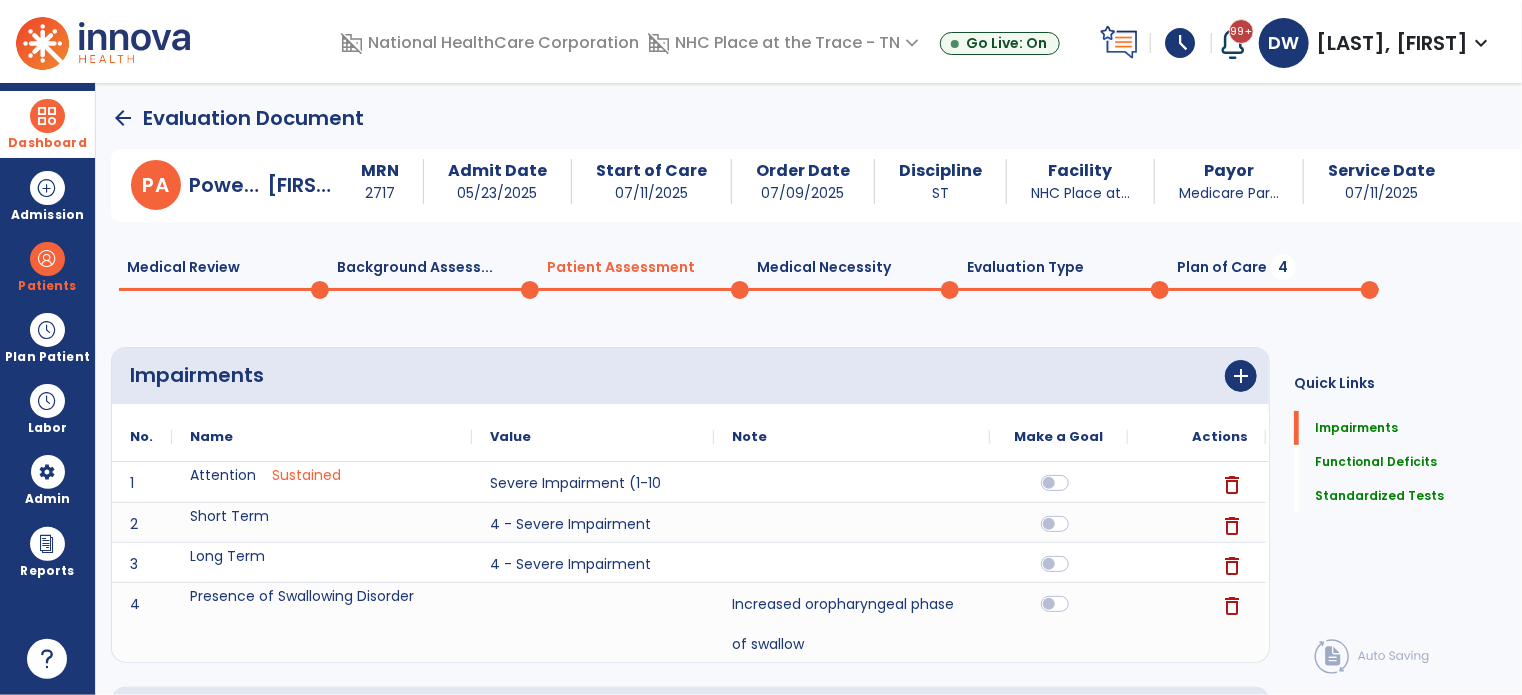 drag, startPoint x: 1148, startPoint y: 291, endPoint x: 1103, endPoint y: 235, distance: 71.8401 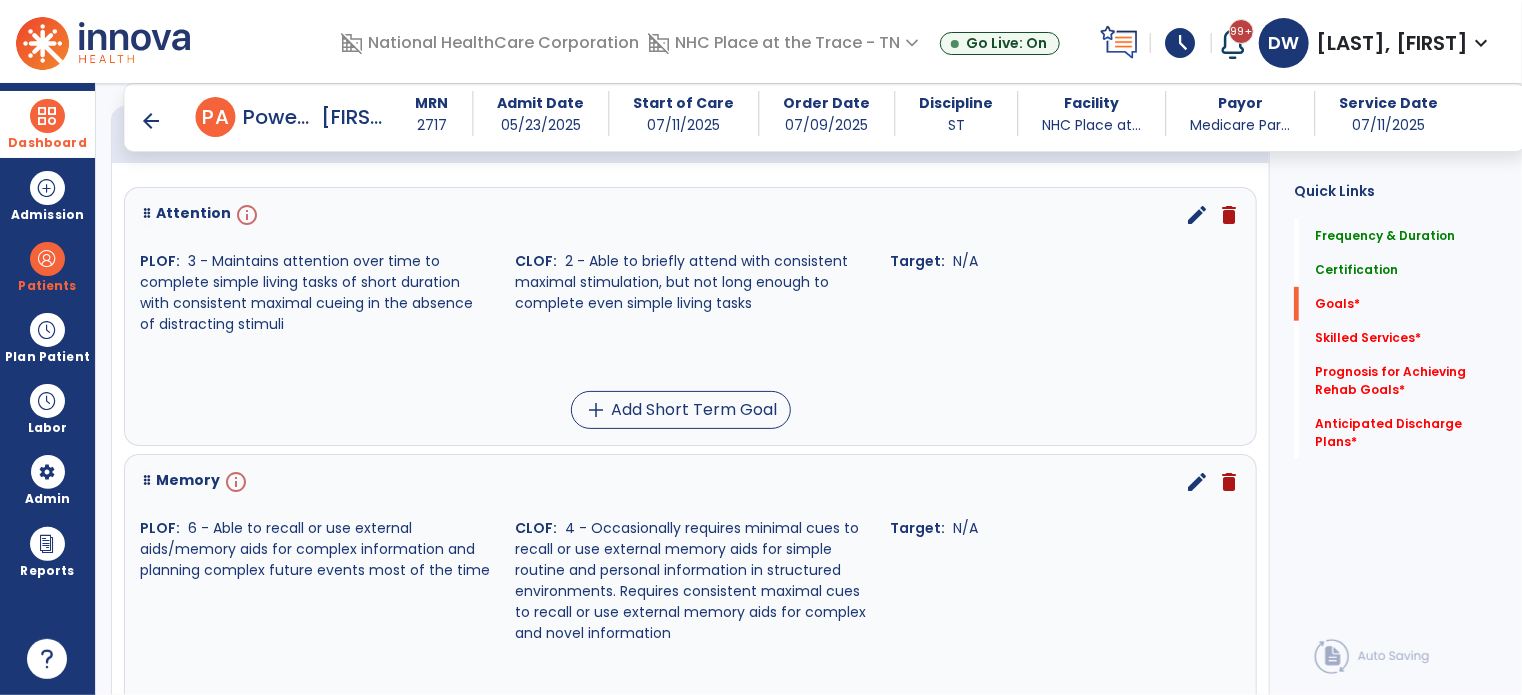 scroll, scrollTop: 508, scrollLeft: 0, axis: vertical 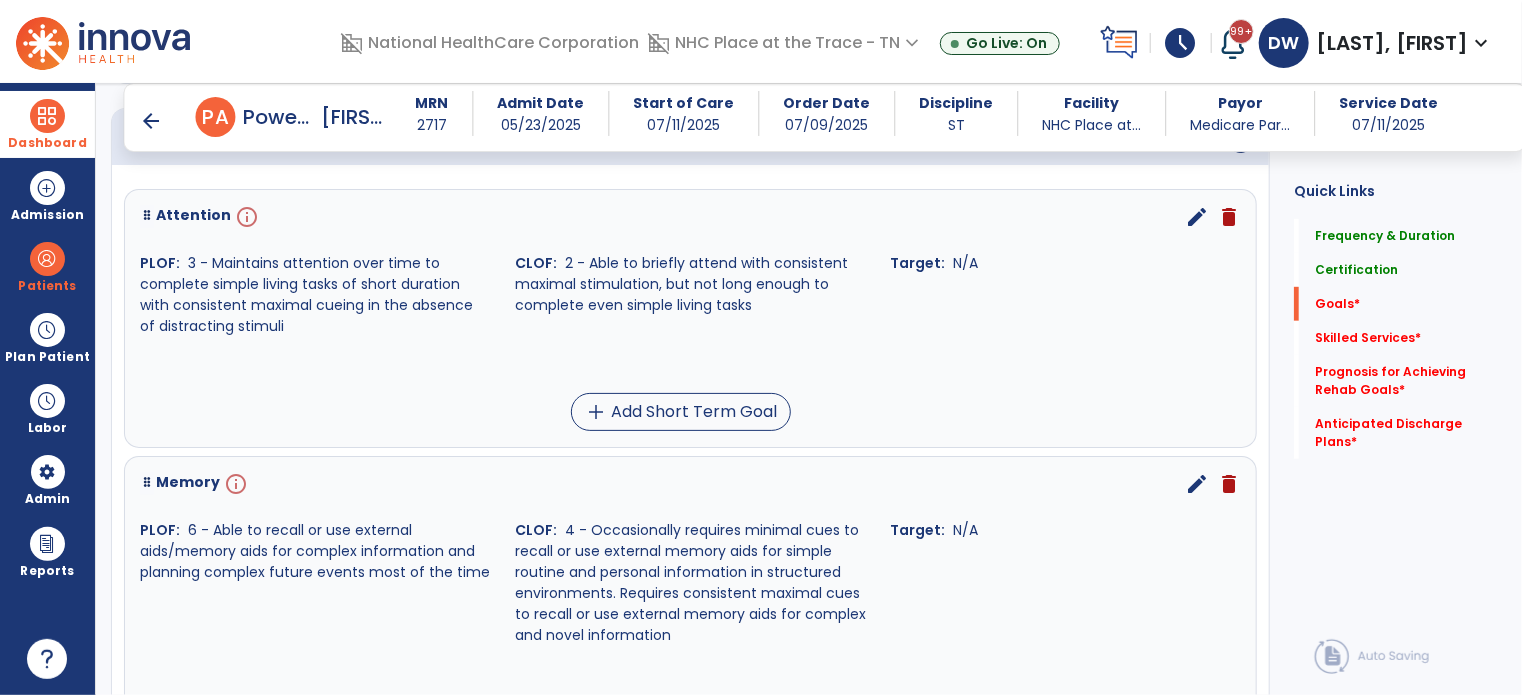 click on "info" at bounding box center [245, 217] 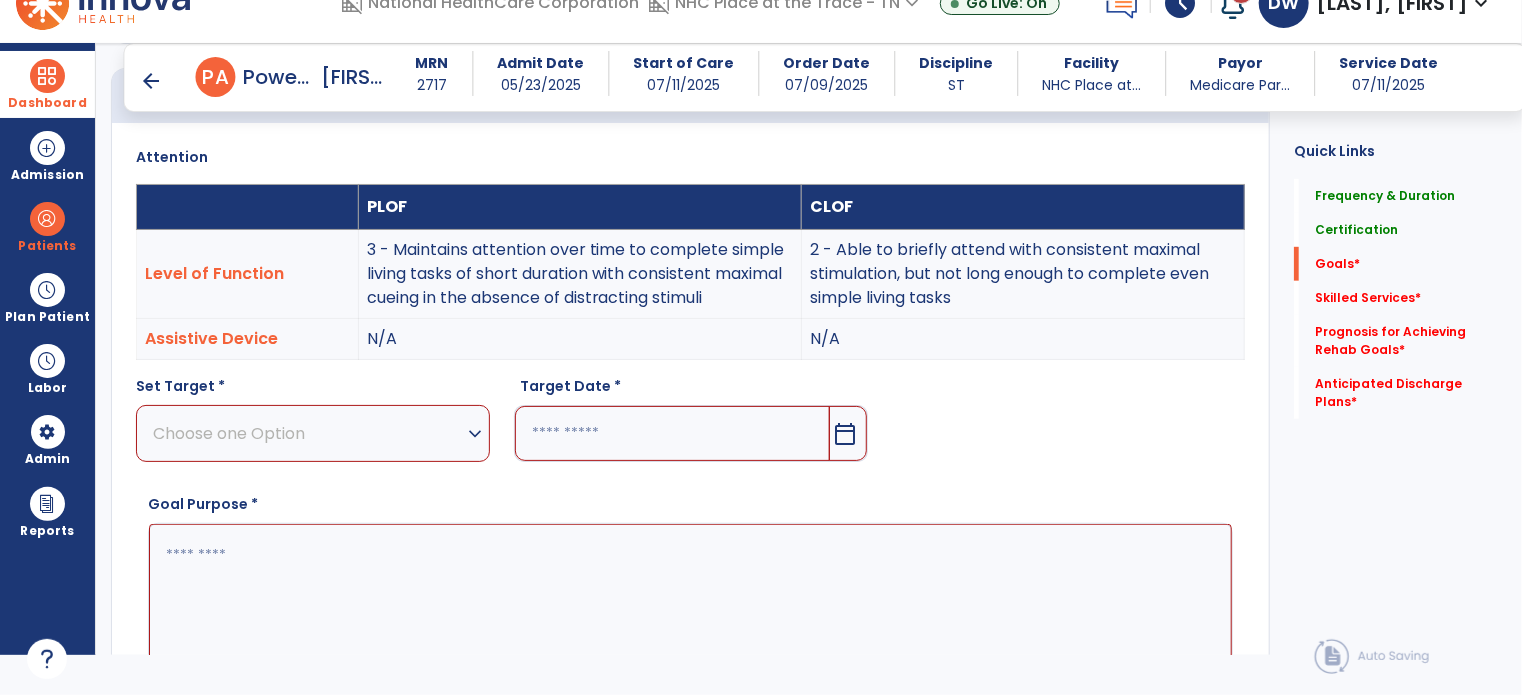 scroll, scrollTop: 534, scrollLeft: 0, axis: vertical 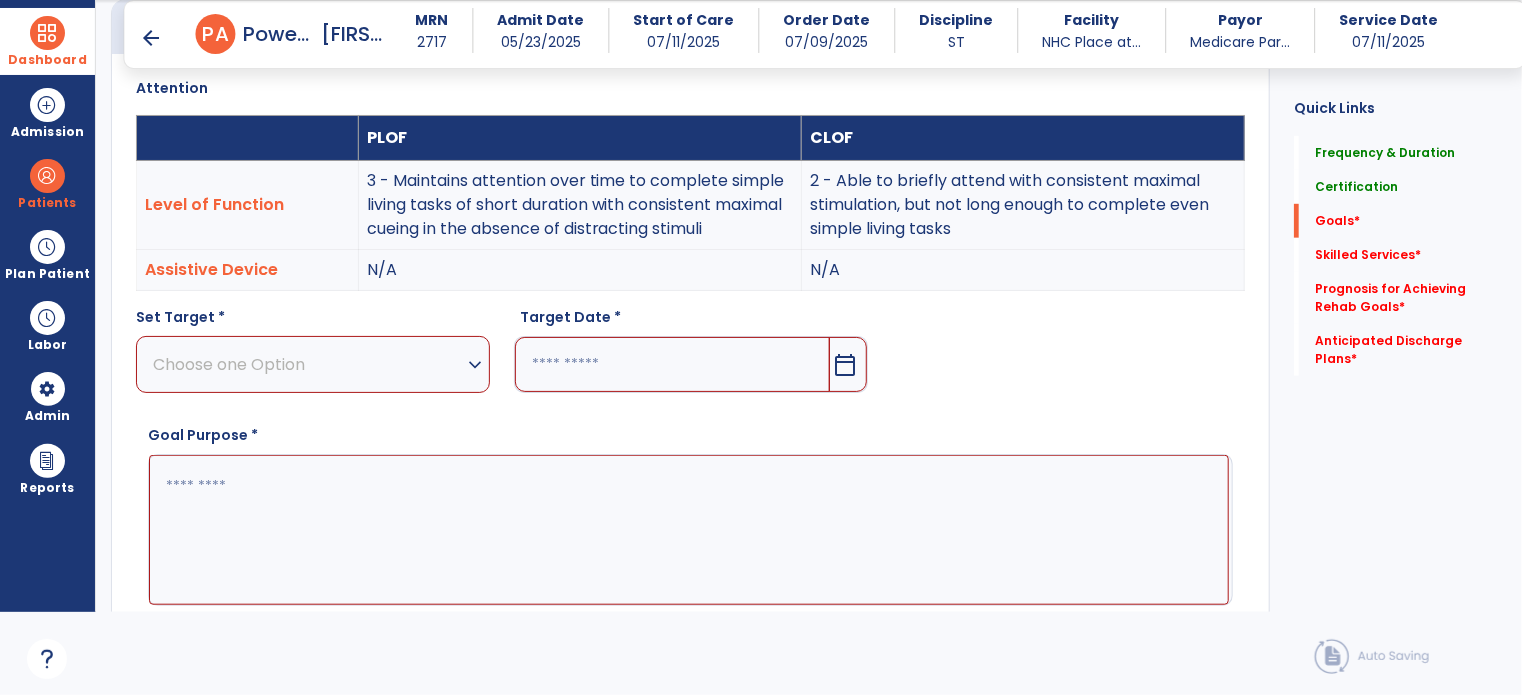 click on "expand_more" at bounding box center (475, 365) 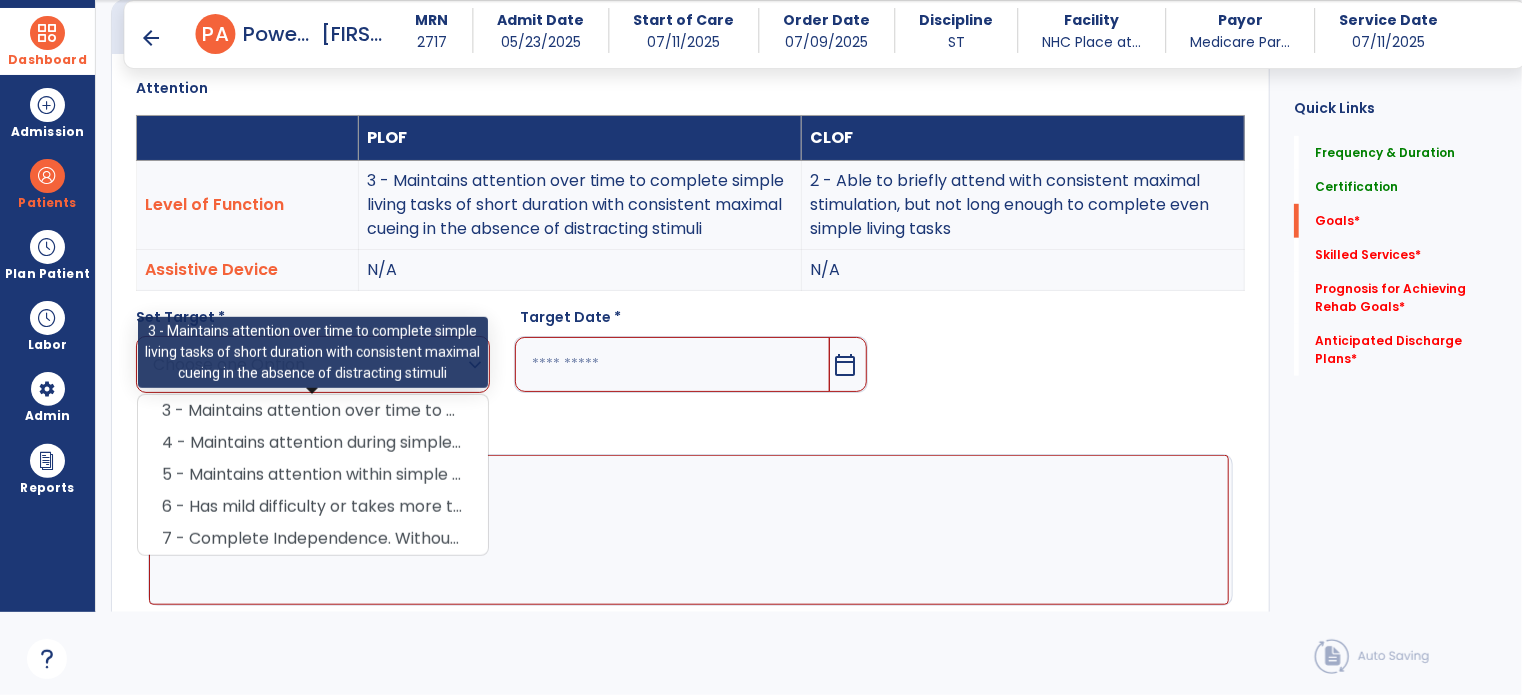 click at bounding box center [689, 530] 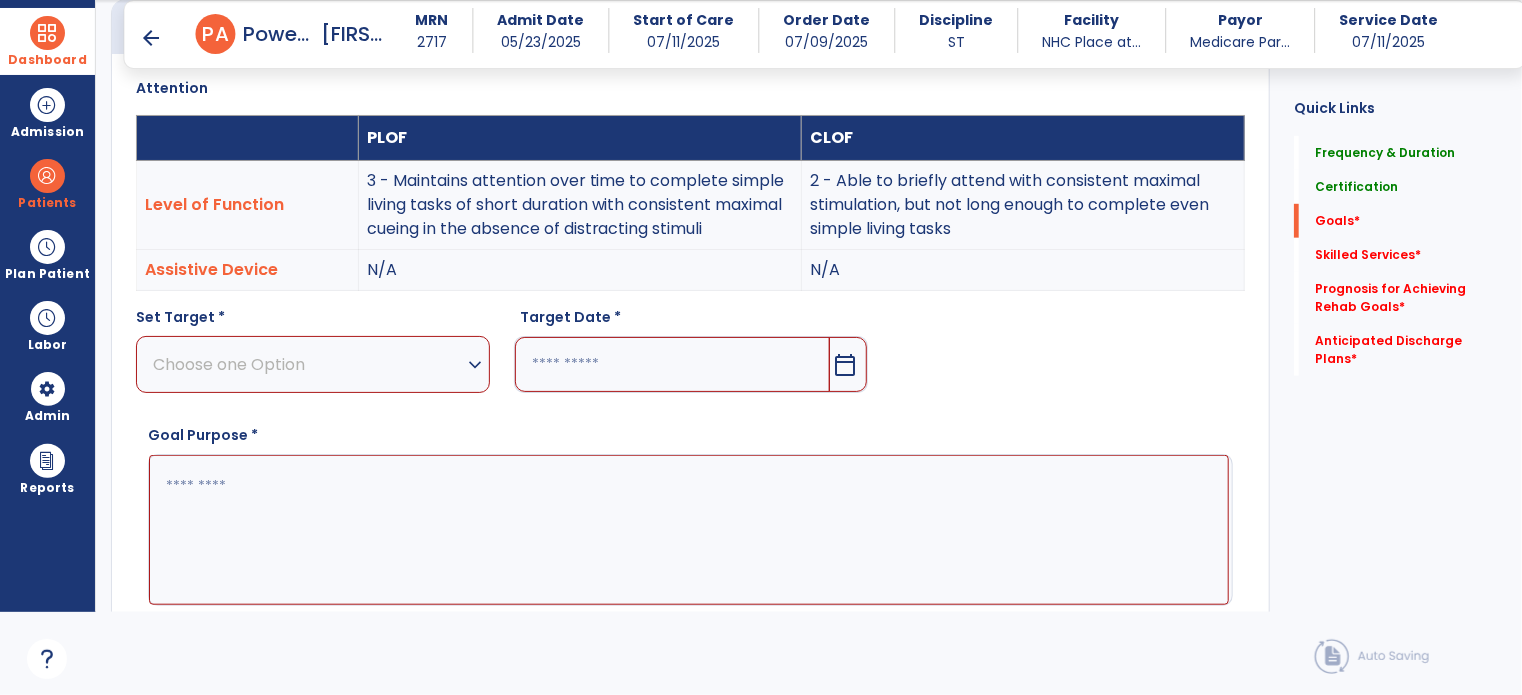 click on "expand_more" at bounding box center (475, 365) 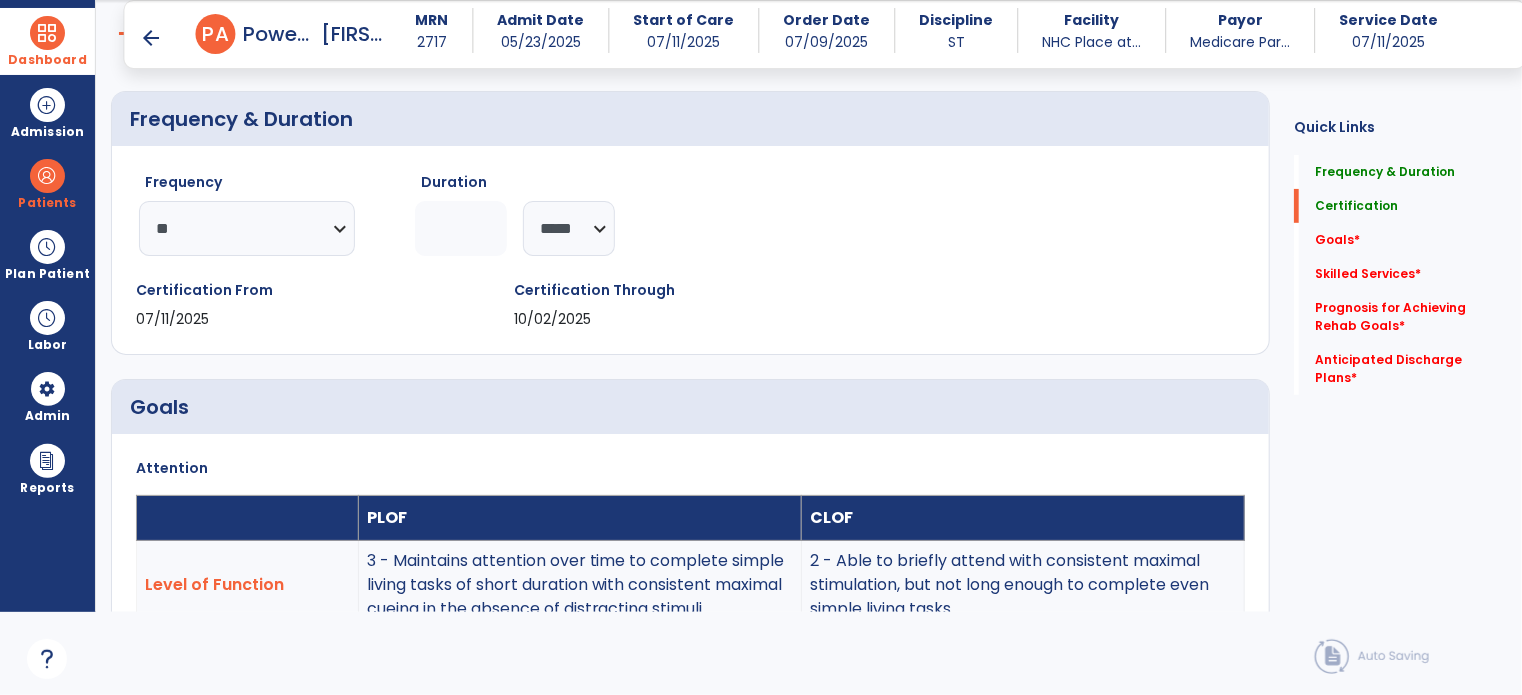 scroll, scrollTop: 0, scrollLeft: 0, axis: both 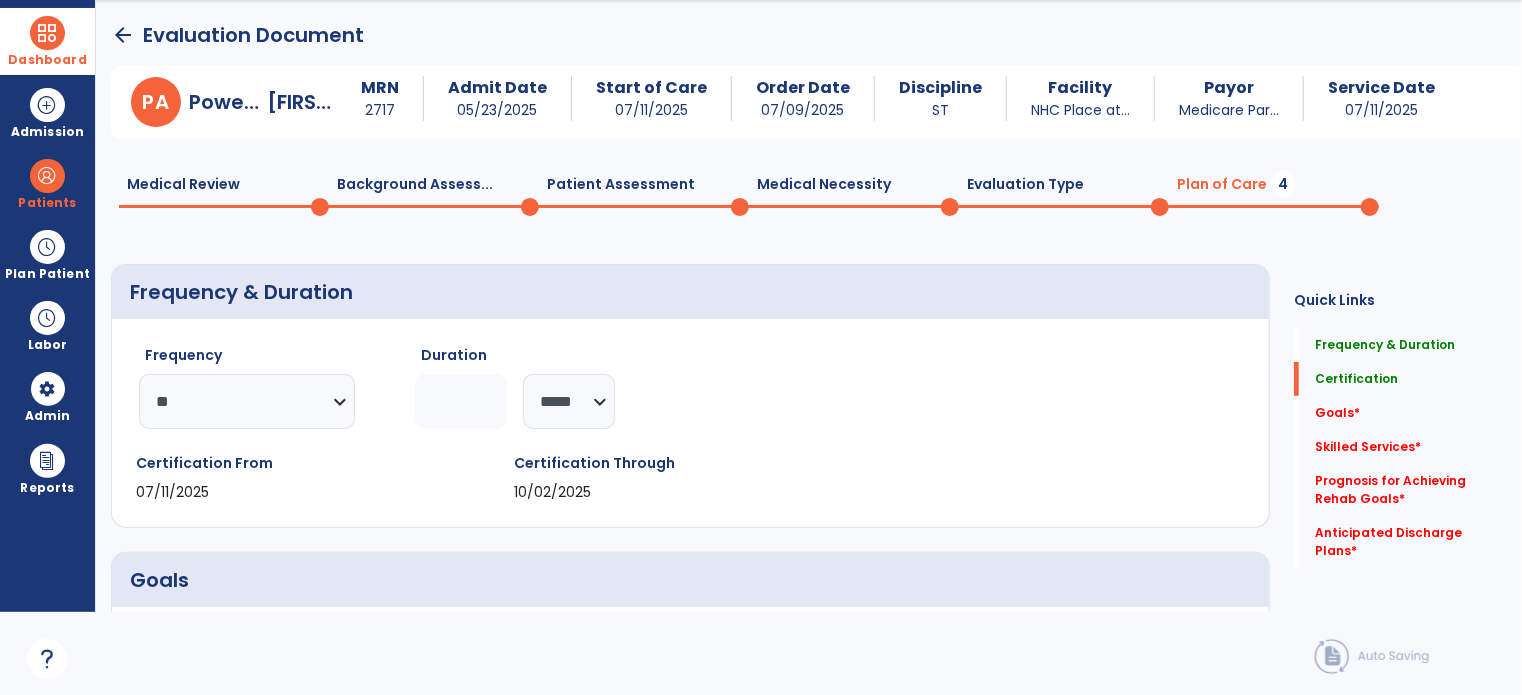 click on "Patient Assessment  0" 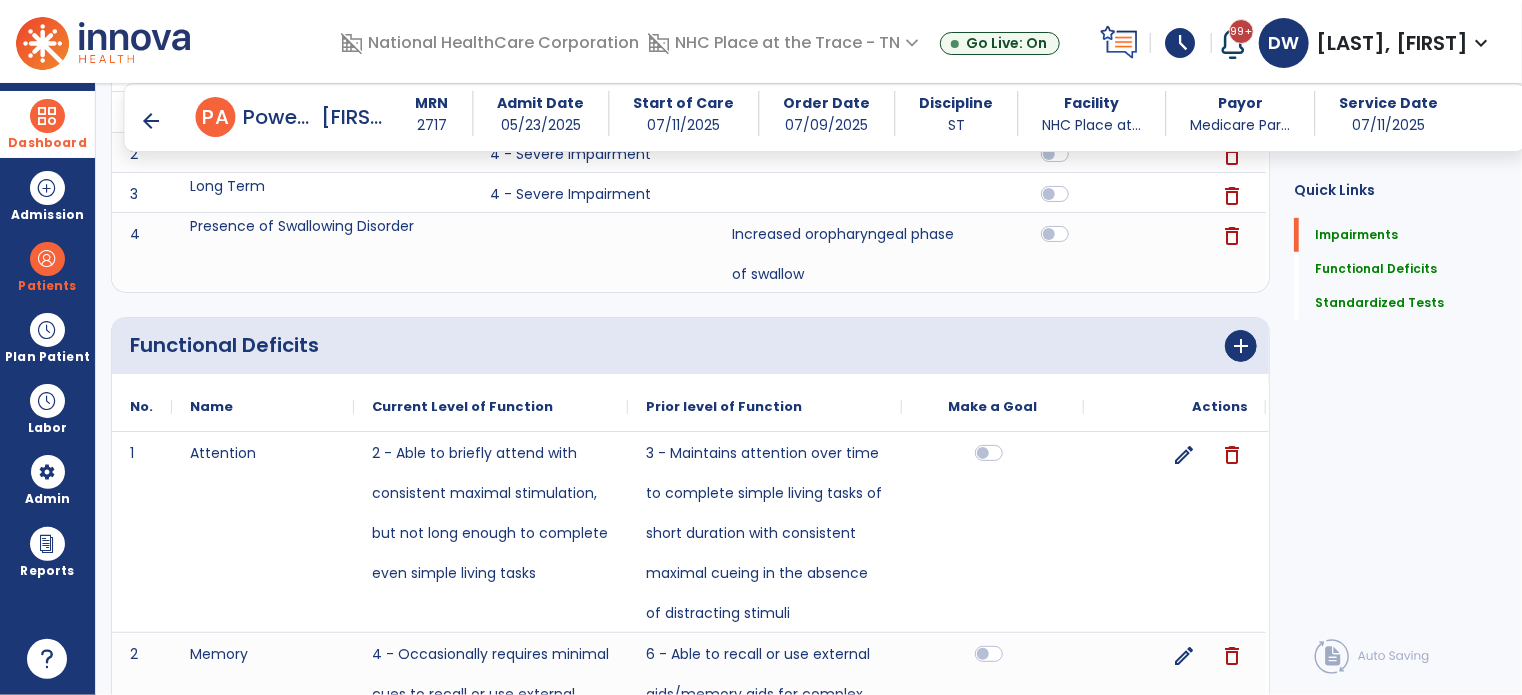 scroll, scrollTop: 356, scrollLeft: 0, axis: vertical 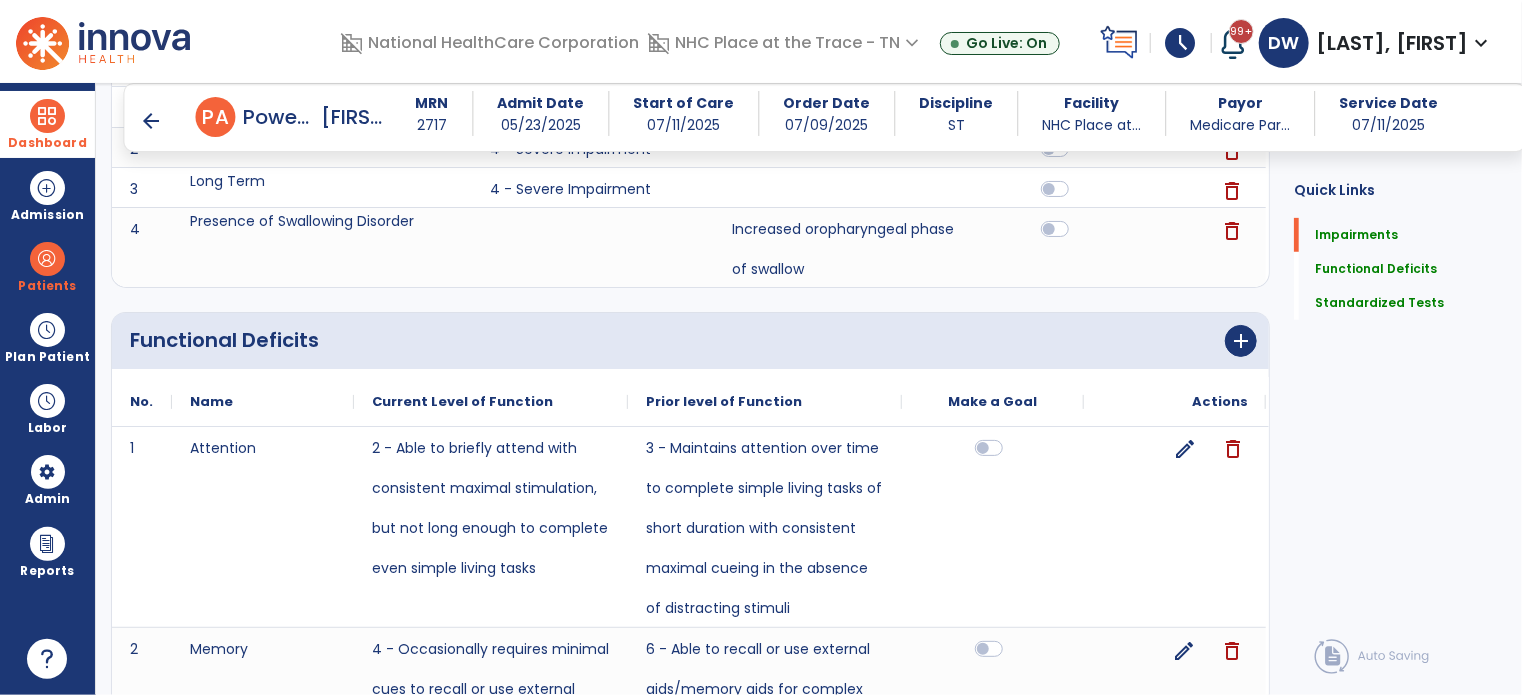 click on "edit" 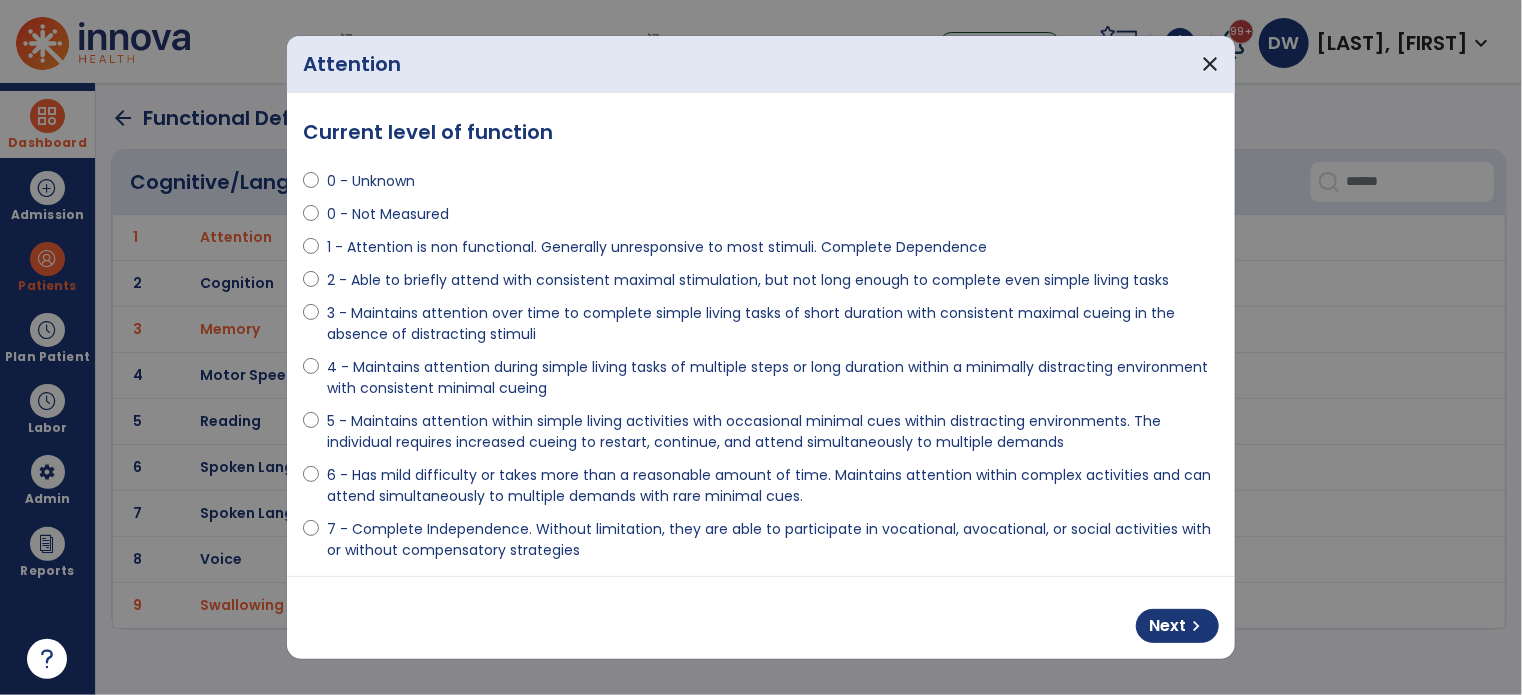 scroll, scrollTop: 0, scrollLeft: 0, axis: both 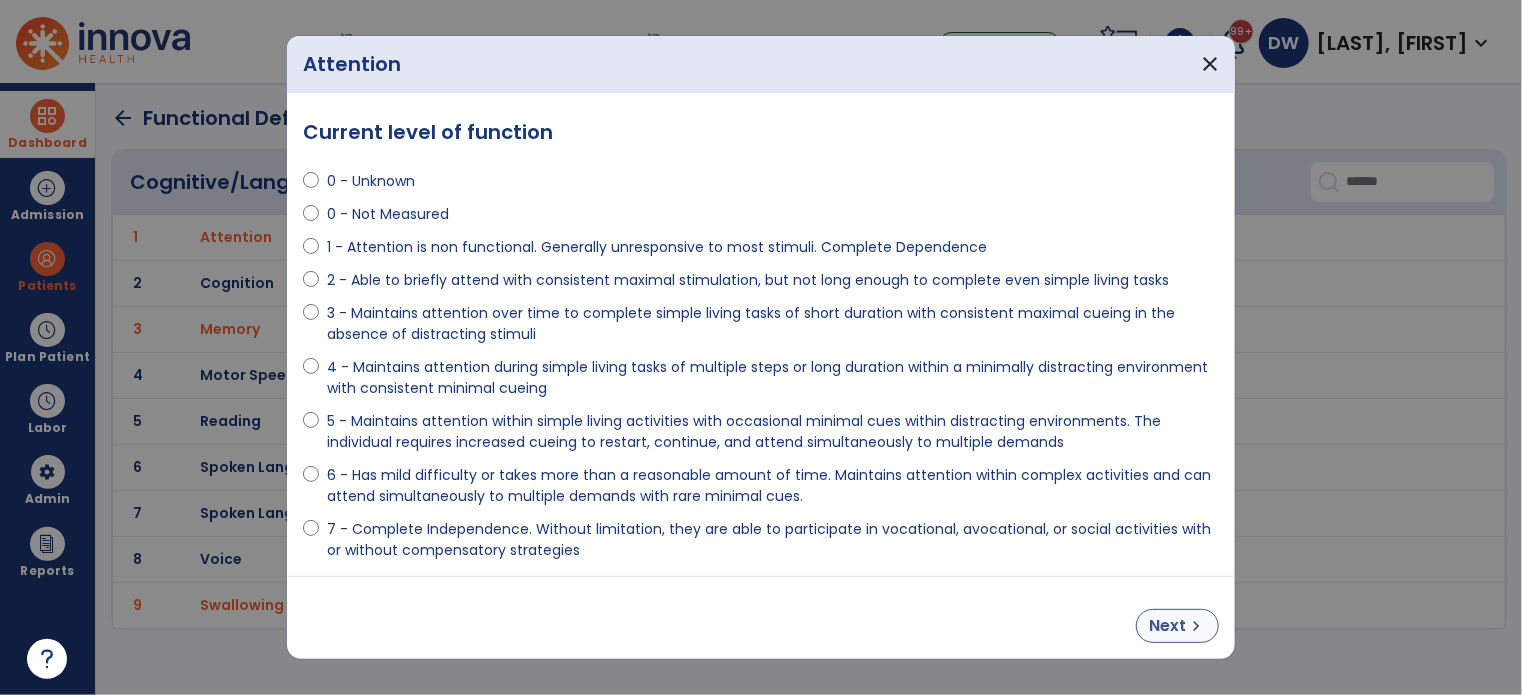 click on "Next" at bounding box center (1167, 626) 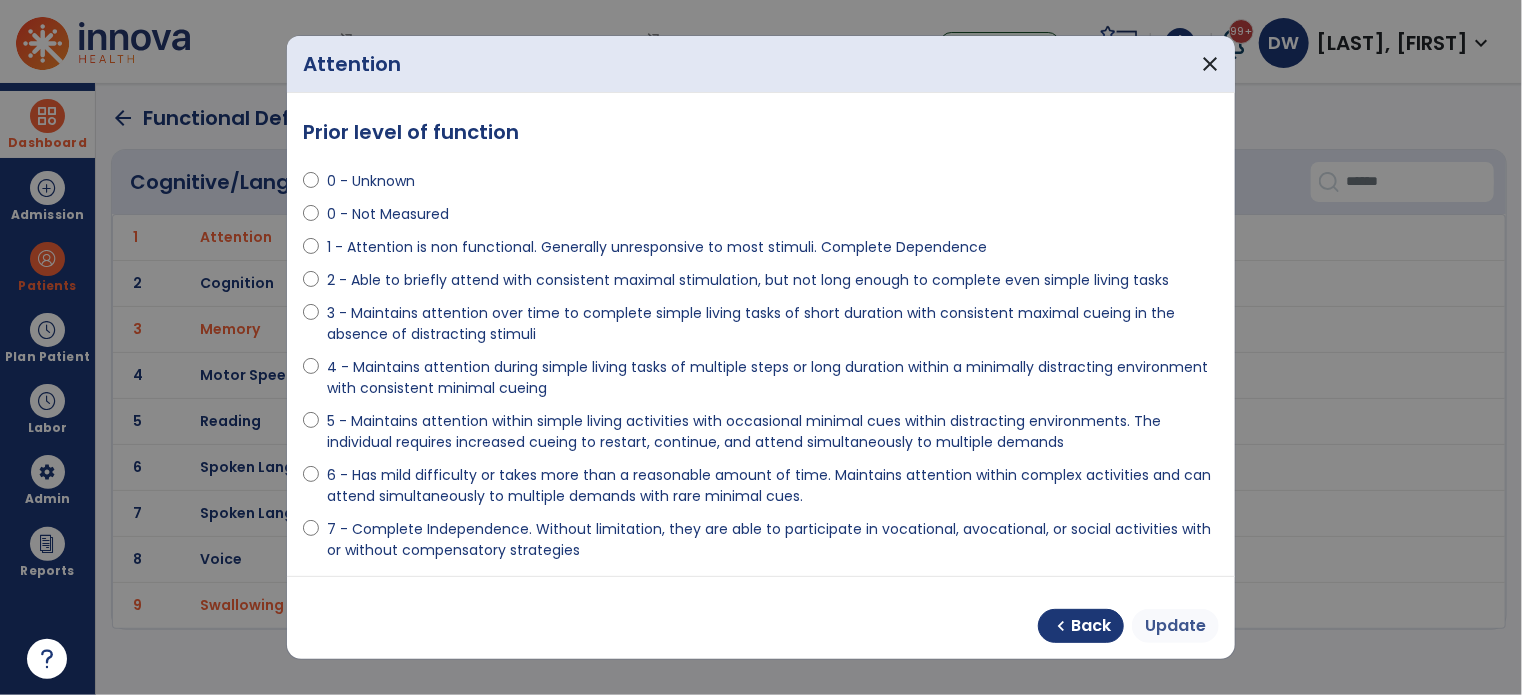 click on "Update" at bounding box center [1175, 626] 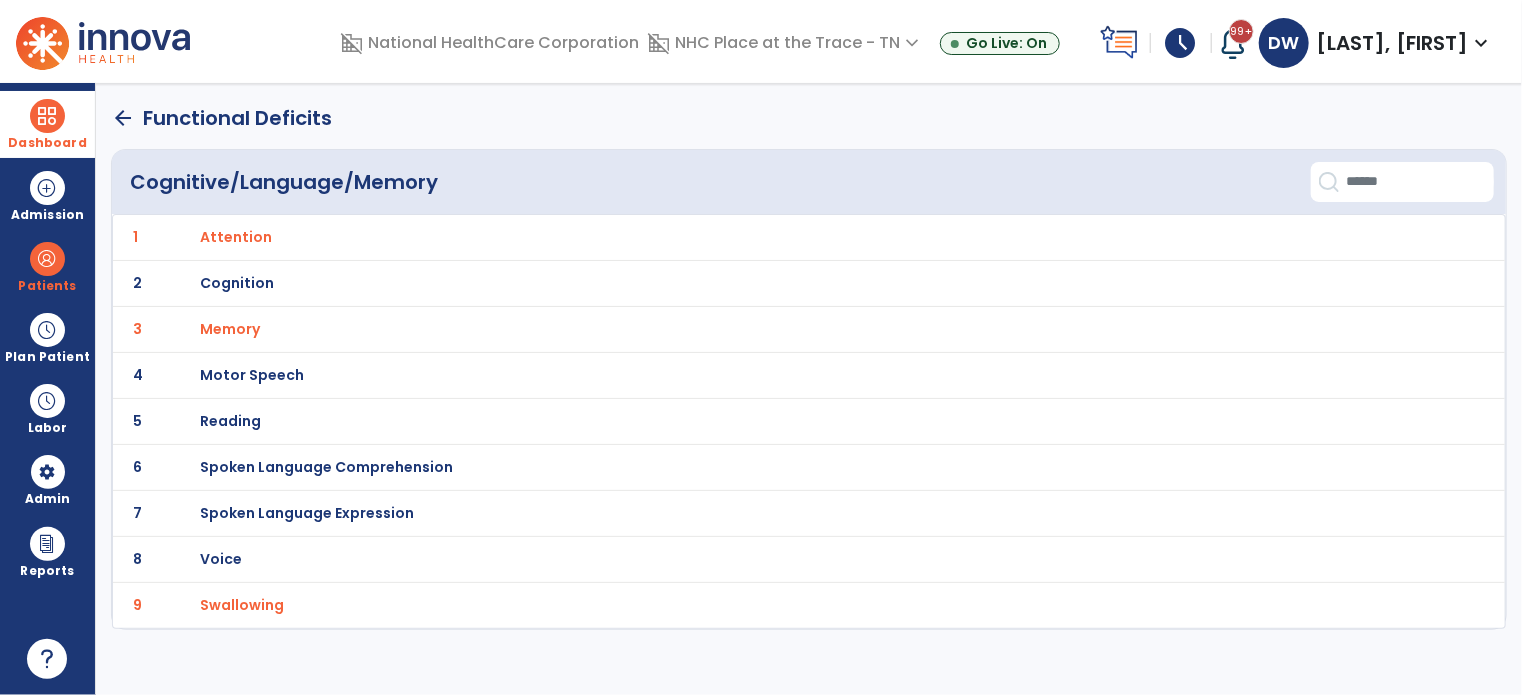click on "Memory" at bounding box center [236, 237] 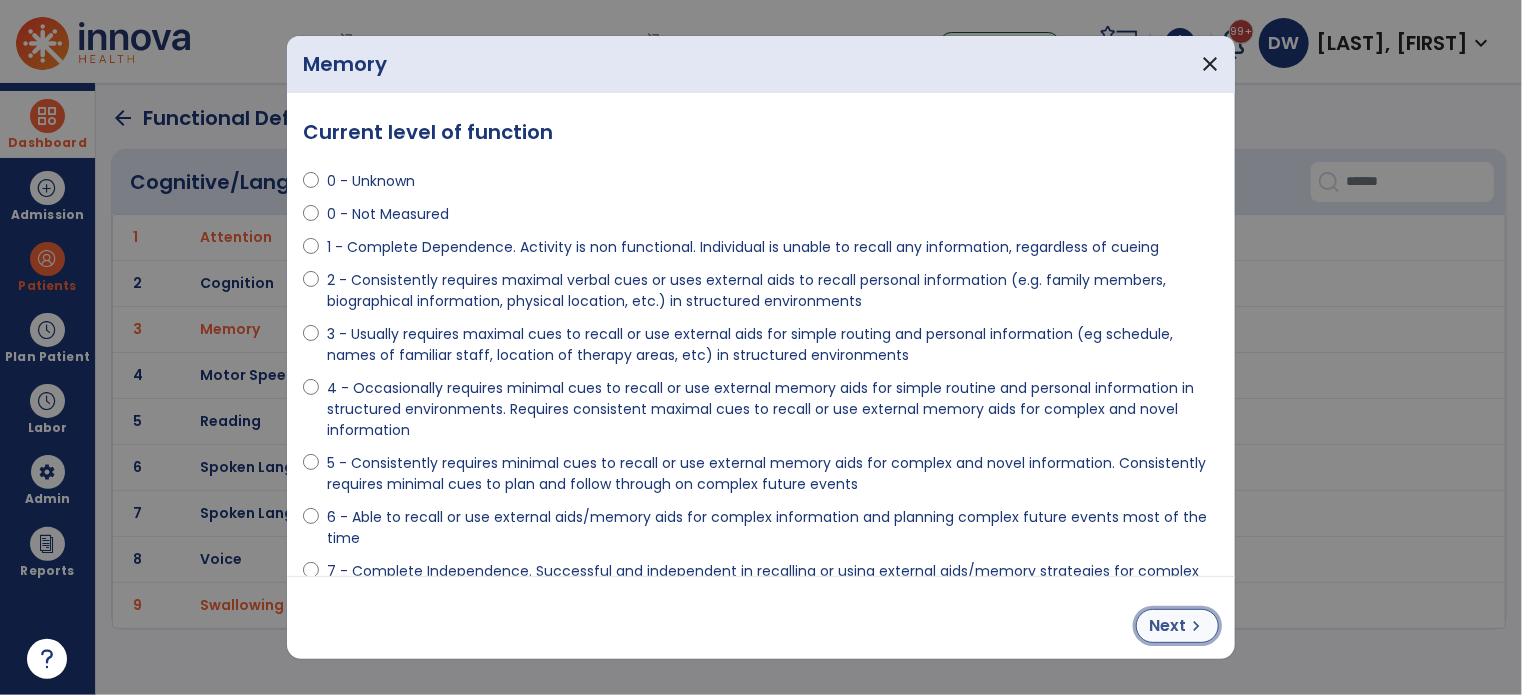 click on "Next  chevron_right" at bounding box center [1177, 626] 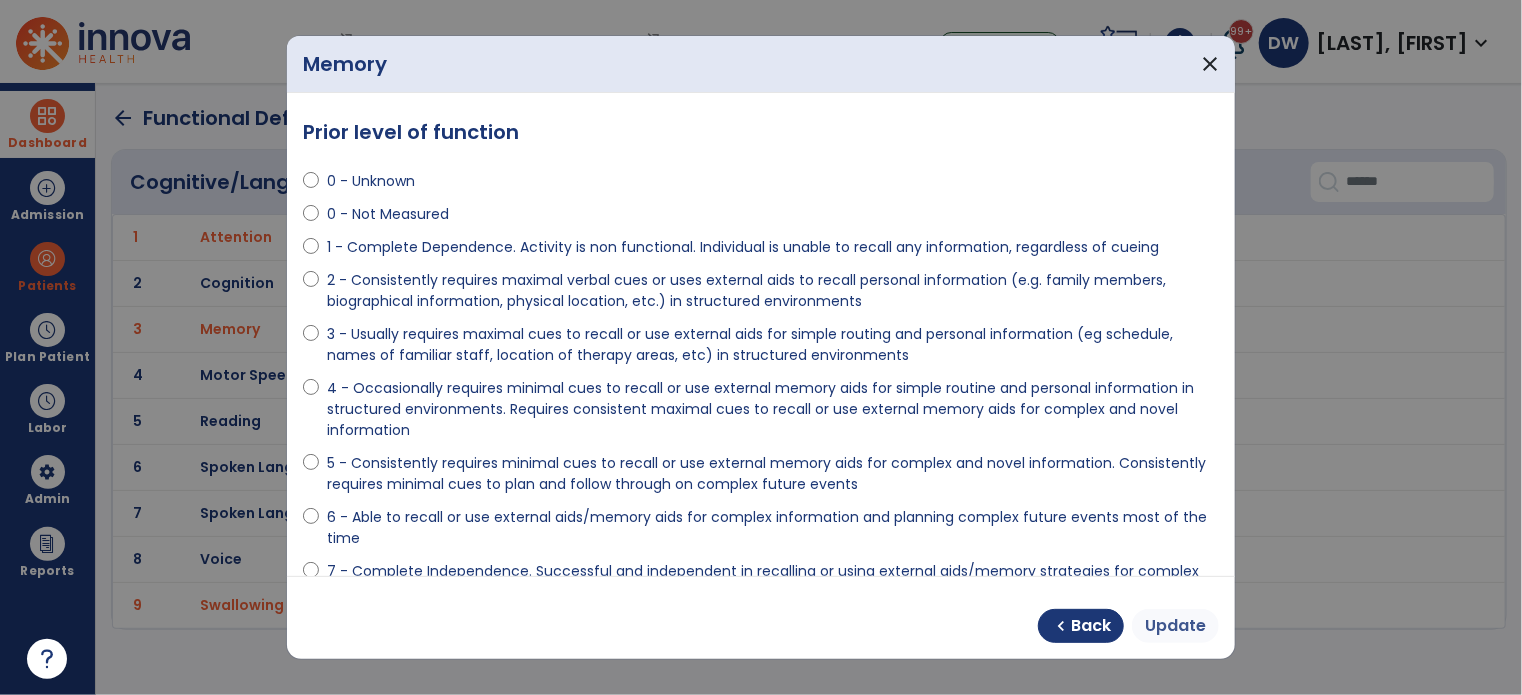 click on "Update" at bounding box center (1175, 626) 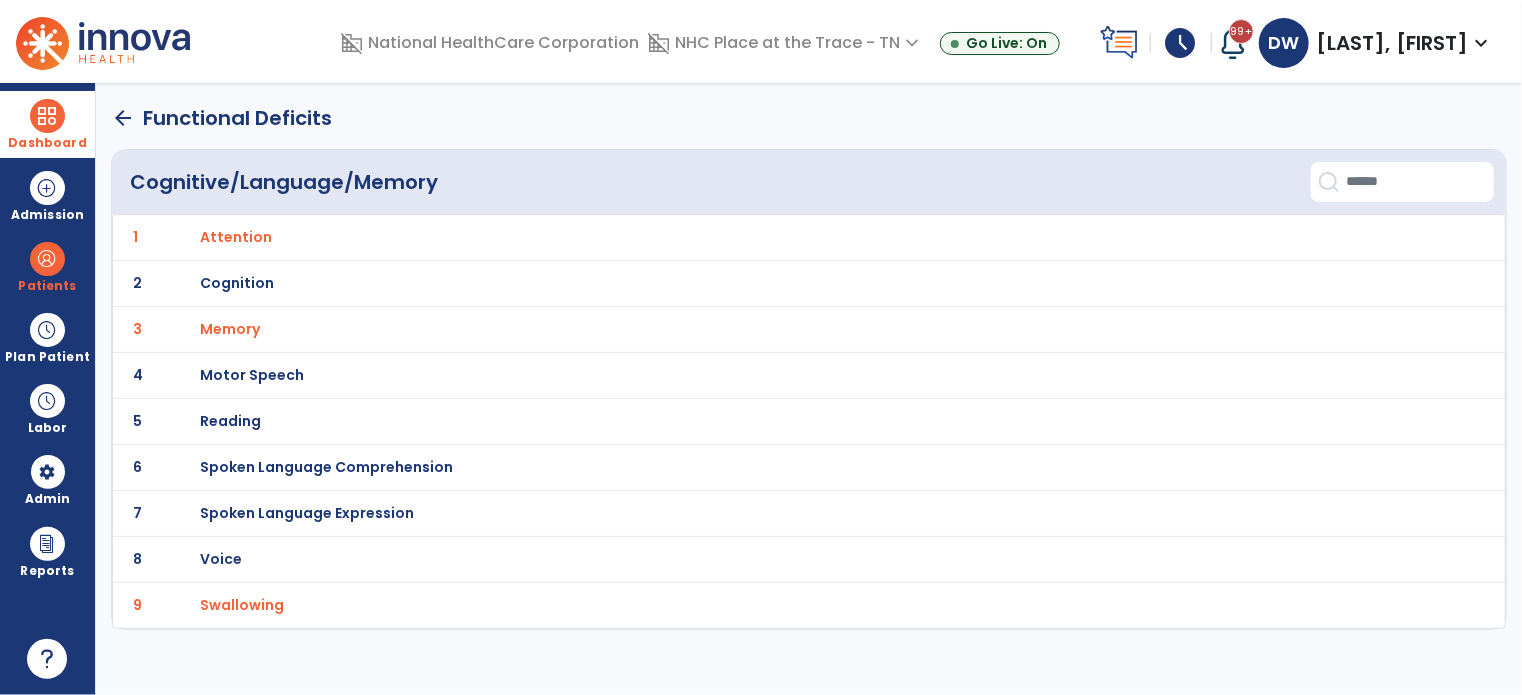 click on "arrow_back" 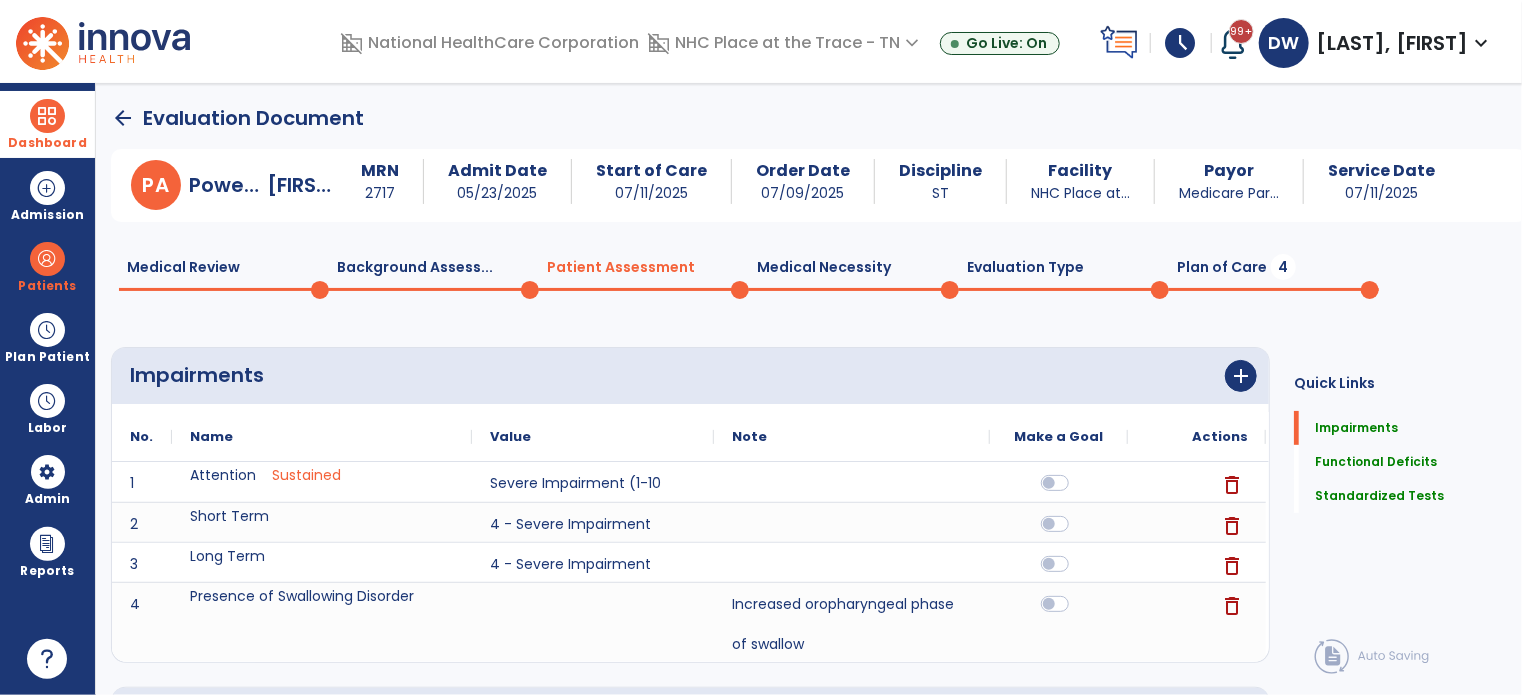 click on "Plan of Care  4" 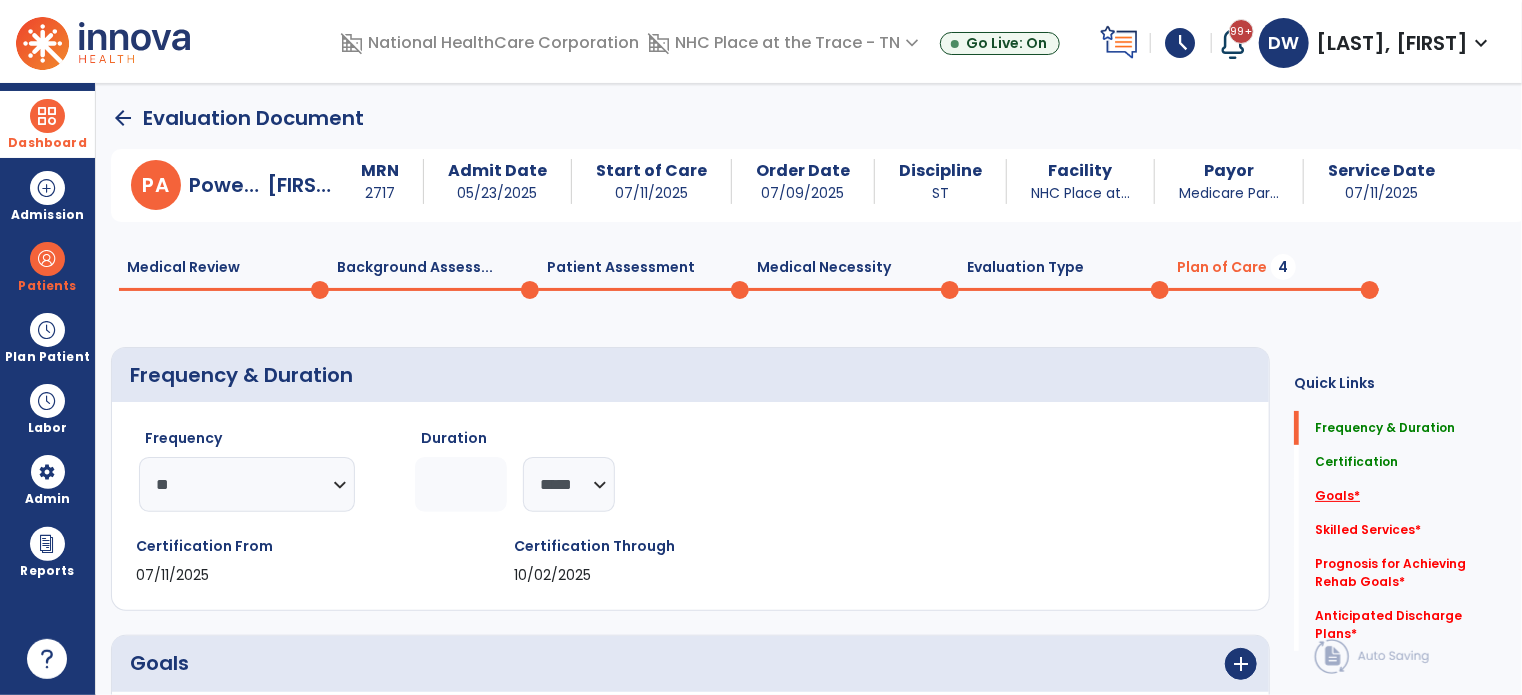 click on "Goals   *" 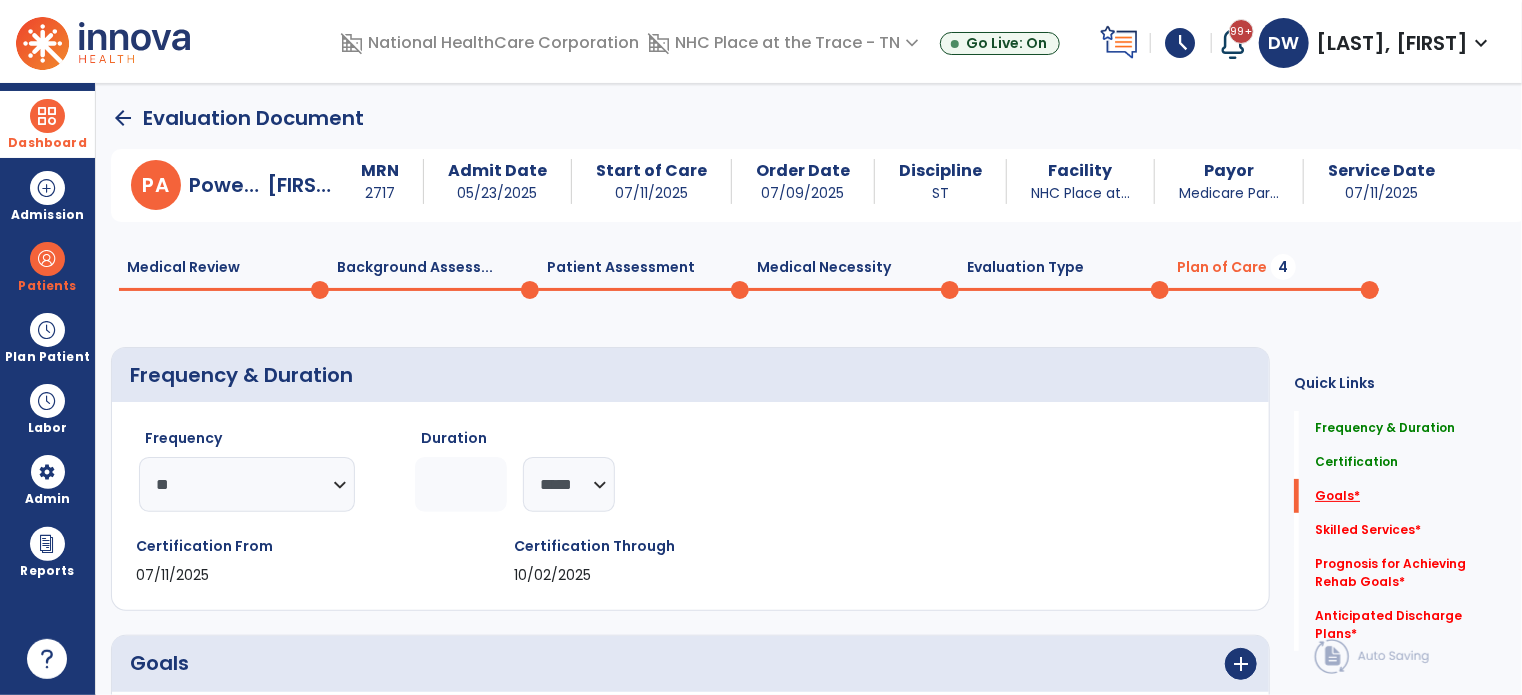 scroll, scrollTop: 41, scrollLeft: 0, axis: vertical 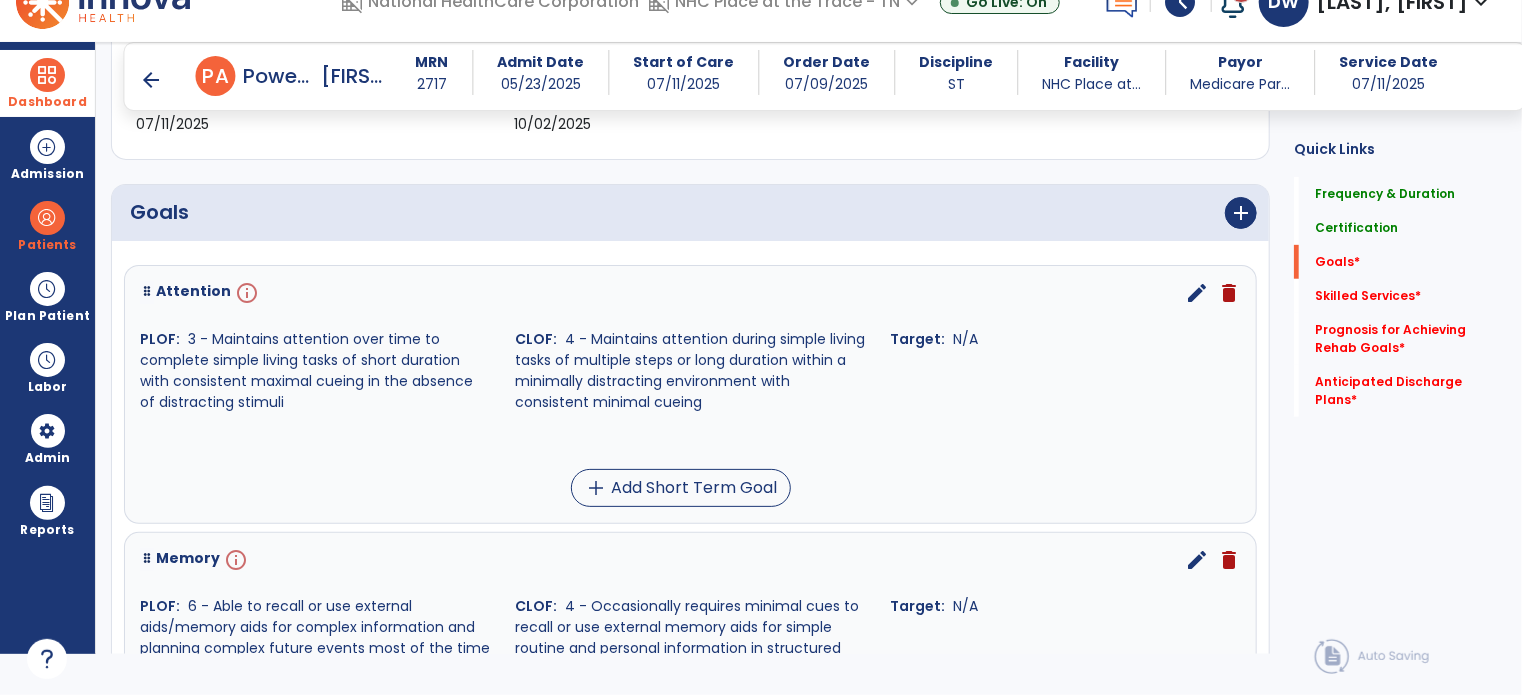 click on "info" at bounding box center [245, 293] 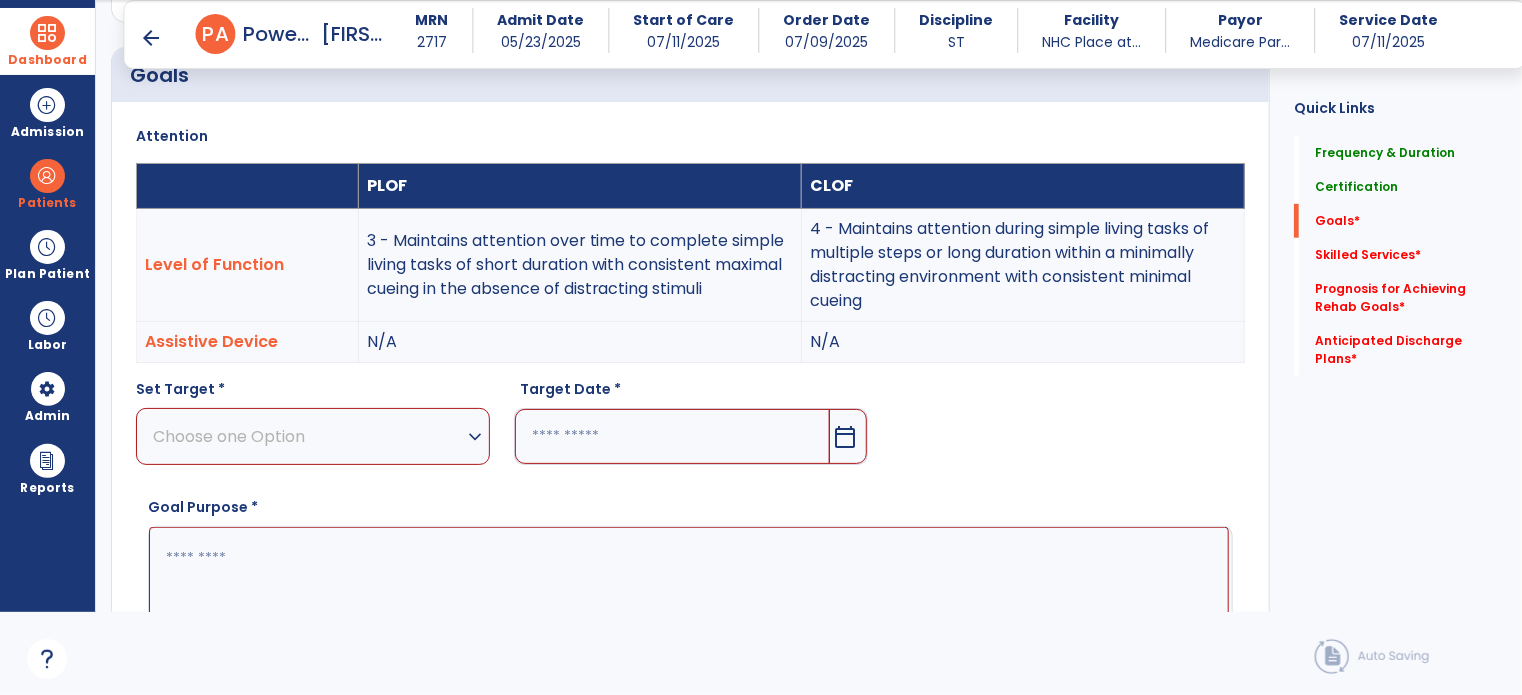 scroll, scrollTop: 534, scrollLeft: 0, axis: vertical 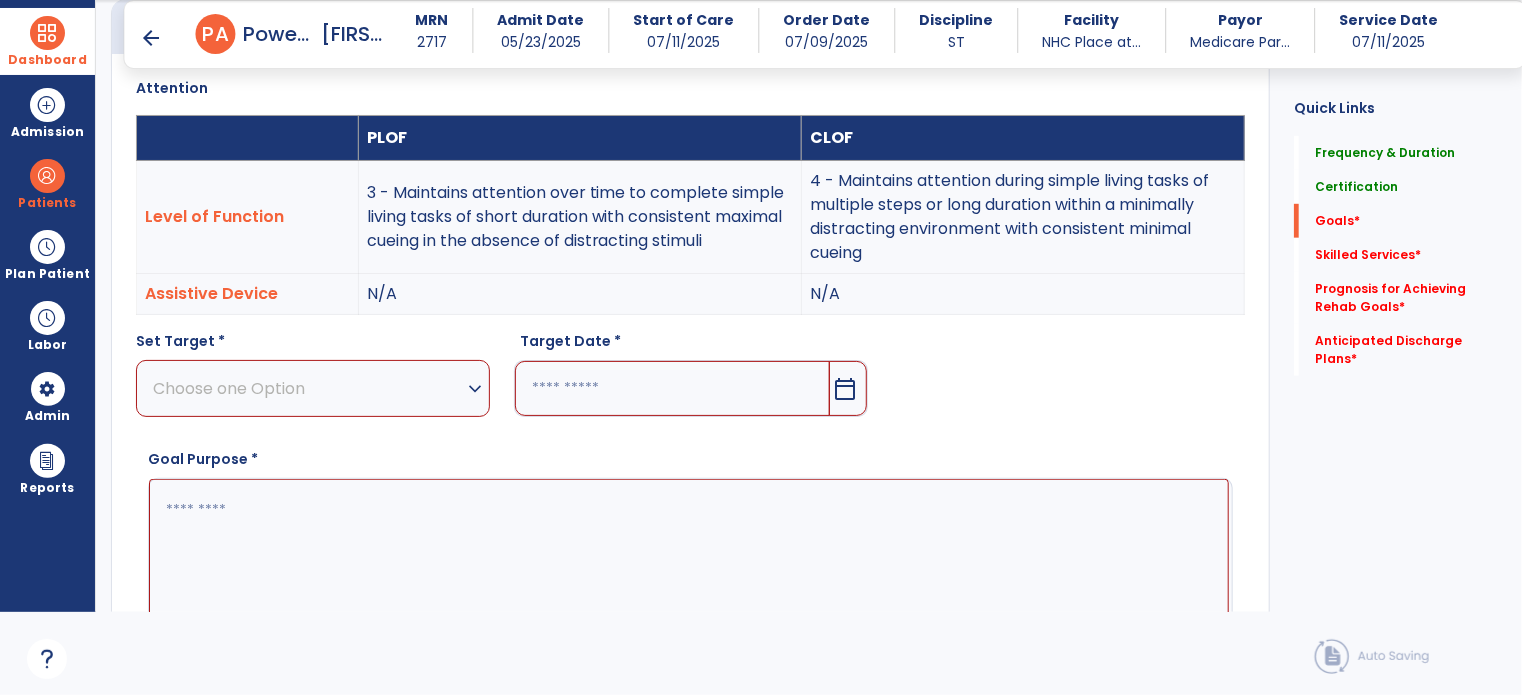 click on "Choose one Option   expand_more" at bounding box center [313, 388] 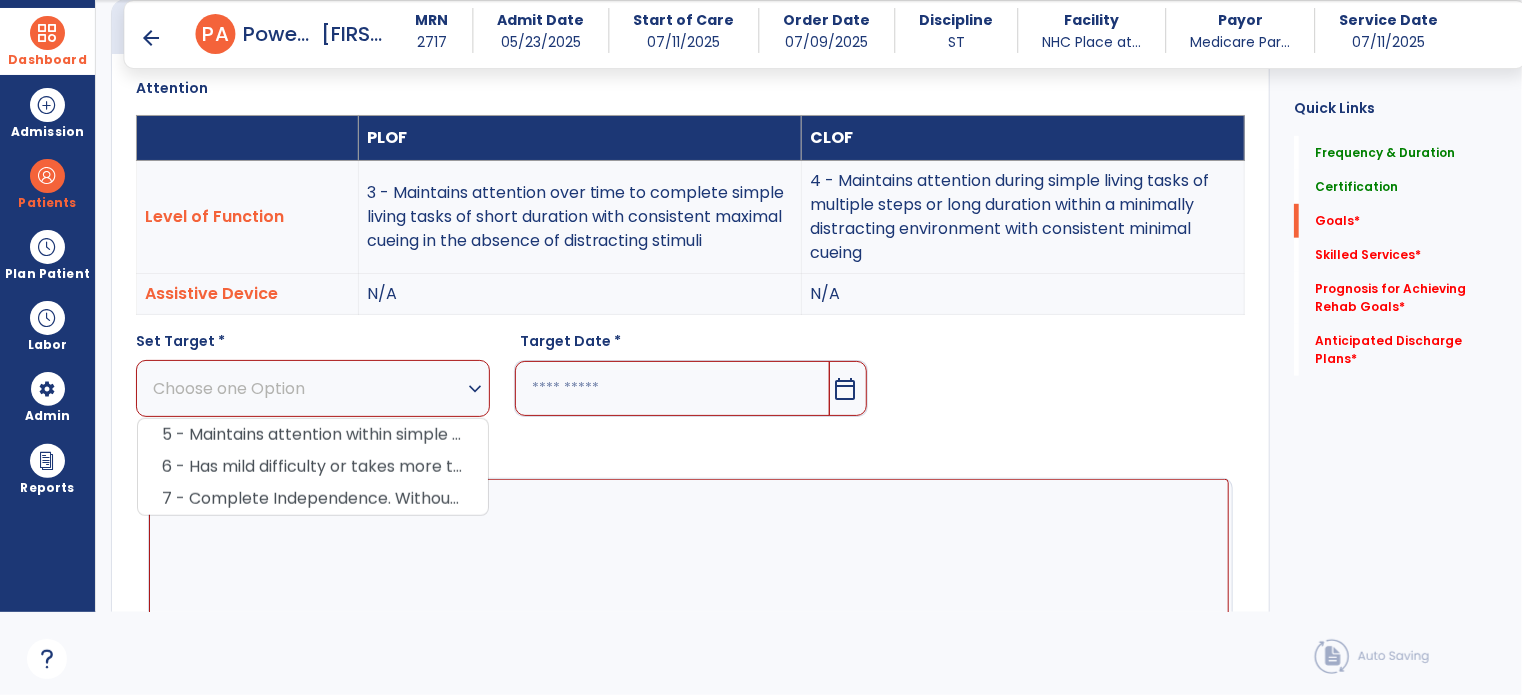 click on "expand_more" at bounding box center (475, 389) 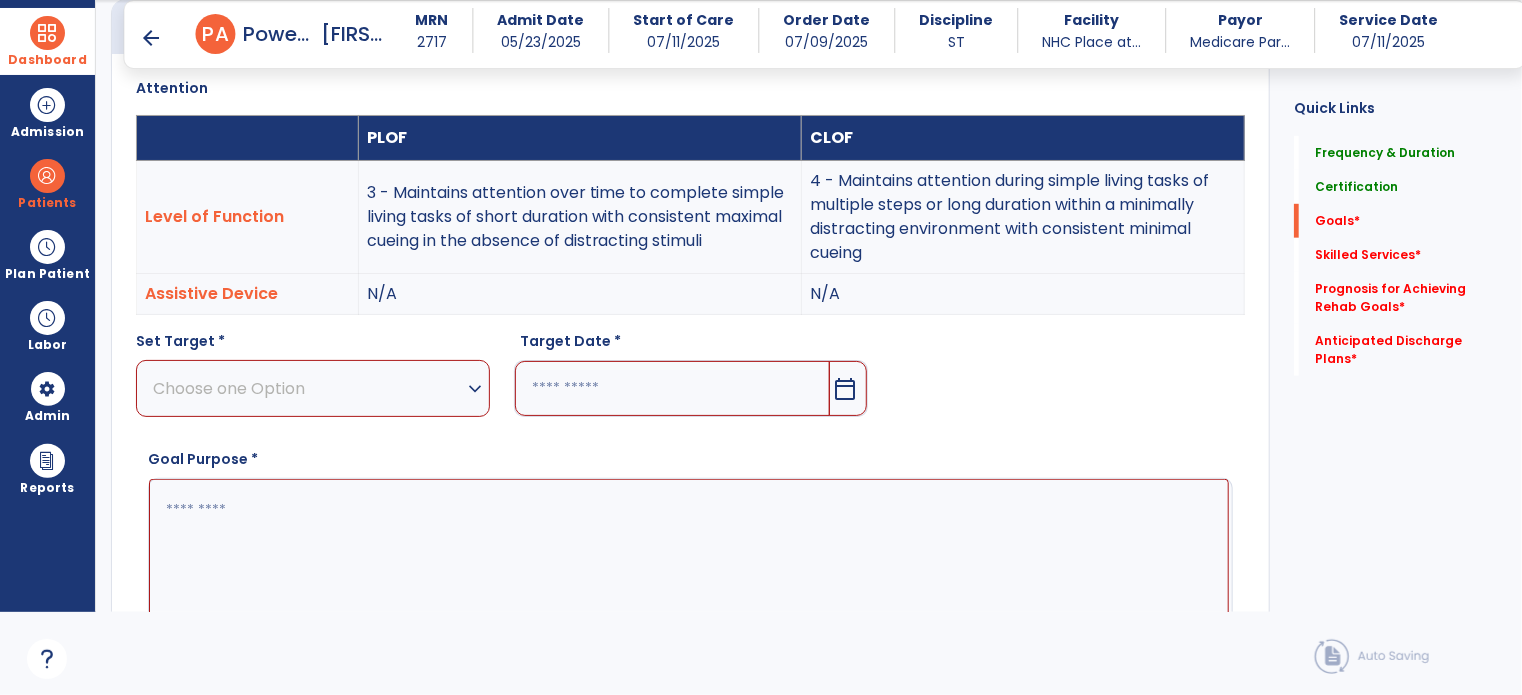click on "Choose one Option" at bounding box center [308, 388] 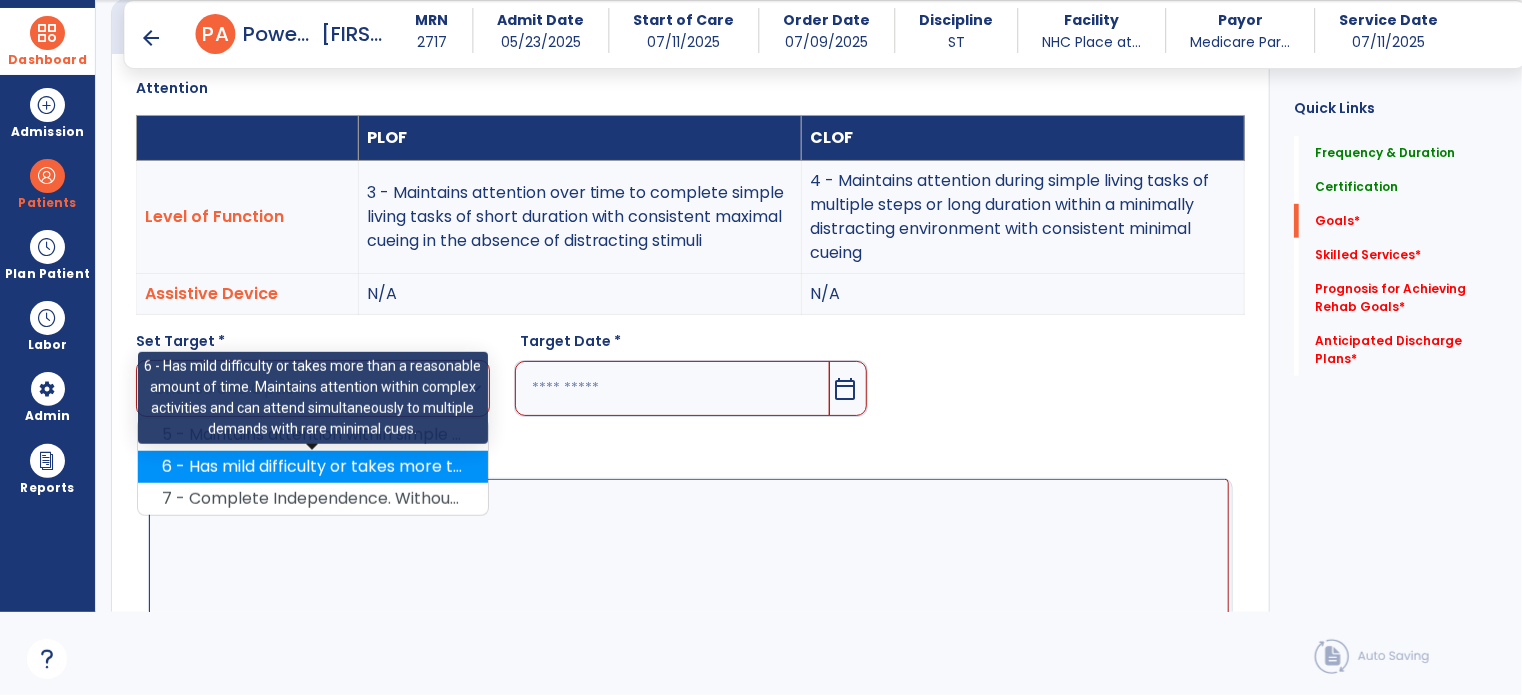 click on "6 - Has mild difficulty or takes more than a reasonable amount of time. Maintains attention within complex activities and can attend simultaneously to multiple demands with rare minimal cues." at bounding box center (313, 467) 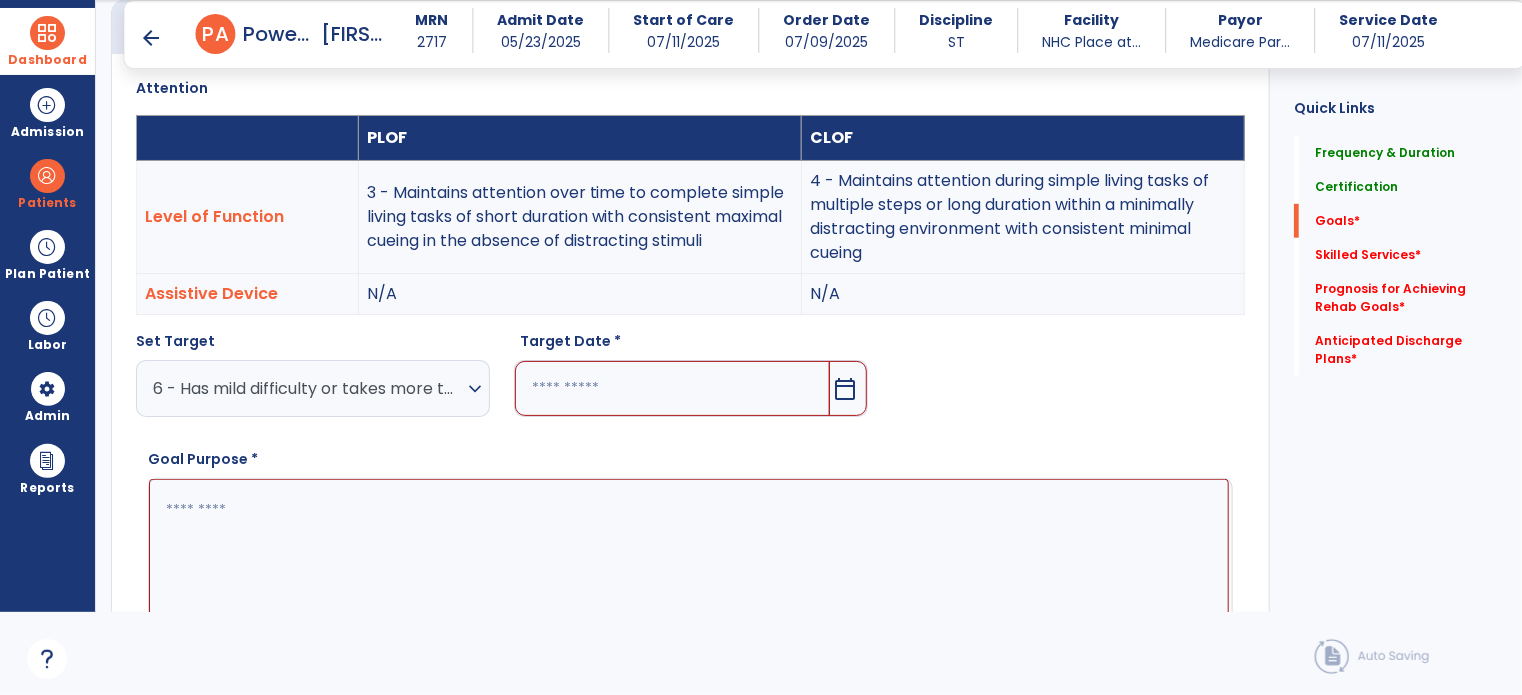 click on "calendar_today" at bounding box center (846, 389) 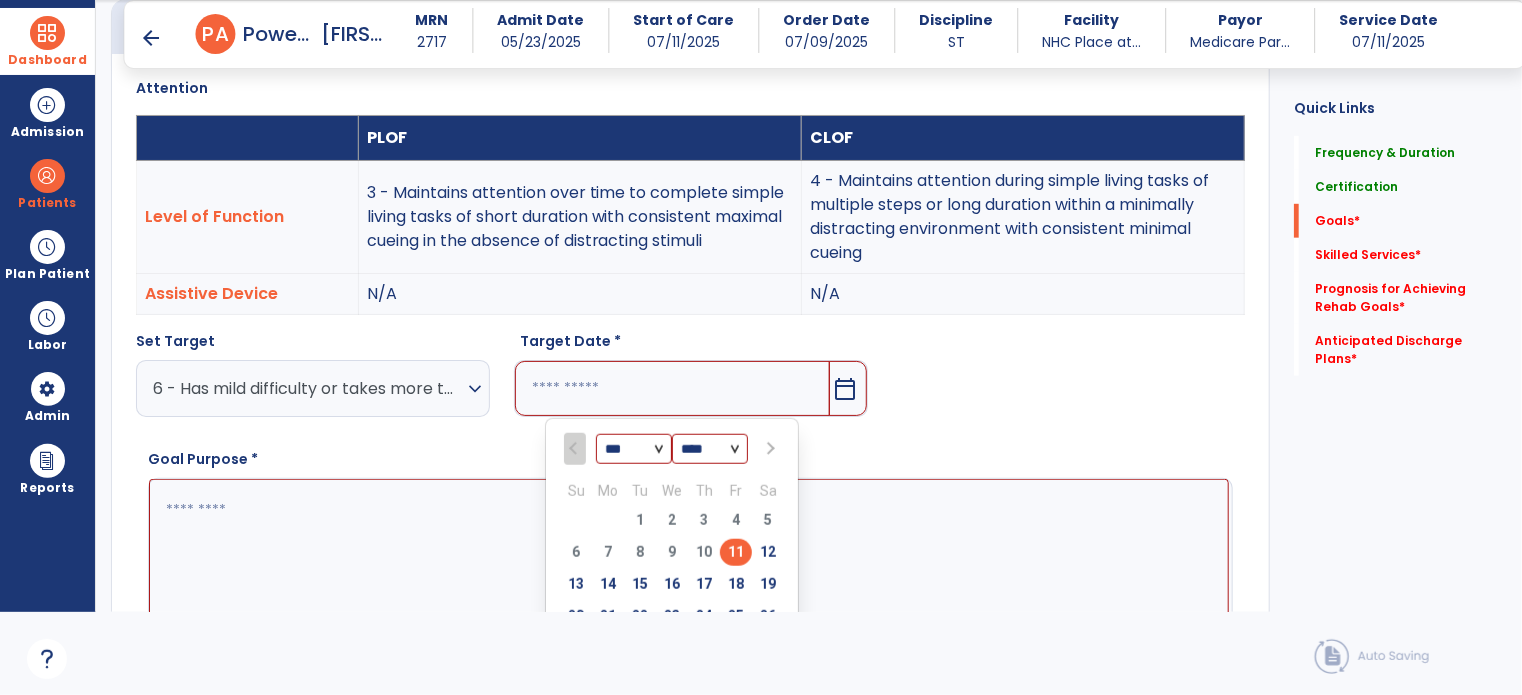 click at bounding box center [769, 449] 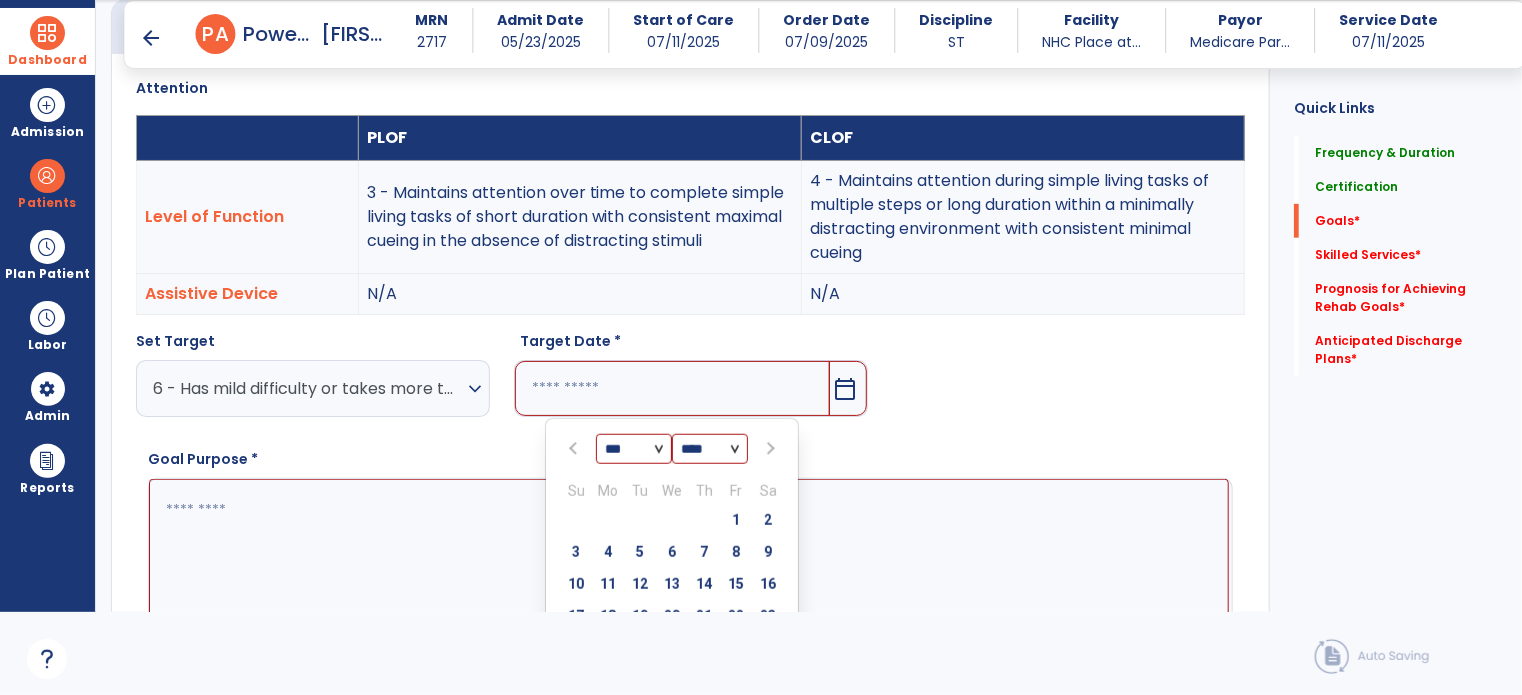 click at bounding box center (769, 449) 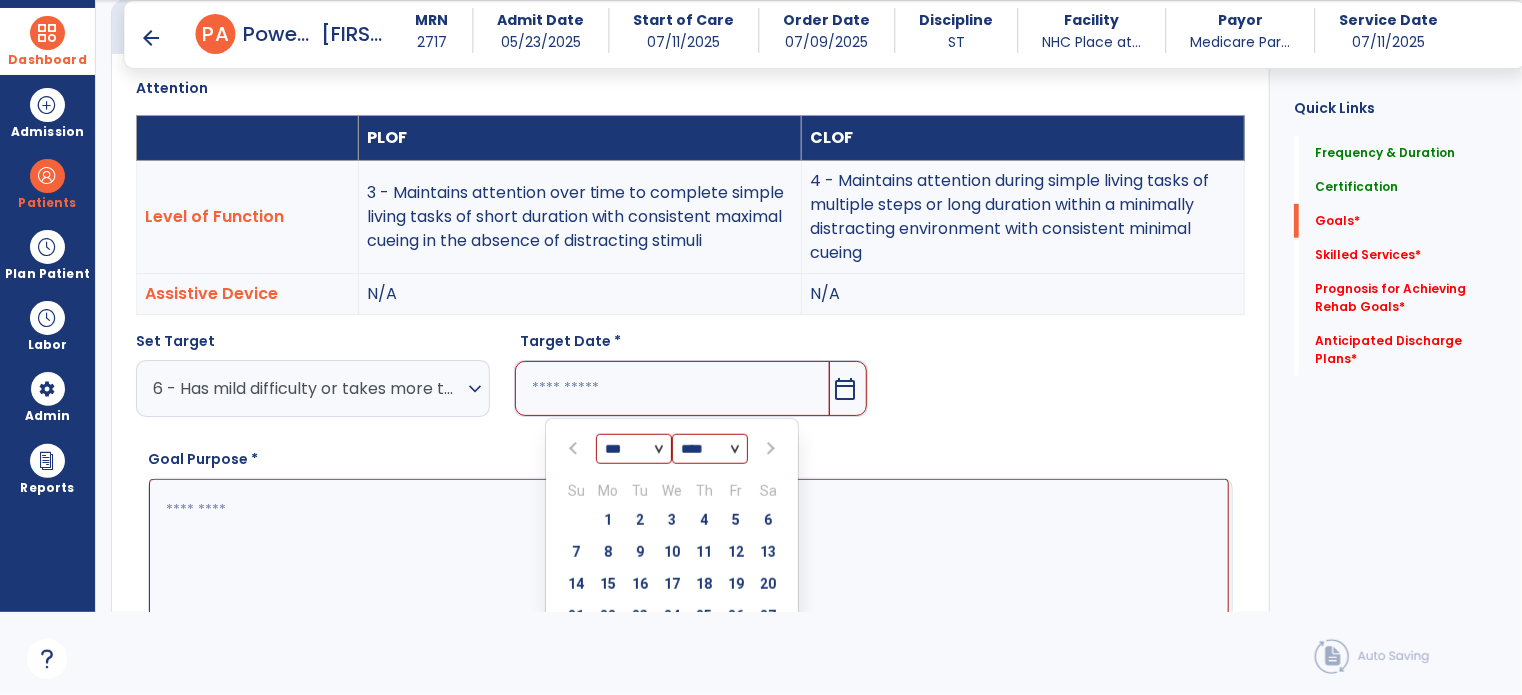 click at bounding box center (769, 449) 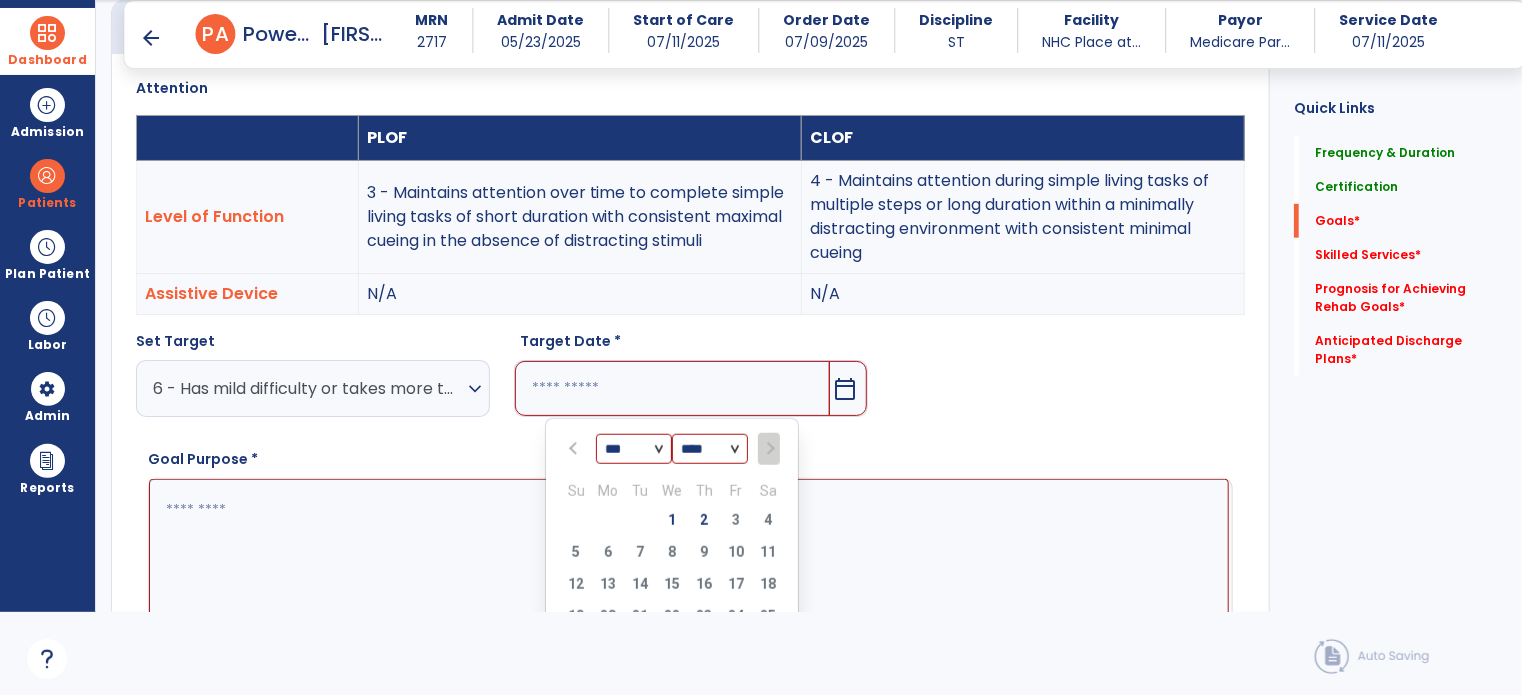 click on "5   6   7   8   9   10   11" at bounding box center (672, 555) 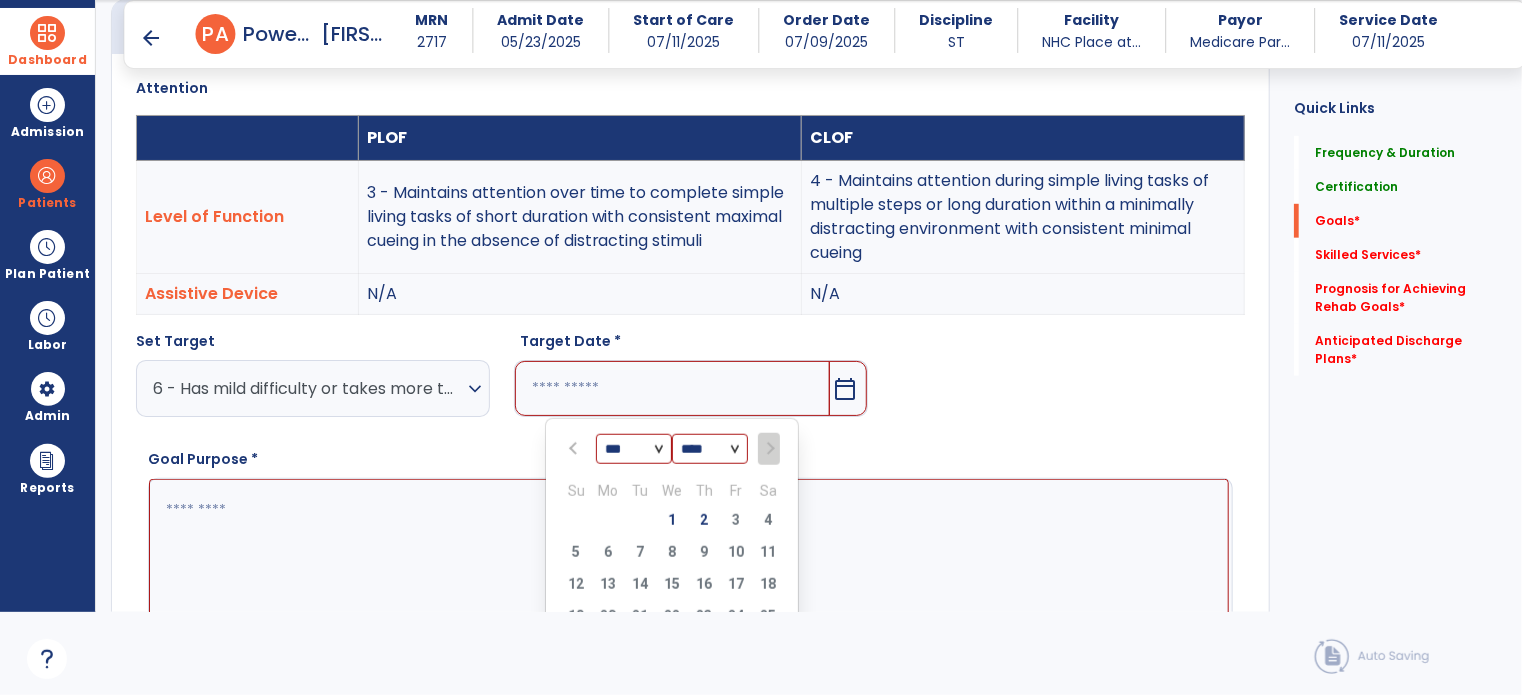 click on "5   6   7   8   9   10   11" at bounding box center [672, 555] 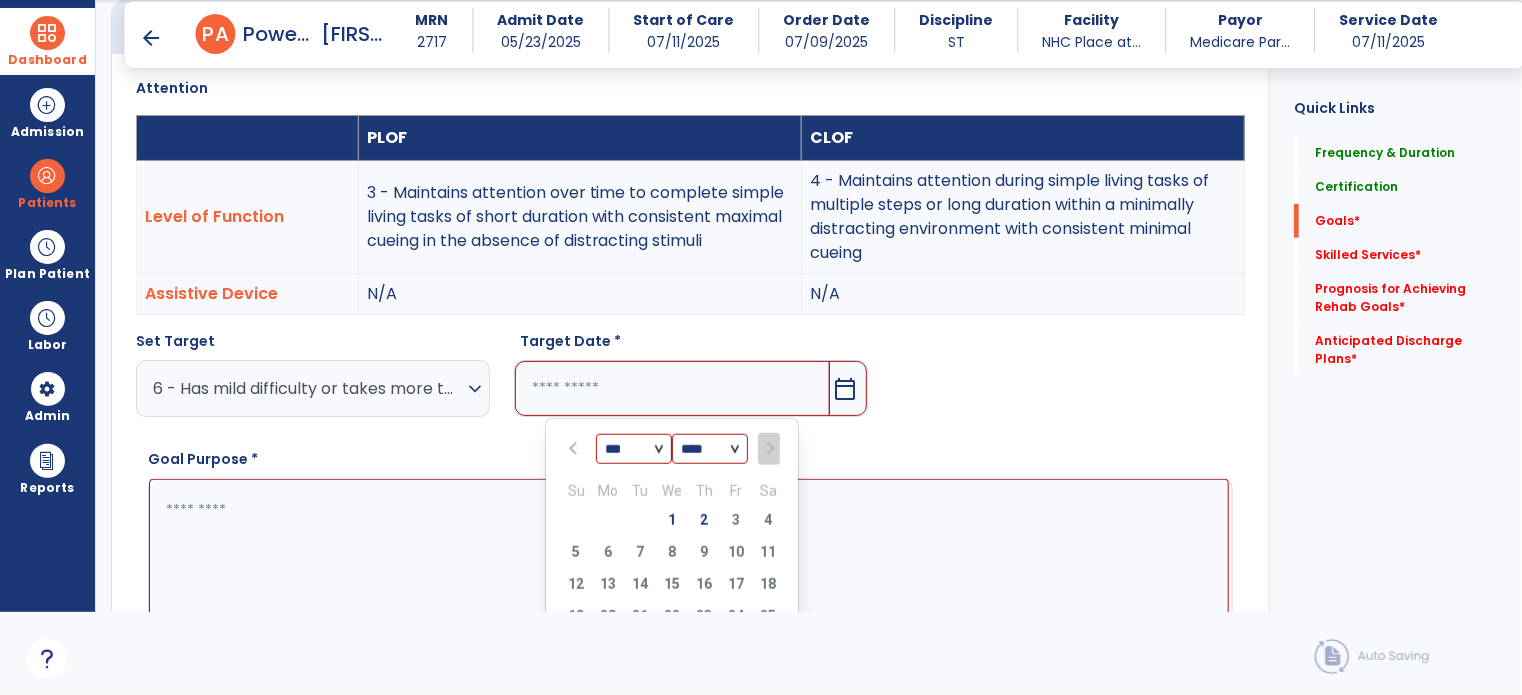 click on "5   6   7   8   9   10   11" at bounding box center (672, 555) 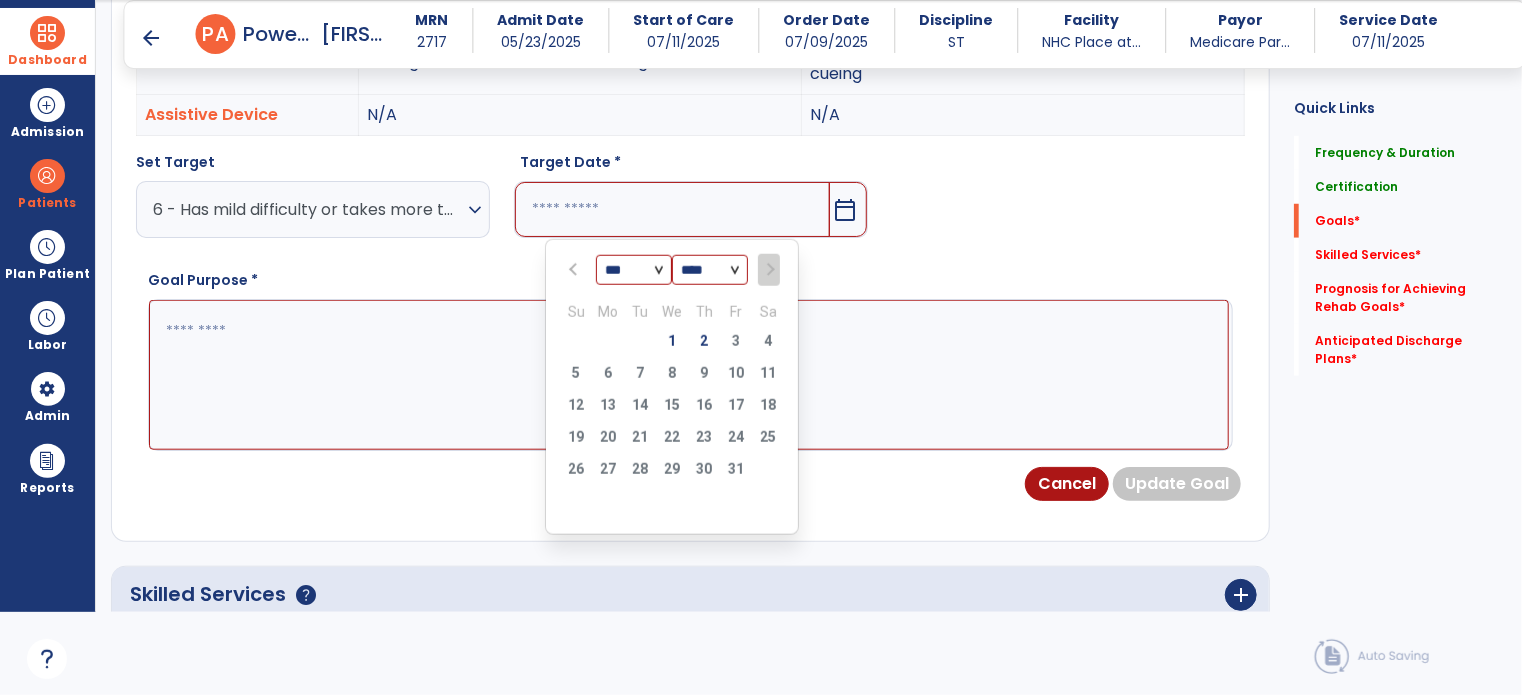 scroll, scrollTop: 756, scrollLeft: 0, axis: vertical 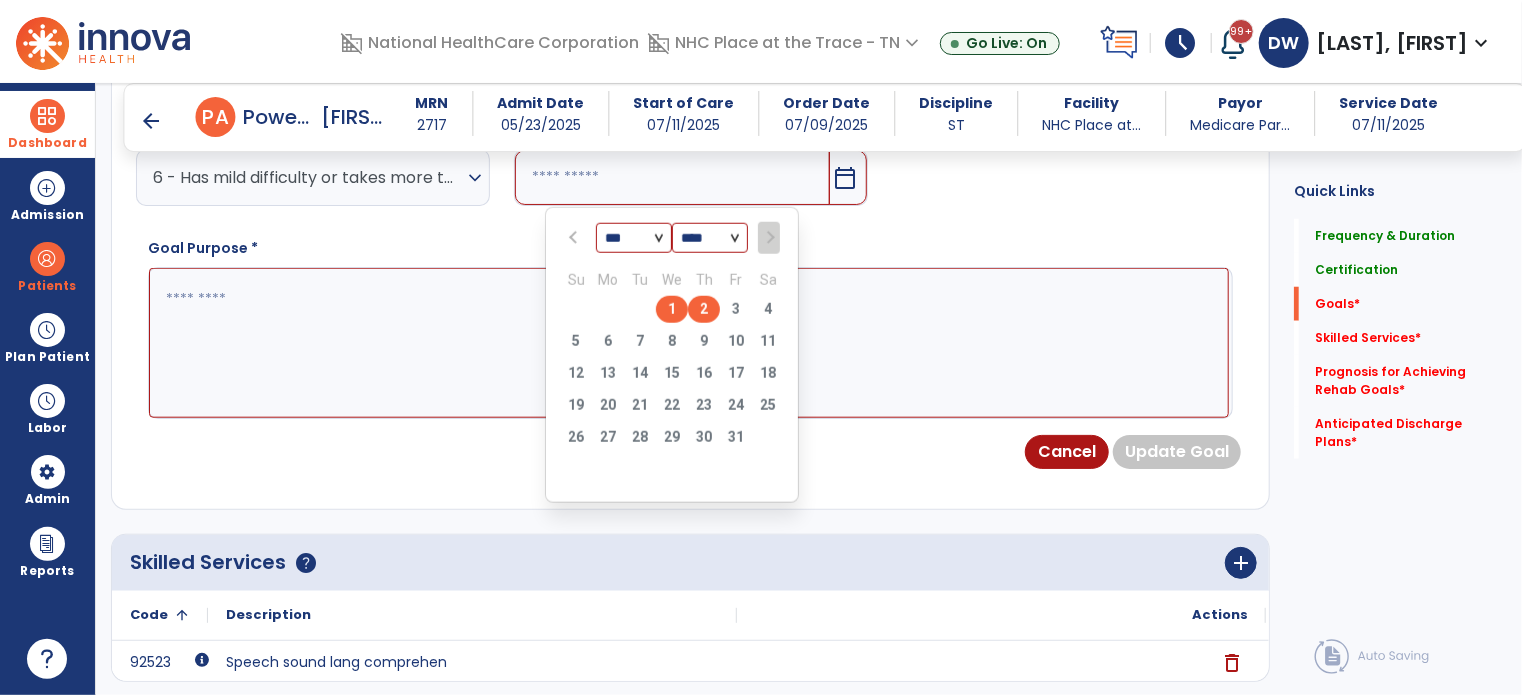 click on "2" at bounding box center (704, 309) 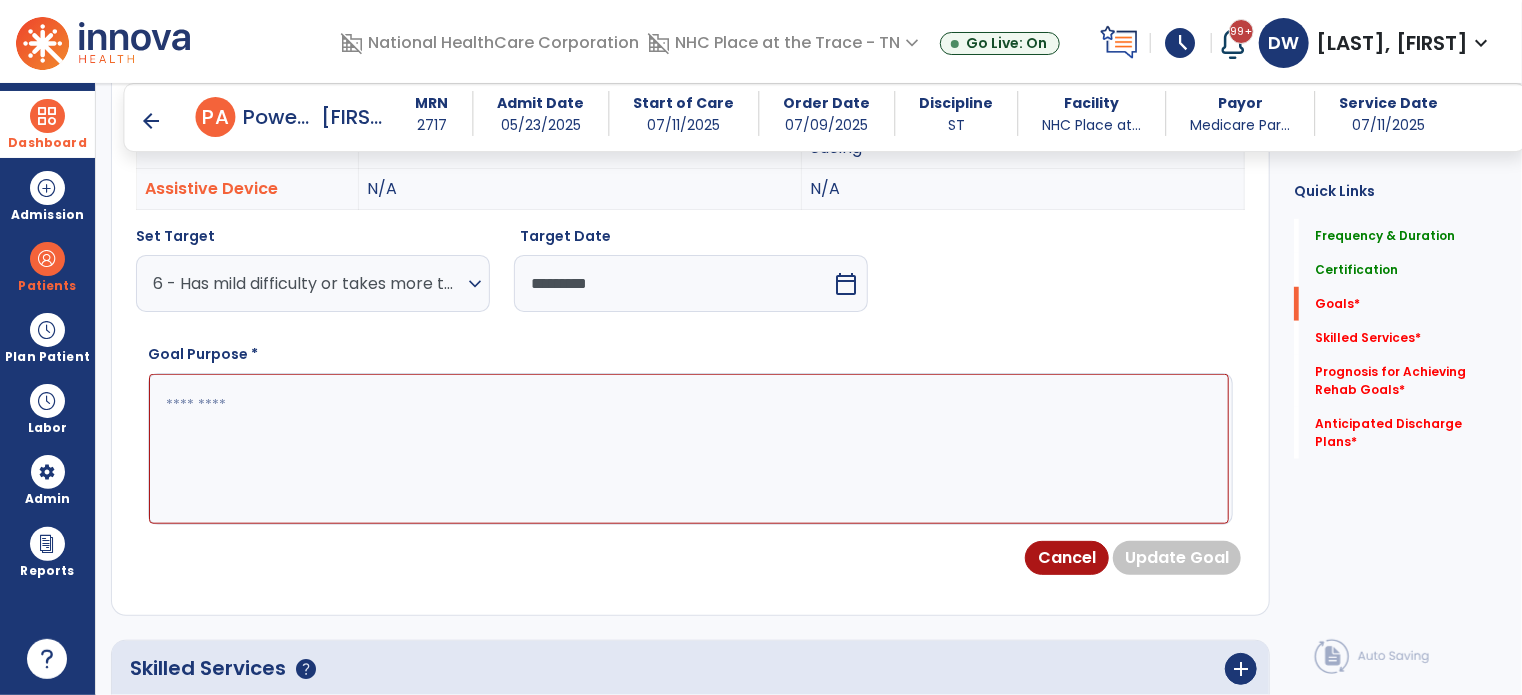 scroll, scrollTop: 723, scrollLeft: 0, axis: vertical 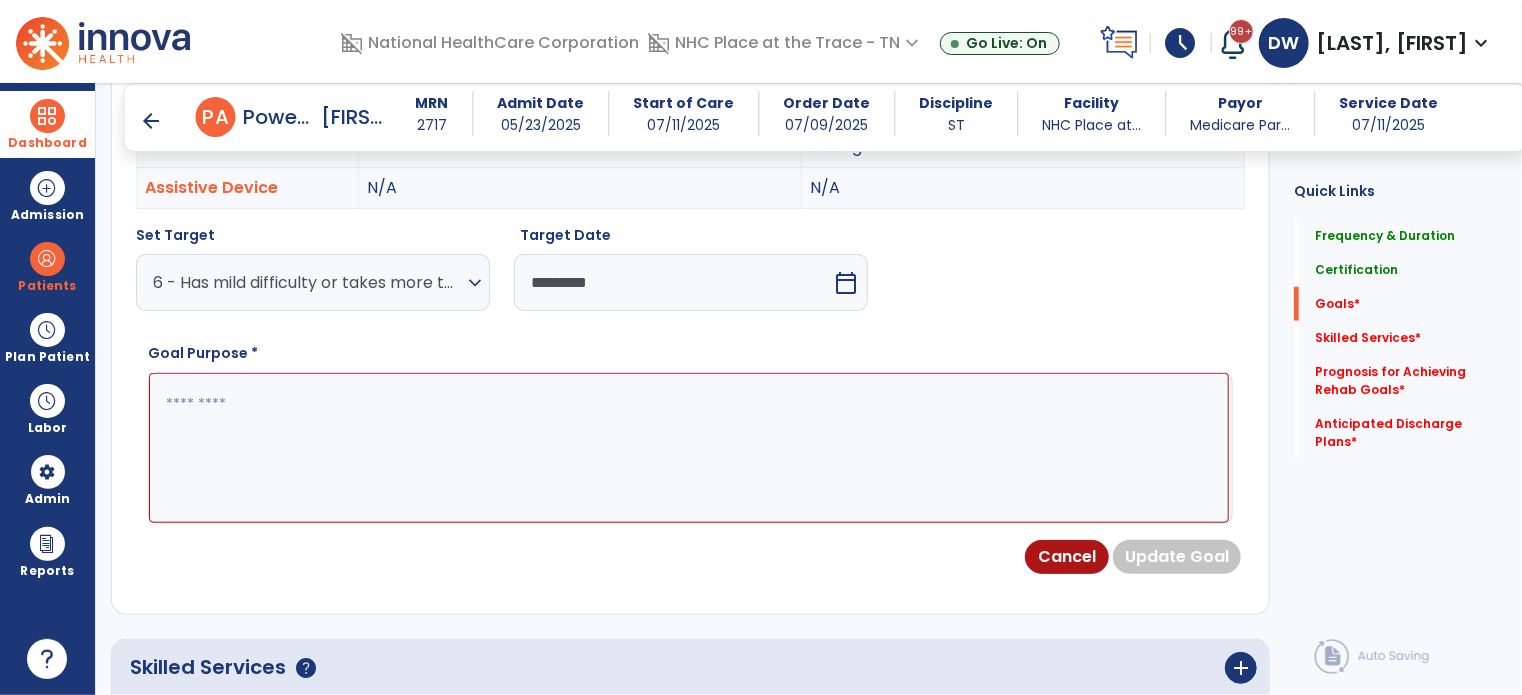 click at bounding box center [689, 448] 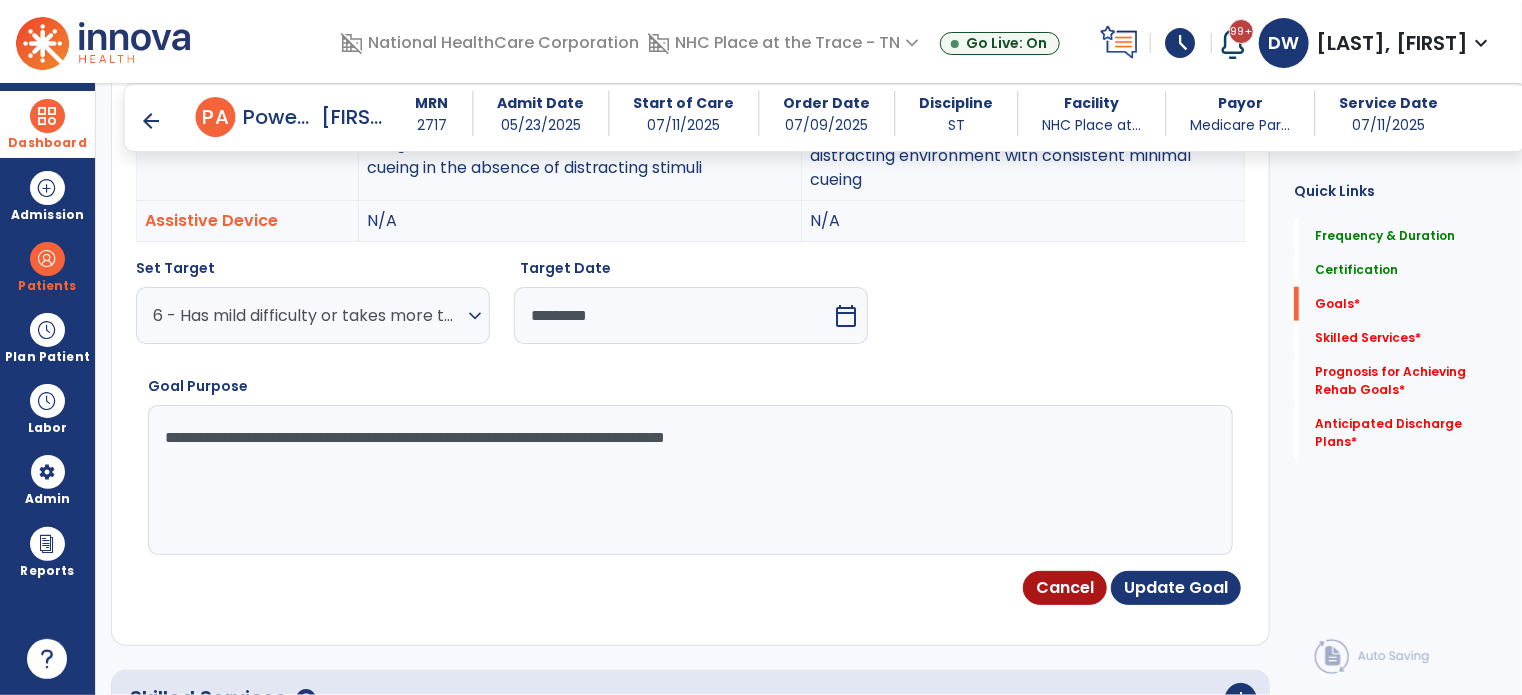 scroll, scrollTop: 696, scrollLeft: 0, axis: vertical 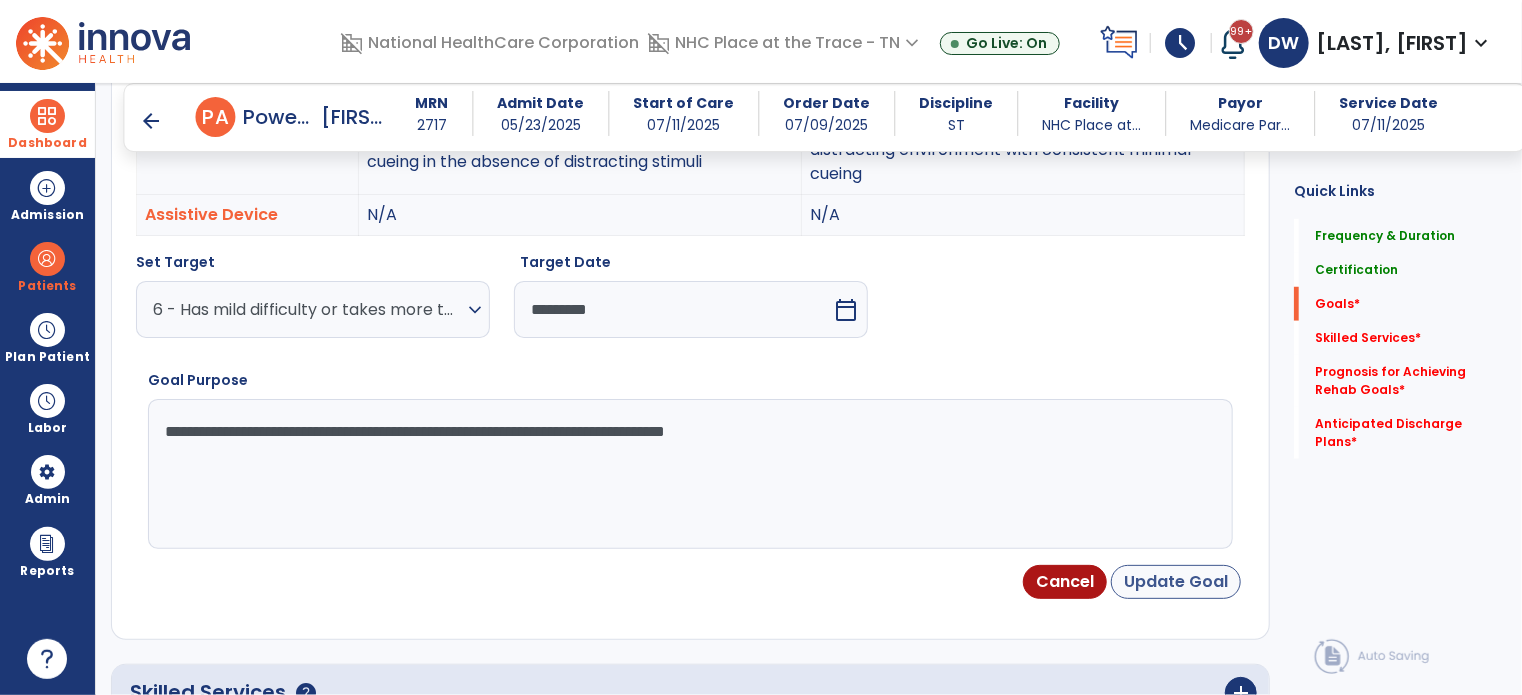 type on "**********" 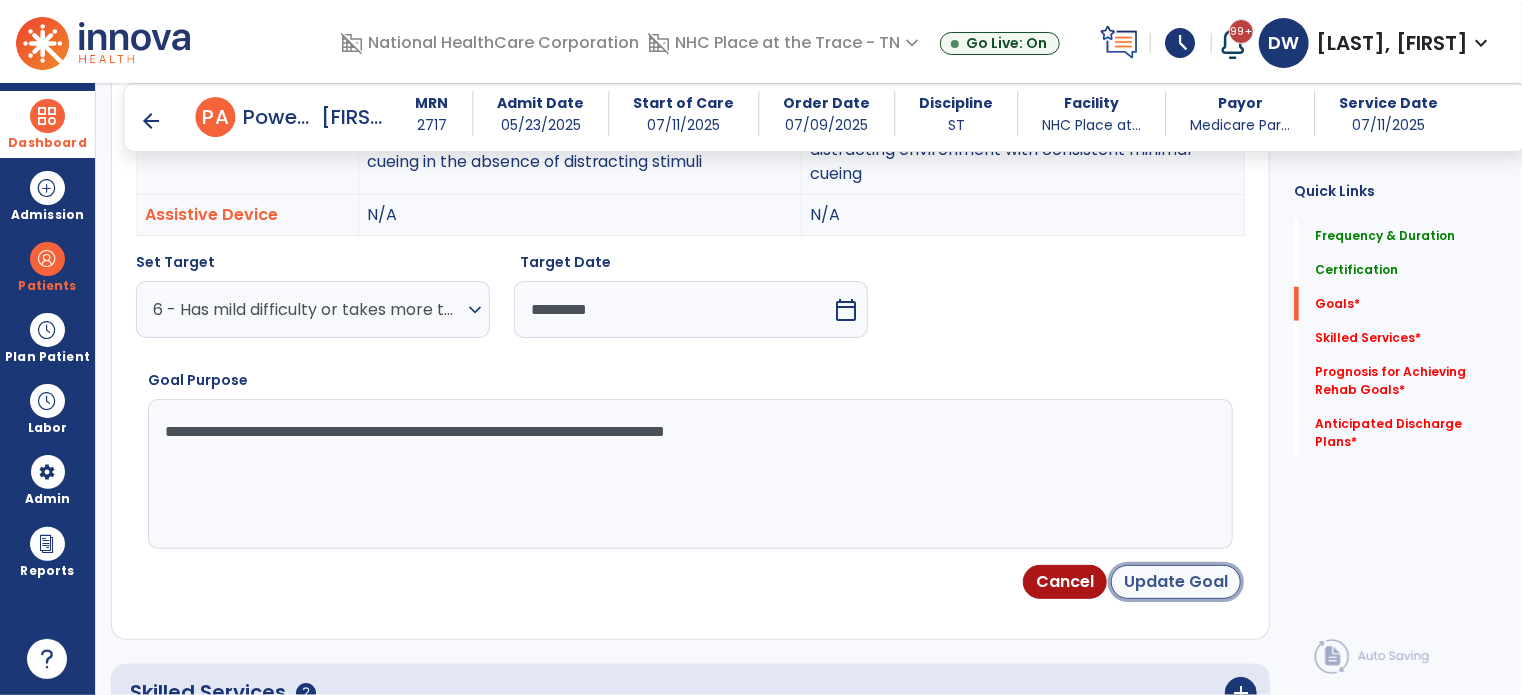 click on "Update Goal" at bounding box center [1176, 582] 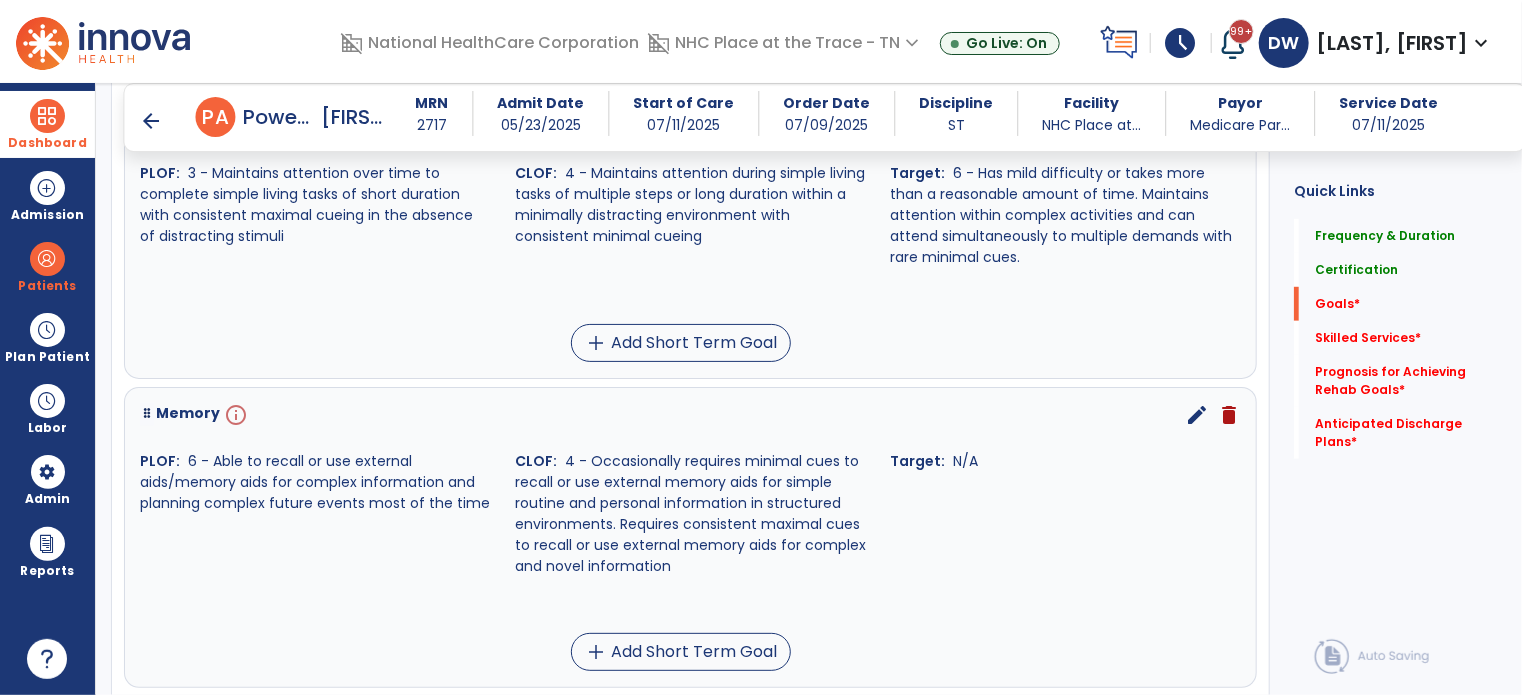 scroll, scrollTop: 614, scrollLeft: 0, axis: vertical 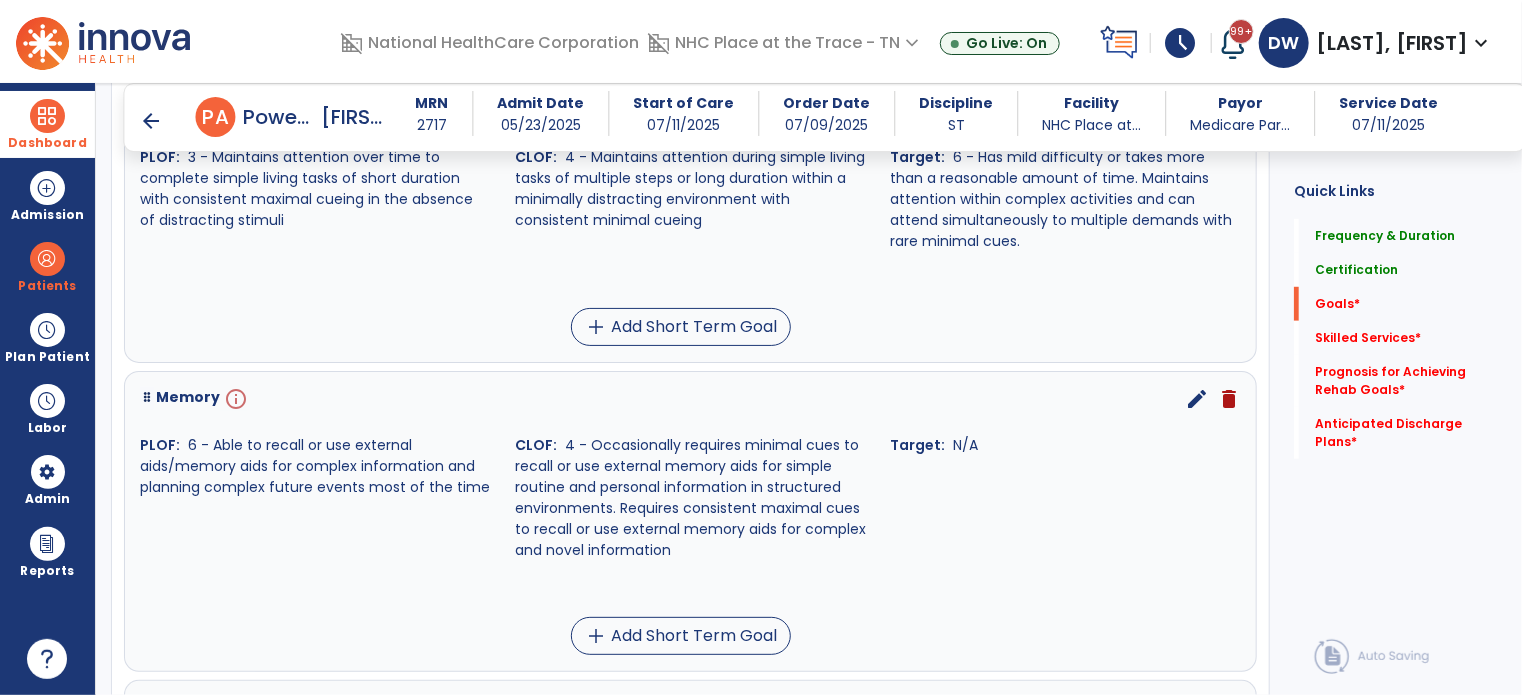 click on "info" at bounding box center (234, 399) 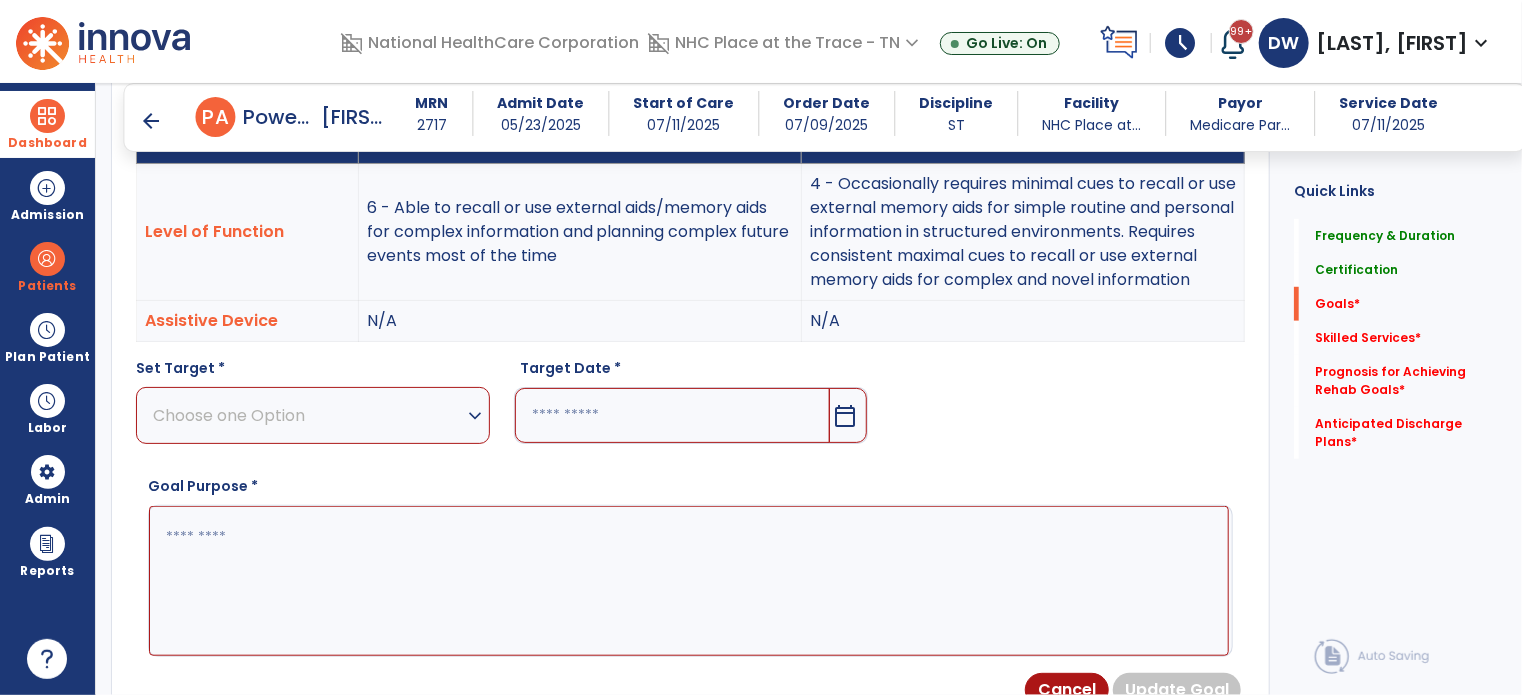 scroll, scrollTop: 53, scrollLeft: 0, axis: vertical 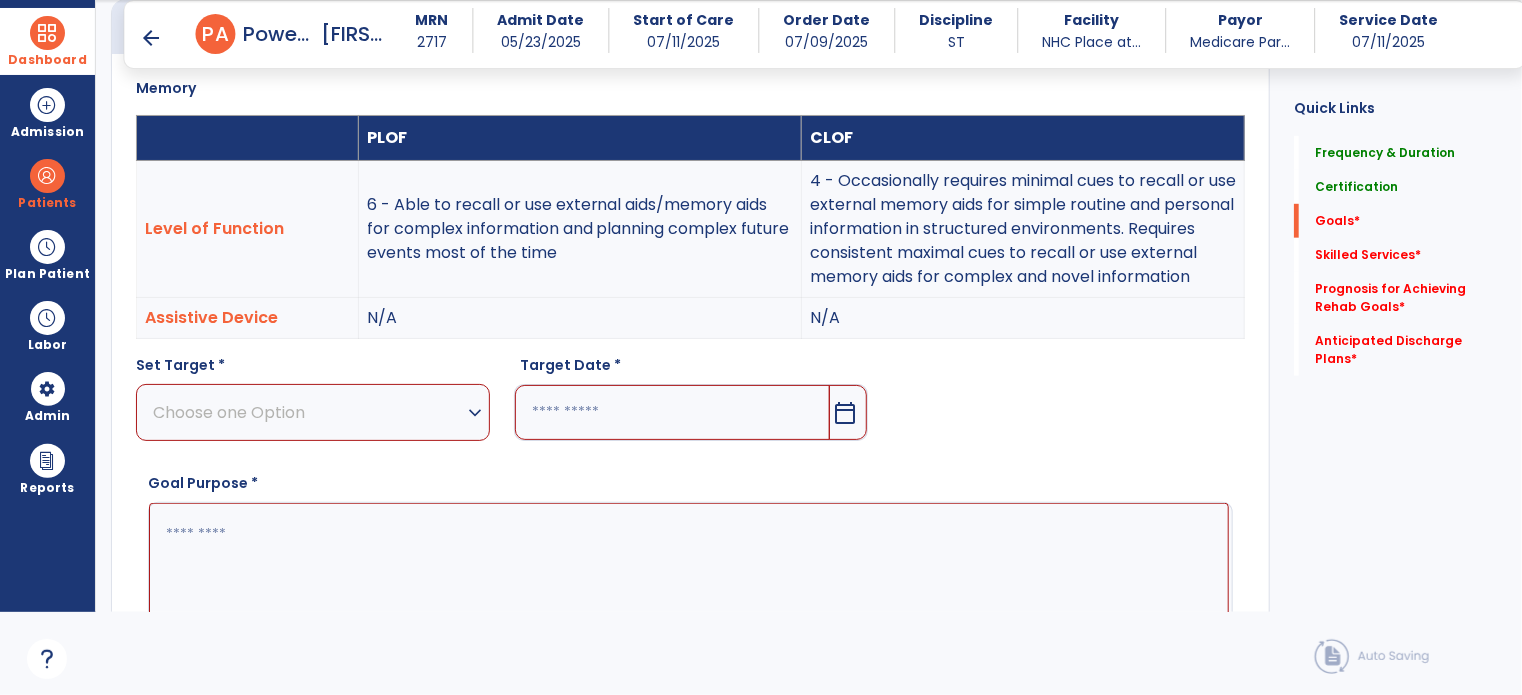 click on "expand_more" at bounding box center [475, 413] 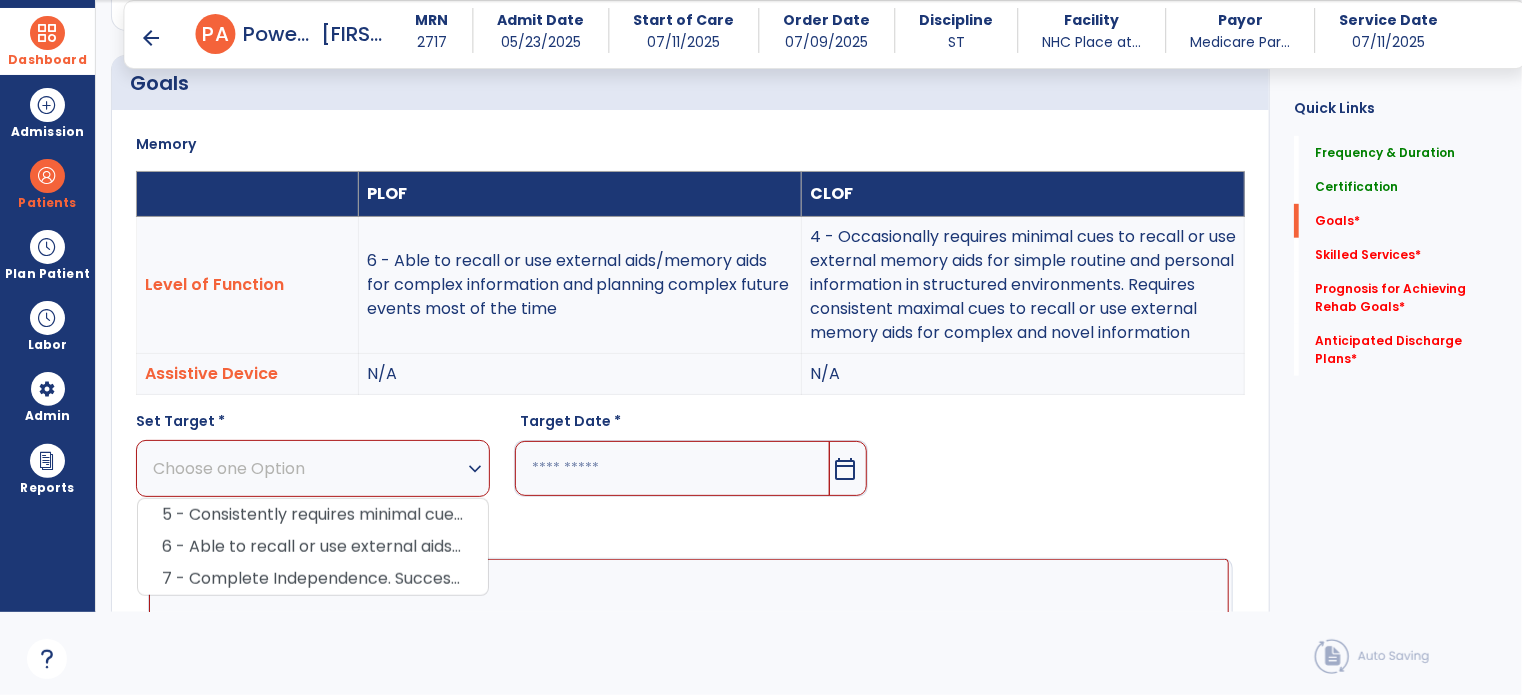 scroll, scrollTop: 483, scrollLeft: 0, axis: vertical 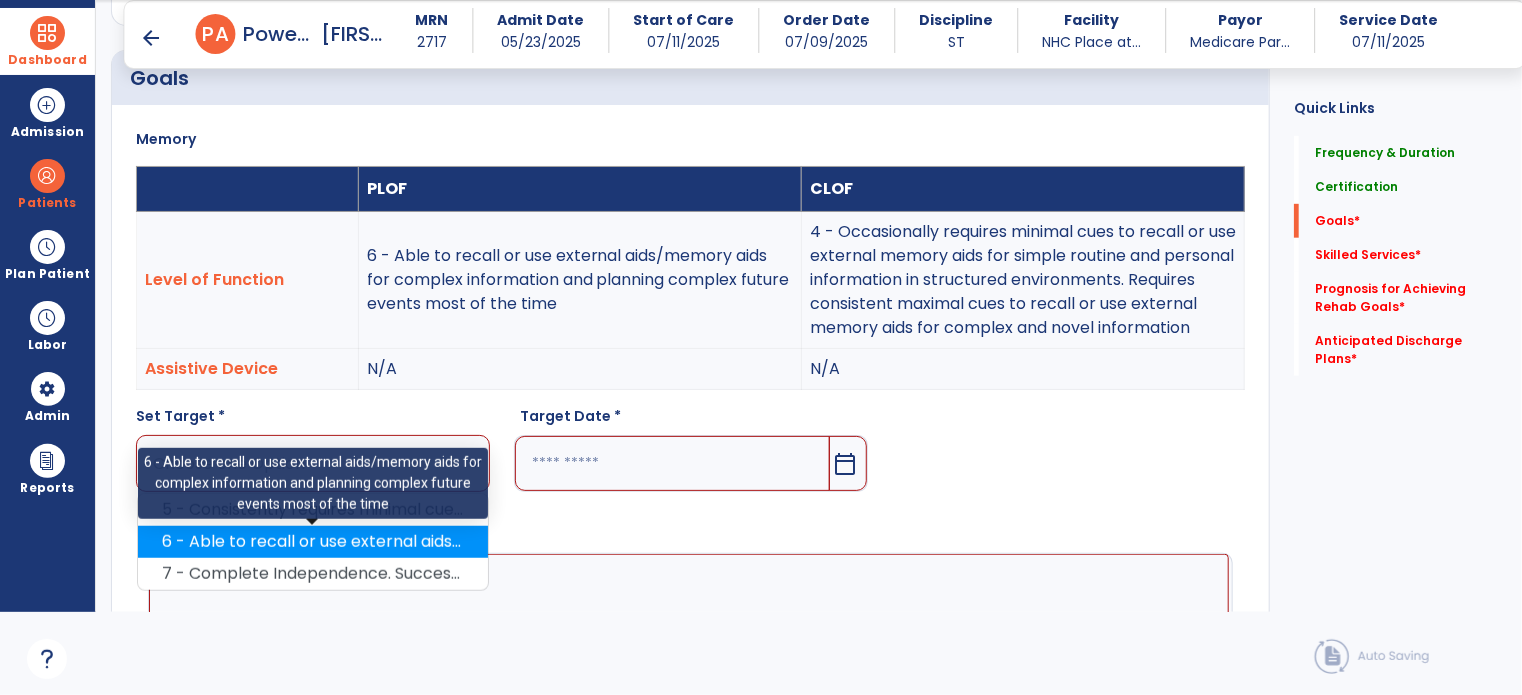 click on "6 - Able to recall or use external aids/memory aids for complex information and planning complex future events most of the time" at bounding box center [313, 542] 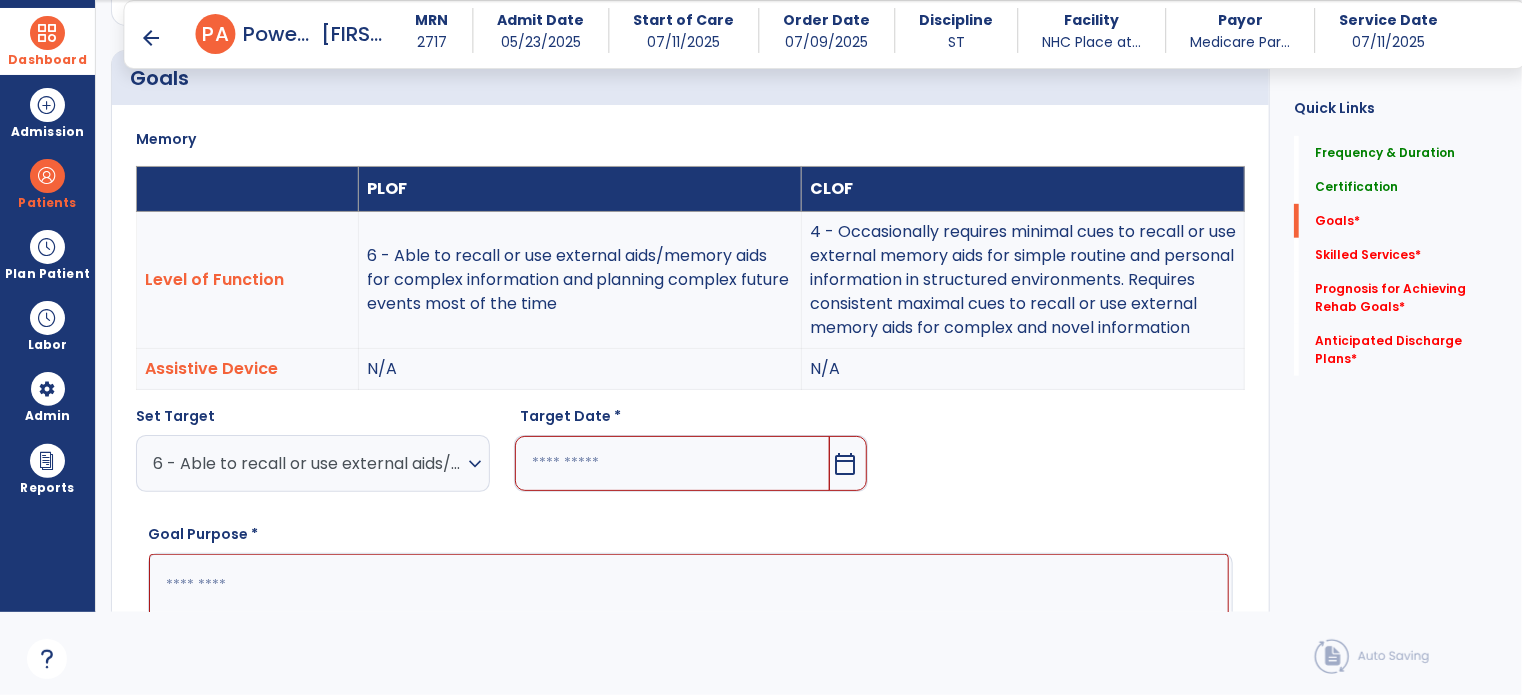 click on "calendar_today" at bounding box center (846, 464) 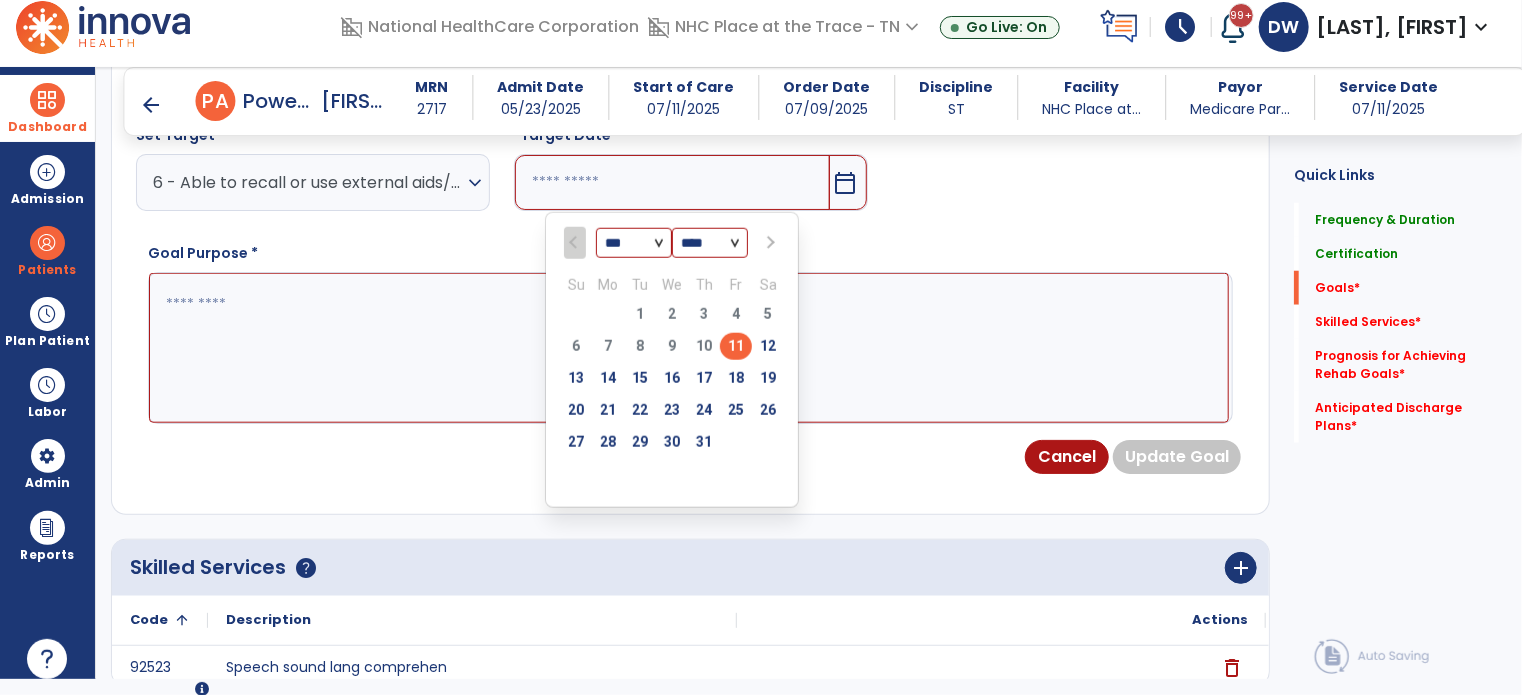 click at bounding box center (769, 243) 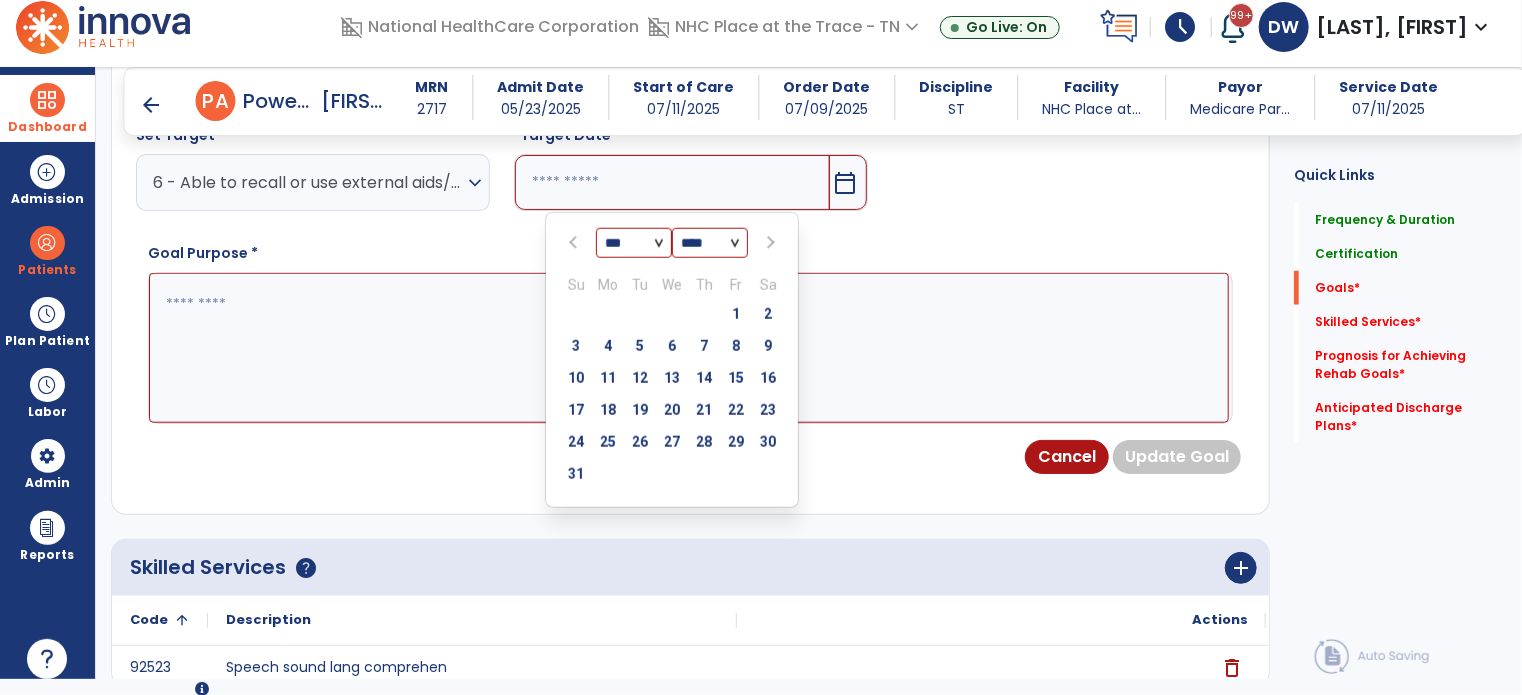 click at bounding box center (769, 243) 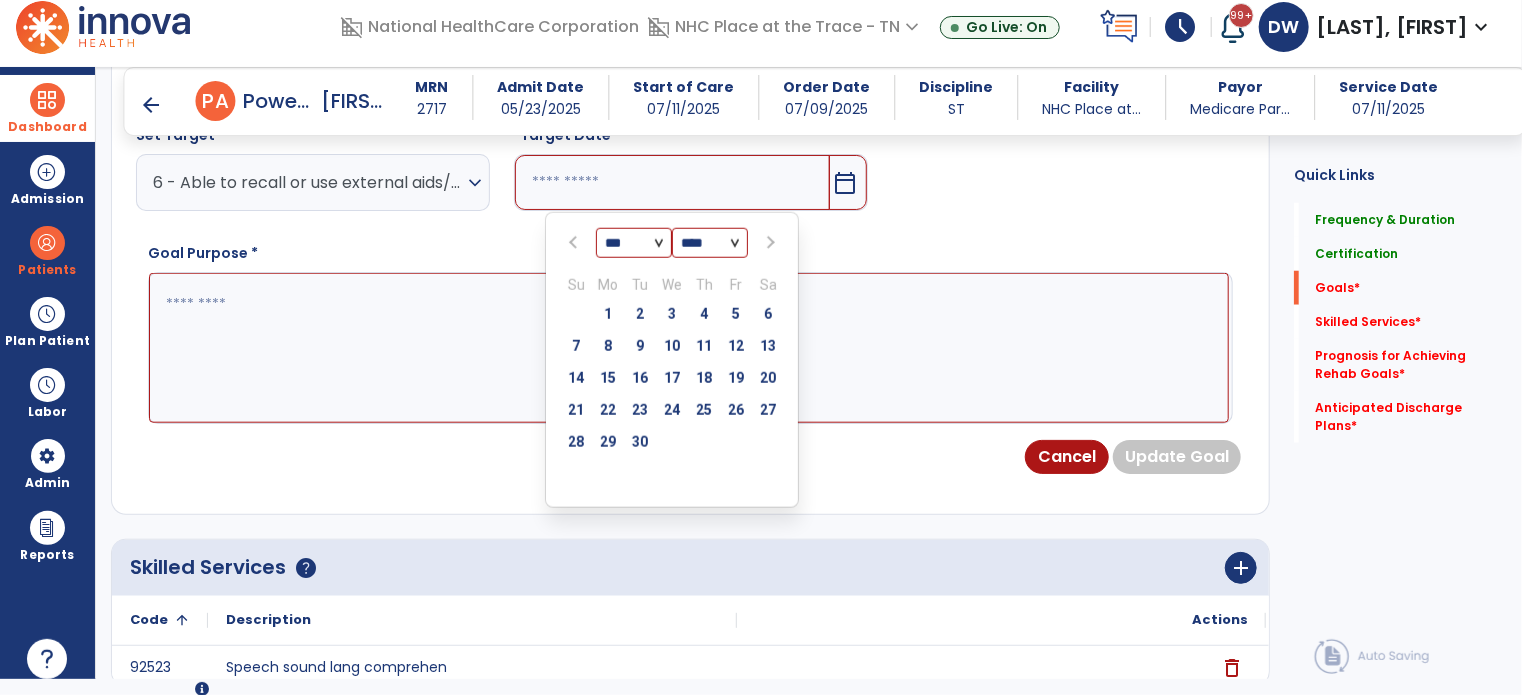 click at bounding box center [769, 243] 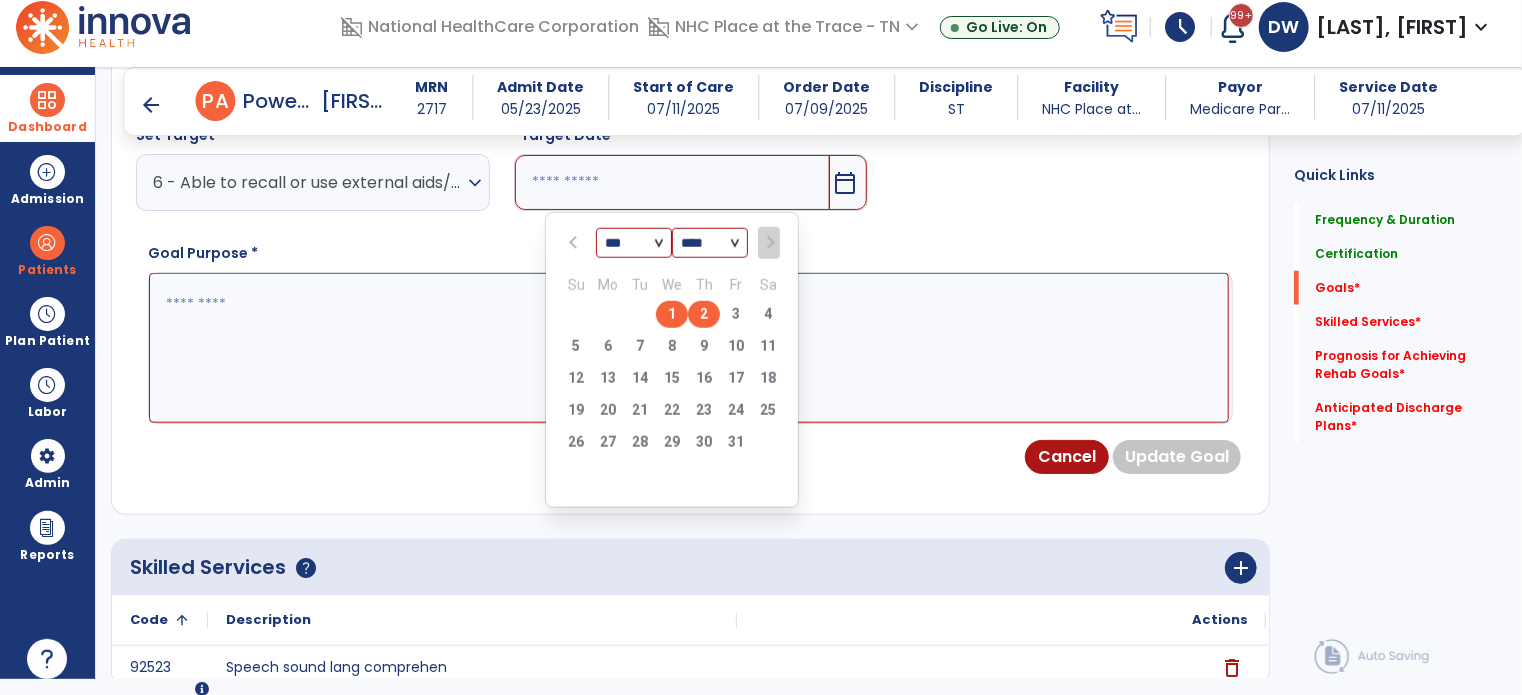 click on "2" at bounding box center (704, 314) 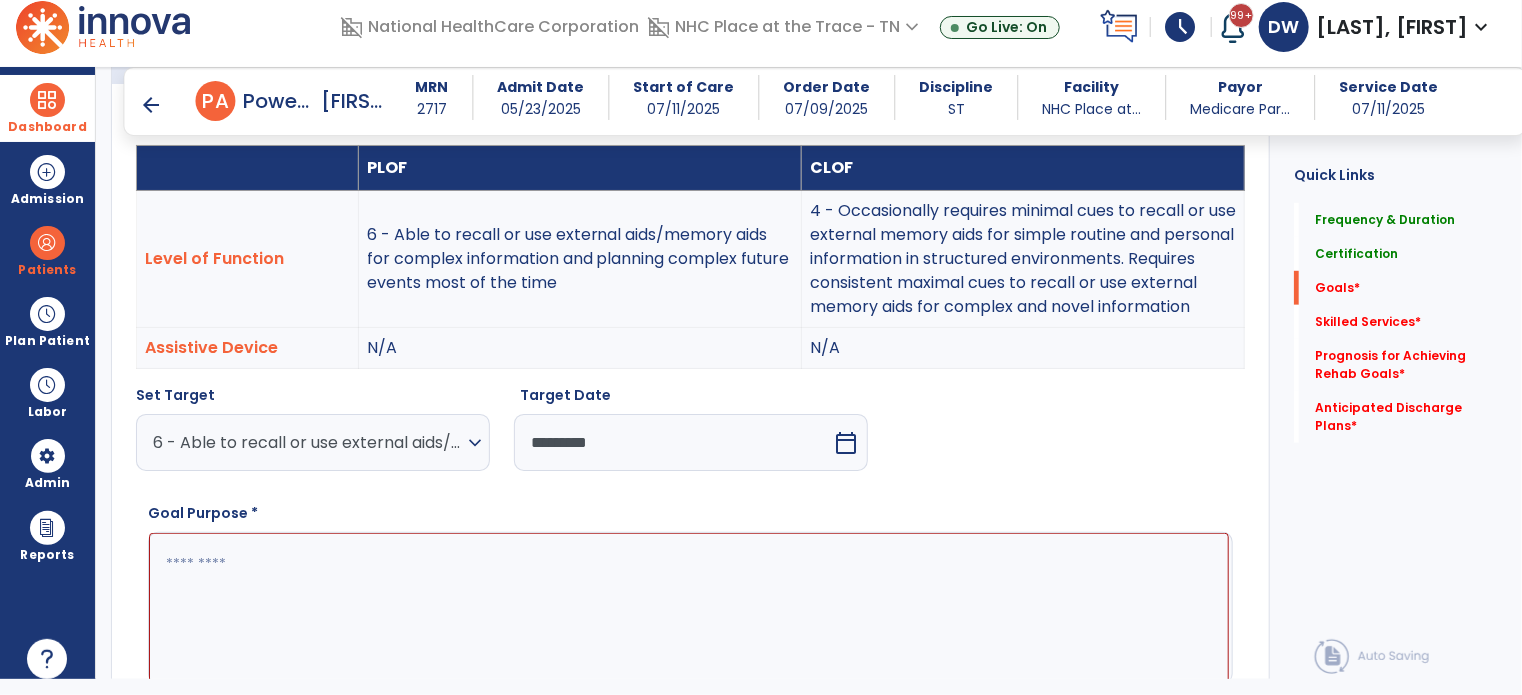 scroll, scrollTop: 572, scrollLeft: 0, axis: vertical 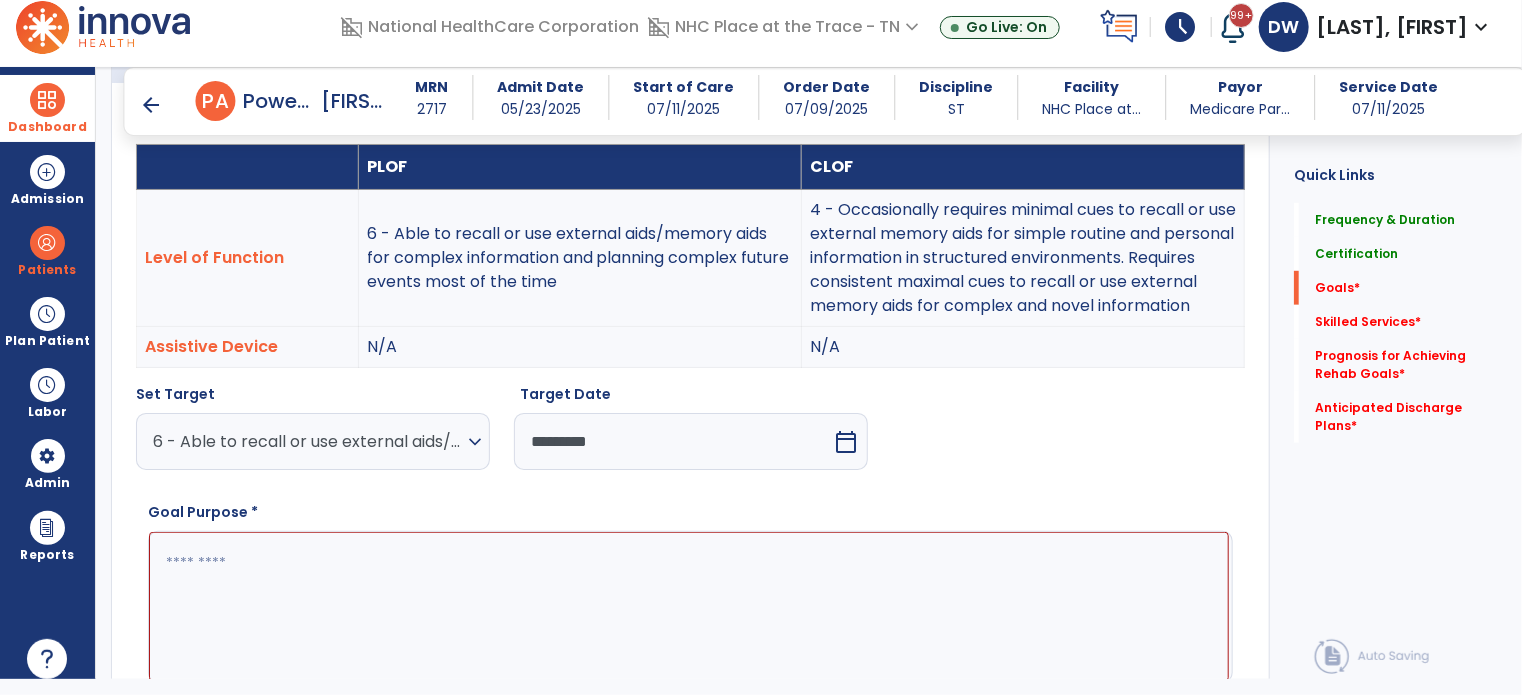 click at bounding box center (689, 607) 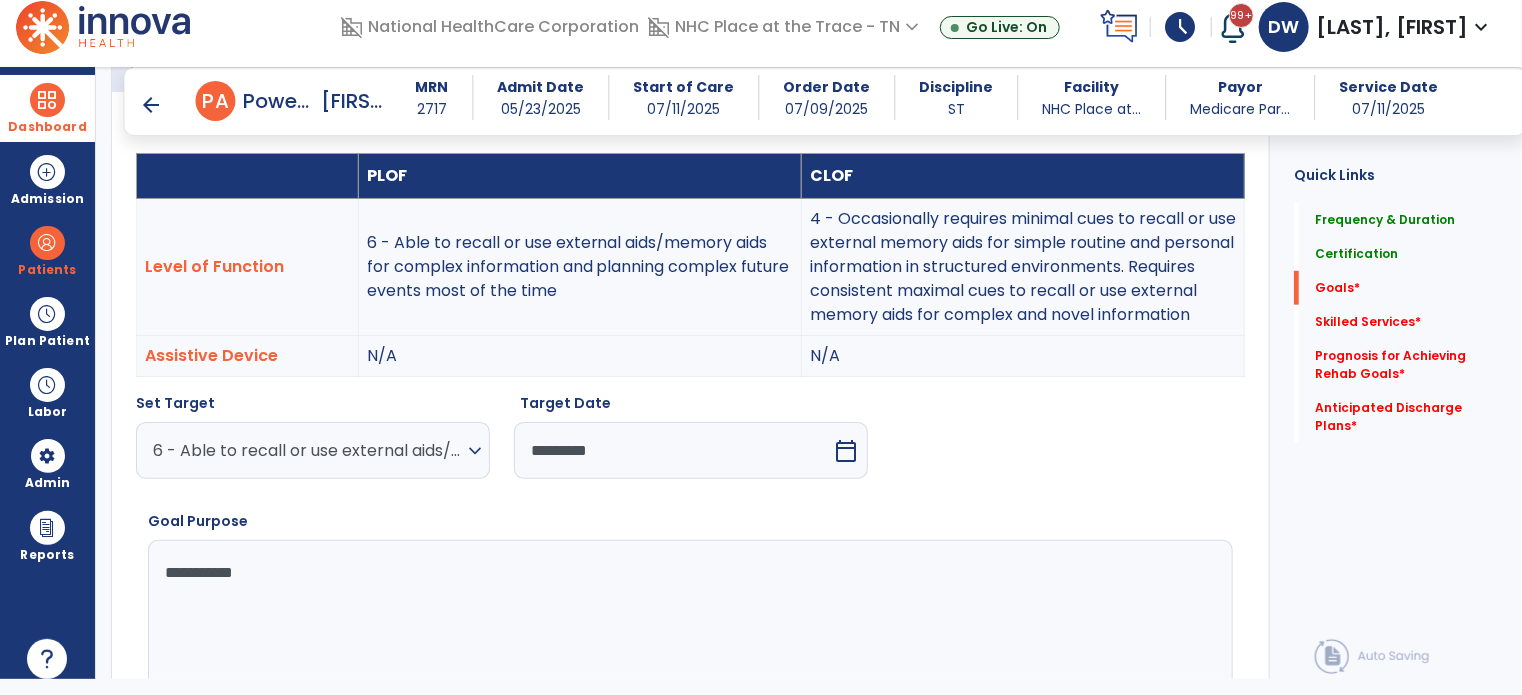 scroll, scrollTop: 571, scrollLeft: 0, axis: vertical 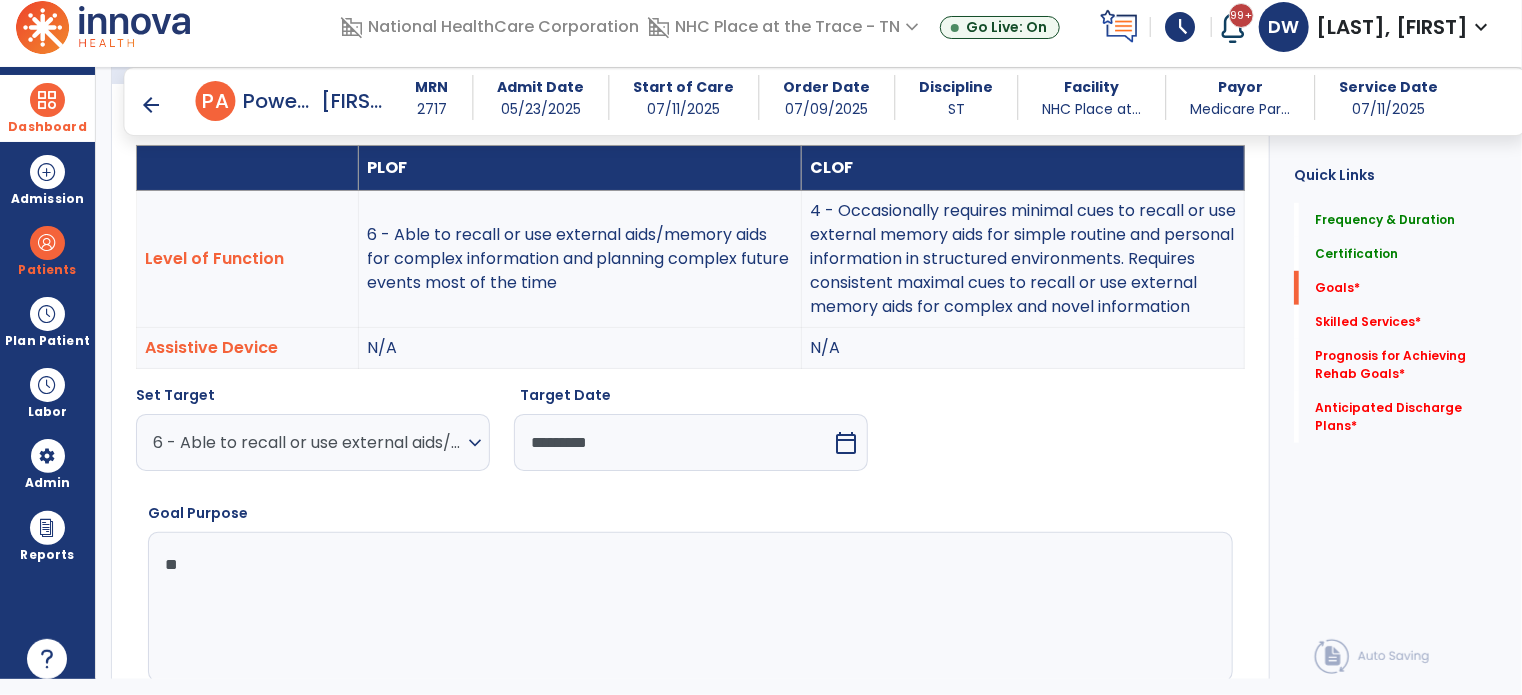 type on "*" 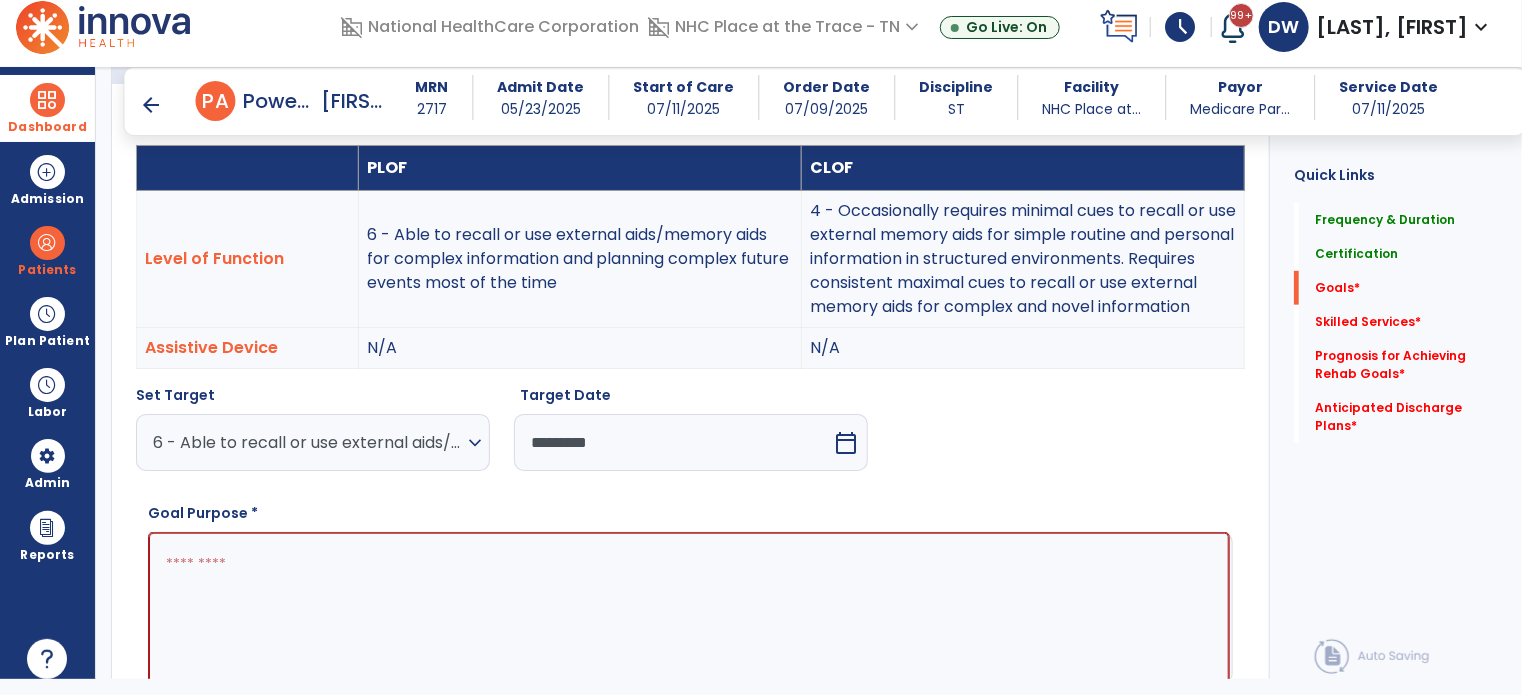 click on "Dashboard  dashboard  Therapist Dashboard  view_quilt  Operations Dashboard Admission Patients  format_list_bulleted  Patient List  space_dashboard  Patient Board  insert_chart  PDPM Board Plan Patient  event_note  Planner  content_paste_go  Scheduler  content_paste_go  Whiteboard Labor  content_paste_go  Timecards  content_paste_go  Labor Management Admin  attach_money  Payors  manage_accounts  Users  group  Roles Reports  export_notes  Billing Exports  note_alt  EOM Report  event_note  Minutes By Payor  sticky_note_2  PBJ Report  inbox_customize  Service Log  playlist_add_check  Triple Check Report" at bounding box center [48, 373] 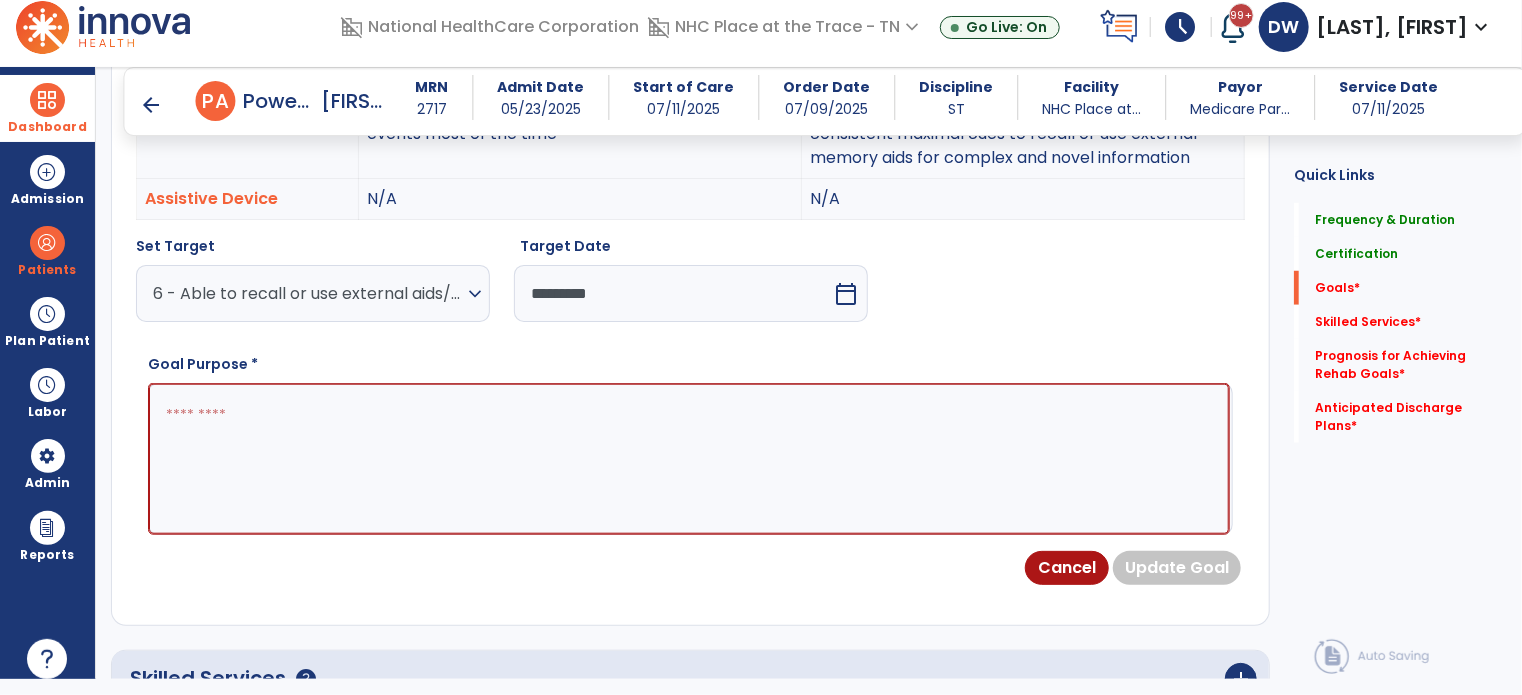 scroll, scrollTop: 704, scrollLeft: 0, axis: vertical 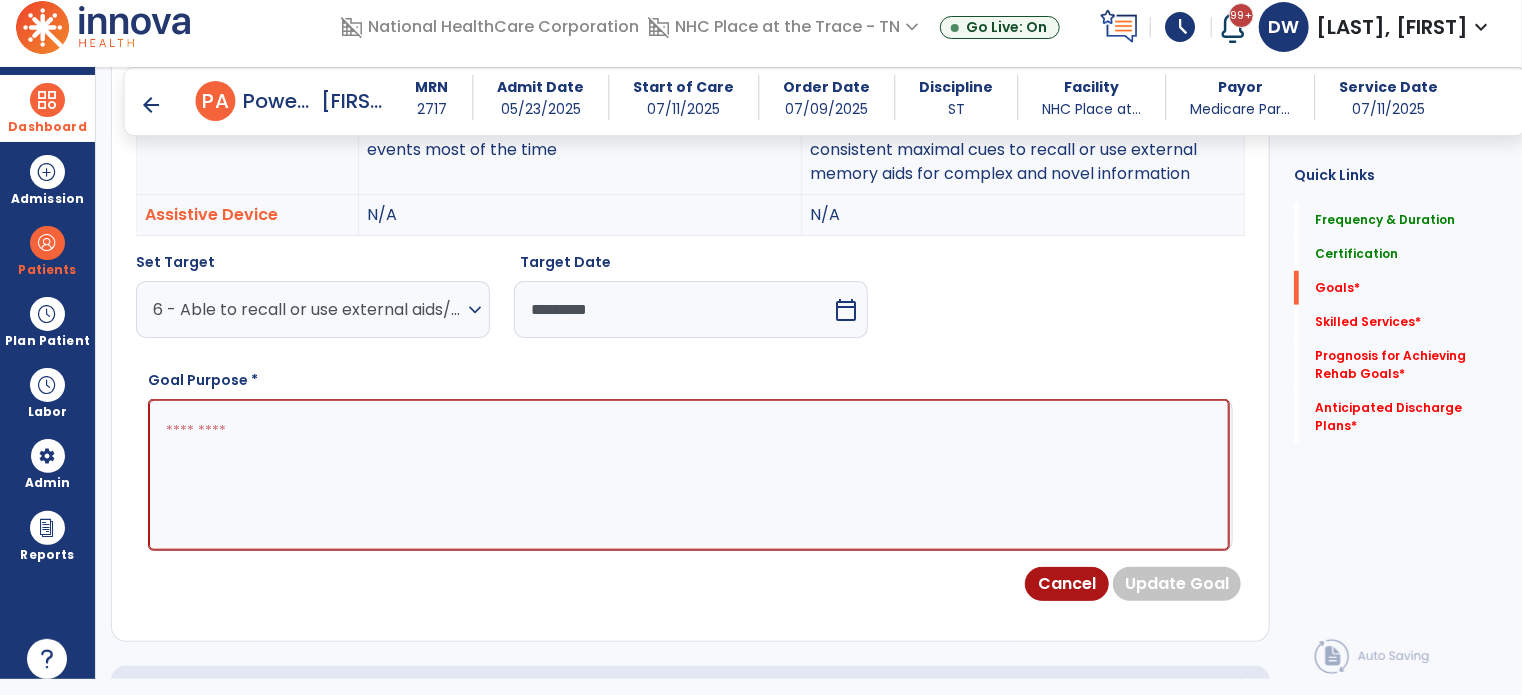 click at bounding box center (689, 475) 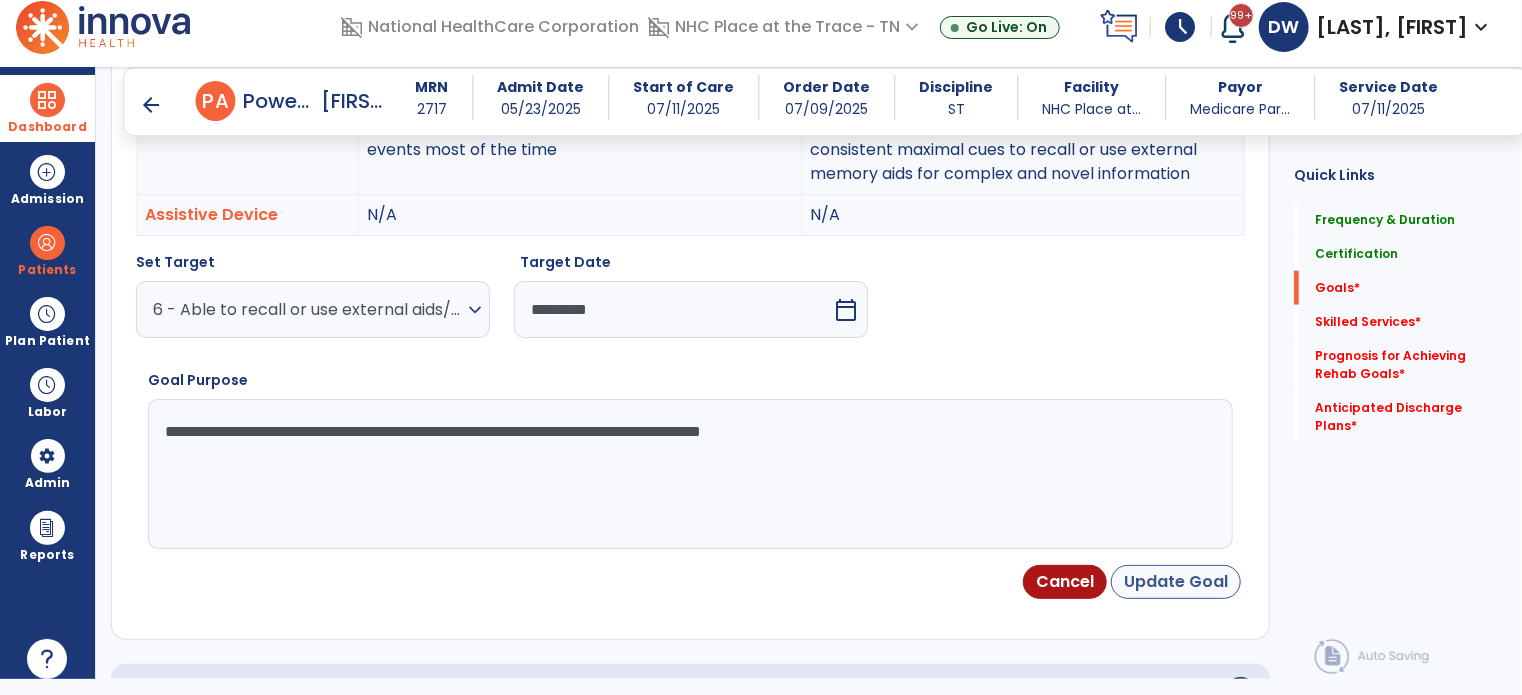 type on "**********" 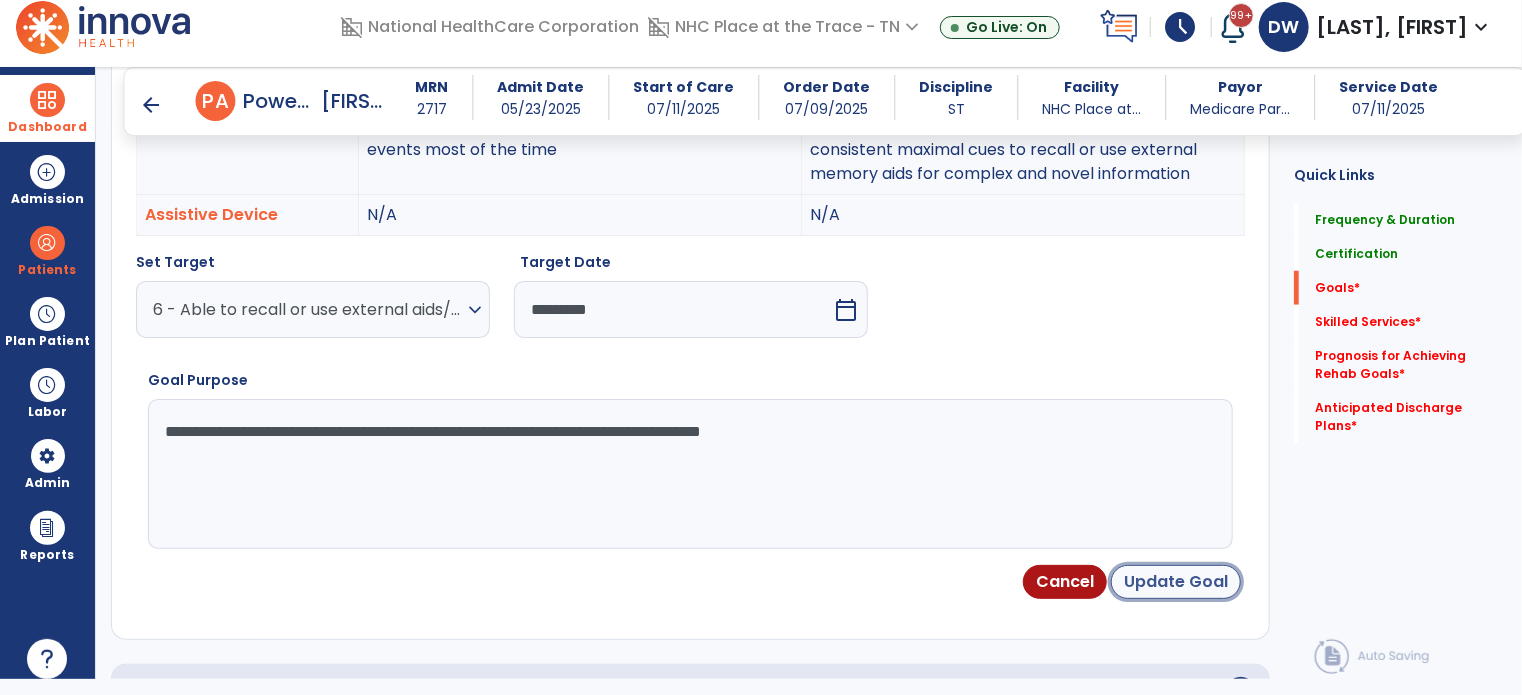 click on "Update Goal" at bounding box center (1176, 582) 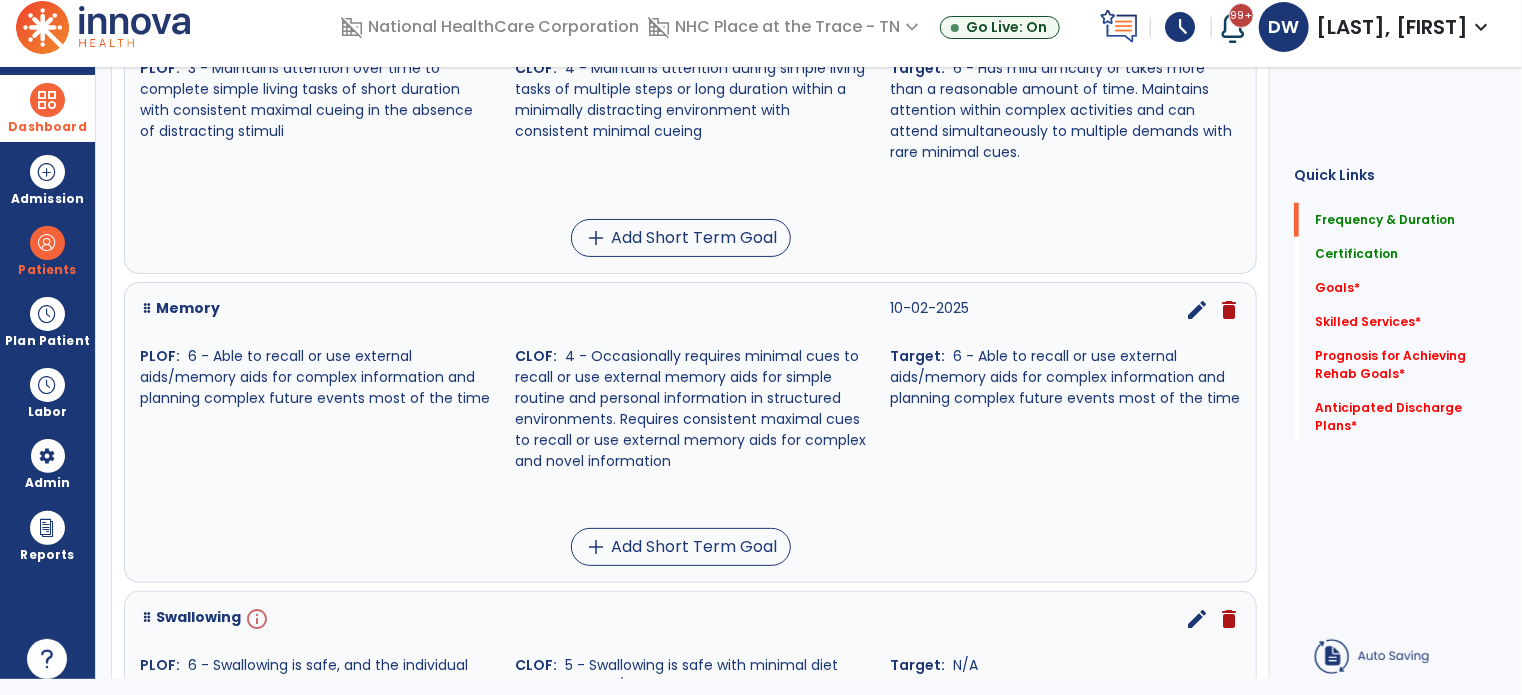 scroll, scrollTop: 0, scrollLeft: 0, axis: both 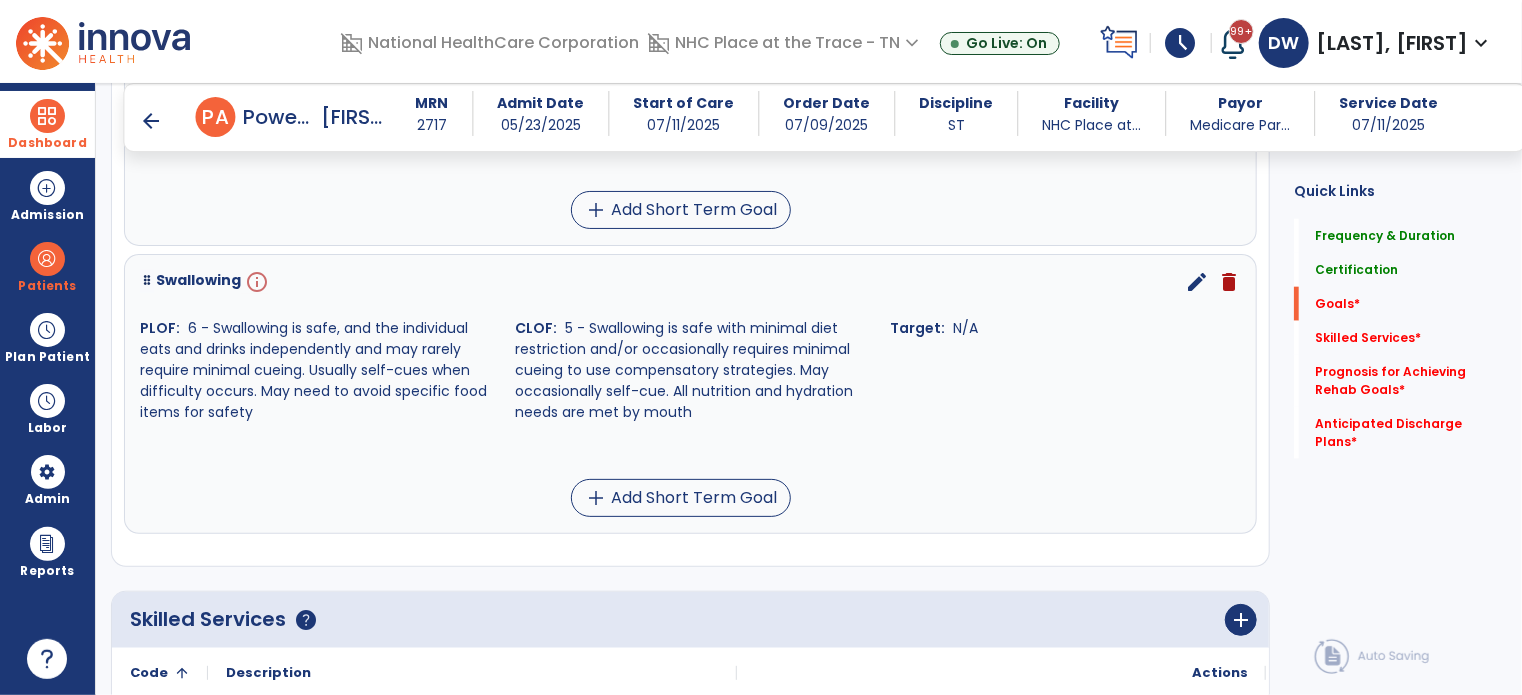 click on "info" at bounding box center (255, 282) 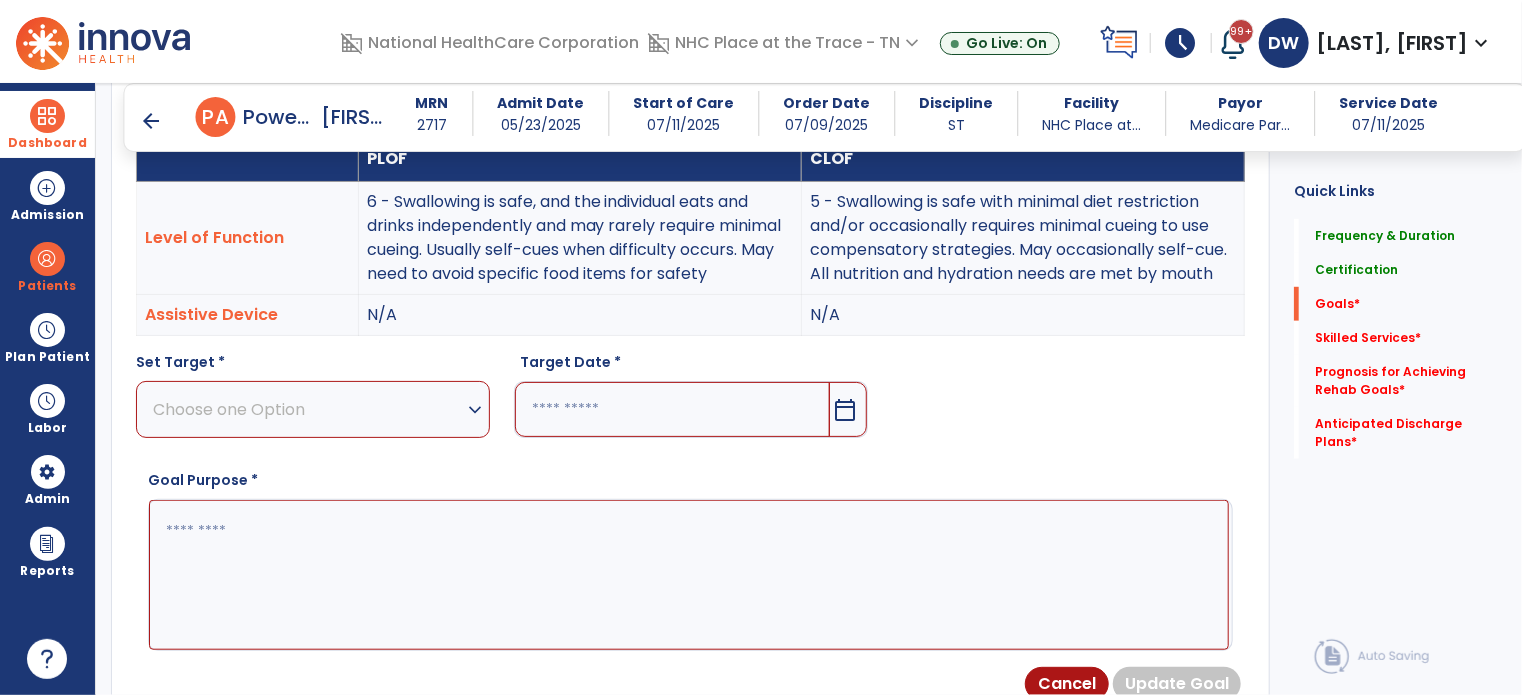 scroll, scrollTop: 534, scrollLeft: 0, axis: vertical 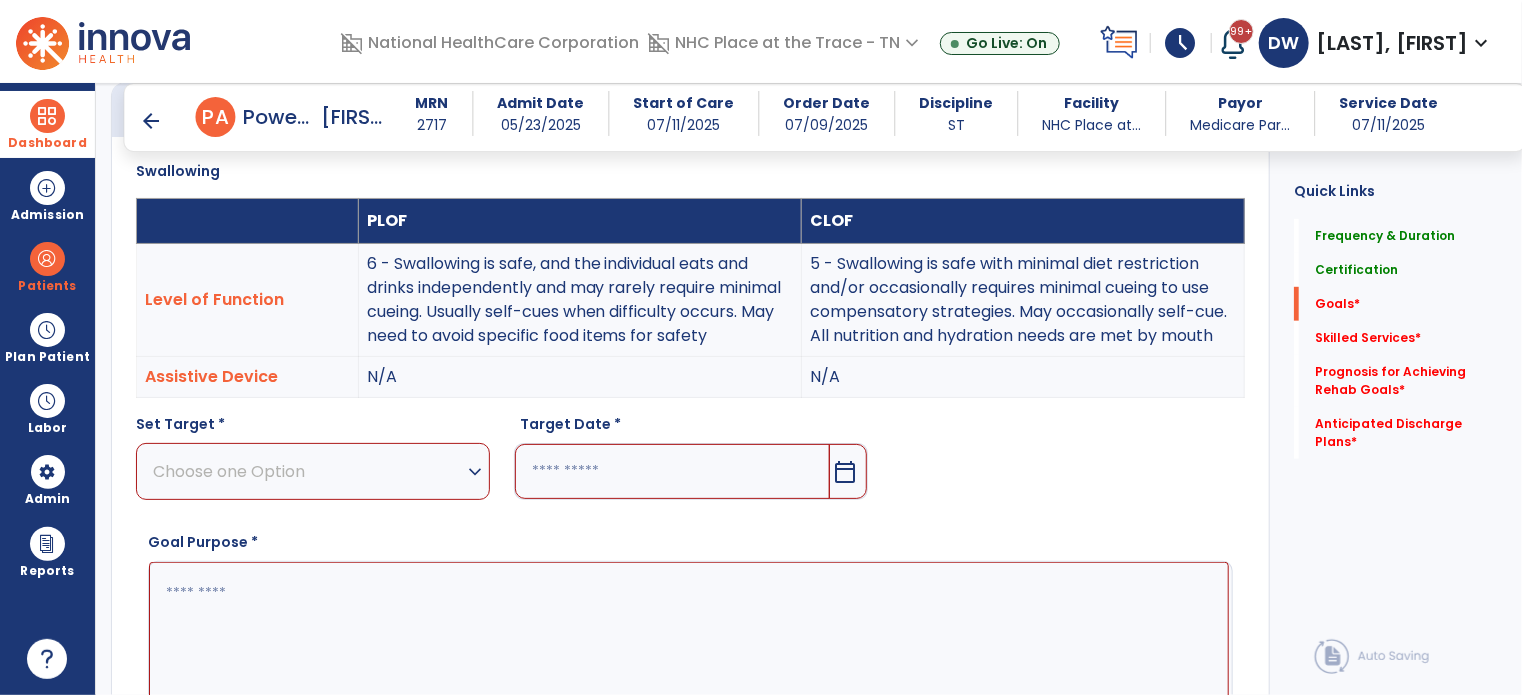 click on "Choose one Option" at bounding box center (308, 471) 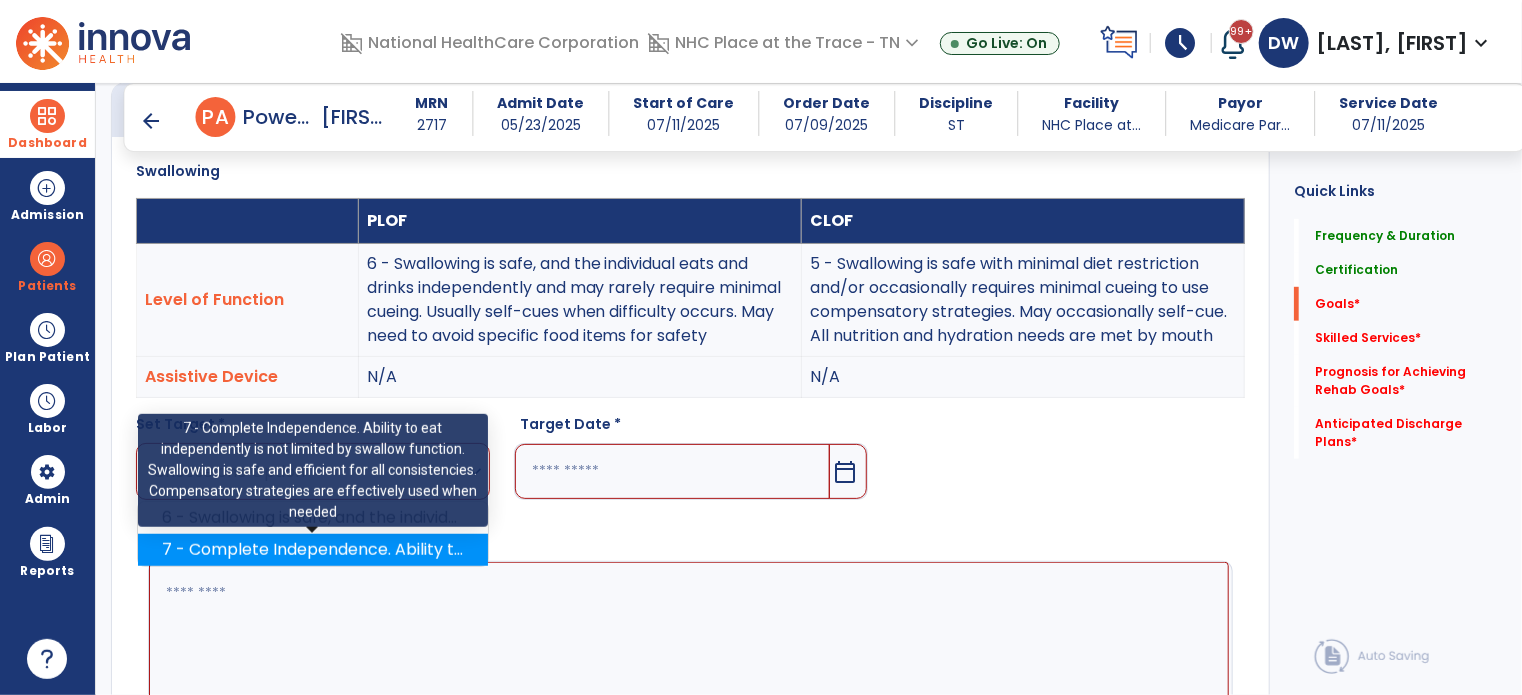 click on "7 - Complete Independence. Ability to eat independently is not limited by swallow function. Swallowing is safe and efficient for all consistencies. Compensatory strategies are effectively used when needed" at bounding box center (313, 550) 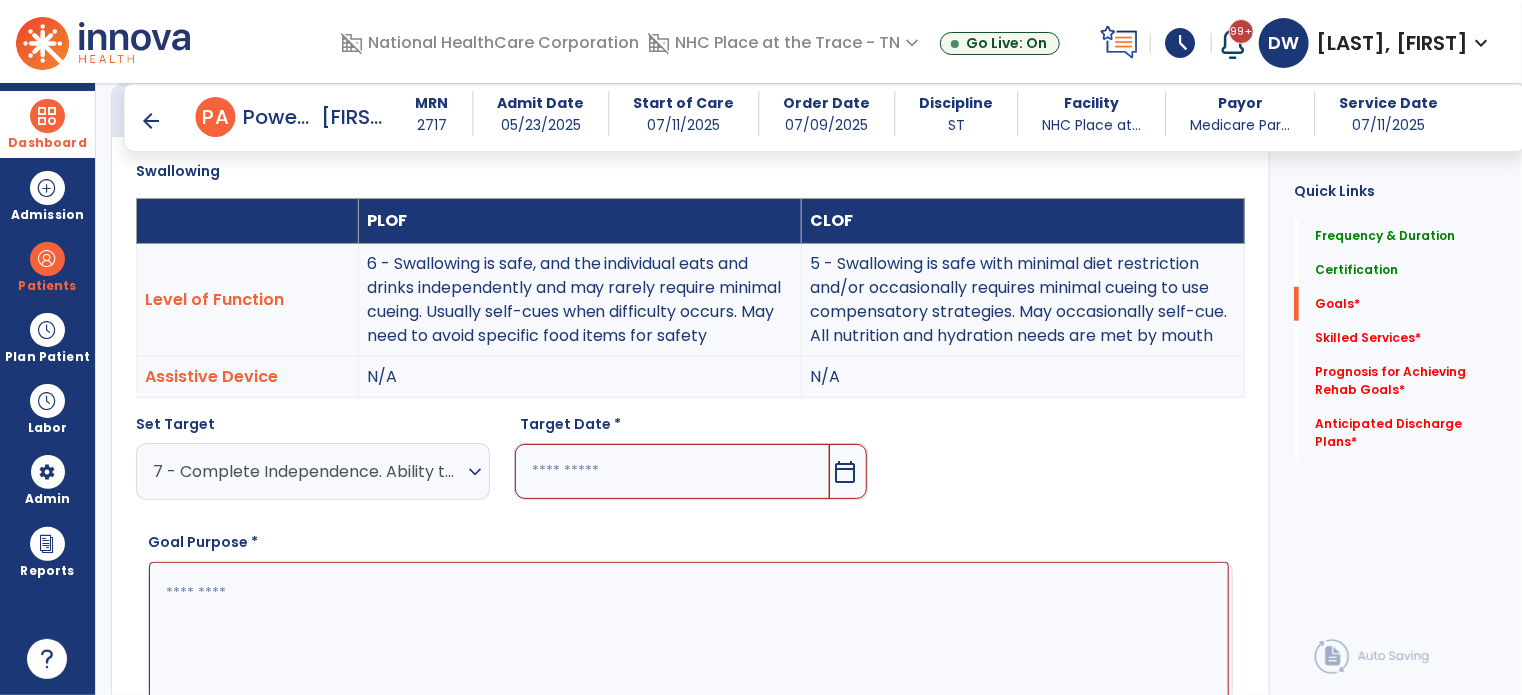 click on "calendar_today" at bounding box center (848, 471) 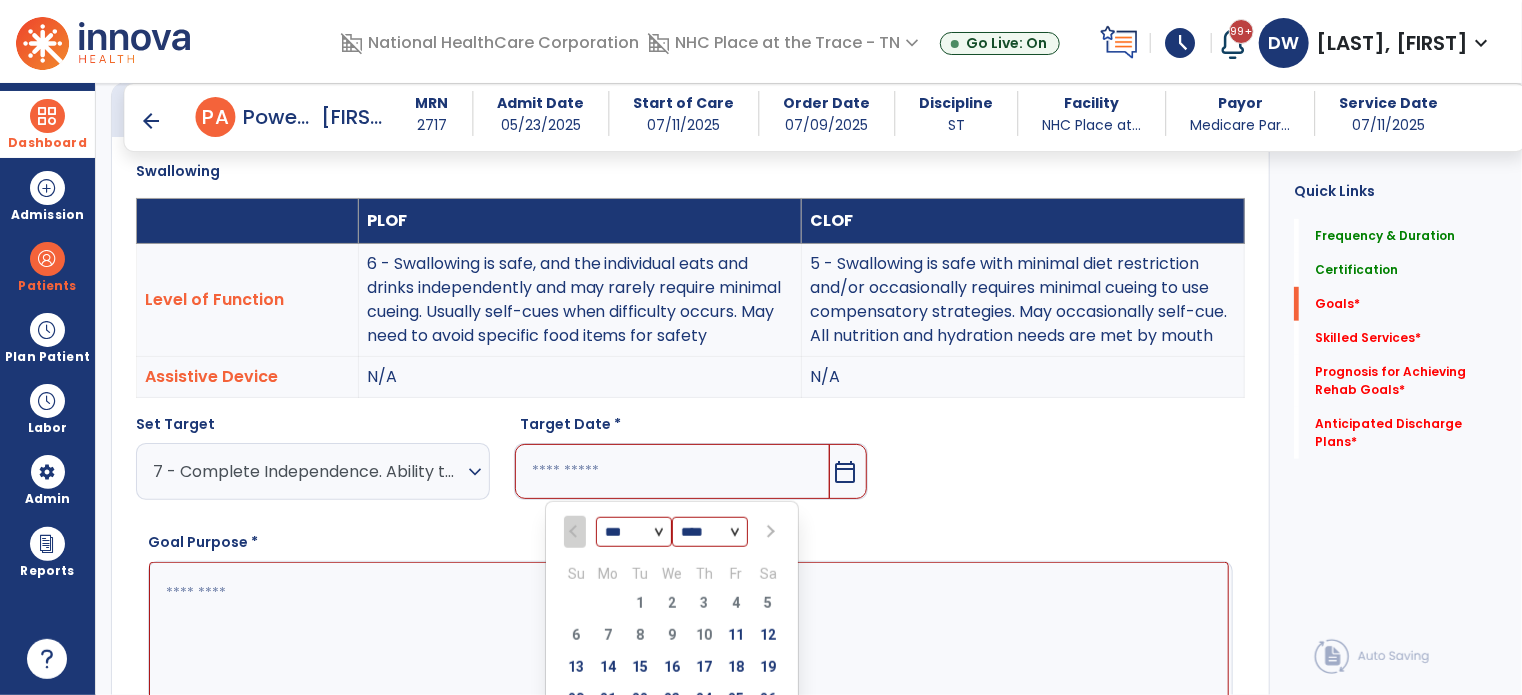 click at bounding box center [768, 532] 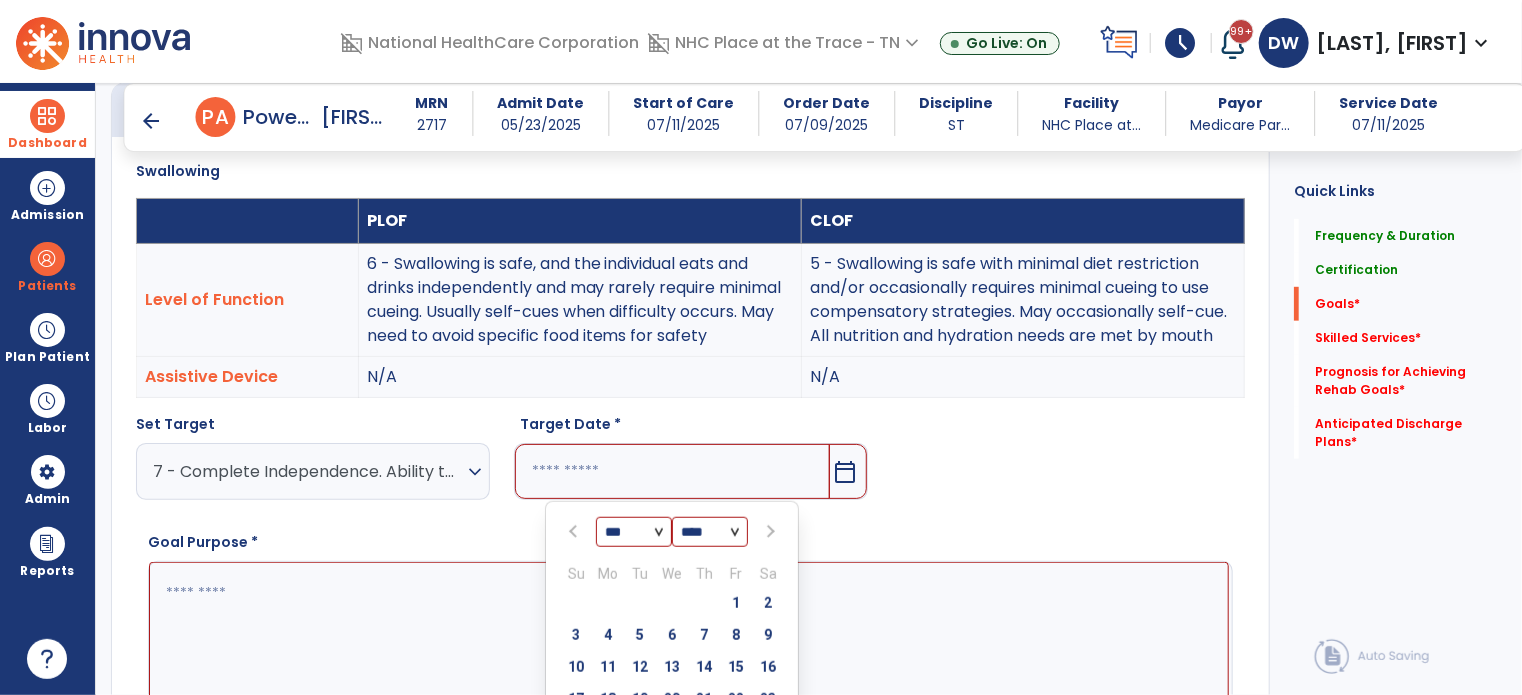 click at bounding box center [768, 532] 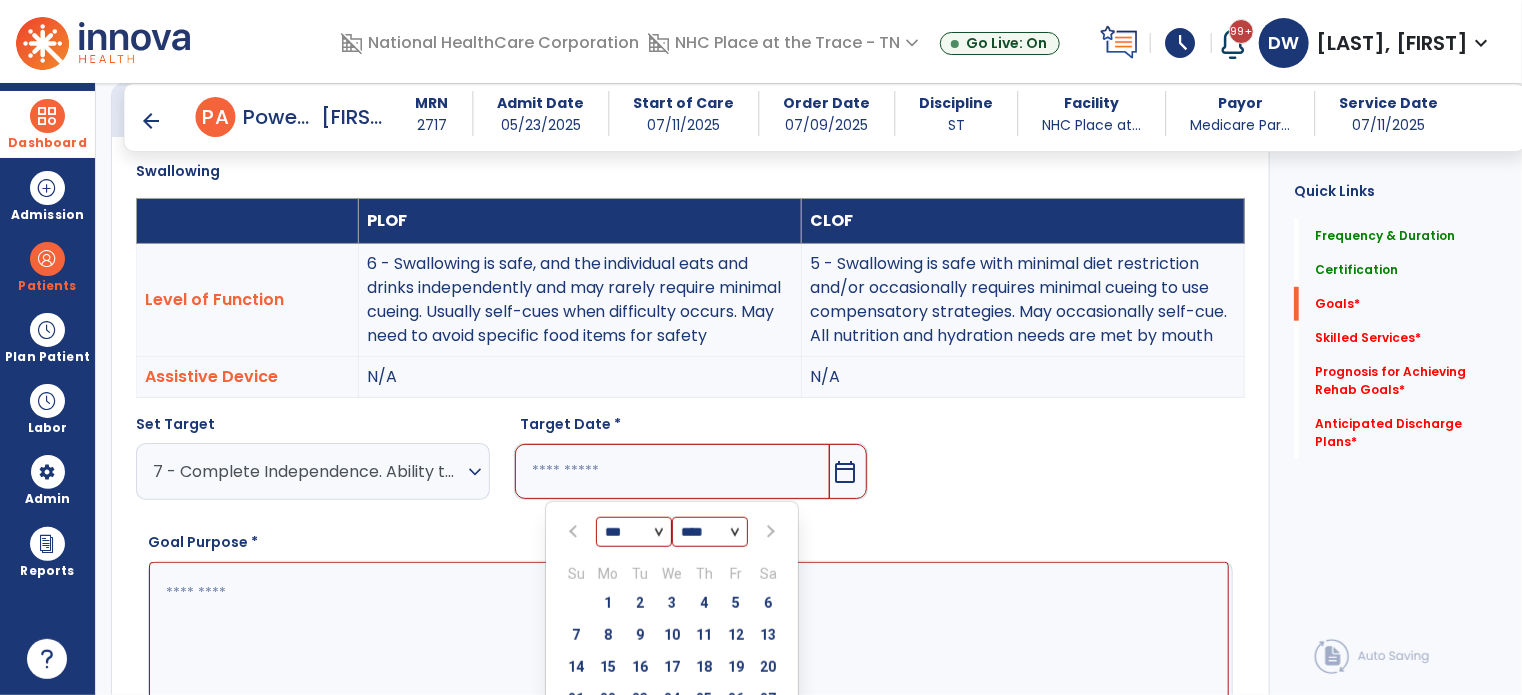 click at bounding box center (768, 532) 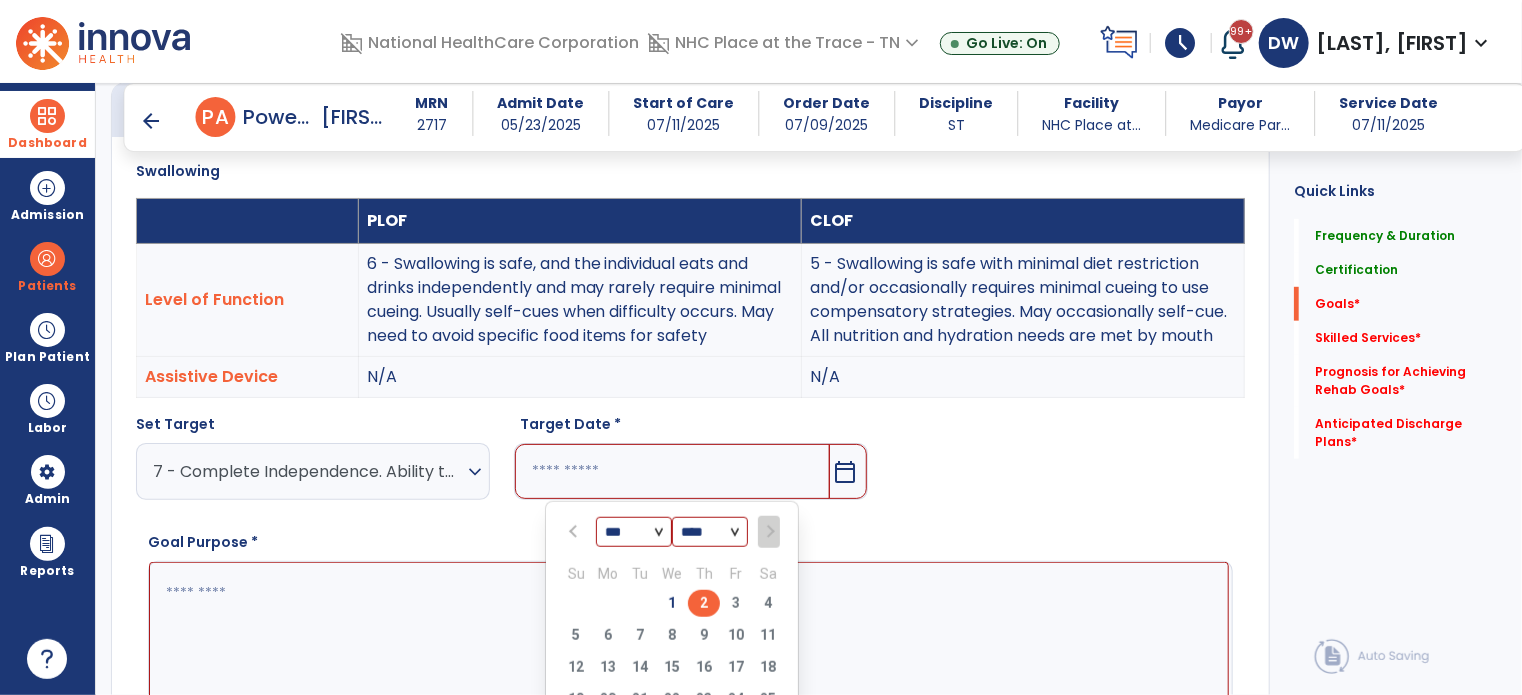 click on "2" at bounding box center (704, 603) 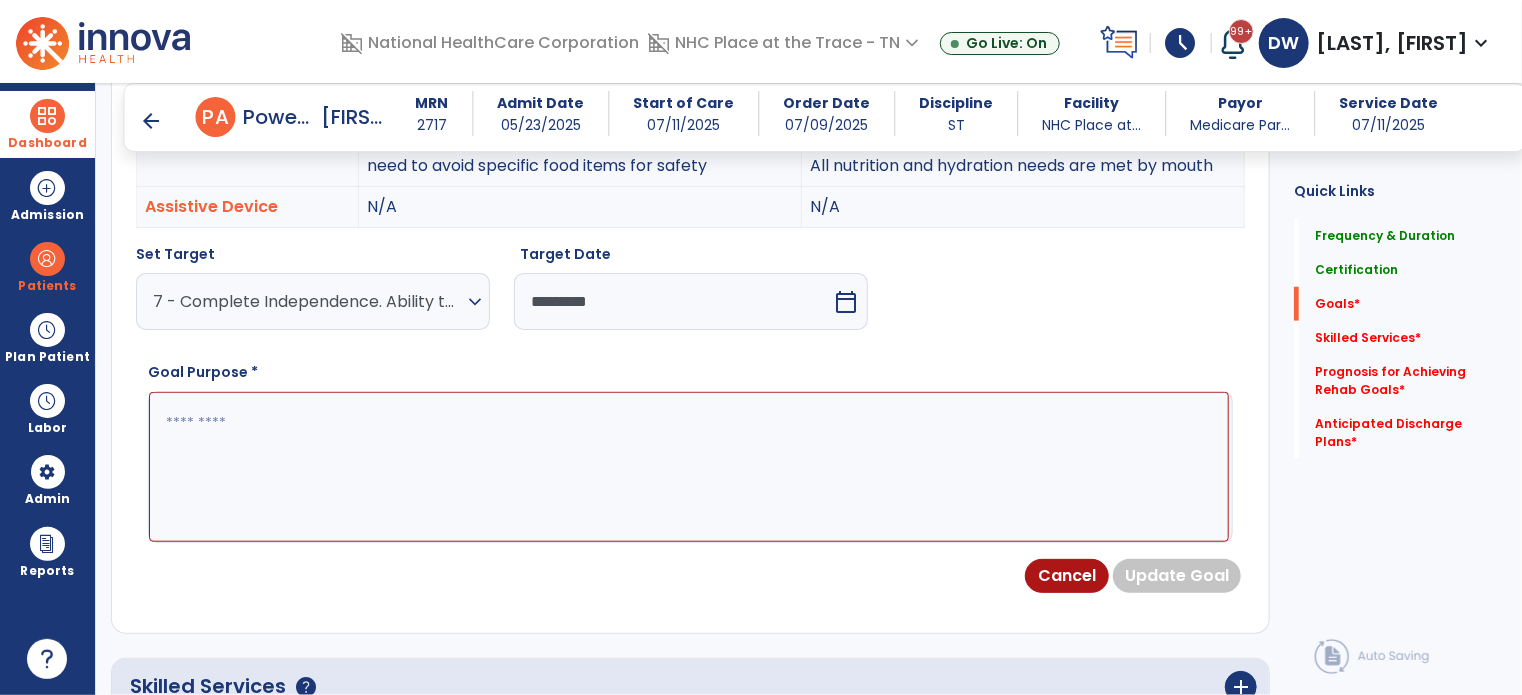 scroll, scrollTop: 715, scrollLeft: 0, axis: vertical 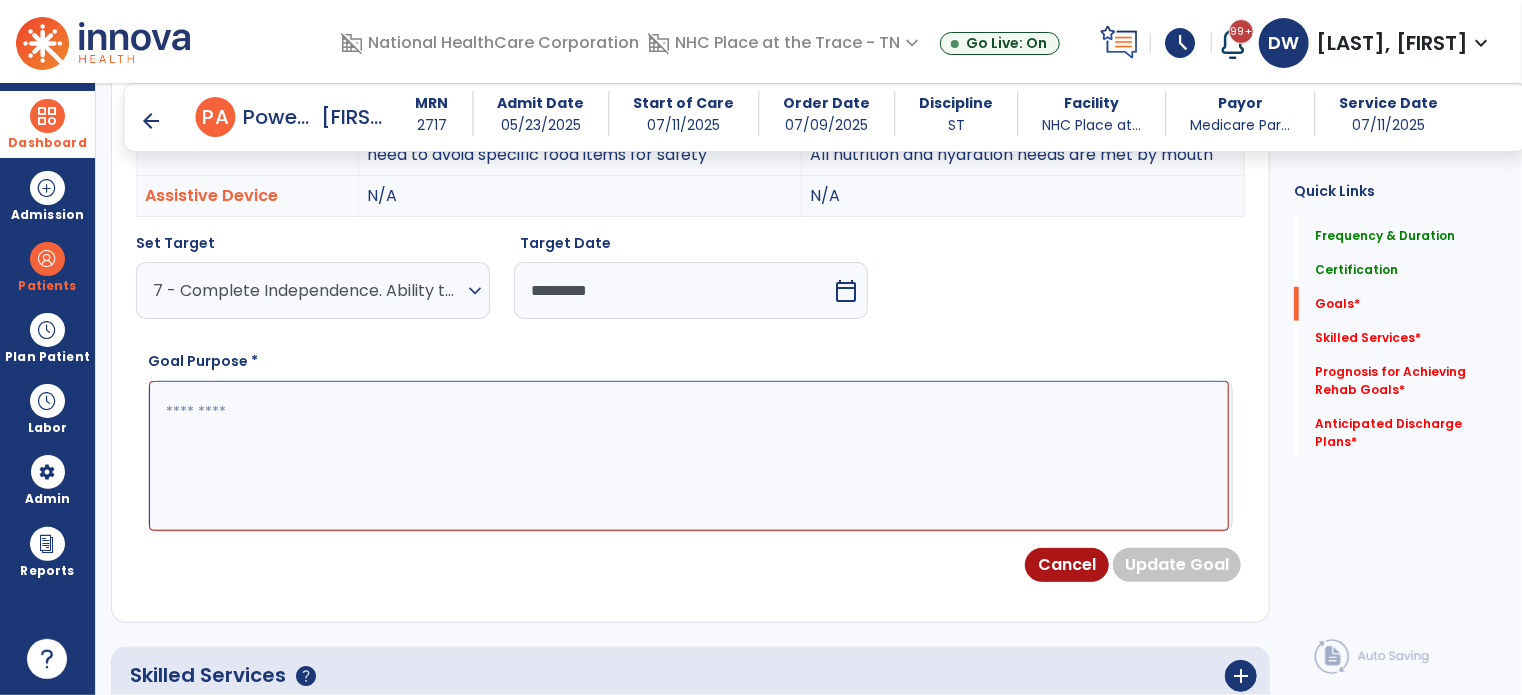 click at bounding box center (689, 456) 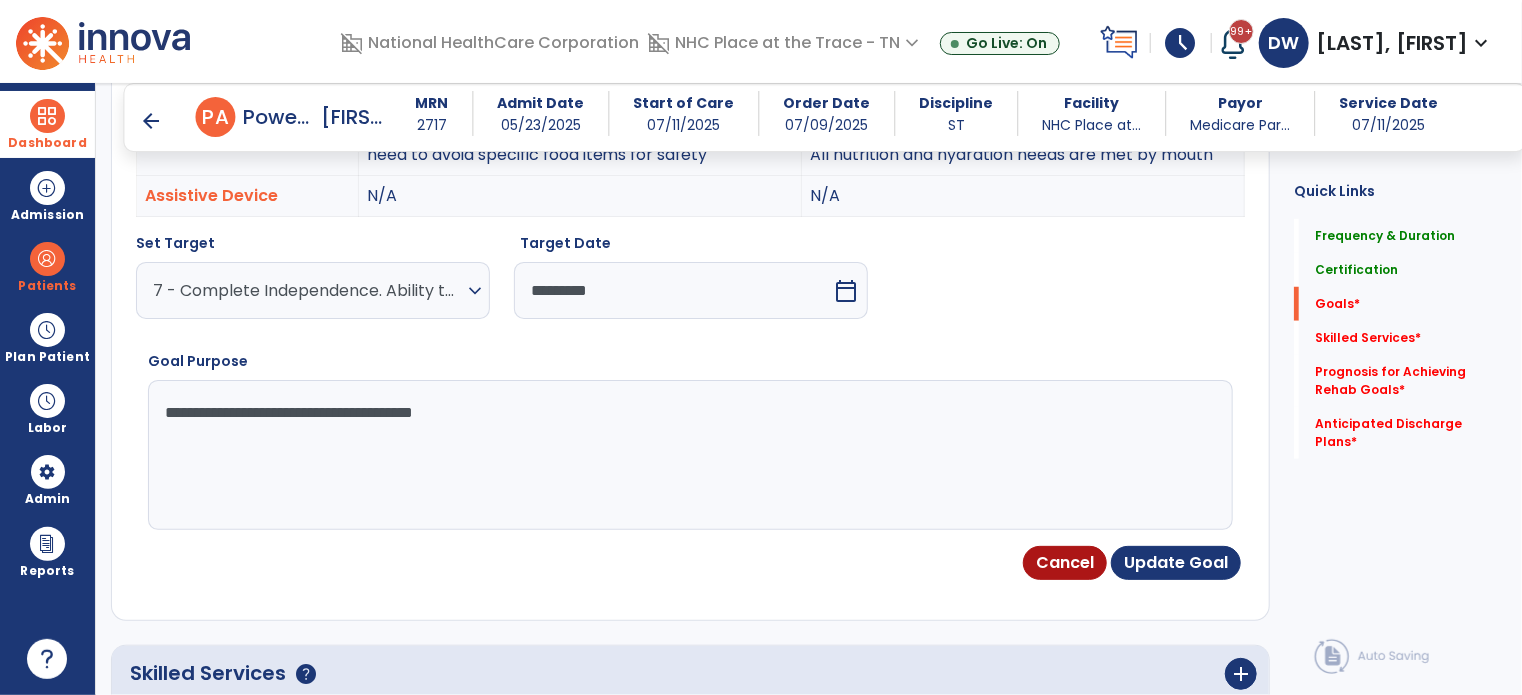 click on "**********" at bounding box center (689, 455) 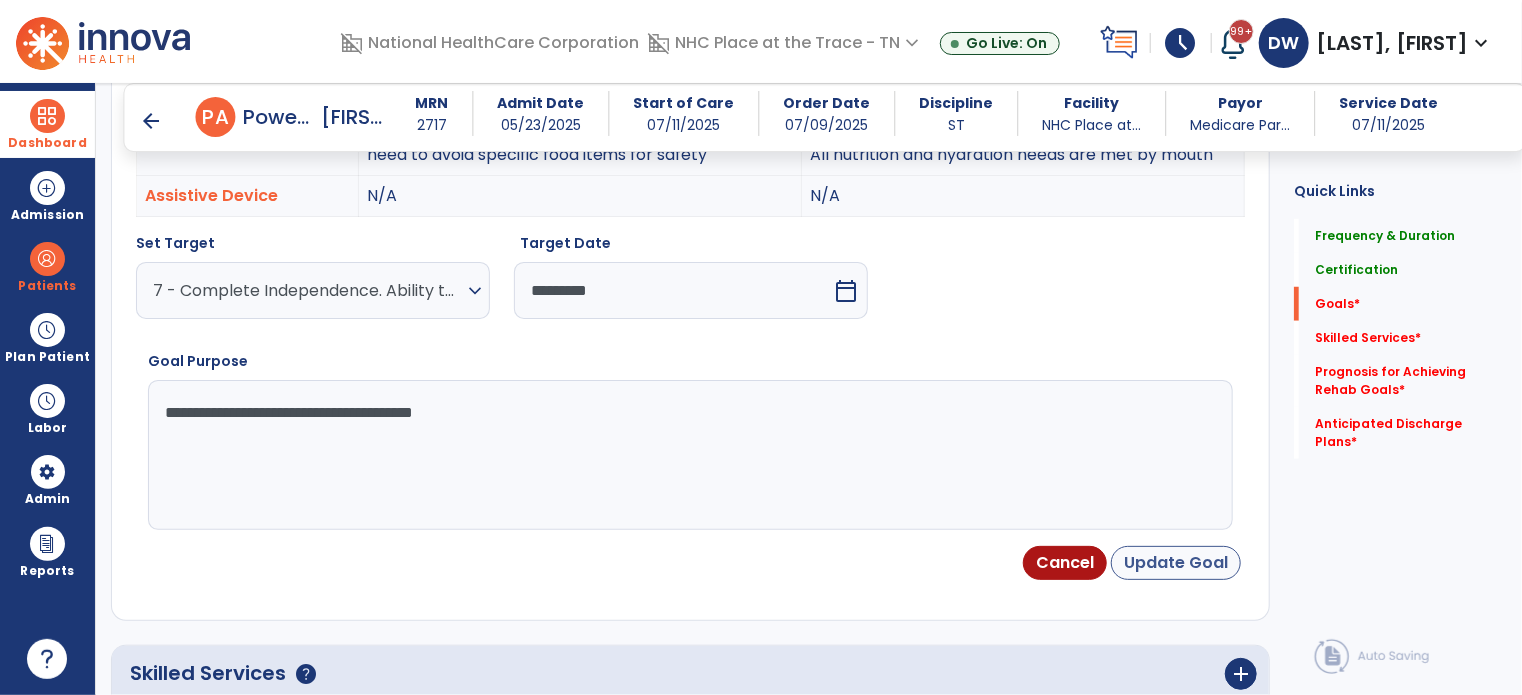 type on "**********" 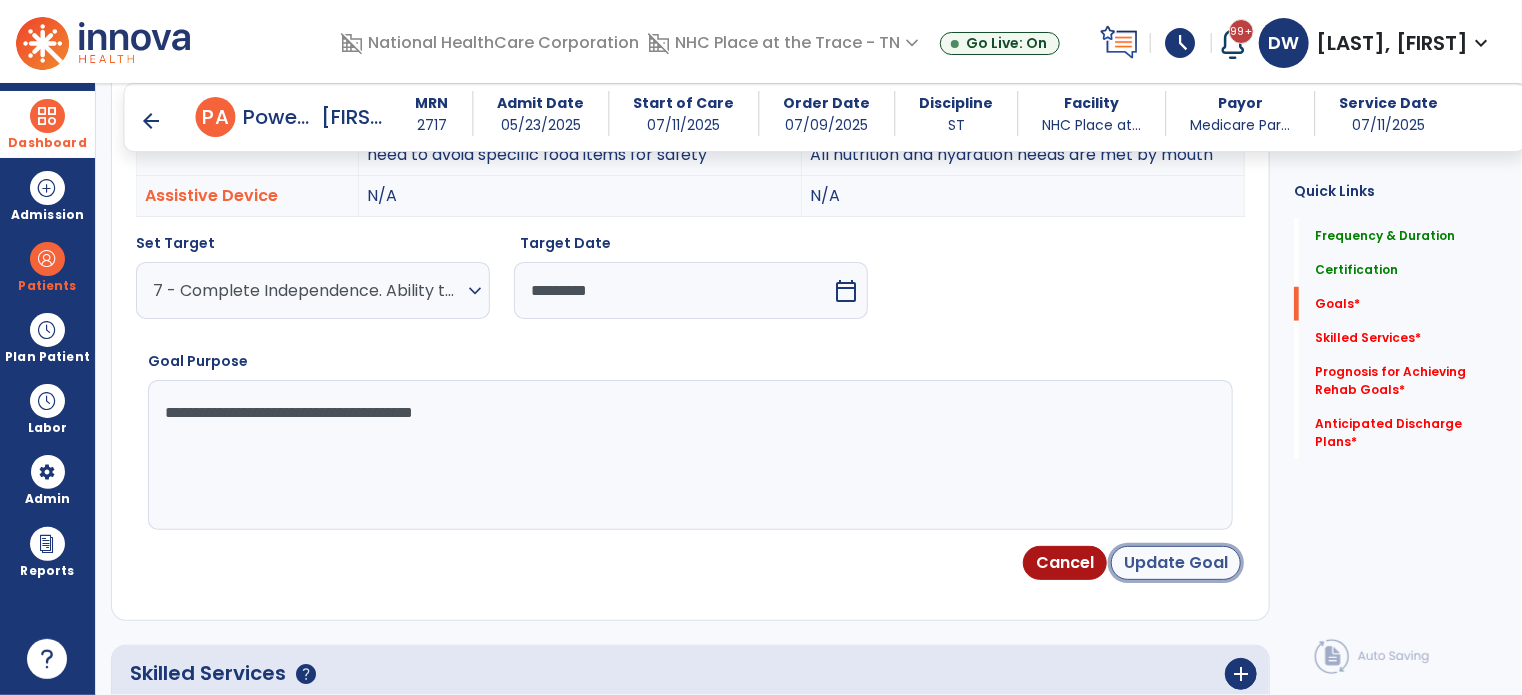 click on "Update Goal" at bounding box center [1176, 563] 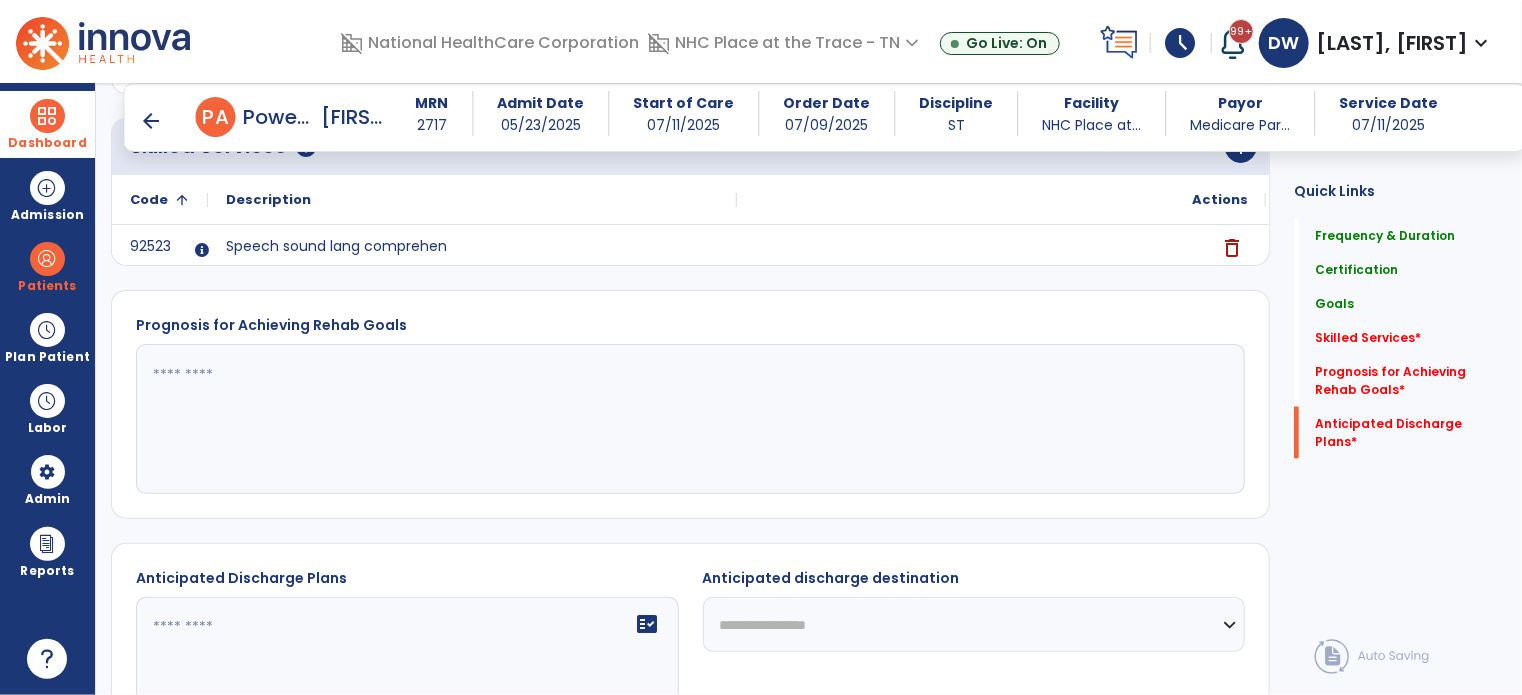 scroll, scrollTop: 1506, scrollLeft: 0, axis: vertical 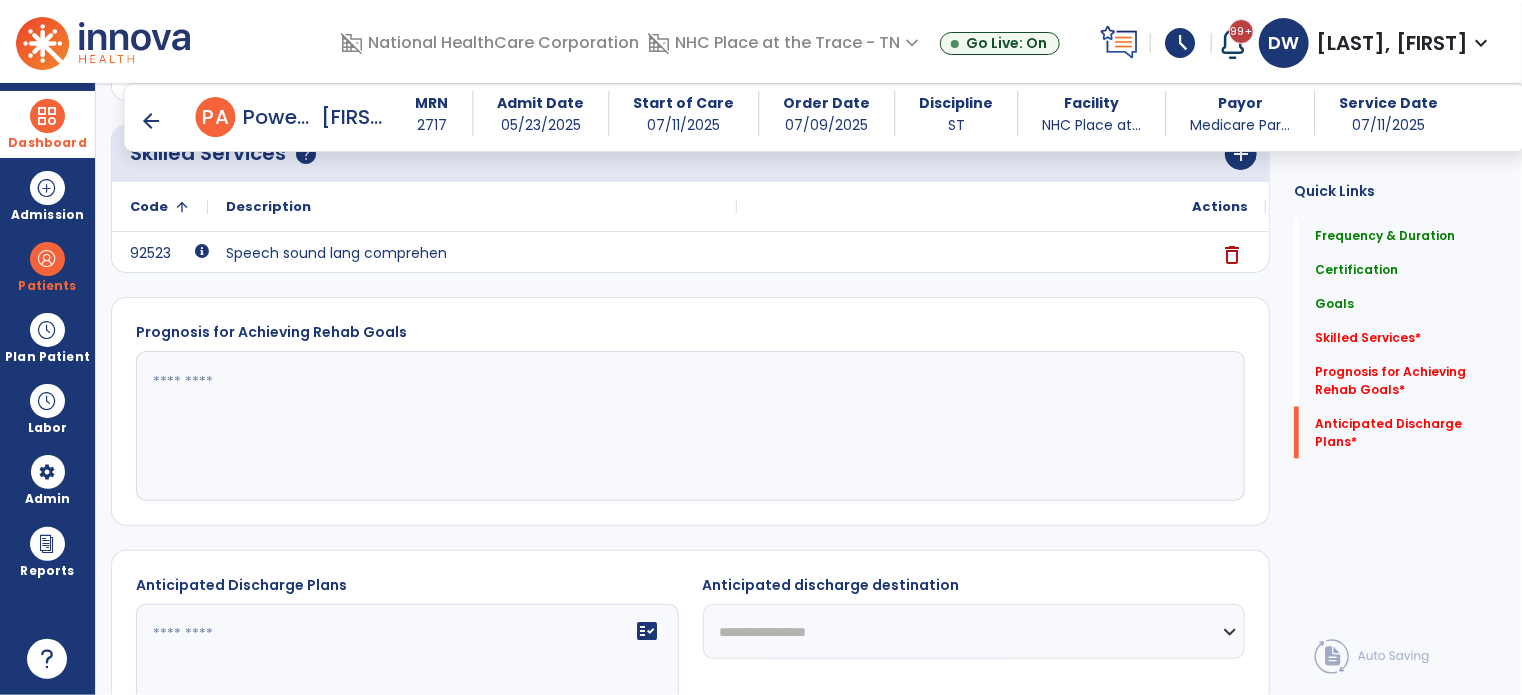 click 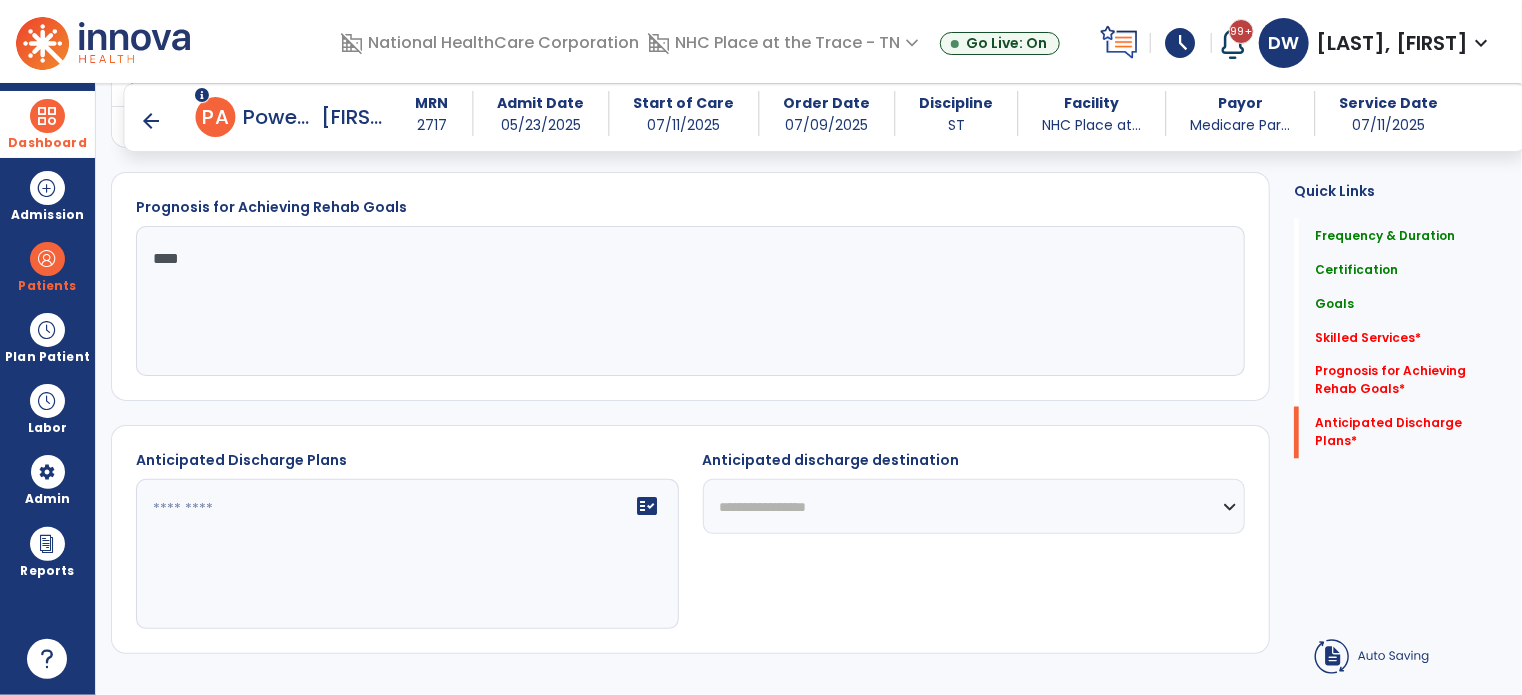 scroll, scrollTop: 1681, scrollLeft: 0, axis: vertical 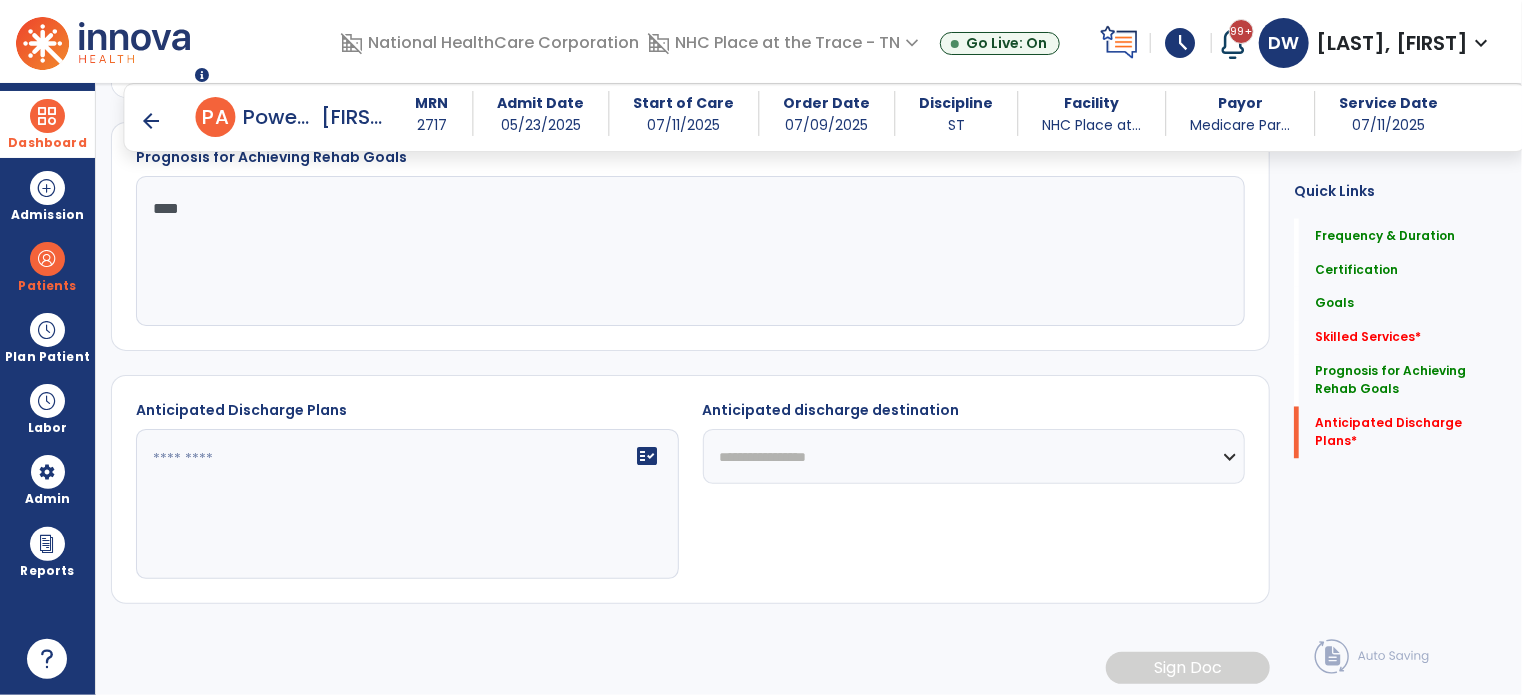 type on "****" 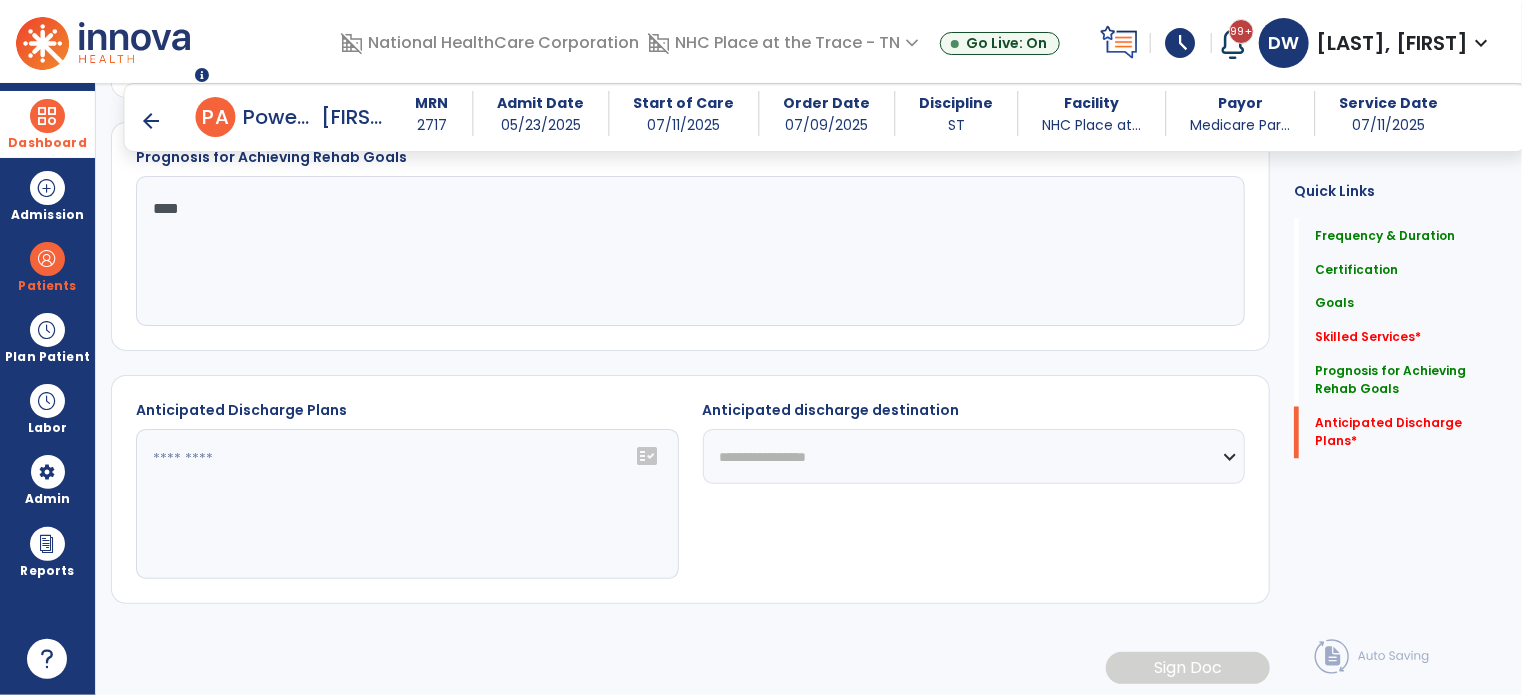 click 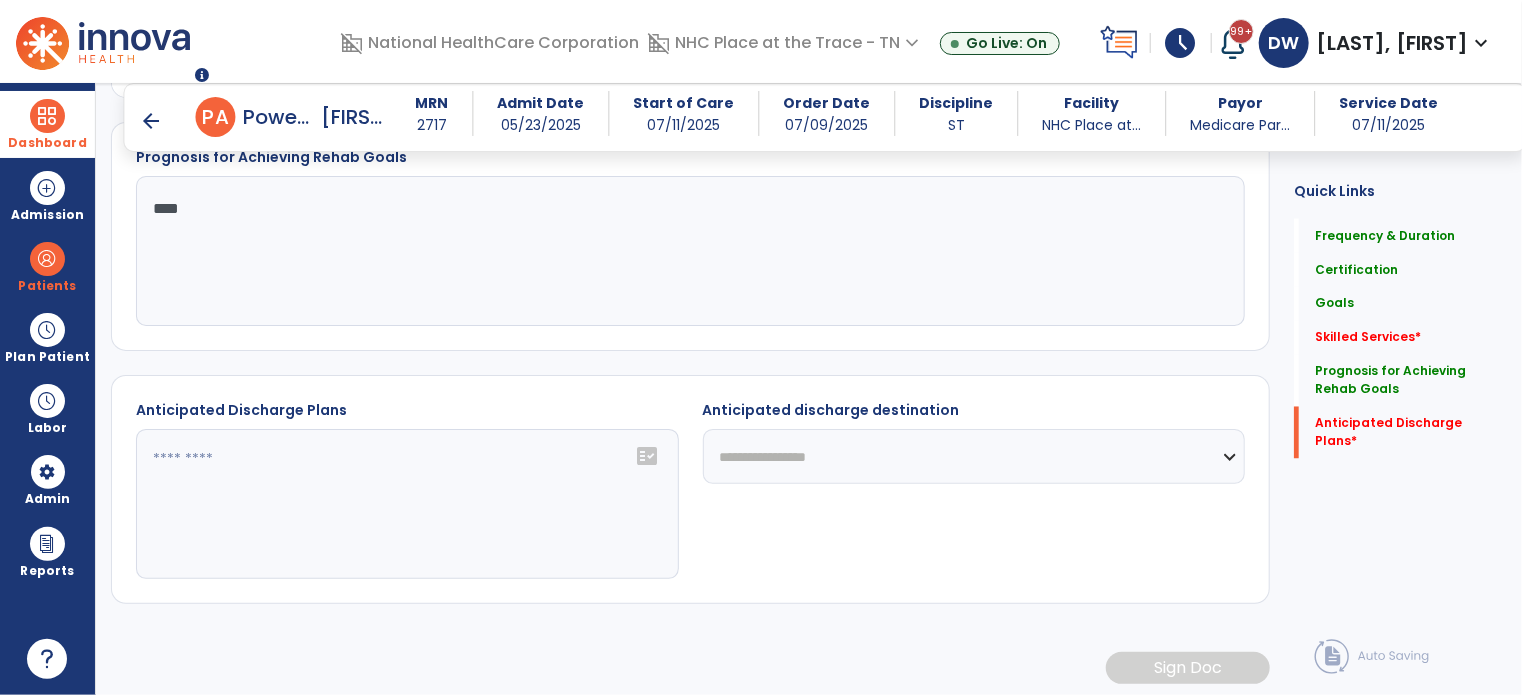 click 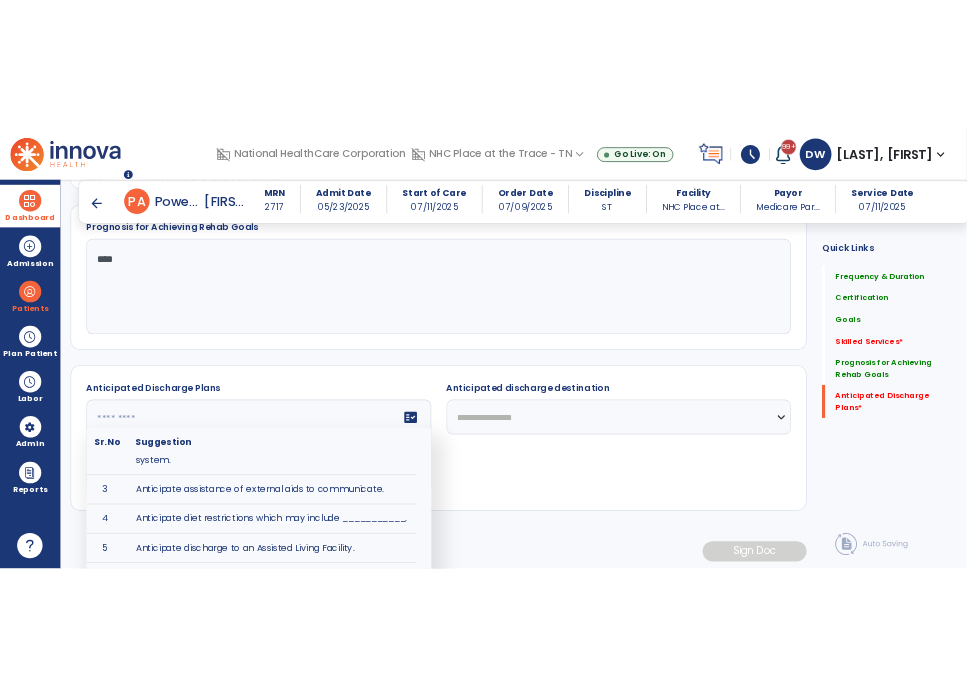 scroll, scrollTop: 0, scrollLeft: 0, axis: both 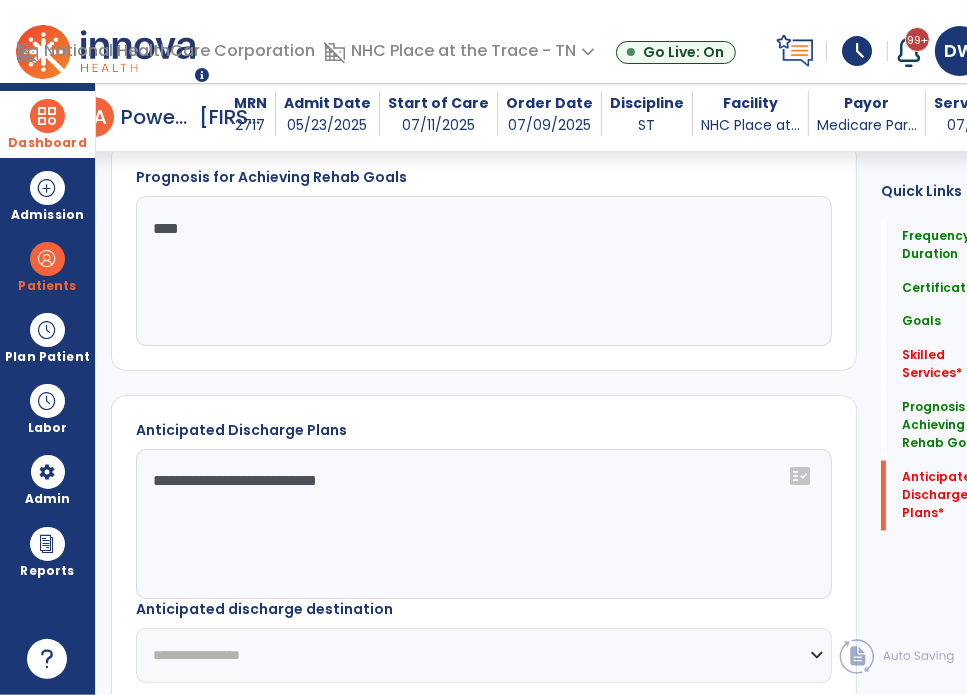 click on "**********" 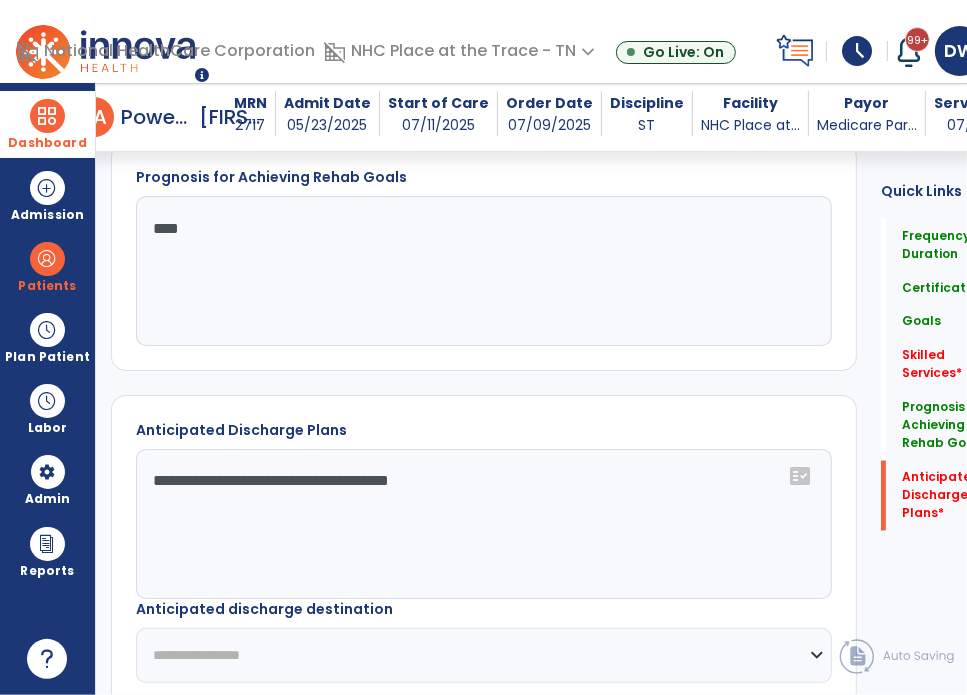 type on "**********" 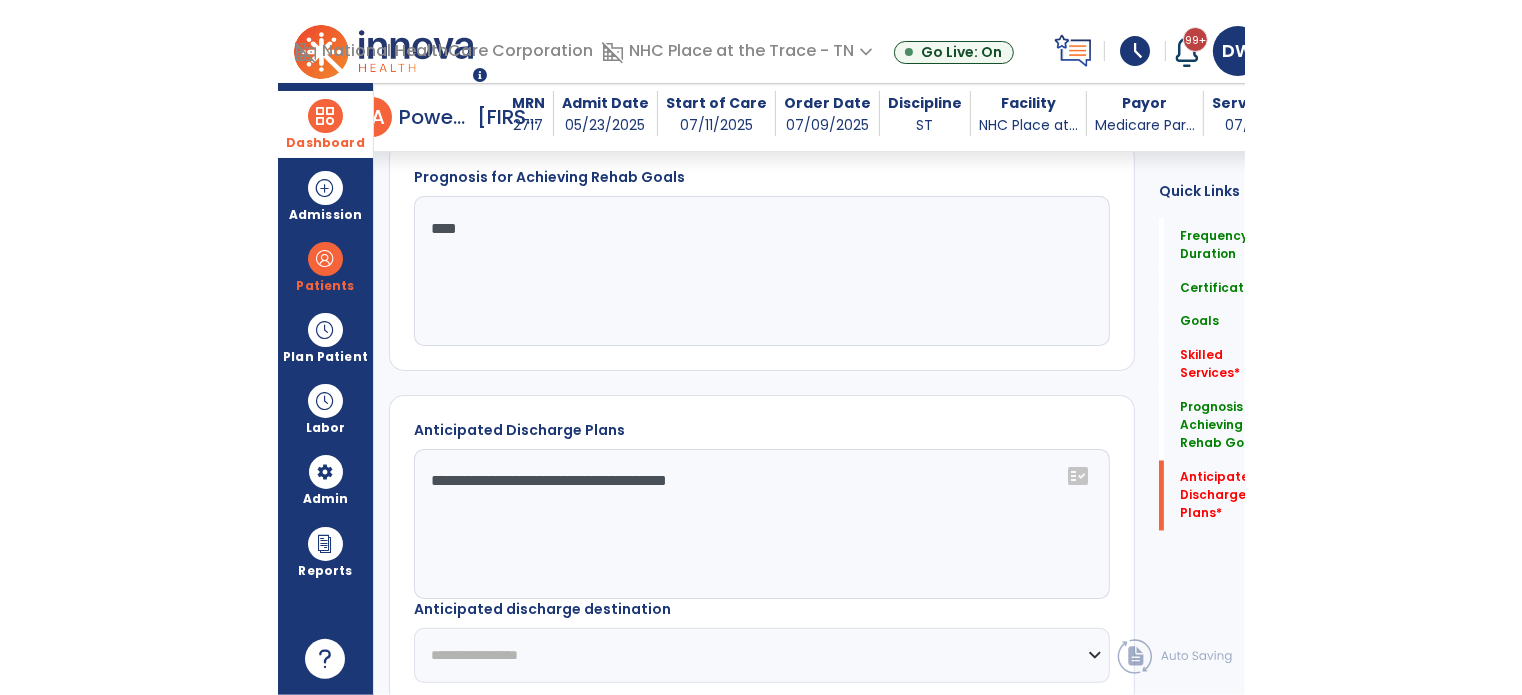 scroll, scrollTop: 1681, scrollLeft: 0, axis: vertical 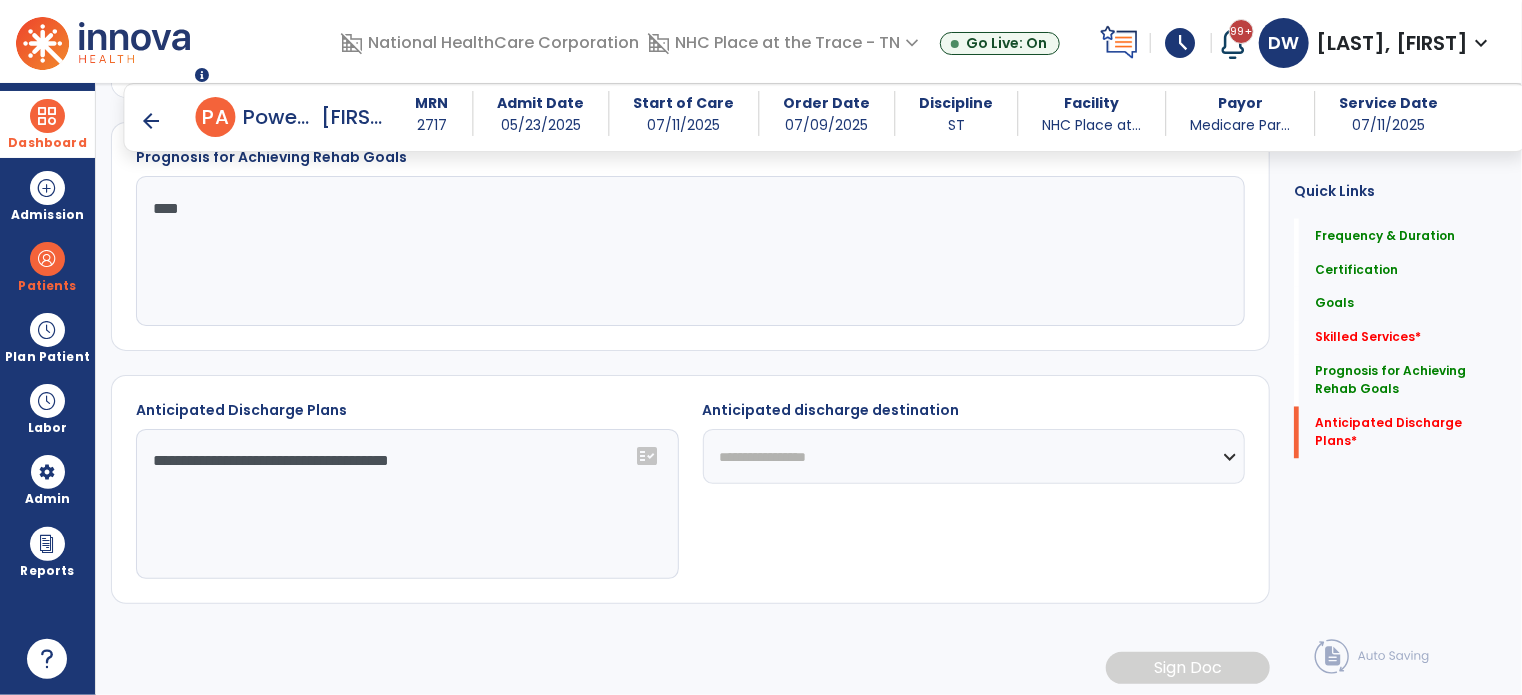 click on "**********" 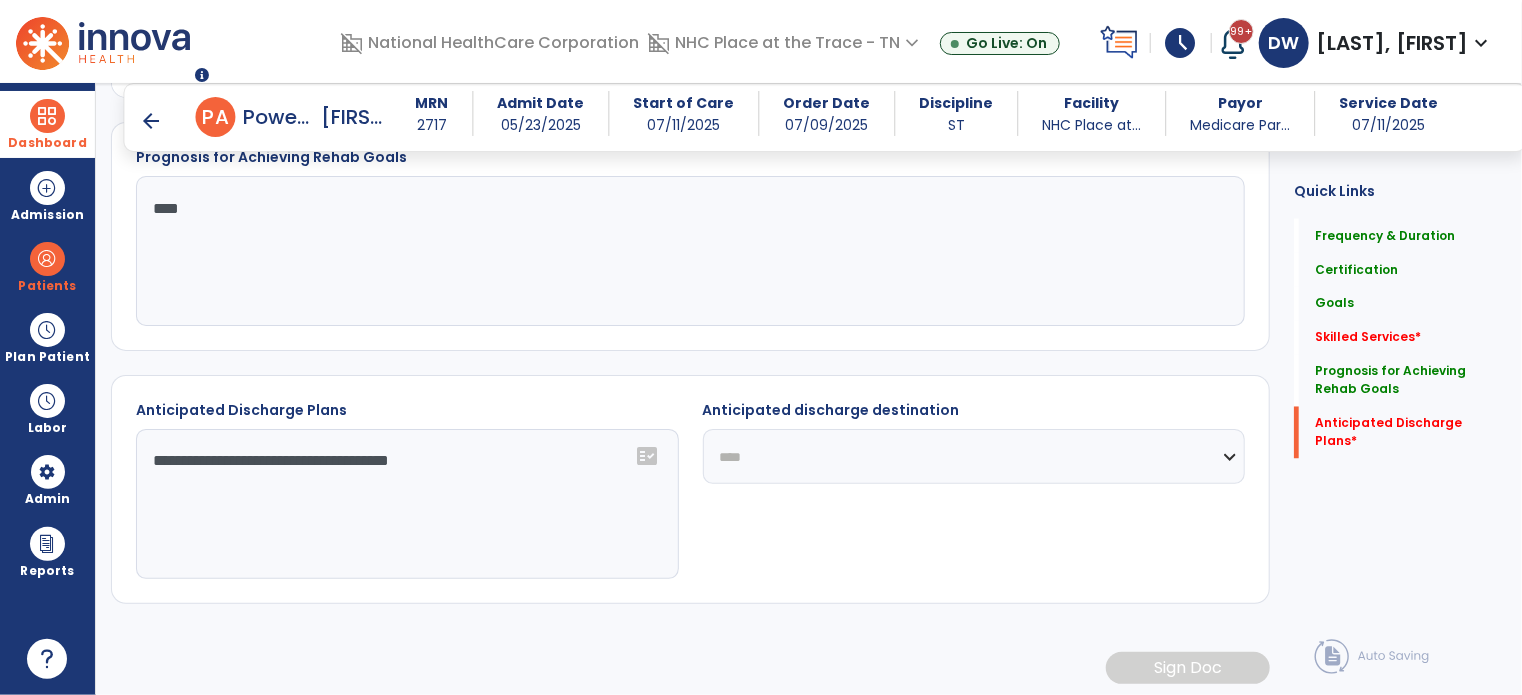 click on "**********" 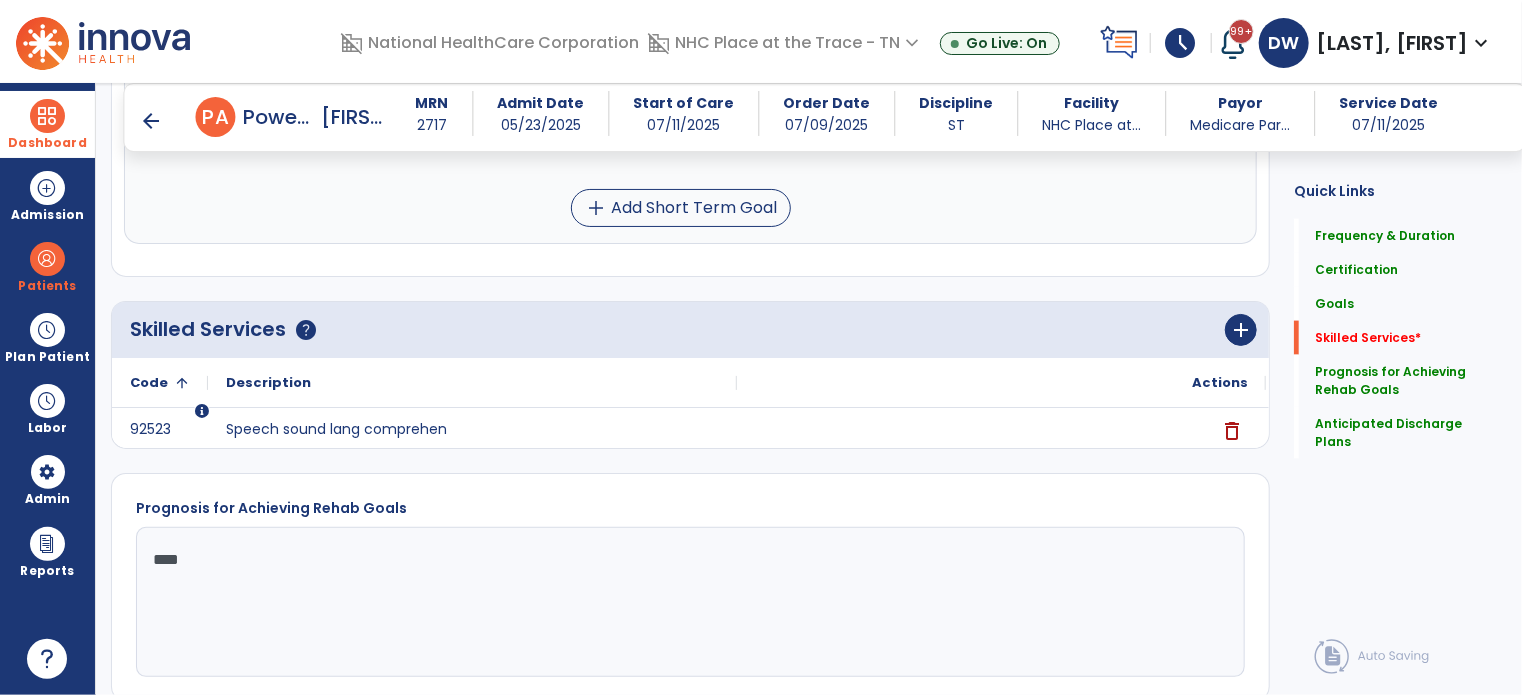 scroll, scrollTop: 1345, scrollLeft: 0, axis: vertical 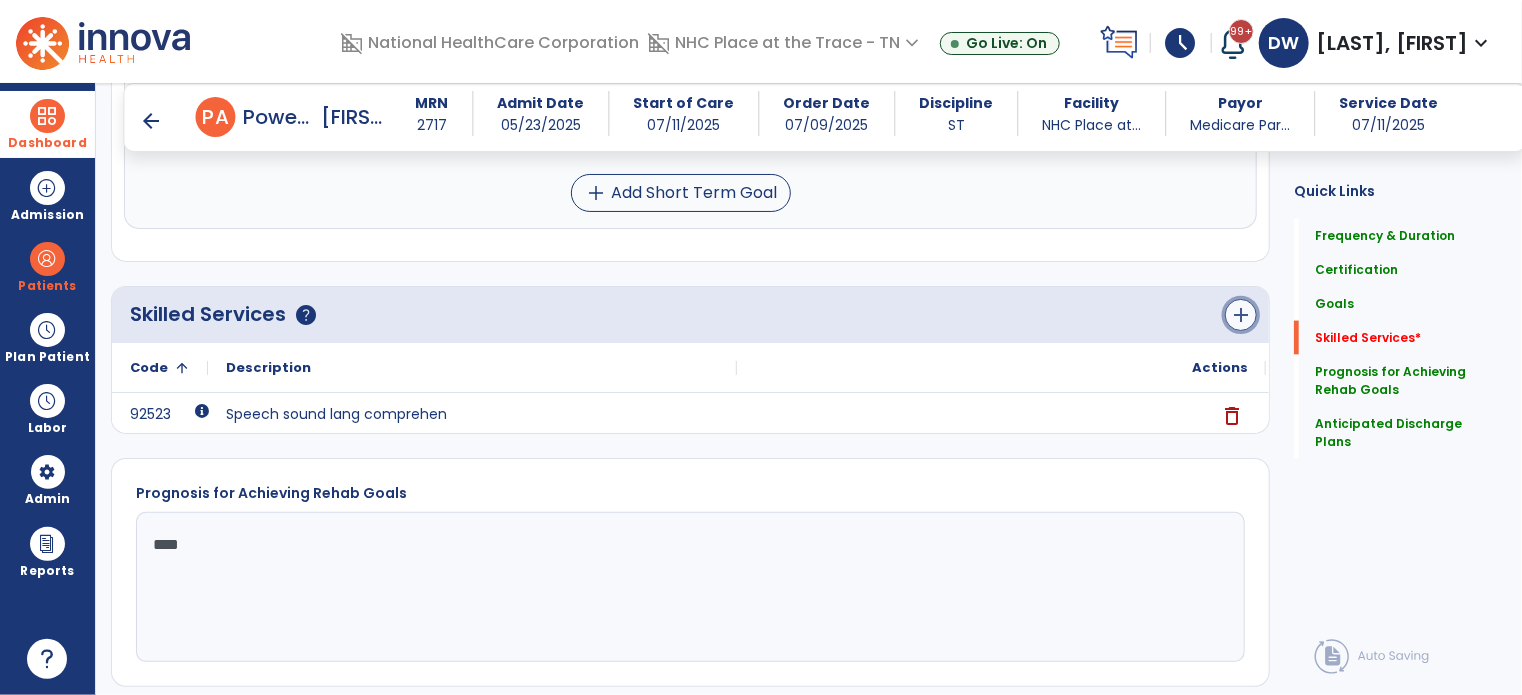 click on "add" 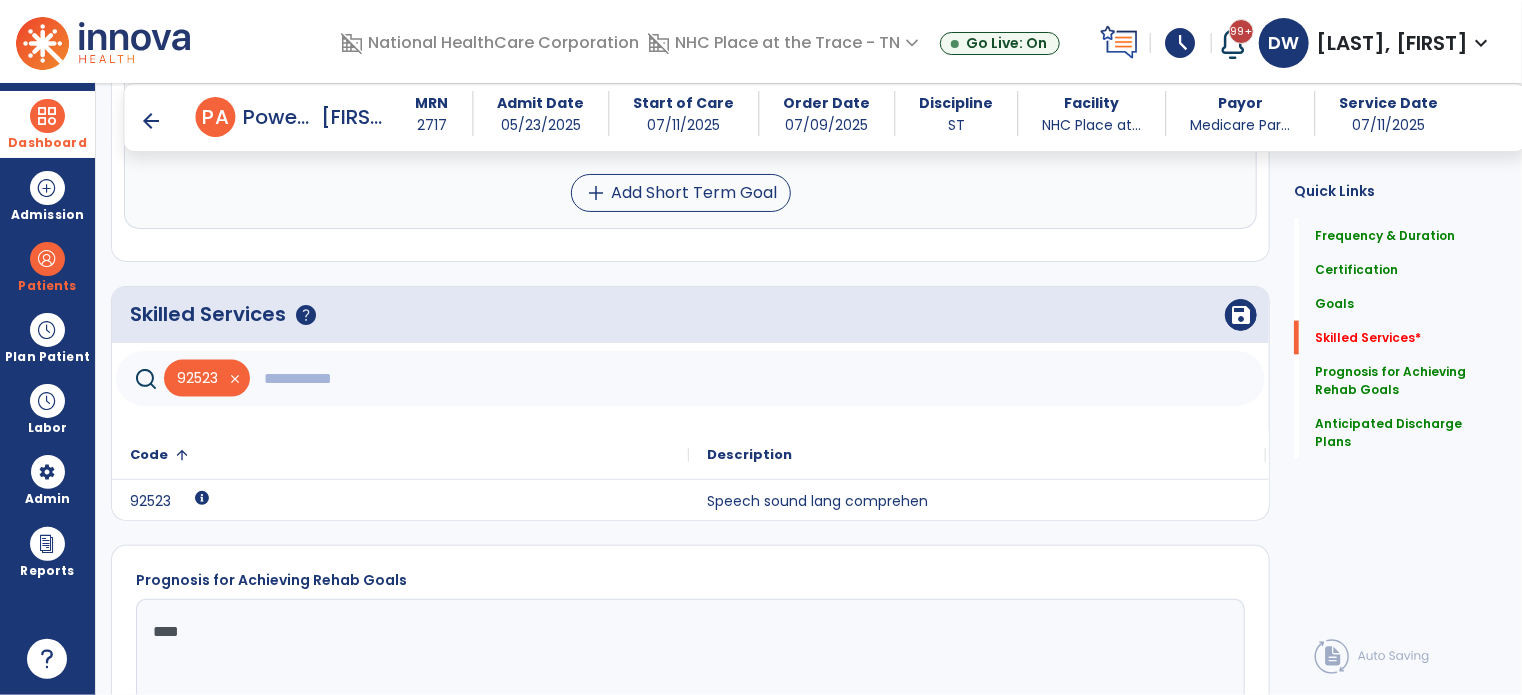 click 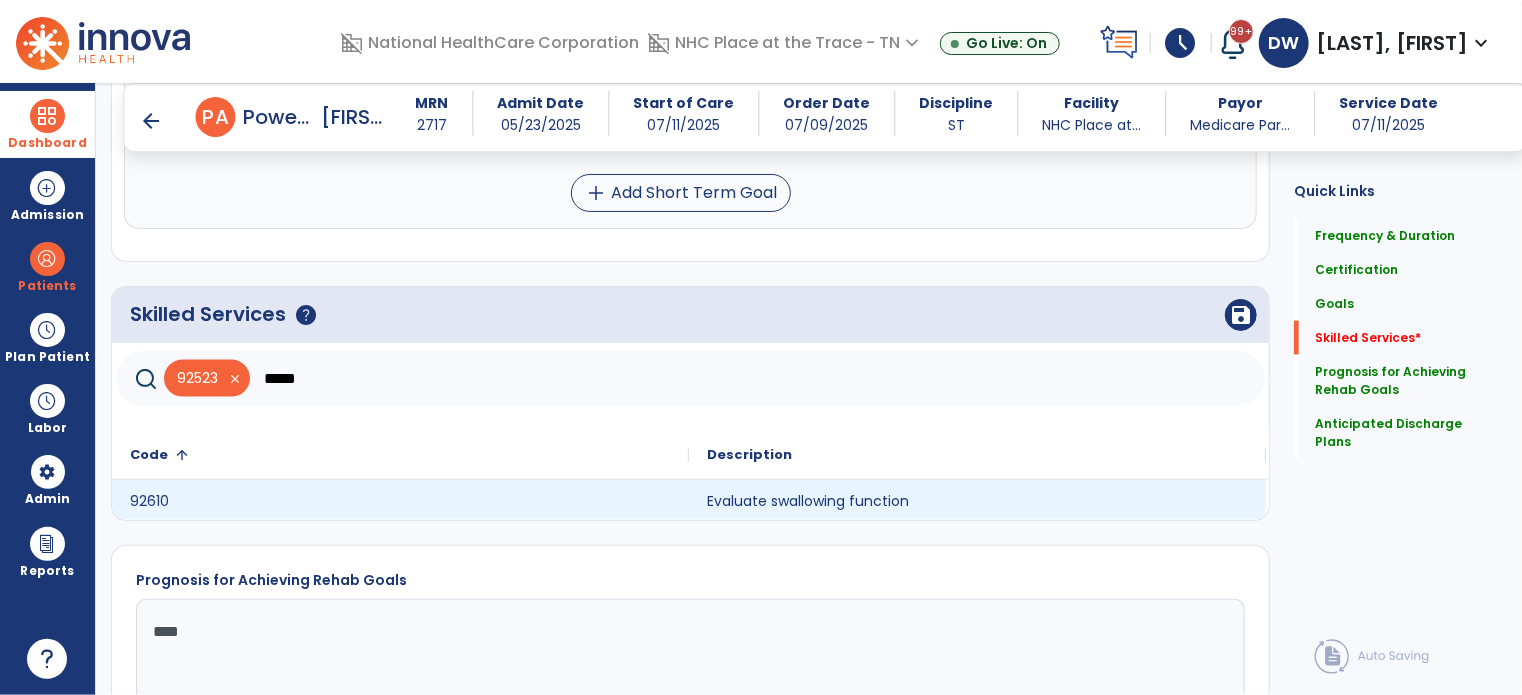 type on "*****" 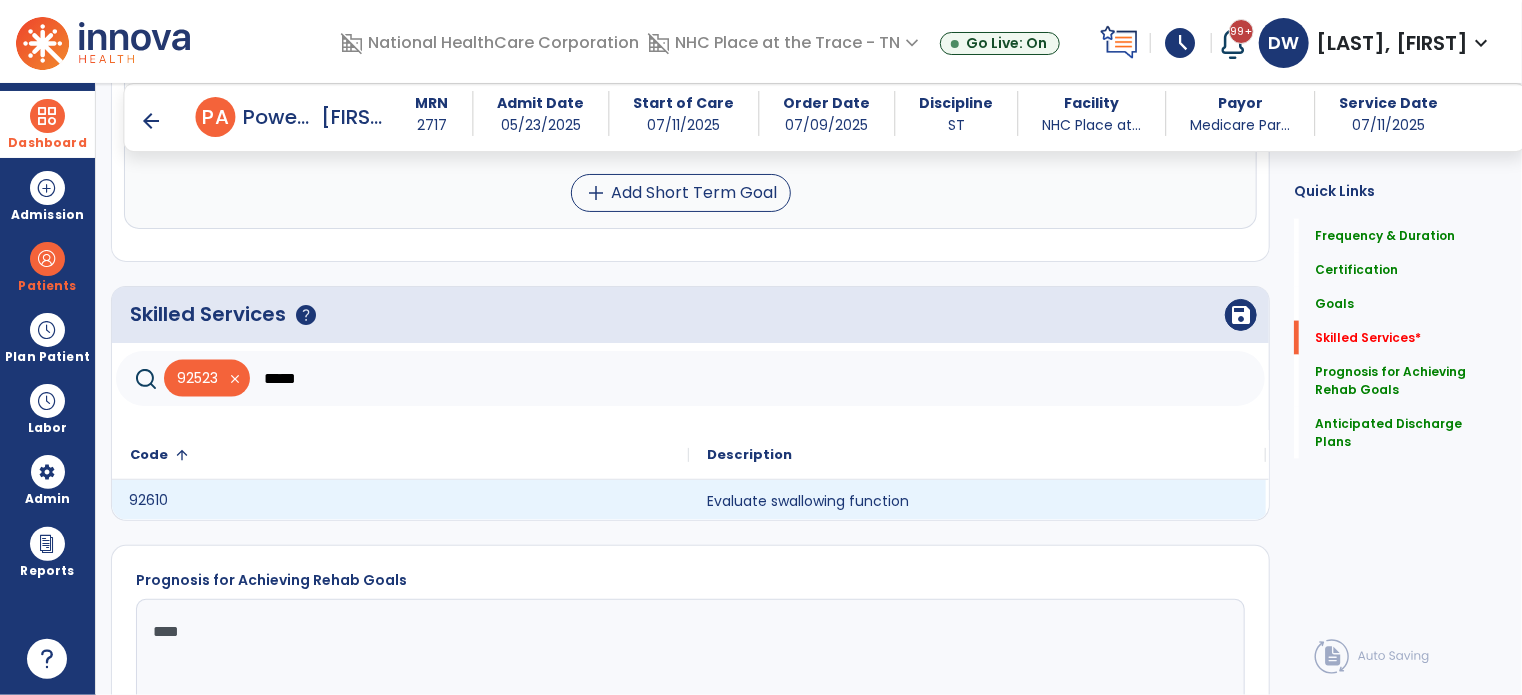 click on "92610" 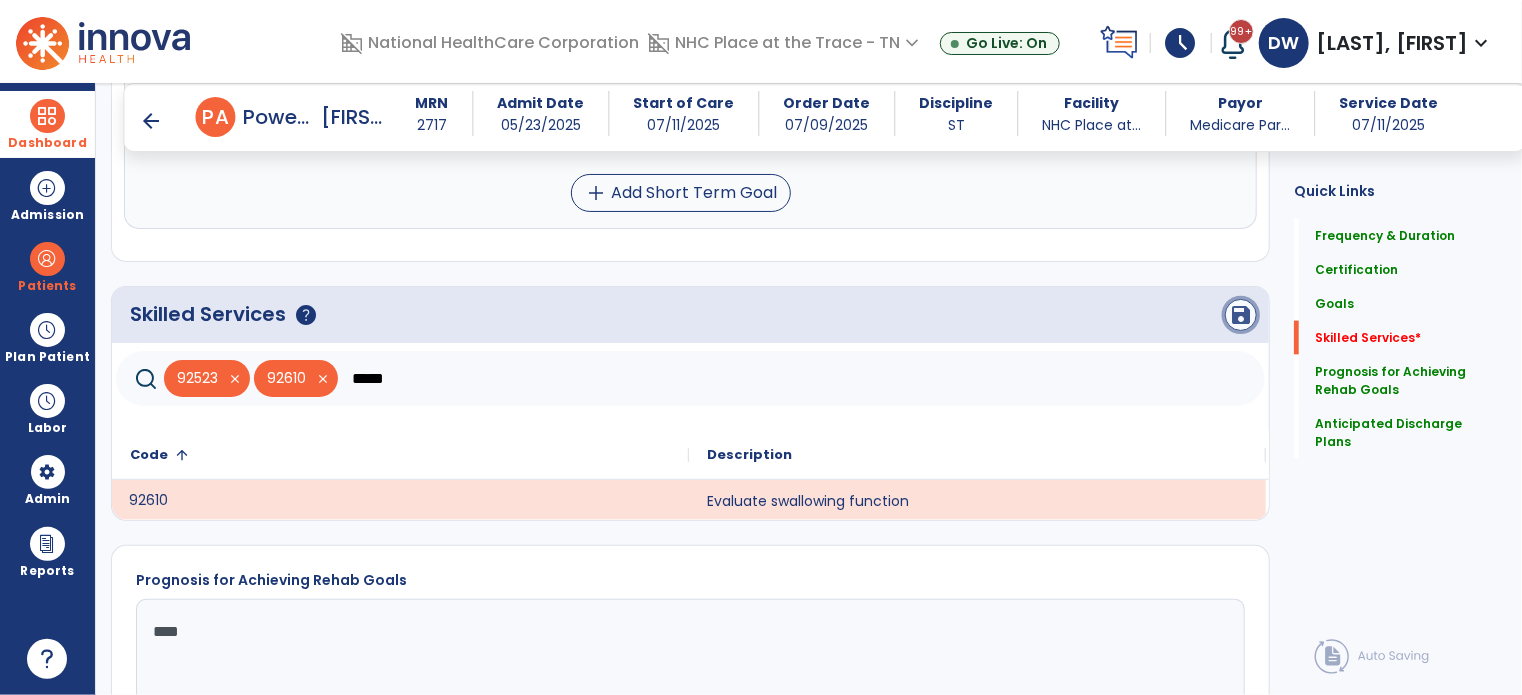 click on "save" 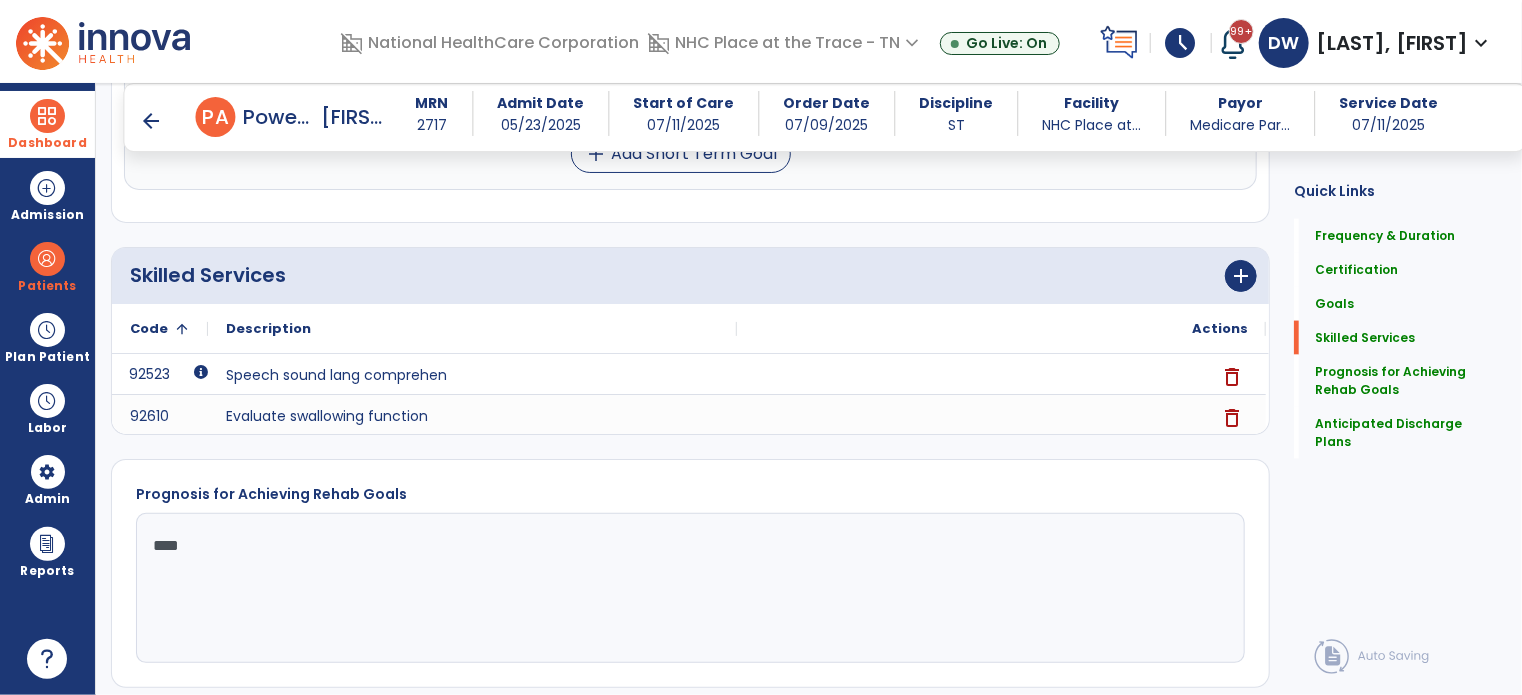 scroll, scrollTop: 1383, scrollLeft: 0, axis: vertical 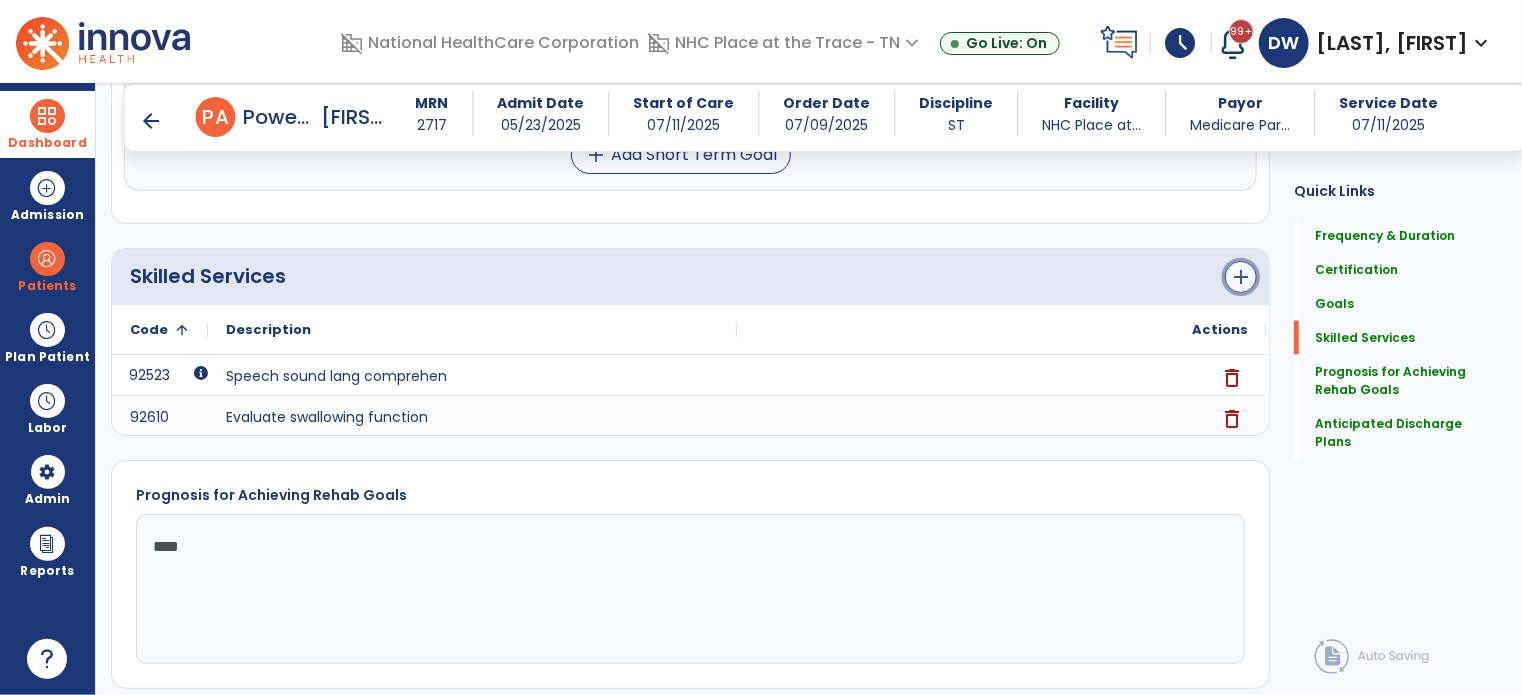 click on "add" 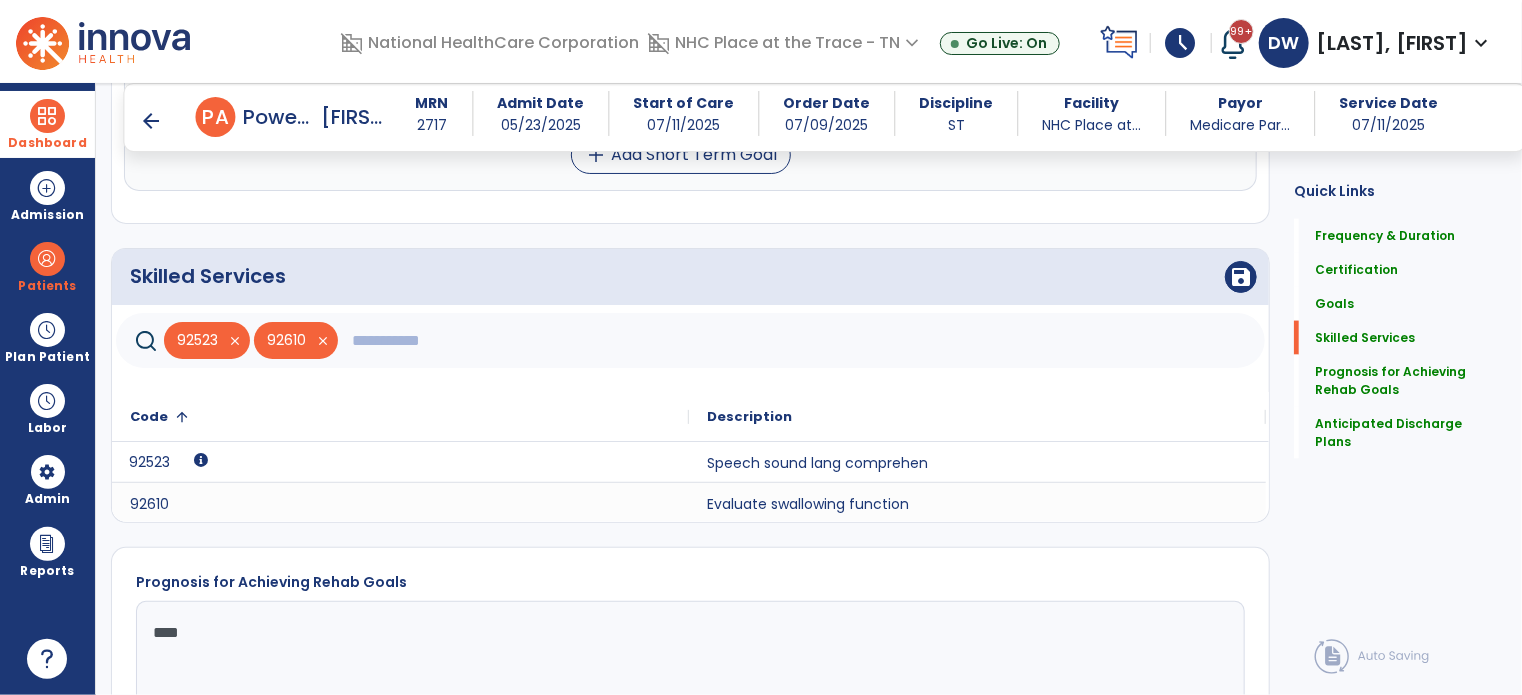click 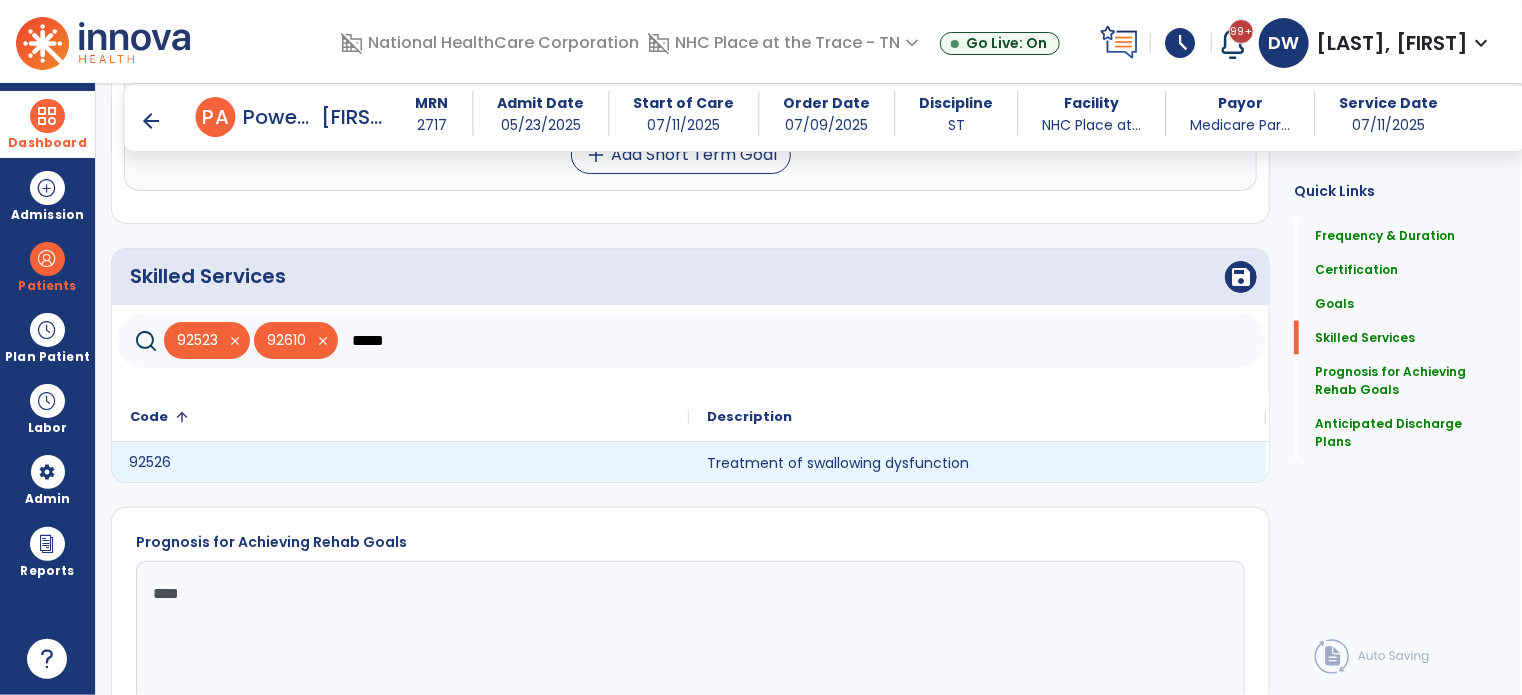 type on "*****" 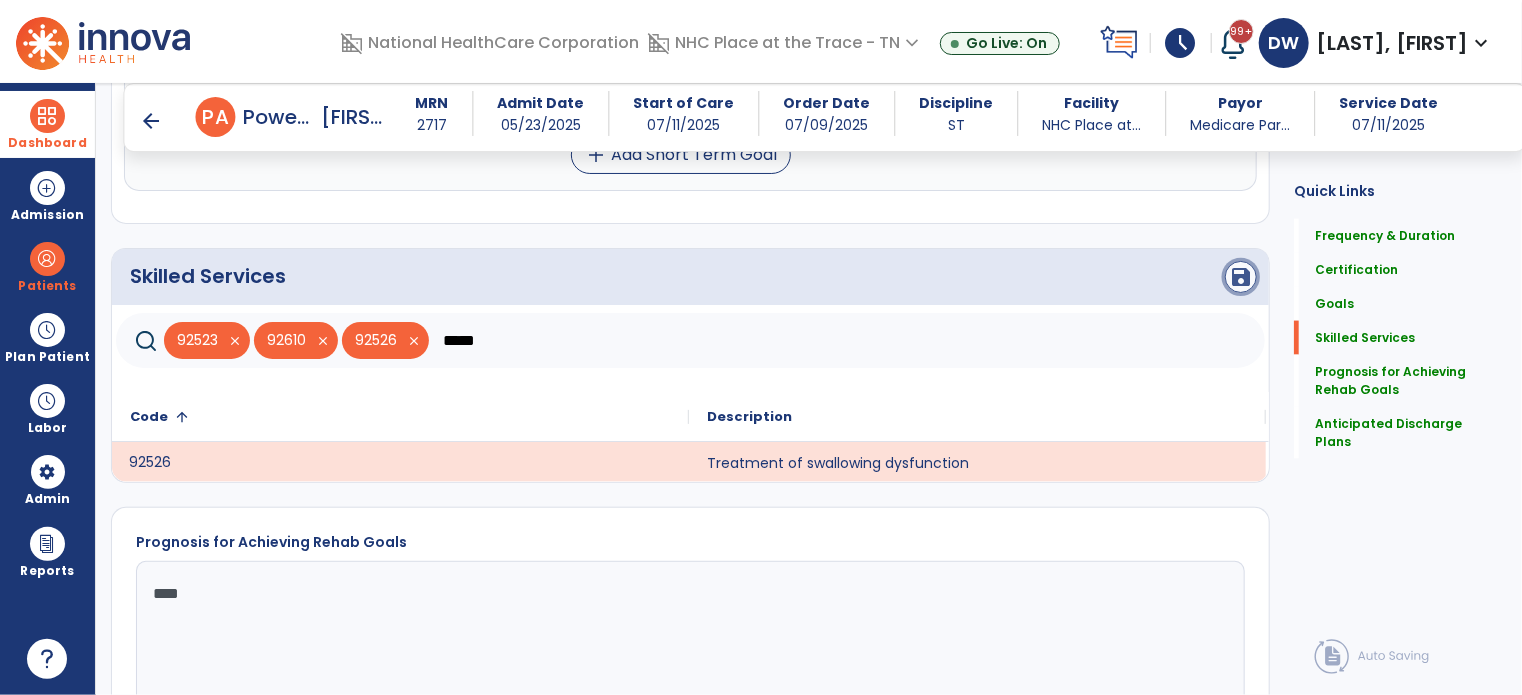 click on "save" 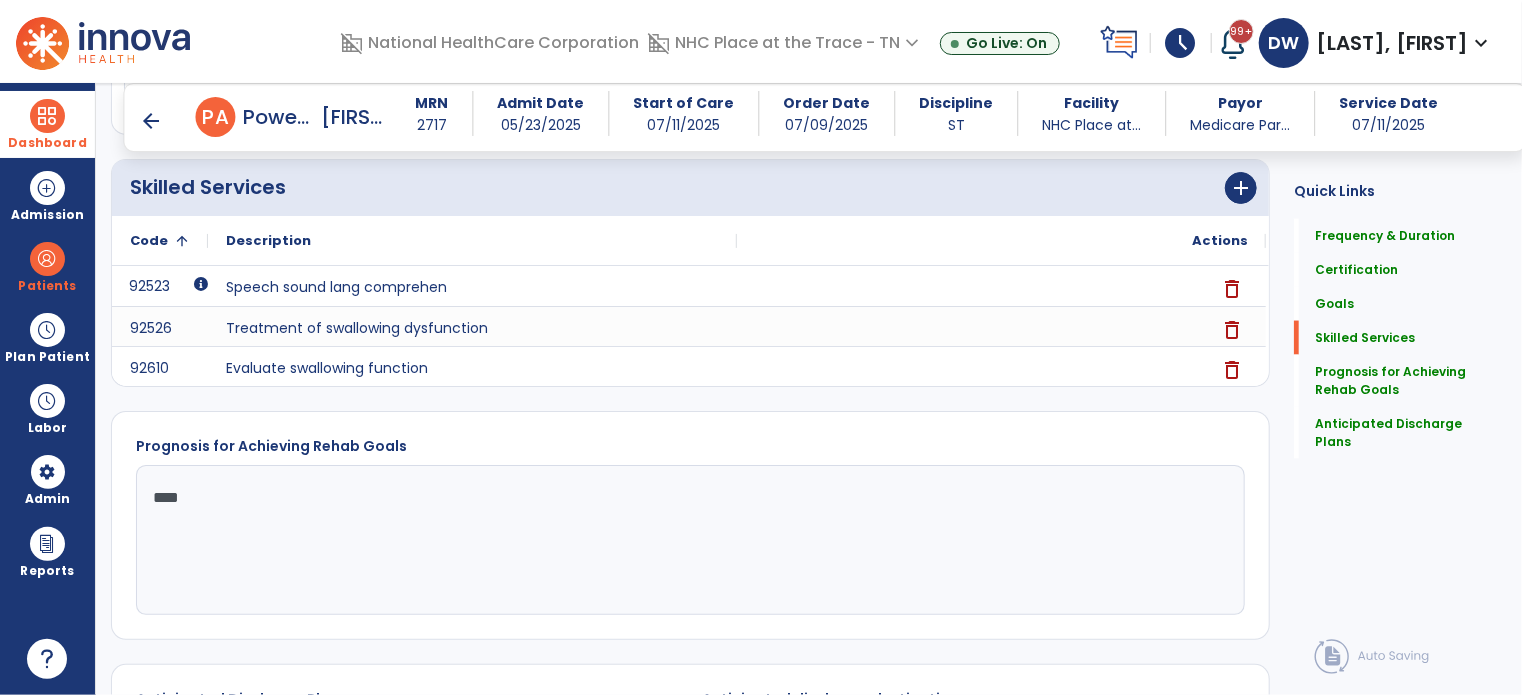 scroll, scrollTop: 1472, scrollLeft: 0, axis: vertical 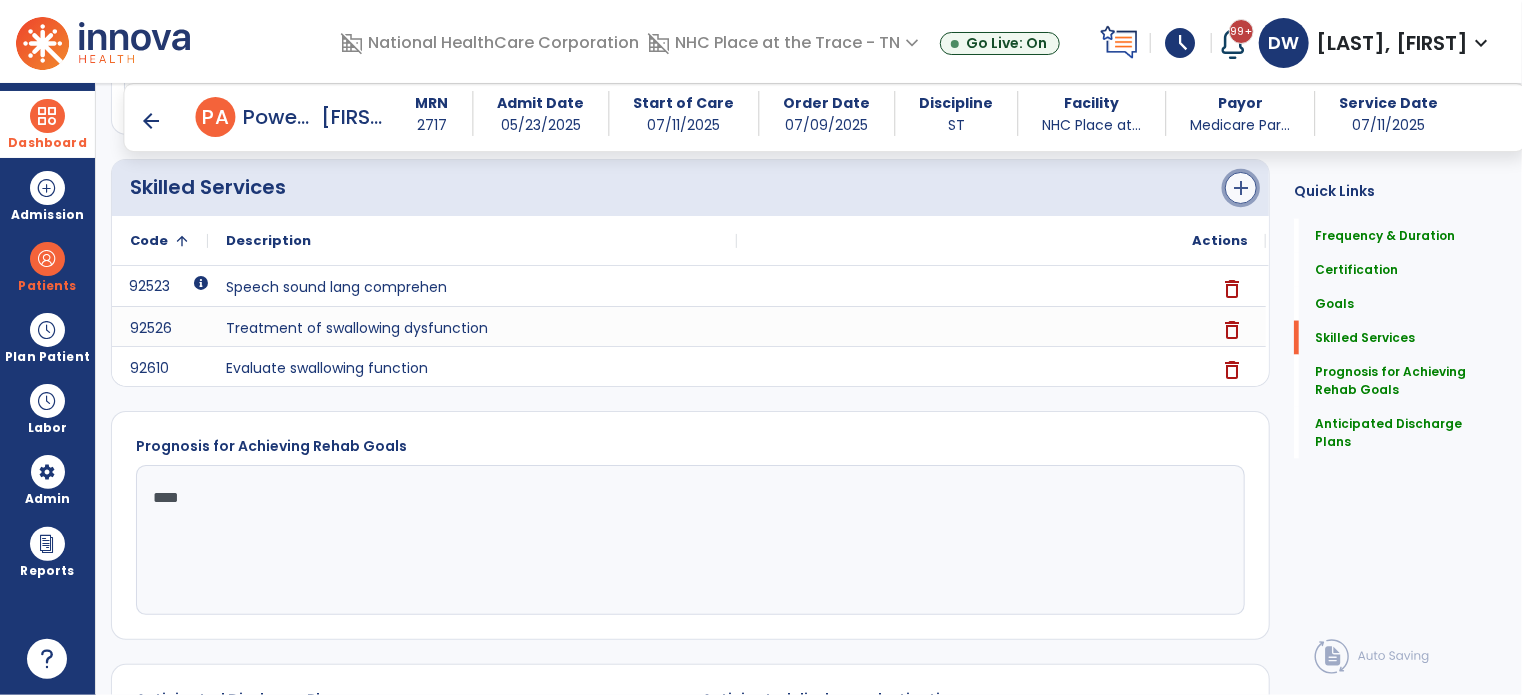 click on "add" 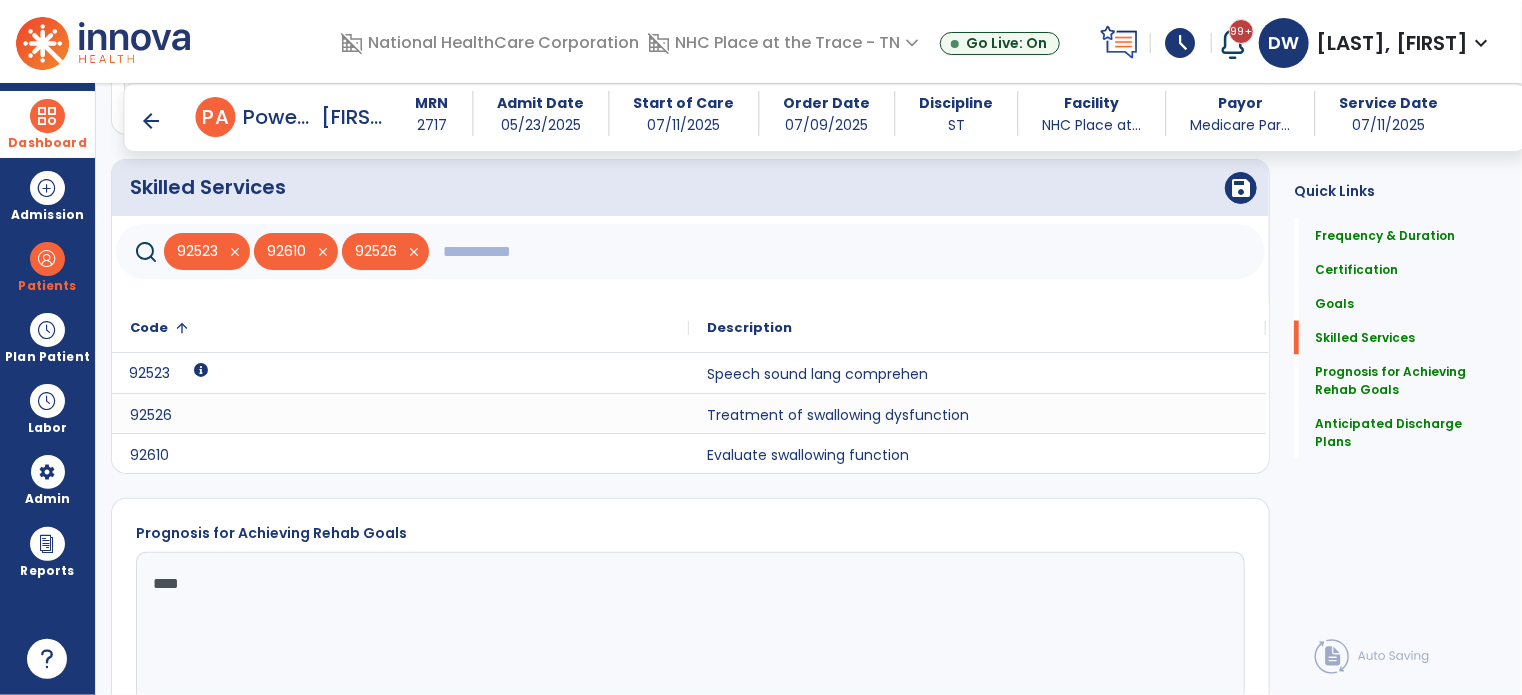 click 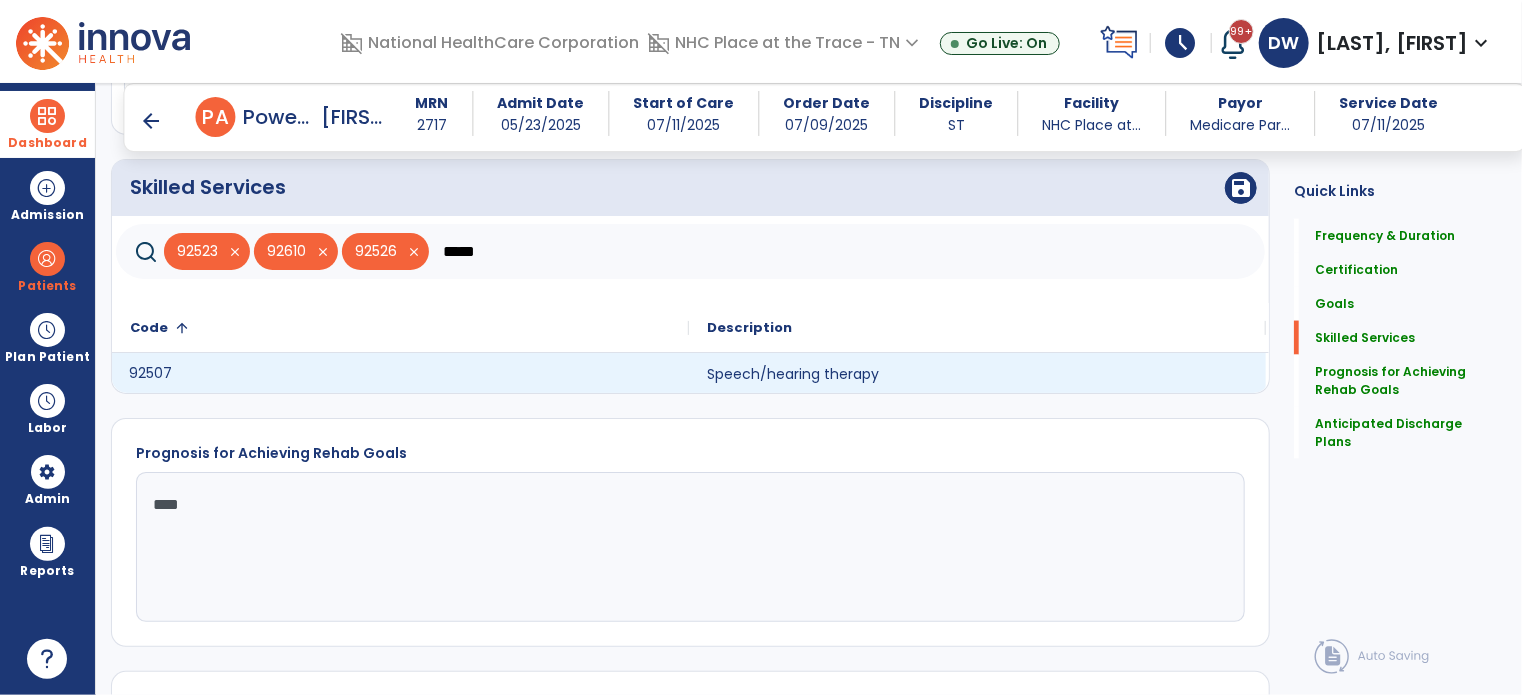 type on "*****" 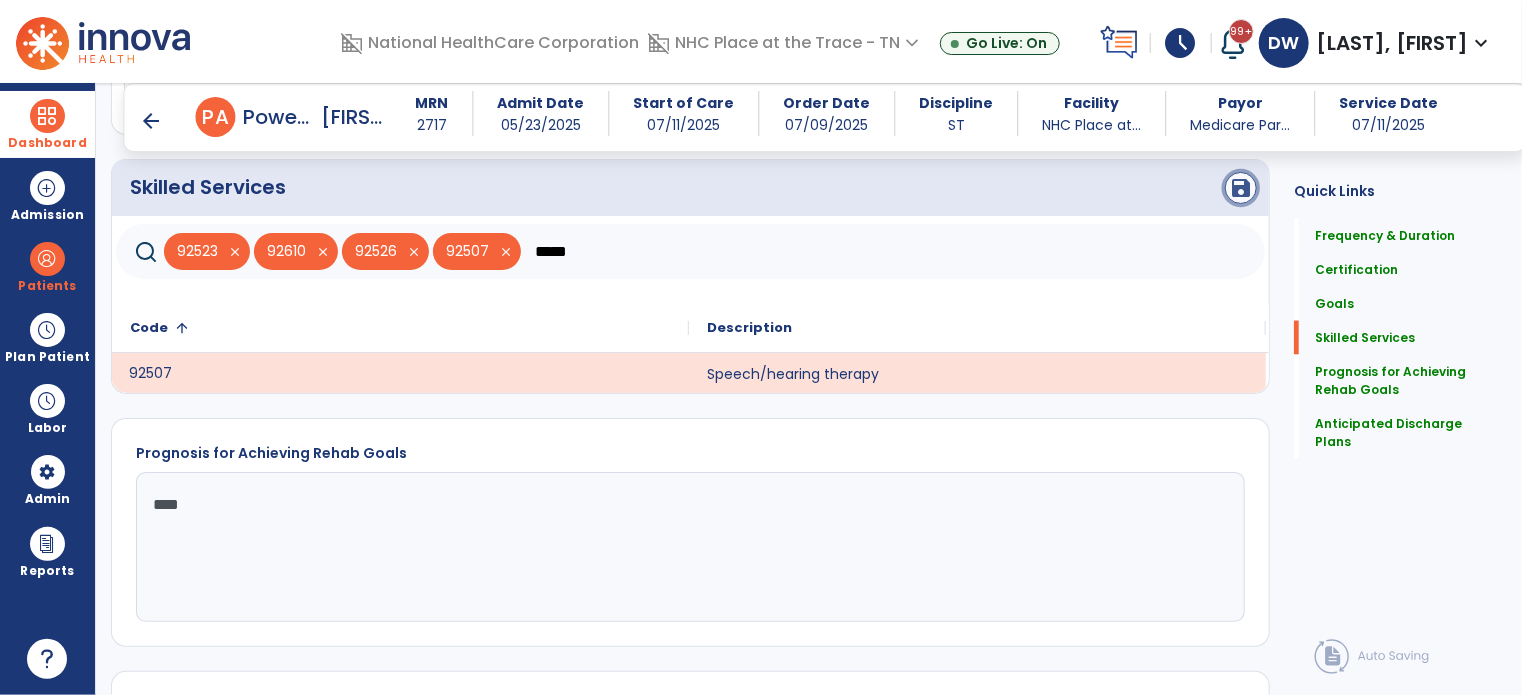 click on "save" 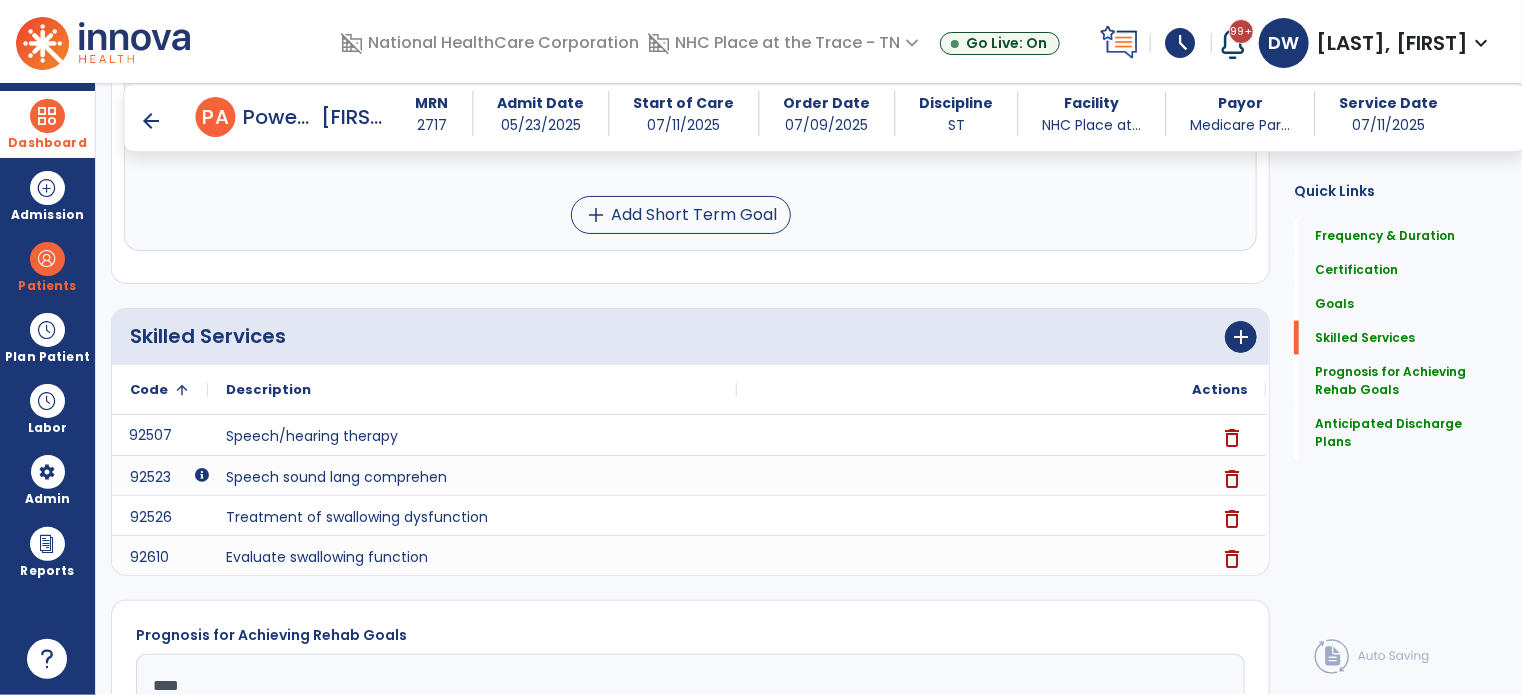 scroll, scrollTop: 1325, scrollLeft: 0, axis: vertical 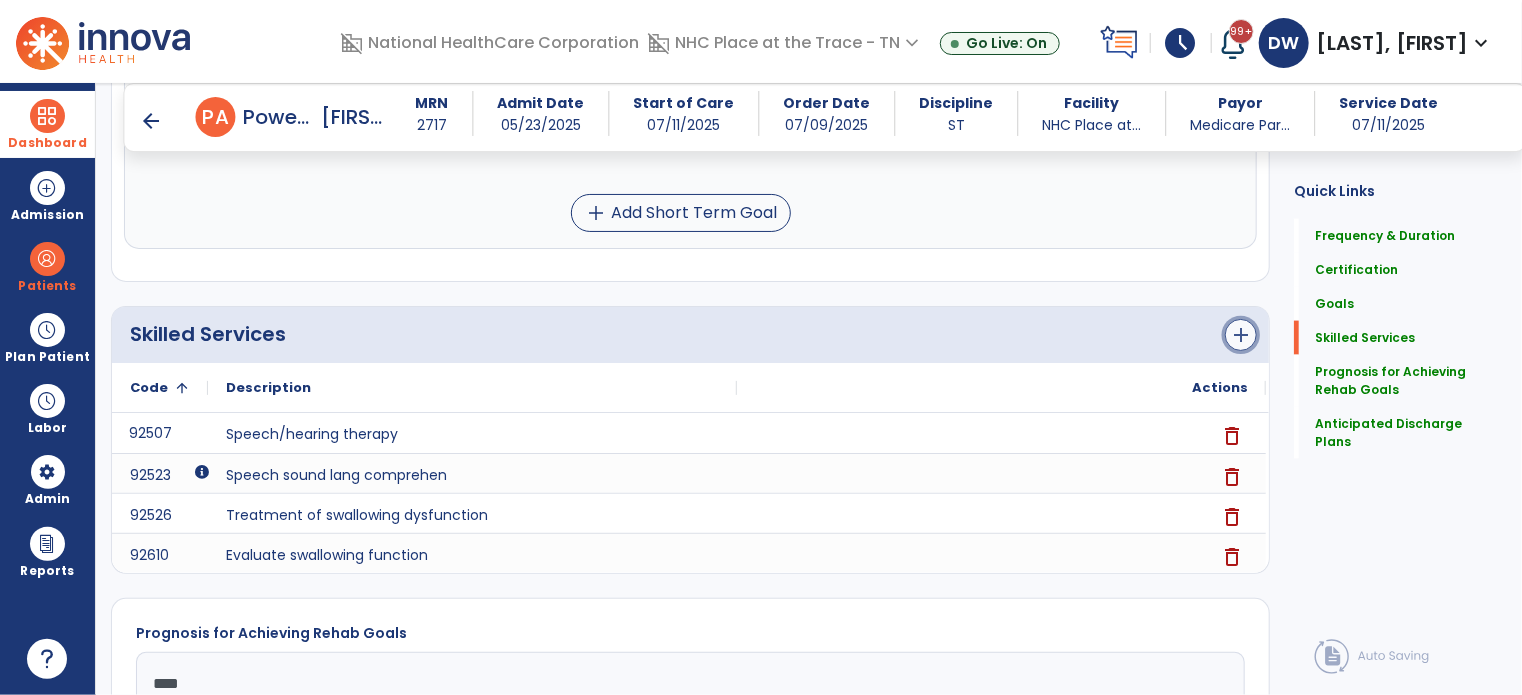 click on "add" 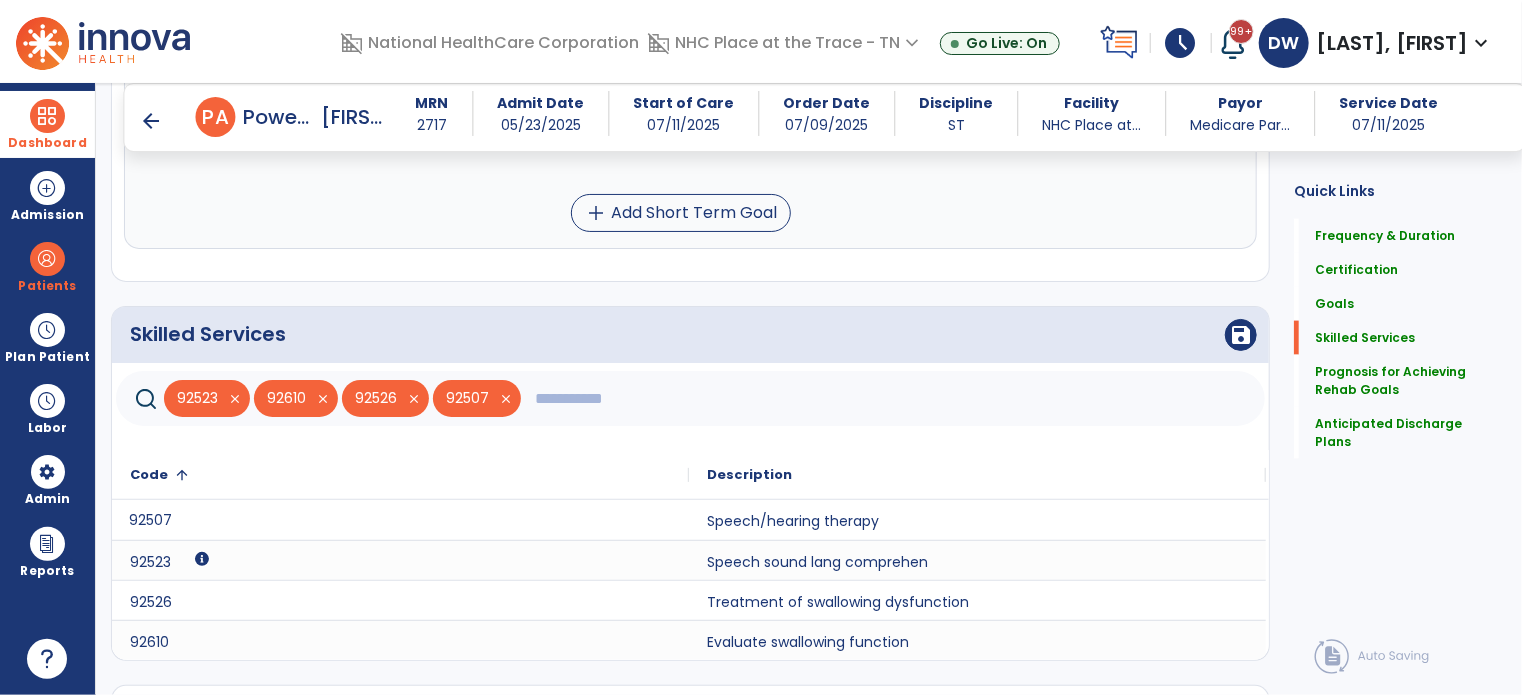 click 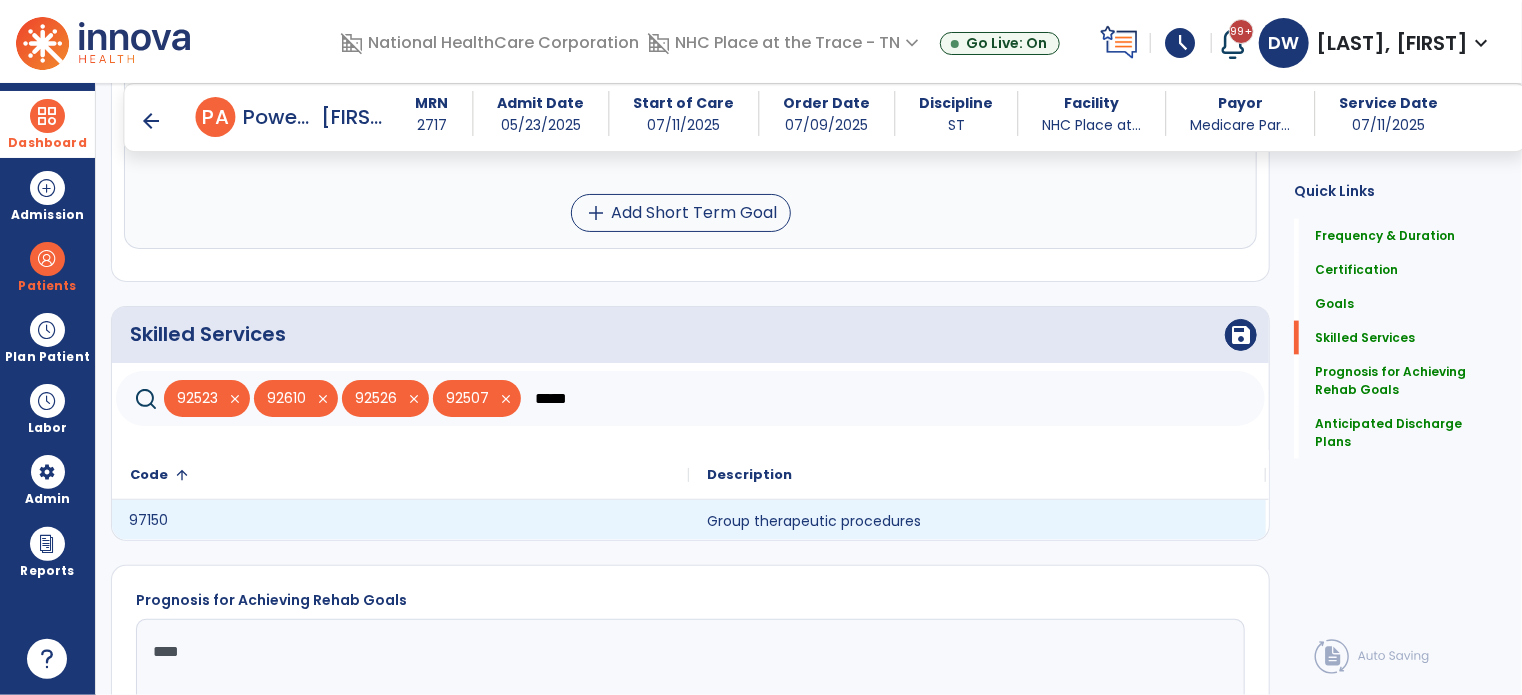 type on "*****" 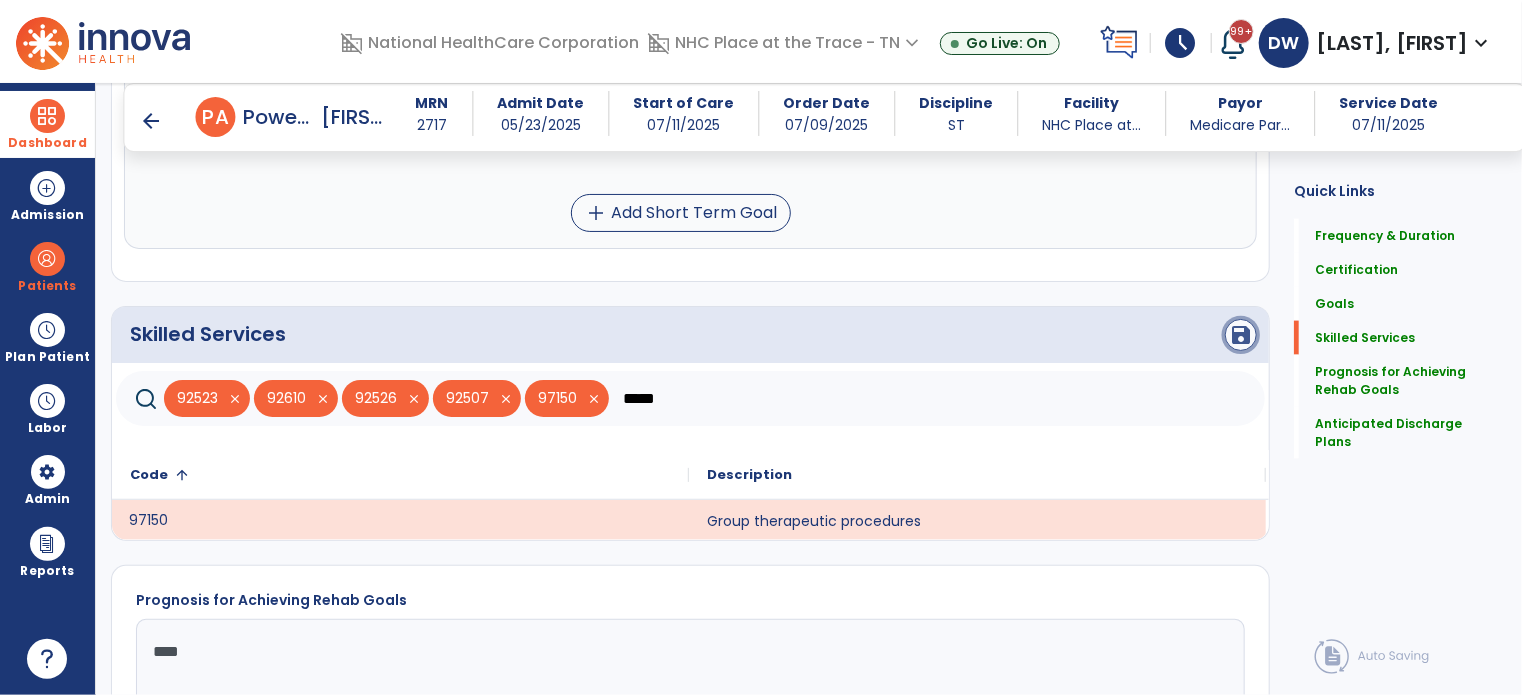 click on "save" 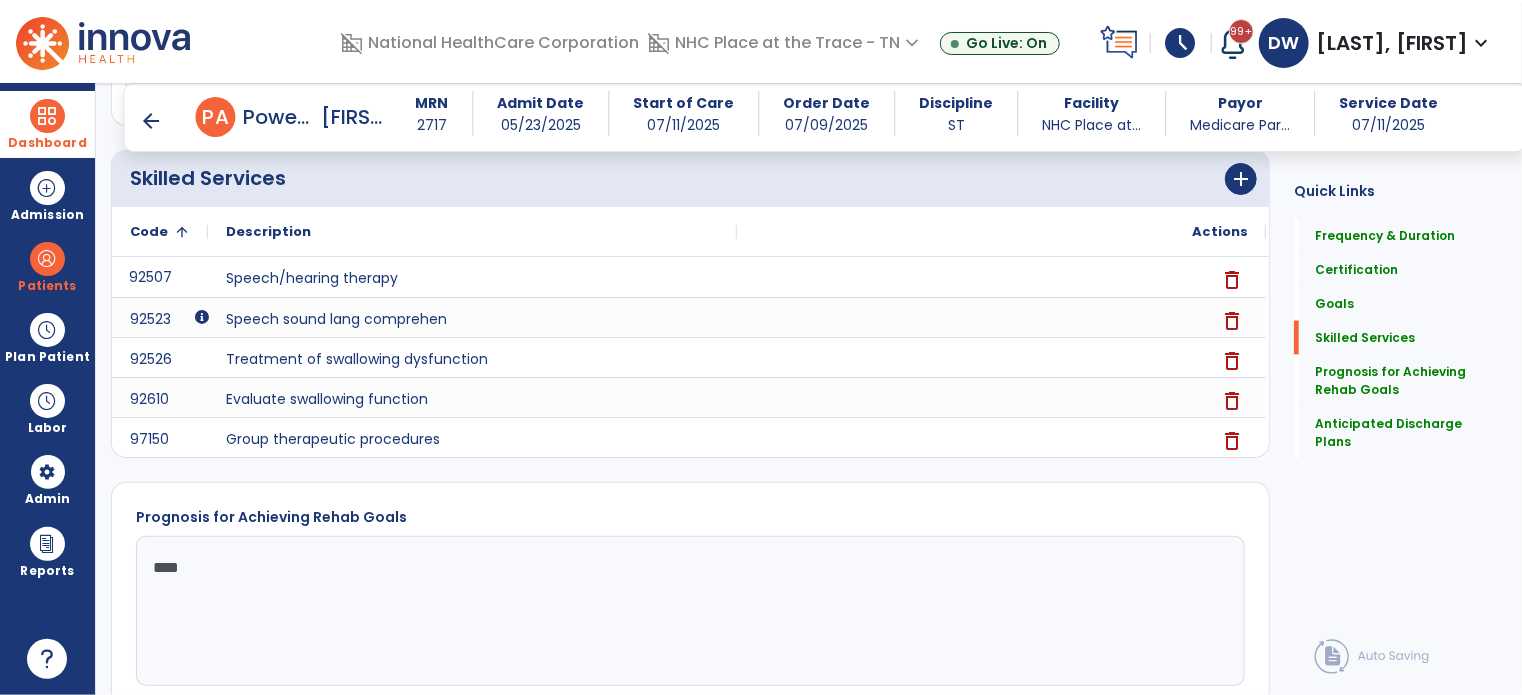 scroll, scrollTop: 1495, scrollLeft: 0, axis: vertical 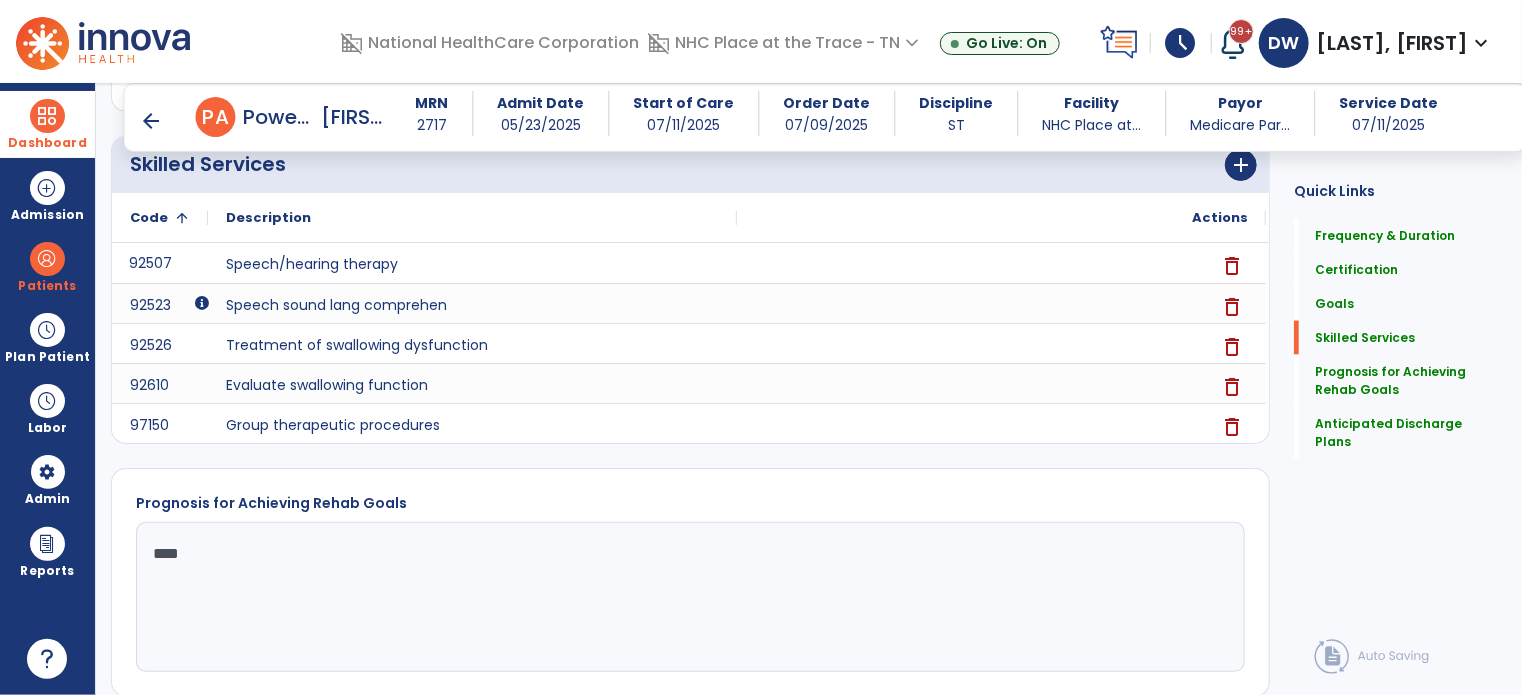 click on "Dashboard  dashboard  Therapist Dashboard  view_quilt  Operations Dashboard Admission Patients  format_list_bulleted  Patient List  space_dashboard  Patient Board  insert_chart  PDPM Board Plan Patient  event_note  Planner  content_paste_go  Scheduler  content_paste_go  Whiteboard Labor  content_paste_go  Timecards  content_paste_go  Labor Management Admin  attach_money  Payors  manage_accounts  Users  group  Roles Reports  export_notes  Billing Exports  note_alt  EOM Report  event_note  Minutes By Payor  sticky_note_2  PBJ Report  inbox_customize  Service Log  playlist_add_check  Triple Check Report" at bounding box center [48, 389] 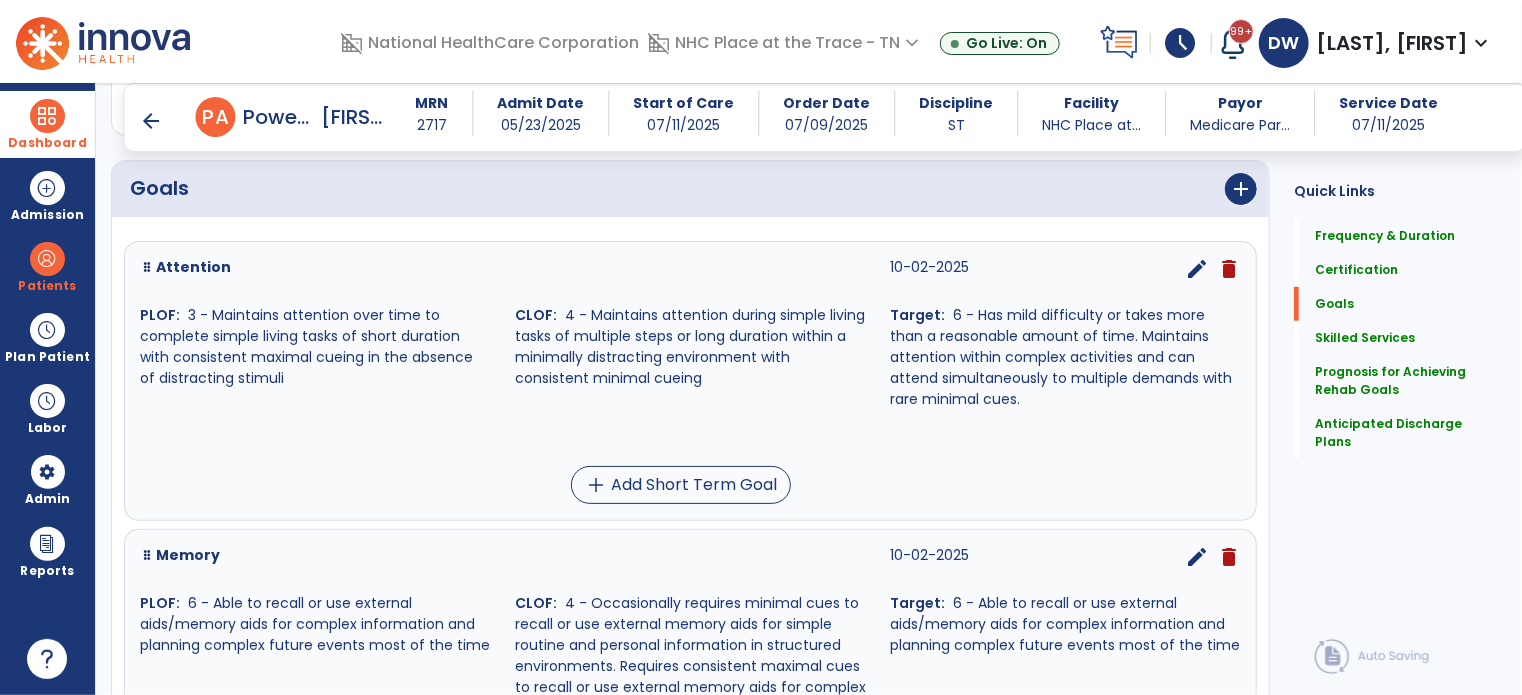 scroll, scrollTop: 0, scrollLeft: 0, axis: both 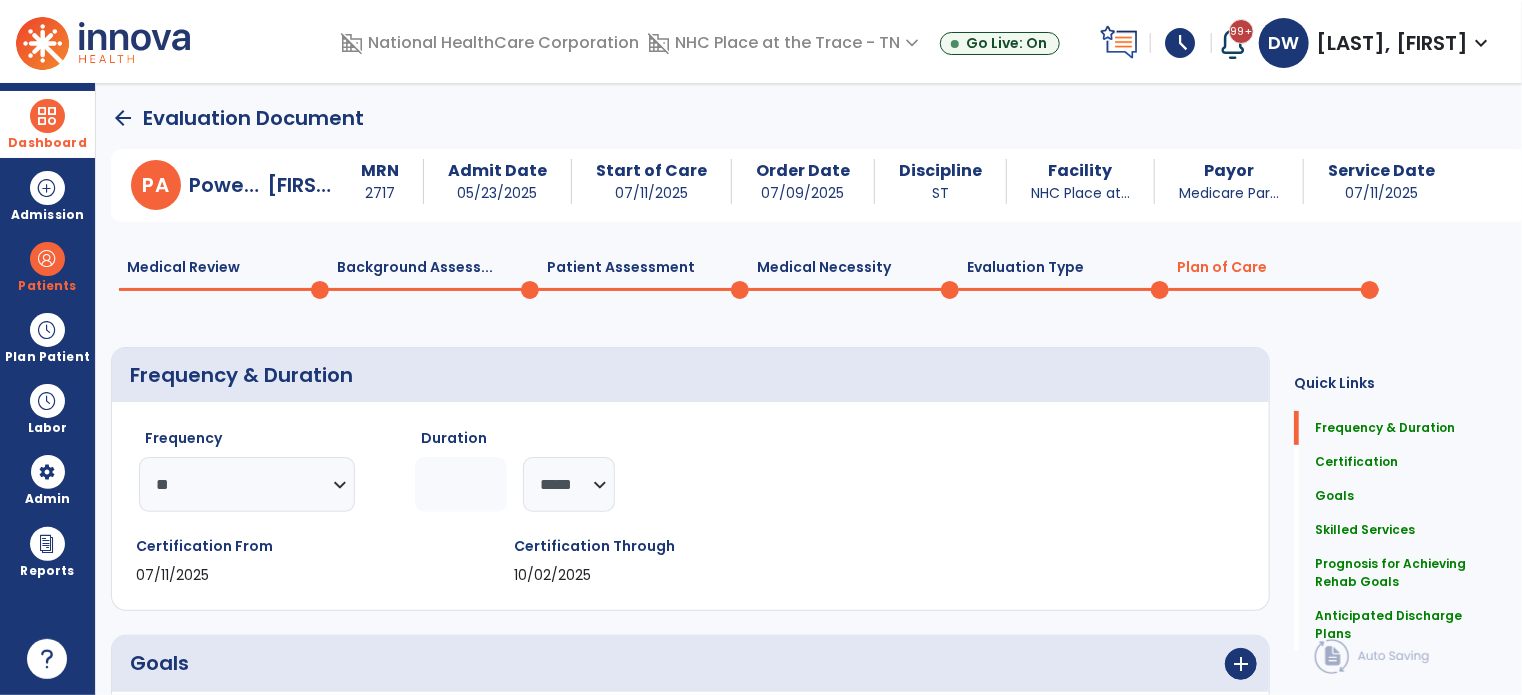 click on "Patient Assessment  0" 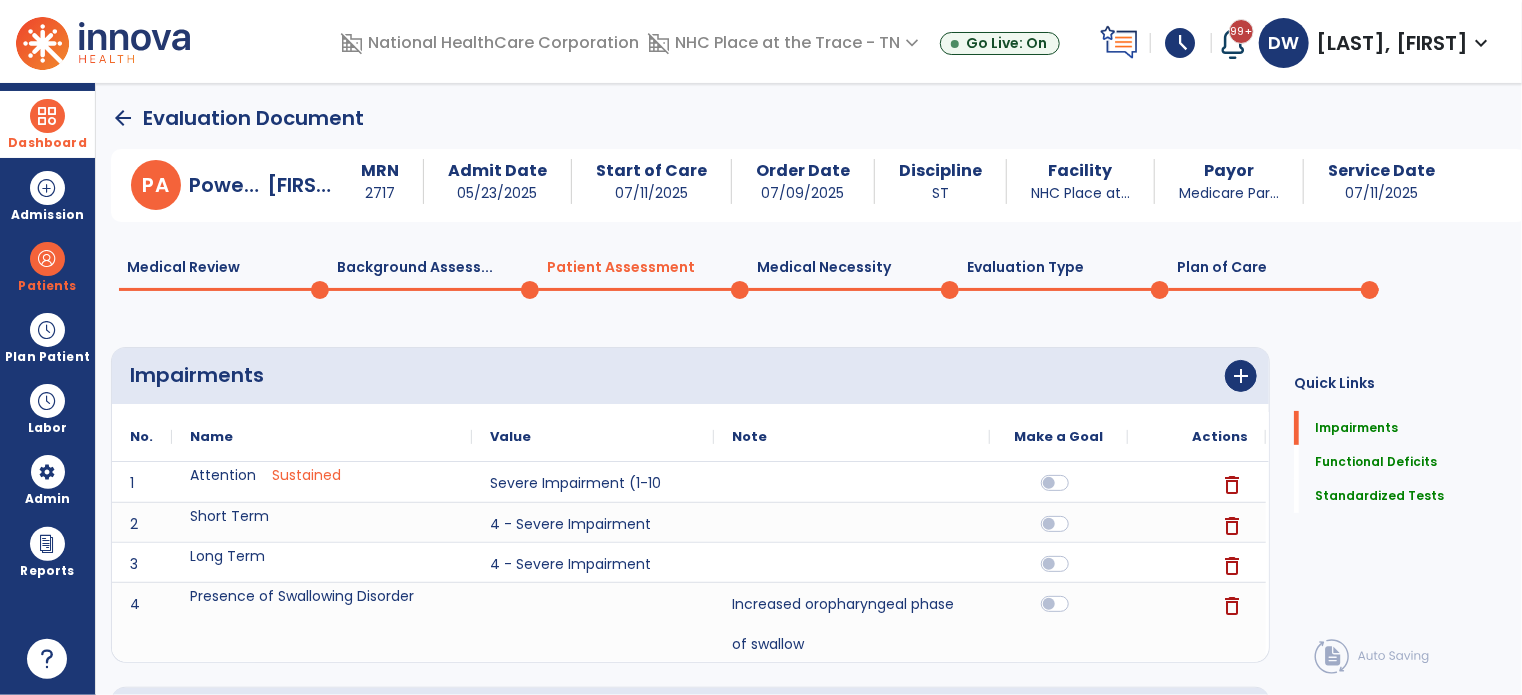 click on "Medical Necessity  0" 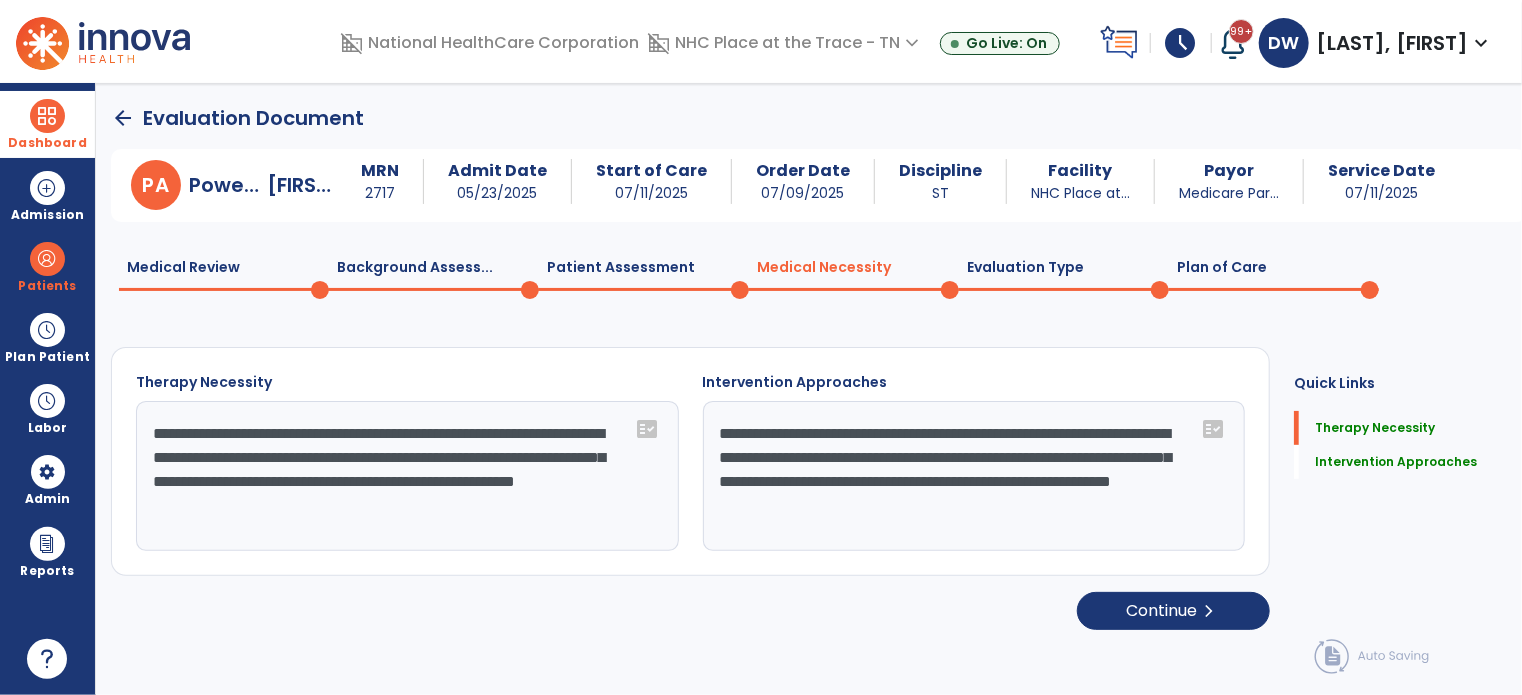 click 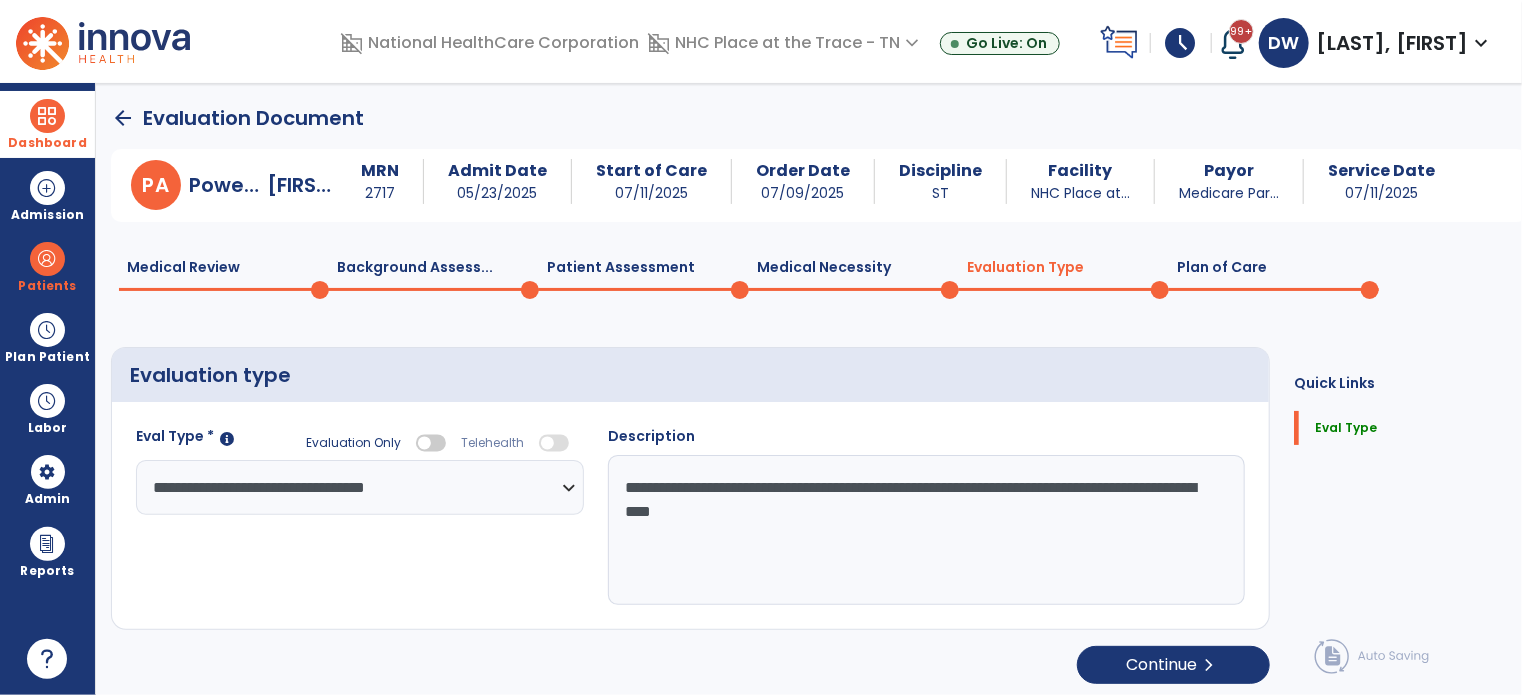 click on "**********" 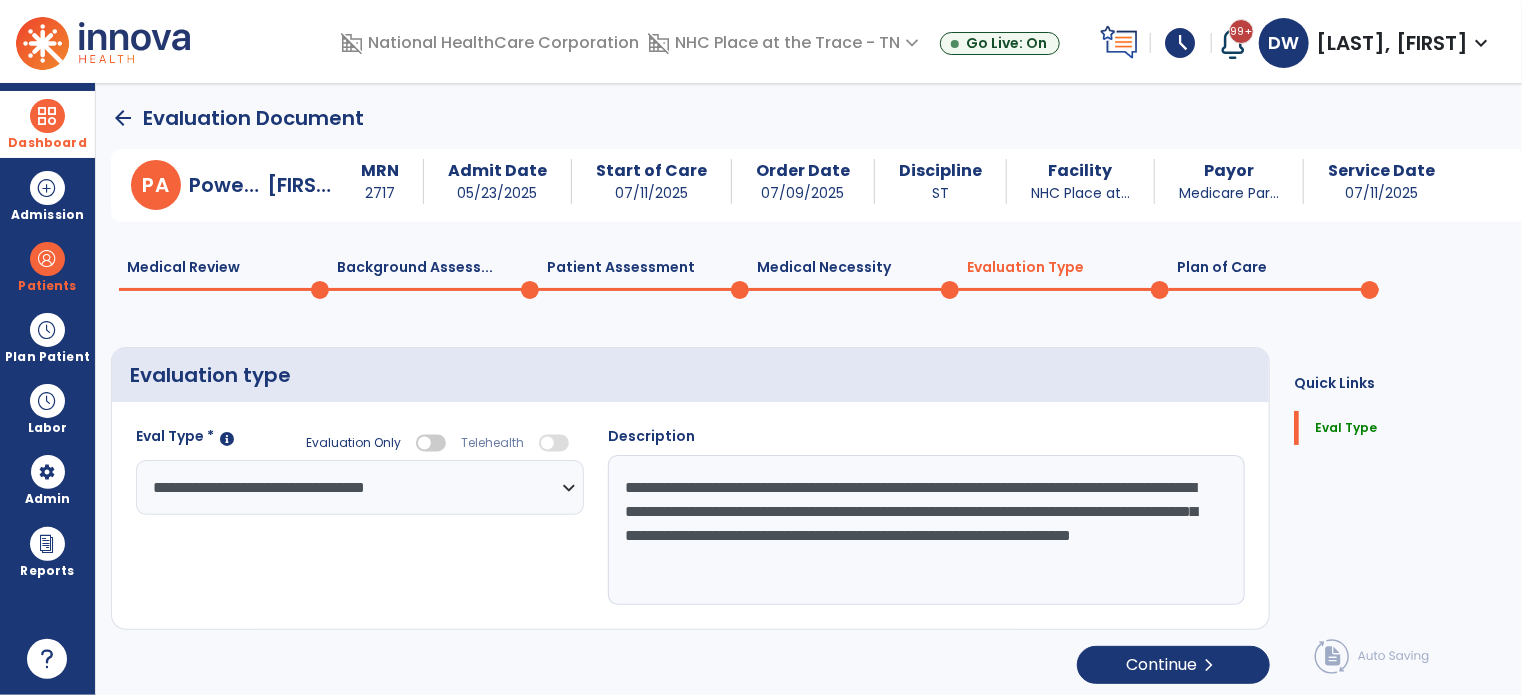 click on "**********" 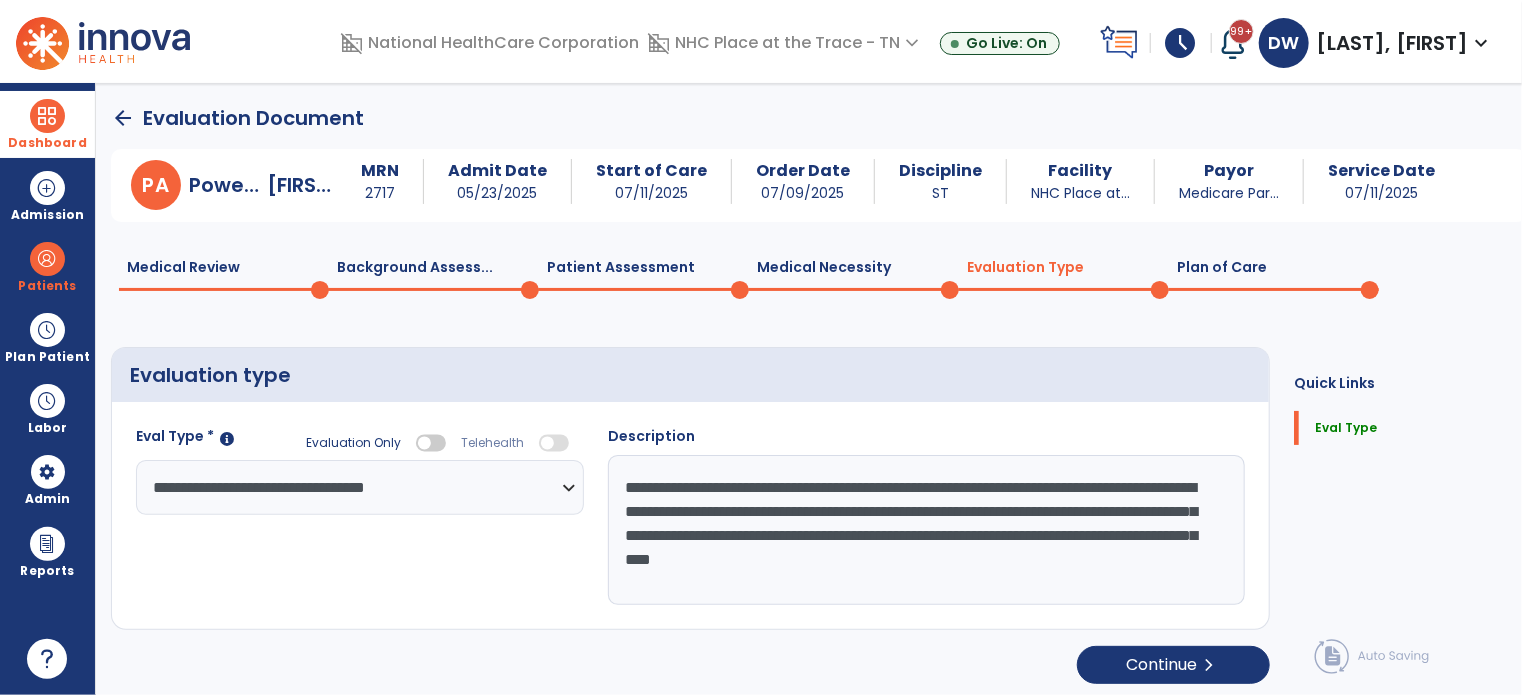 click on "**********" 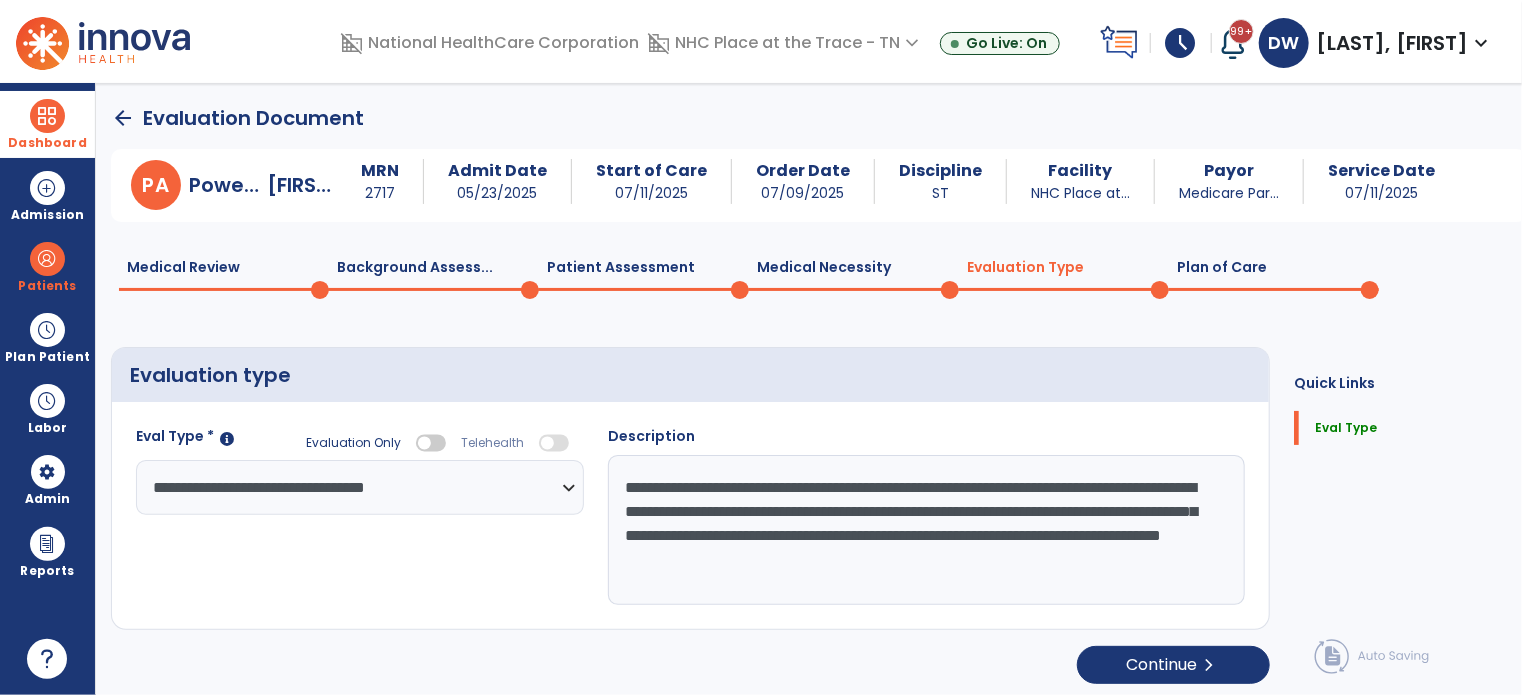 click on "**********" 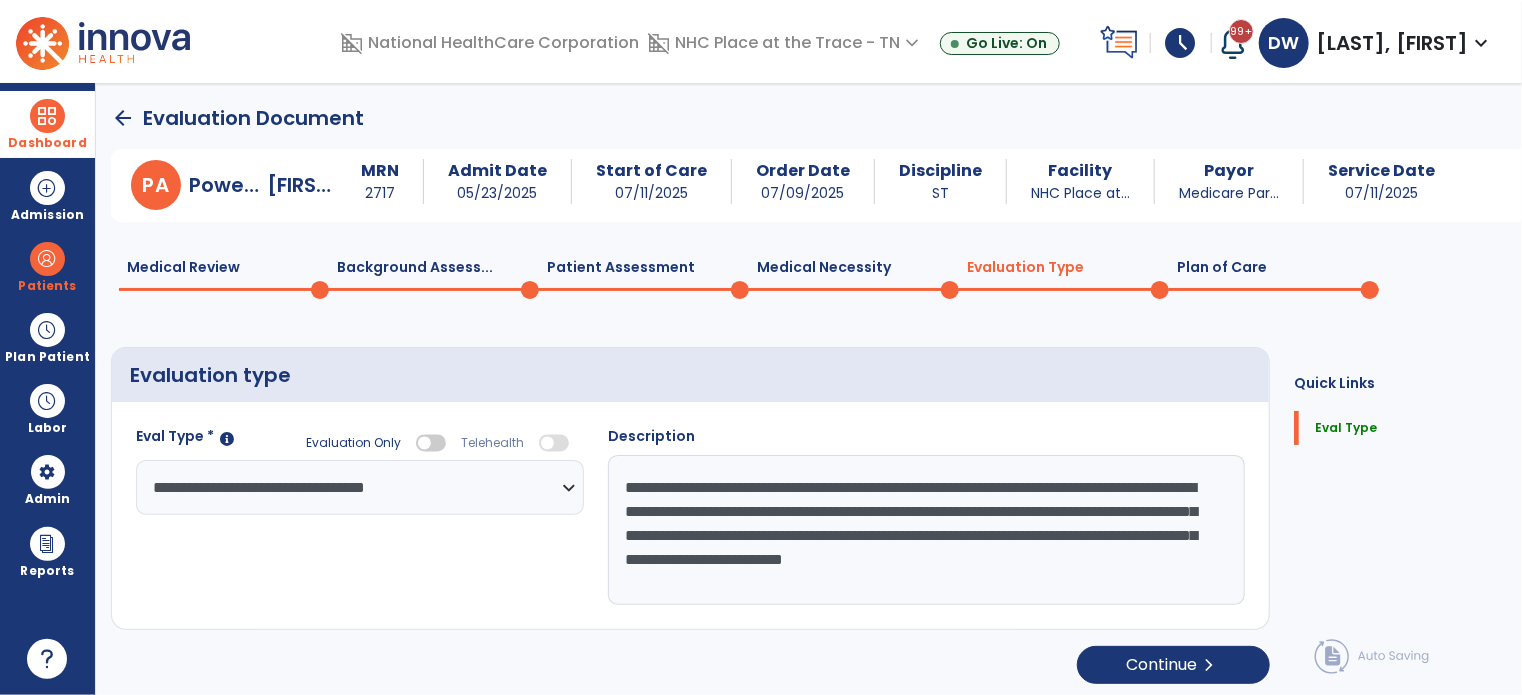 click on "**********" 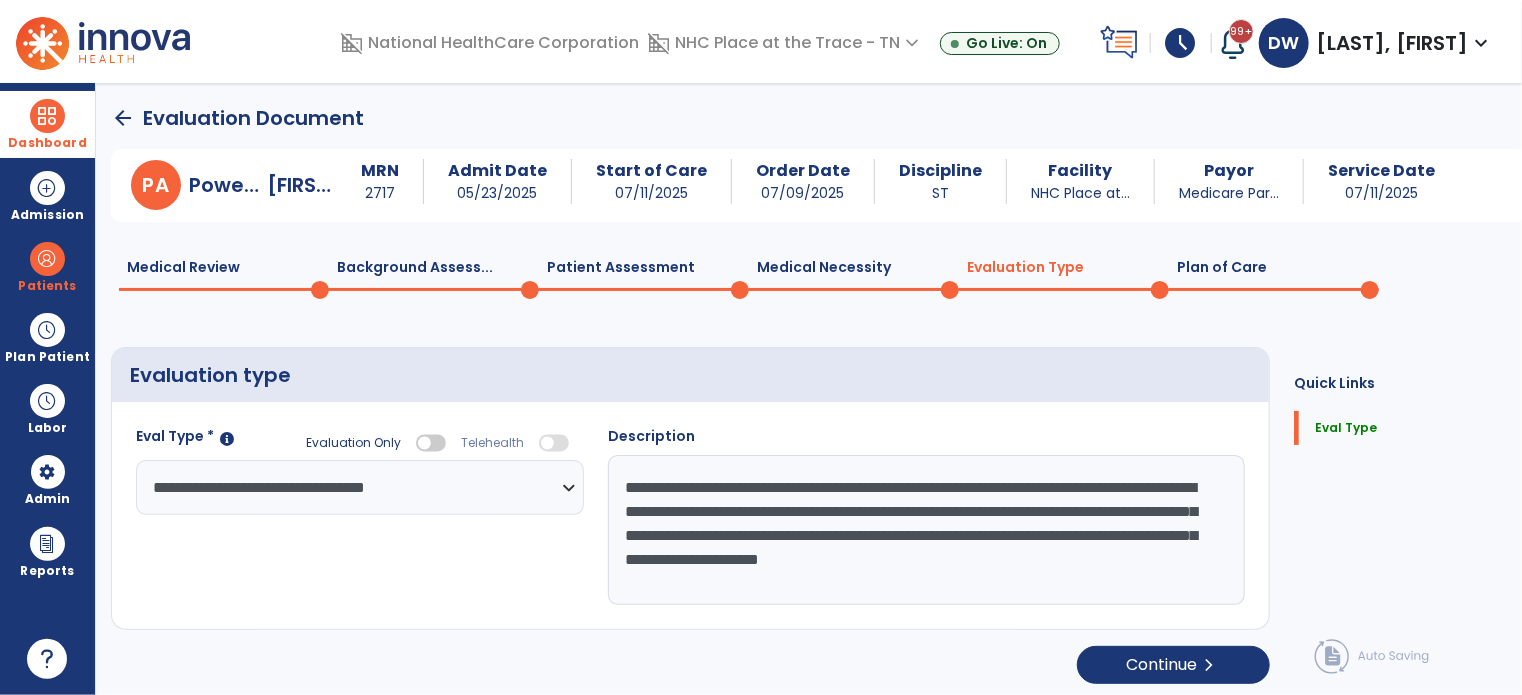 scroll, scrollTop: 4, scrollLeft: 0, axis: vertical 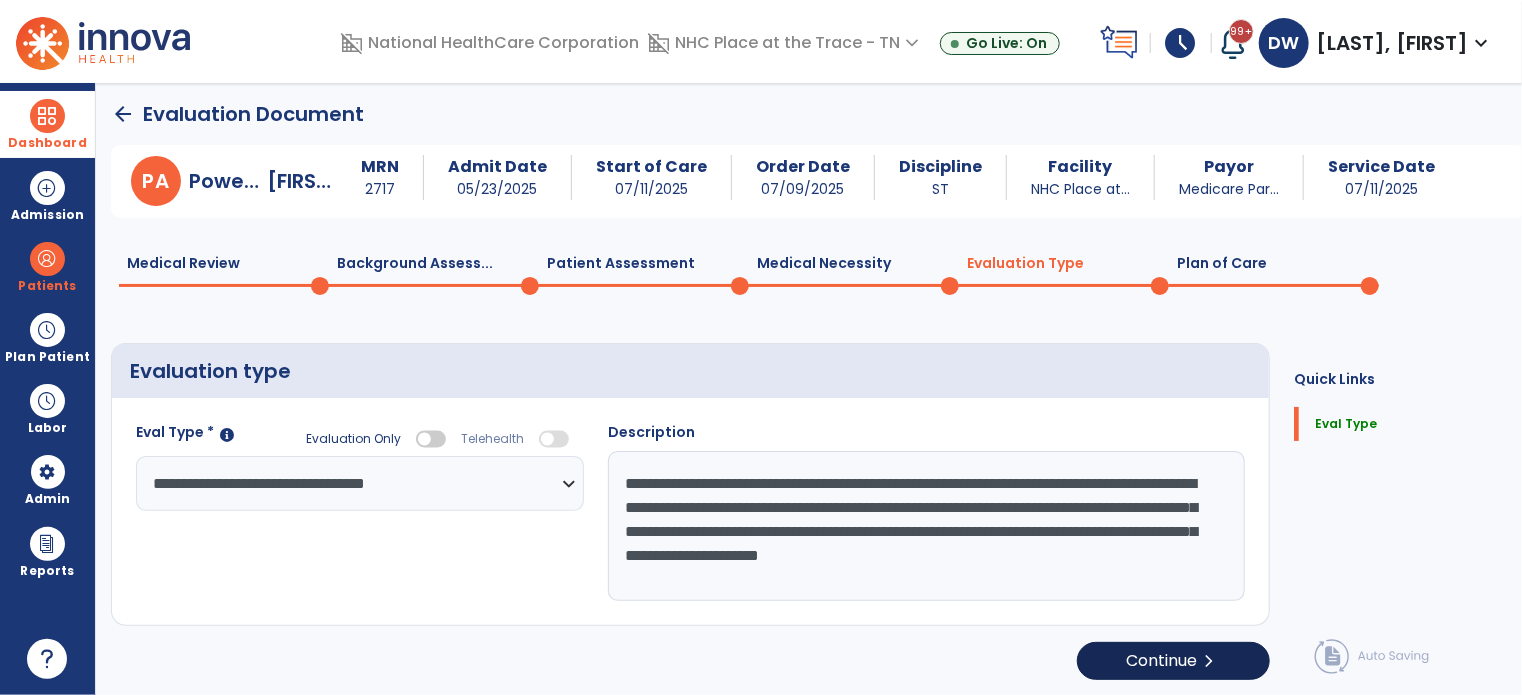 type on "**********" 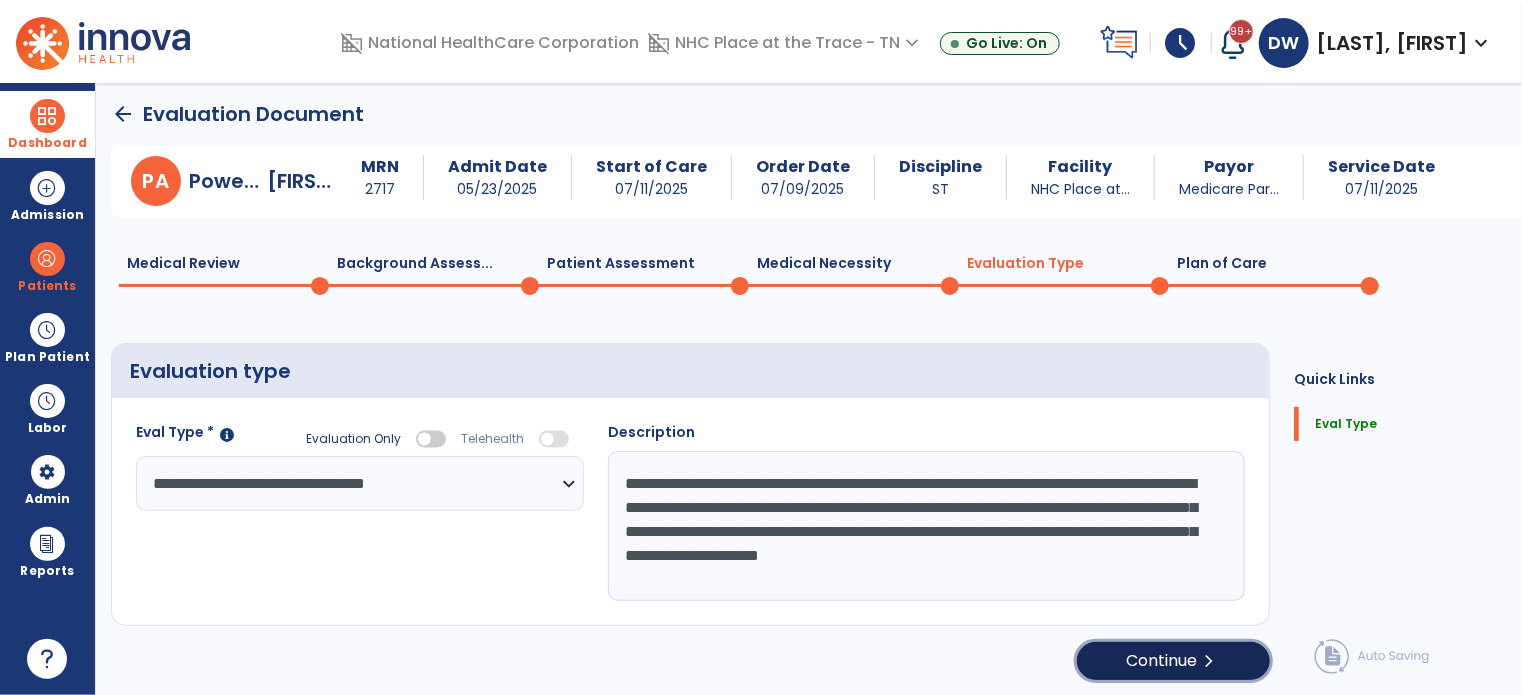 click on "Continue  chevron_right" 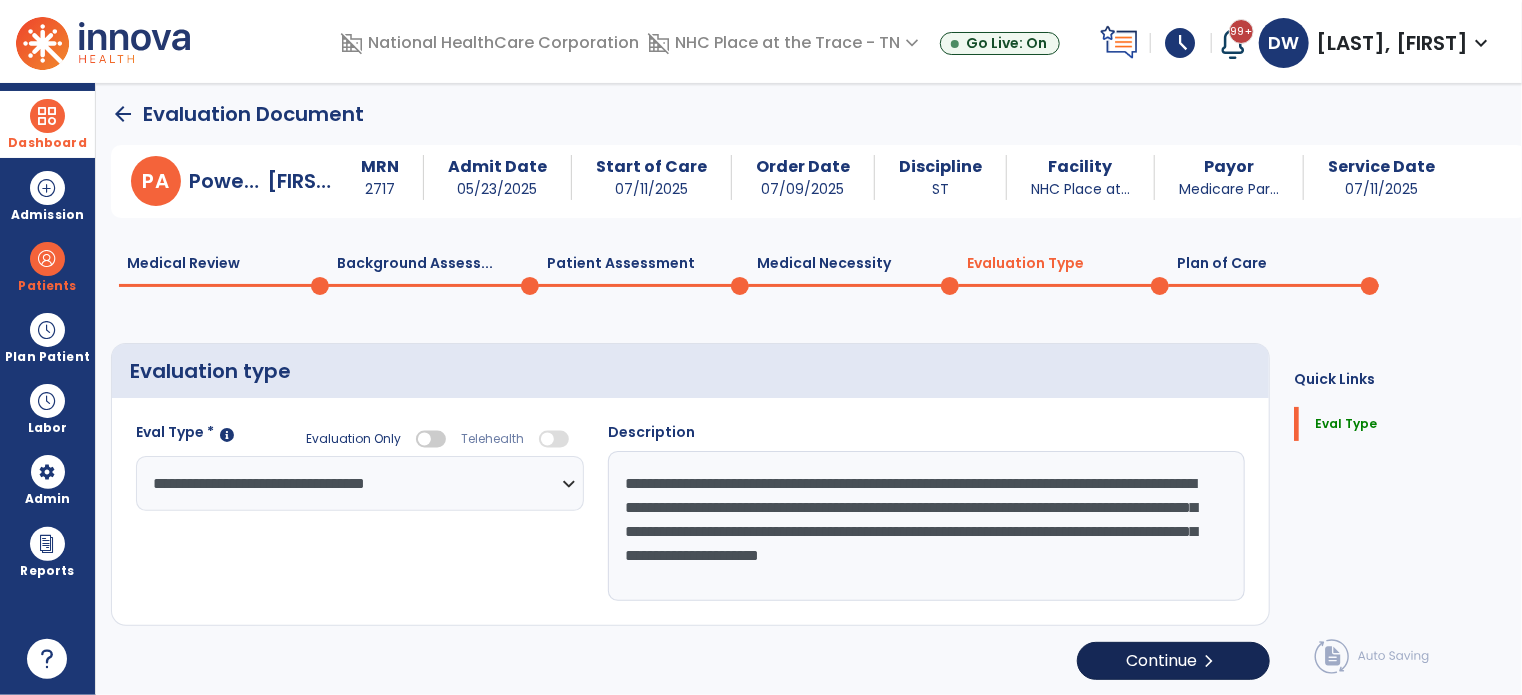 select on "**" 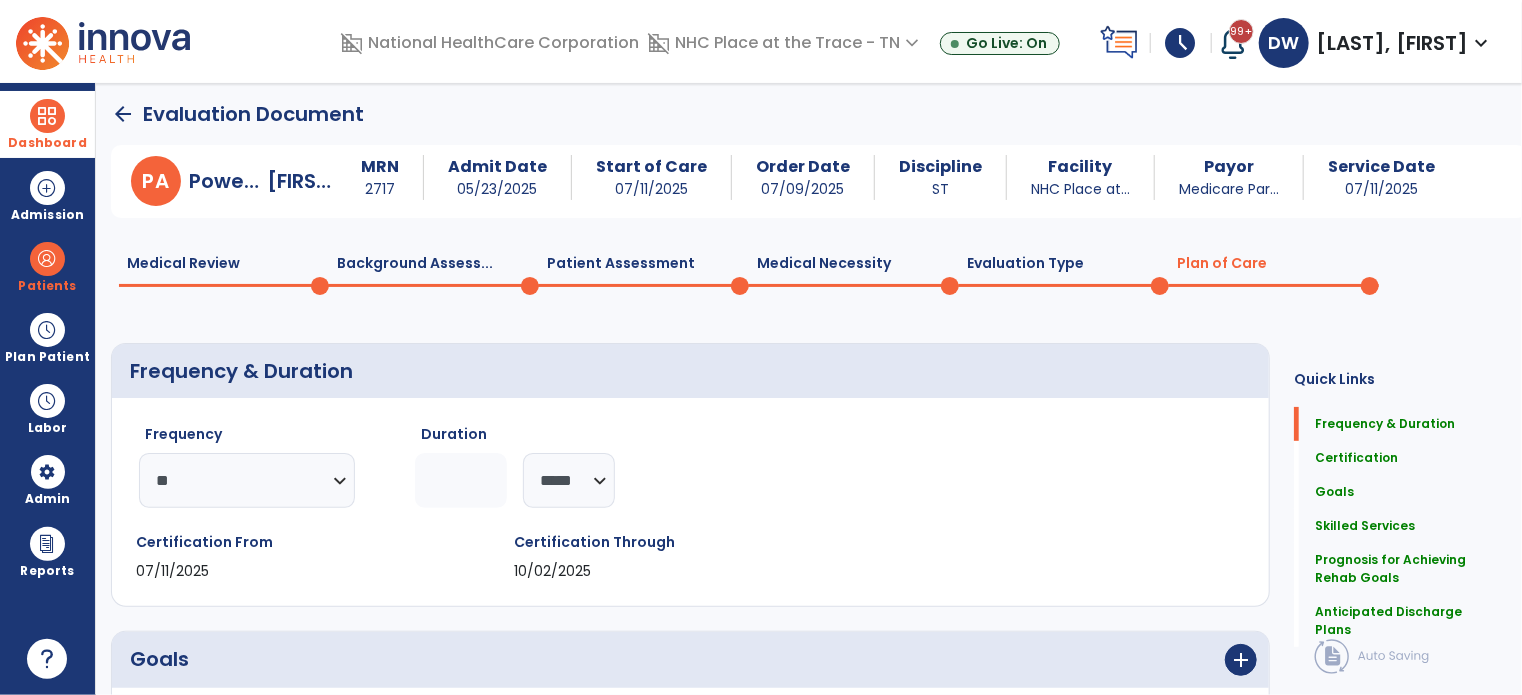 click on "add" at bounding box center (982, 660) 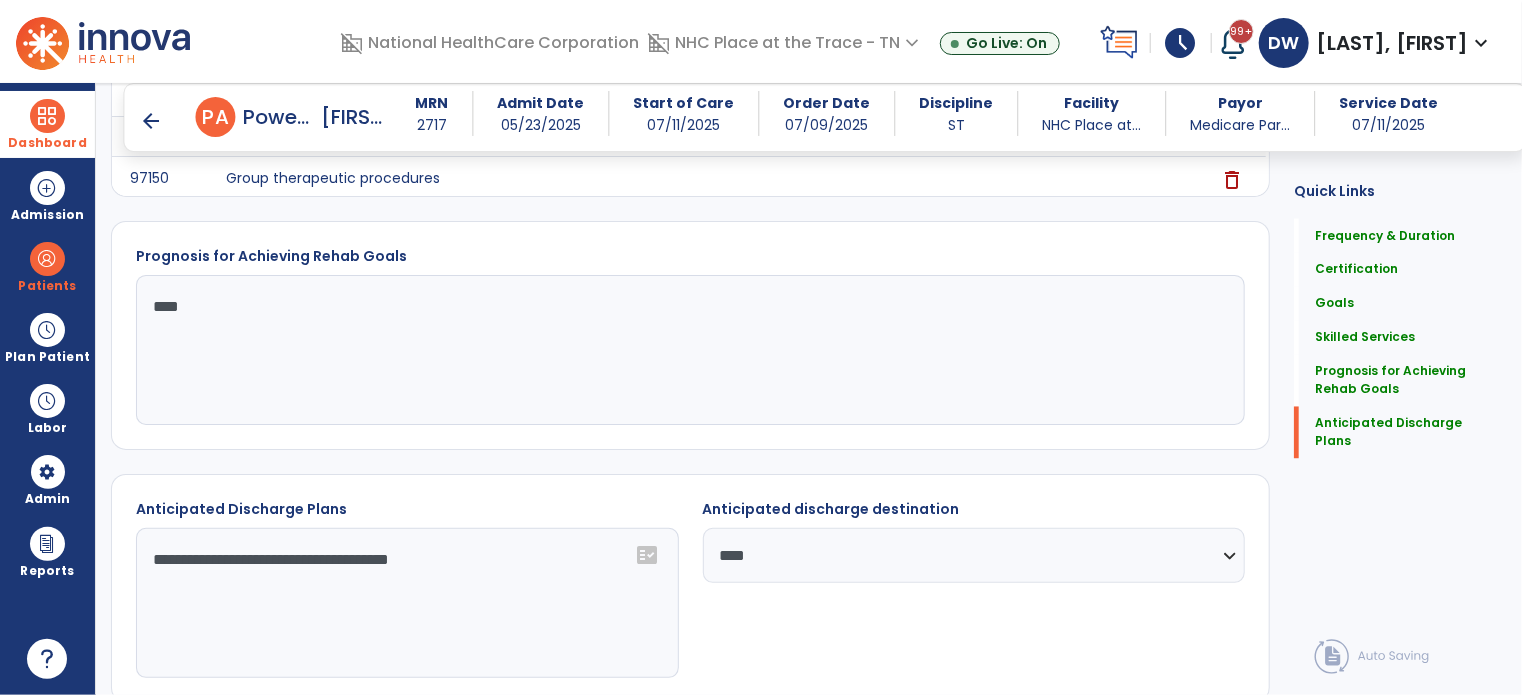 scroll, scrollTop: 1843, scrollLeft: 0, axis: vertical 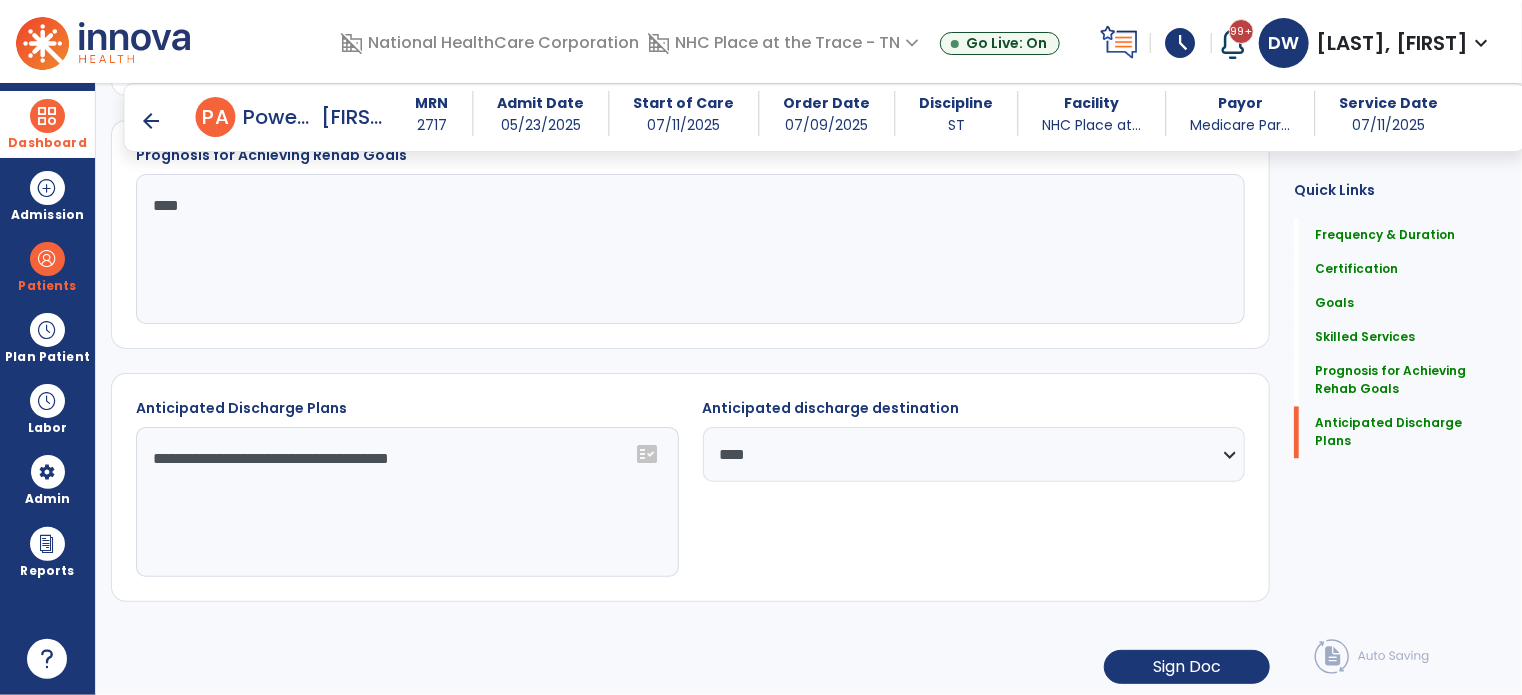 click on "arrow_back" at bounding box center (152, 121) 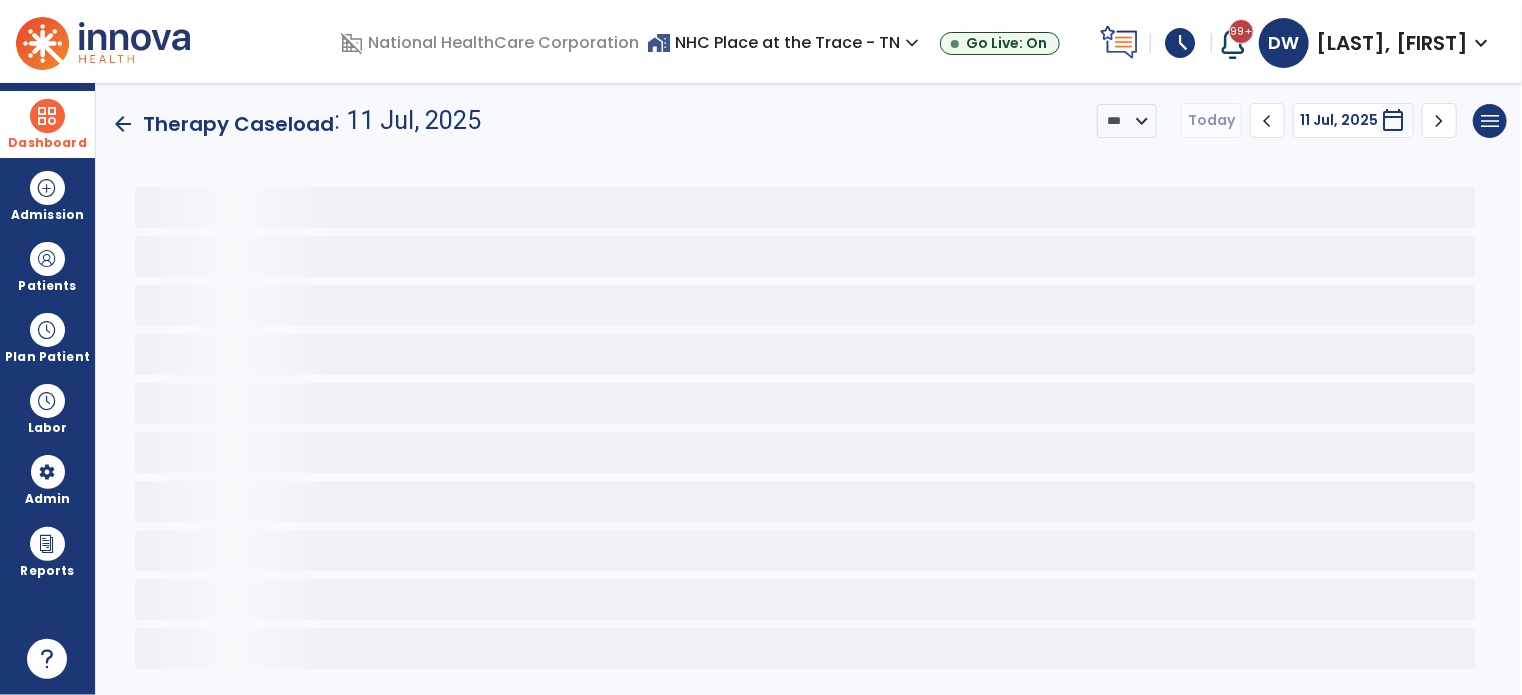 scroll, scrollTop: 0, scrollLeft: 0, axis: both 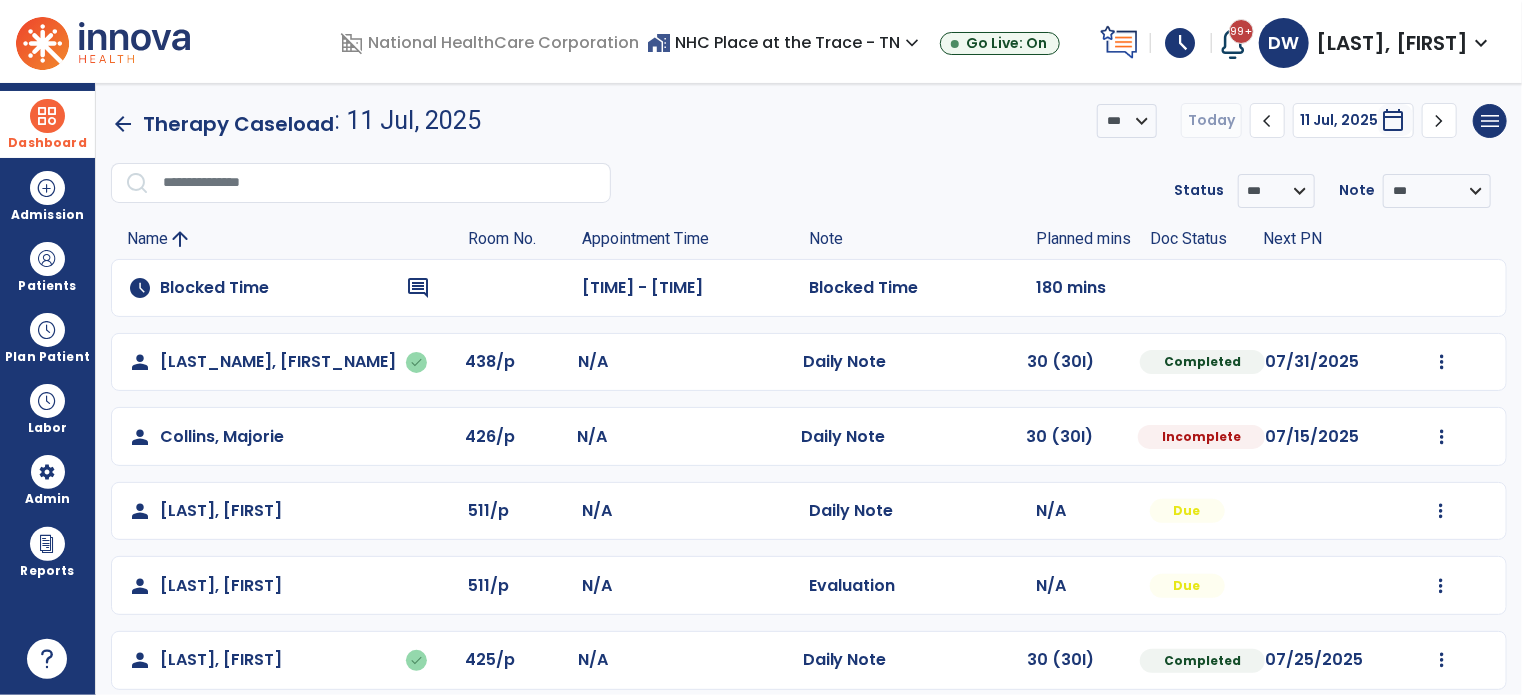 click at bounding box center (47, 116) 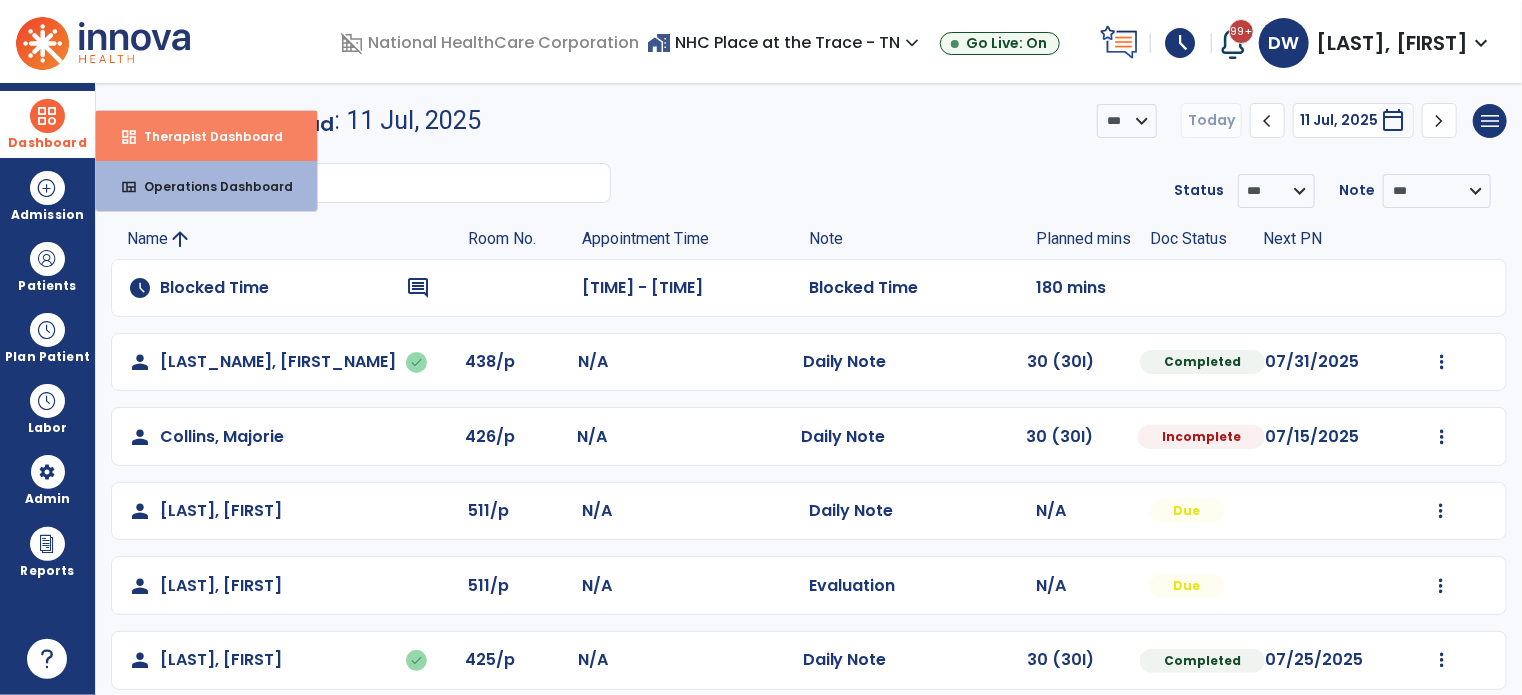 click on "dashboard" at bounding box center (129, 137) 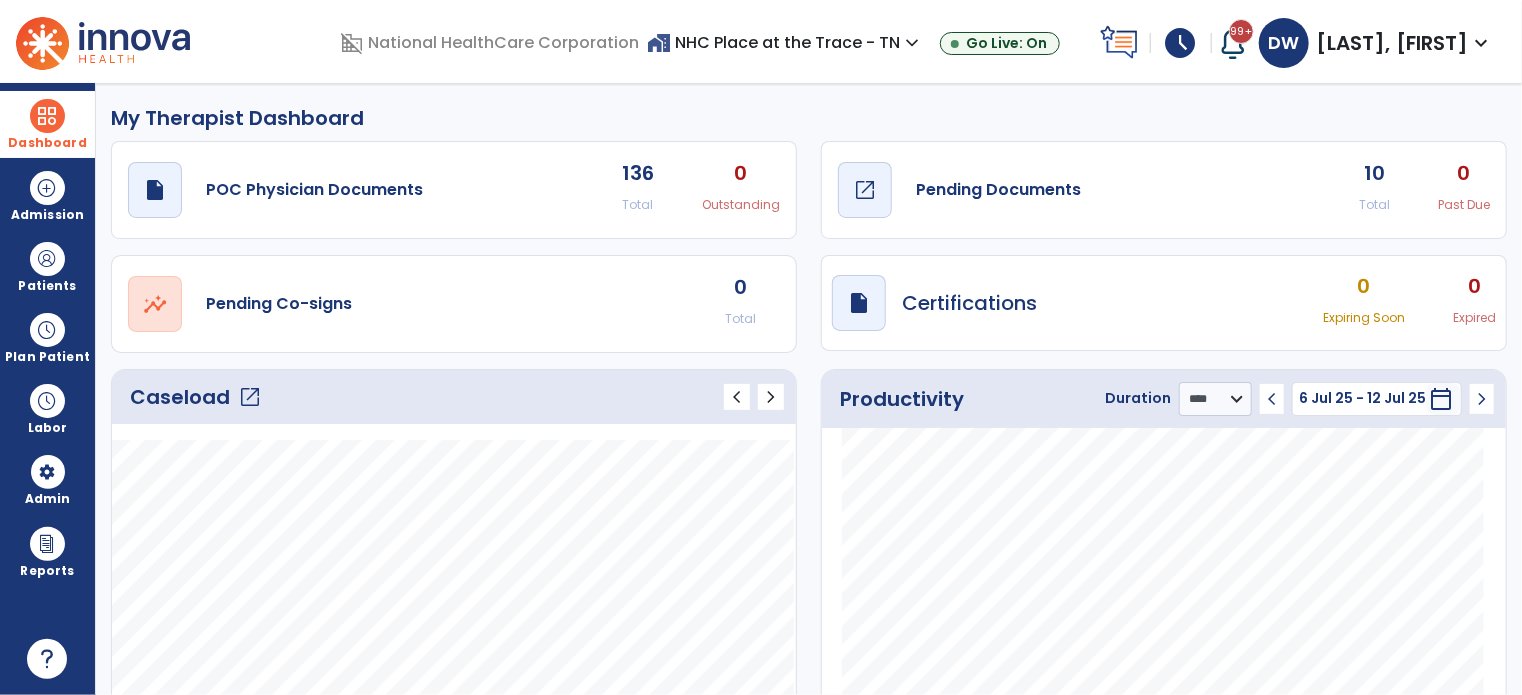 click on "Pending Documents" 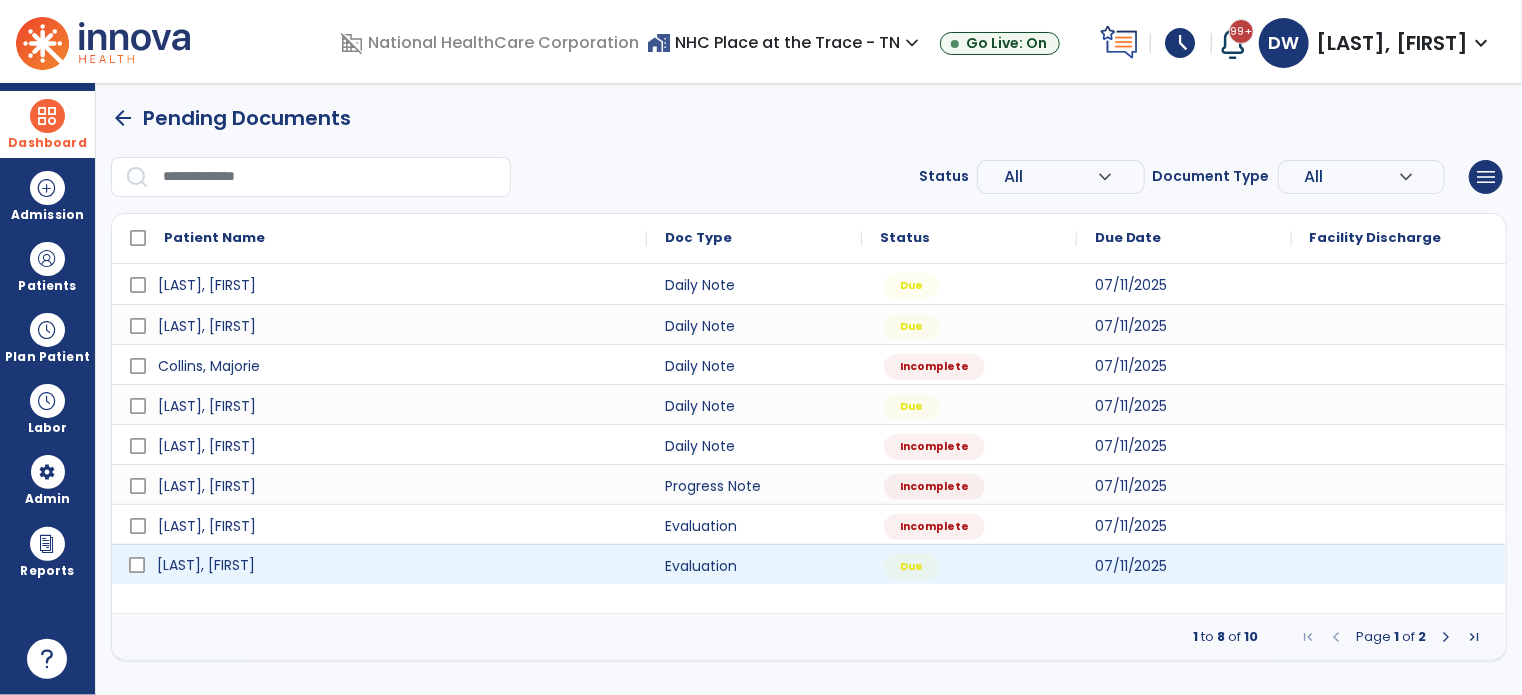 click on "Davis, Roger" at bounding box center (206, 565) 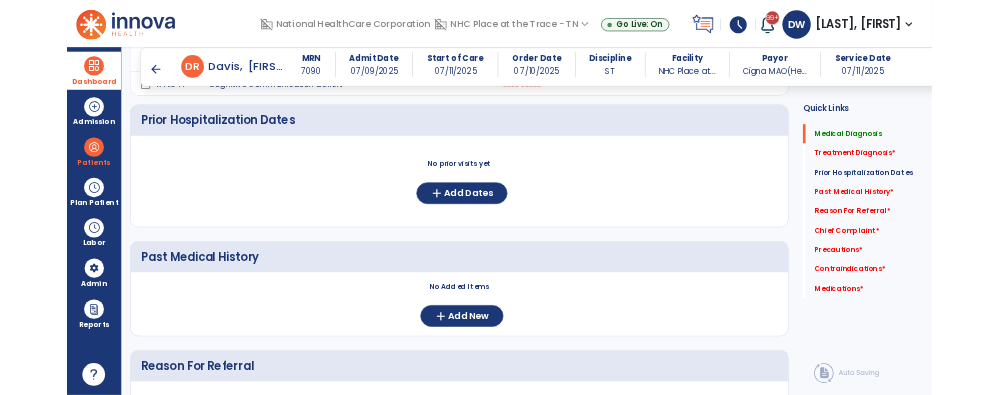 scroll, scrollTop: 520, scrollLeft: 0, axis: vertical 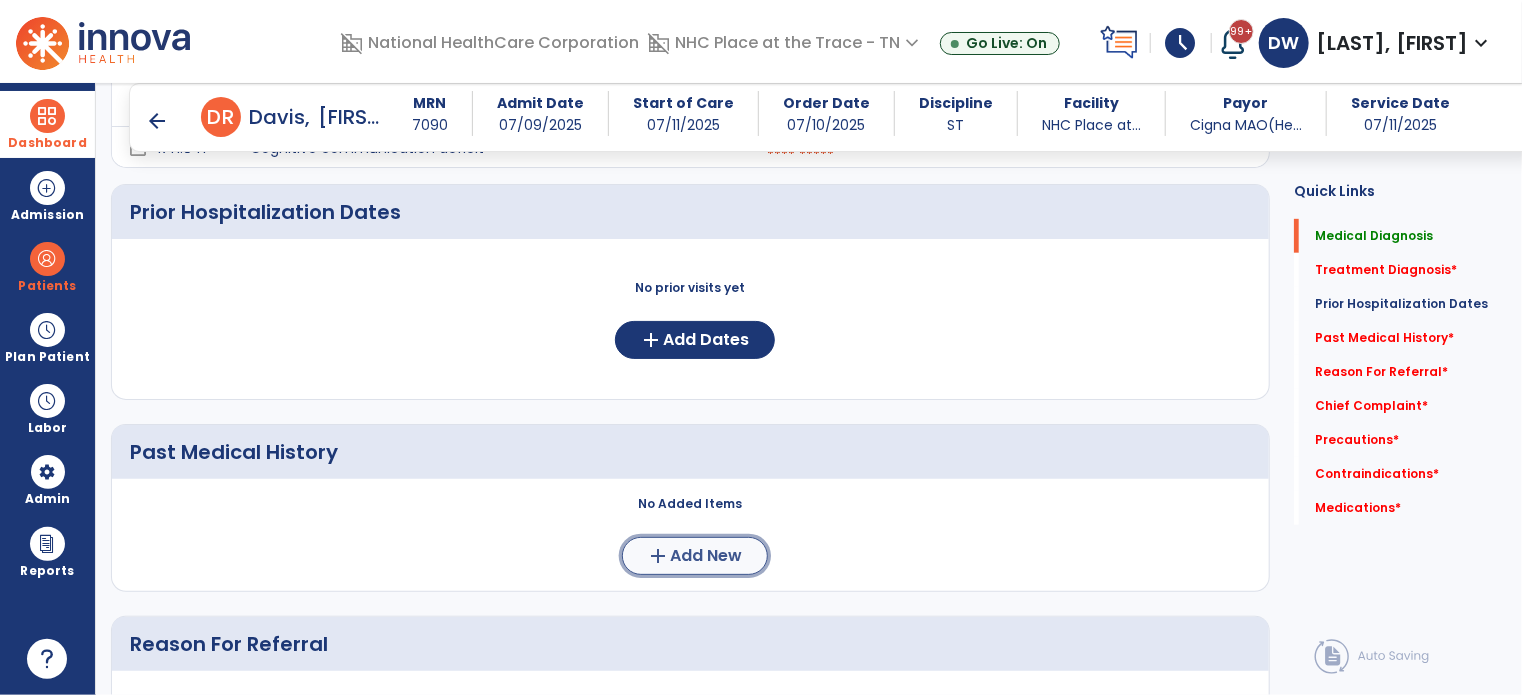 click on "Add New" 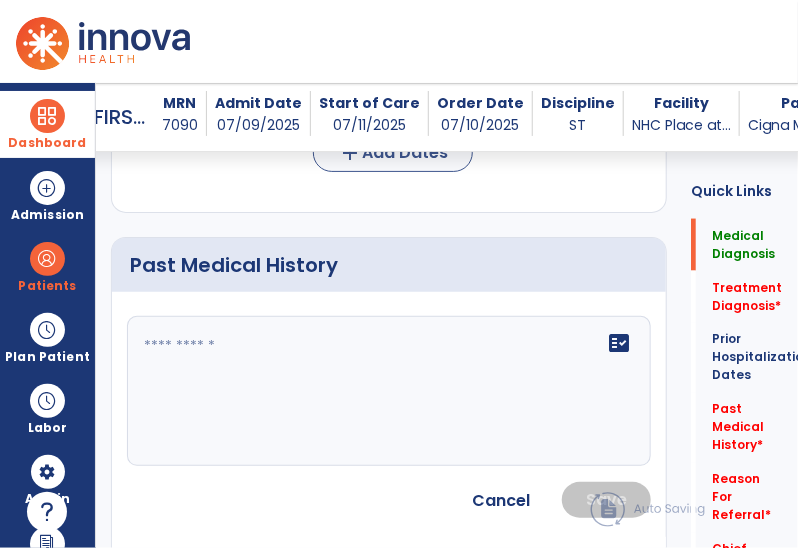 scroll, scrollTop: 747, scrollLeft: 0, axis: vertical 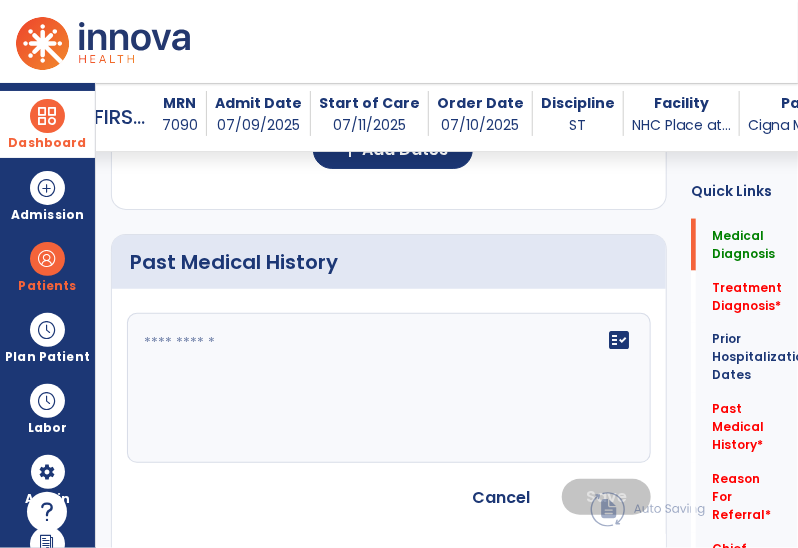 click on "fact_check" 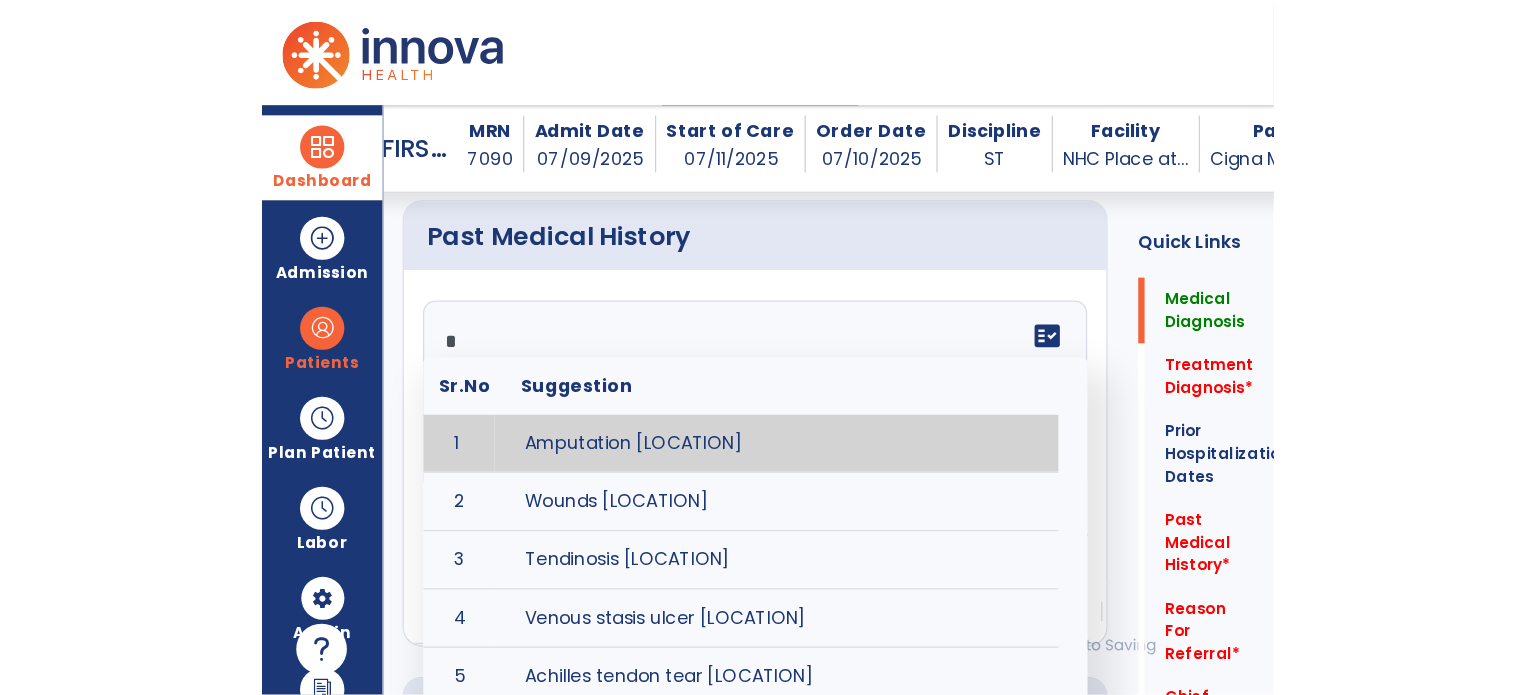 scroll, scrollTop: 824, scrollLeft: 0, axis: vertical 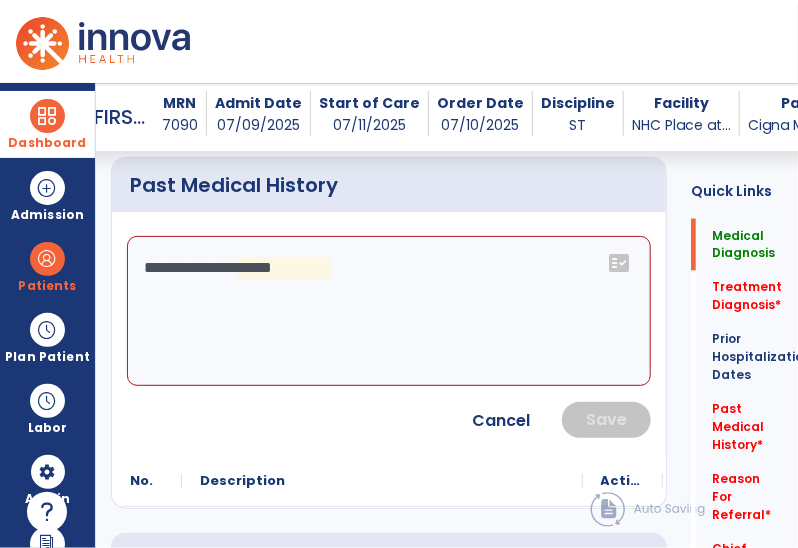 drag, startPoint x: 267, startPoint y: 319, endPoint x: 192, endPoint y: 304, distance: 76.48529 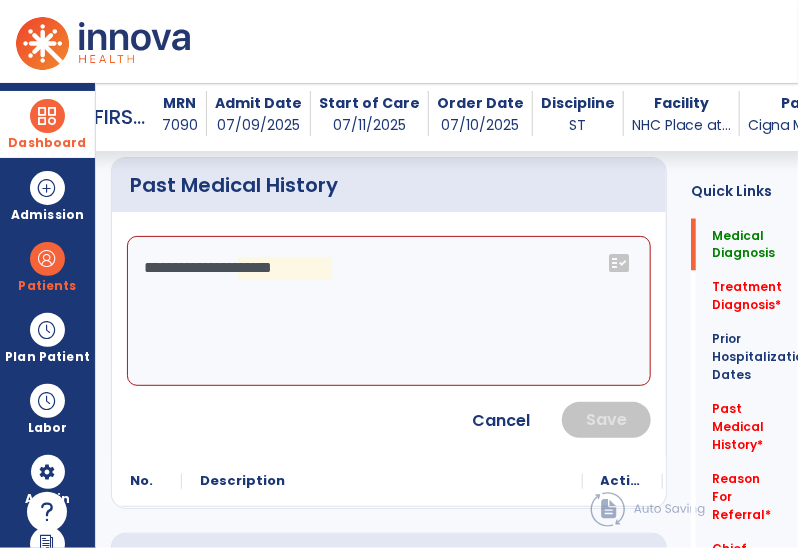click on "**********" 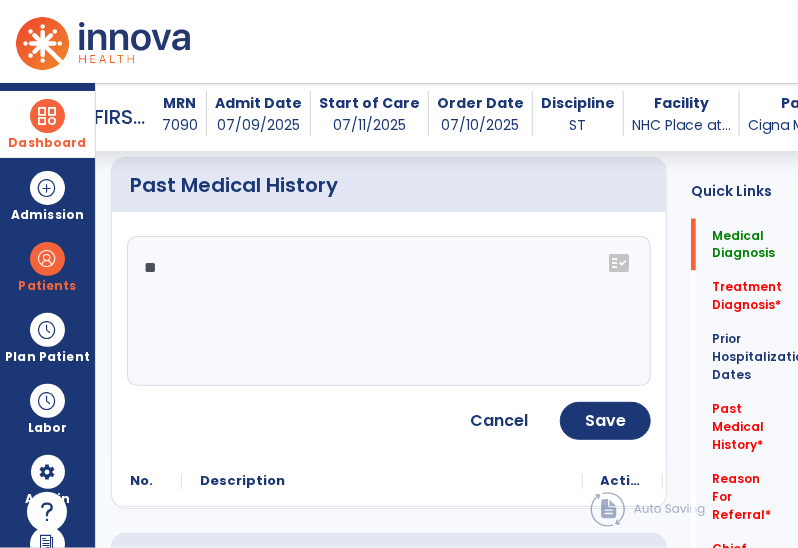 type on "*" 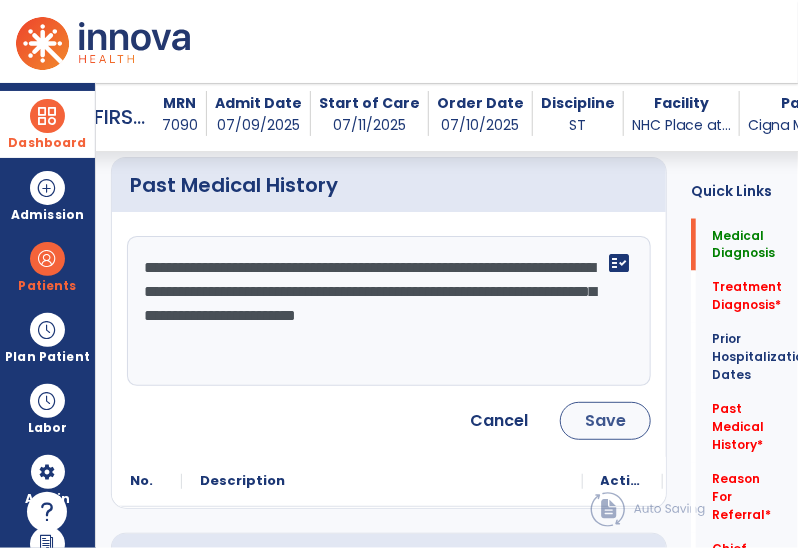 type on "**********" 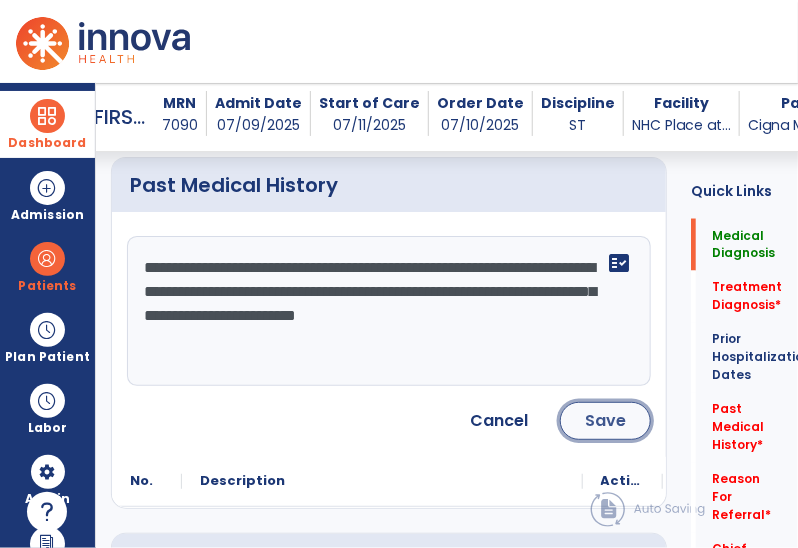 click on "Save" 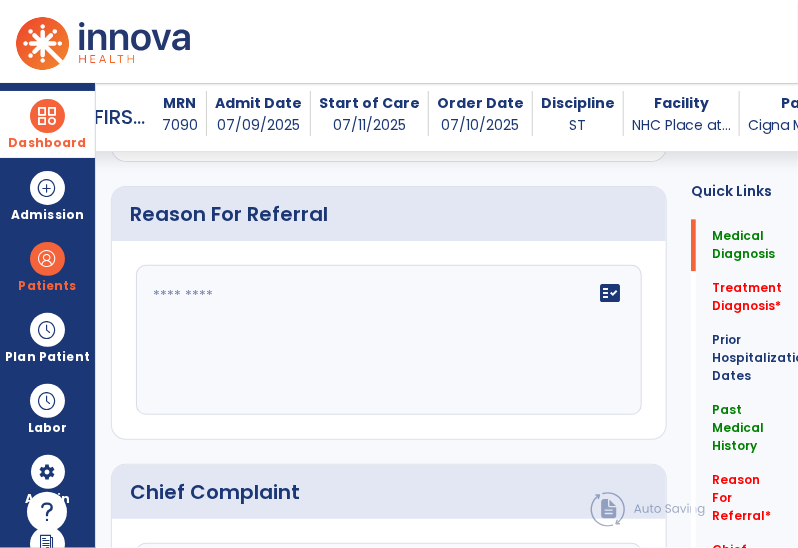 scroll, scrollTop: 1145, scrollLeft: 0, axis: vertical 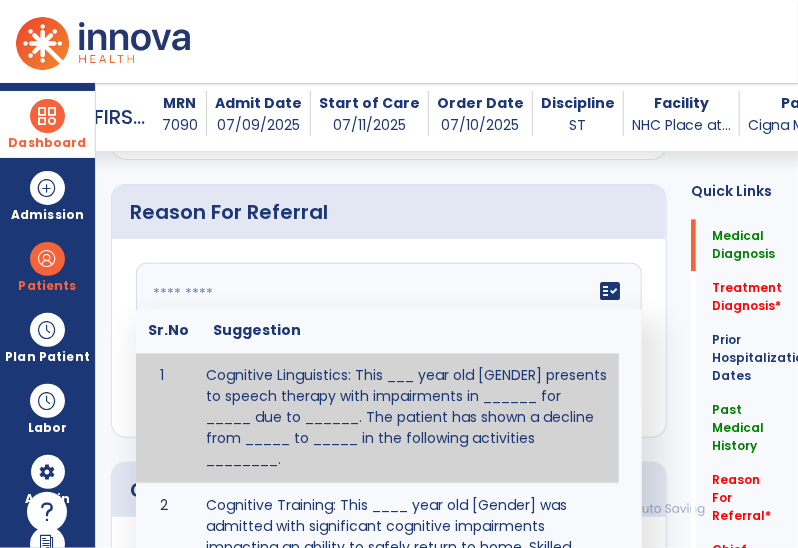 click 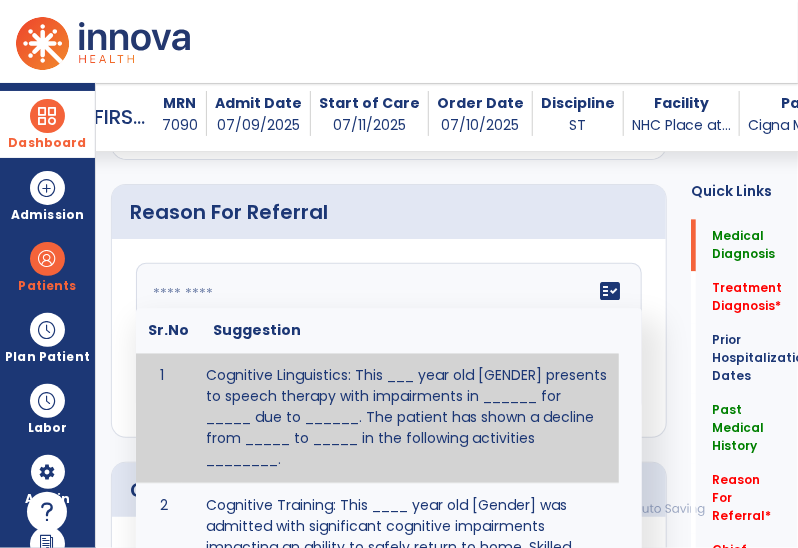 scroll, scrollTop: 1305, scrollLeft: 0, axis: vertical 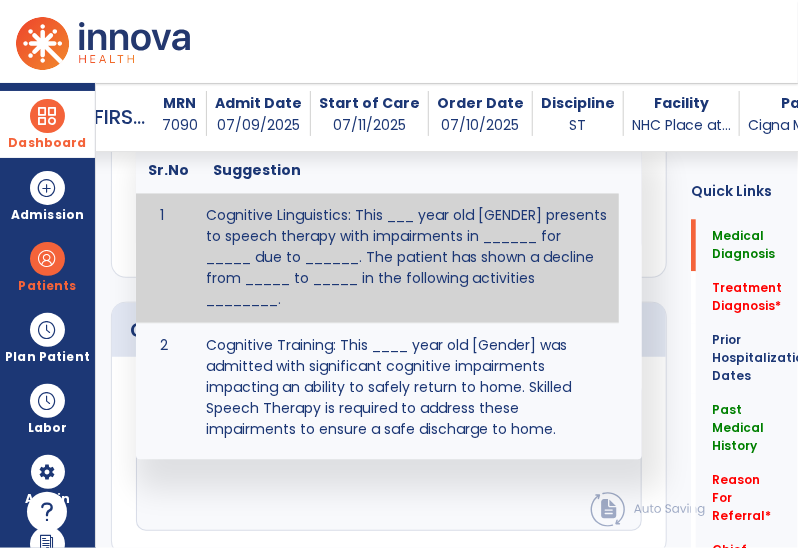 paste on "**********" 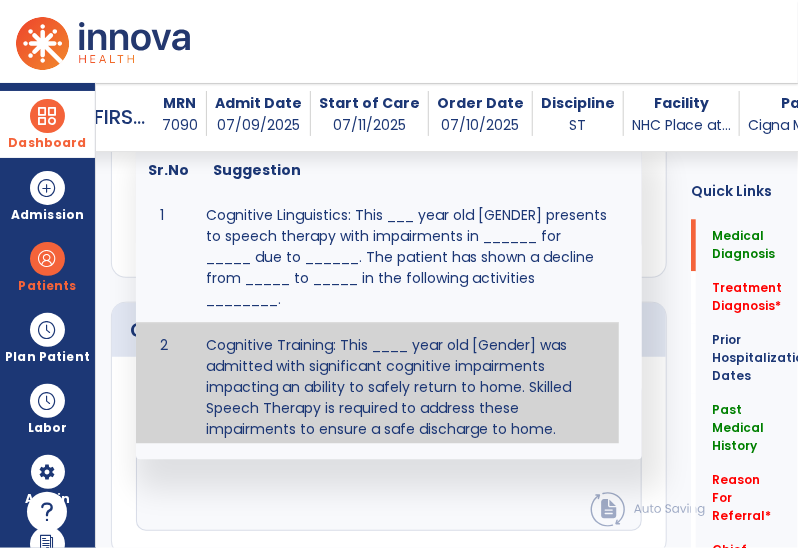 type on "**********" 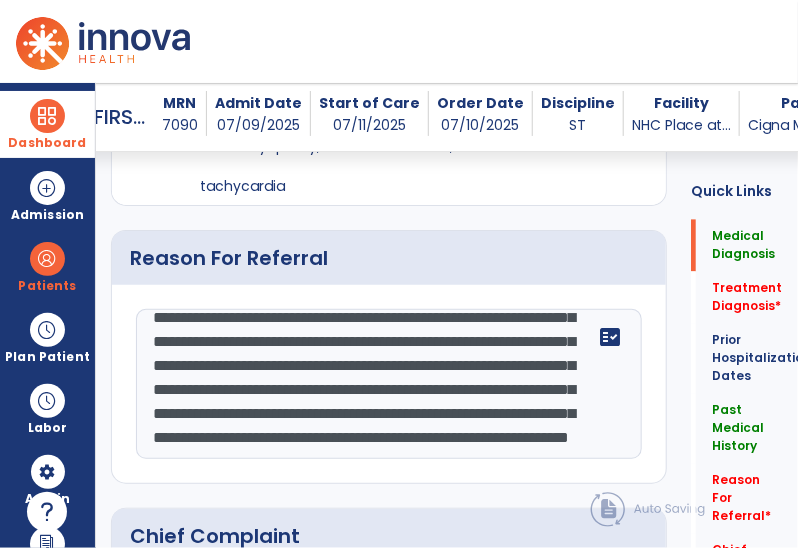 scroll, scrollTop: 1098, scrollLeft: 0, axis: vertical 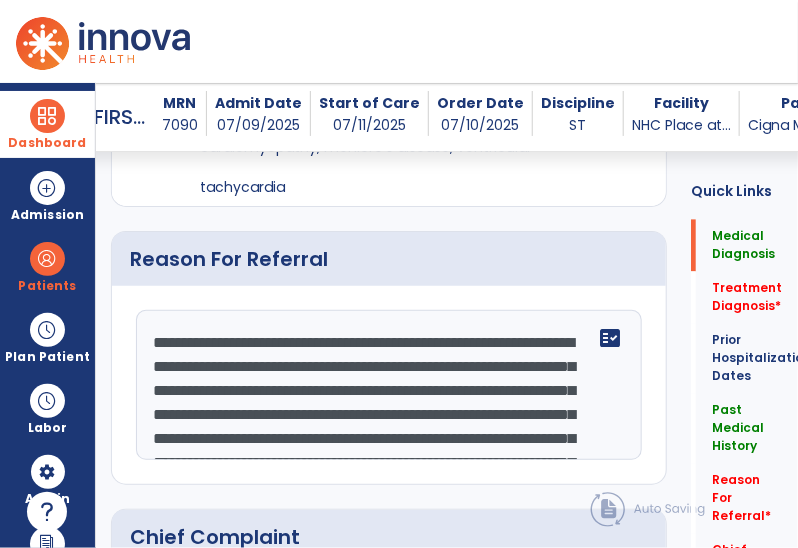 click 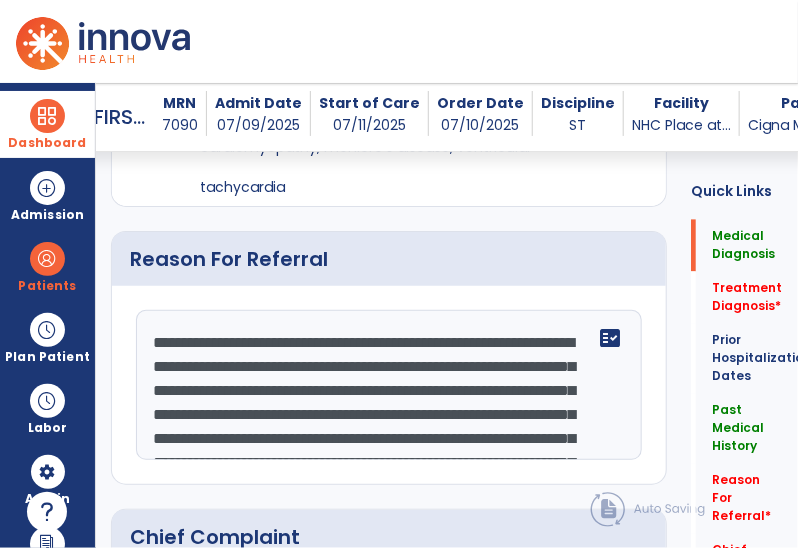scroll, scrollTop: 171, scrollLeft: 0, axis: vertical 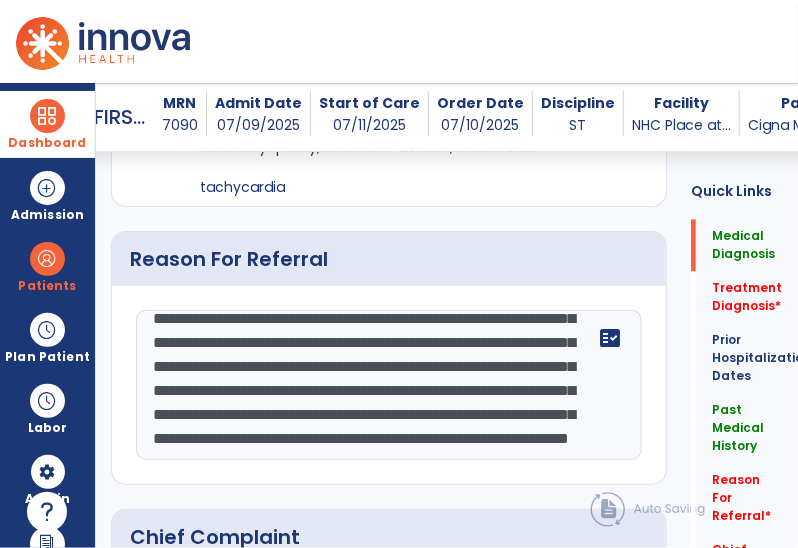 drag, startPoint x: 152, startPoint y: 312, endPoint x: 599, endPoint y: 452, distance: 468.41113 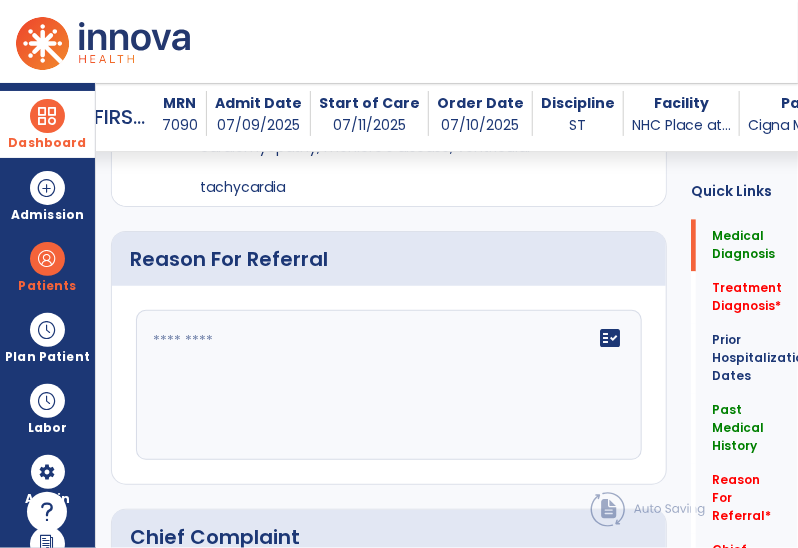 scroll, scrollTop: 0, scrollLeft: 0, axis: both 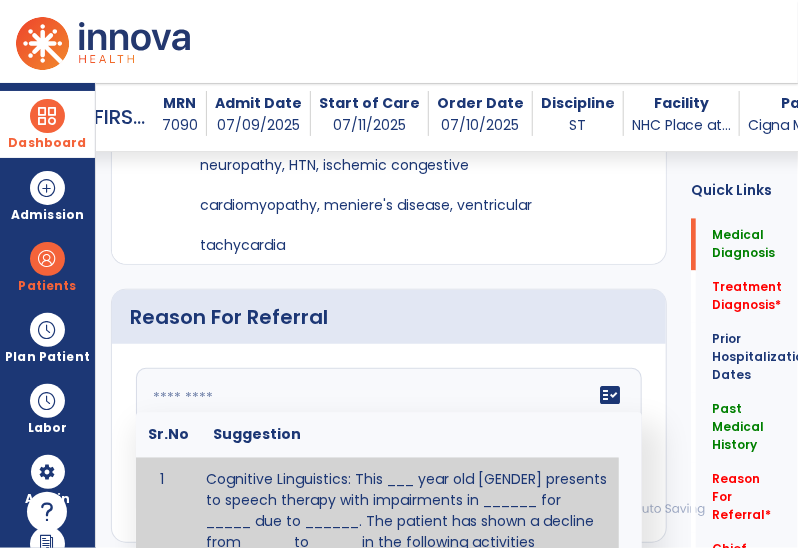 paste on "**********" 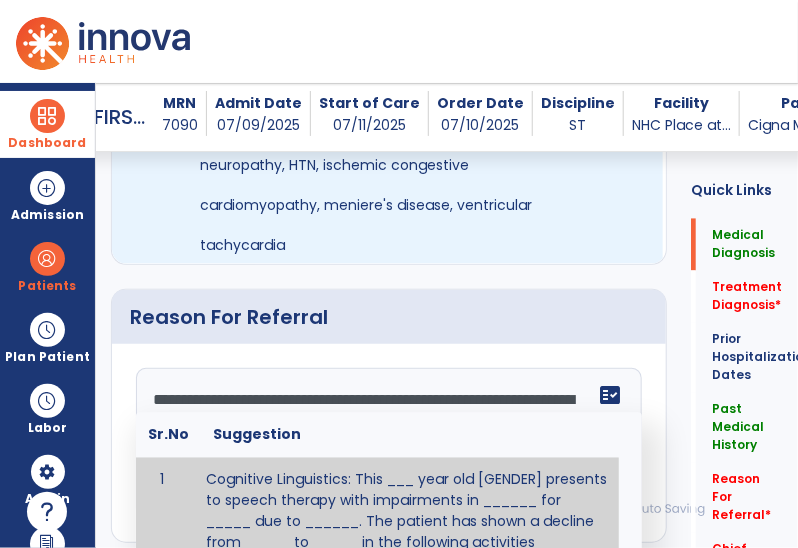 scroll, scrollTop: 231, scrollLeft: 0, axis: vertical 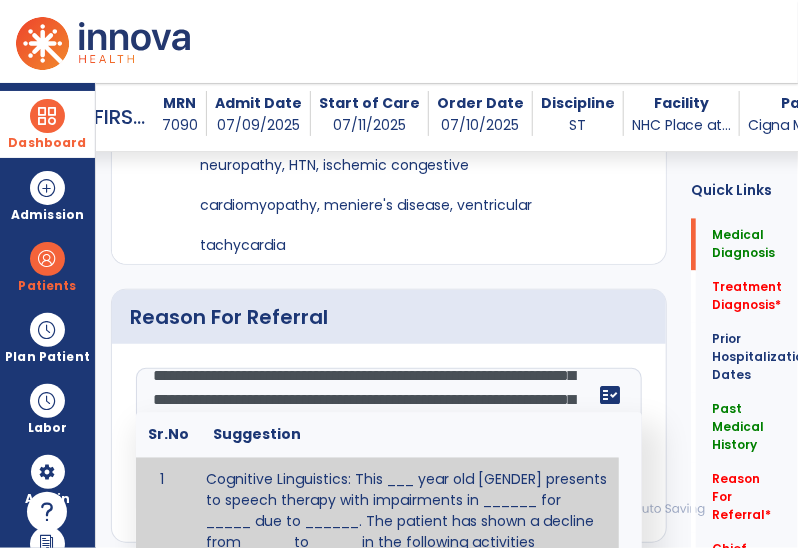 type on "**********" 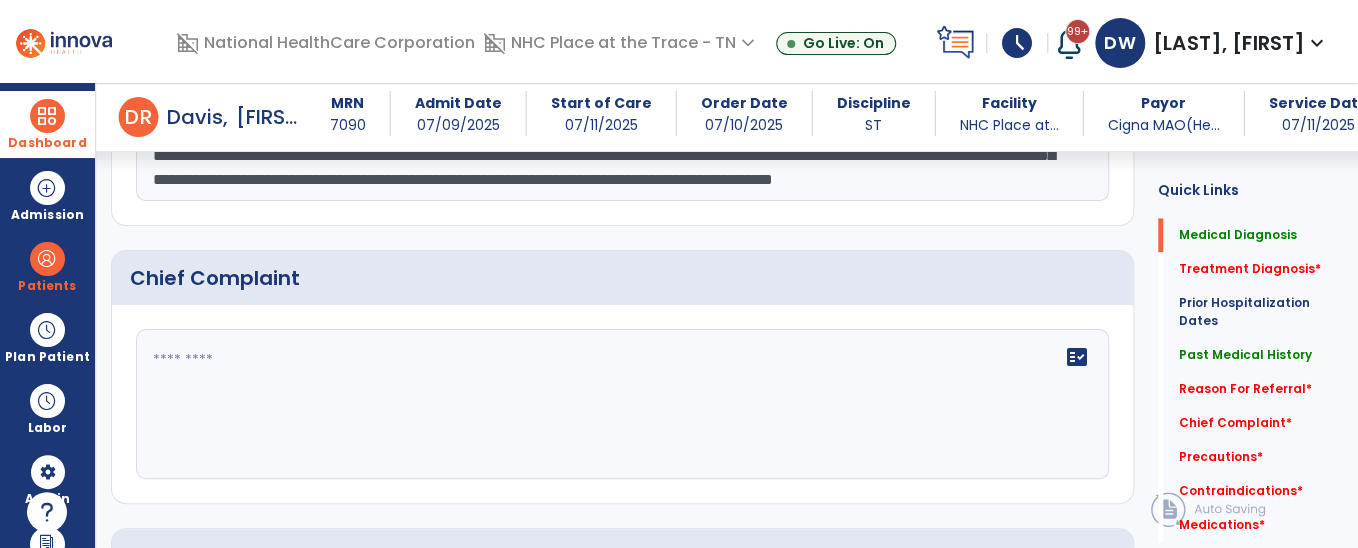 drag, startPoint x: 652, startPoint y: 276, endPoint x: 607, endPoint y: 329, distance: 69.52697 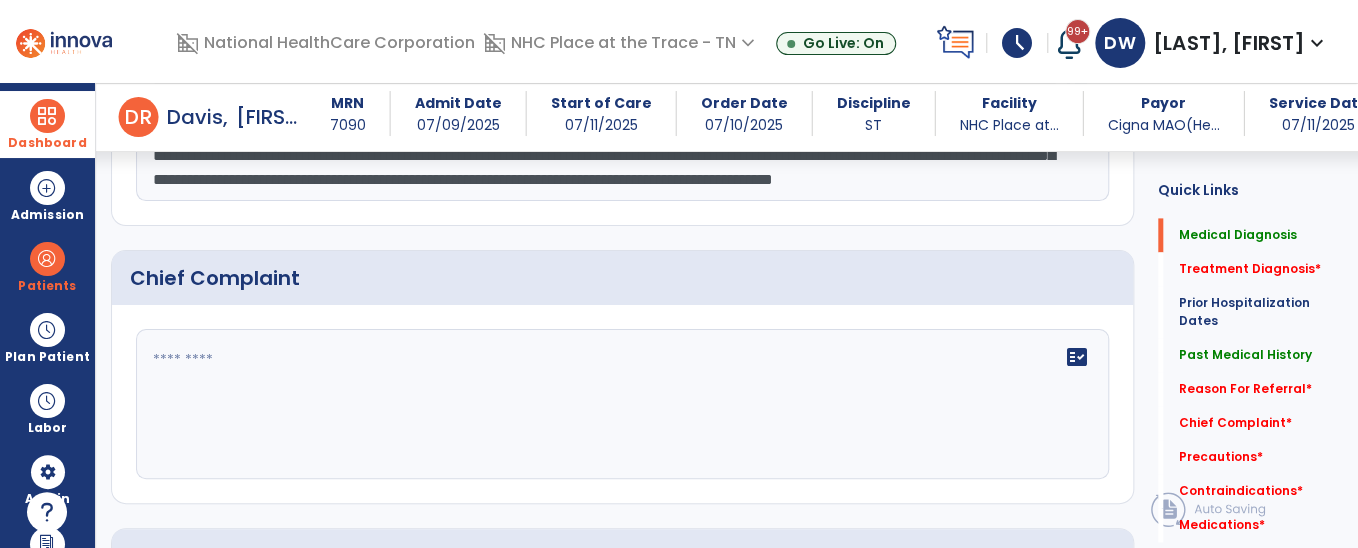 drag, startPoint x: 324, startPoint y: 379, endPoint x: 235, endPoint y: 367, distance: 89.80534 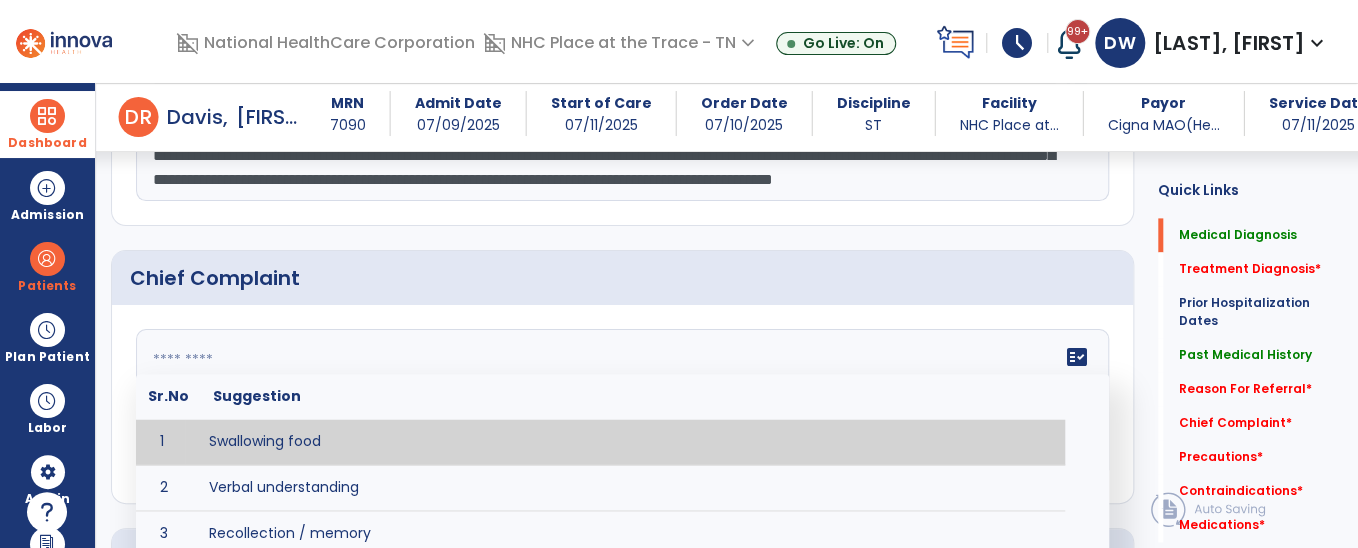 paste on "**********" 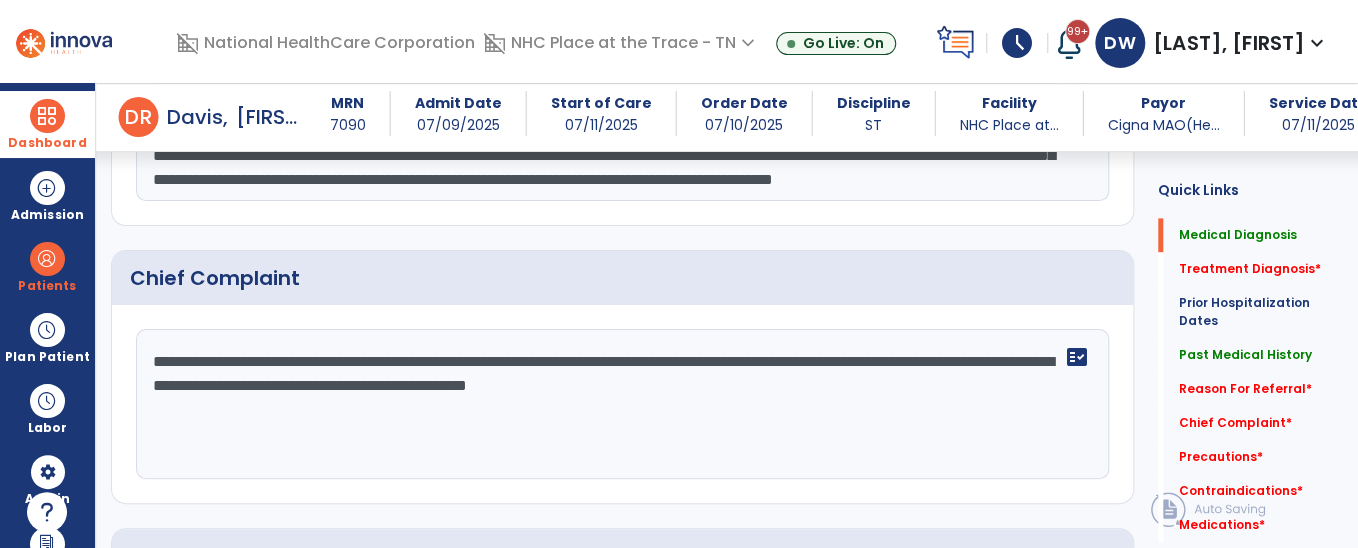 drag, startPoint x: 353, startPoint y: 313, endPoint x: 247, endPoint y: 454, distance: 176.40012 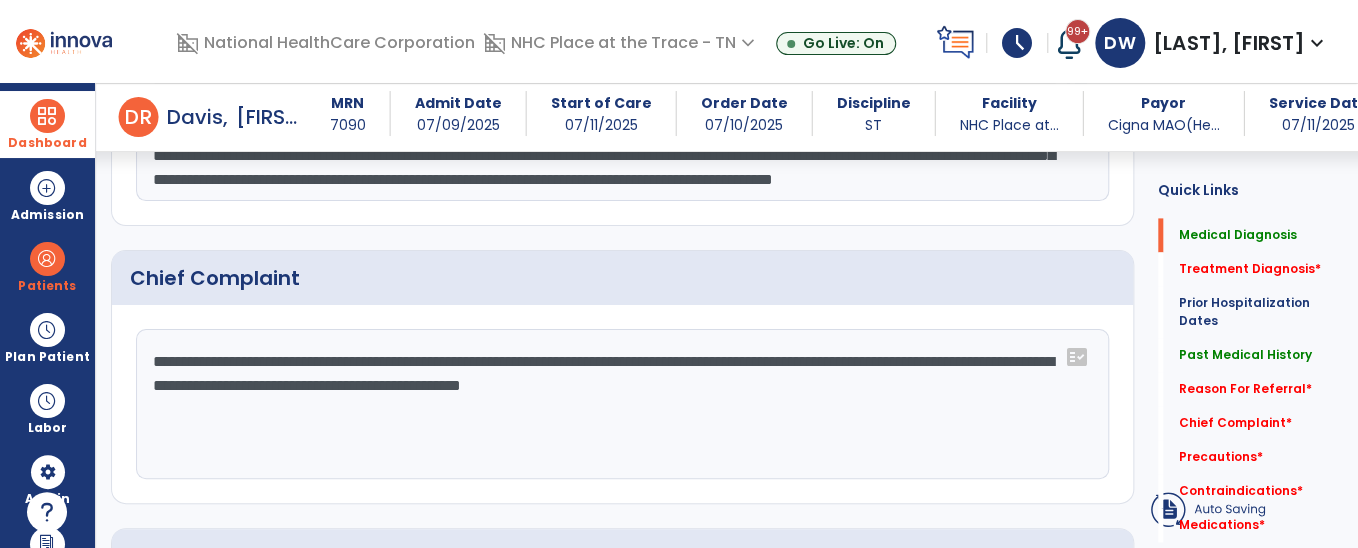 scroll, scrollTop: 1200, scrollLeft: 0, axis: vertical 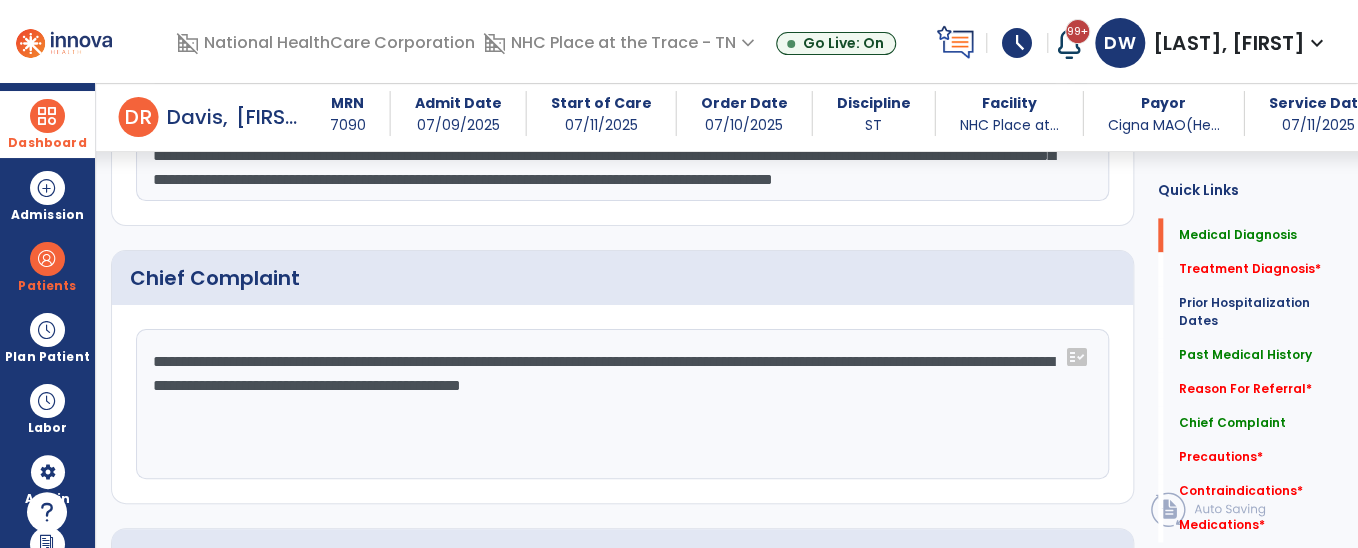 drag, startPoint x: 880, startPoint y: 379, endPoint x: 539, endPoint y: 318, distance: 346.41306 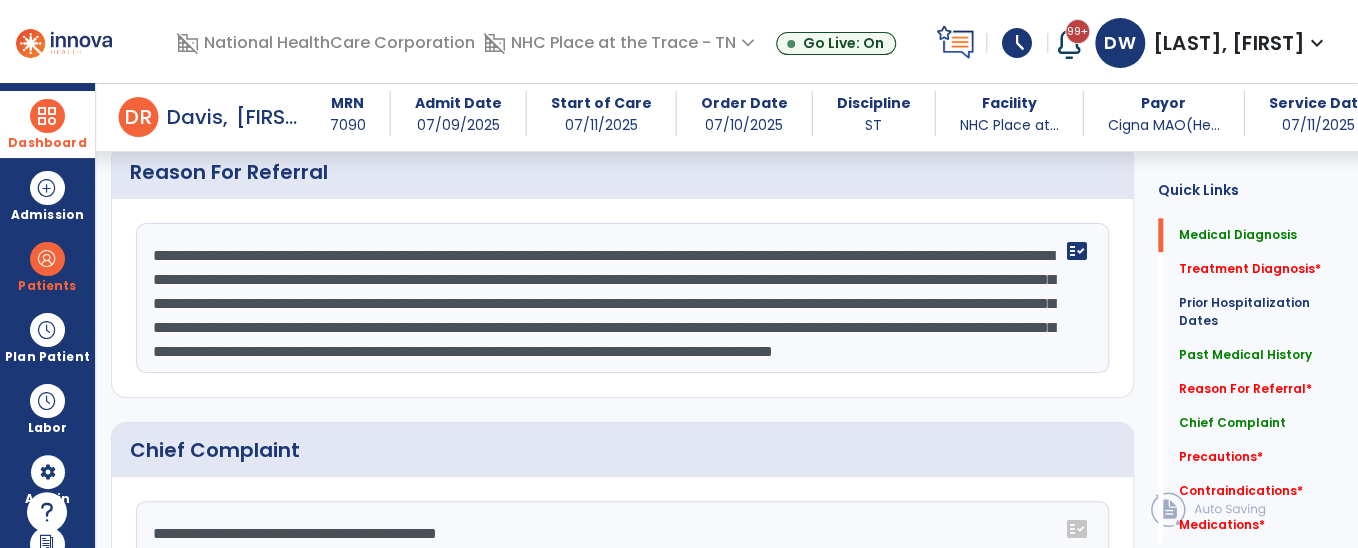 scroll, scrollTop: 1023, scrollLeft: 0, axis: vertical 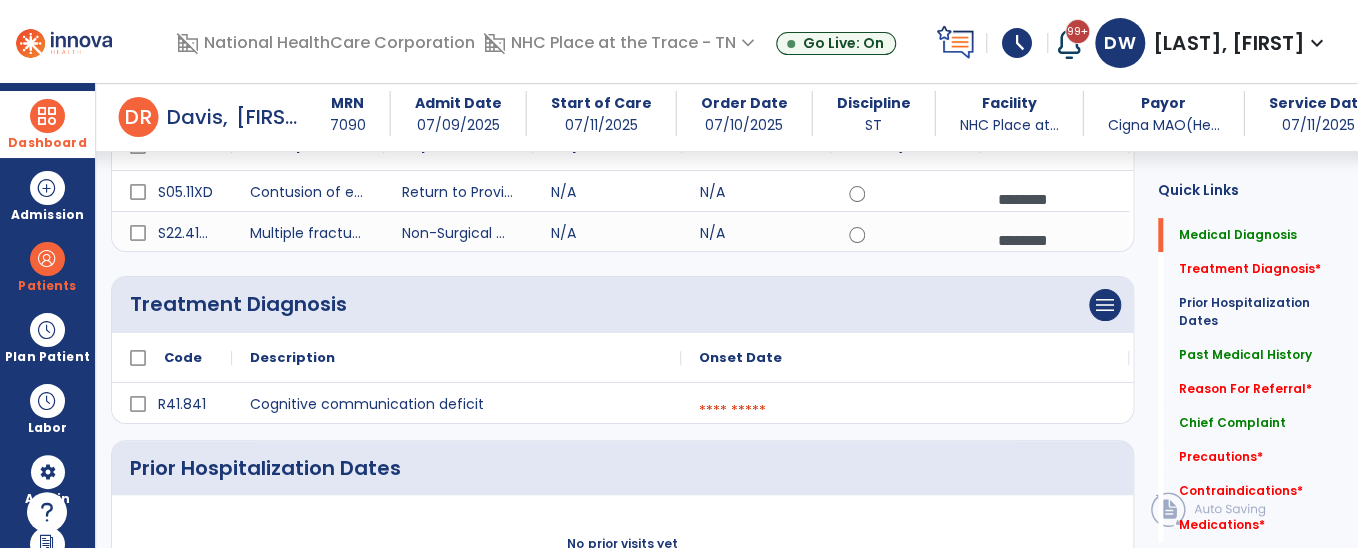 type on "**********" 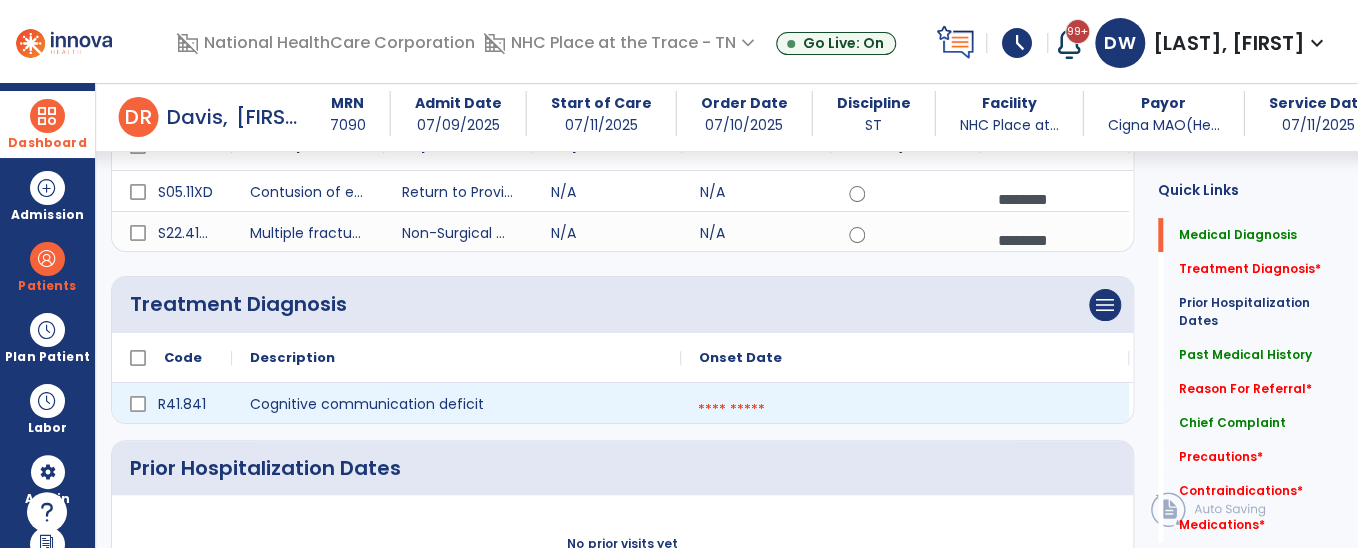 click at bounding box center (905, 410) 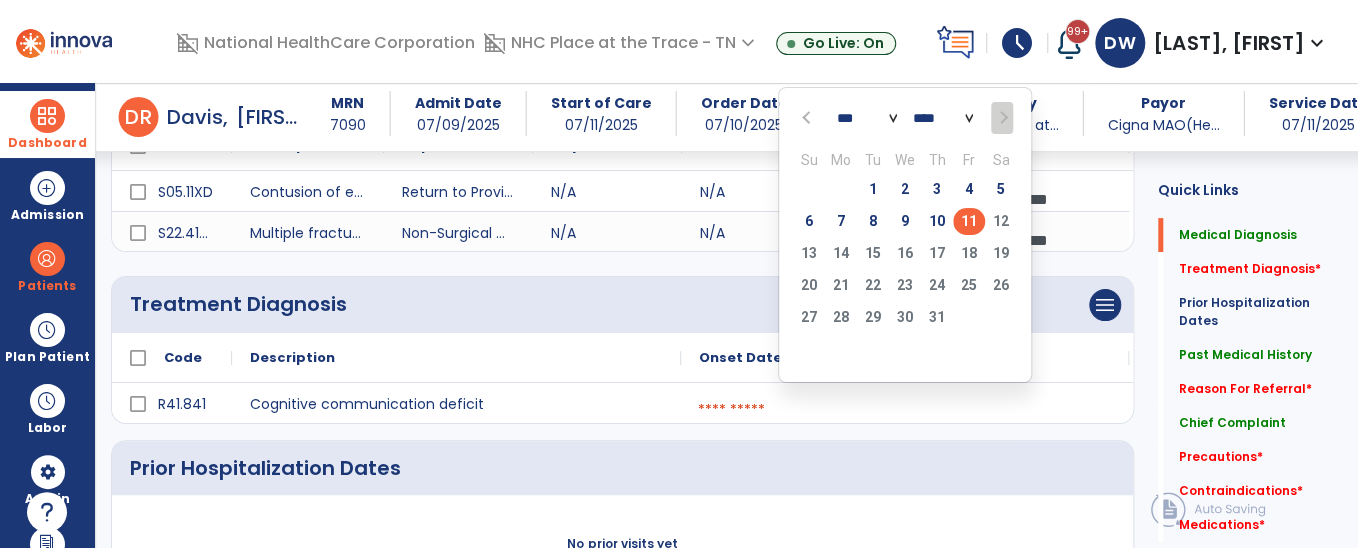 click on "11" 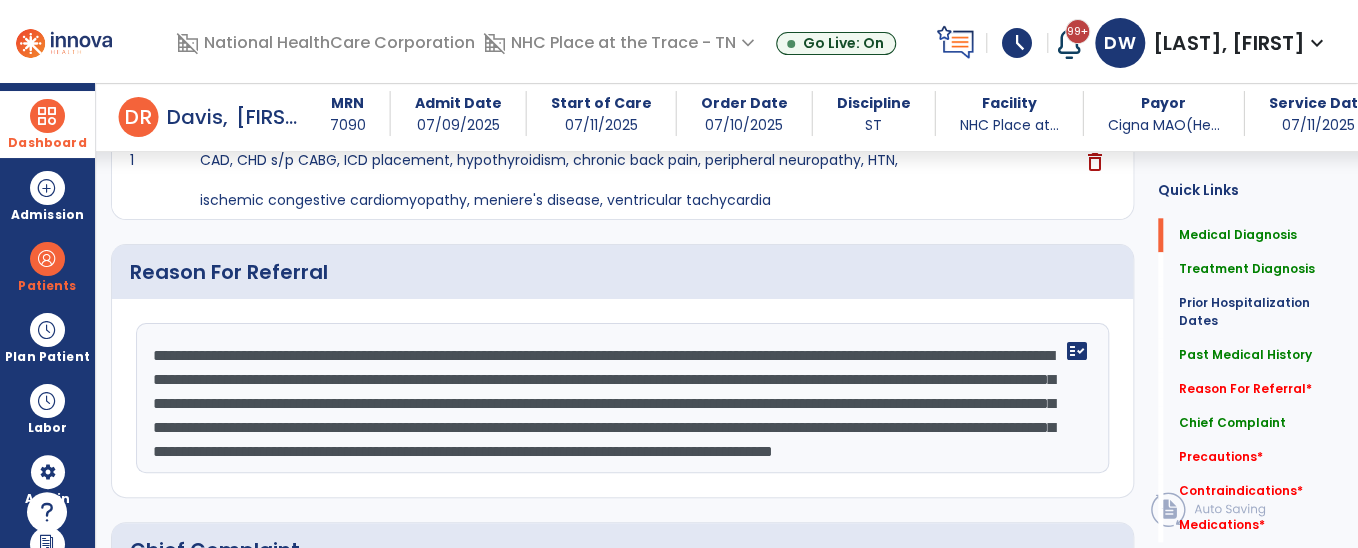 scroll, scrollTop: 930, scrollLeft: 0, axis: vertical 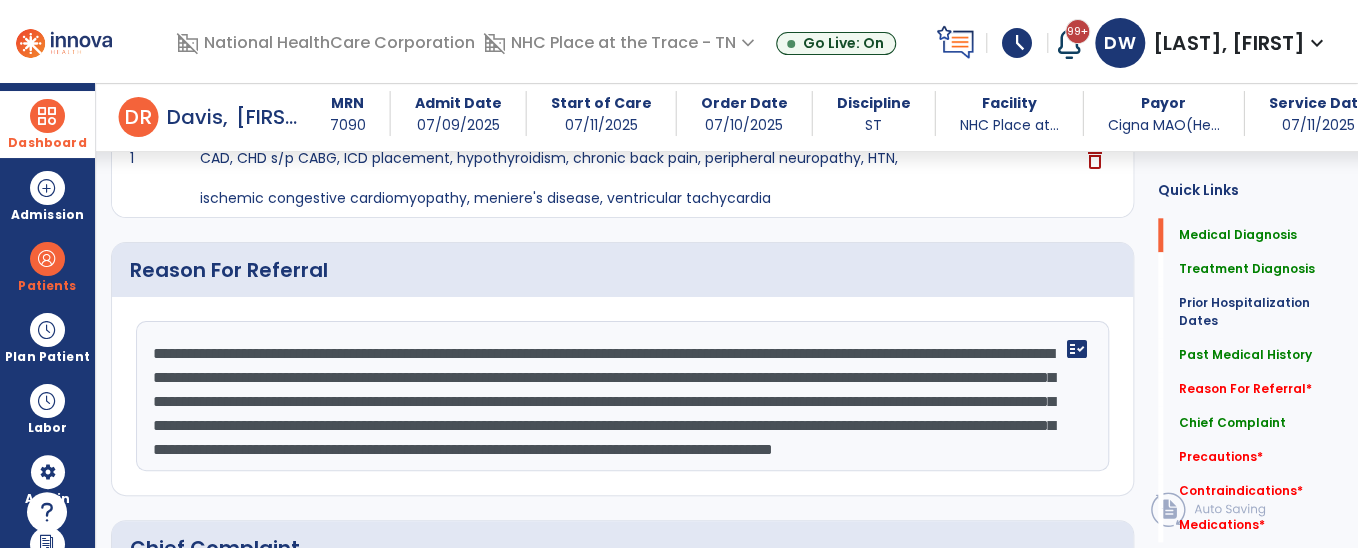 click on "**********" 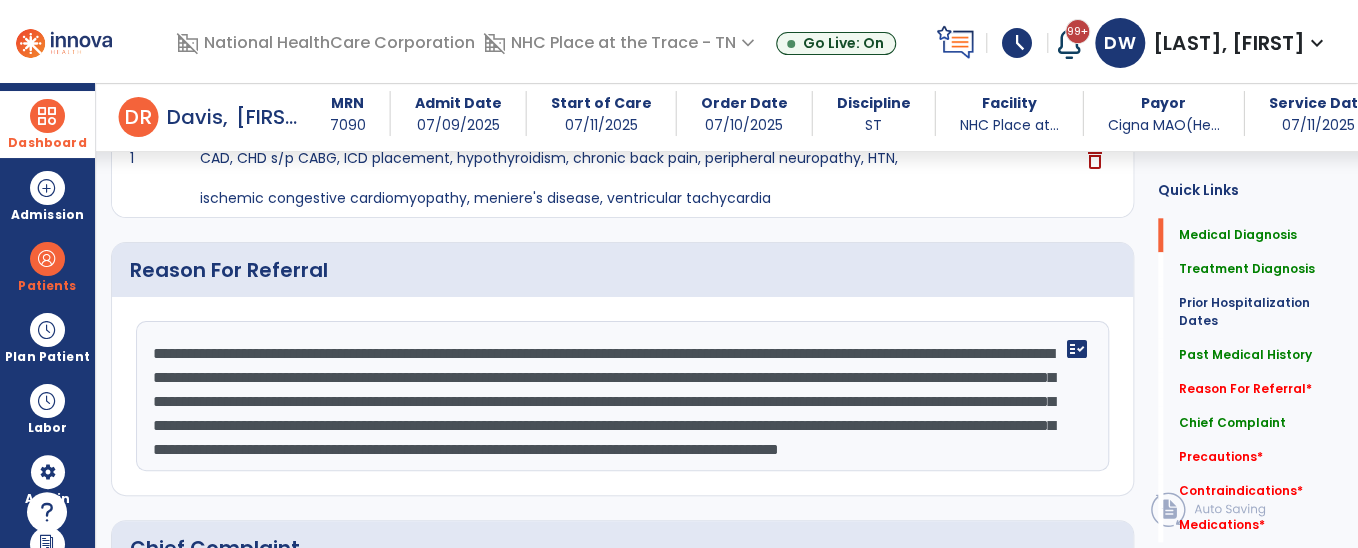 scroll, scrollTop: 64, scrollLeft: 0, axis: vertical 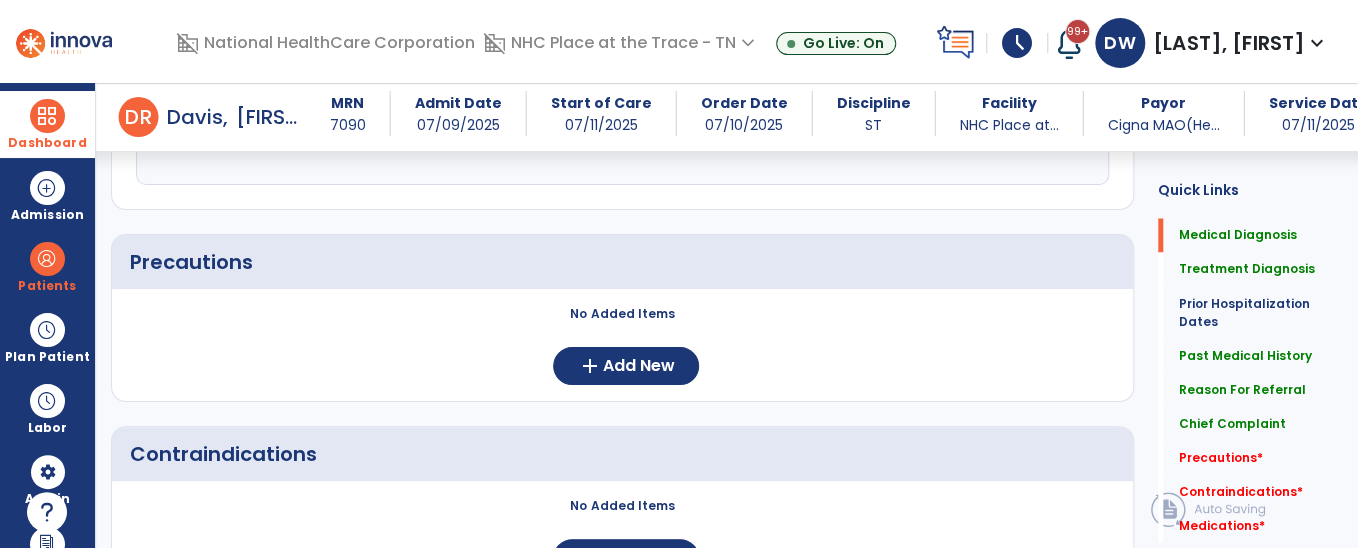 drag, startPoint x: 639, startPoint y: 160, endPoint x: 615, endPoint y: 283, distance: 125.31959 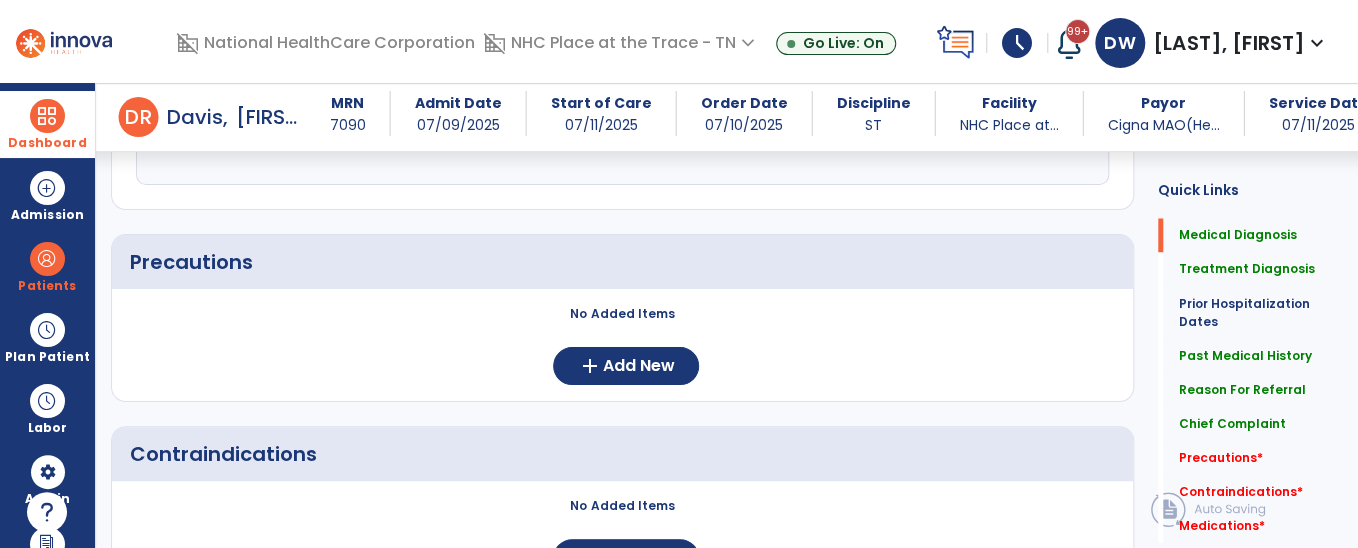 click on "**********" 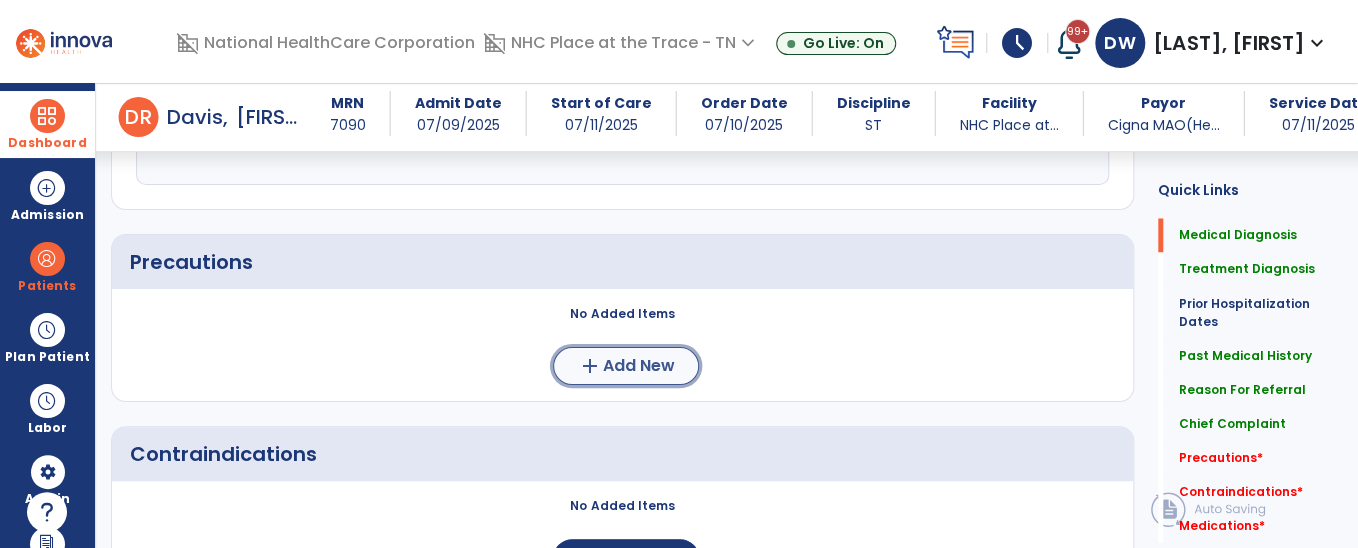 click on "Add New" 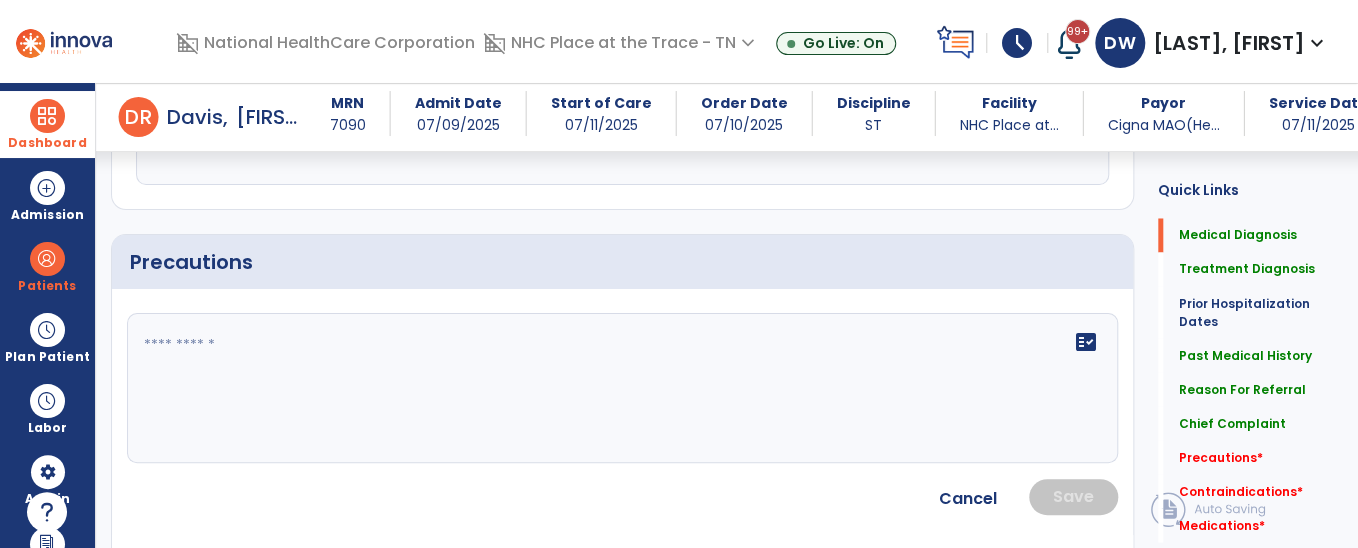 click 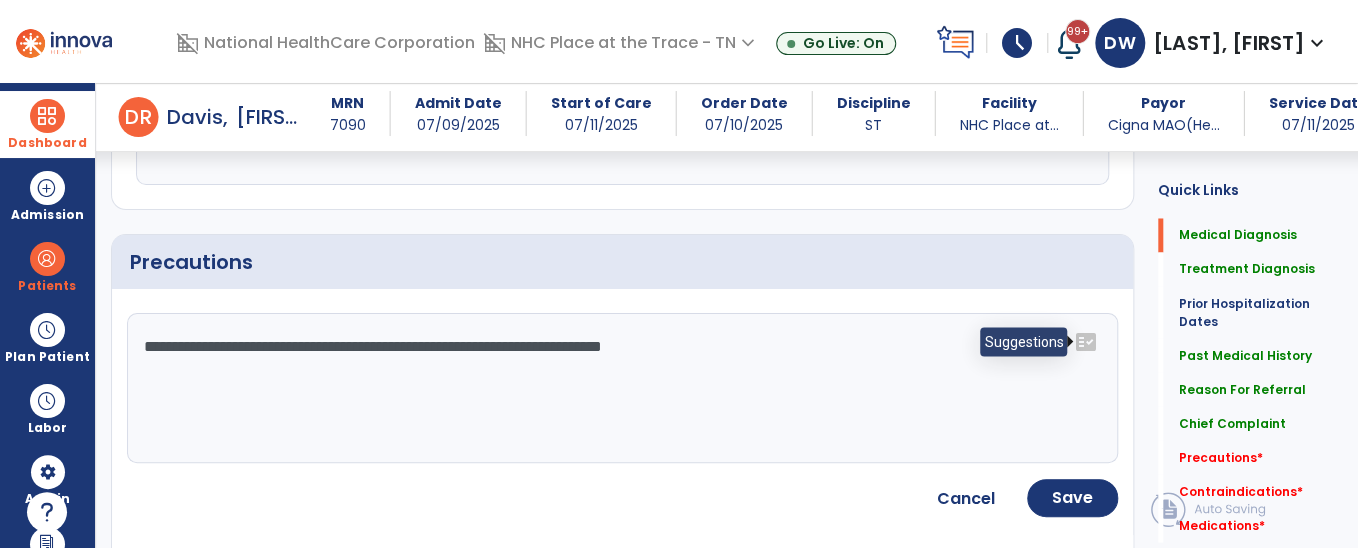 click on "fact_check" 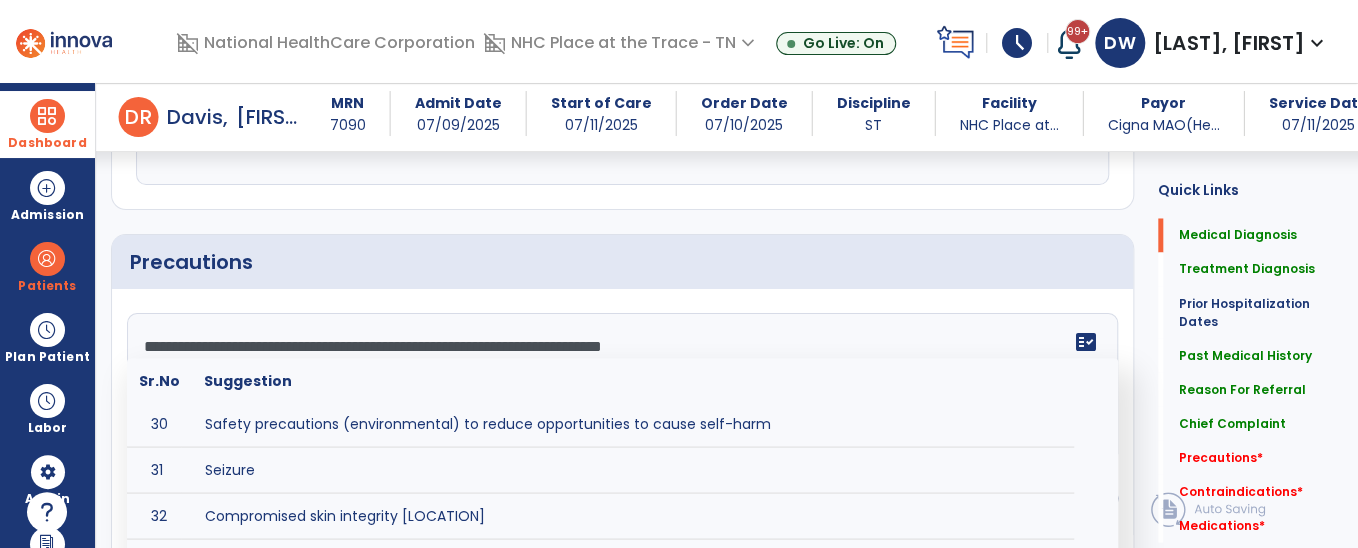 scroll, scrollTop: 1478, scrollLeft: 0, axis: vertical 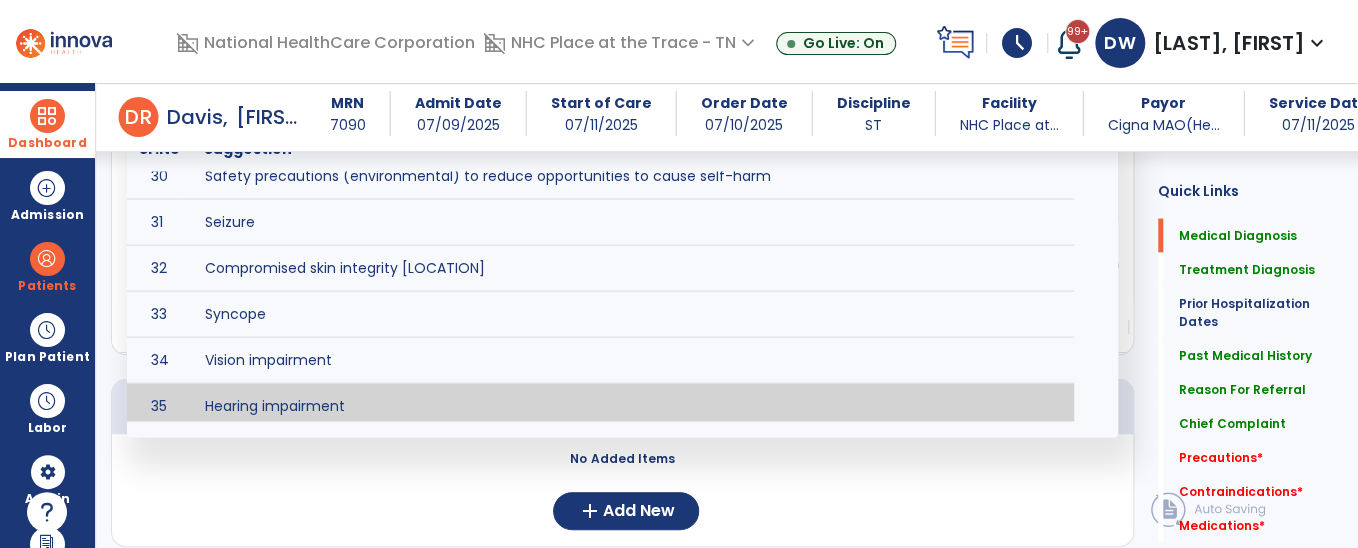 type on "**********" 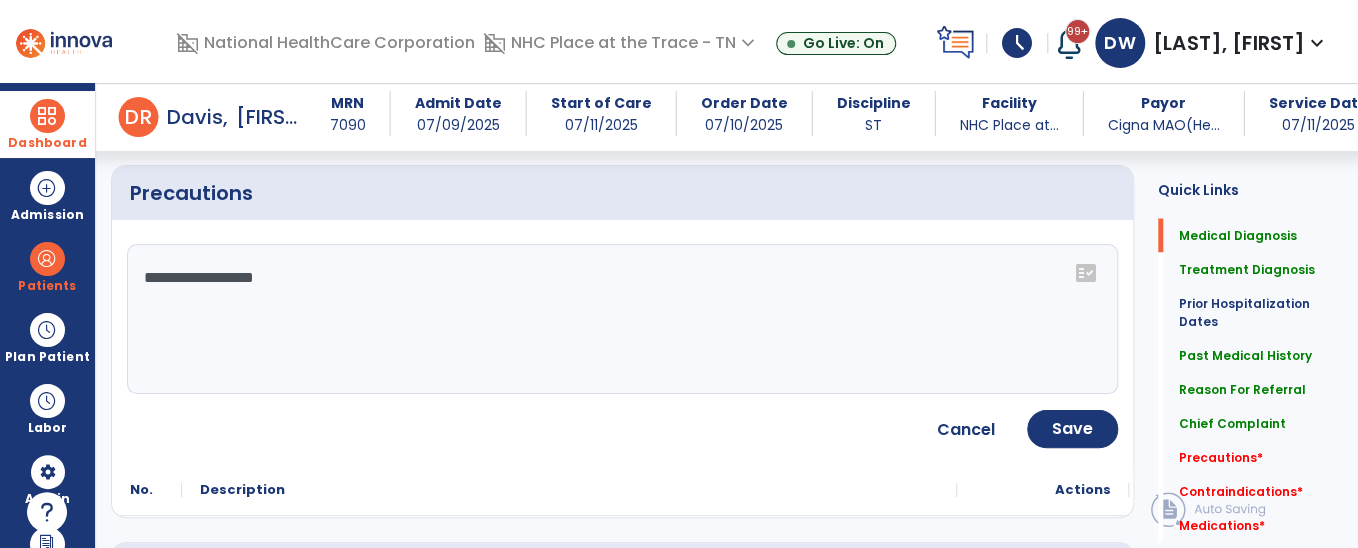 scroll, scrollTop: 1540, scrollLeft: 0, axis: vertical 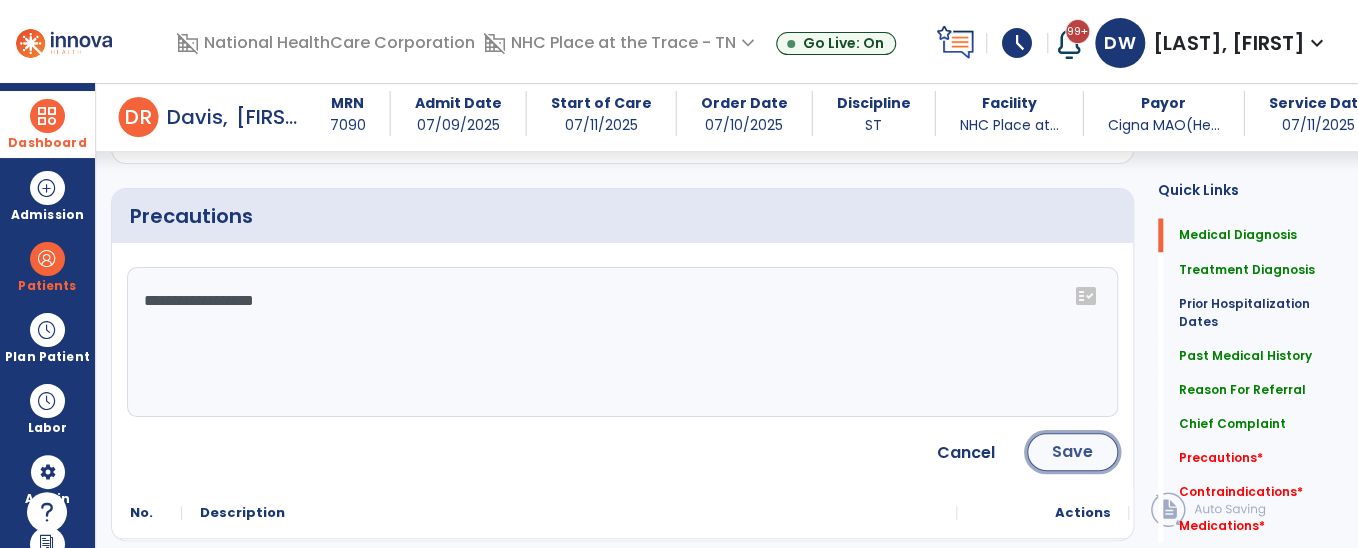 click on "Save" 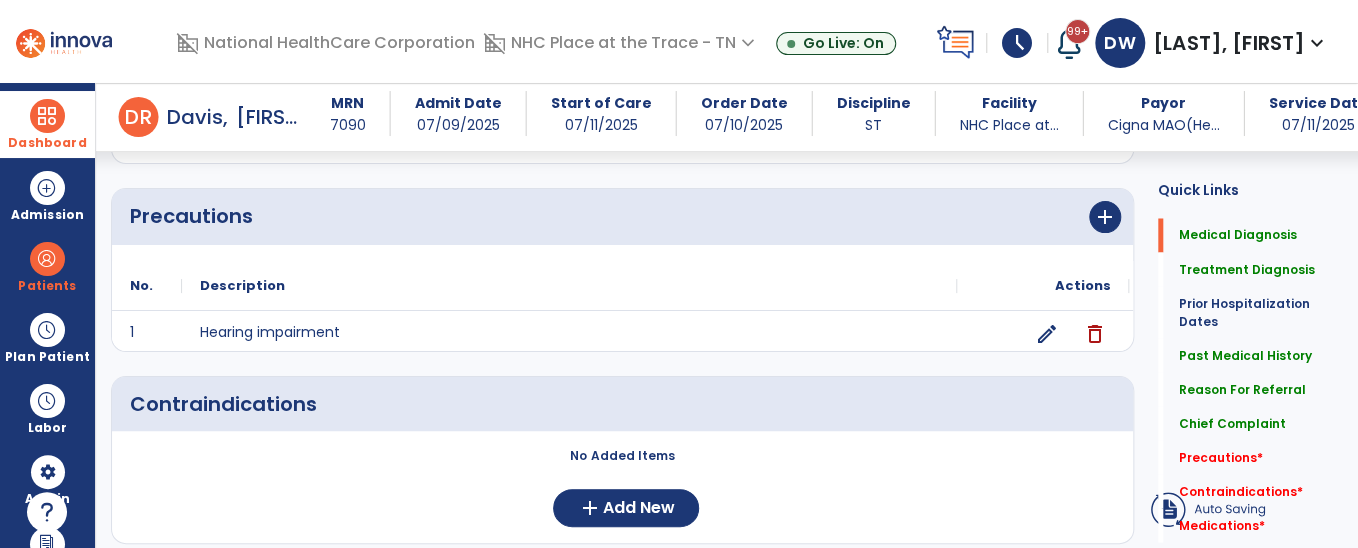 scroll, scrollTop: 1540, scrollLeft: 0, axis: vertical 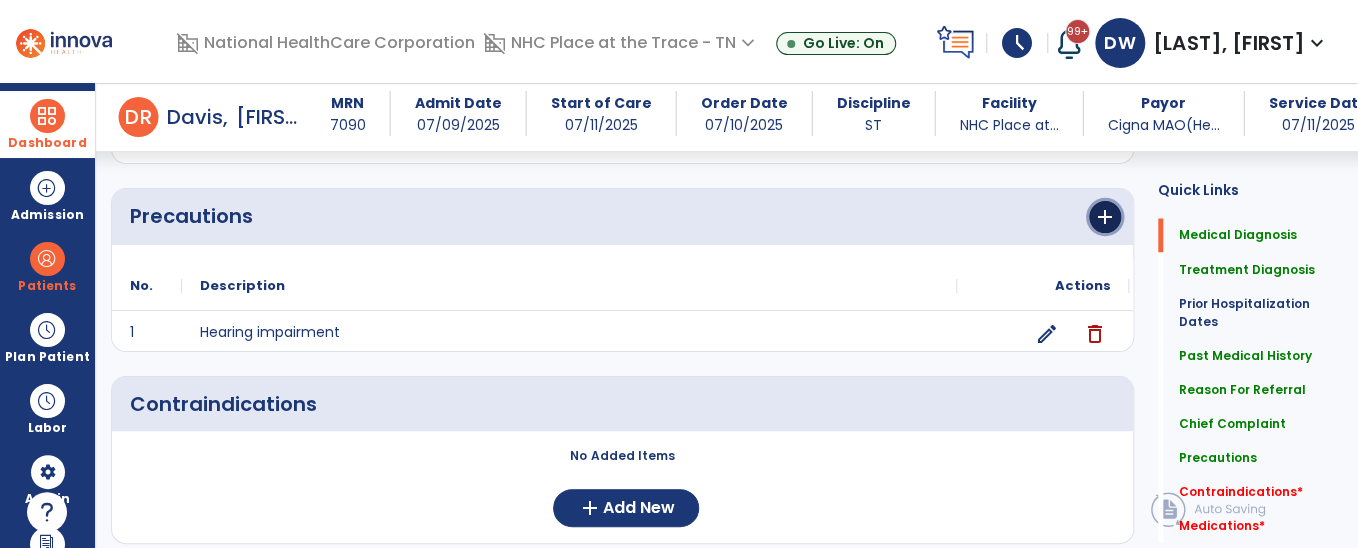 click on "add" 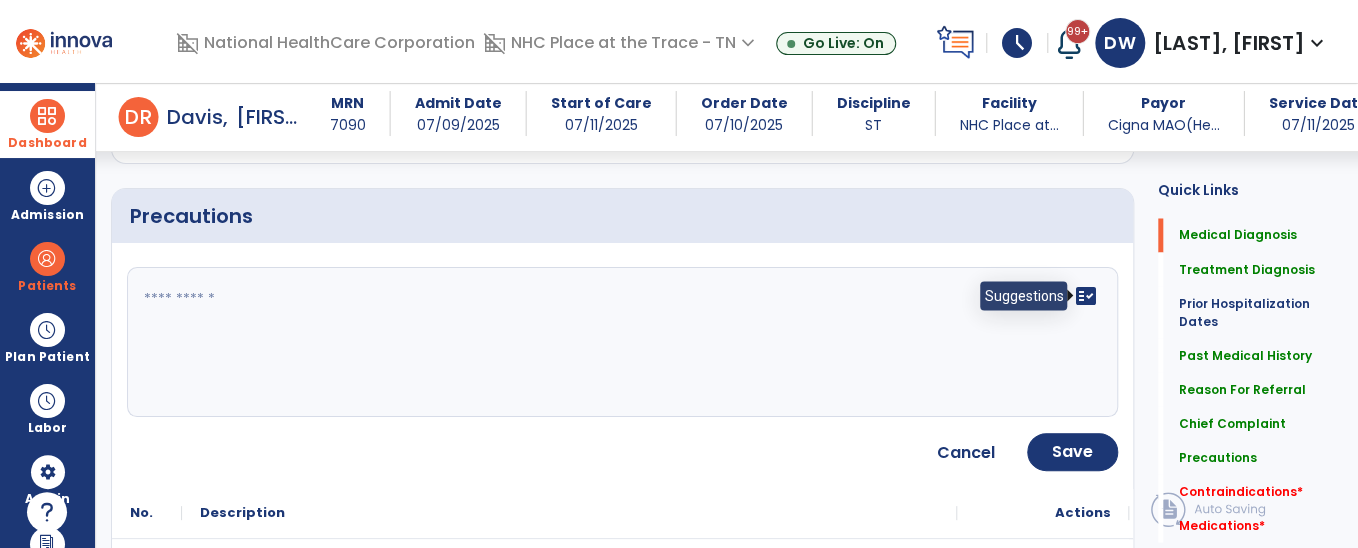 click on "fact_check" 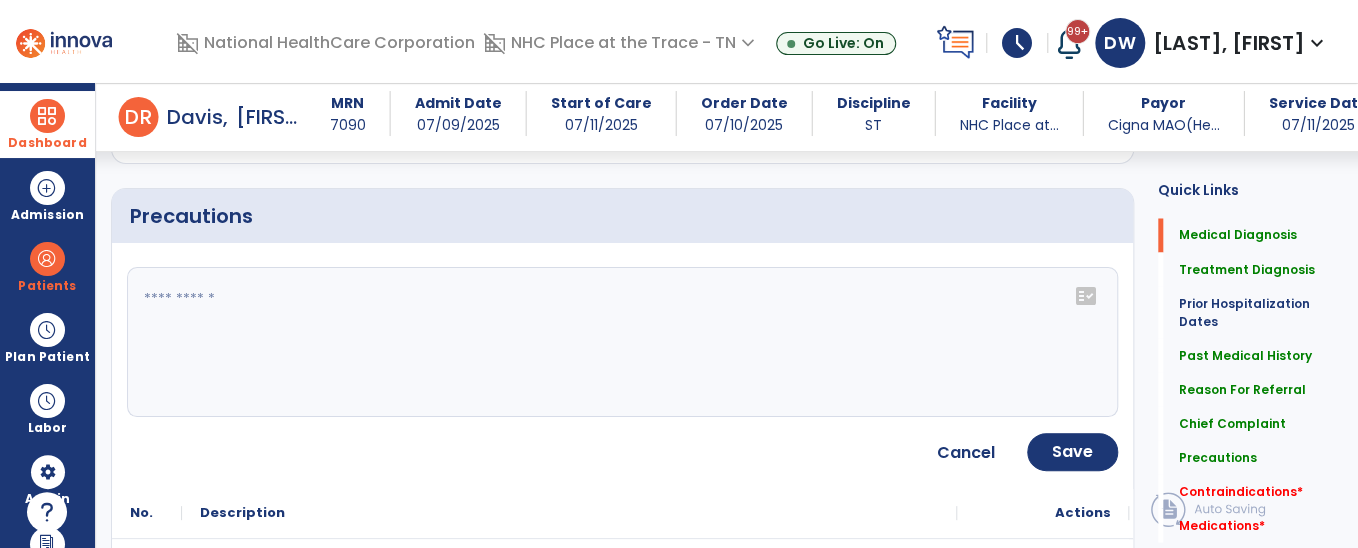 click 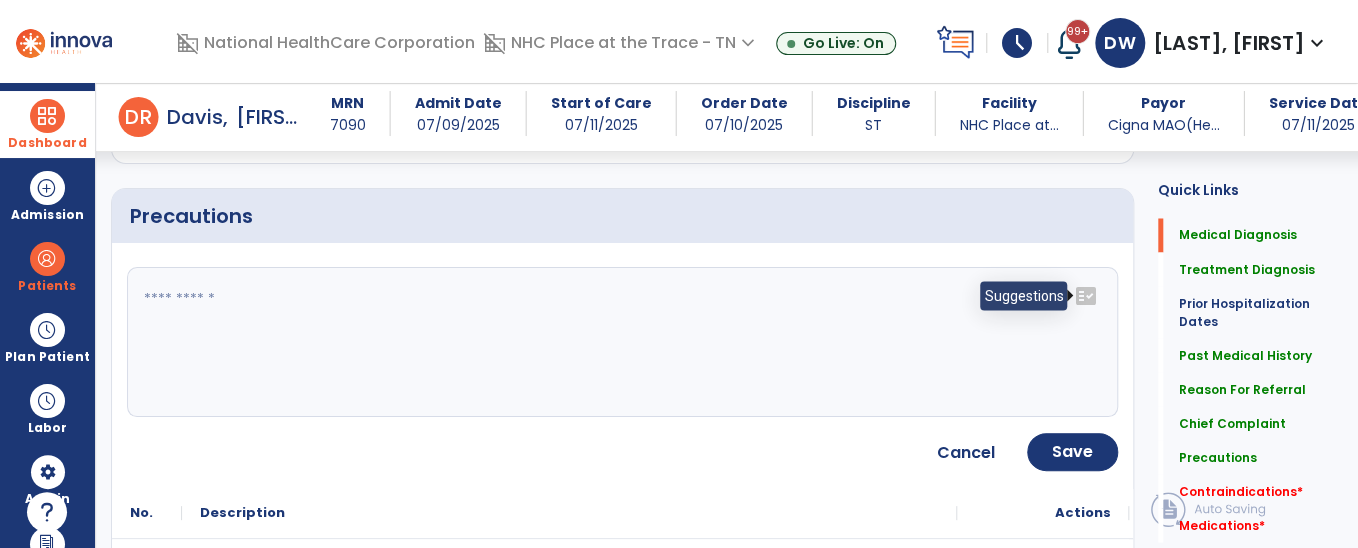 click on "fact_check" 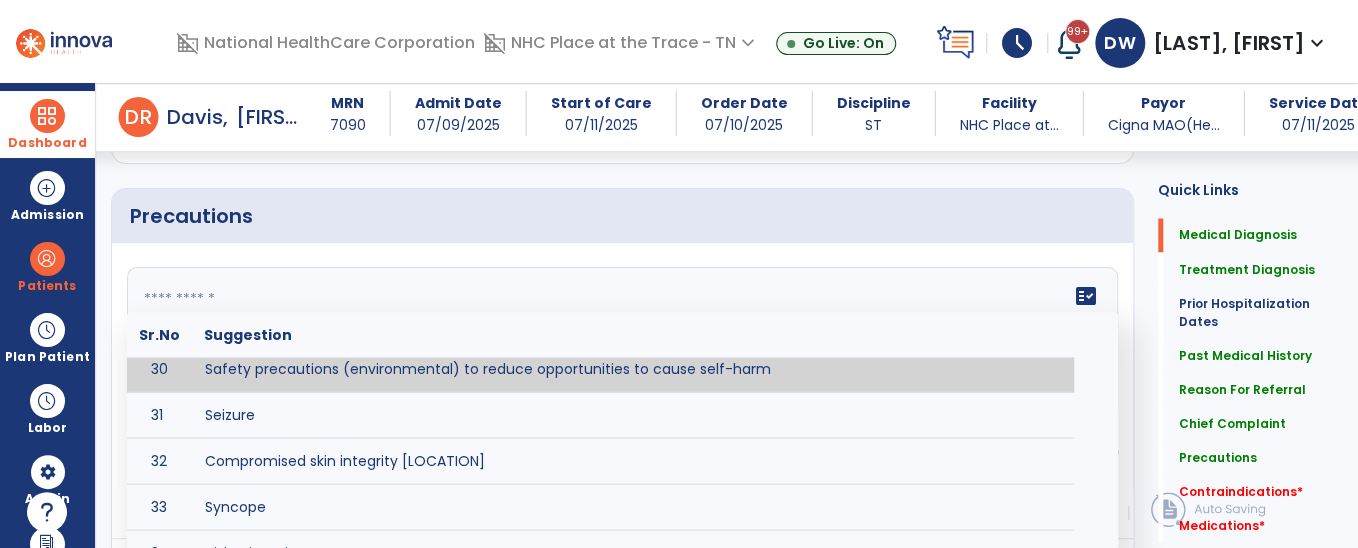 scroll, scrollTop: 1478, scrollLeft: 0, axis: vertical 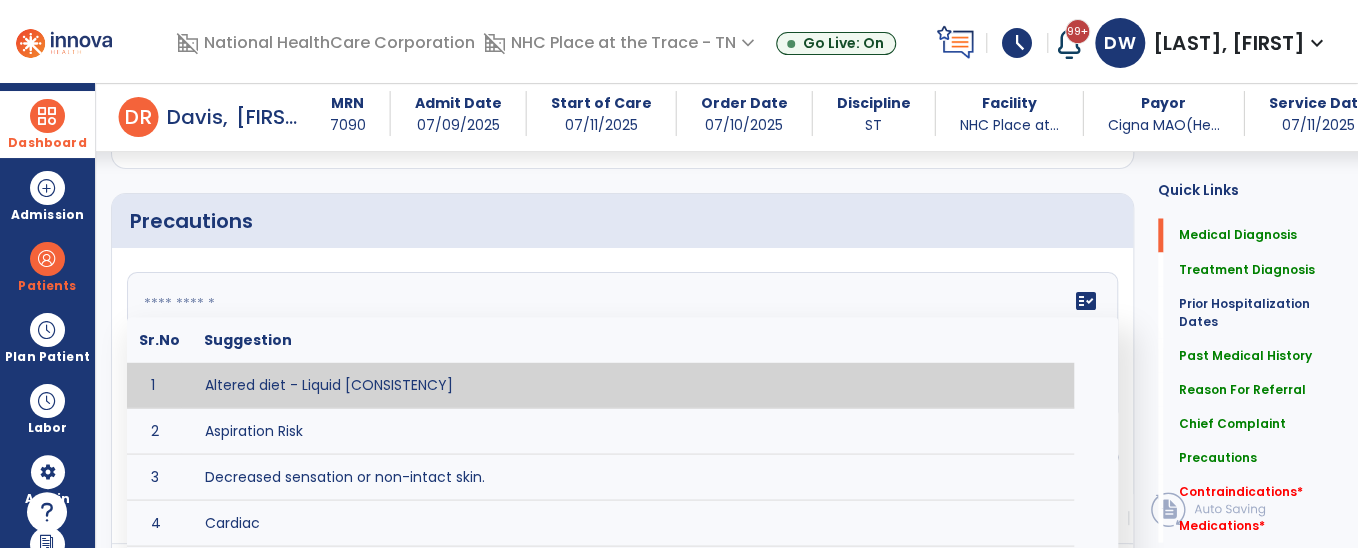 click 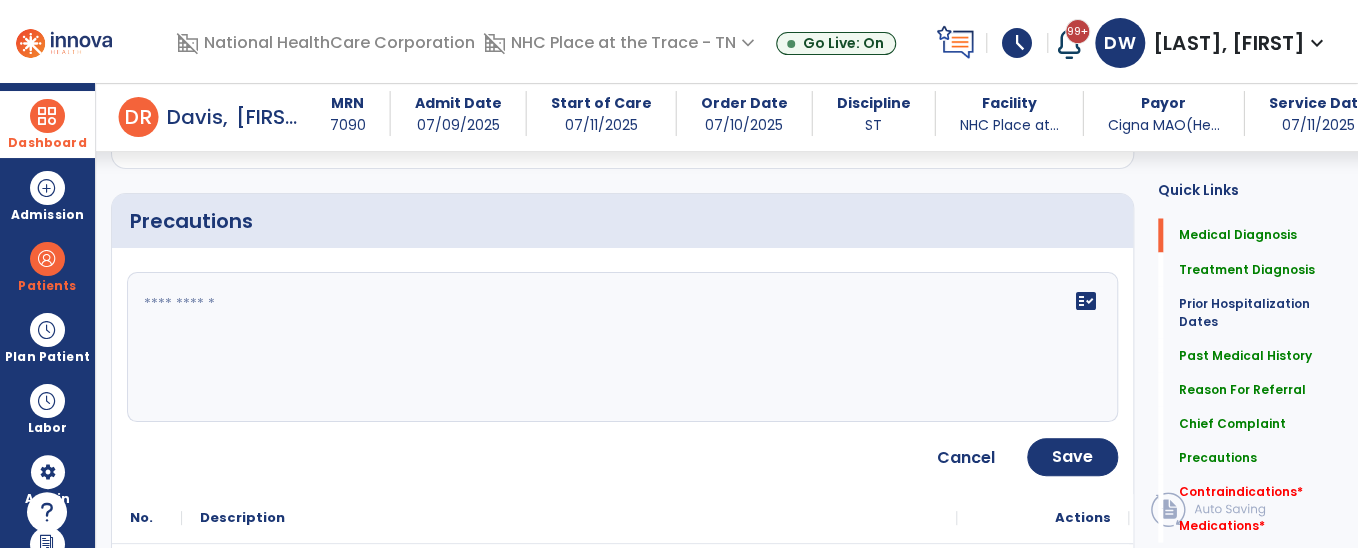 click 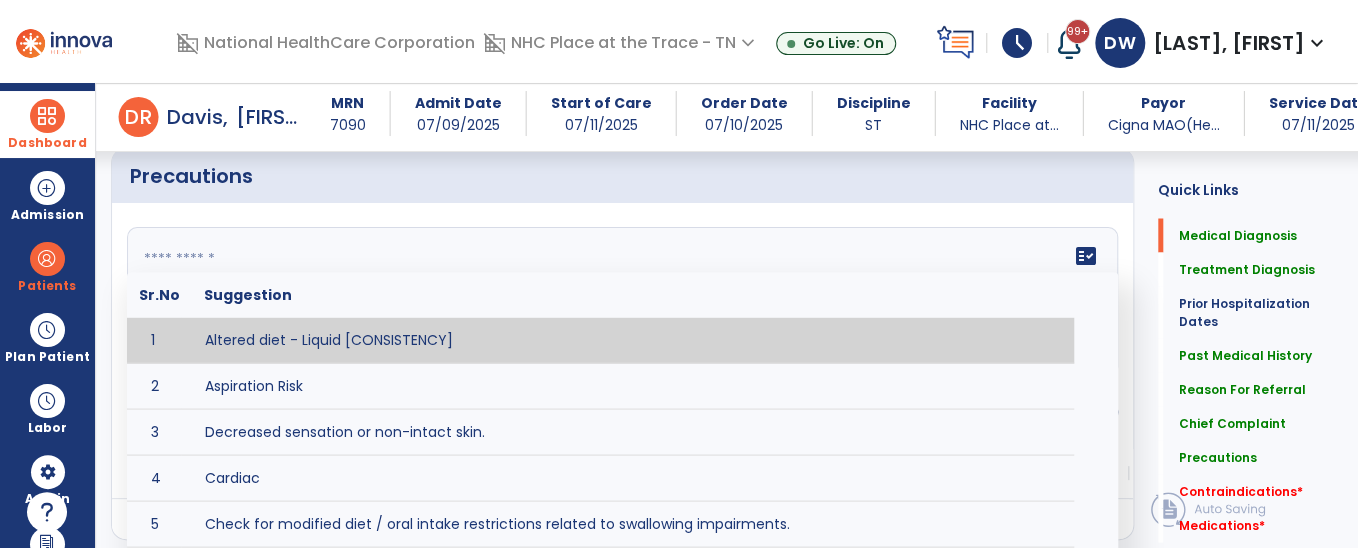 scroll, scrollTop: 1580, scrollLeft: 0, axis: vertical 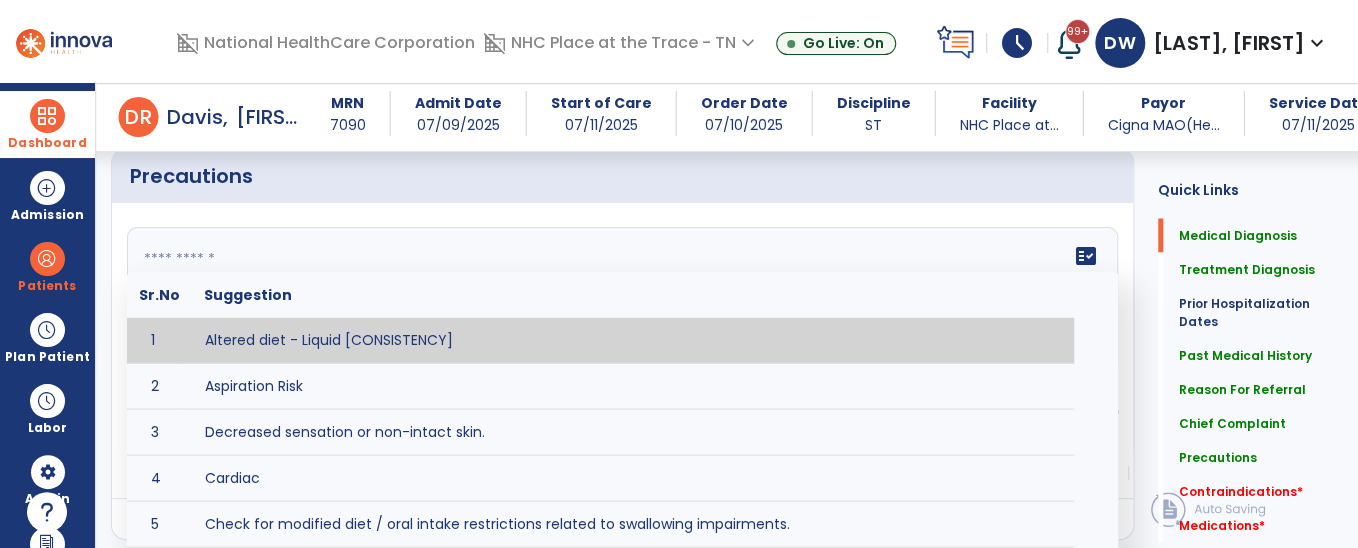 click 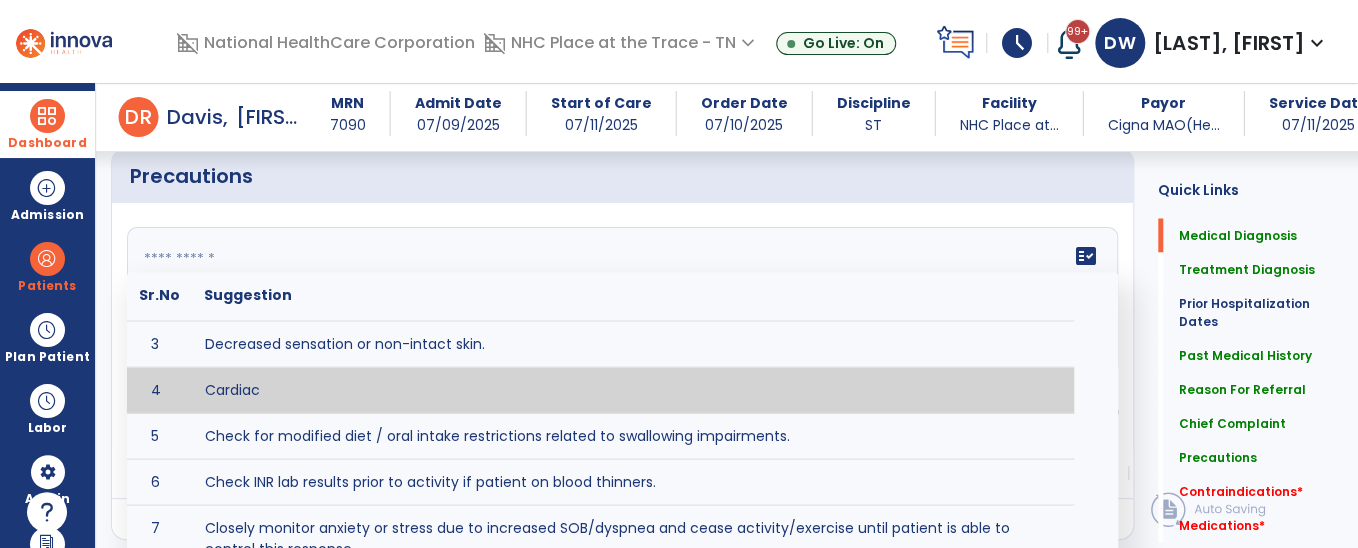 scroll, scrollTop: 0, scrollLeft: 0, axis: both 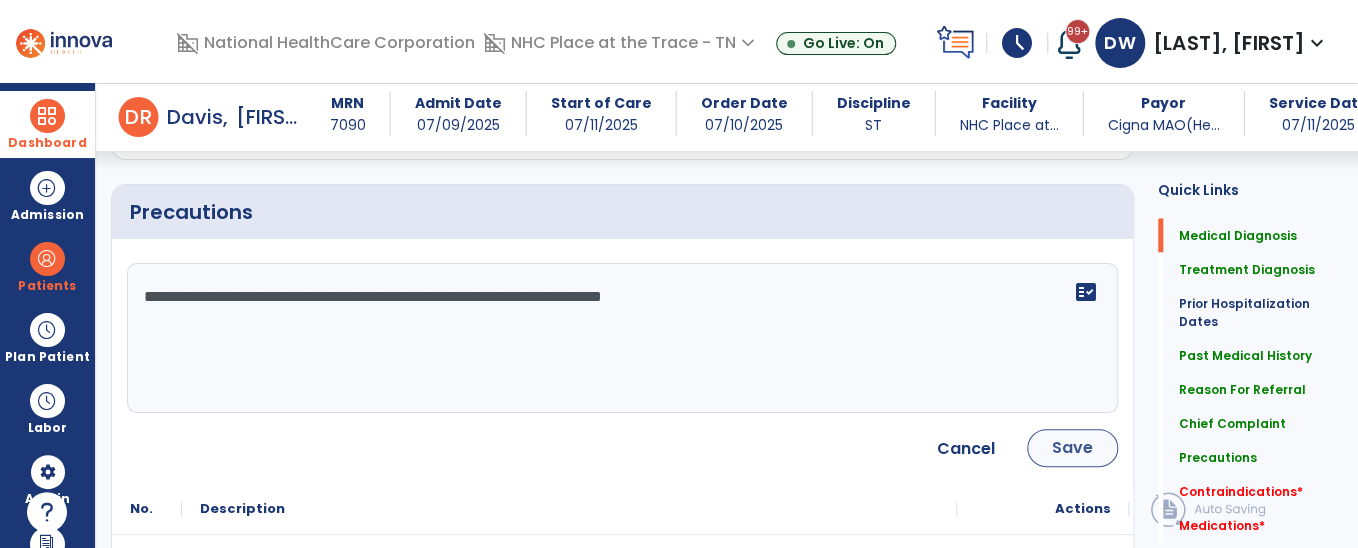 type on "**********" 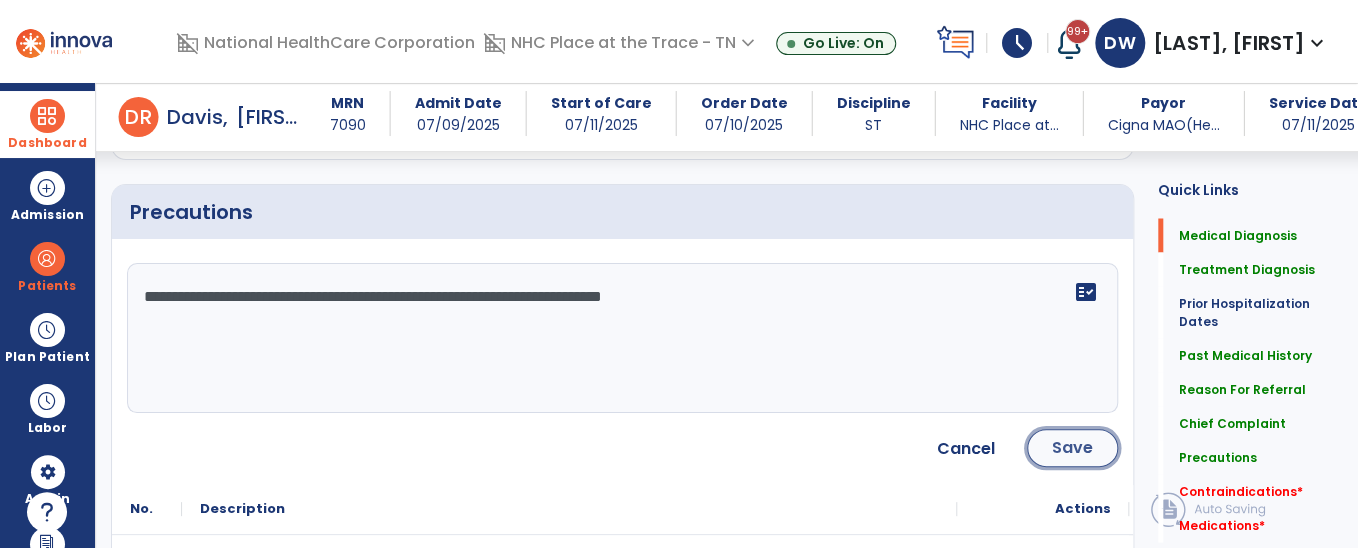 click on "Save" 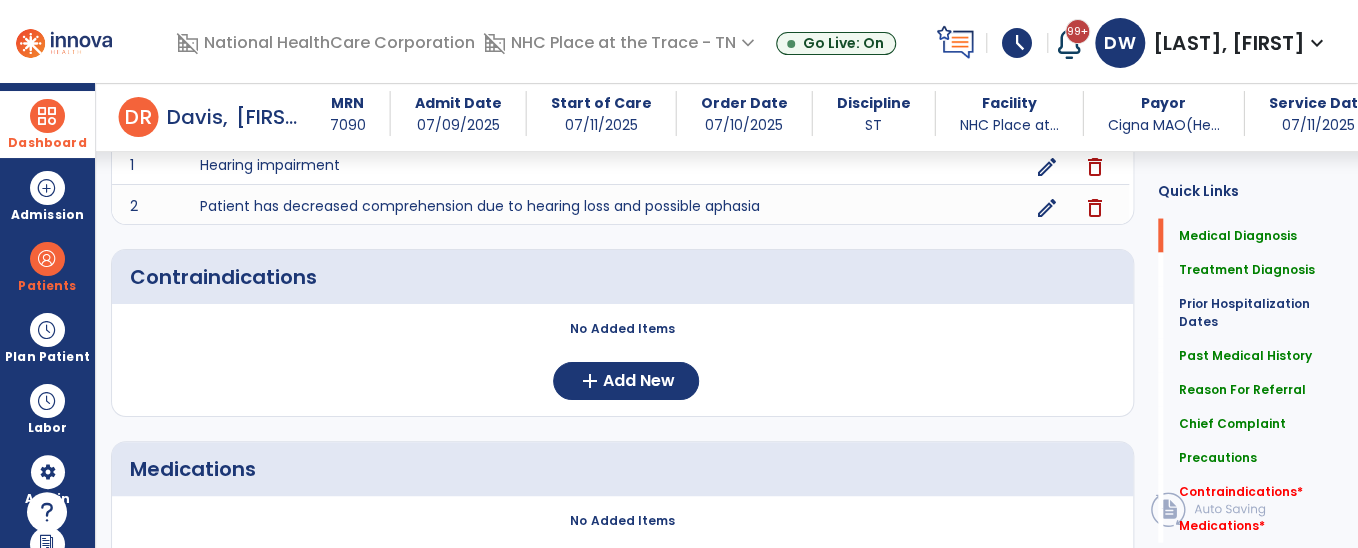 scroll, scrollTop: 1708, scrollLeft: 0, axis: vertical 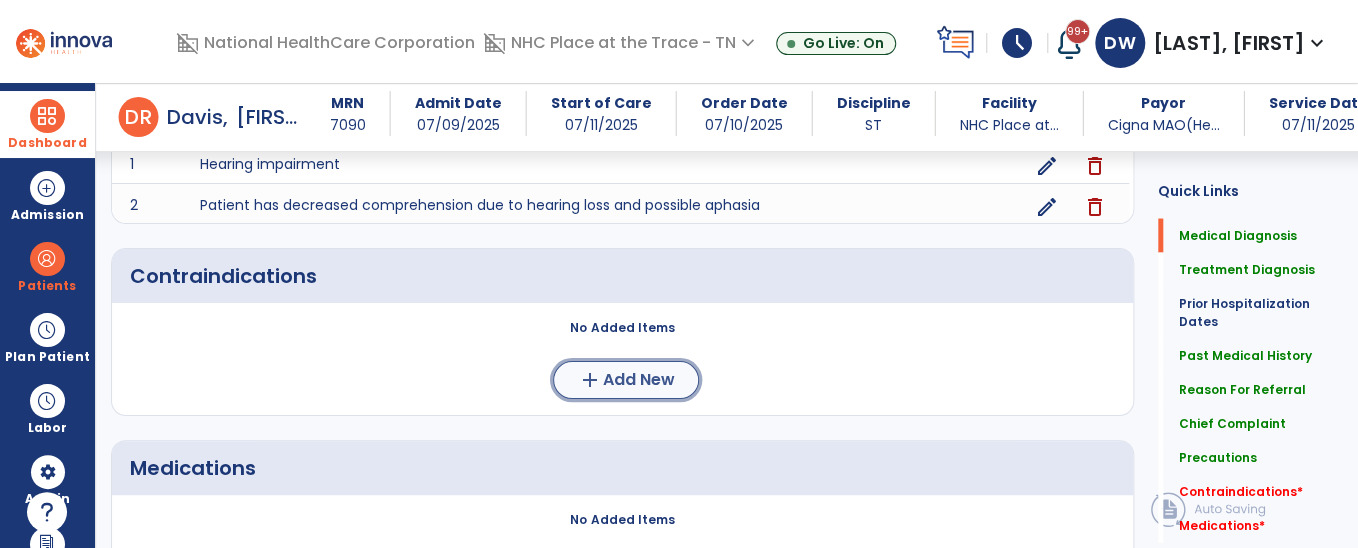 click on "Add New" 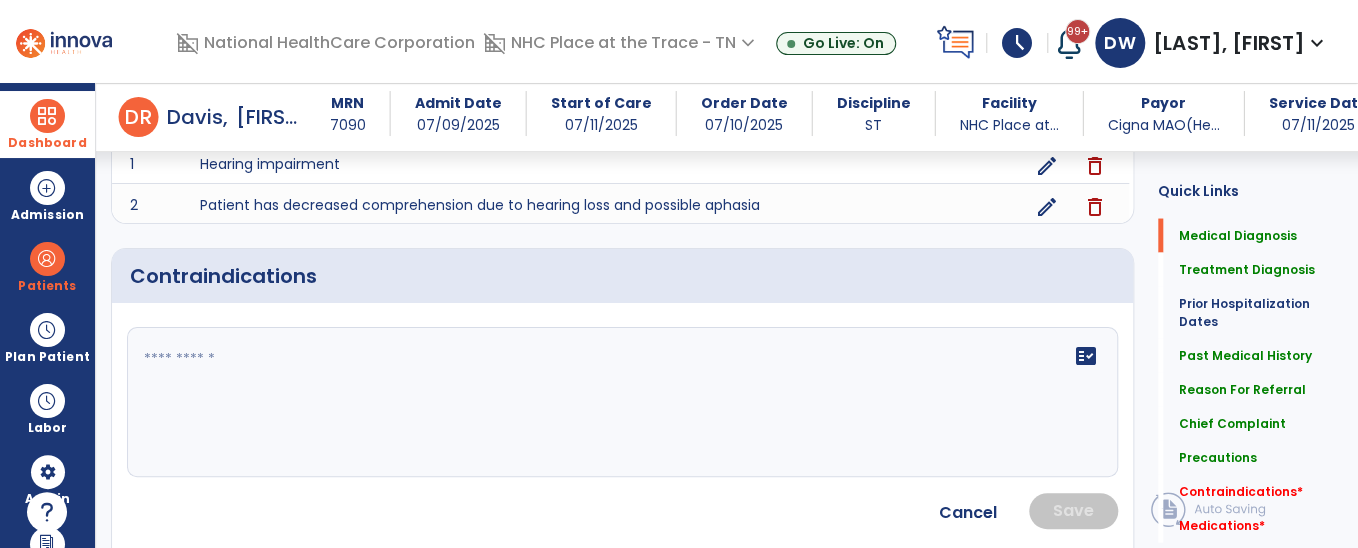 click on "fact_check" 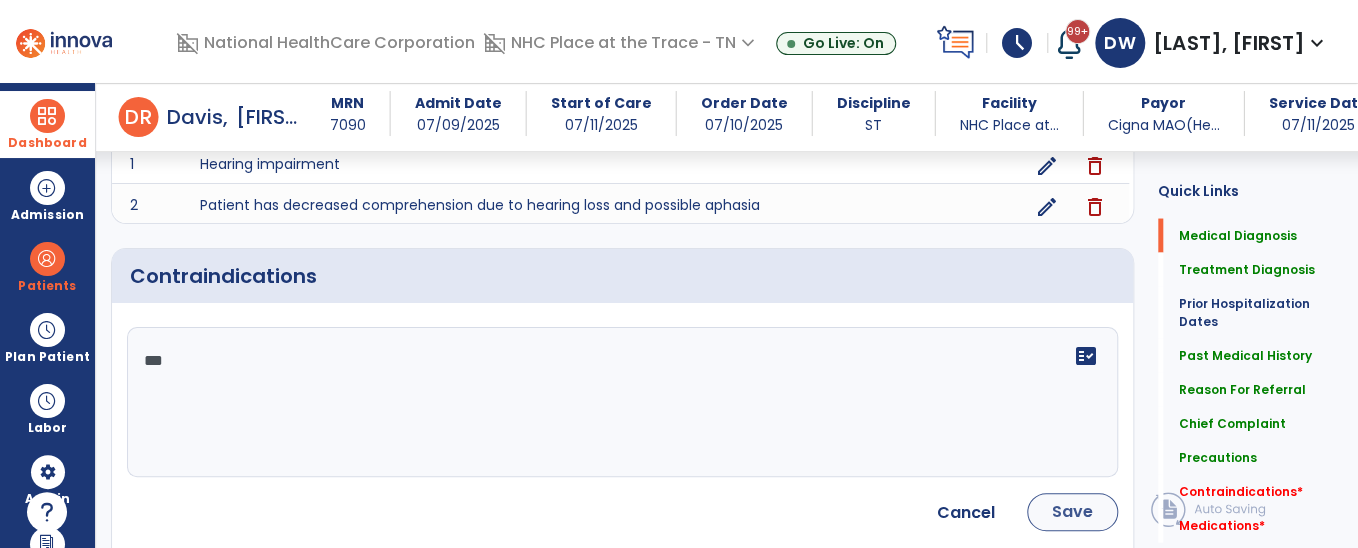 type on "***" 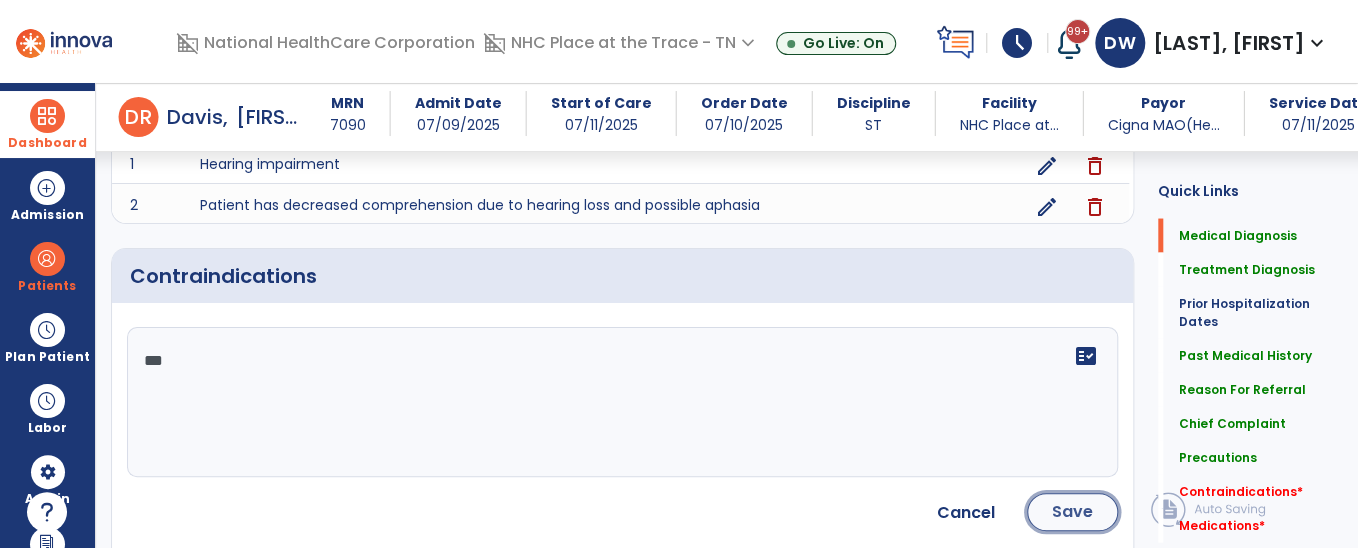 click on "Save" 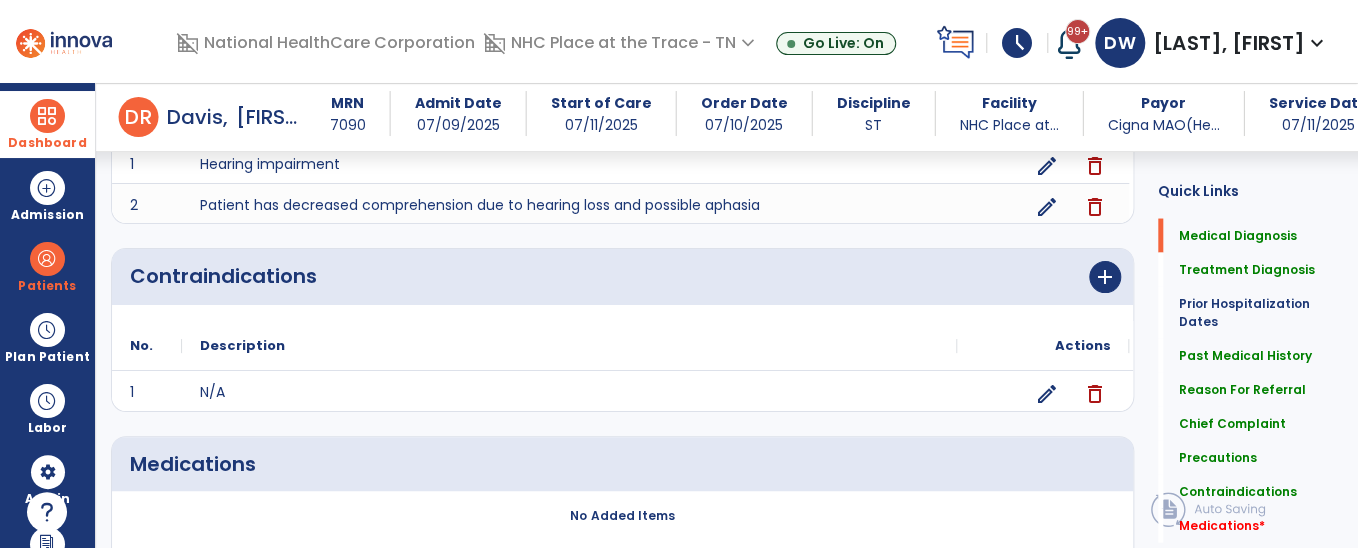 scroll, scrollTop: 1828, scrollLeft: 0, axis: vertical 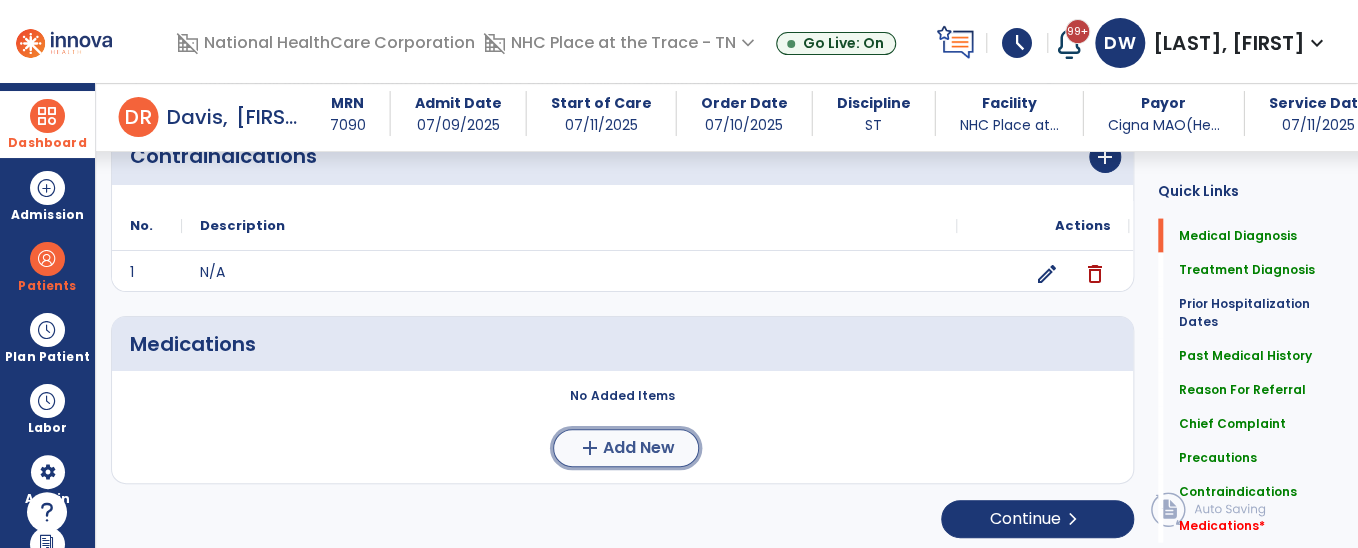 click on "Add New" 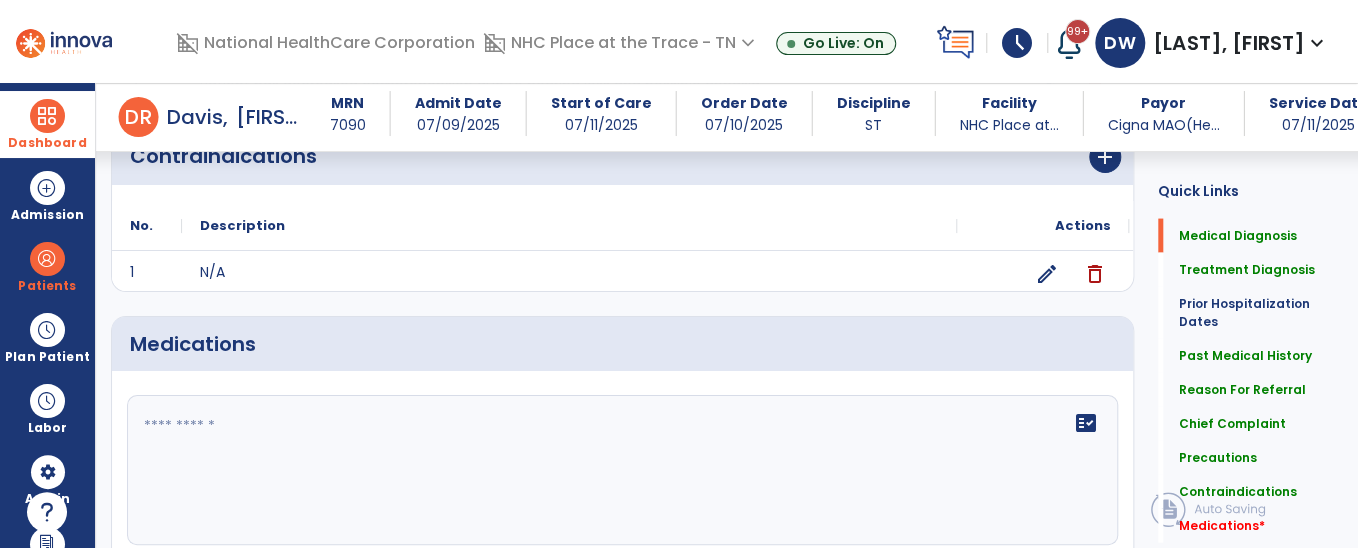 click 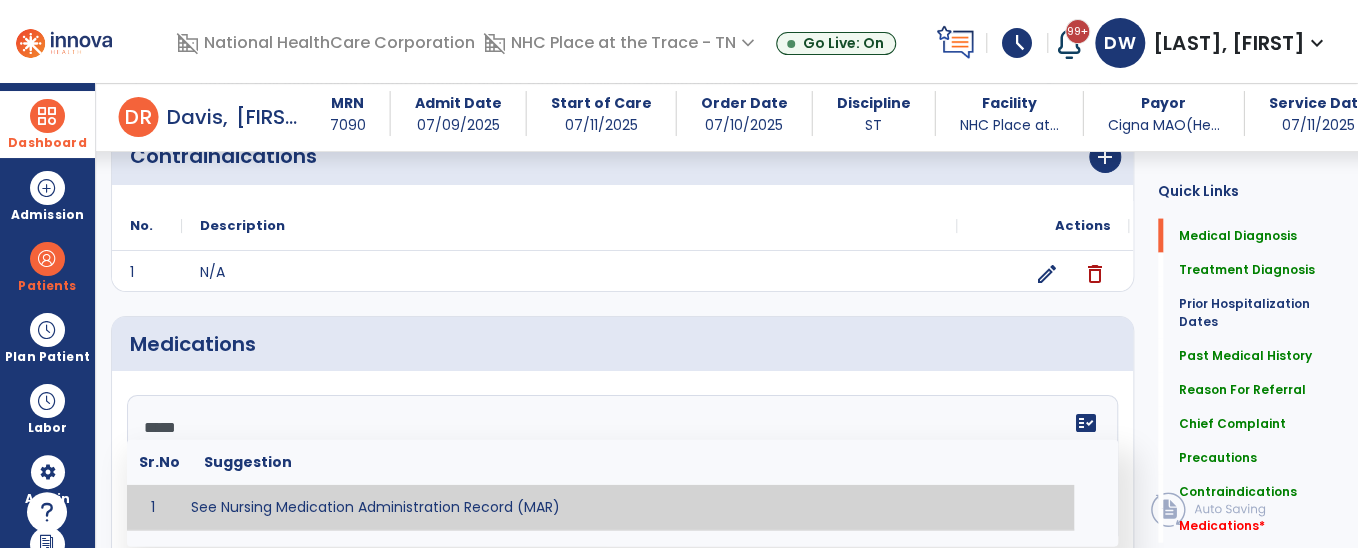 type on "**********" 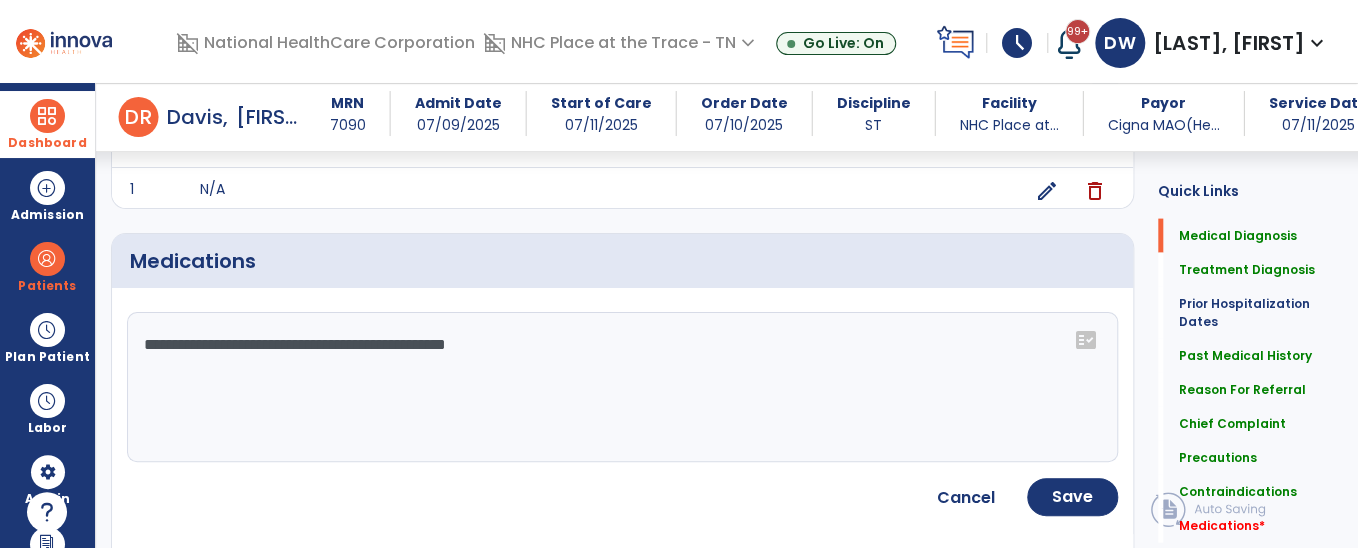 scroll, scrollTop: 2012, scrollLeft: 0, axis: vertical 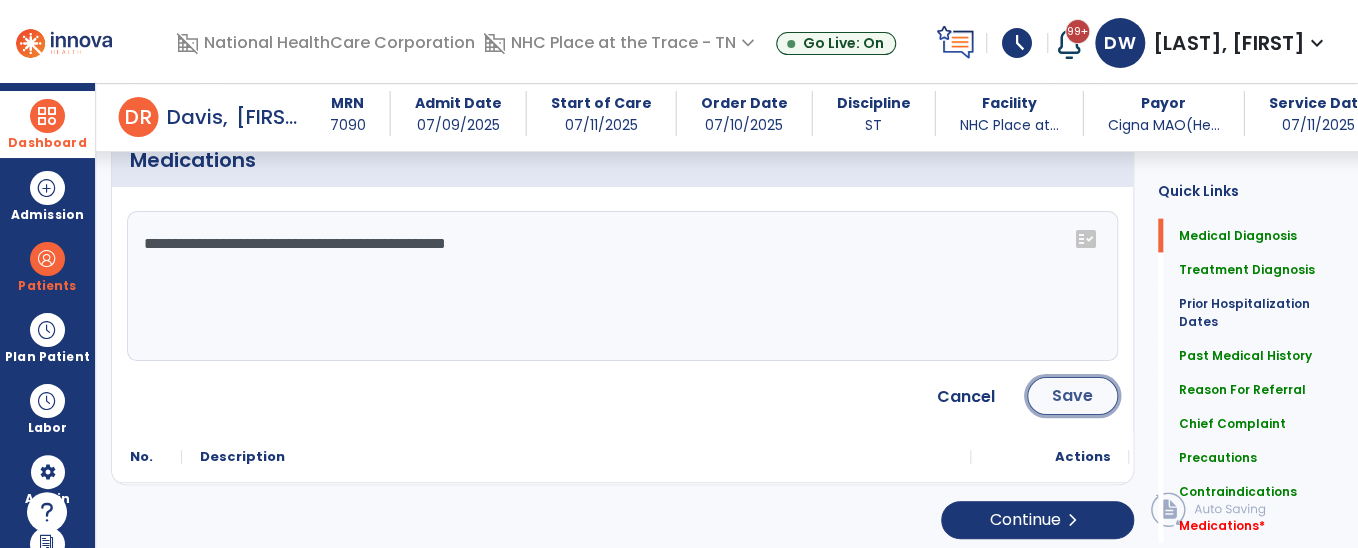 click on "Save" 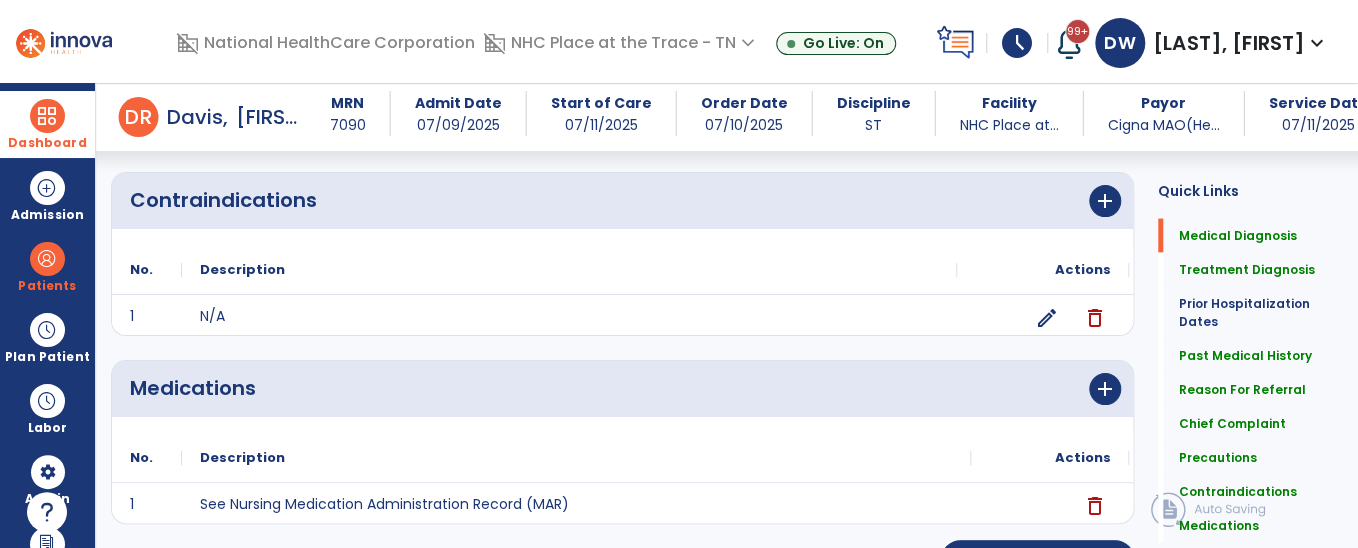 scroll, scrollTop: 1824, scrollLeft: 0, axis: vertical 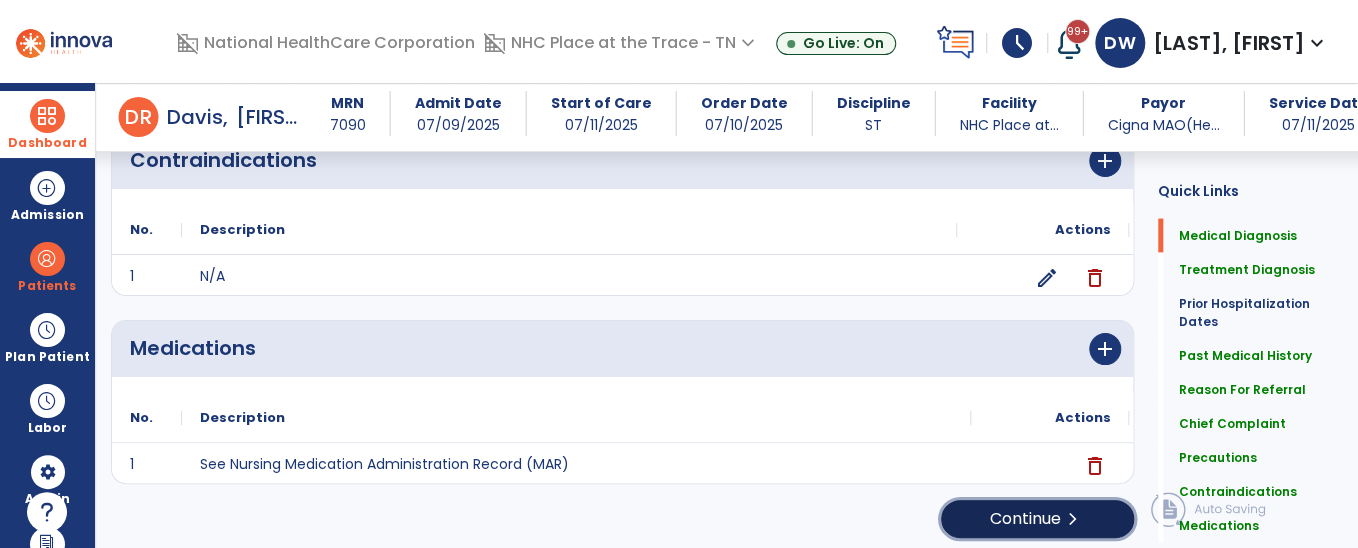 click on "Continue  chevron_right" 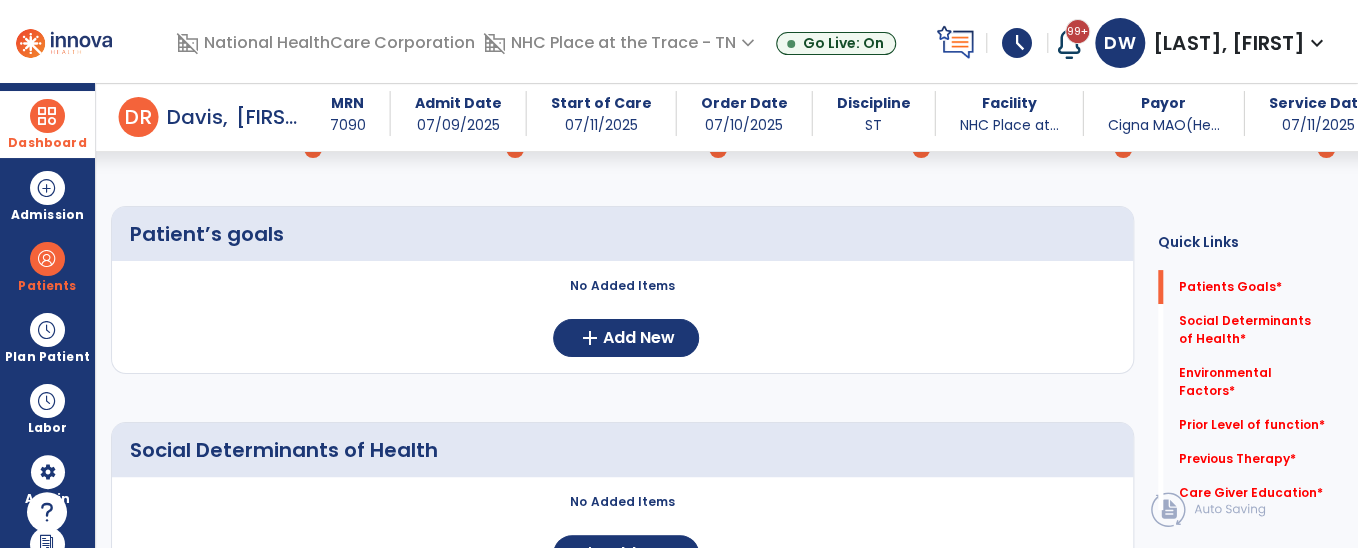scroll, scrollTop: 123, scrollLeft: 0, axis: vertical 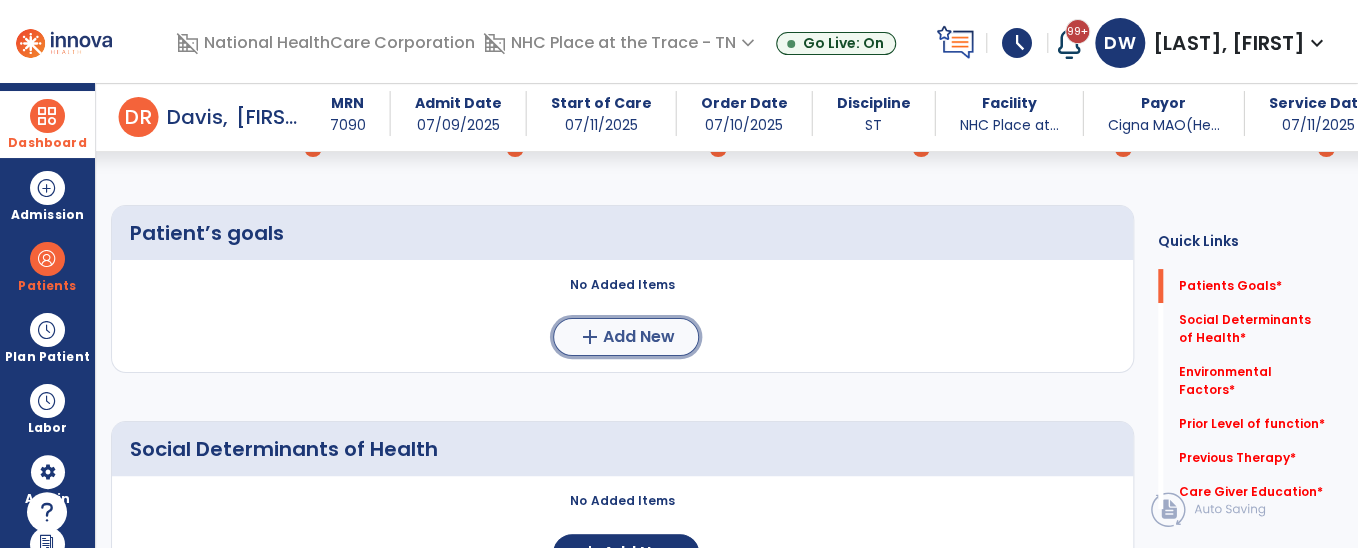 click on "Add New" 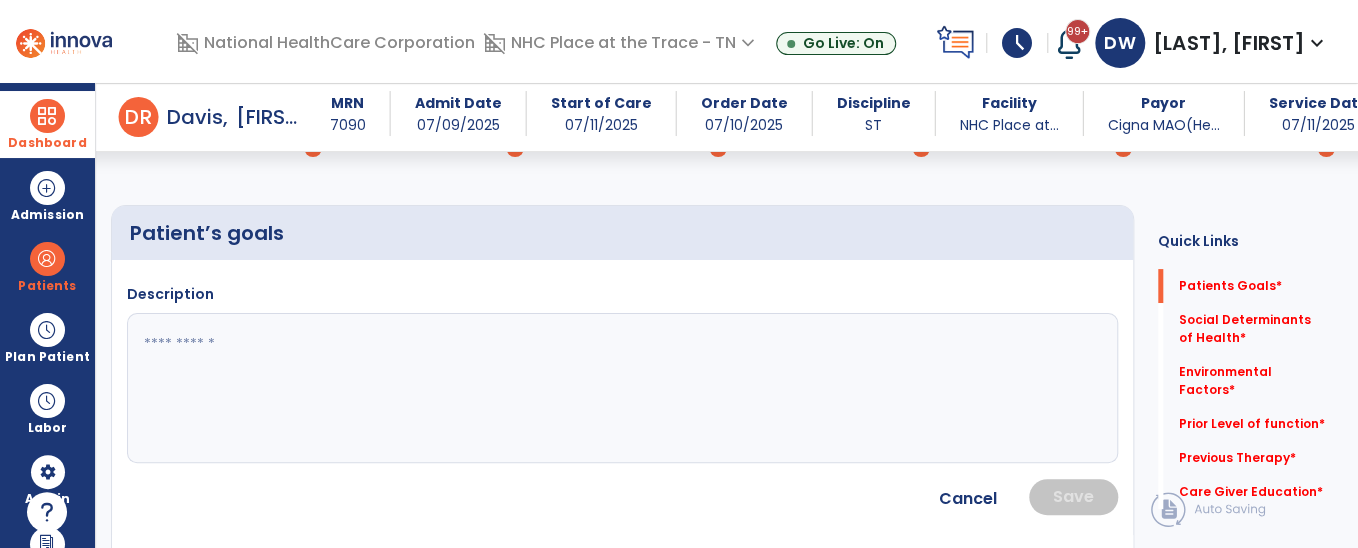 click 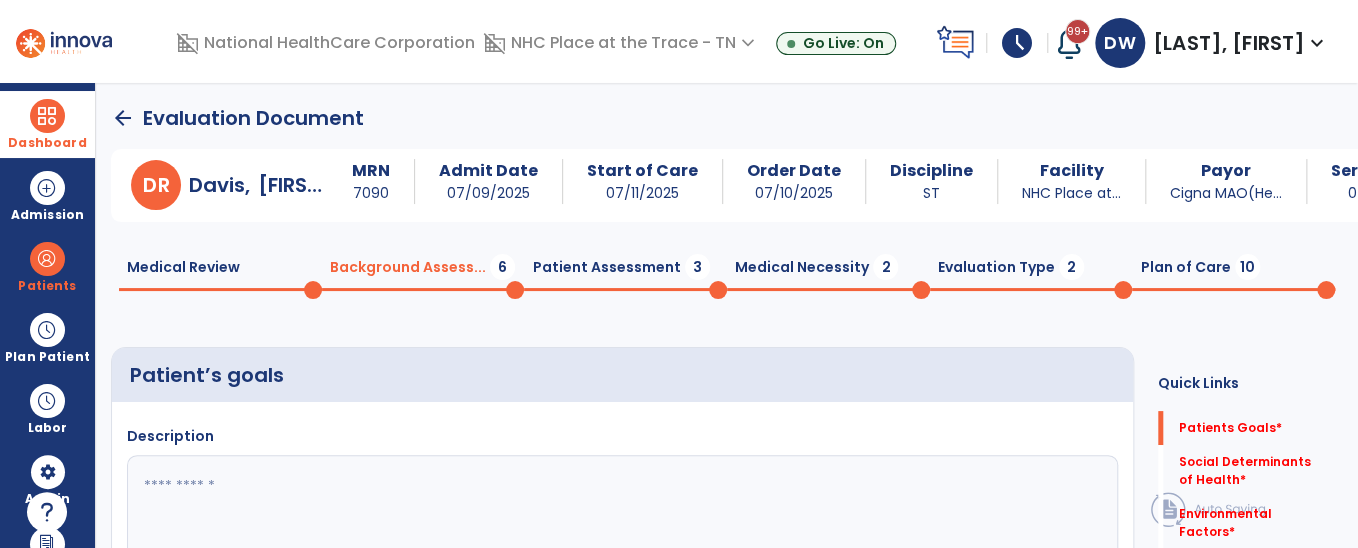 scroll, scrollTop: 0, scrollLeft: 0, axis: both 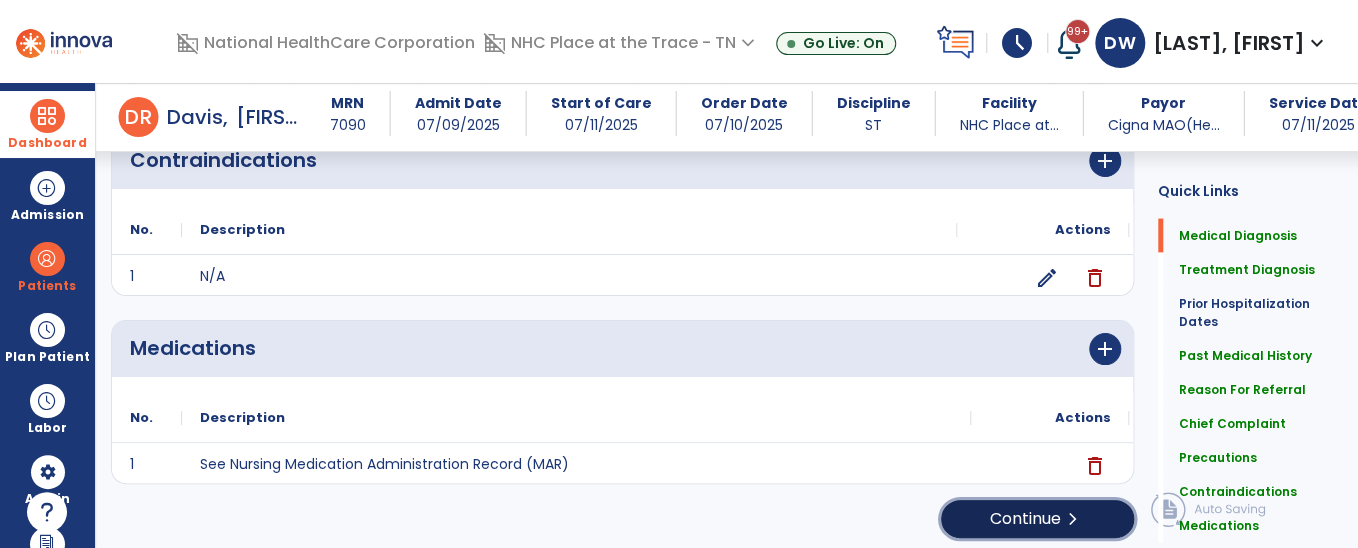 click on "Continue  chevron_right" 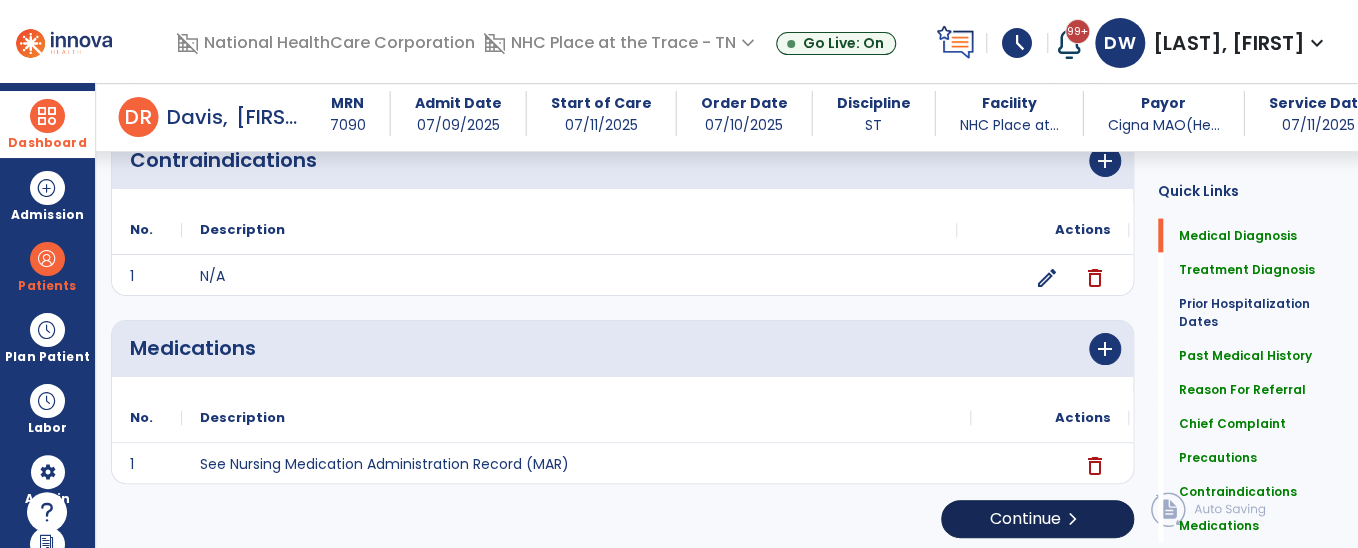 scroll, scrollTop: 65, scrollLeft: 0, axis: vertical 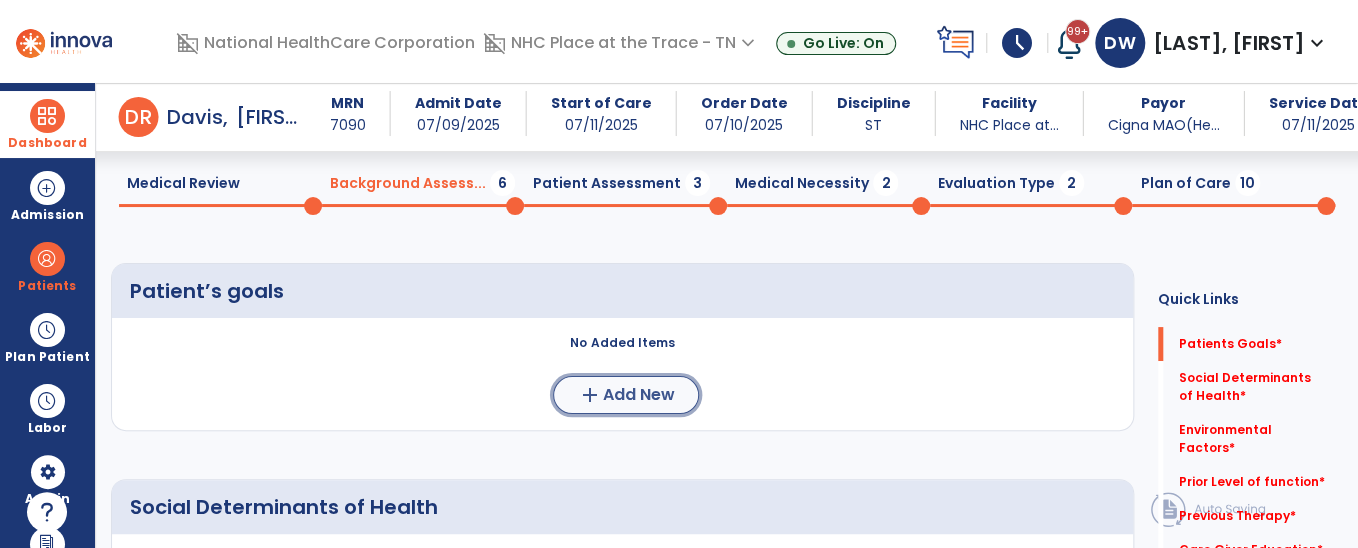 click on "Add New" 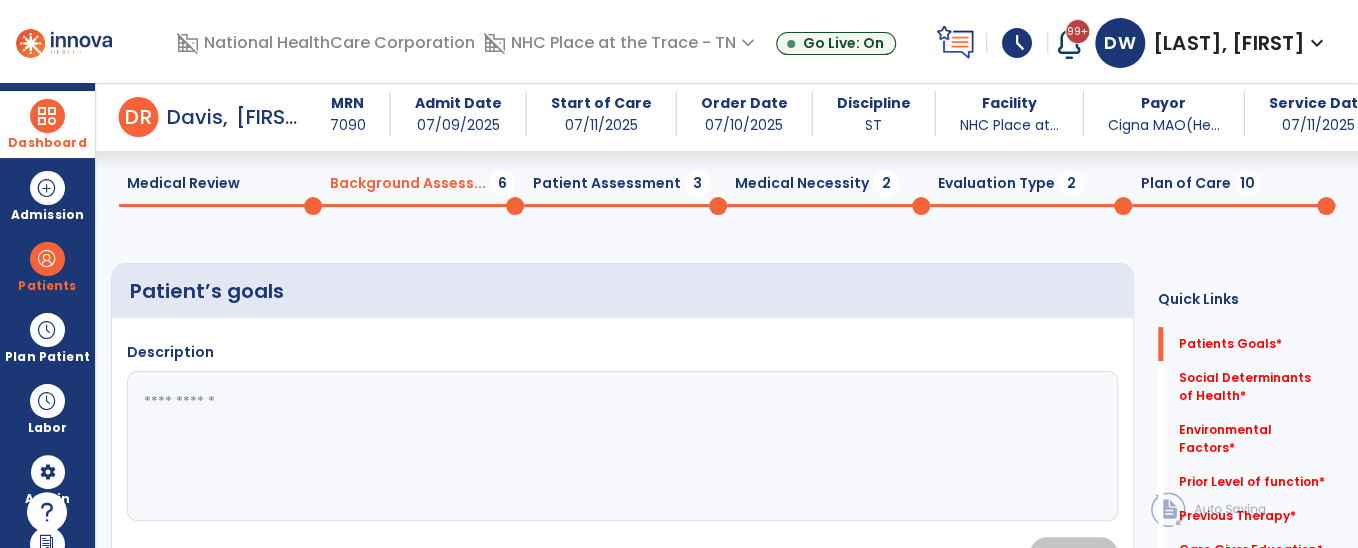 click 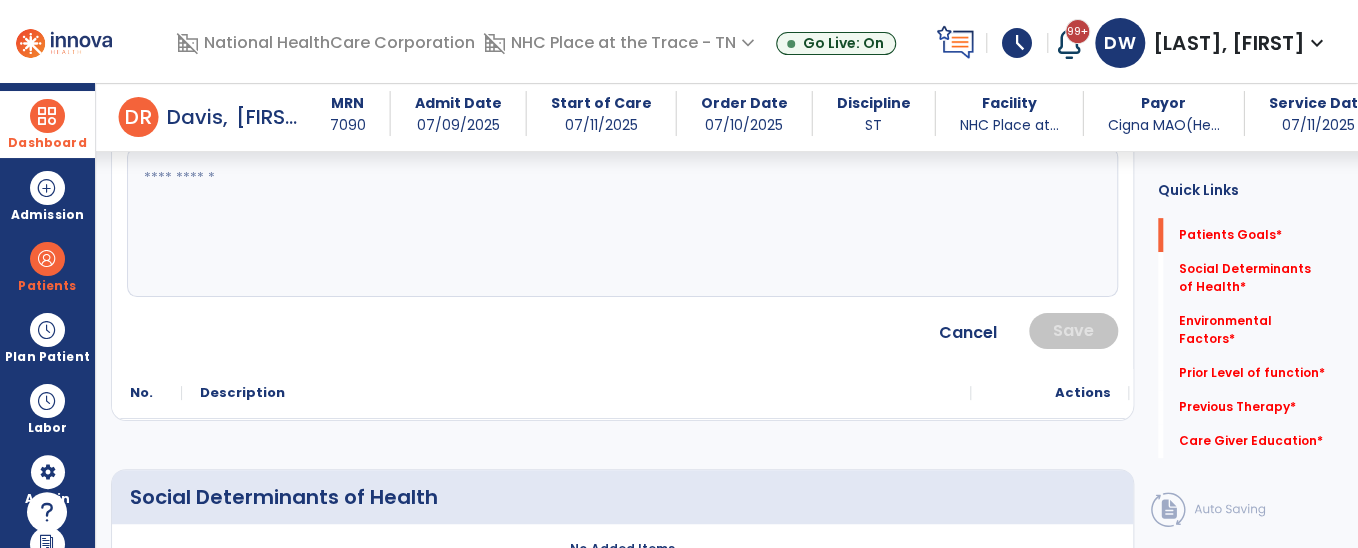 scroll, scrollTop: 292, scrollLeft: 0, axis: vertical 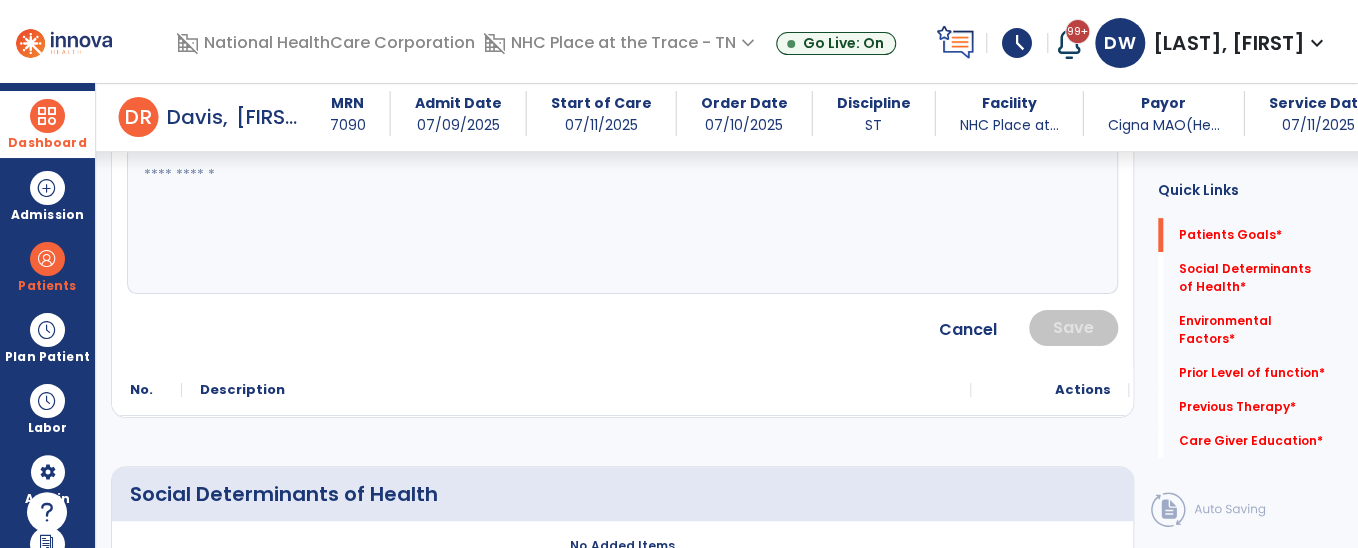 drag, startPoint x: 449, startPoint y: 417, endPoint x: 363, endPoint y: 407, distance: 86.579445 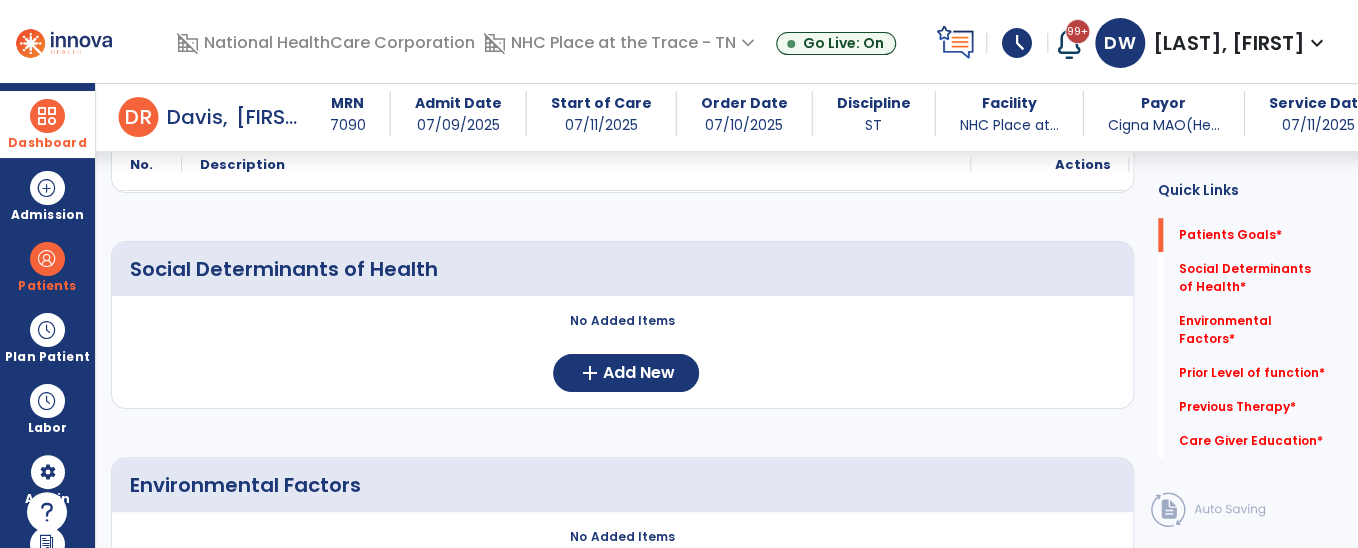 scroll, scrollTop: 518, scrollLeft: 0, axis: vertical 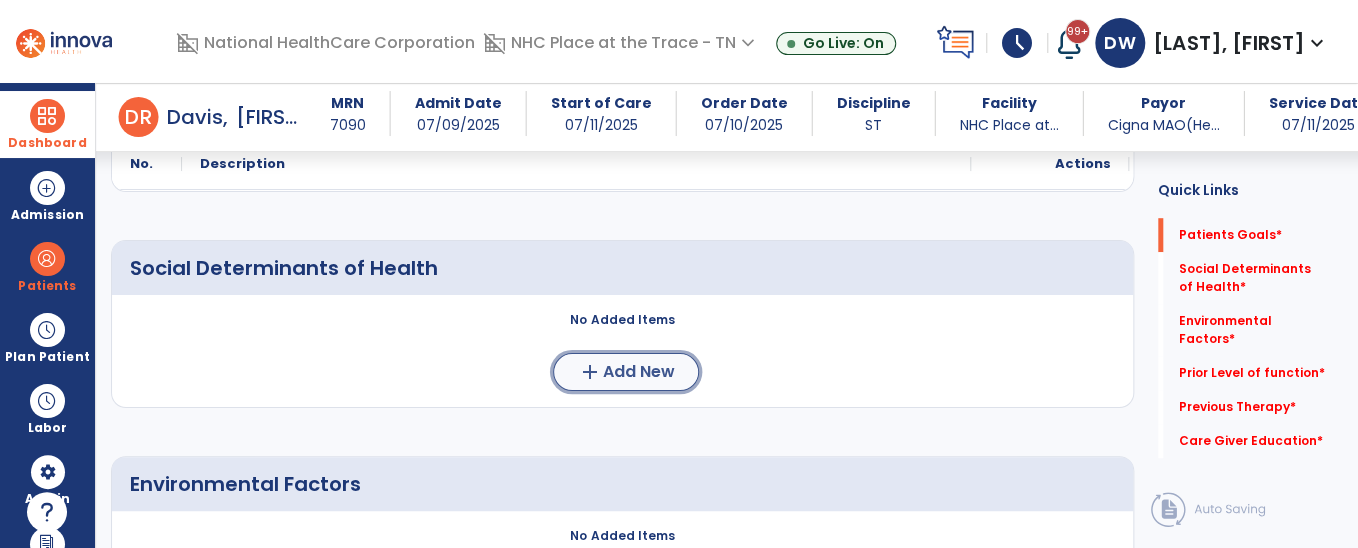 click on "Add New" 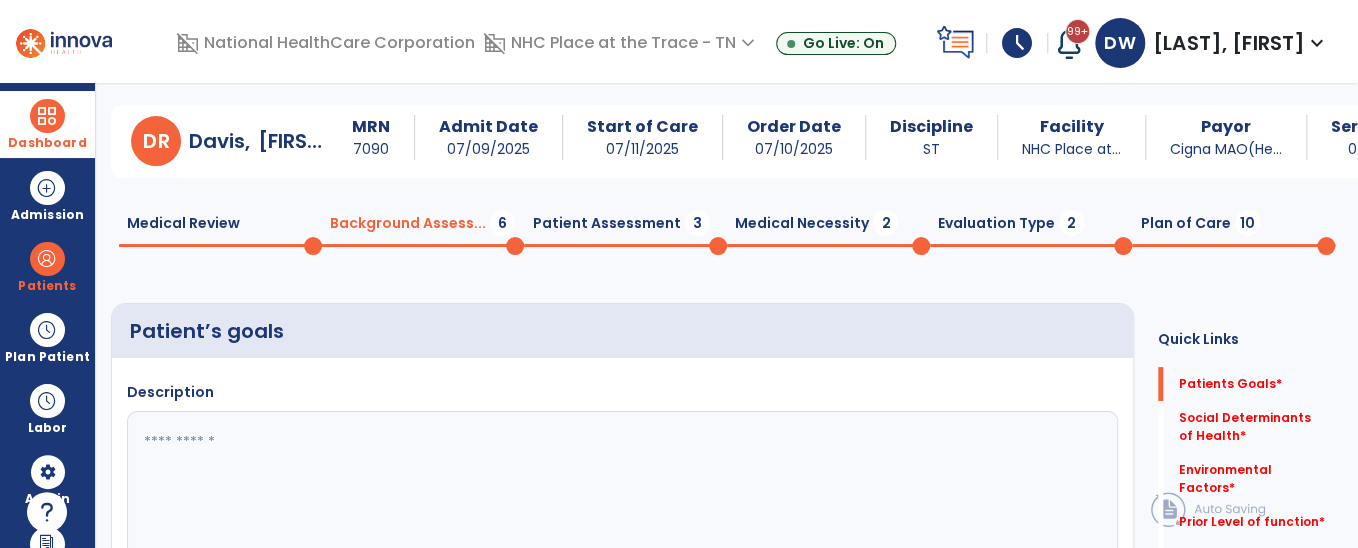 scroll, scrollTop: 46, scrollLeft: 0, axis: vertical 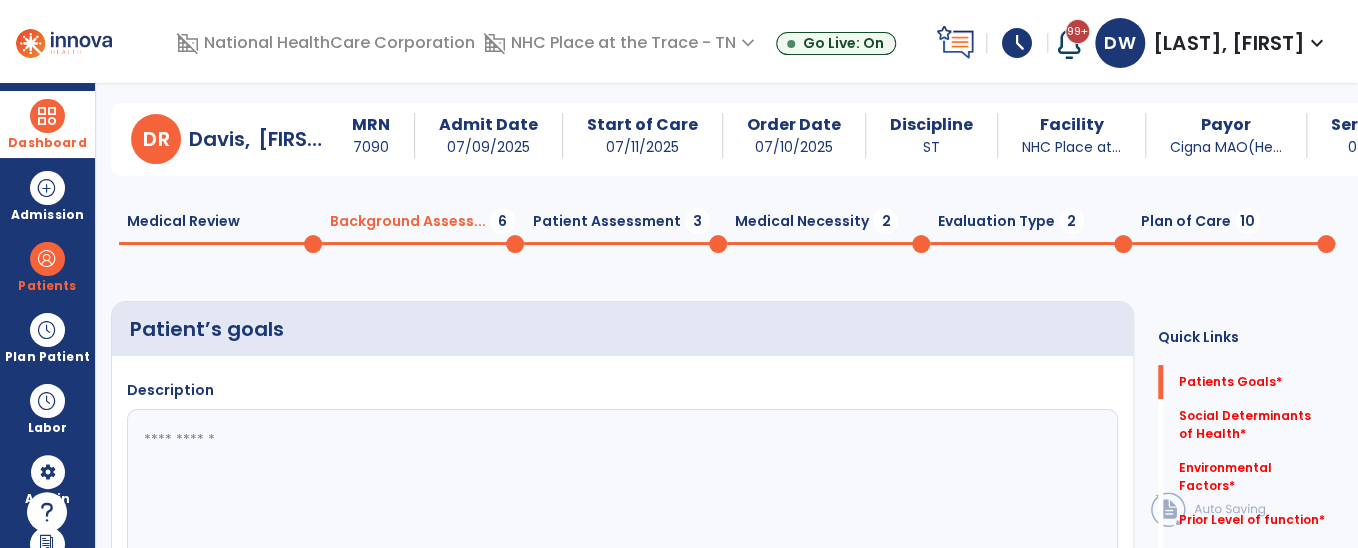 click 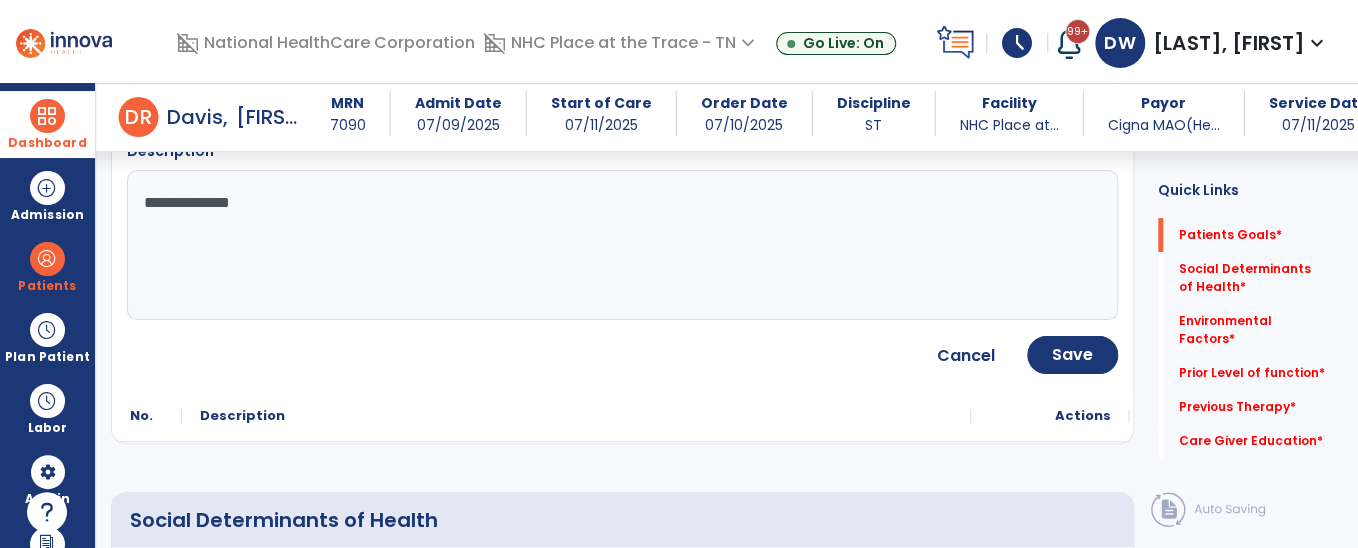 scroll, scrollTop: 279, scrollLeft: 0, axis: vertical 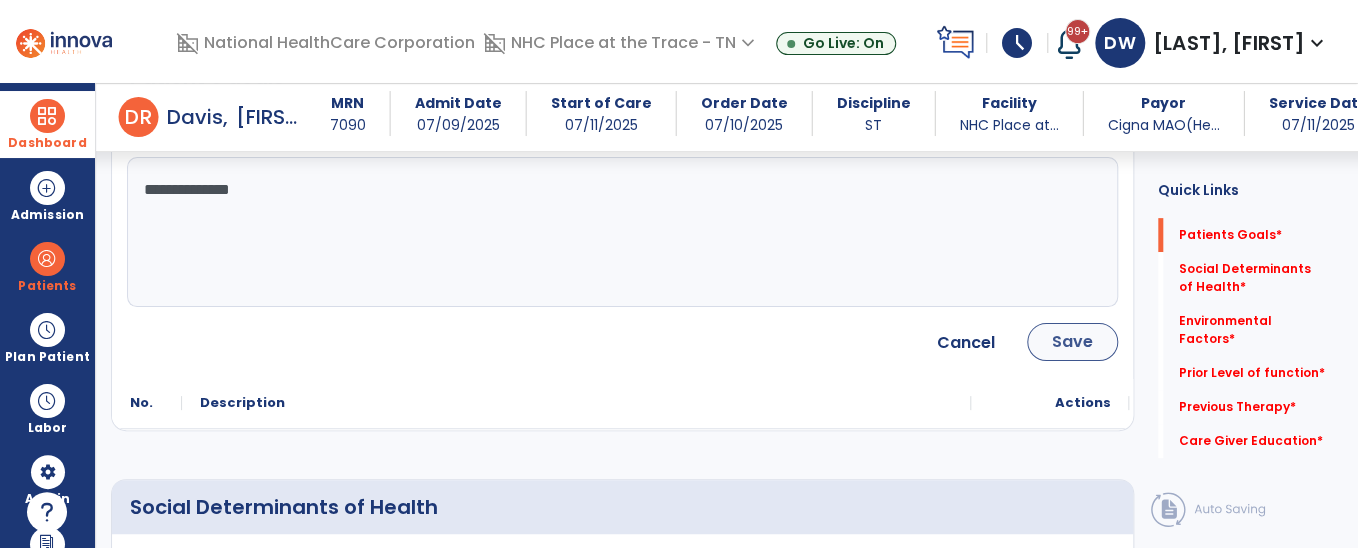 type on "**********" 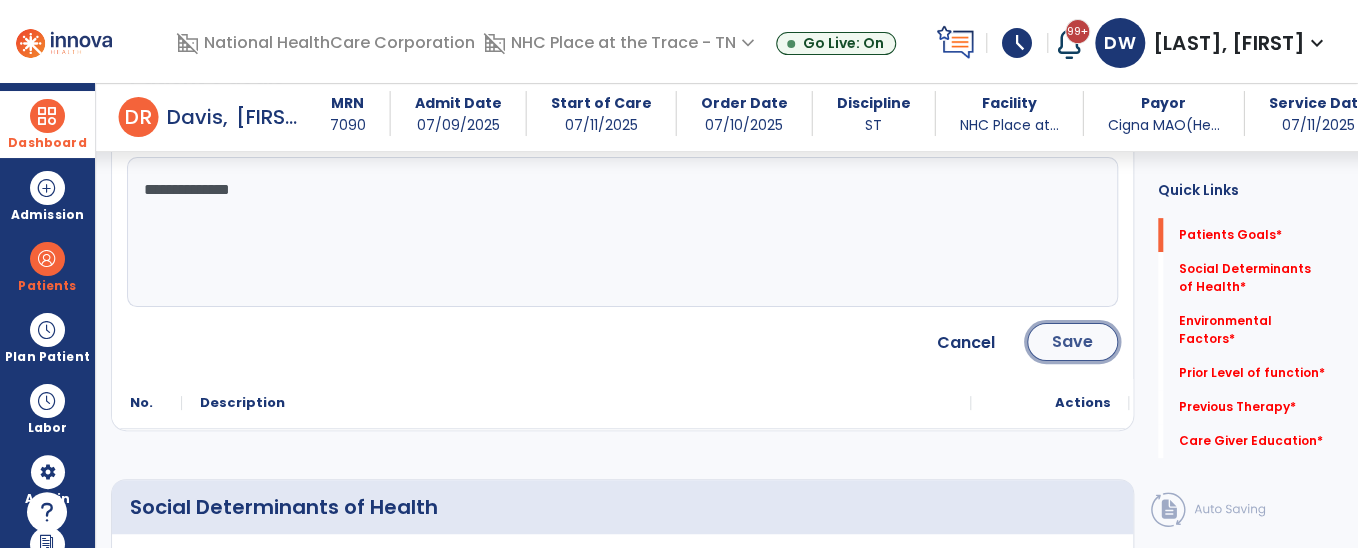 click on "Save" 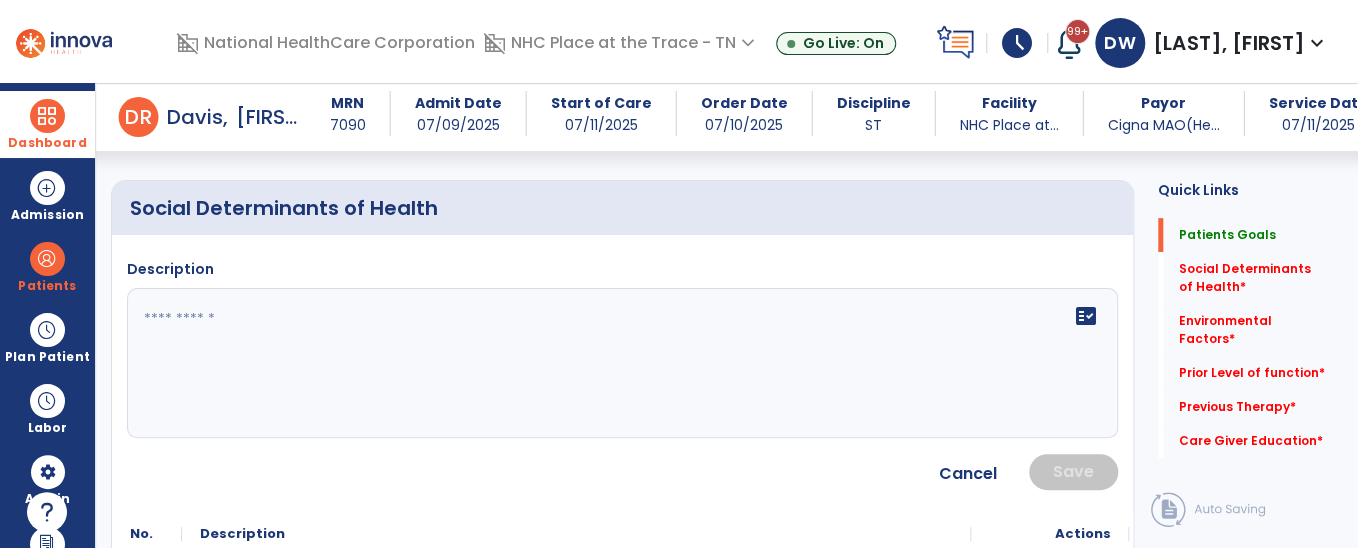 scroll, scrollTop: 362, scrollLeft: 0, axis: vertical 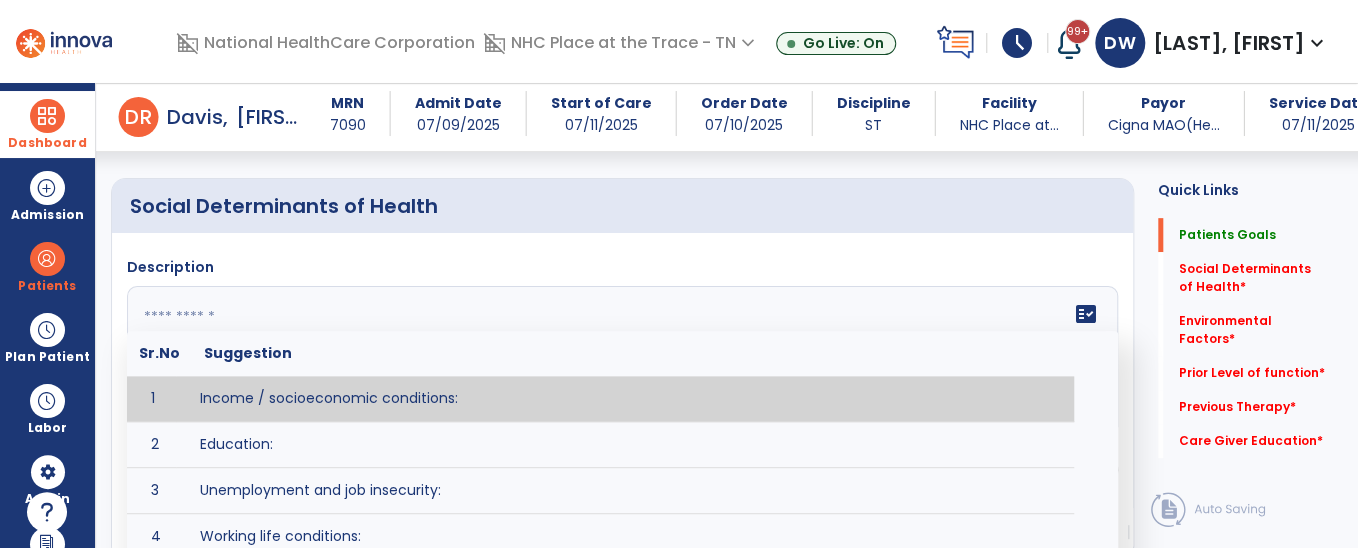 click on "fact_check  Sr.No Suggestion 1 Income / socioeconomic conditions:  2 Education:  3 Unemployment and job insecurity:  4 Working life conditions:  5 Food insecurity:  6 Housing, basic amenities and the environment:  7 Early childhood development:  8 Social inclusion and non-discrimination: 9 Structural conflict: 10 Access to affordable health services of decent quality:" 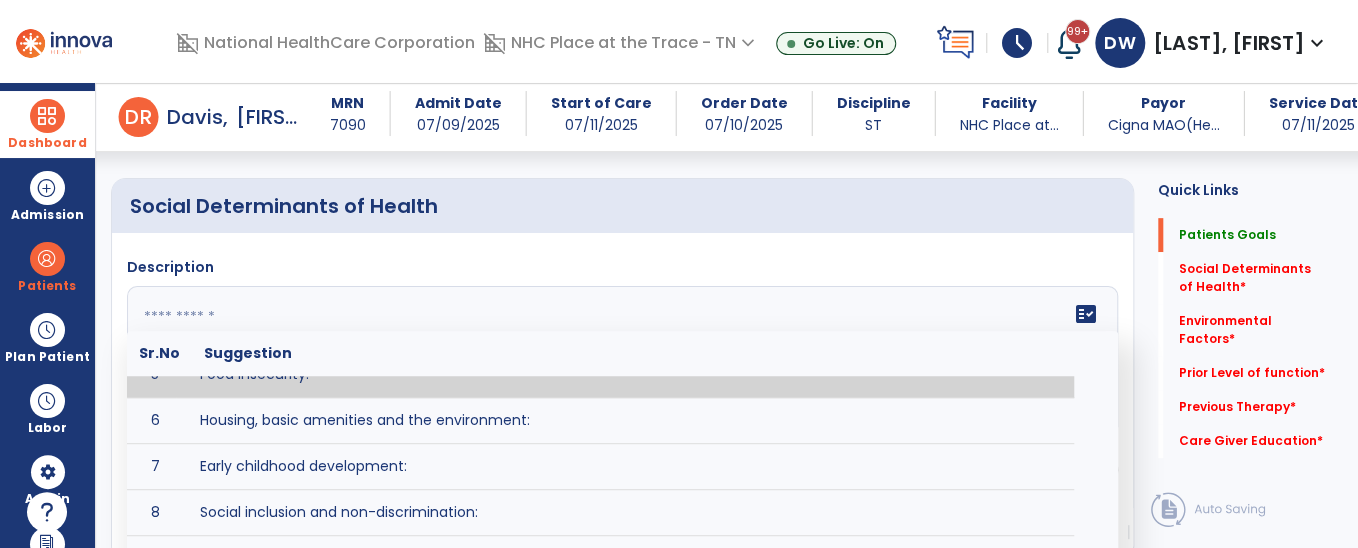 scroll, scrollTop: 208, scrollLeft: 0, axis: vertical 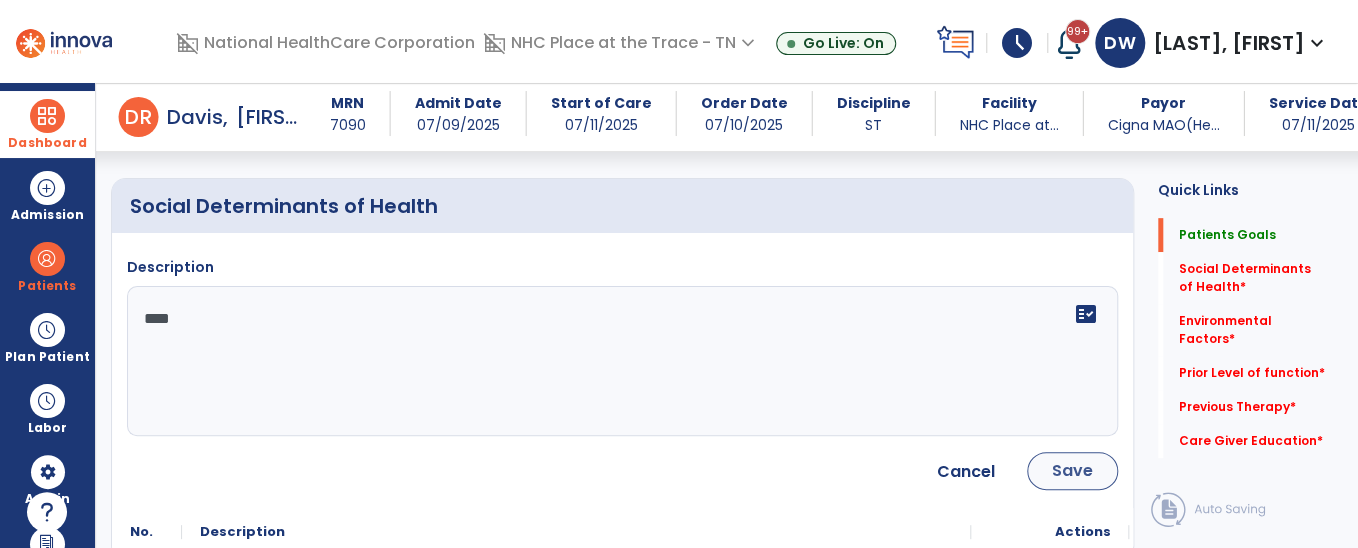 type on "****" 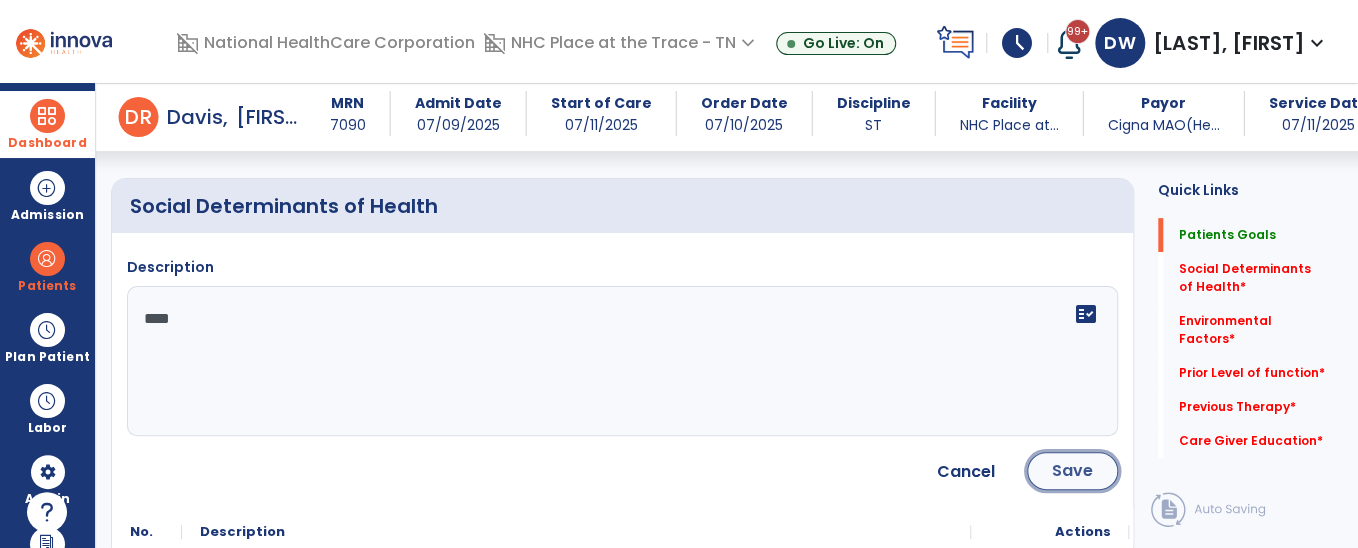 click on "Save" 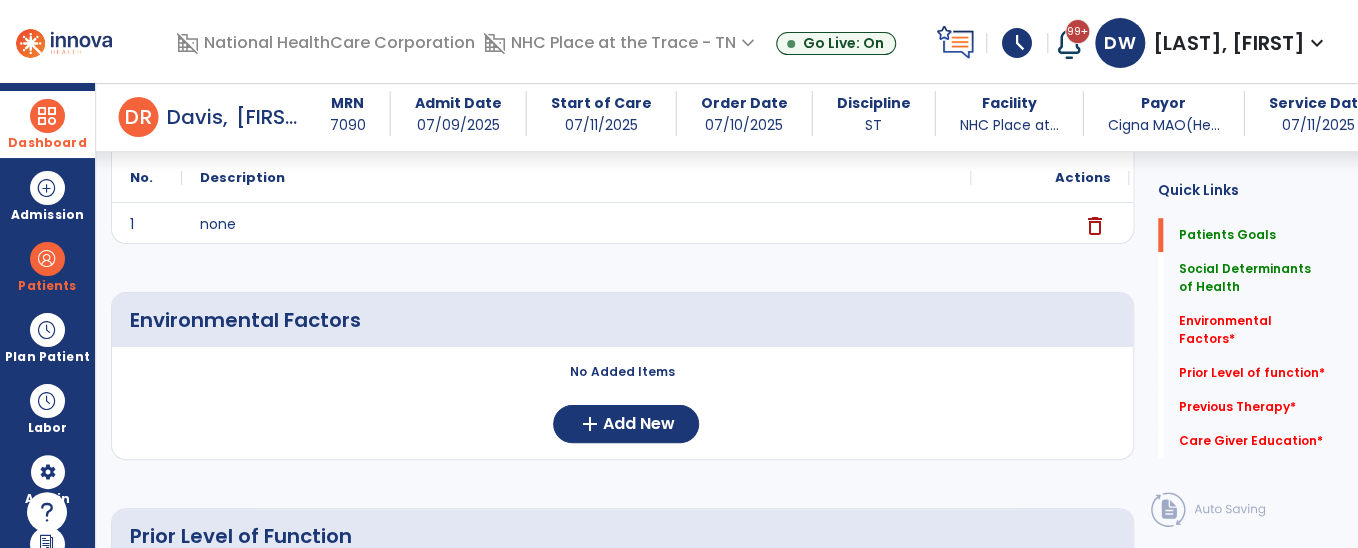 scroll, scrollTop: 539, scrollLeft: 0, axis: vertical 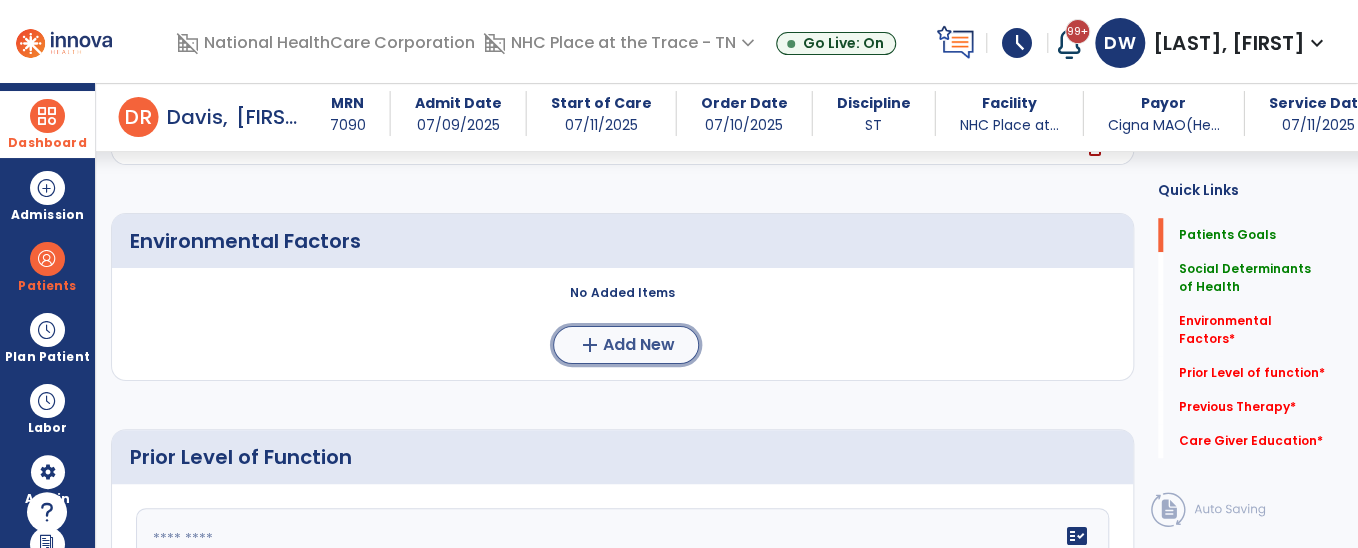 click on "Add New" 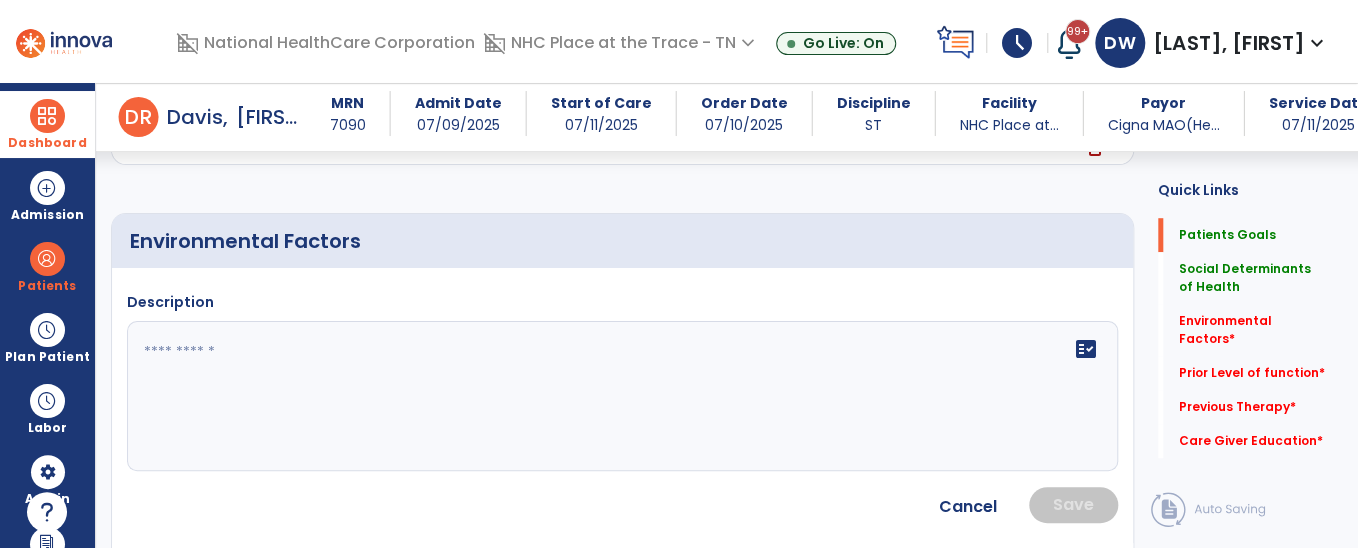 click 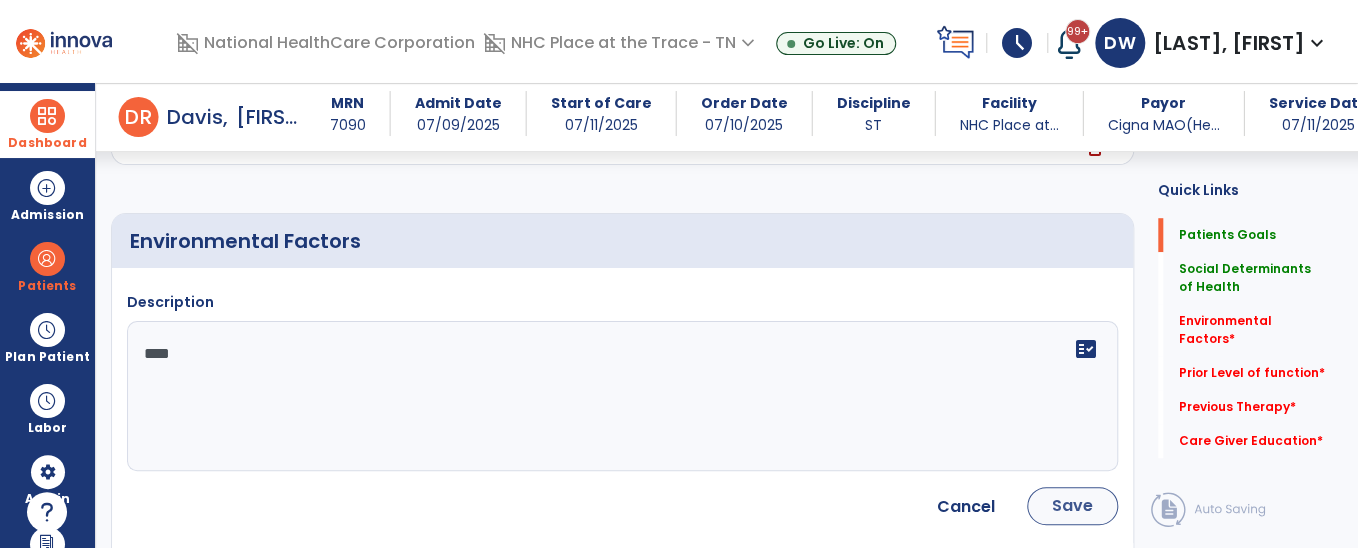 type on "****" 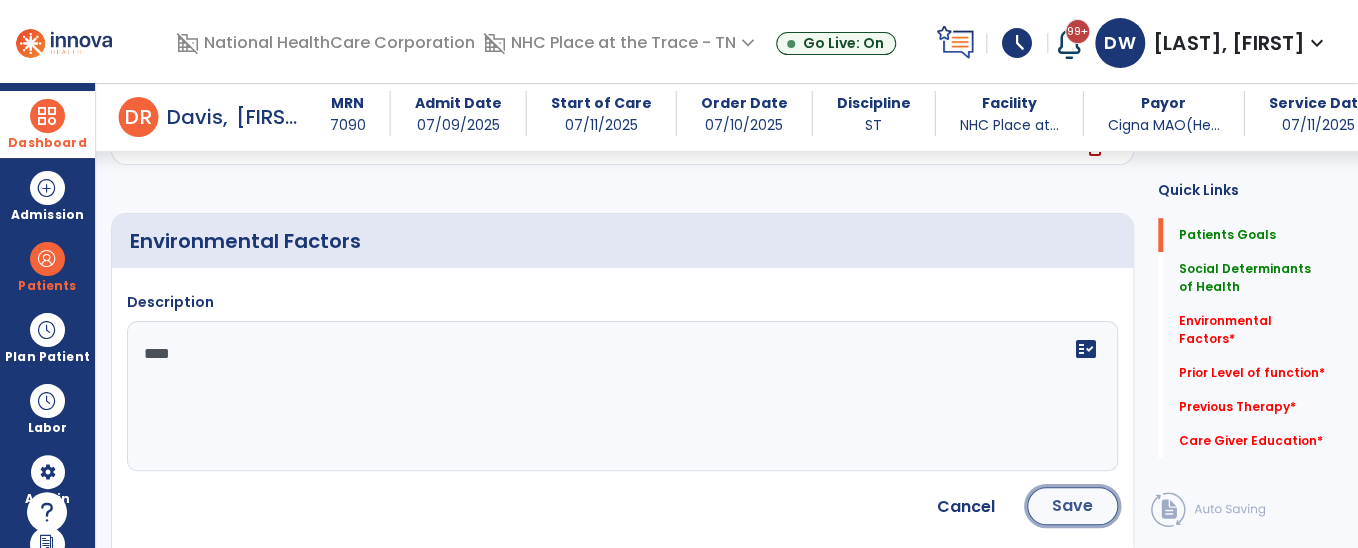 click on "Save" 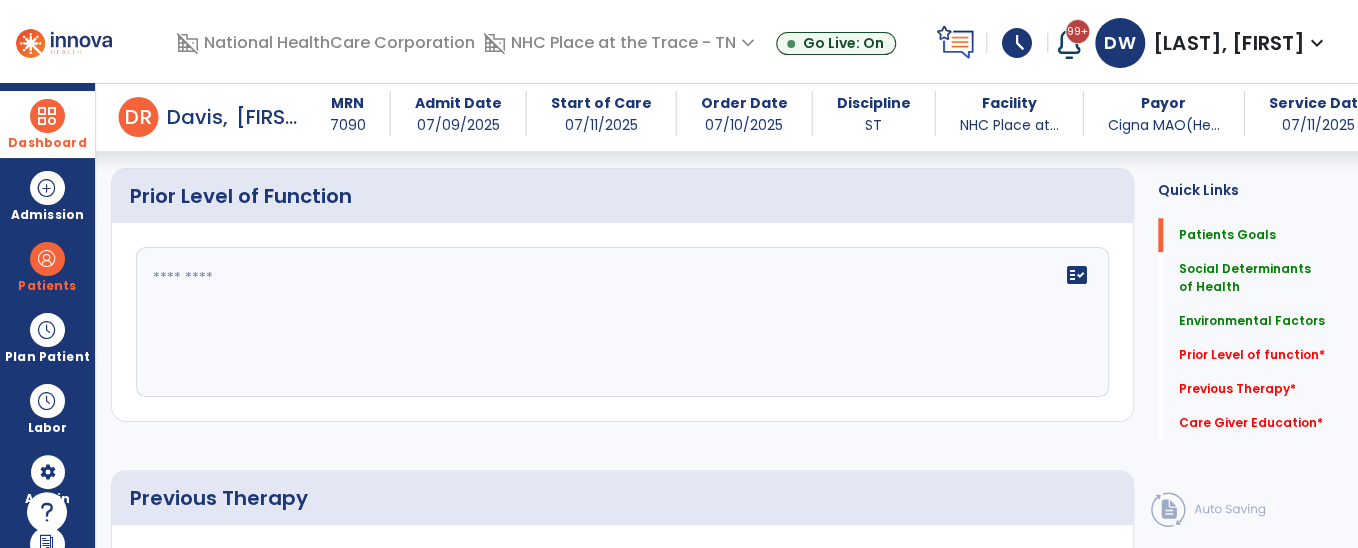 scroll, scrollTop: 798, scrollLeft: 0, axis: vertical 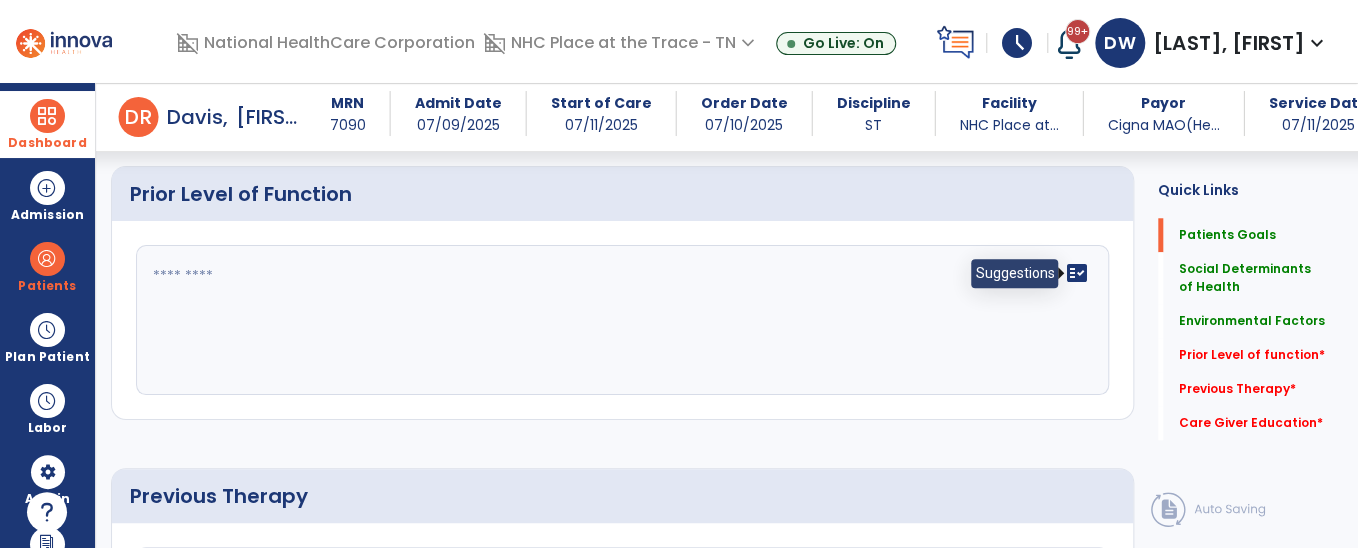 click on "fact_check" 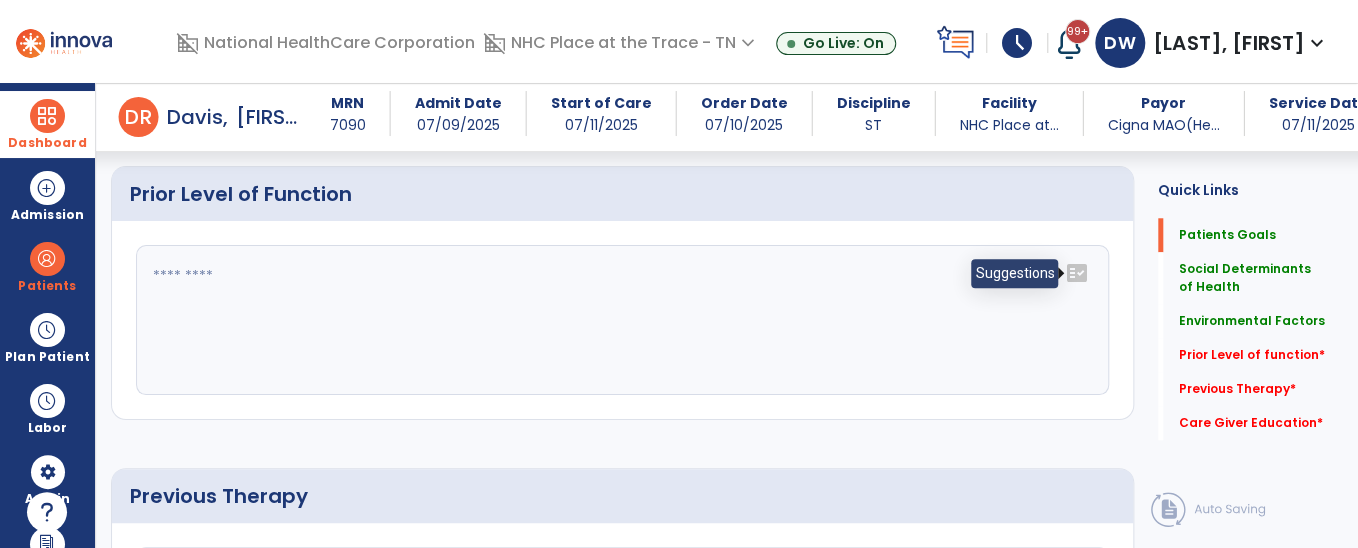click on "fact_check" 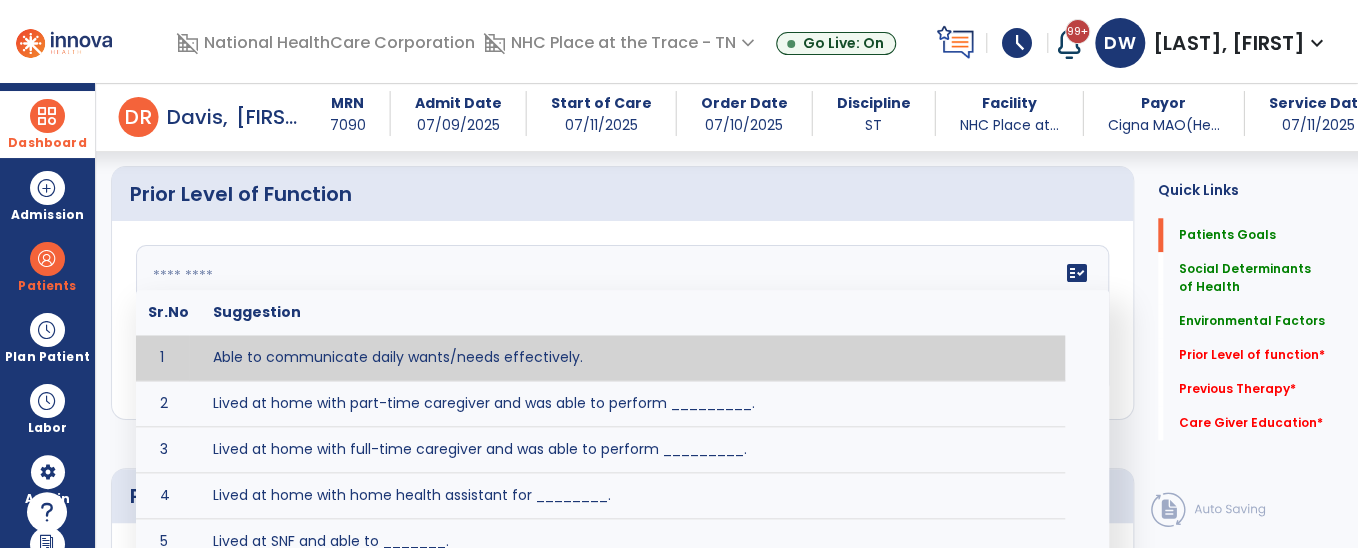 scroll, scrollTop: 0, scrollLeft: 0, axis: both 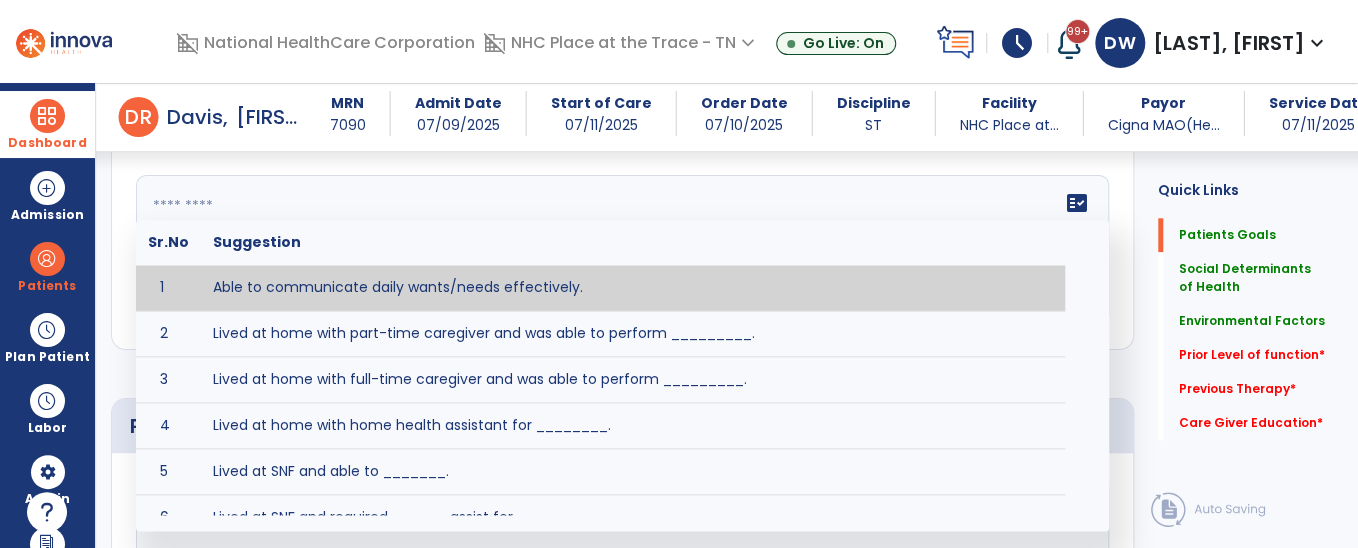 click 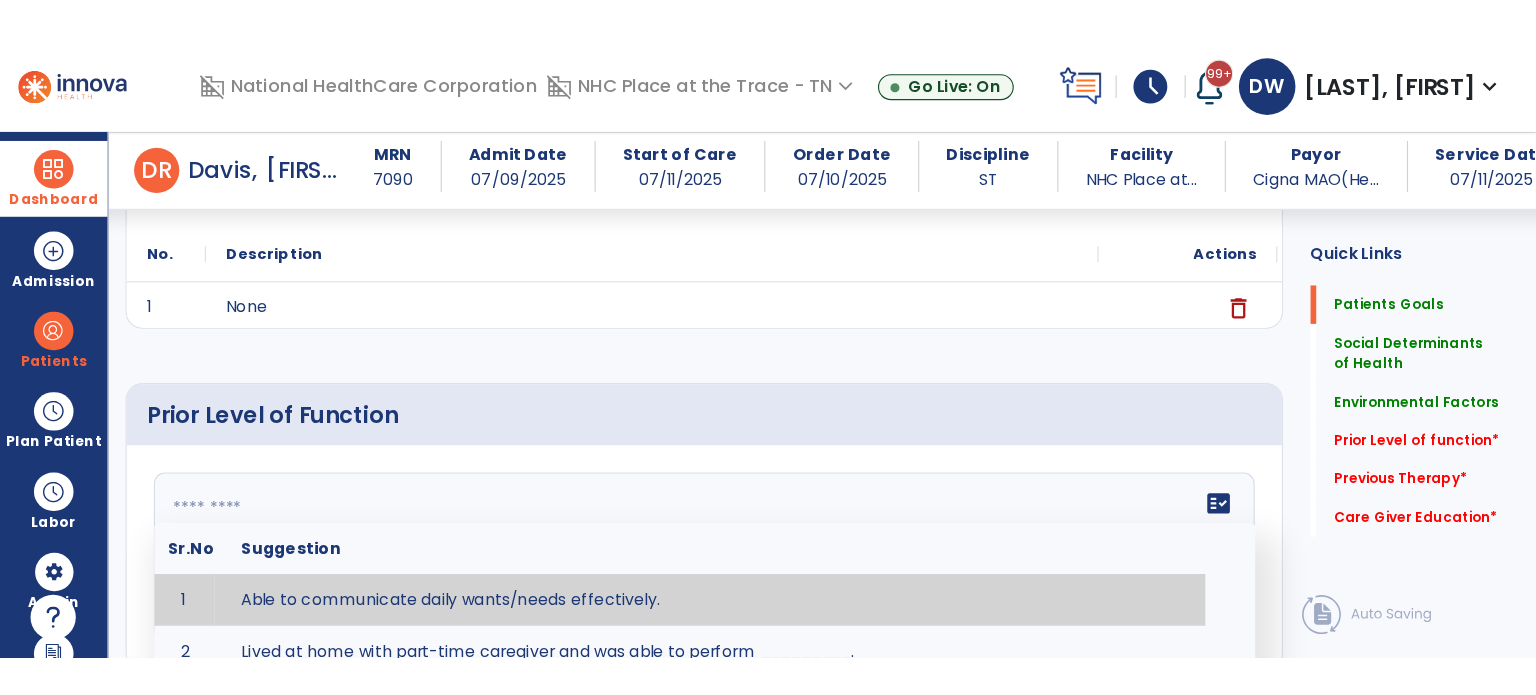 scroll, scrollTop: 658, scrollLeft: 0, axis: vertical 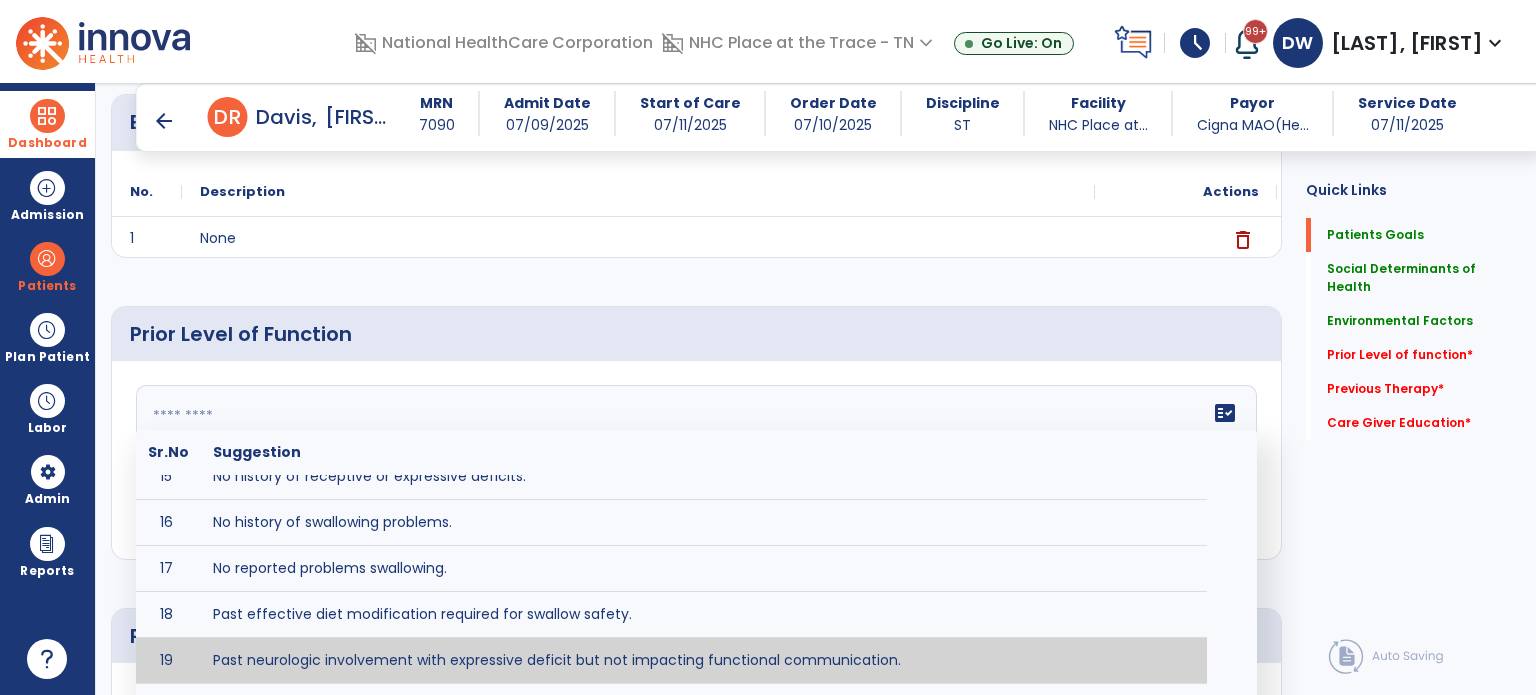 type on "**********" 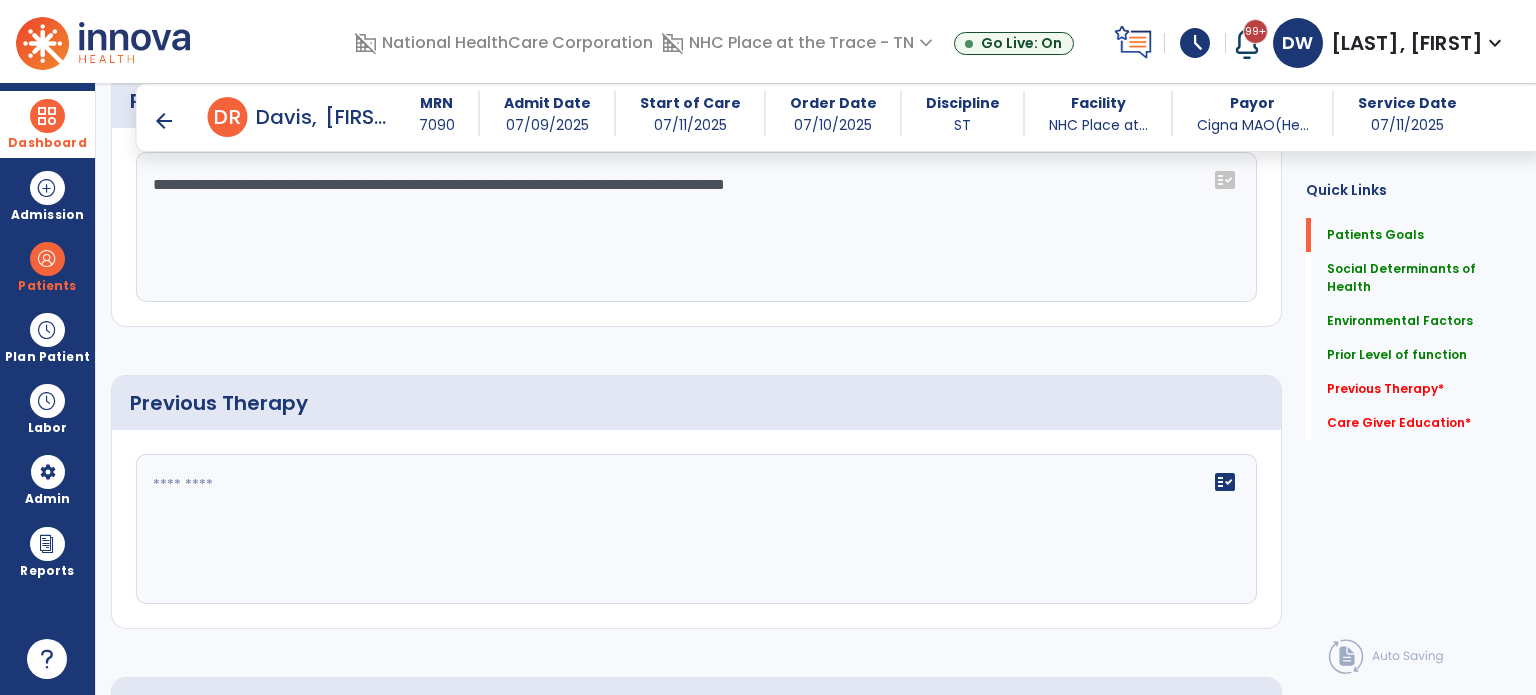 scroll, scrollTop: 895, scrollLeft: 0, axis: vertical 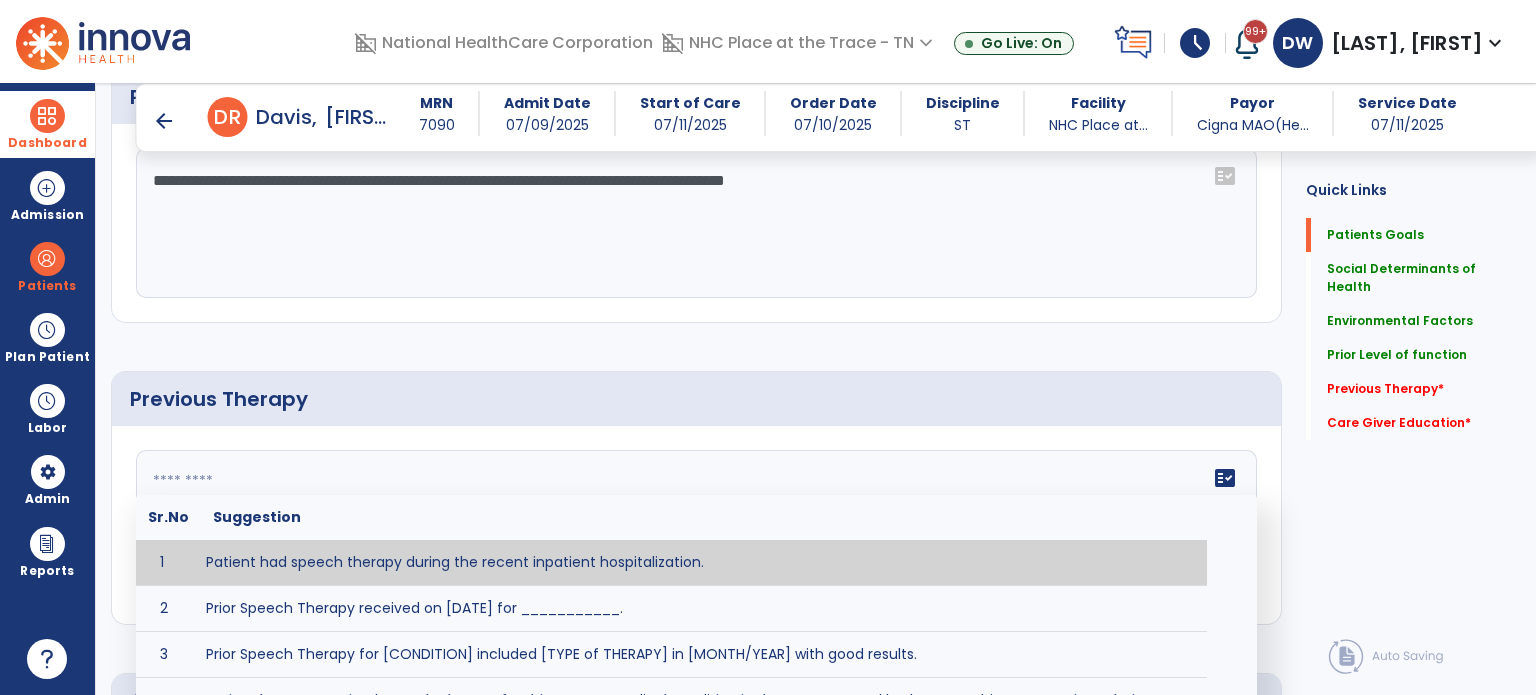 click on "fact_check  Sr.No Suggestion 1 Patient had speech therapy during the recent inpatient hospitalization. 2 Prior Speech Therapy received on [DATE] for ___________. 3 Prior Speech Therapy for [CONDITION] included [TYPE of THERAPY] in [MONTH/YEAR] with good results. 4 Patient has not received Speech Therapy for this current medical condition in the past year and had yet to achieve LTGs prior to being hospitalized. 5 Prior to this recent hospitalization, the patient had been on therapy case load for [TIME]and was still working to achieve LTGs before being hospitalized." 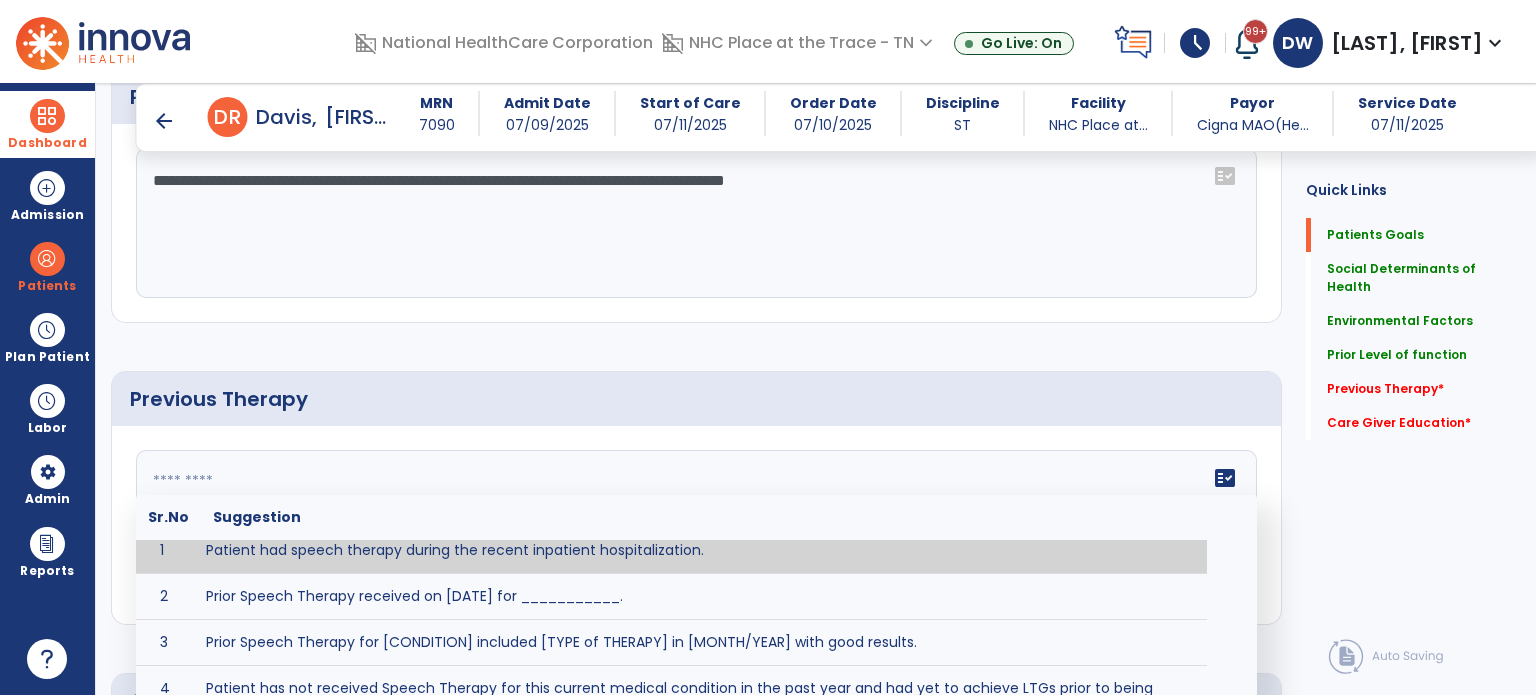 scroll, scrollTop: 12, scrollLeft: 0, axis: vertical 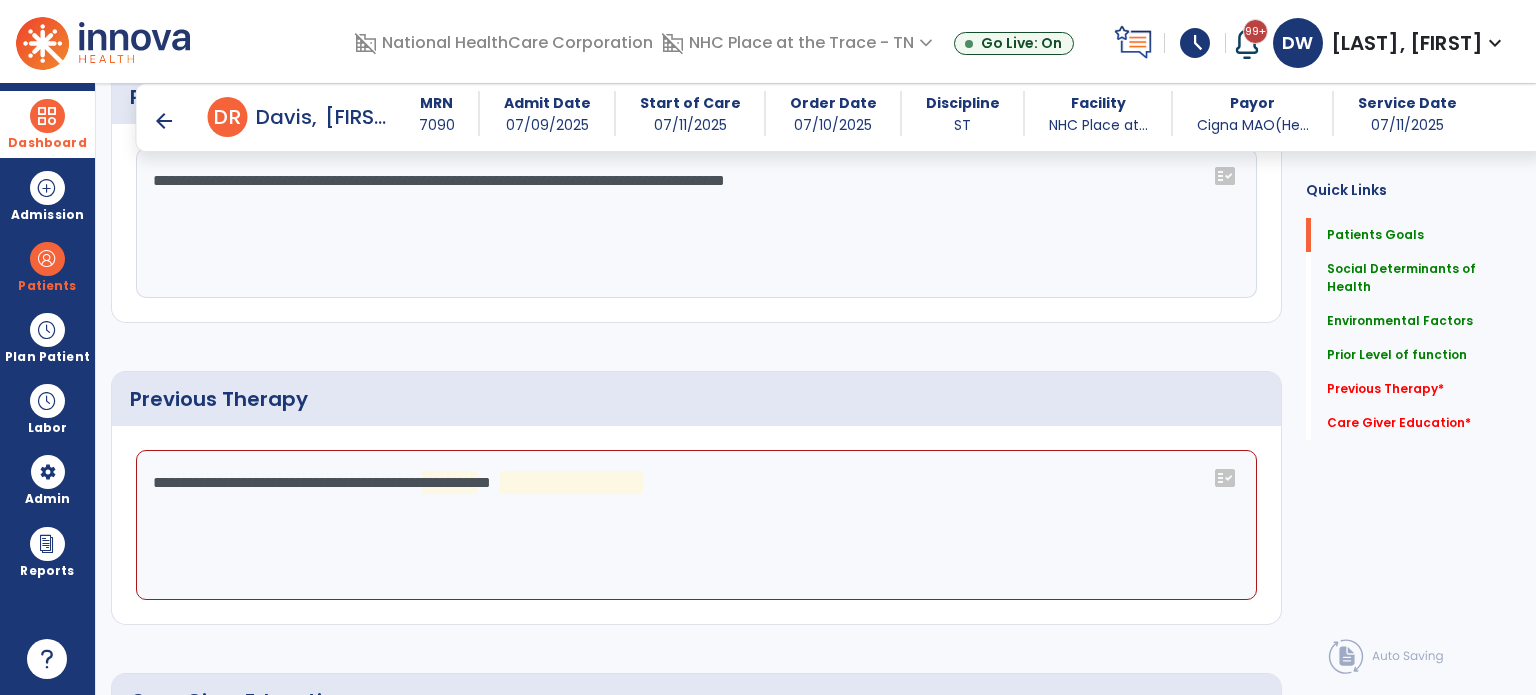 click on "**********" 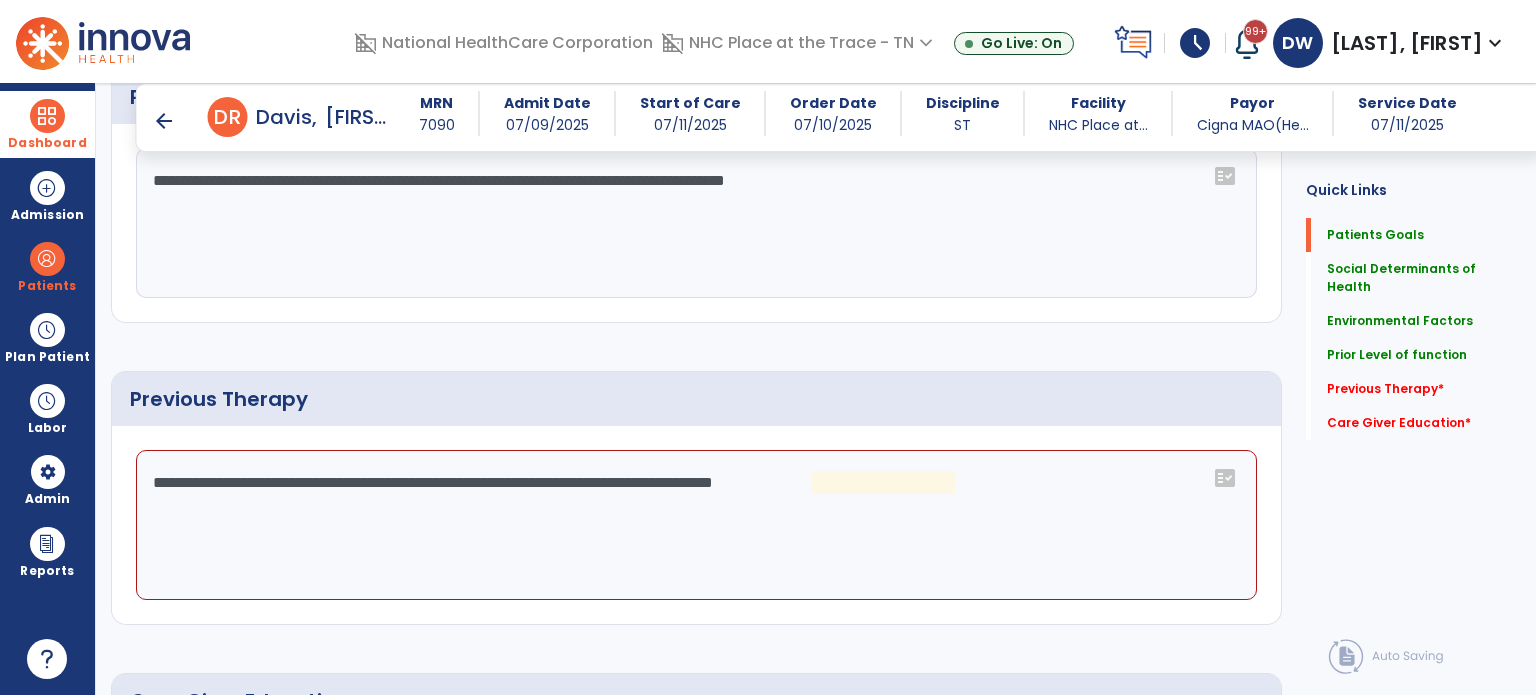 click on "**********" 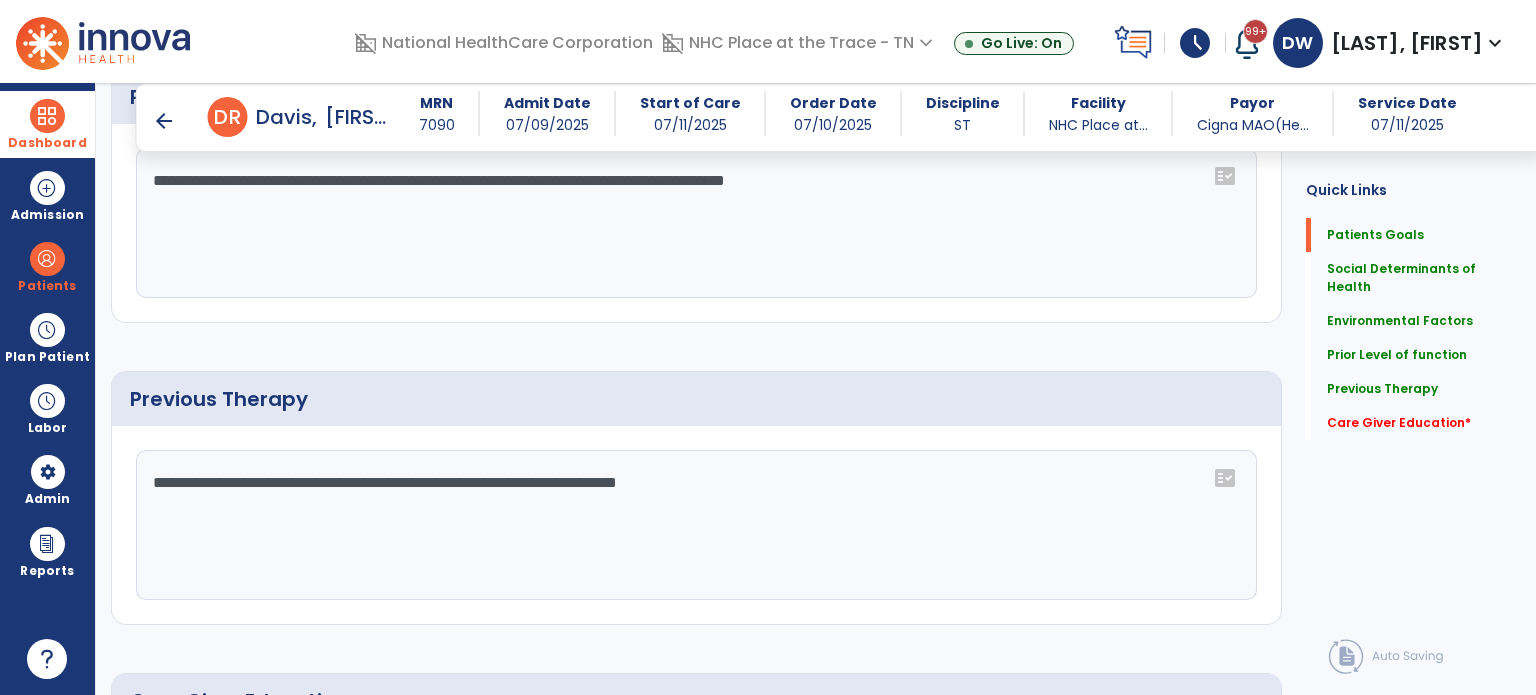 click on "**********" 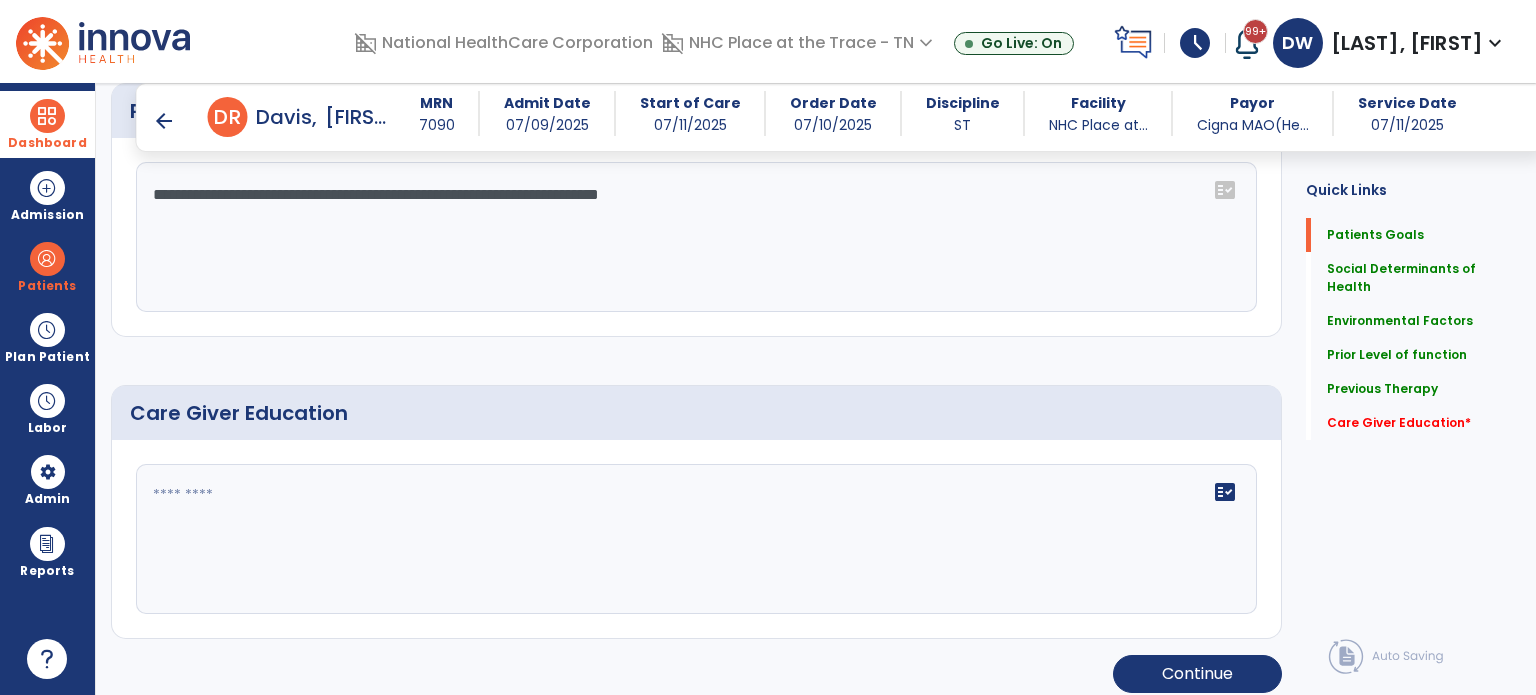 scroll, scrollTop: 1192, scrollLeft: 0, axis: vertical 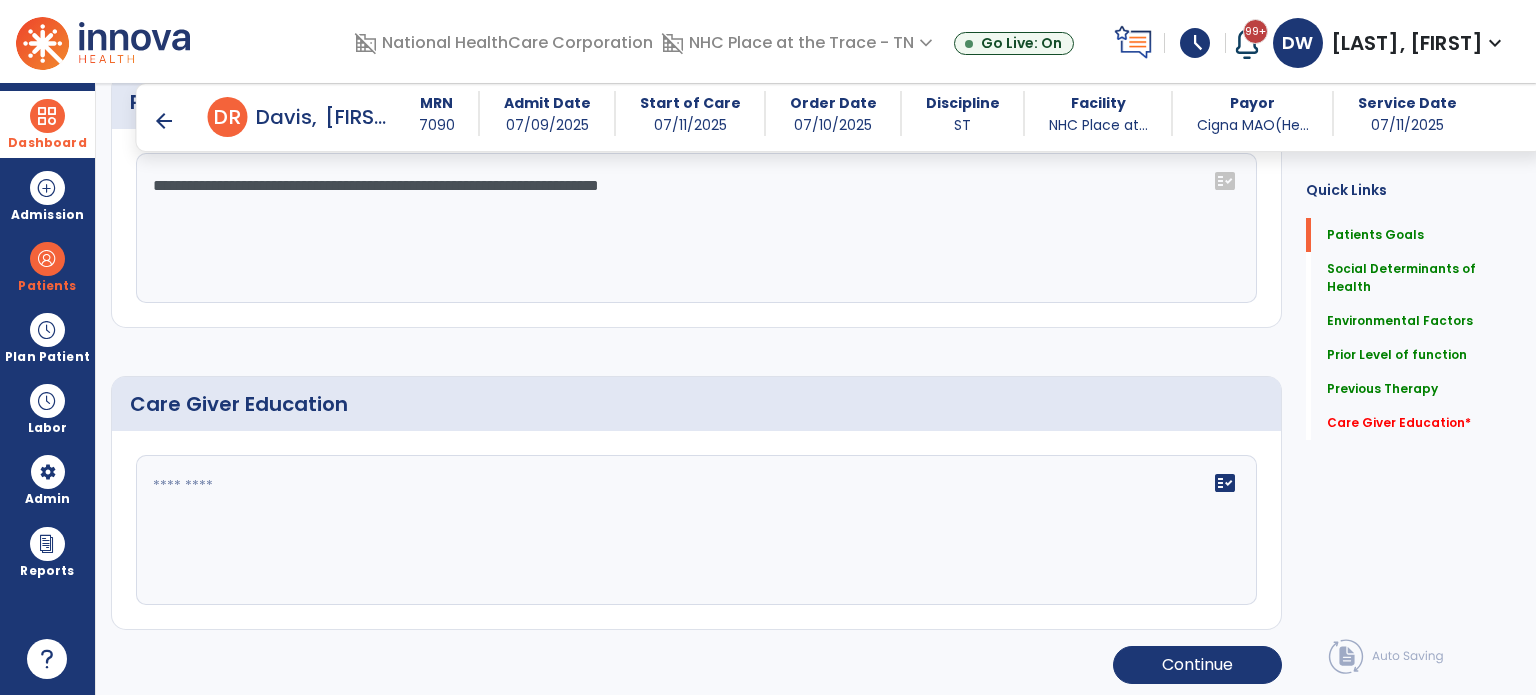 type on "**********" 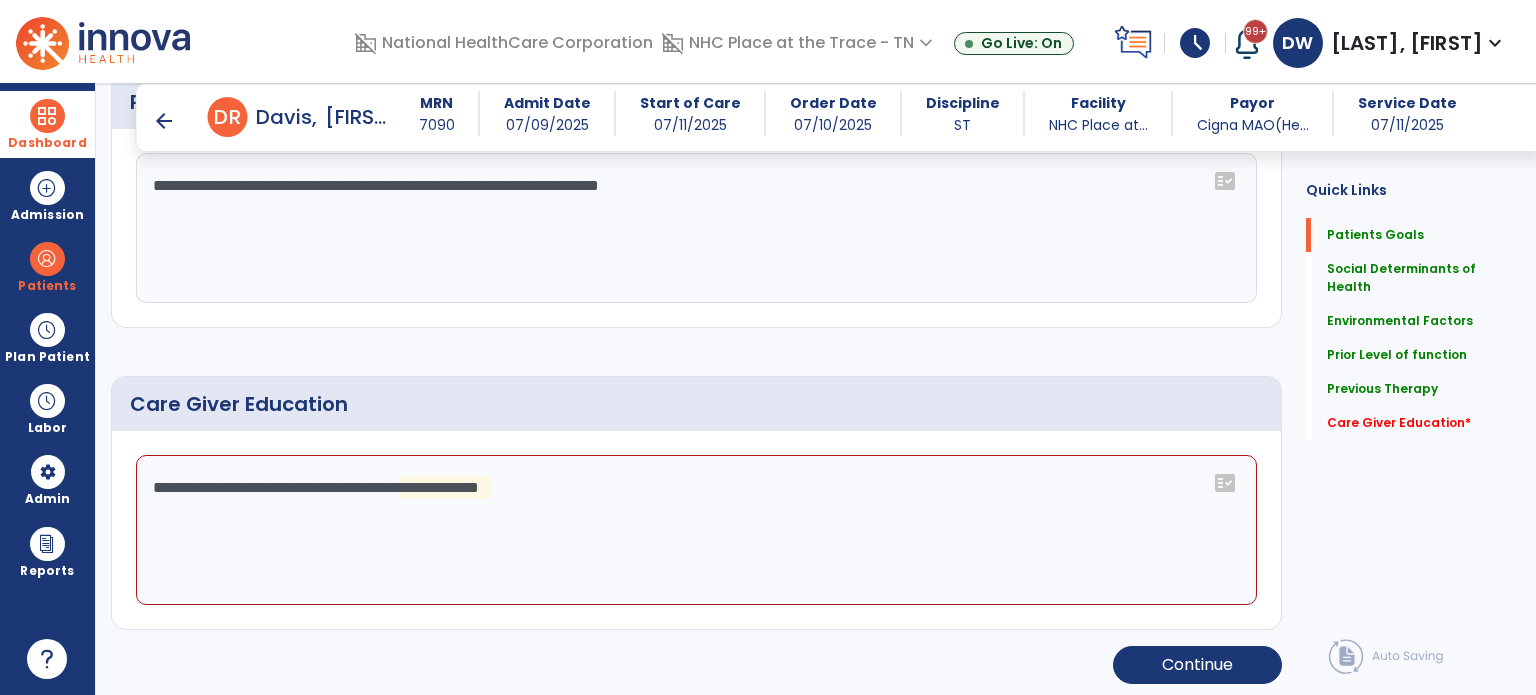 click on "**********" 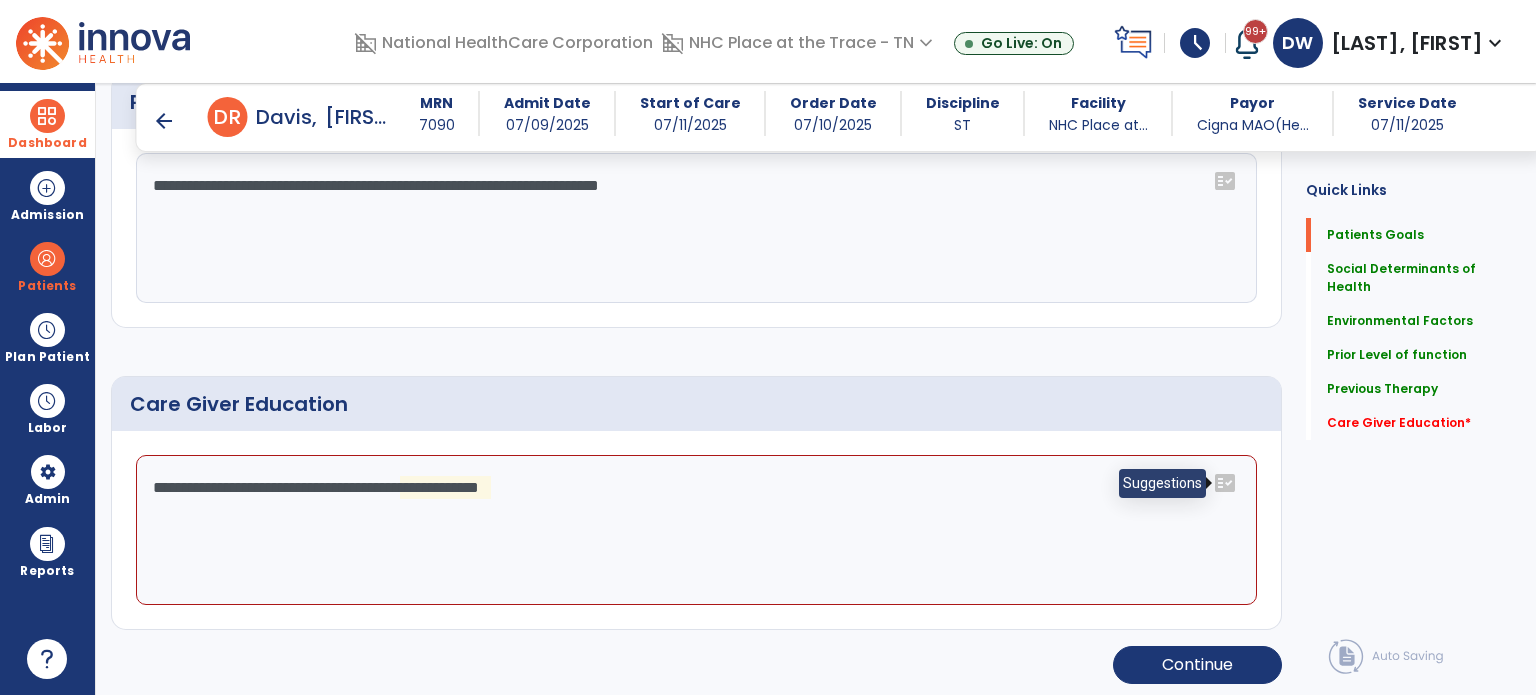 click on "fact_check" 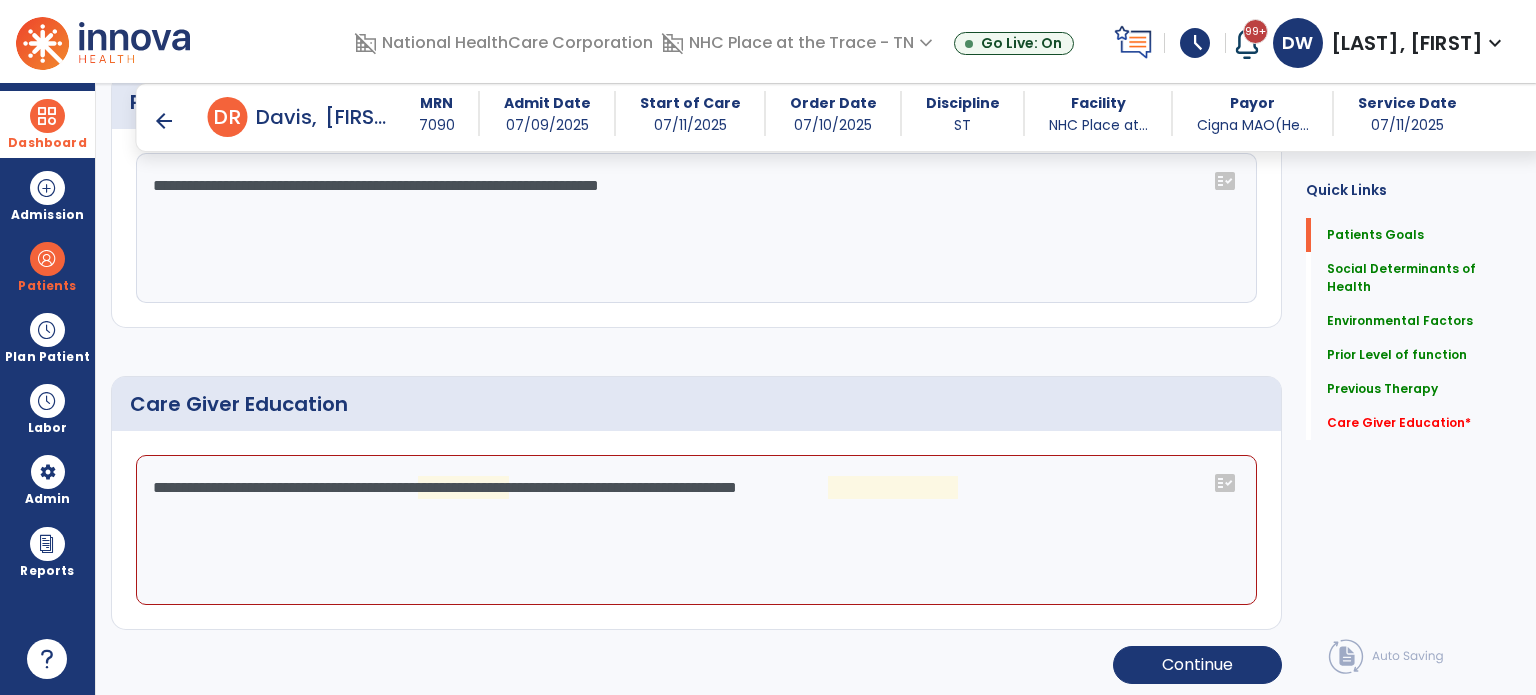 click on "**********" 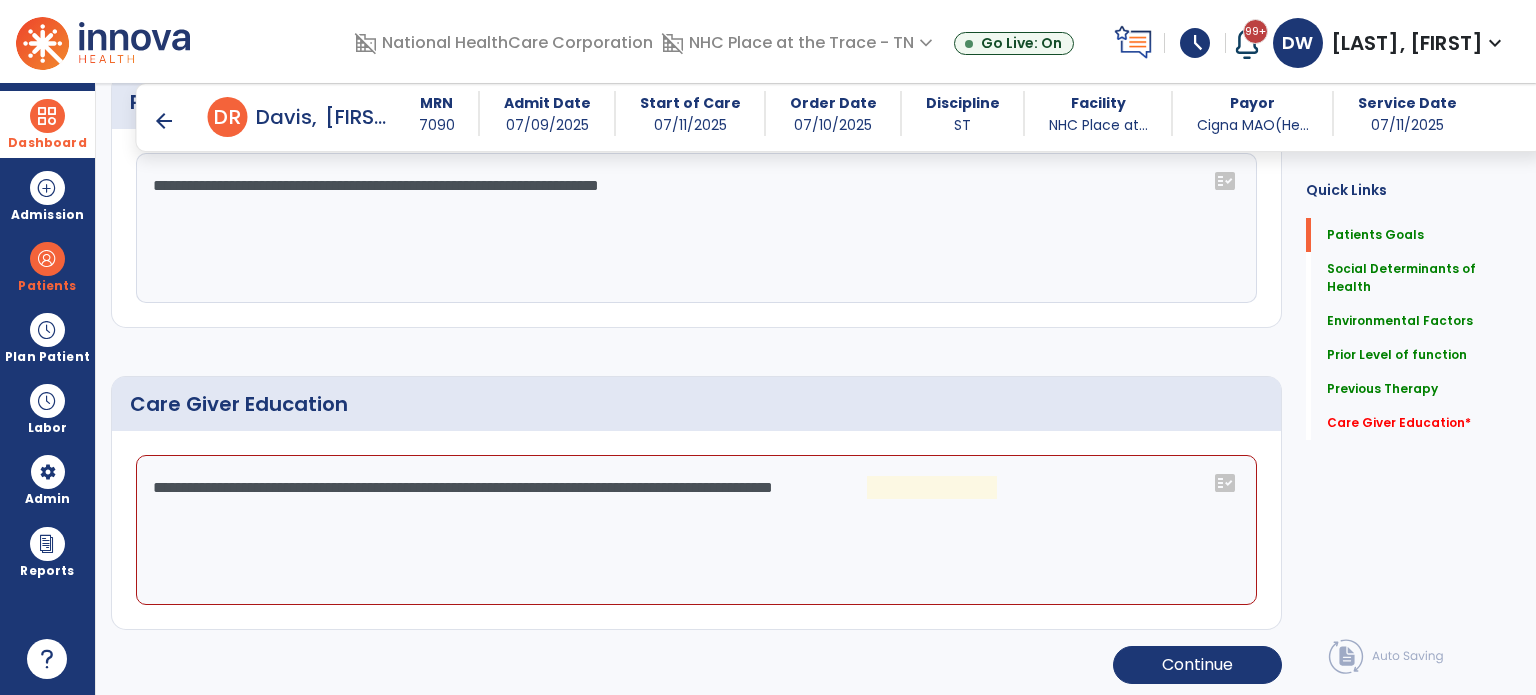 click on "**********" 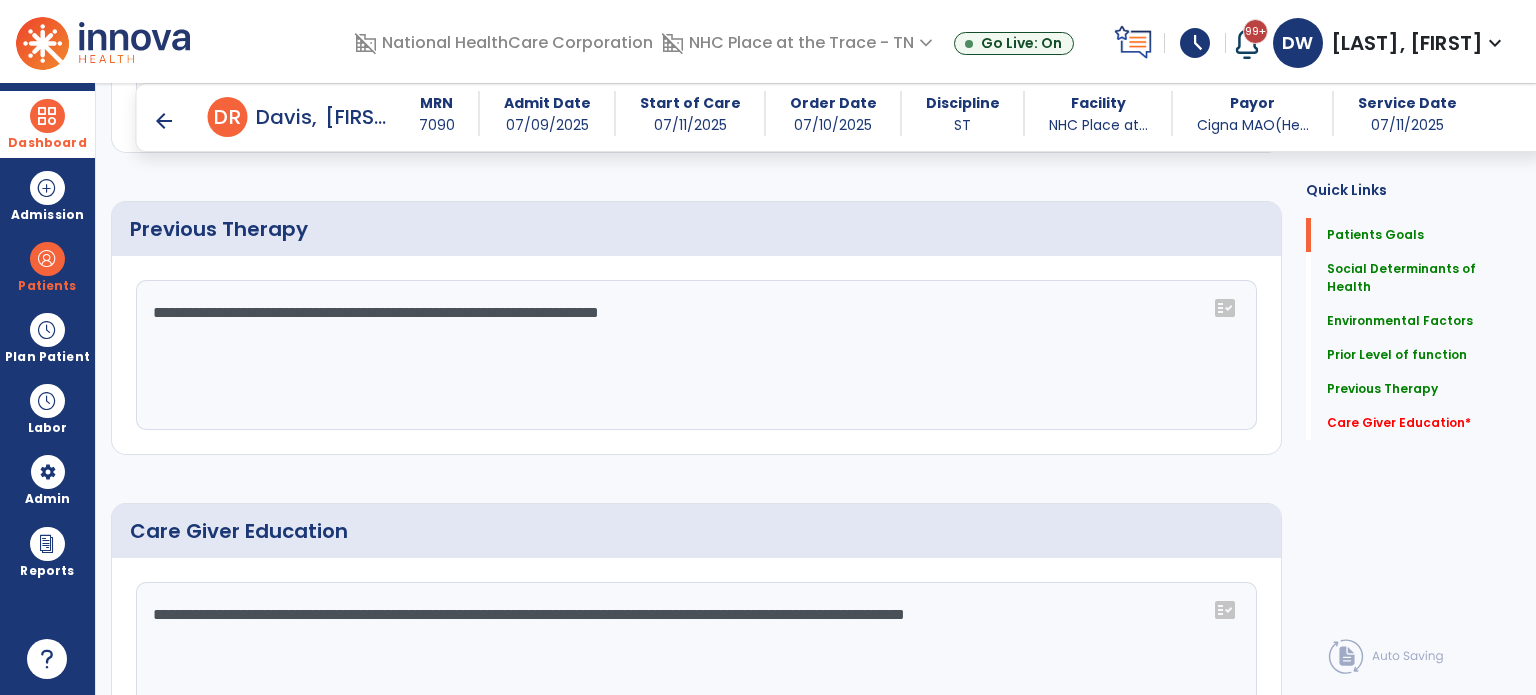 scroll, scrollTop: 1064, scrollLeft: 0, axis: vertical 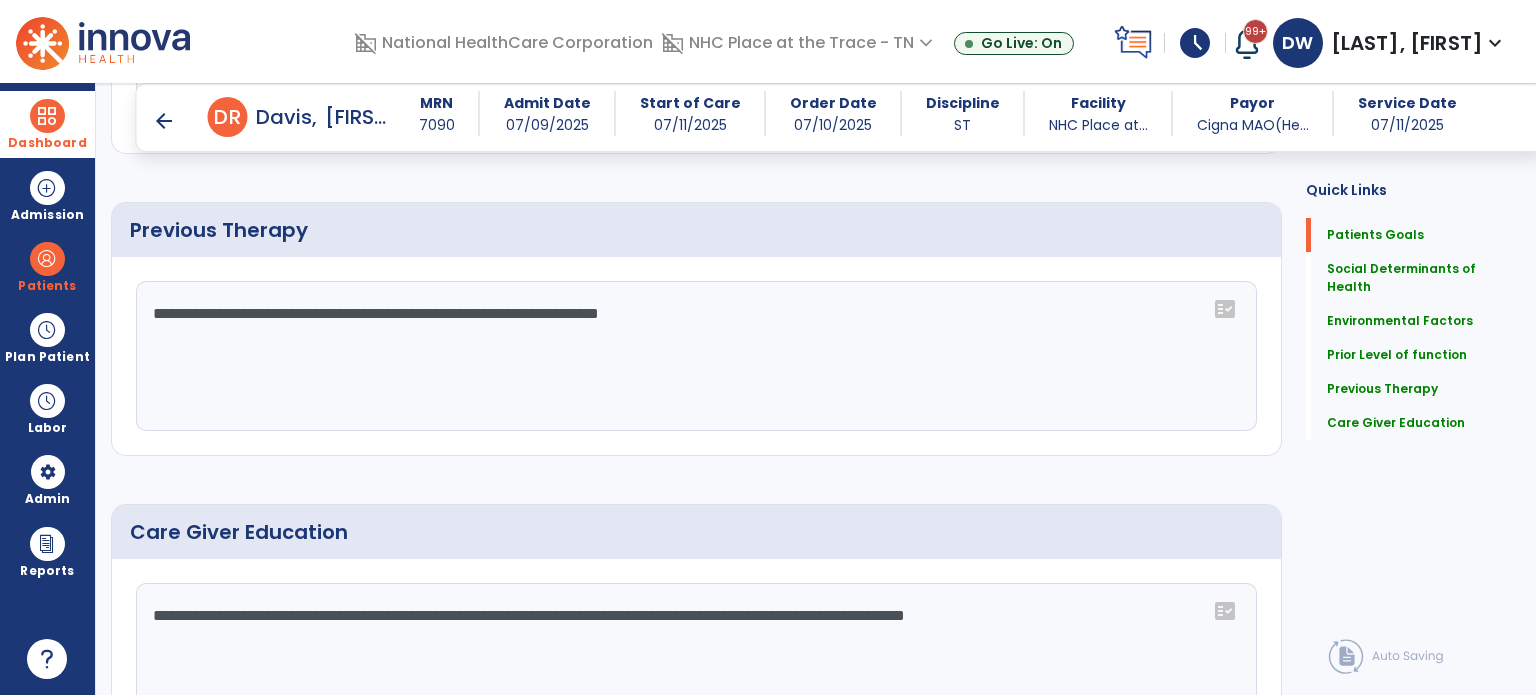 type on "**********" 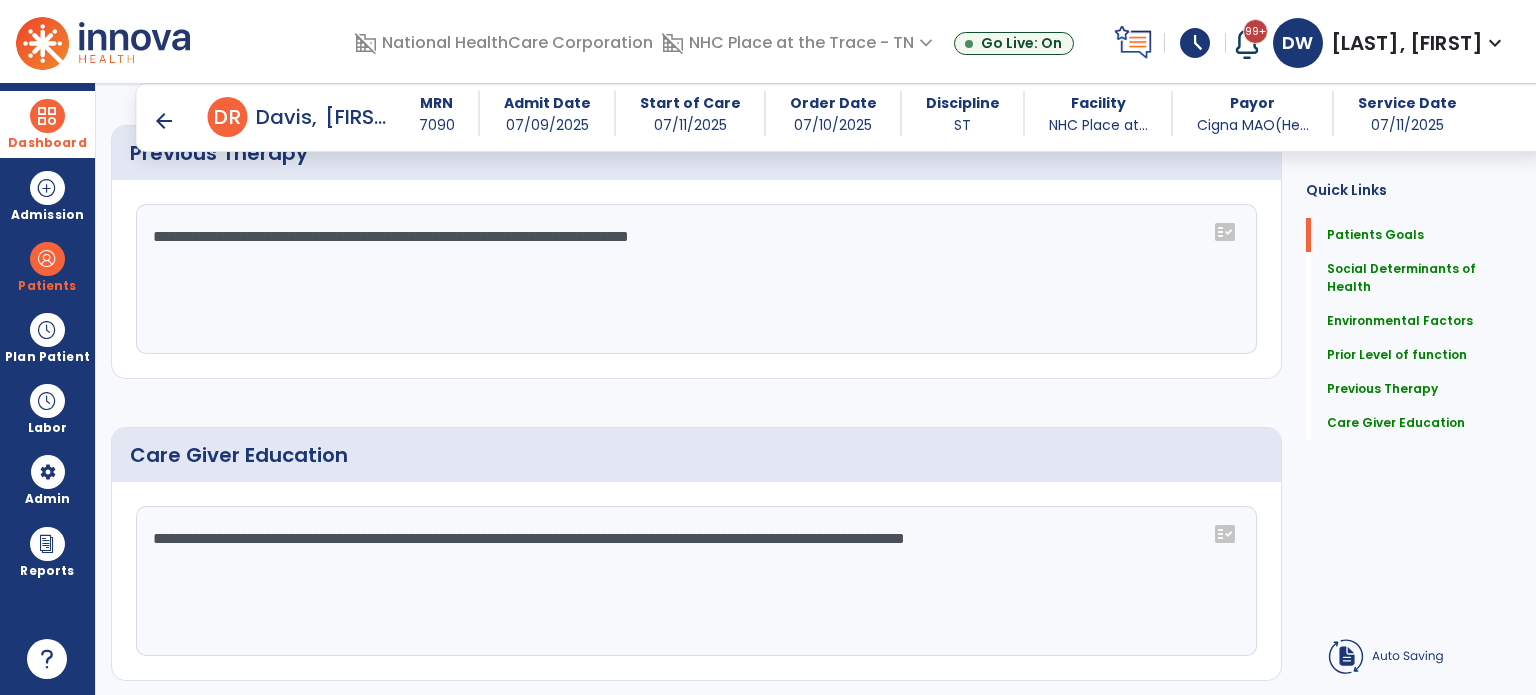 scroll, scrollTop: 1192, scrollLeft: 0, axis: vertical 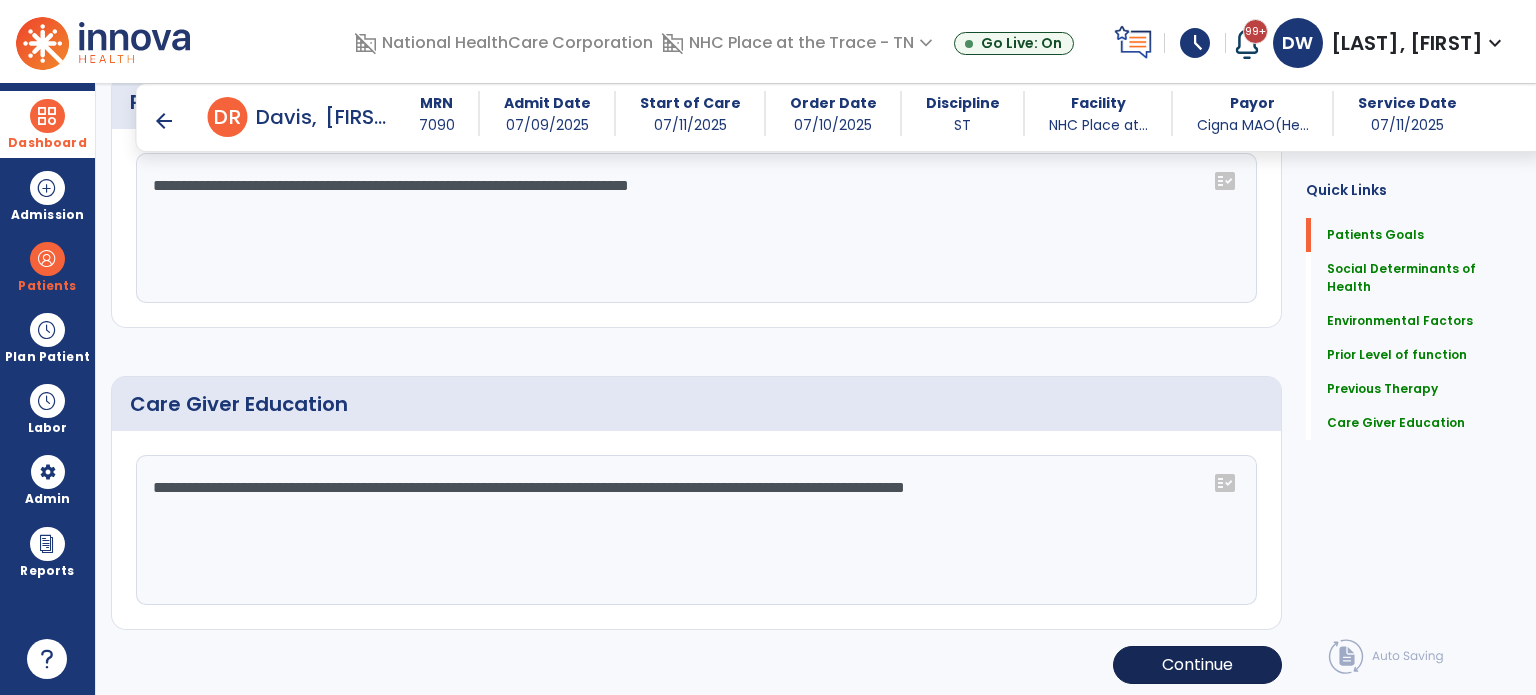 type on "**********" 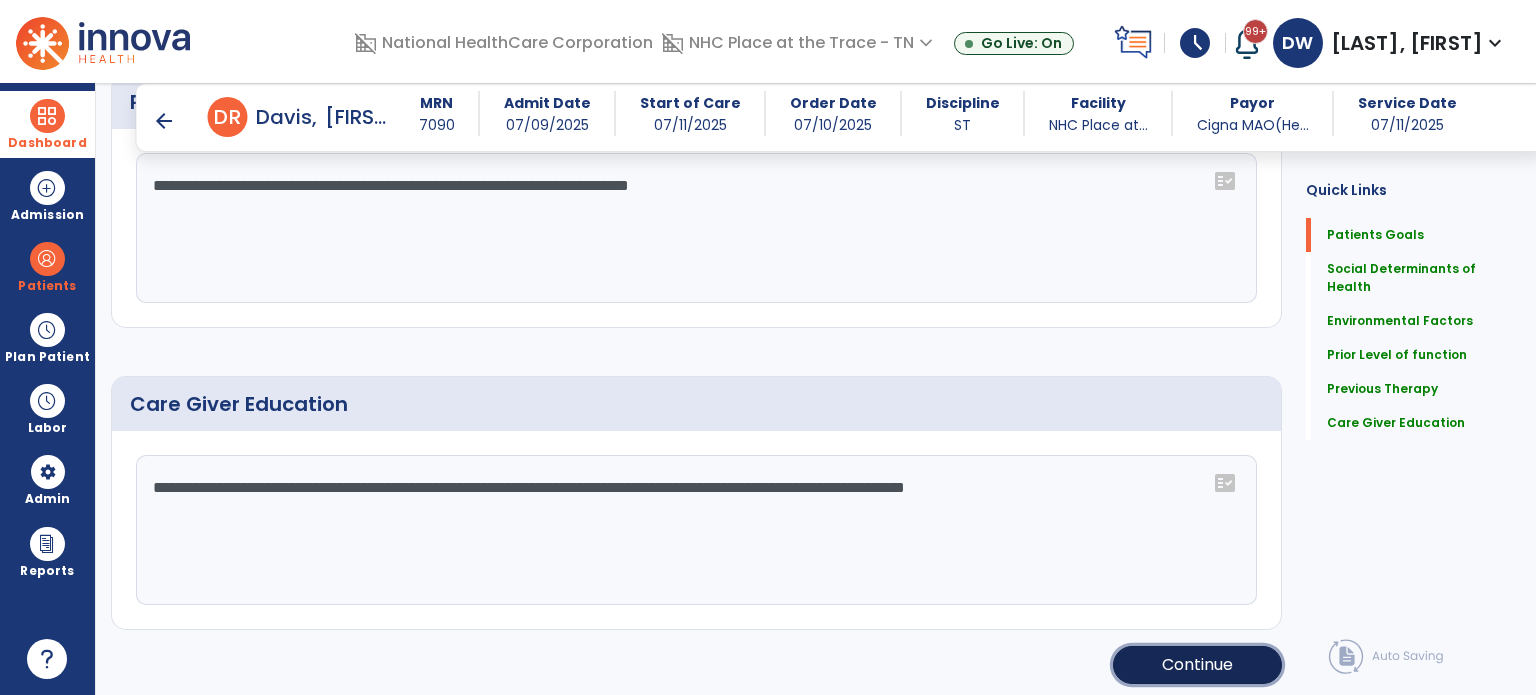 click on "Continue" 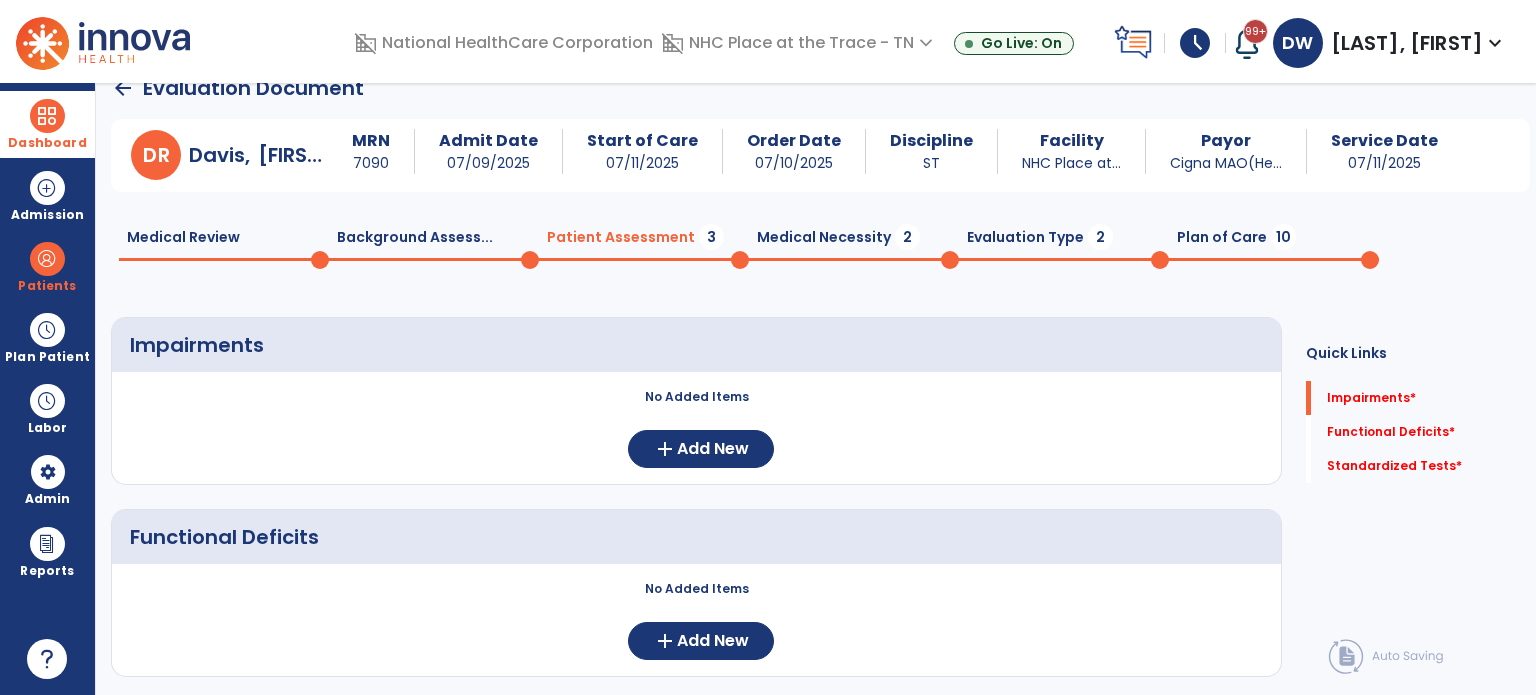 scroll, scrollTop: 19, scrollLeft: 0, axis: vertical 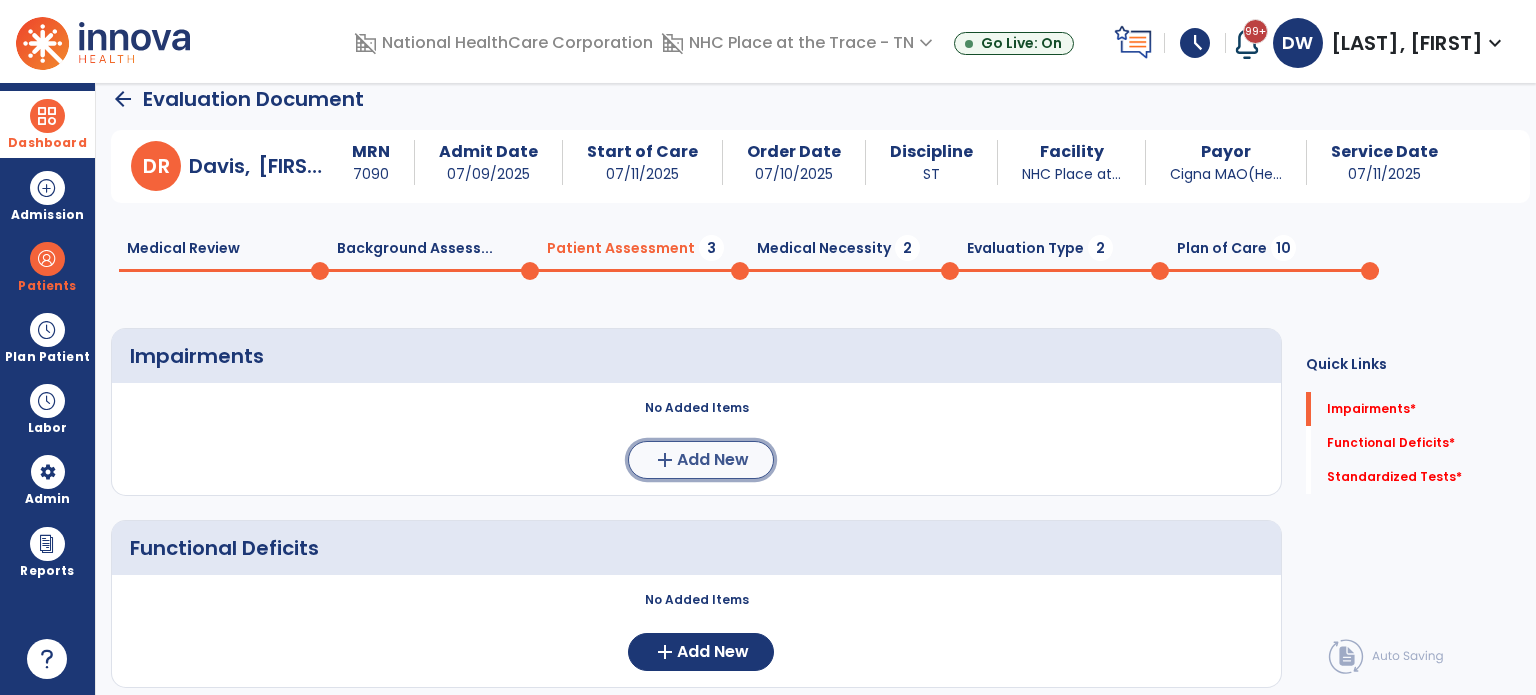 click on "Add New" 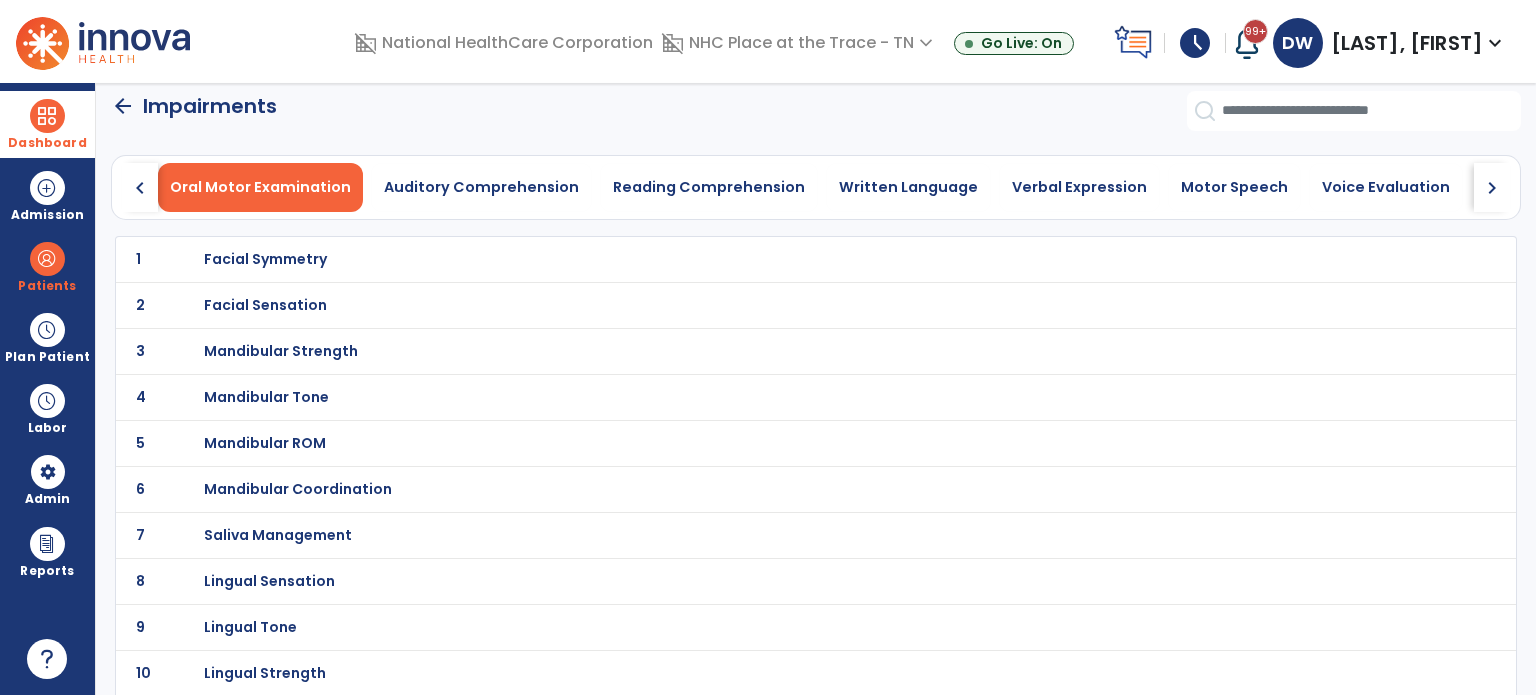 scroll, scrollTop: 2, scrollLeft: 0, axis: vertical 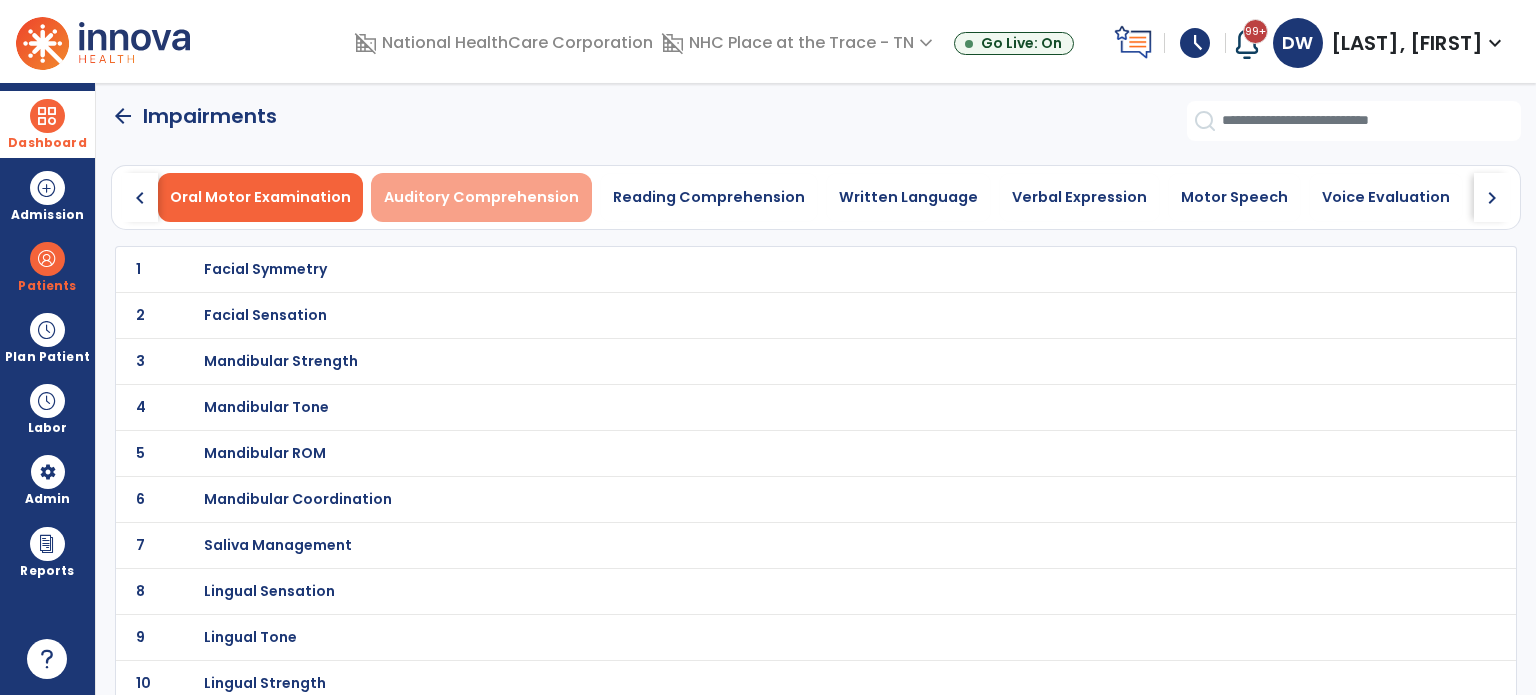 click on "Auditory Comprehension" at bounding box center [481, 197] 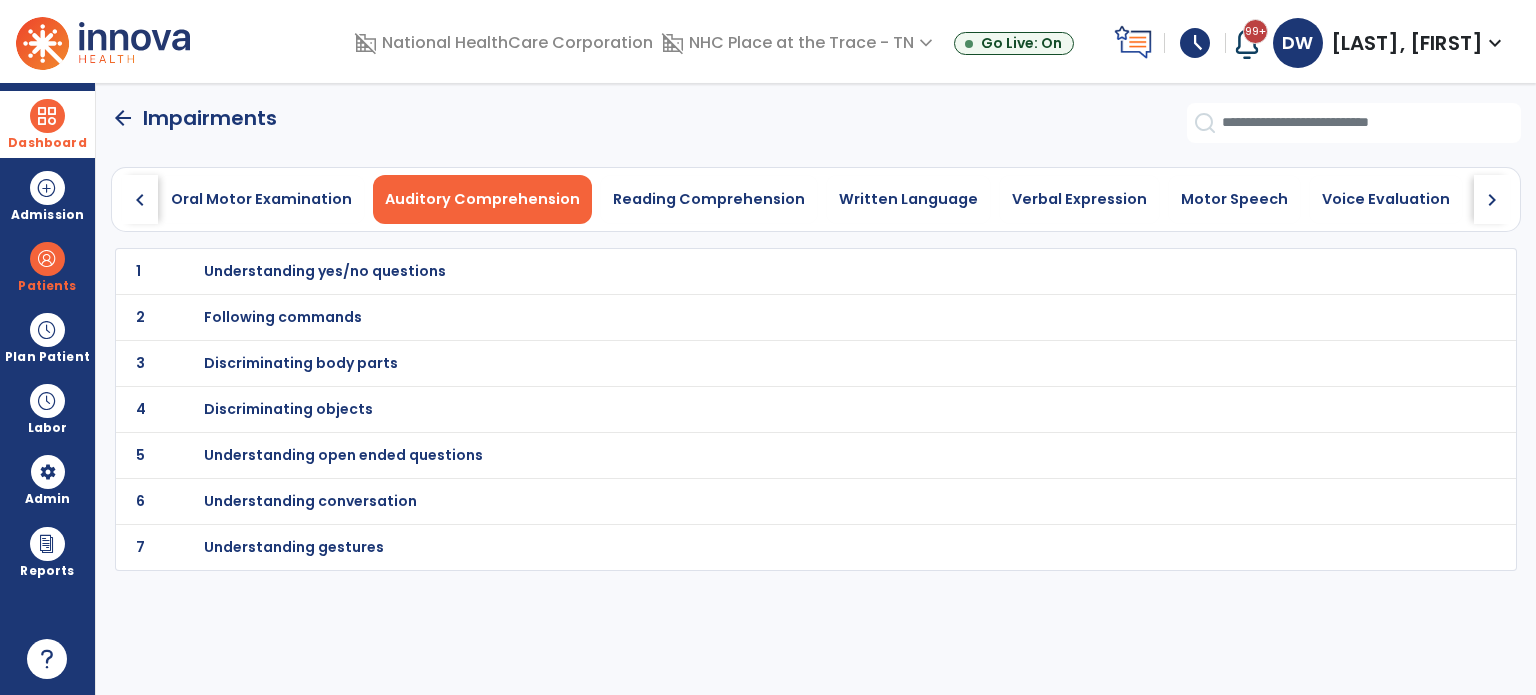 scroll, scrollTop: 0, scrollLeft: 0, axis: both 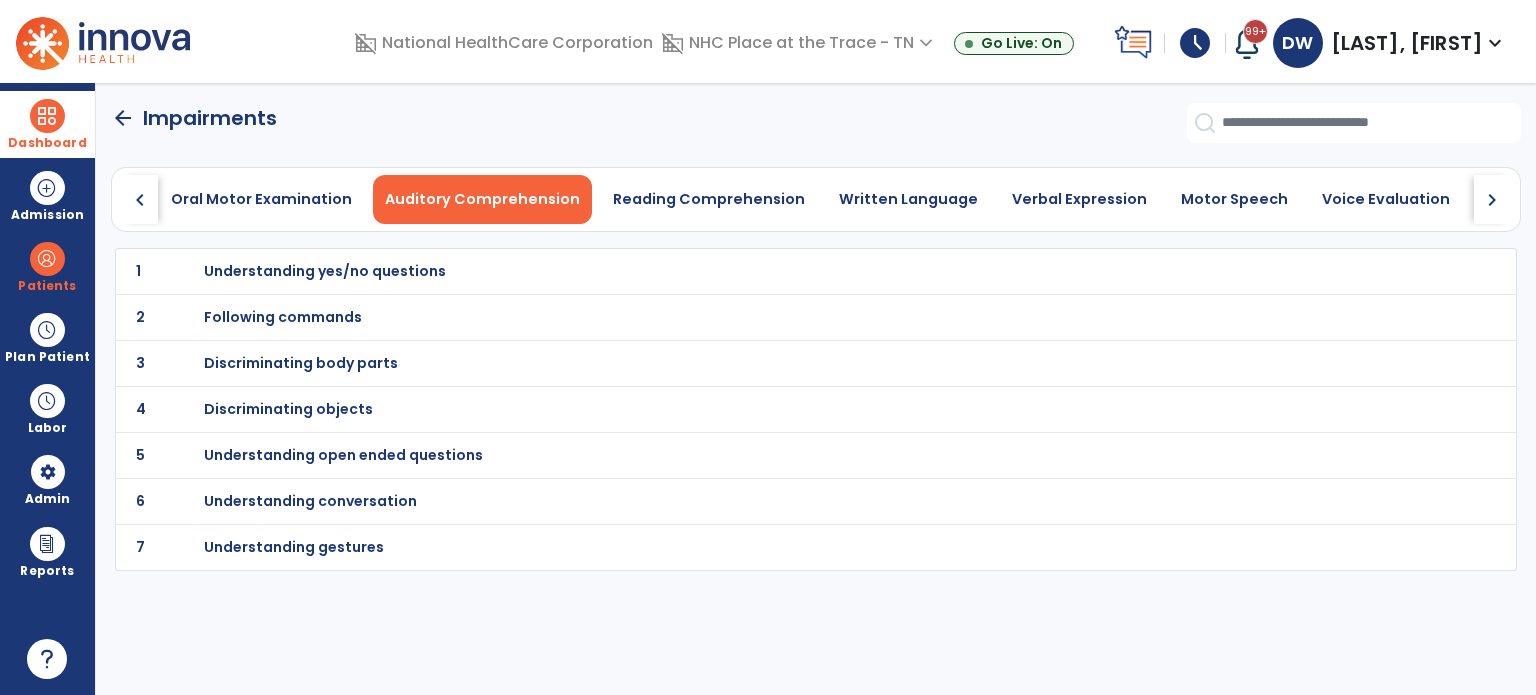click on "Understanding open ended questions" at bounding box center (325, 271) 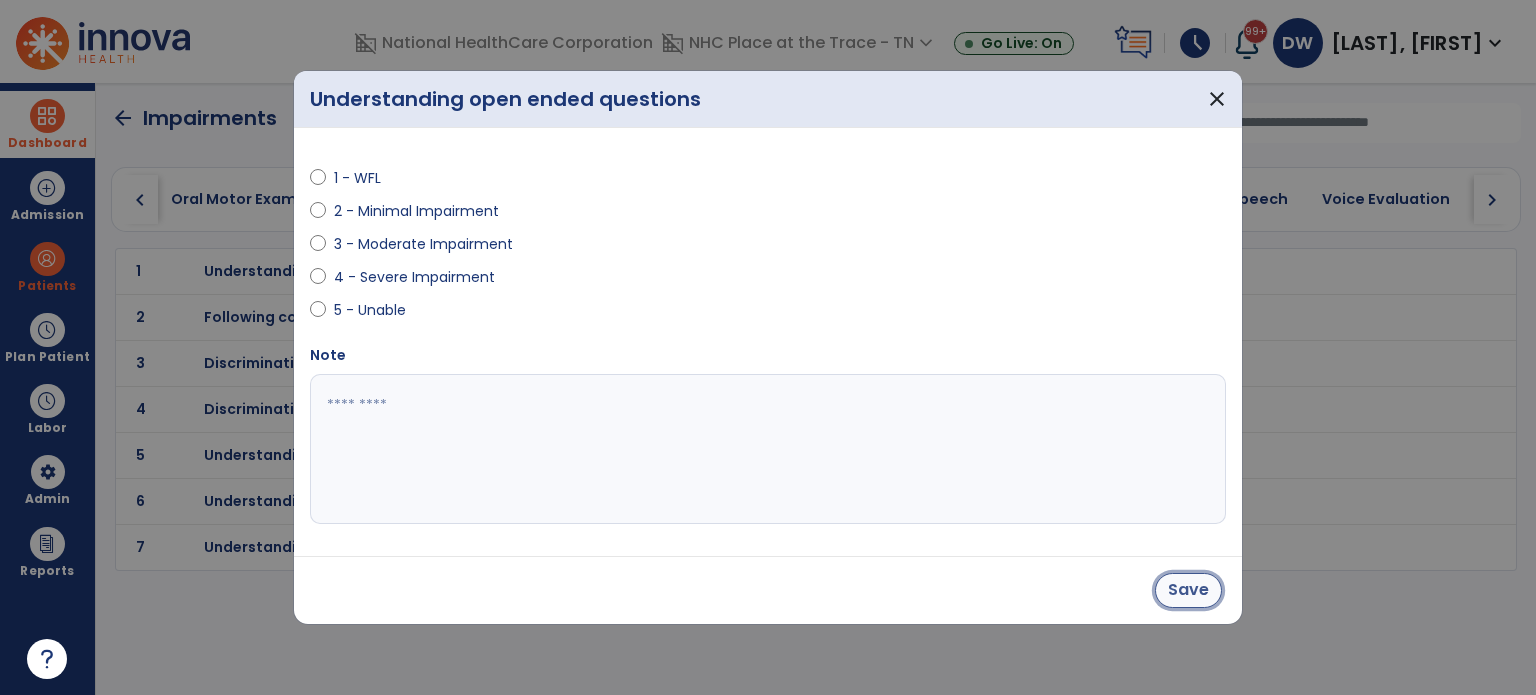 click on "Save" at bounding box center [1188, 590] 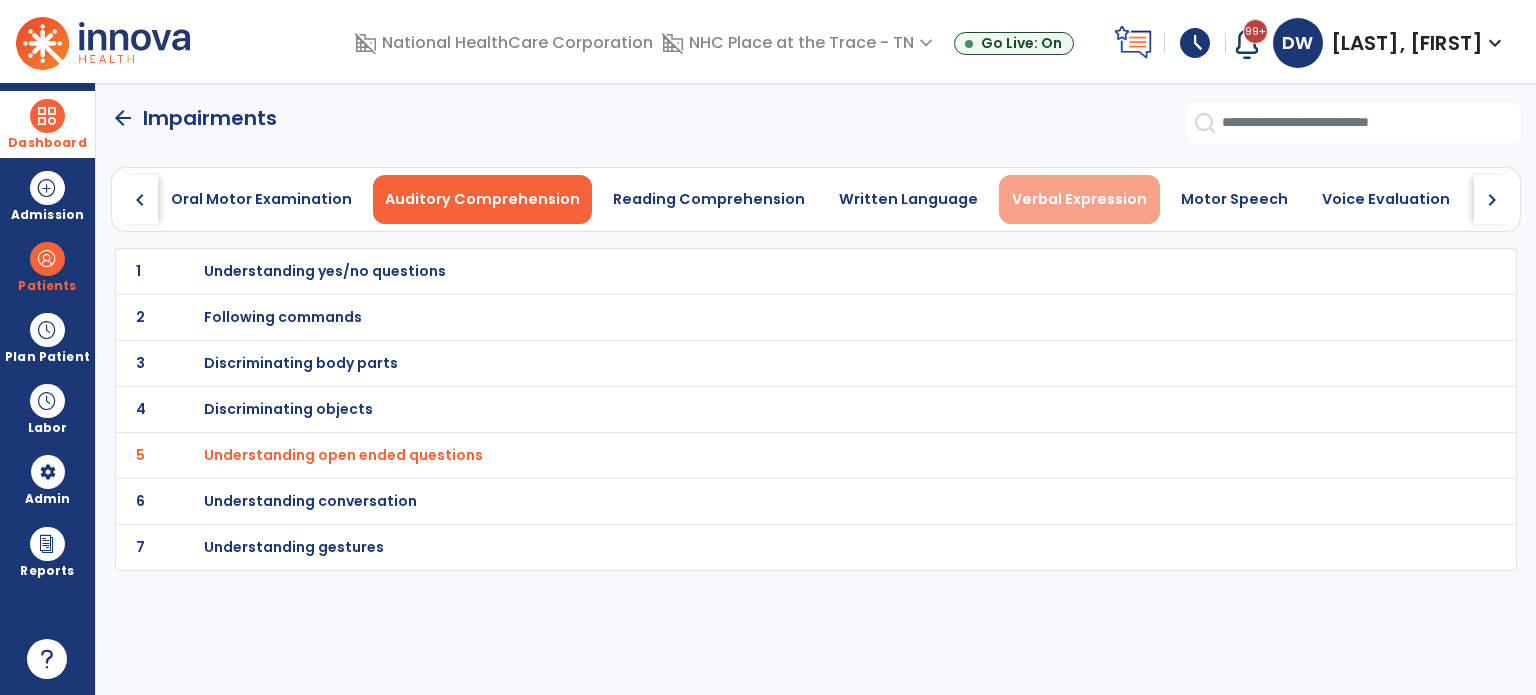 click on "Verbal Expression" at bounding box center [1079, 199] 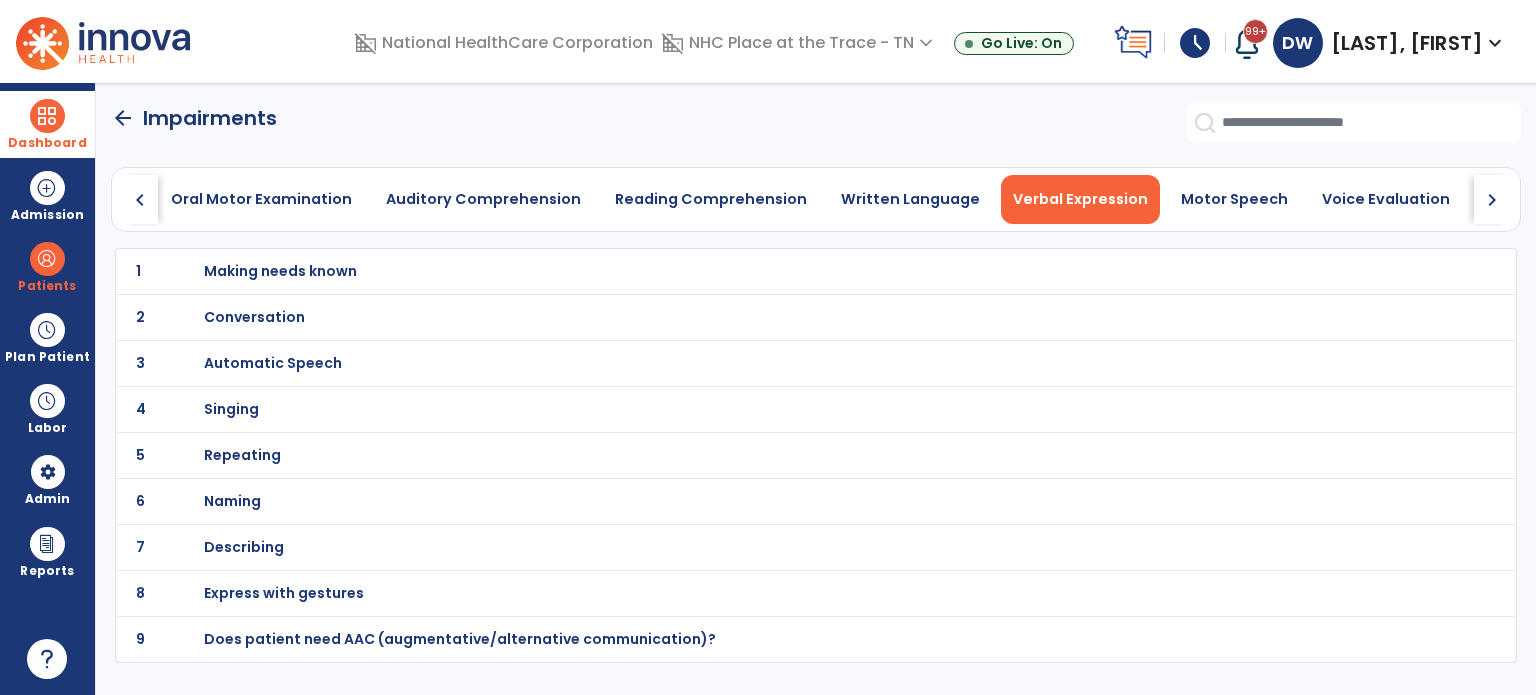 click on "Naming" at bounding box center [280, 271] 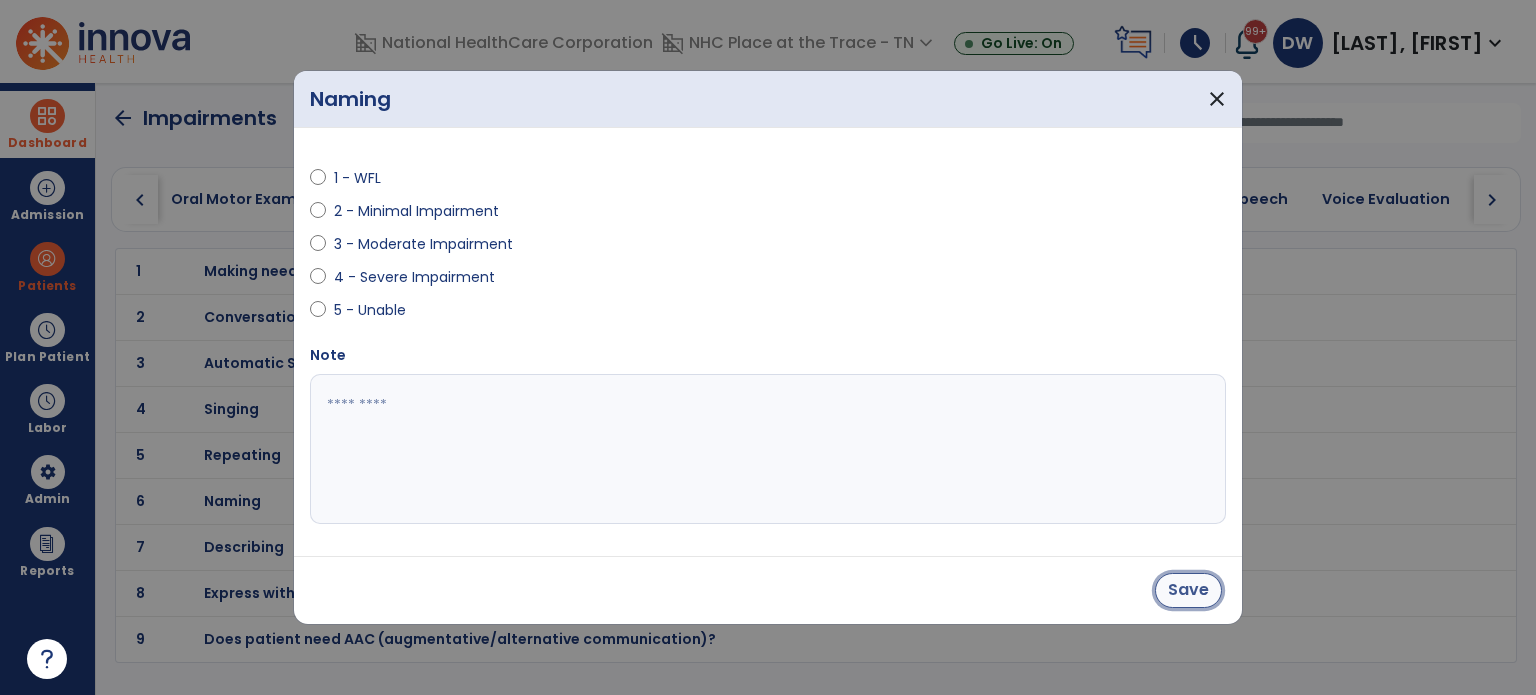 click on "Save" at bounding box center [1188, 590] 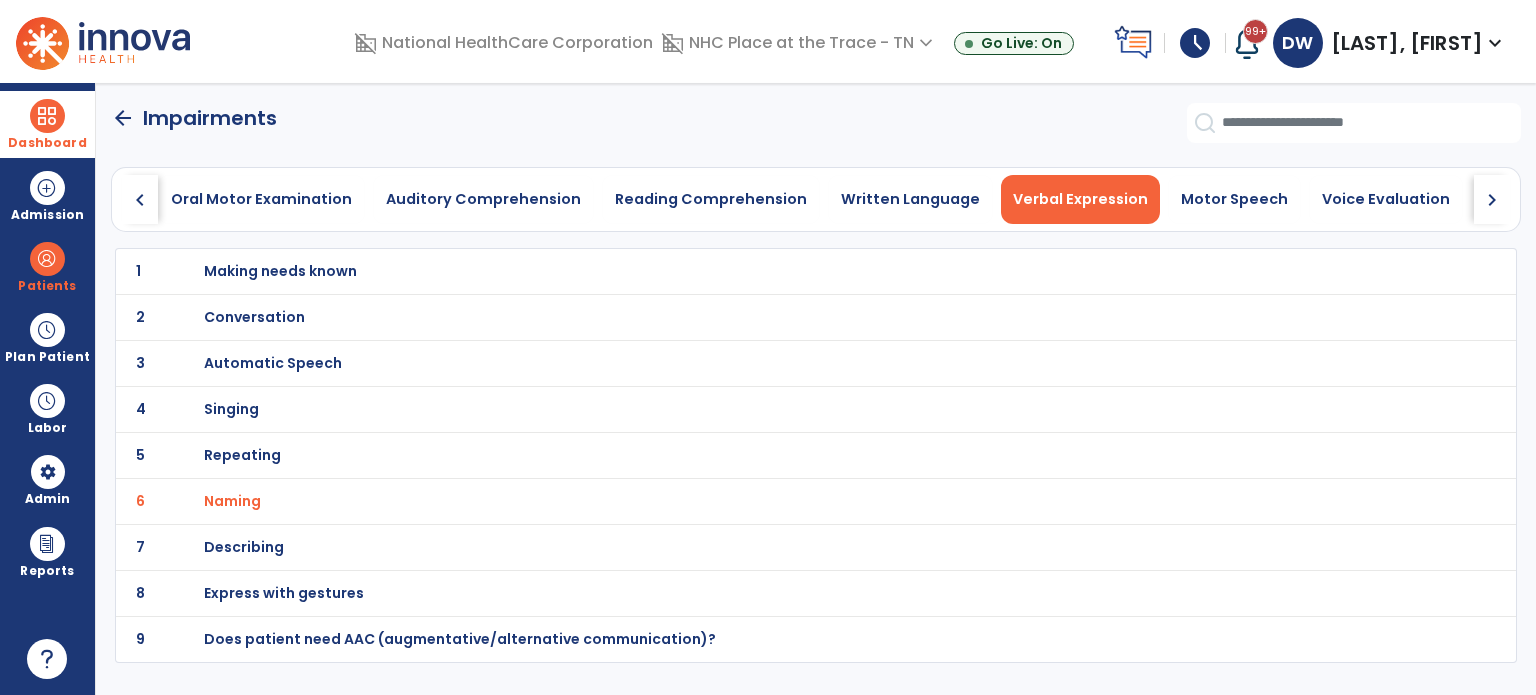 click on "chevron_right" 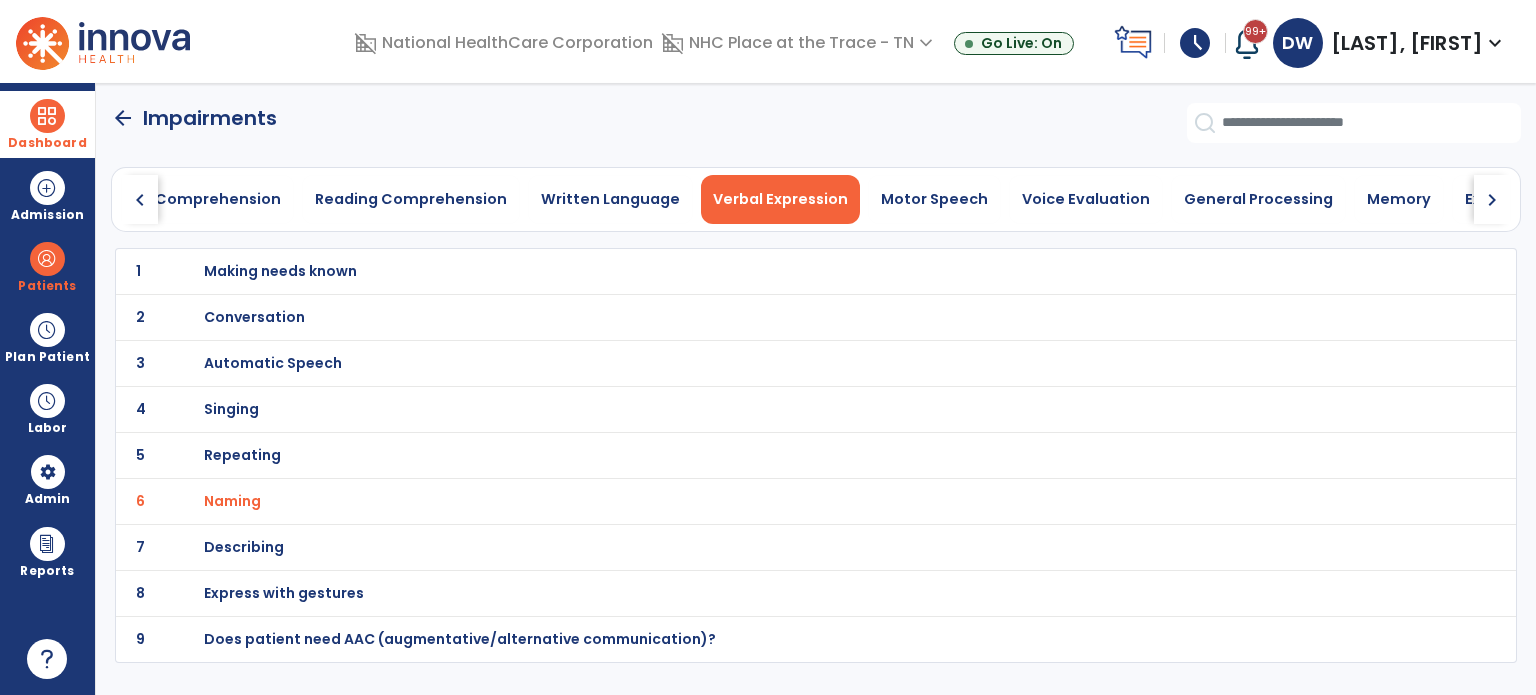 click on "chevron_right" 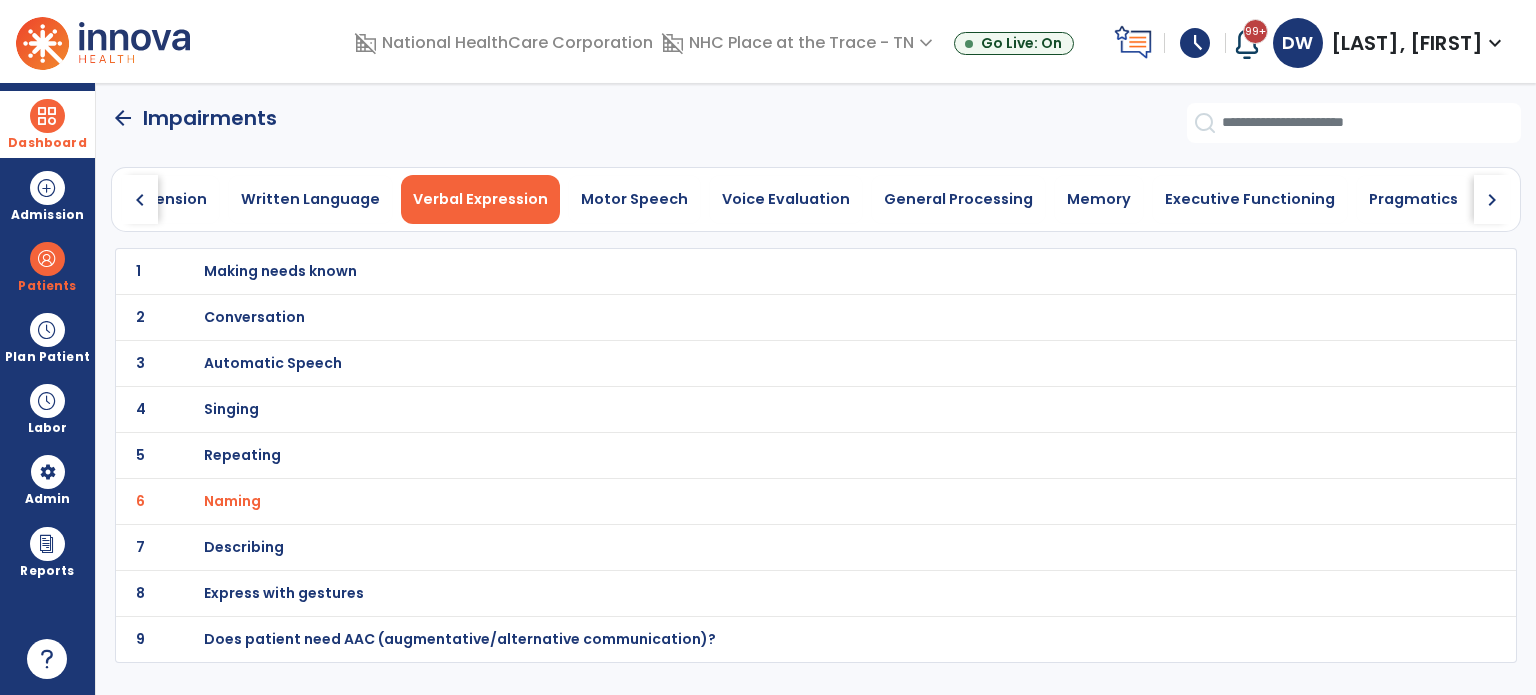 click on "chevron_right" 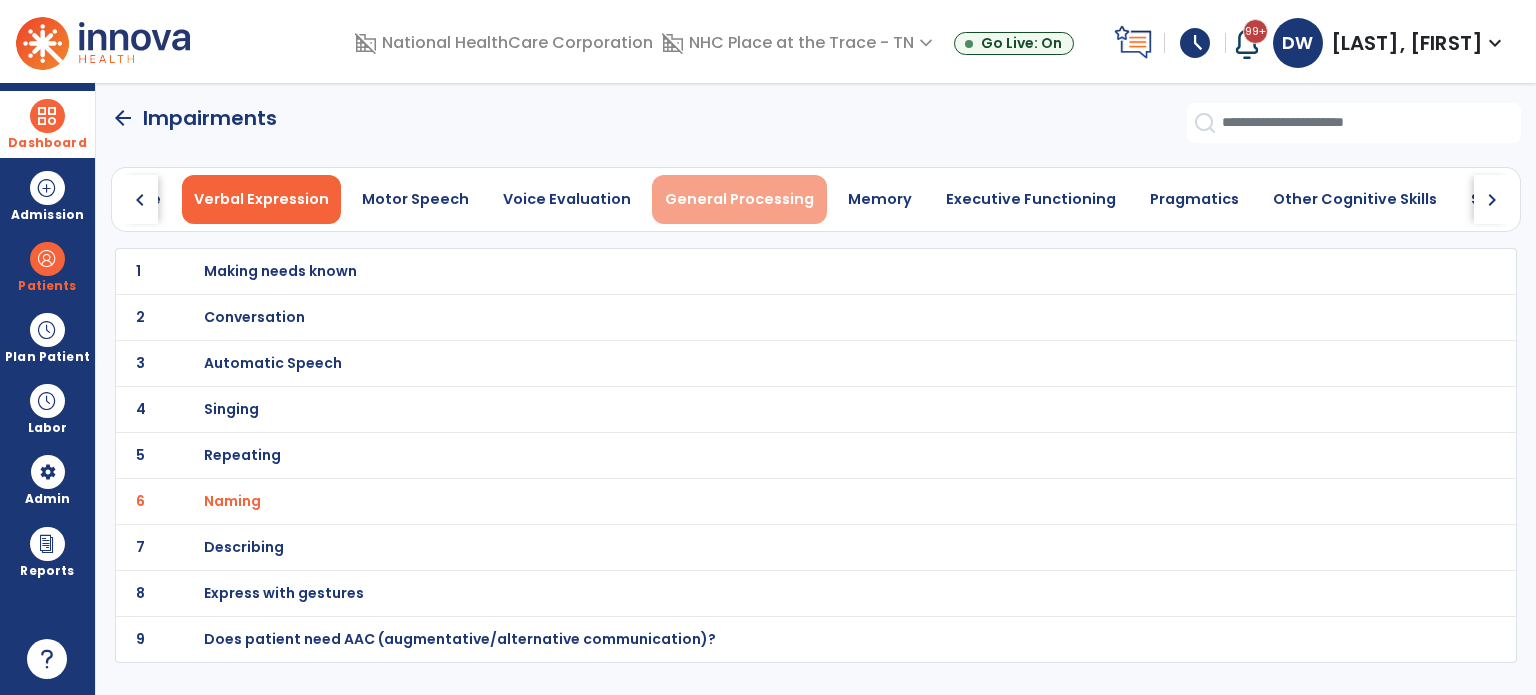 click on "General Processing" at bounding box center [739, 199] 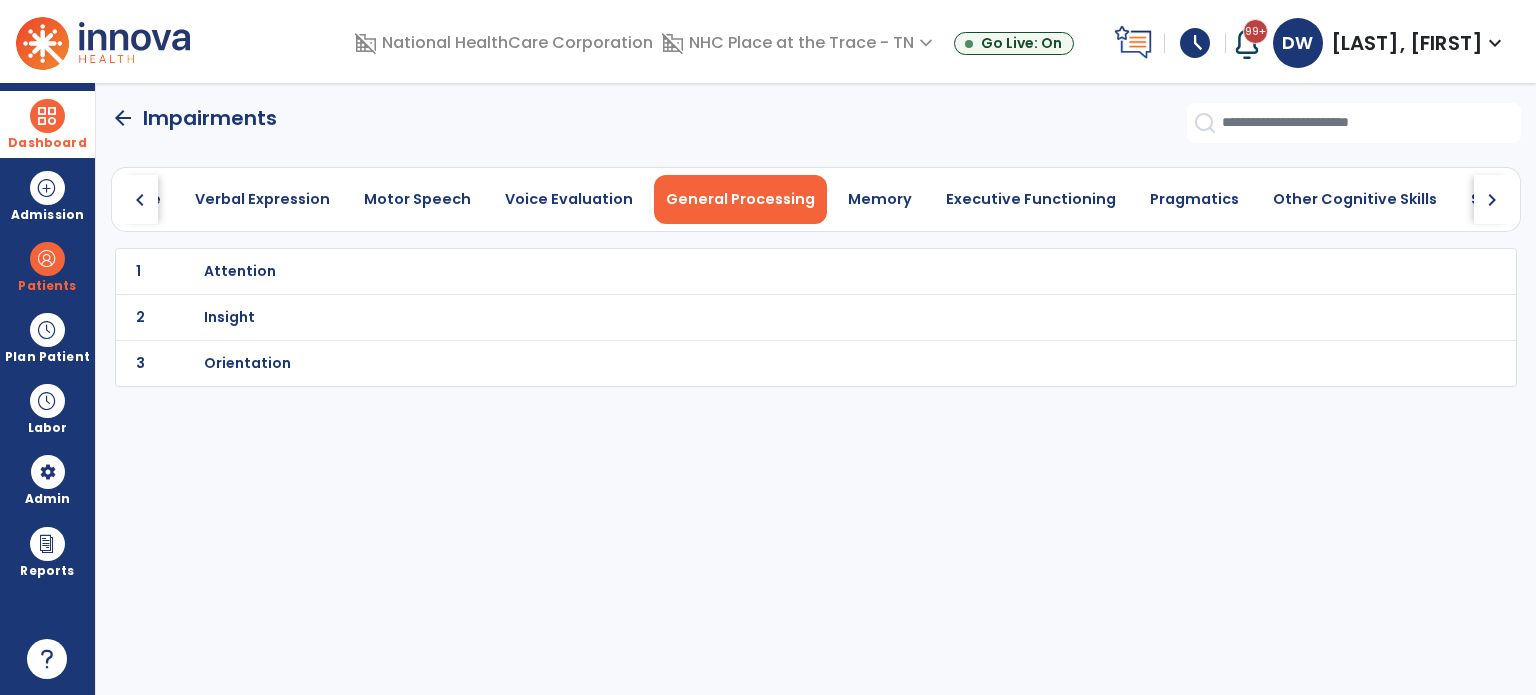 scroll, scrollTop: 0, scrollLeft: 817, axis: horizontal 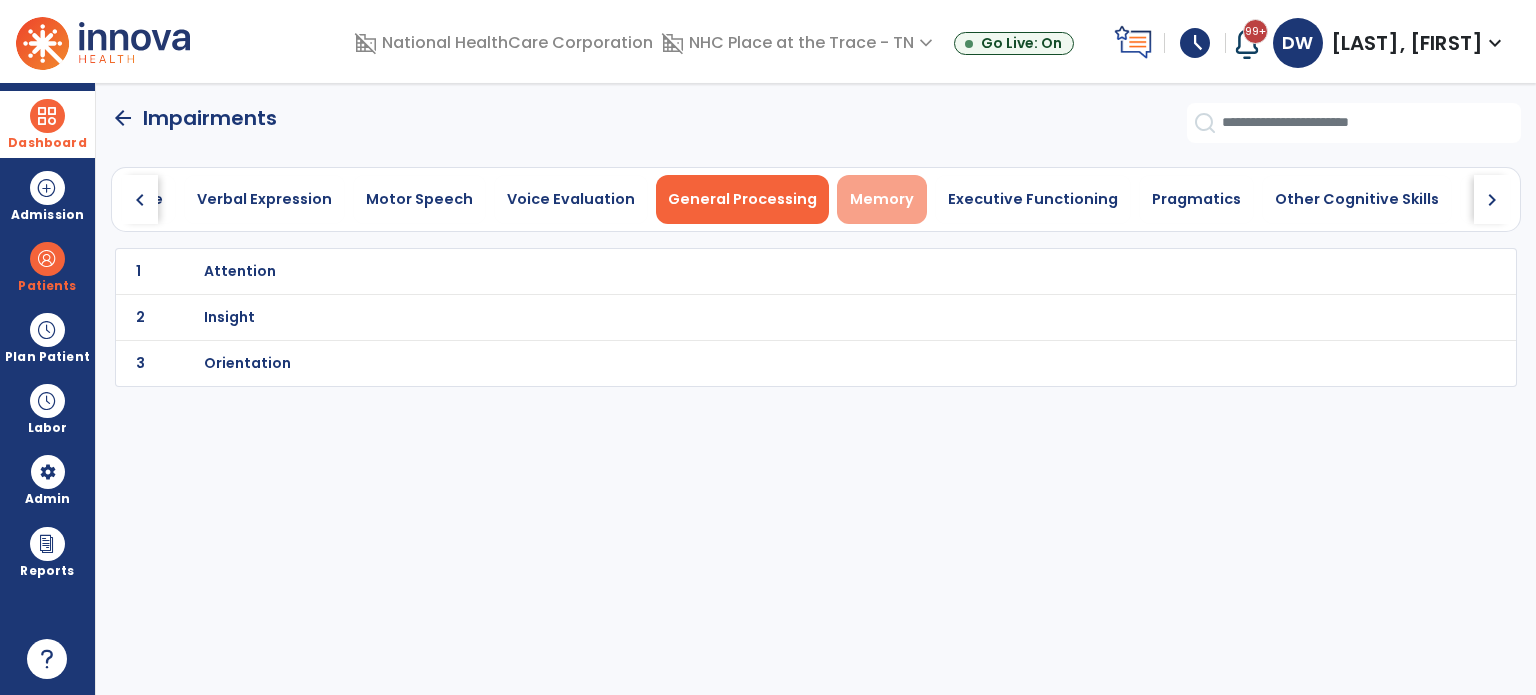 click on "Memory" at bounding box center [882, 199] 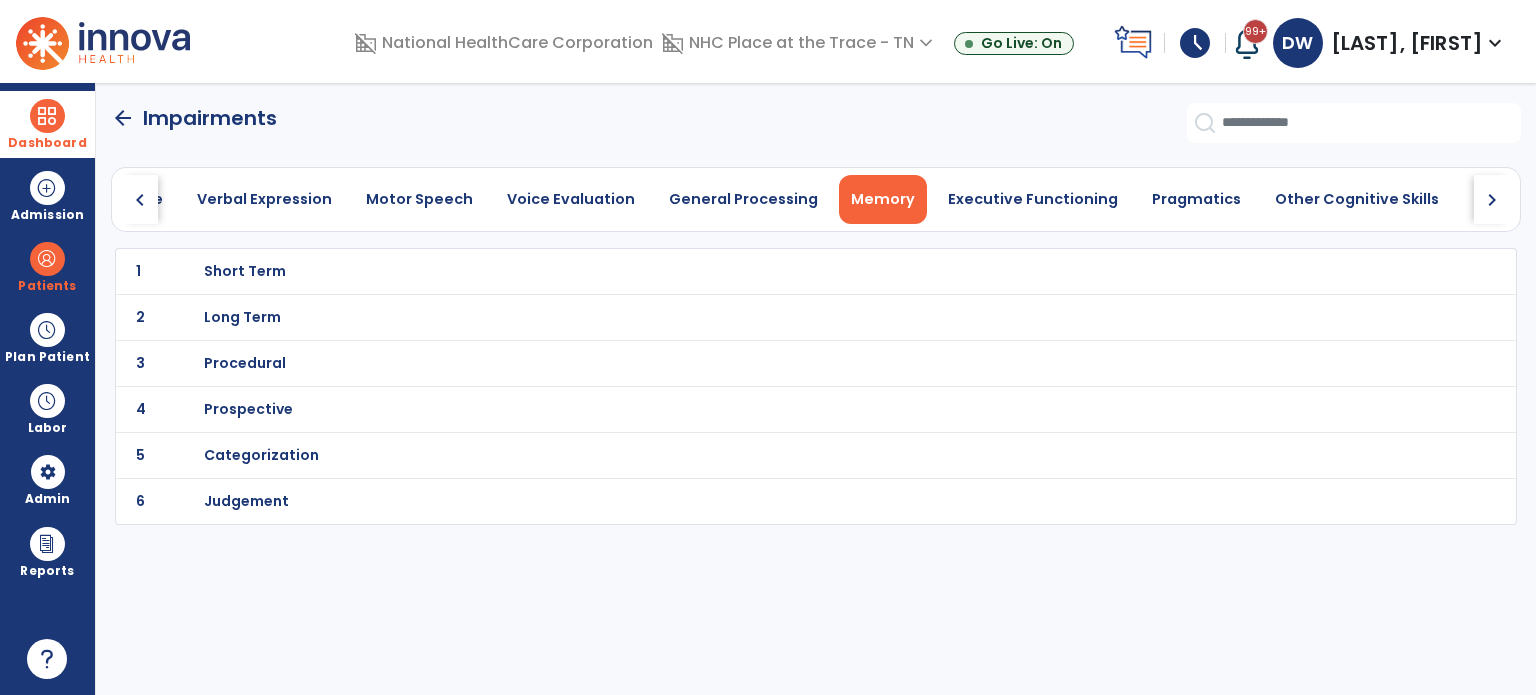 click on "Memory" at bounding box center (883, 199) 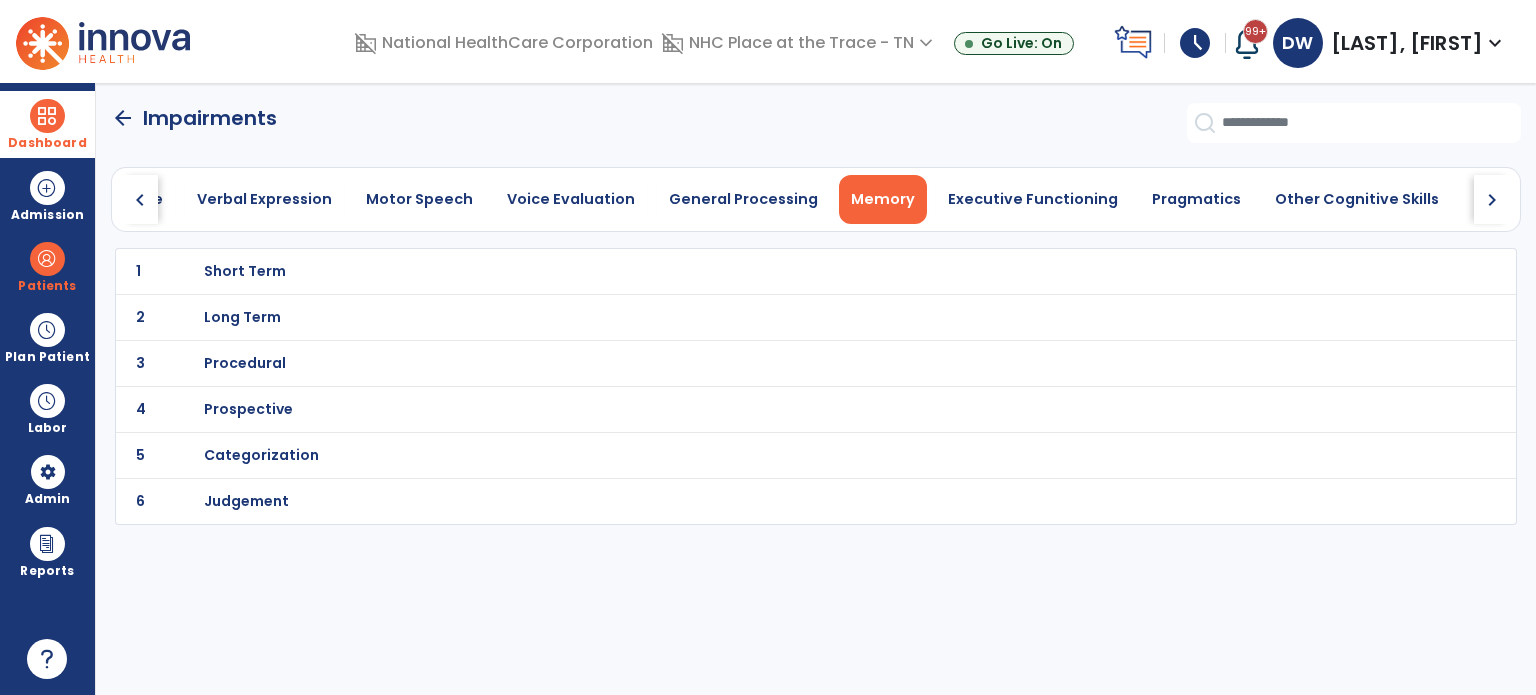 click on "Short Term" at bounding box center (245, 271) 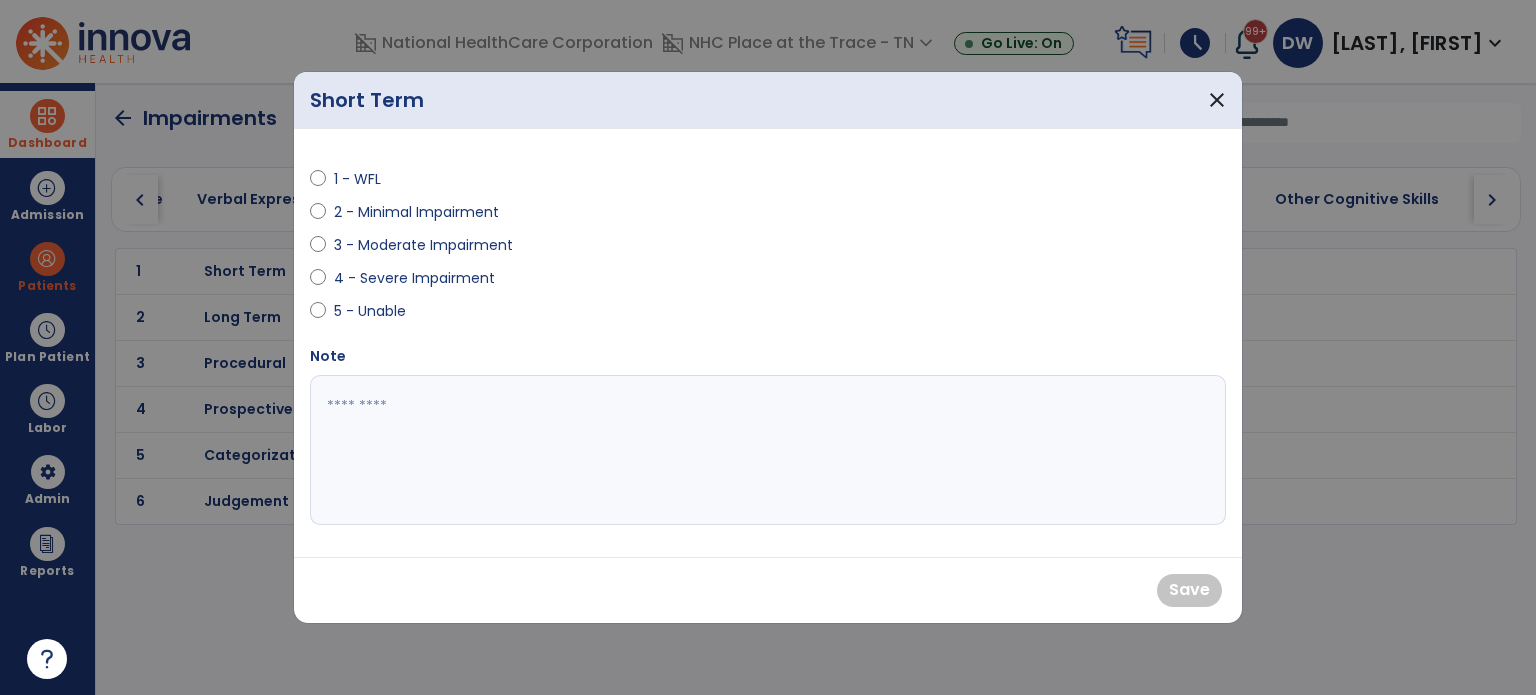 click at bounding box center [318, 249] 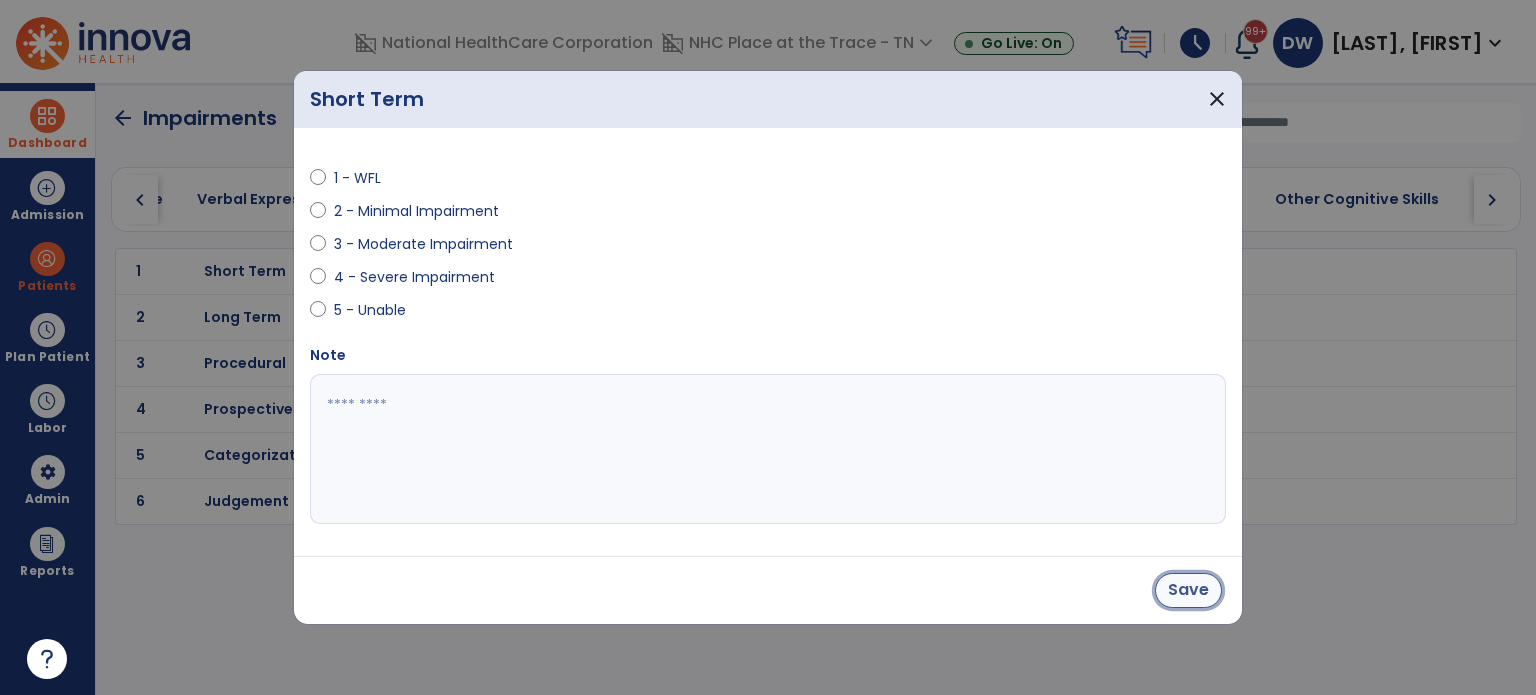 click on "Save" at bounding box center (1188, 590) 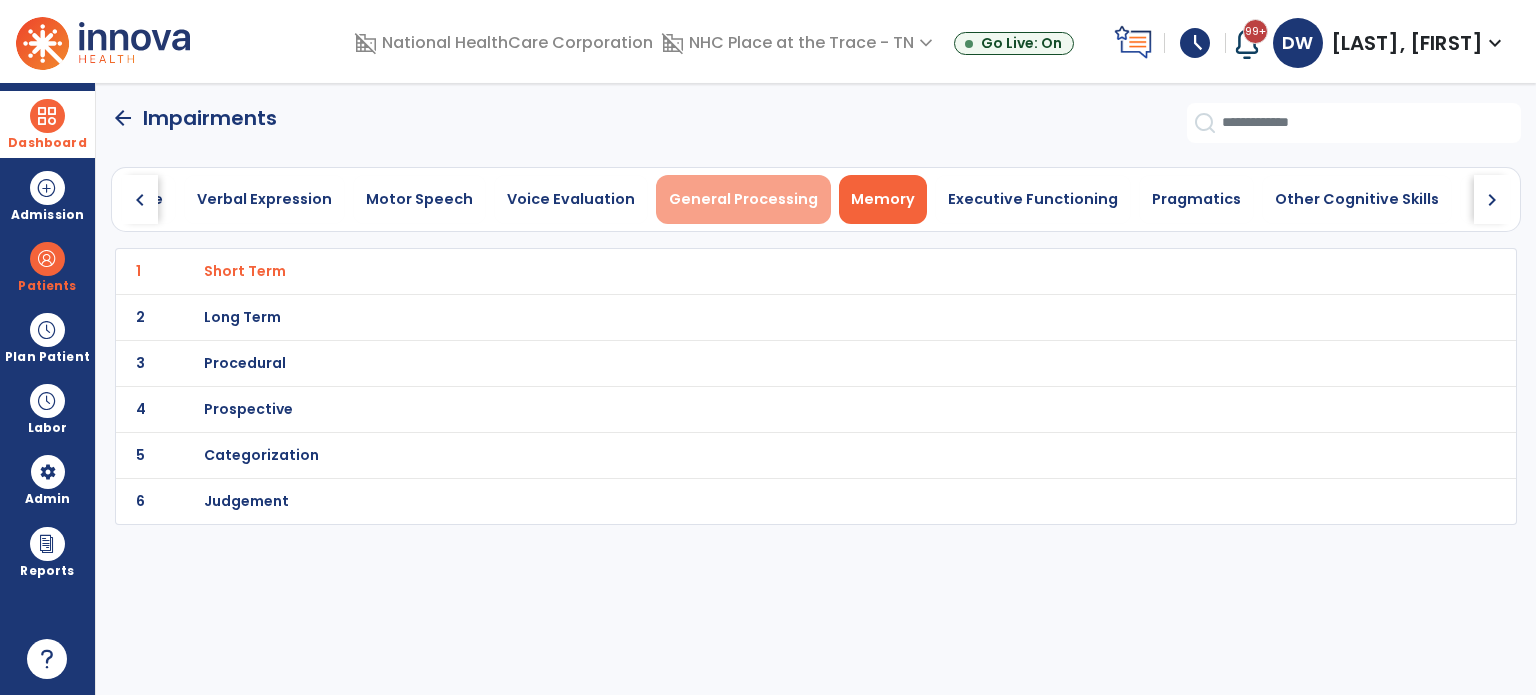 click on "General Processing" at bounding box center [743, 199] 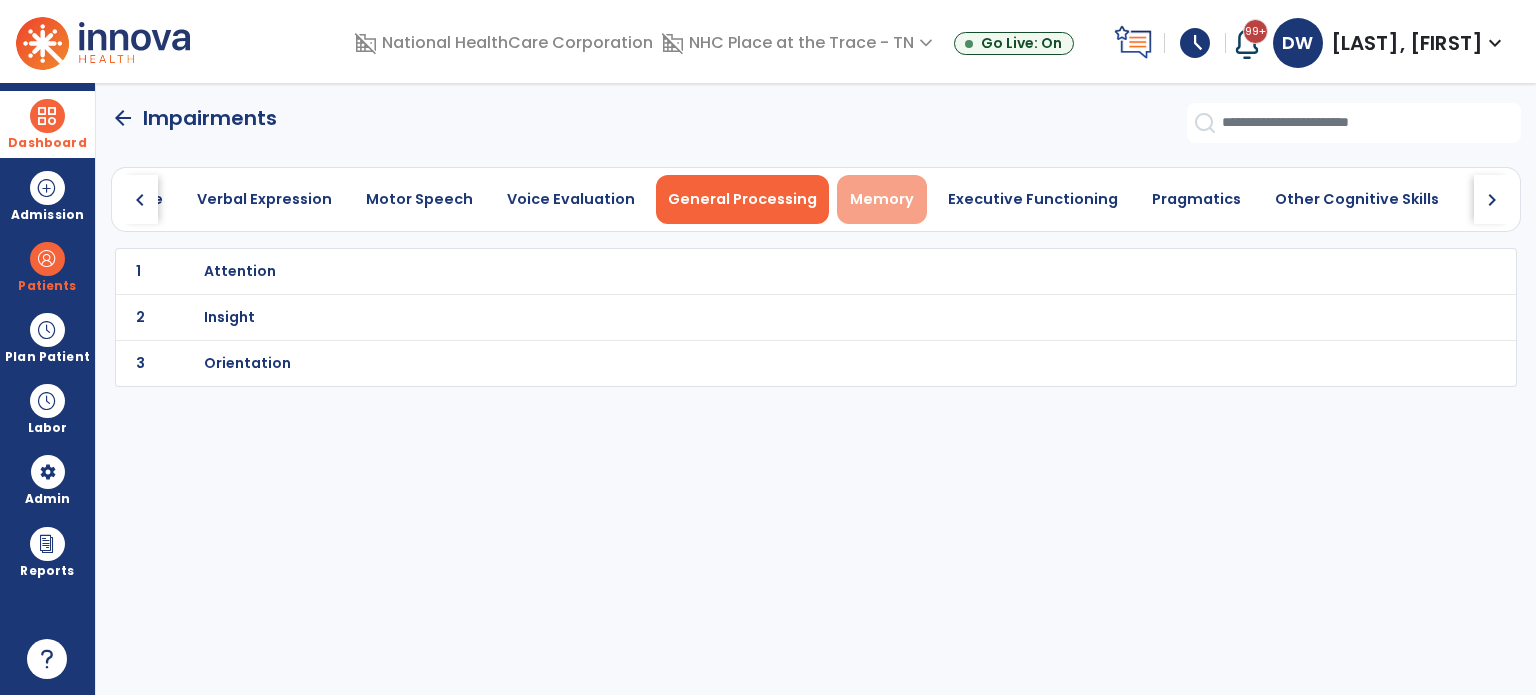 click on "Memory" at bounding box center (882, 199) 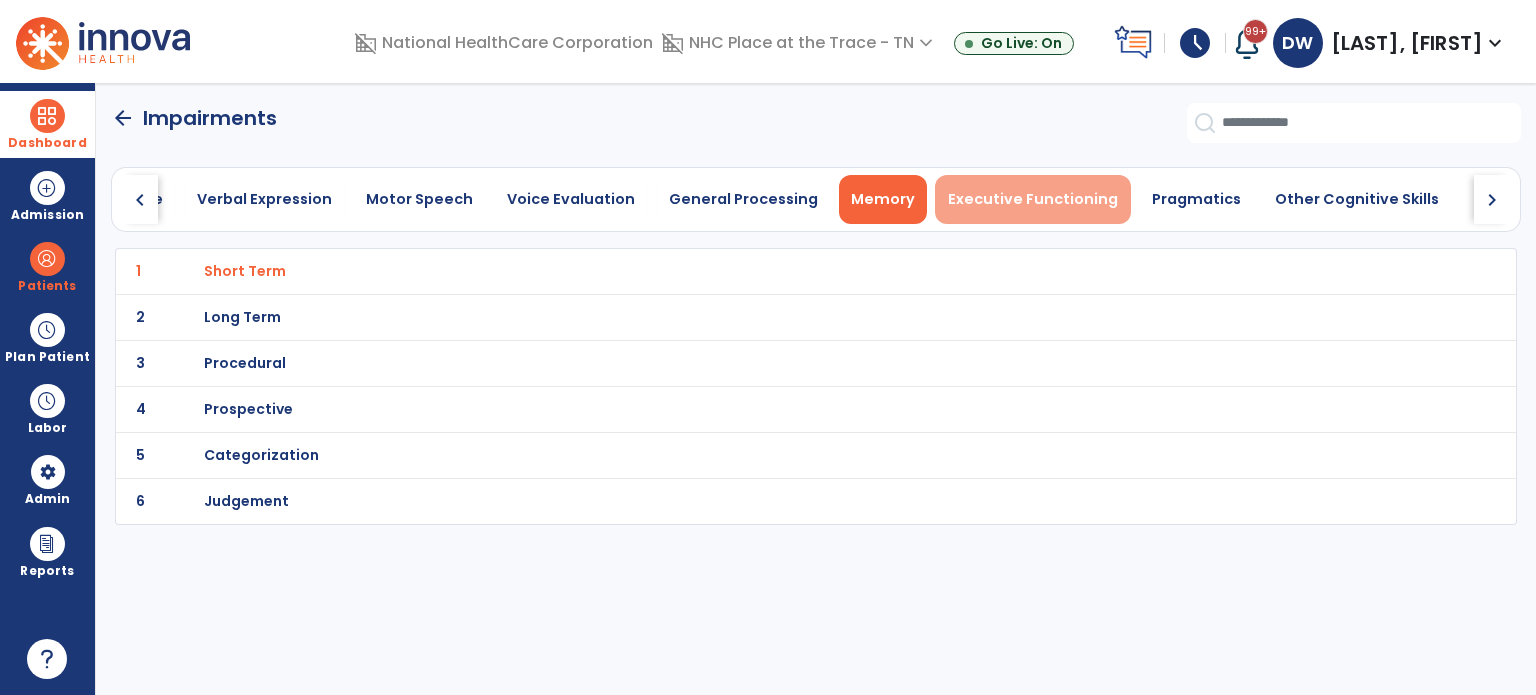 click on "Executive Functioning" at bounding box center (1033, 199) 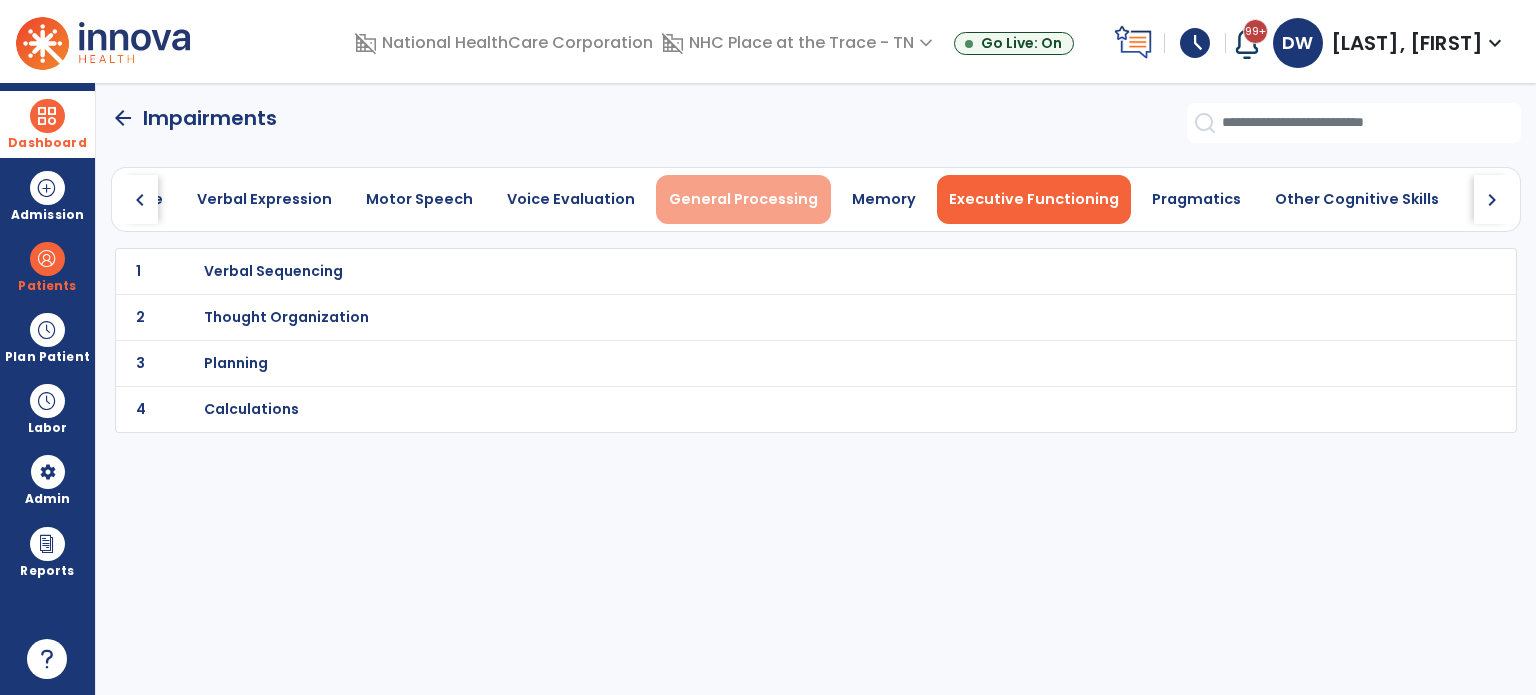 click on "General Processing" at bounding box center (743, 199) 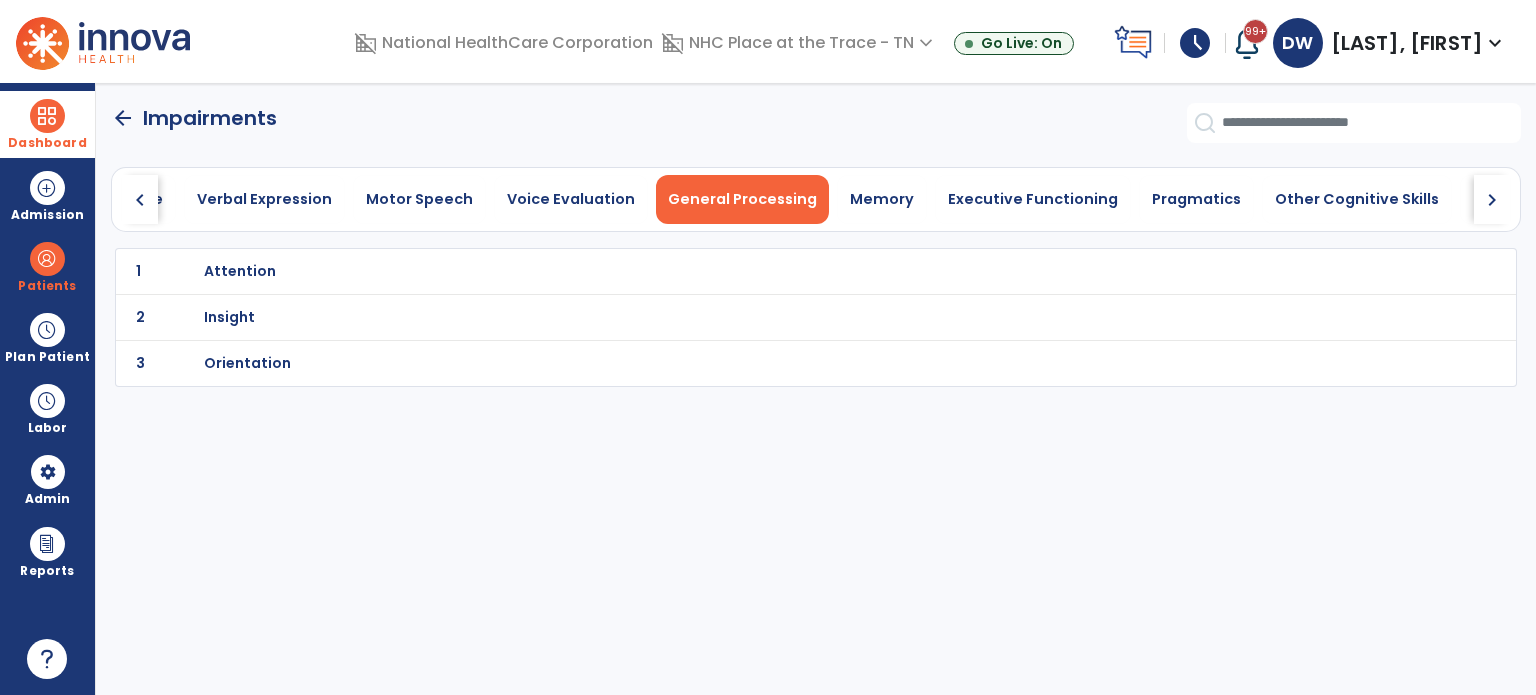click on "arrow_back" 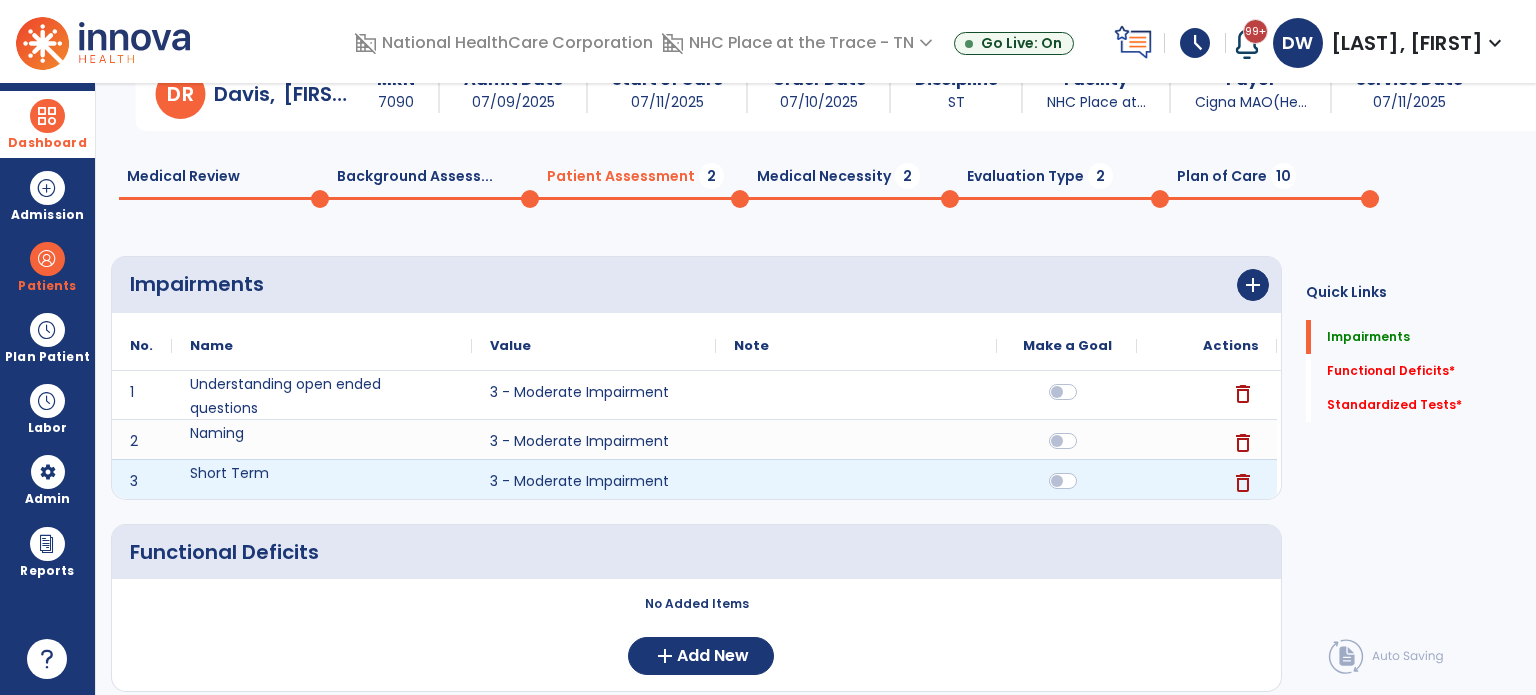 scroll, scrollTop: 48, scrollLeft: 0, axis: vertical 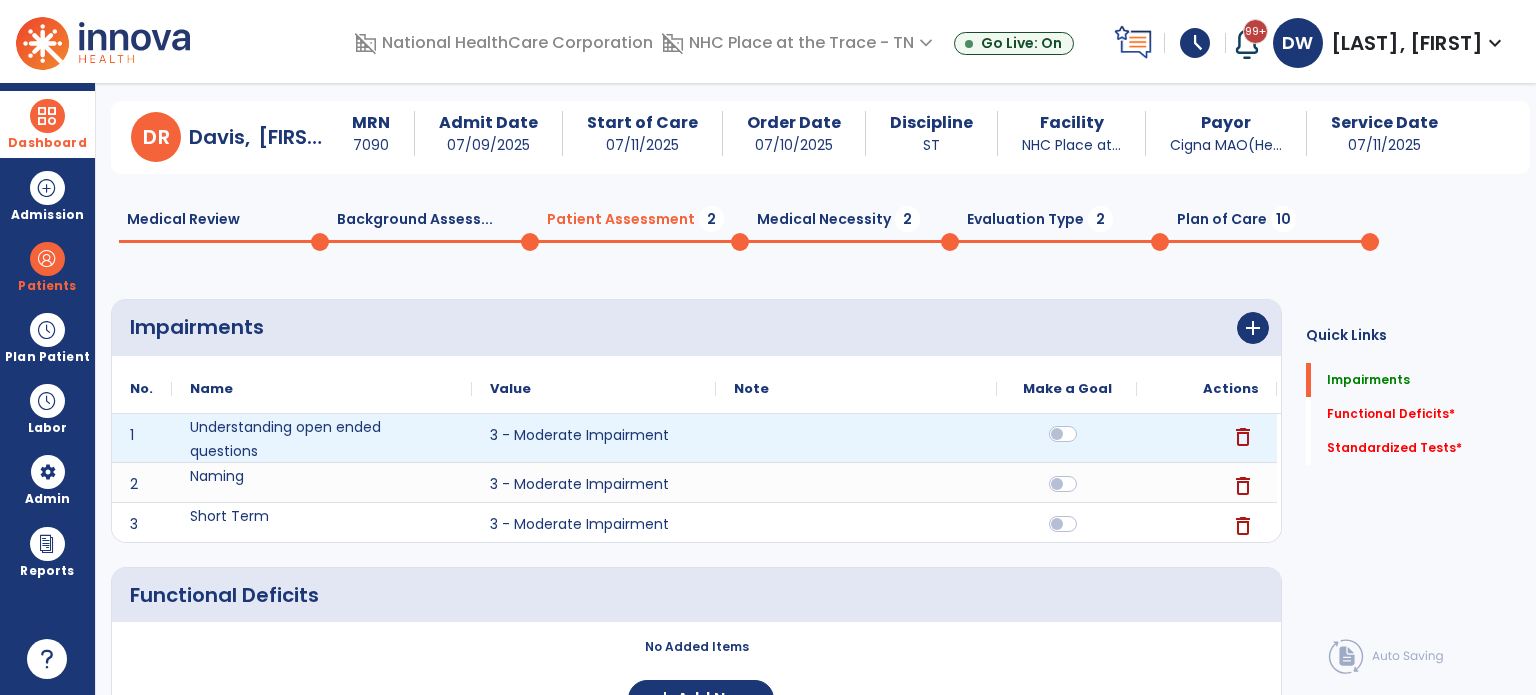 click 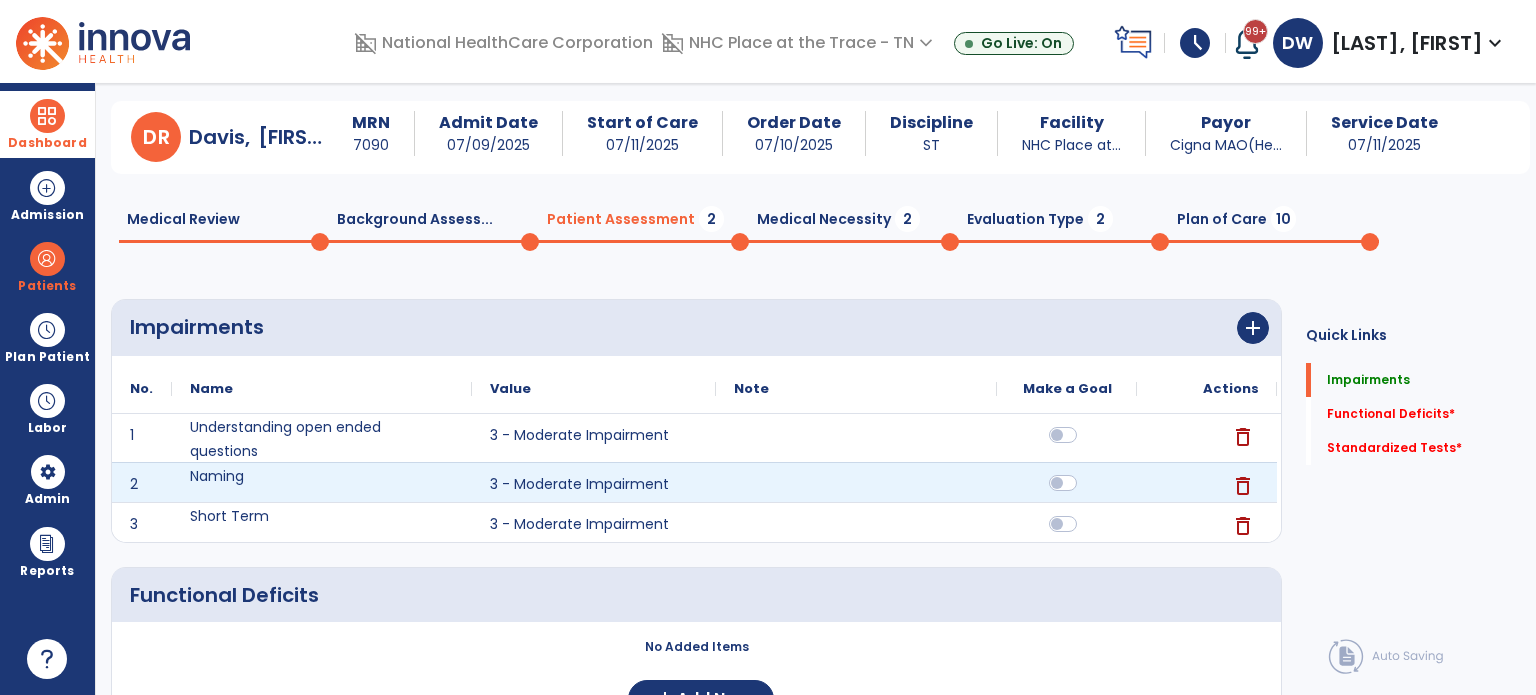 click 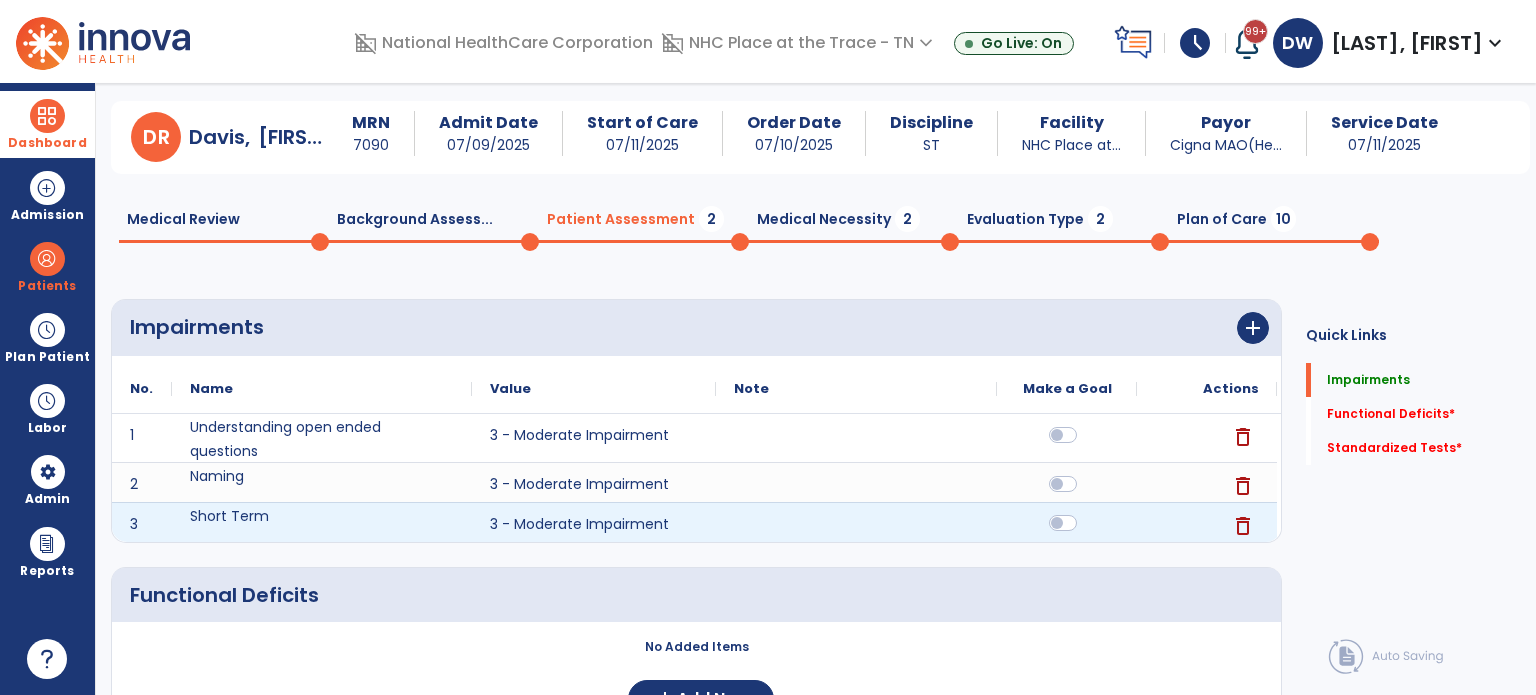 click 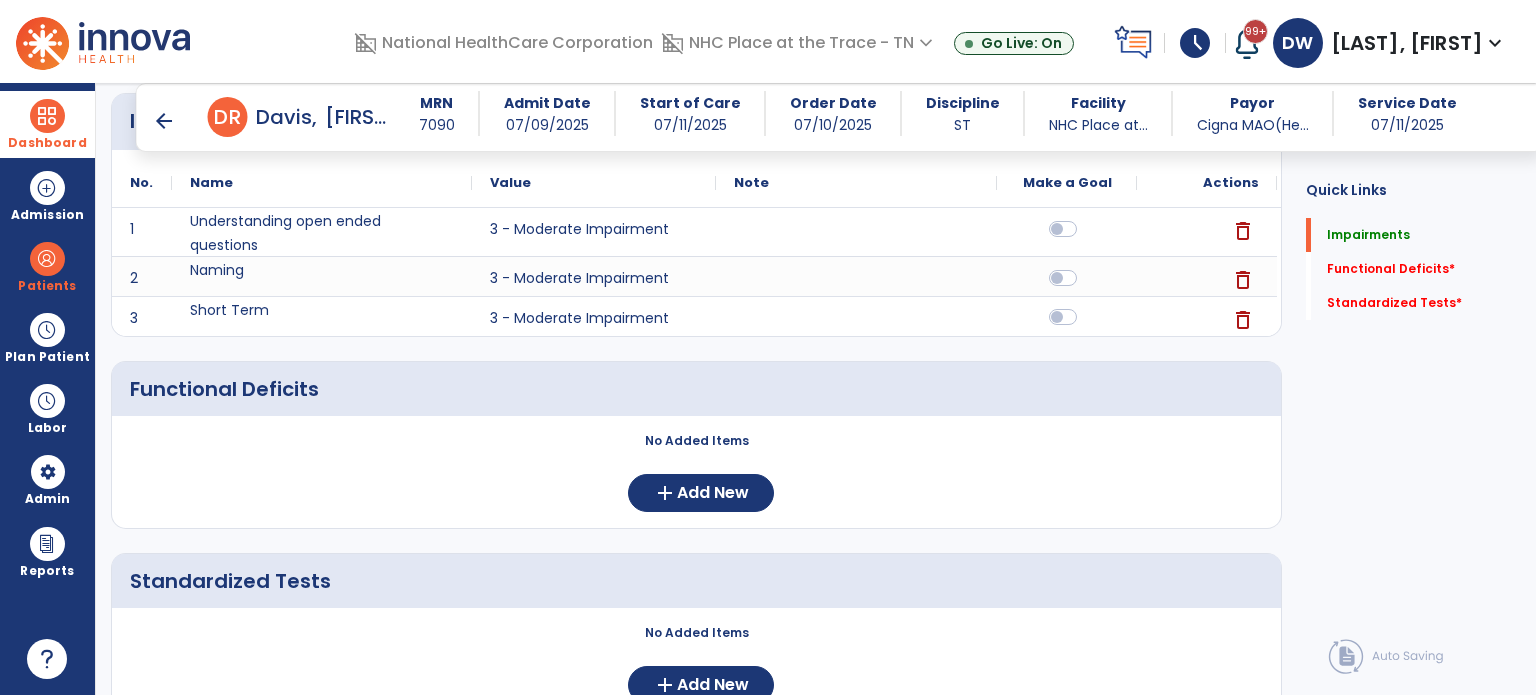 scroll, scrollTop: 240, scrollLeft: 0, axis: vertical 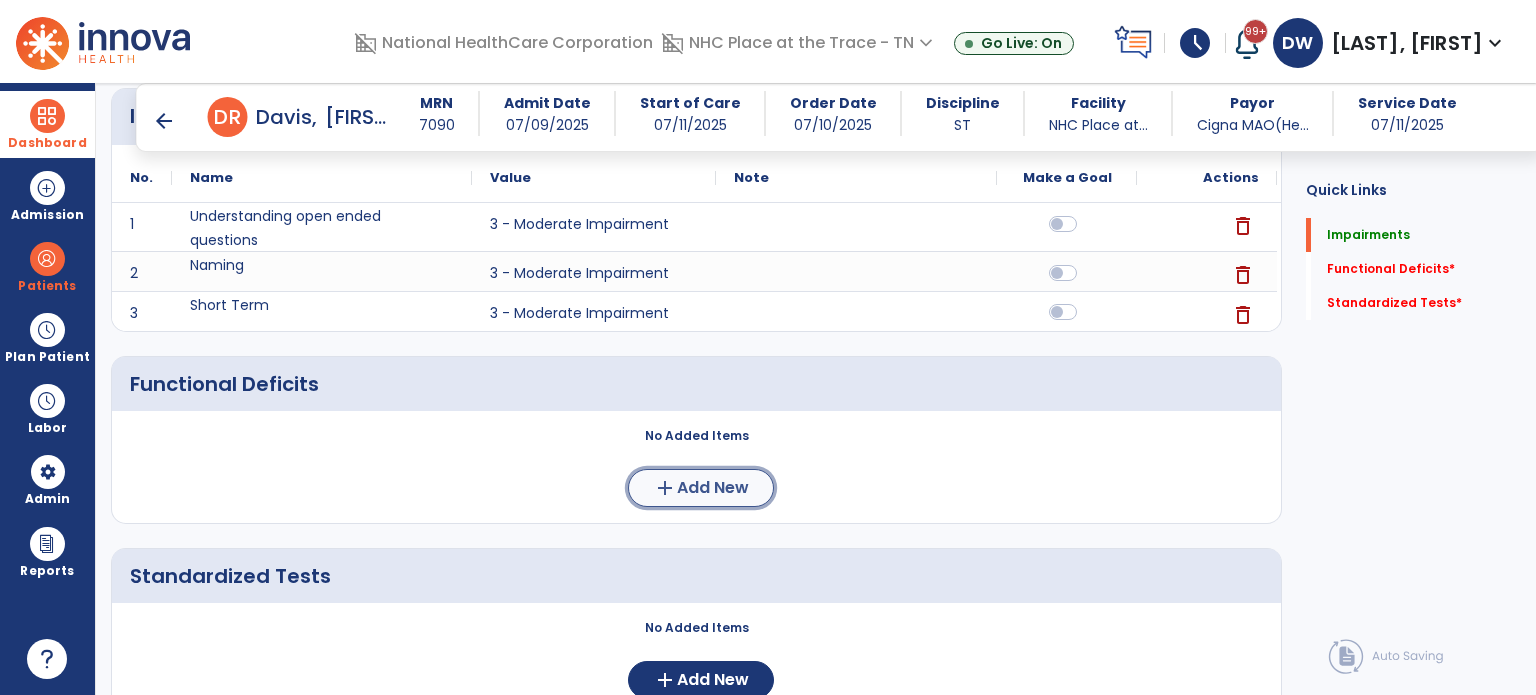 click on "Add New" 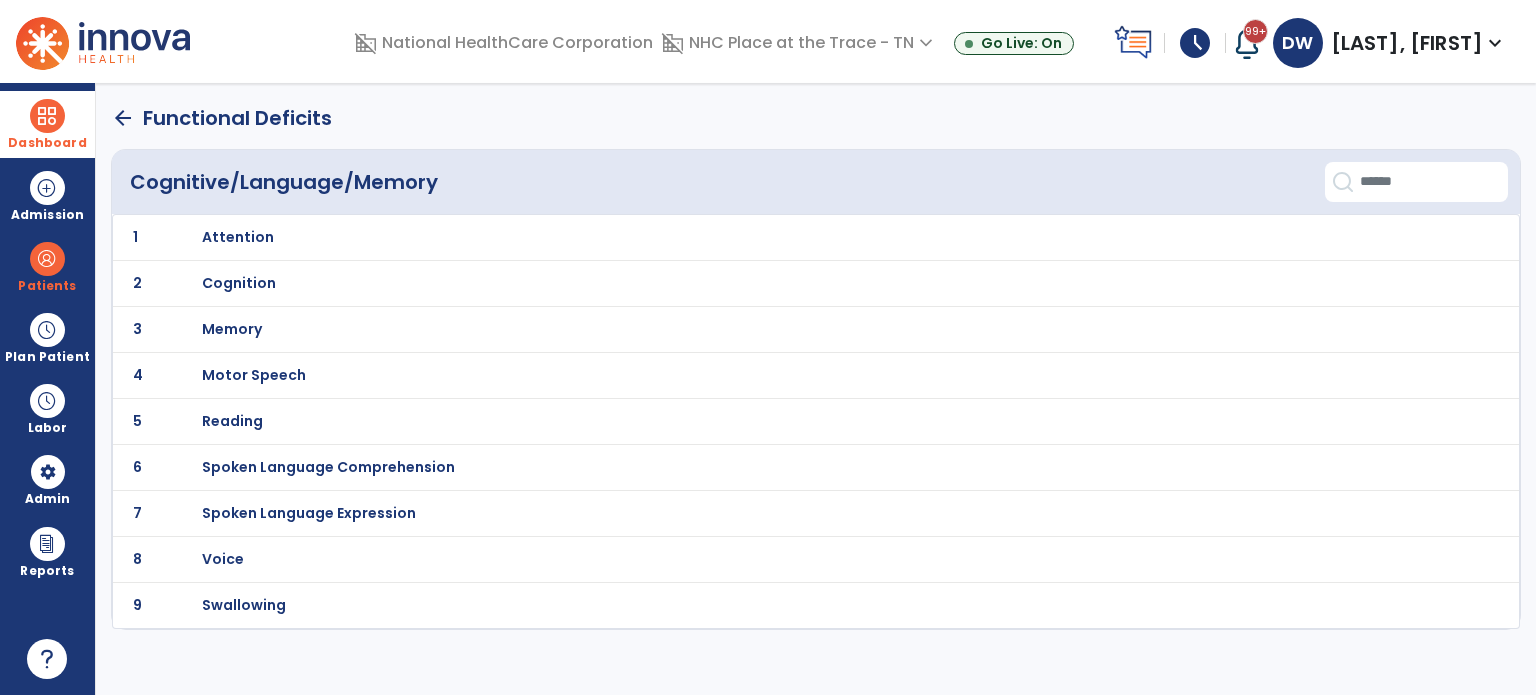 scroll, scrollTop: 0, scrollLeft: 0, axis: both 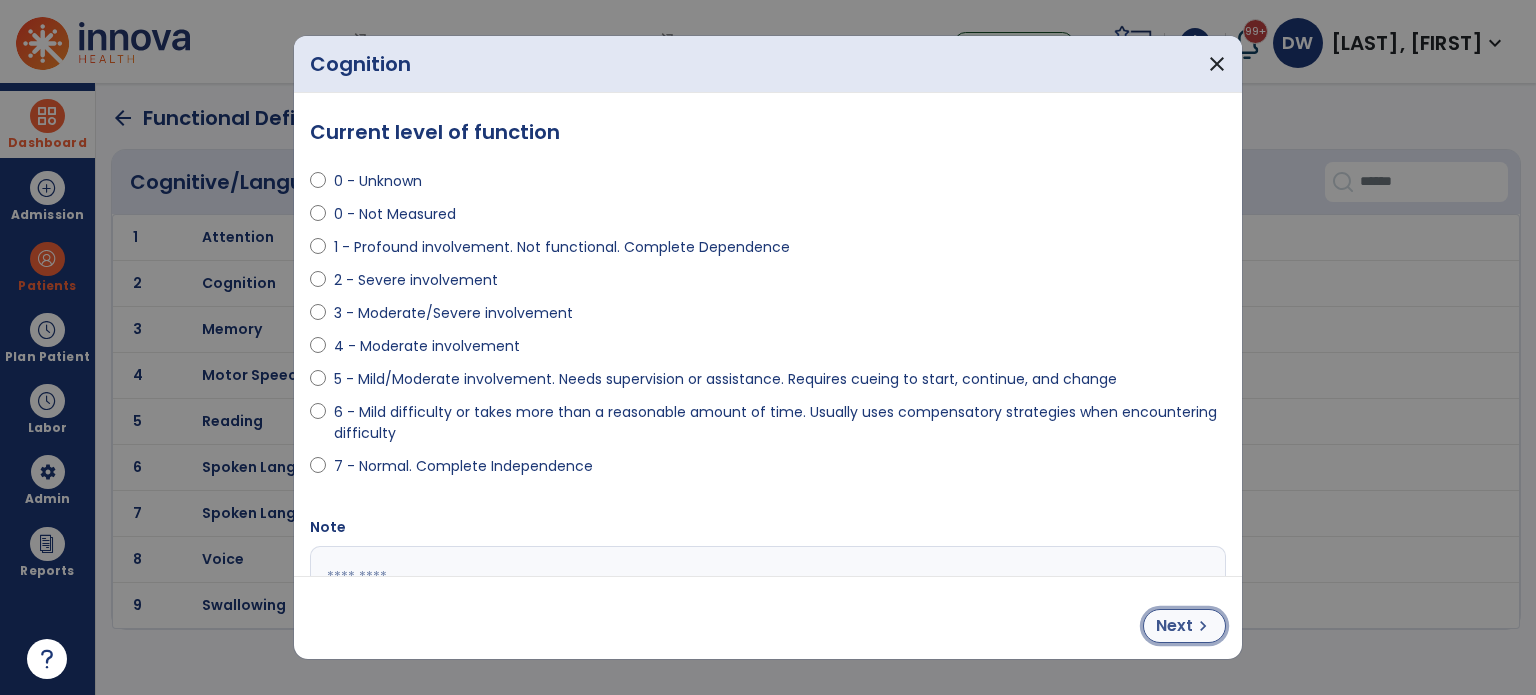 drag, startPoint x: 1178, startPoint y: 616, endPoint x: 1176, endPoint y: 628, distance: 12.165525 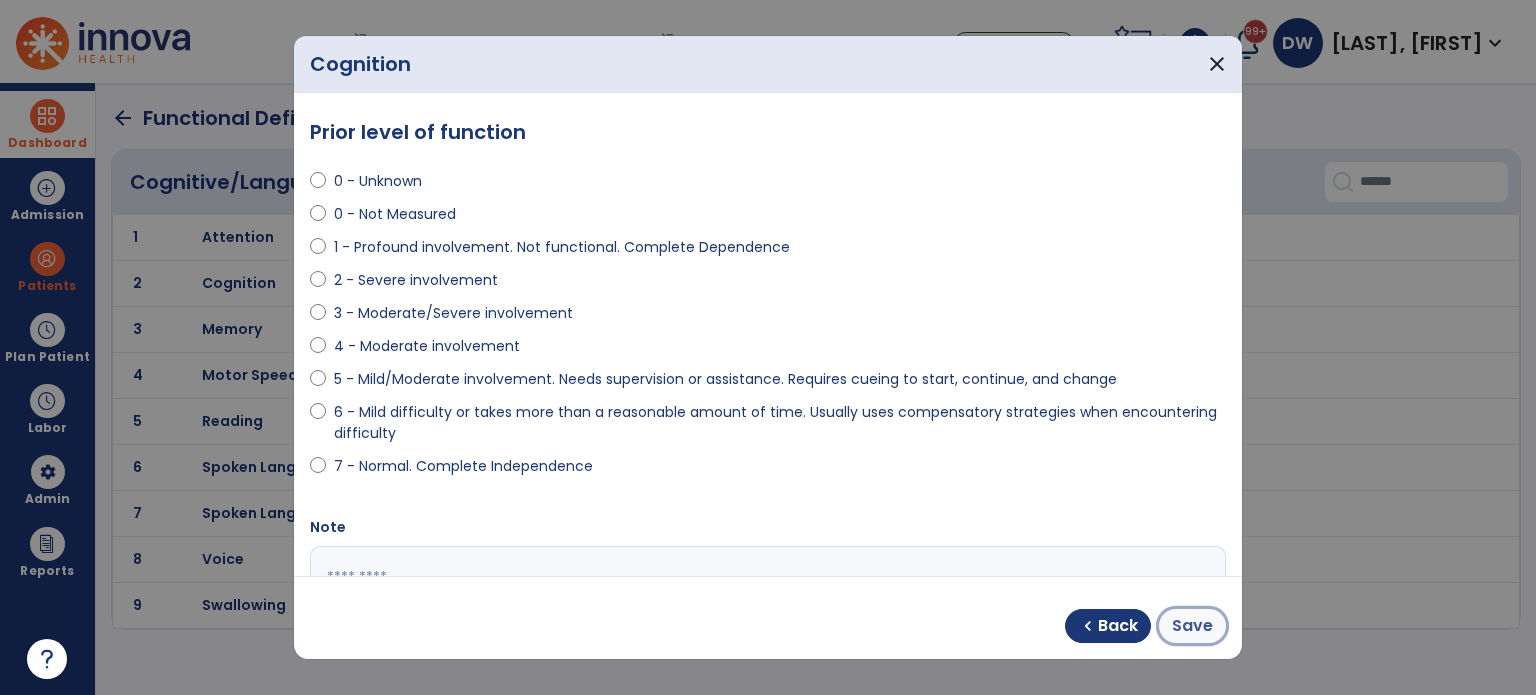 click on "Save" at bounding box center [1192, 626] 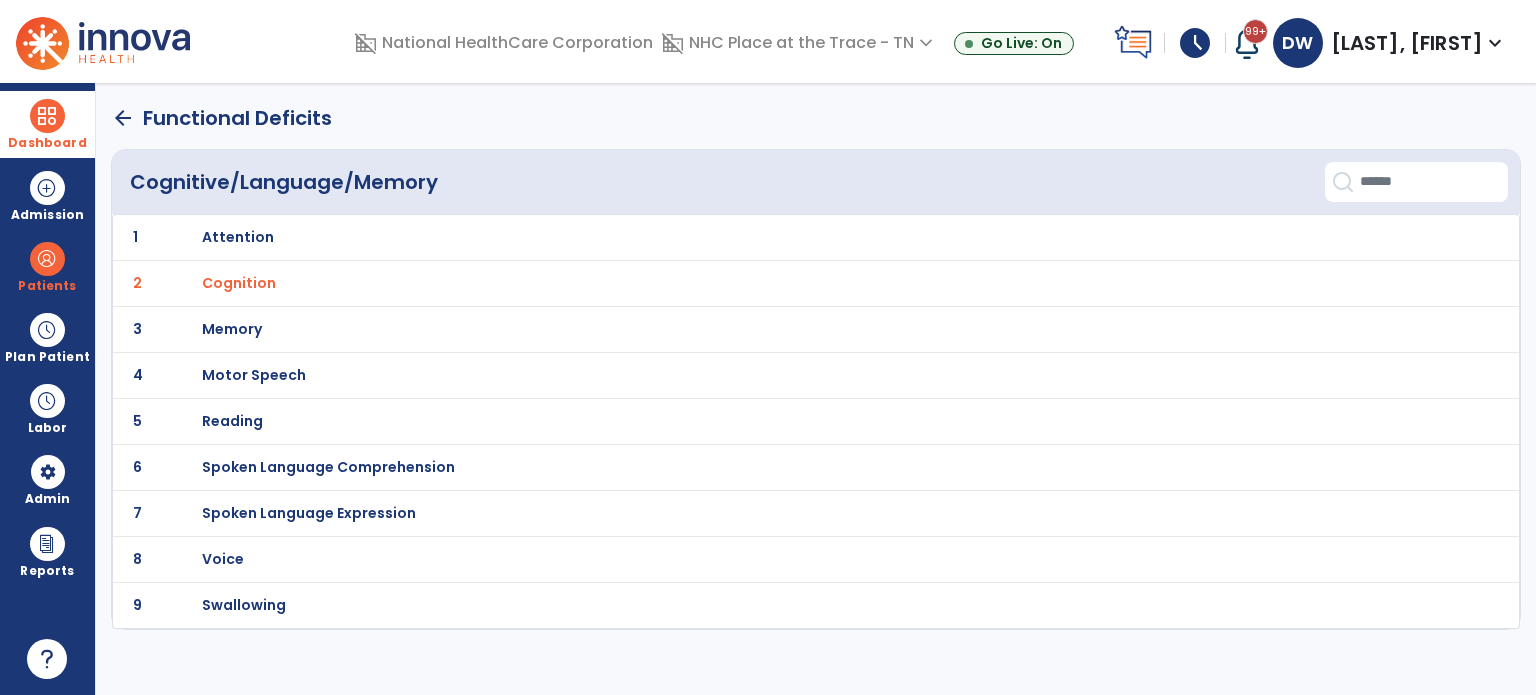 click on "arrow_back" 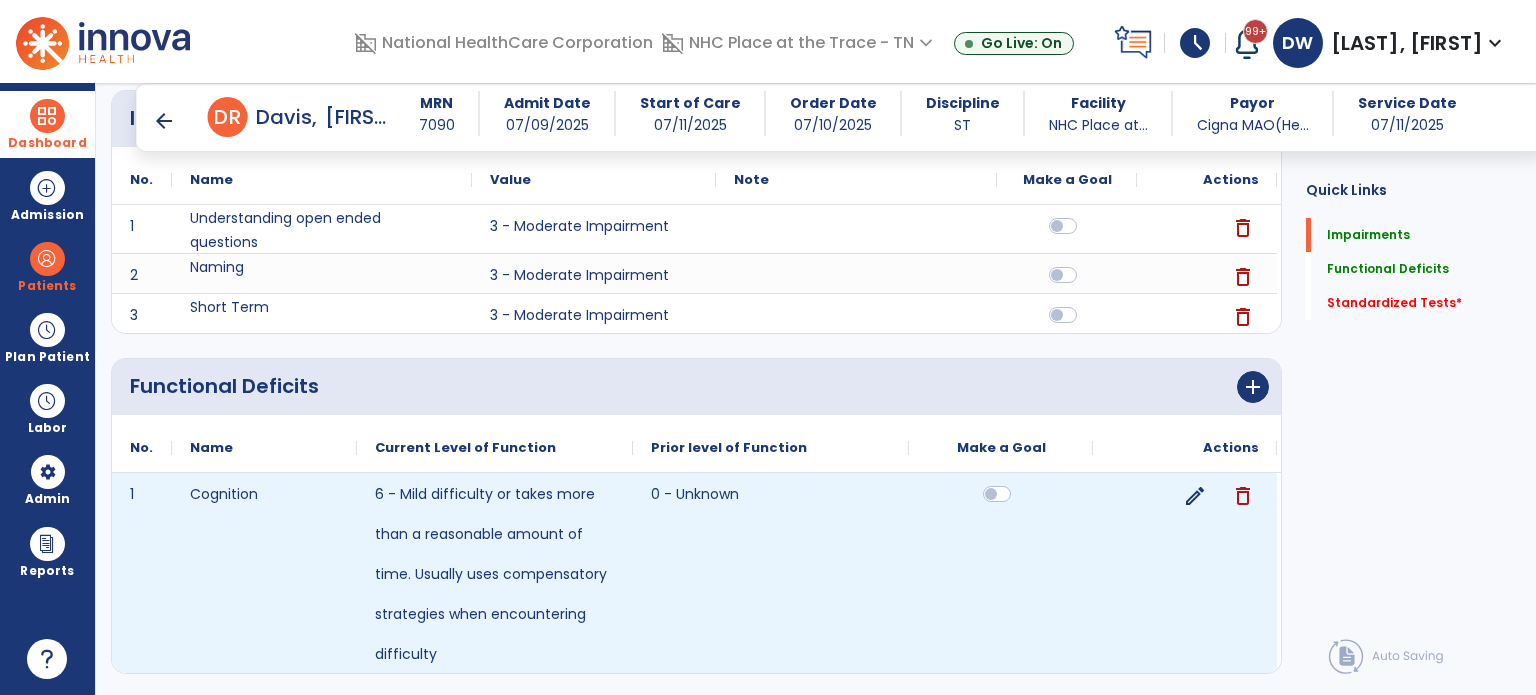 scroll, scrollTop: 236, scrollLeft: 0, axis: vertical 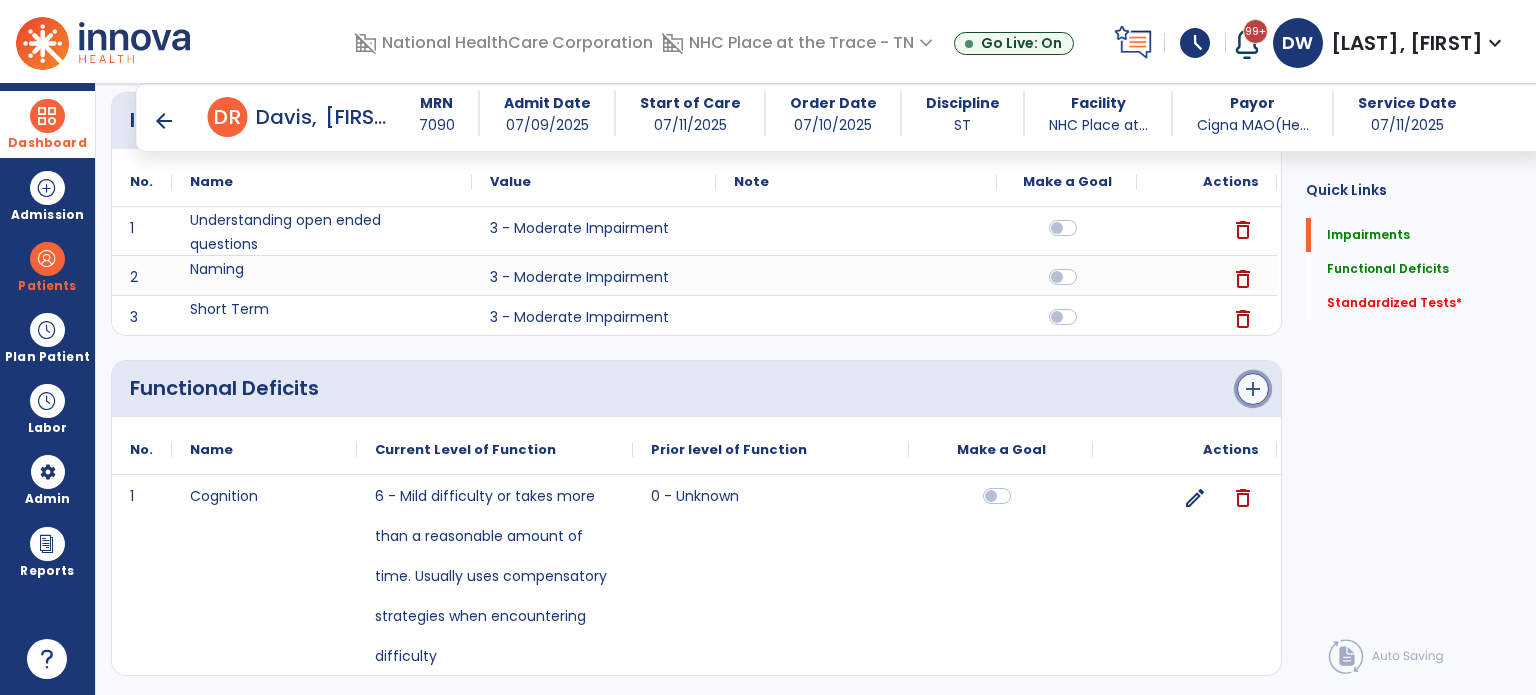 click on "add" 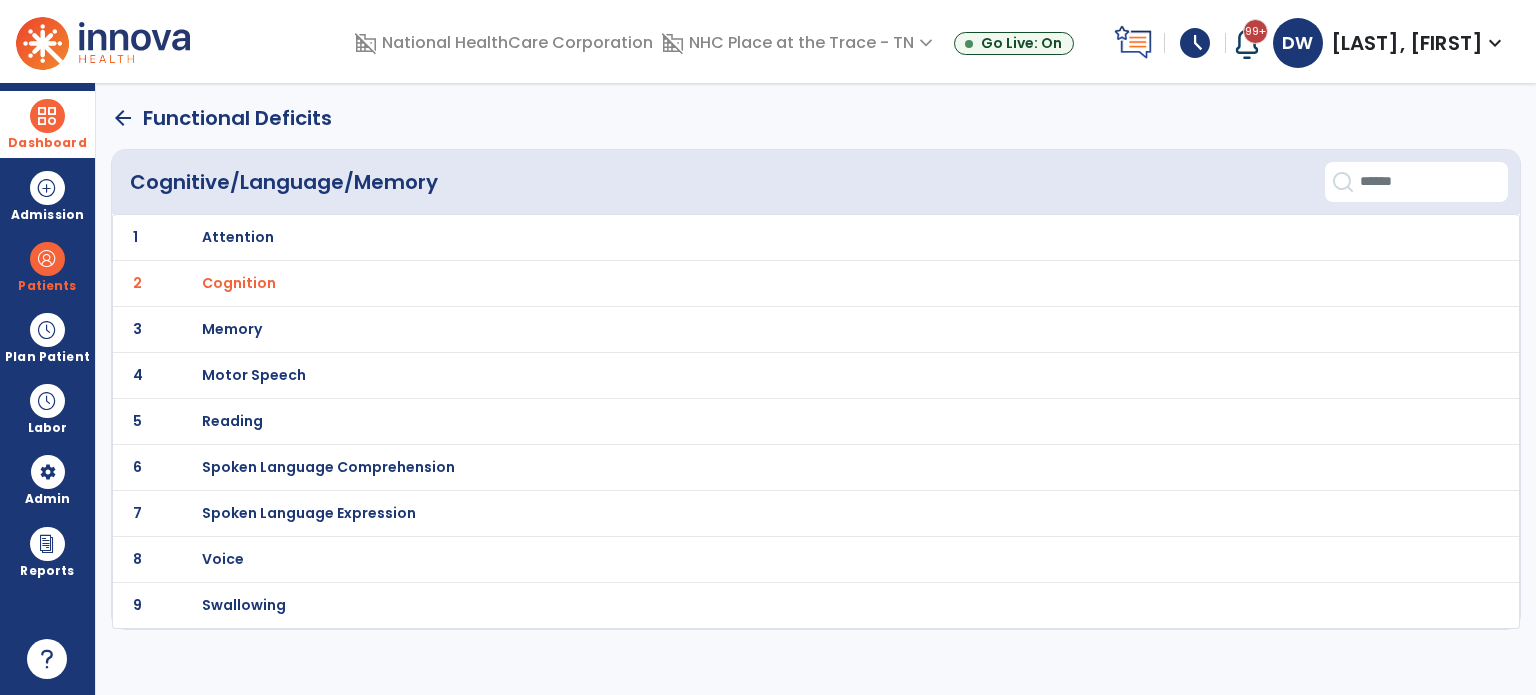 scroll, scrollTop: 0, scrollLeft: 0, axis: both 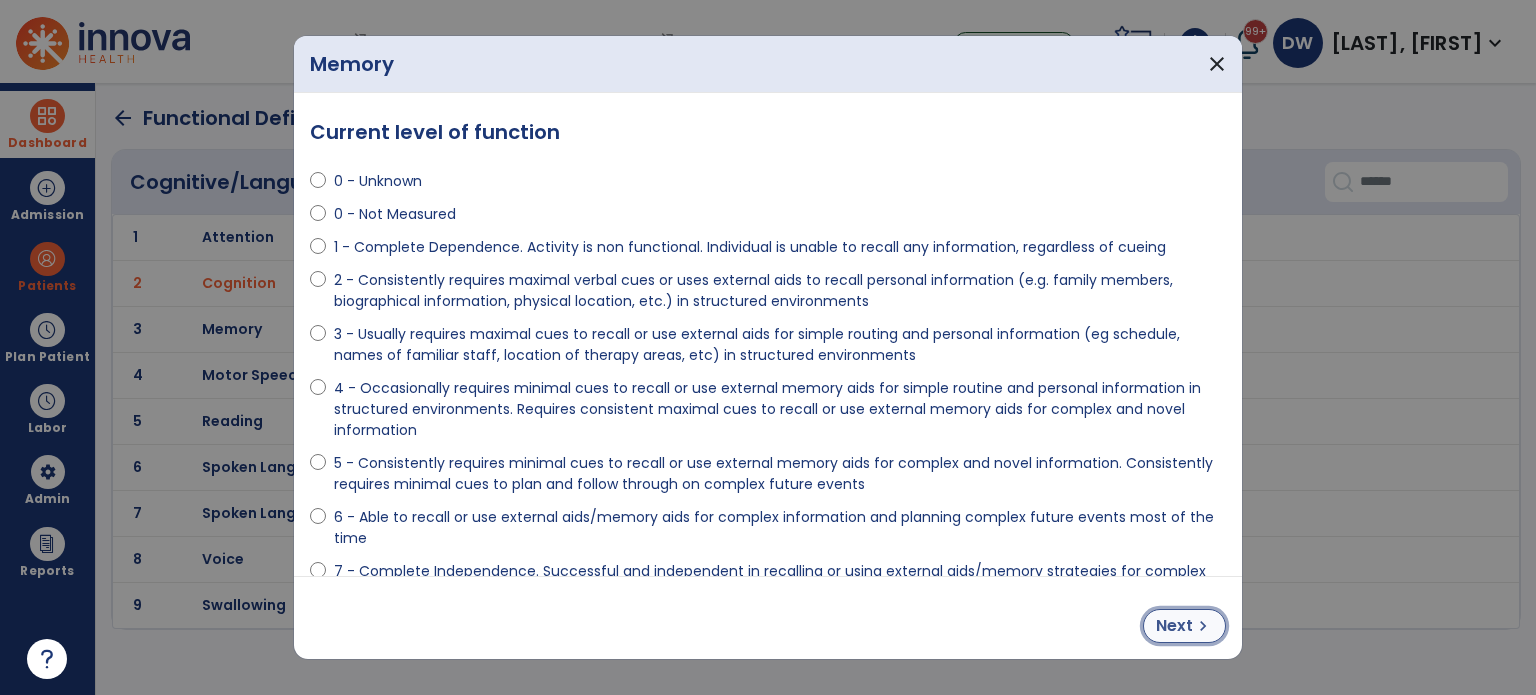 click on "Next" at bounding box center (1174, 626) 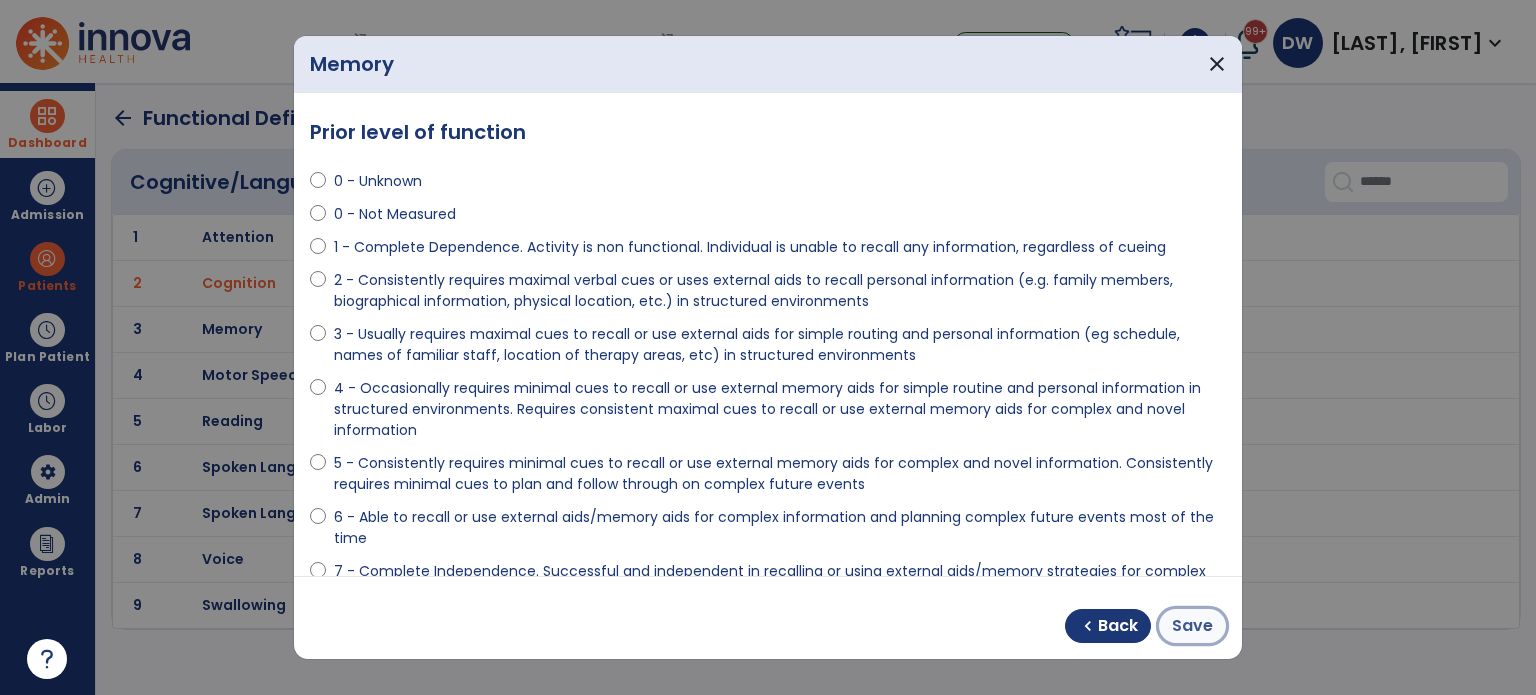 click on "Save" at bounding box center [1192, 626] 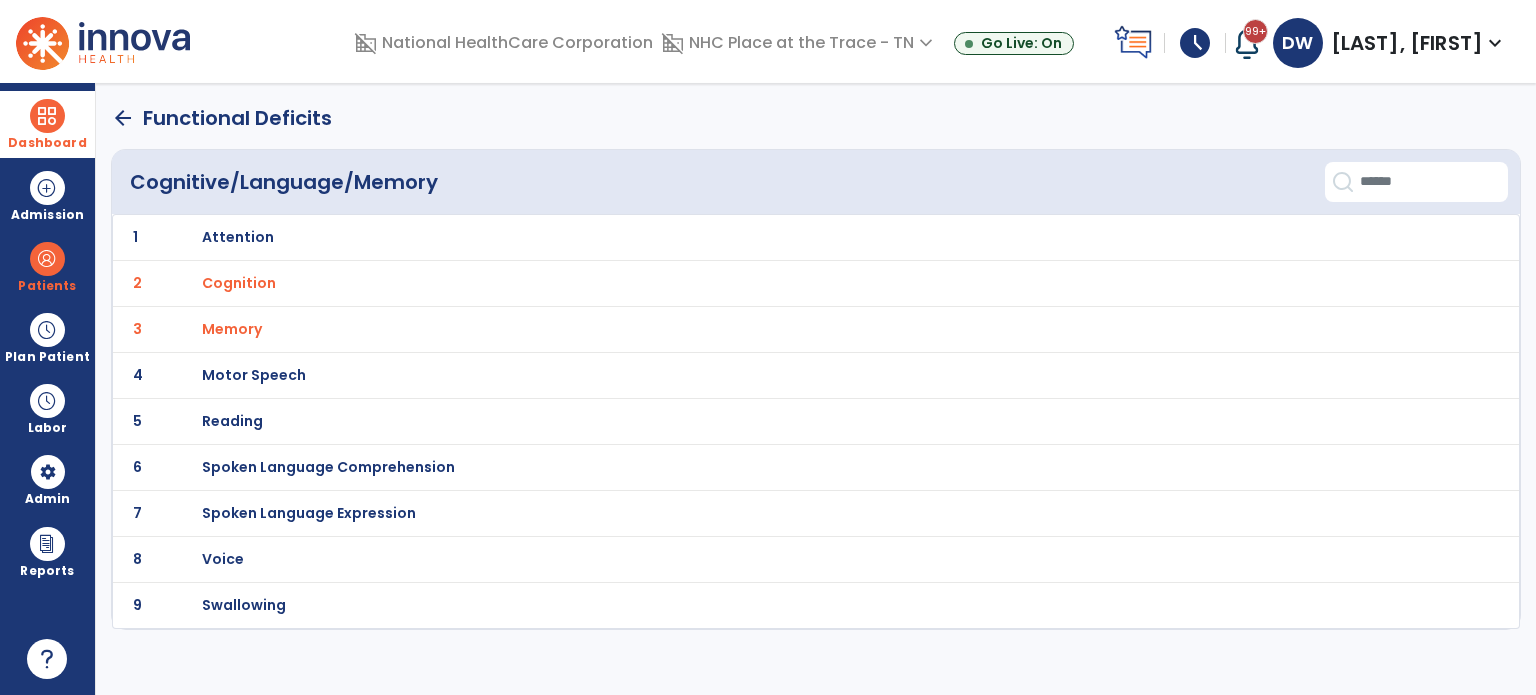 click on "7 Spoken Language Expression" 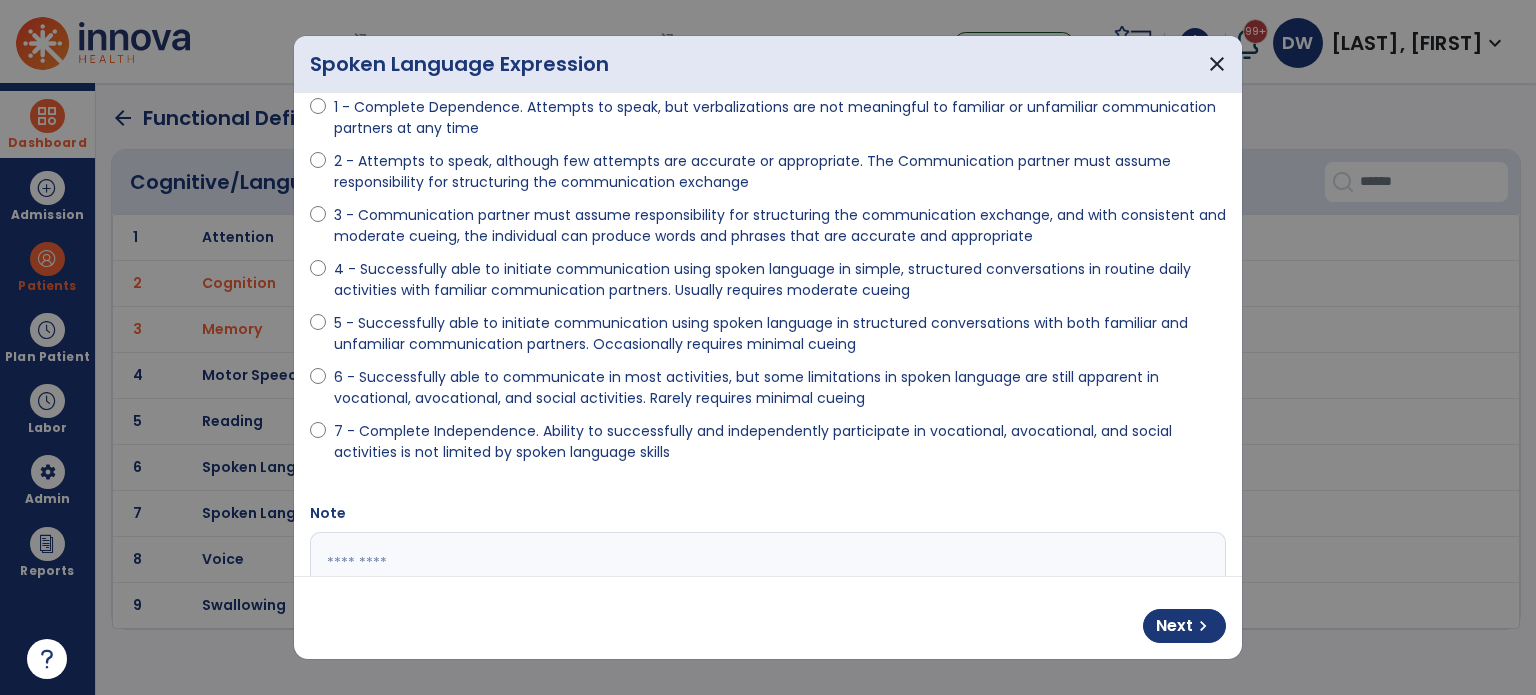 scroll, scrollTop: 176, scrollLeft: 0, axis: vertical 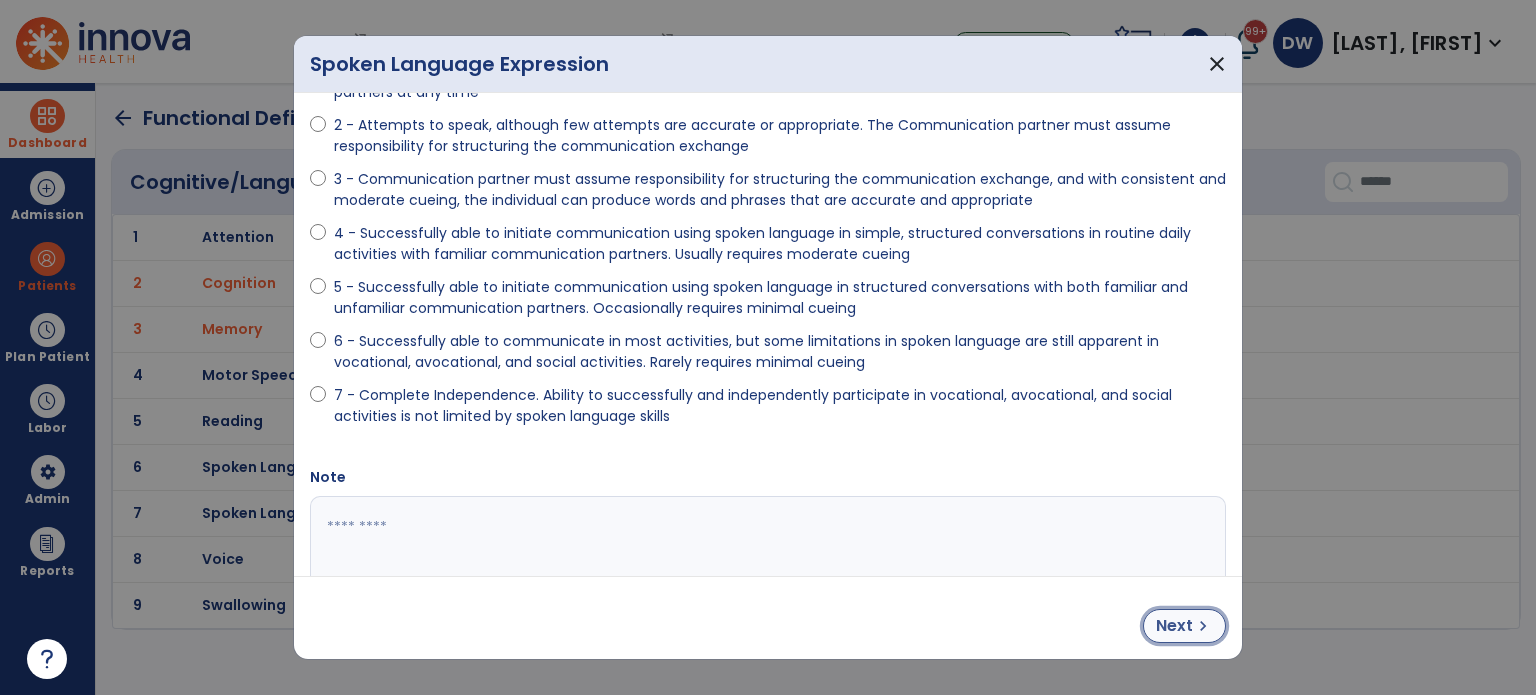 click on "Next" at bounding box center [1174, 626] 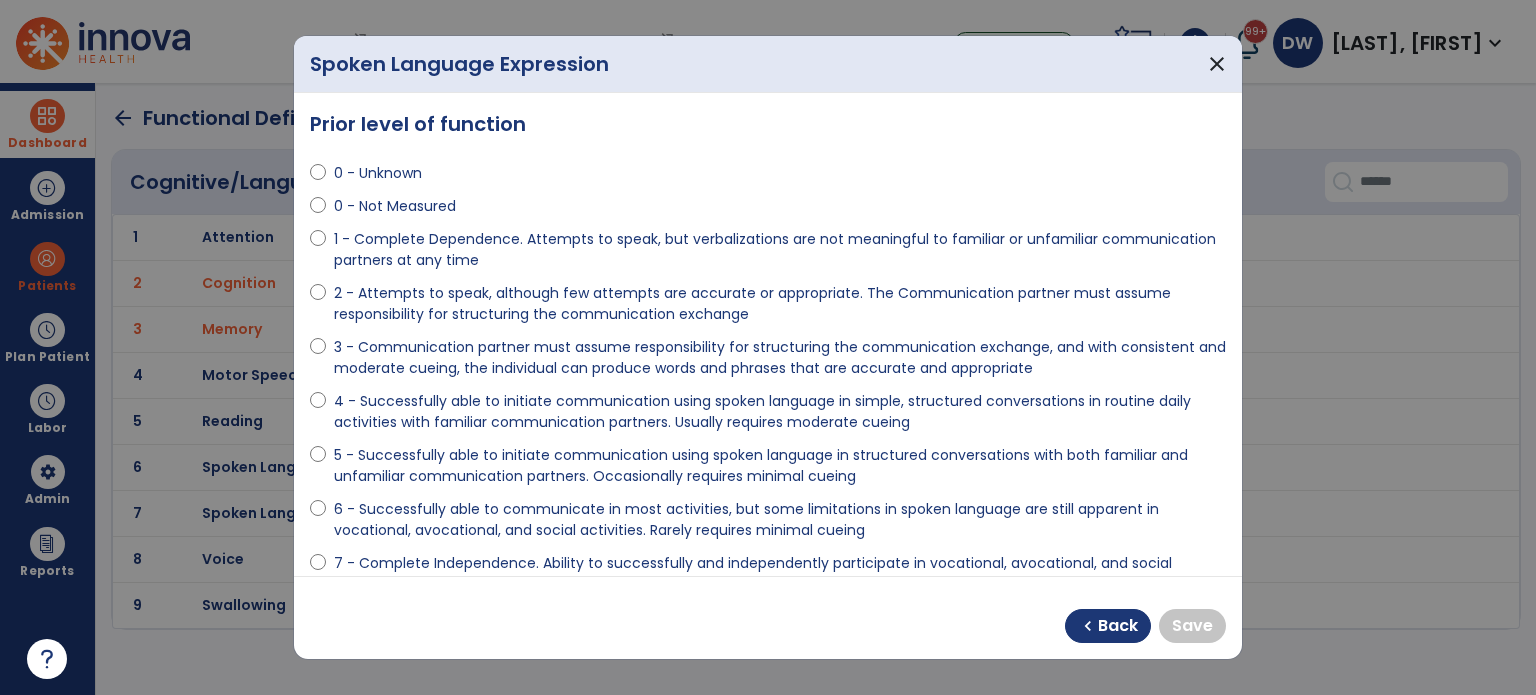 scroll, scrollTop: 0, scrollLeft: 0, axis: both 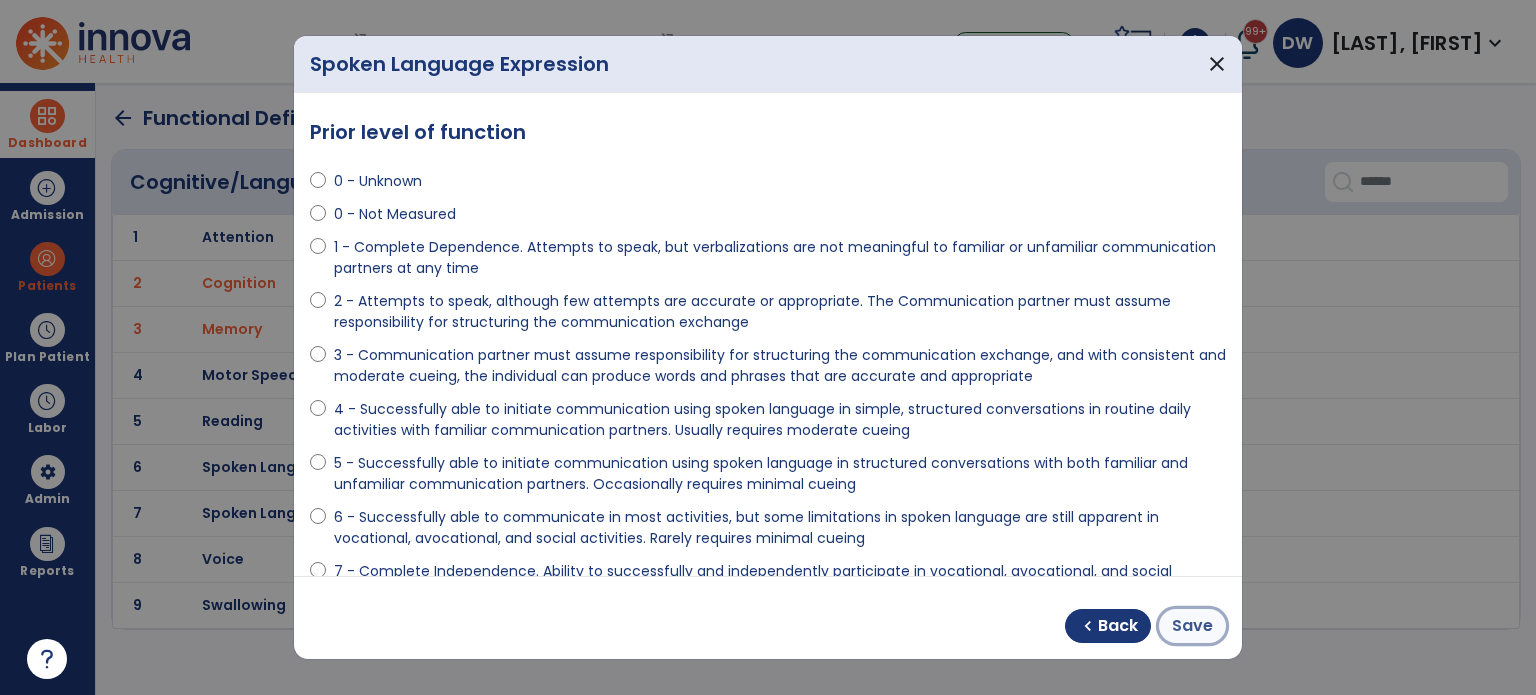 click on "Save" at bounding box center (1192, 626) 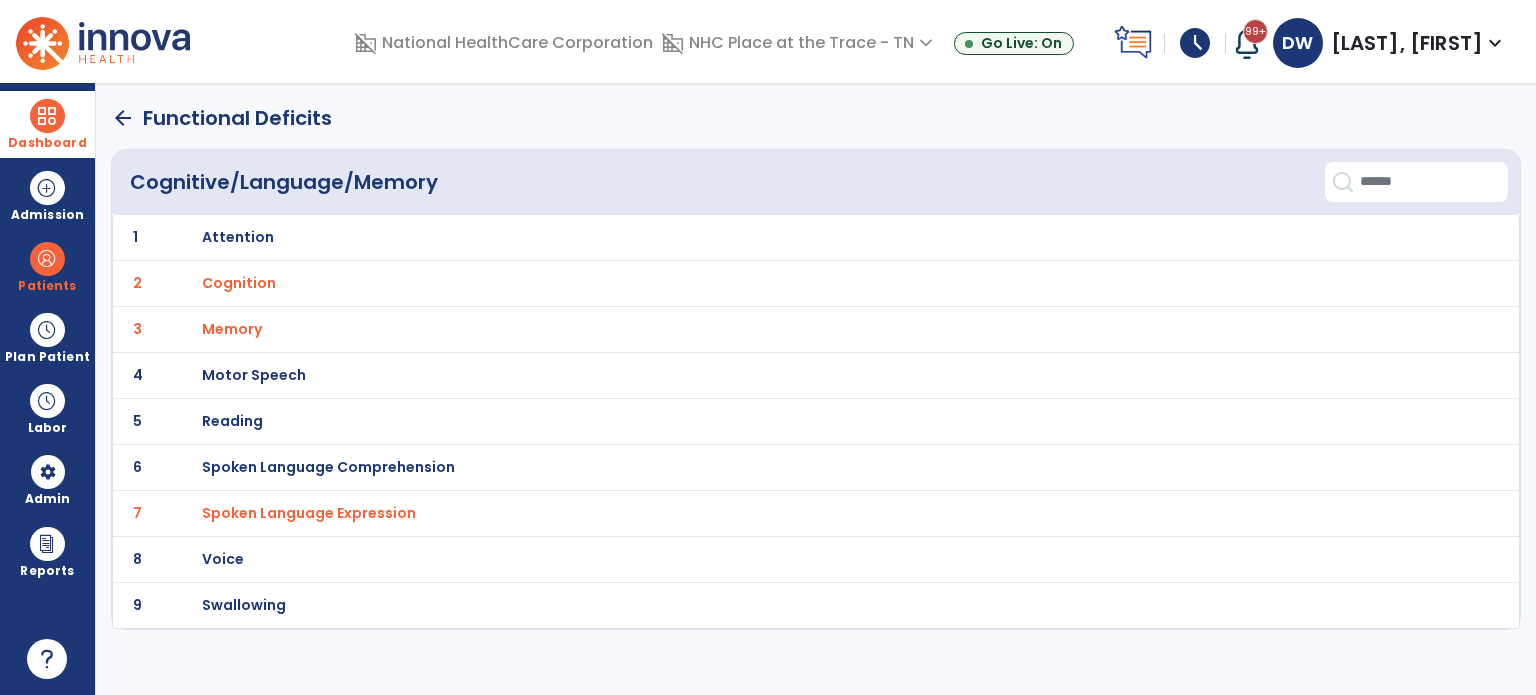 click on "arrow_back" 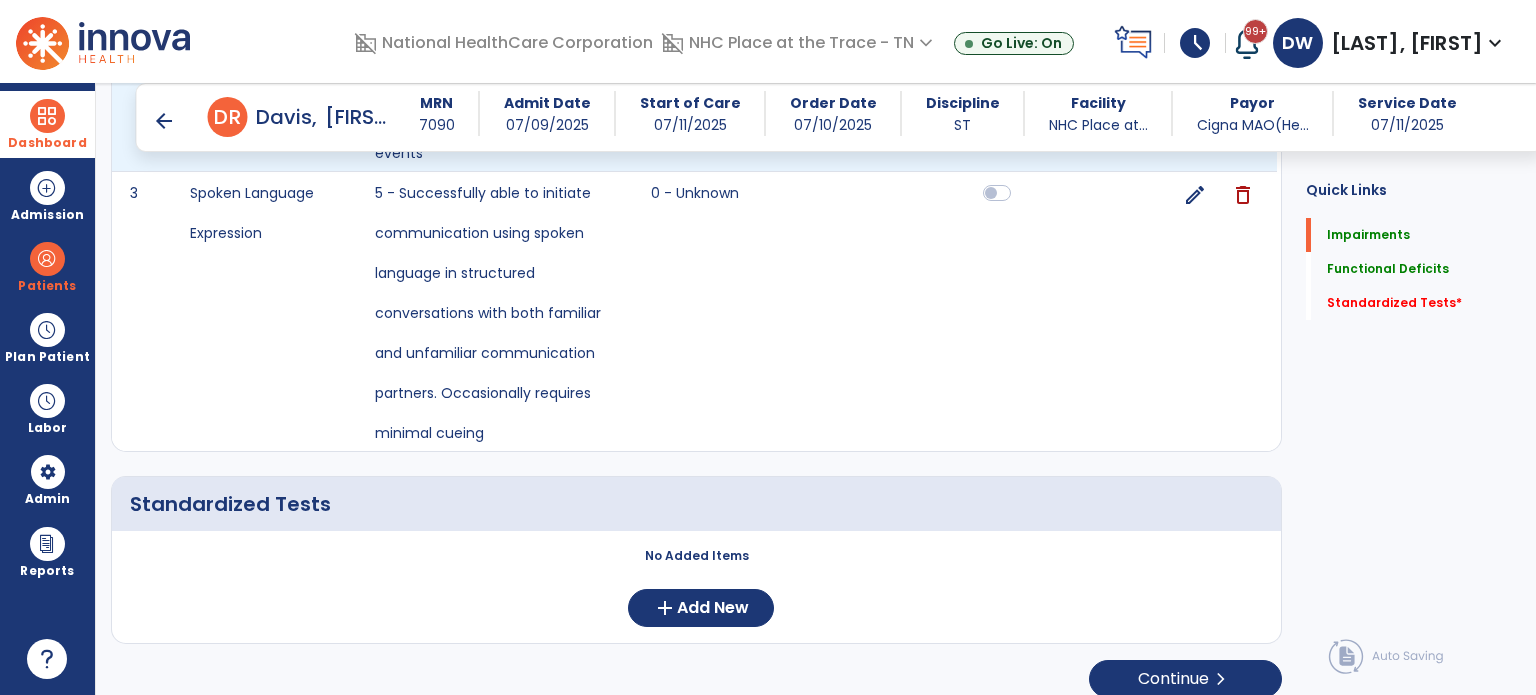 scroll, scrollTop: 1036, scrollLeft: 0, axis: vertical 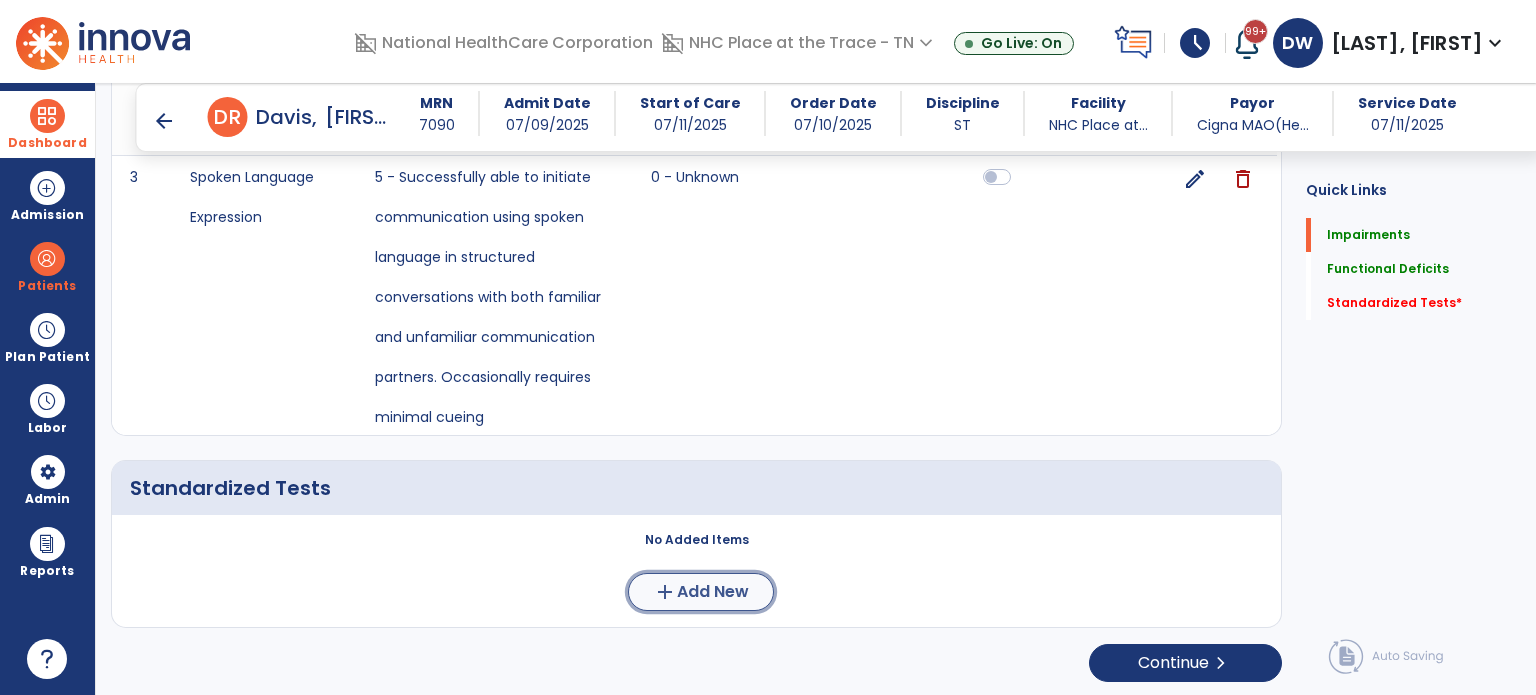 click on "add  Add New" 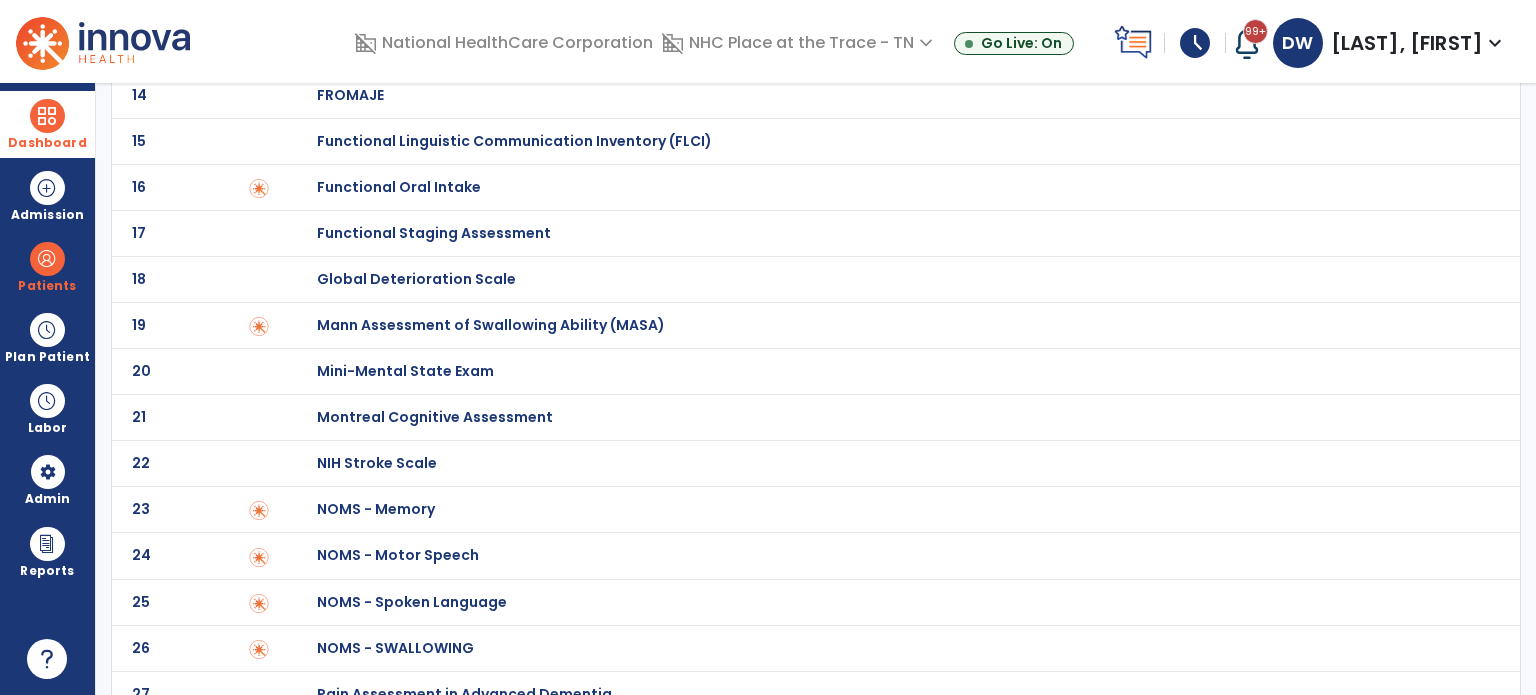 scroll, scrollTop: 704, scrollLeft: 0, axis: vertical 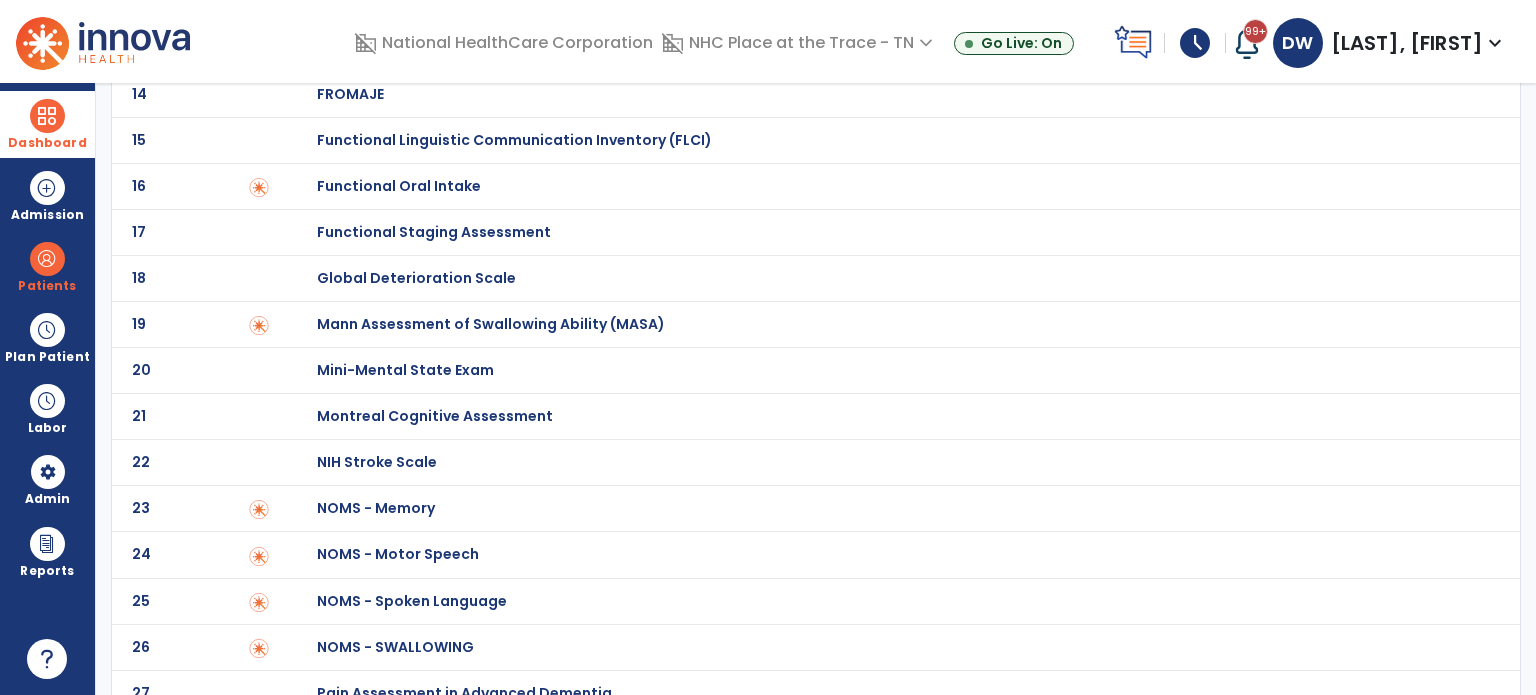 click on "Montreal Cognitive Assessment" at bounding box center (396, -504) 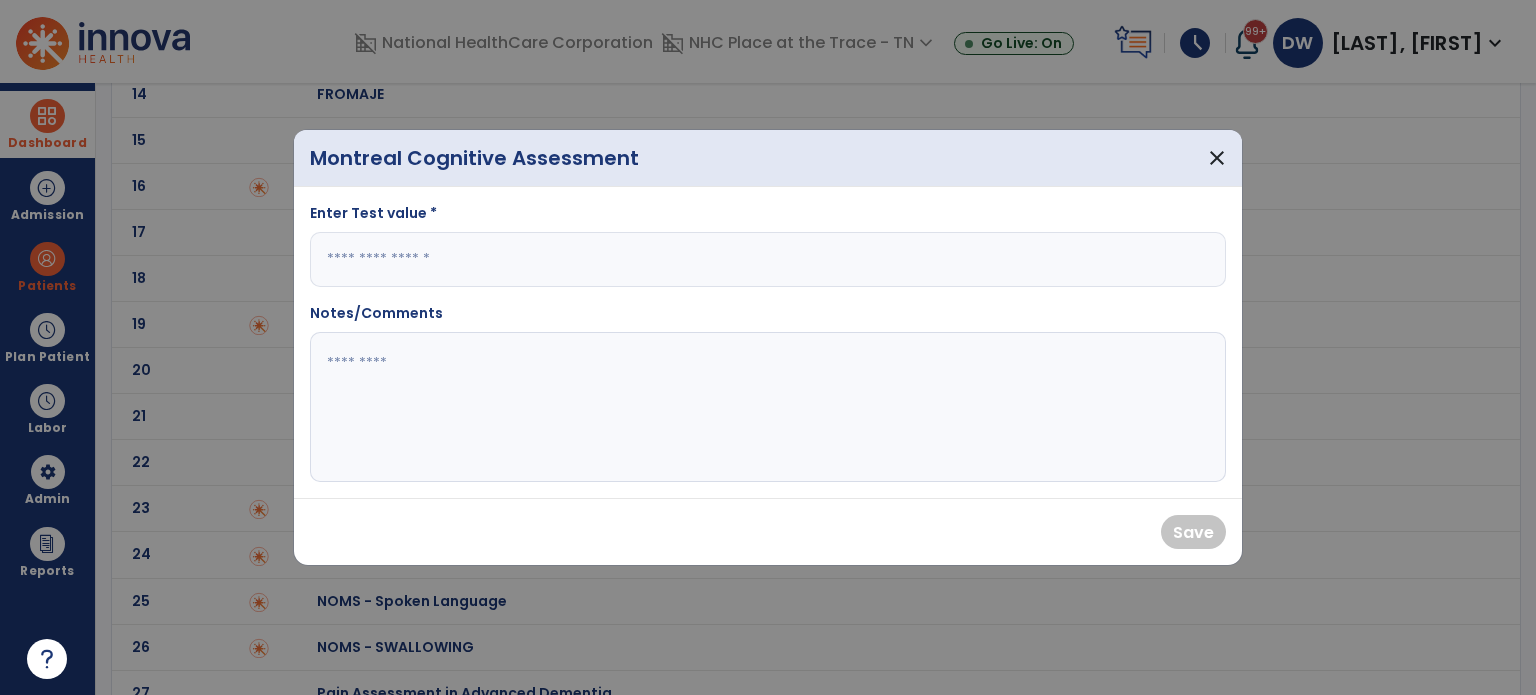 click at bounding box center (768, 259) 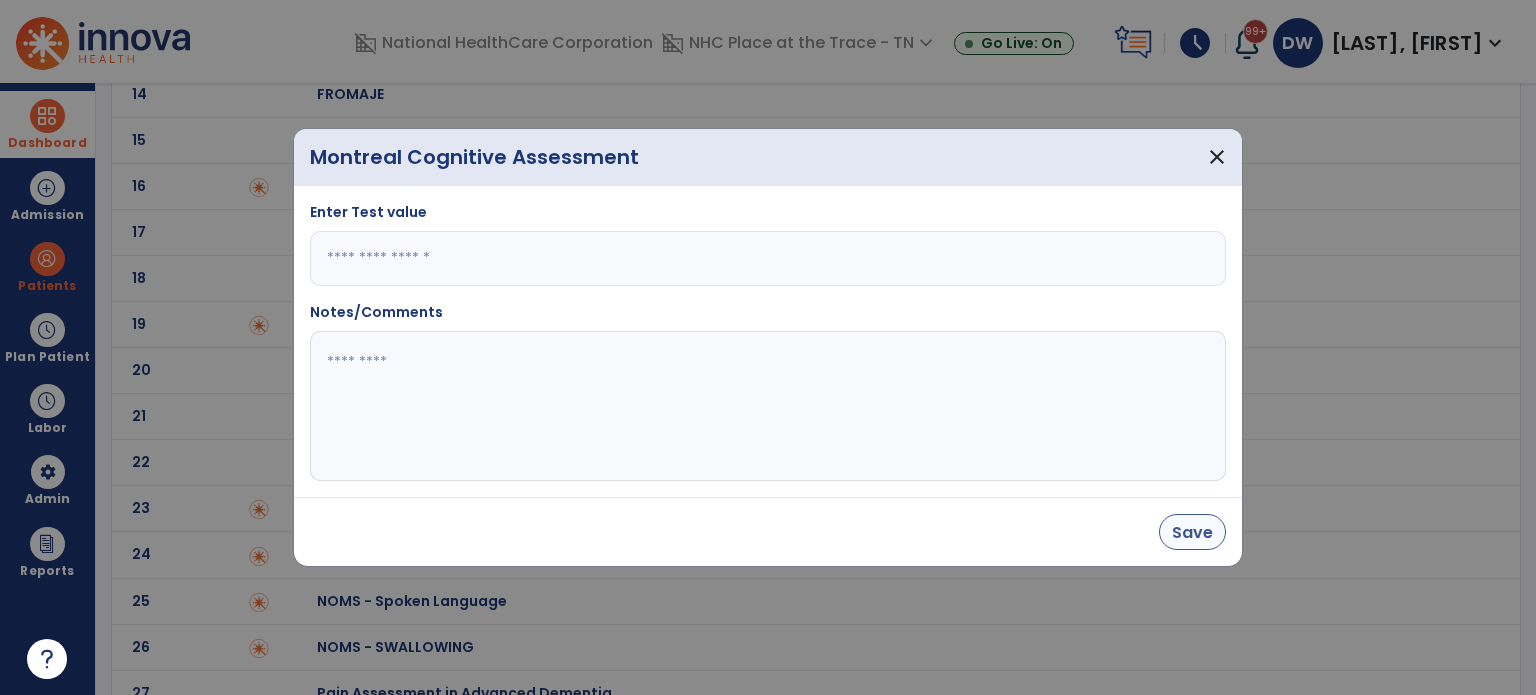 type on "**" 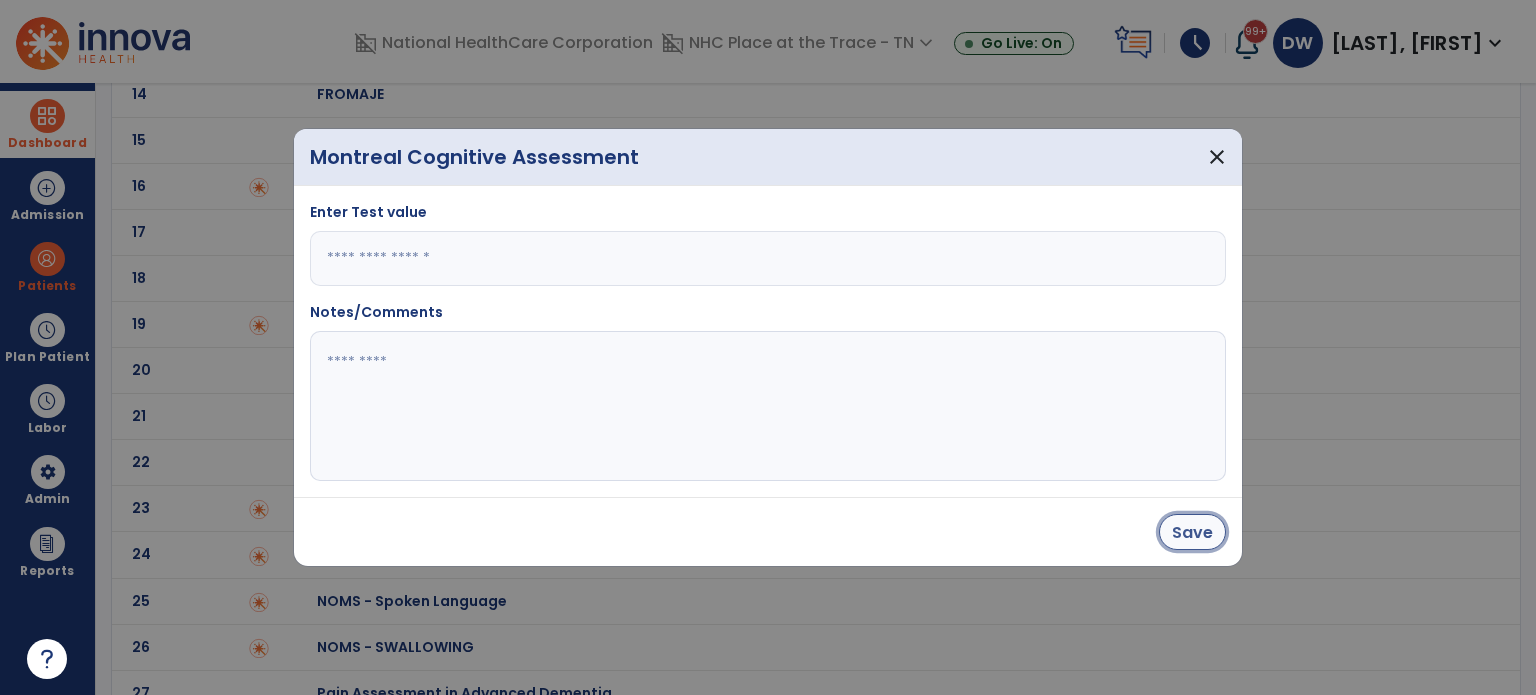 click on "Save" at bounding box center [1192, 532] 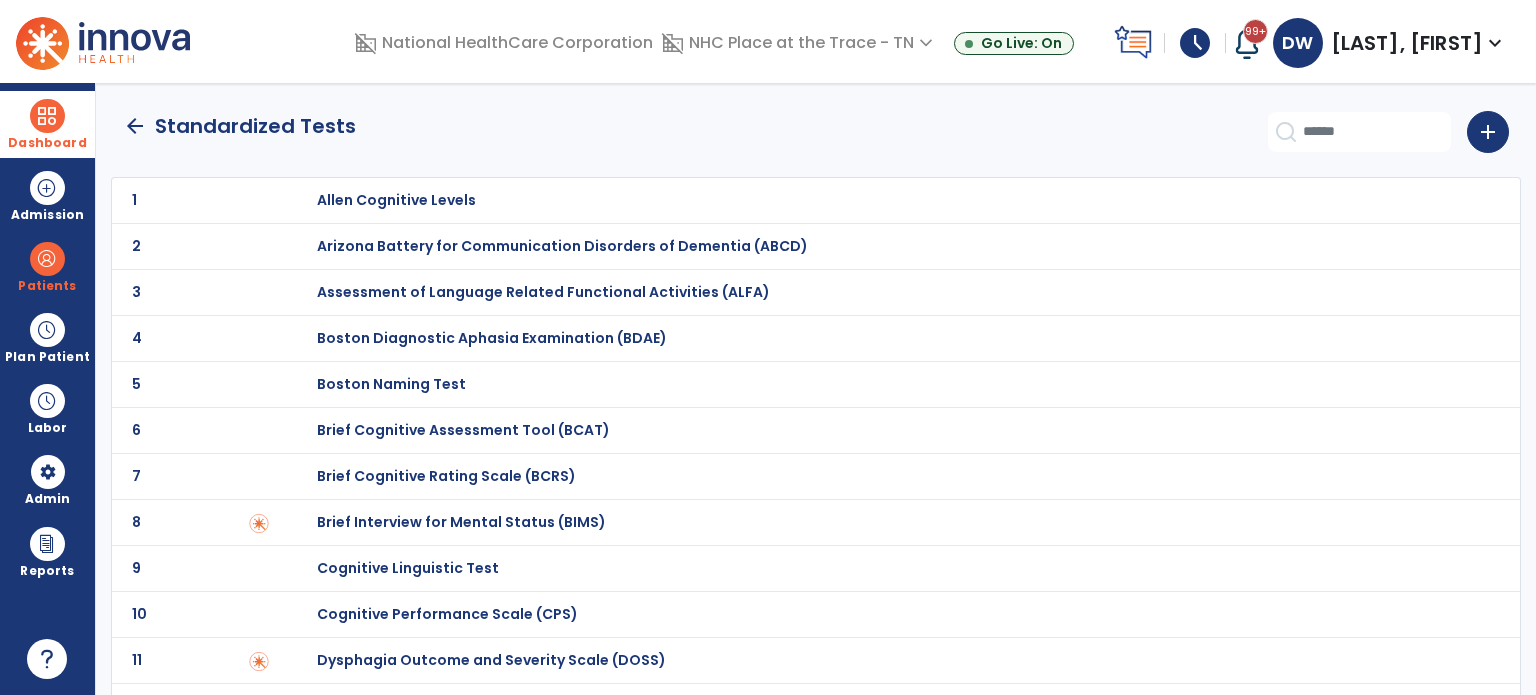 scroll, scrollTop: 0, scrollLeft: 0, axis: both 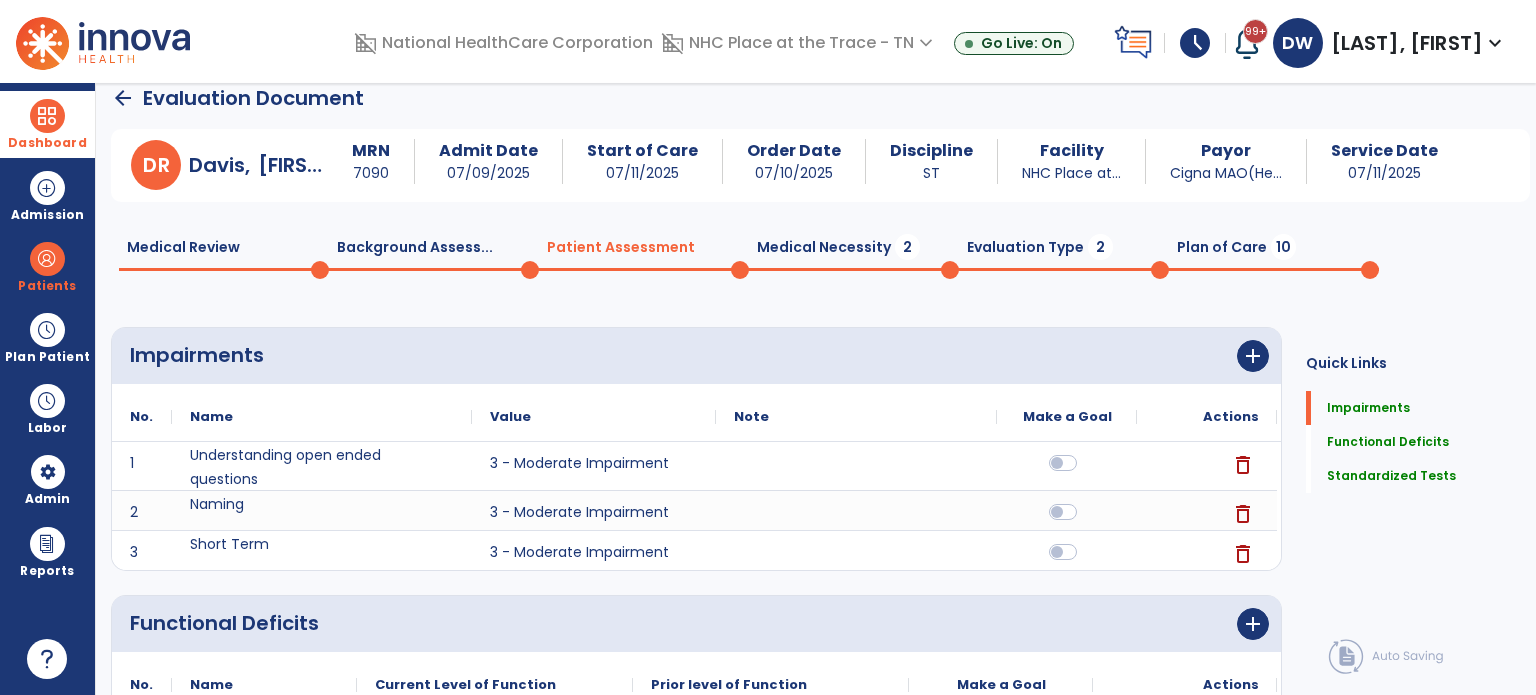click on "Medical Necessity  2" 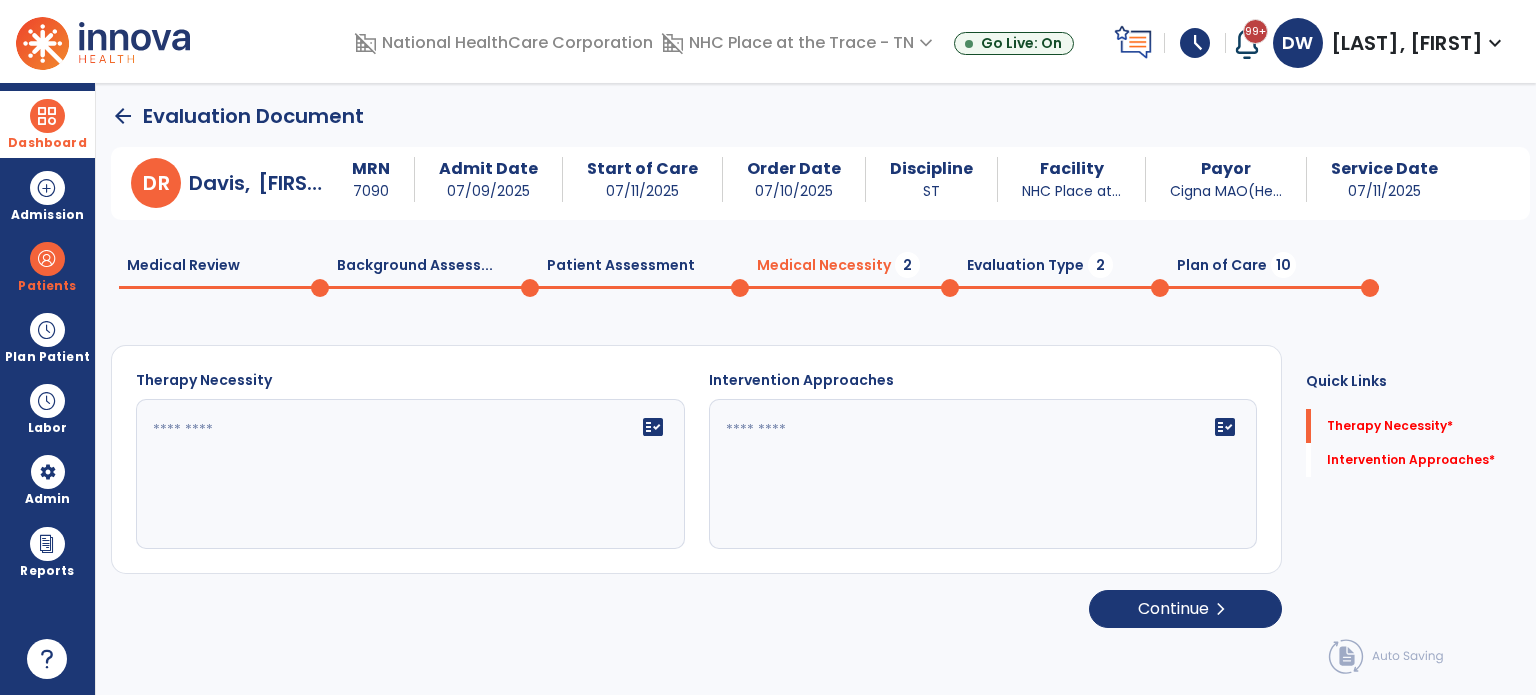 scroll, scrollTop: 0, scrollLeft: 0, axis: both 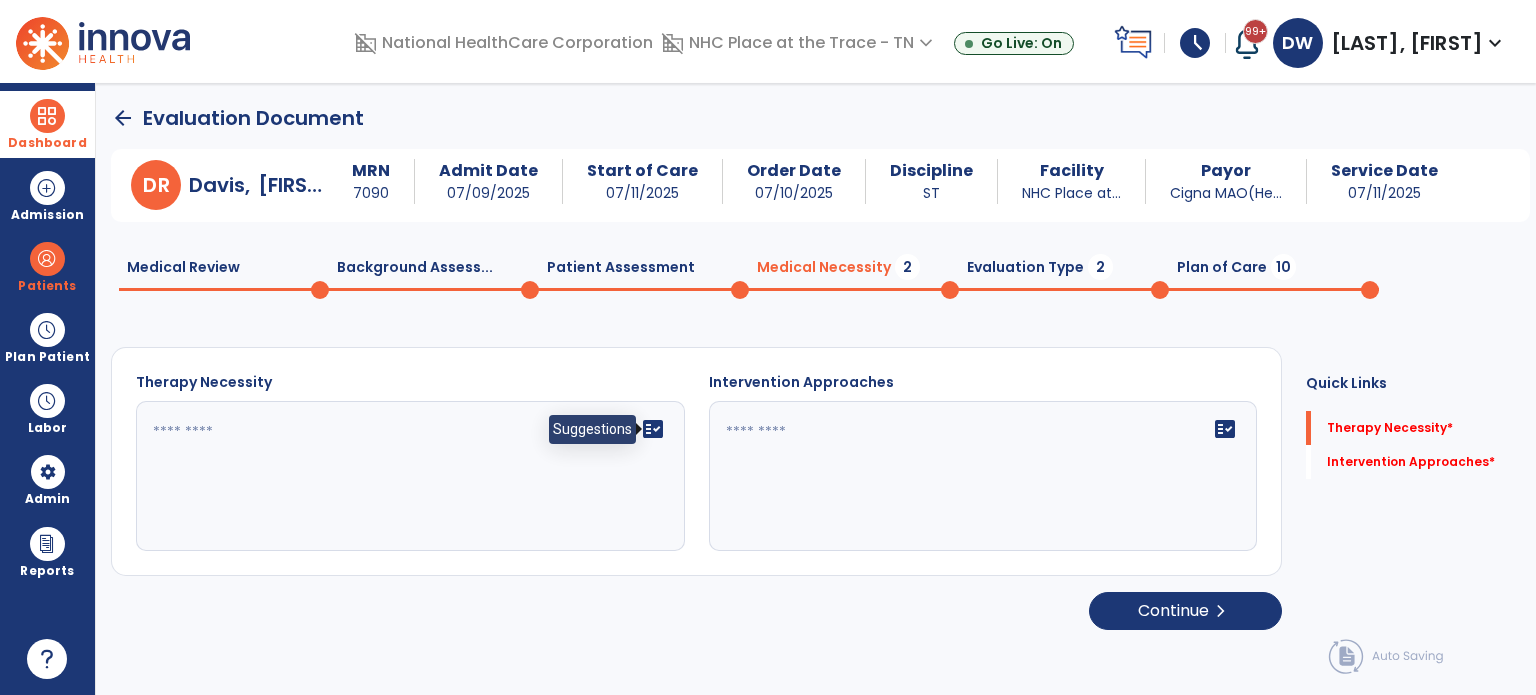 click on "fact_check" 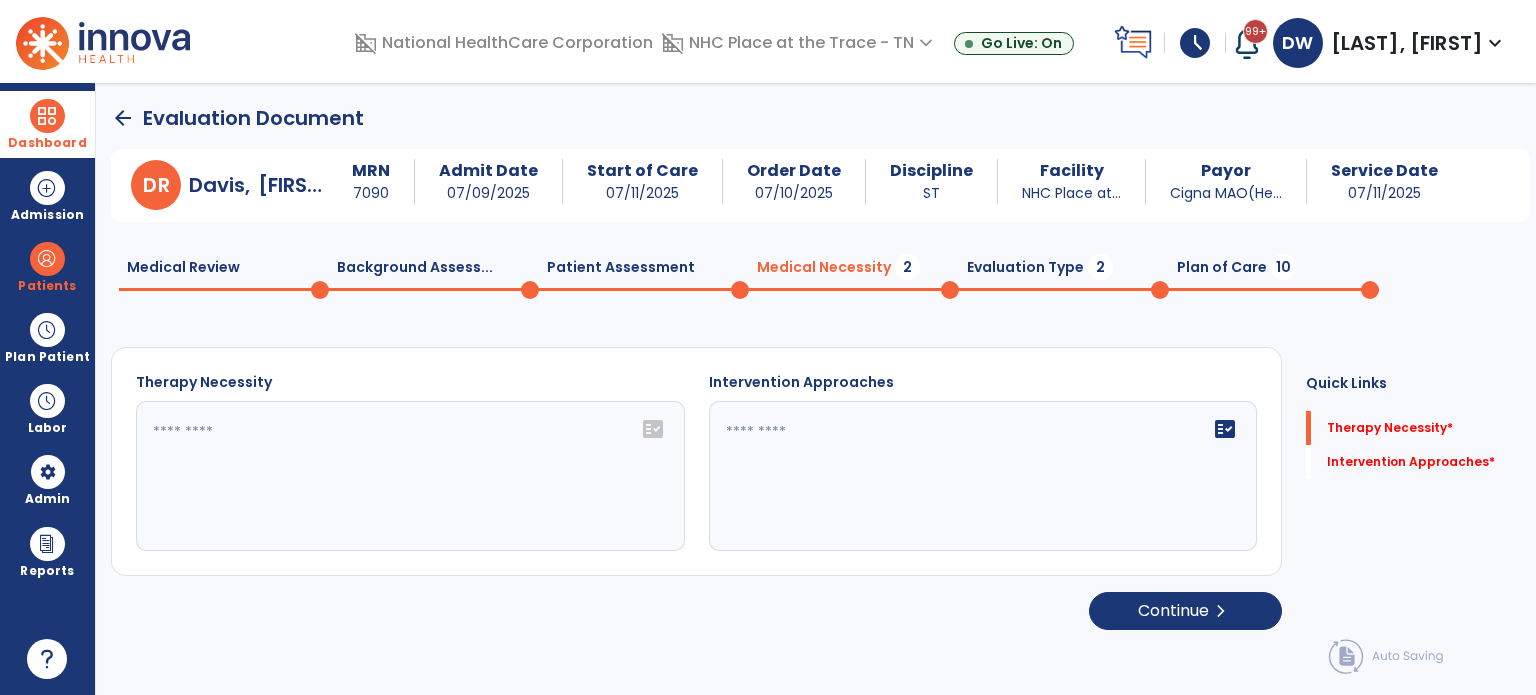 click on "fact_check" 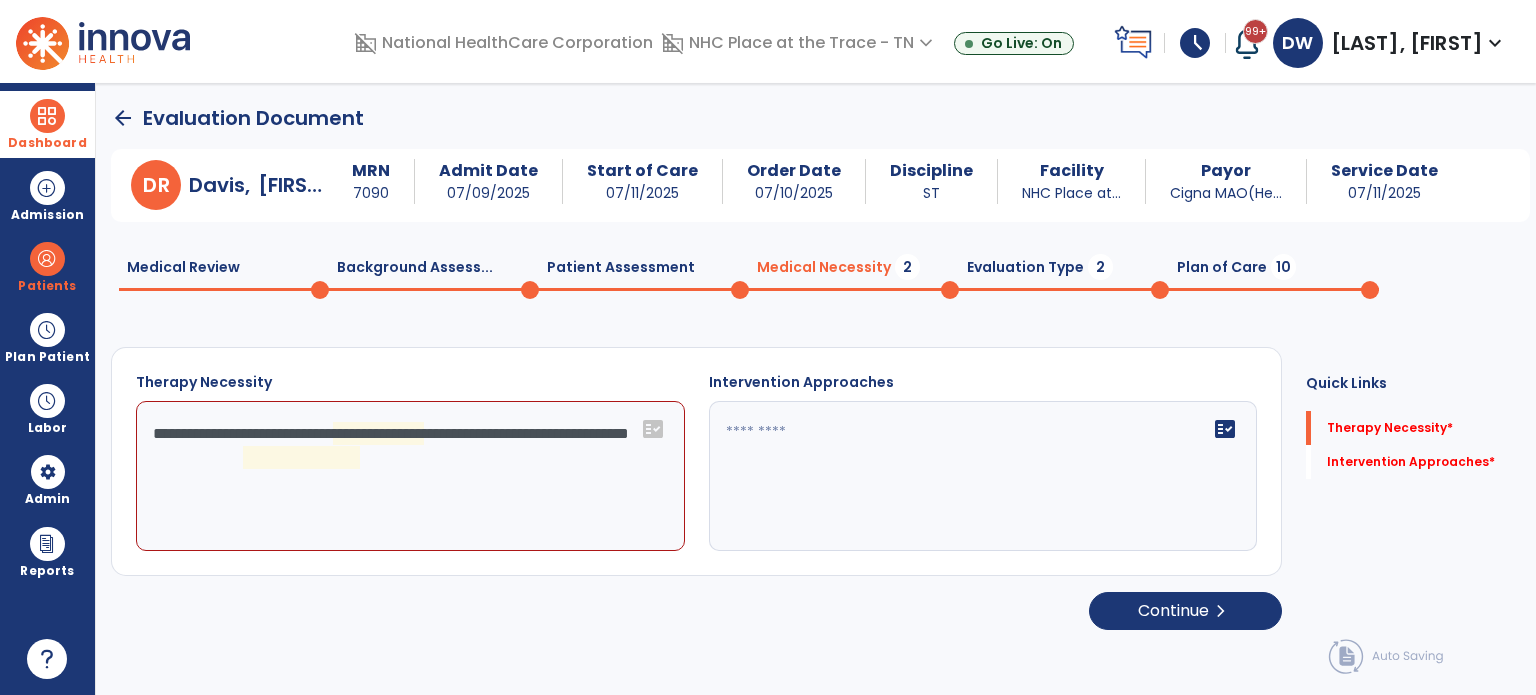 click on "**********" 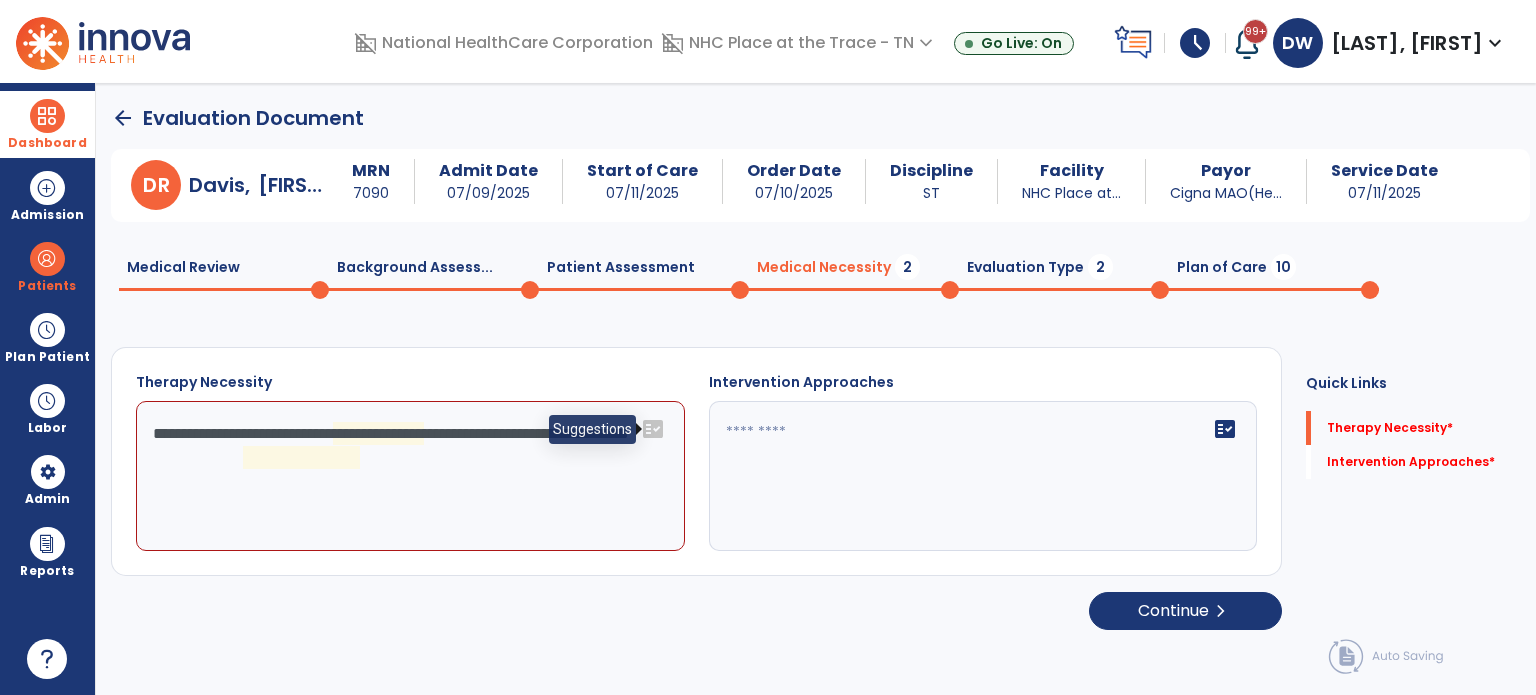 click on "fact_check" 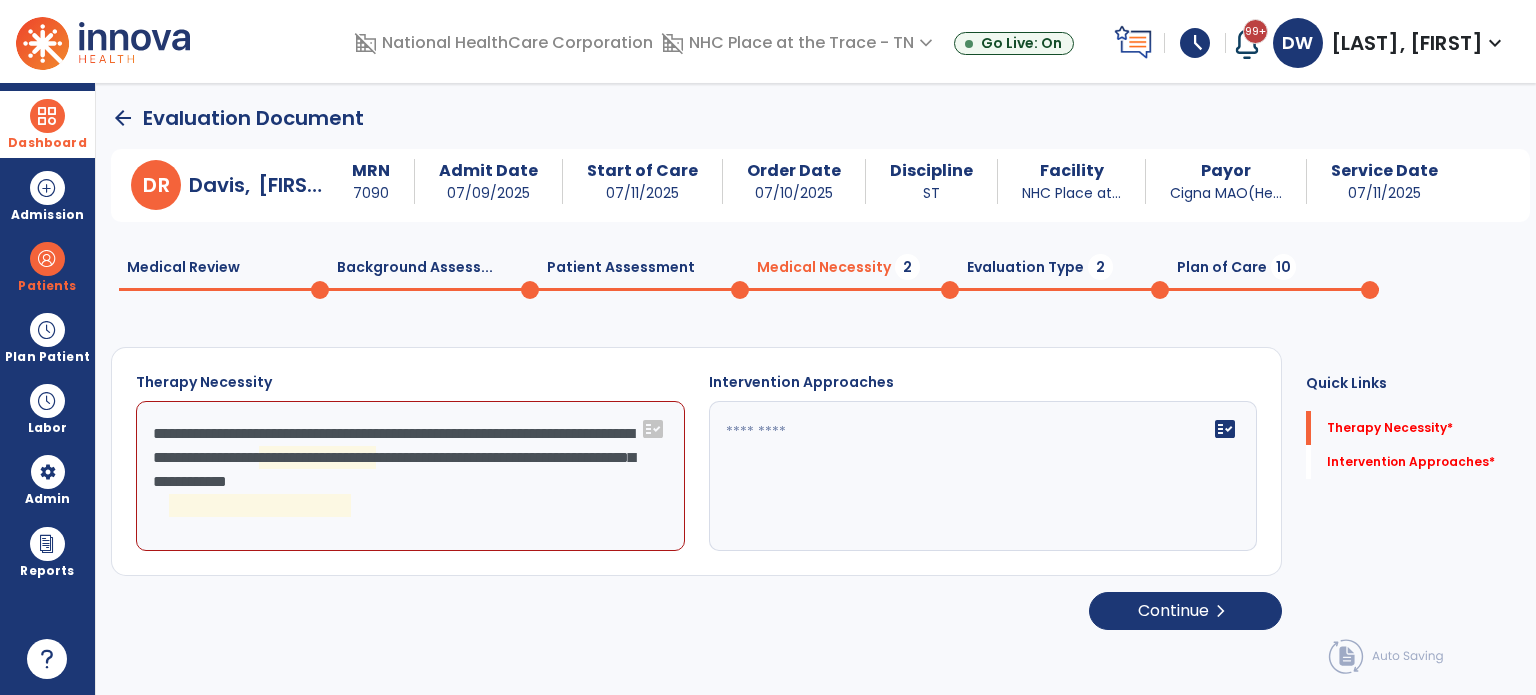 click on "**********" 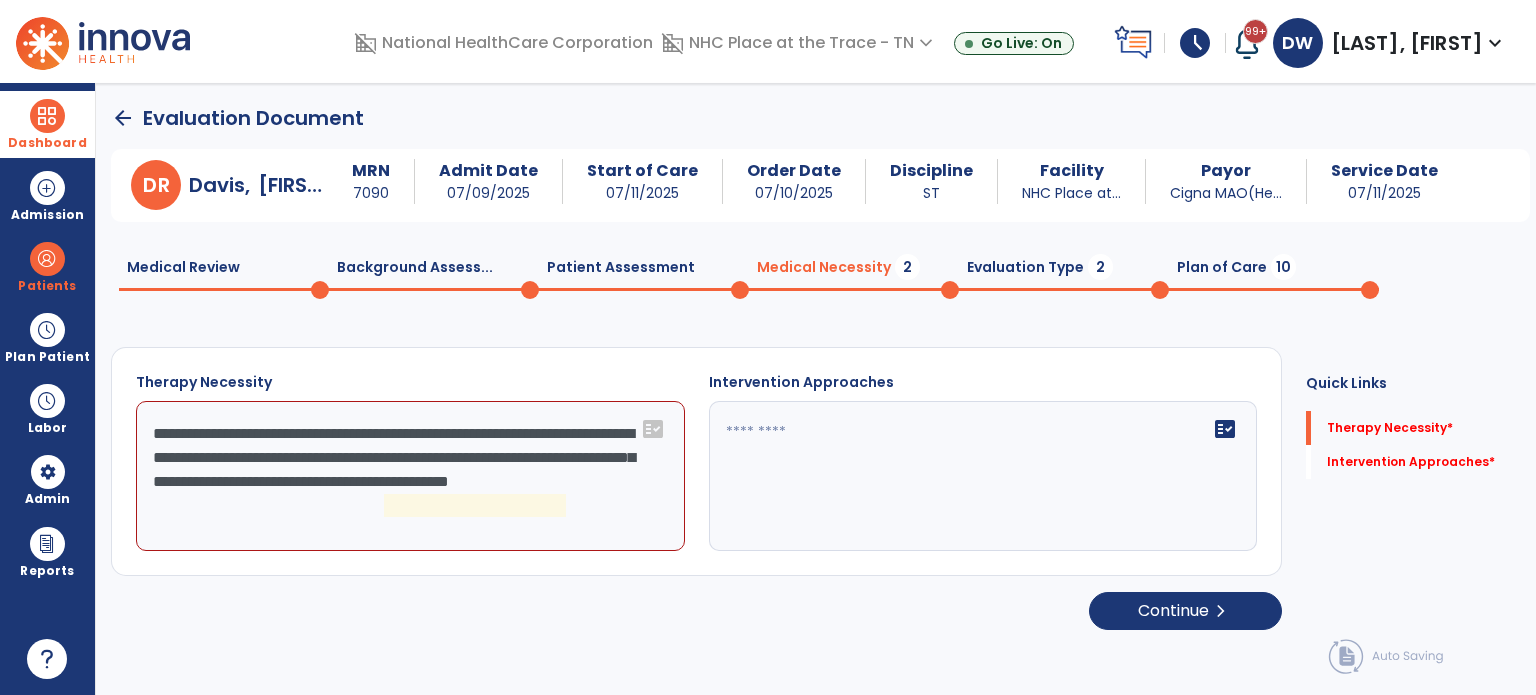 paste on "**********" 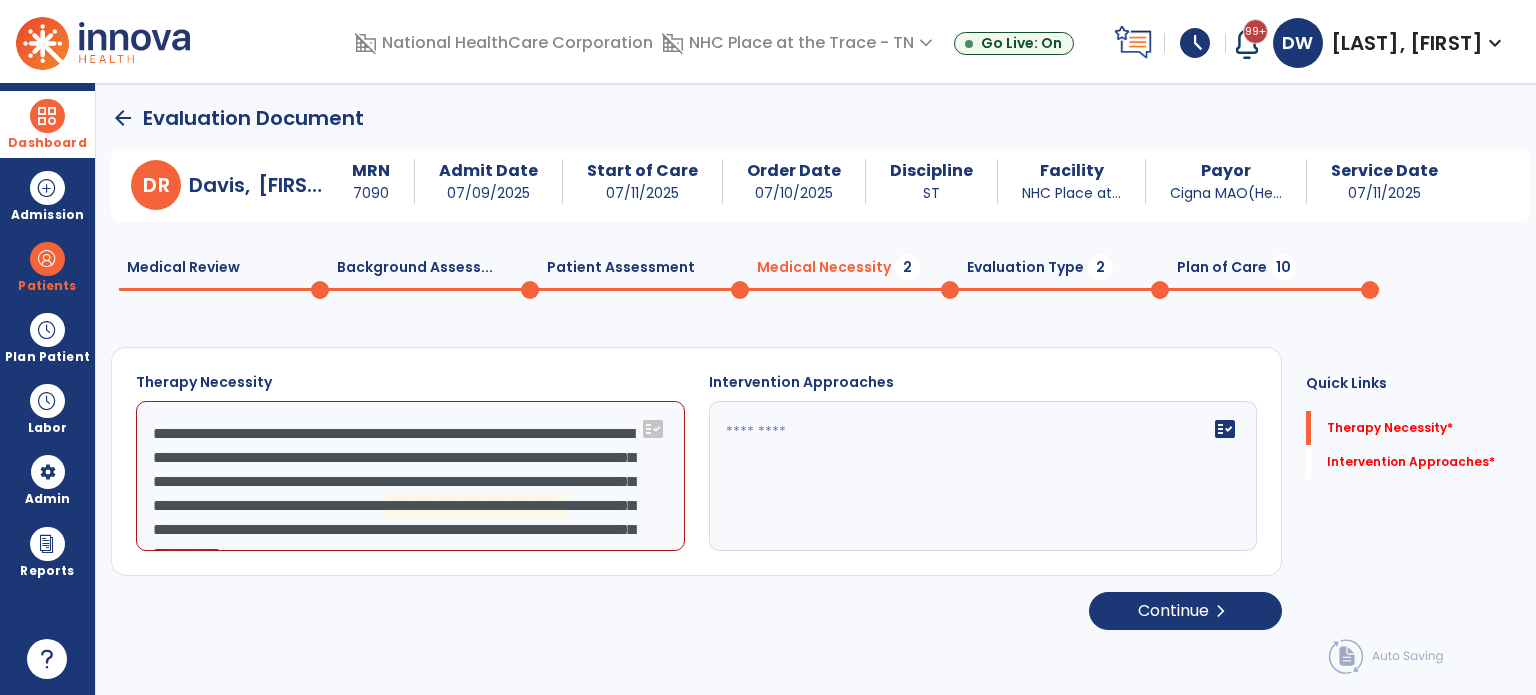 scroll, scrollTop: 64, scrollLeft: 0, axis: vertical 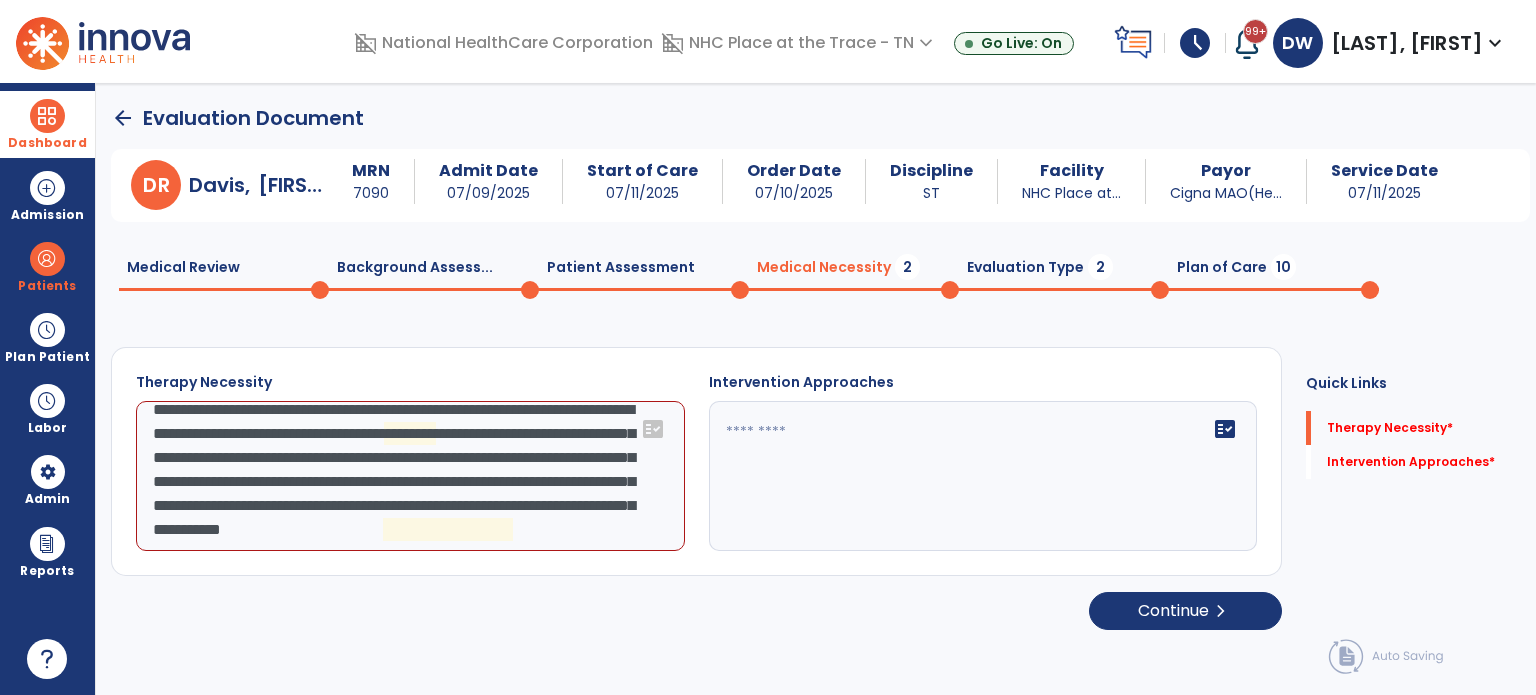 drag, startPoint x: 516, startPoint y: 534, endPoint x: 445, endPoint y: 439, distance: 118.60017 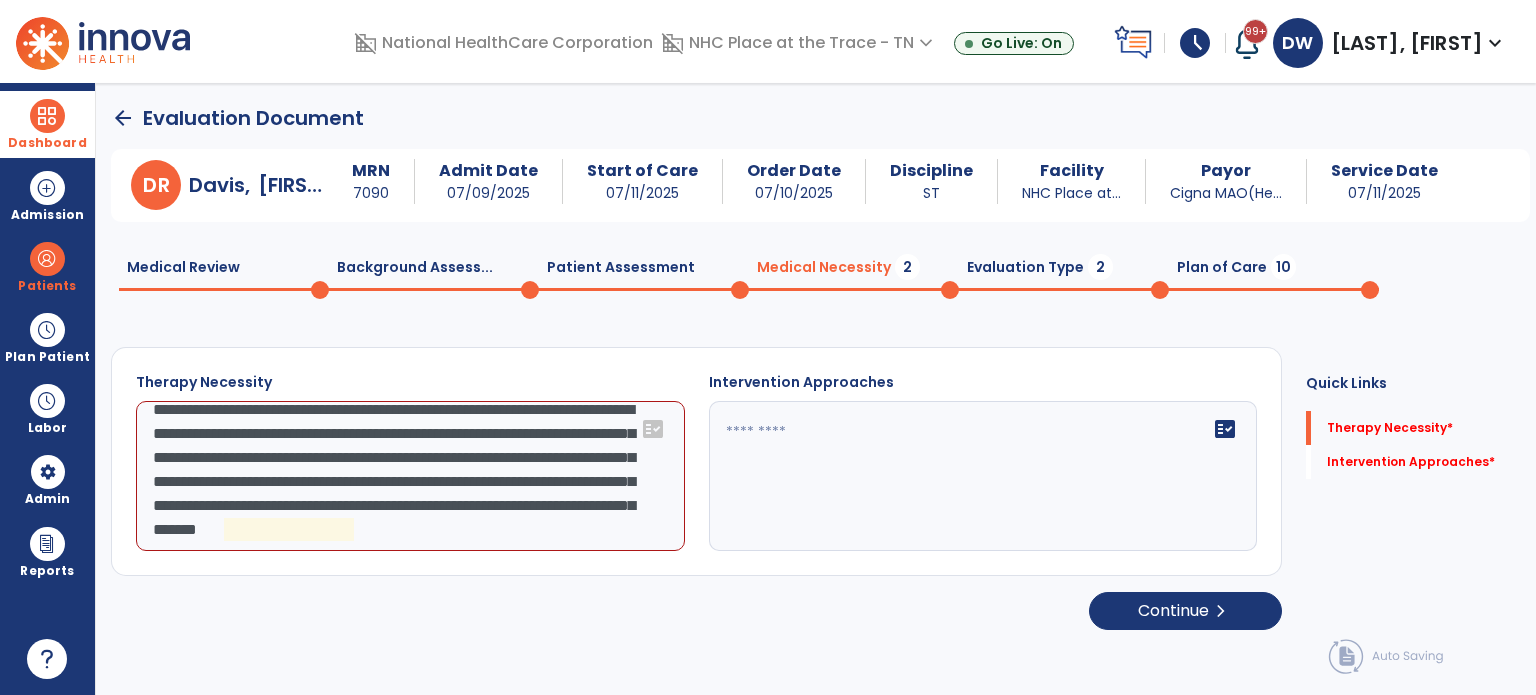 scroll, scrollTop: 28, scrollLeft: 0, axis: vertical 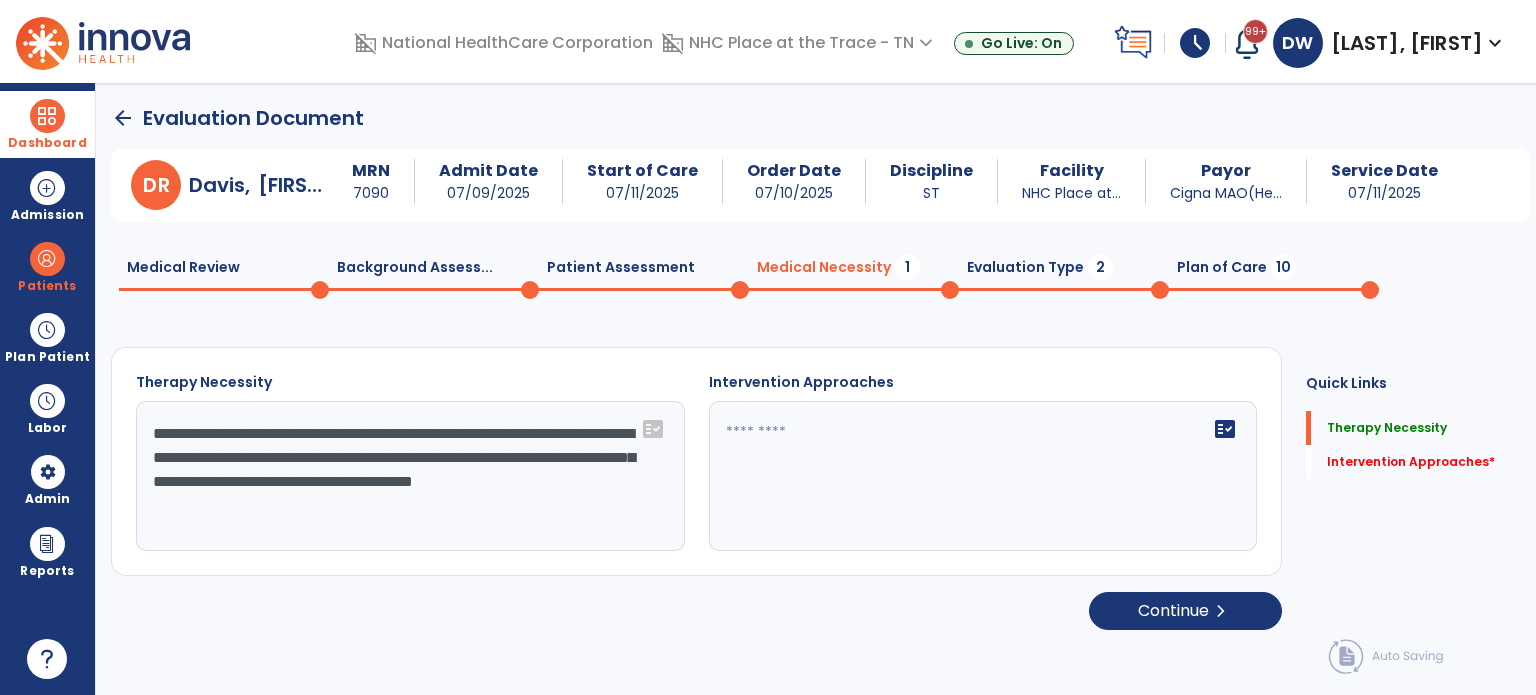 type on "**********" 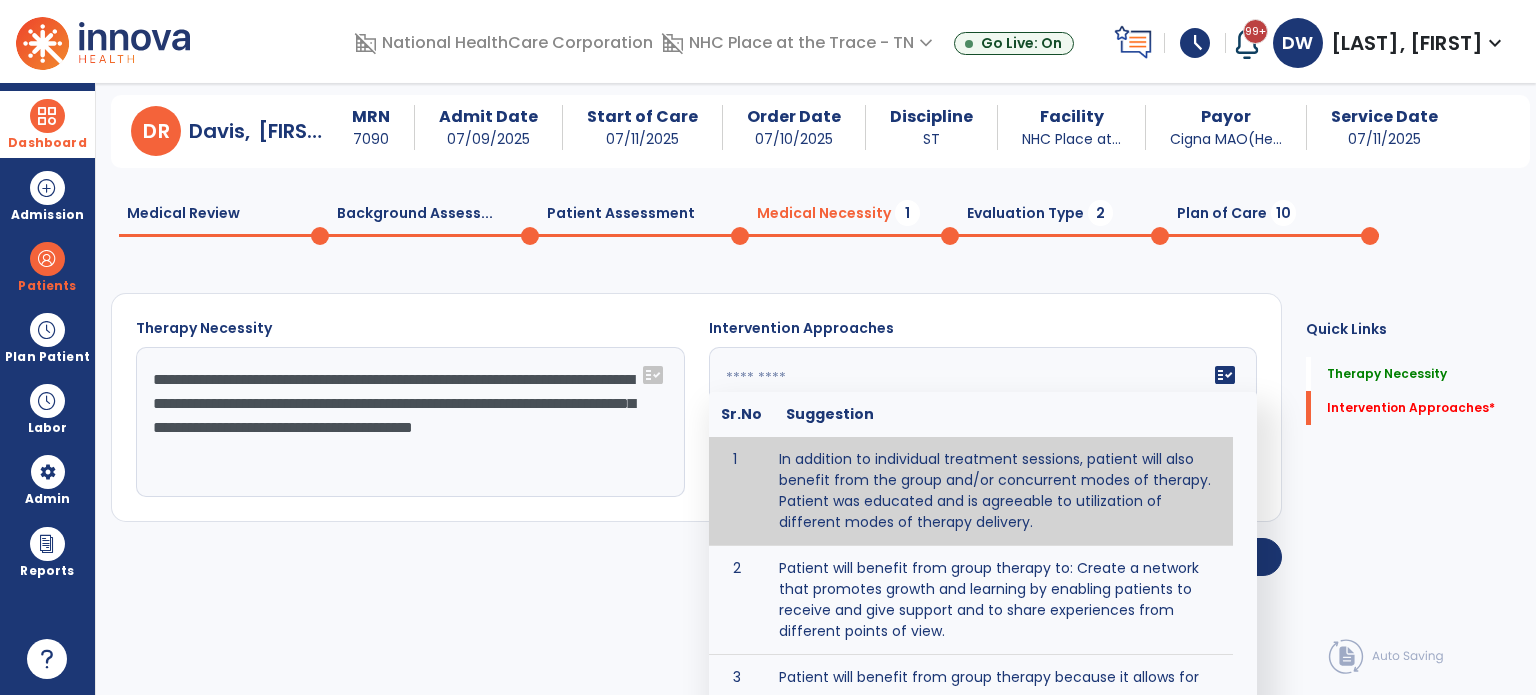 type on "**********" 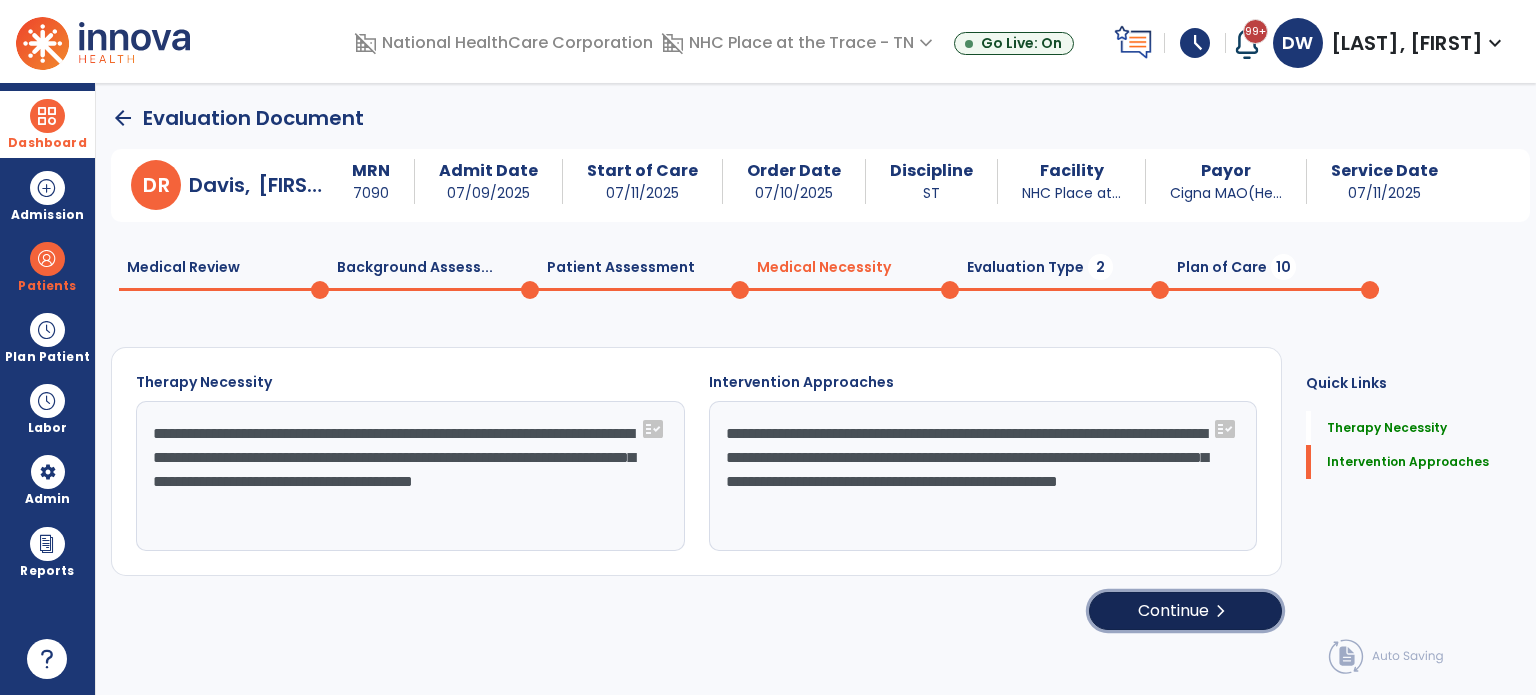click on "Continue  chevron_right" 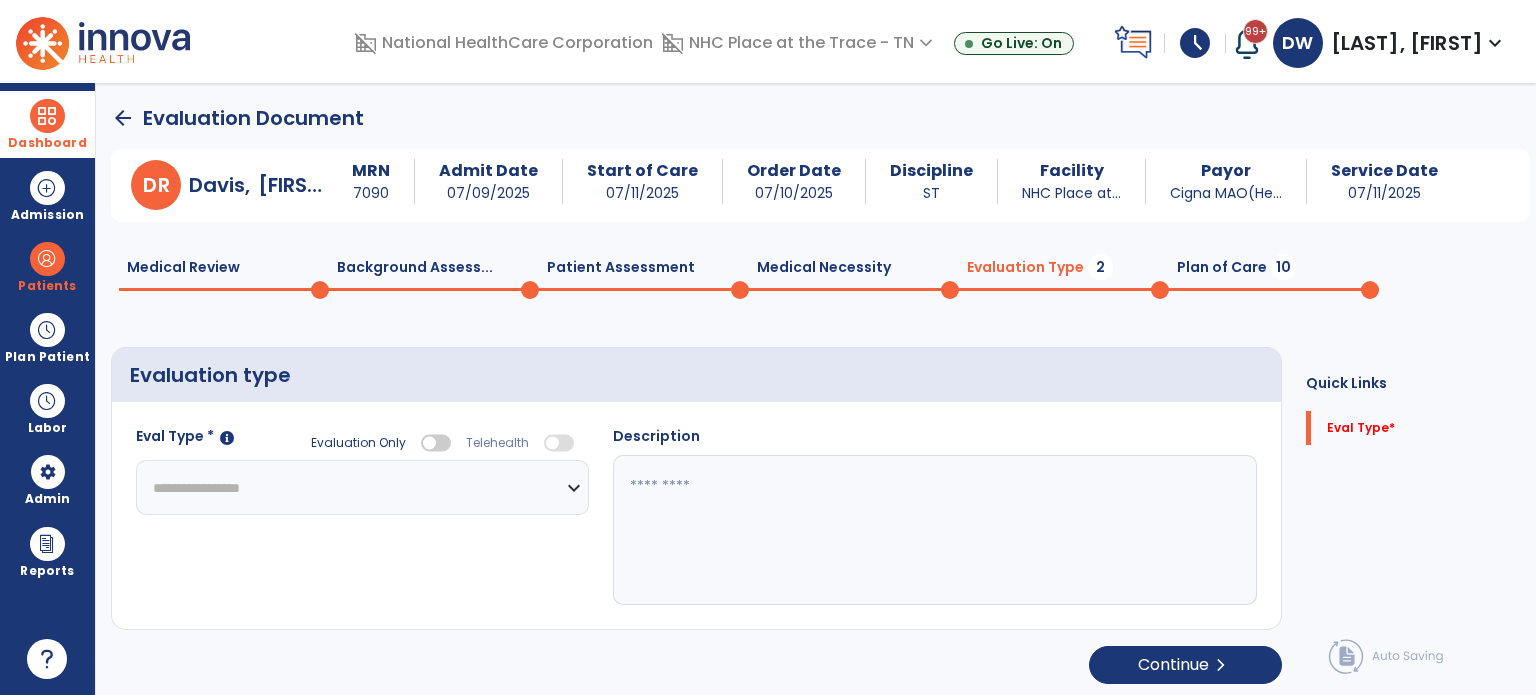 click on "**********" 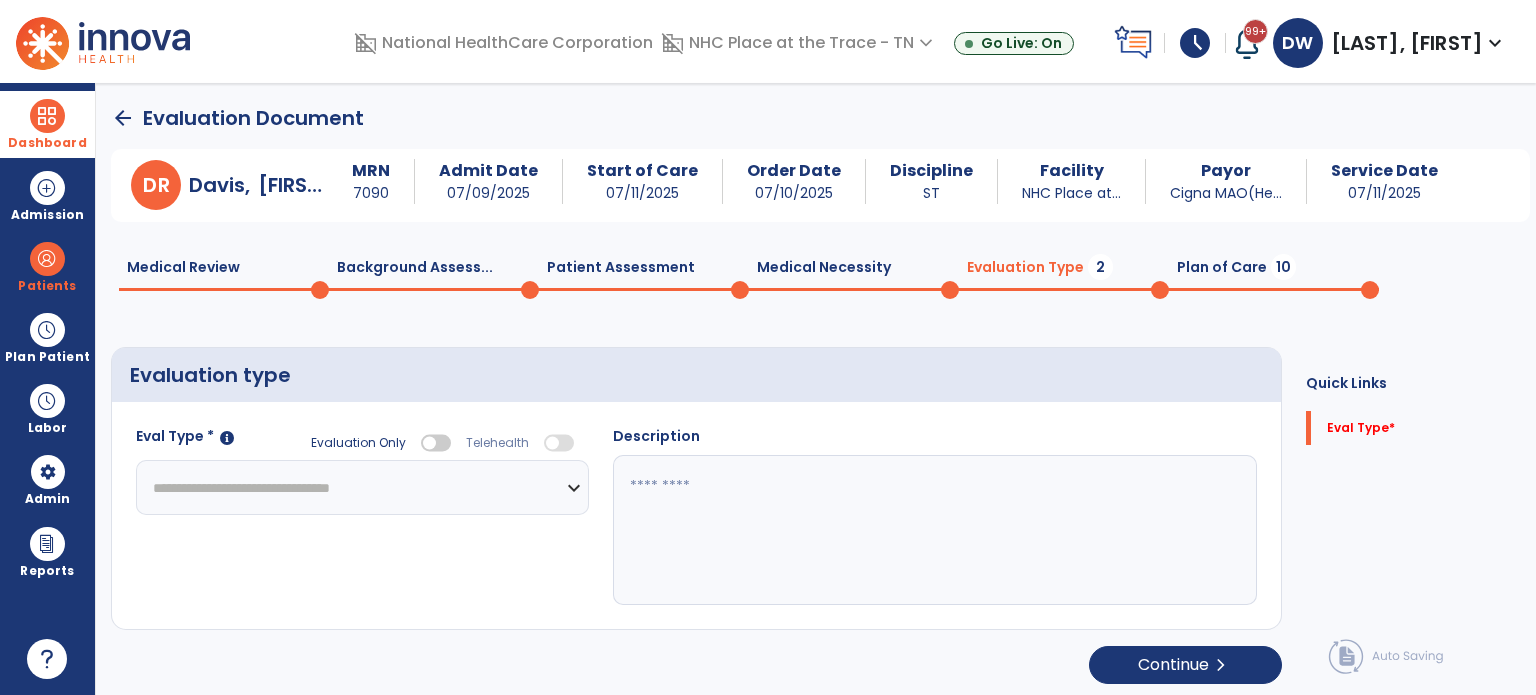 click on "**********" 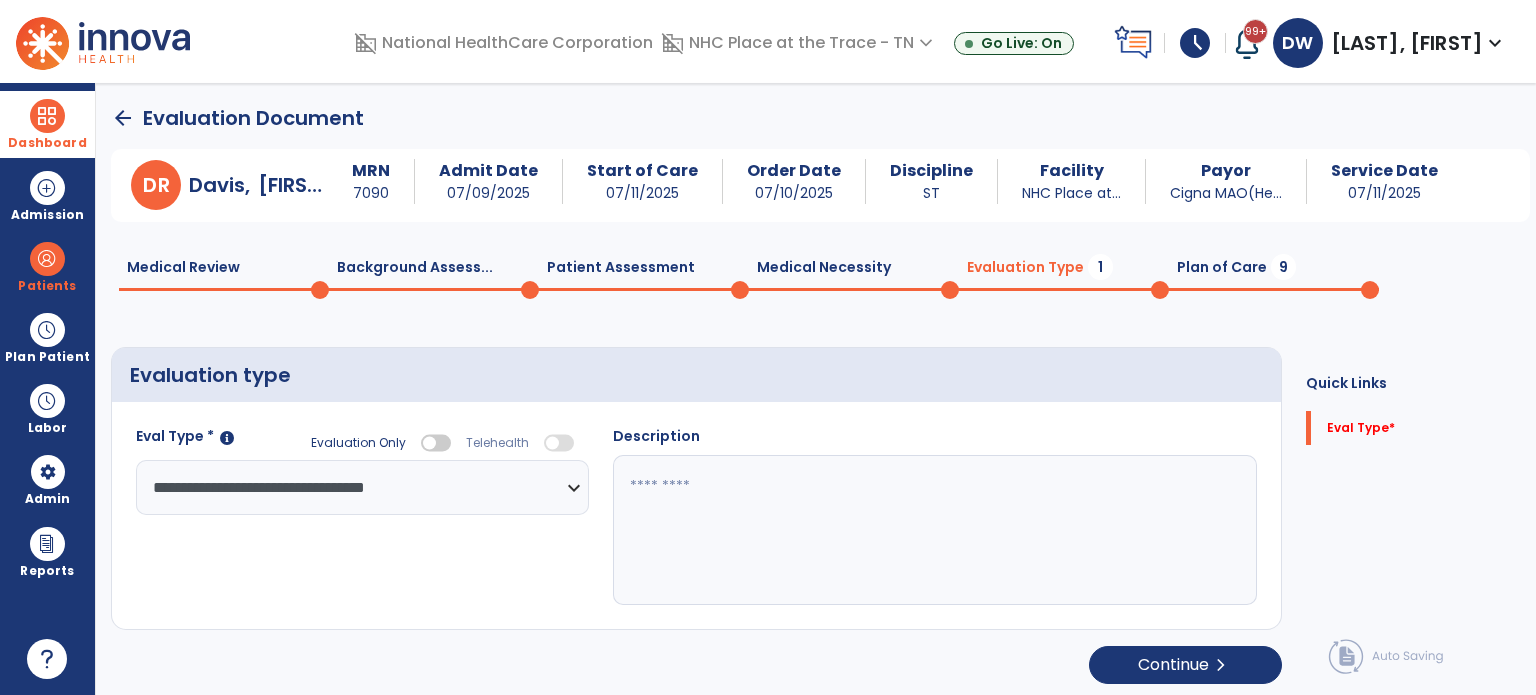 click 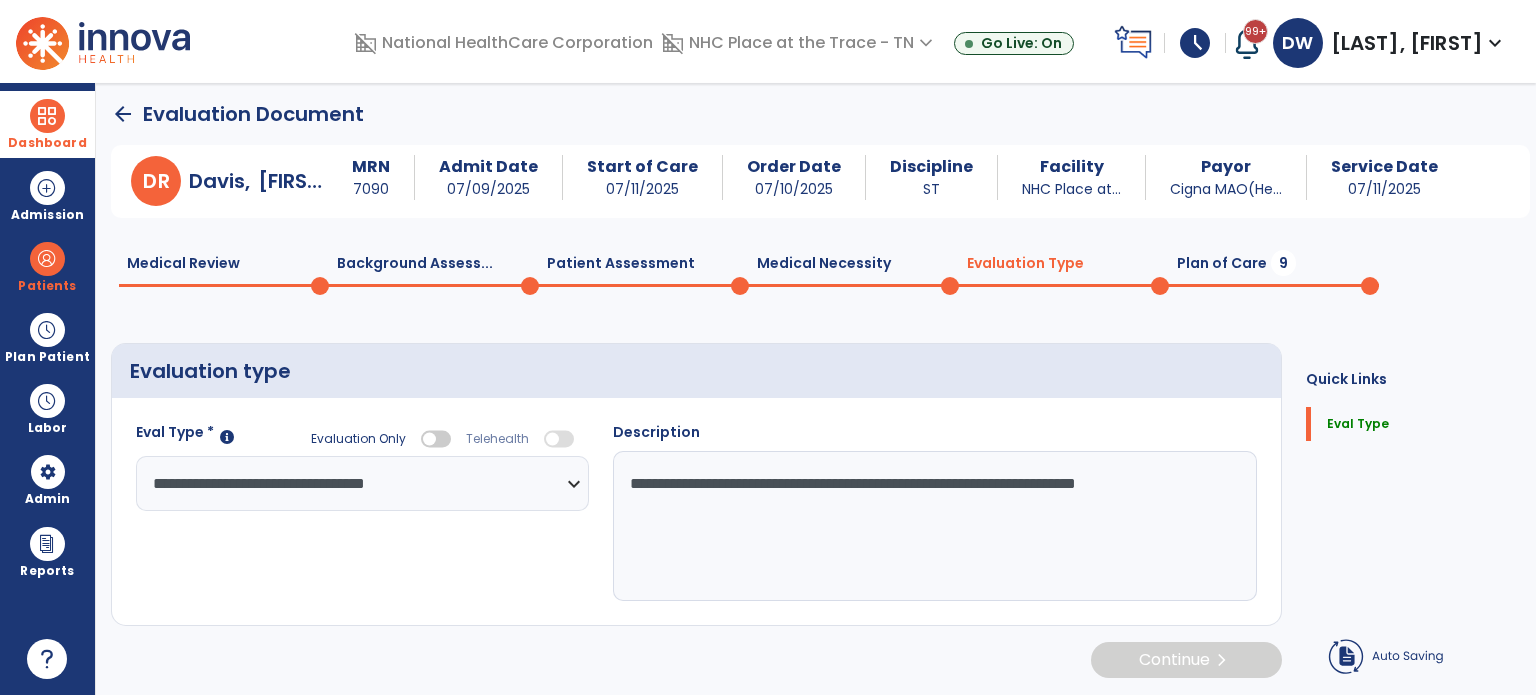 scroll, scrollTop: 4, scrollLeft: 0, axis: vertical 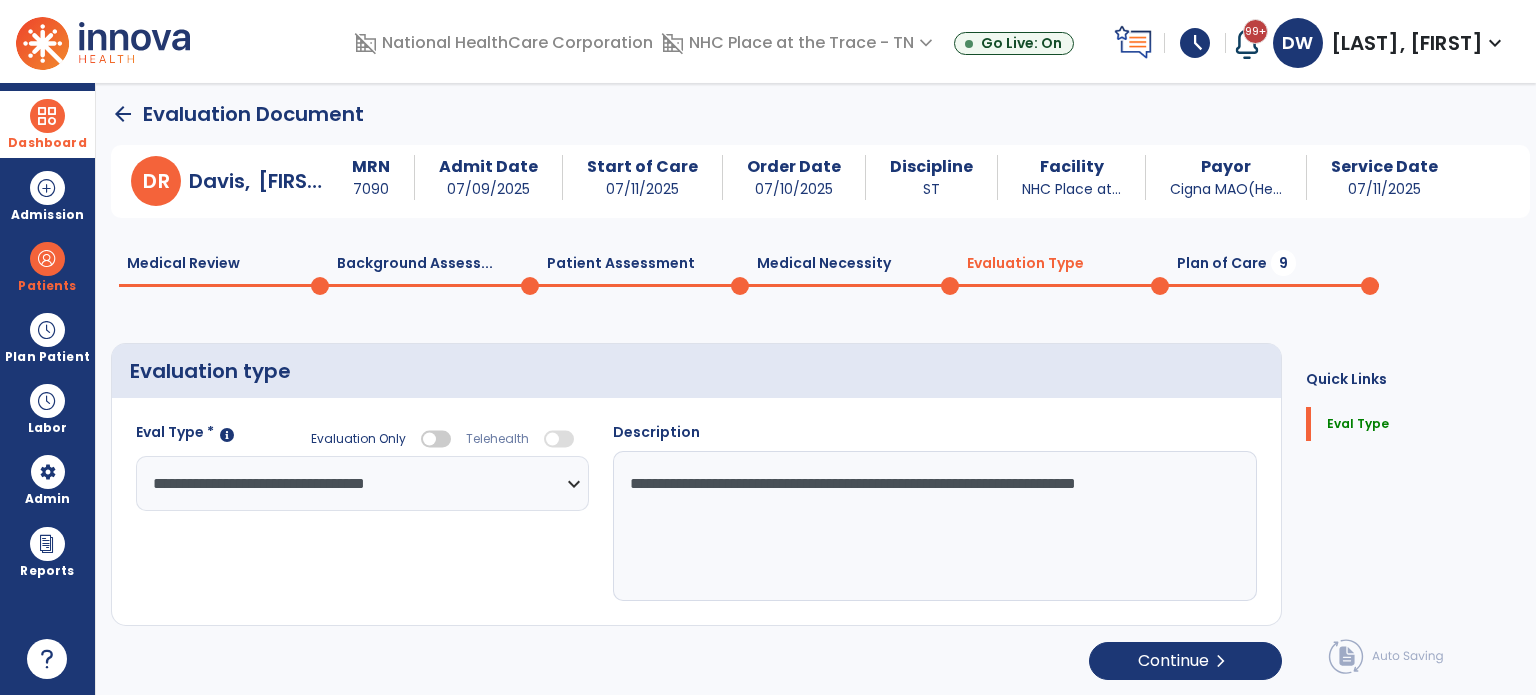drag, startPoint x: 1066, startPoint y: 487, endPoint x: 1036, endPoint y: 497, distance: 31.622776 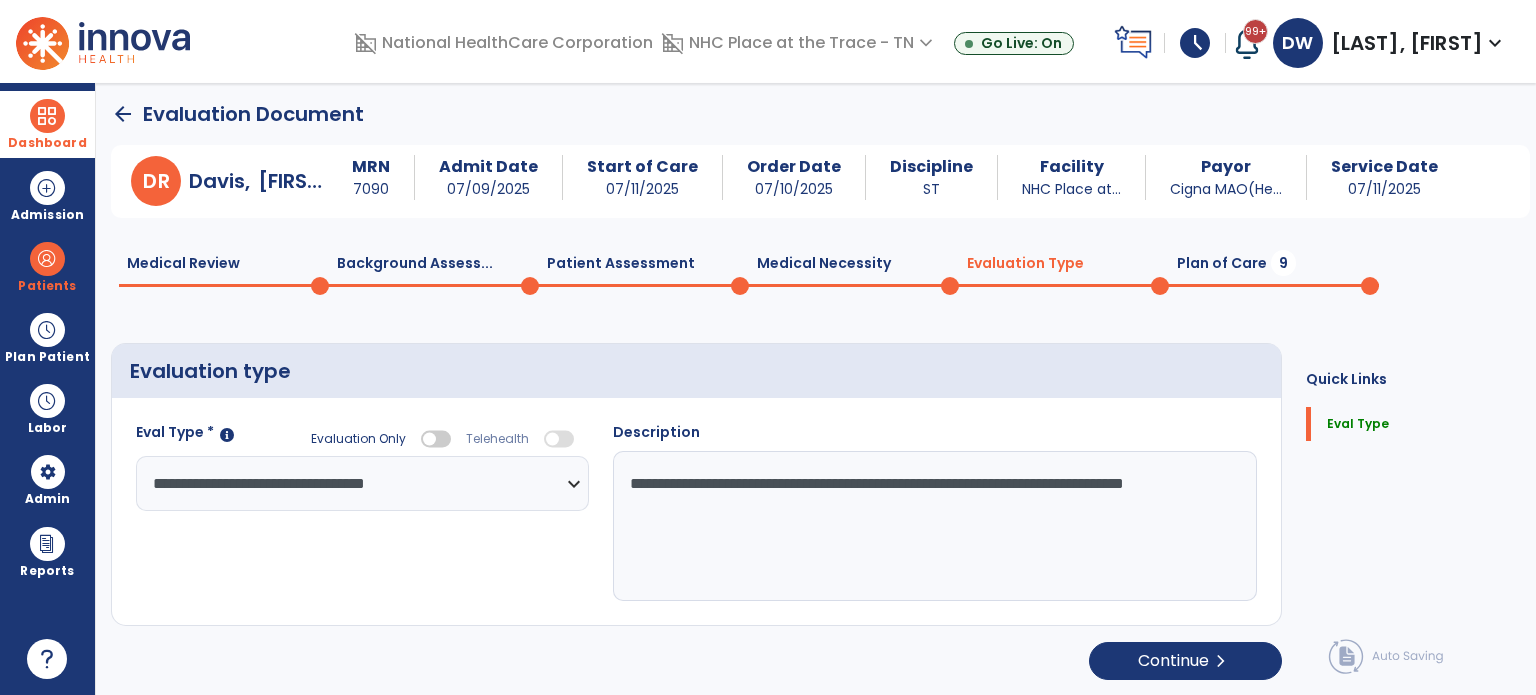 click on "**********" 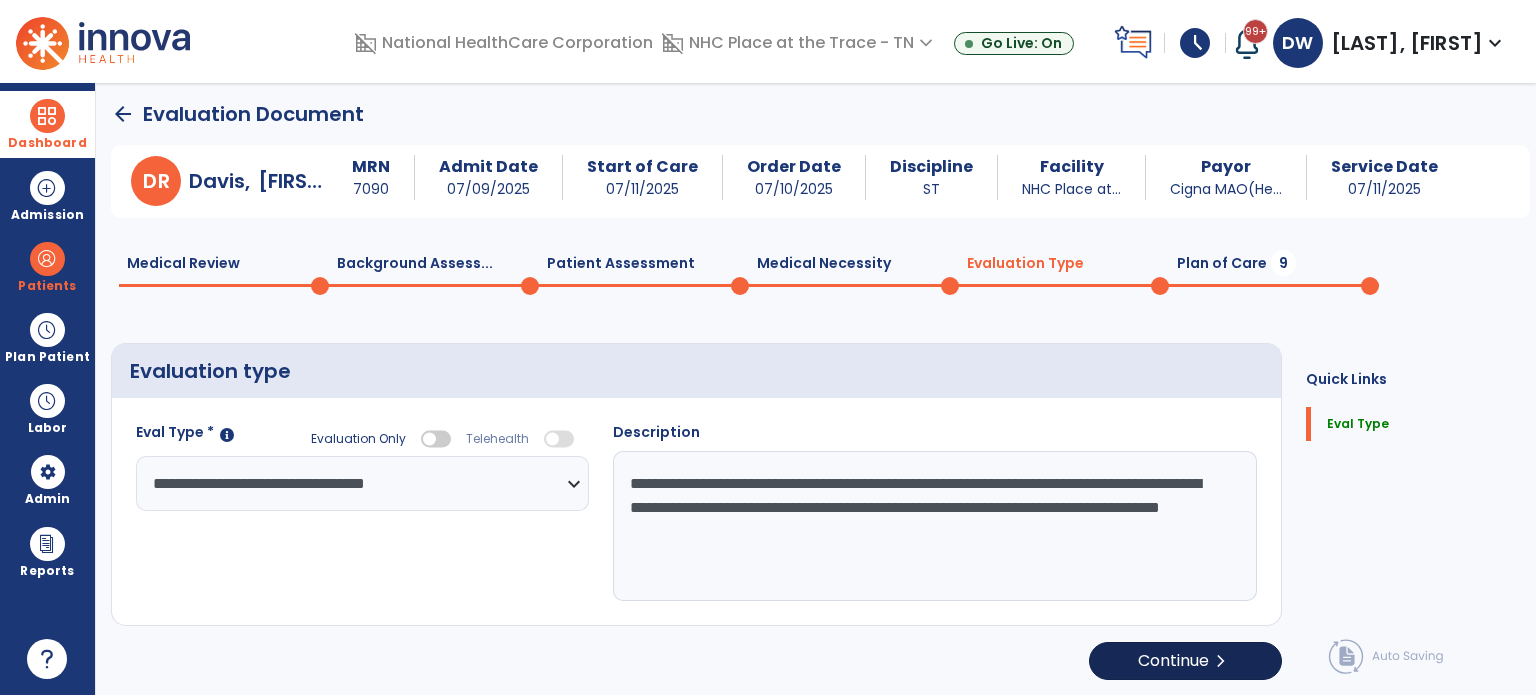 scroll, scrollTop: 2, scrollLeft: 0, axis: vertical 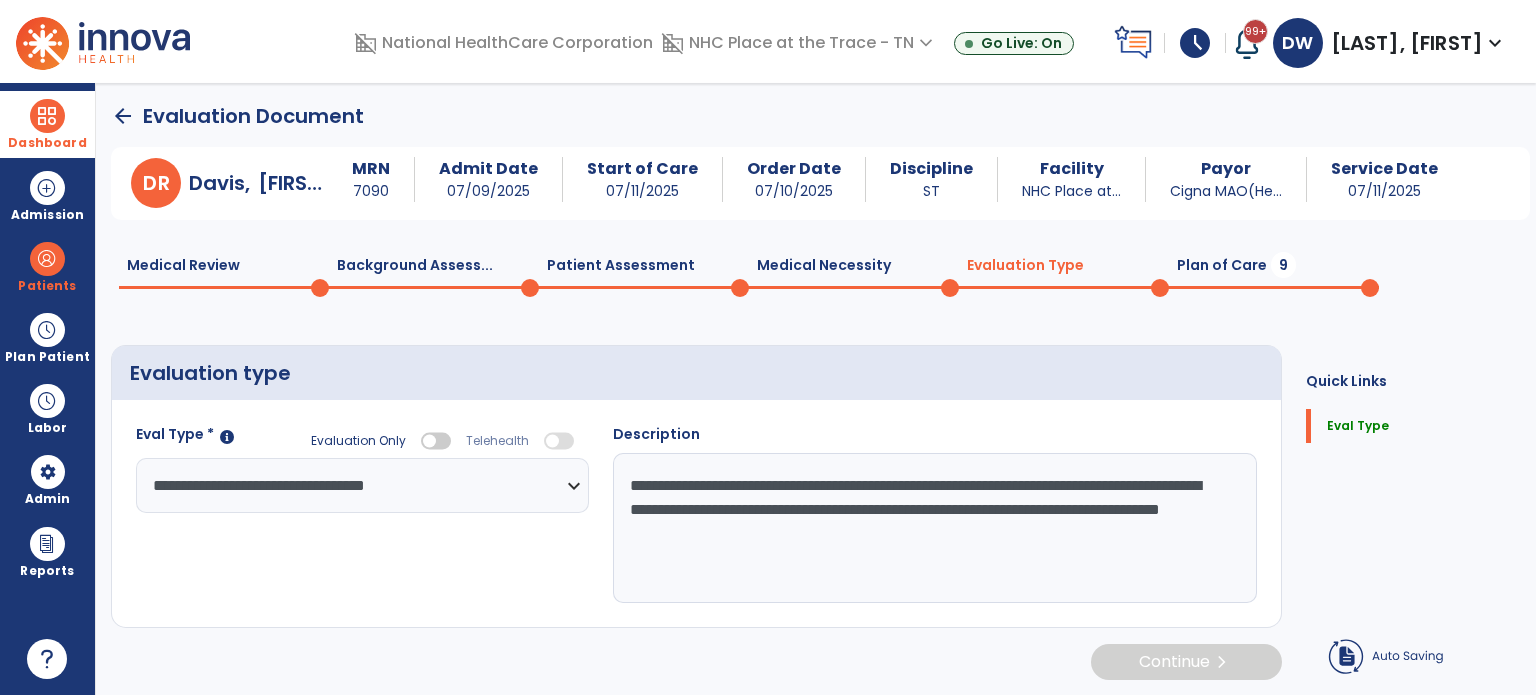 type on "**********" 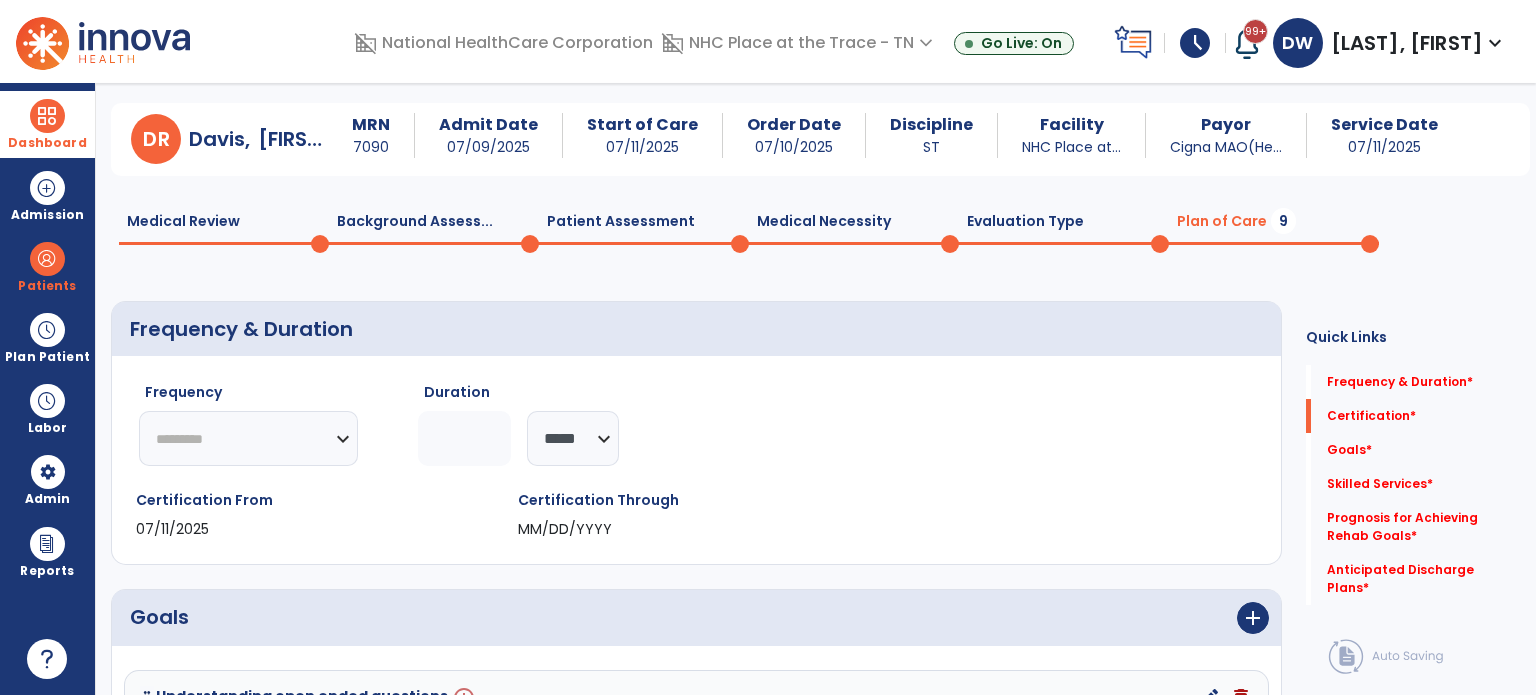 scroll, scrollTop: 45, scrollLeft: 0, axis: vertical 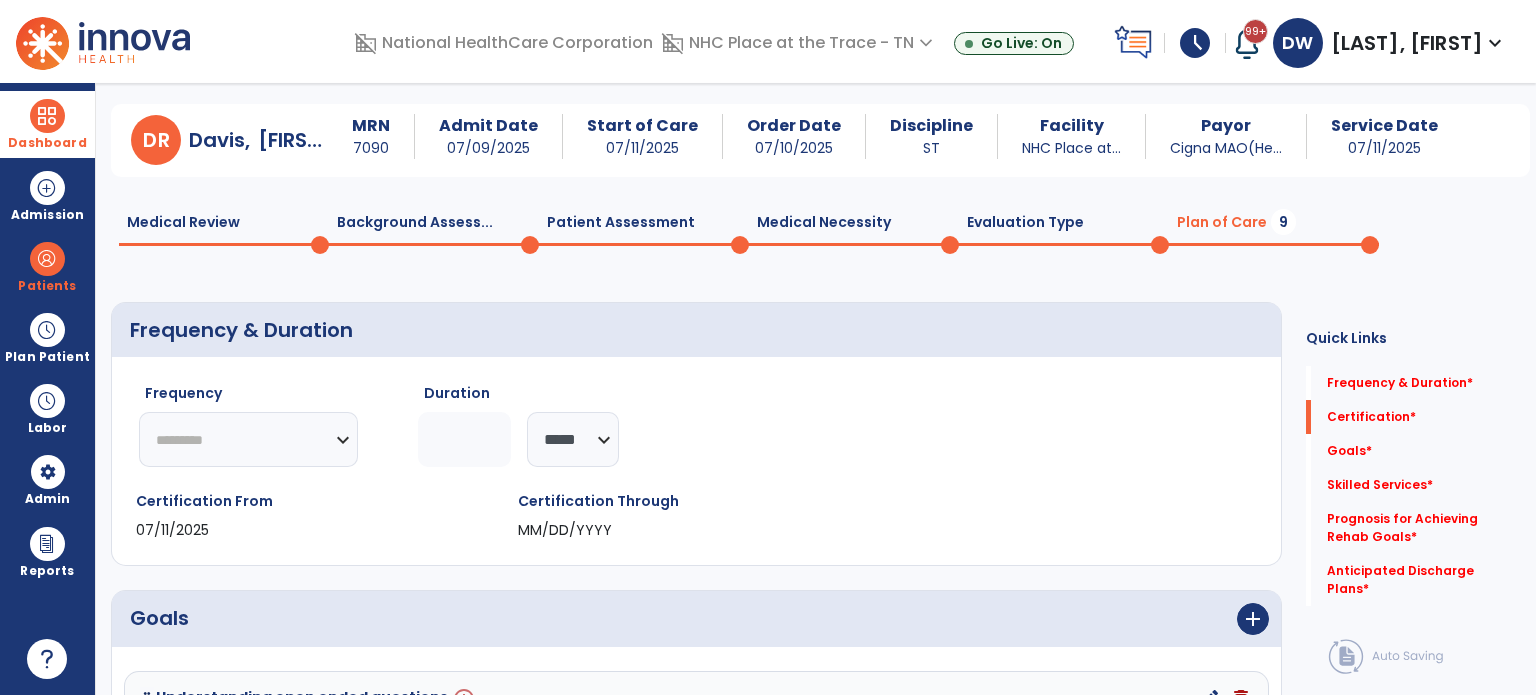 click on "Evaluation Type  0" 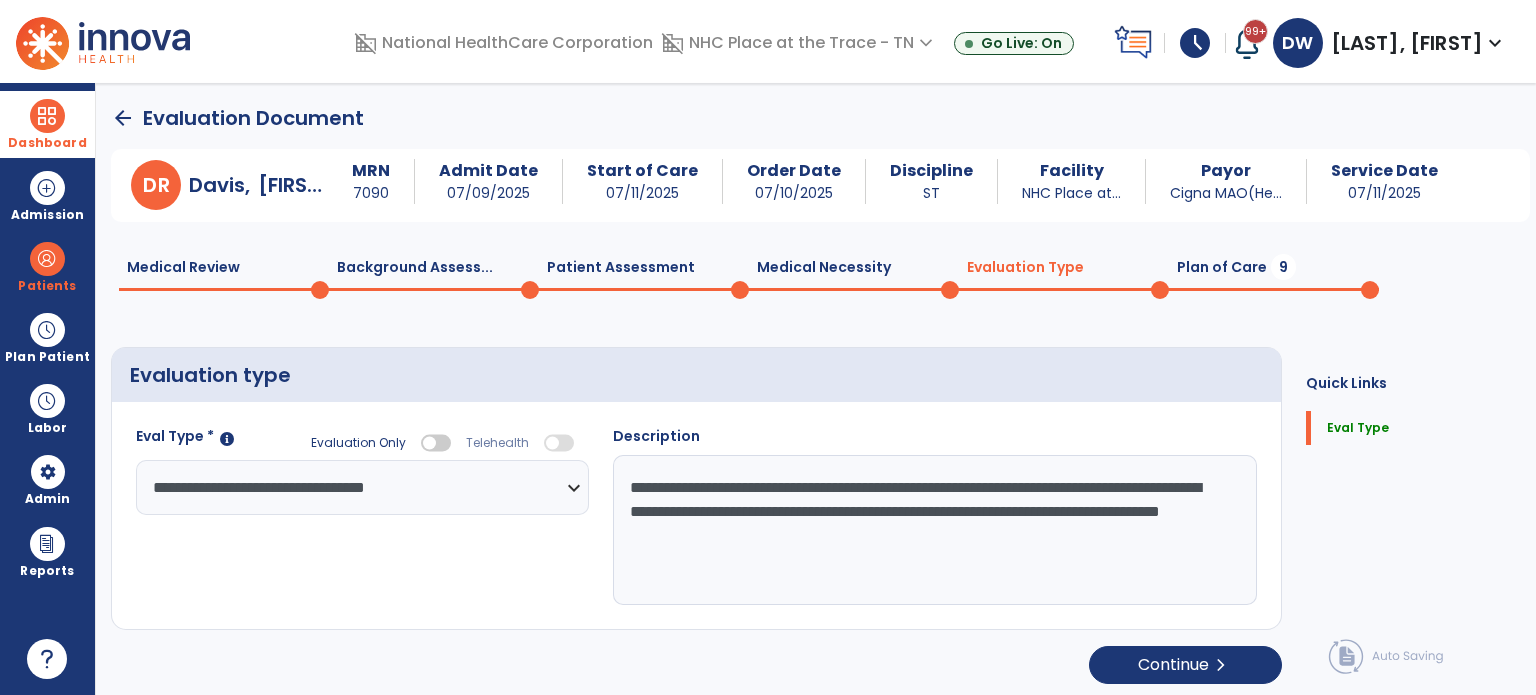 scroll, scrollTop: 4, scrollLeft: 0, axis: vertical 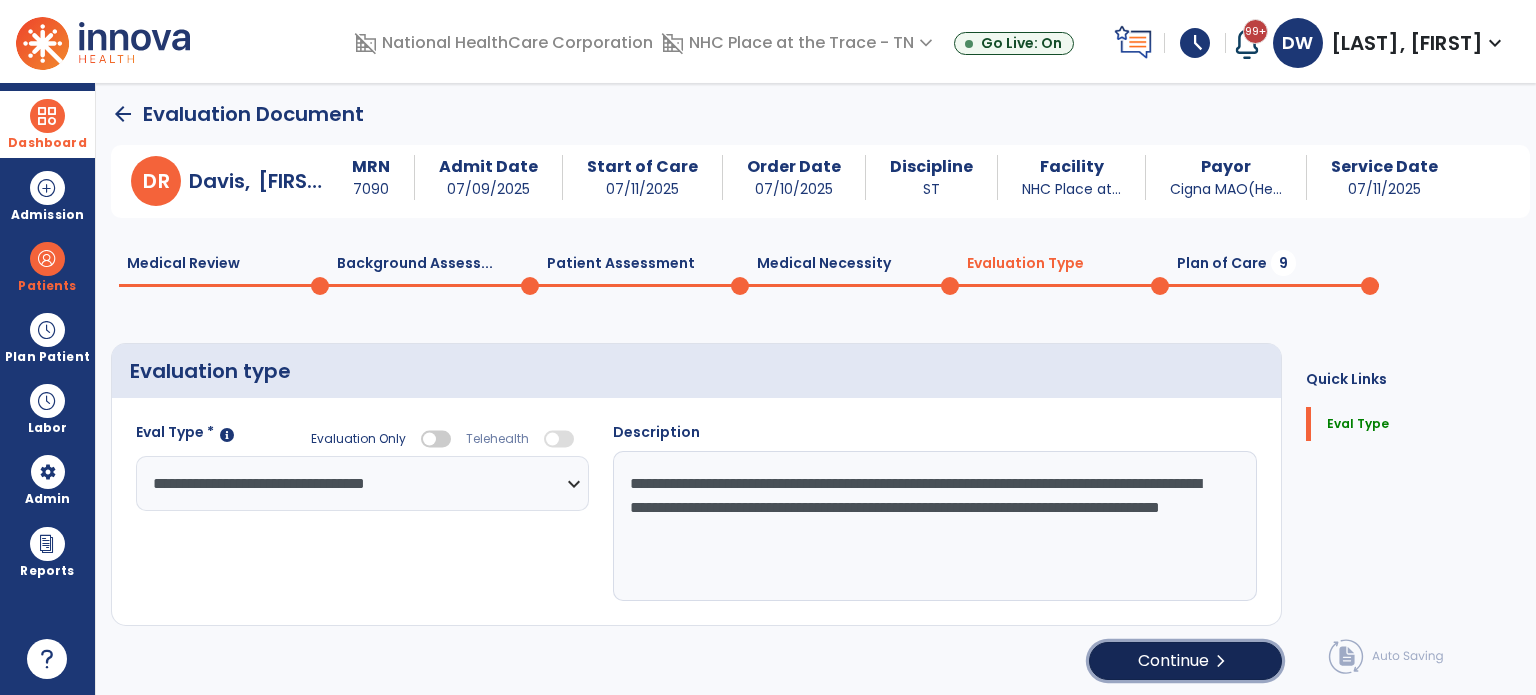 click on "Continue  chevron_right" 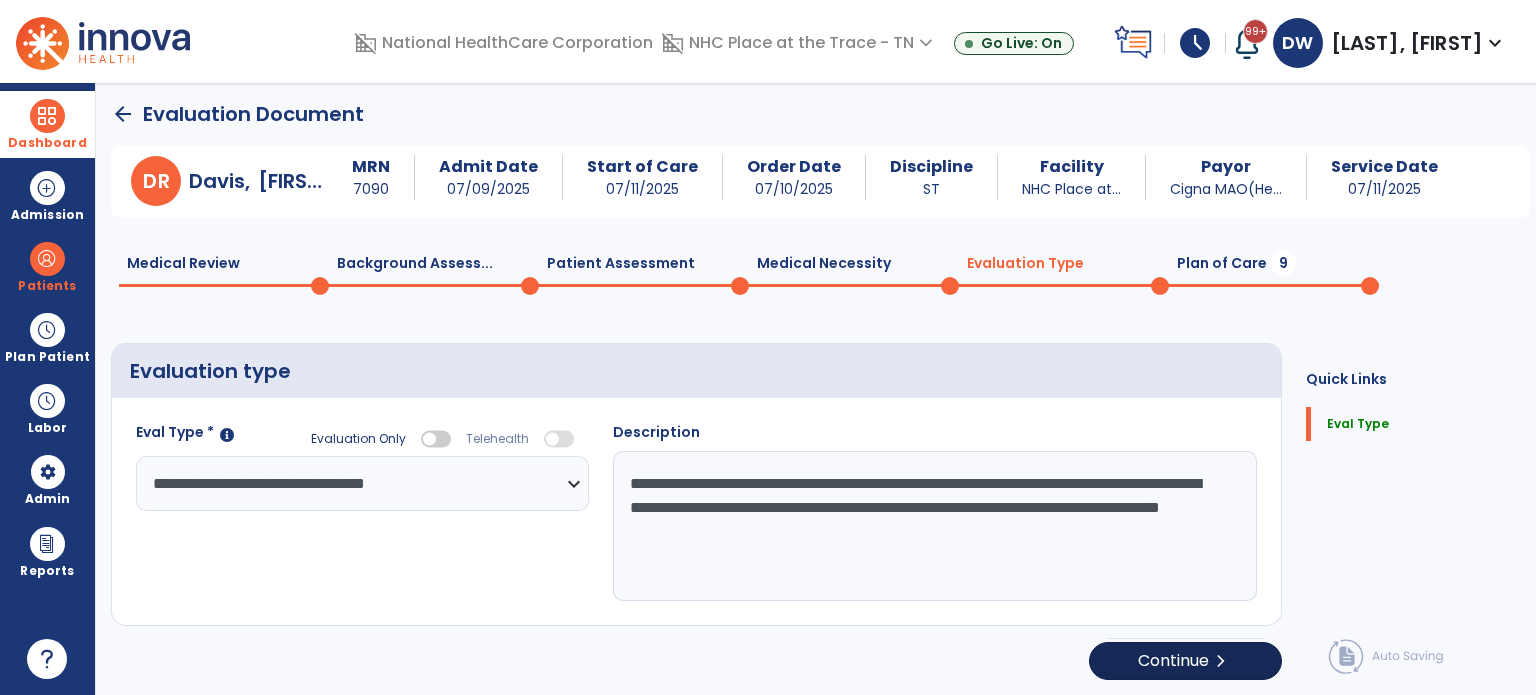 select on "*****" 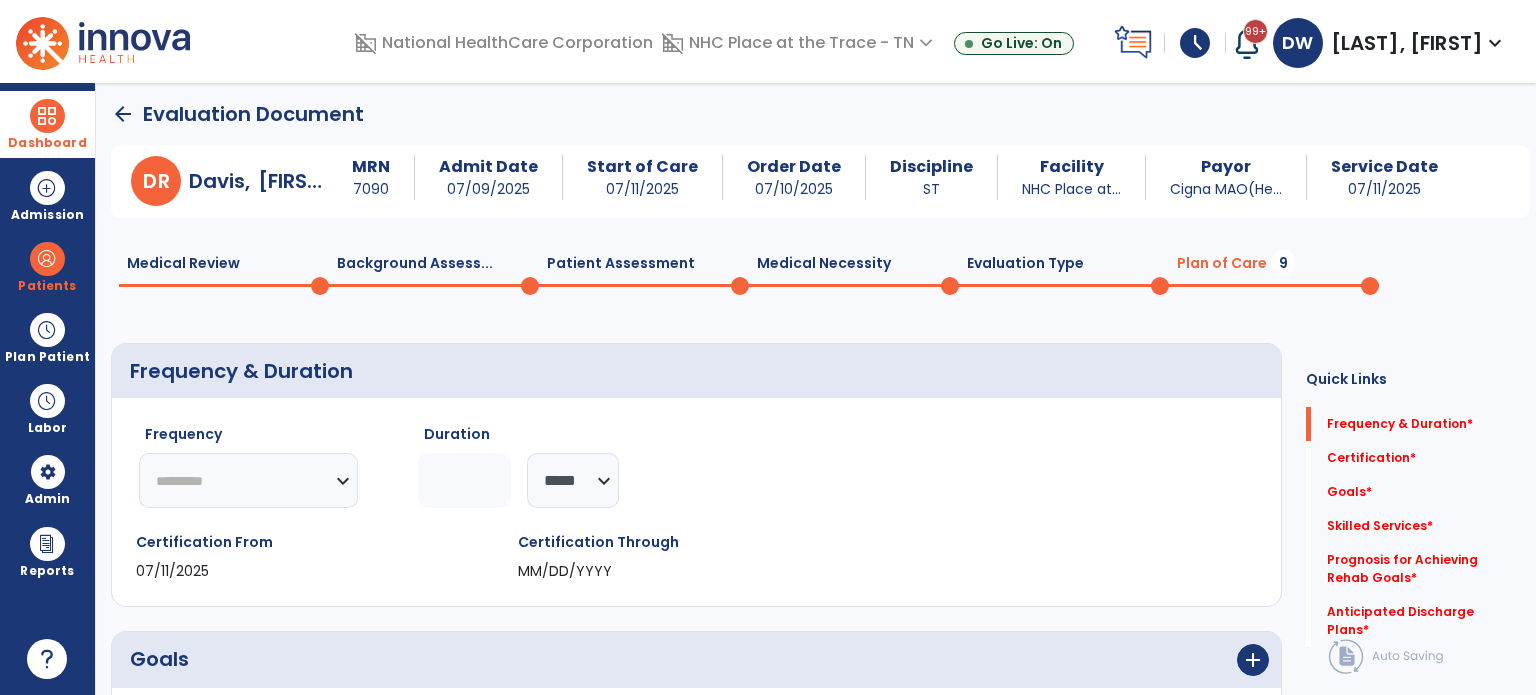 click on "********* ** ** ** ** ** ** **" 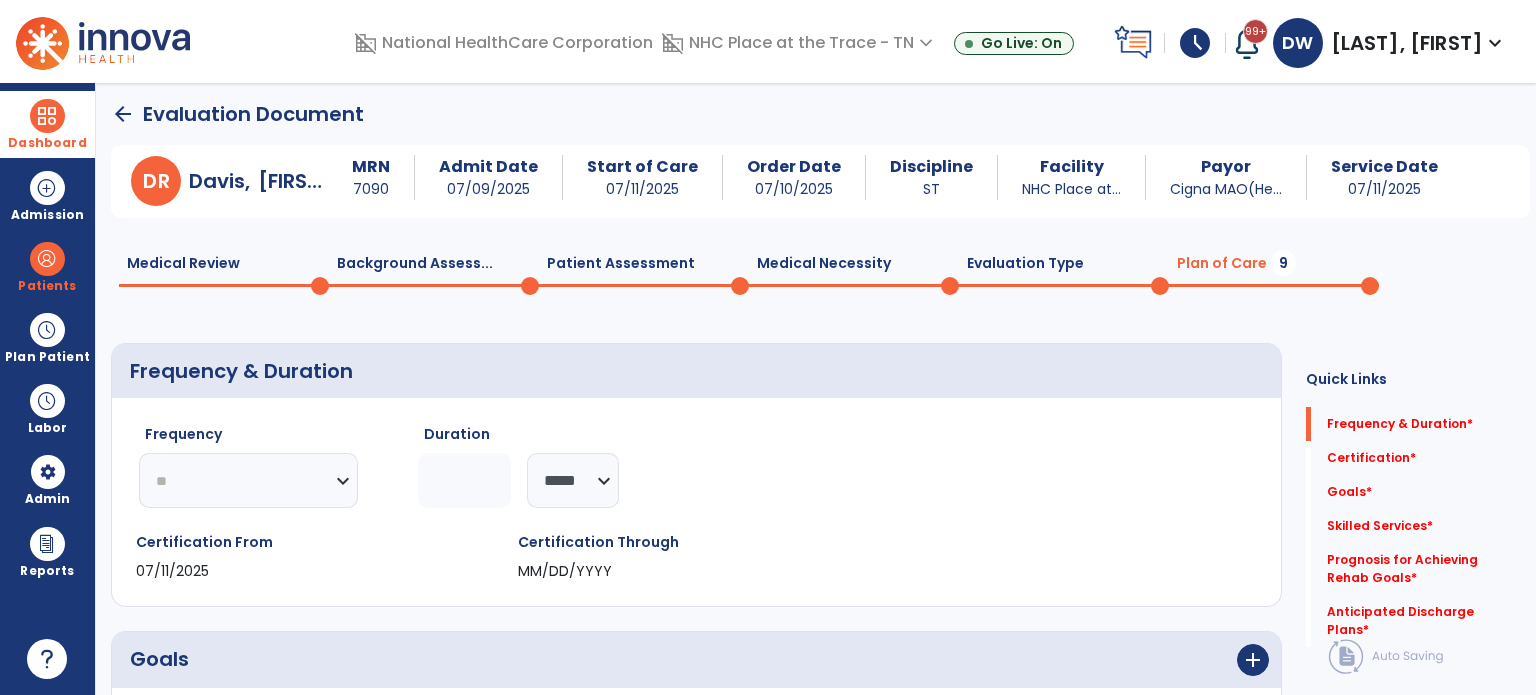 click on "********* ** ** ** ** ** ** **" 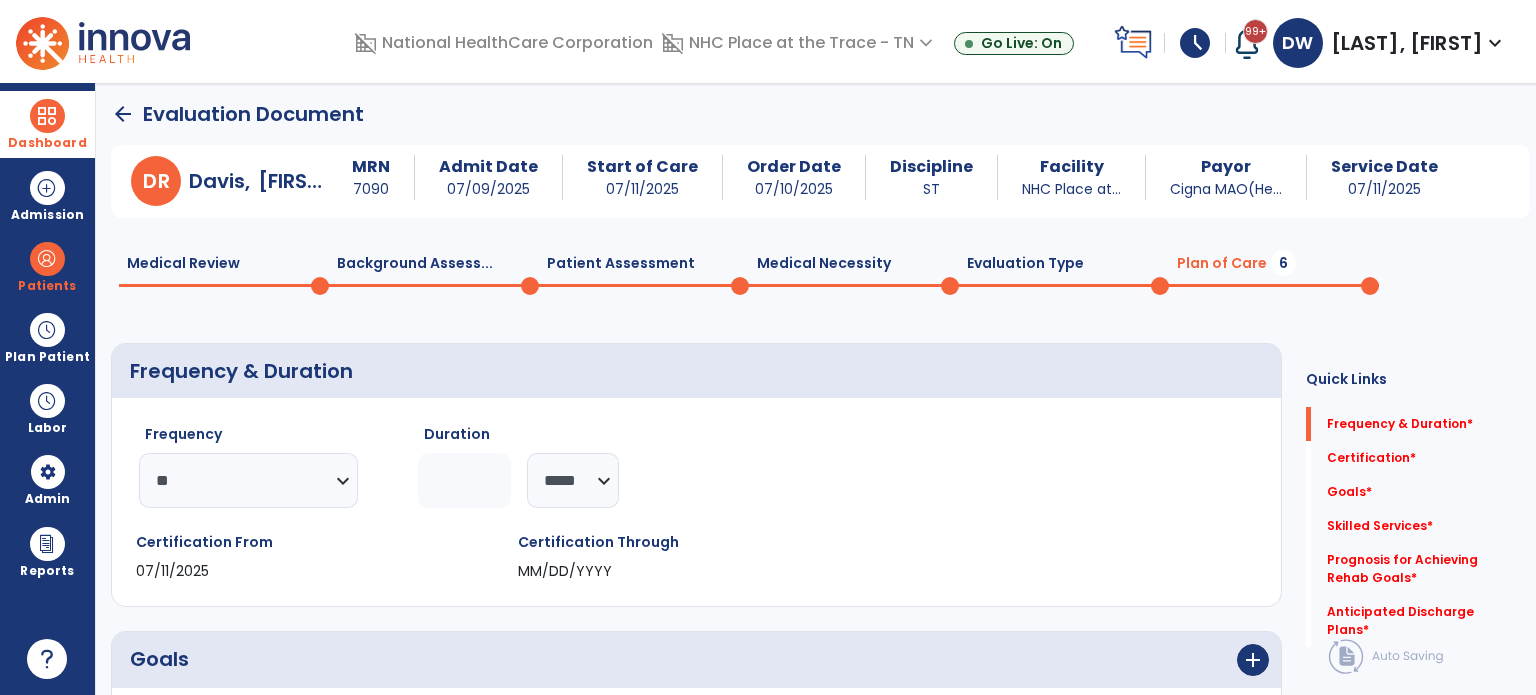 click 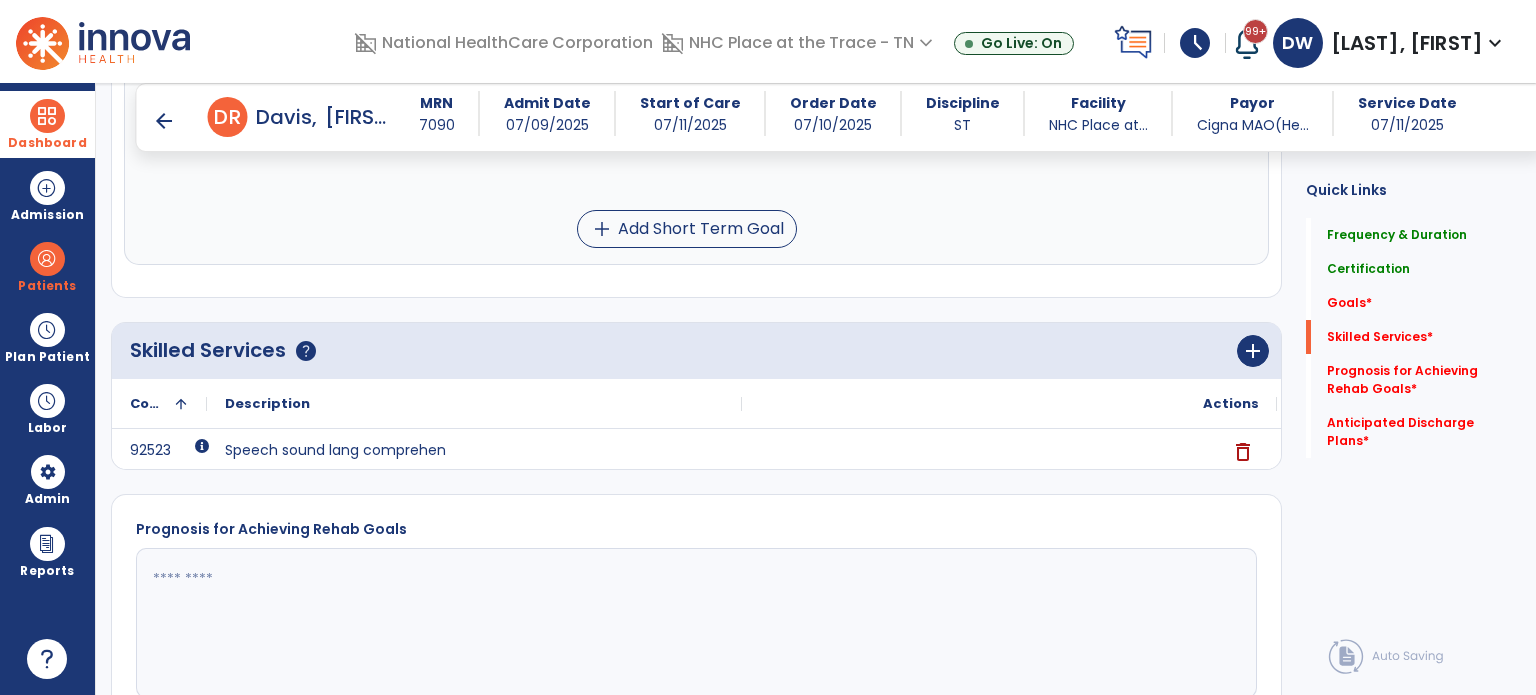 scroll, scrollTop: 1039, scrollLeft: 0, axis: vertical 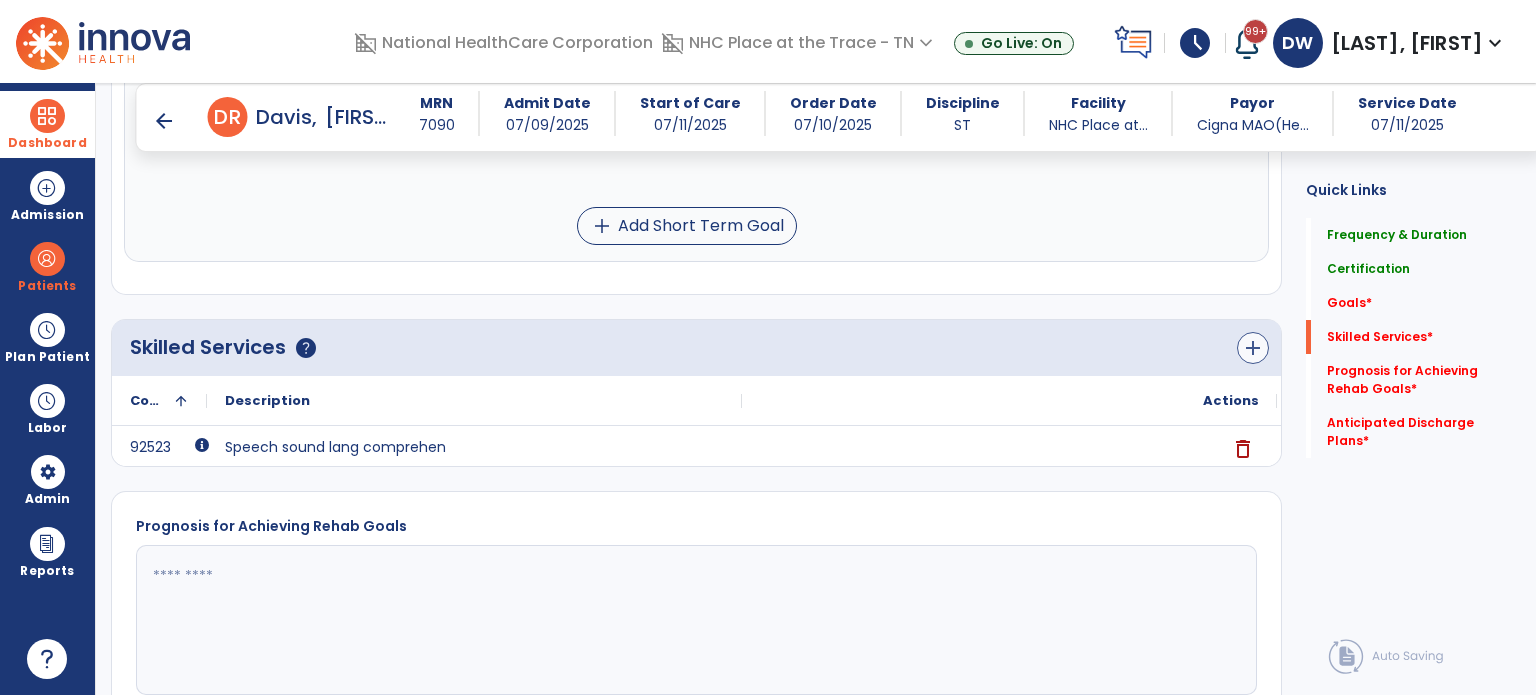 type on "**" 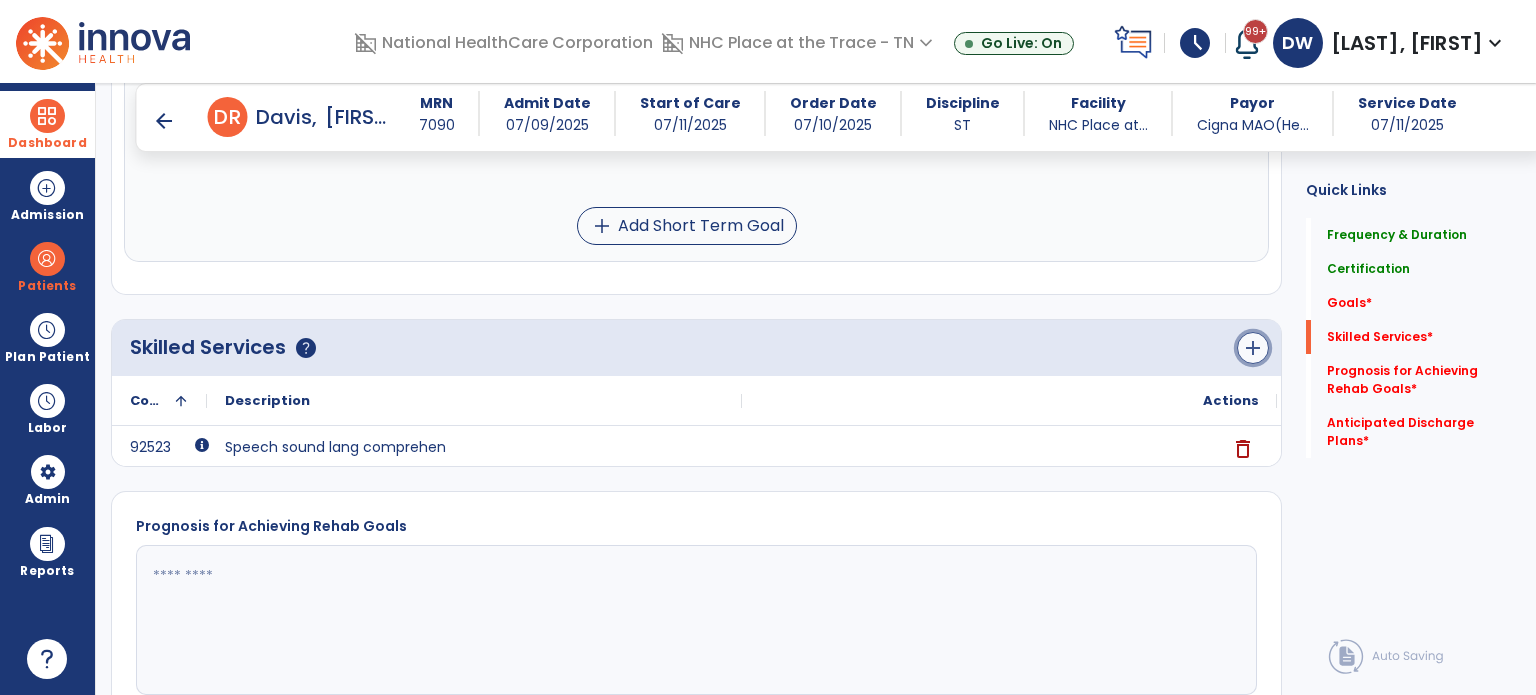 click on "add" 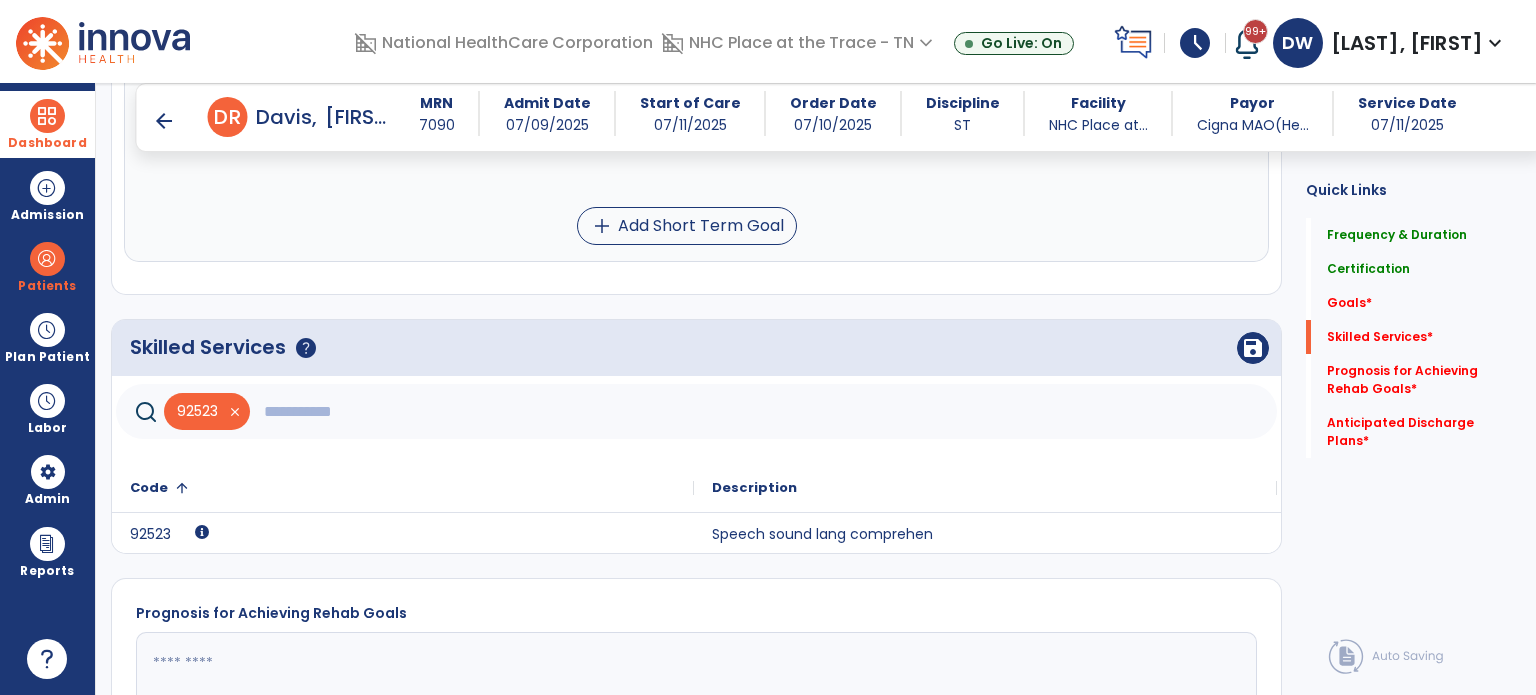 click 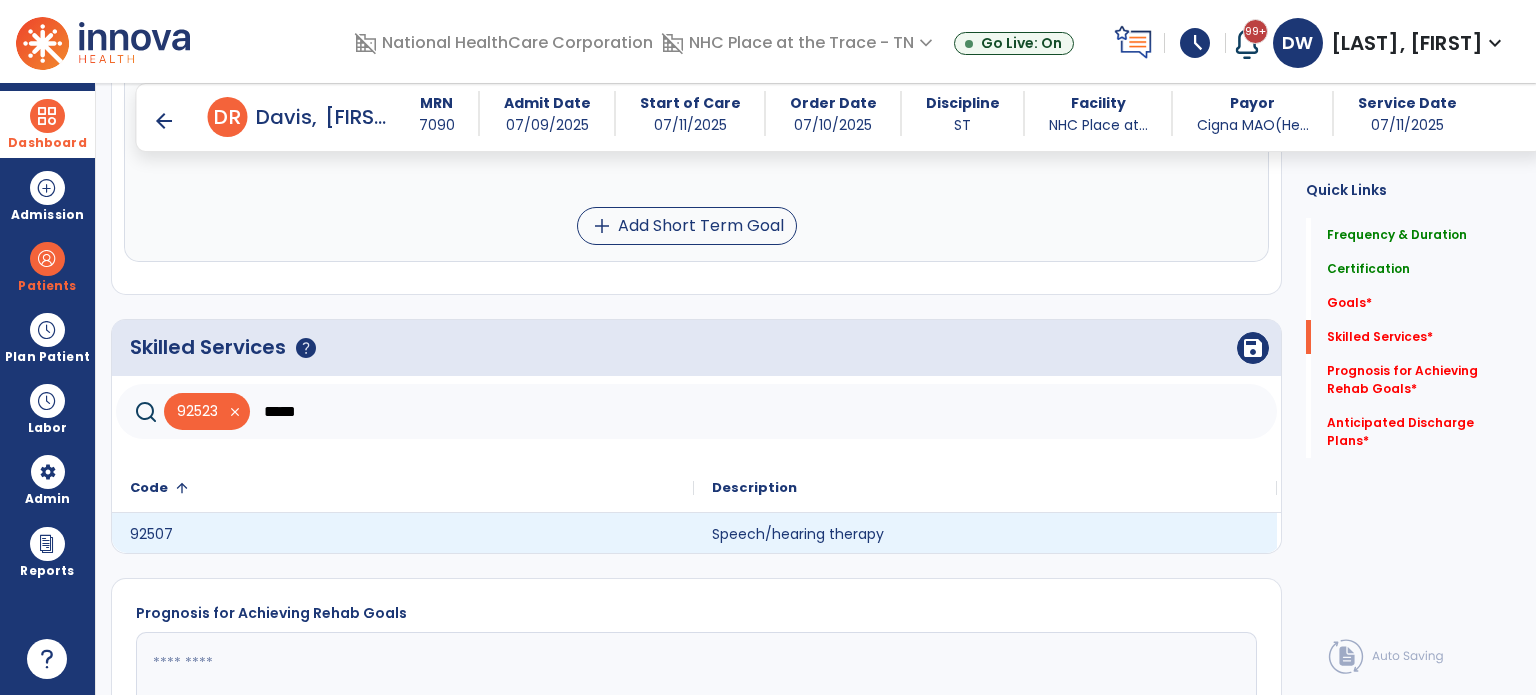 type on "*****" 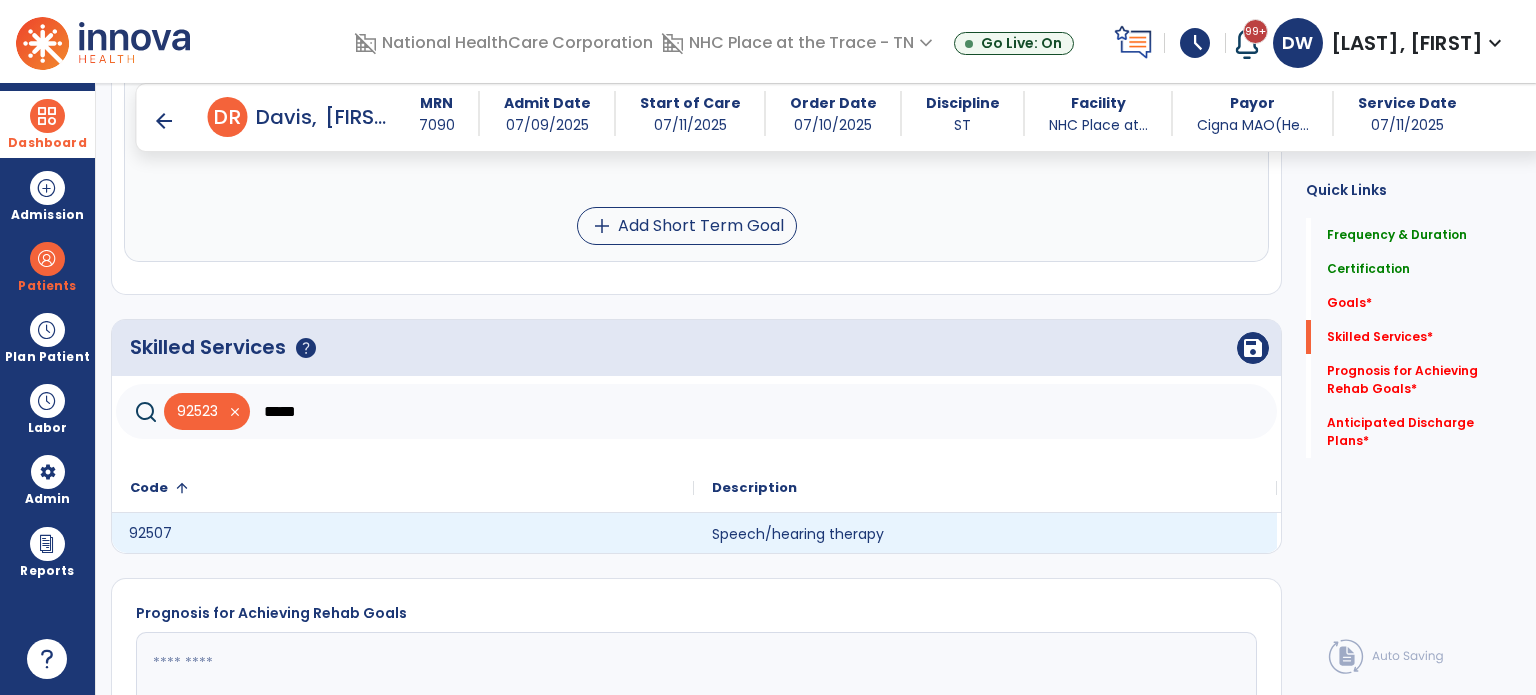 click on "92507" 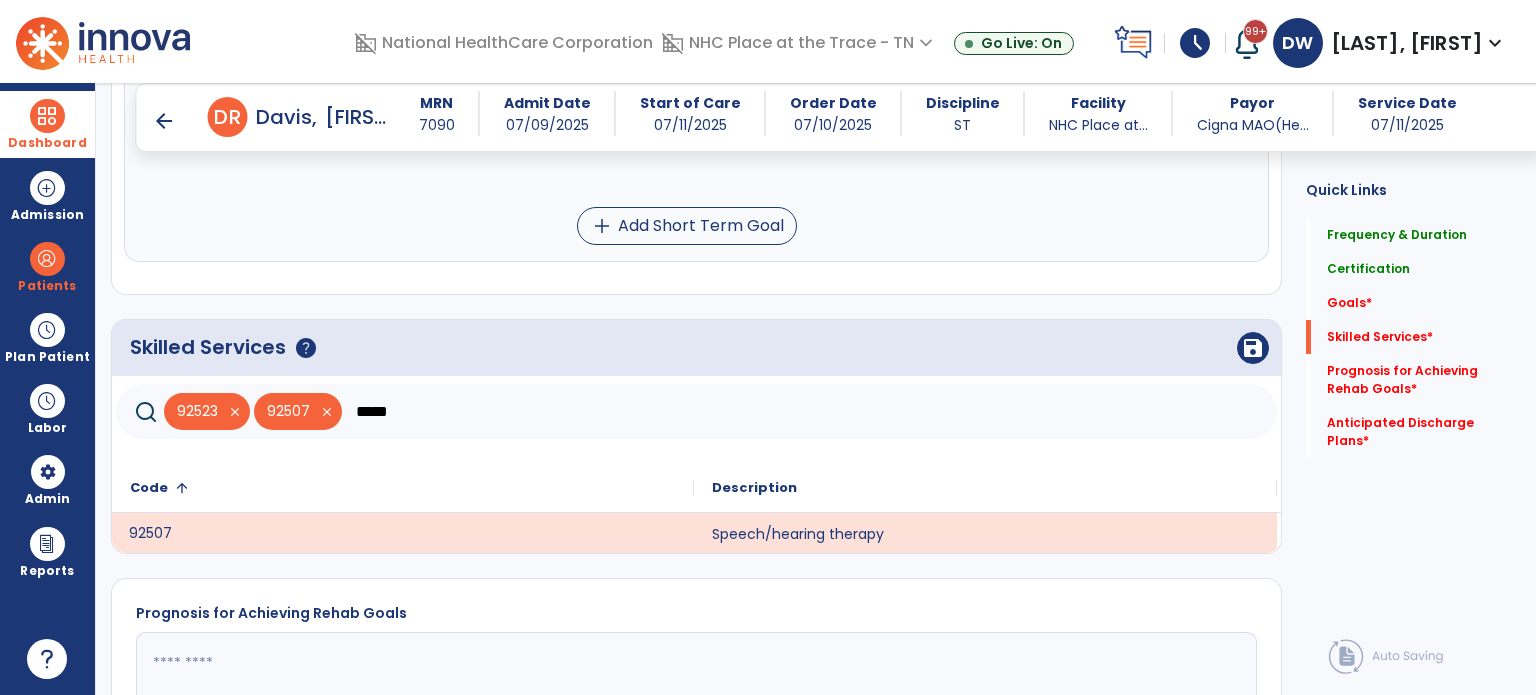 click on "*****" 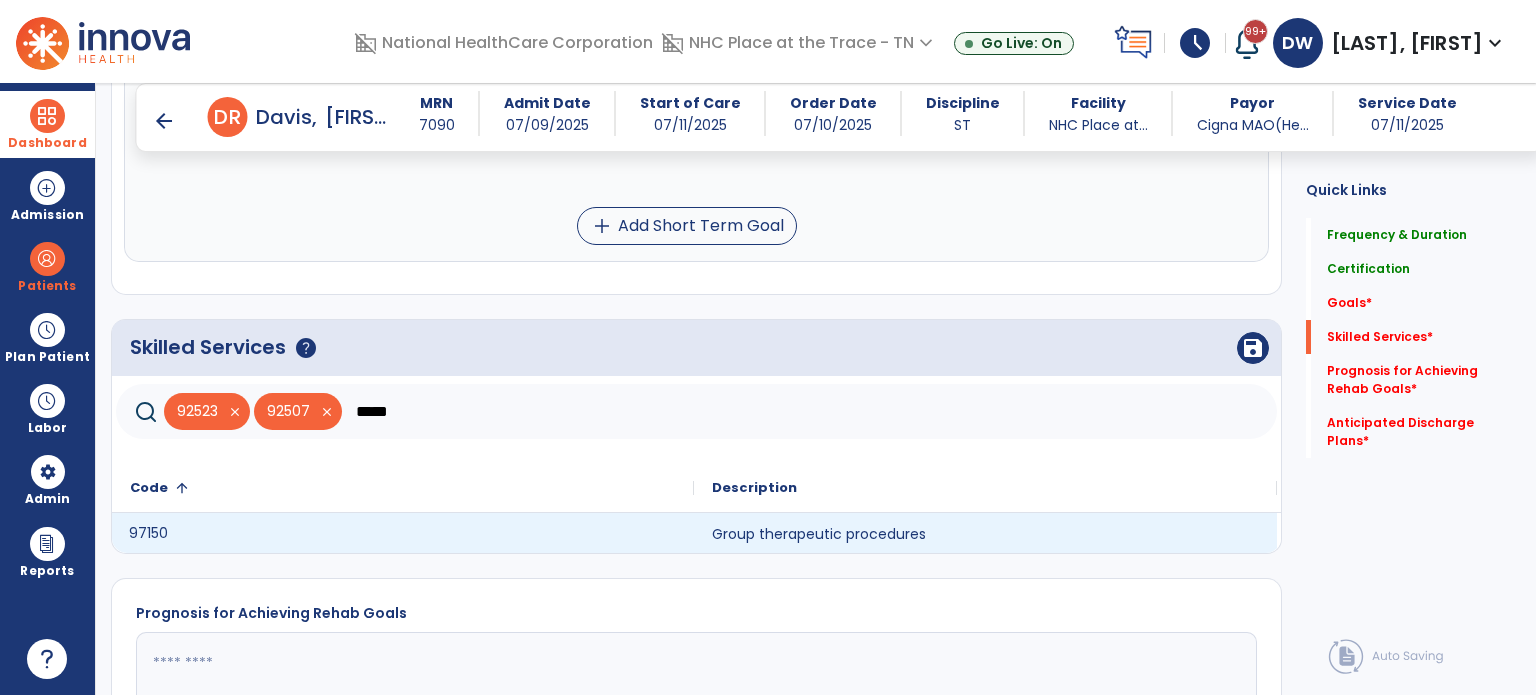 type on "*****" 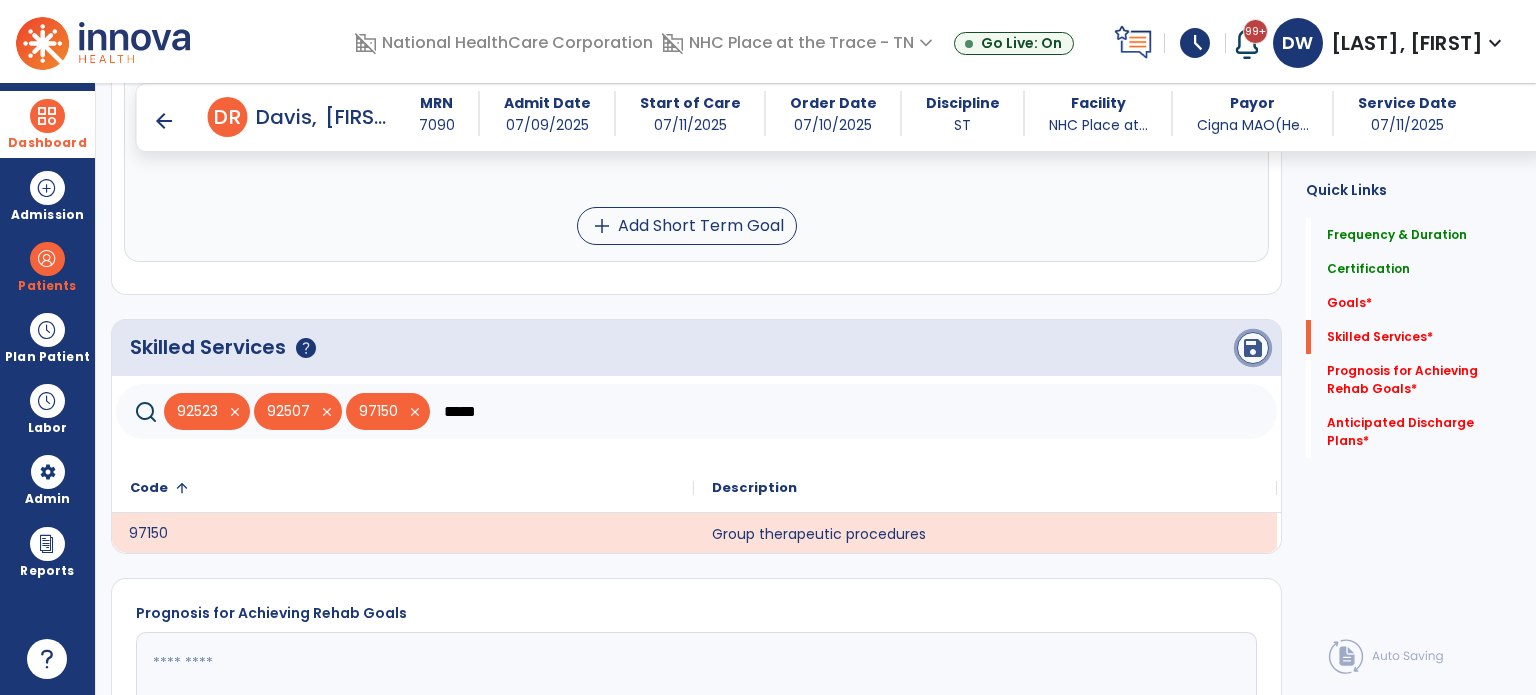 click on "save" 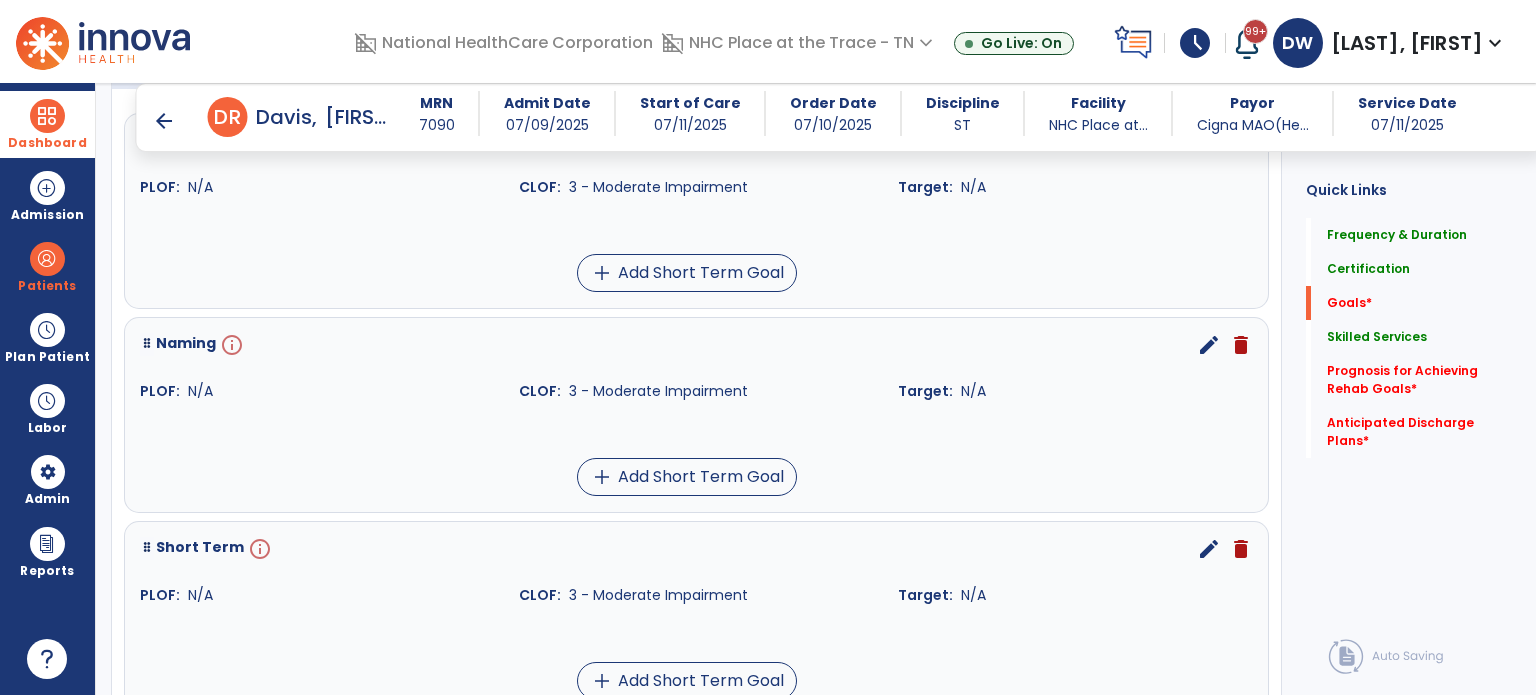 scroll, scrollTop: 367, scrollLeft: 0, axis: vertical 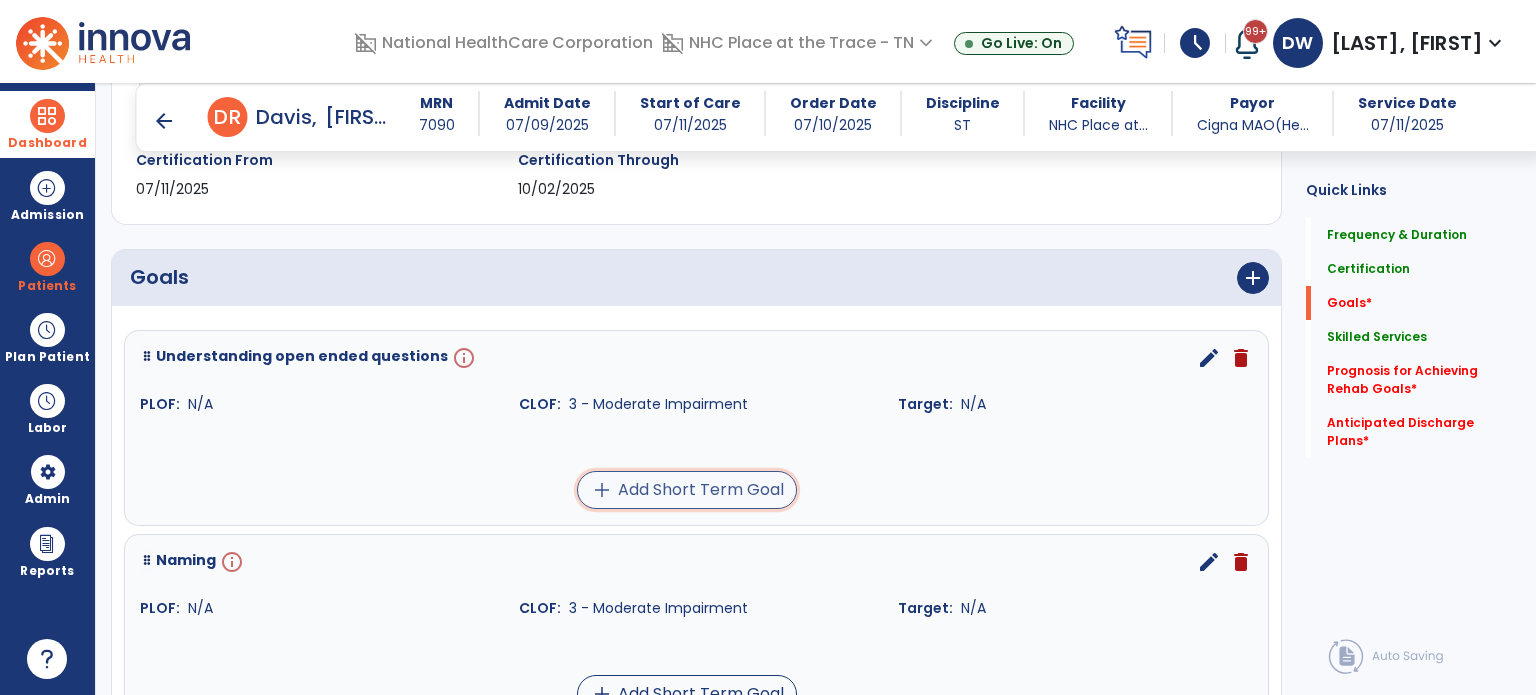 click on "add  Add Short Term Goal" at bounding box center (687, 490) 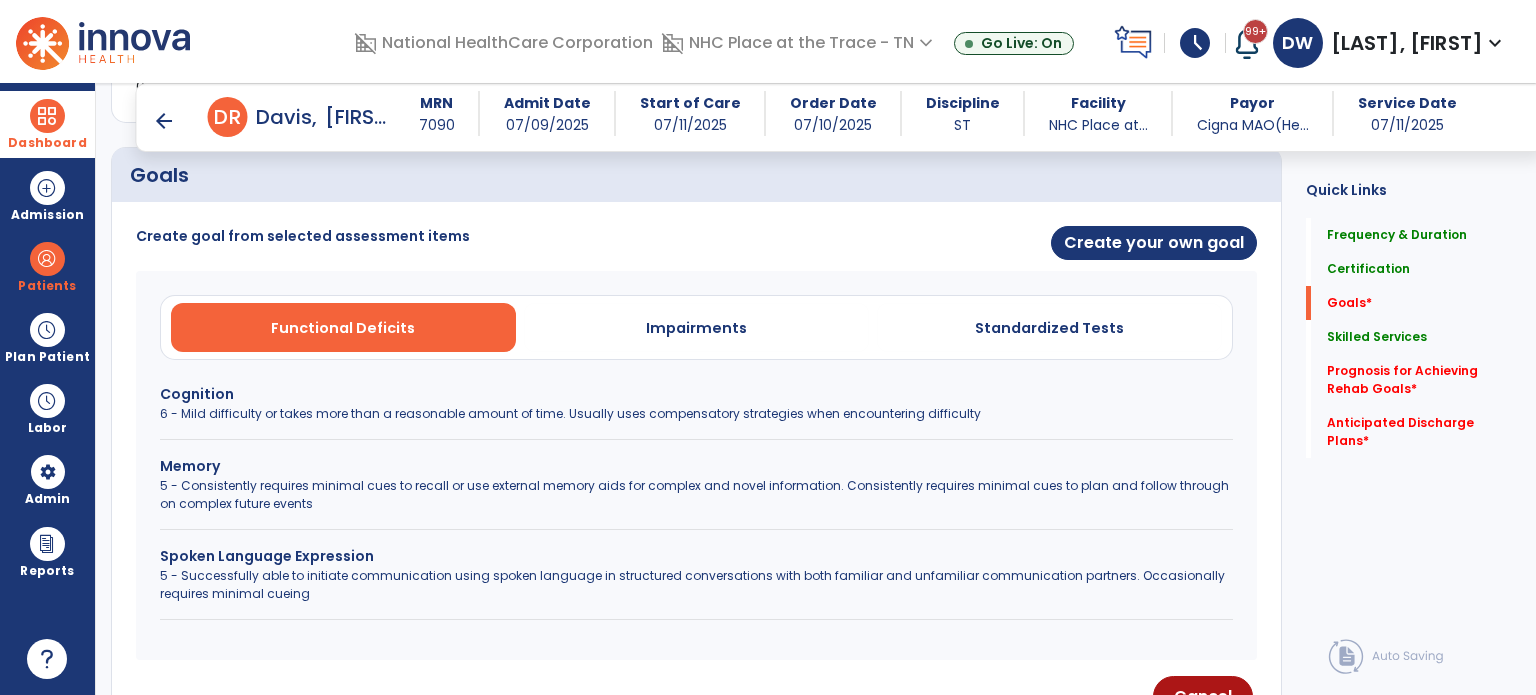 scroll, scrollTop: 468, scrollLeft: 0, axis: vertical 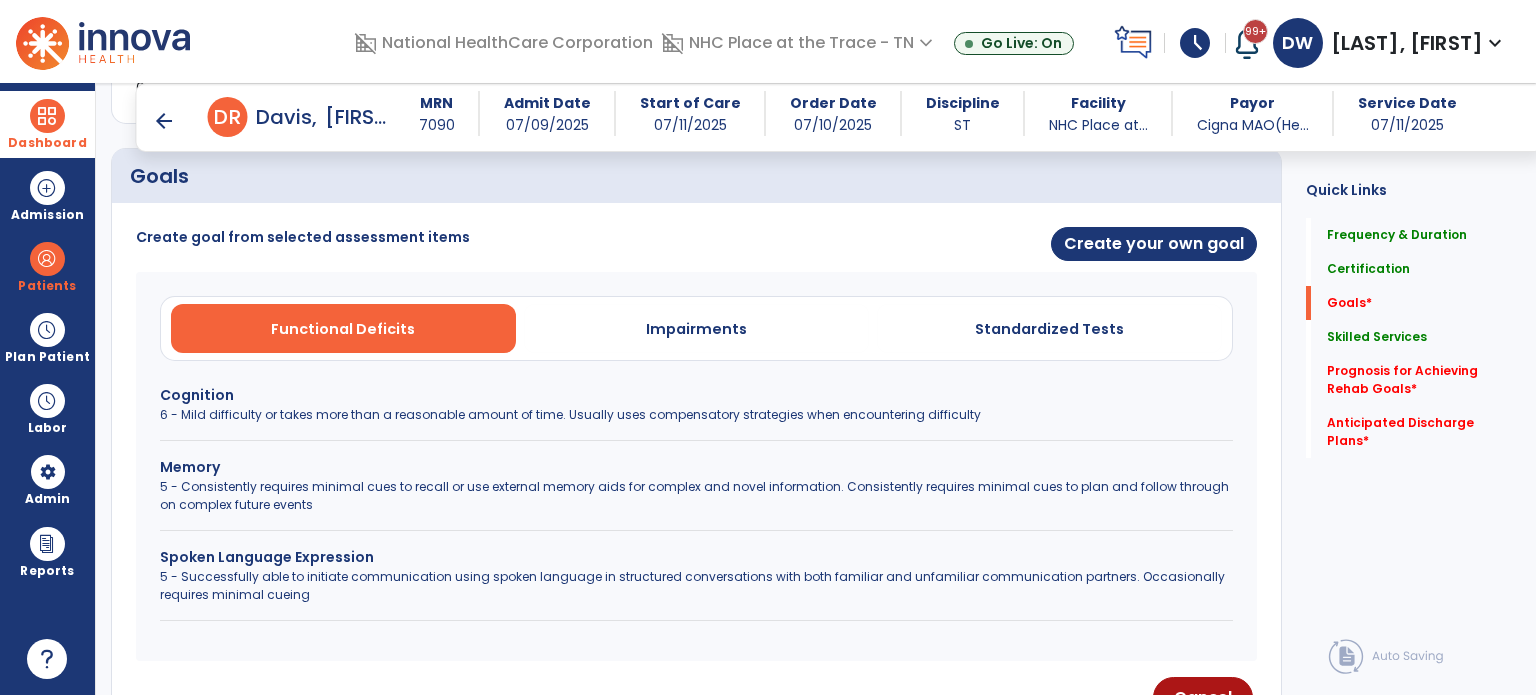 click on "Cognition" at bounding box center [696, 395] 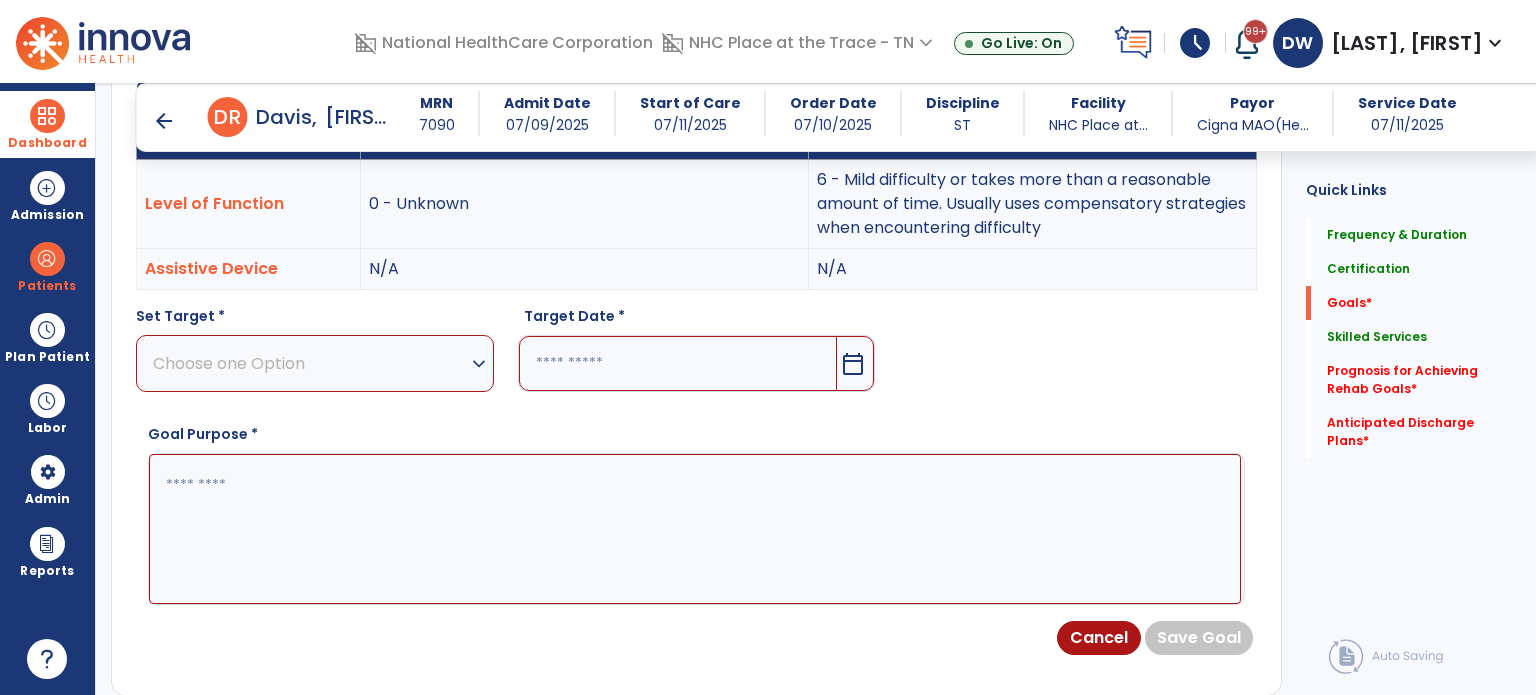 scroll, scrollTop: 592, scrollLeft: 0, axis: vertical 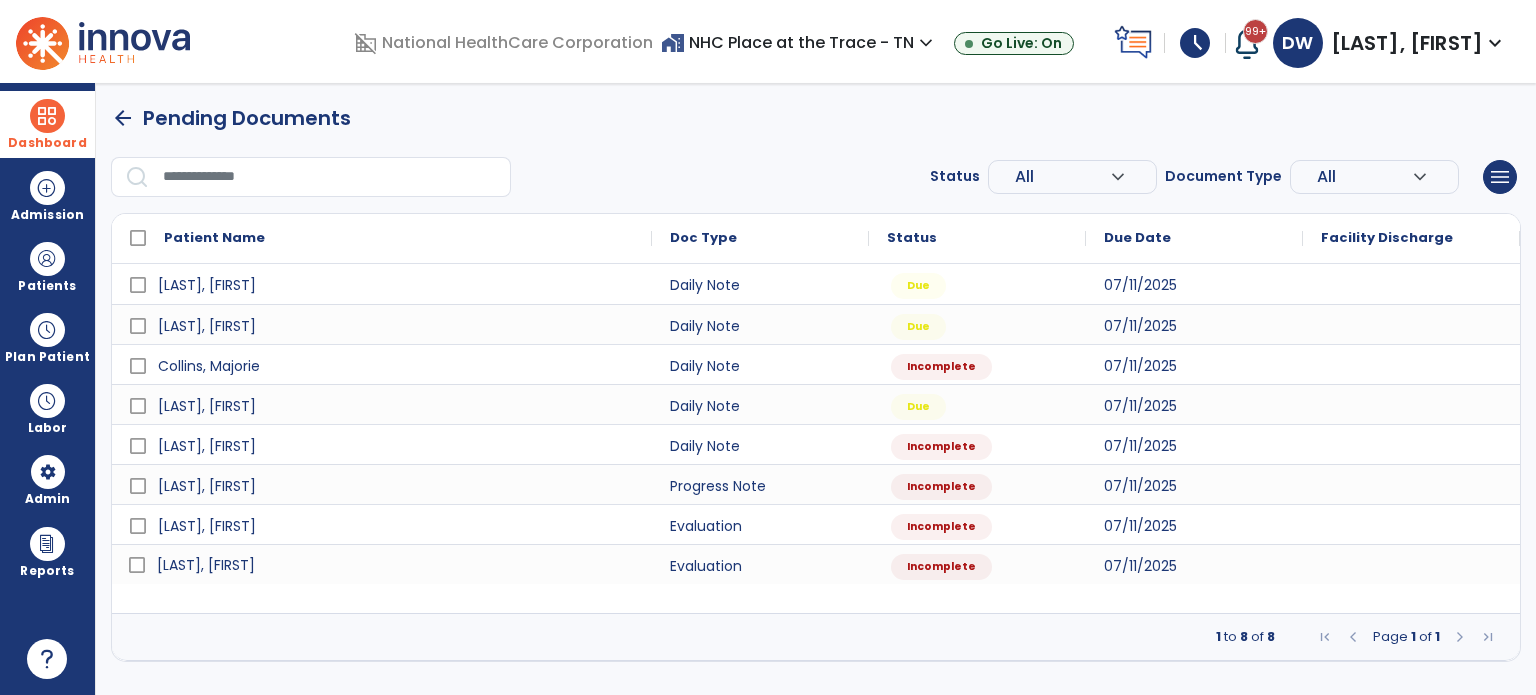 click on "Davis, Roger" at bounding box center [396, 565] 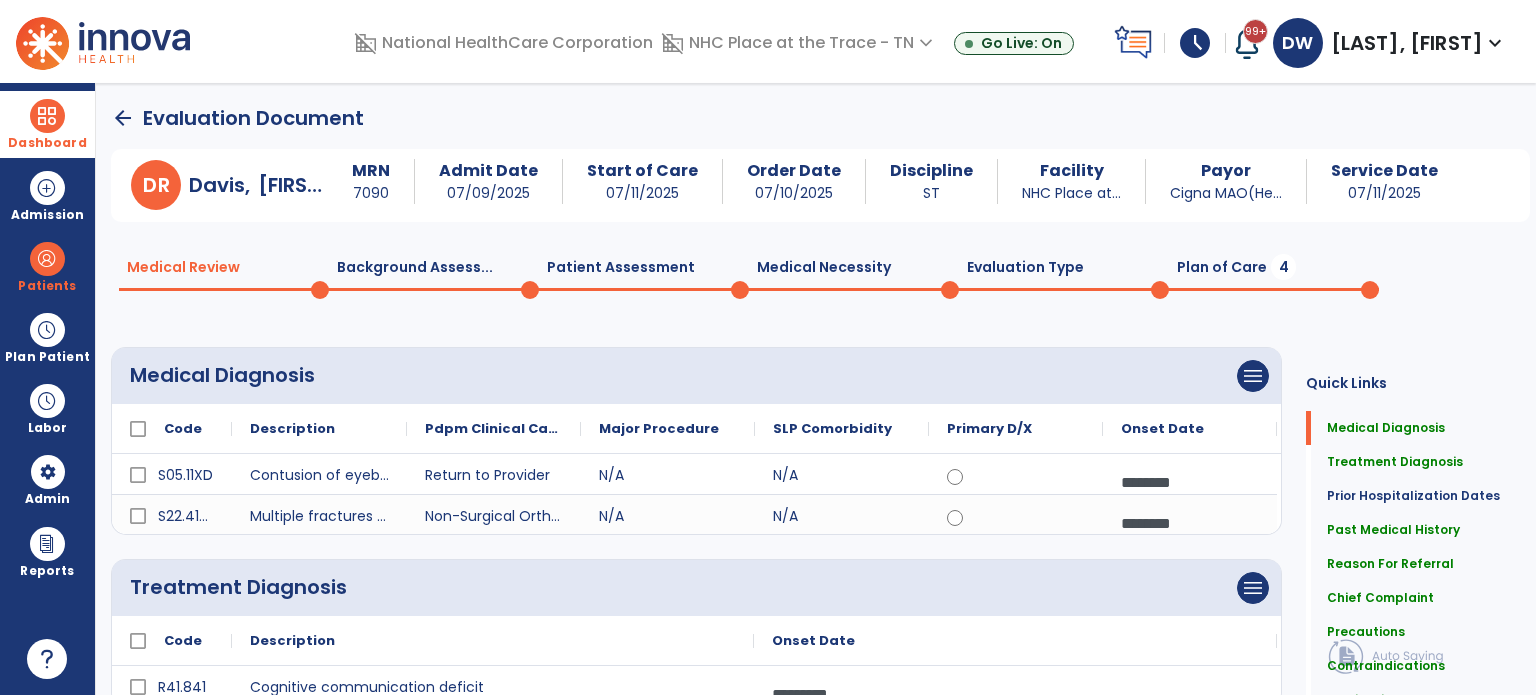 click on "Plan of Care  4" 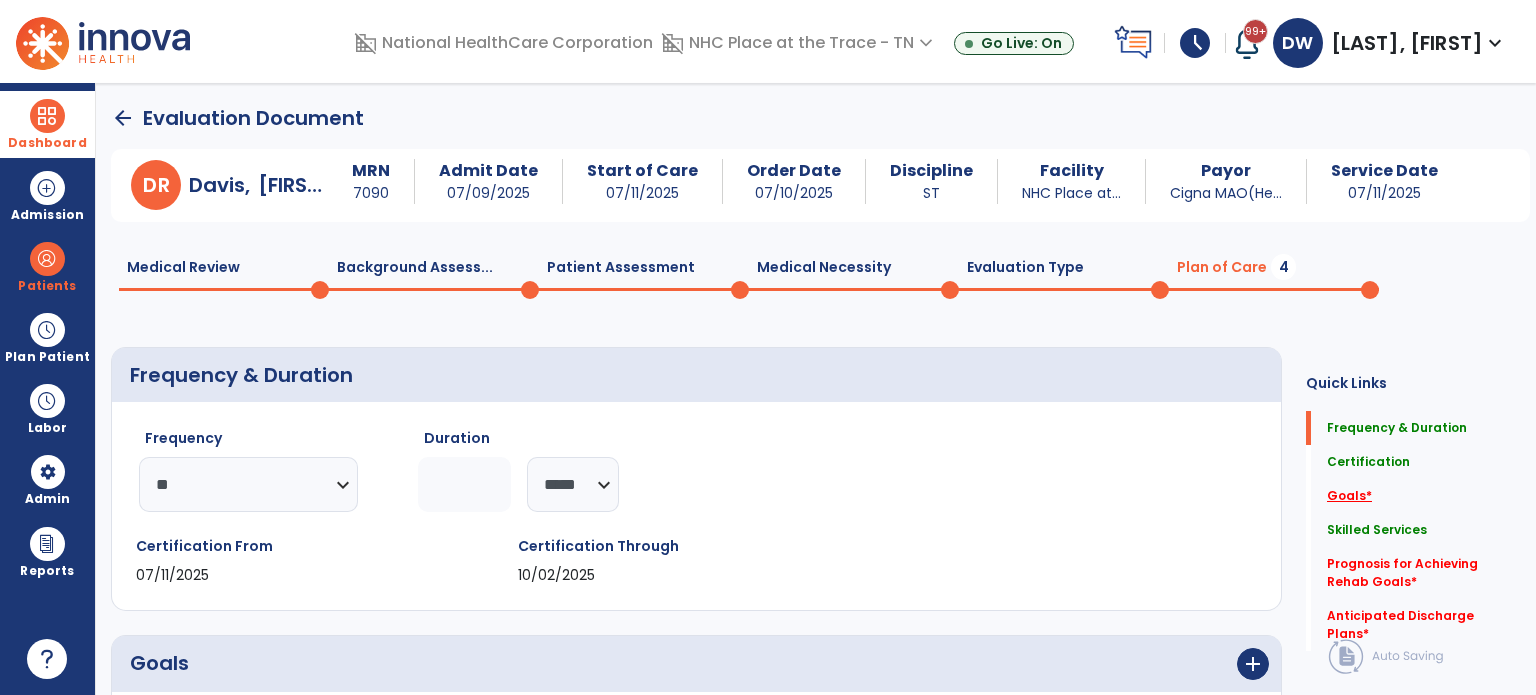 click on "Goals   *" 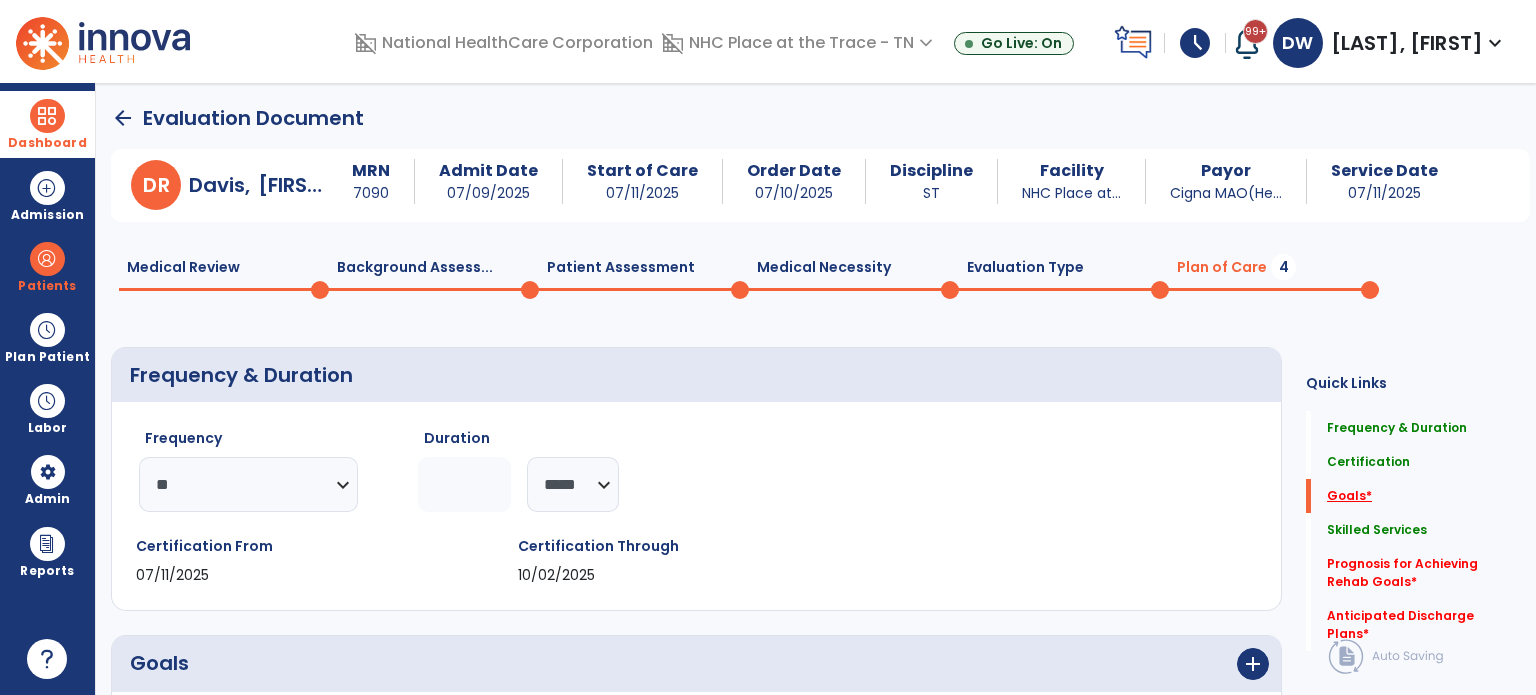 scroll, scrollTop: 41, scrollLeft: 0, axis: vertical 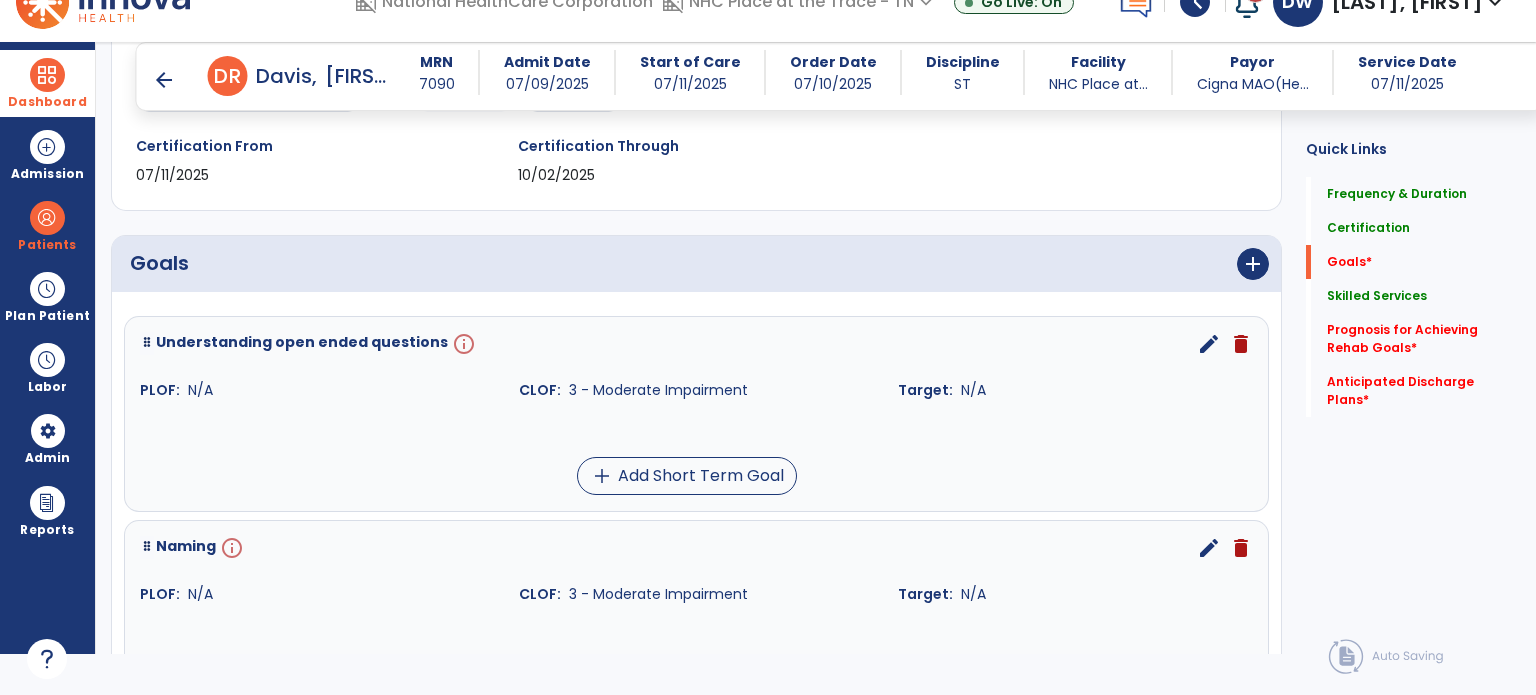 click on "info" at bounding box center (462, 344) 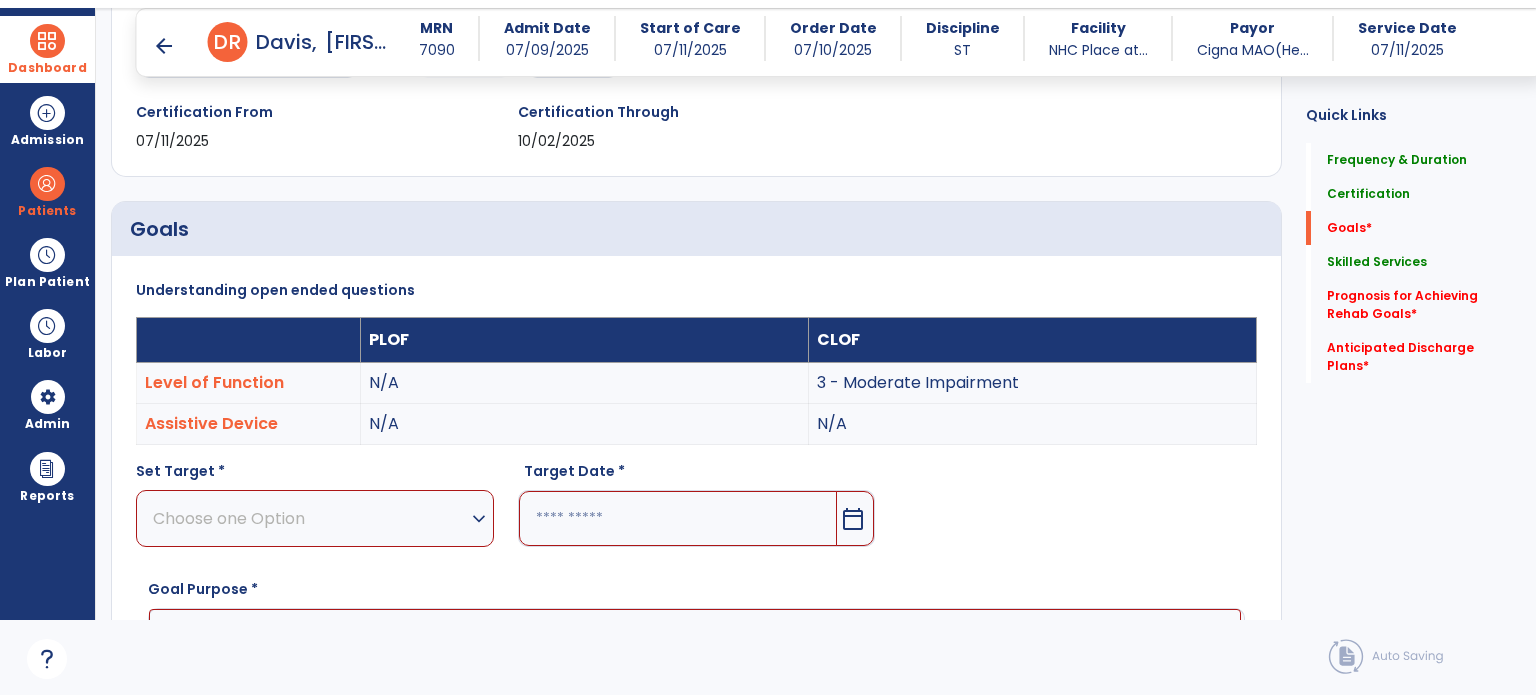 scroll, scrollTop: 441, scrollLeft: 0, axis: vertical 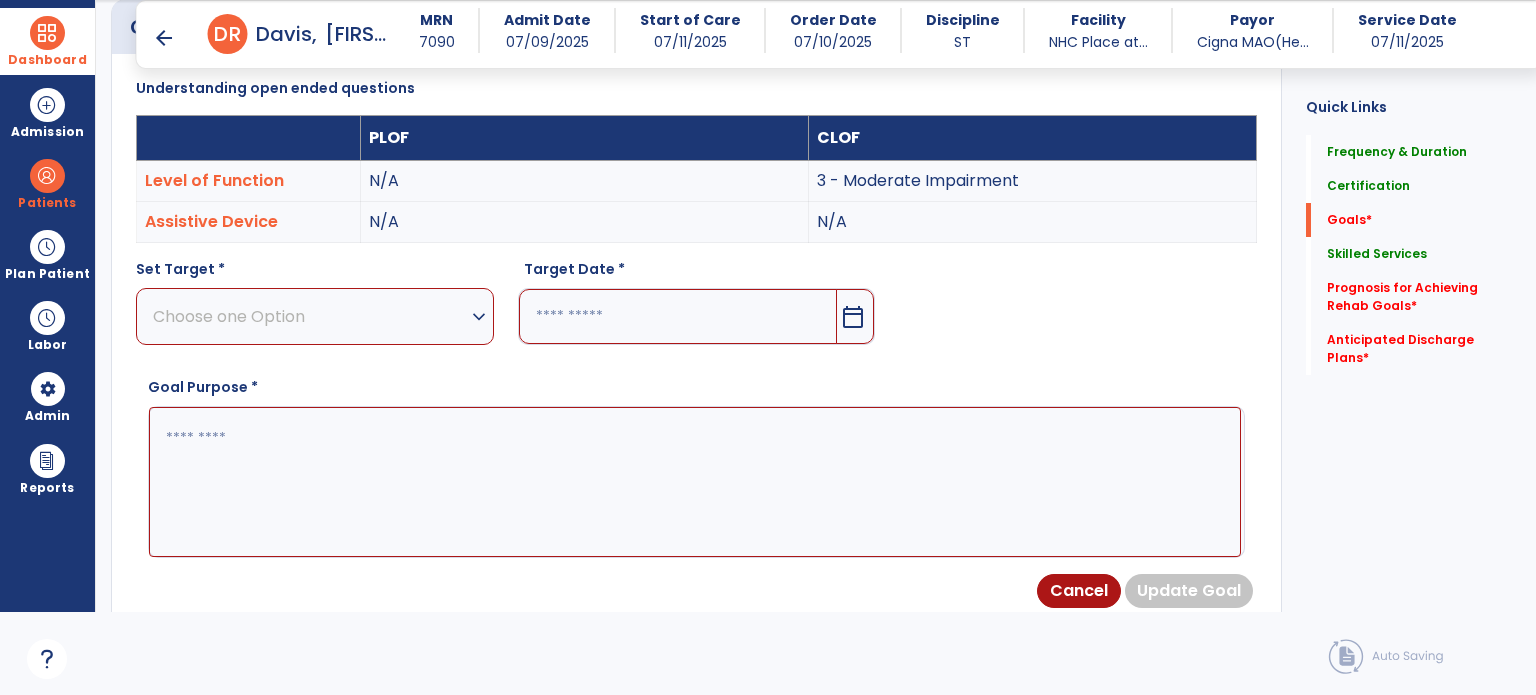 click on "expand_more" at bounding box center (479, 317) 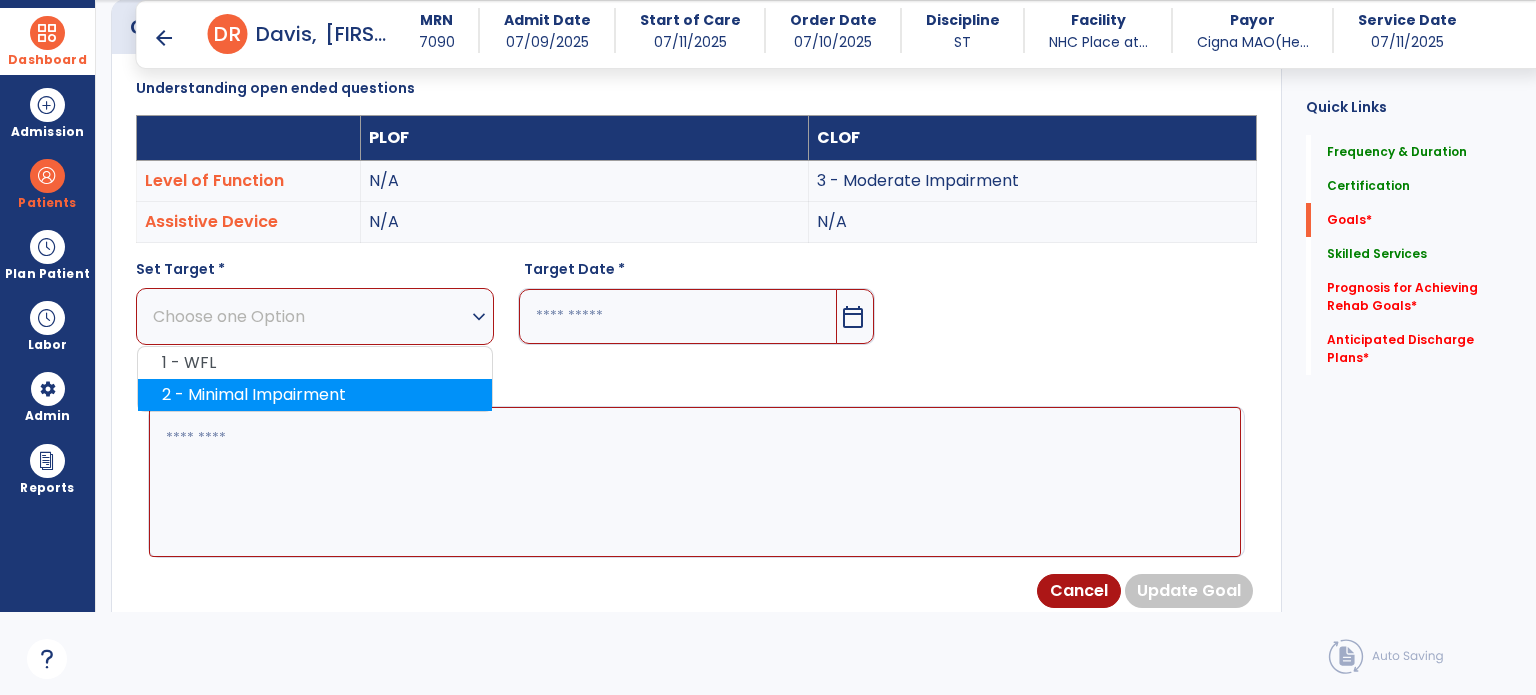 click on "2 - Minimal Impairment" at bounding box center (315, 395) 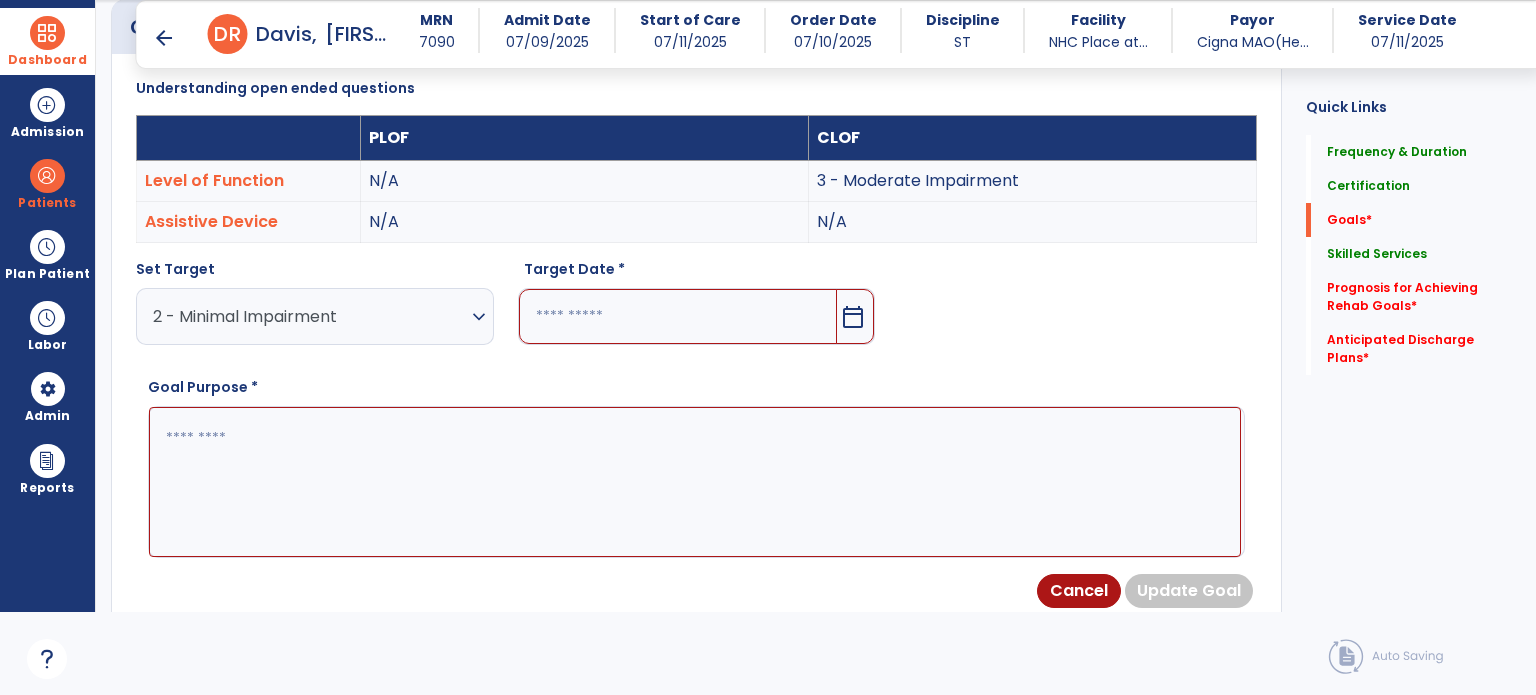click on "calendar_today" at bounding box center [853, 317] 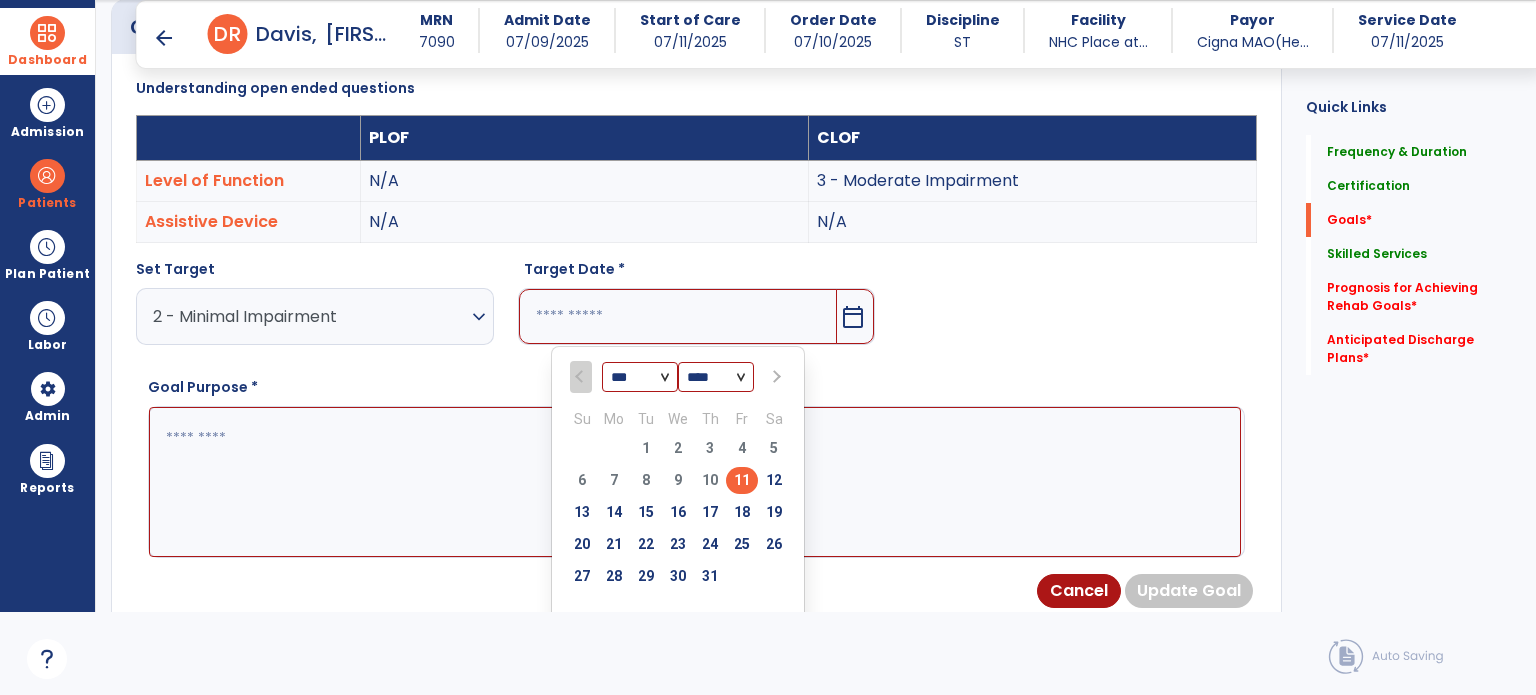 click at bounding box center [775, 377] 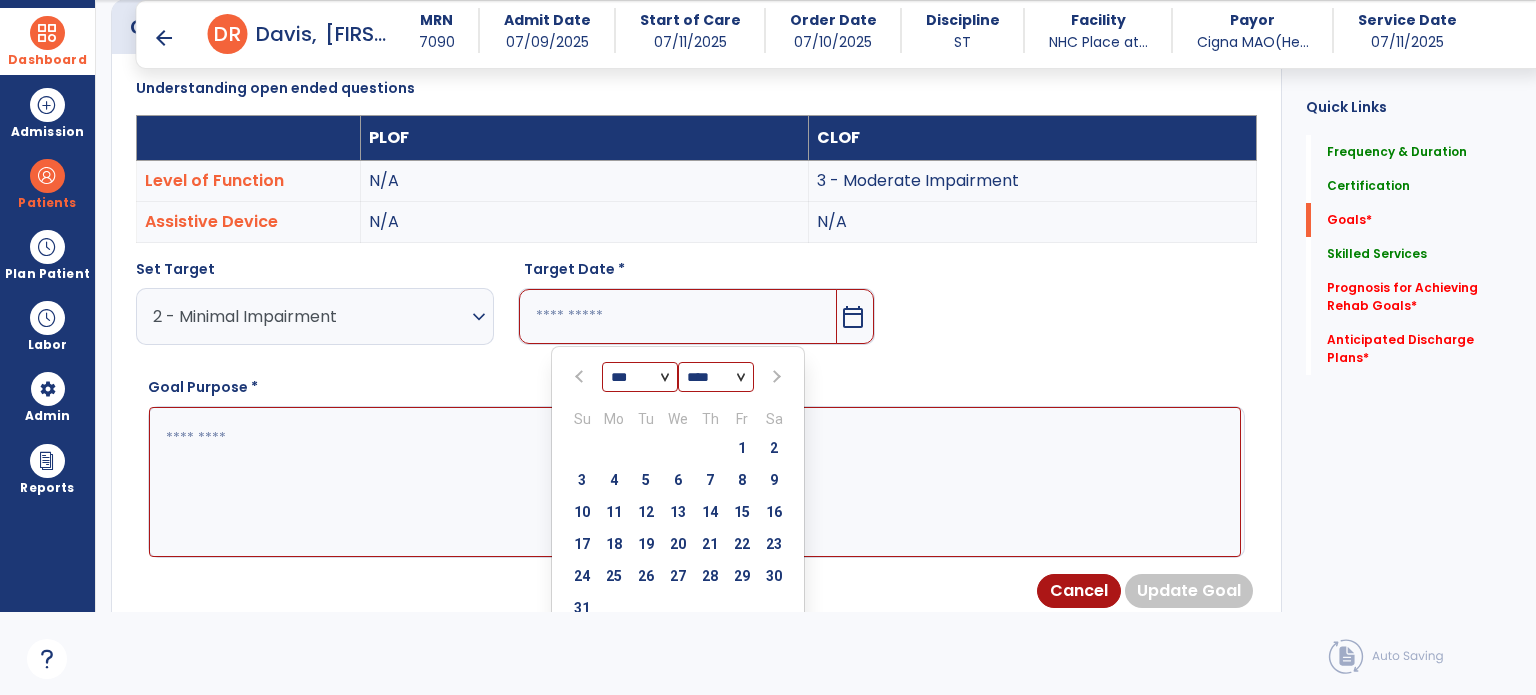 click at bounding box center [775, 377] 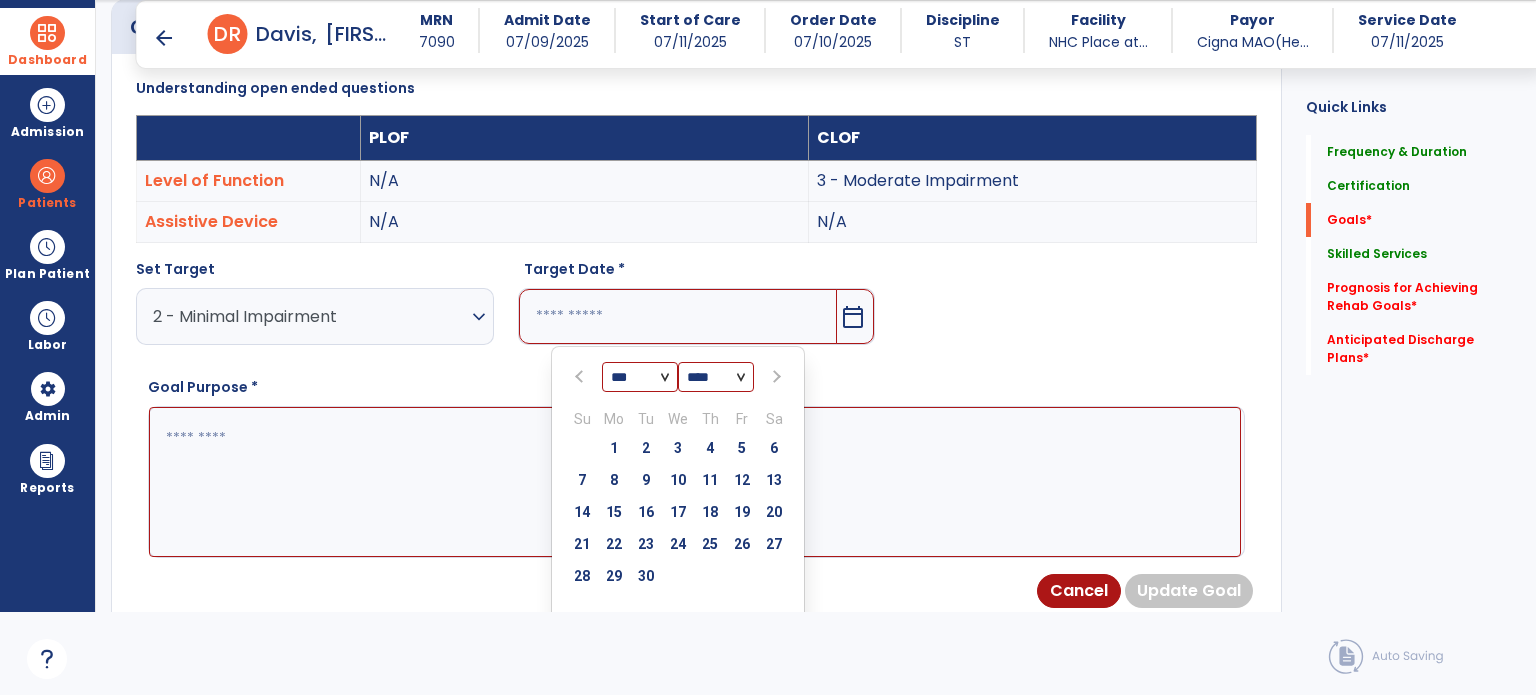 click at bounding box center (775, 377) 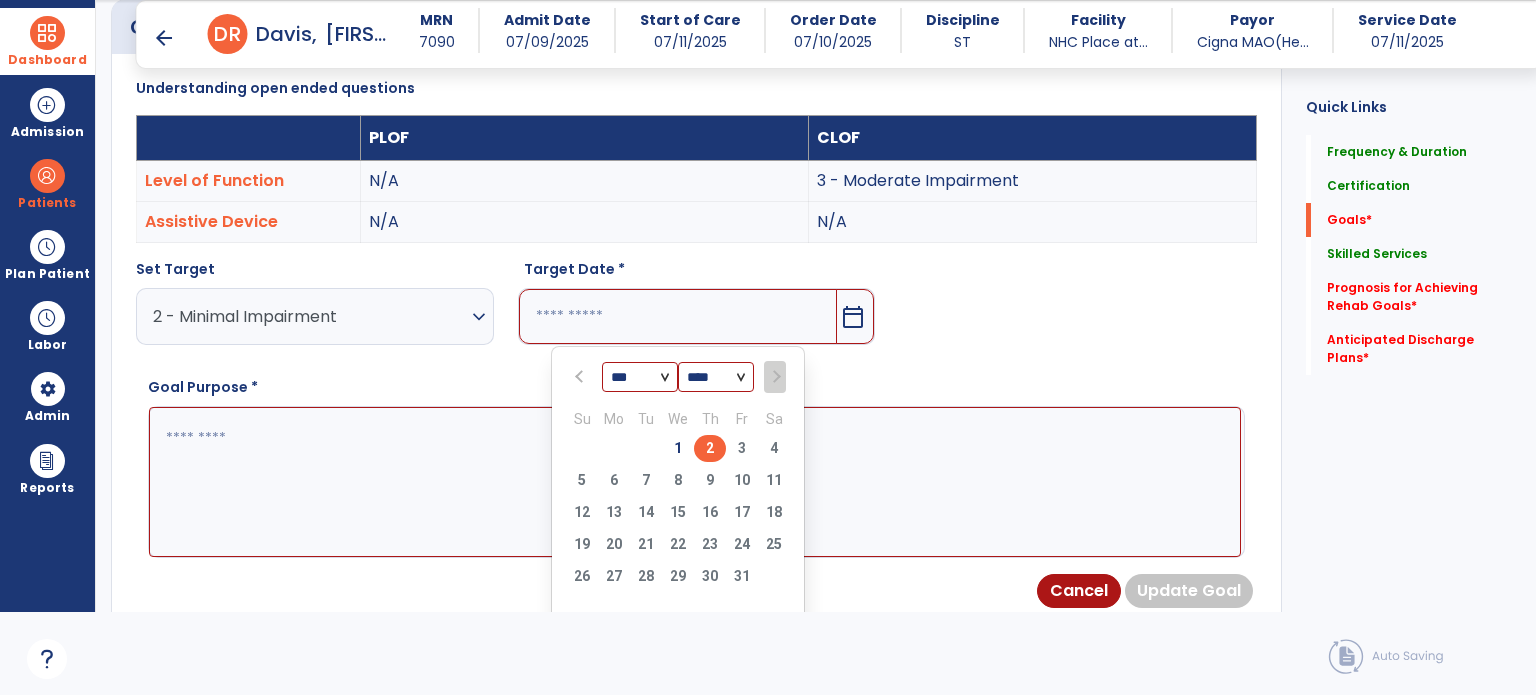click on "2" at bounding box center [710, 448] 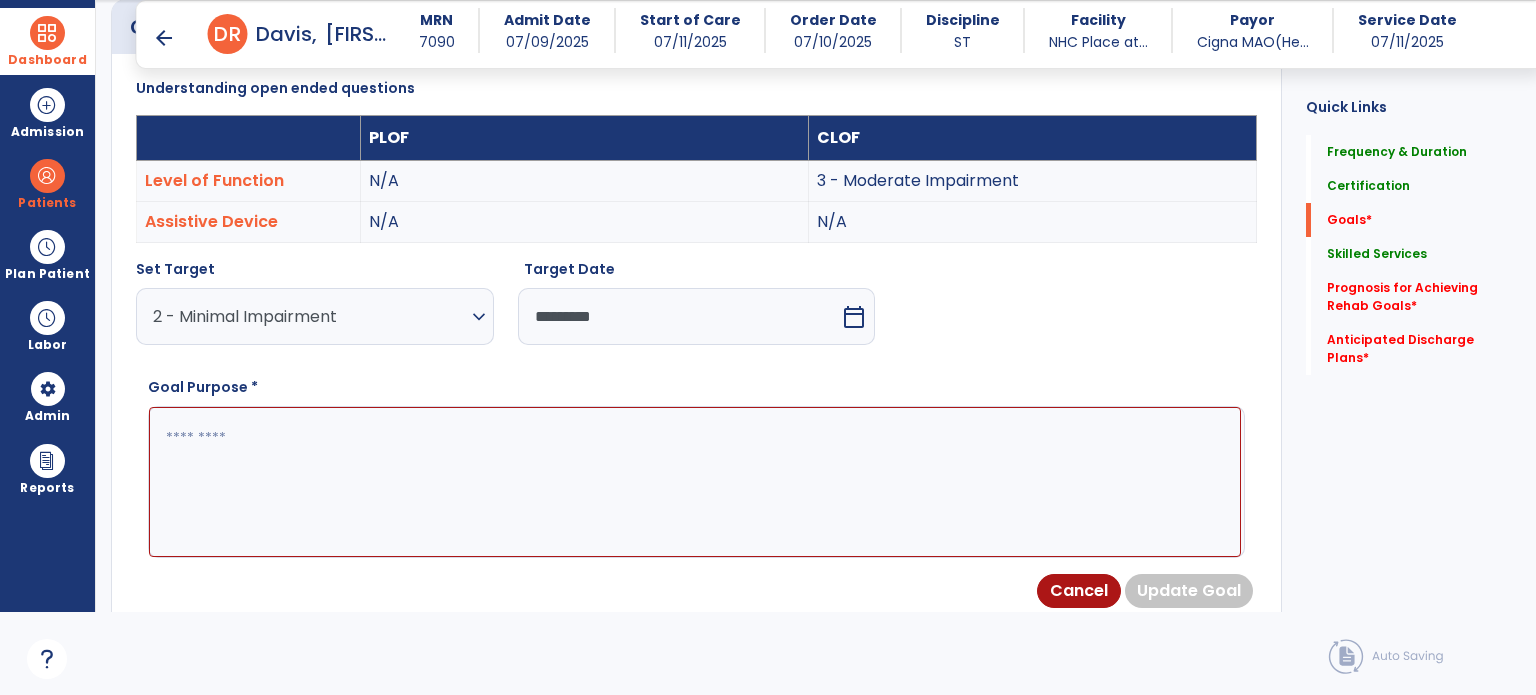 click at bounding box center [695, 482] 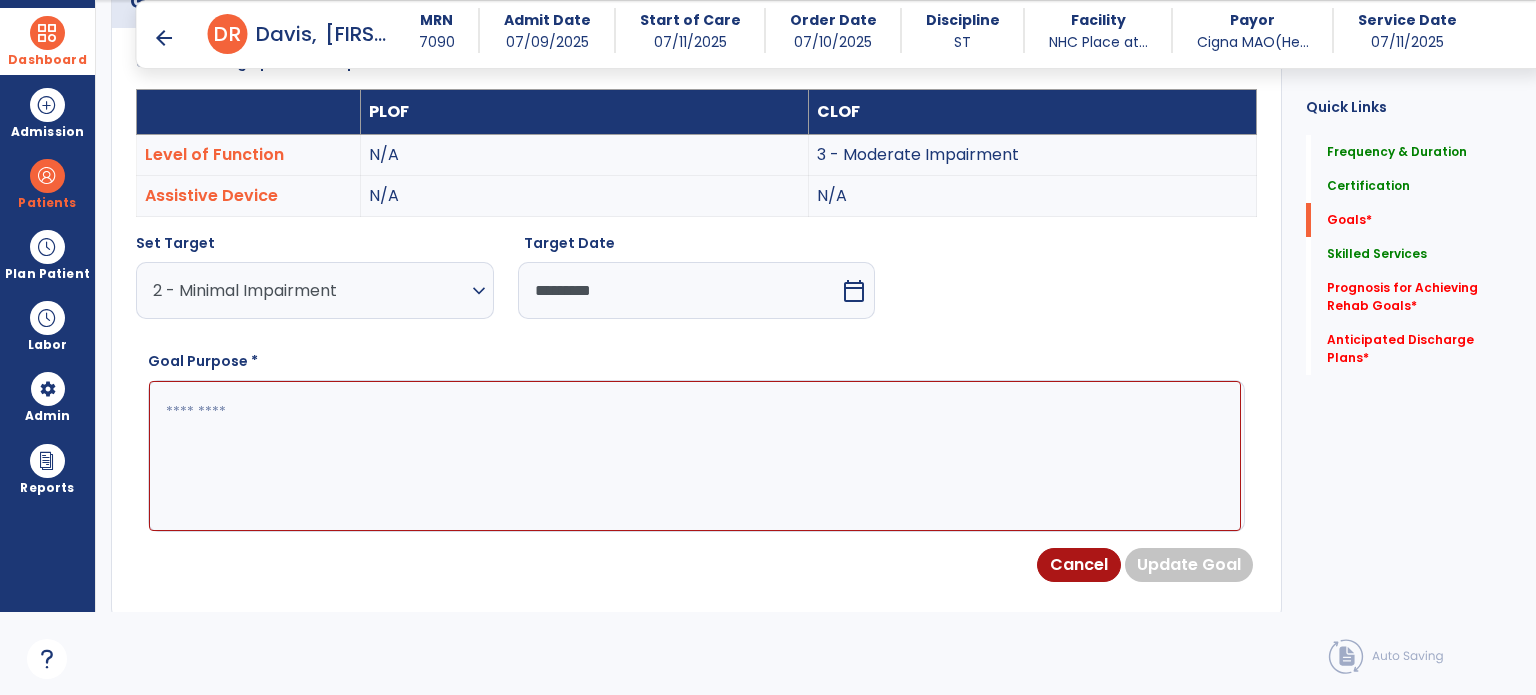 scroll, scrollTop: 562, scrollLeft: 0, axis: vertical 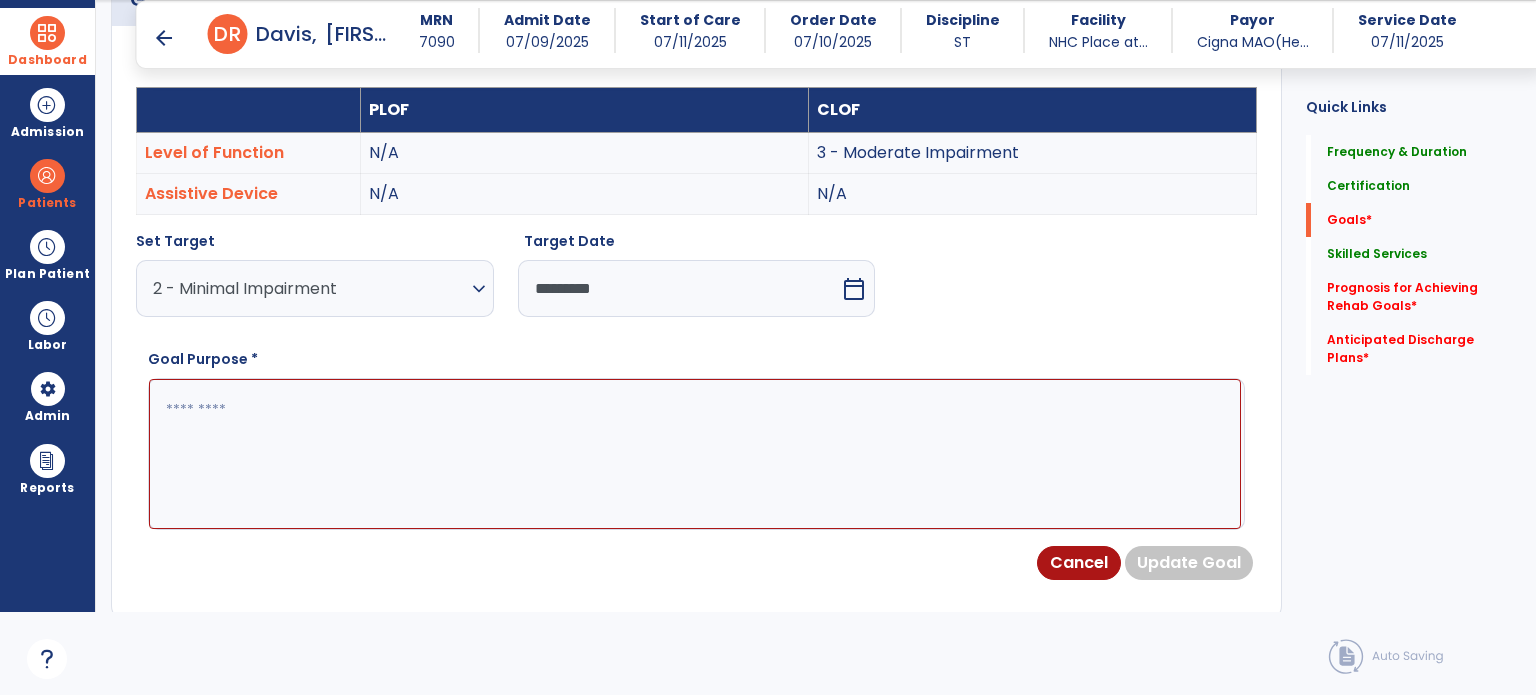 click at bounding box center [695, 454] 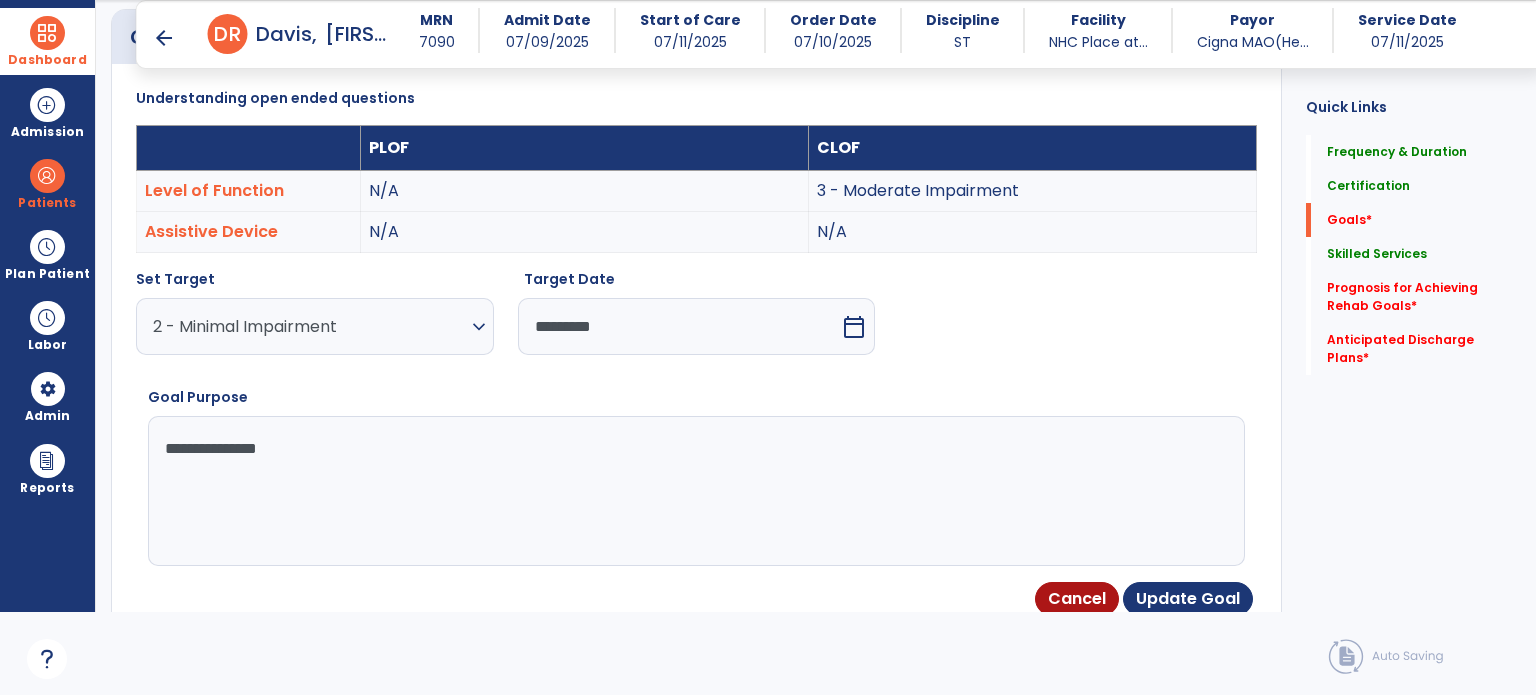 scroll, scrollTop: 532, scrollLeft: 0, axis: vertical 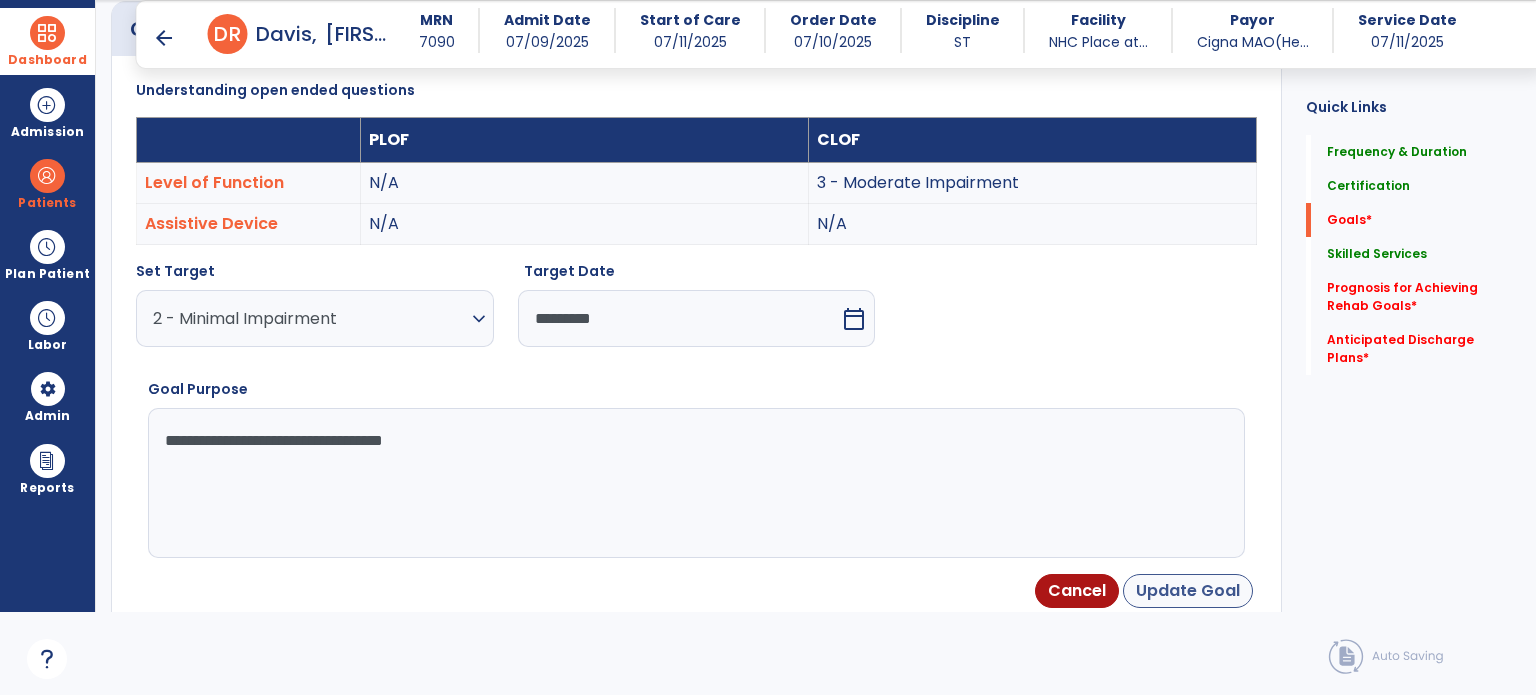 type on "**********" 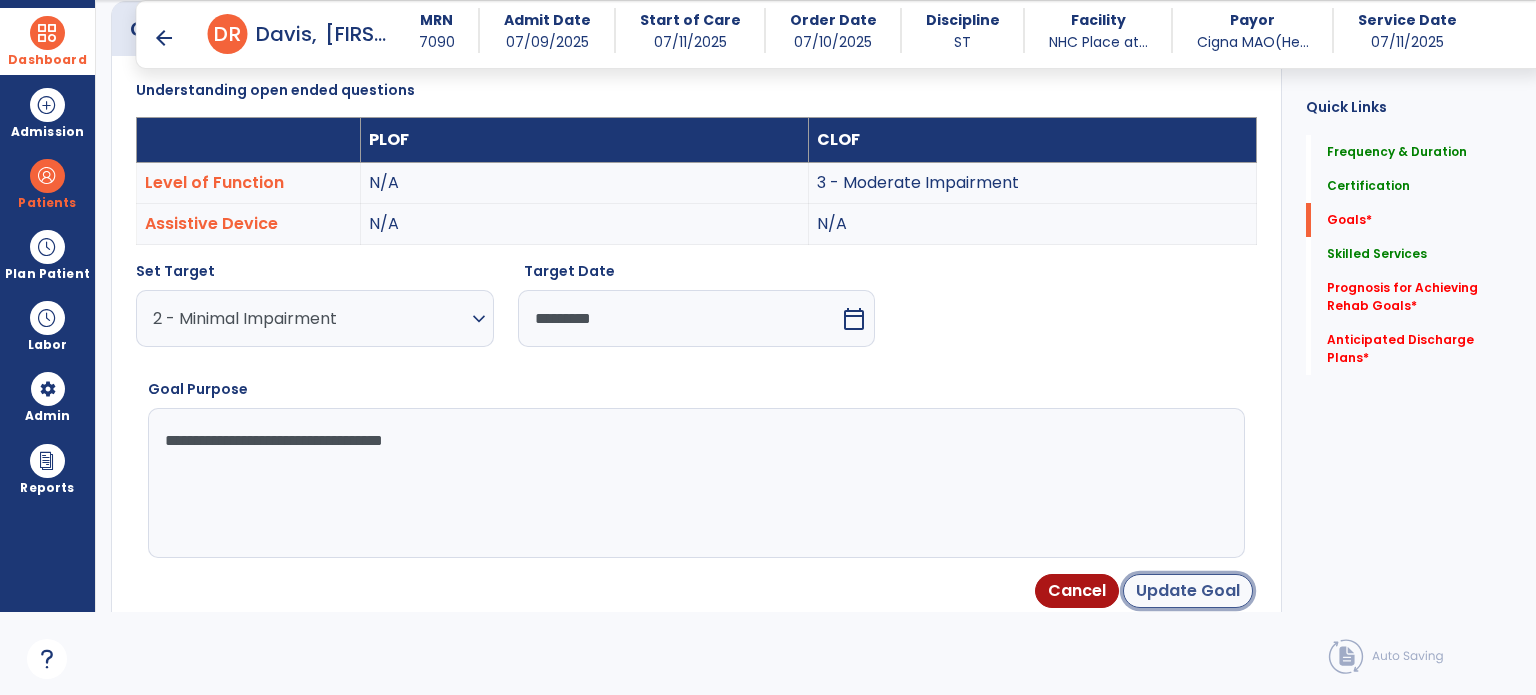 click on "Update Goal" at bounding box center [1188, 591] 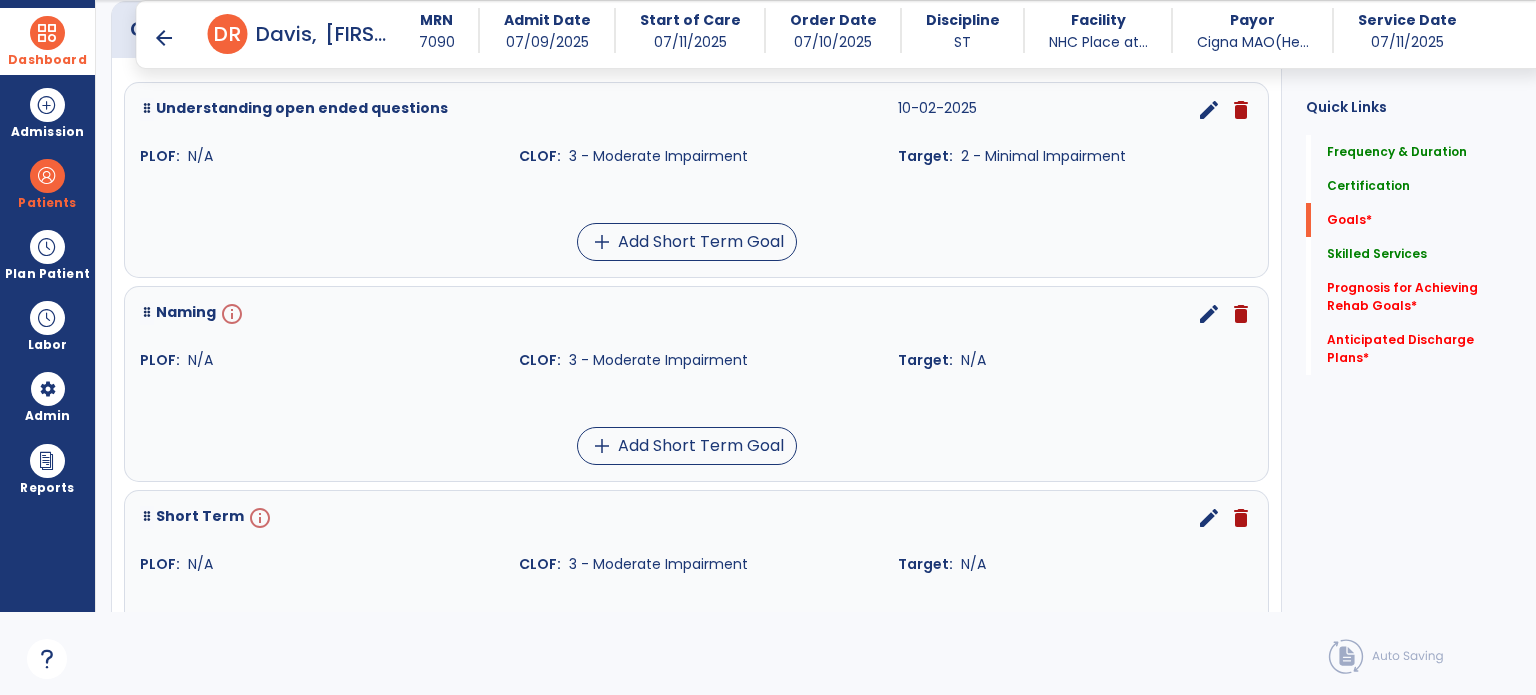 scroll, scrollTop: 0, scrollLeft: 0, axis: both 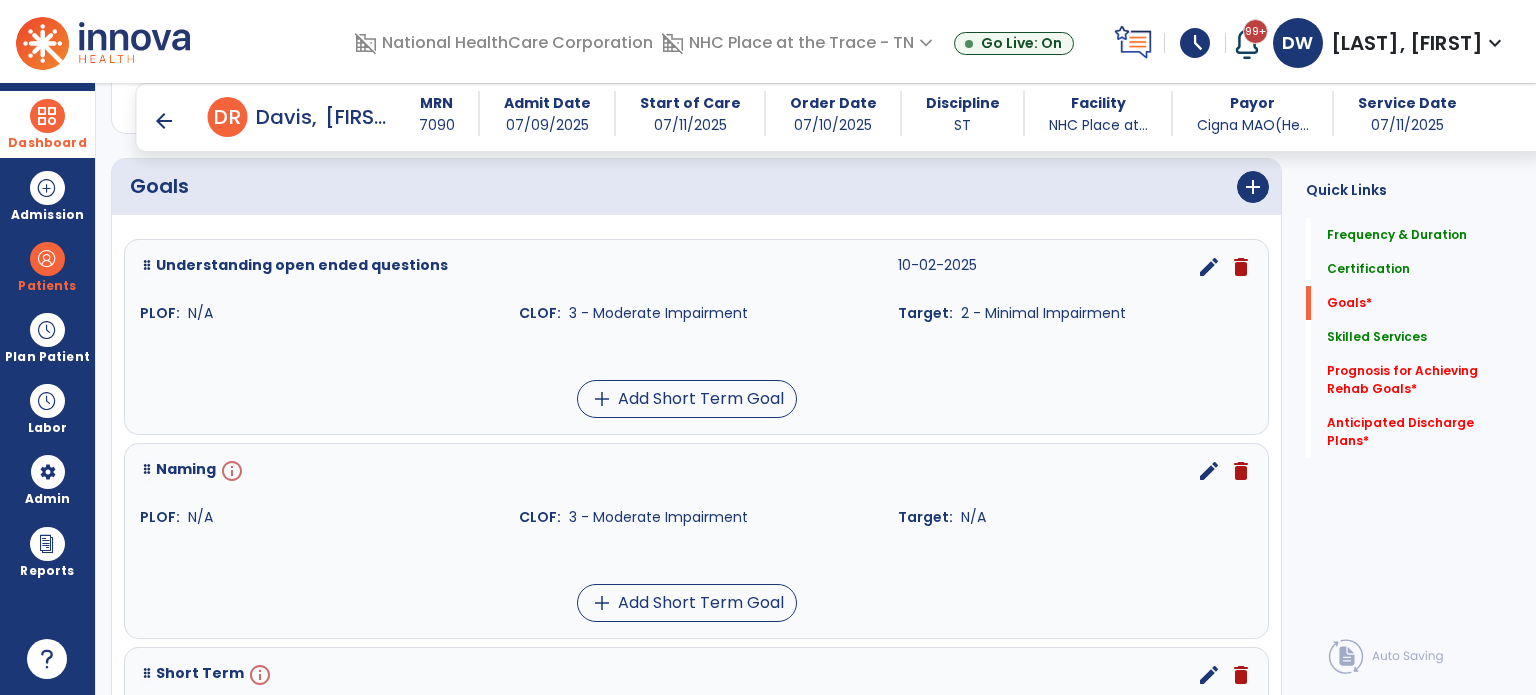 click on "Understanding open ended questions  10-02-2025  edit delete PLOF:    N/A CLOF:    3 - Moderate Impairment Target:    2 - Minimal Impairment add  Add Short Term Goal" at bounding box center (696, 337) 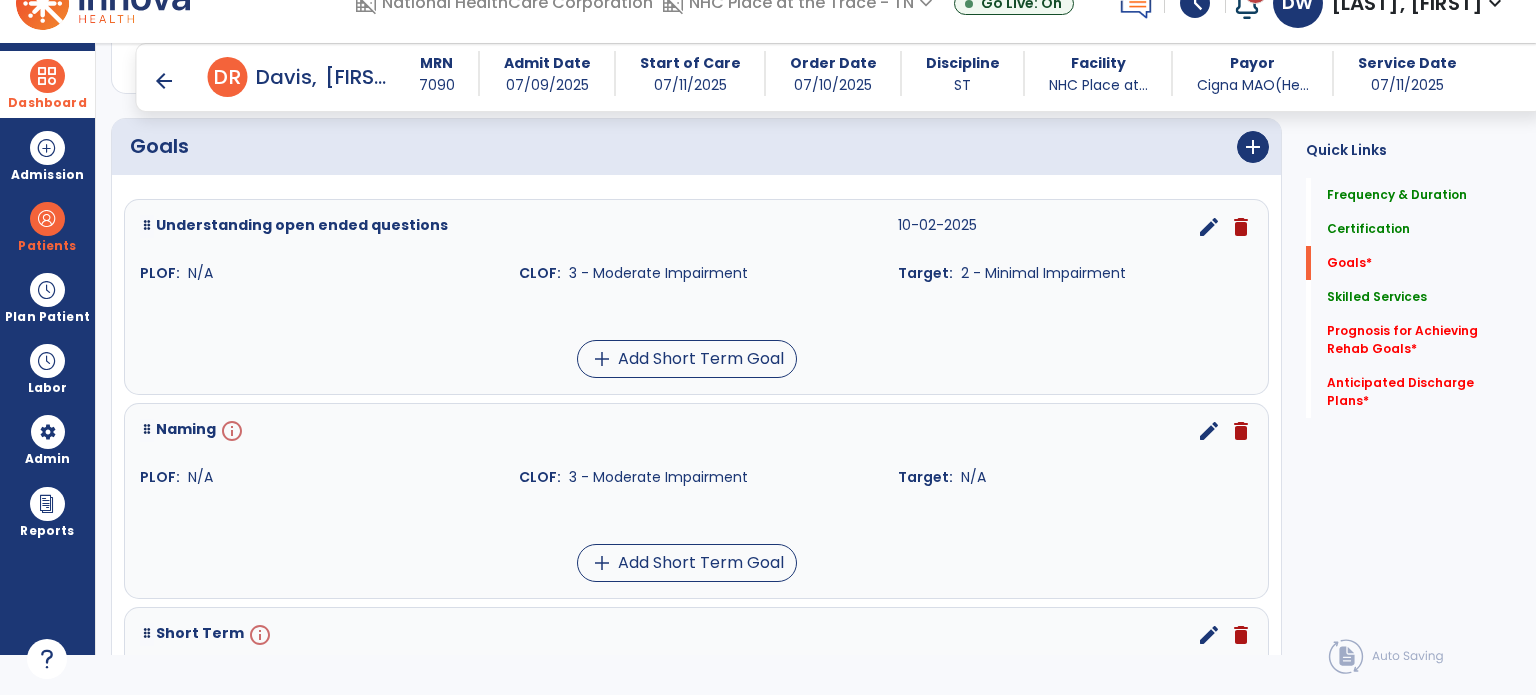 scroll, scrollTop: 529, scrollLeft: 0, axis: vertical 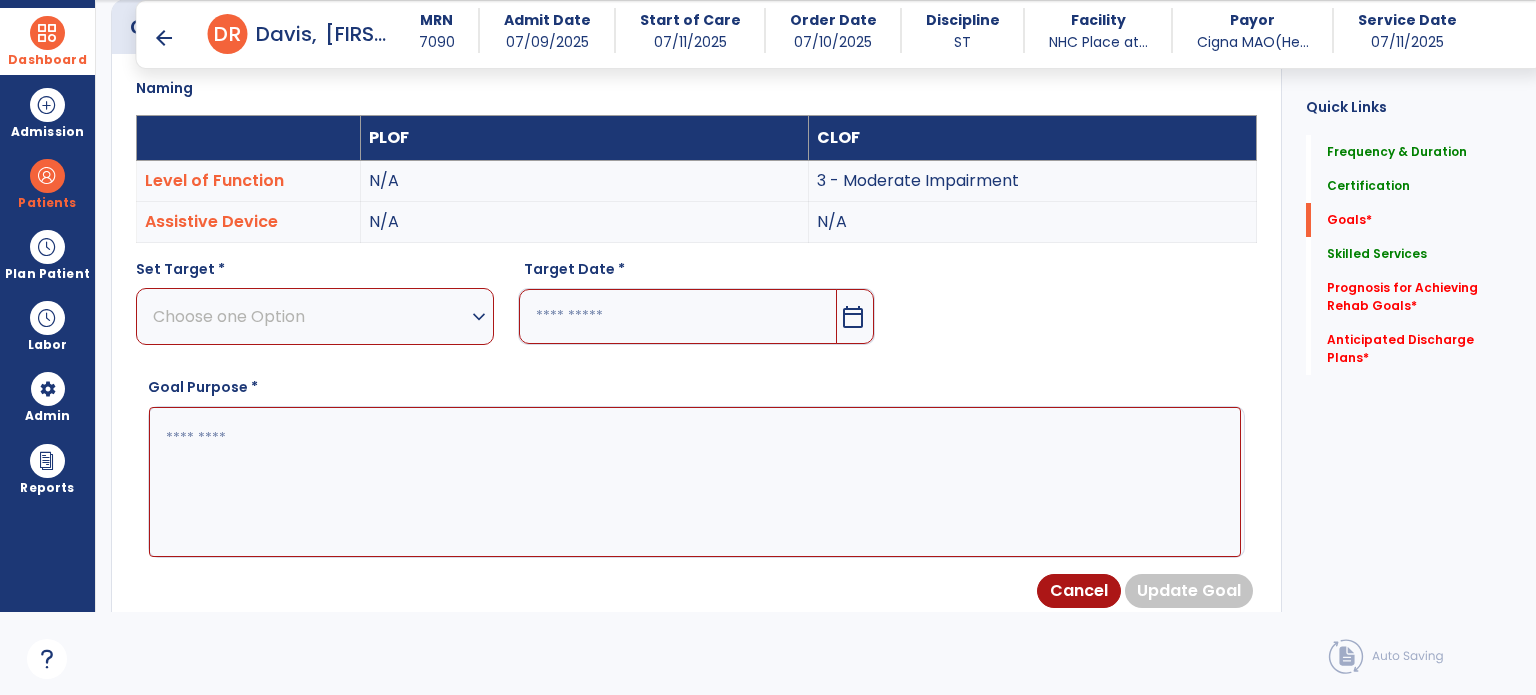 click on "Choose one Option" at bounding box center (310, 316) 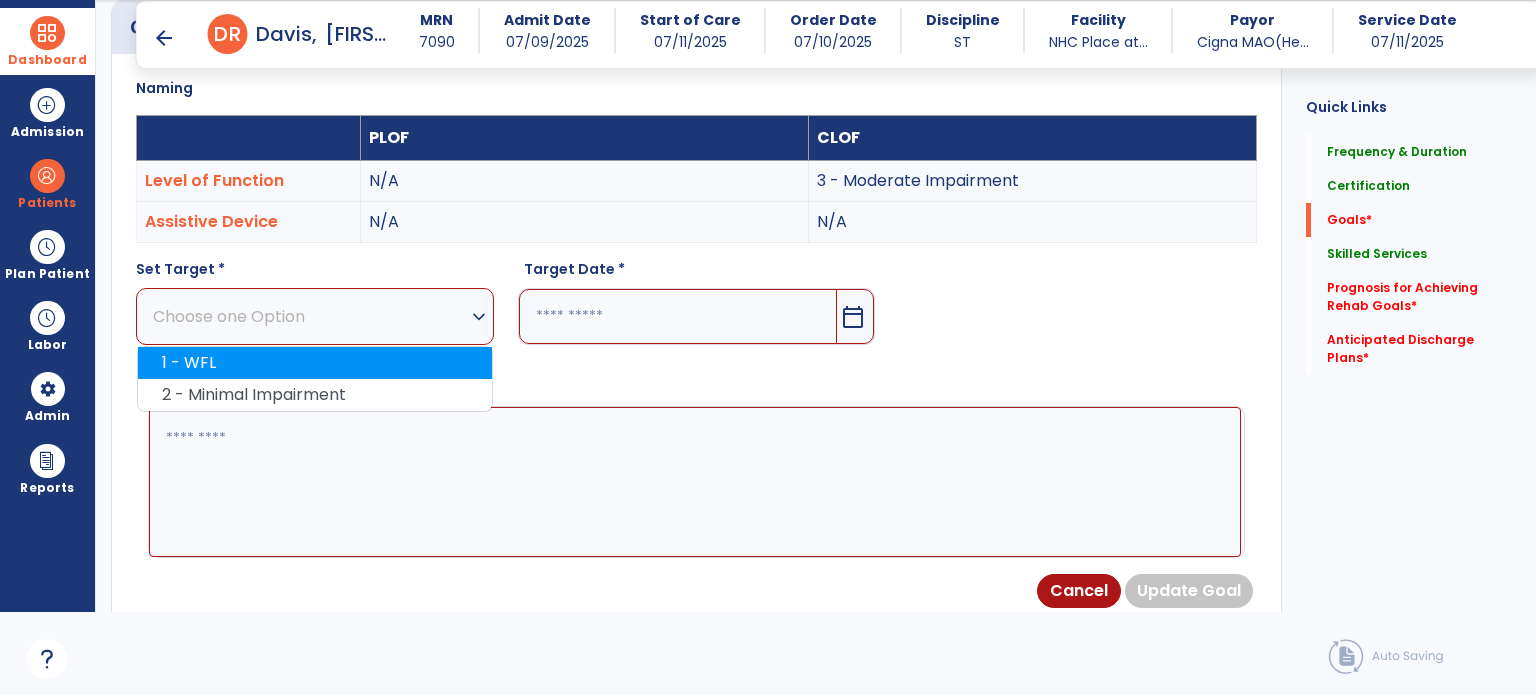 click on "1 - WFL" at bounding box center [315, 363] 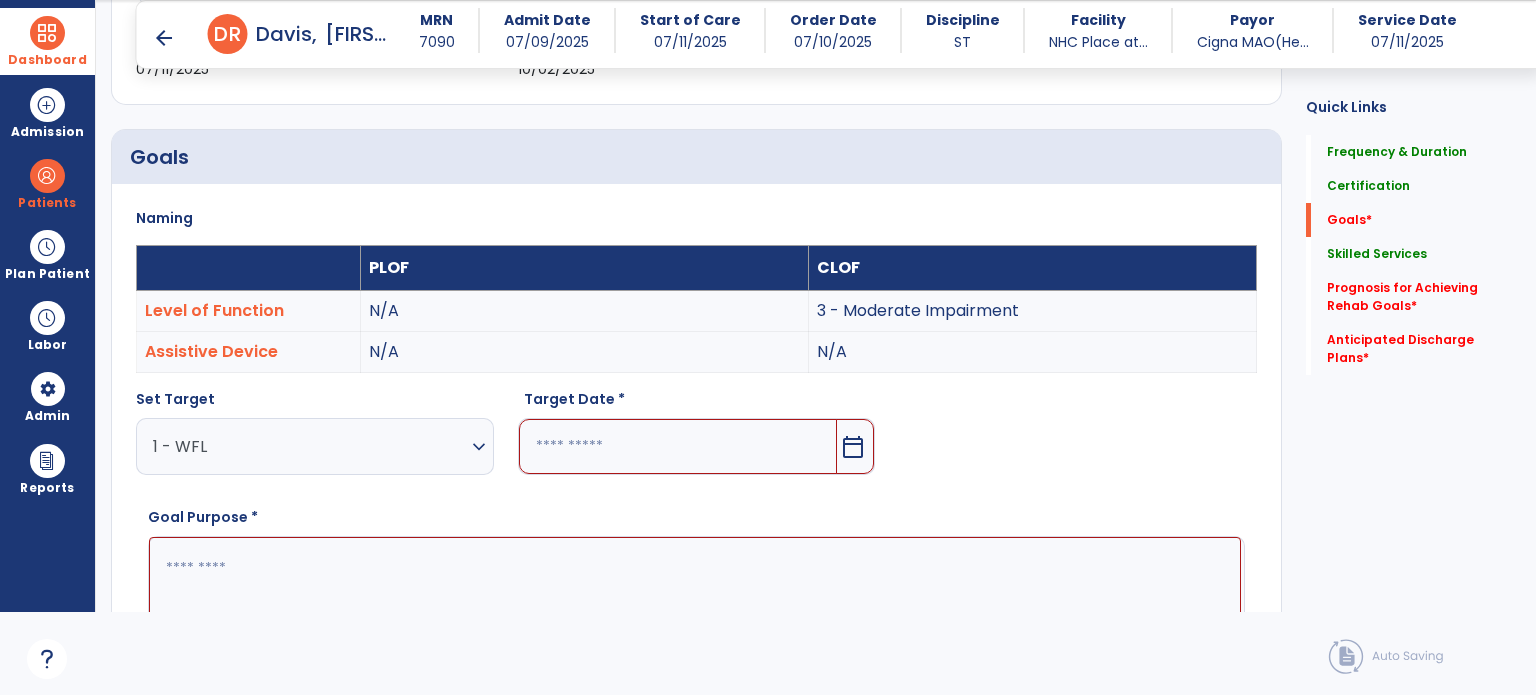 scroll, scrollTop: 420, scrollLeft: 0, axis: vertical 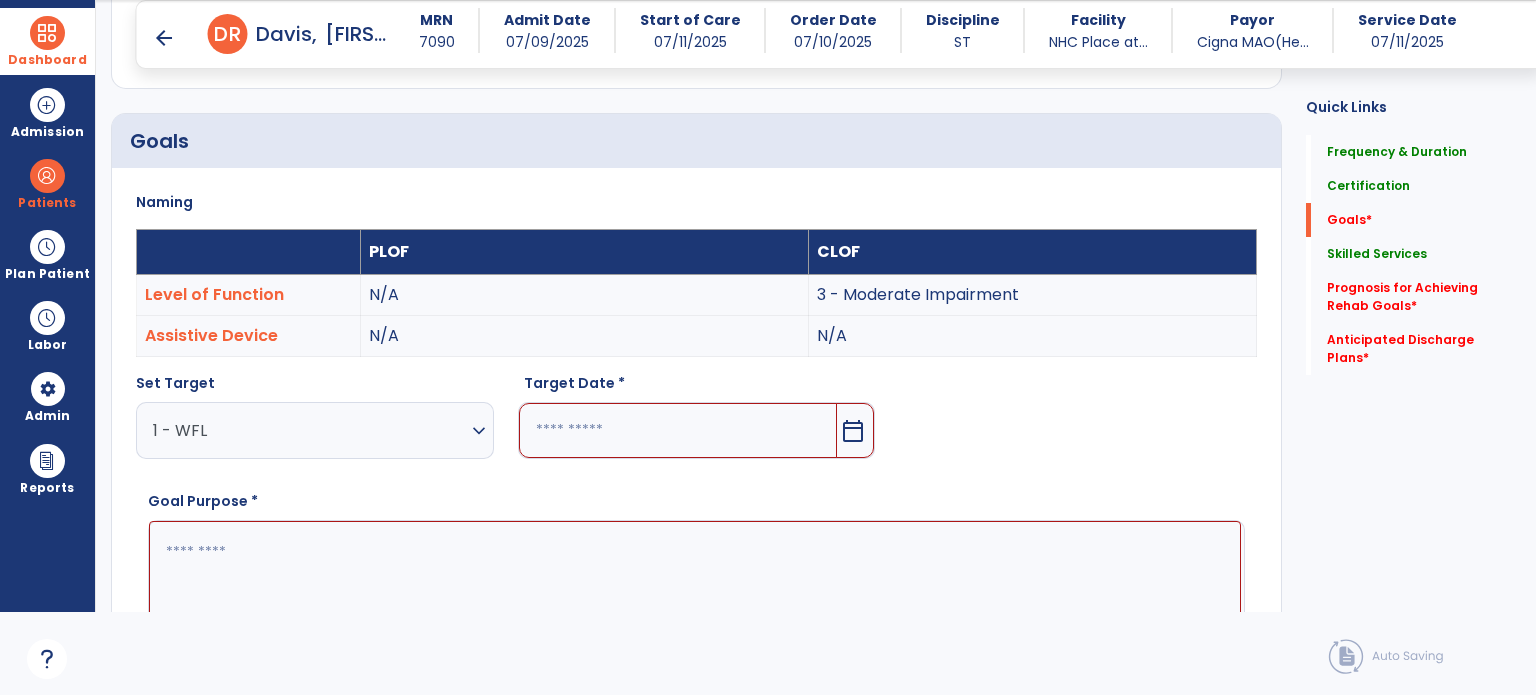 click on "calendar_today" at bounding box center [853, 431] 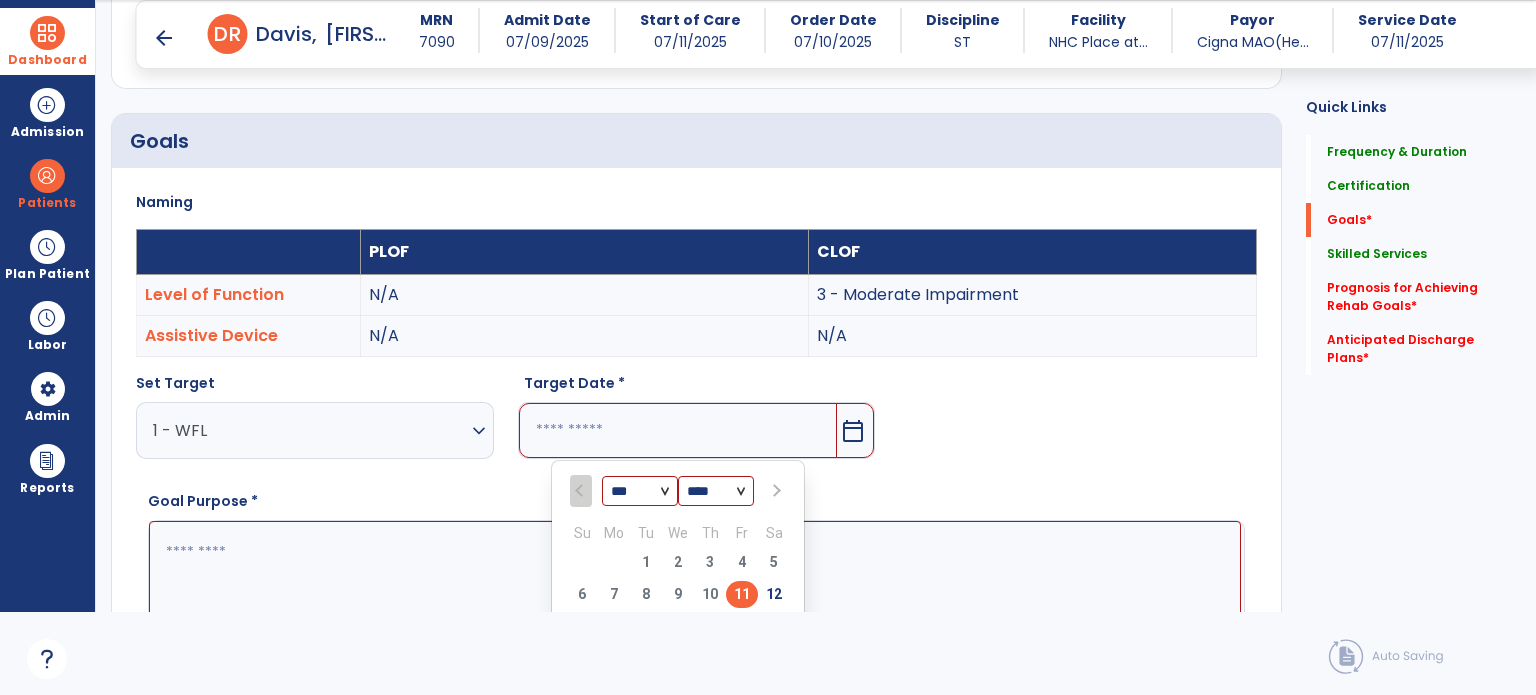 click at bounding box center (774, 491) 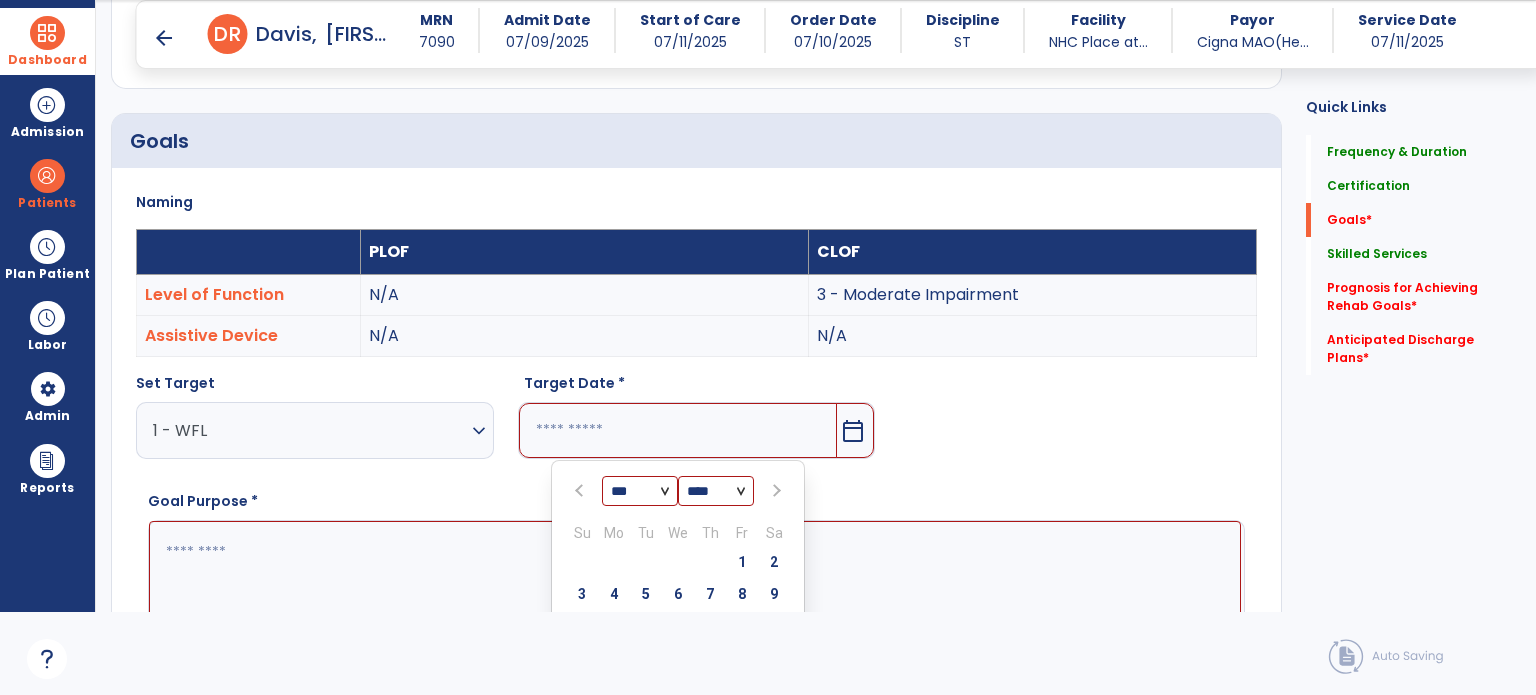 click at bounding box center [774, 491] 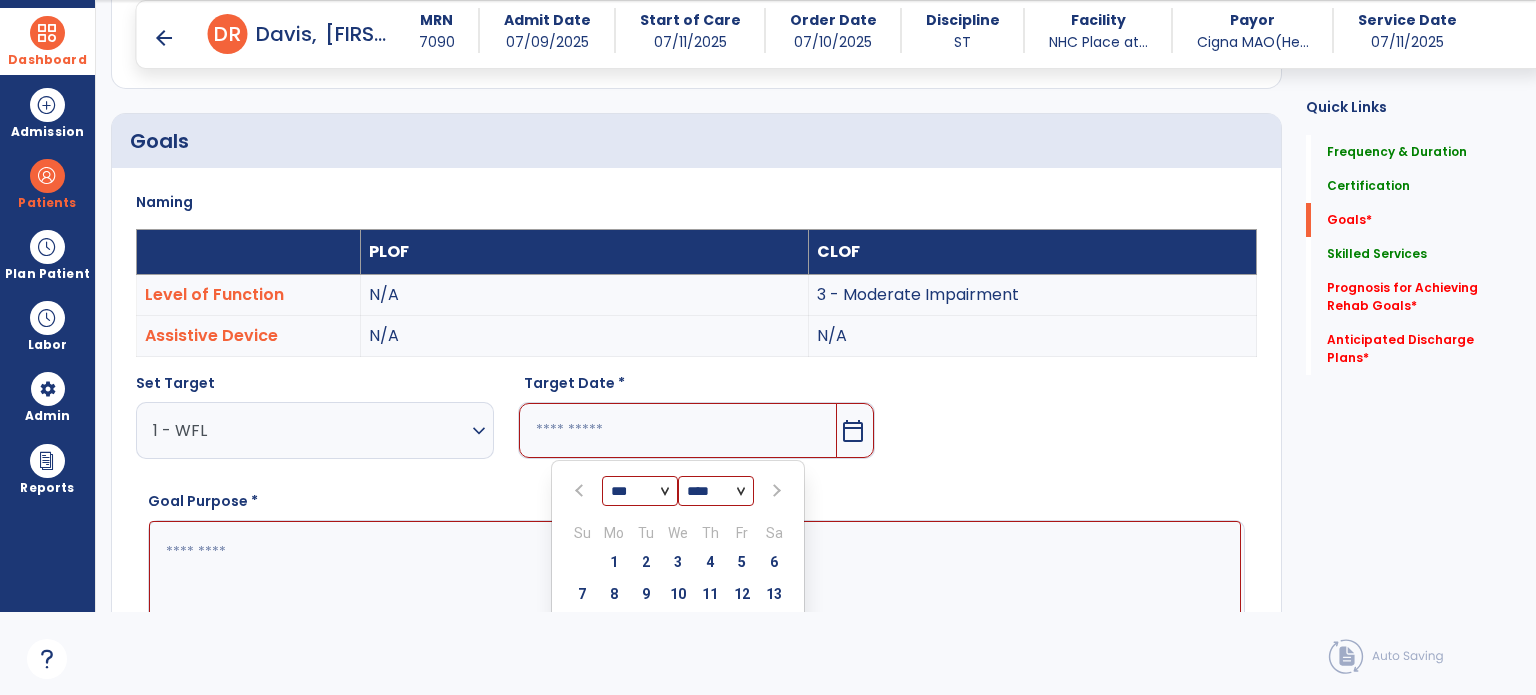 click at bounding box center [774, 491] 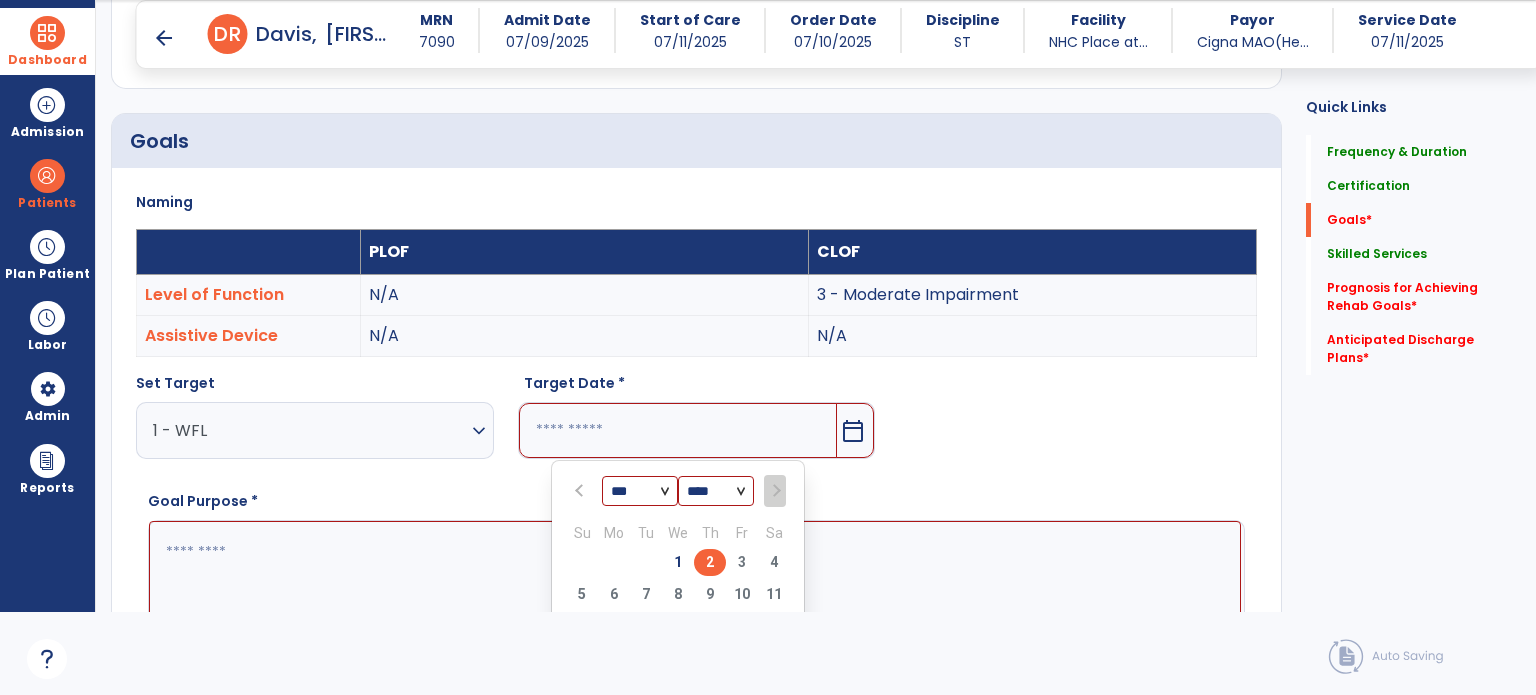 click on "2" at bounding box center [710, 562] 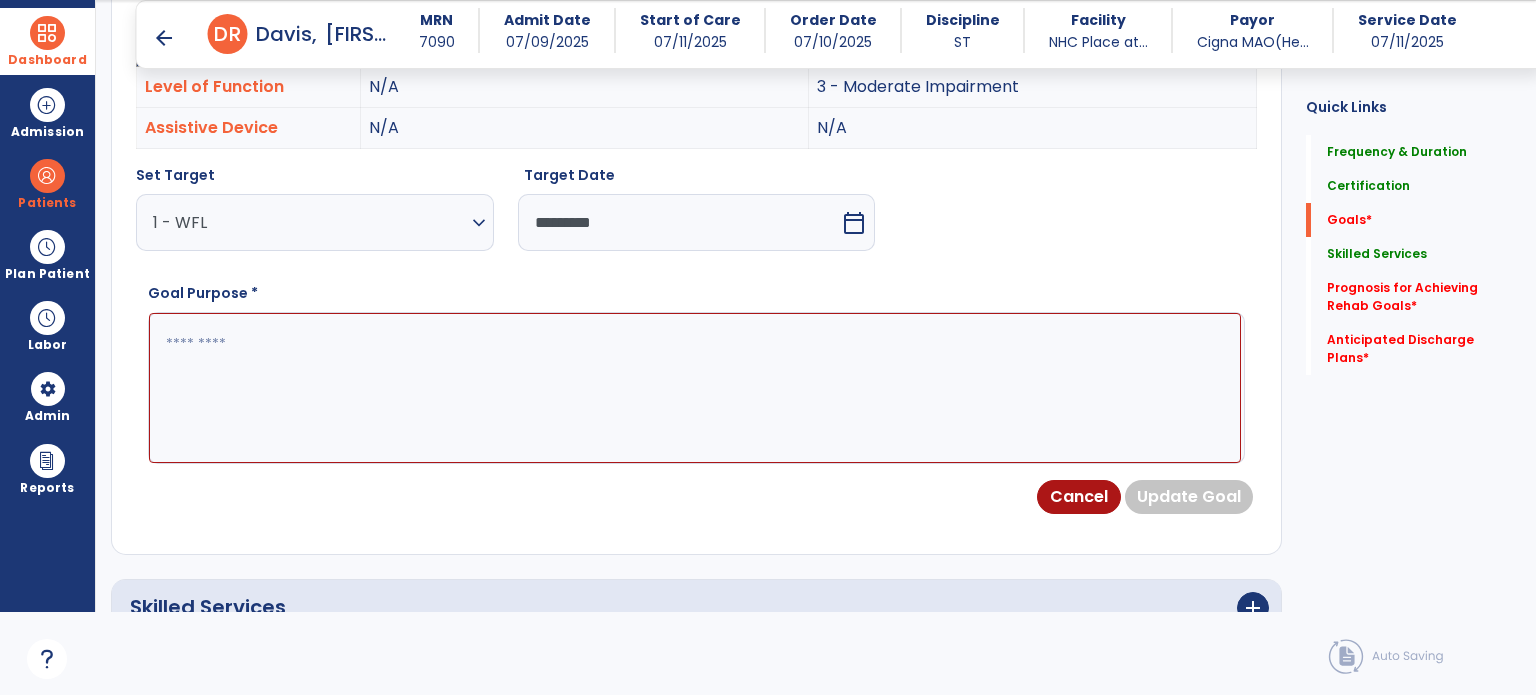 scroll, scrollTop: 632, scrollLeft: 0, axis: vertical 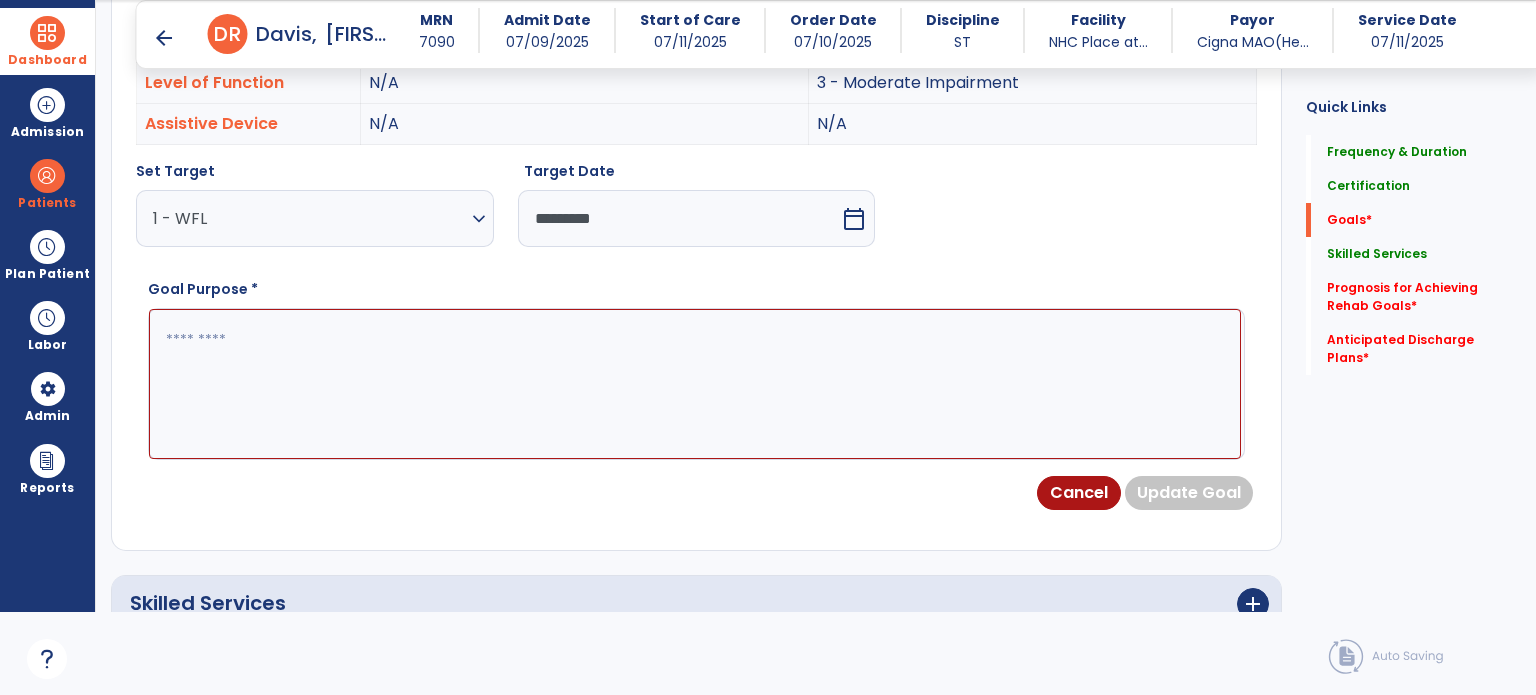 click at bounding box center [695, 384] 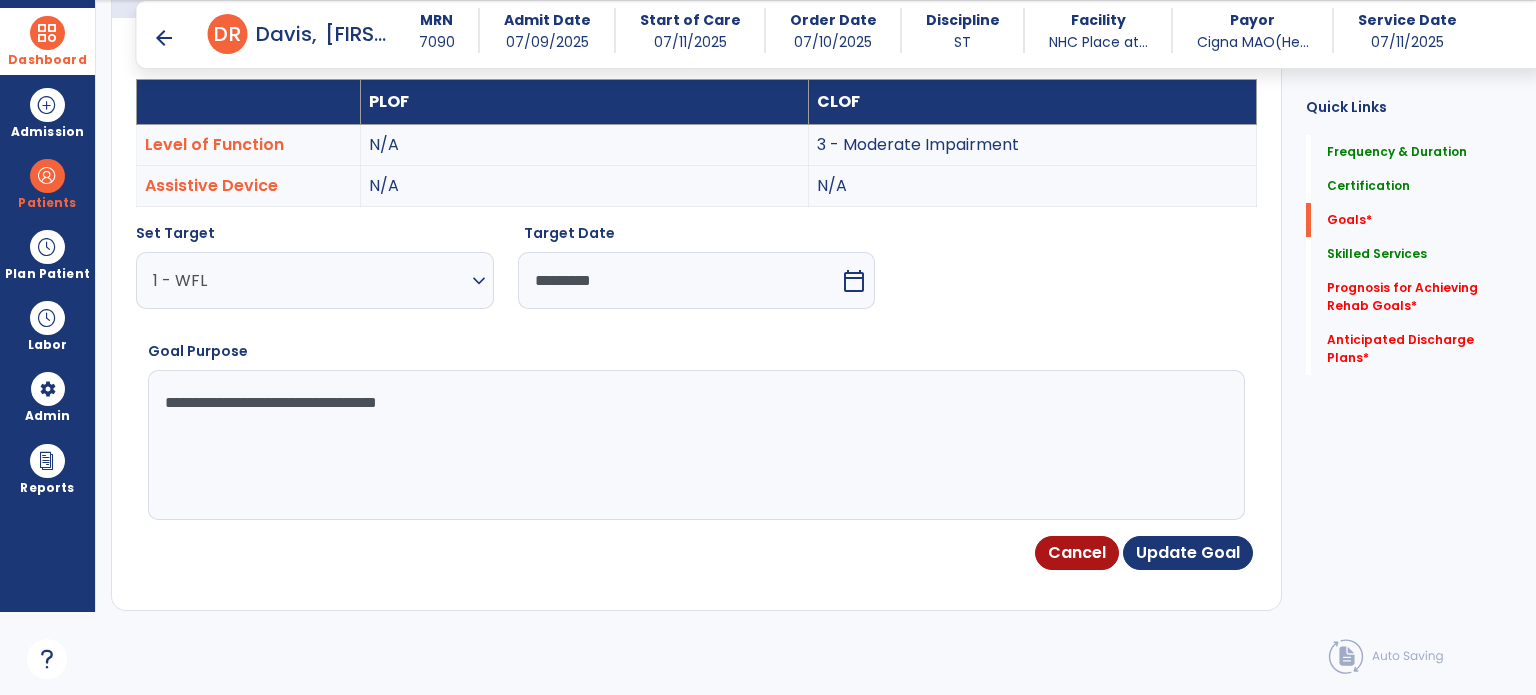 scroll, scrollTop: 624, scrollLeft: 0, axis: vertical 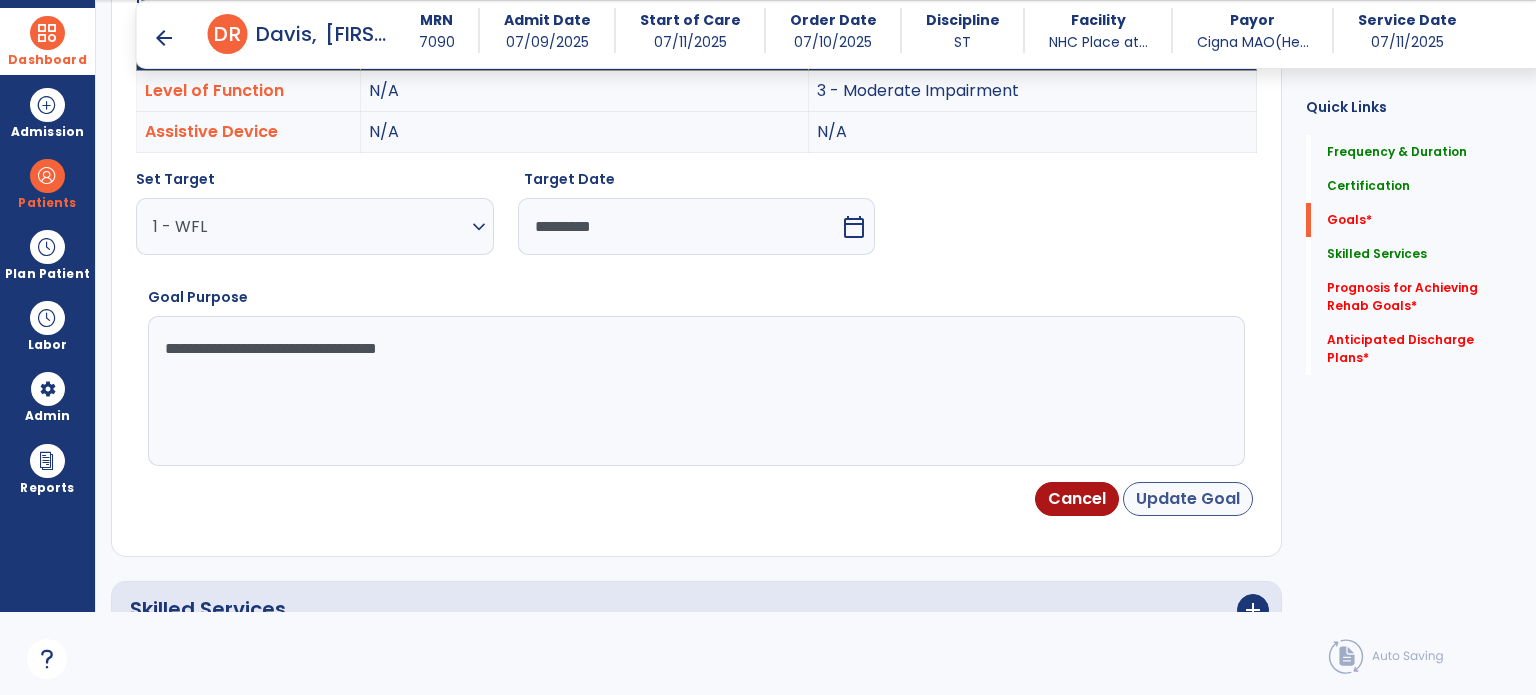 type on "**********" 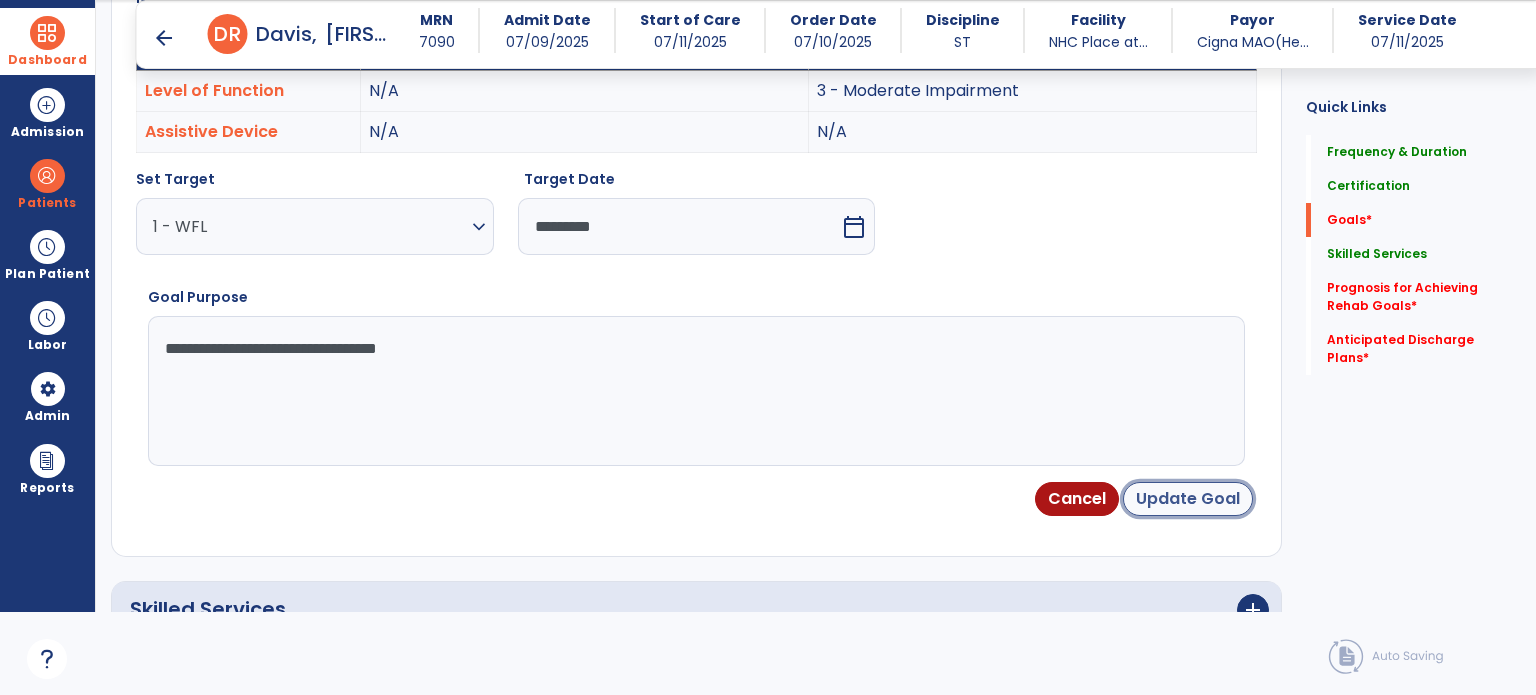click on "Update Goal" at bounding box center (1188, 499) 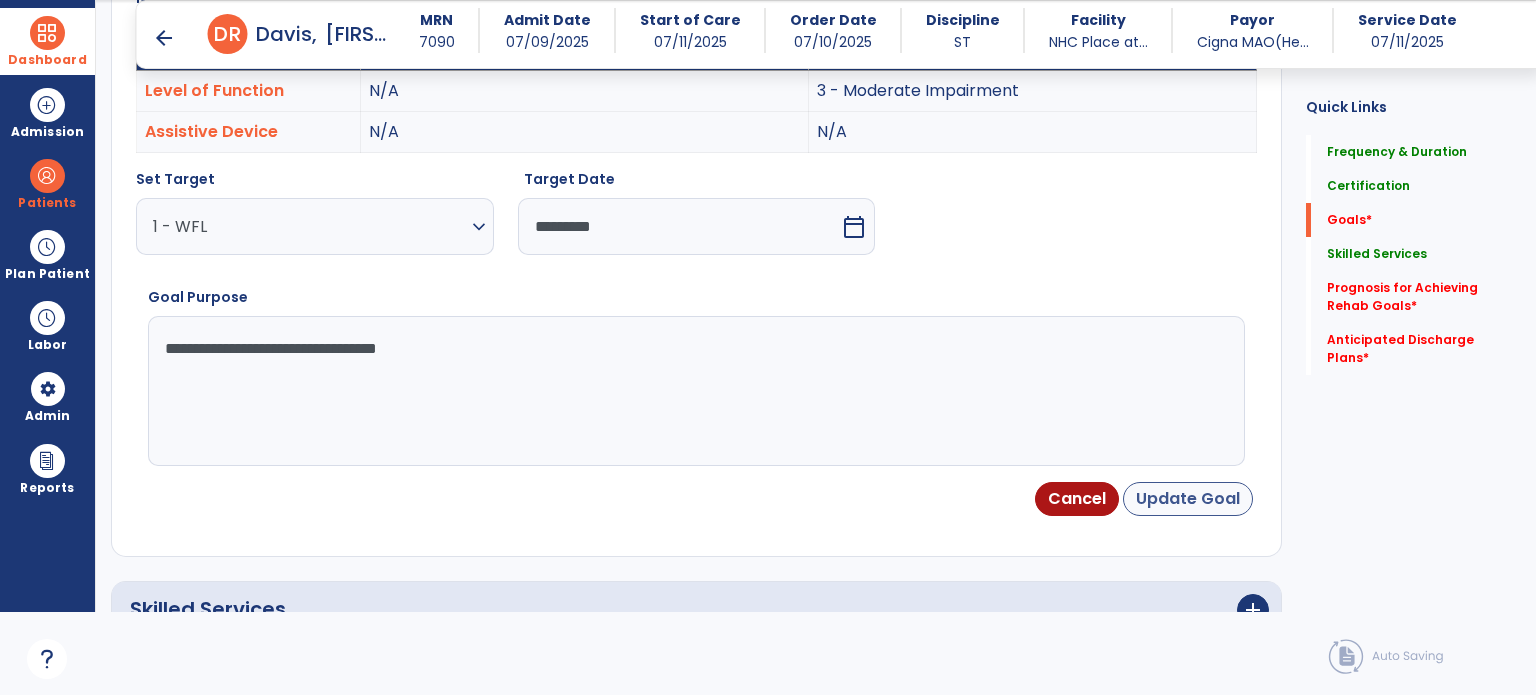 scroll, scrollTop: 34, scrollLeft: 0, axis: vertical 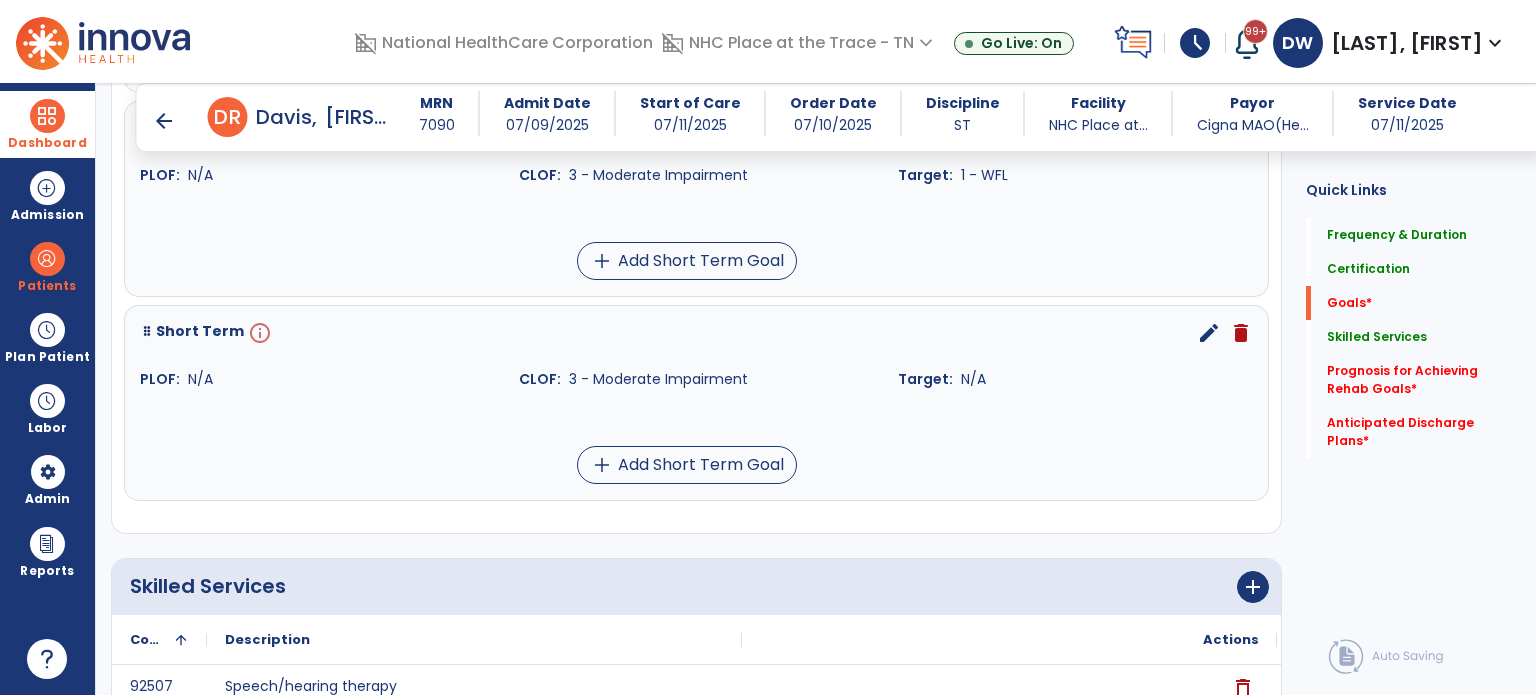 click on "info" at bounding box center [258, 333] 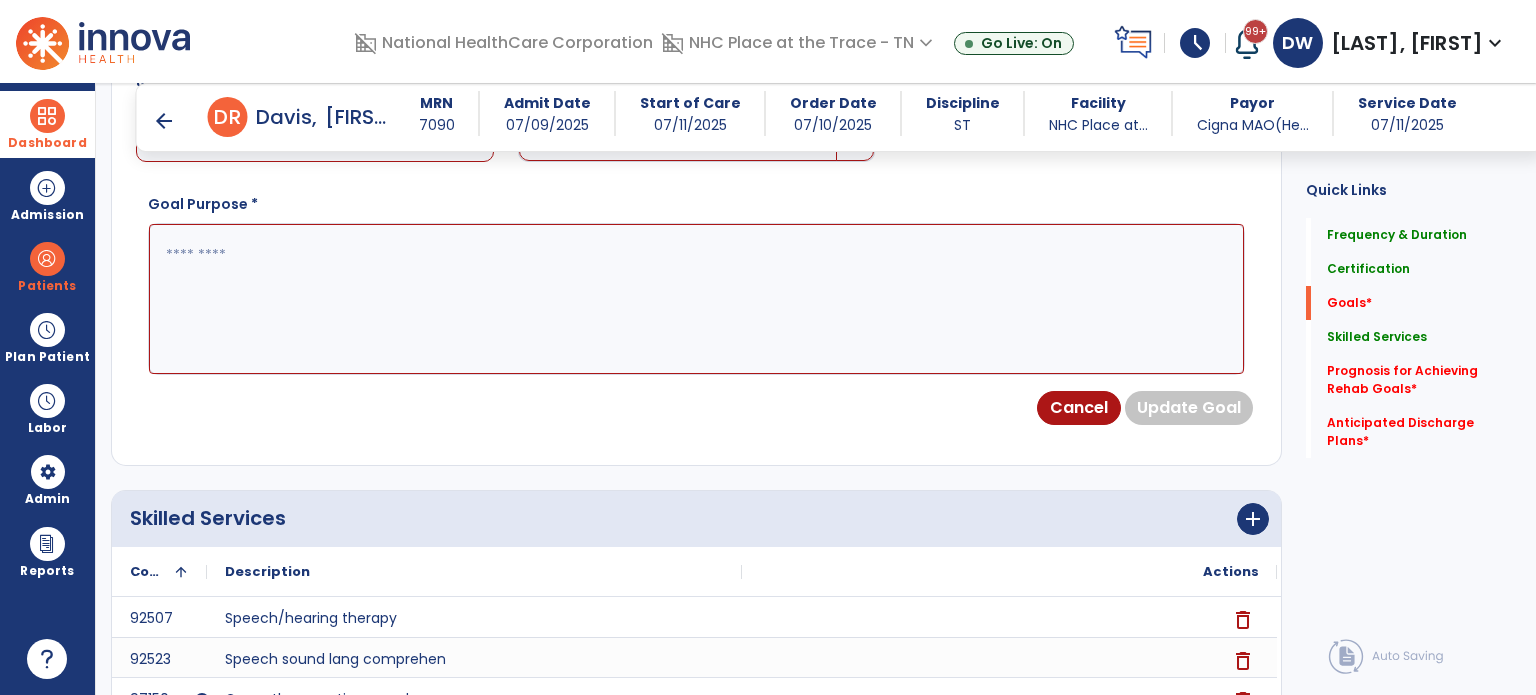 scroll, scrollTop: 738, scrollLeft: 0, axis: vertical 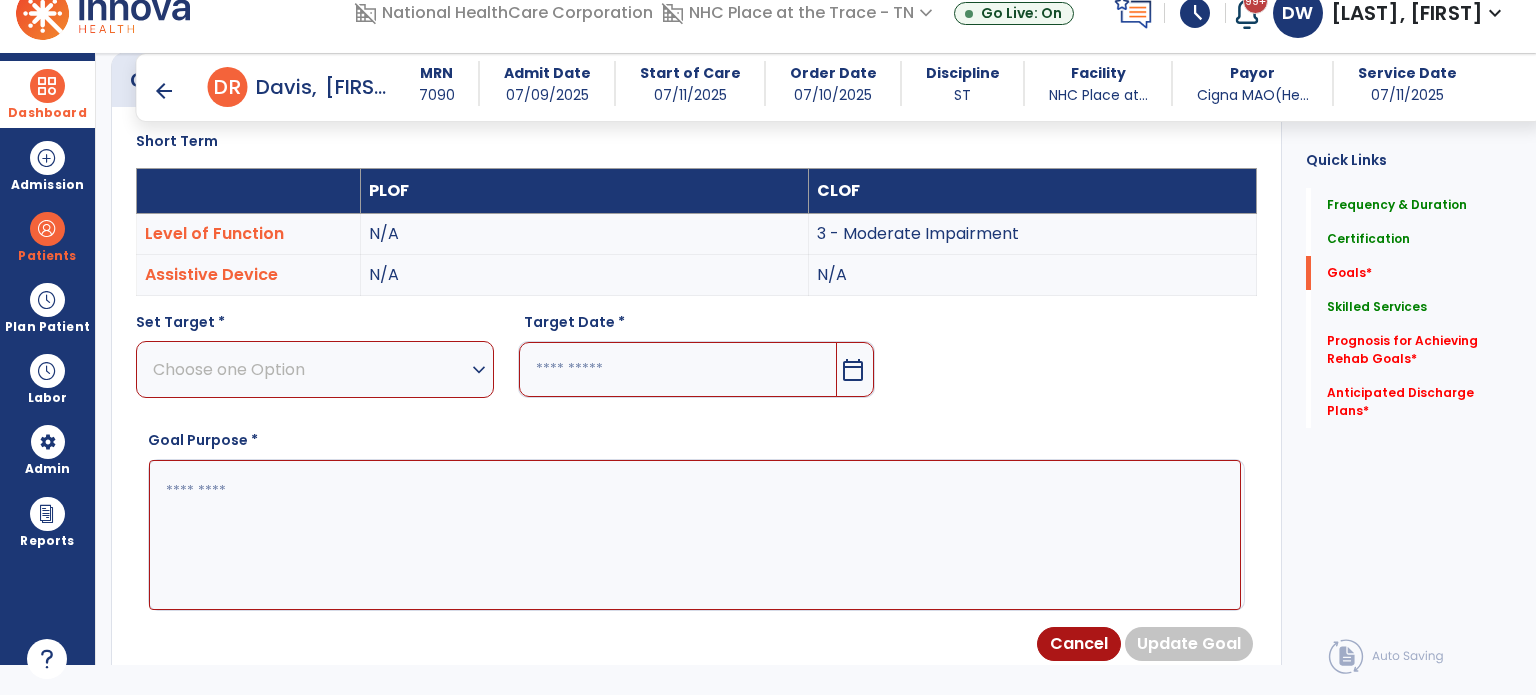 click on "Choose one Option" at bounding box center [310, 369] 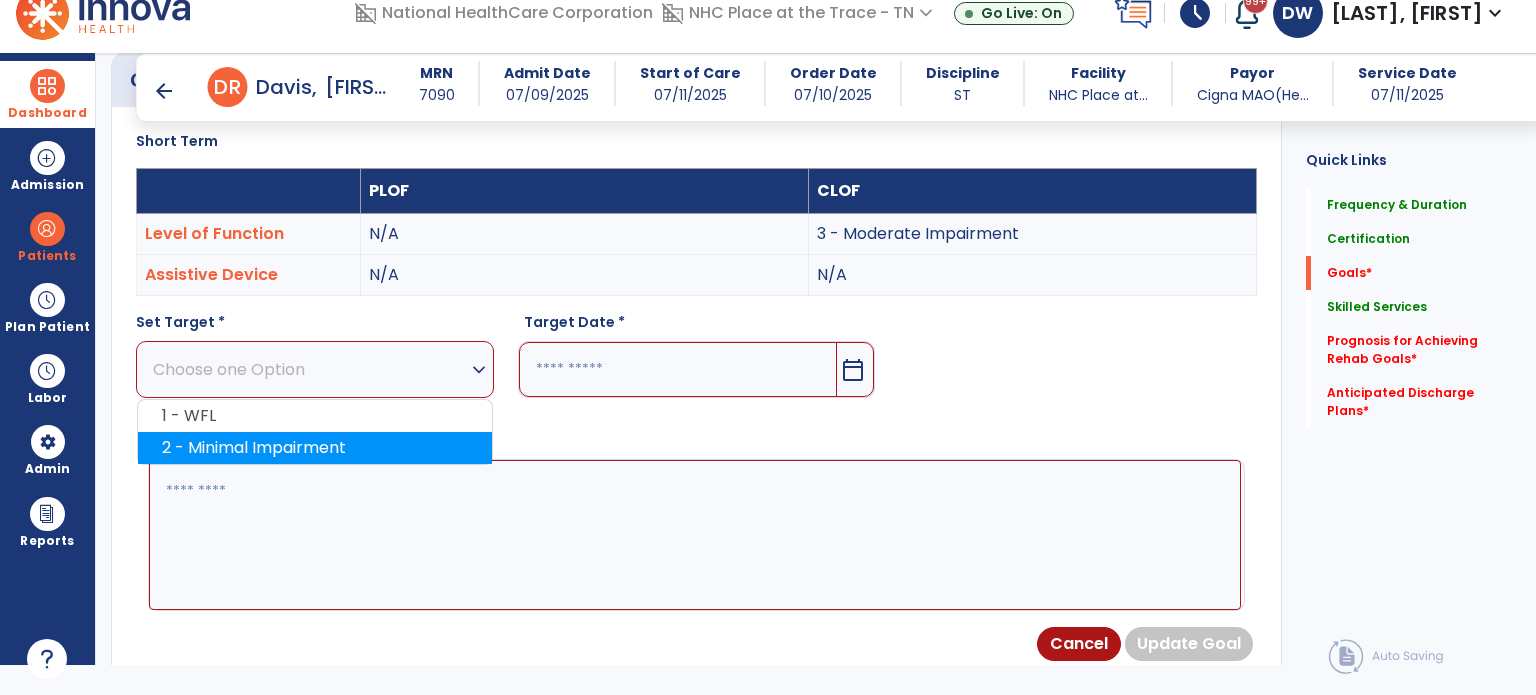 click on "2 - Minimal Impairment" at bounding box center (315, 448) 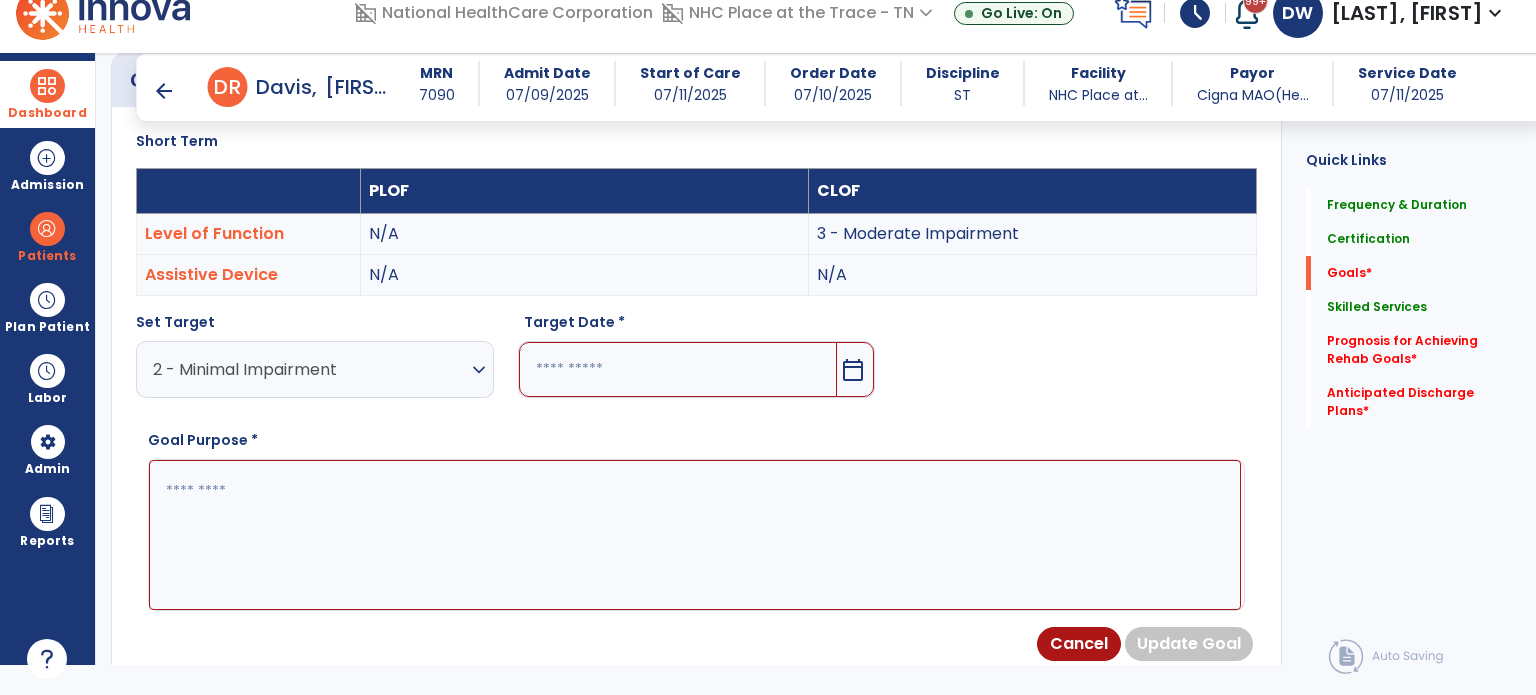 click on "calendar_today" at bounding box center [855, 369] 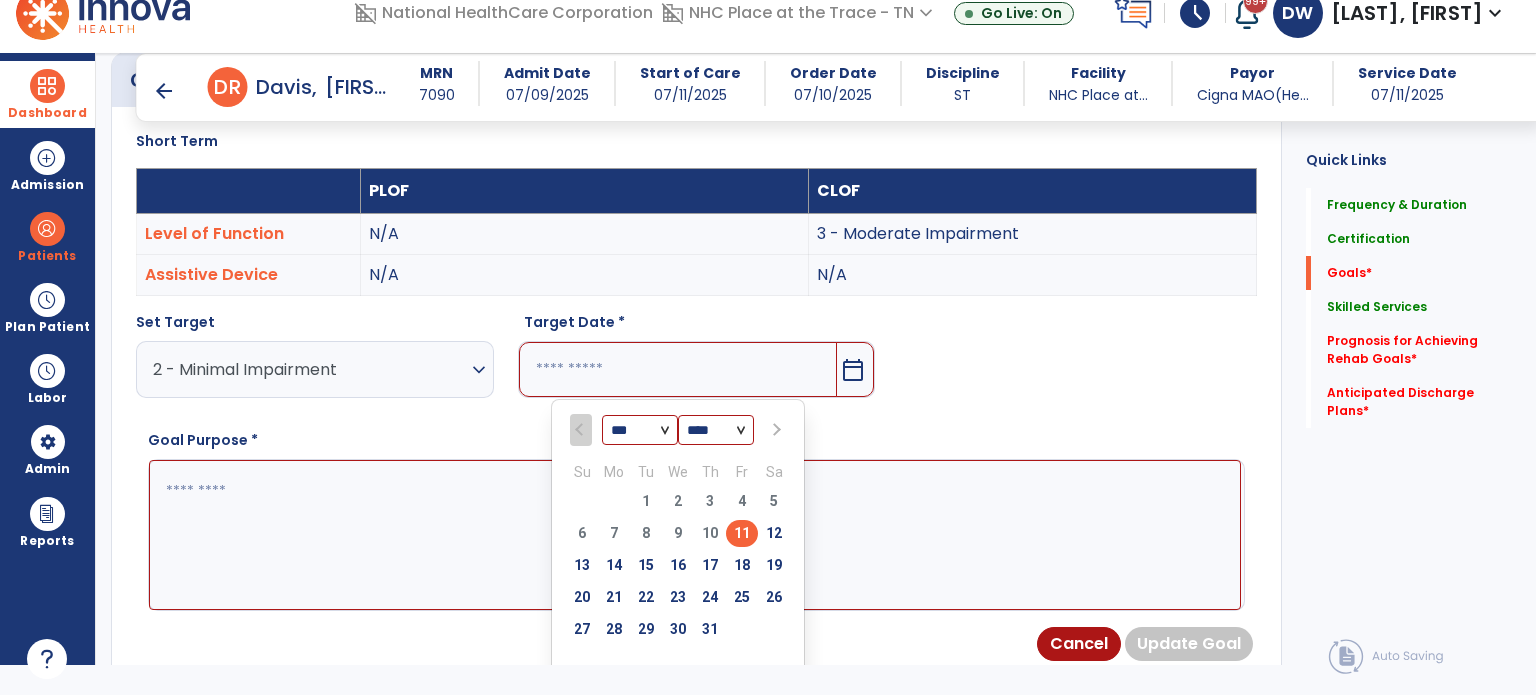 click at bounding box center (775, 430) 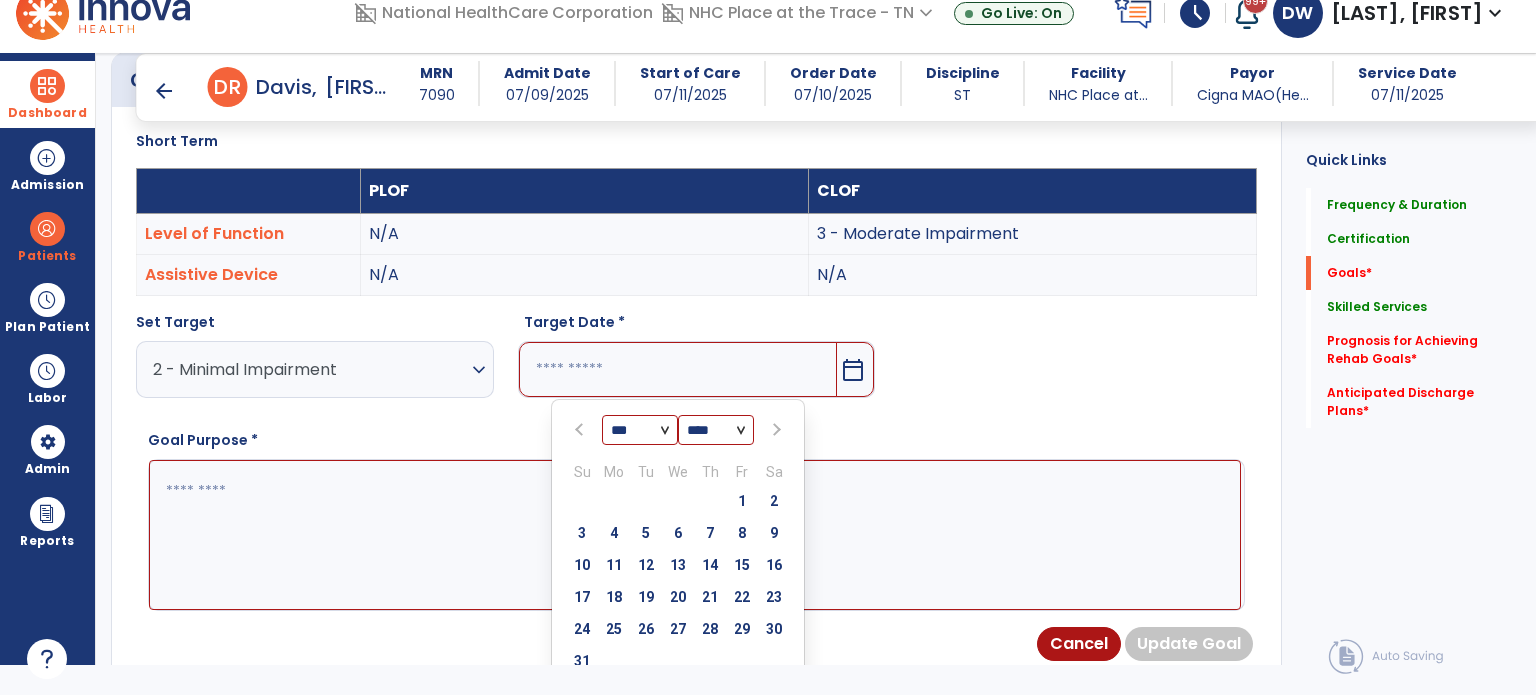 click at bounding box center [775, 430] 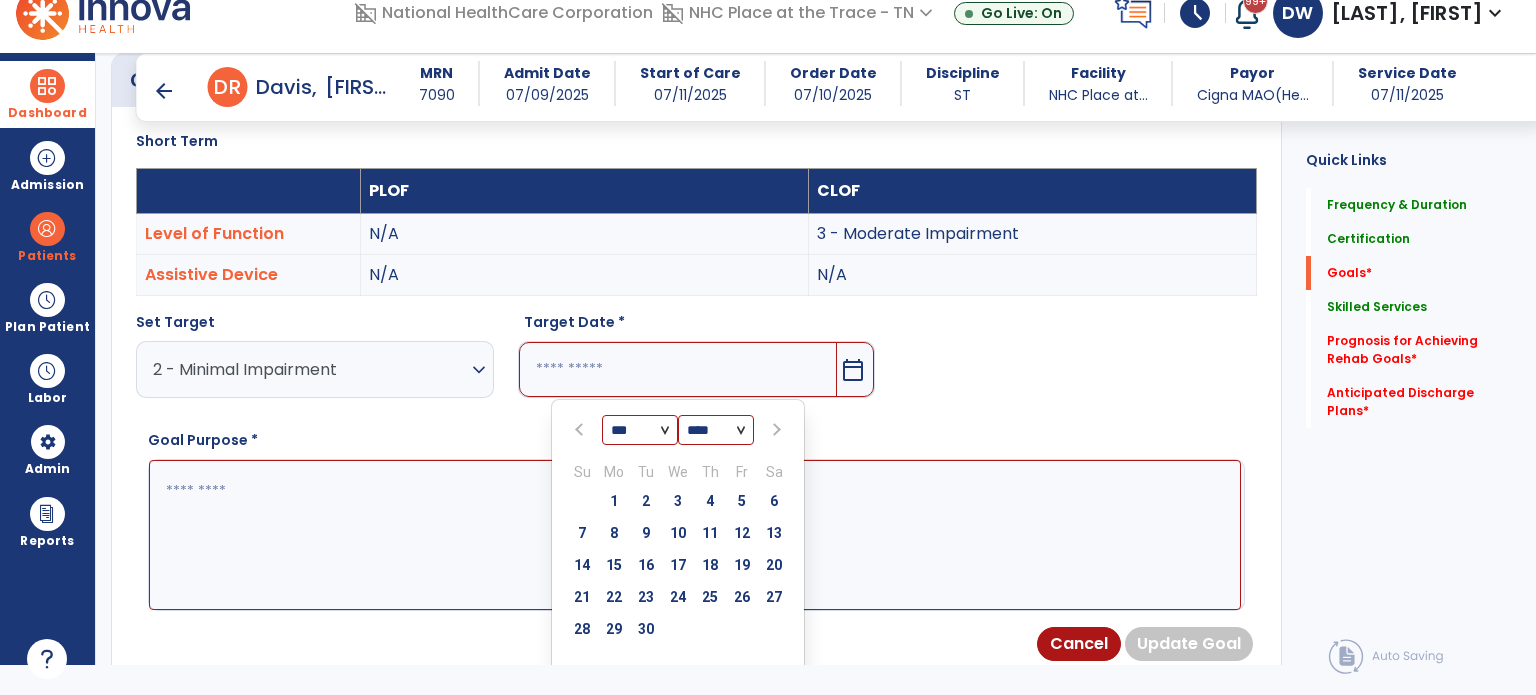 click at bounding box center [775, 430] 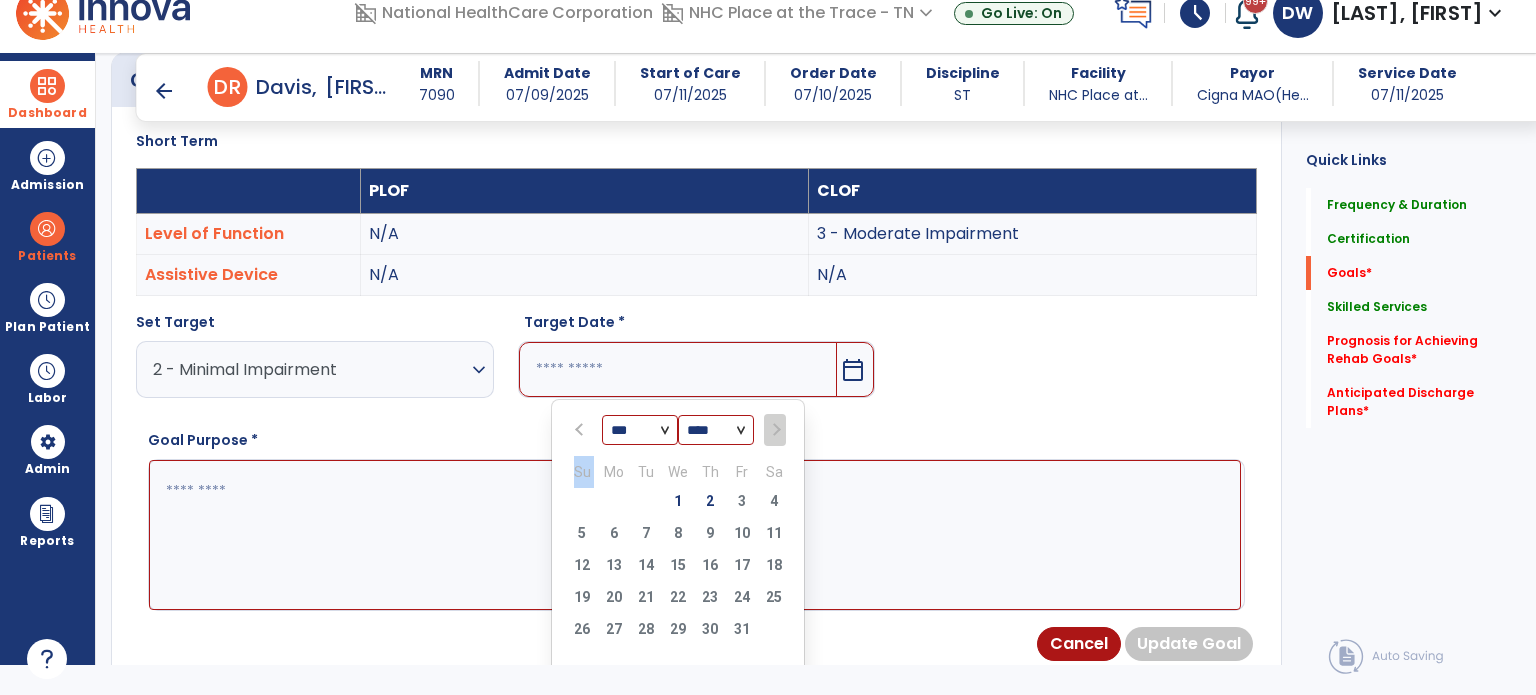 click at bounding box center [774, 430] 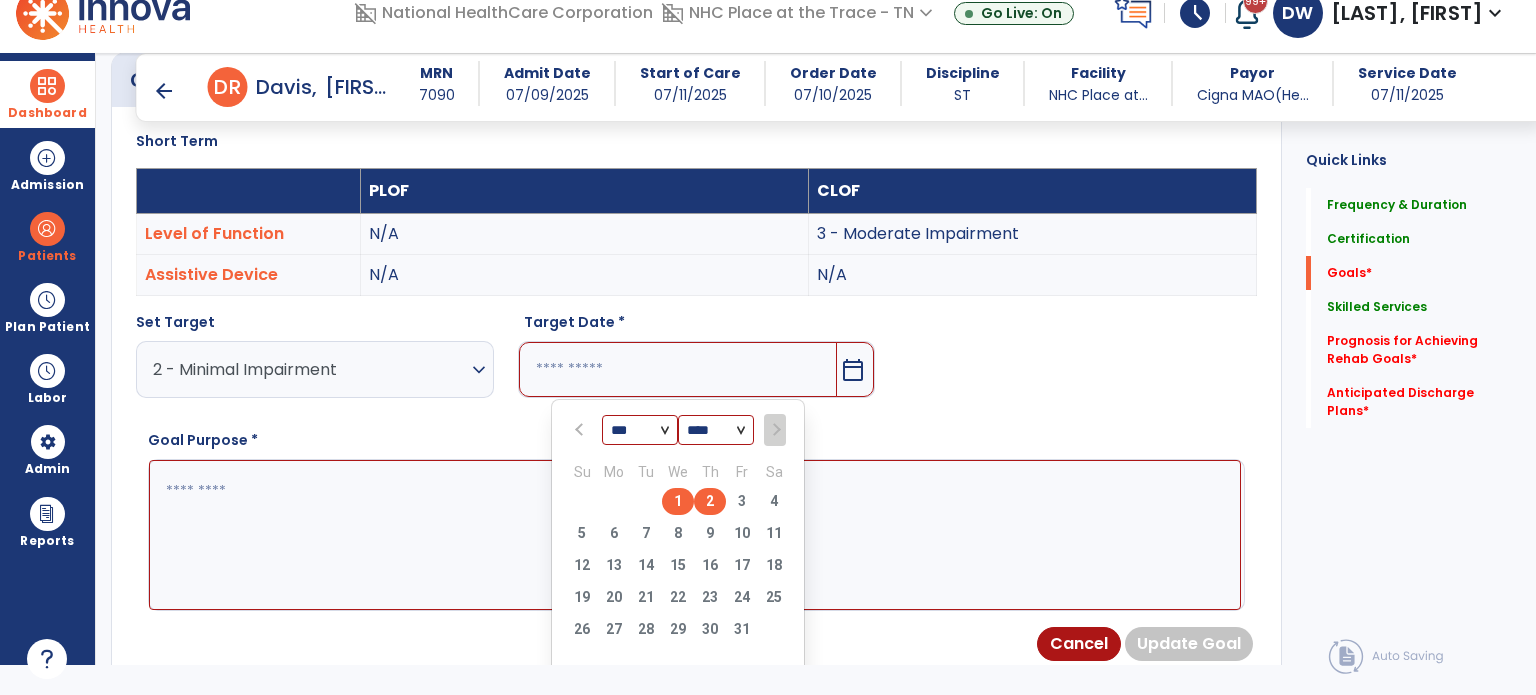 click on "2" at bounding box center [710, 501] 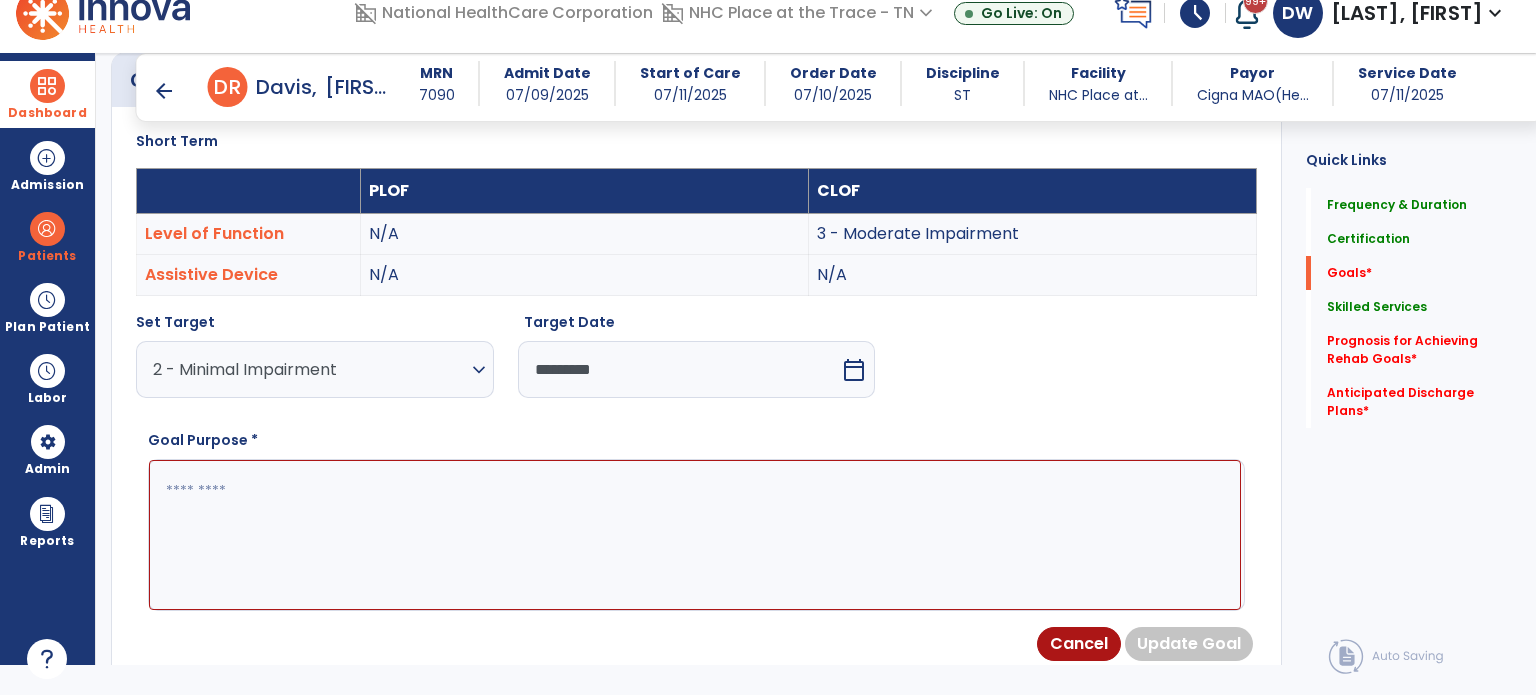 click on "Set Target   2 - Minimal Impairment   expand_more   1 - WFL   2 - Minimal Impairment  Target Date  *********  calendar_today  Goal Purpose *" at bounding box center [696, 461] 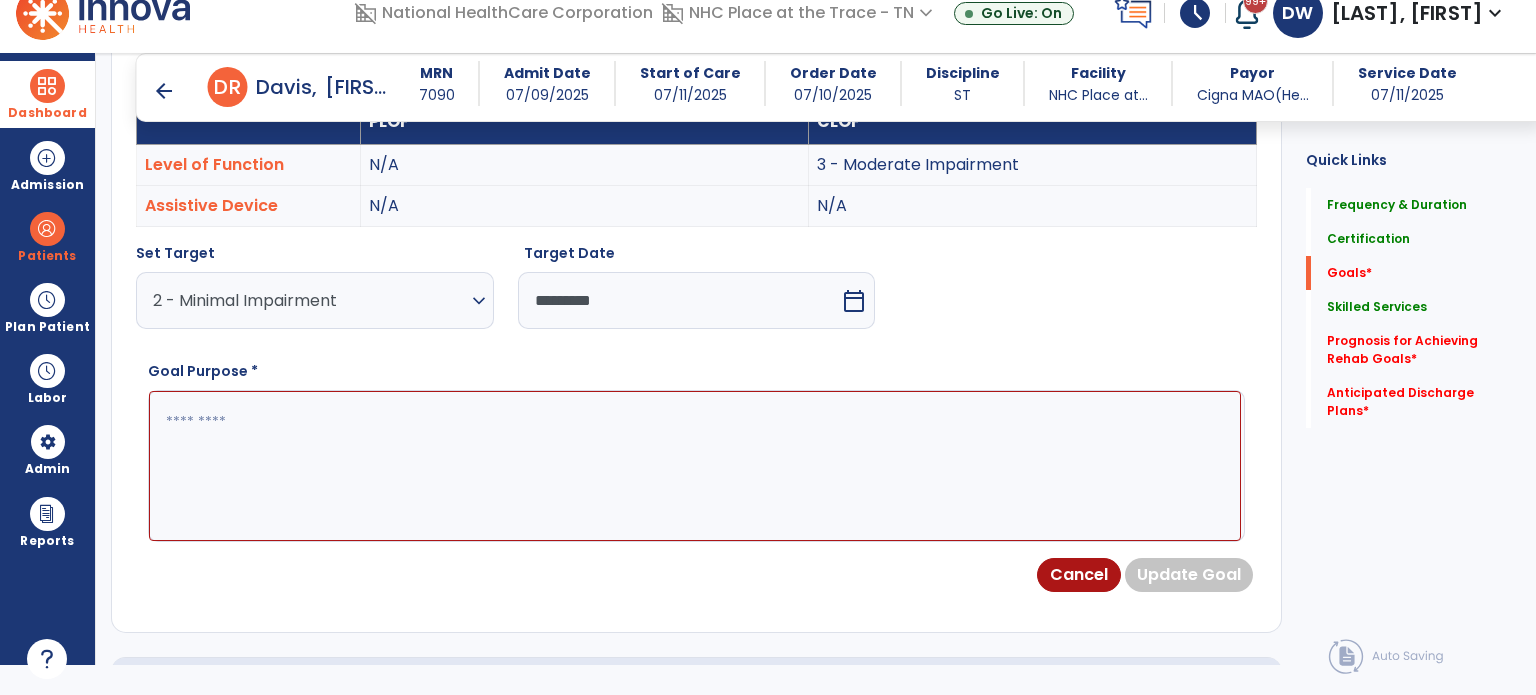 scroll, scrollTop: 646, scrollLeft: 0, axis: vertical 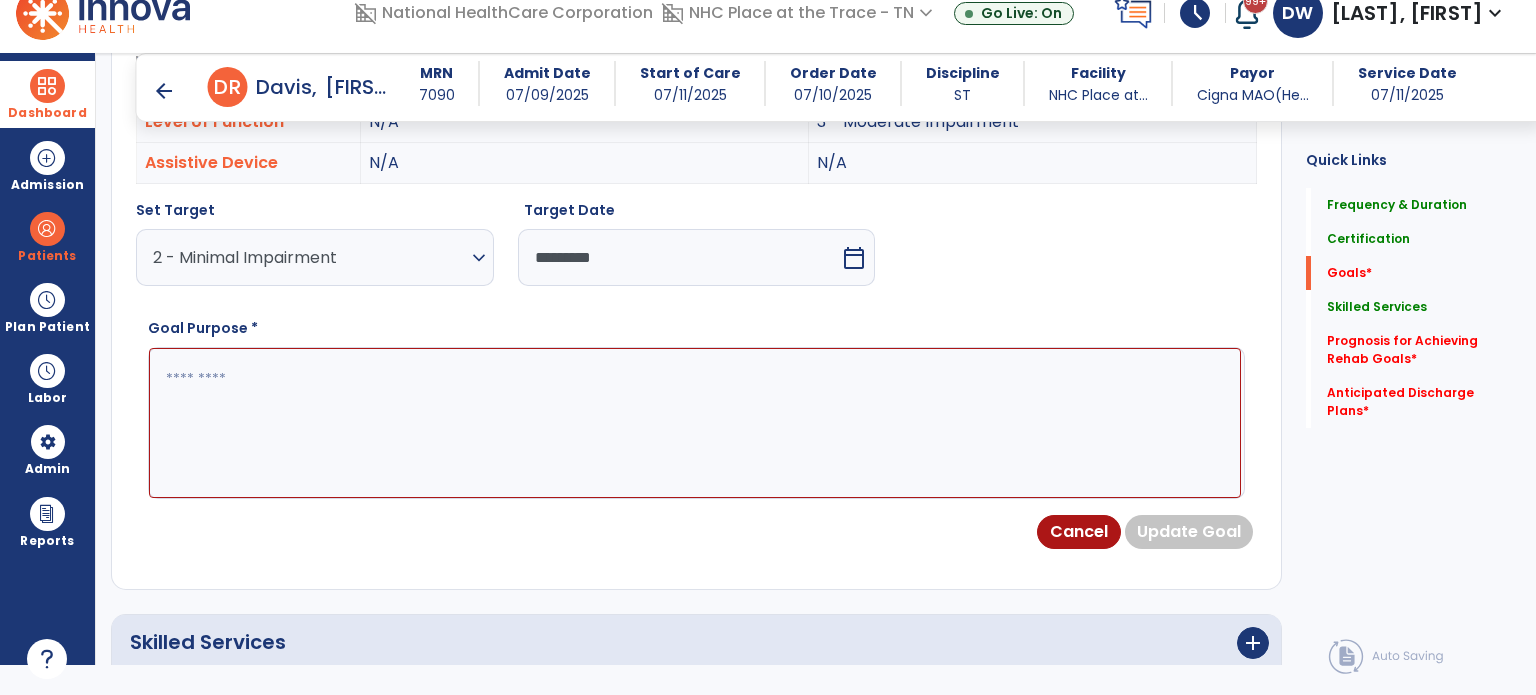 click at bounding box center [695, 423] 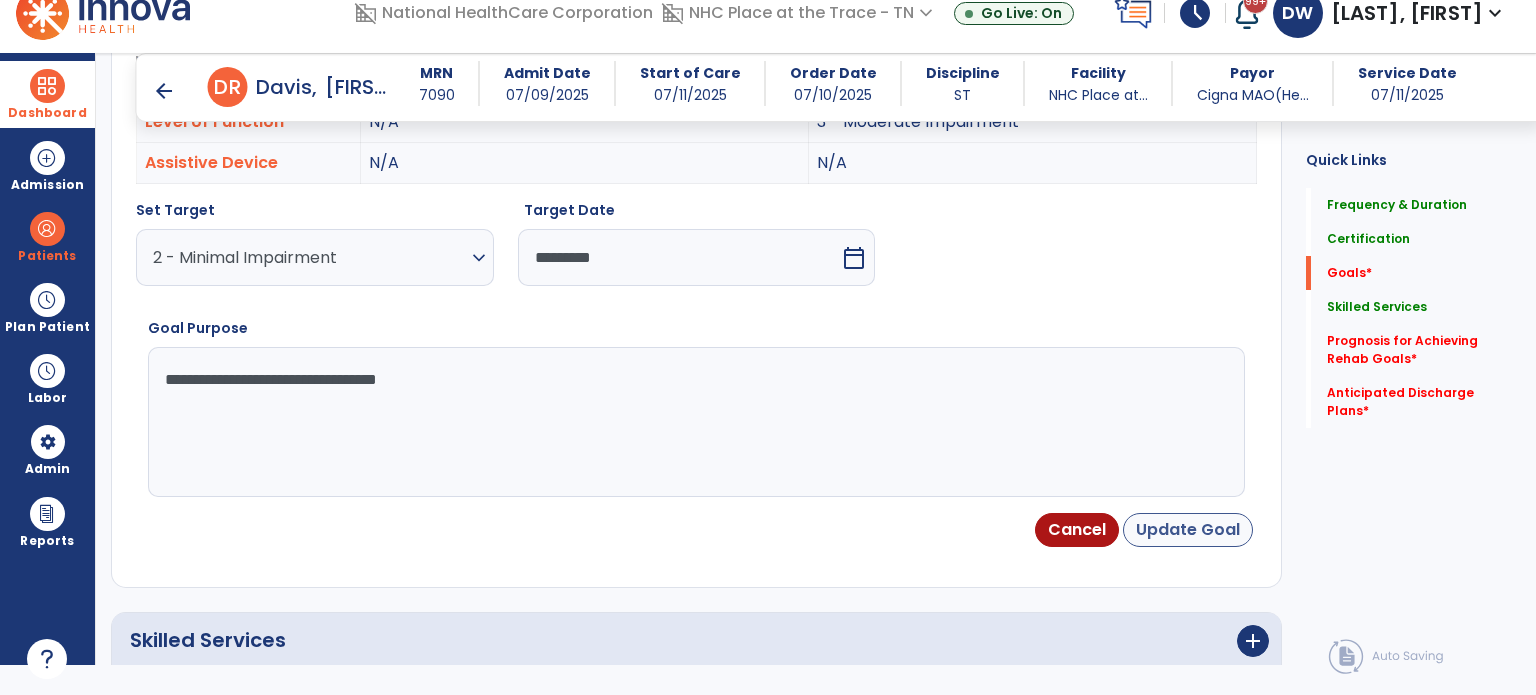 type on "**********" 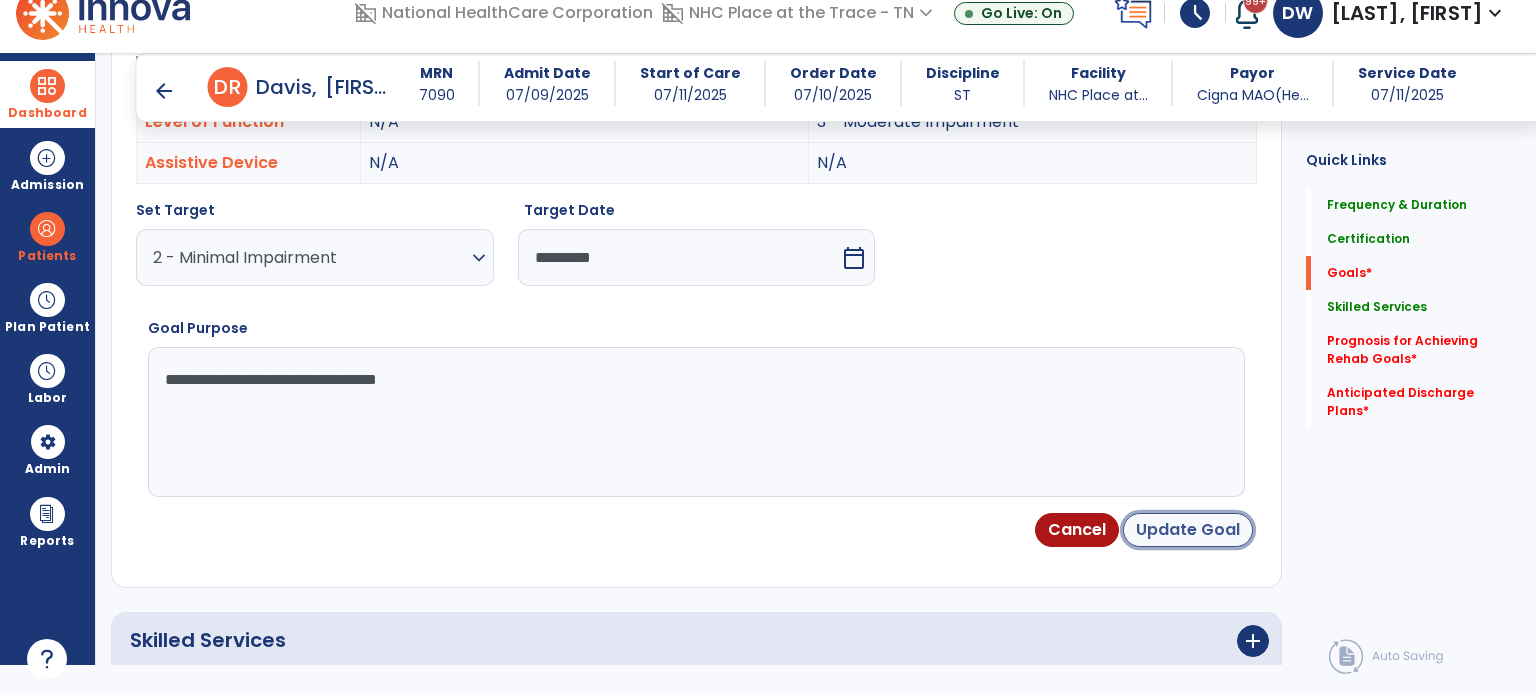 click on "Update Goal" at bounding box center [1188, 530] 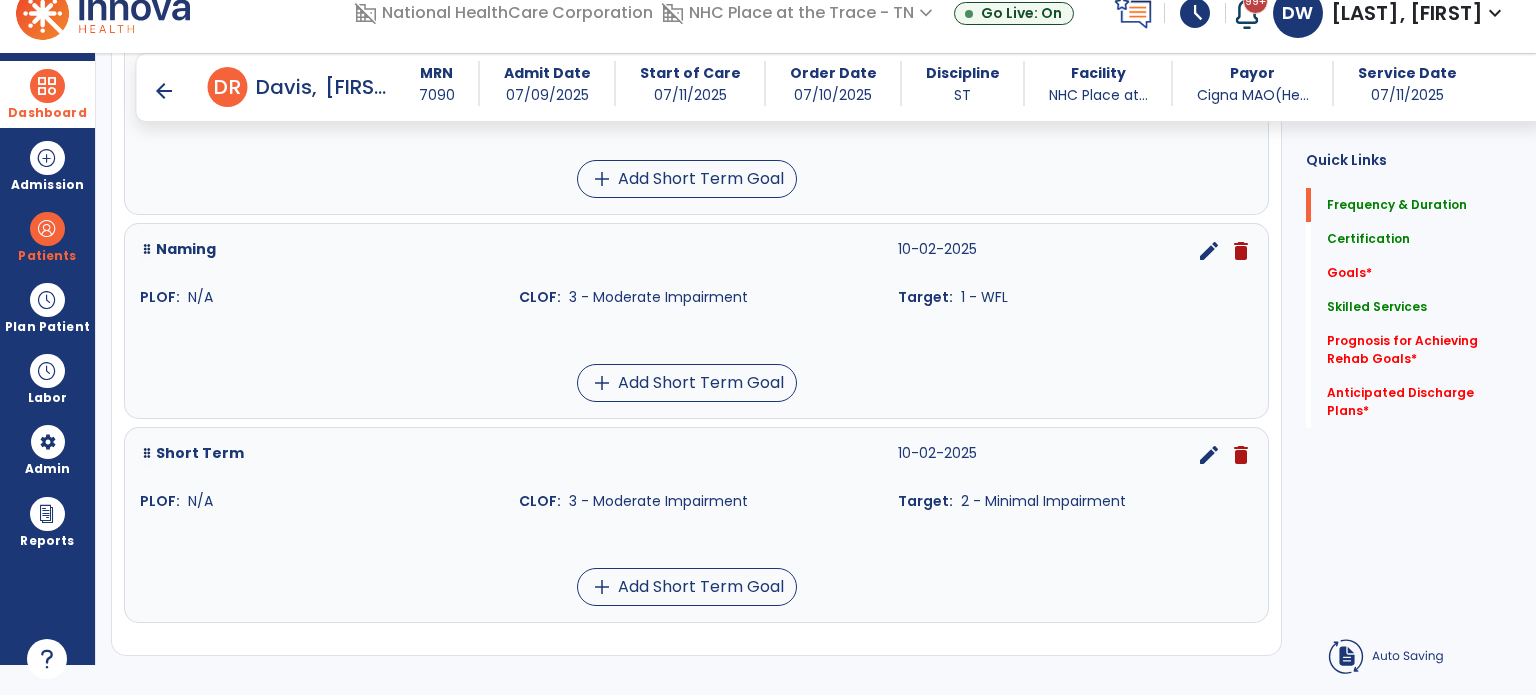 scroll, scrollTop: 0, scrollLeft: 0, axis: both 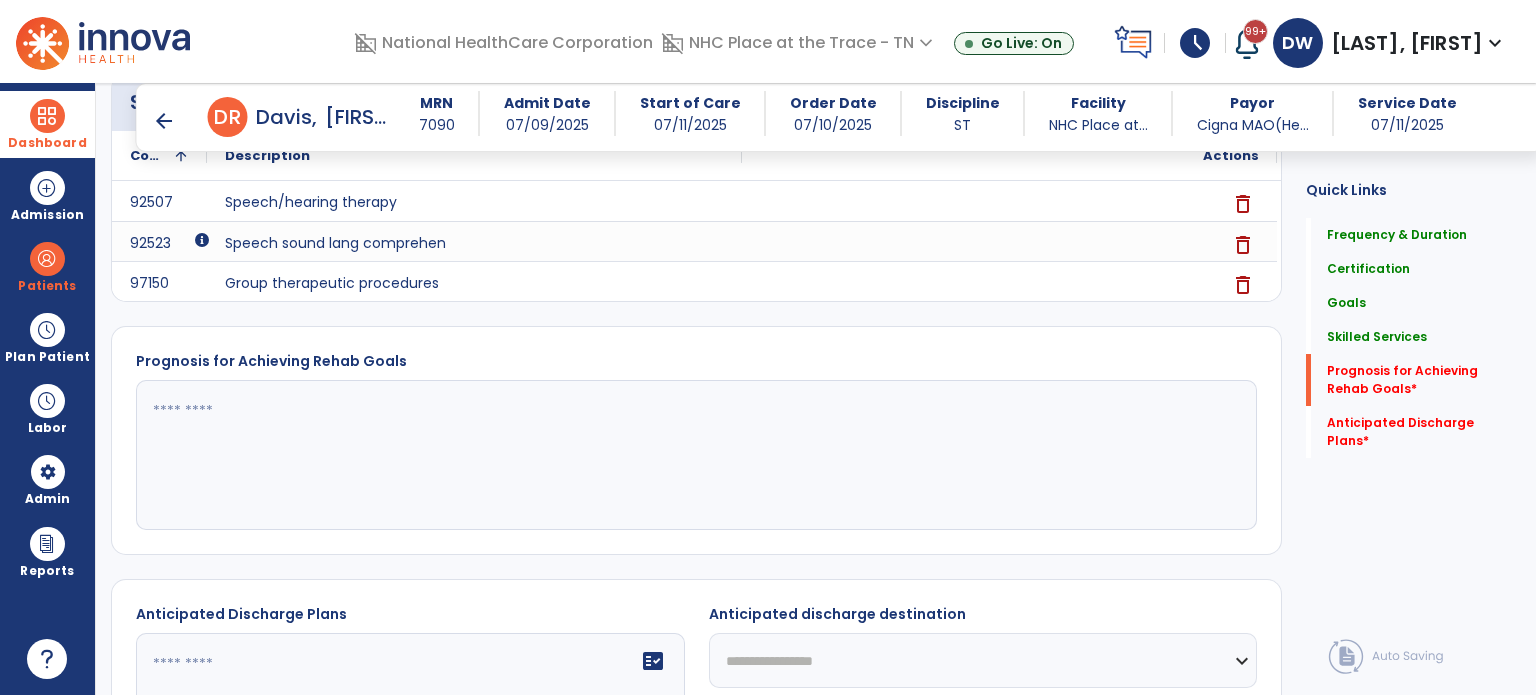 click 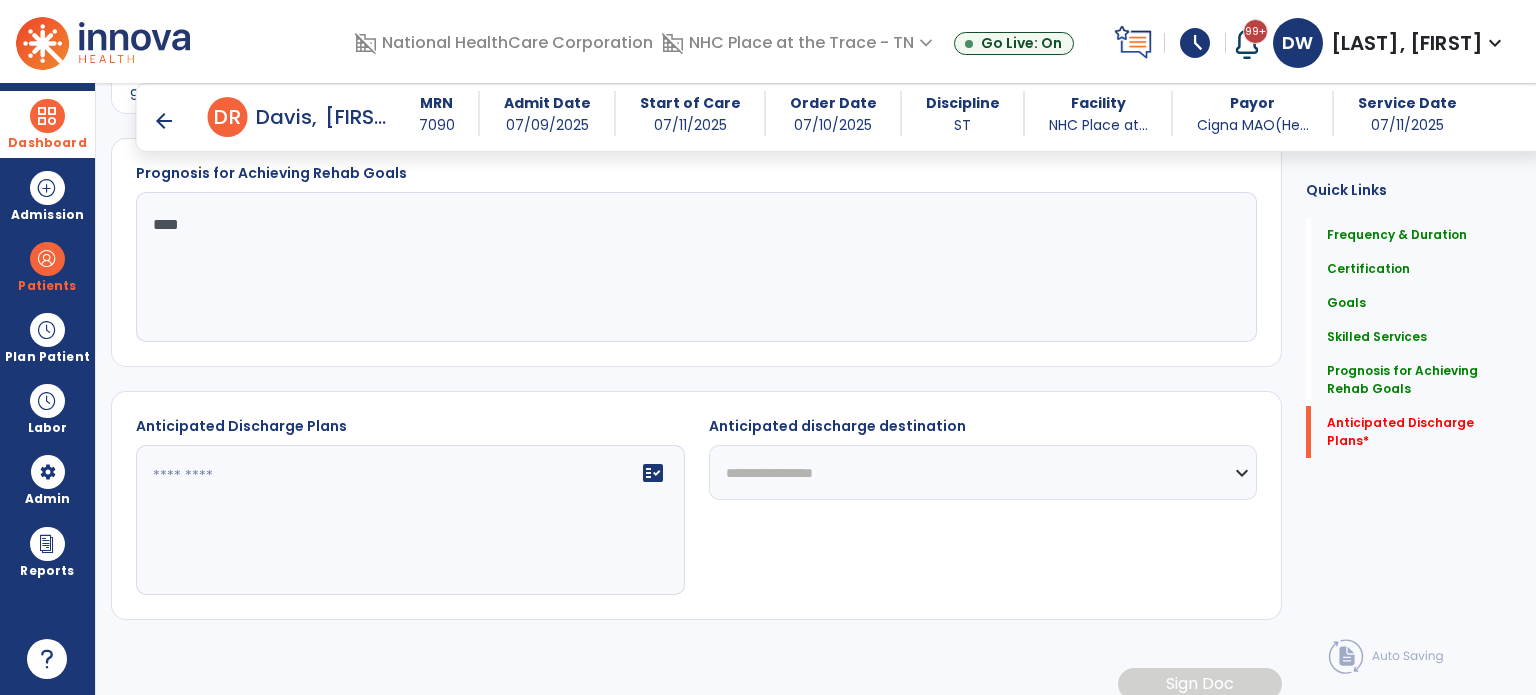 scroll, scrollTop: 1472, scrollLeft: 0, axis: vertical 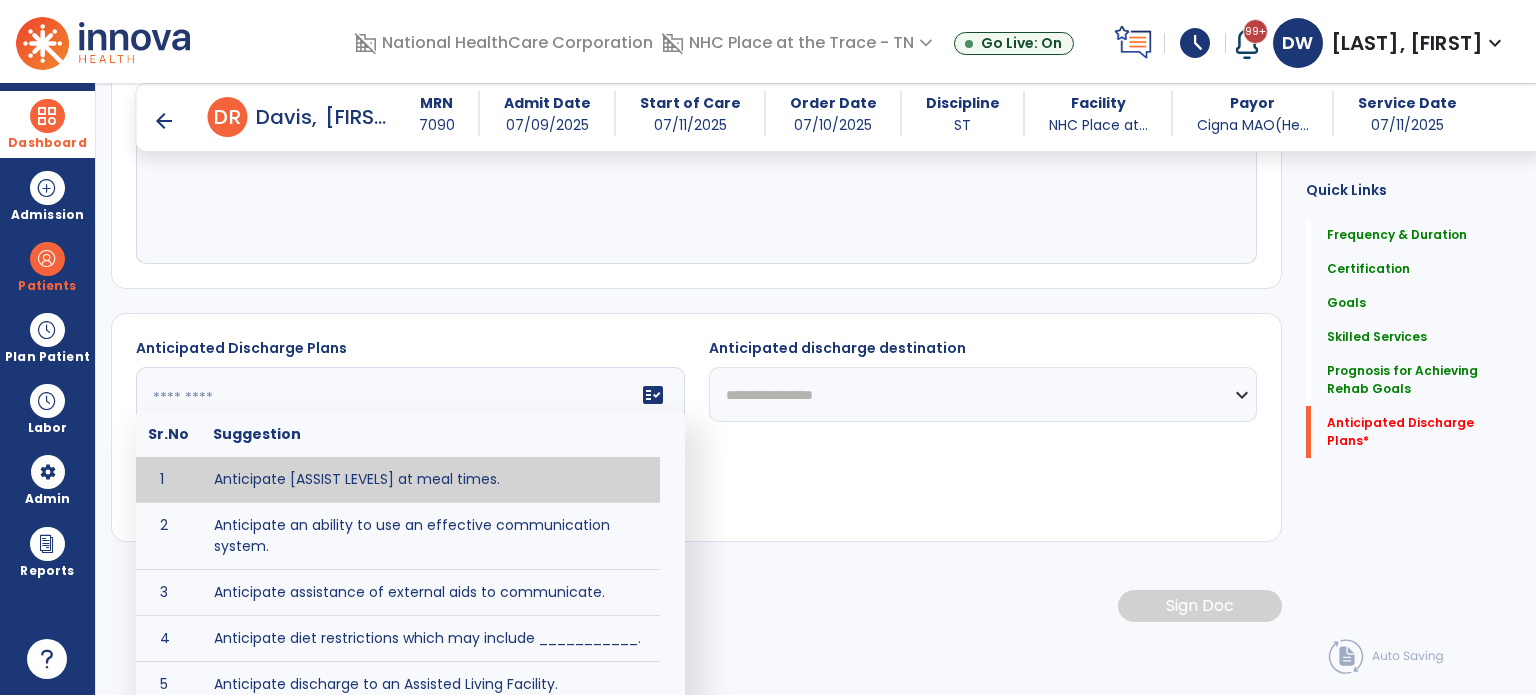 click 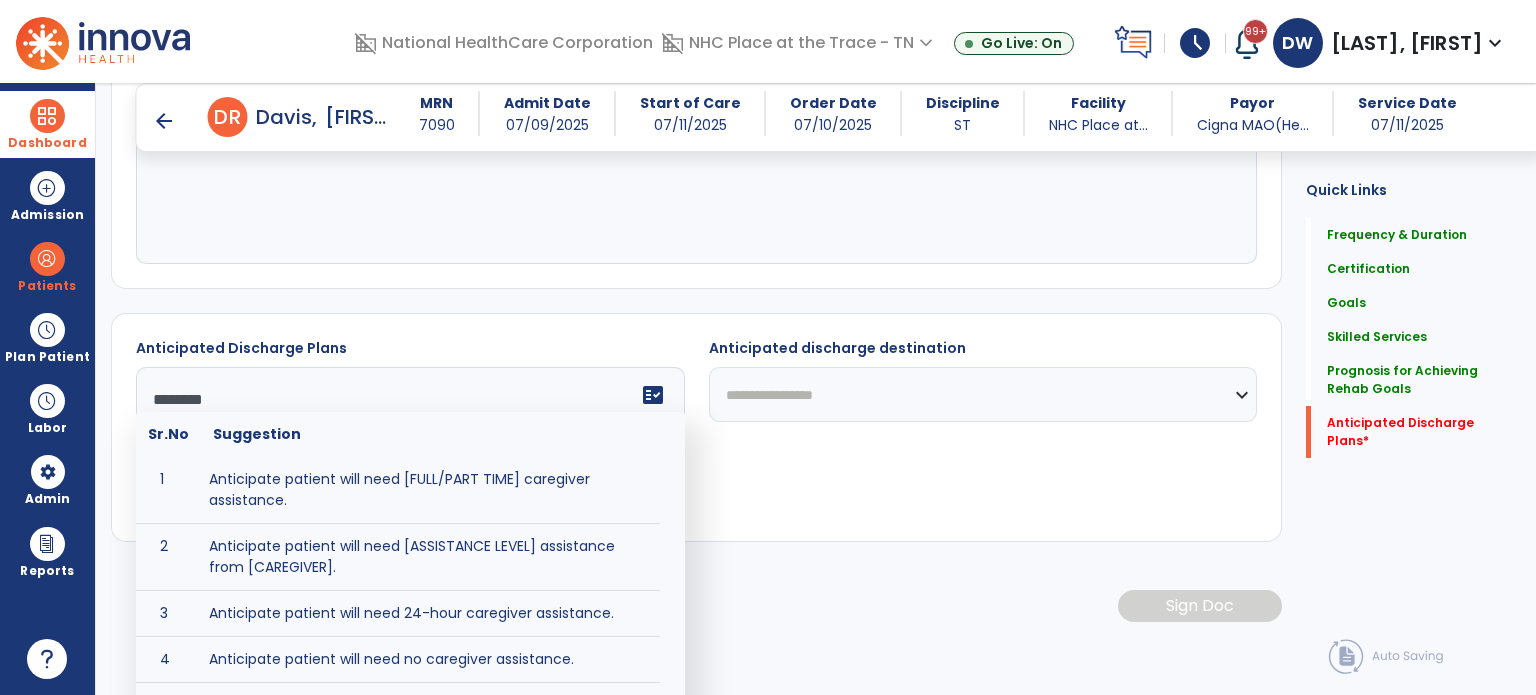 scroll, scrollTop: 1488, scrollLeft: 0, axis: vertical 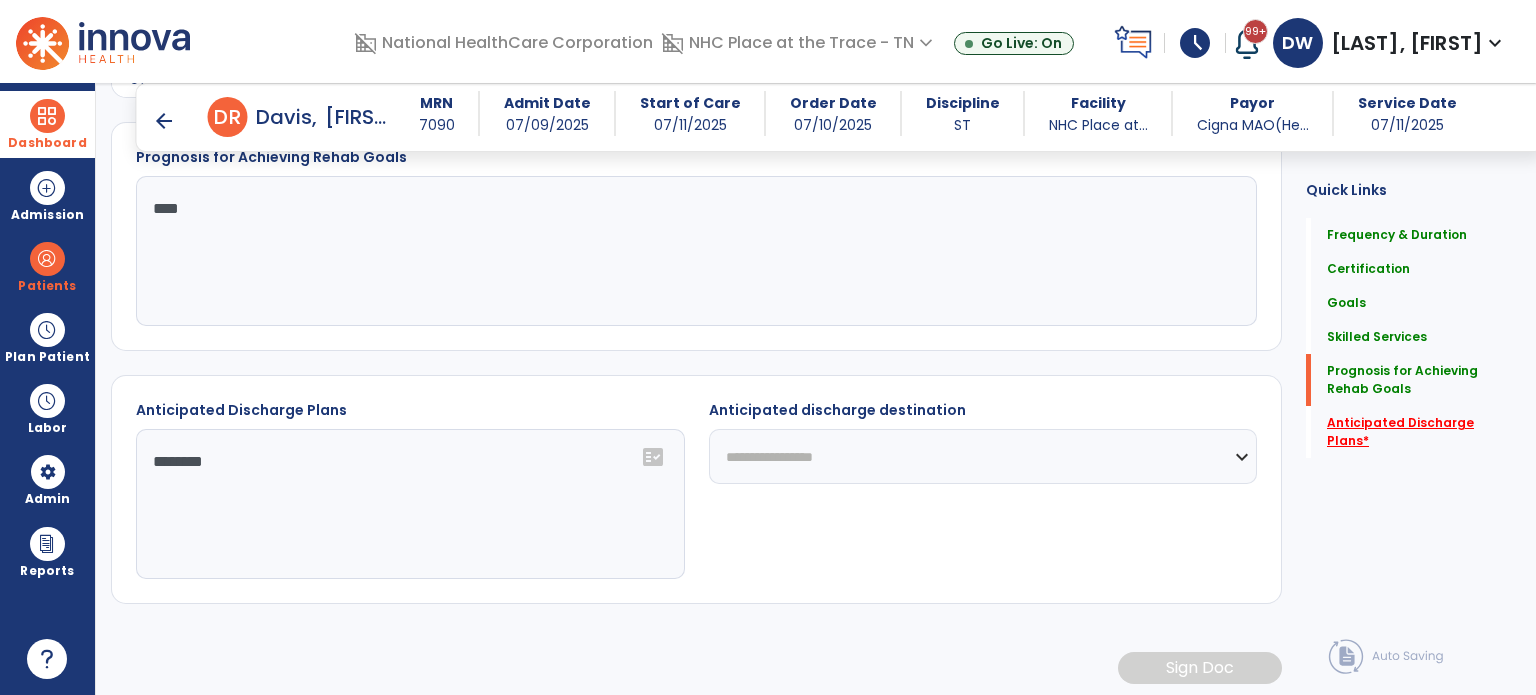 type on "*******" 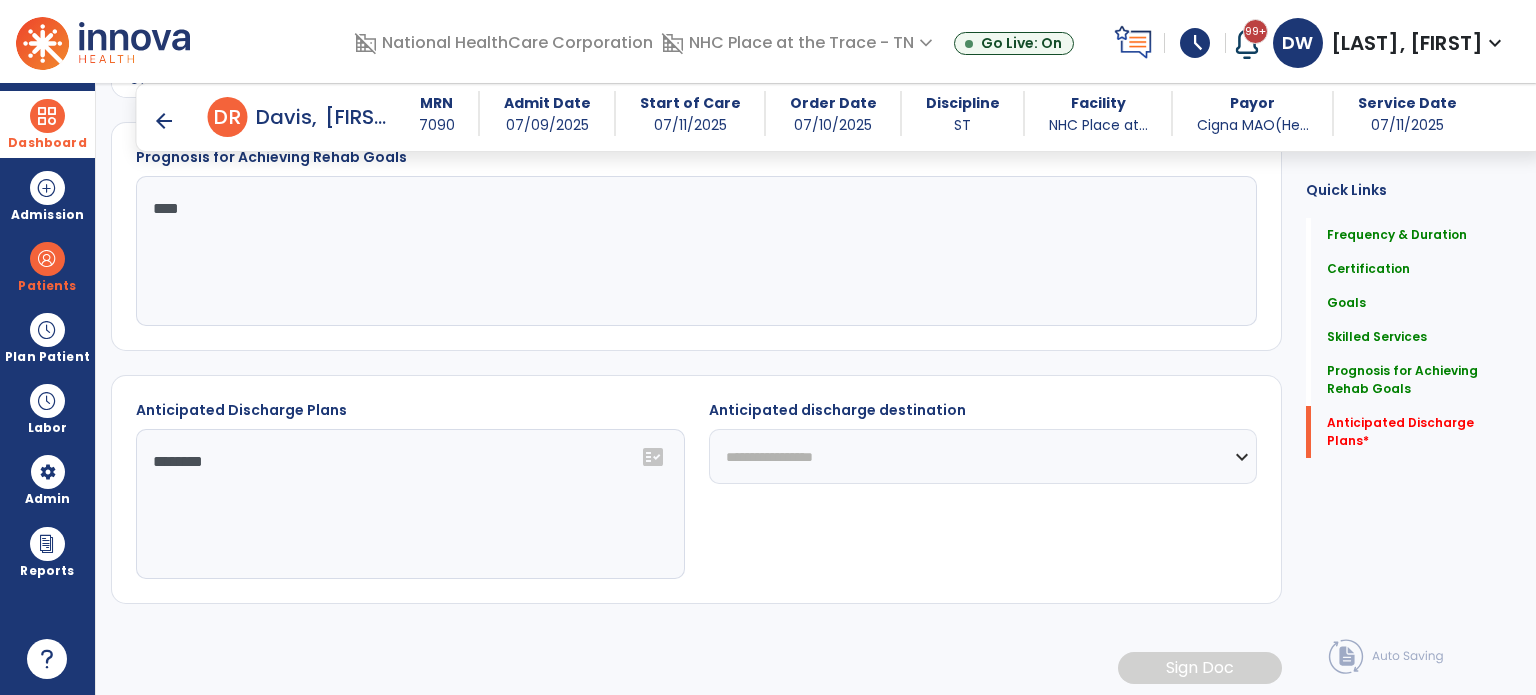 click on "fact_check" 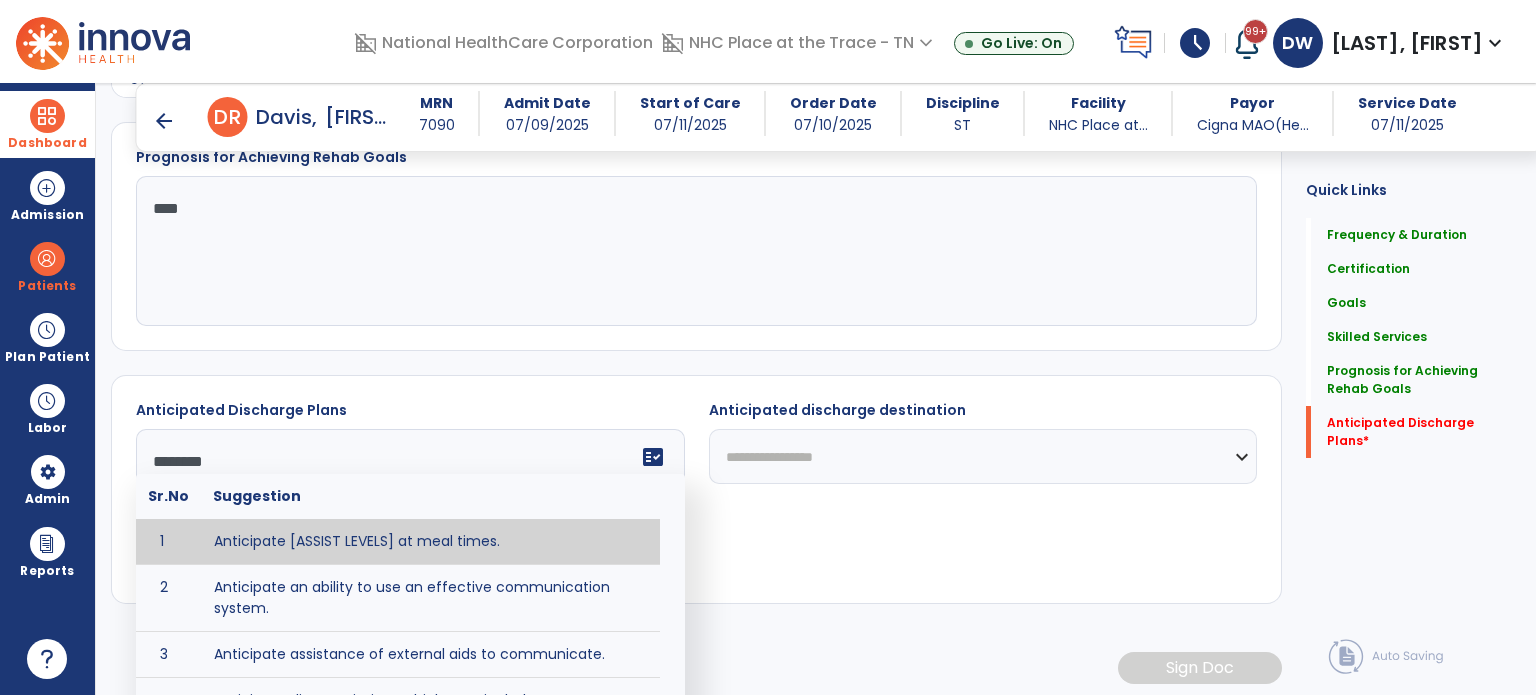 click on "**********" 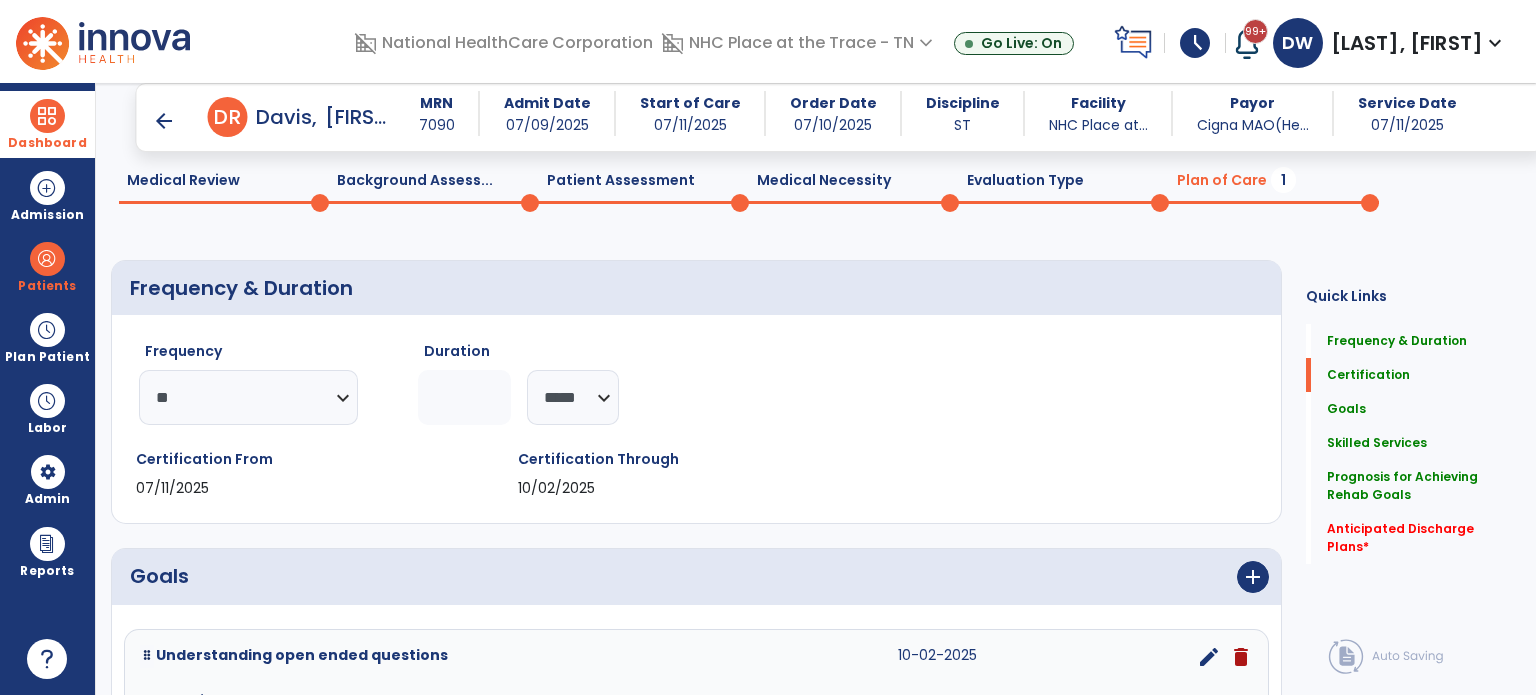scroll, scrollTop: 0, scrollLeft: 0, axis: both 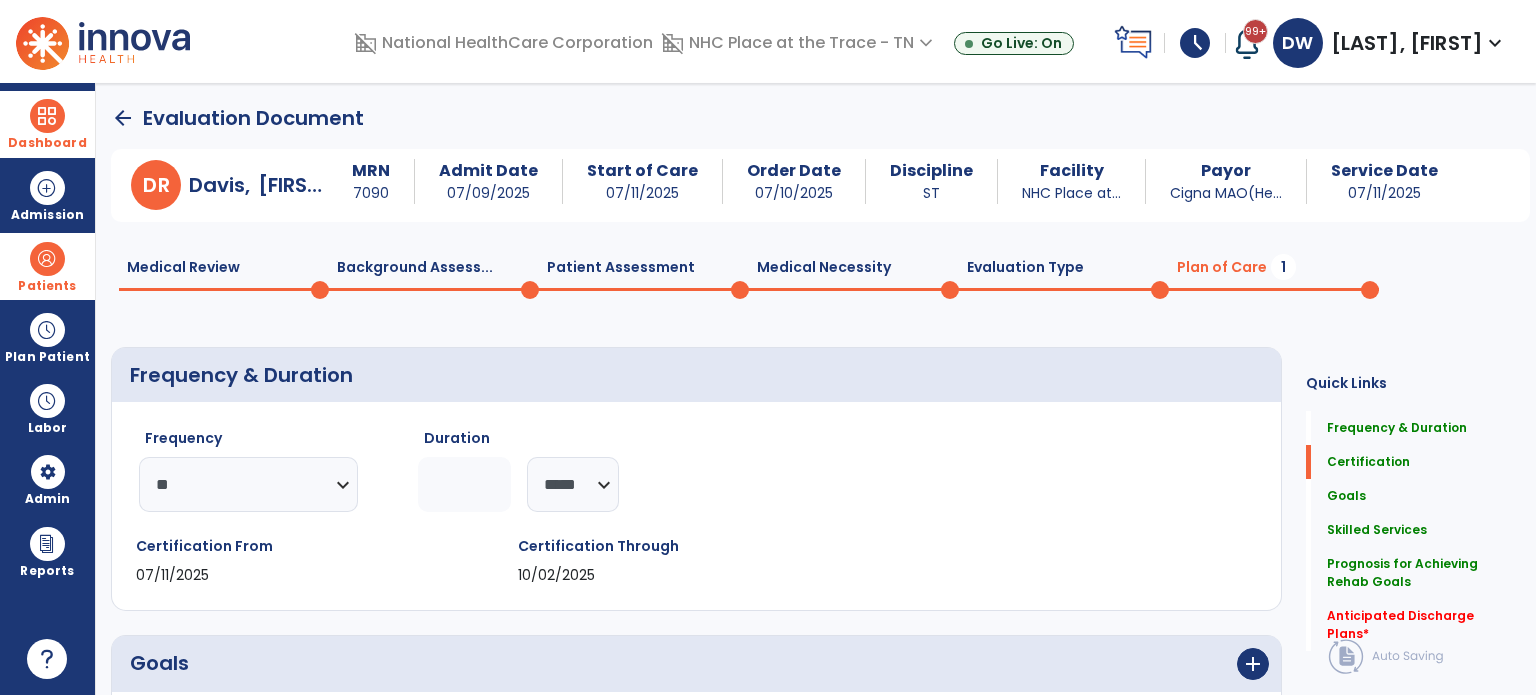 click at bounding box center (47, 259) 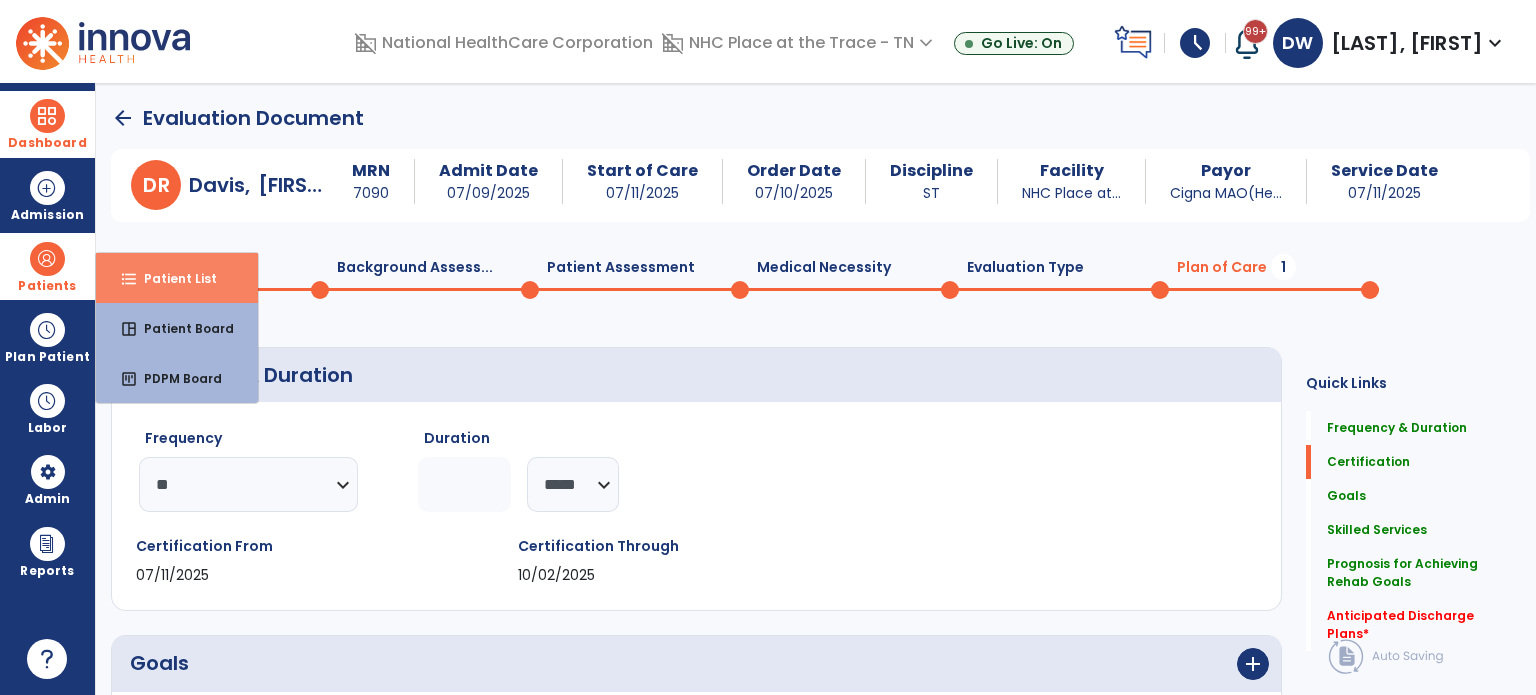 click on "Patient List" at bounding box center [172, 278] 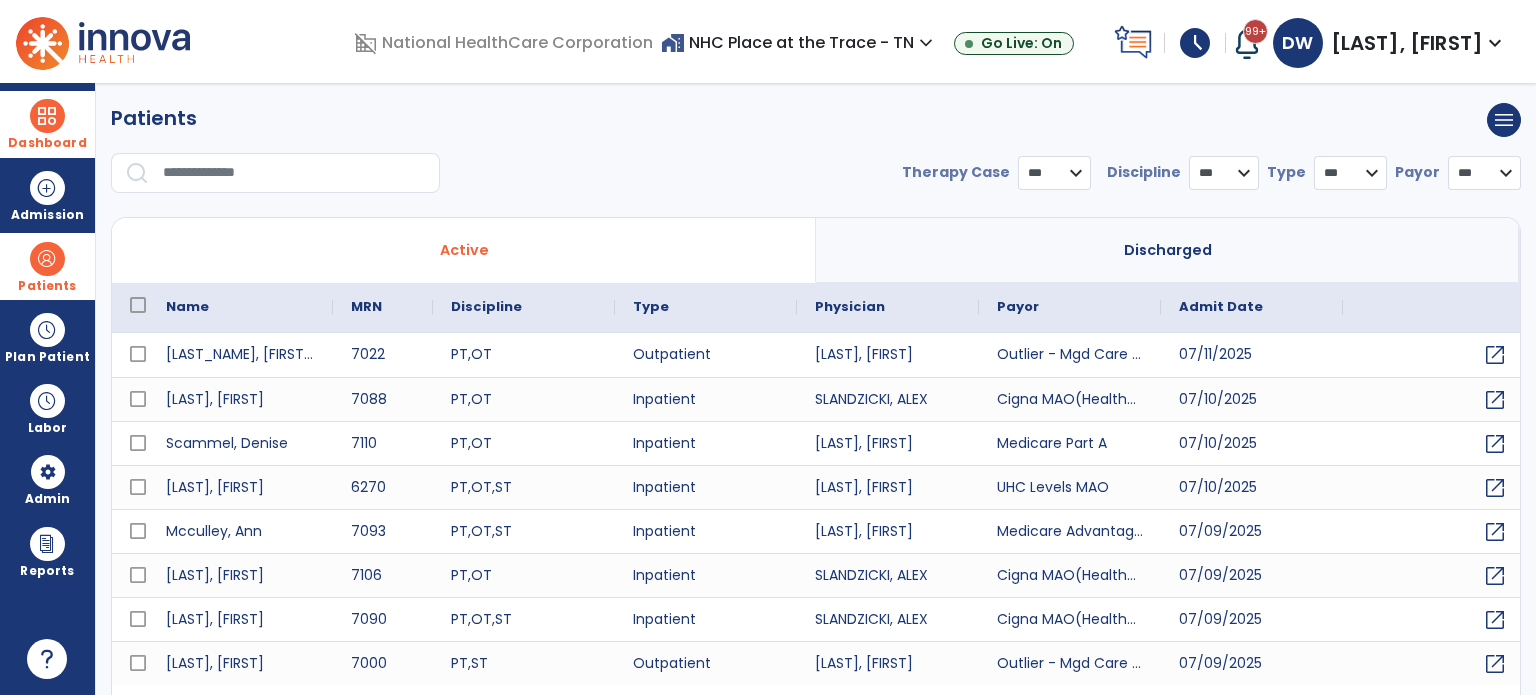 select on "***" 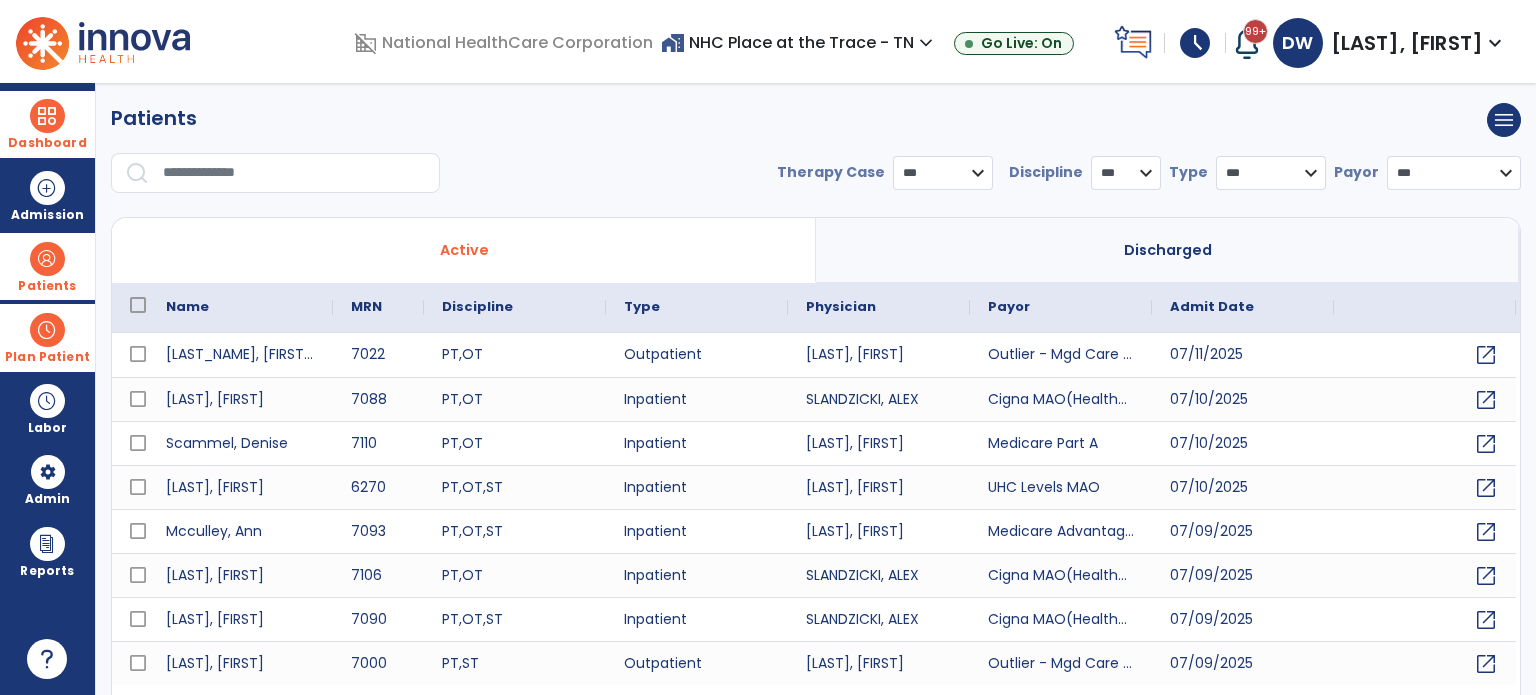 click on "Plan Patient" at bounding box center (47, 286) 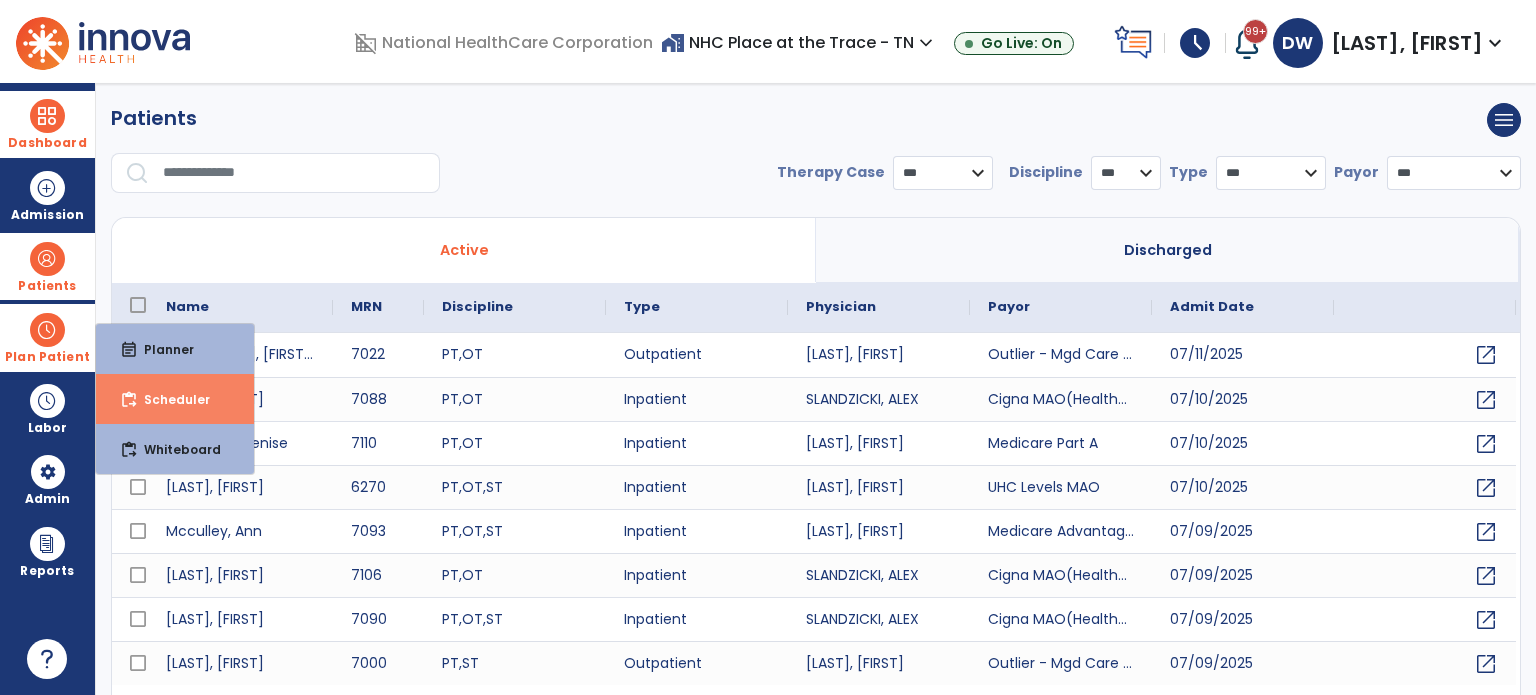 click on "Scheduler" at bounding box center (169, 399) 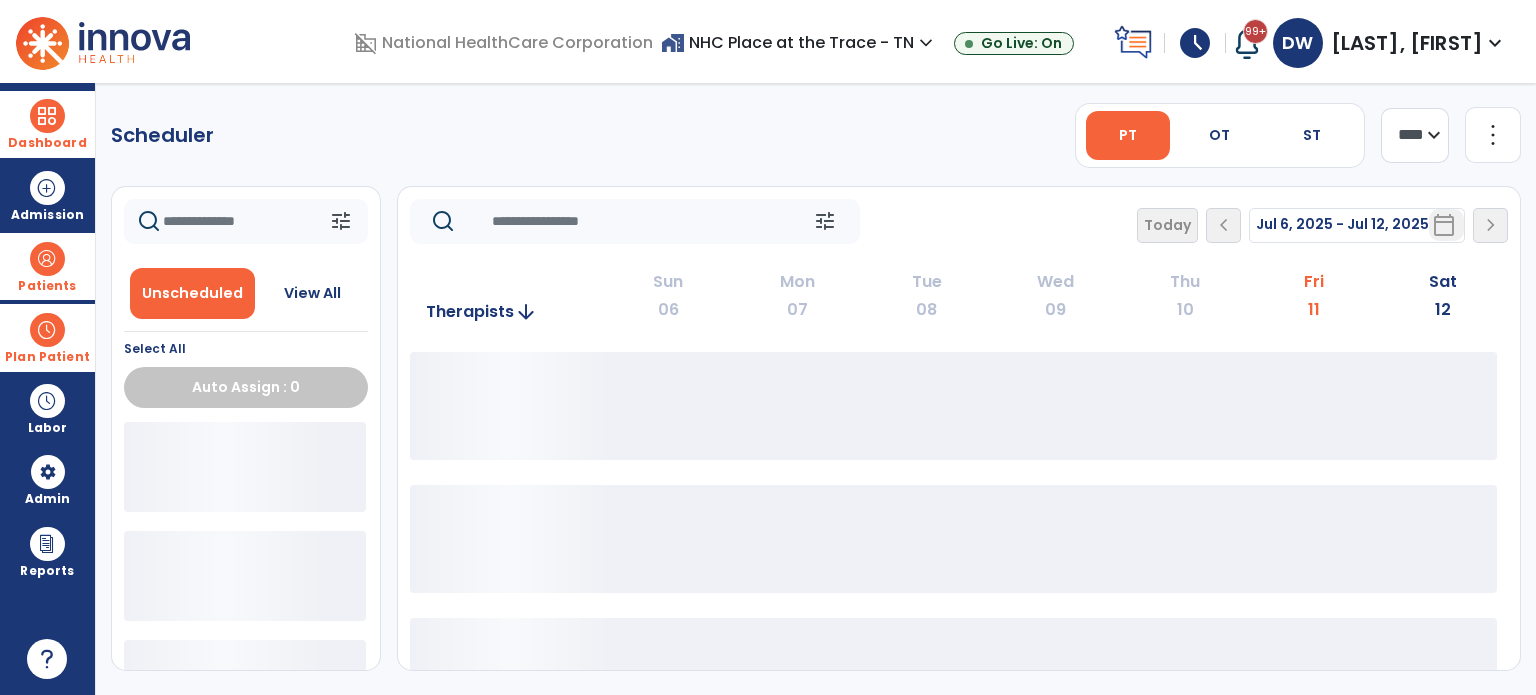click 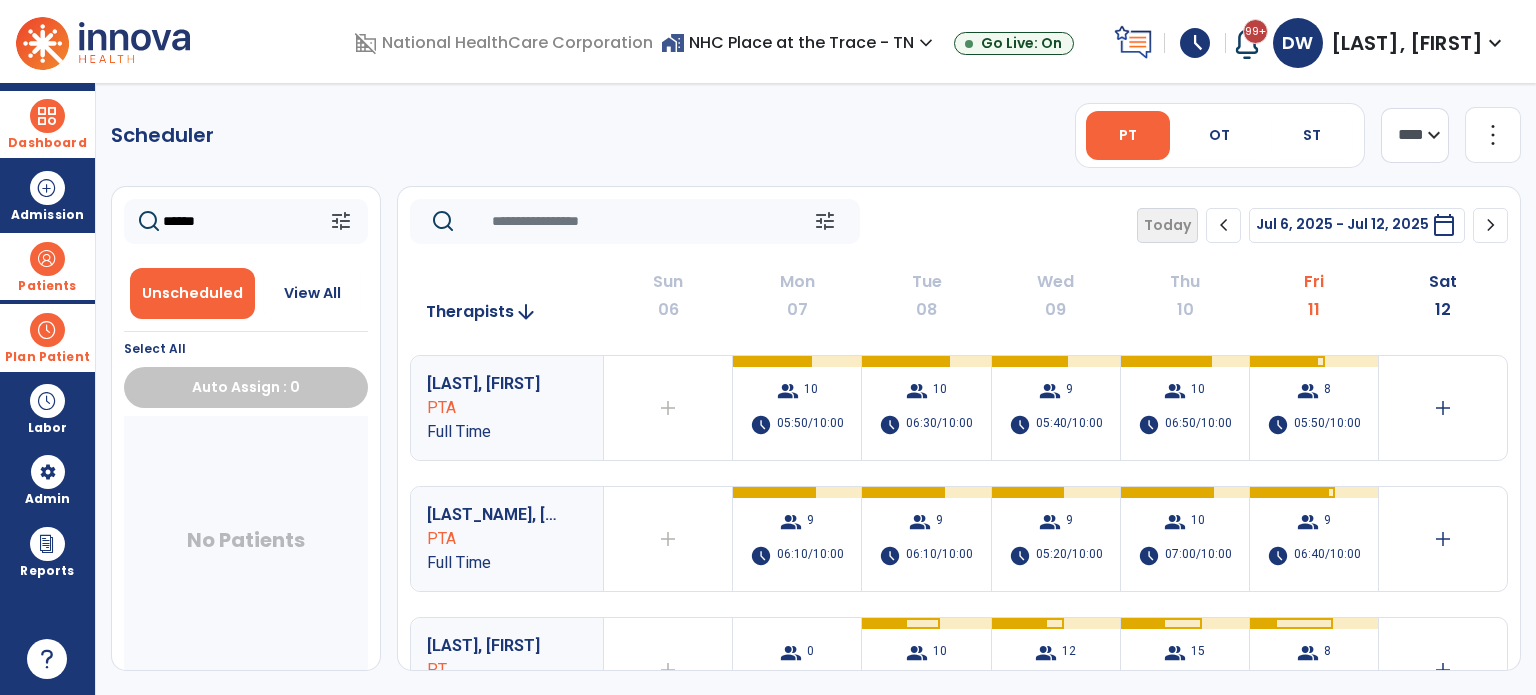 scroll, scrollTop: 0, scrollLeft: 0, axis: both 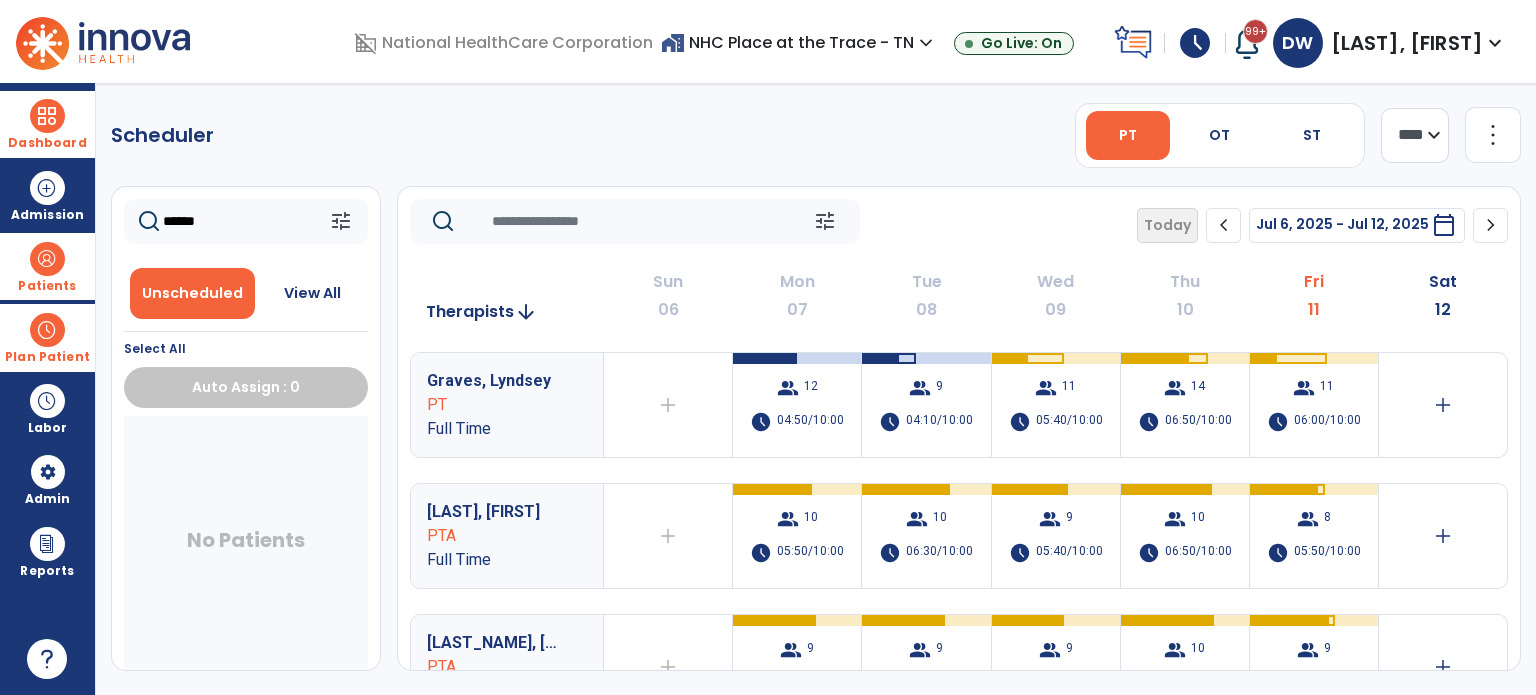type on "******" 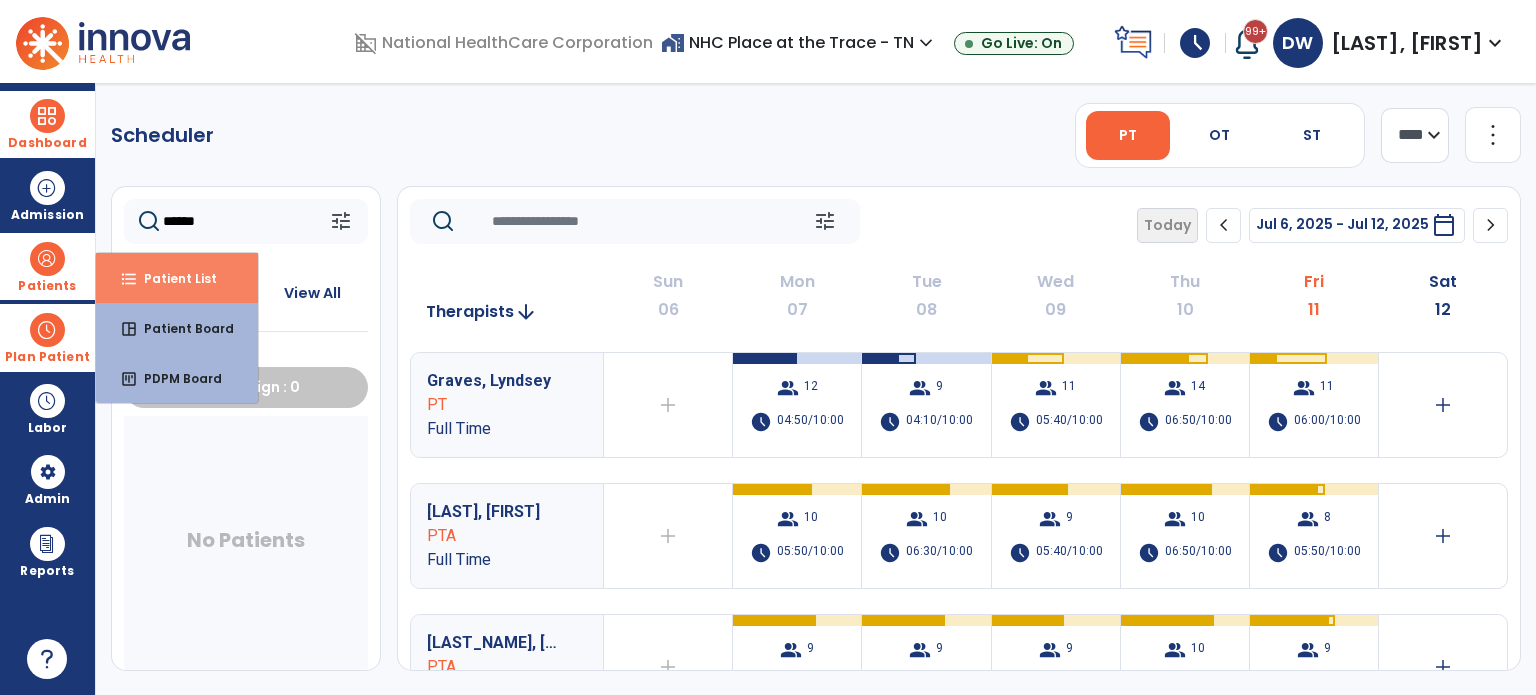 click on "Patient List" at bounding box center [172, 278] 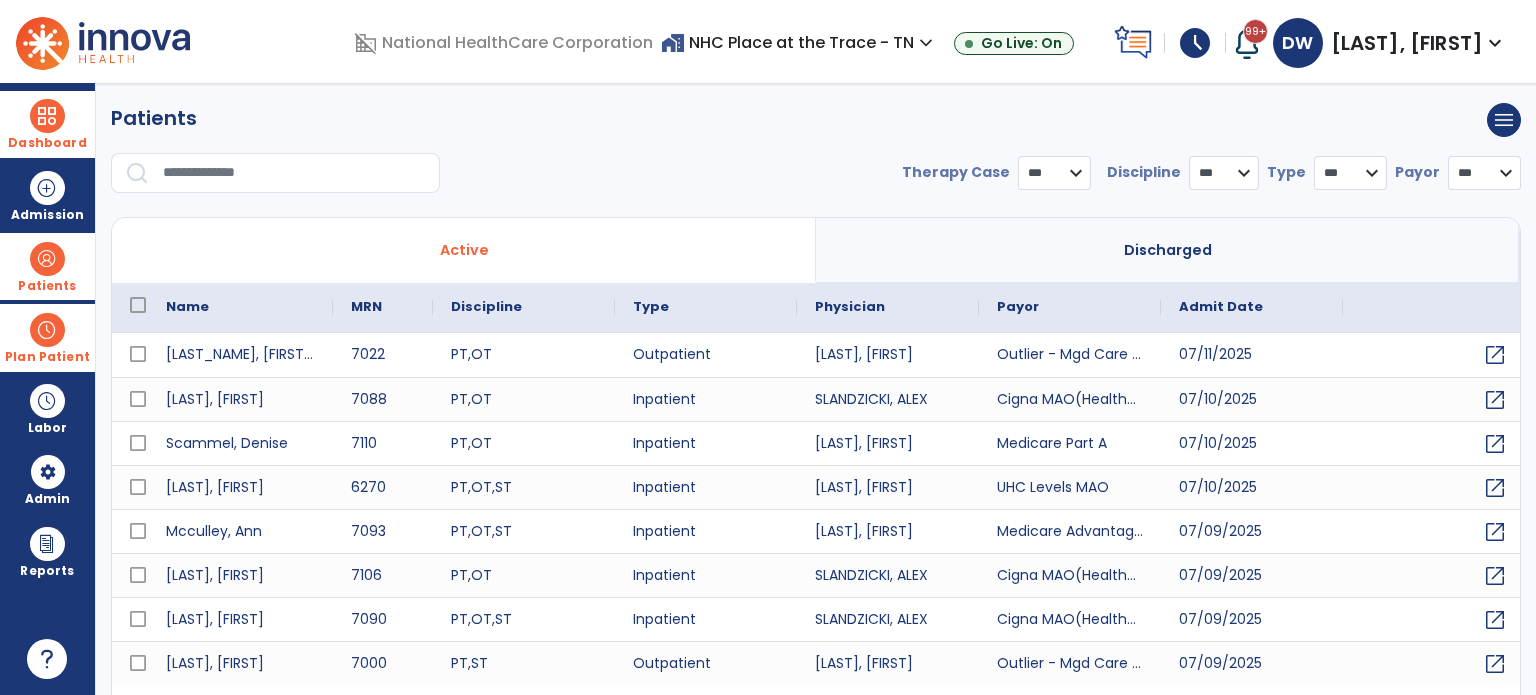 select on "***" 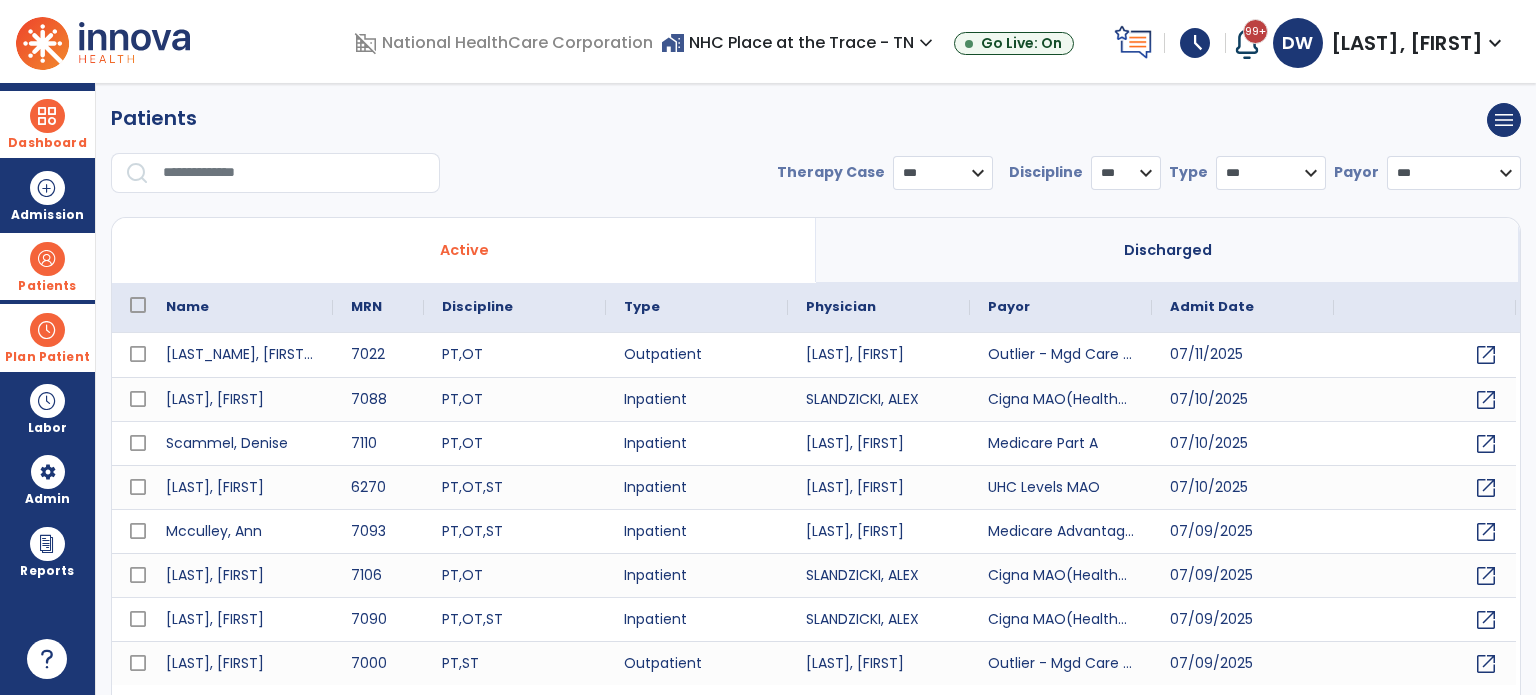 click at bounding box center [294, 173] 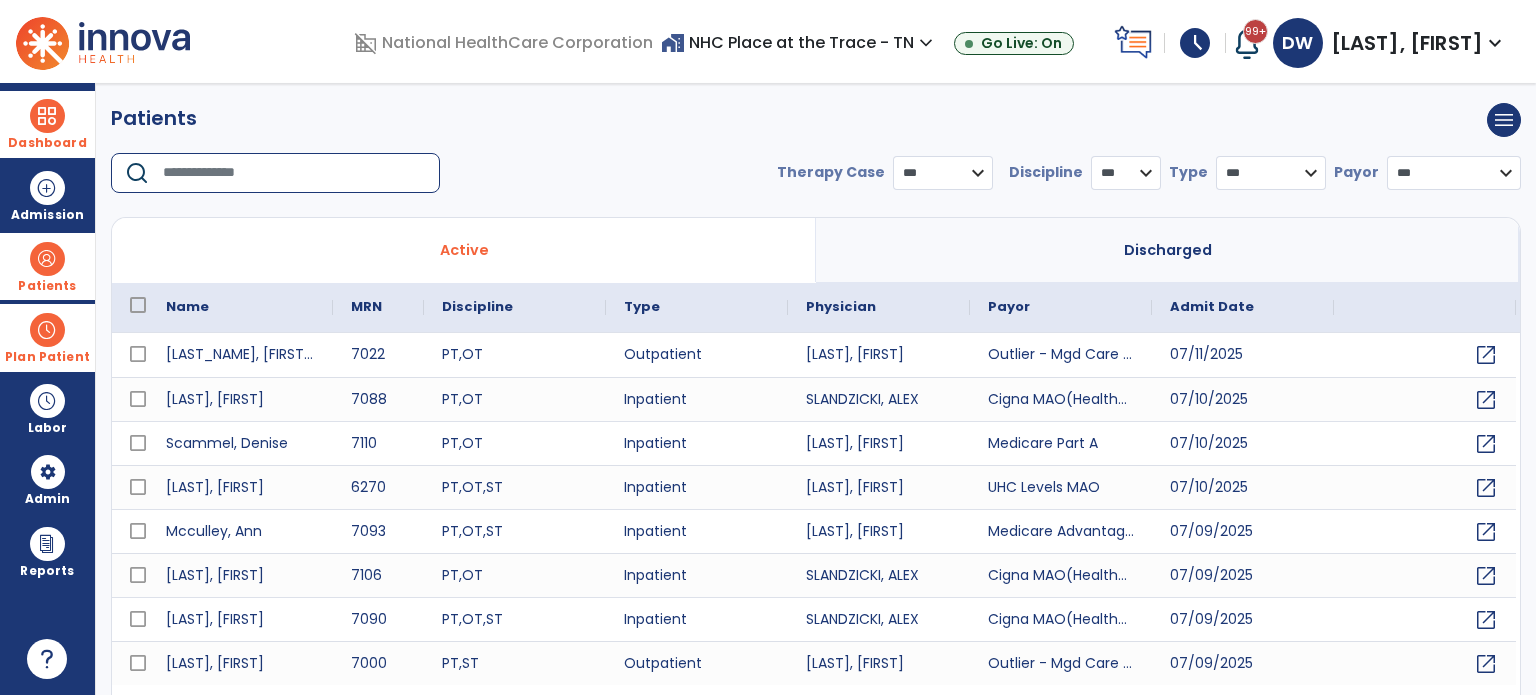 type on "*" 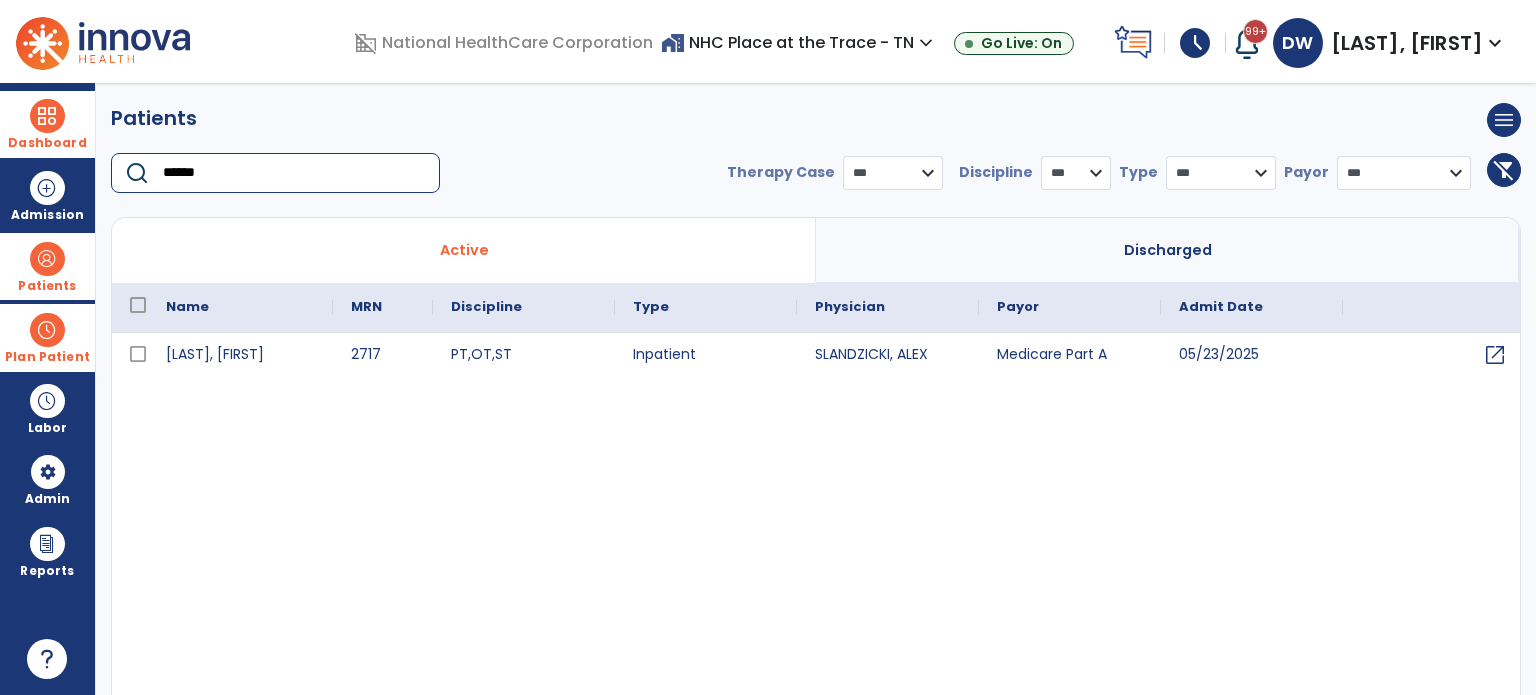 type on "******" 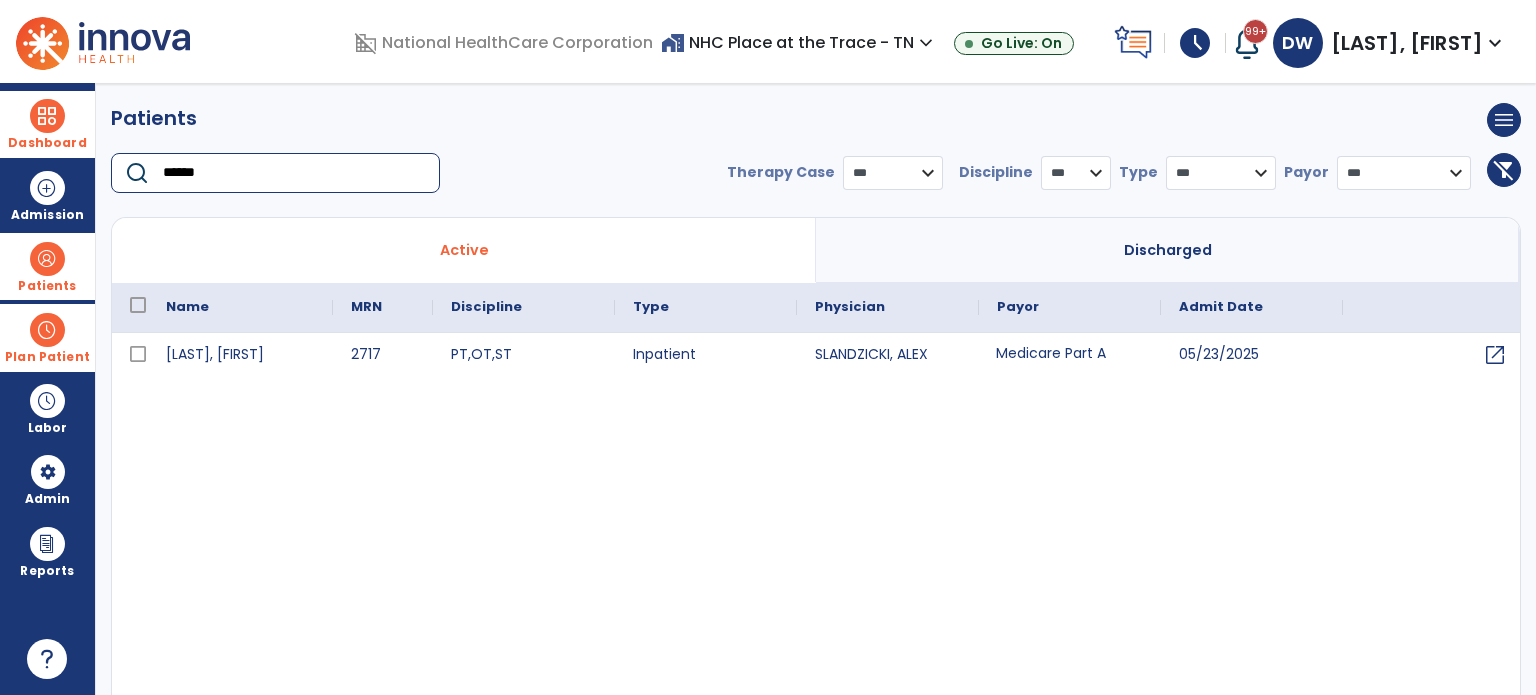 click on "Medicare Part A" at bounding box center (1070, 355) 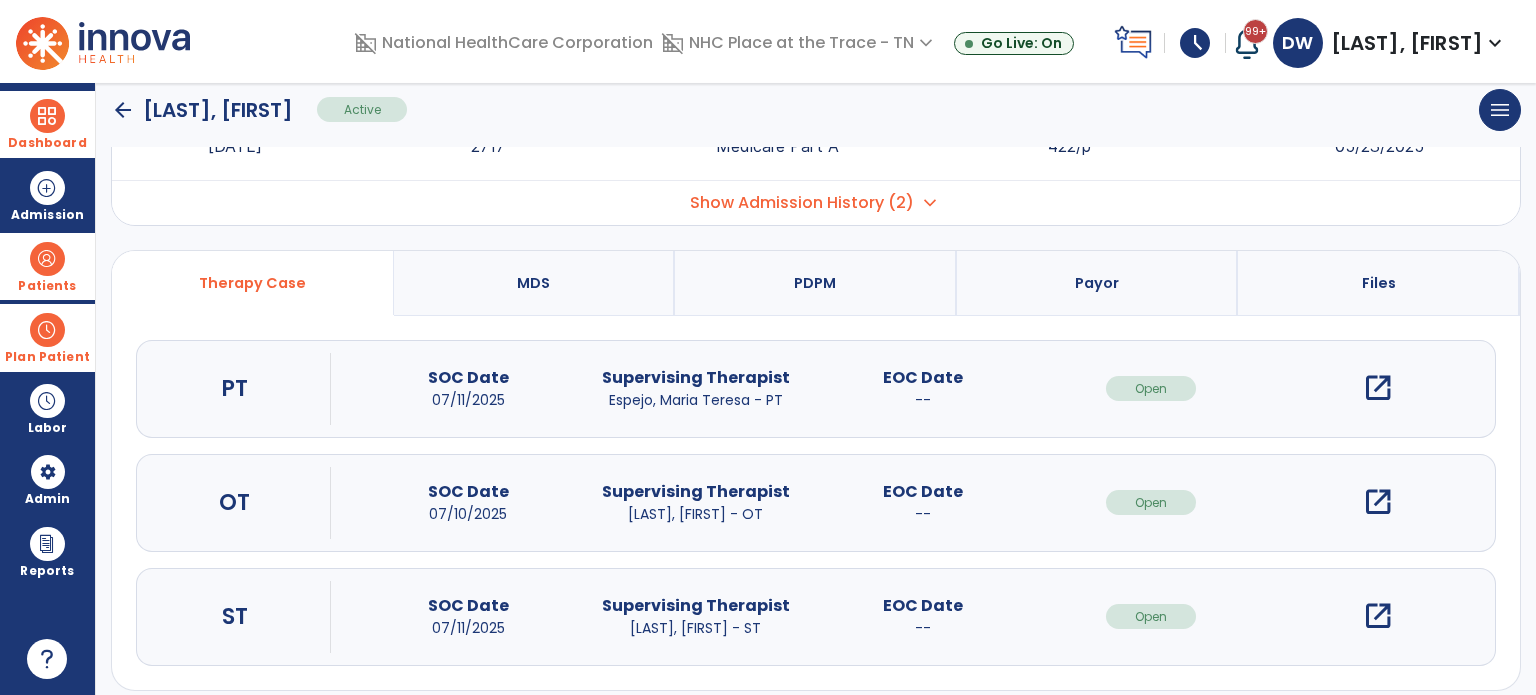 scroll, scrollTop: 107, scrollLeft: 0, axis: vertical 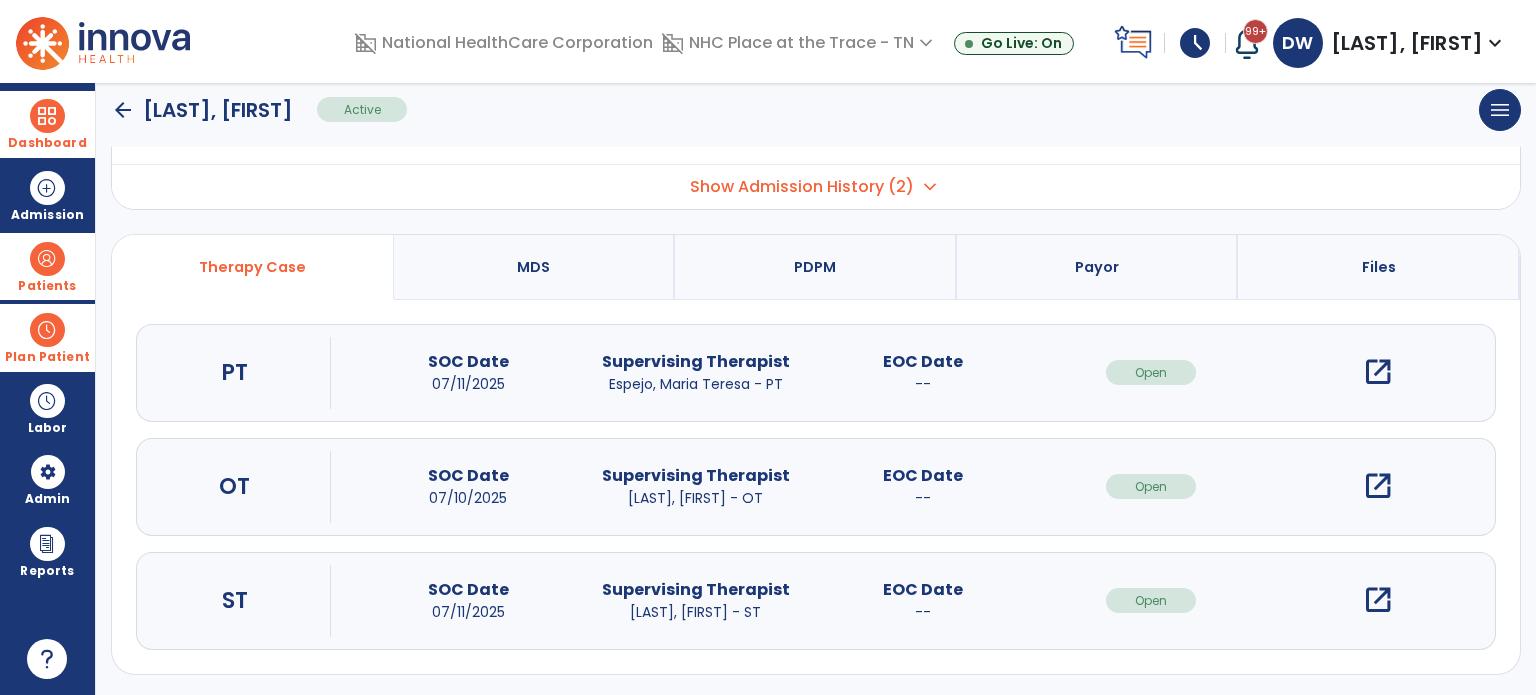 click on "open_in_new" at bounding box center (1378, 600) 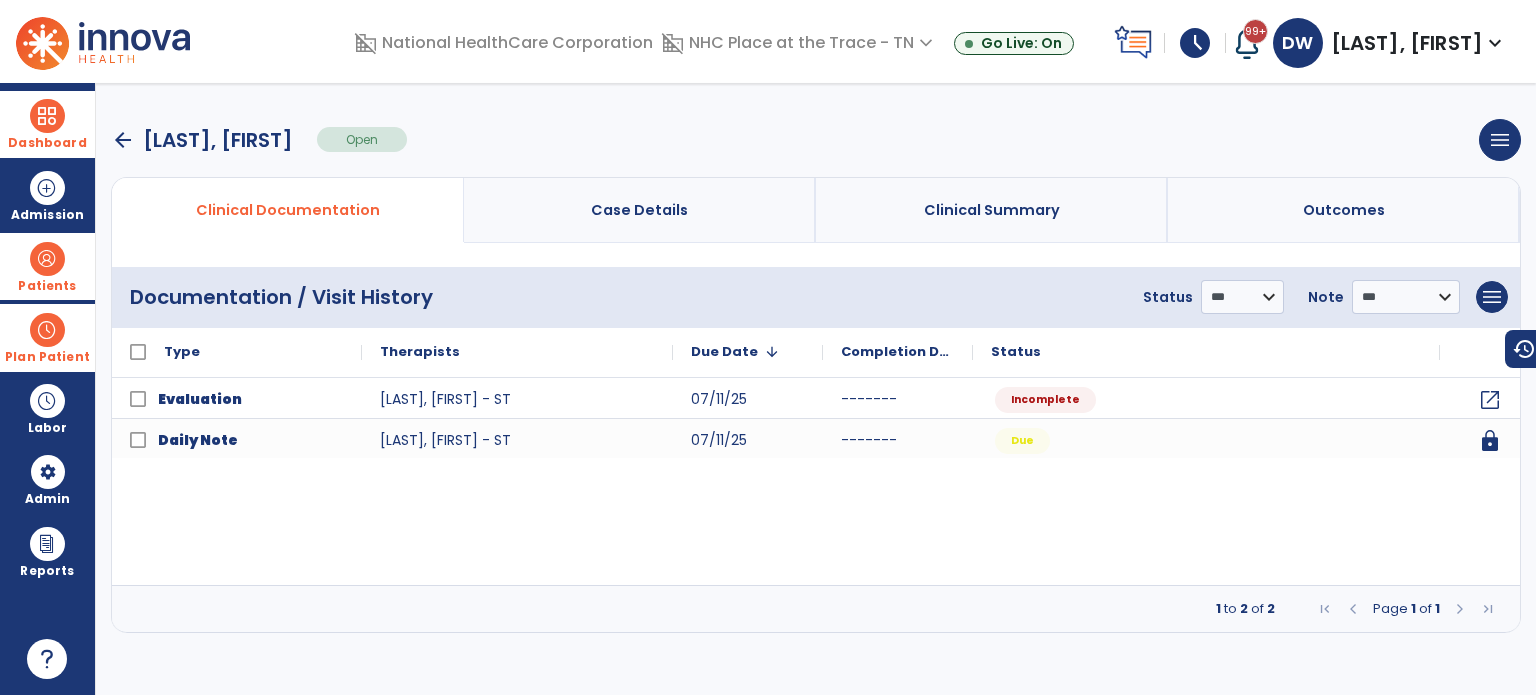 click on "arrow_back" at bounding box center [123, 140] 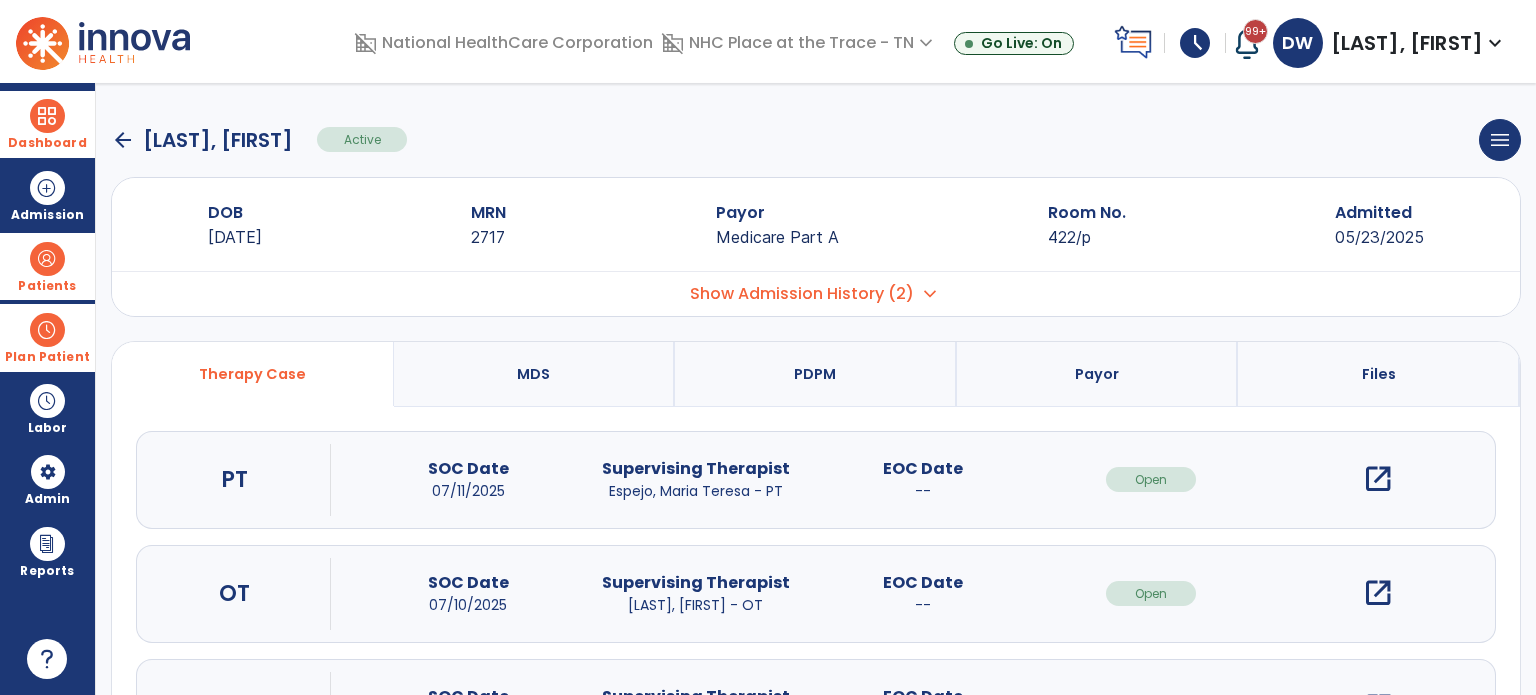 click on "Show Admission History (2)" at bounding box center (802, 294) 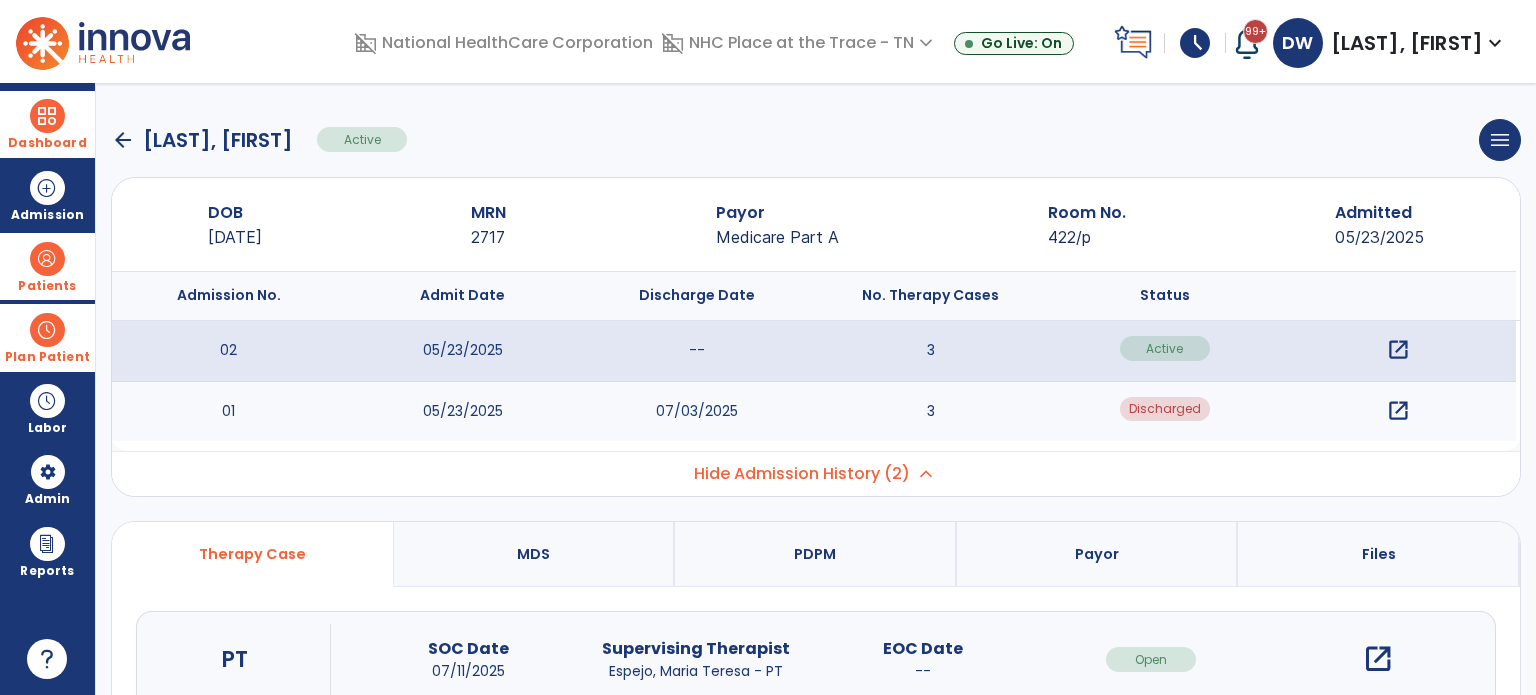 click on "arrow_back" 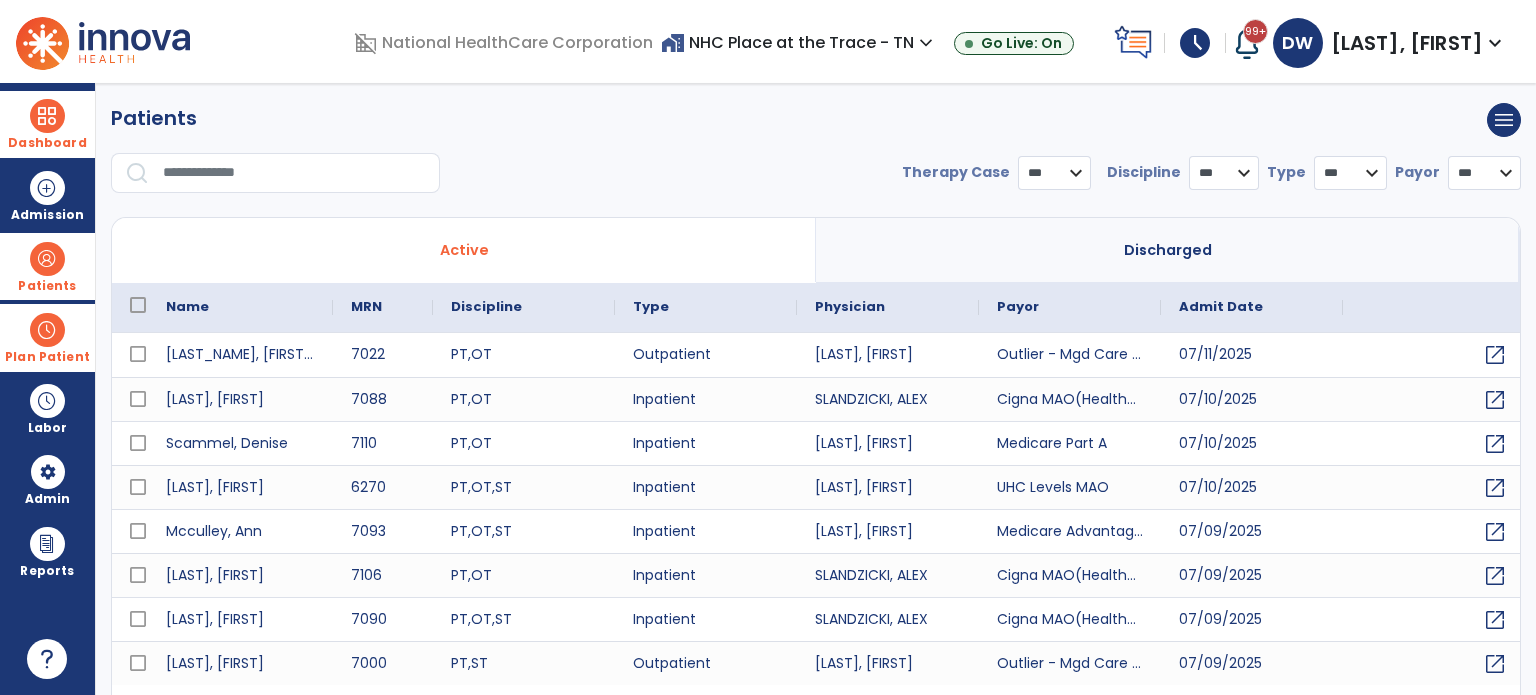 select on "***" 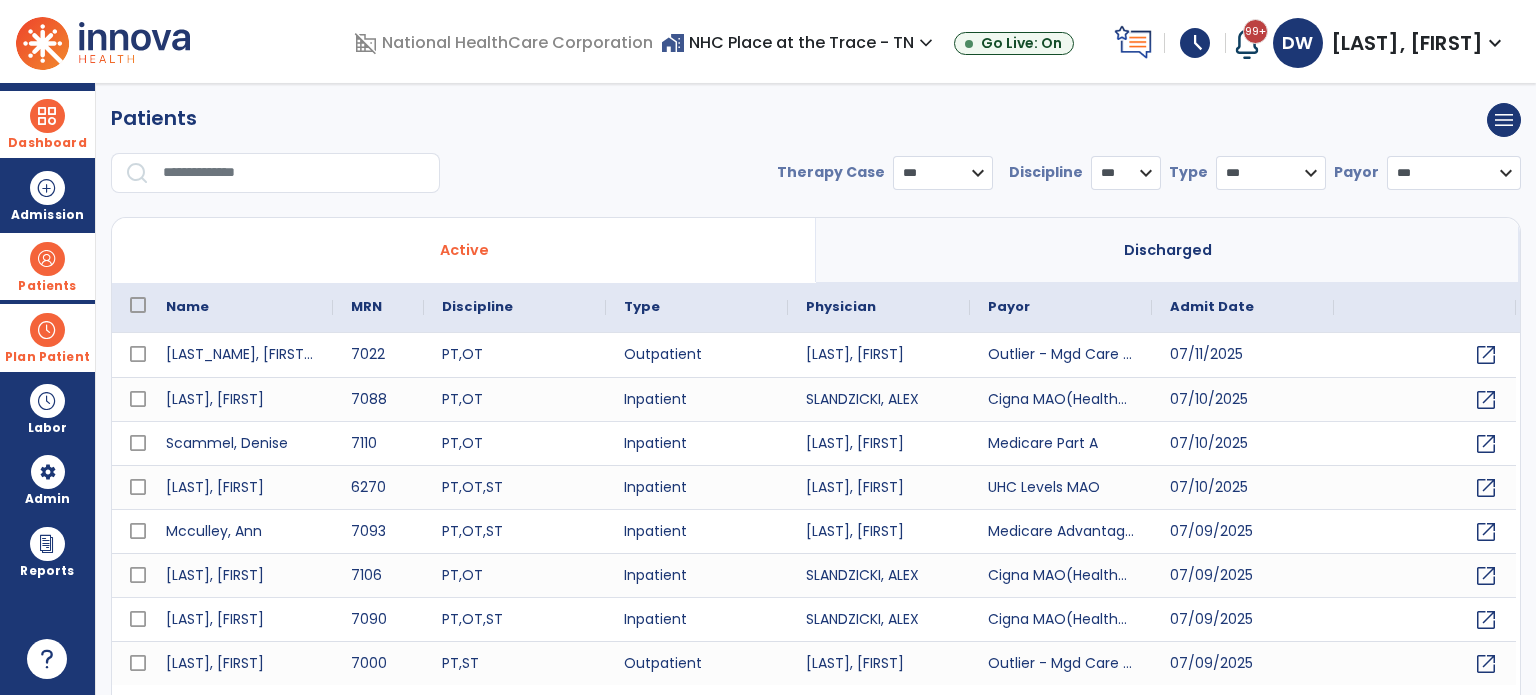click at bounding box center [47, 330] 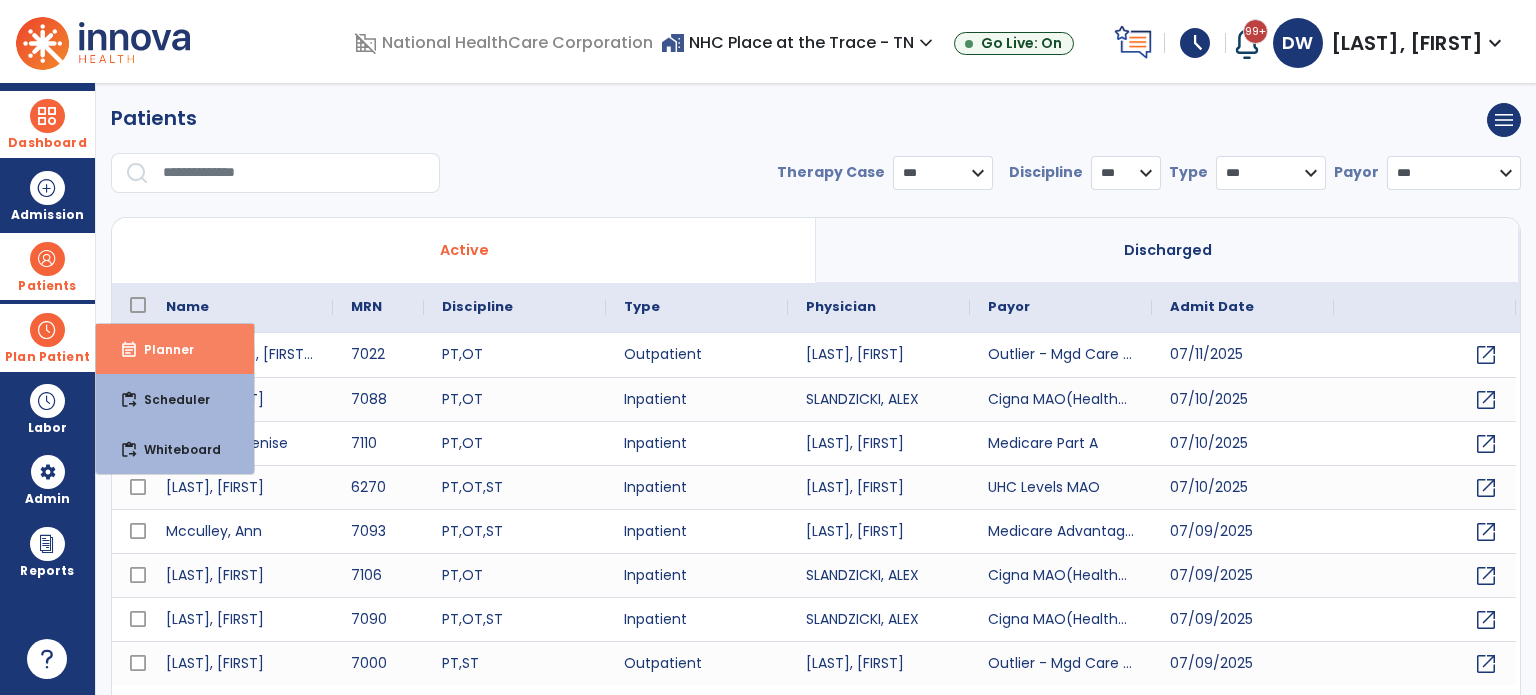 click on "Planner" at bounding box center (161, 349) 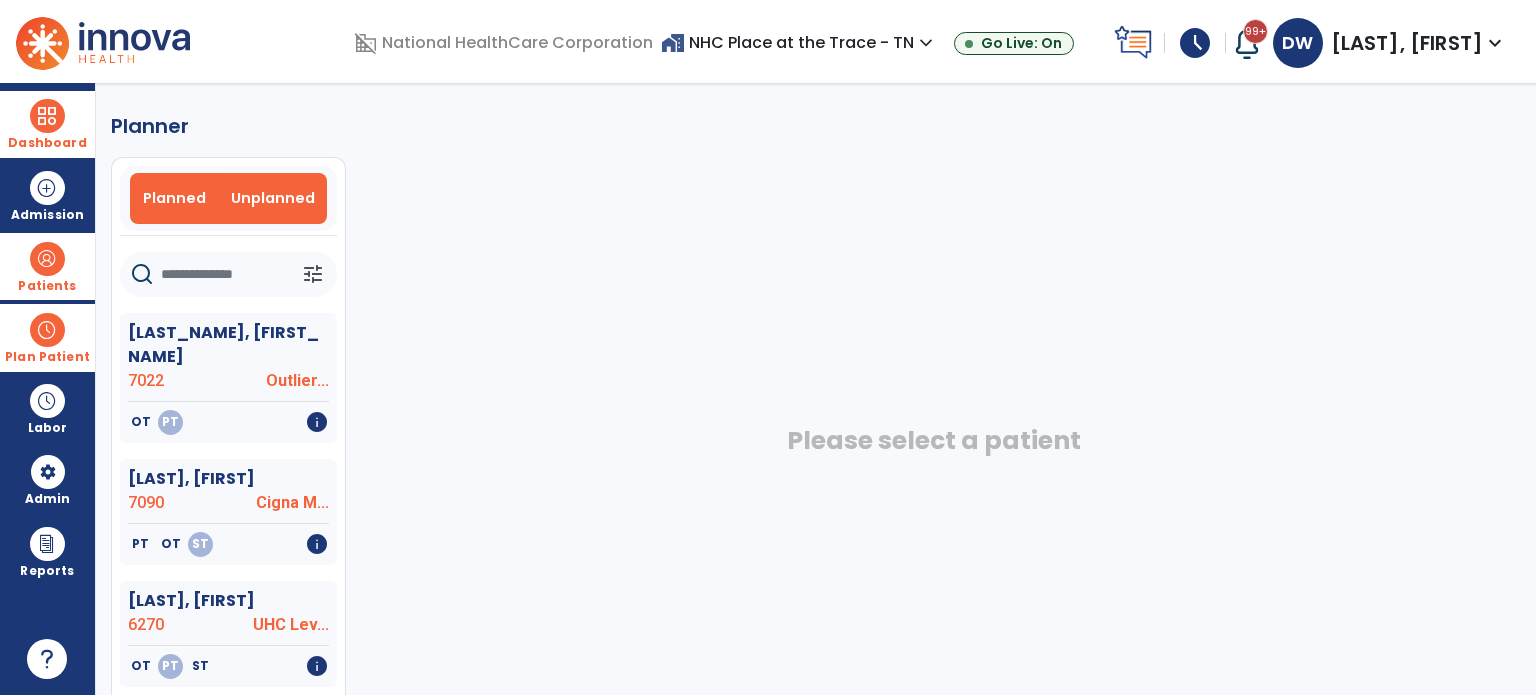 click on "Planned" at bounding box center (174, 198) 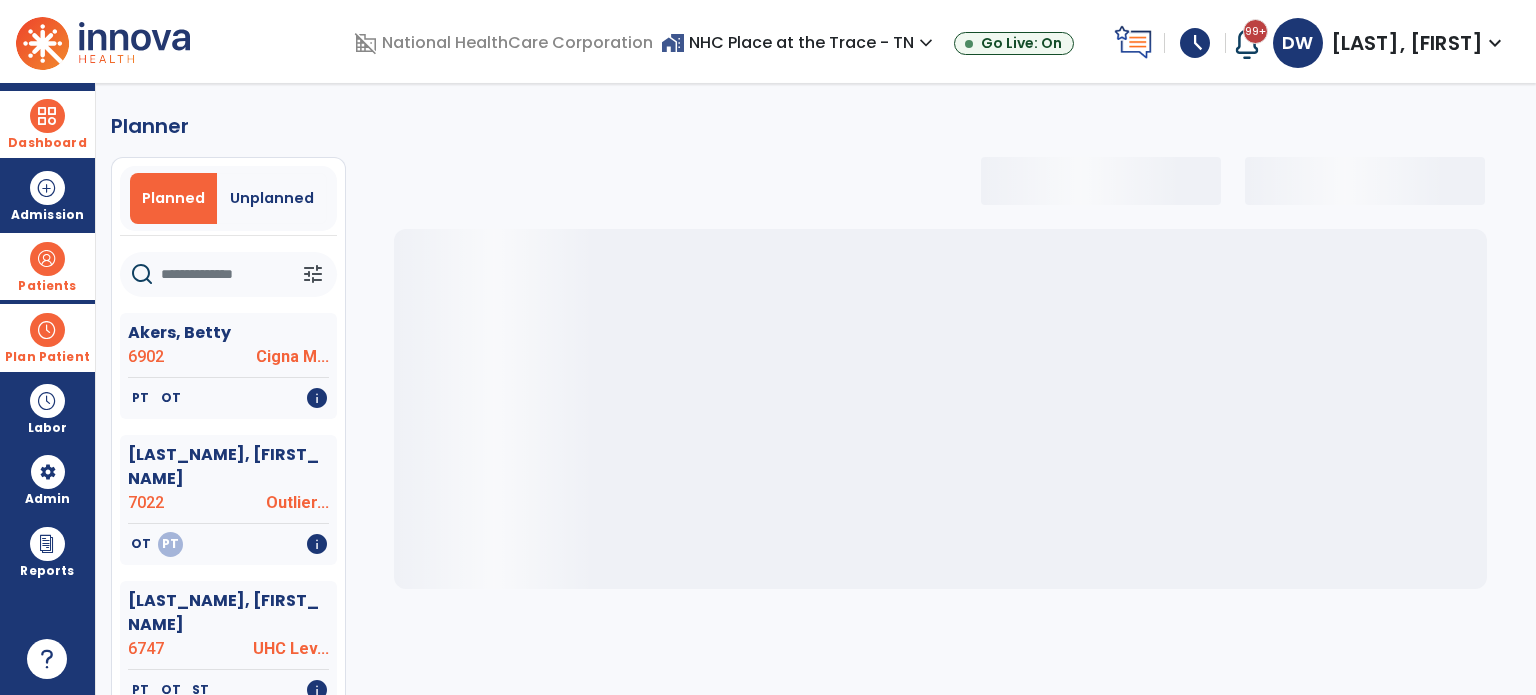 click 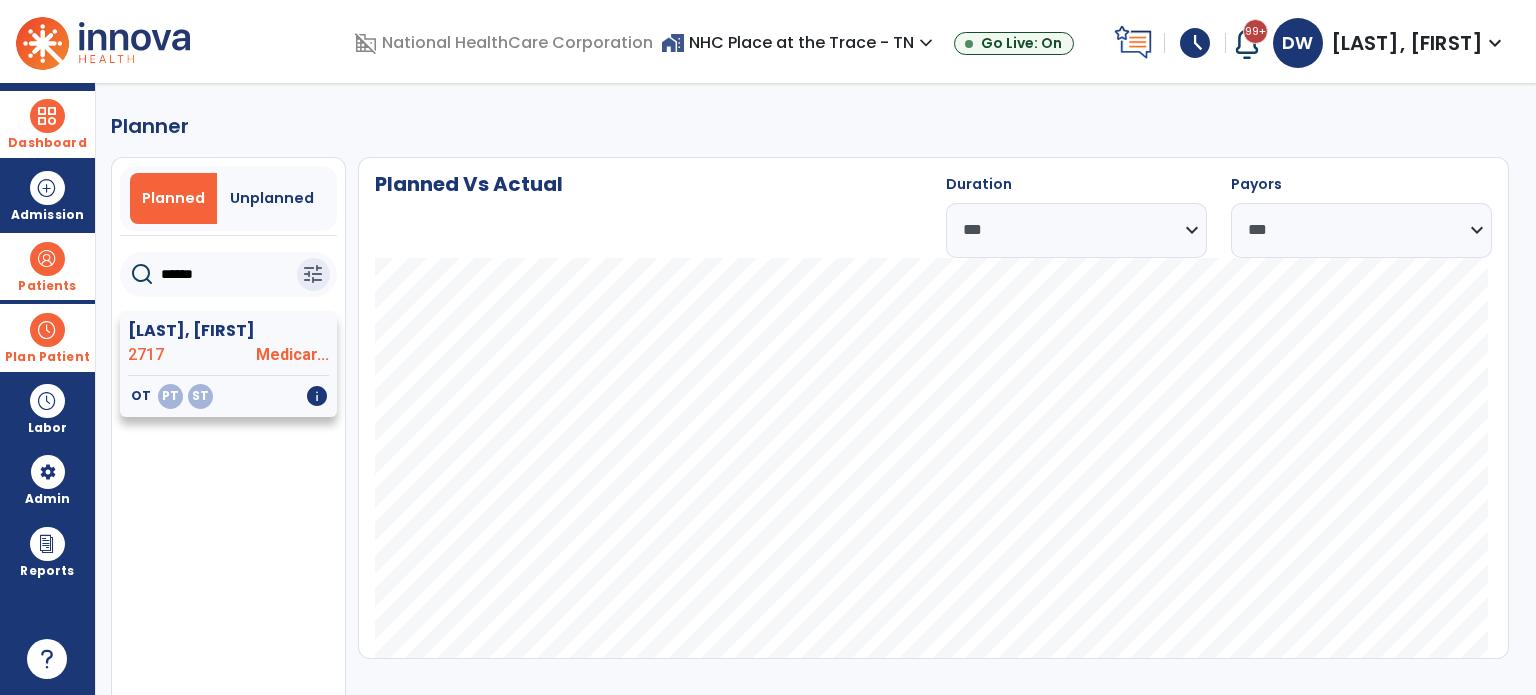 type on "******" 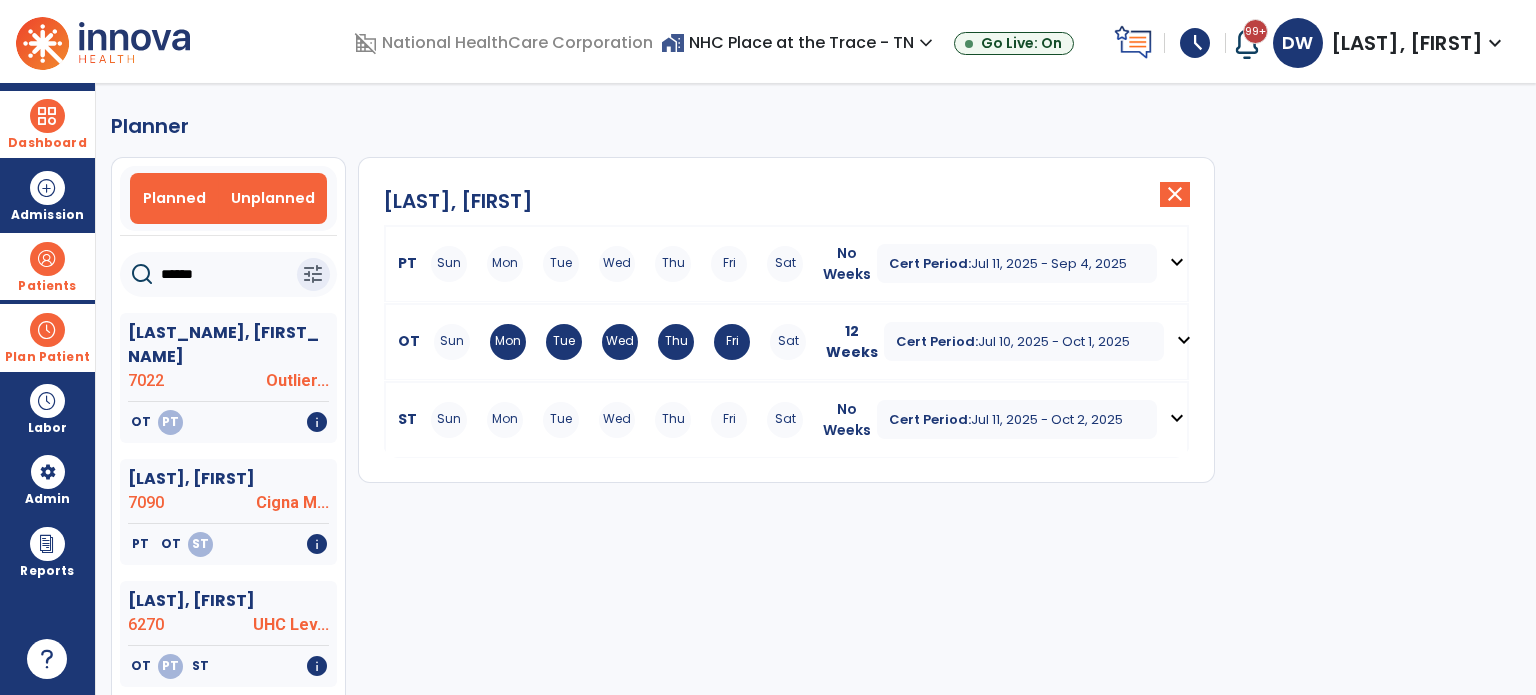 click on "Planned" at bounding box center (174, 198) 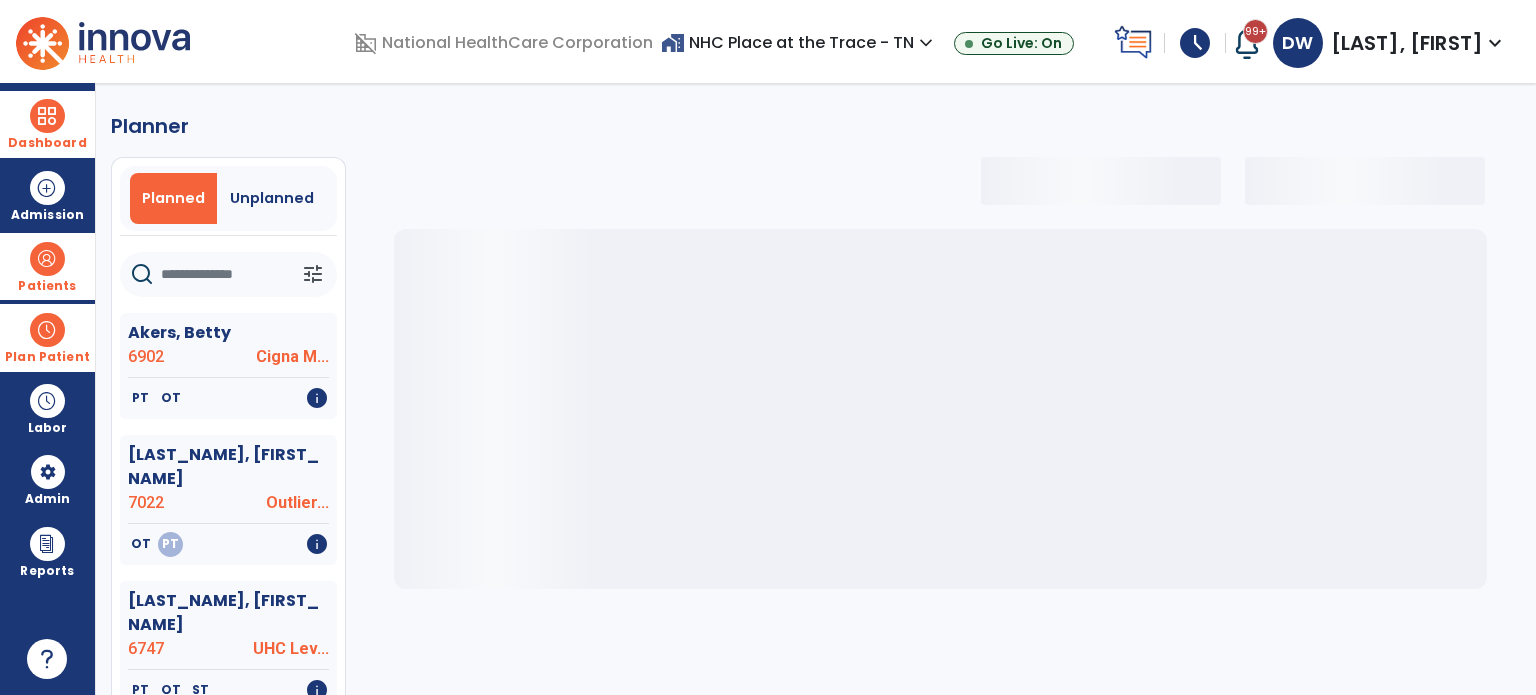 click 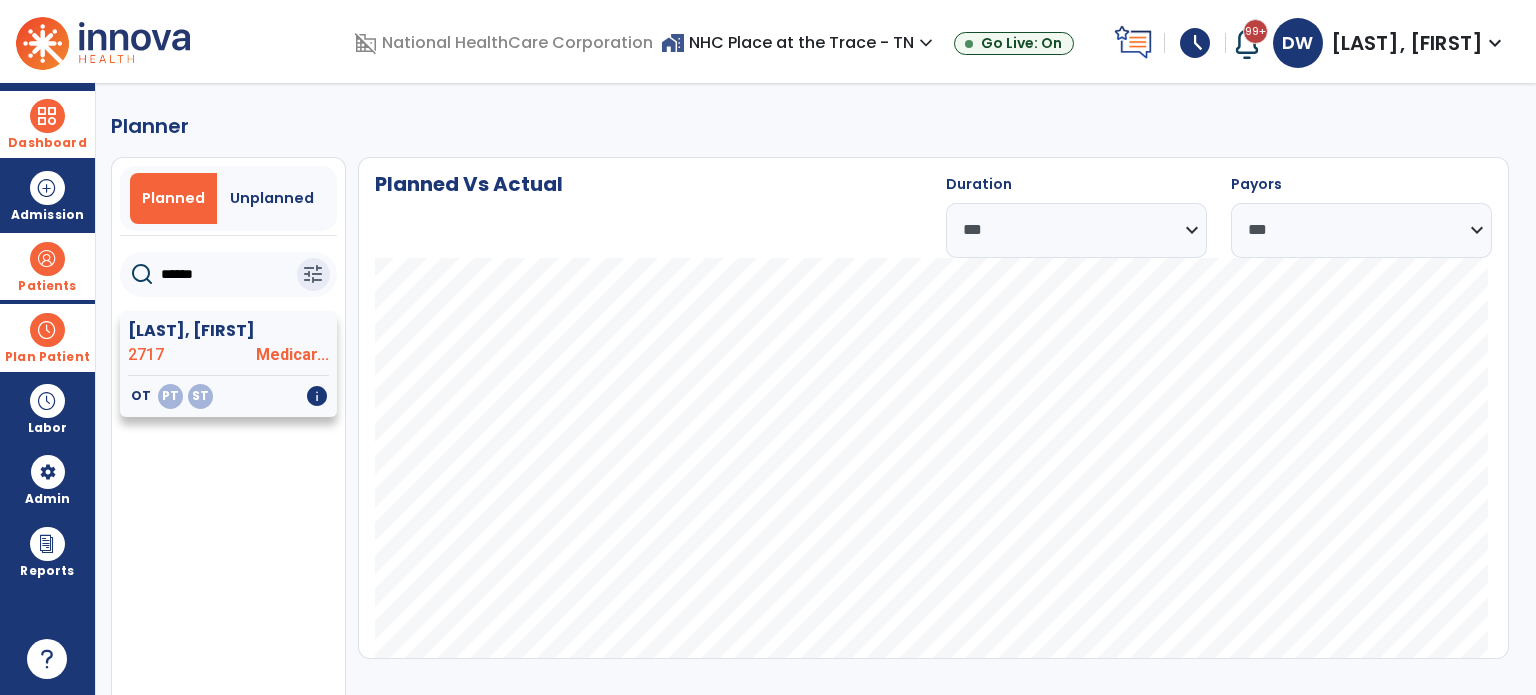type on "******" 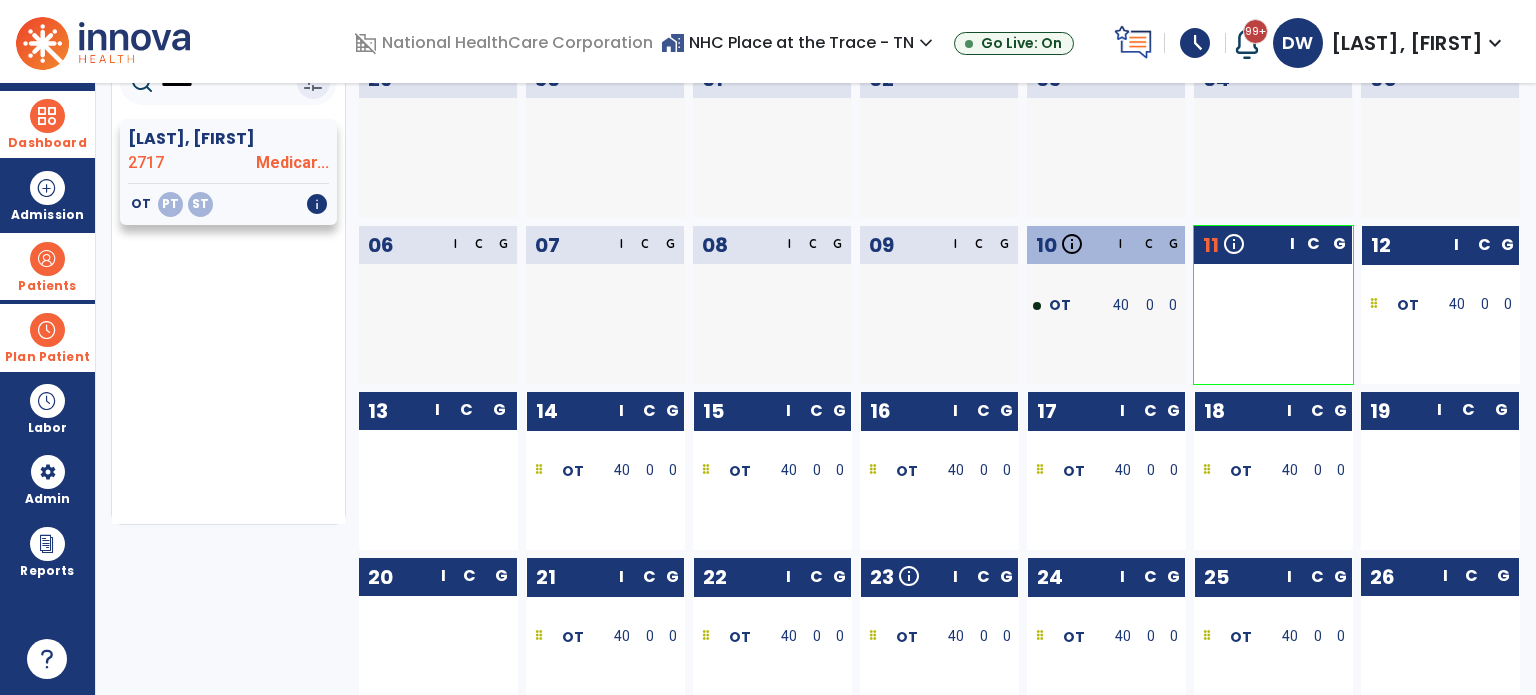 scroll, scrollTop: 203, scrollLeft: 0, axis: vertical 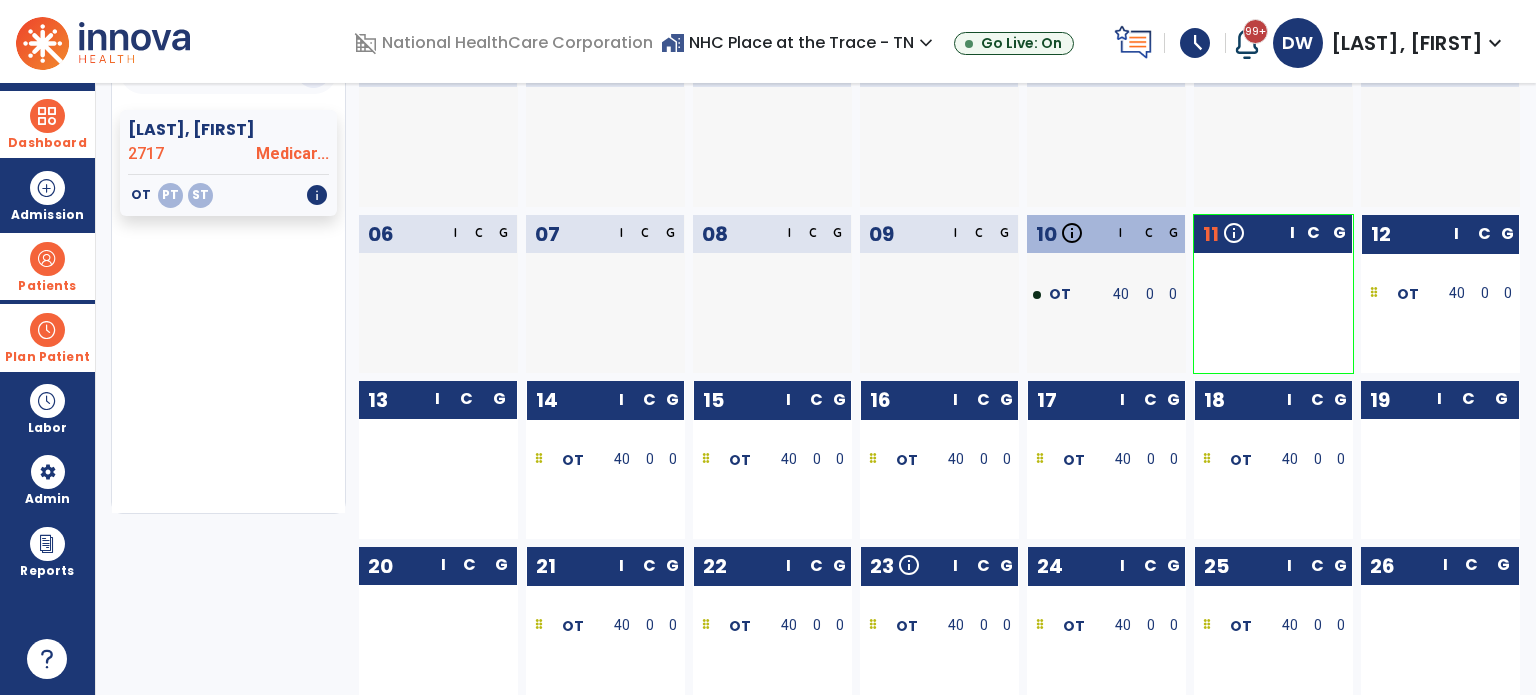 click at bounding box center (47, 259) 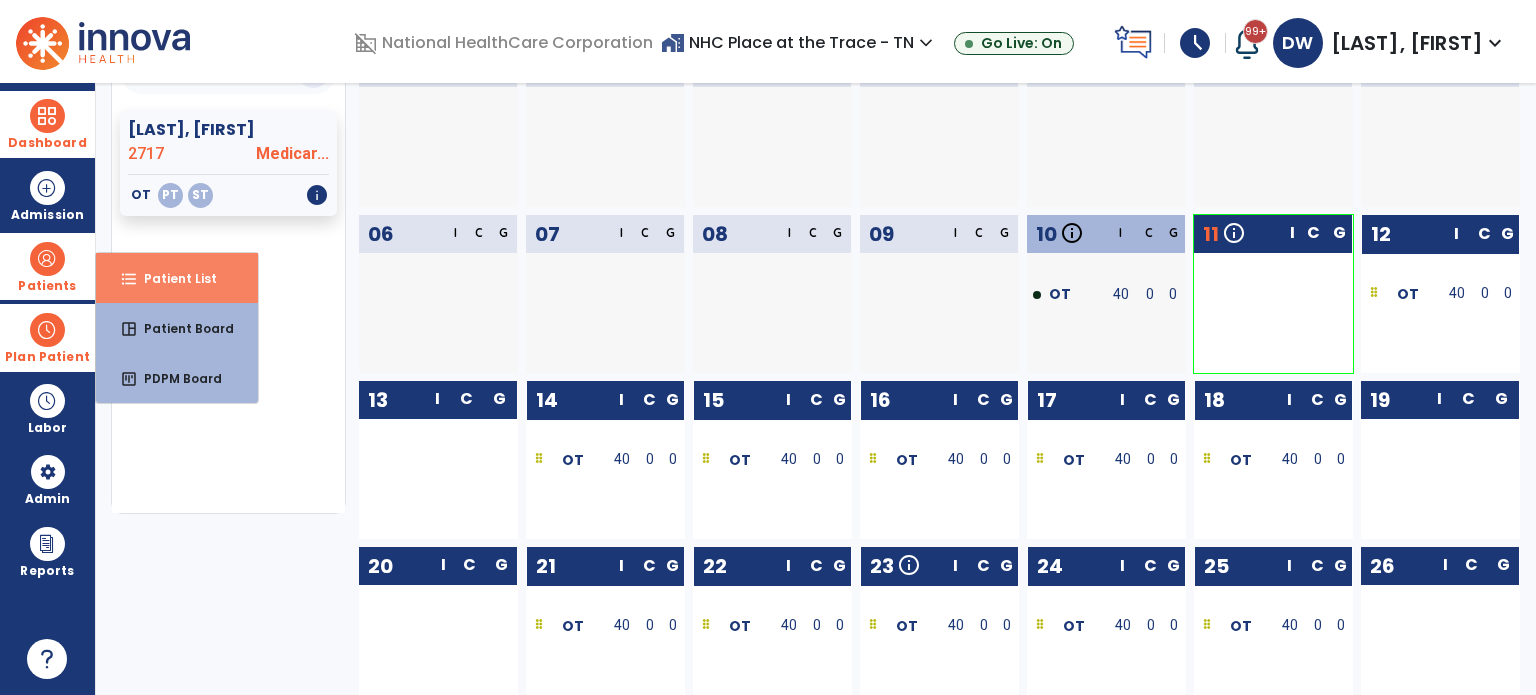 click on "Patient List" at bounding box center (172, 278) 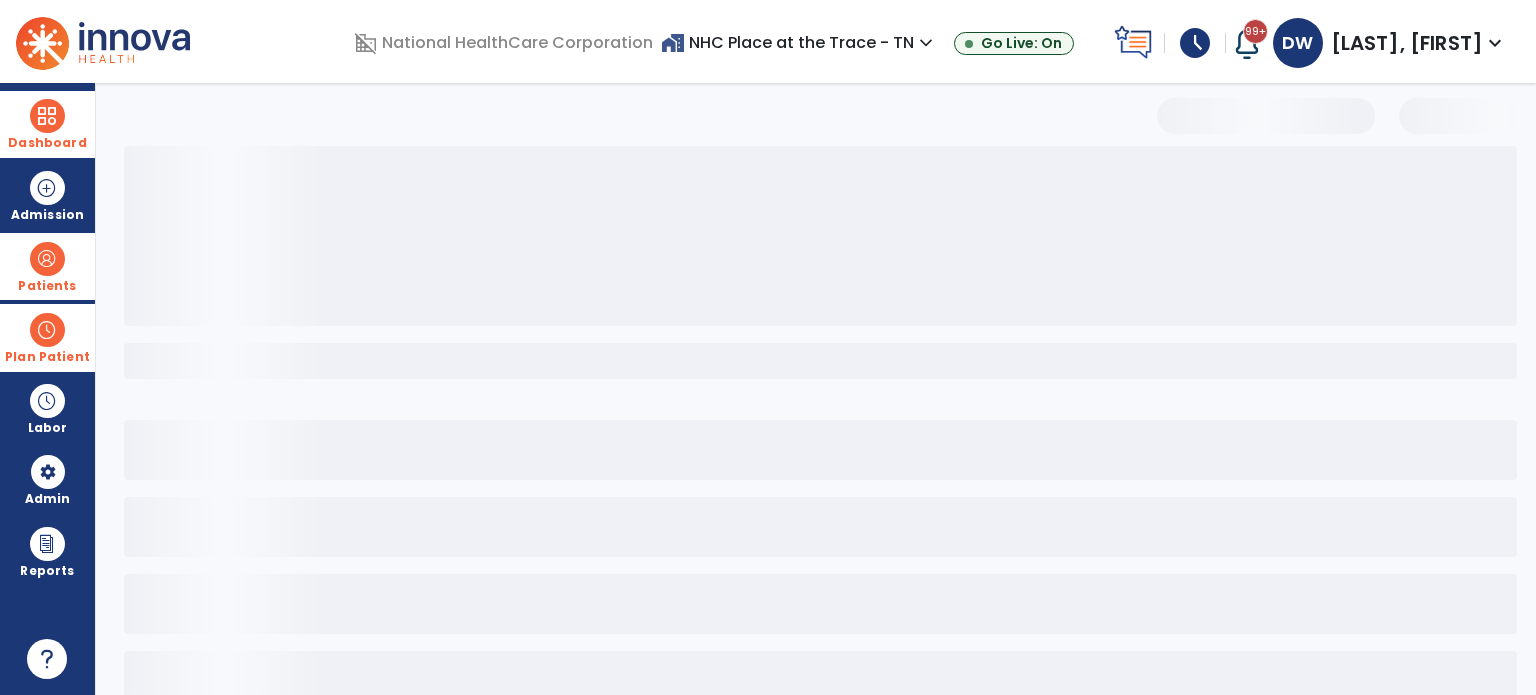 scroll, scrollTop: 0, scrollLeft: 0, axis: both 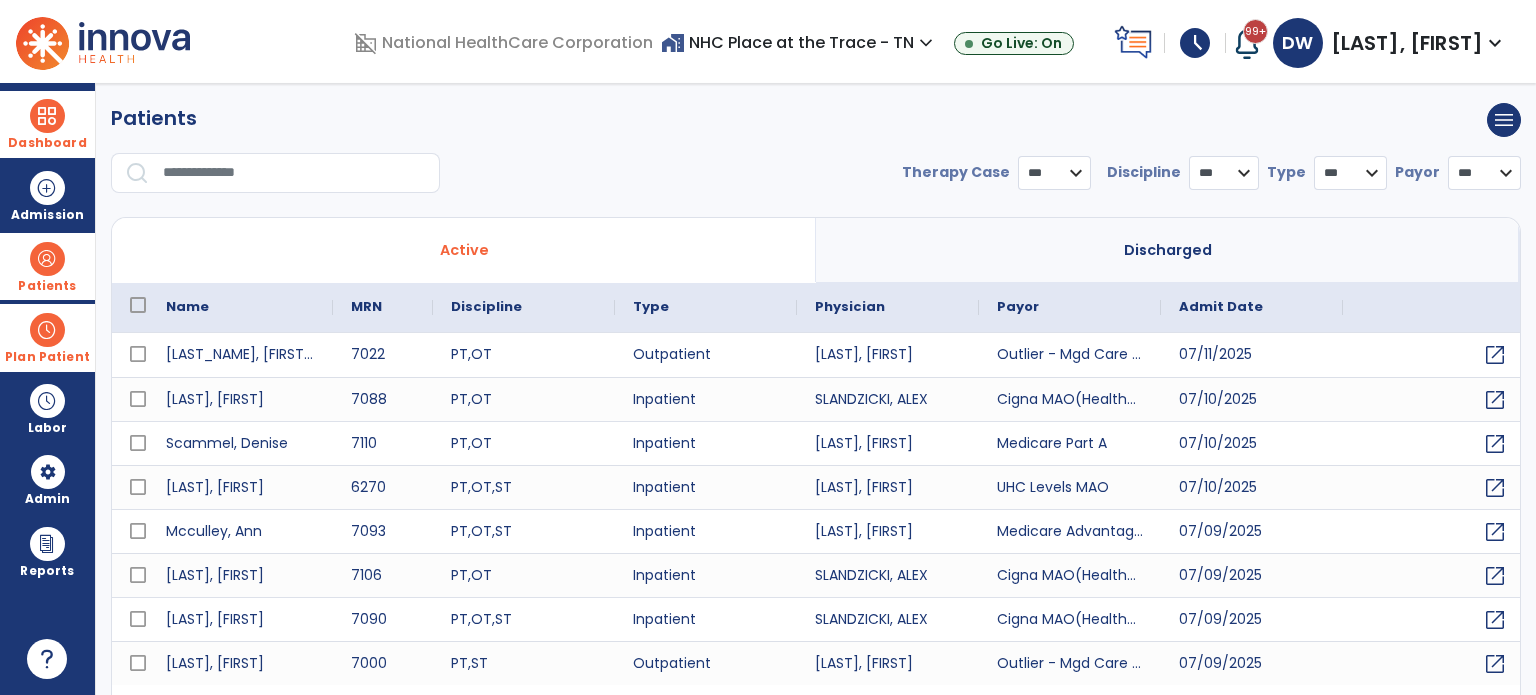 select on "***" 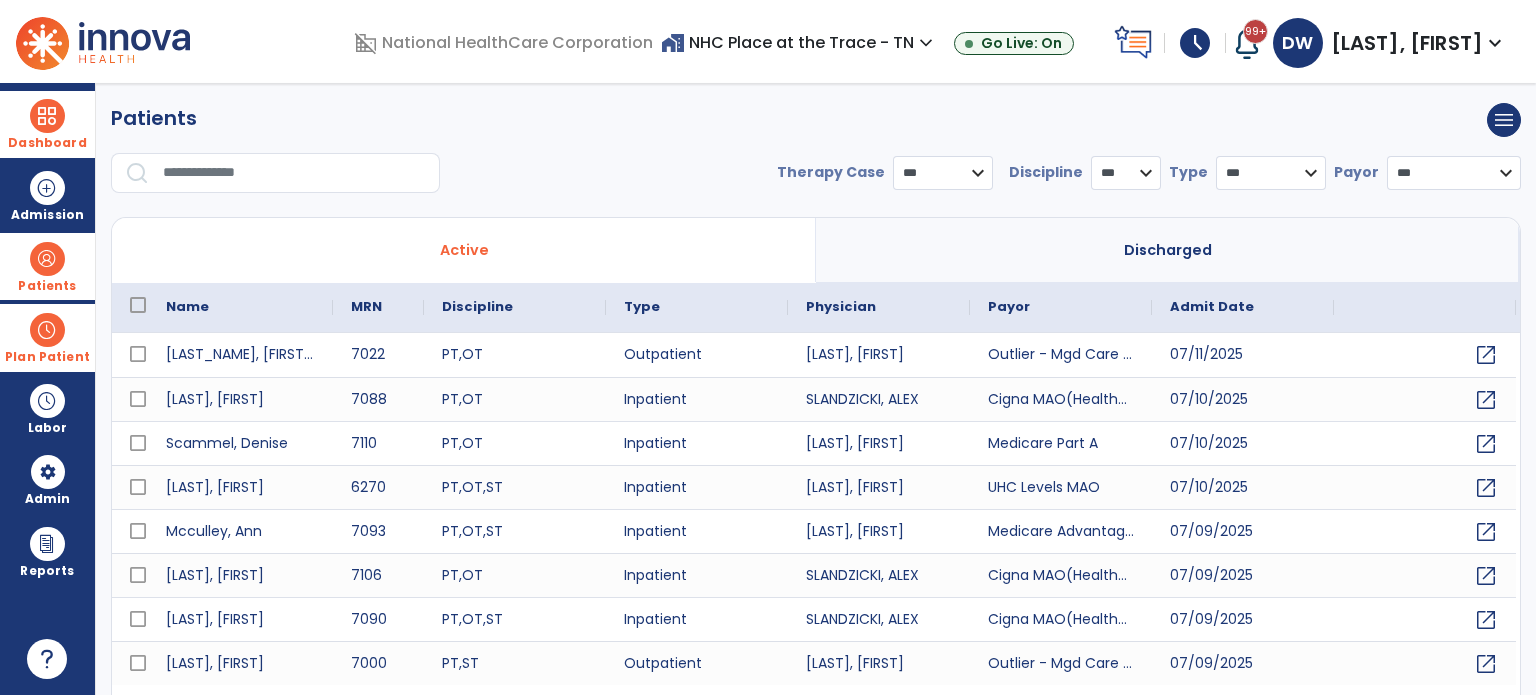 click at bounding box center (294, 173) 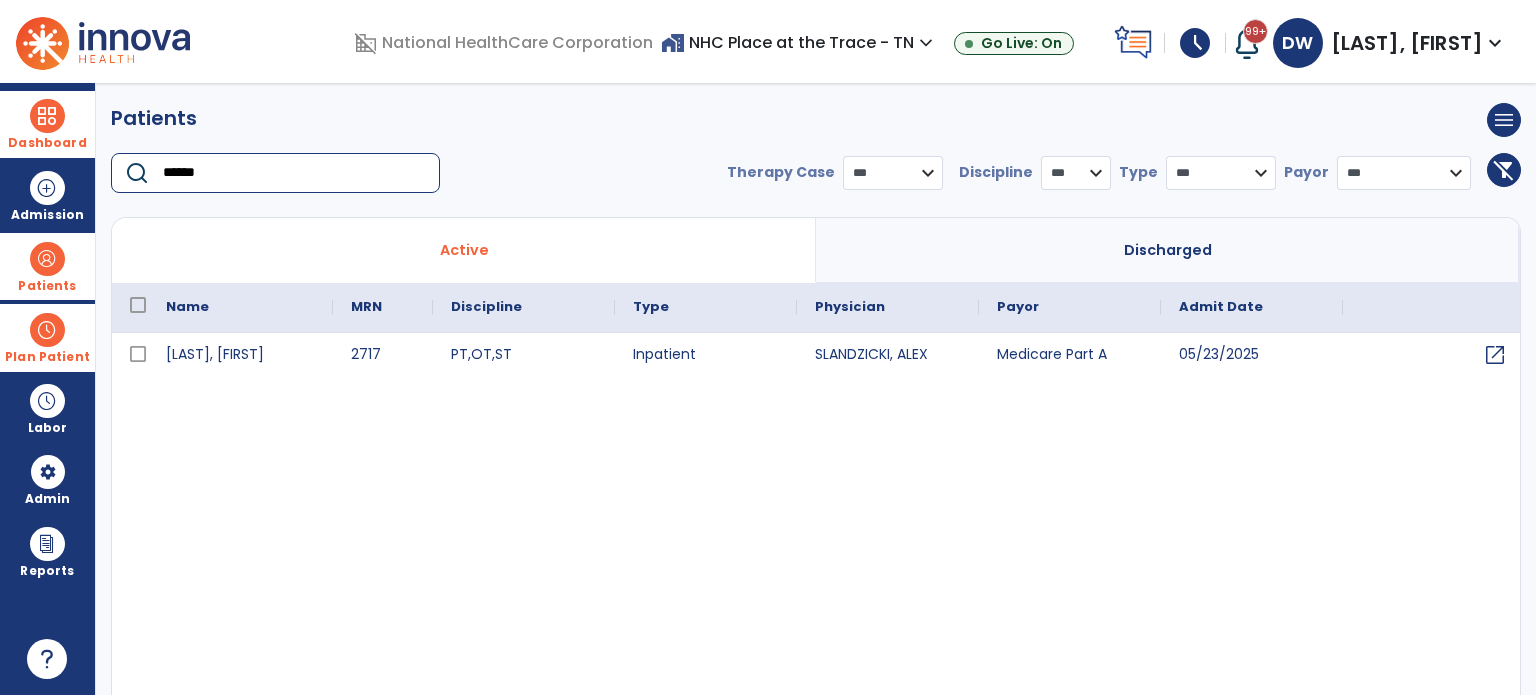 type on "******" 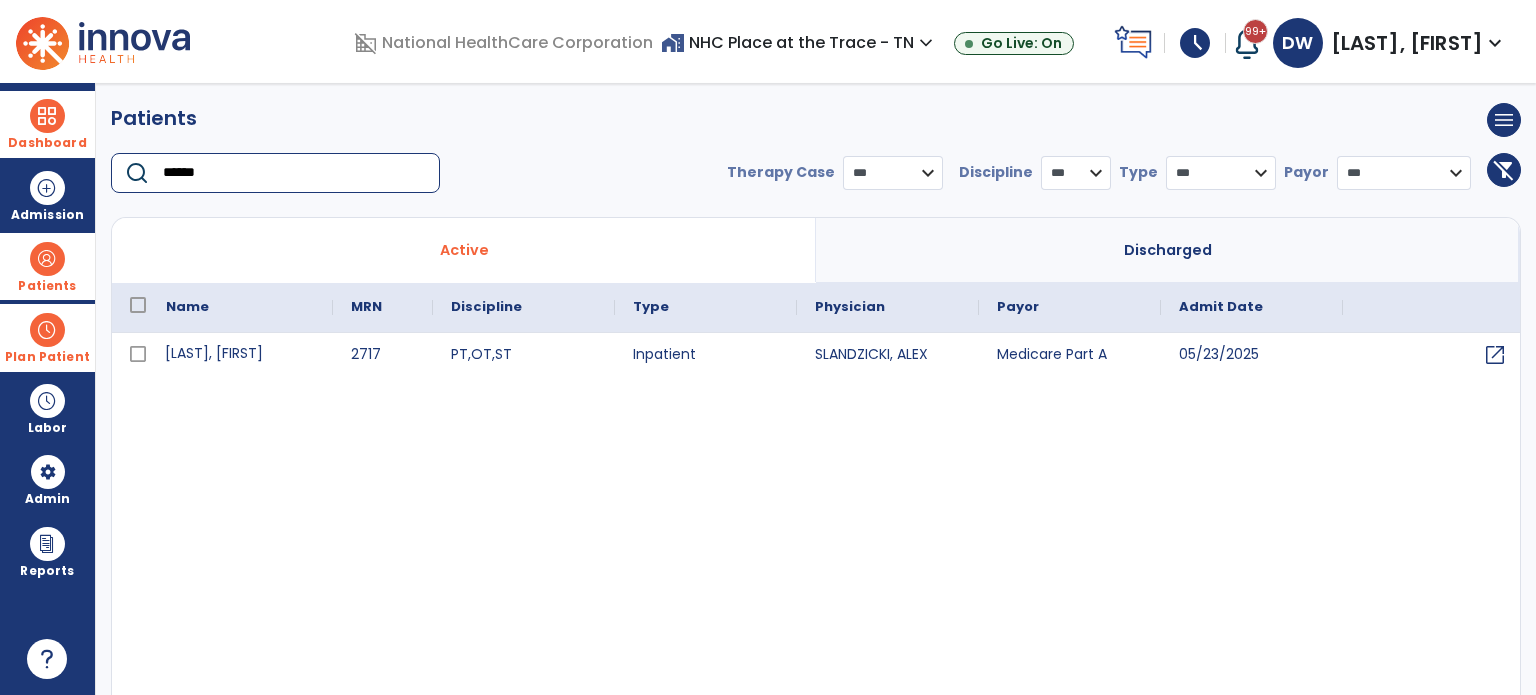 click on "Powers, Angela" at bounding box center [240, 355] 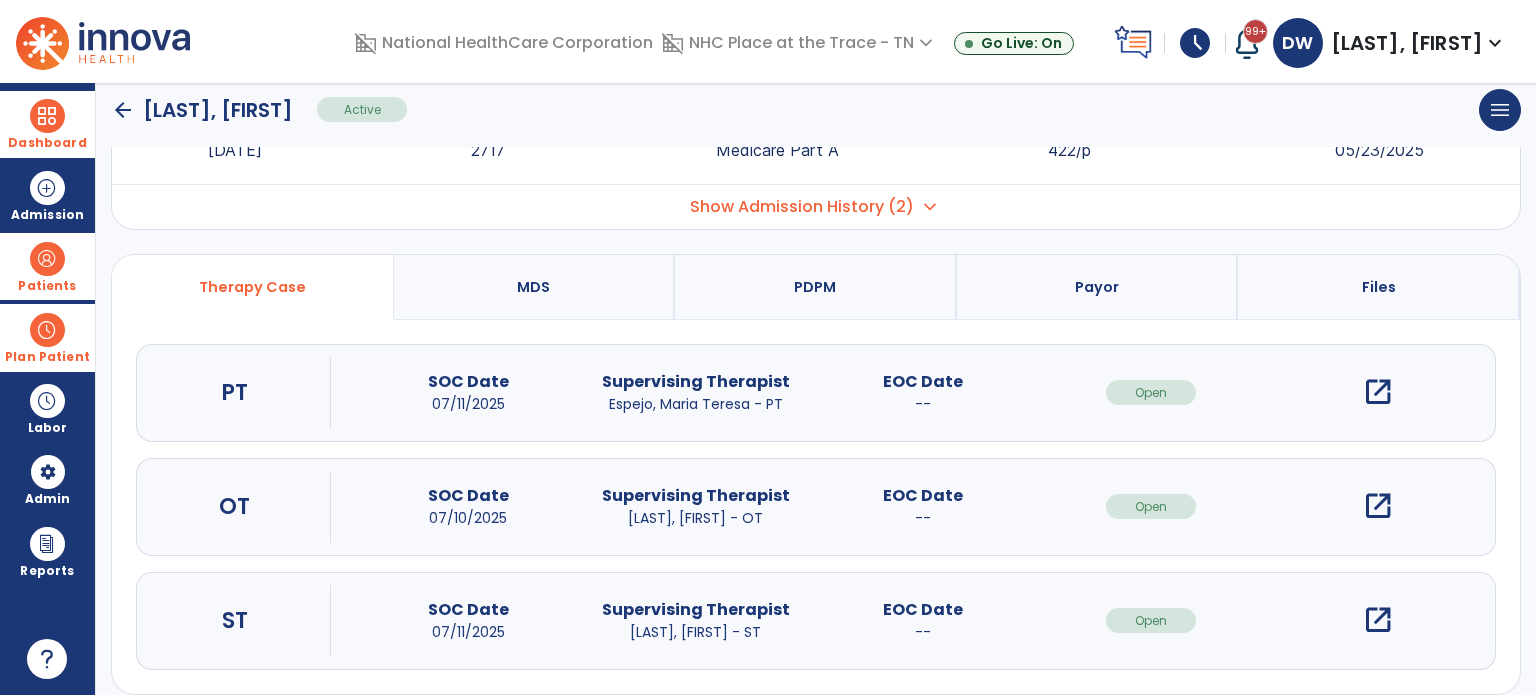 scroll, scrollTop: 107, scrollLeft: 0, axis: vertical 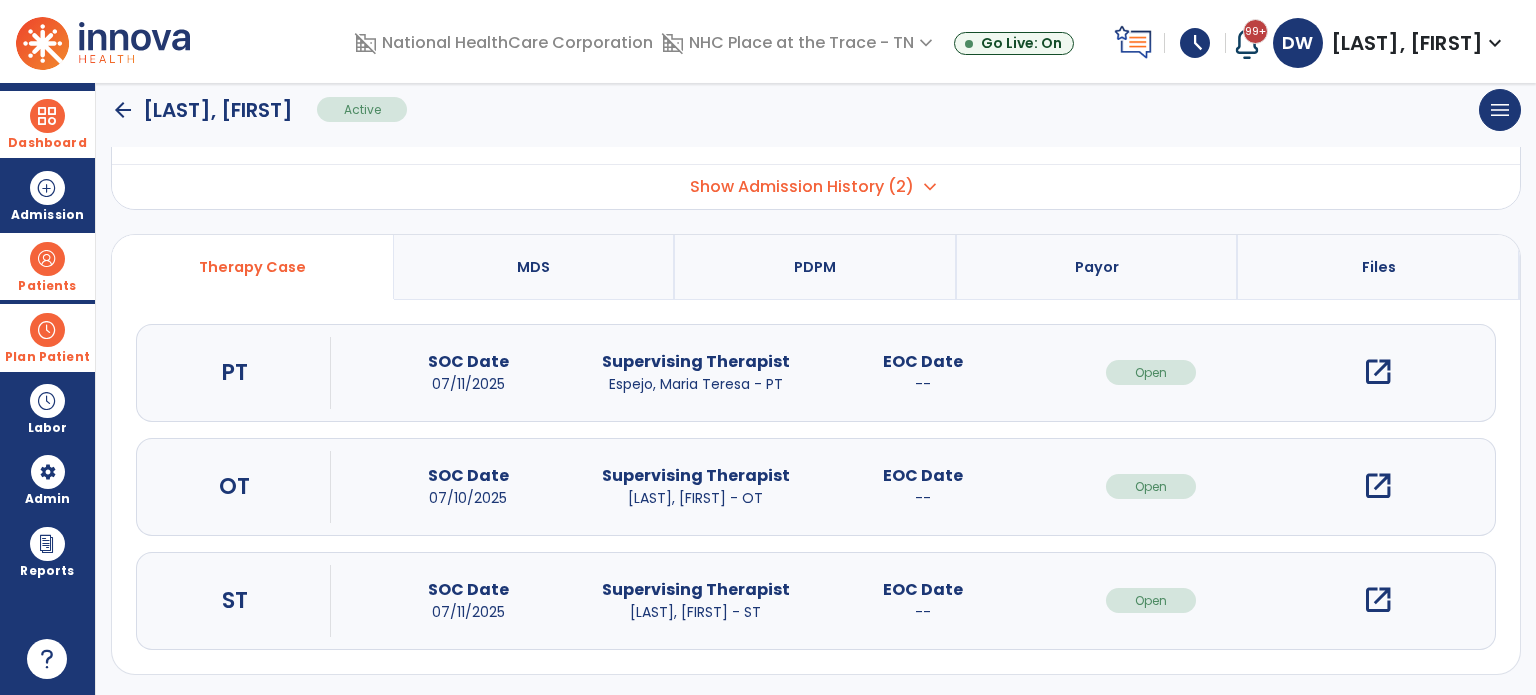 click on "open_in_new" at bounding box center (1378, 372) 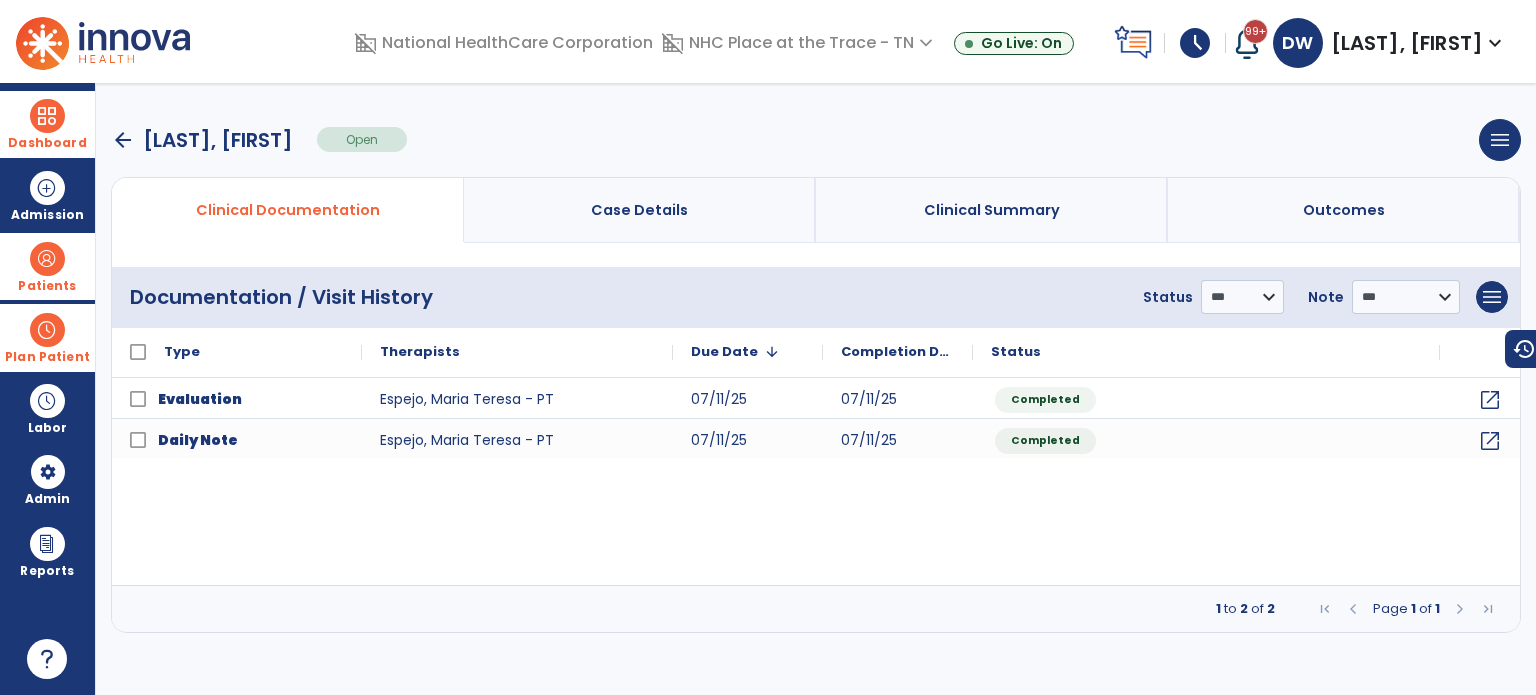 scroll, scrollTop: 0, scrollLeft: 0, axis: both 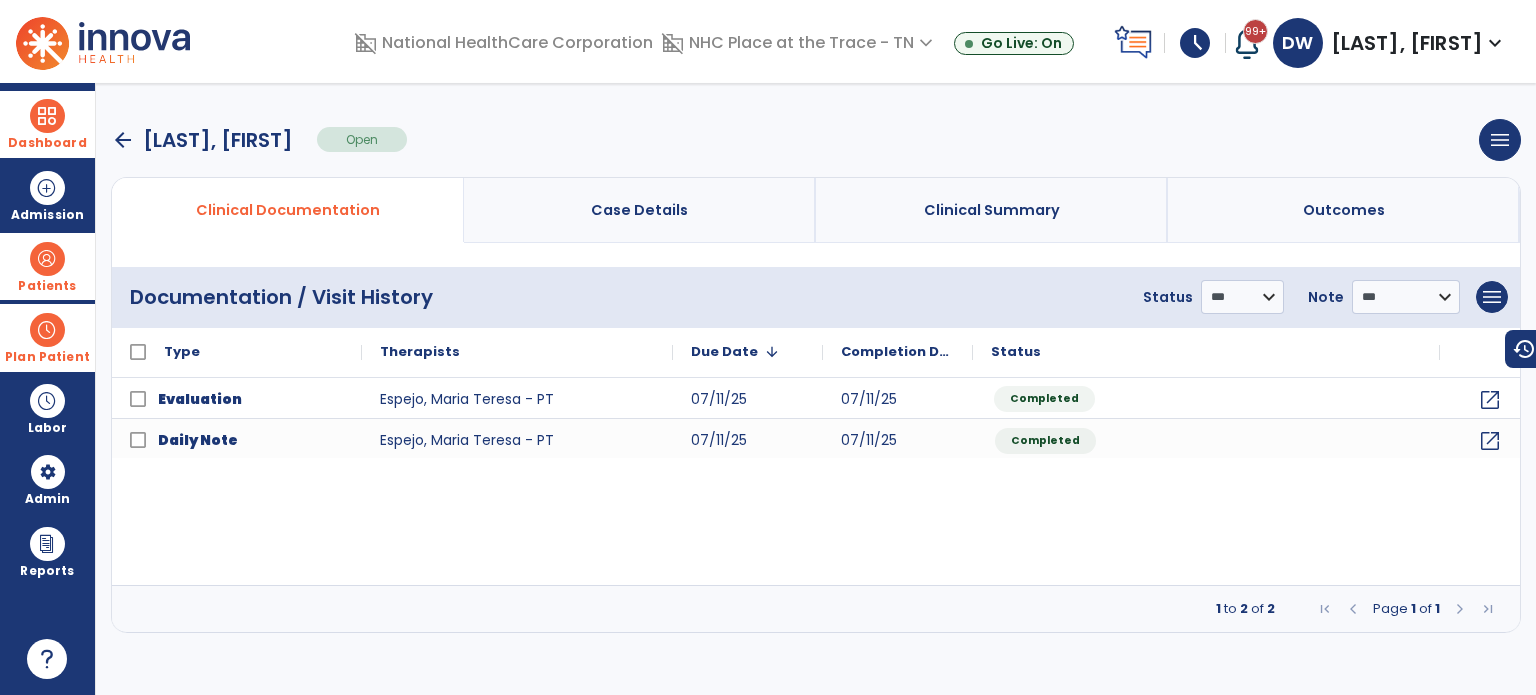 click on "Completed" 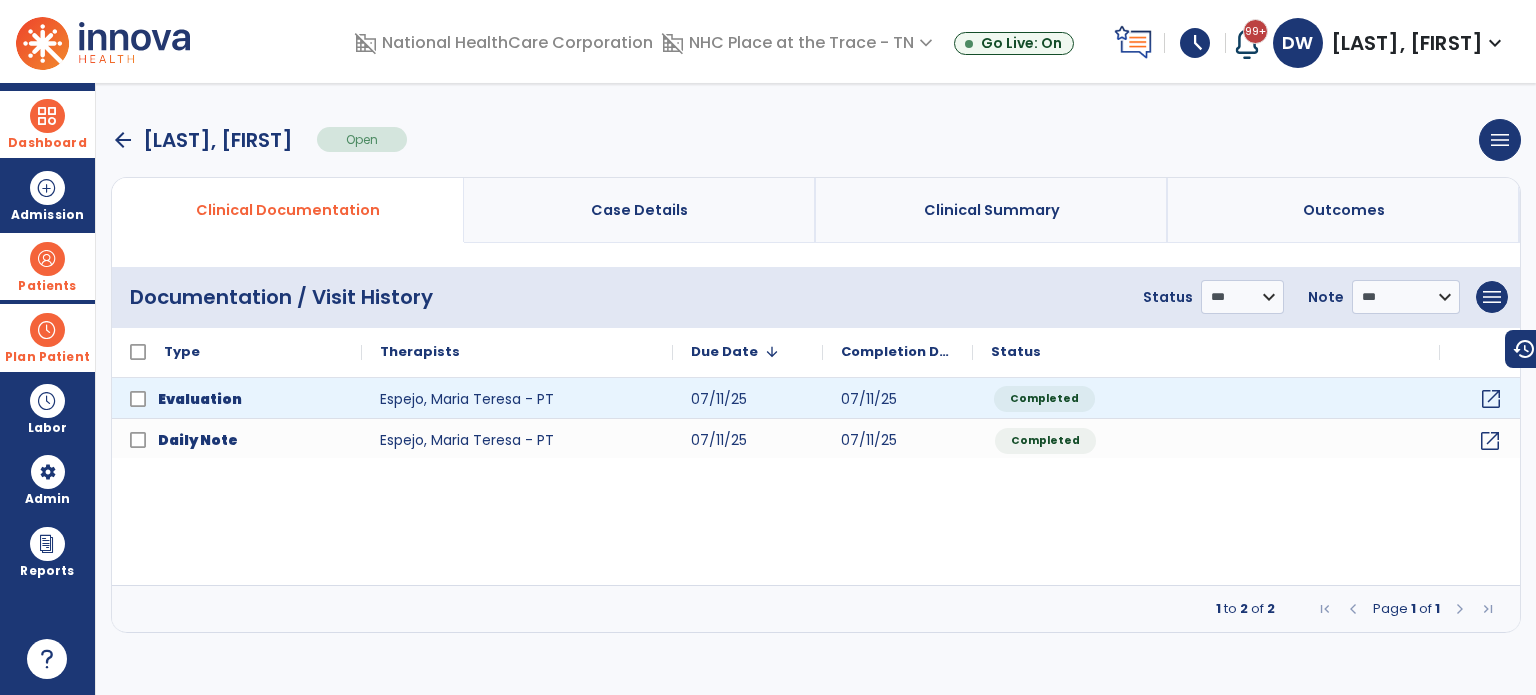 click on "open_in_new" 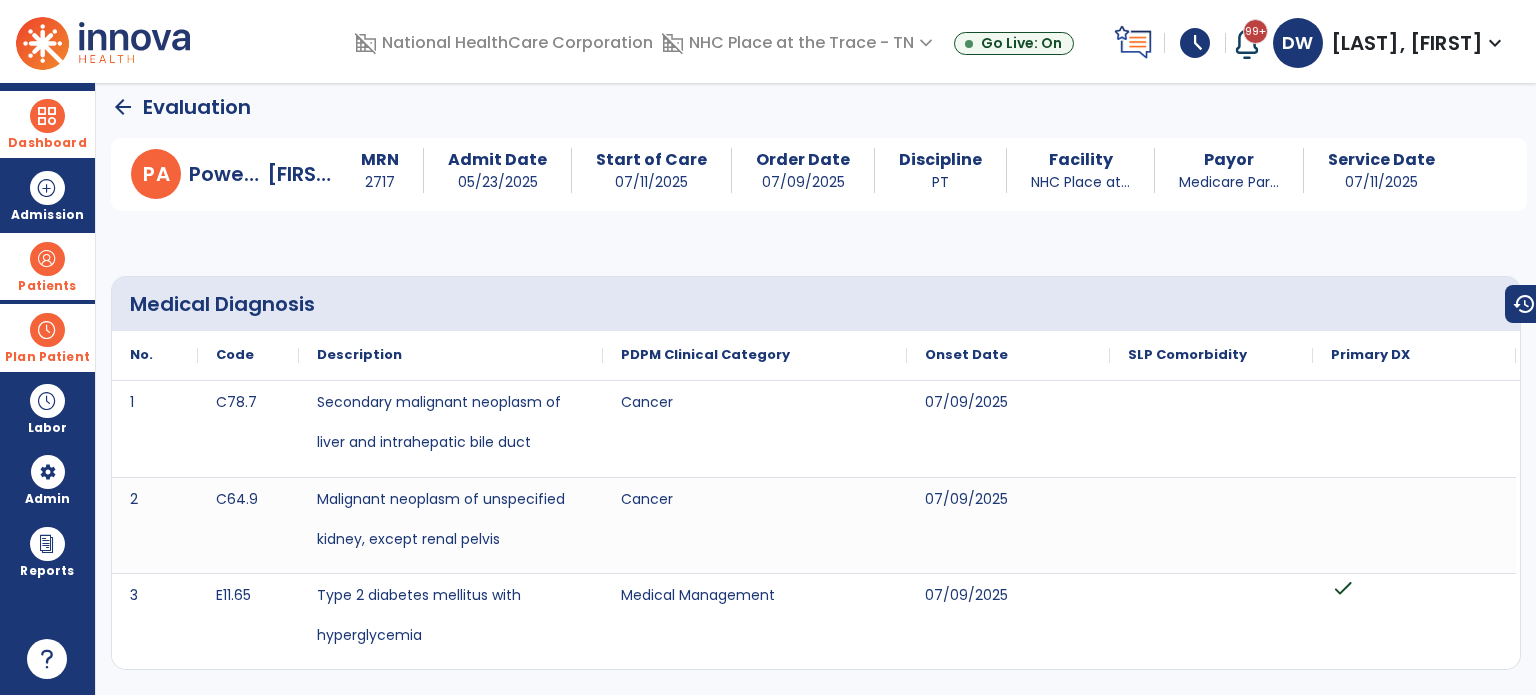 scroll, scrollTop: 0, scrollLeft: 0, axis: both 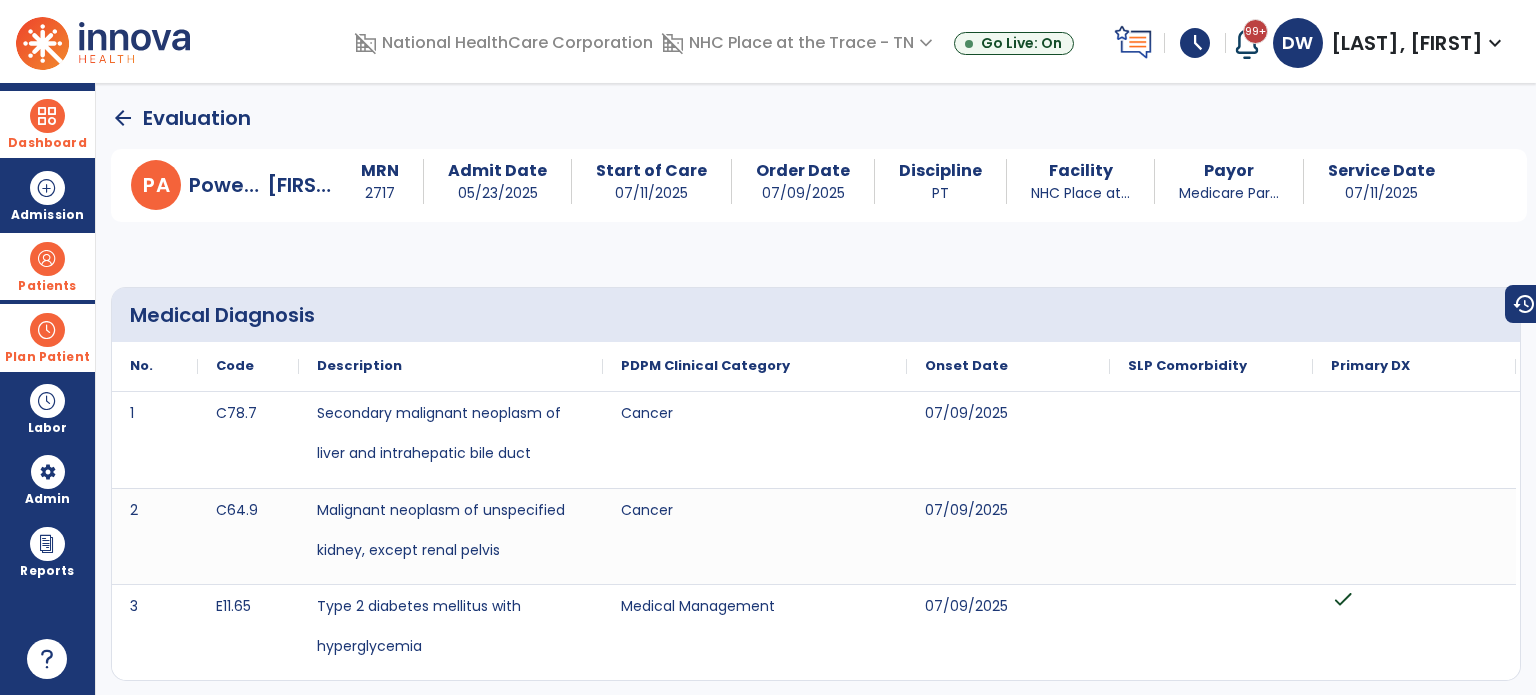 click on "arrow_back" 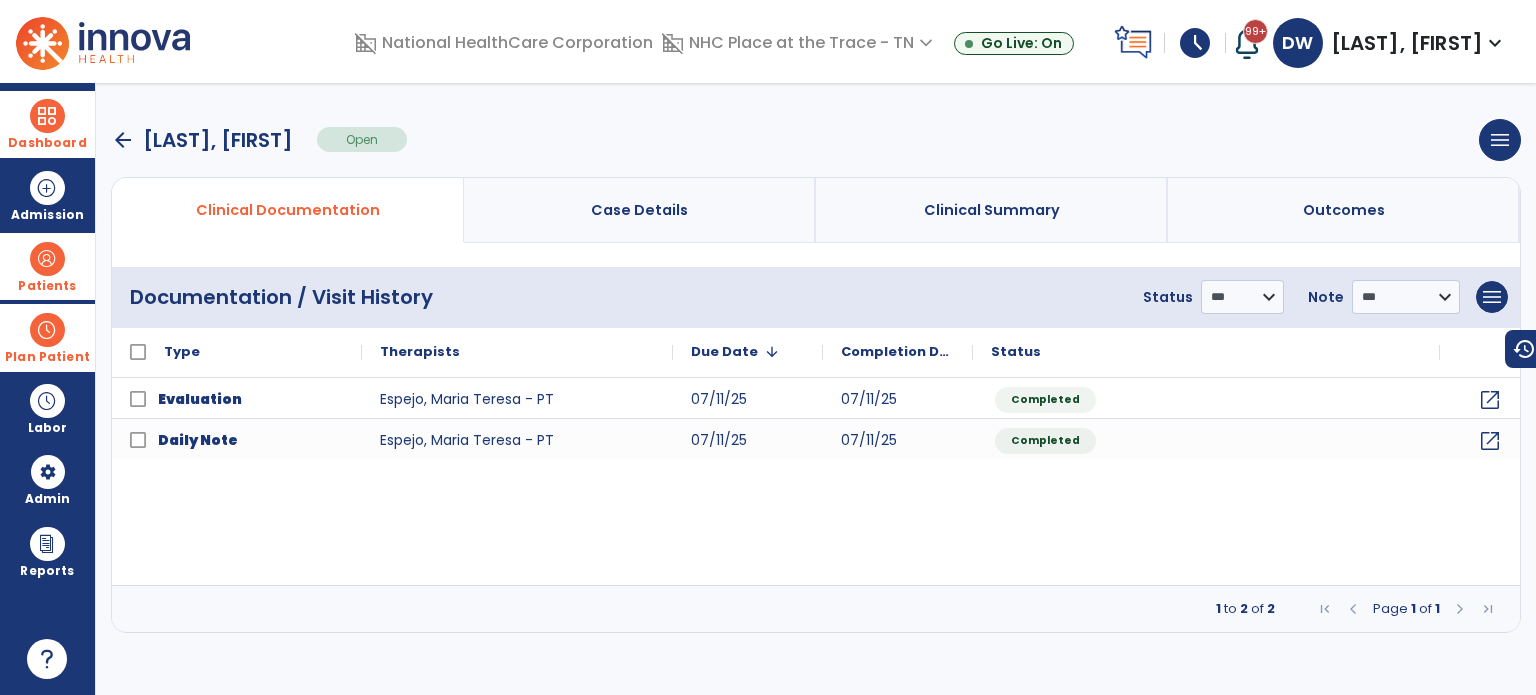 click on "Evaluation  Espejo, Maria Teresa - PT 07/11/25 07/11/25 Completed open_in_new
Daily Note  Espejo, Maria Teresa - PT 07/11/25 07/11/25 Completed open_in_new" 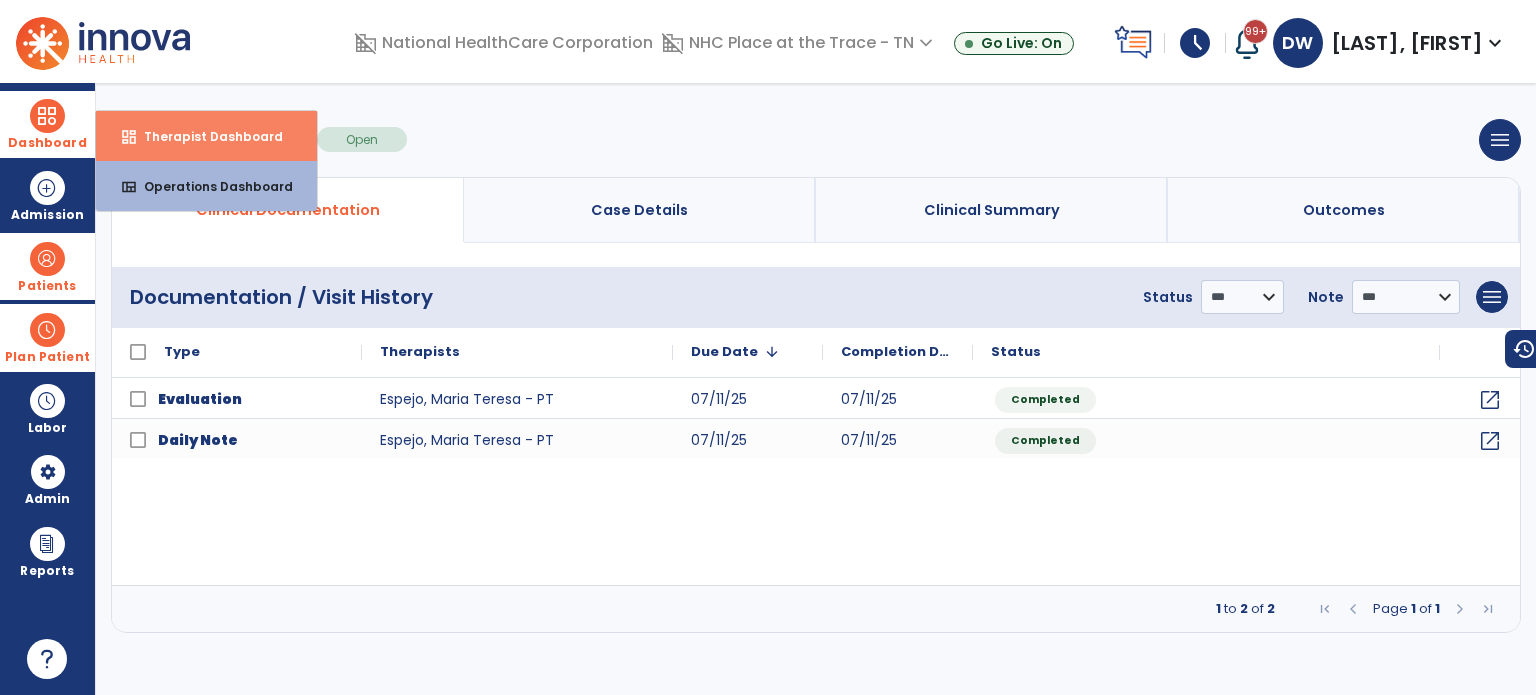 click on "Therapist Dashboard" at bounding box center [205, 136] 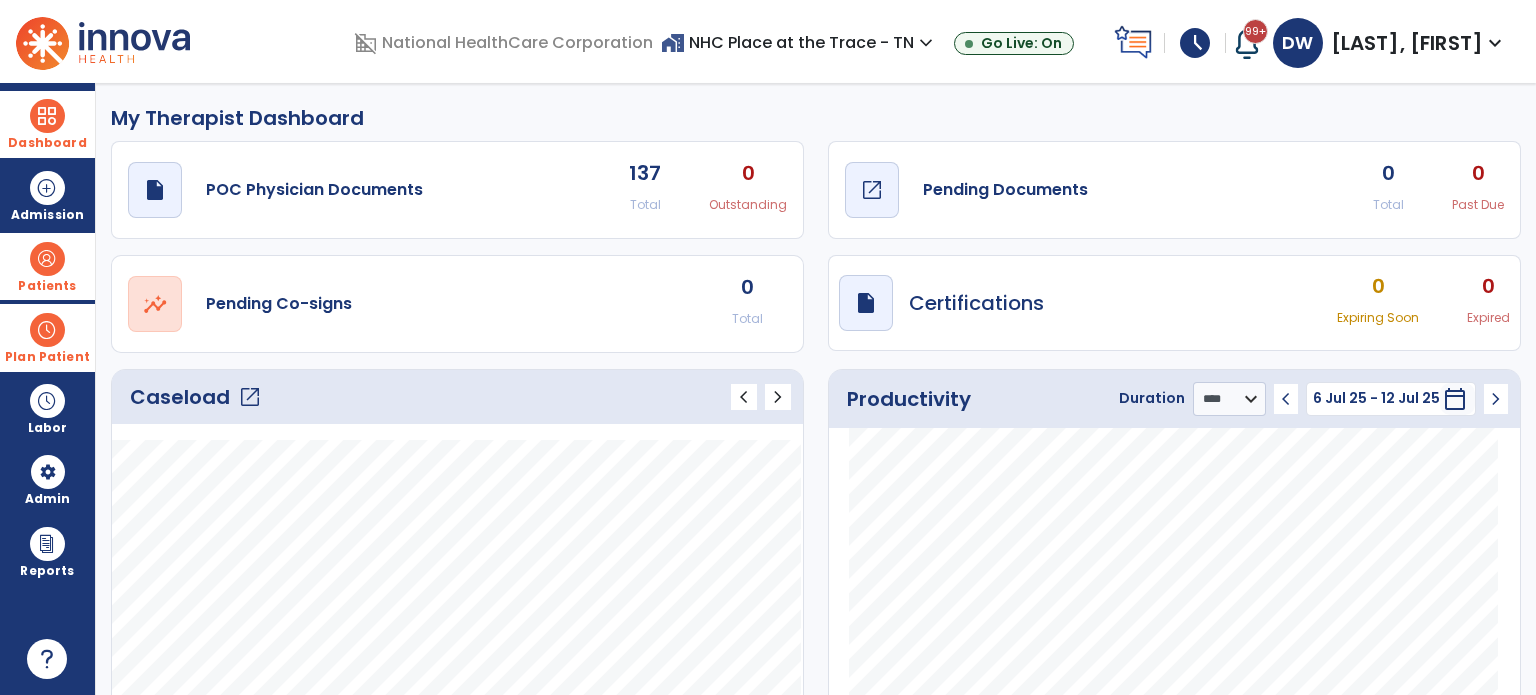 click on "Pending Documents" 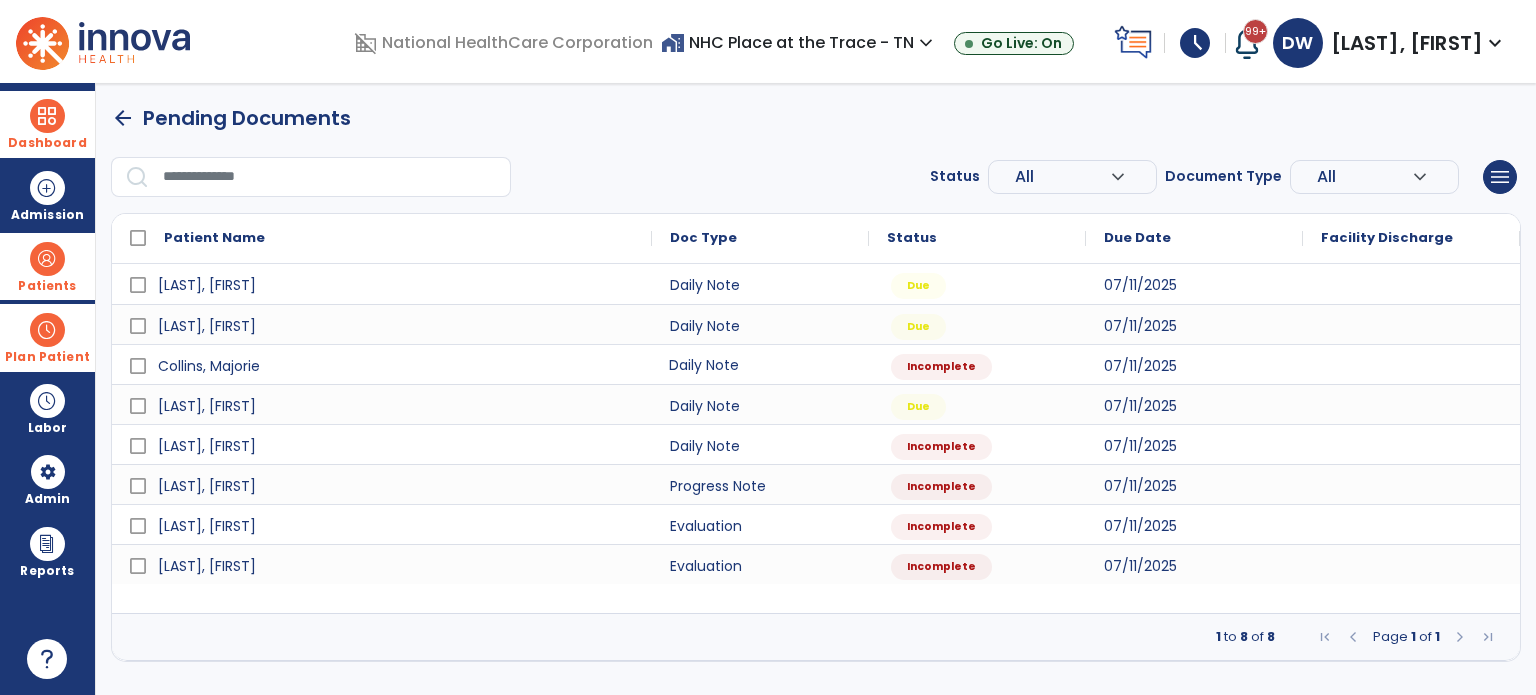 click on "Daily Note" at bounding box center [760, 364] 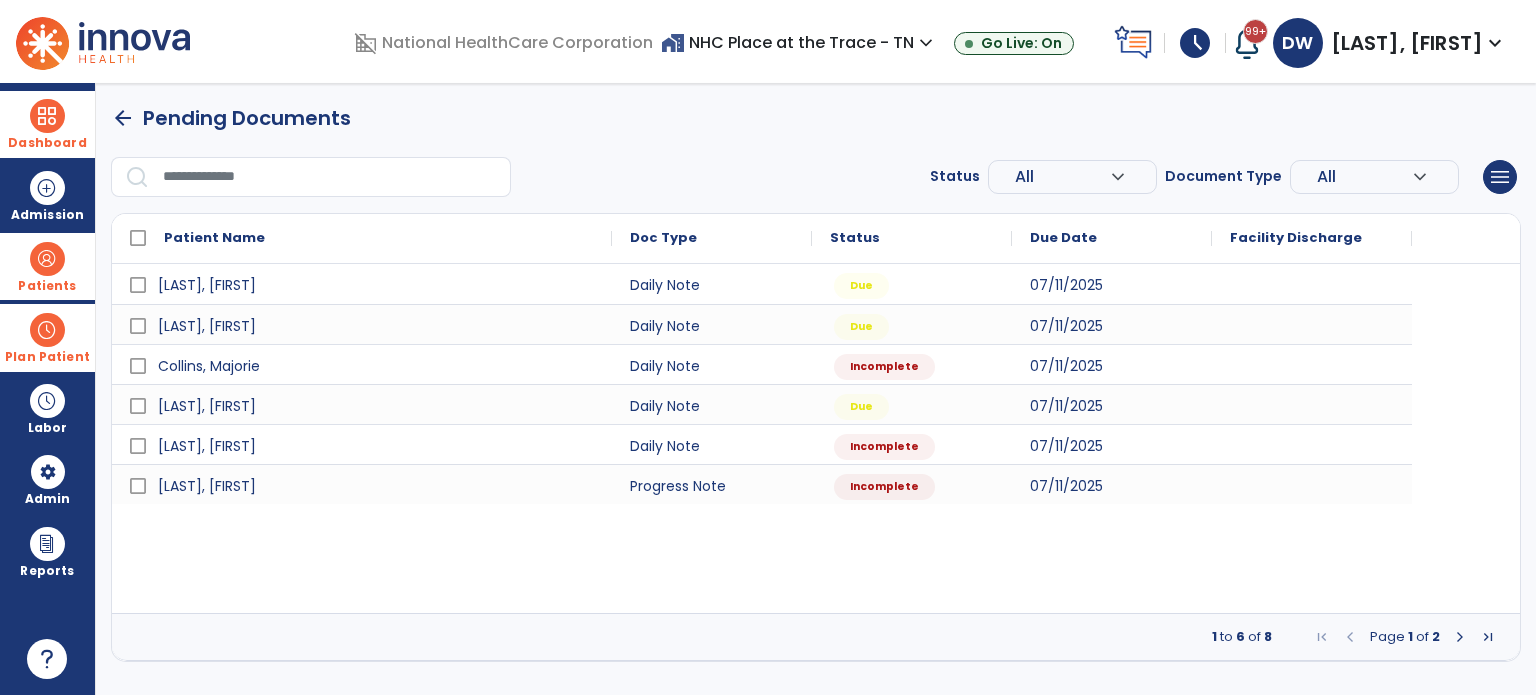 select on "*" 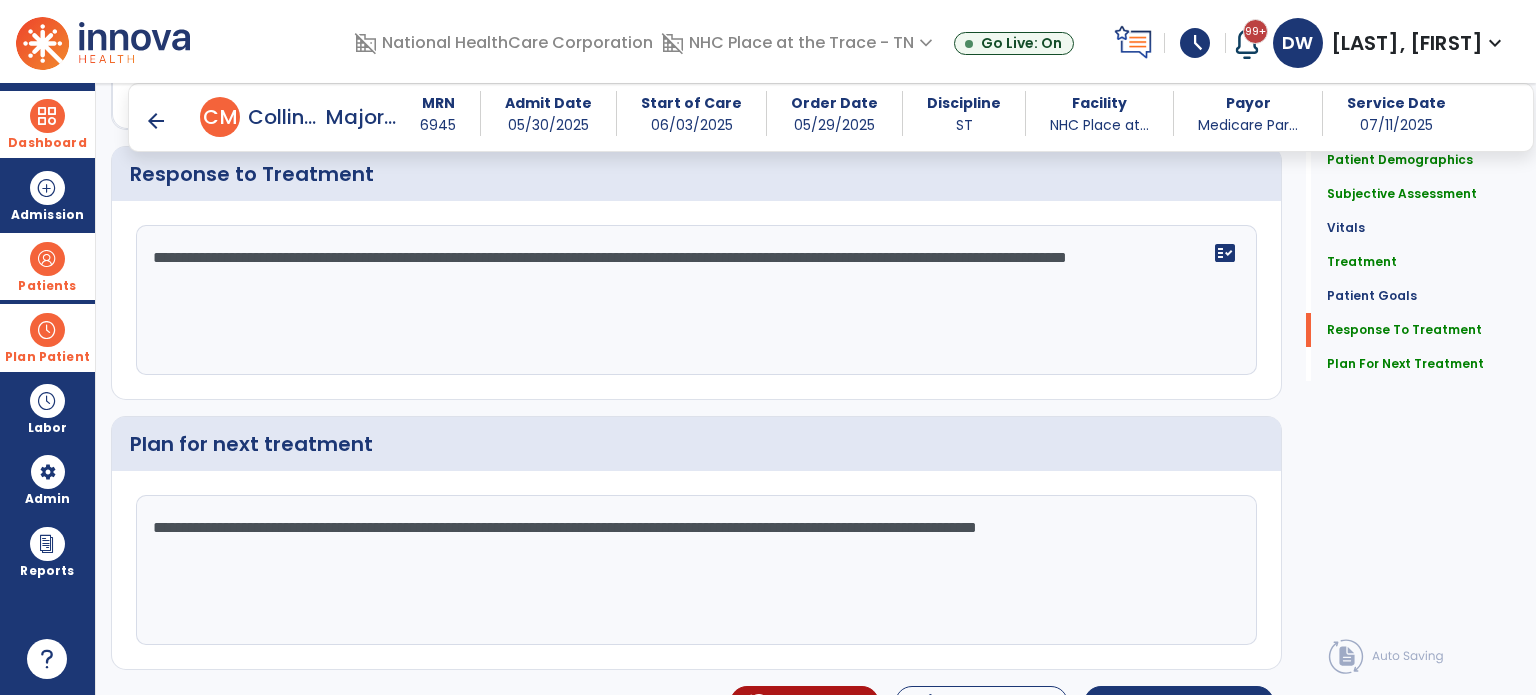 scroll, scrollTop: 2854, scrollLeft: 0, axis: vertical 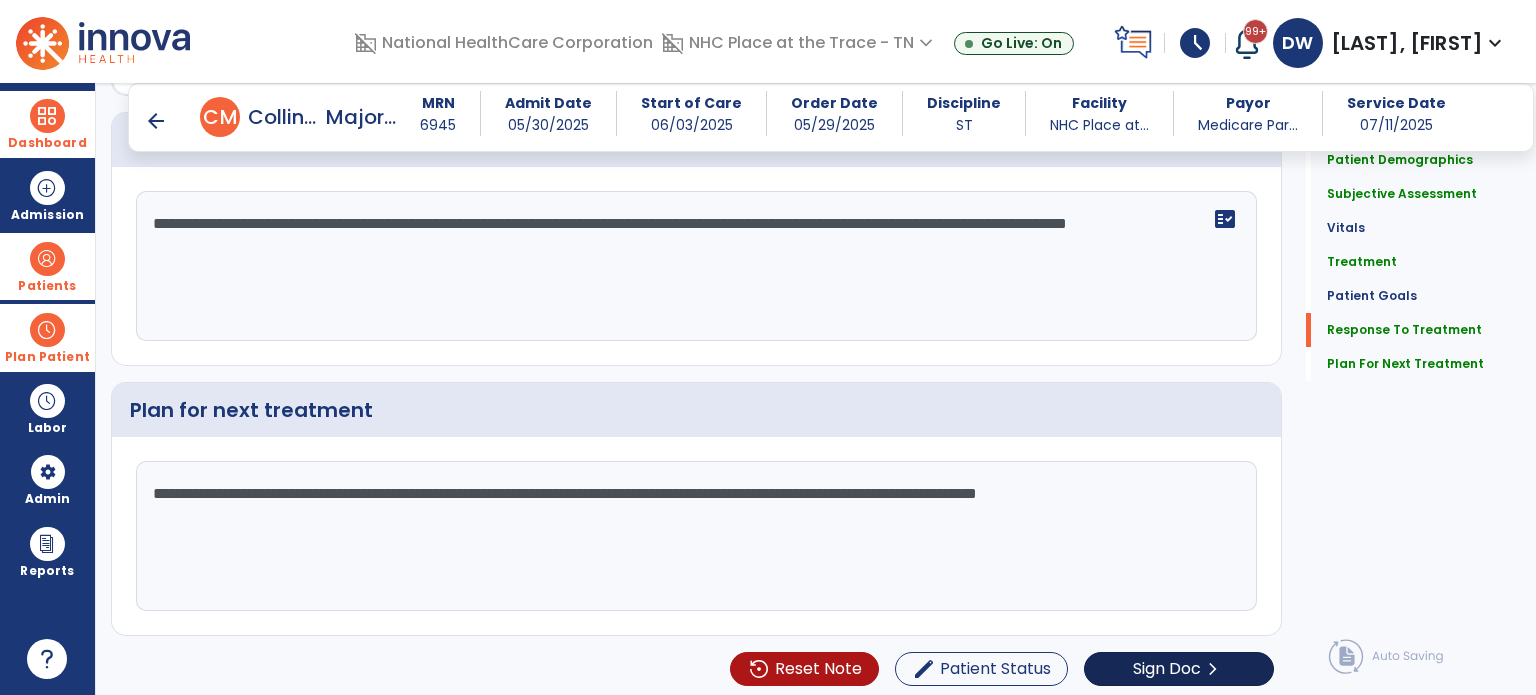 click on "Sign Doc" 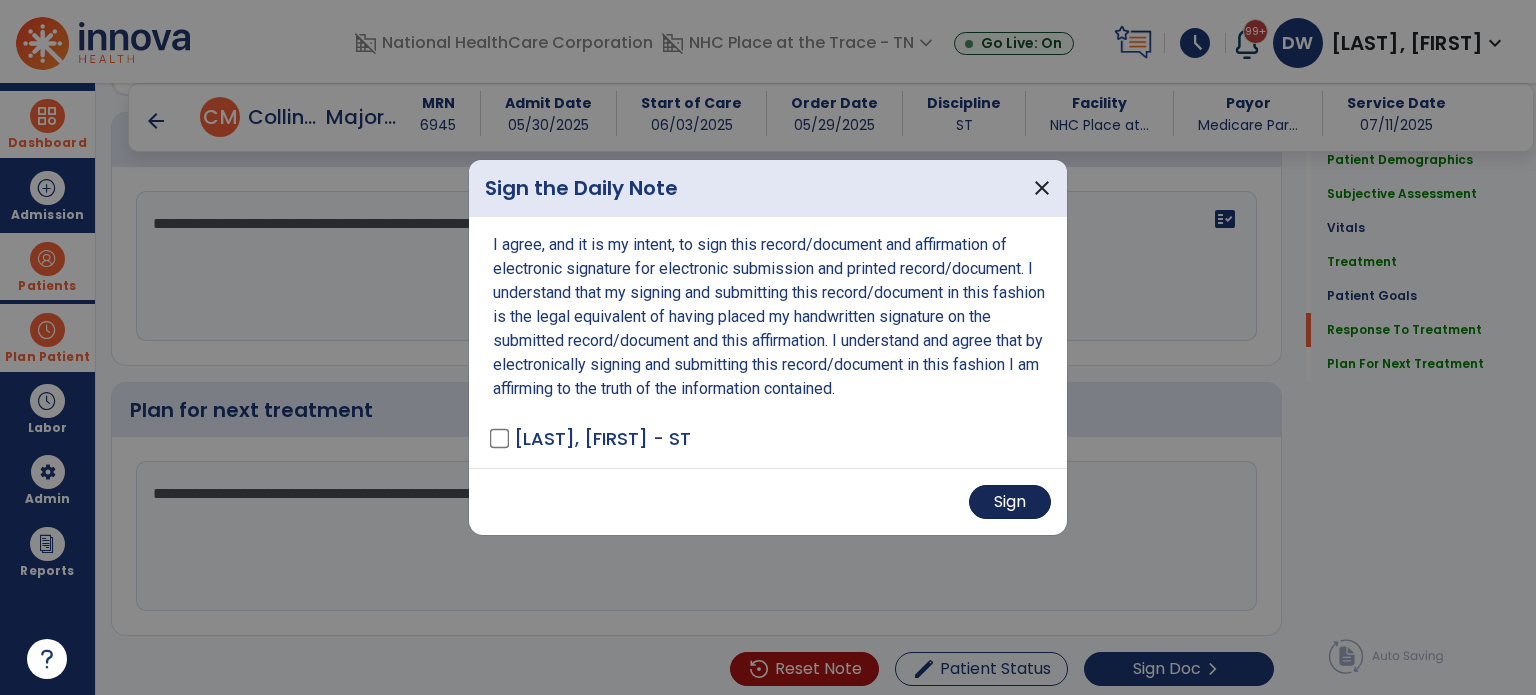 click on "Sign" at bounding box center [1010, 502] 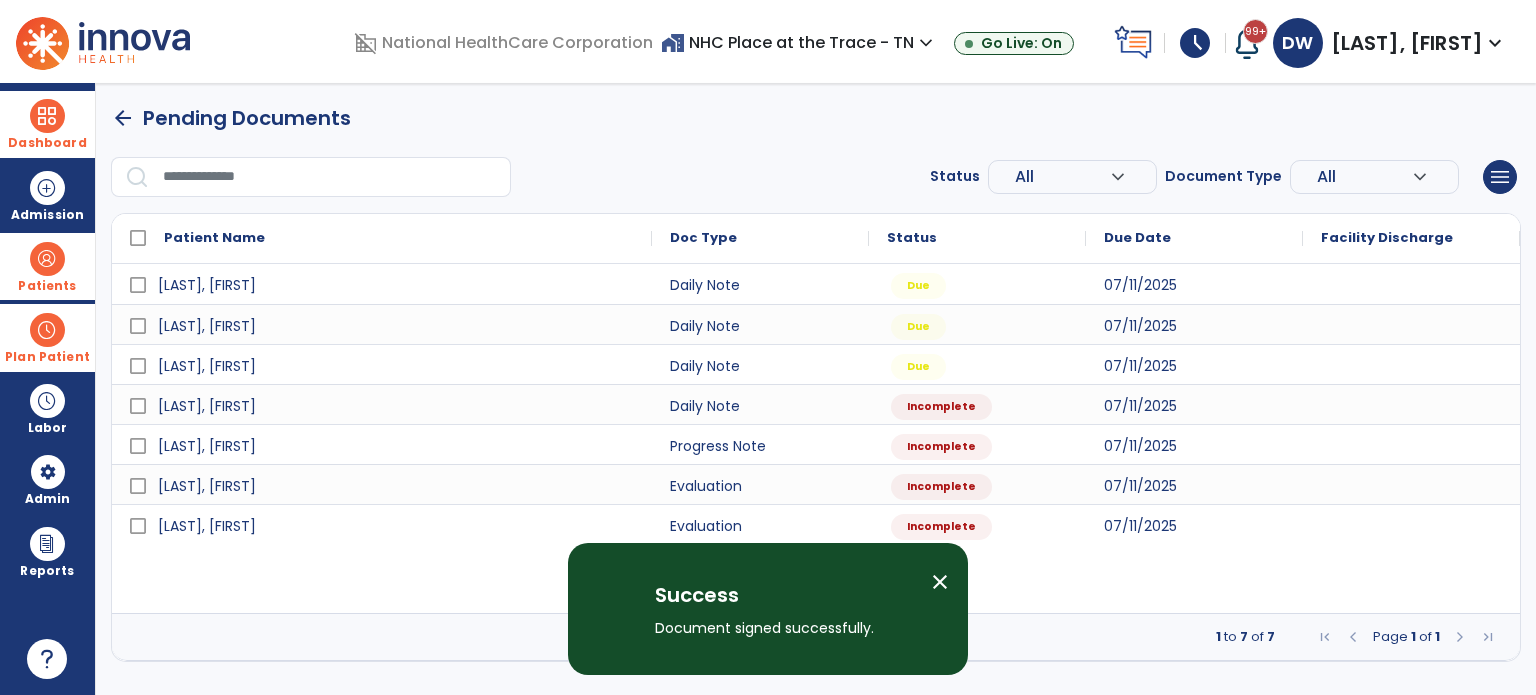 scroll, scrollTop: 0, scrollLeft: 0, axis: both 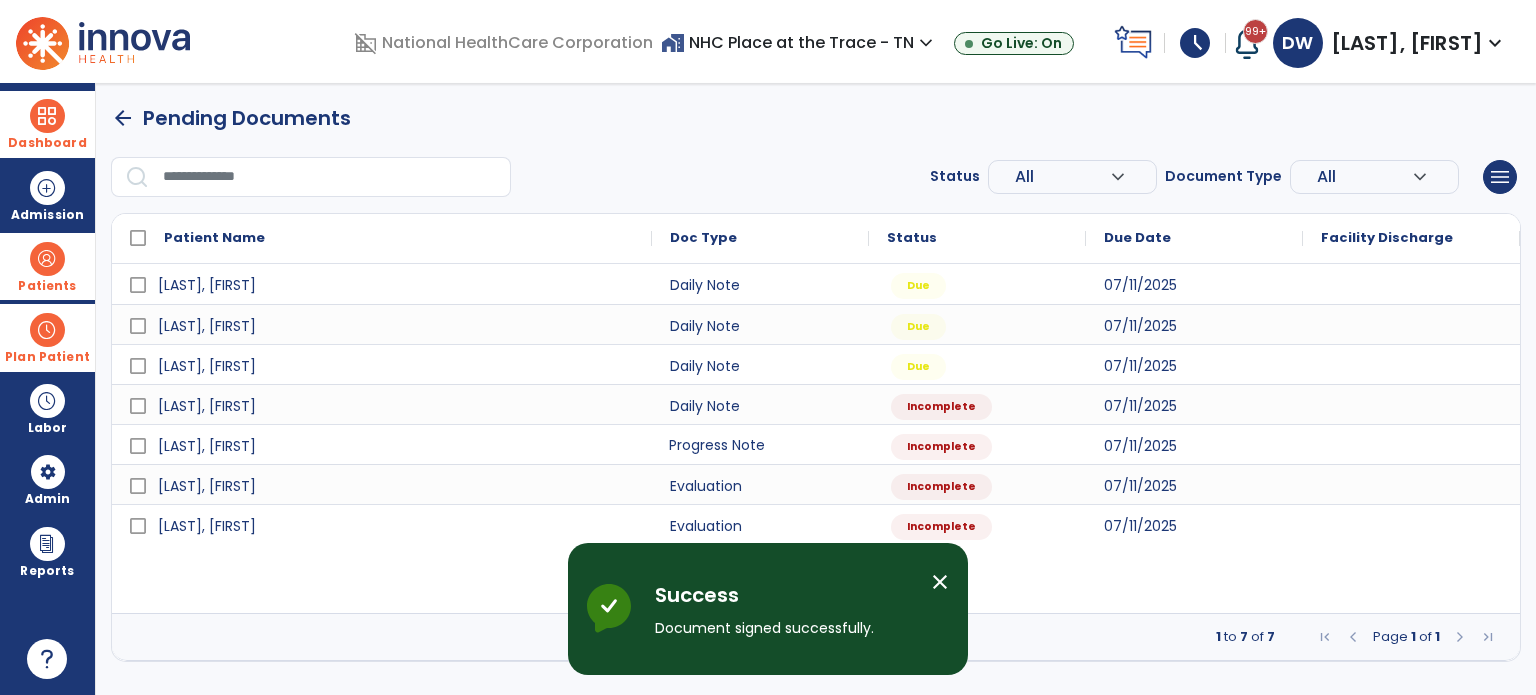 click on "Progress Note" at bounding box center (760, 444) 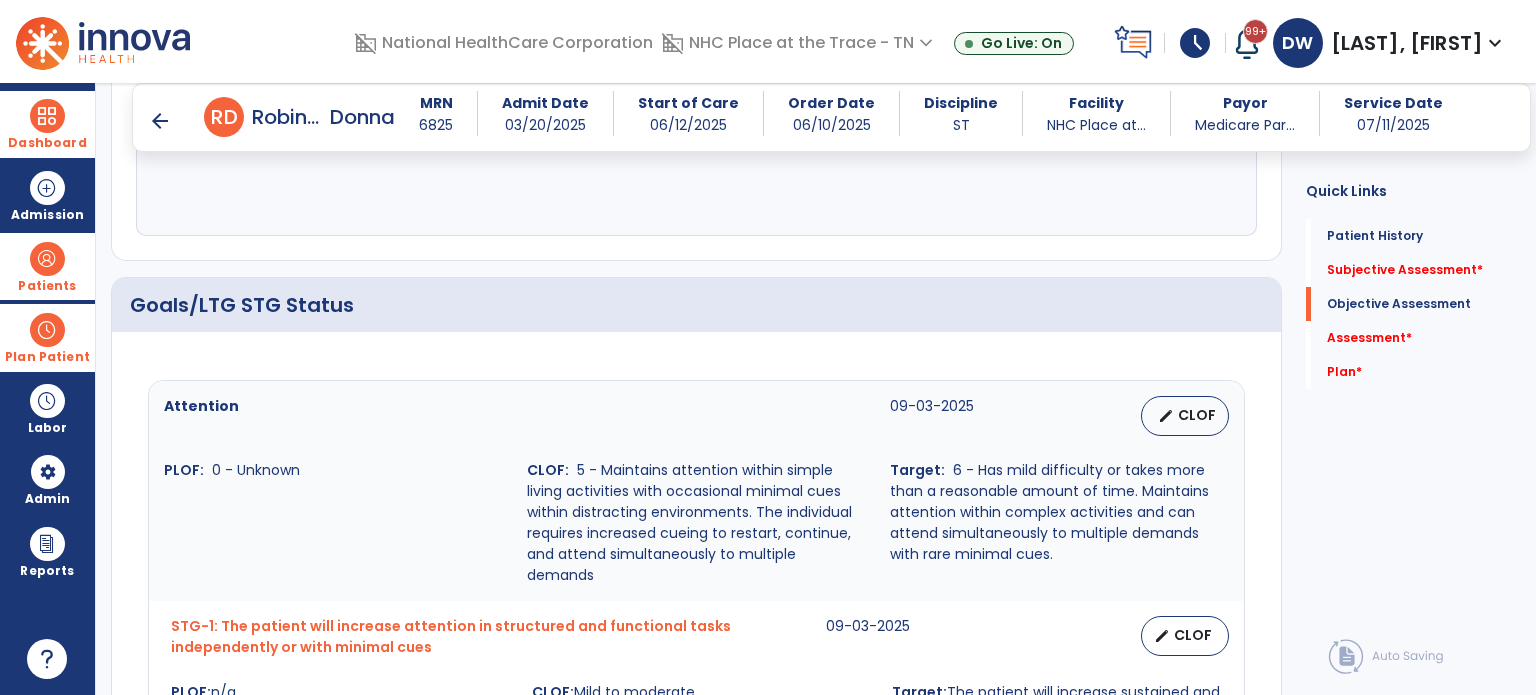 scroll, scrollTop: 544, scrollLeft: 0, axis: vertical 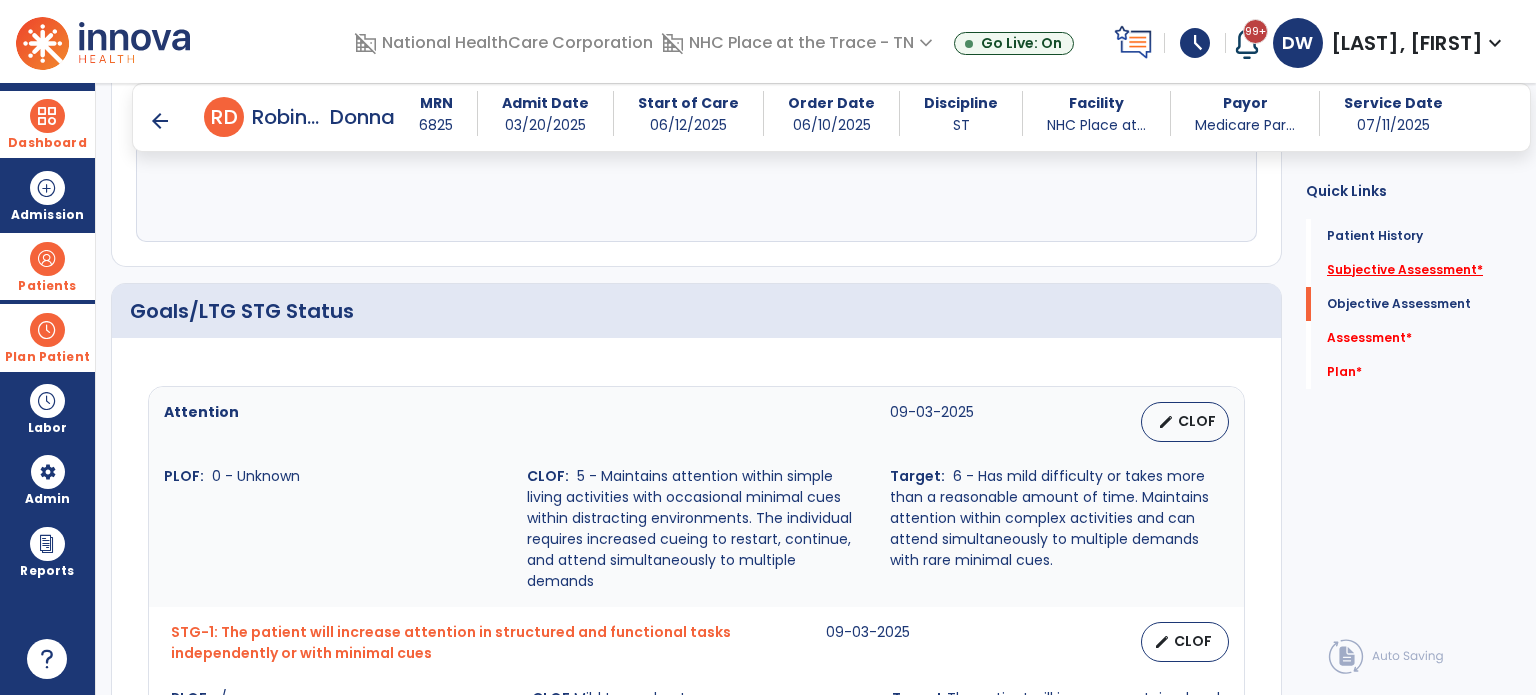 click on "Subjective Assessment   *" 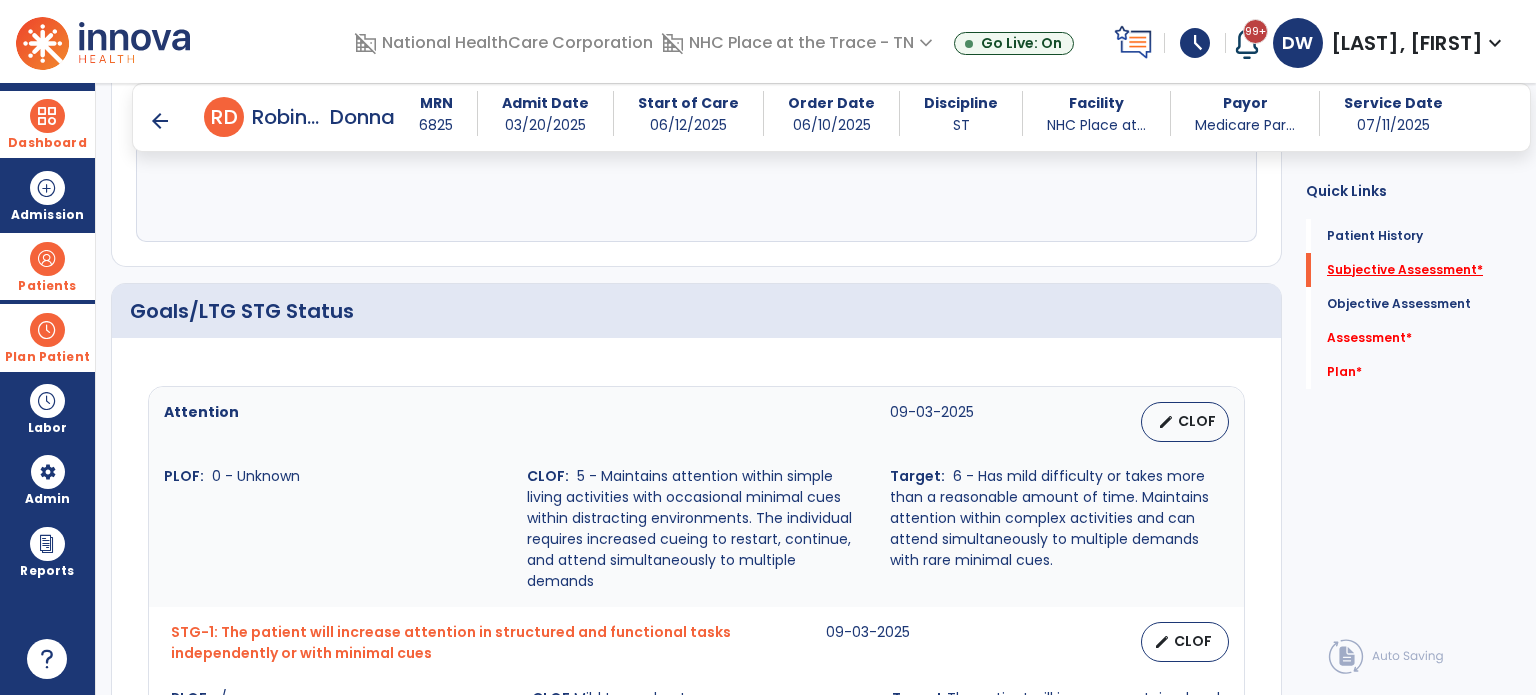 scroll, scrollTop: 41, scrollLeft: 0, axis: vertical 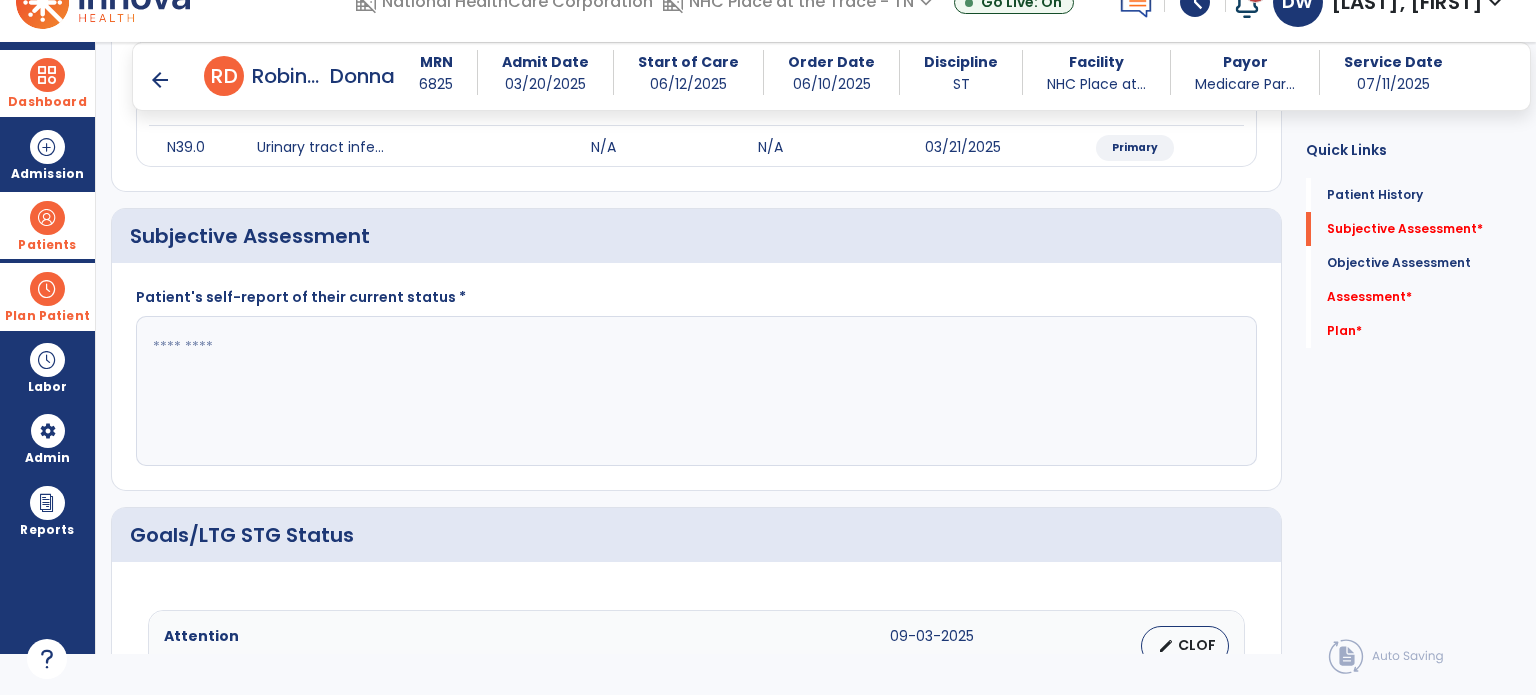 click 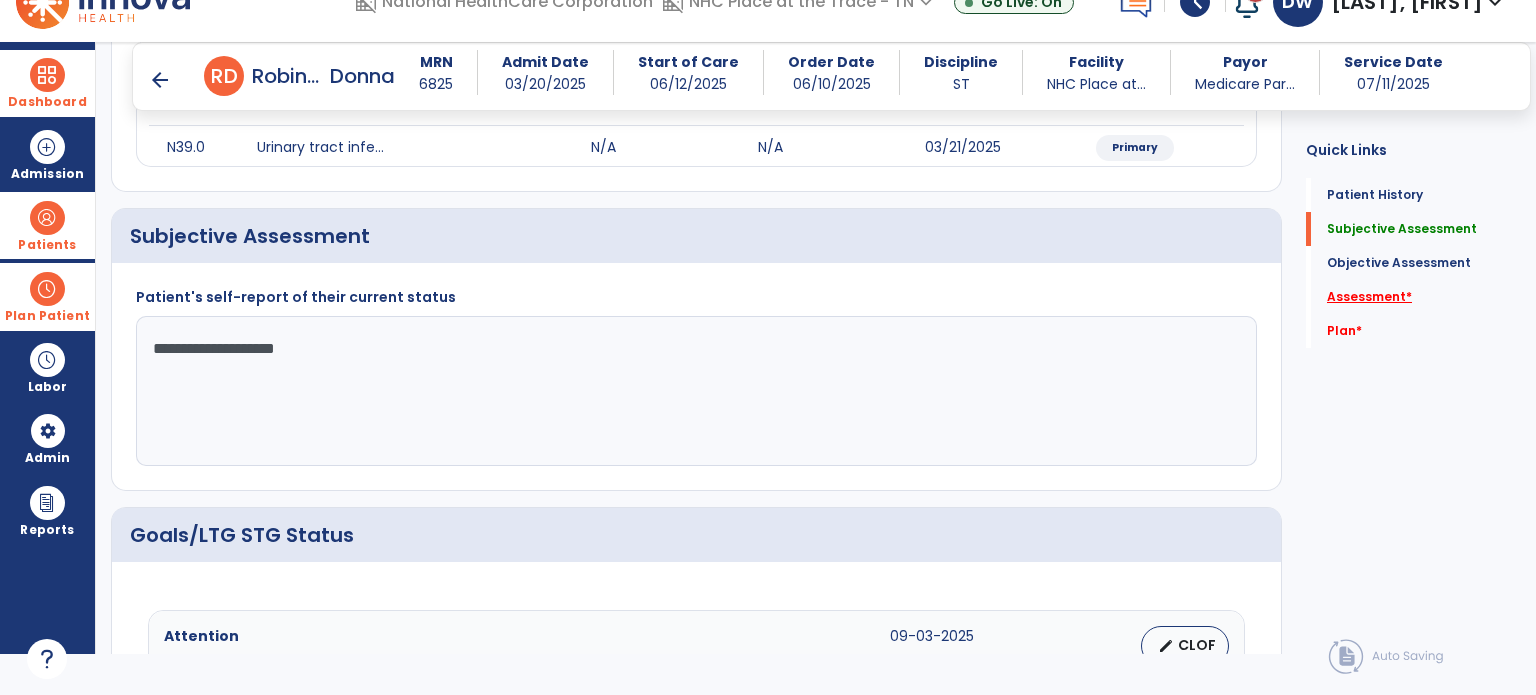 type on "**********" 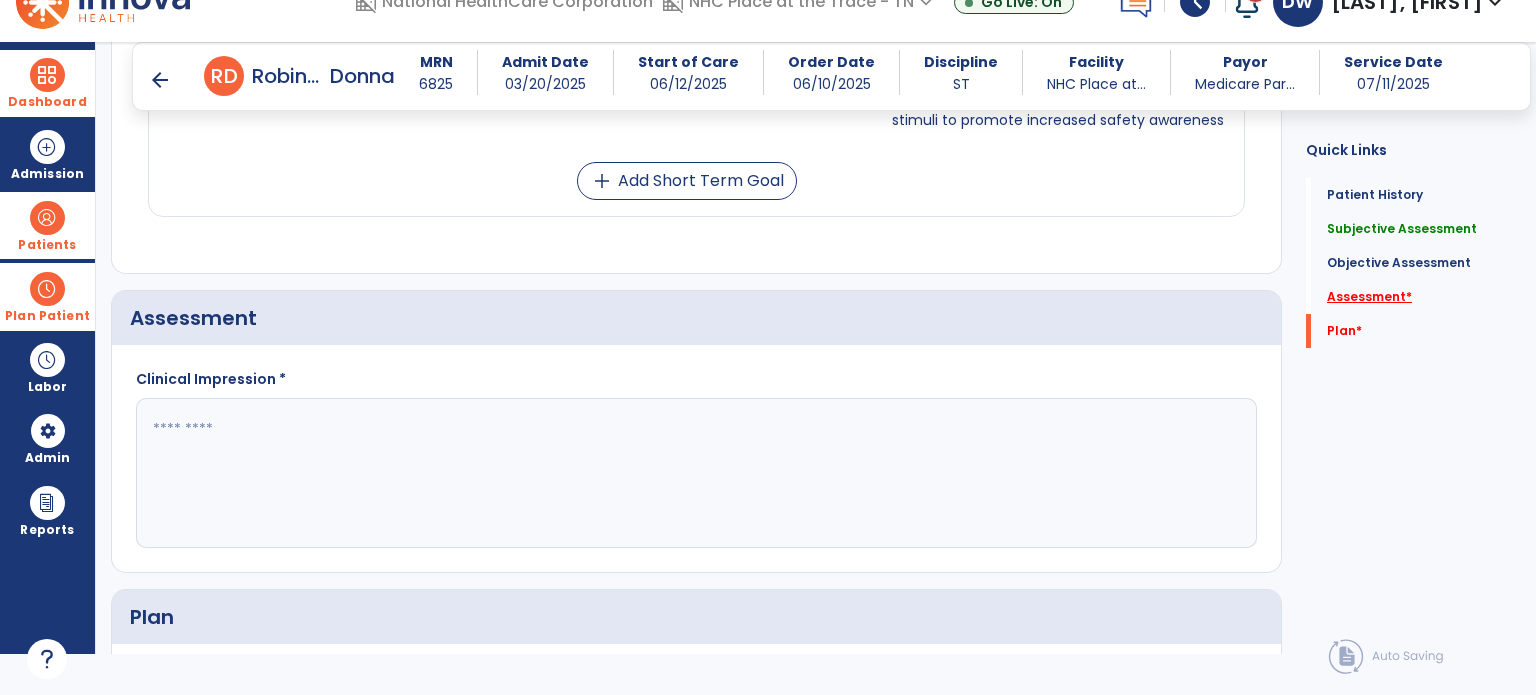 scroll, scrollTop: 1619, scrollLeft: 0, axis: vertical 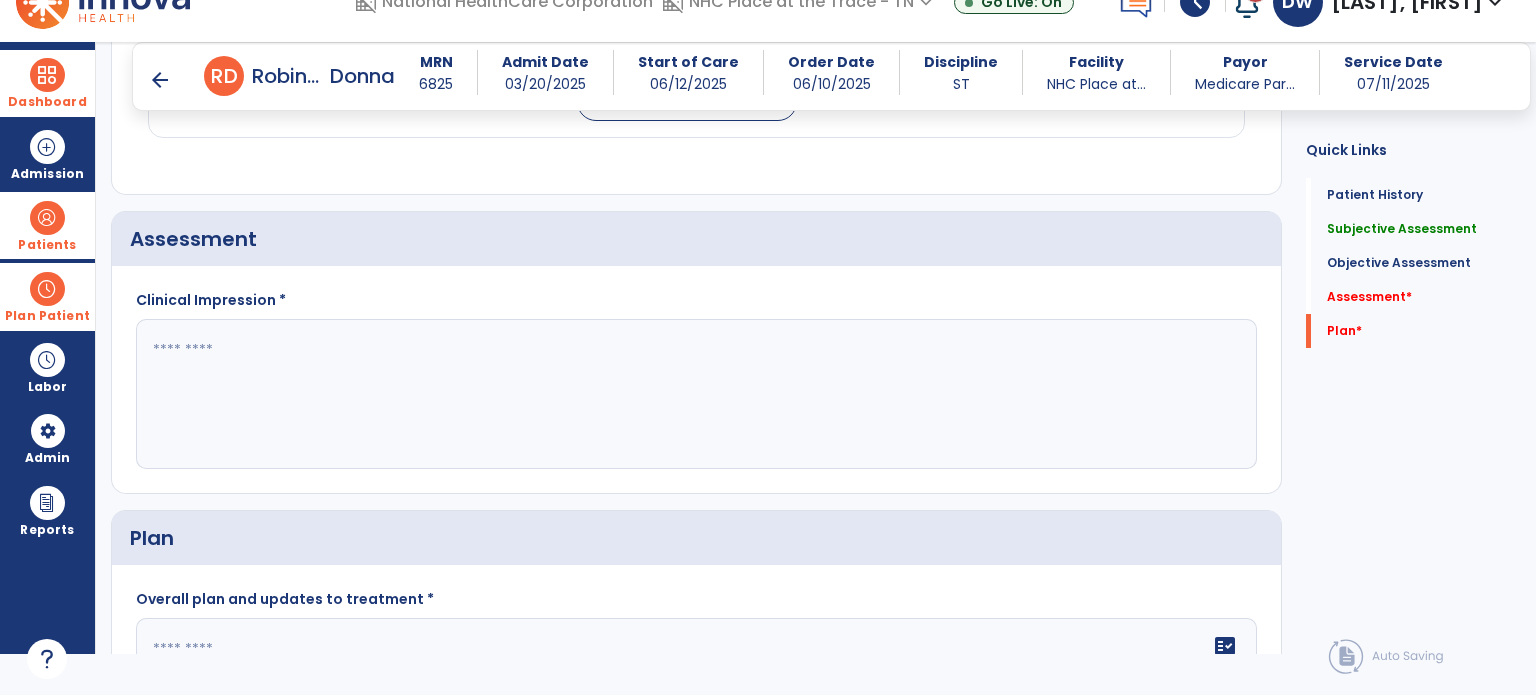 click 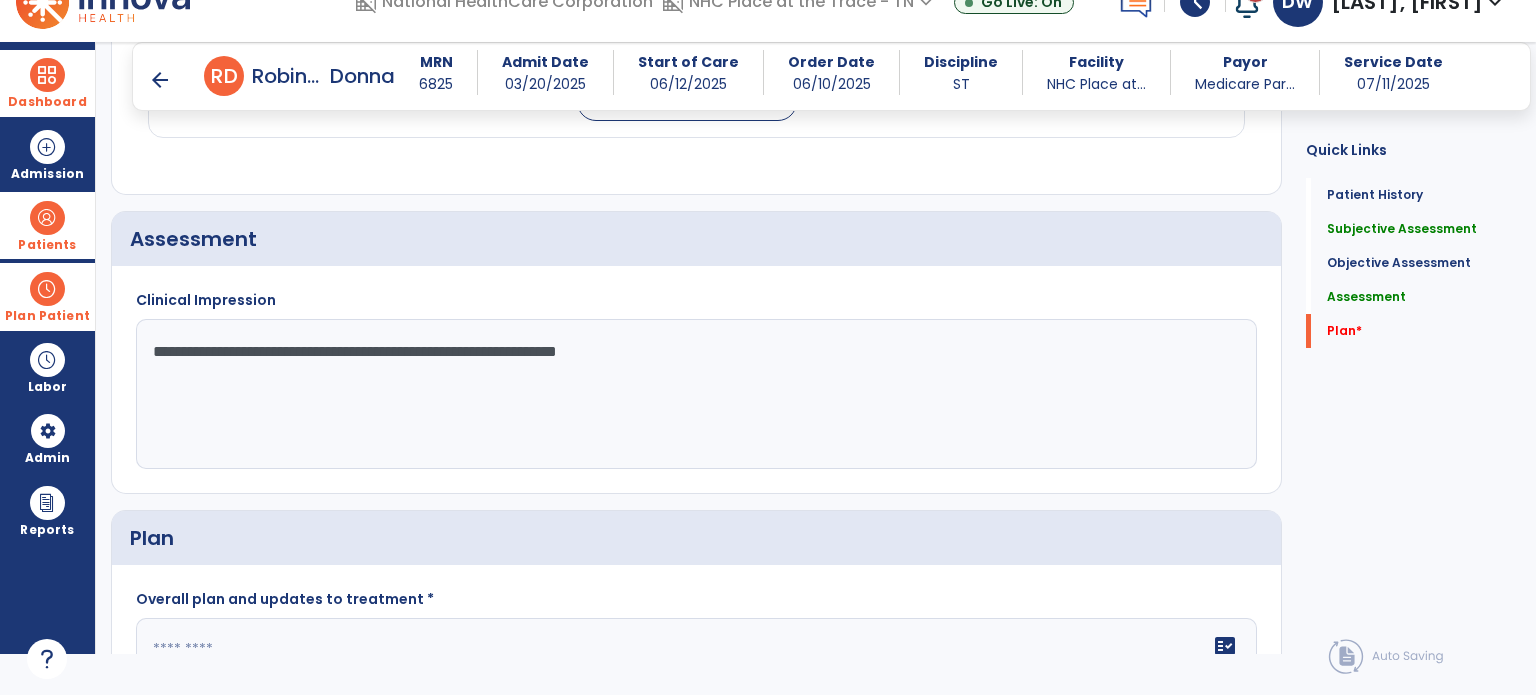 type on "**********" 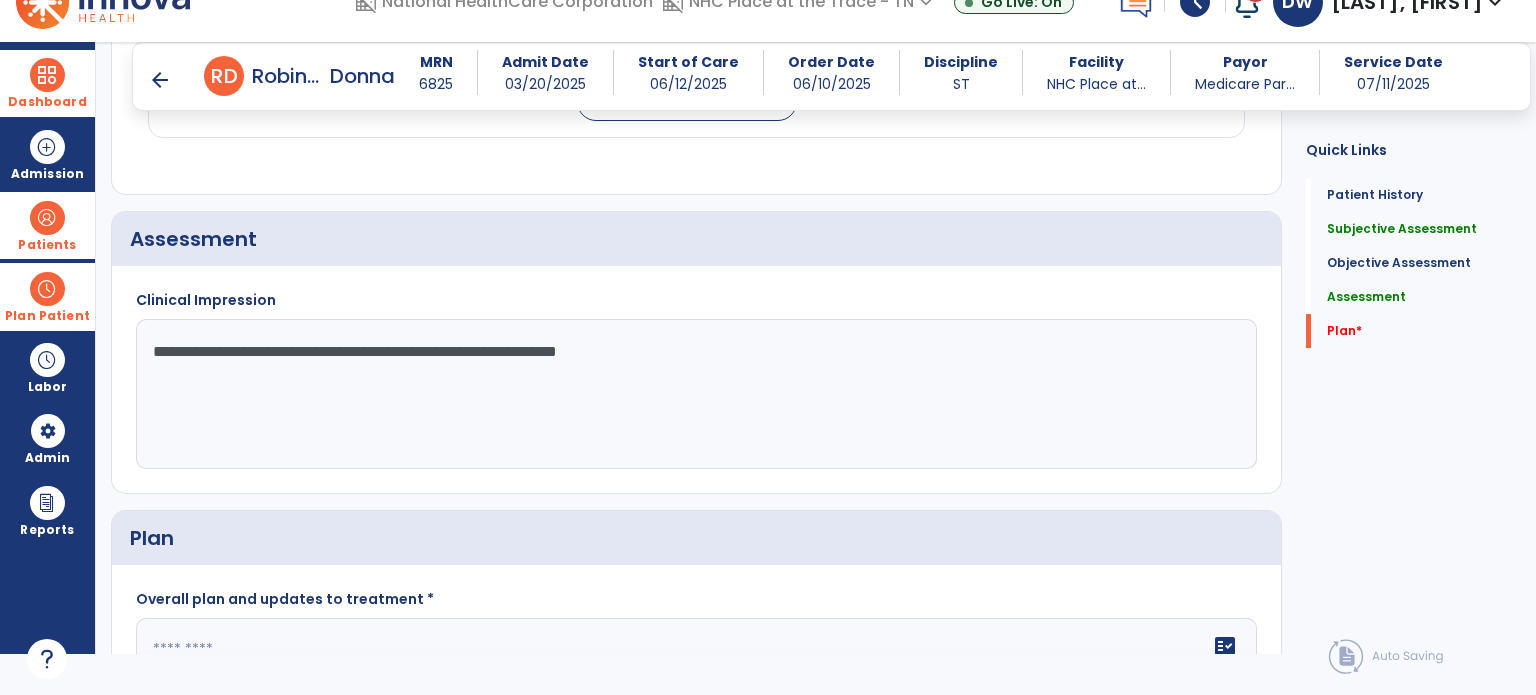 scroll, scrollTop: 1688, scrollLeft: 0, axis: vertical 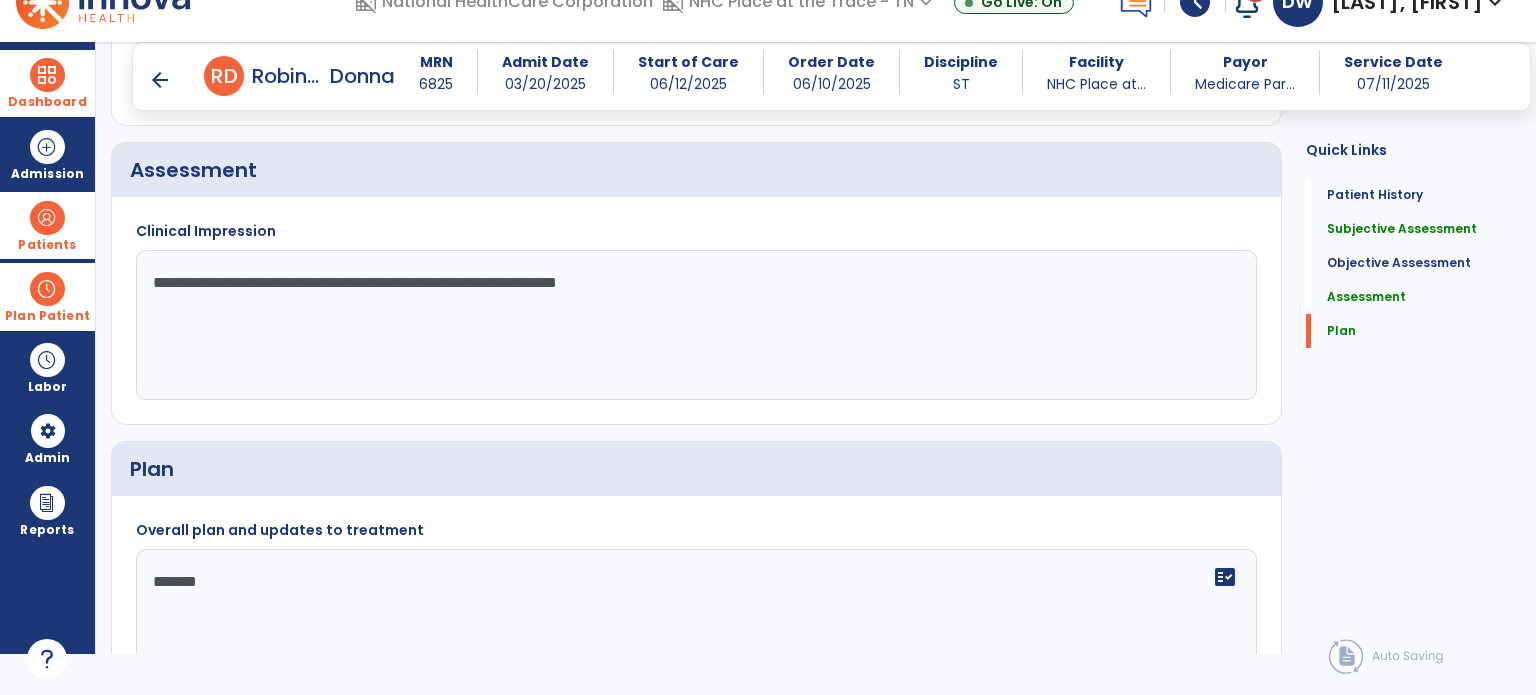 type on "******" 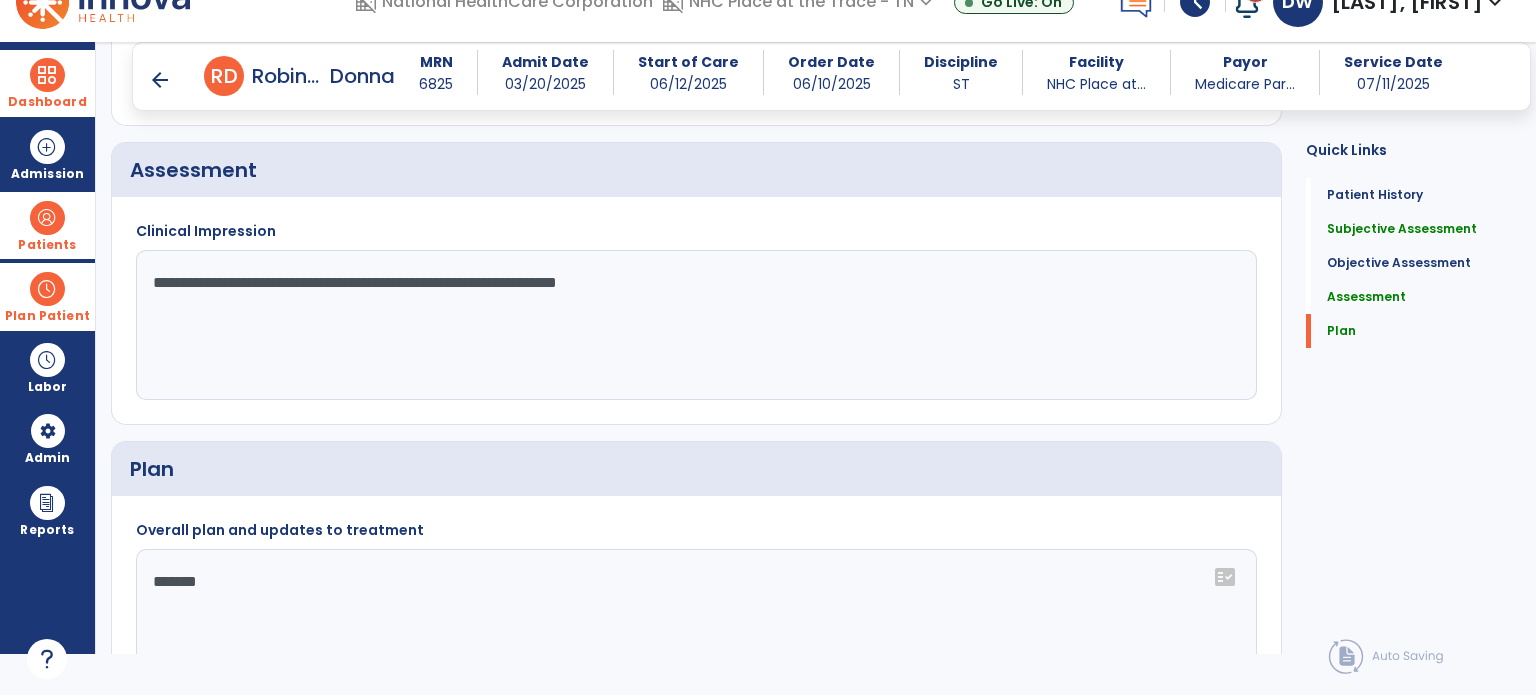 scroll, scrollTop: 1825, scrollLeft: 0, axis: vertical 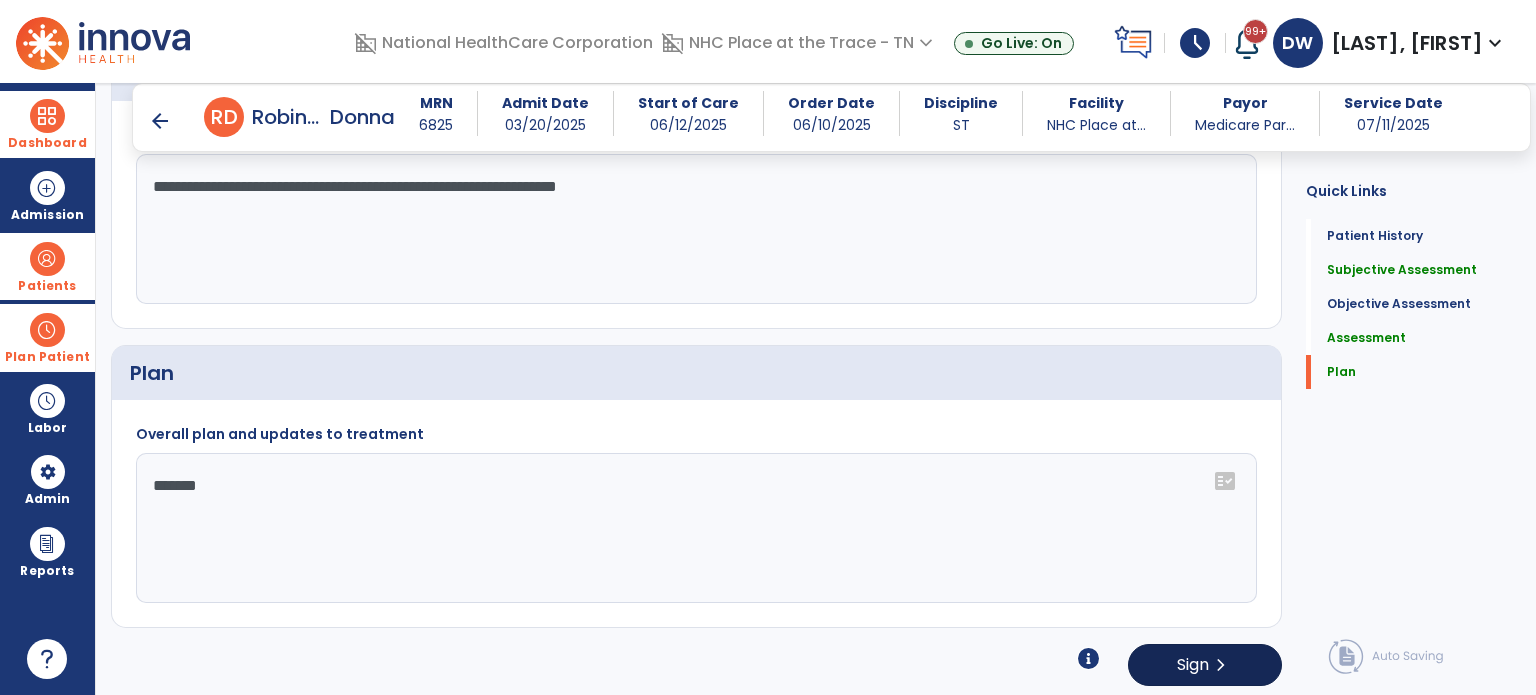 click on "Sign  chevron_right" 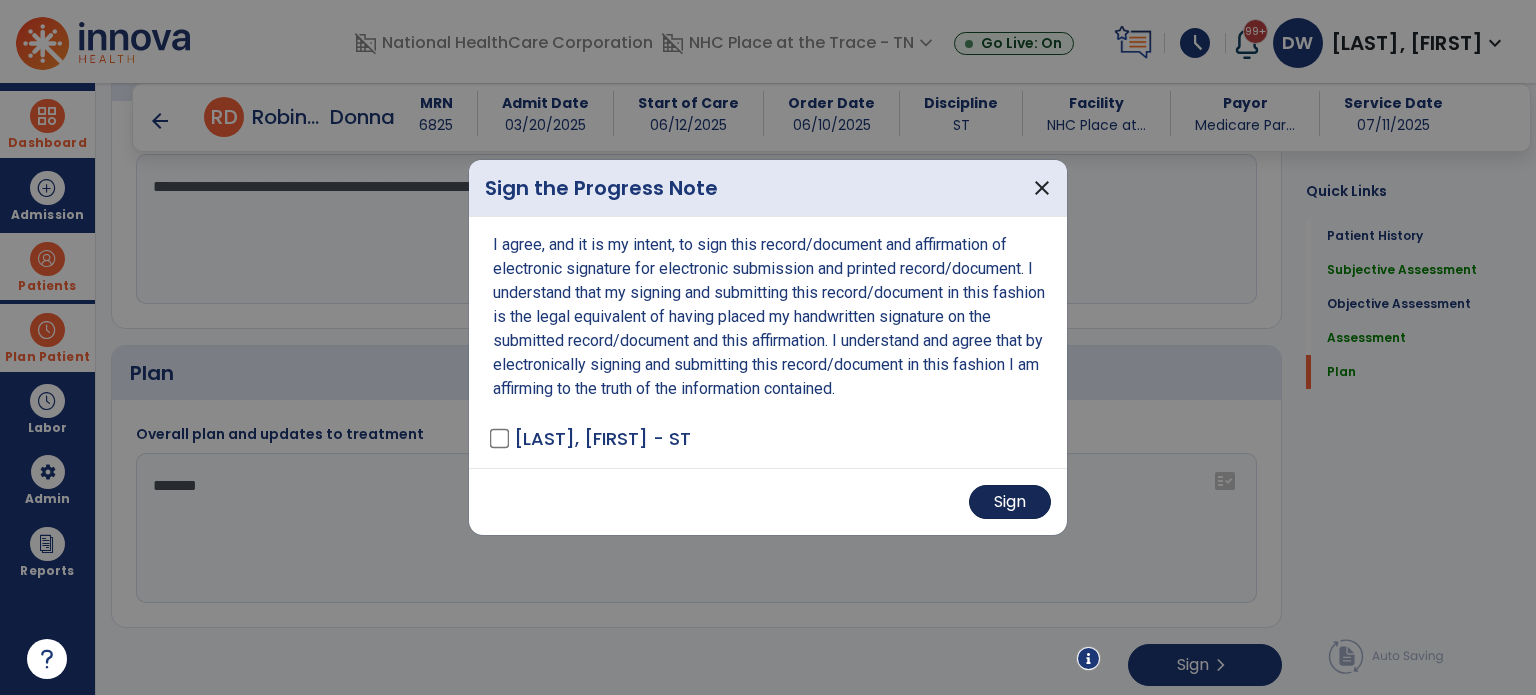 click on "Sign" at bounding box center [1010, 502] 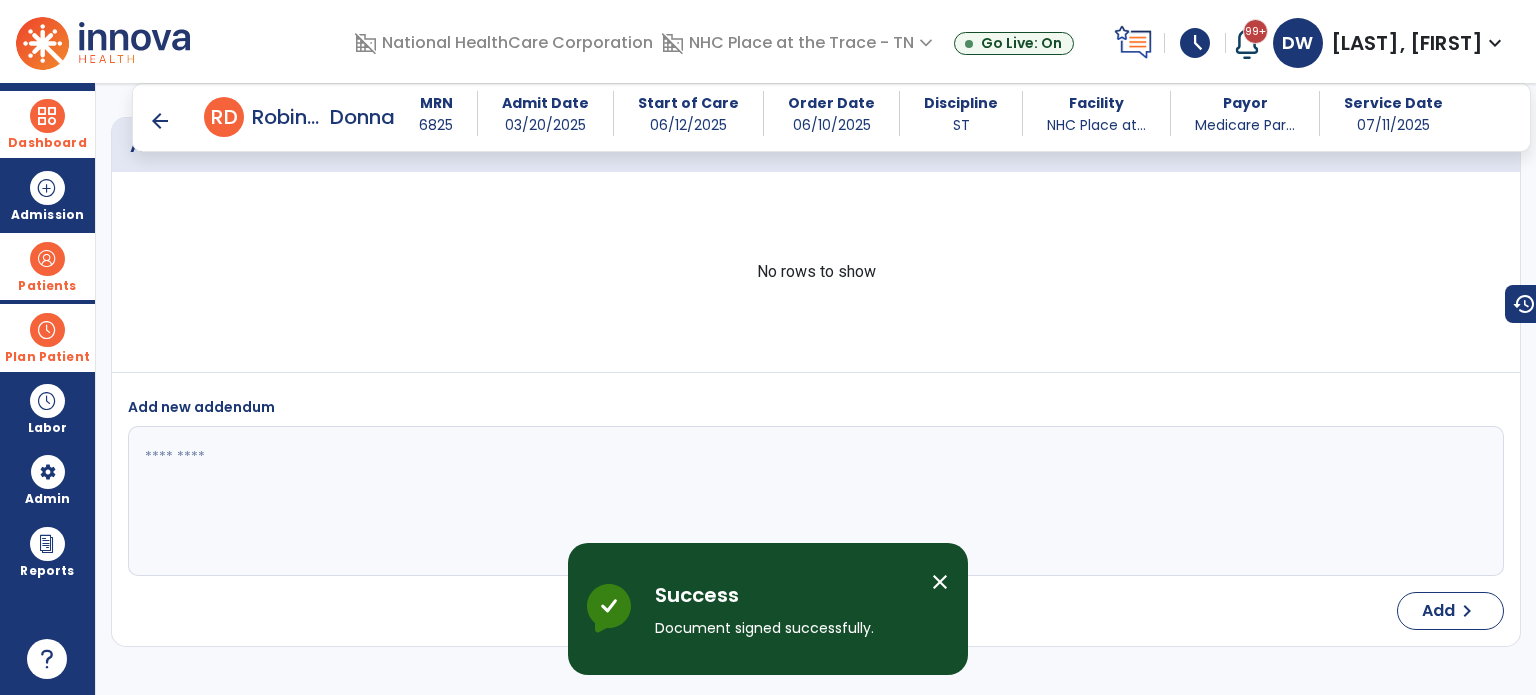 scroll, scrollTop: 2440, scrollLeft: 0, axis: vertical 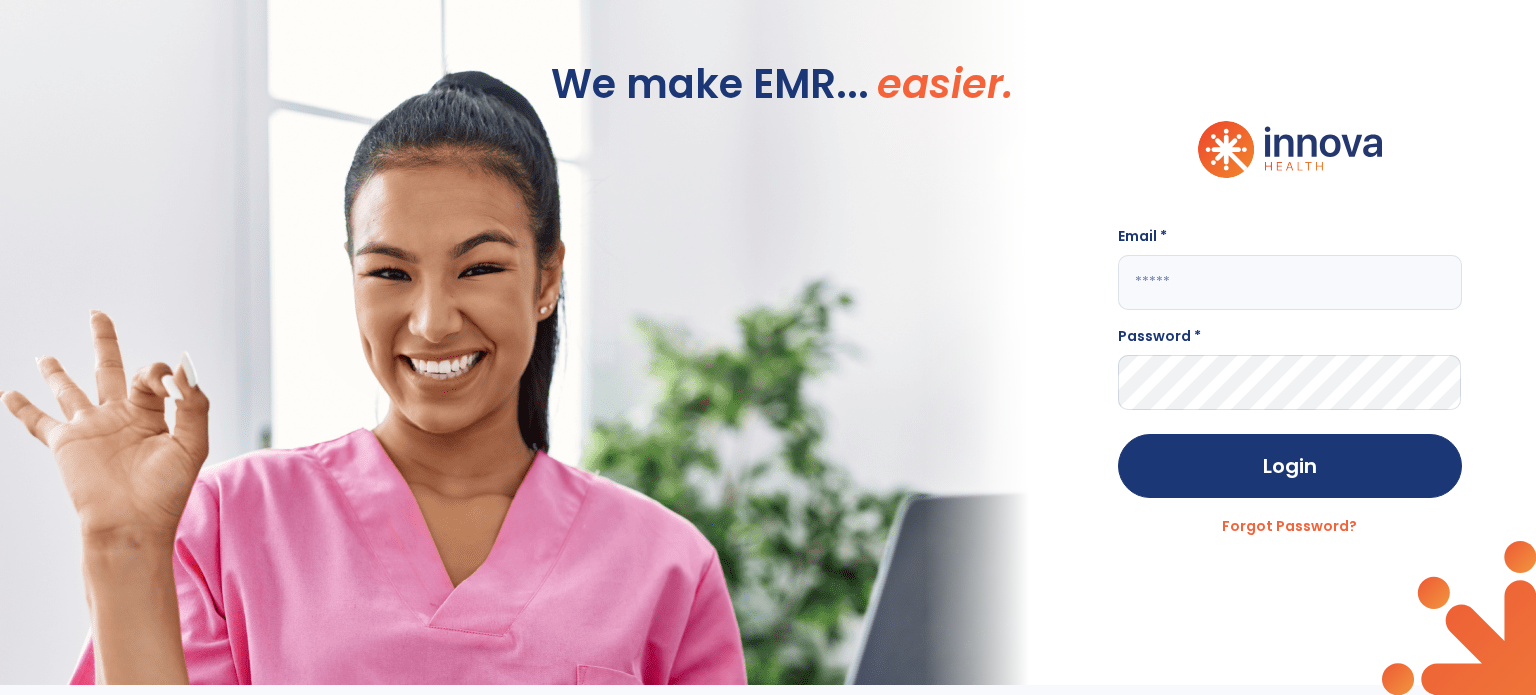 click 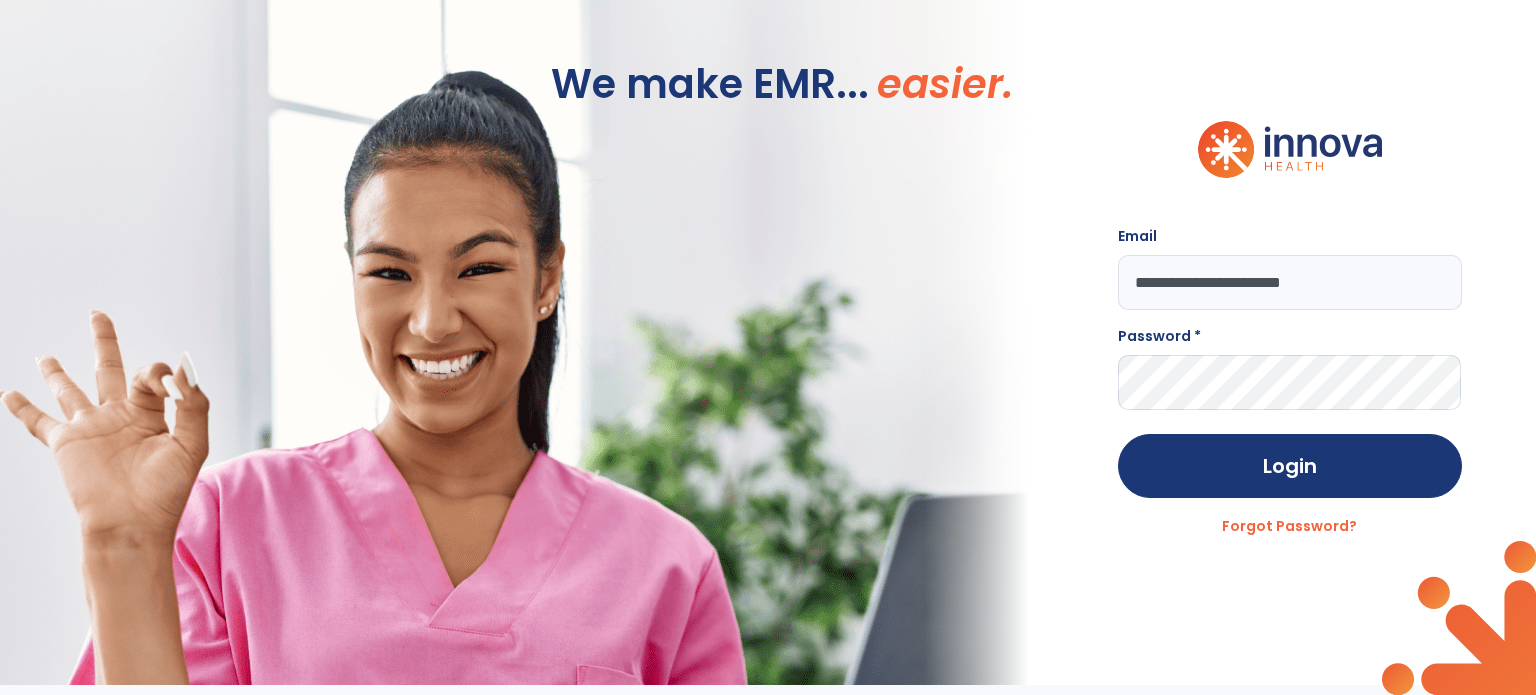 type on "**********" 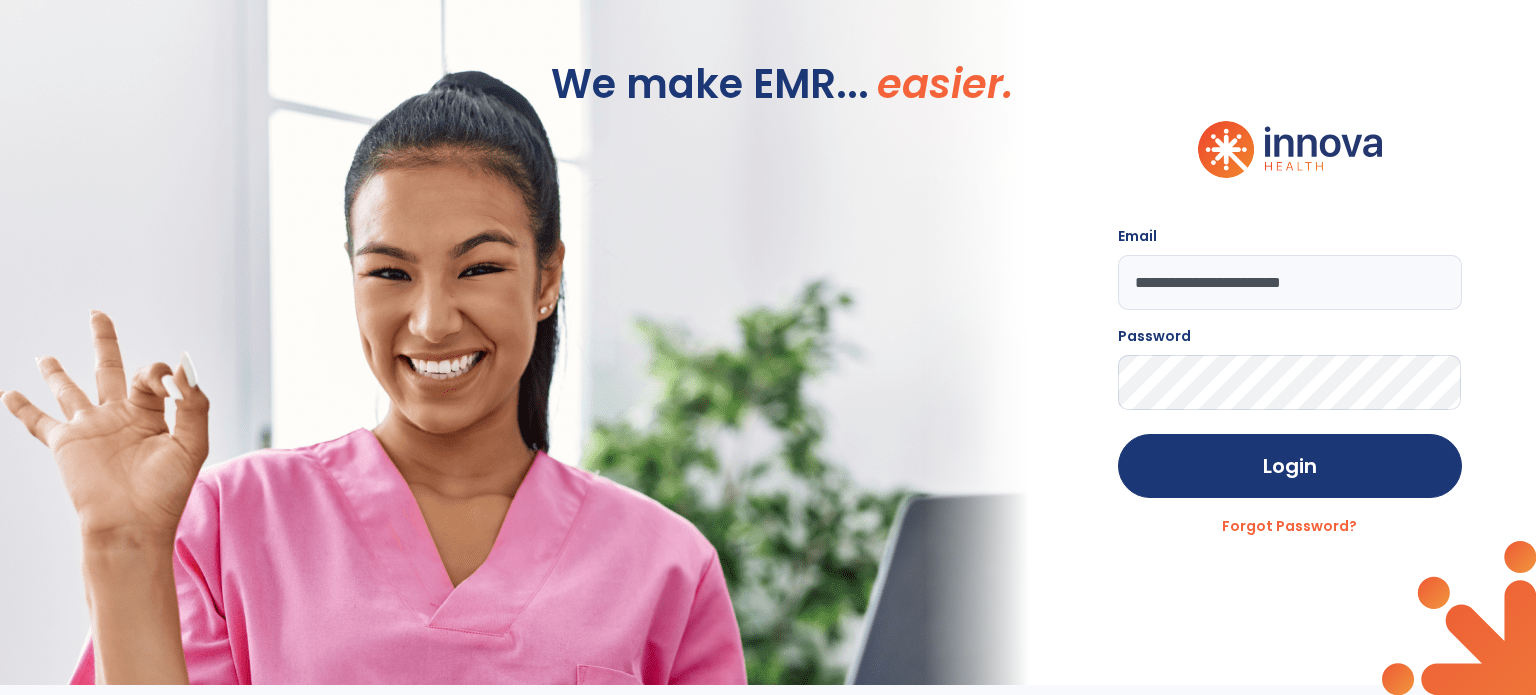 click on "Login" 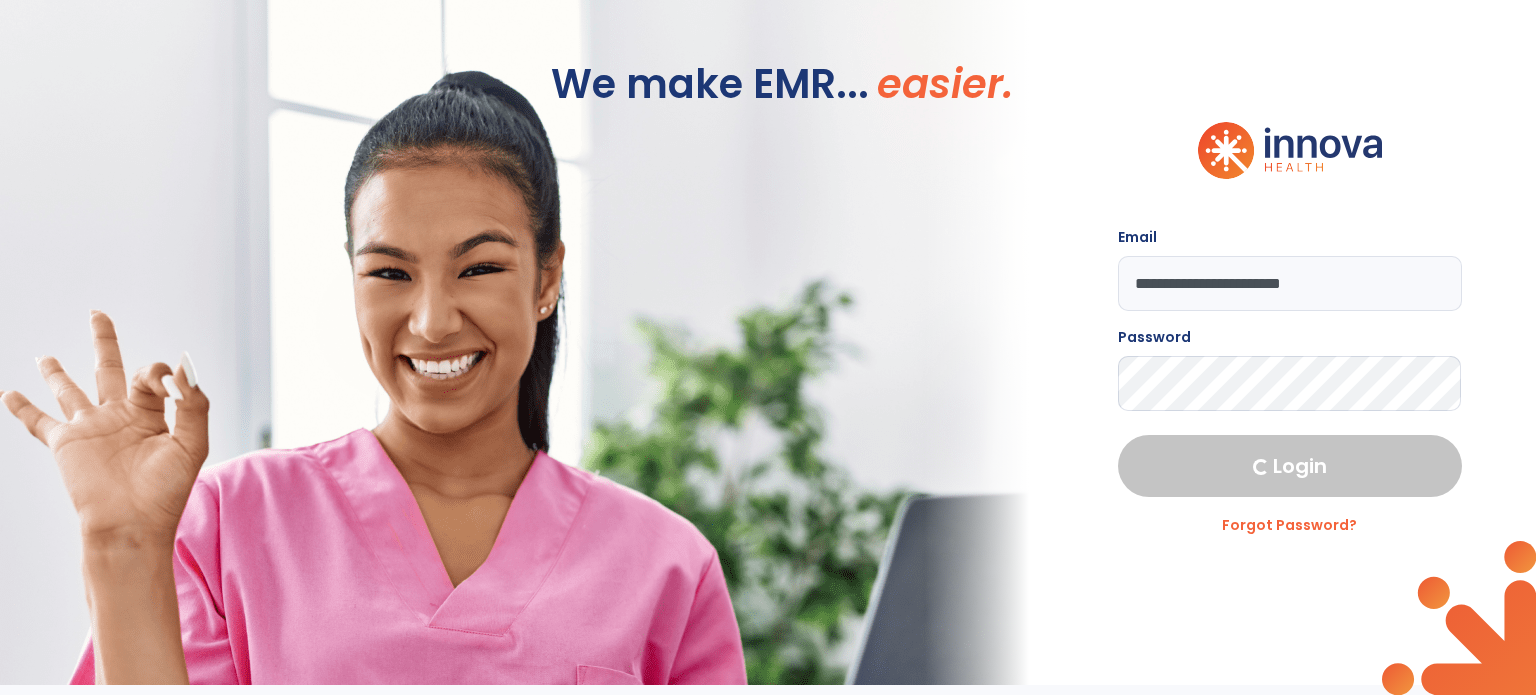select on "***" 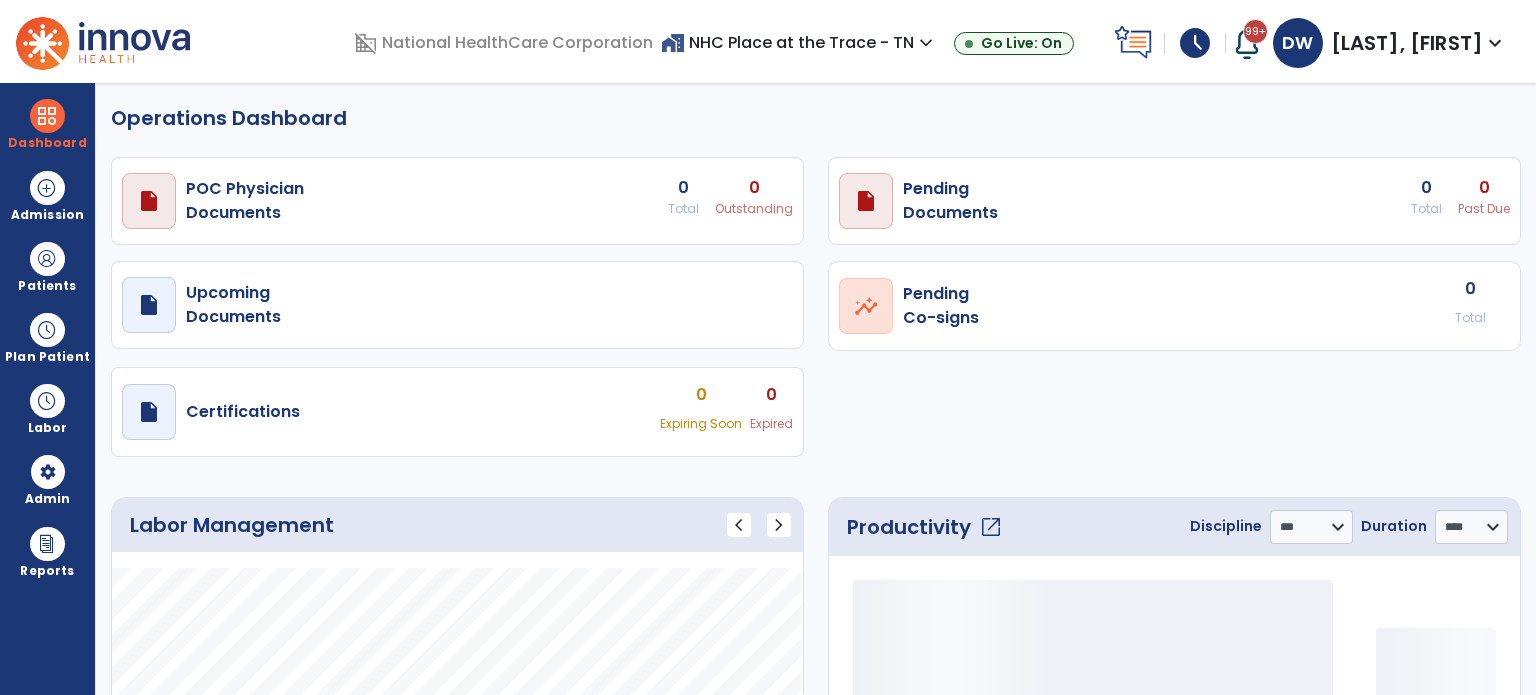 select on "***" 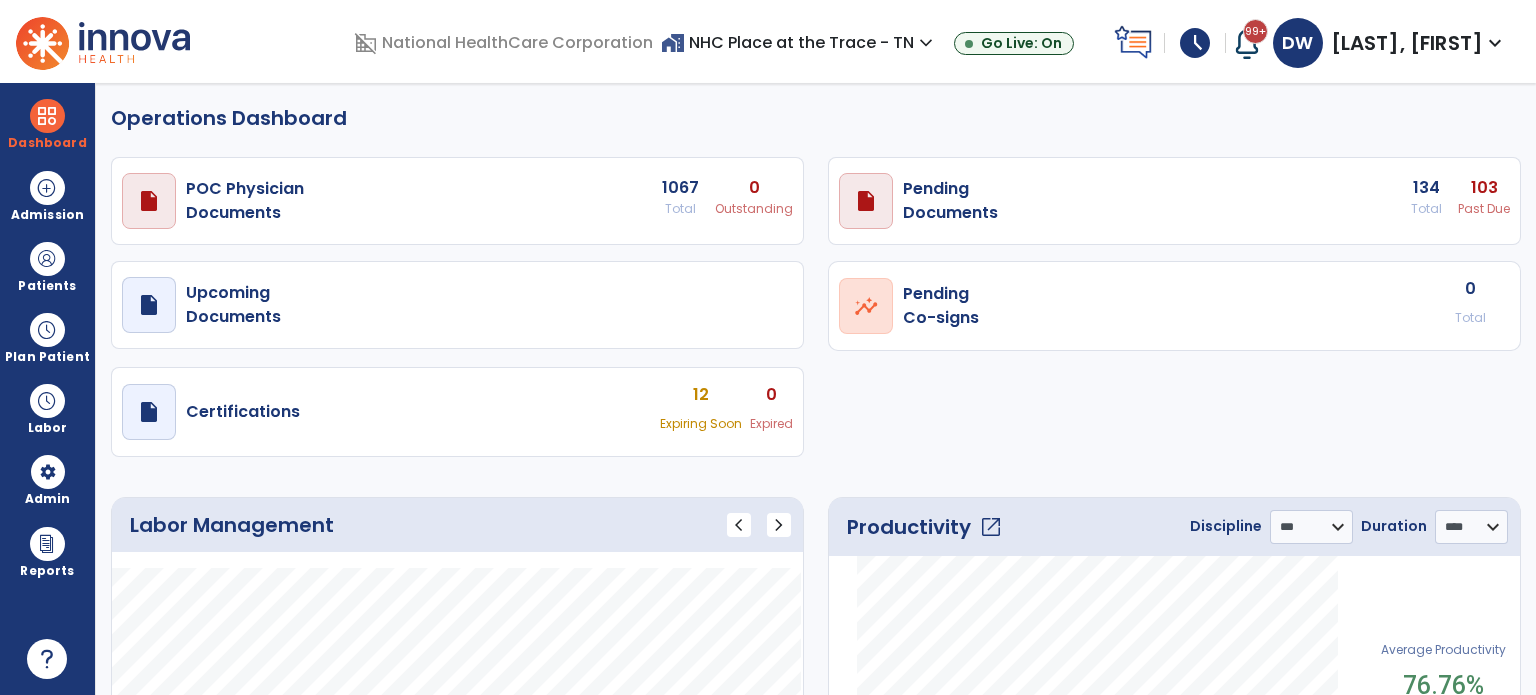 click on "Operations Dashboard   draft   open_in_new  POC Physician  Documents 1067 Total 0 Outstanding  draft   open_in_new  Pending   Documents 134 Total 103 Past Due  draft   open_in_new  Upcoming   Documents  open_in_new  Pending   Co-signs  0 Total  draft   open_in_new  Certifications 12 Expiring Soon 0 Expired Labor Management chevron_left chevron_right
Label
Value" 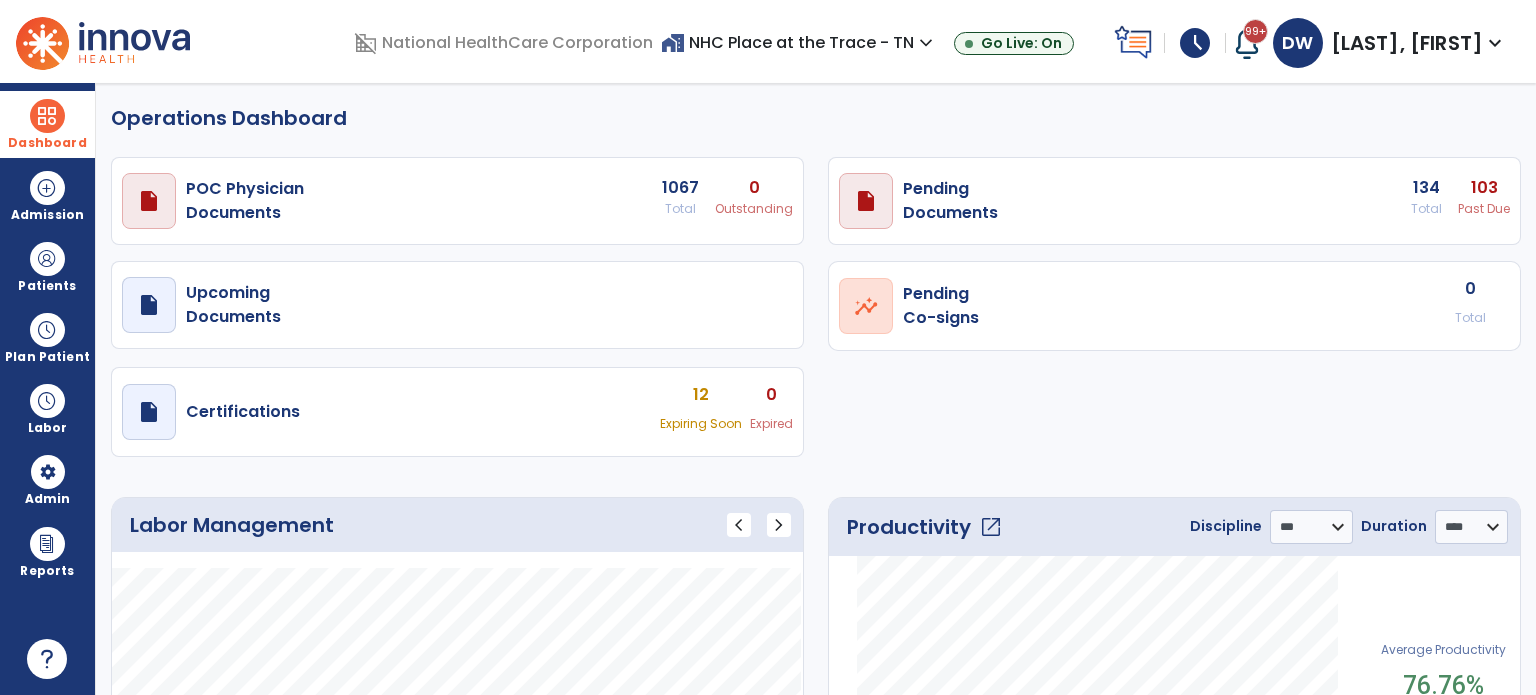 click at bounding box center (47, 116) 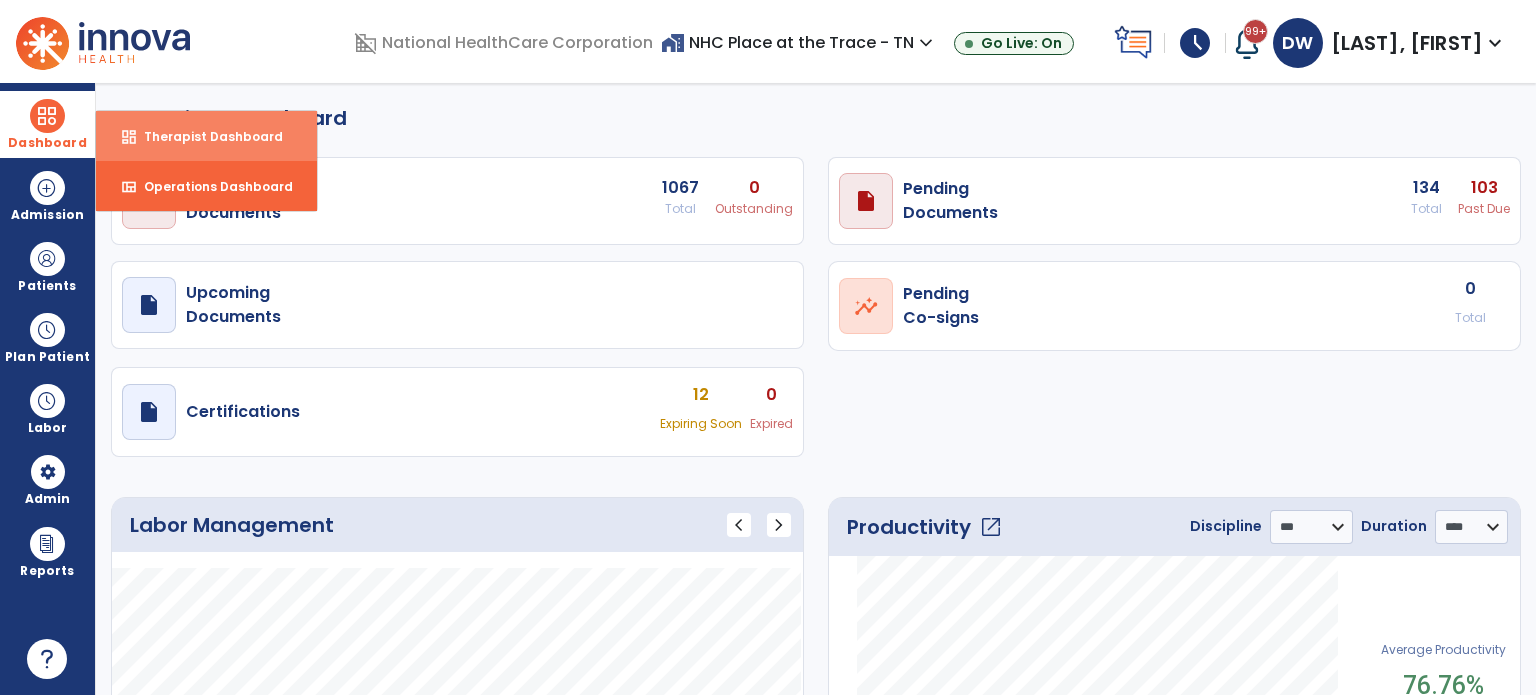 click on "Therapist Dashboard" at bounding box center (205, 136) 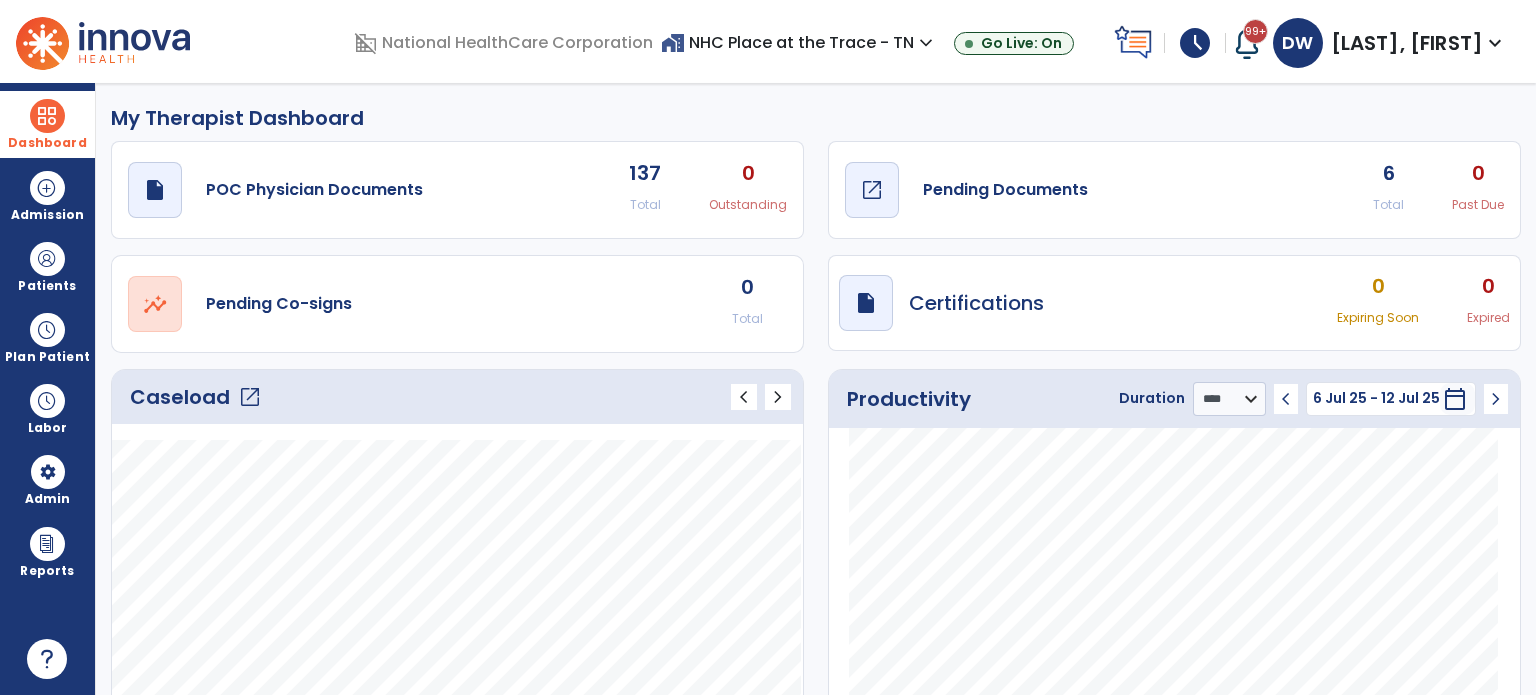click on "Pending Documents" 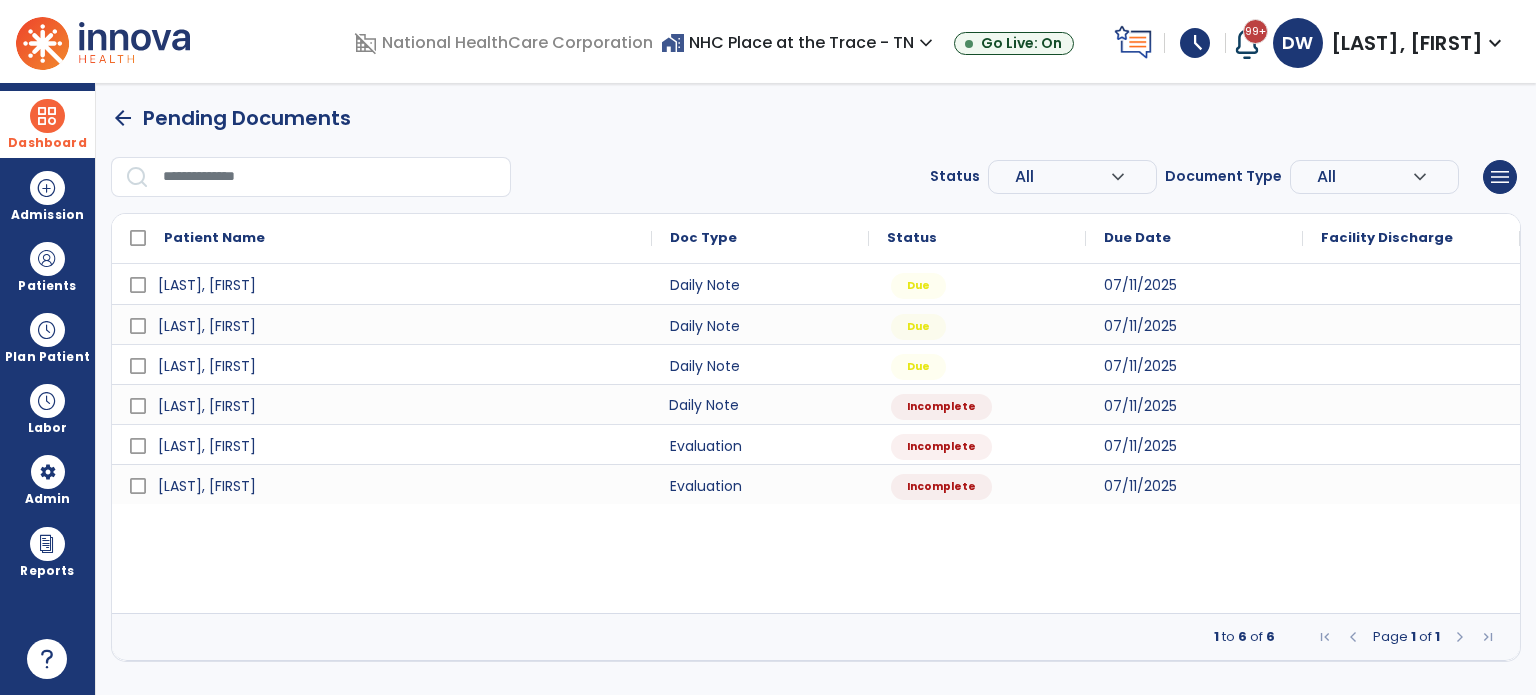 click on "Daily Note" at bounding box center (760, 404) 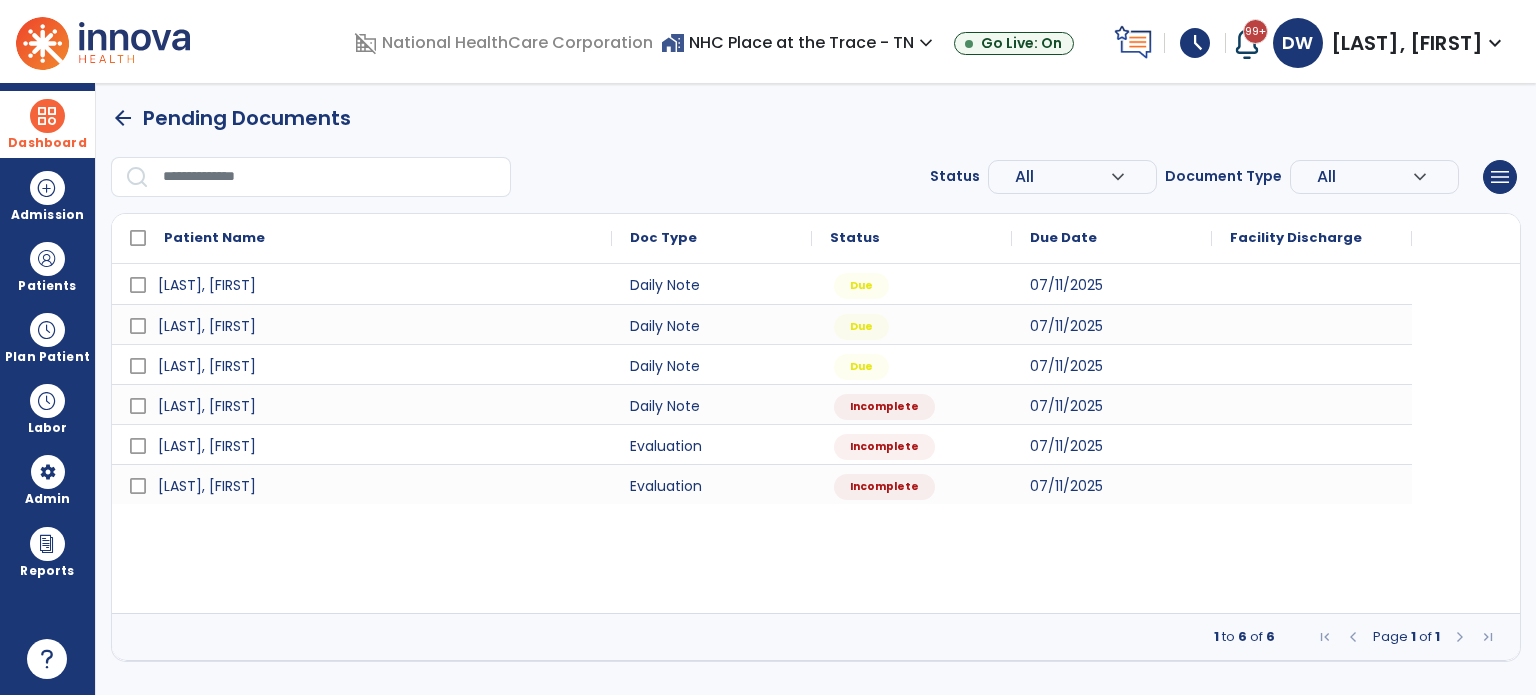 select on "*" 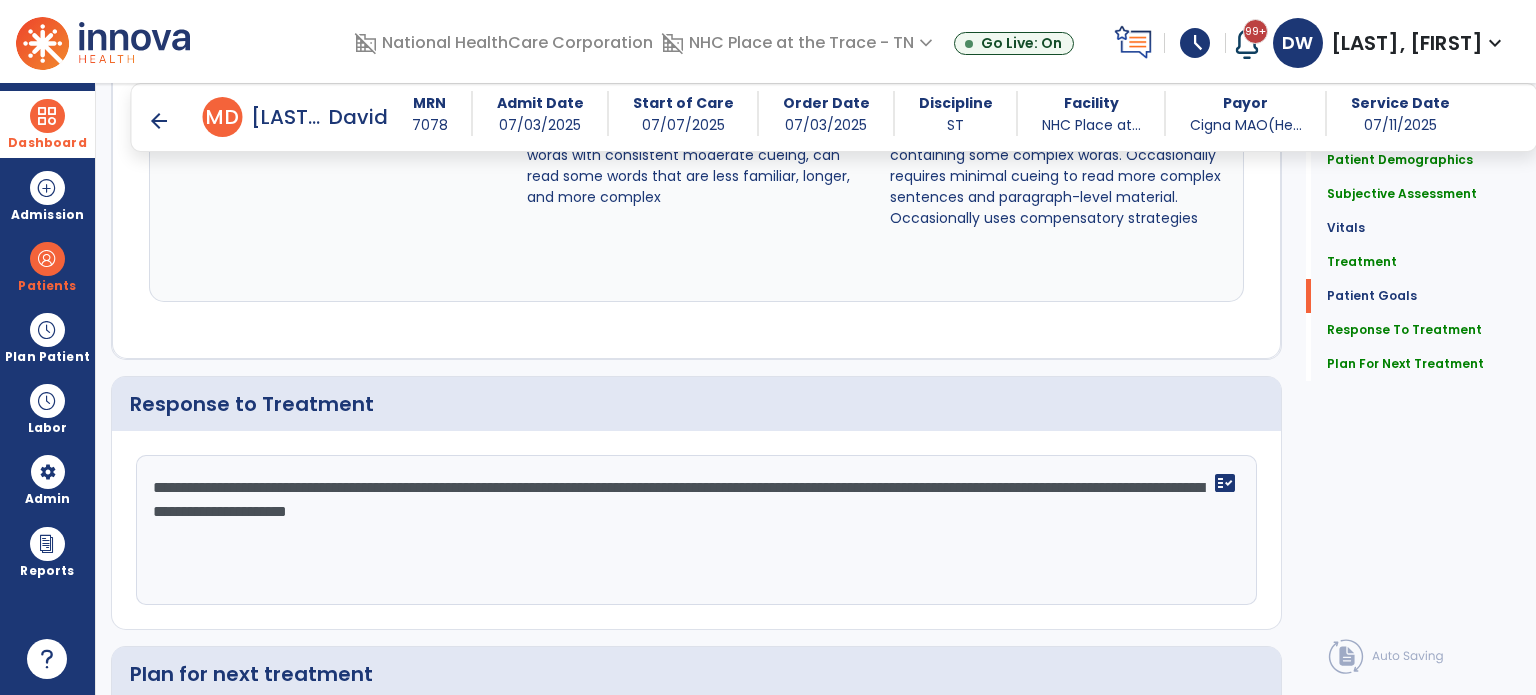 scroll, scrollTop: 3096, scrollLeft: 0, axis: vertical 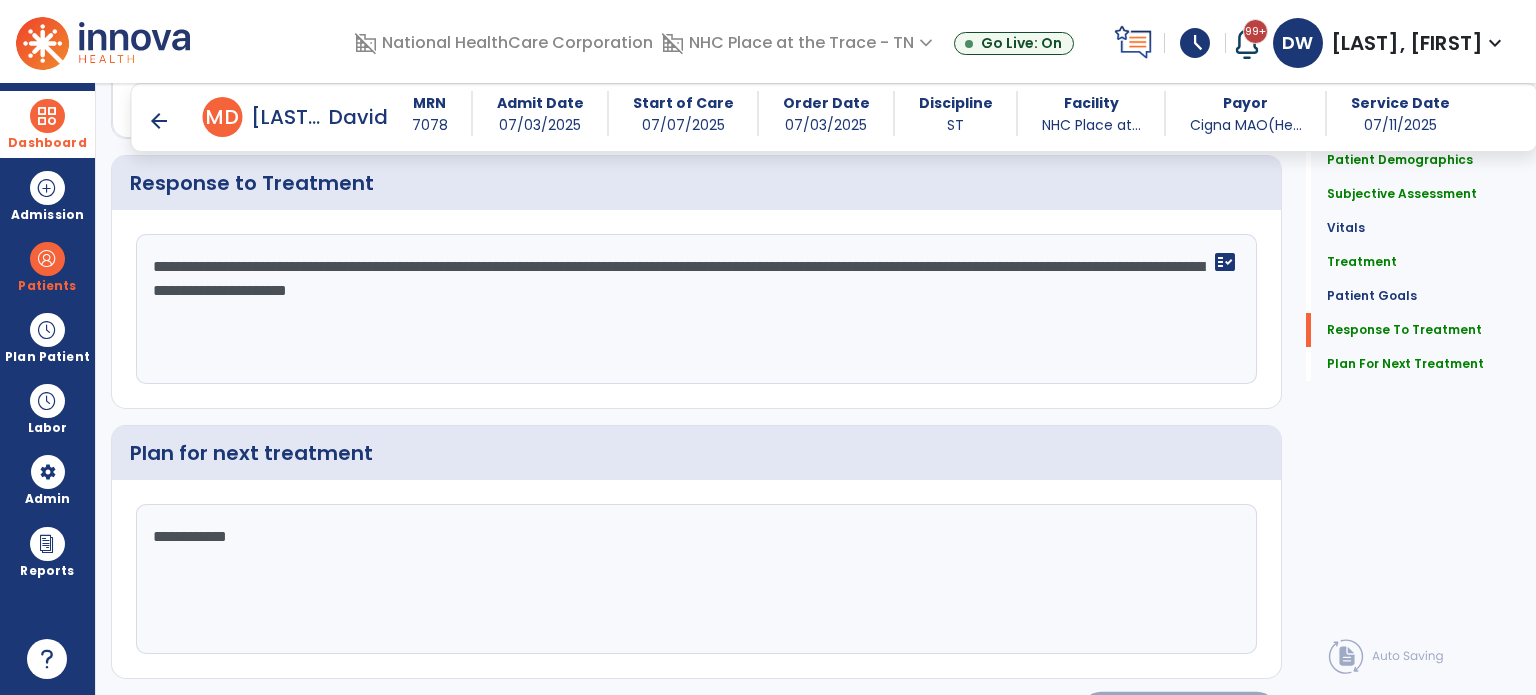 click on "Sign Doc" 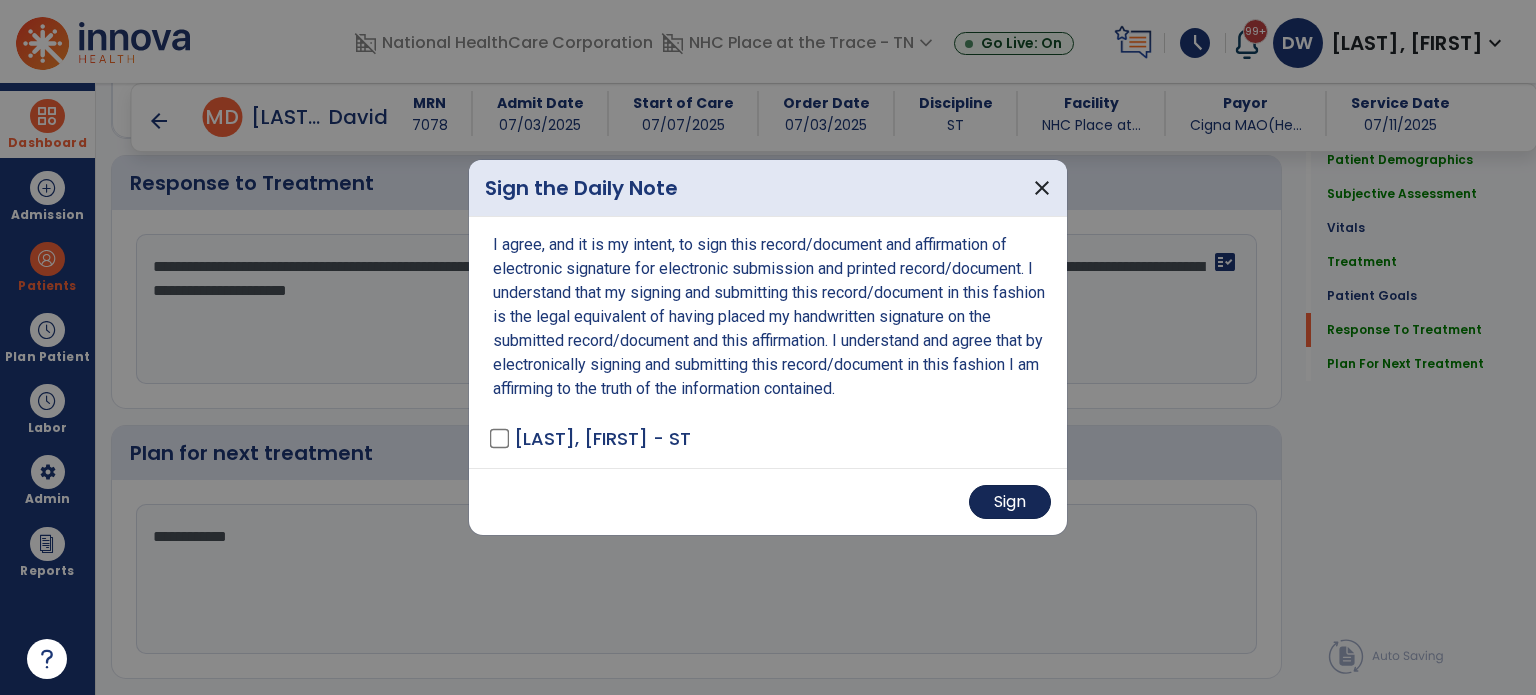 click on "Sign" at bounding box center [1010, 502] 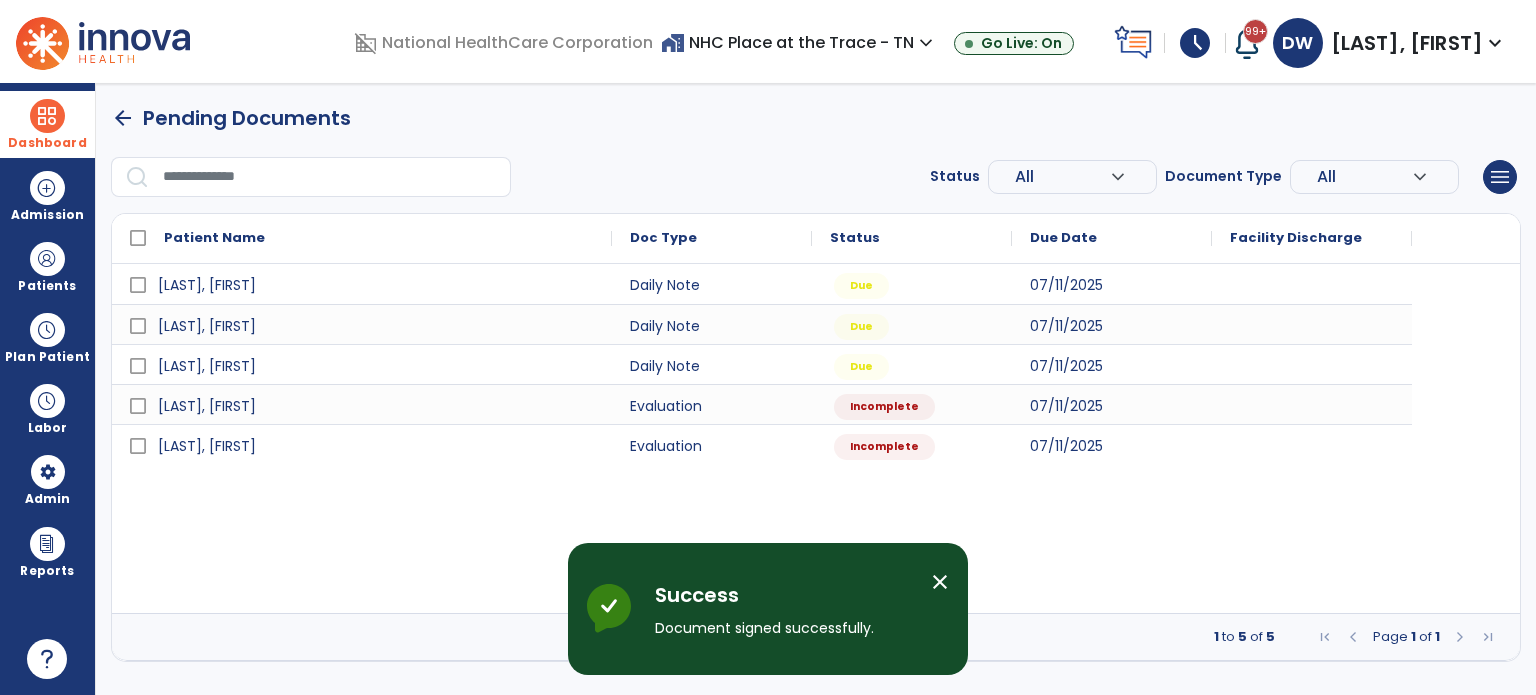 scroll, scrollTop: 0, scrollLeft: 0, axis: both 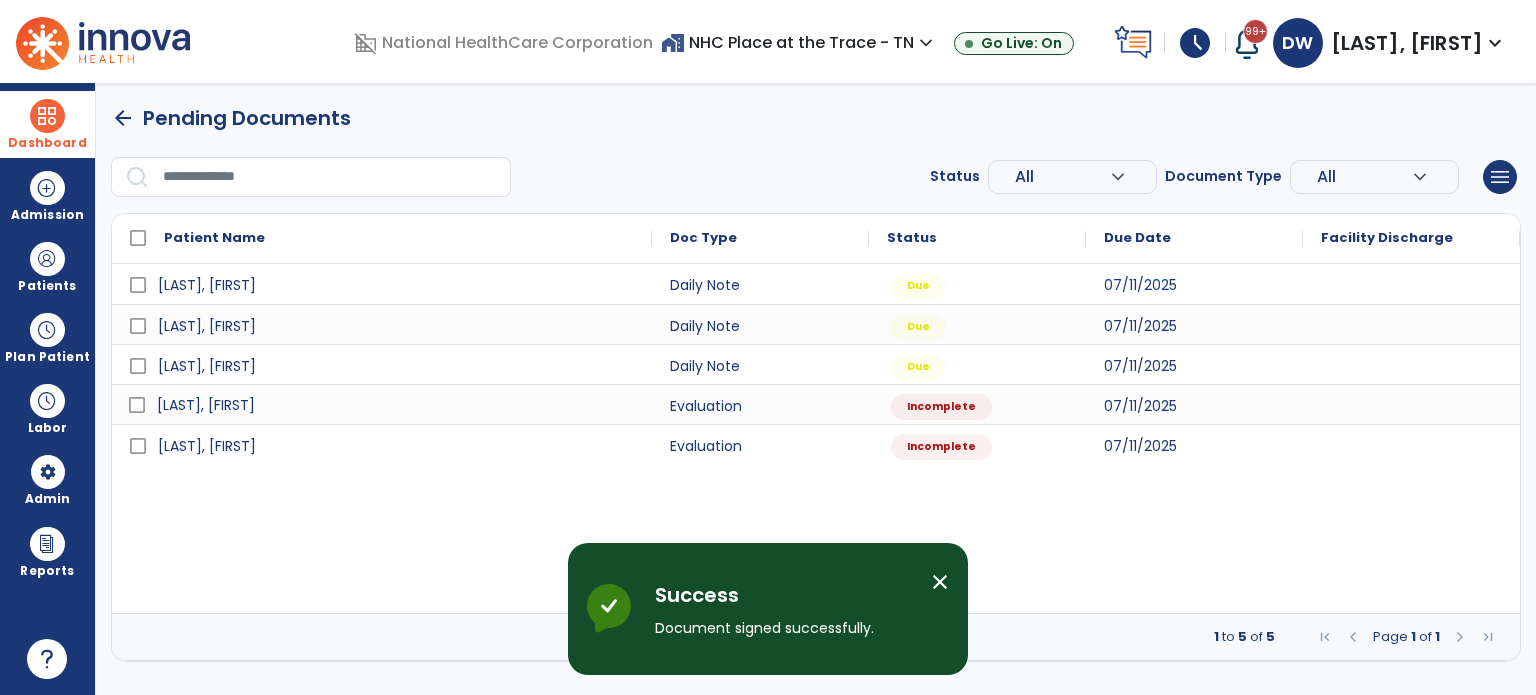 click on "Powers, Angela" at bounding box center (396, 405) 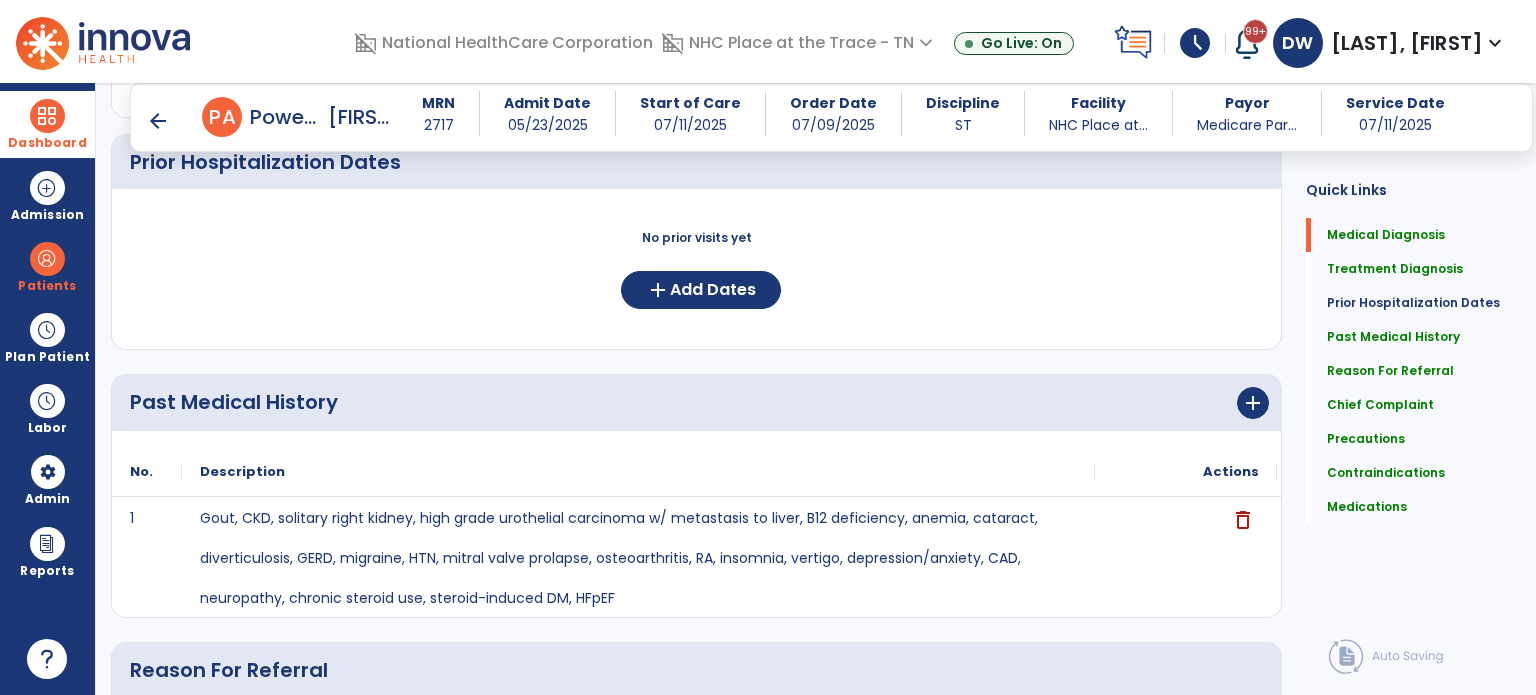 scroll, scrollTop: 857, scrollLeft: 0, axis: vertical 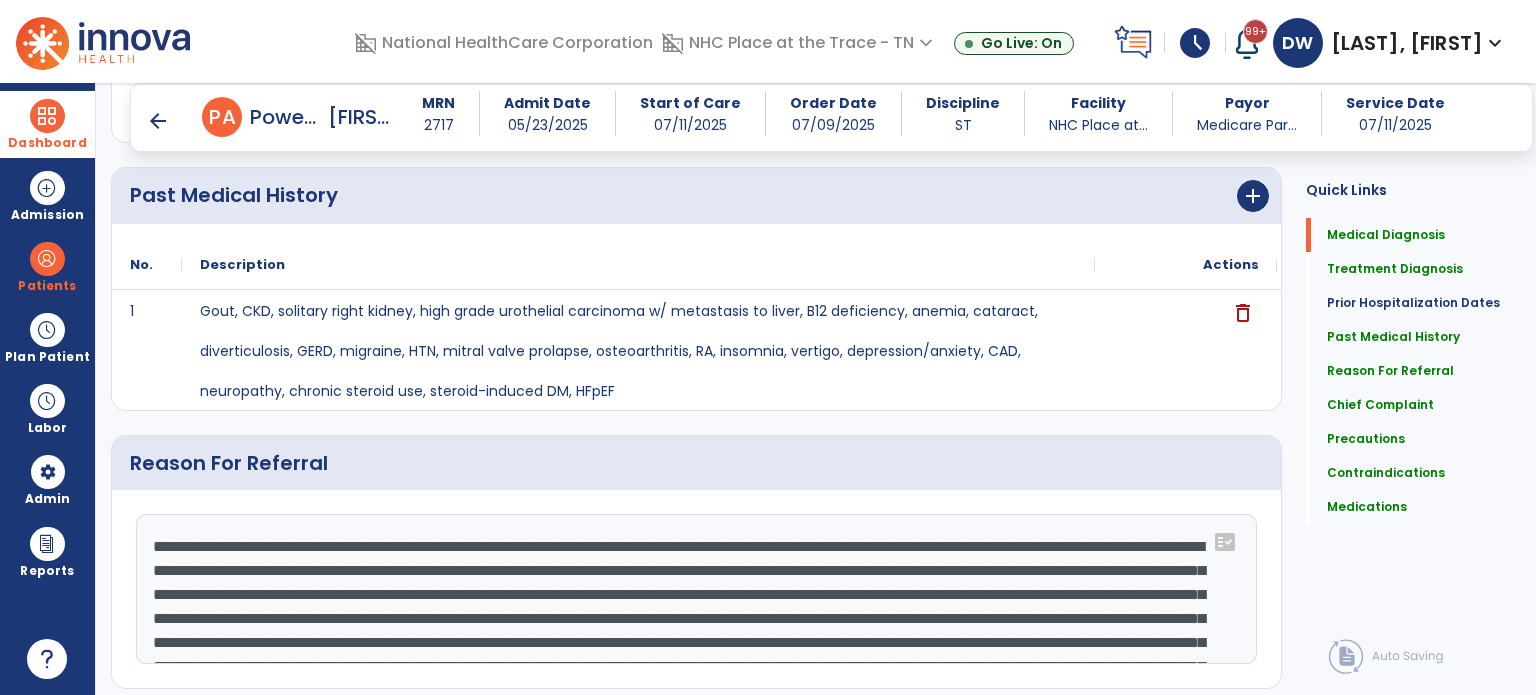 click 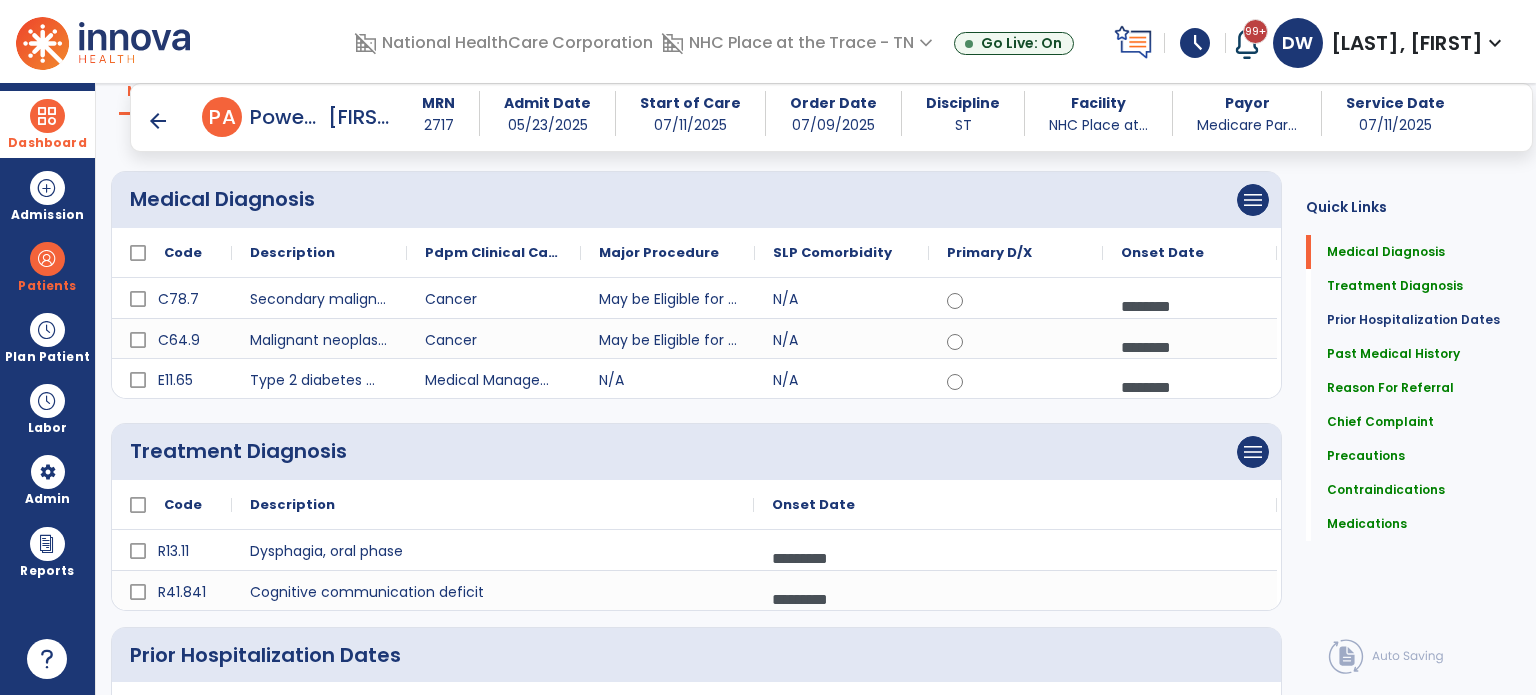 scroll, scrollTop: 0, scrollLeft: 0, axis: both 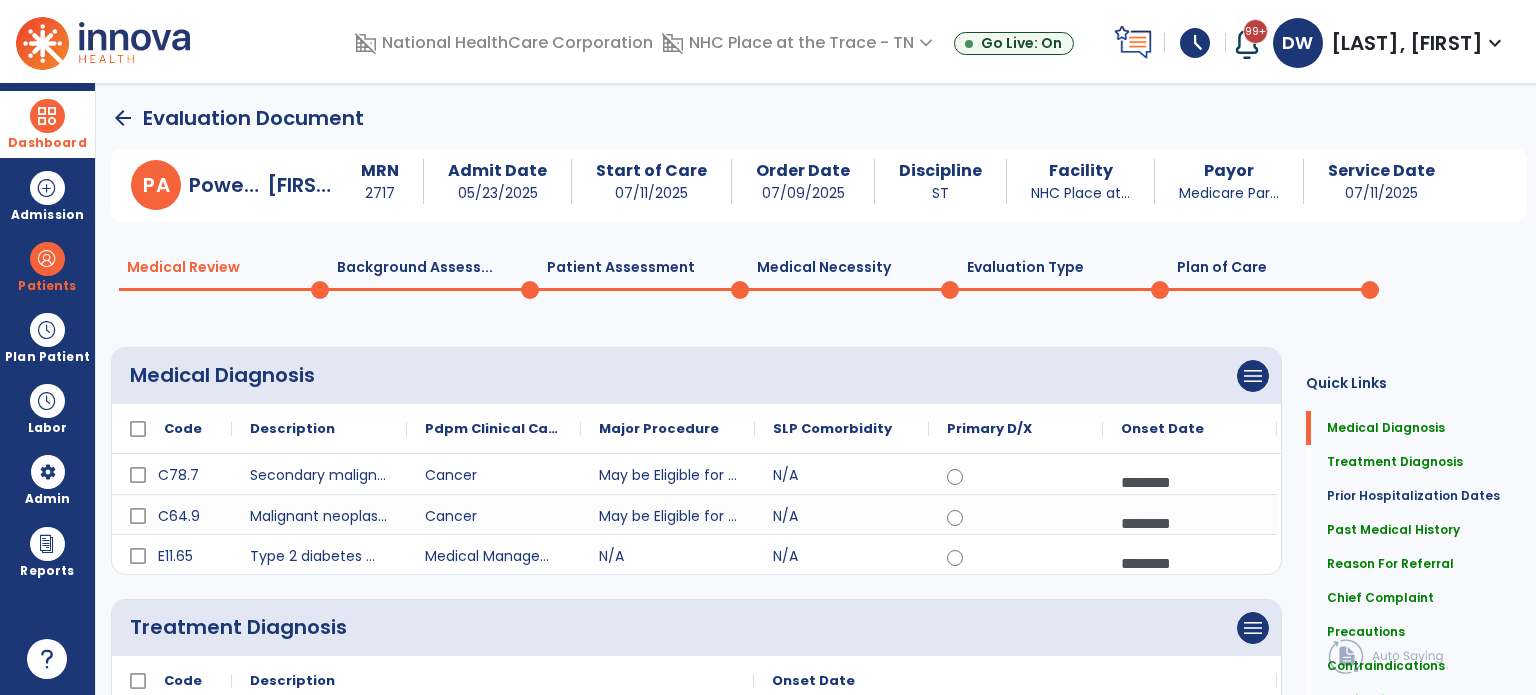 click on "Plan of Care  0" 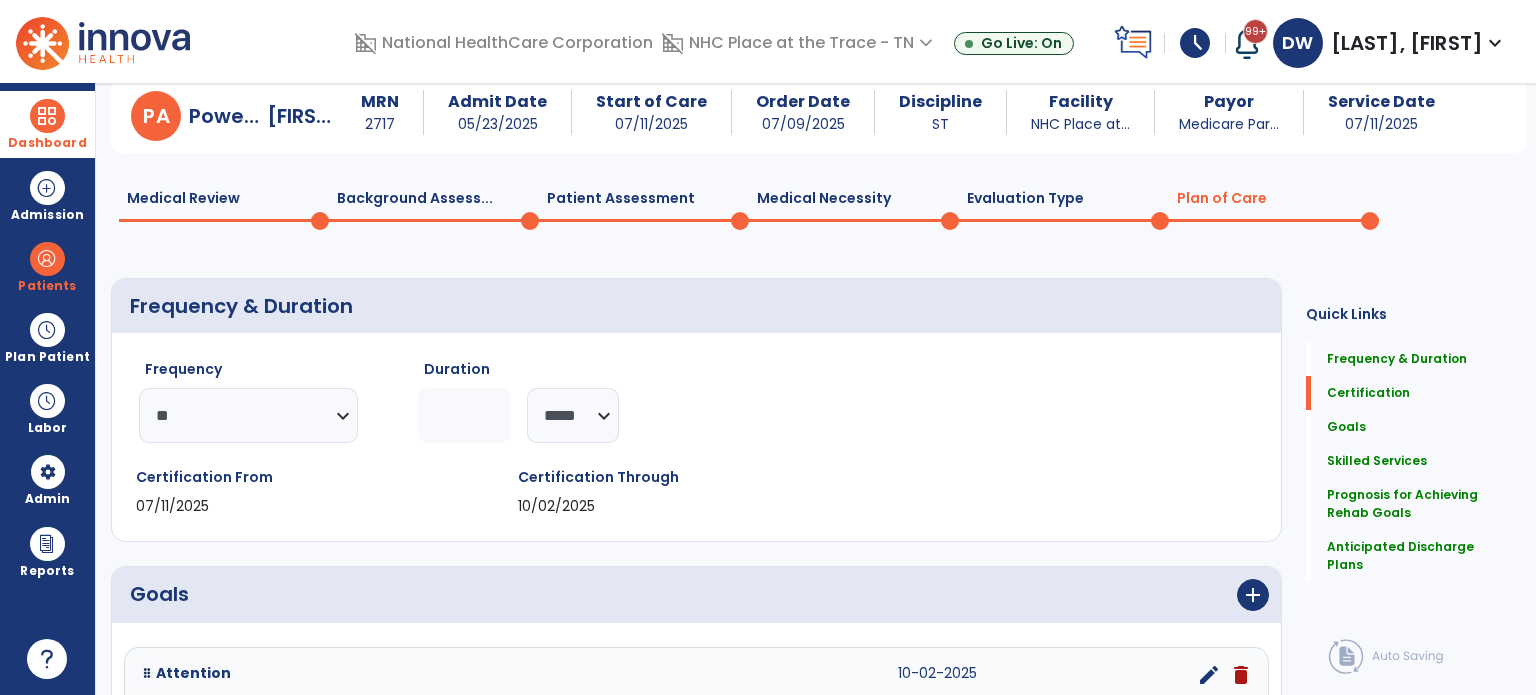 scroll, scrollTop: 0, scrollLeft: 0, axis: both 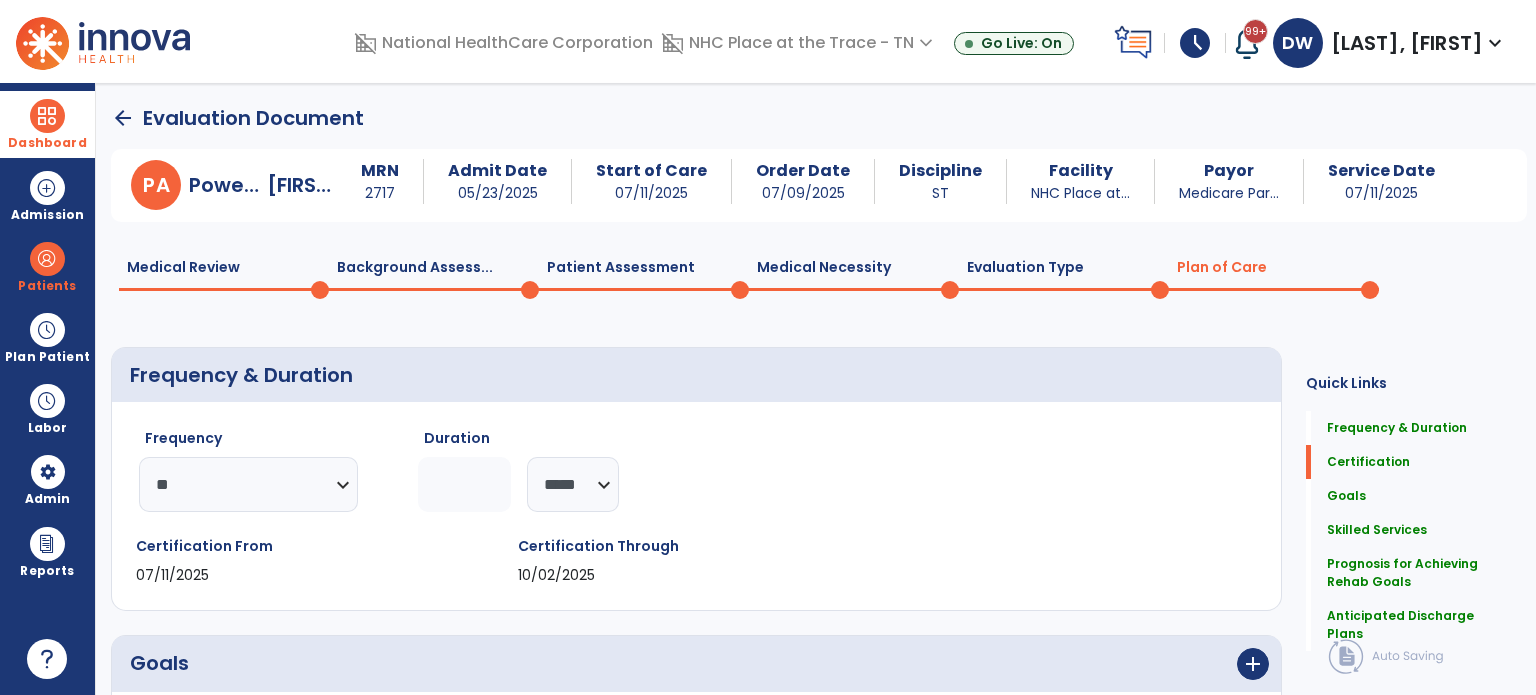 click on "Patient Assessment  0" 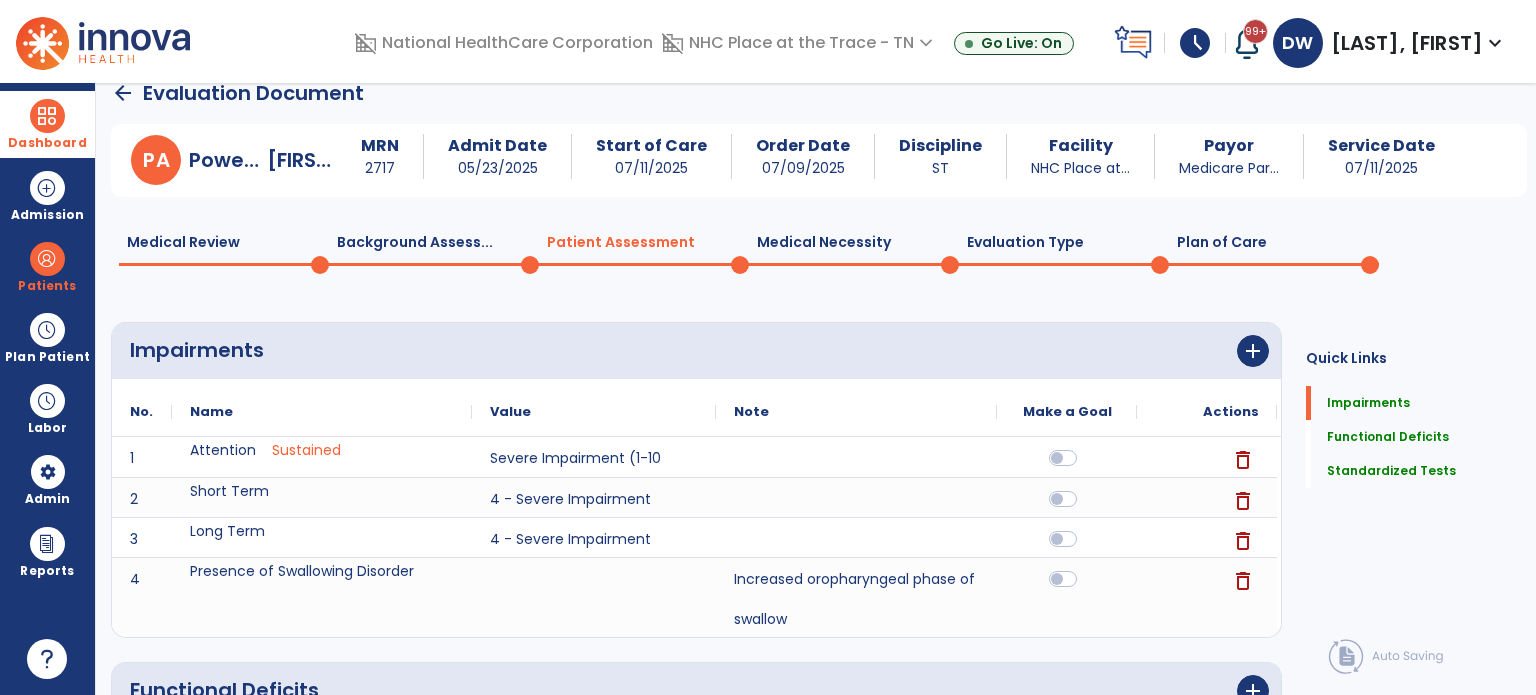 scroll, scrollTop: 0, scrollLeft: 0, axis: both 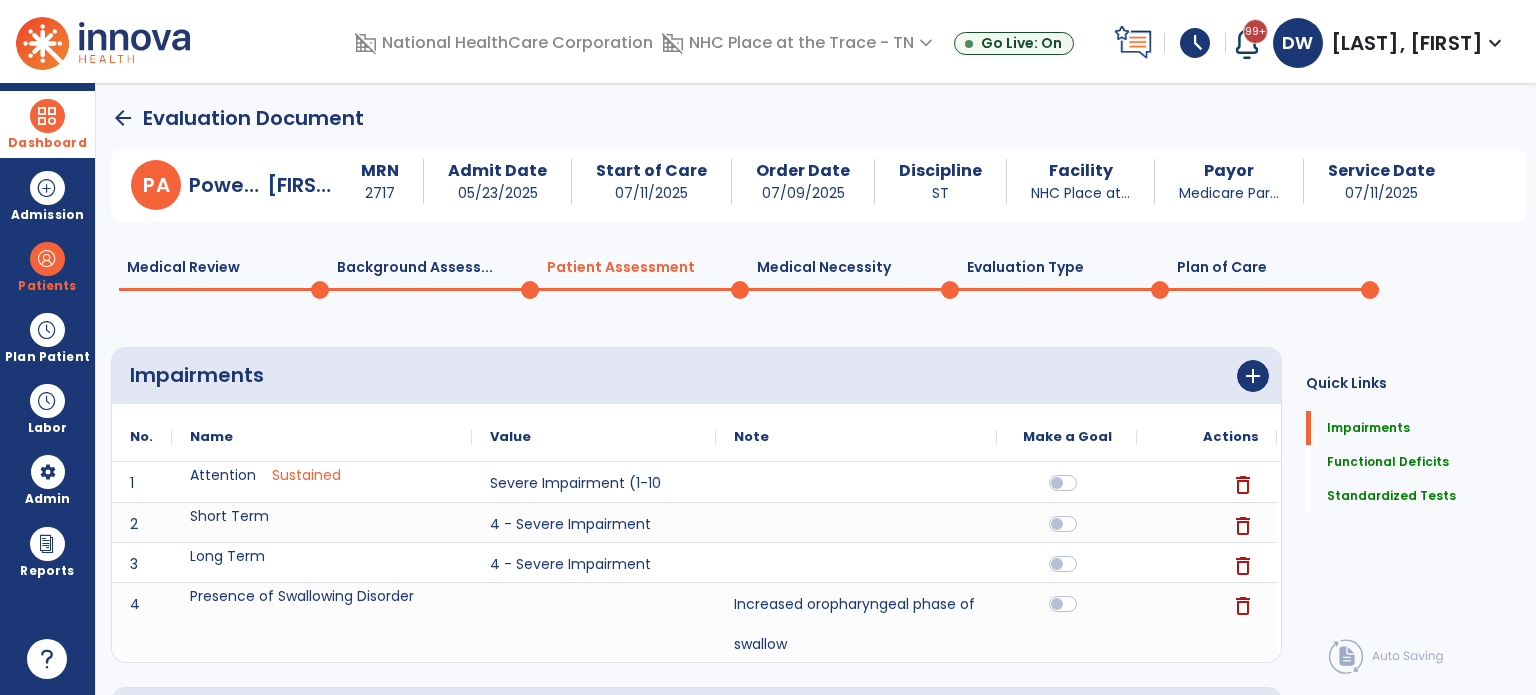 click on "Evaluation Type  0" 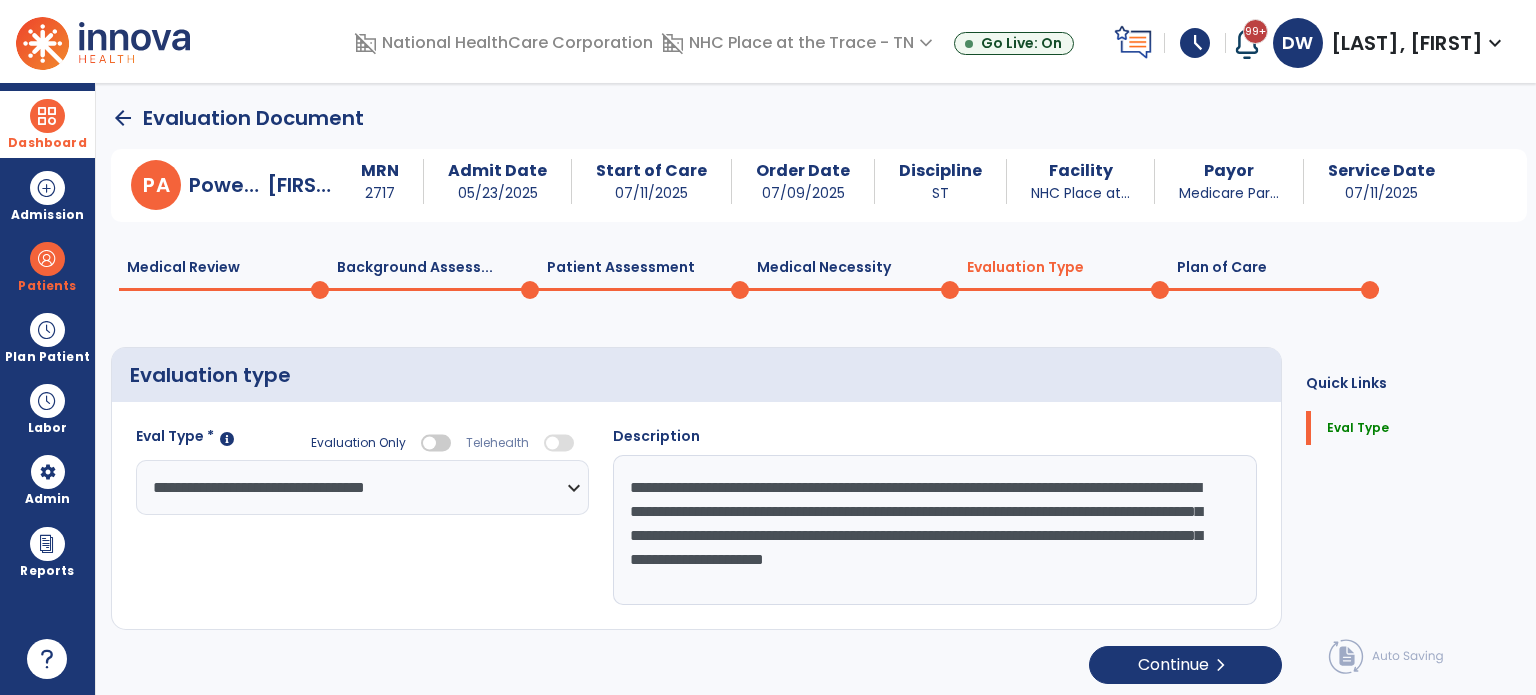 click on "**********" 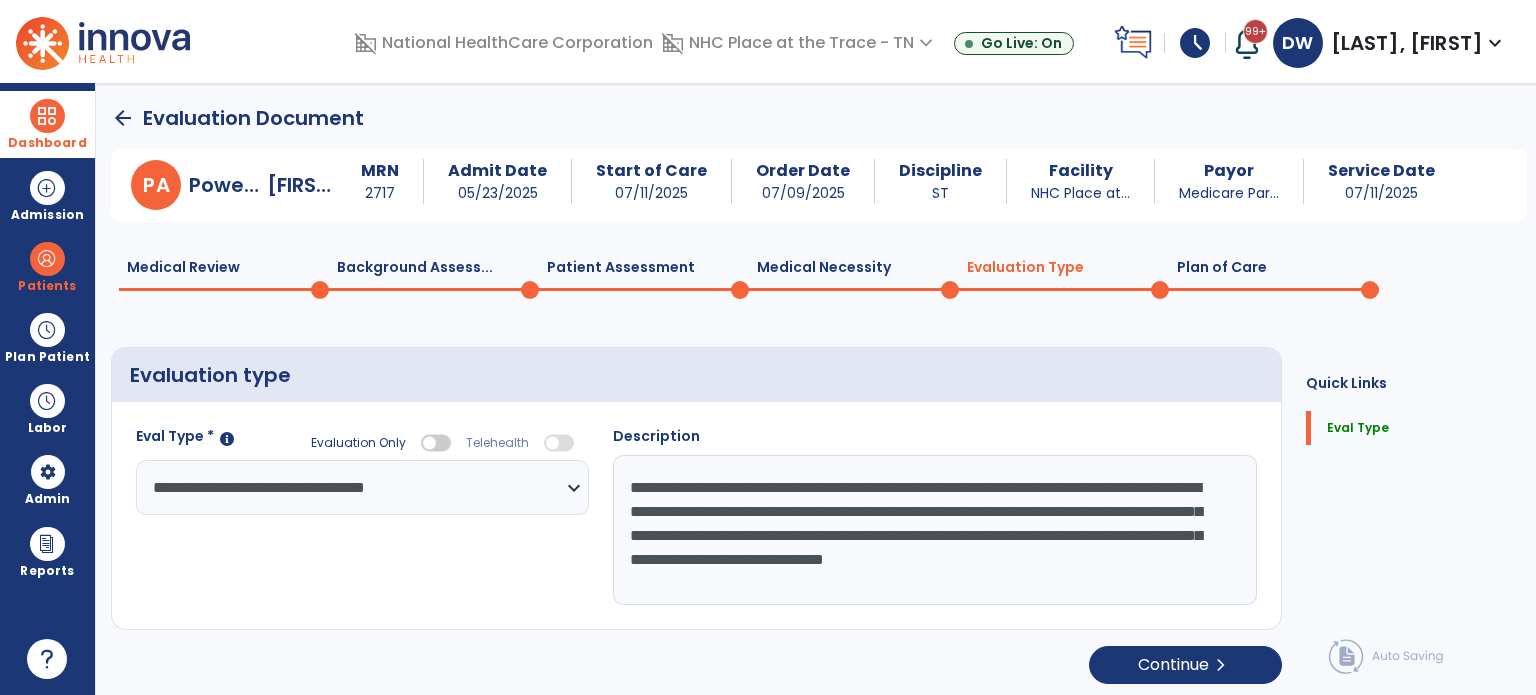 type on "**********" 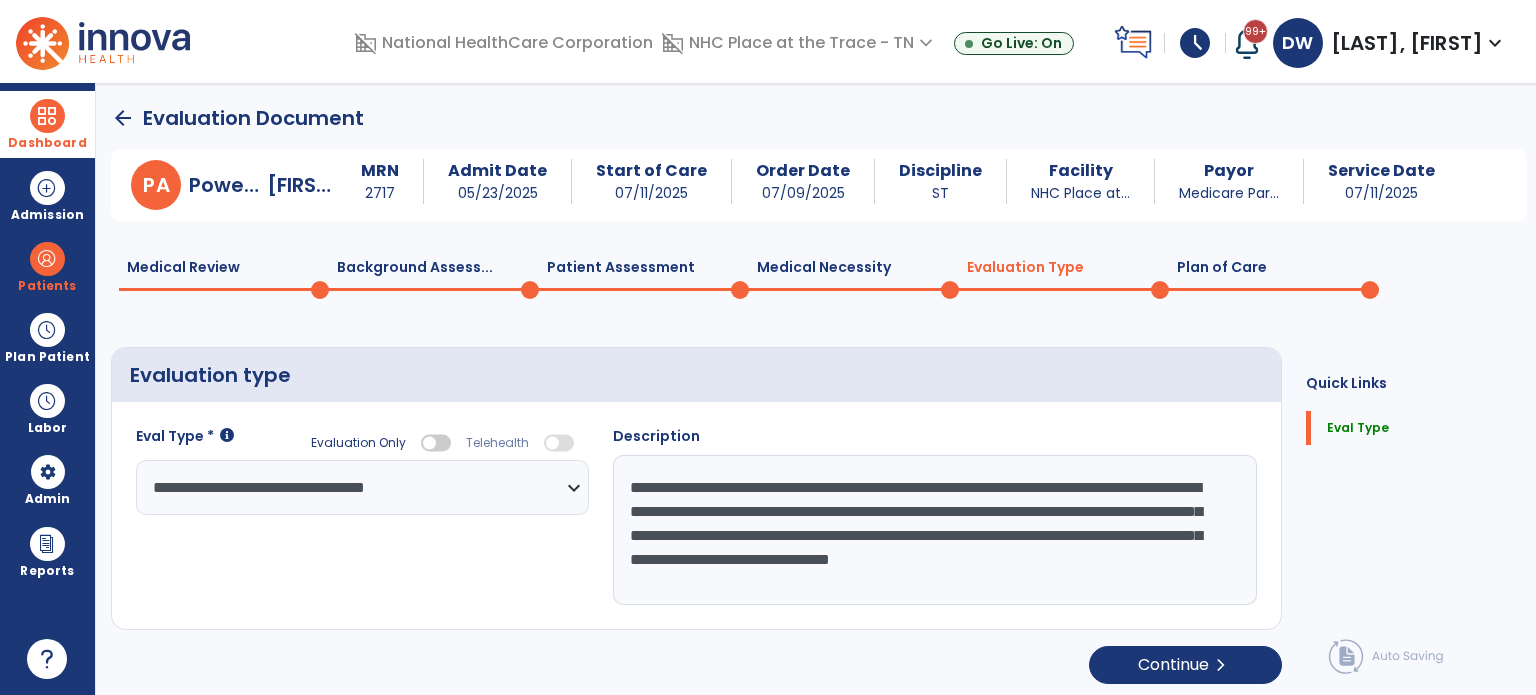 scroll, scrollTop: 4, scrollLeft: 0, axis: vertical 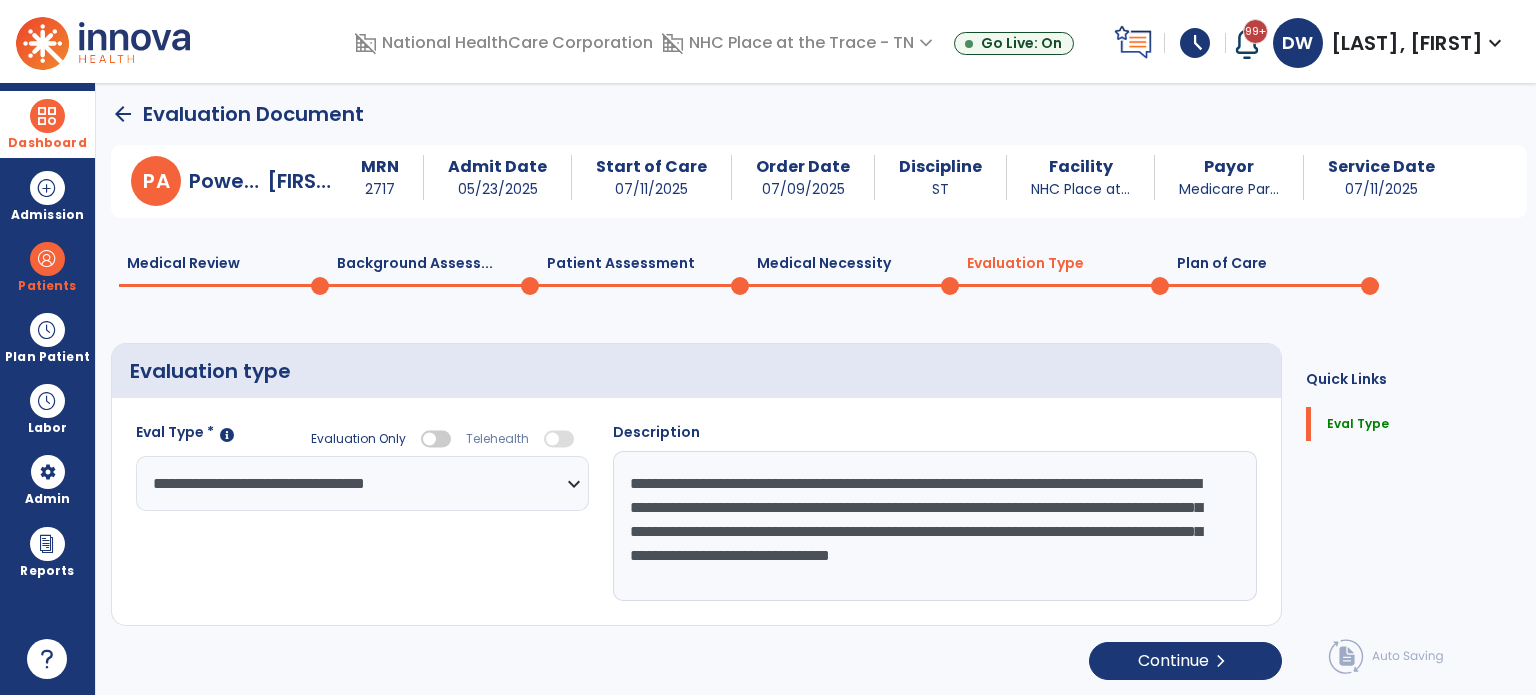 click on "Plan of Care  0" 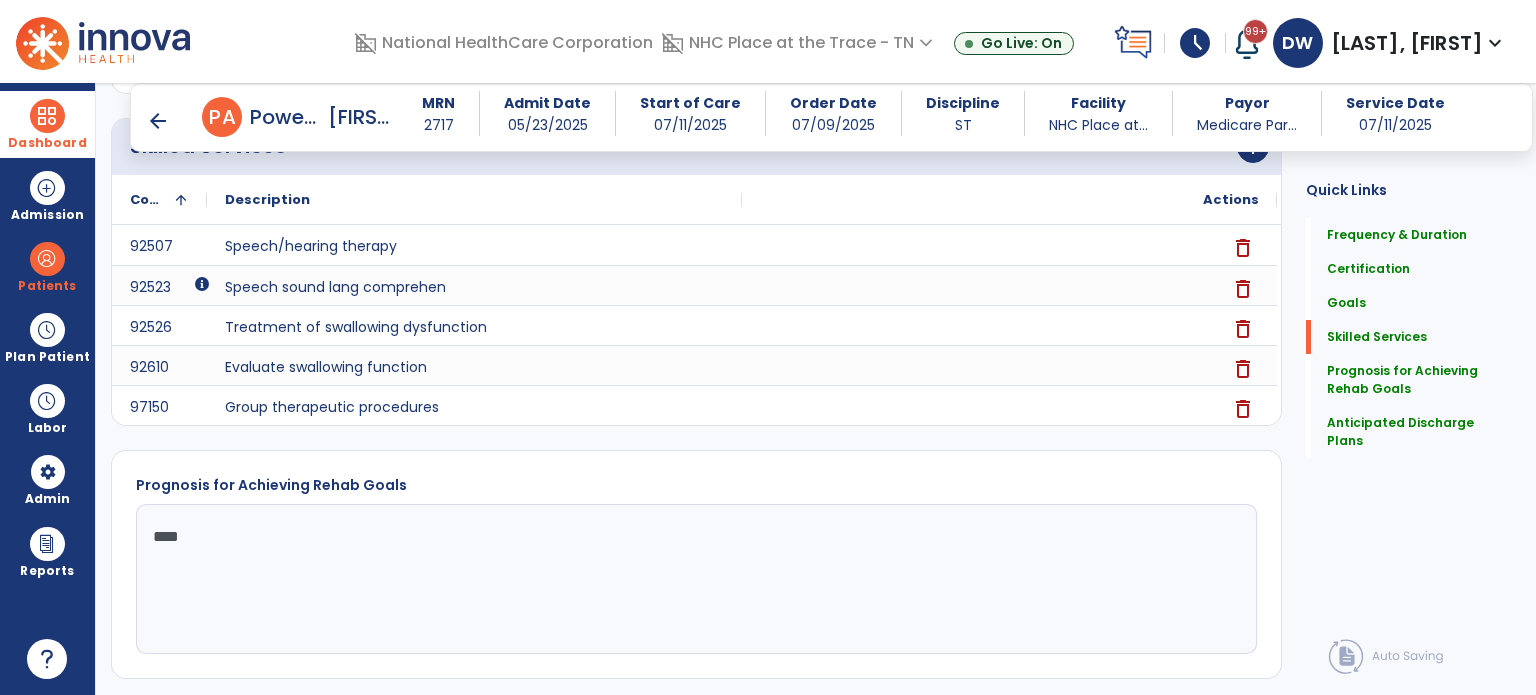 scroll, scrollTop: 1843, scrollLeft: 0, axis: vertical 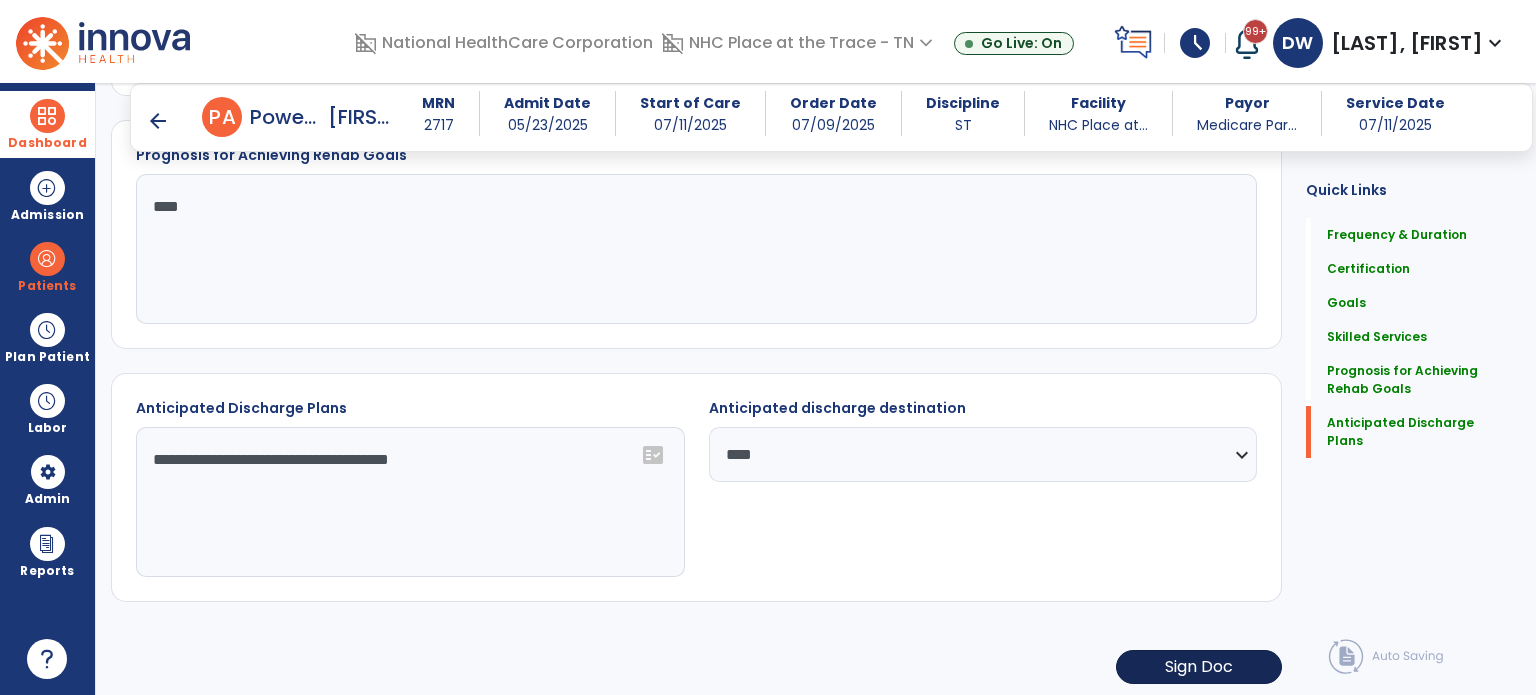 click on "Sign Doc" 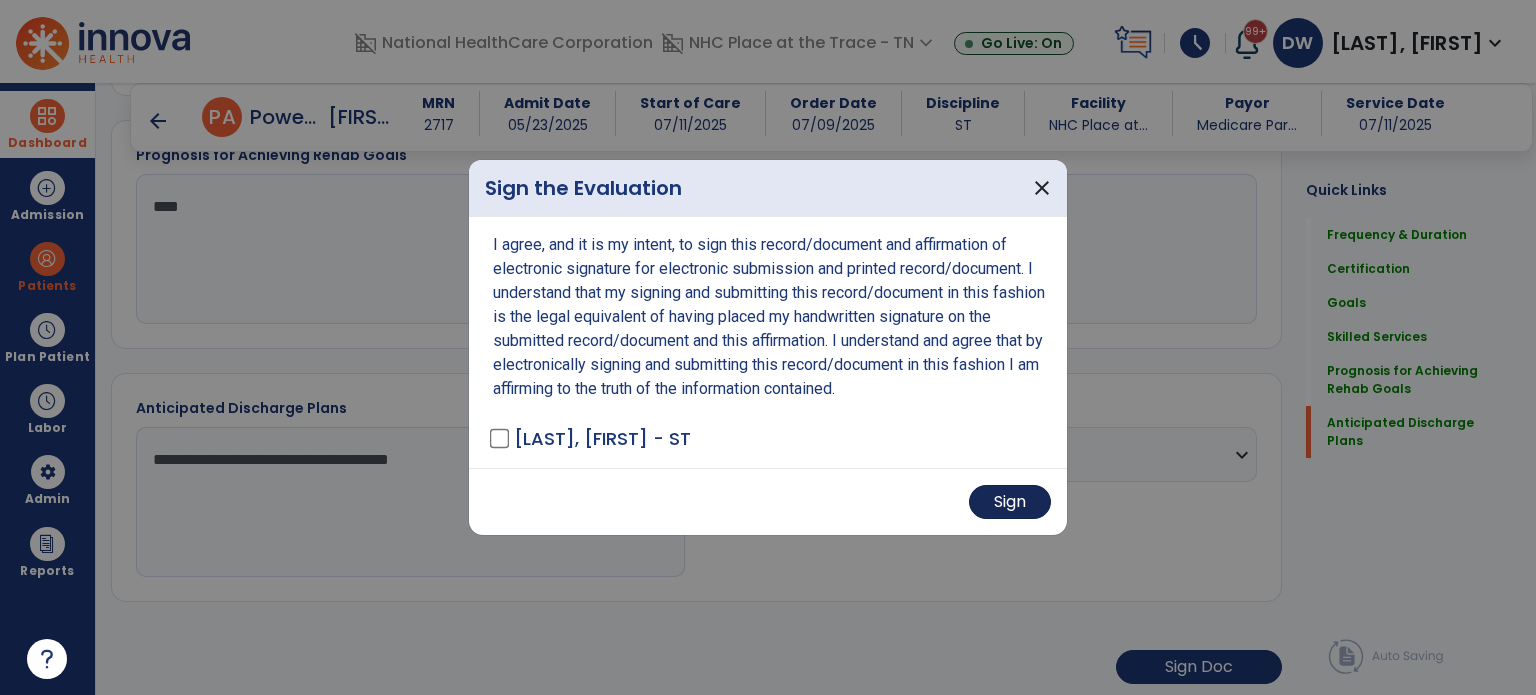 click on "Sign" at bounding box center (1010, 502) 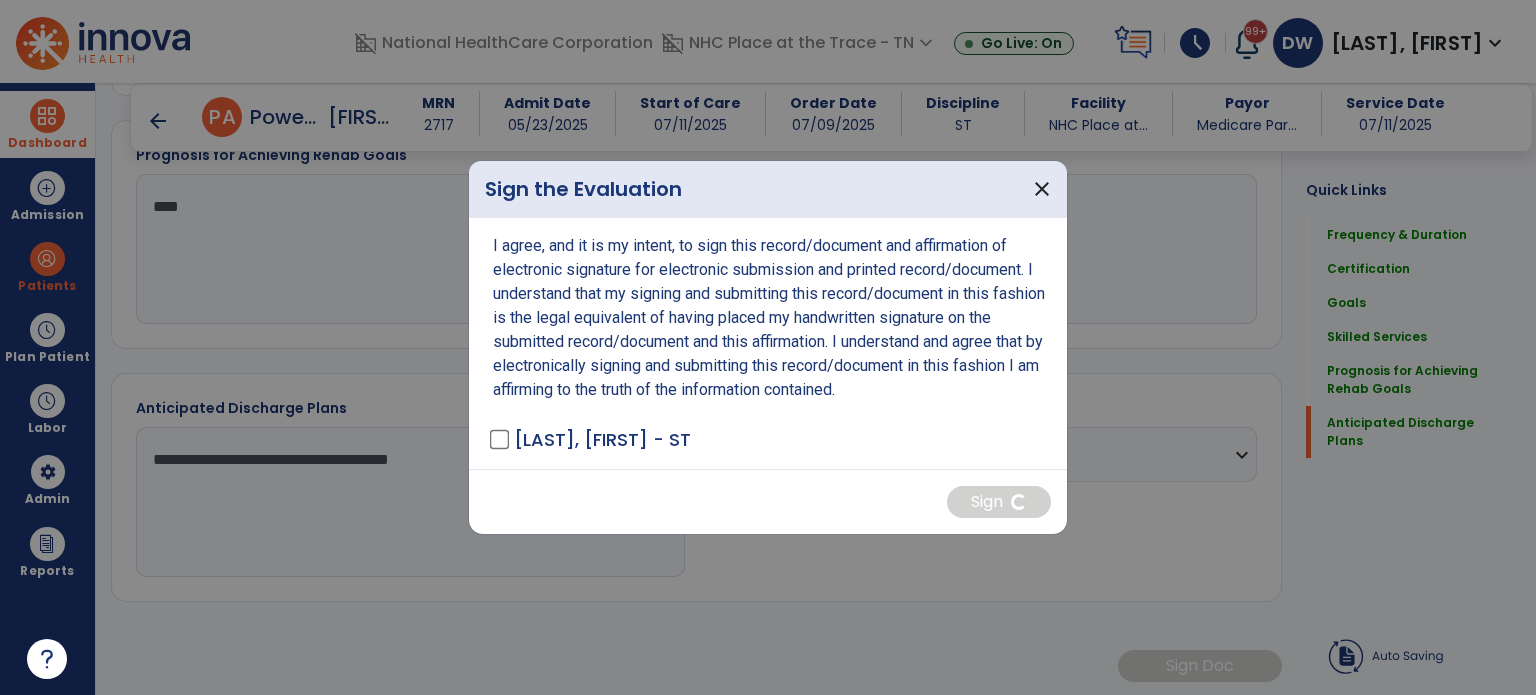 scroll, scrollTop: 1841, scrollLeft: 0, axis: vertical 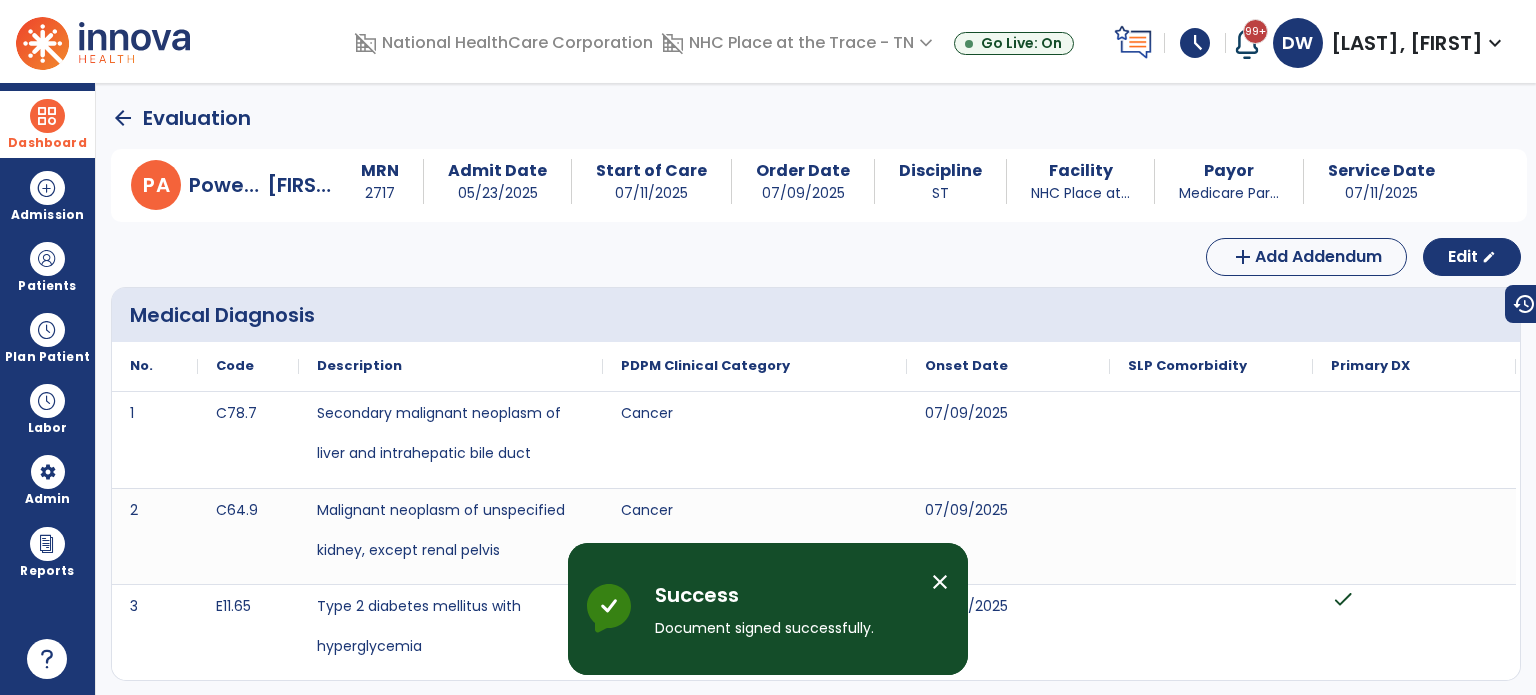 click on "arrow_back" 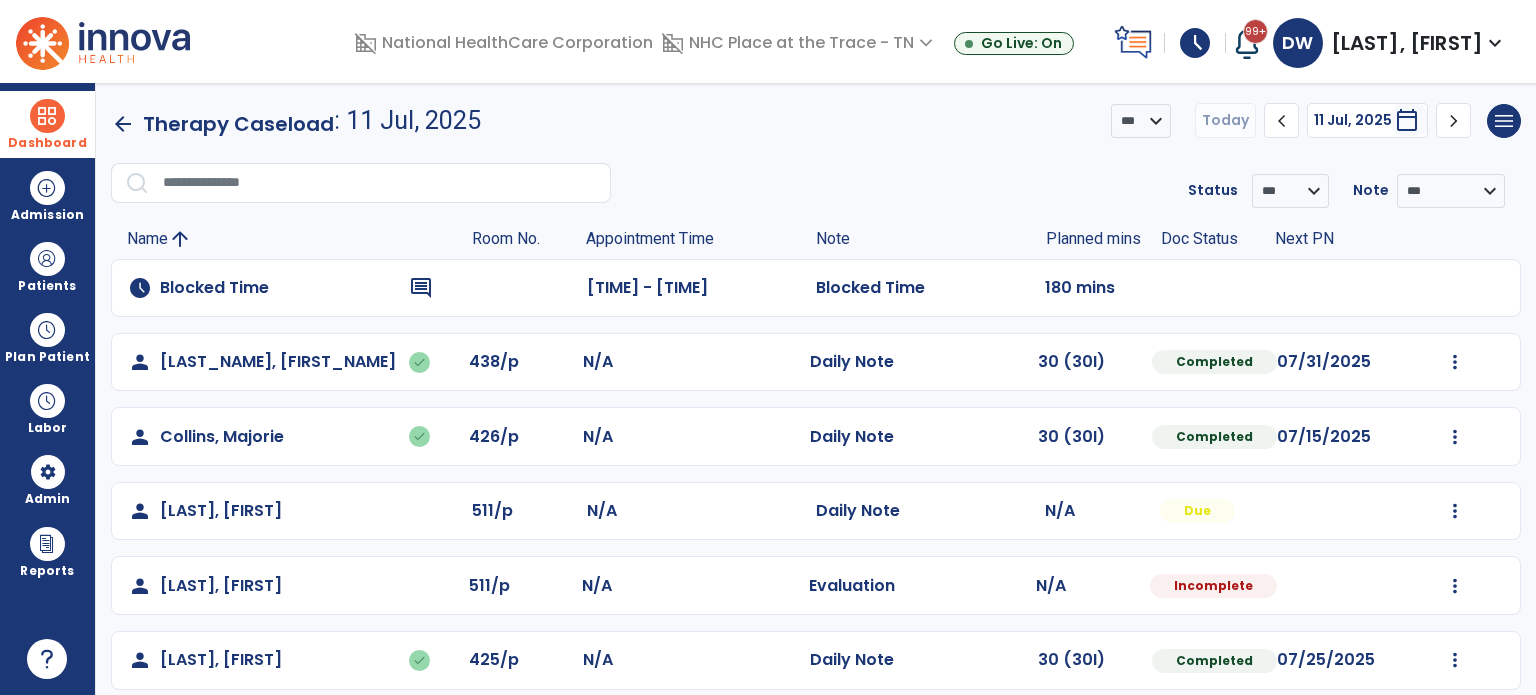 click on "arrow_back" 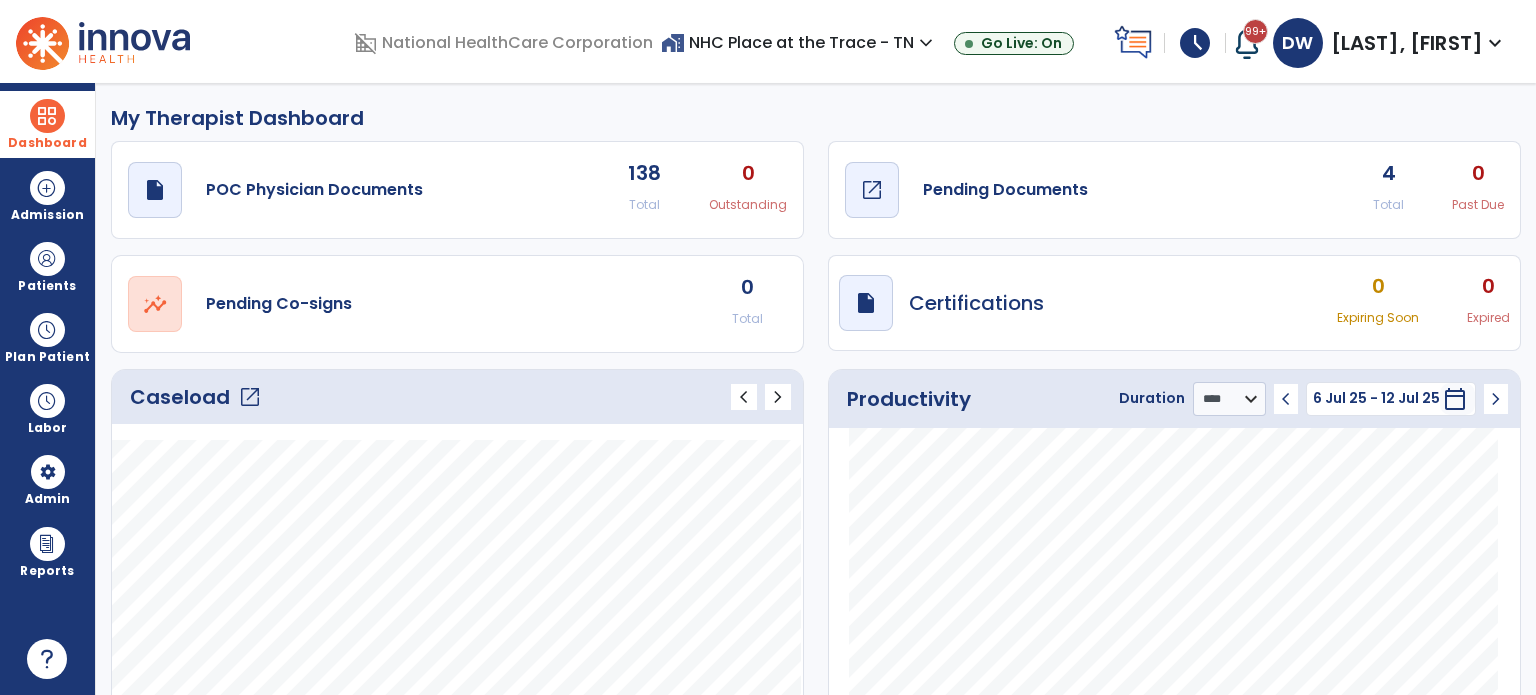 click on "Pending Documents" 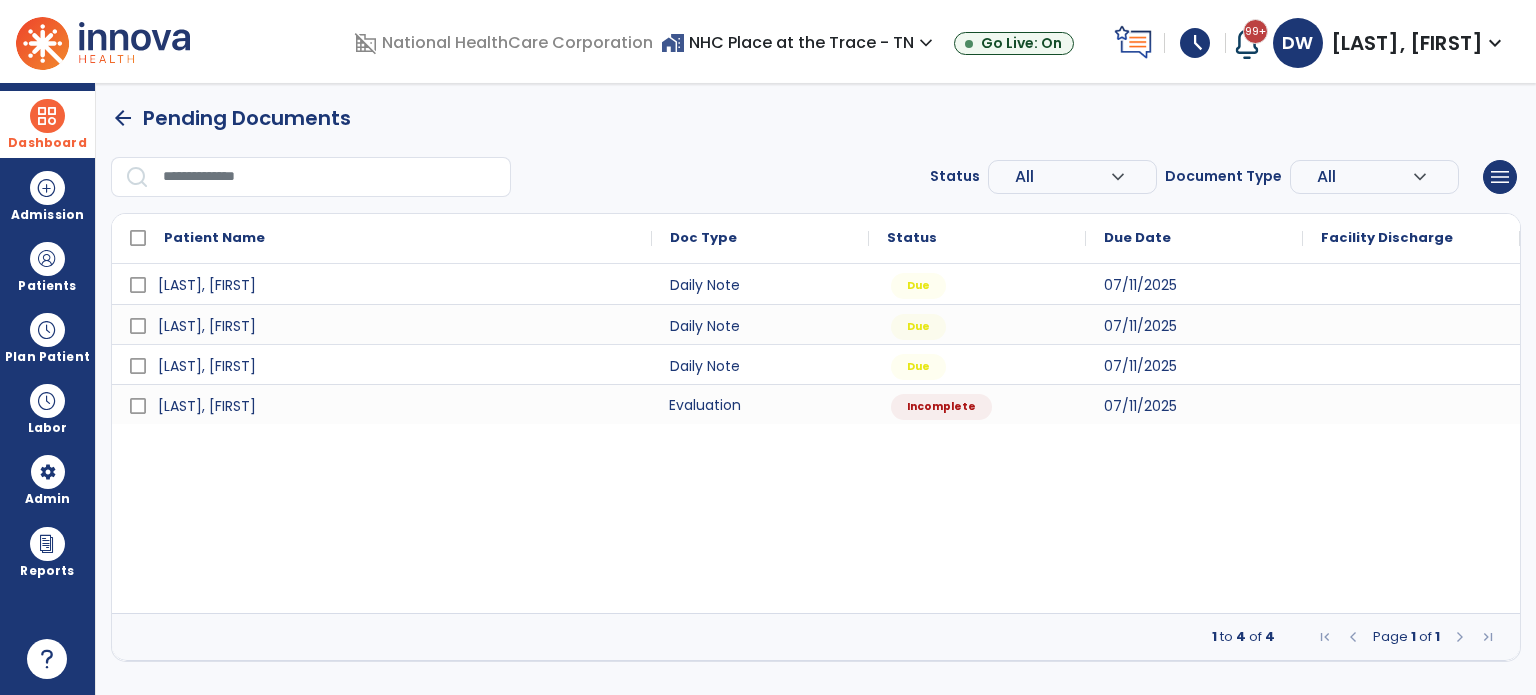 click on "Evaluation" at bounding box center [760, 404] 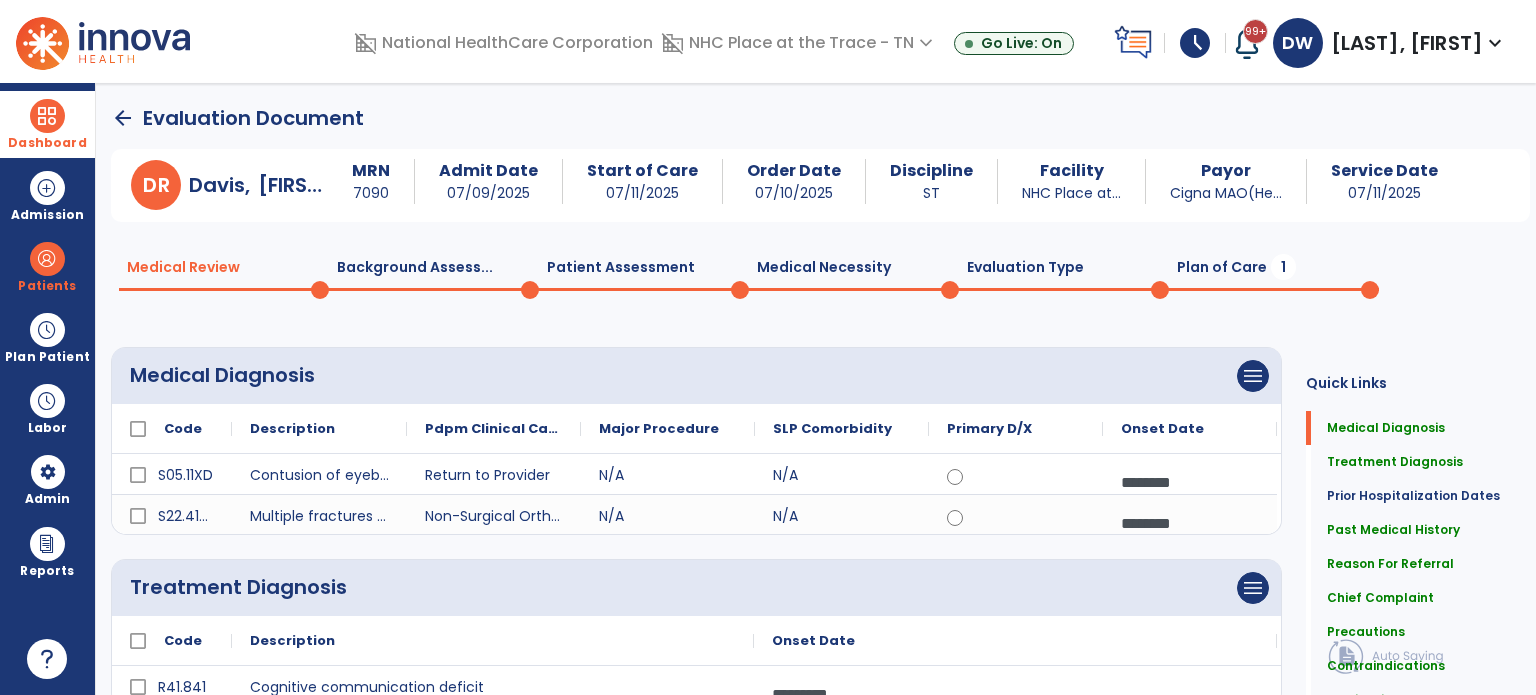 click on "Plan of Care  1" 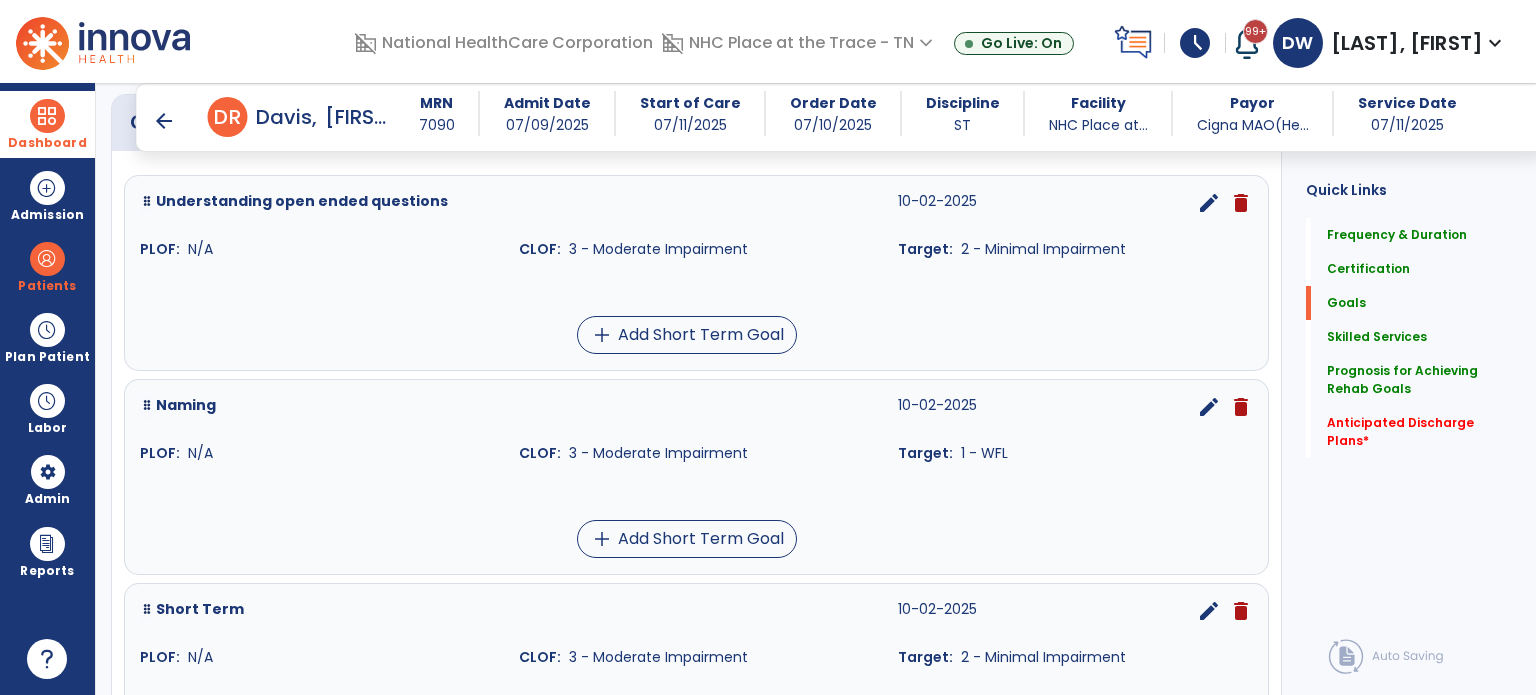 scroll, scrollTop: 548, scrollLeft: 0, axis: vertical 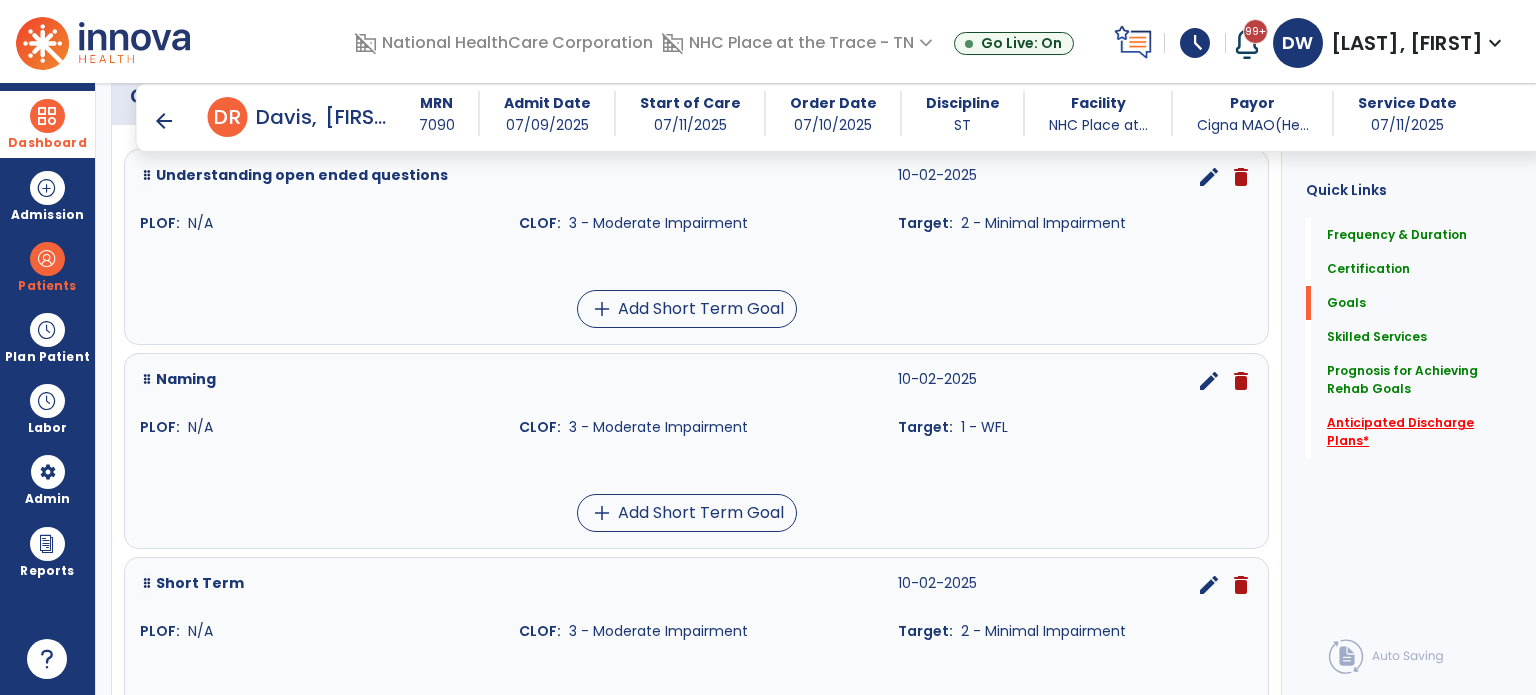click on "Anticipated Discharge Plans   *" 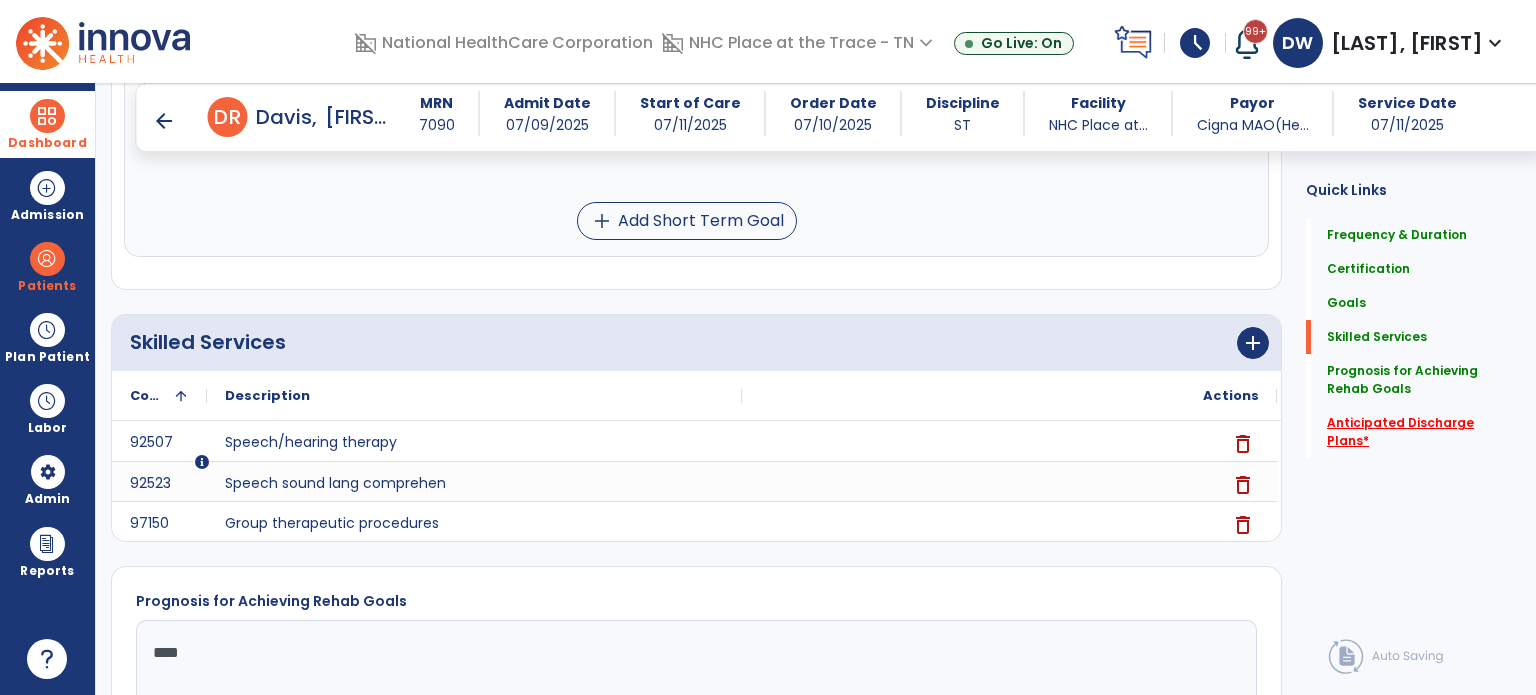 scroll, scrollTop: 1043, scrollLeft: 0, axis: vertical 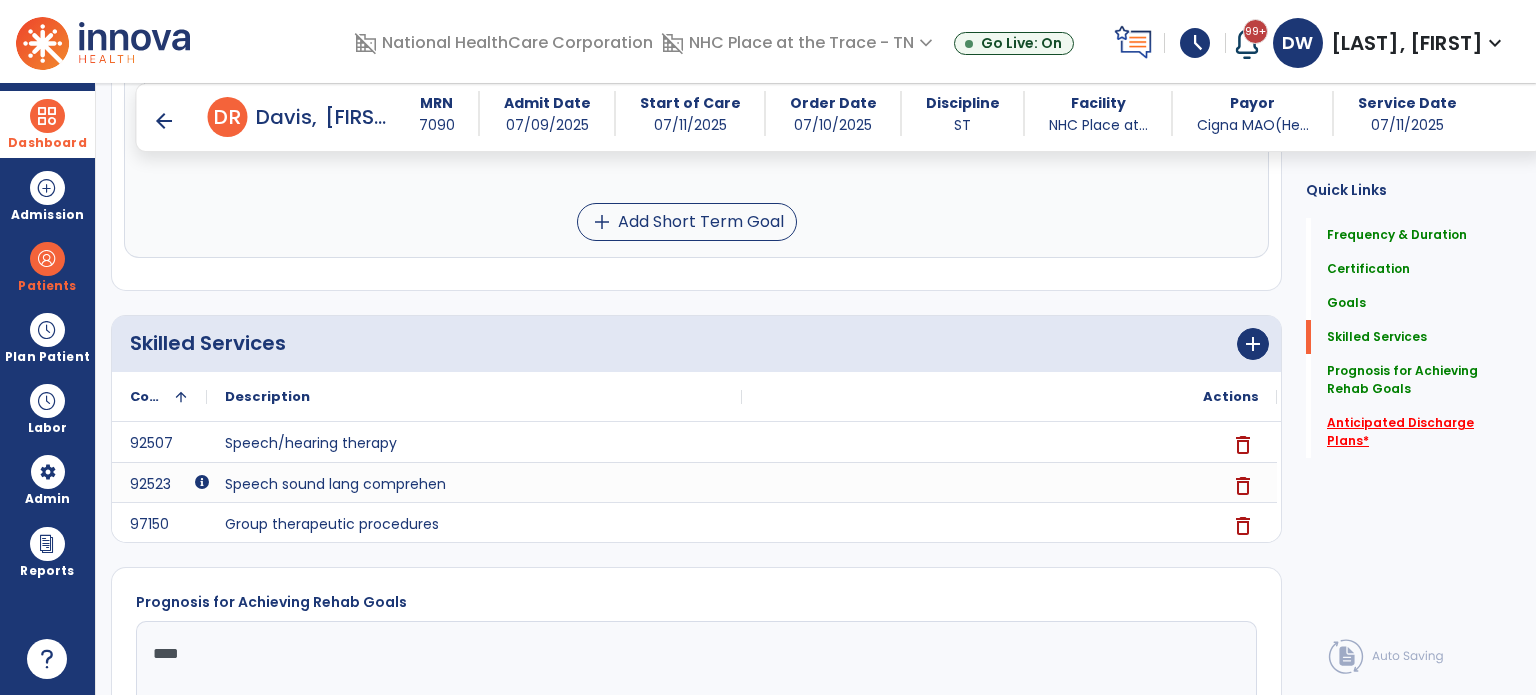 click on "Anticipated Discharge Plans   *" 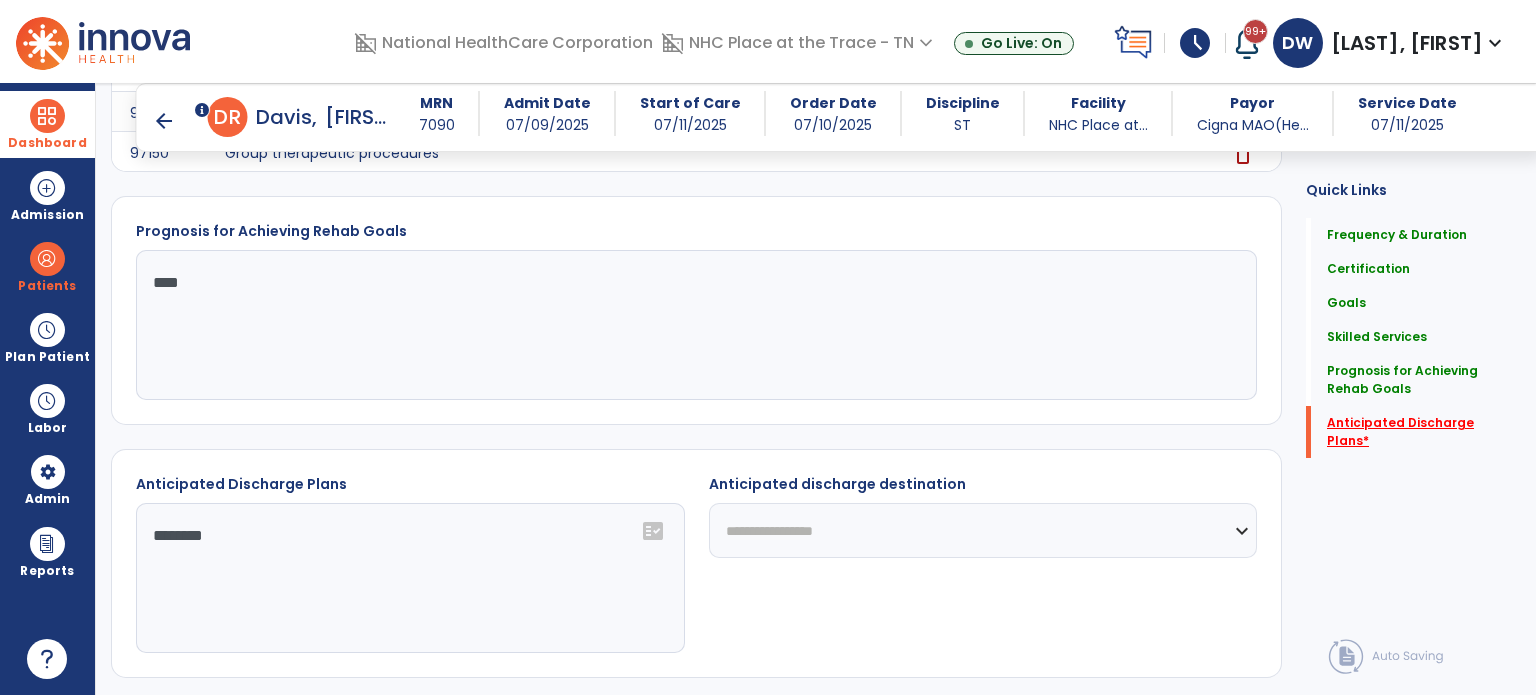 scroll, scrollTop: 1488, scrollLeft: 0, axis: vertical 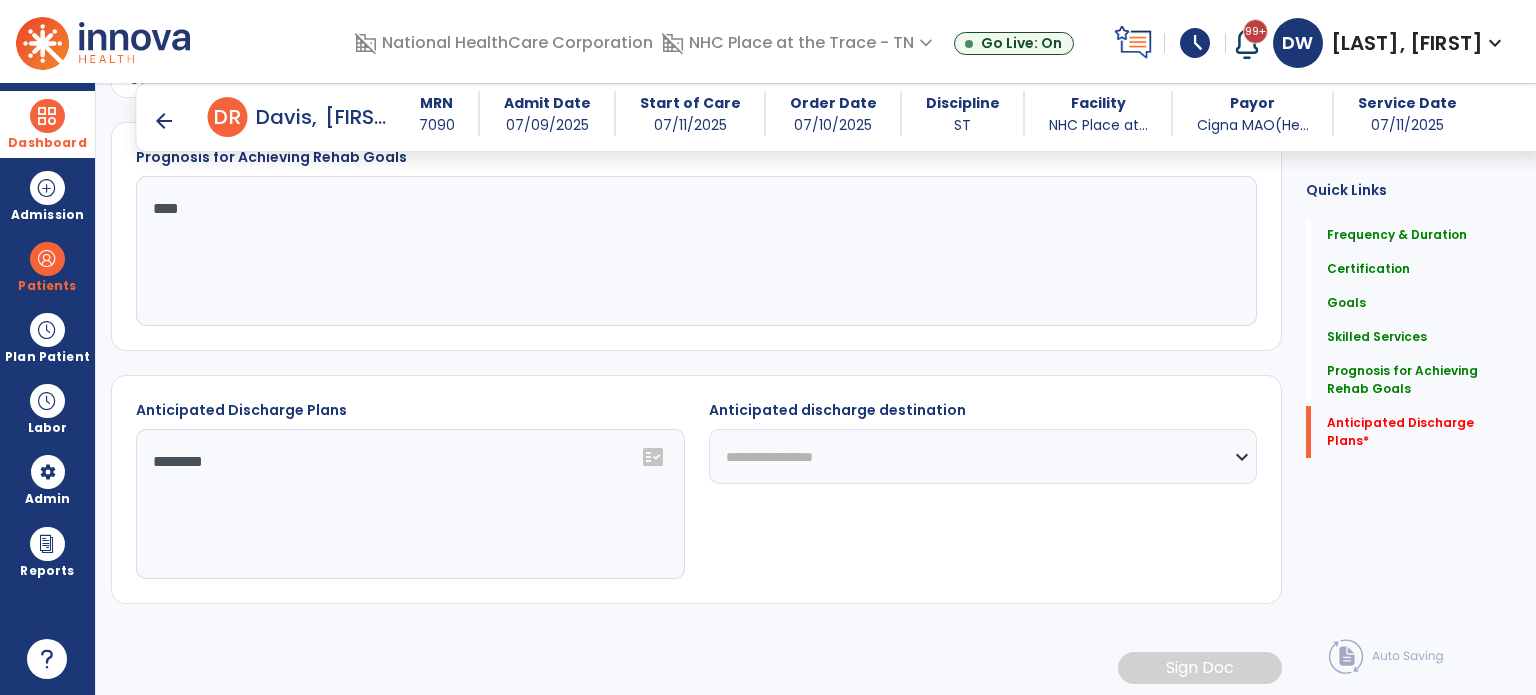 click on "**********" 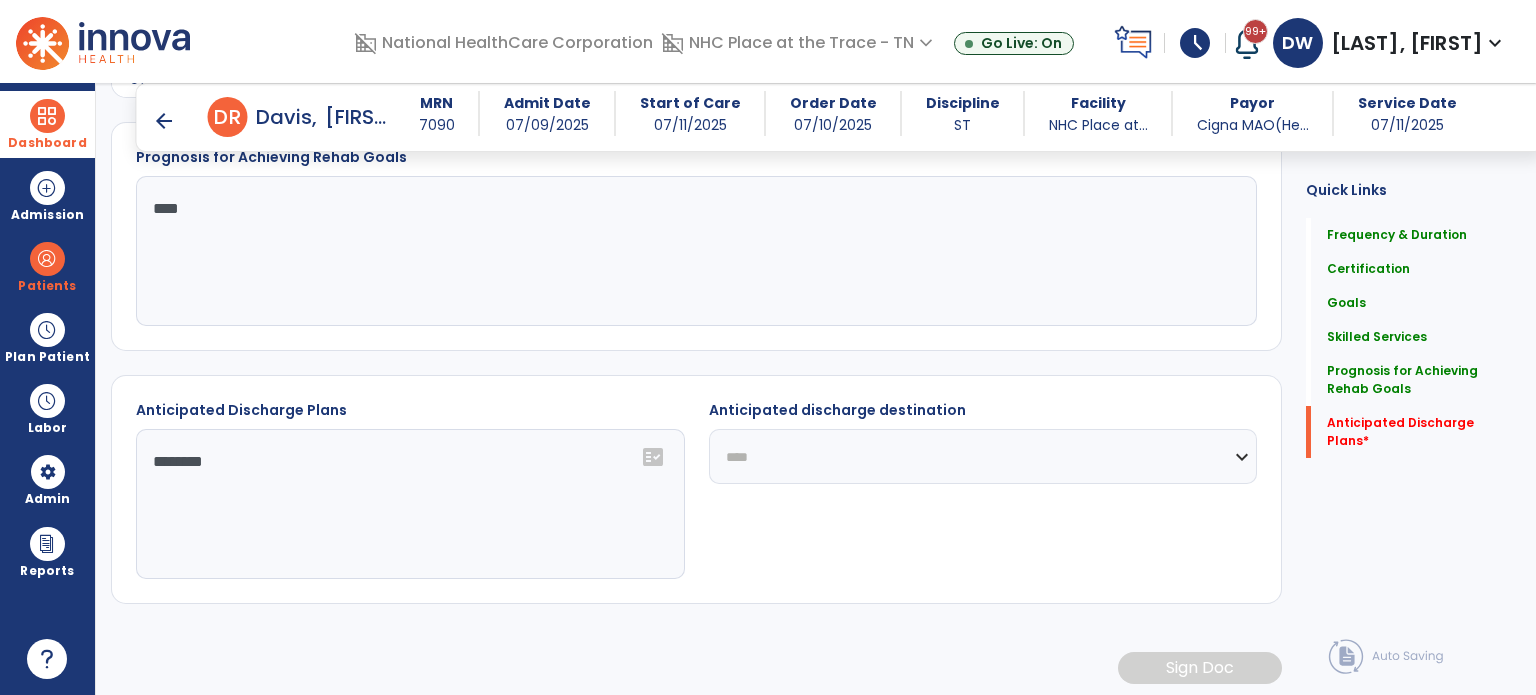 click on "**********" 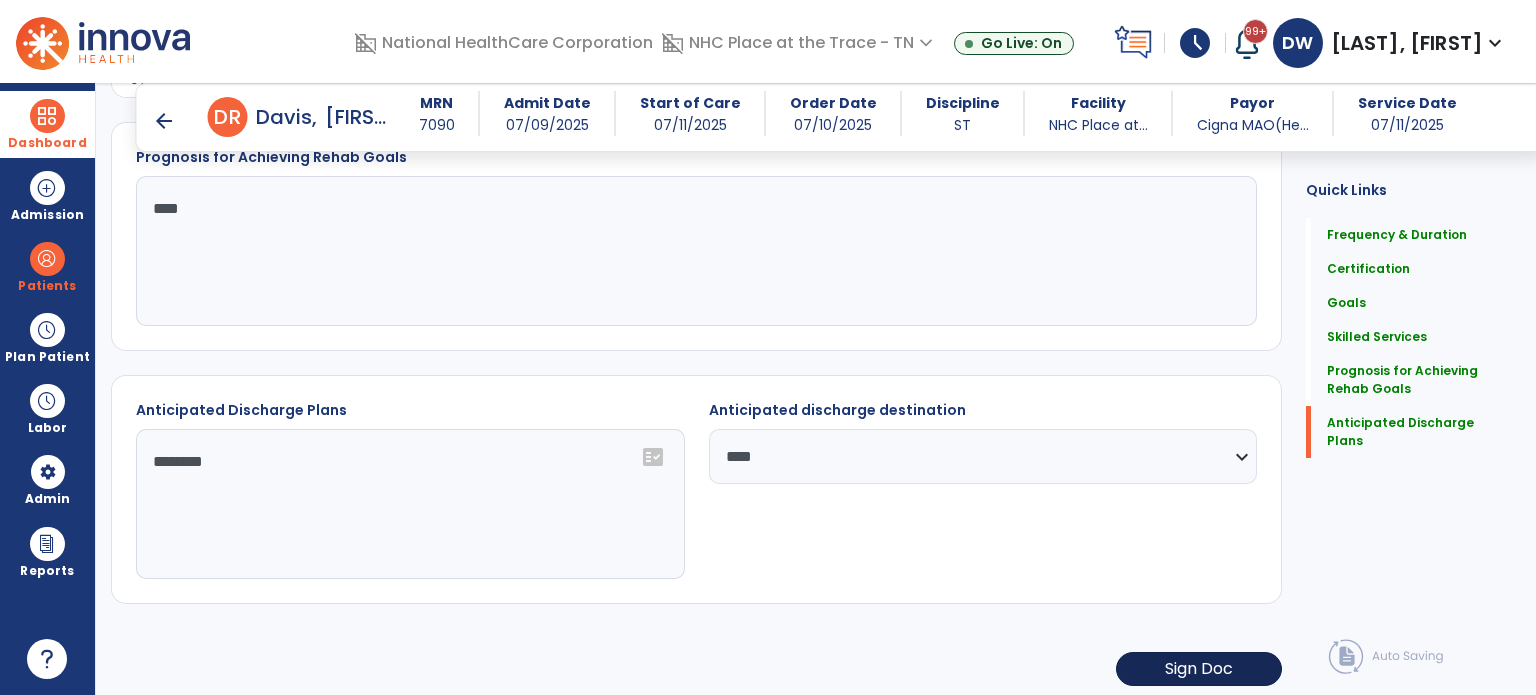 click on "Sign Doc" 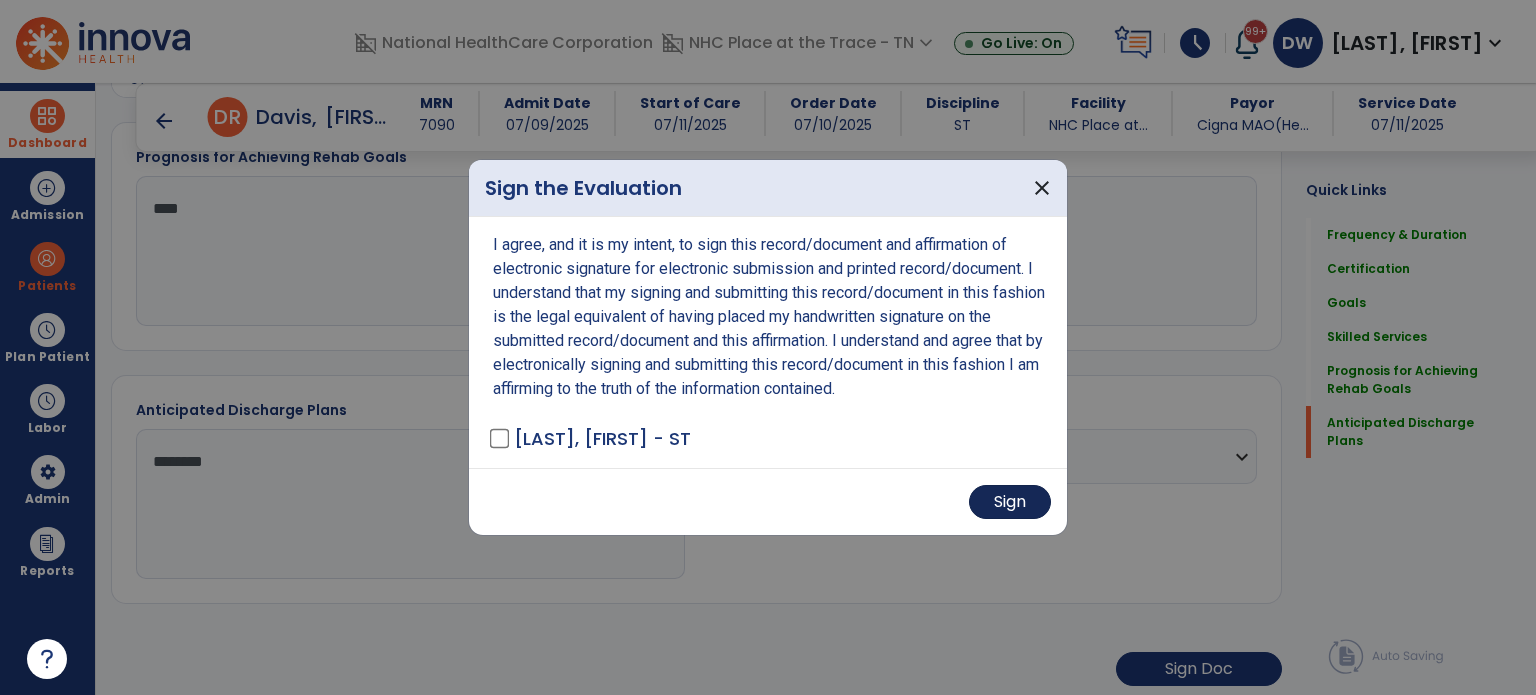 click on "Sign" at bounding box center [1010, 502] 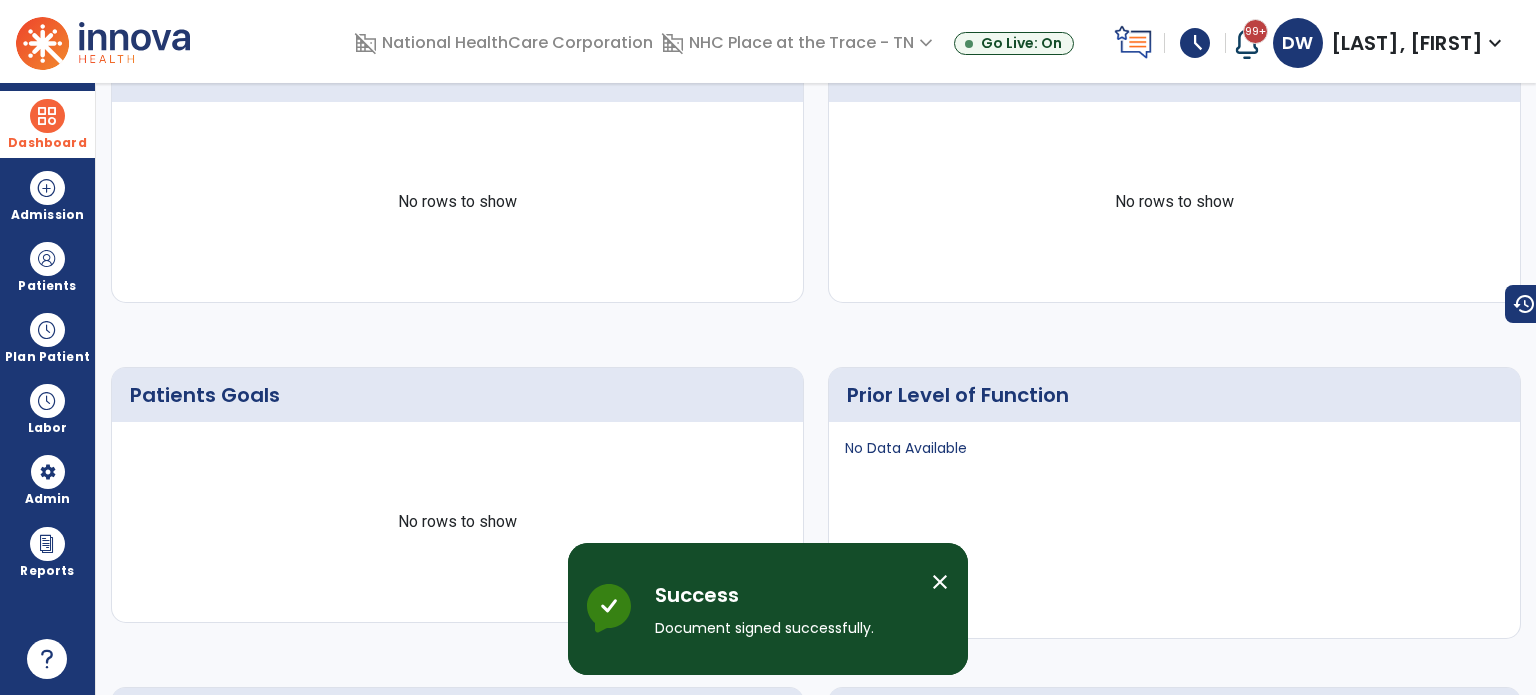 scroll, scrollTop: 0, scrollLeft: 0, axis: both 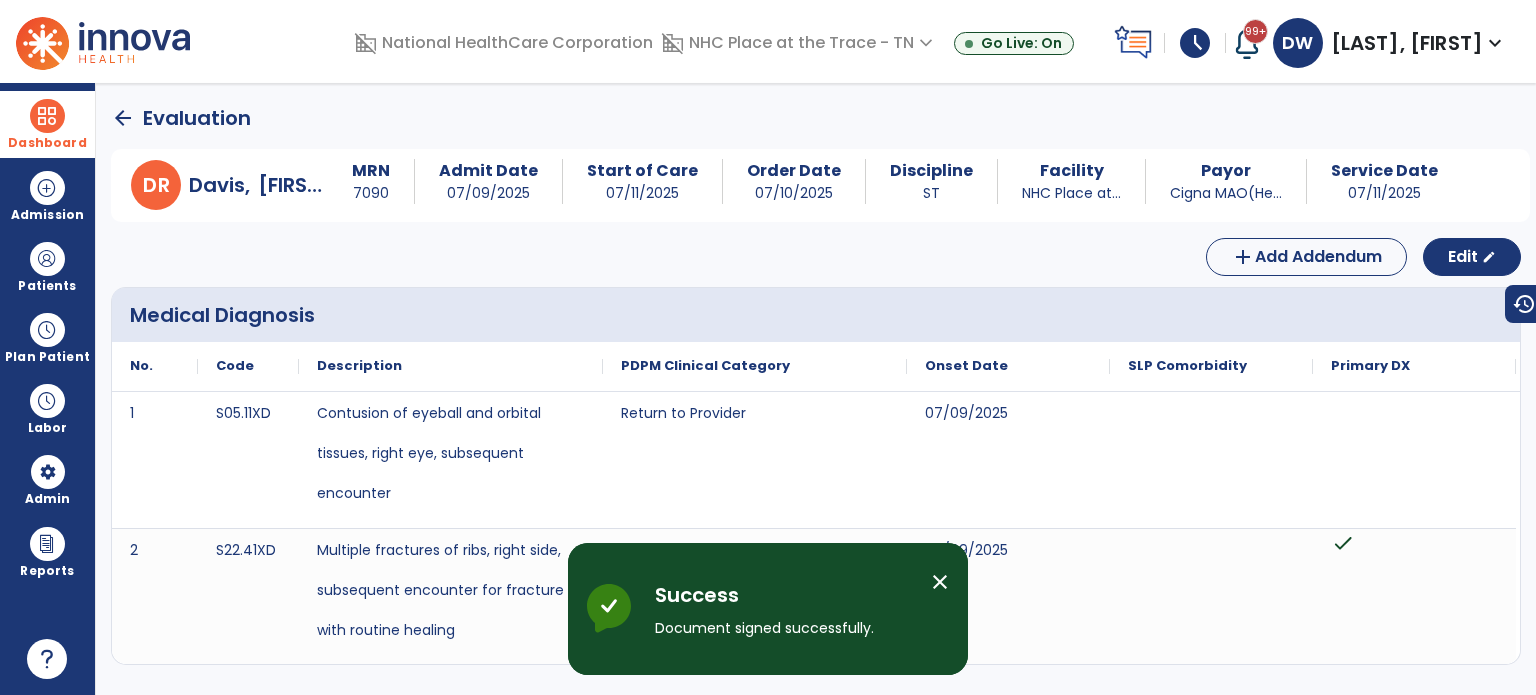 click on "arrow_back" 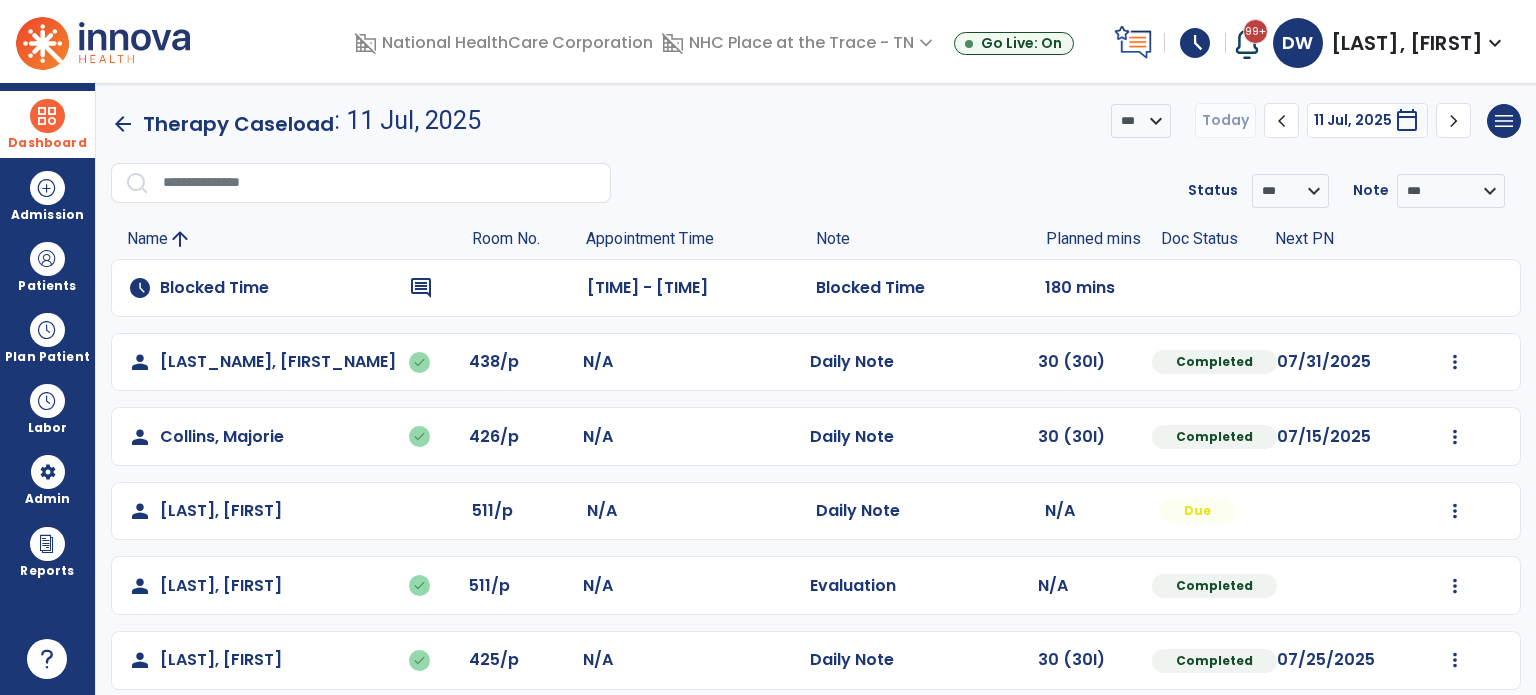 click on "Dashboard" at bounding box center [47, 124] 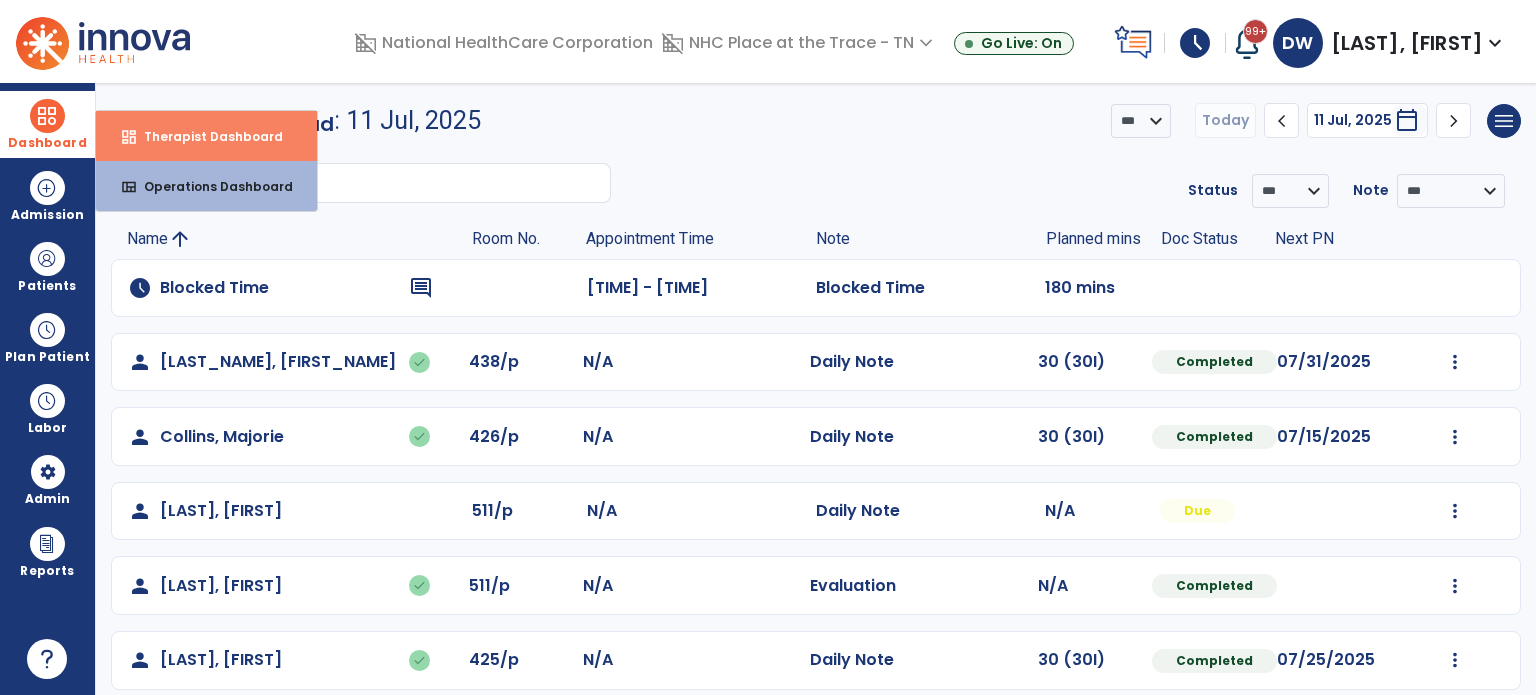 click on "Therapist Dashboard" at bounding box center (205, 136) 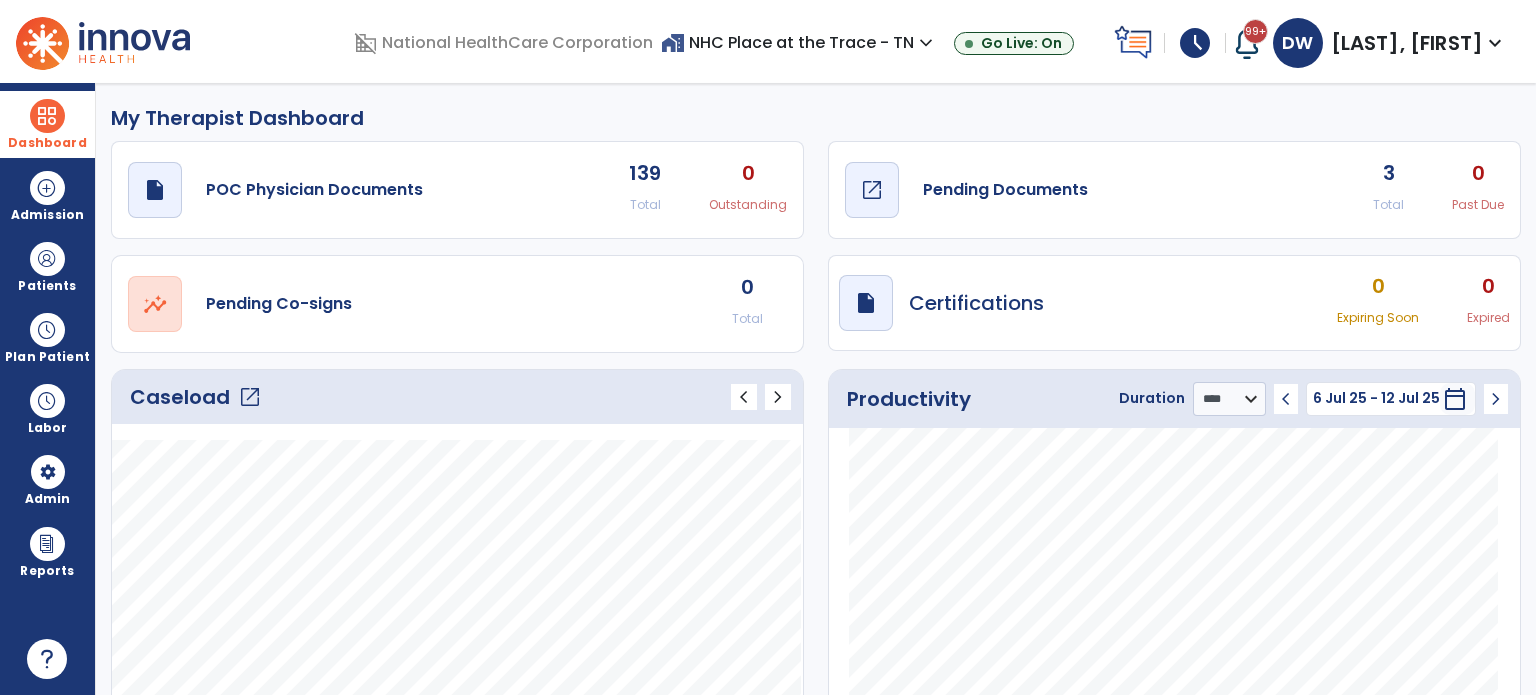 click on "Pending Documents" 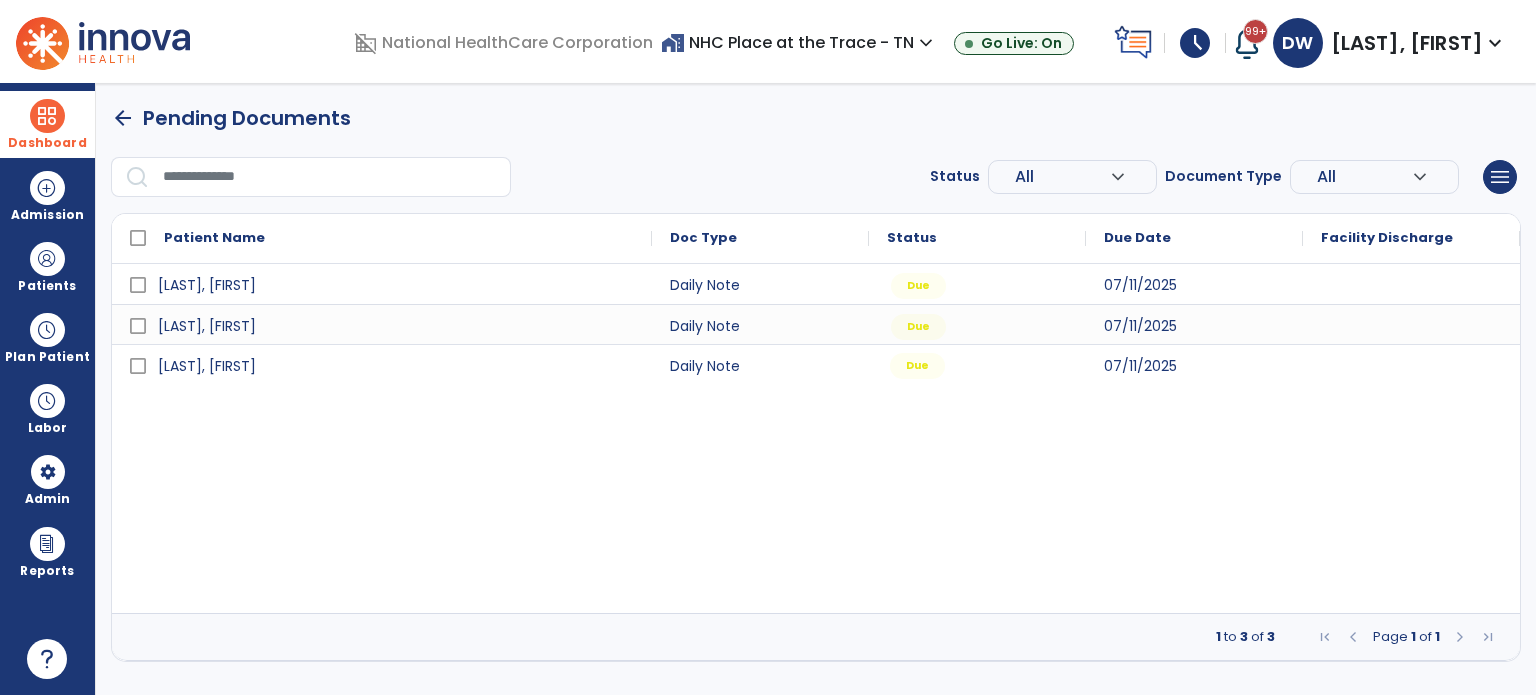 click on "Due" at bounding box center [917, 366] 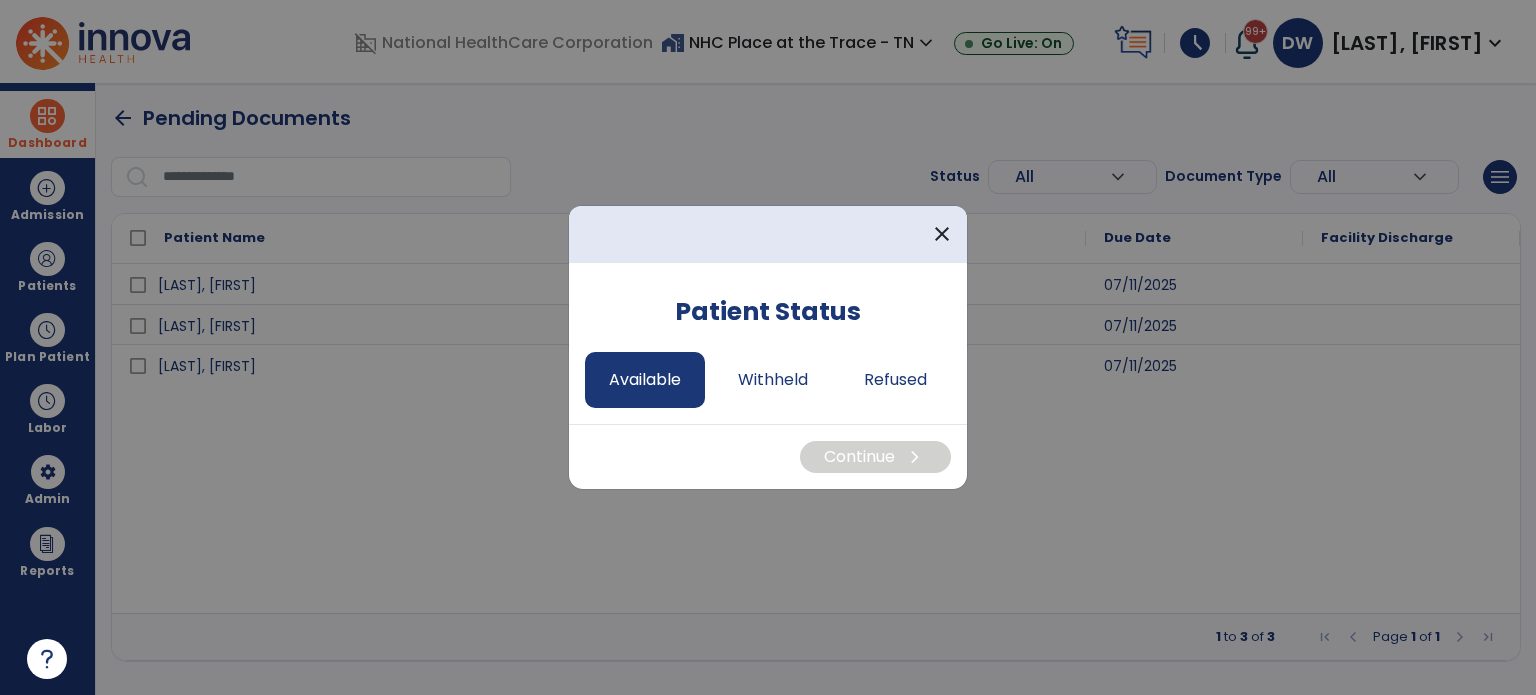 click on "Available" at bounding box center (645, 380) 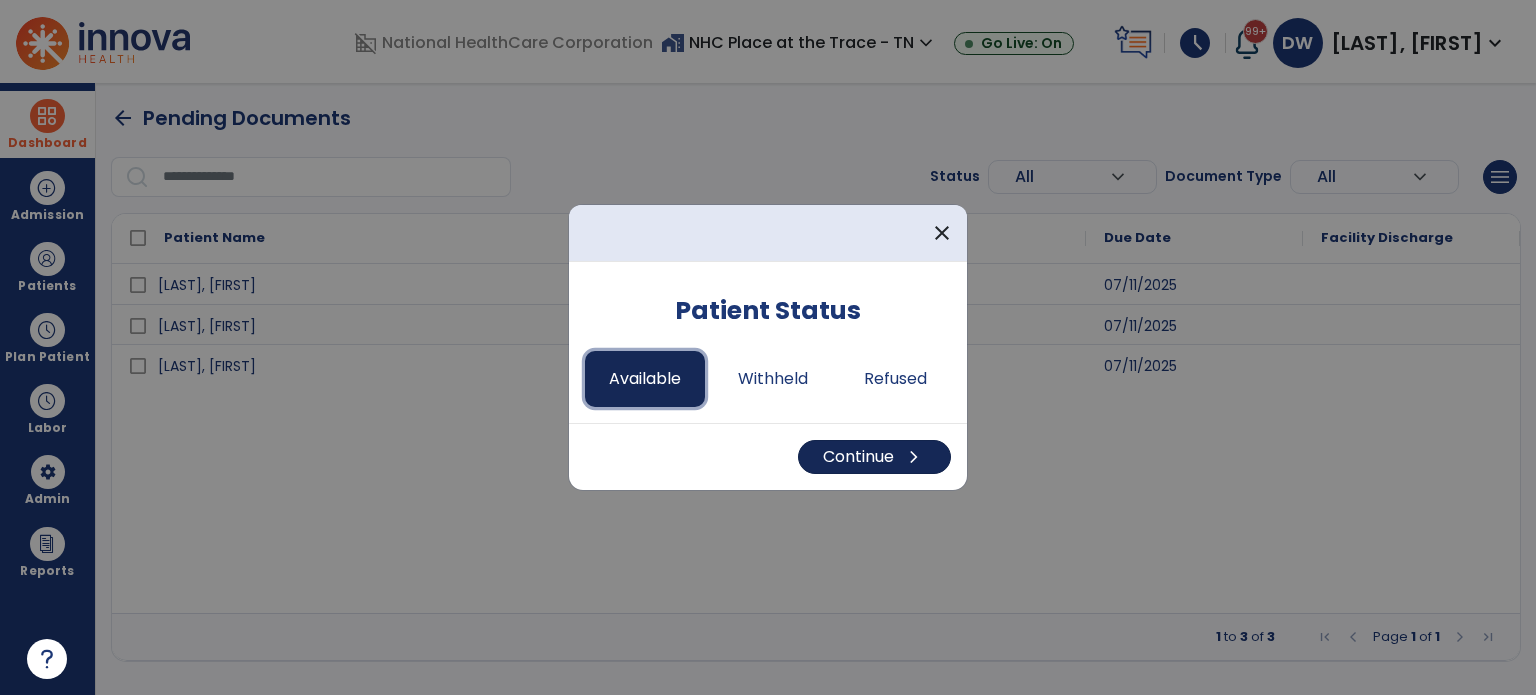 click on "Continue   chevron_right" at bounding box center [874, 457] 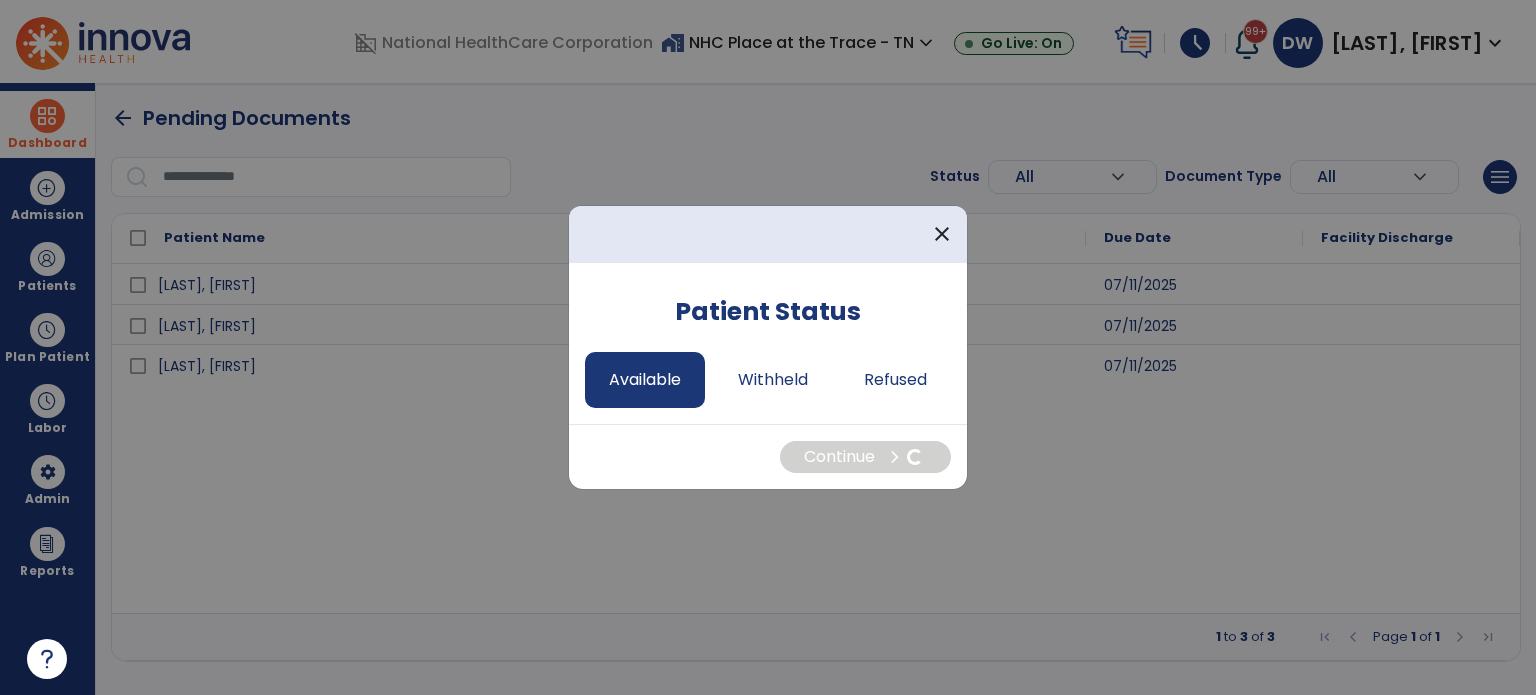 select on "*" 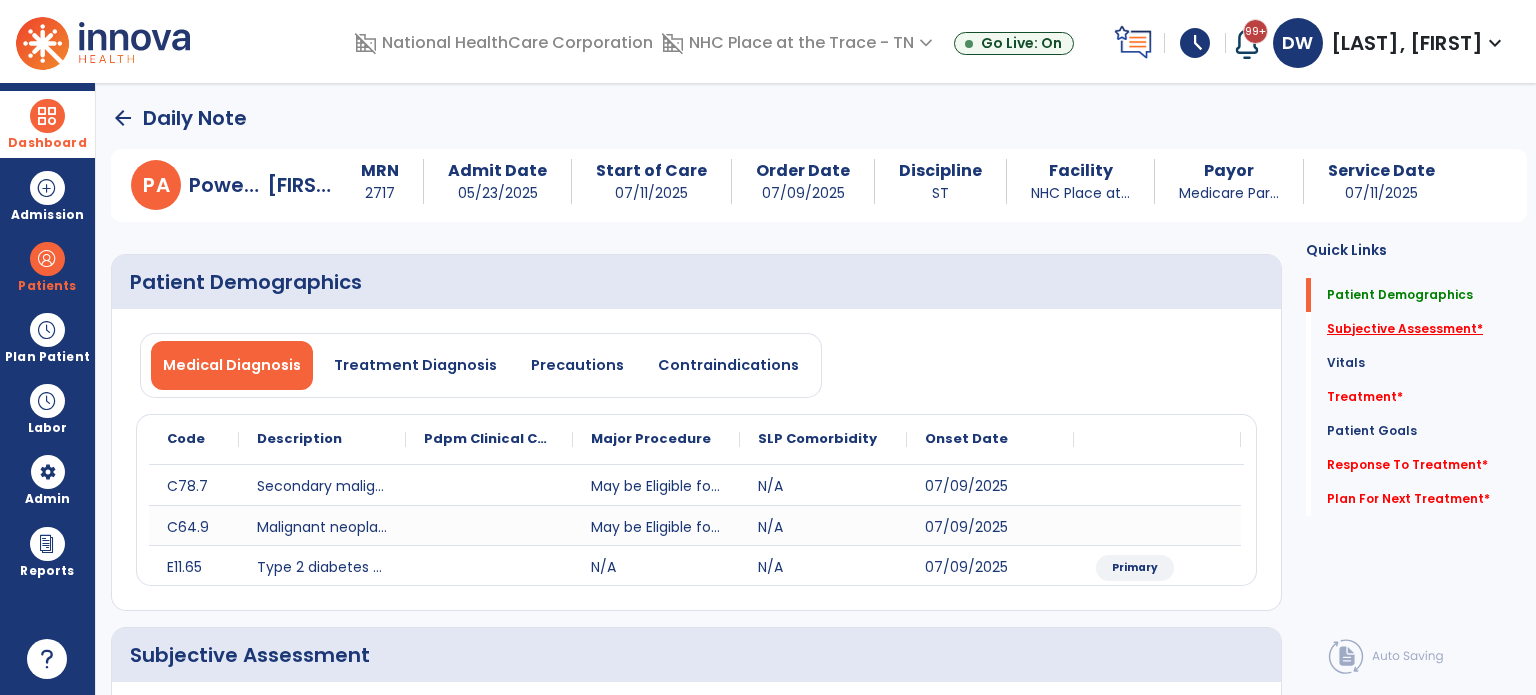 click on "Subjective Assessment   *" 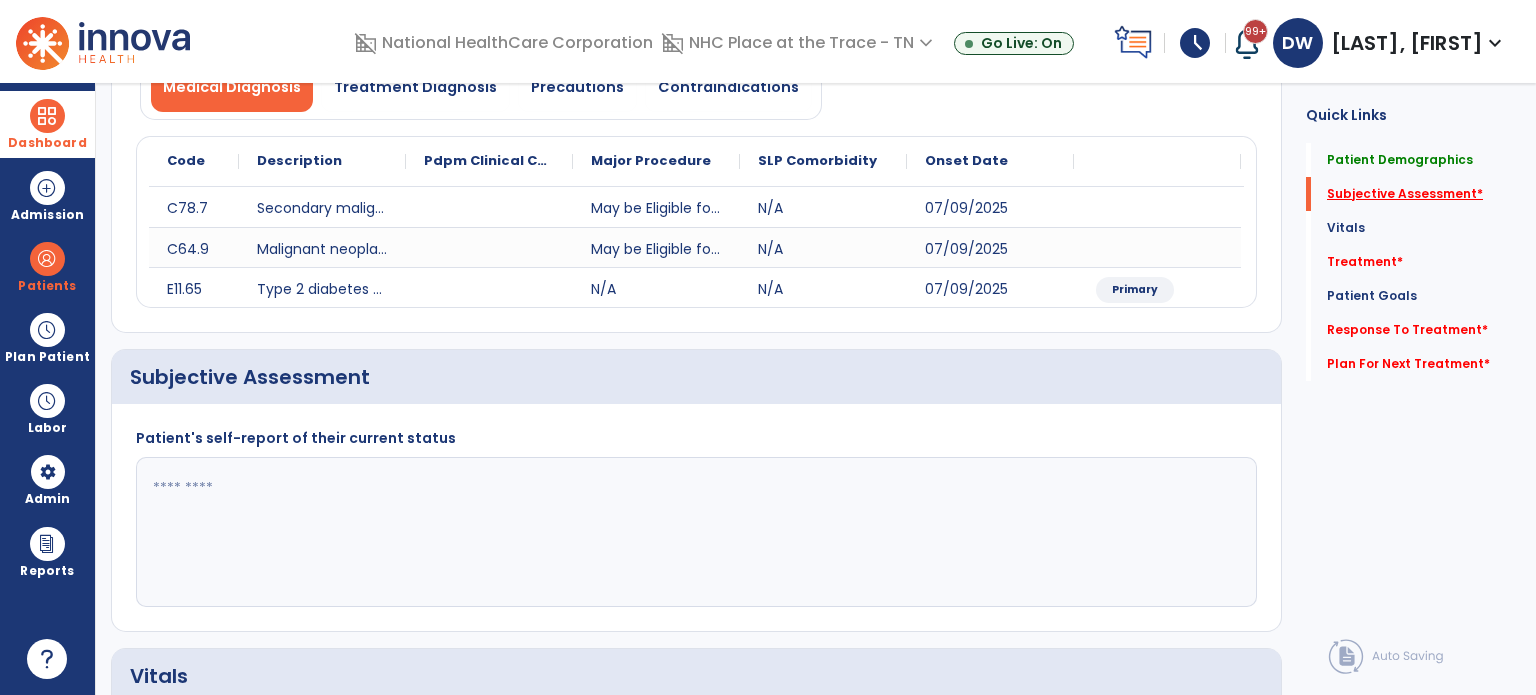 scroll, scrollTop: 378, scrollLeft: 0, axis: vertical 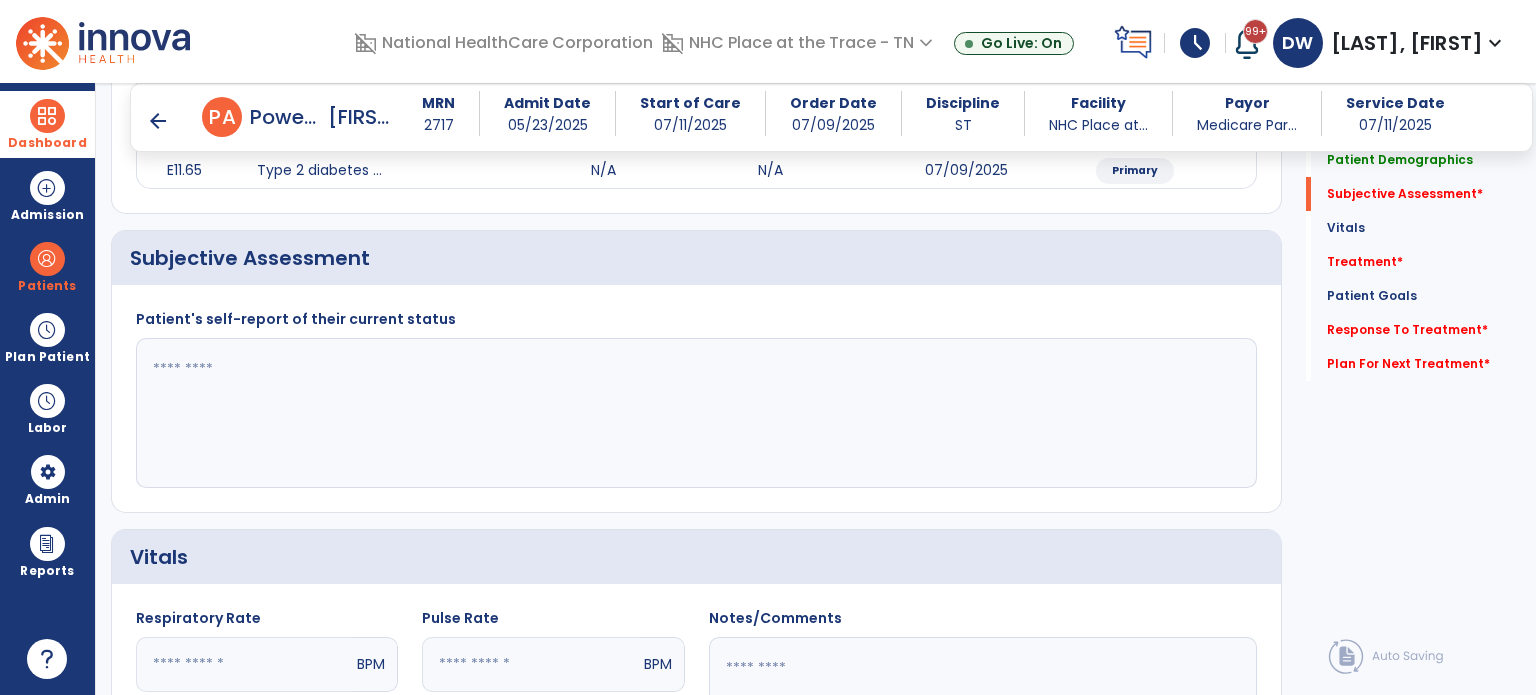 click 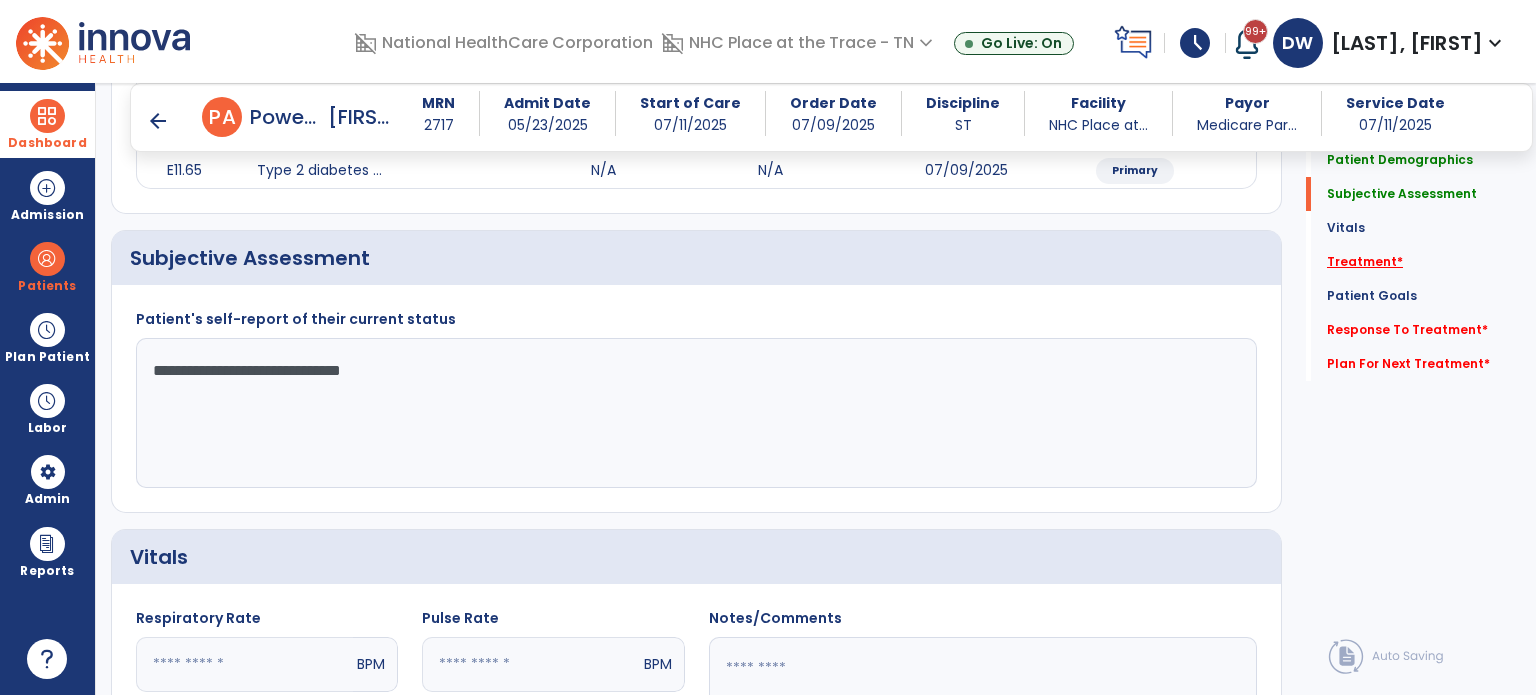 type on "**********" 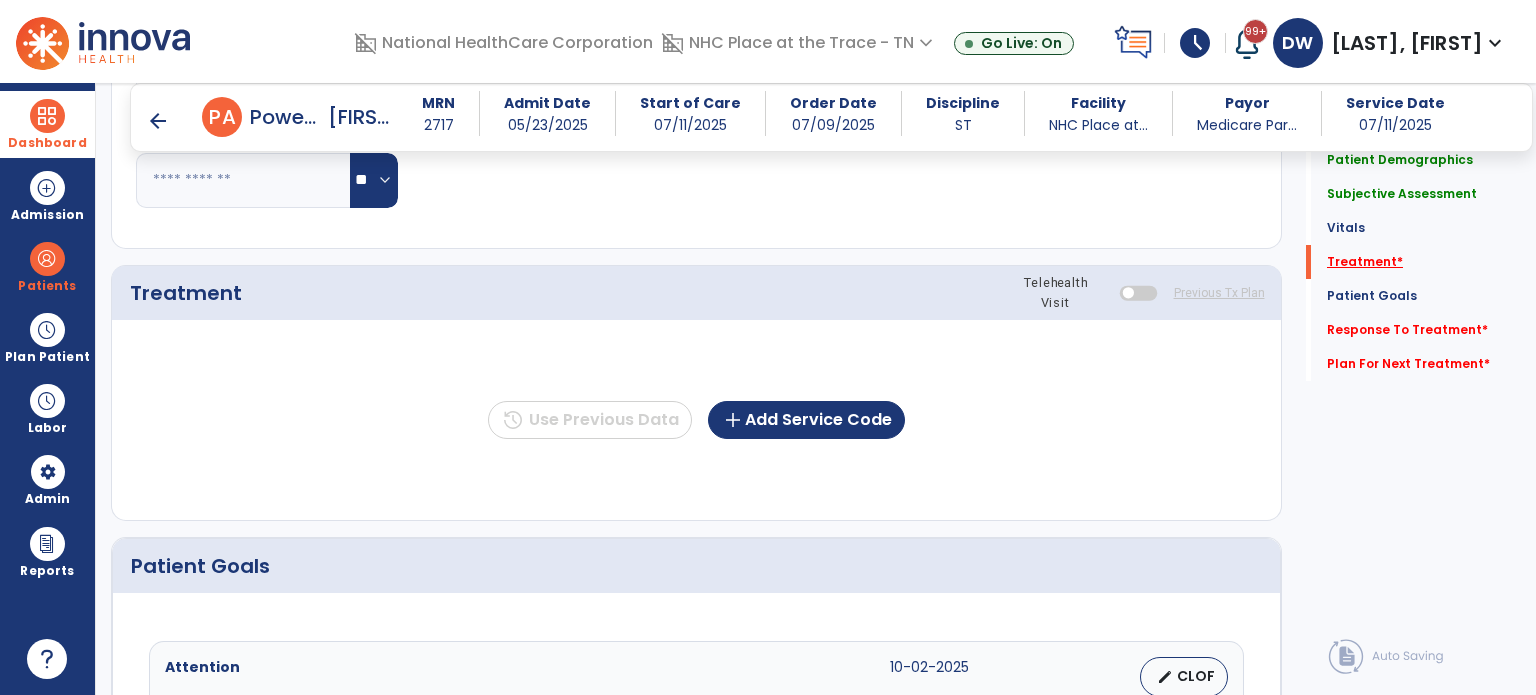 scroll, scrollTop: 1067, scrollLeft: 0, axis: vertical 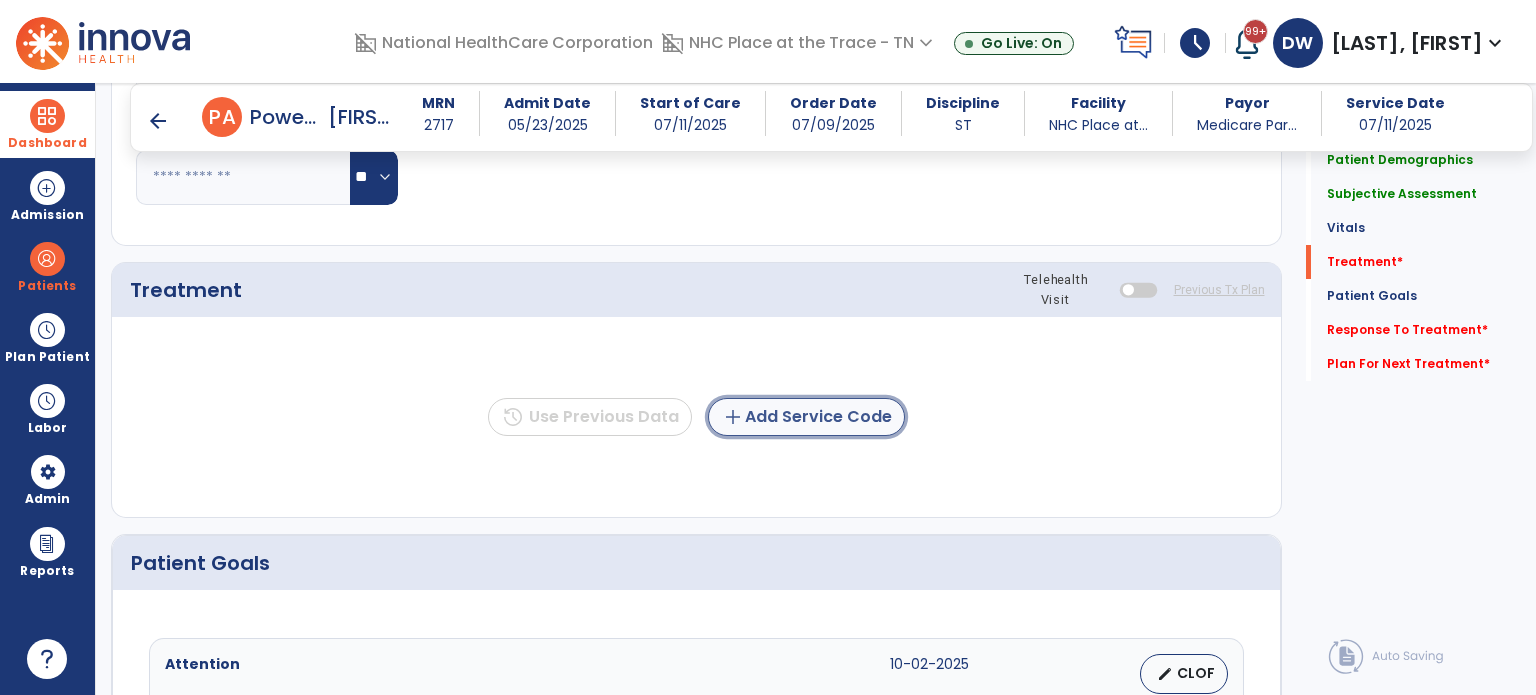 click on "add  Add Service Code" 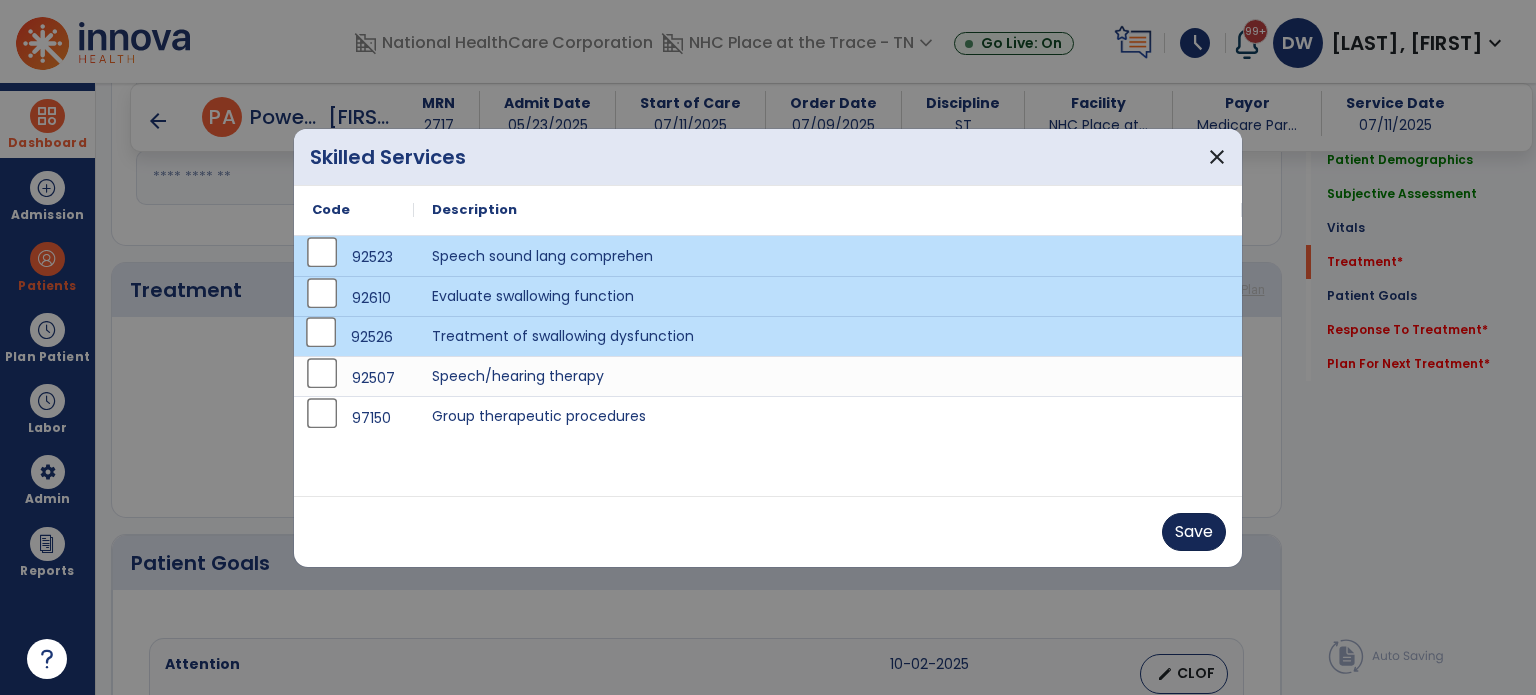 click on "Save" at bounding box center (1194, 532) 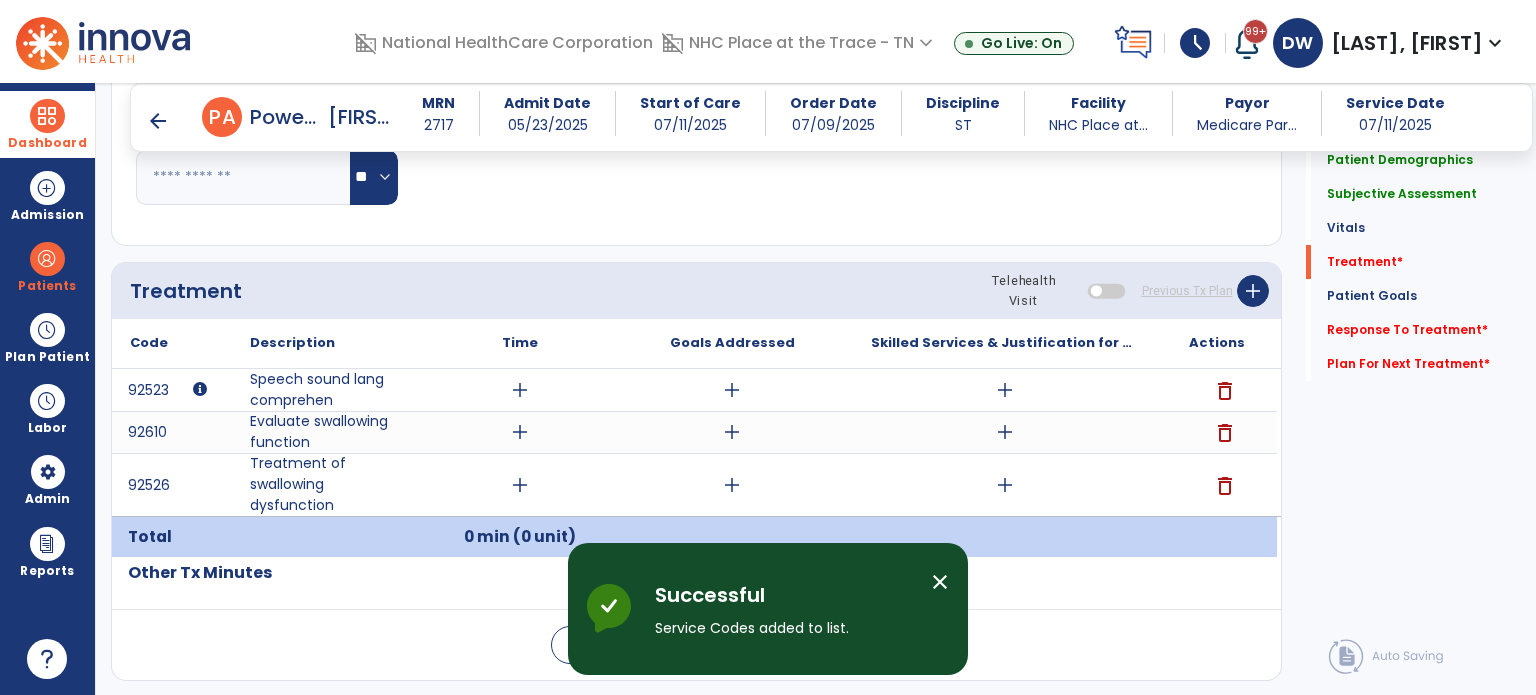 click on "add" at bounding box center [520, 390] 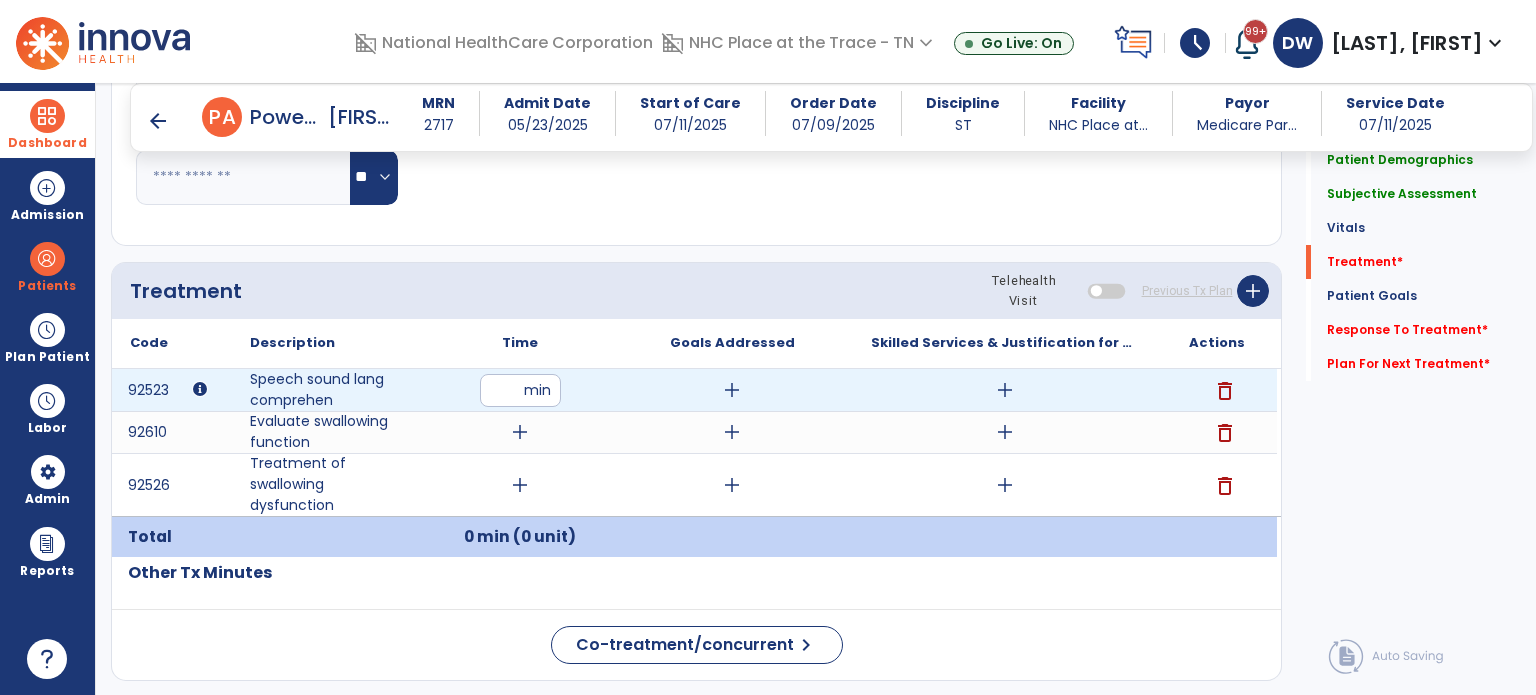 type on "**" 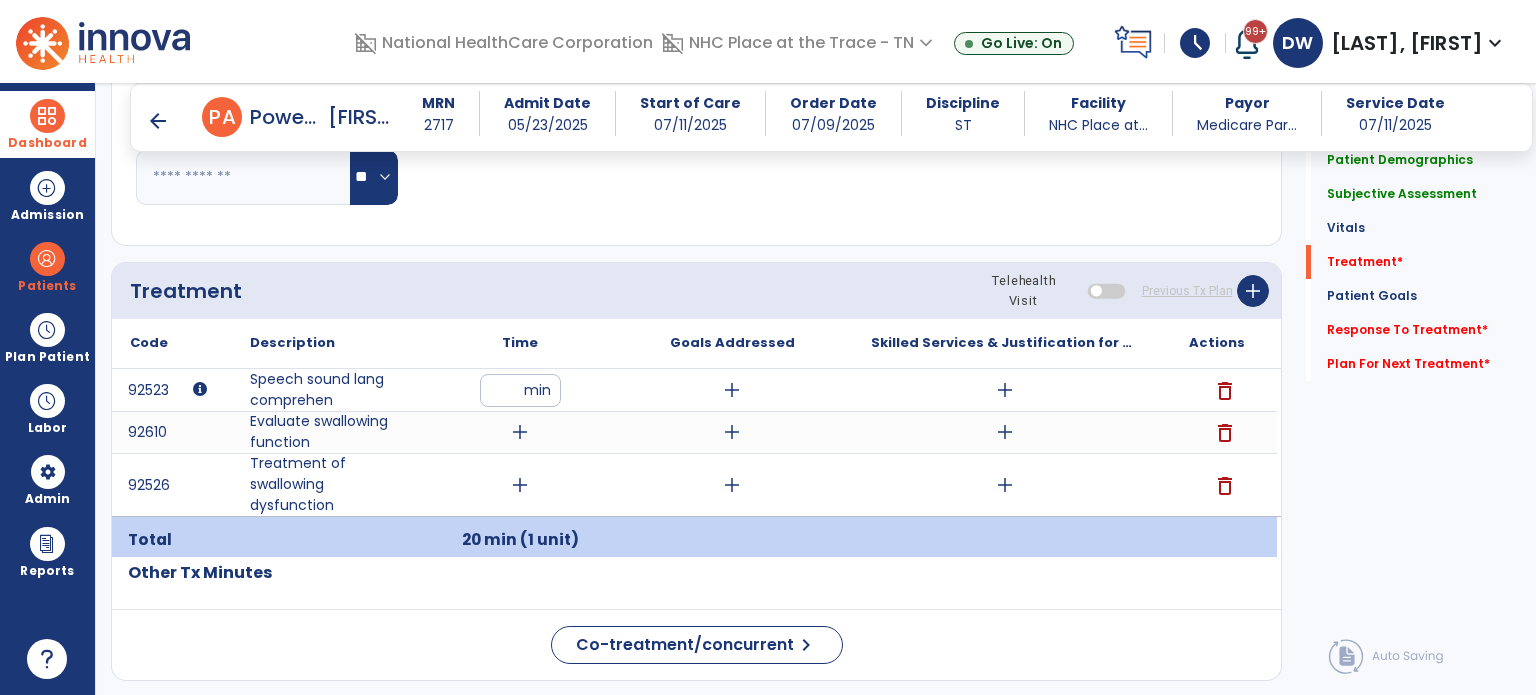 click on "add" at bounding box center [520, 432] 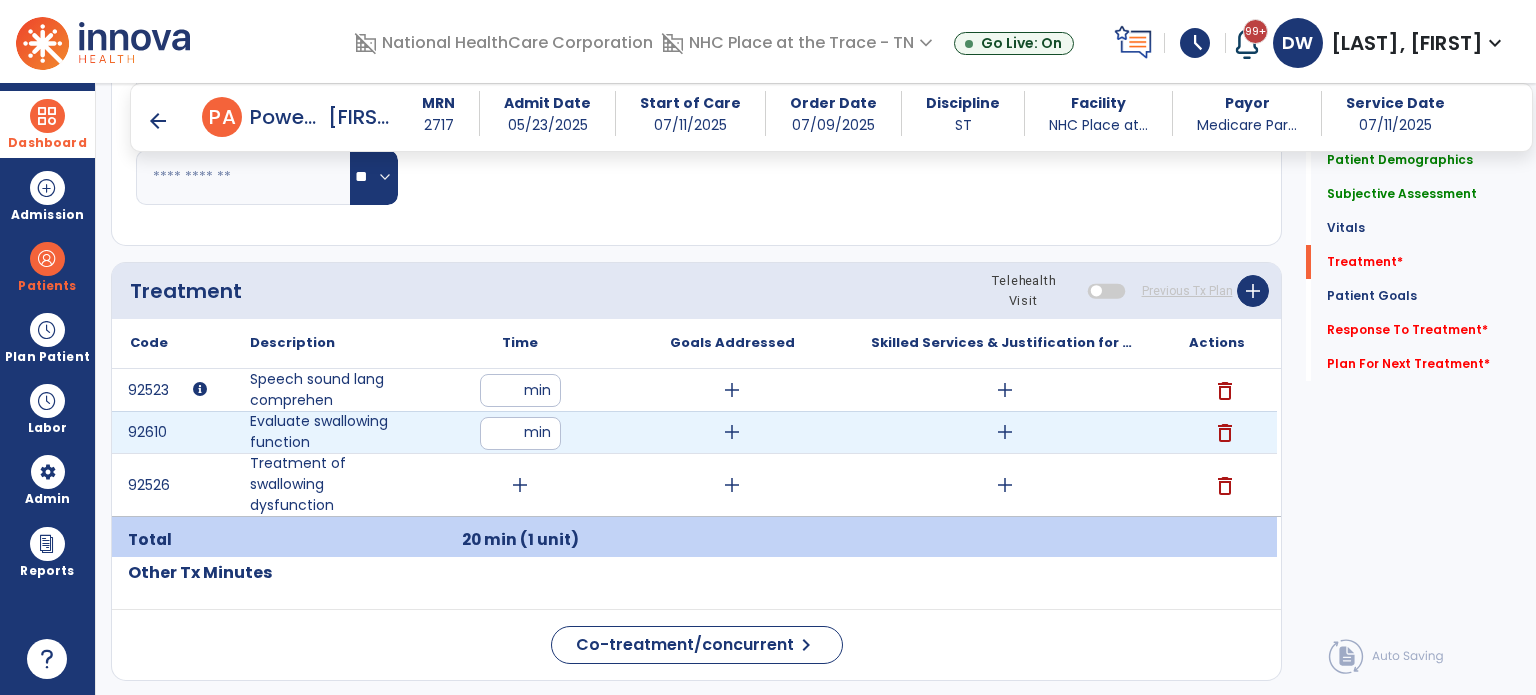 type on "**" 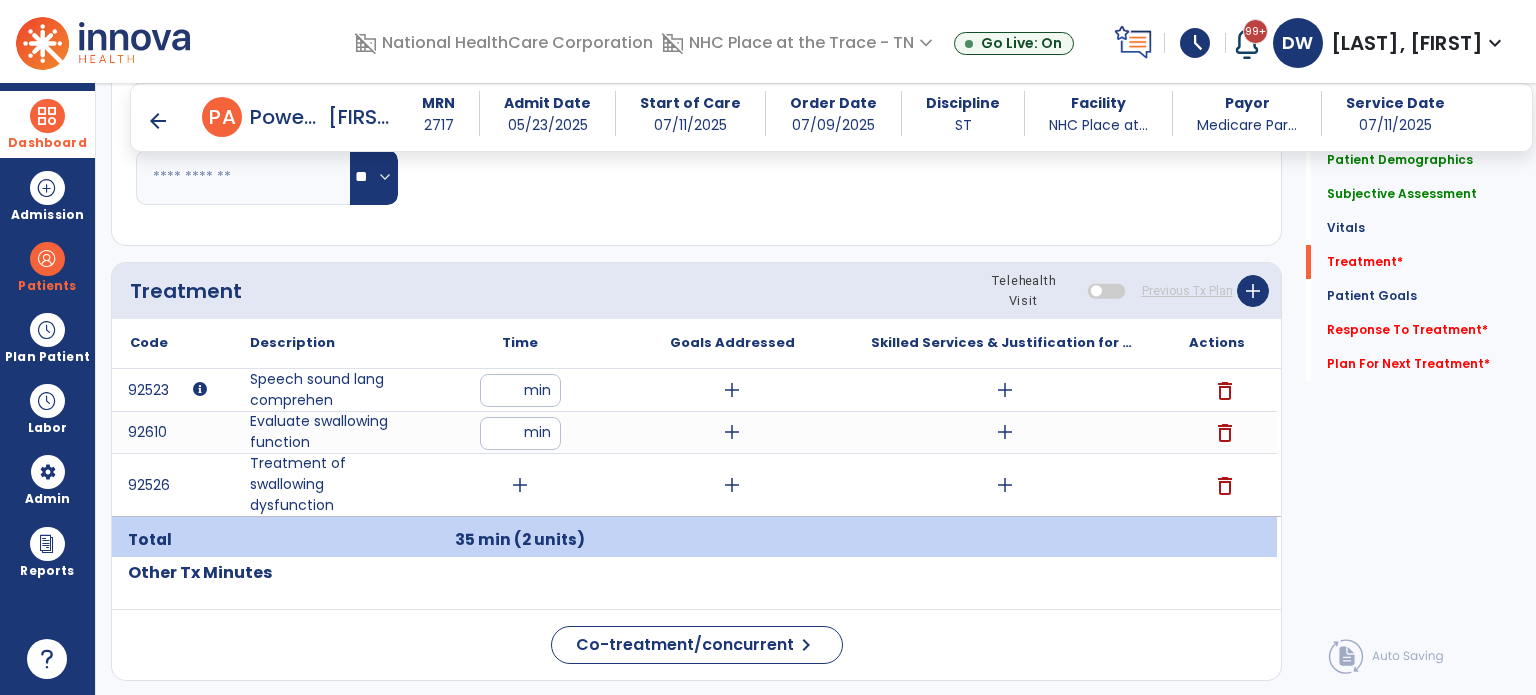 click on "add" at bounding box center (520, 485) 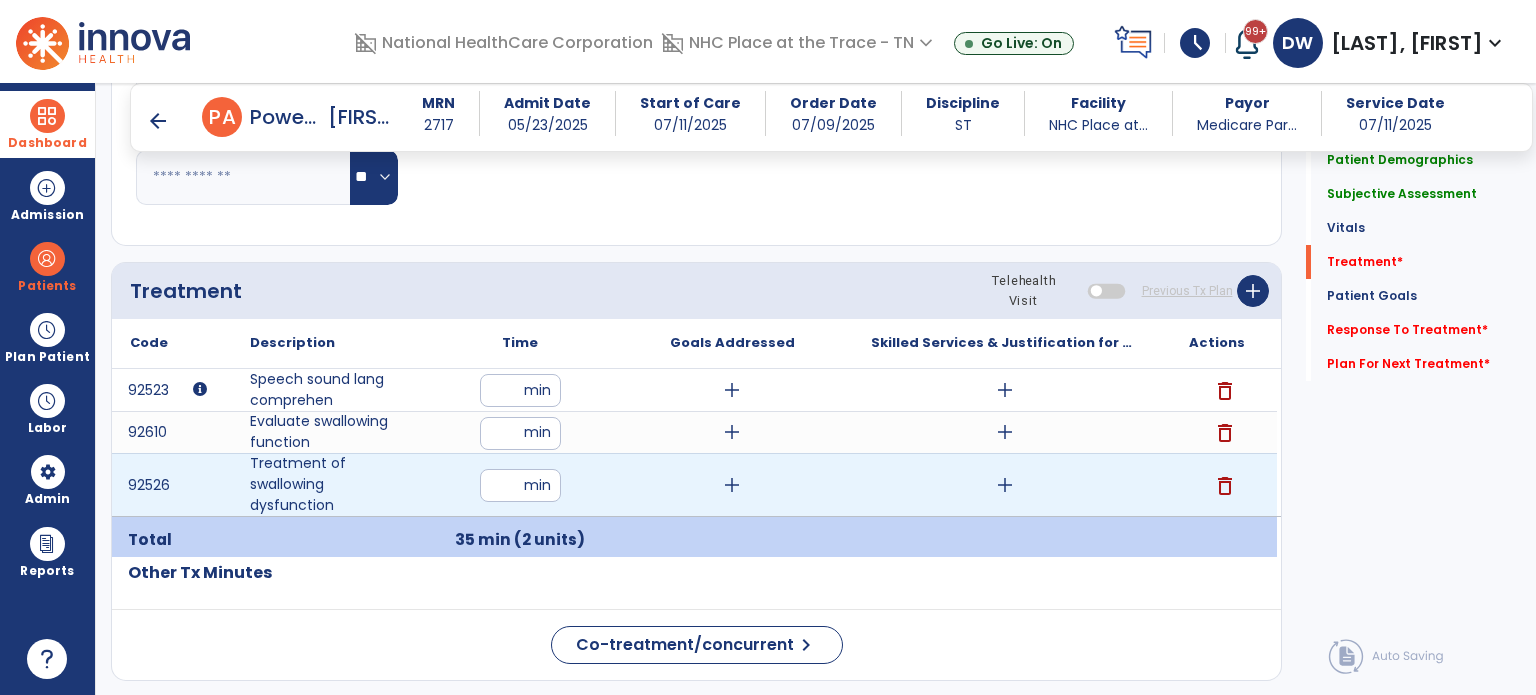 type on "**" 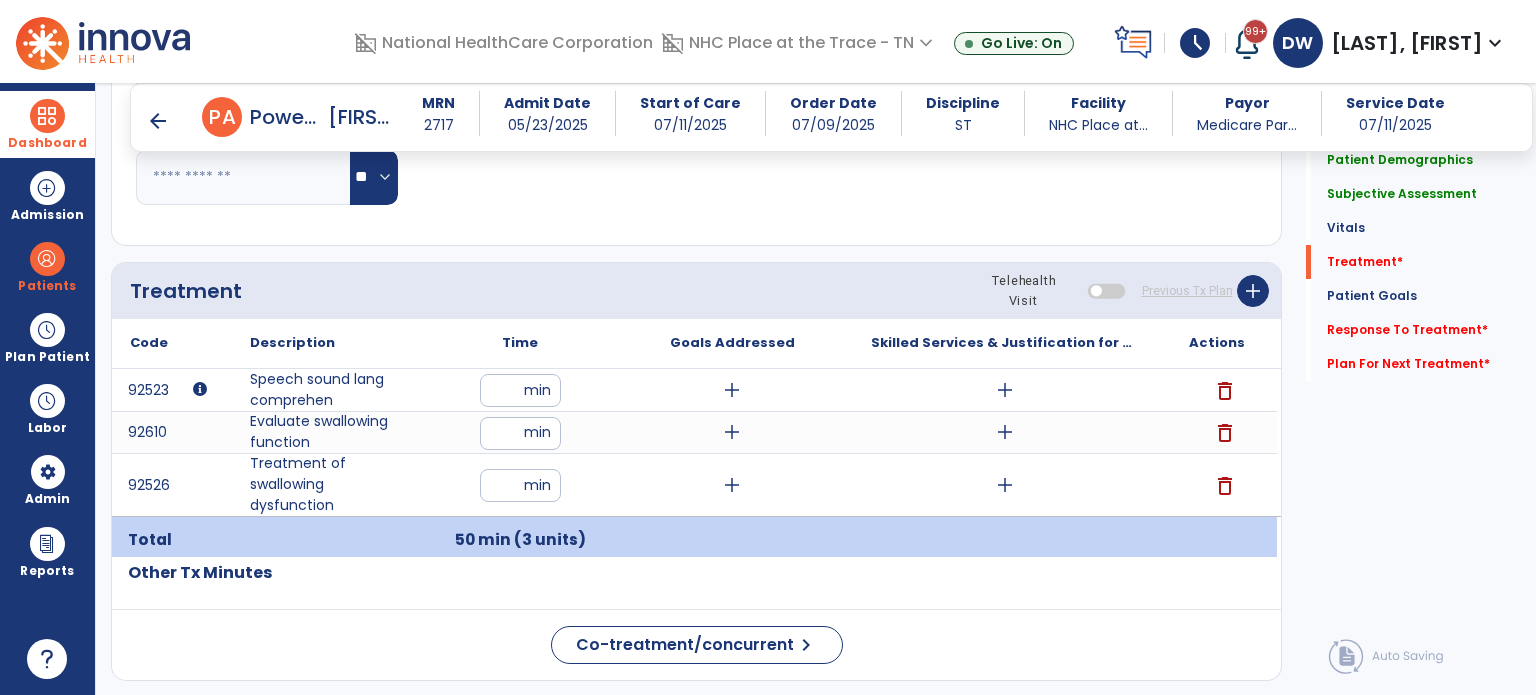 click on "add" at bounding box center (732, 390) 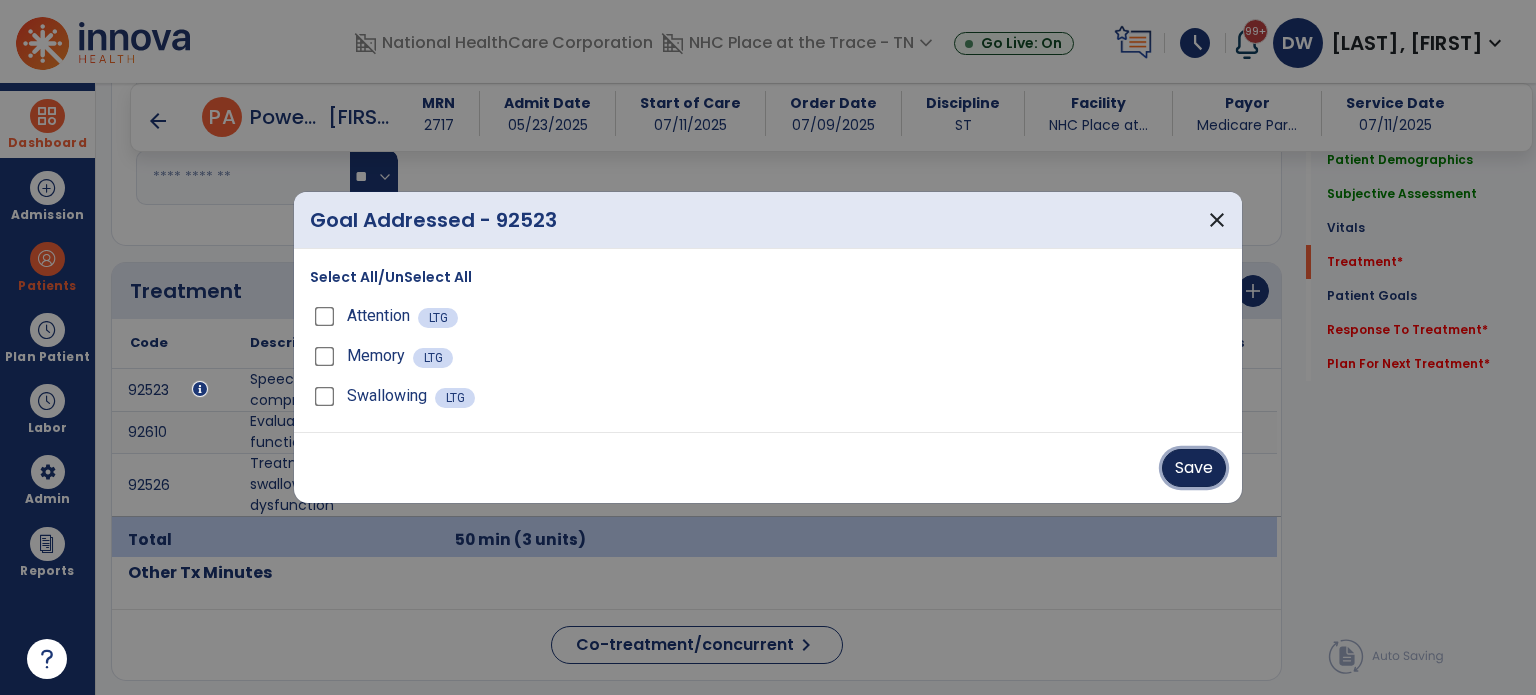 click on "Save" at bounding box center [1194, 468] 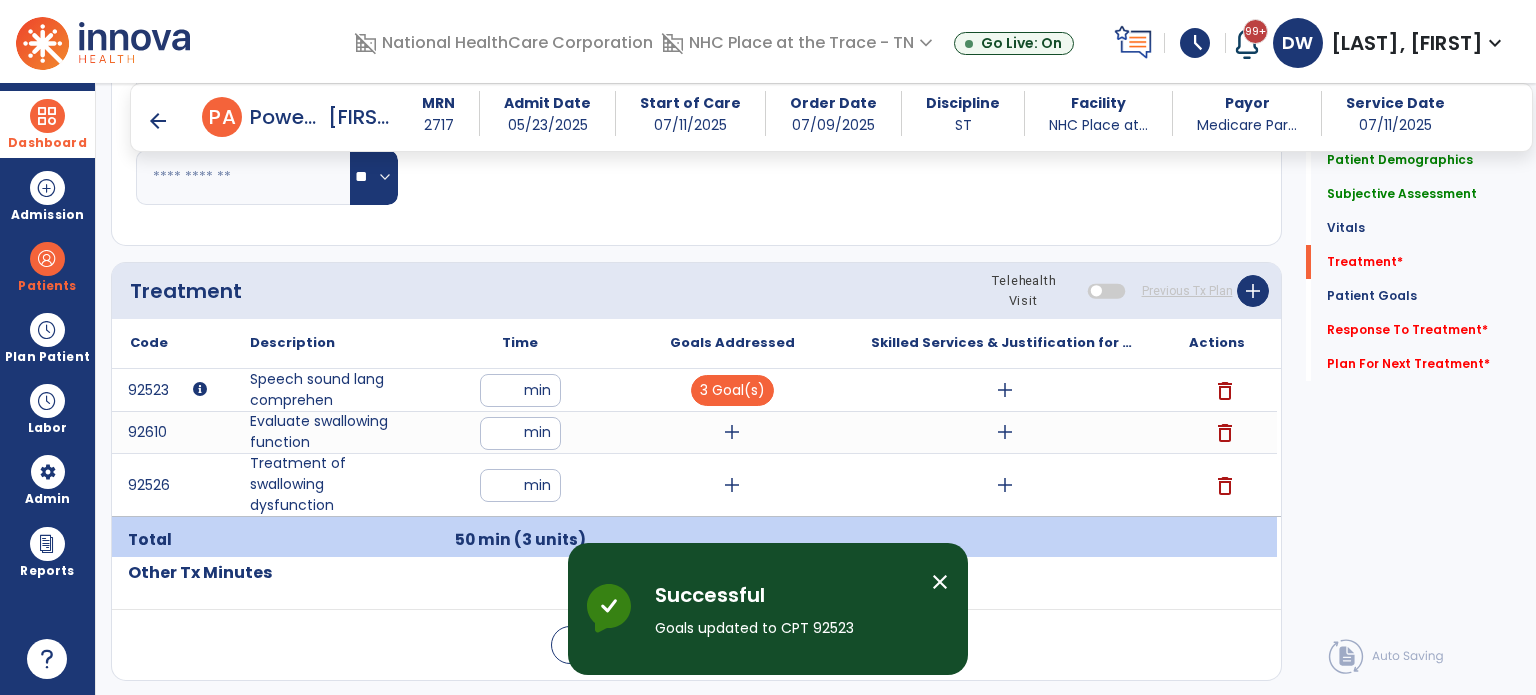 click on "add" at bounding box center [732, 432] 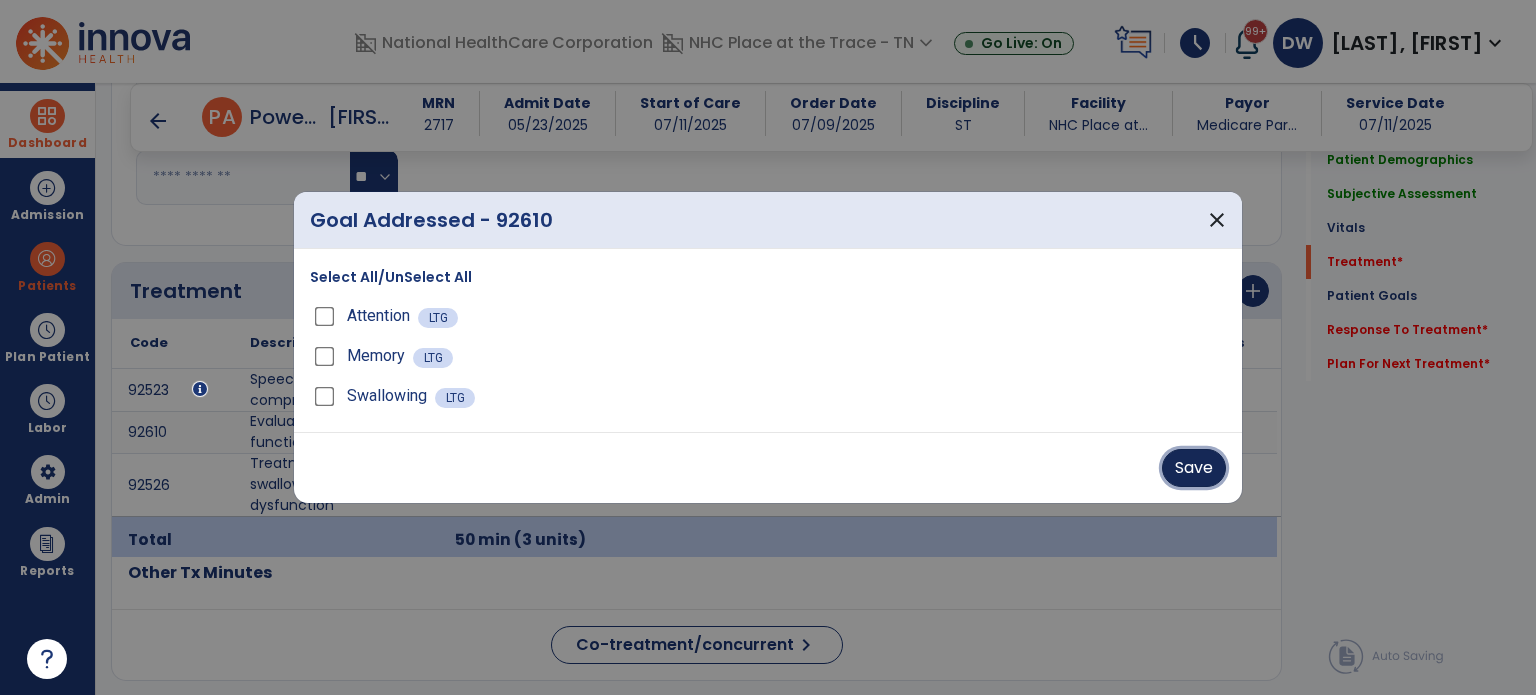 click on "Save" at bounding box center (1194, 468) 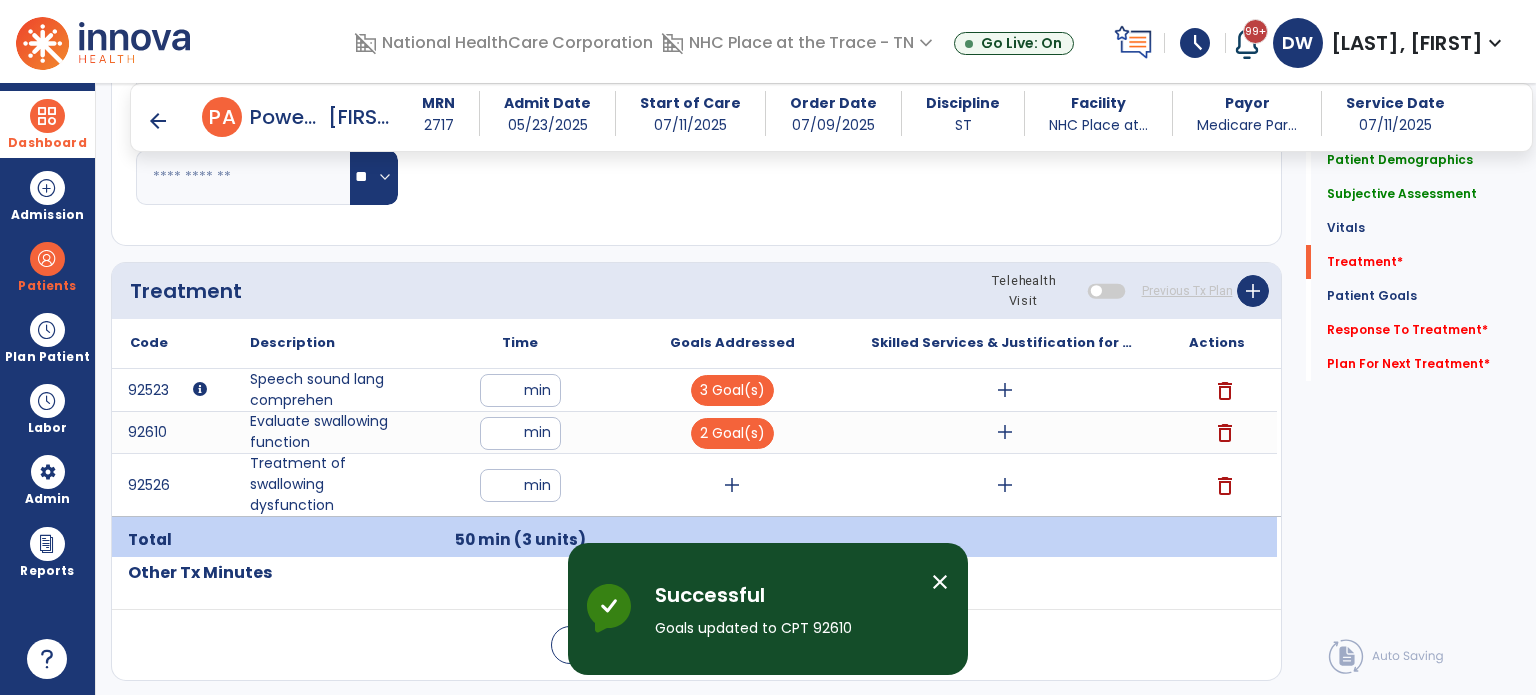 click on "add" at bounding box center [732, 485] 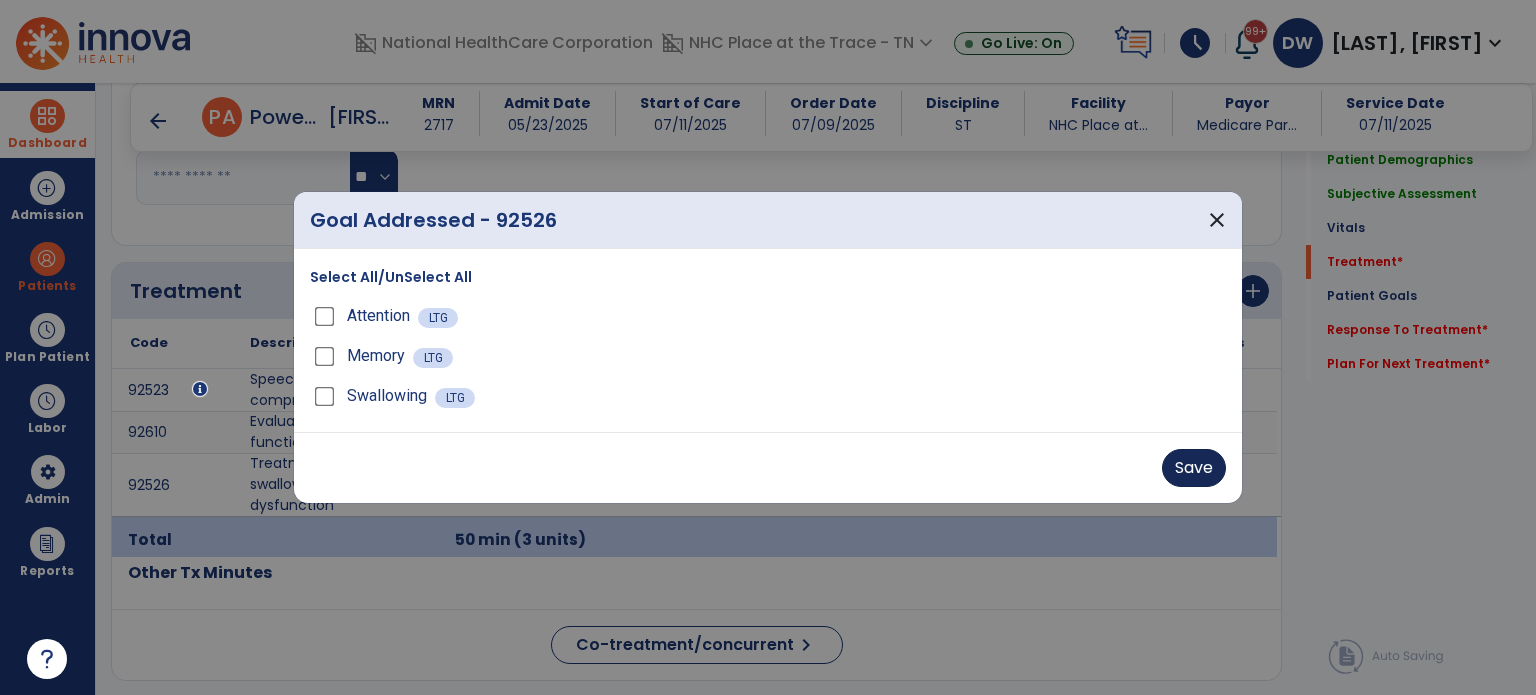 click on "Save" at bounding box center [1194, 468] 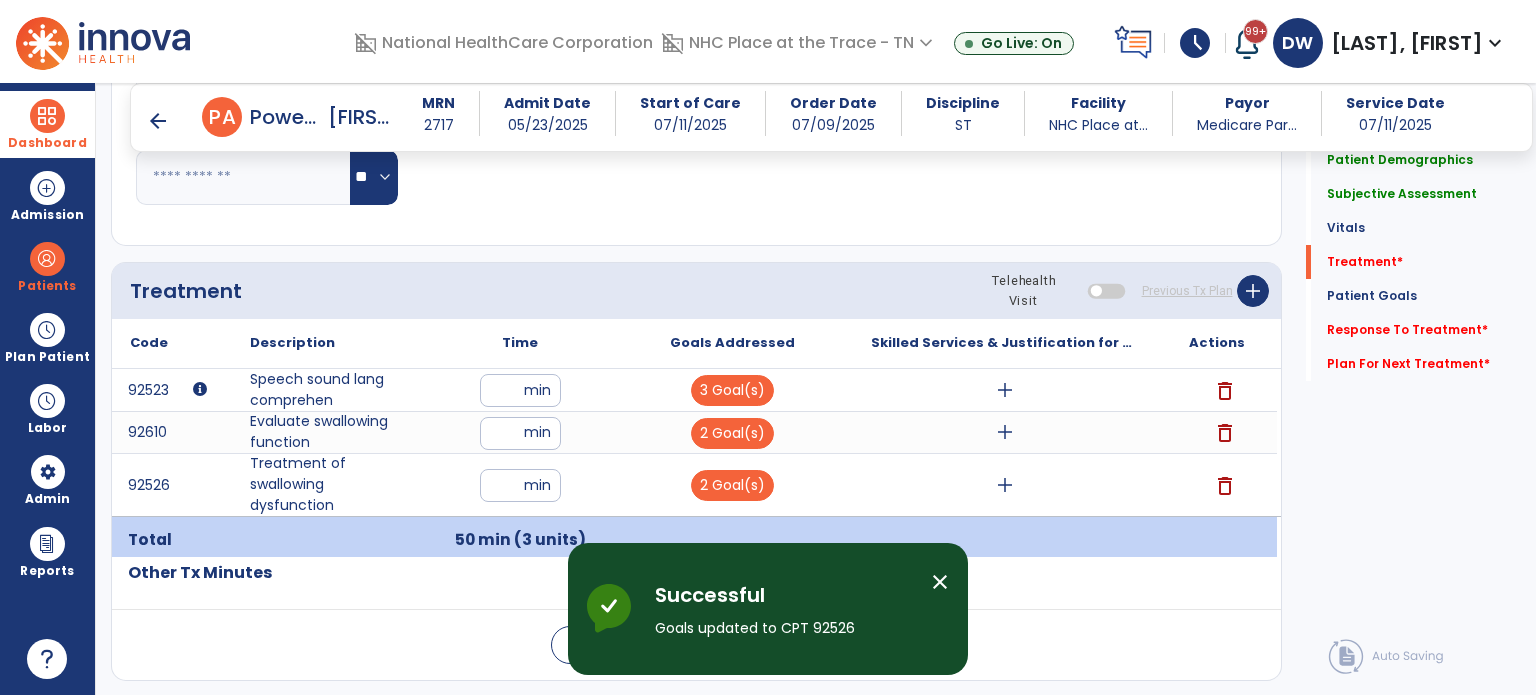 click on "add" at bounding box center [1005, 390] 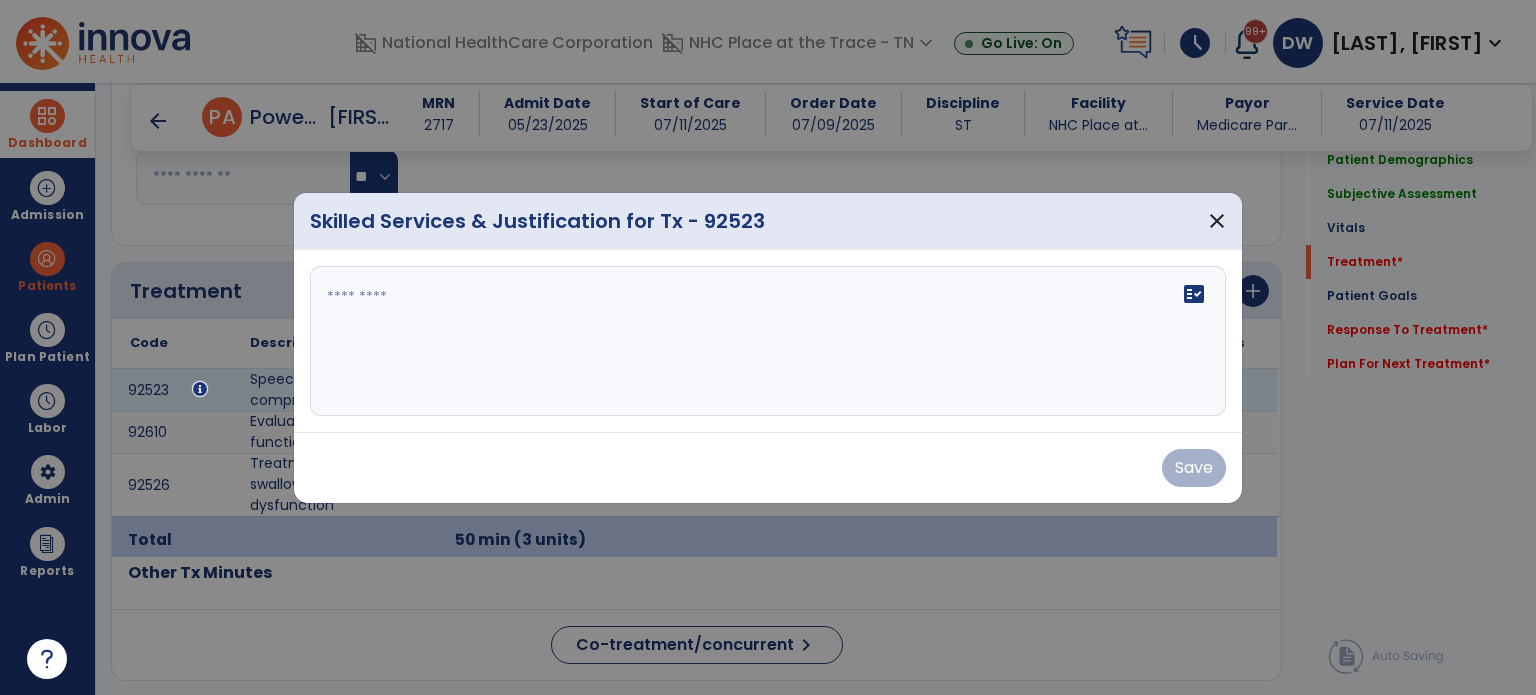 click on "fact_check" at bounding box center [1194, 294] 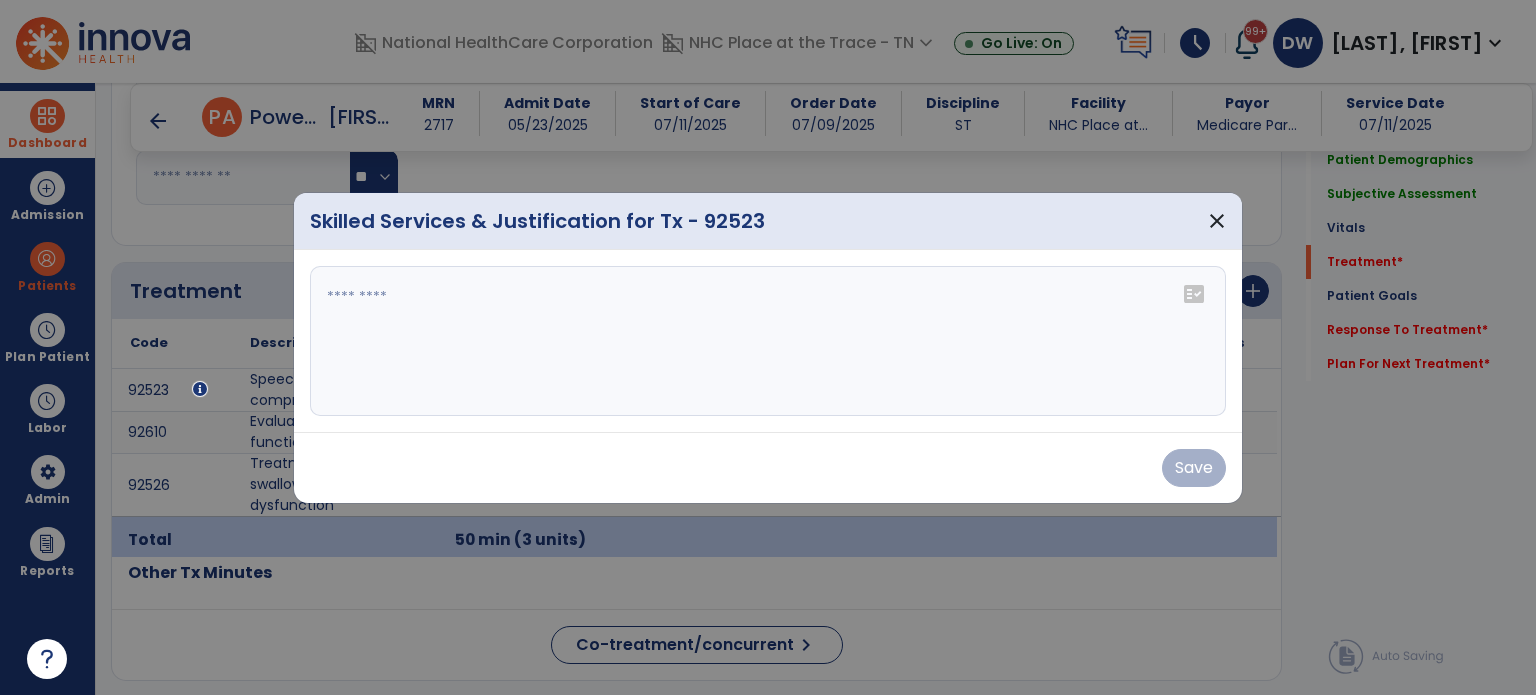 click at bounding box center [768, 341] 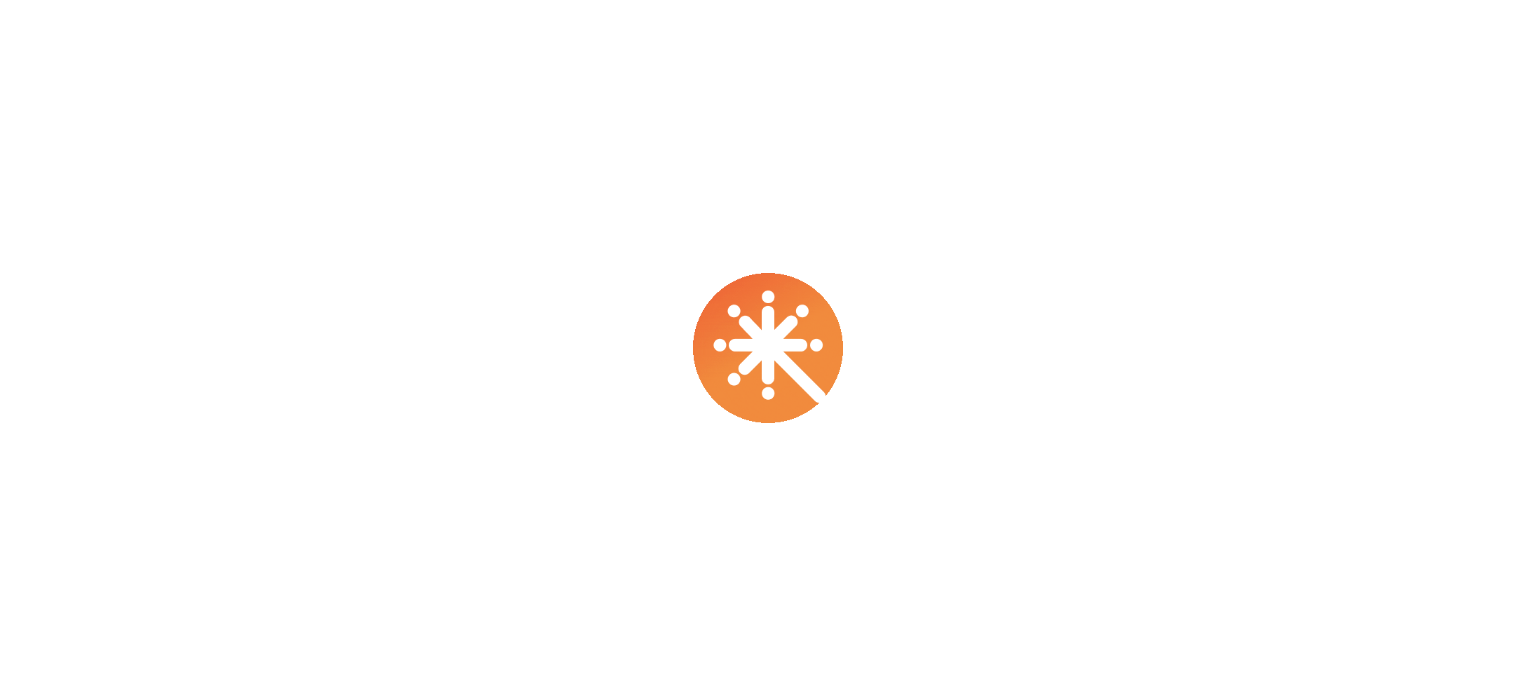 scroll, scrollTop: 0, scrollLeft: 0, axis: both 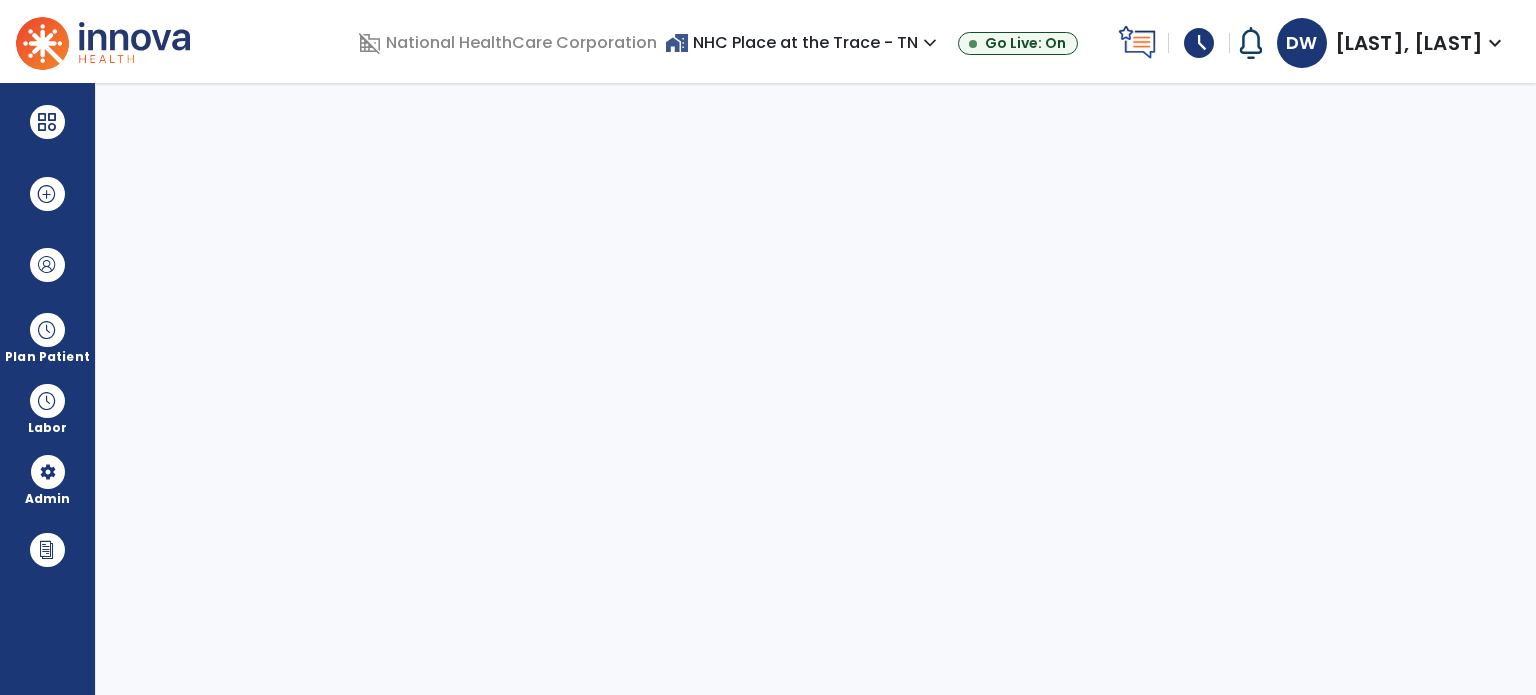 select on "***" 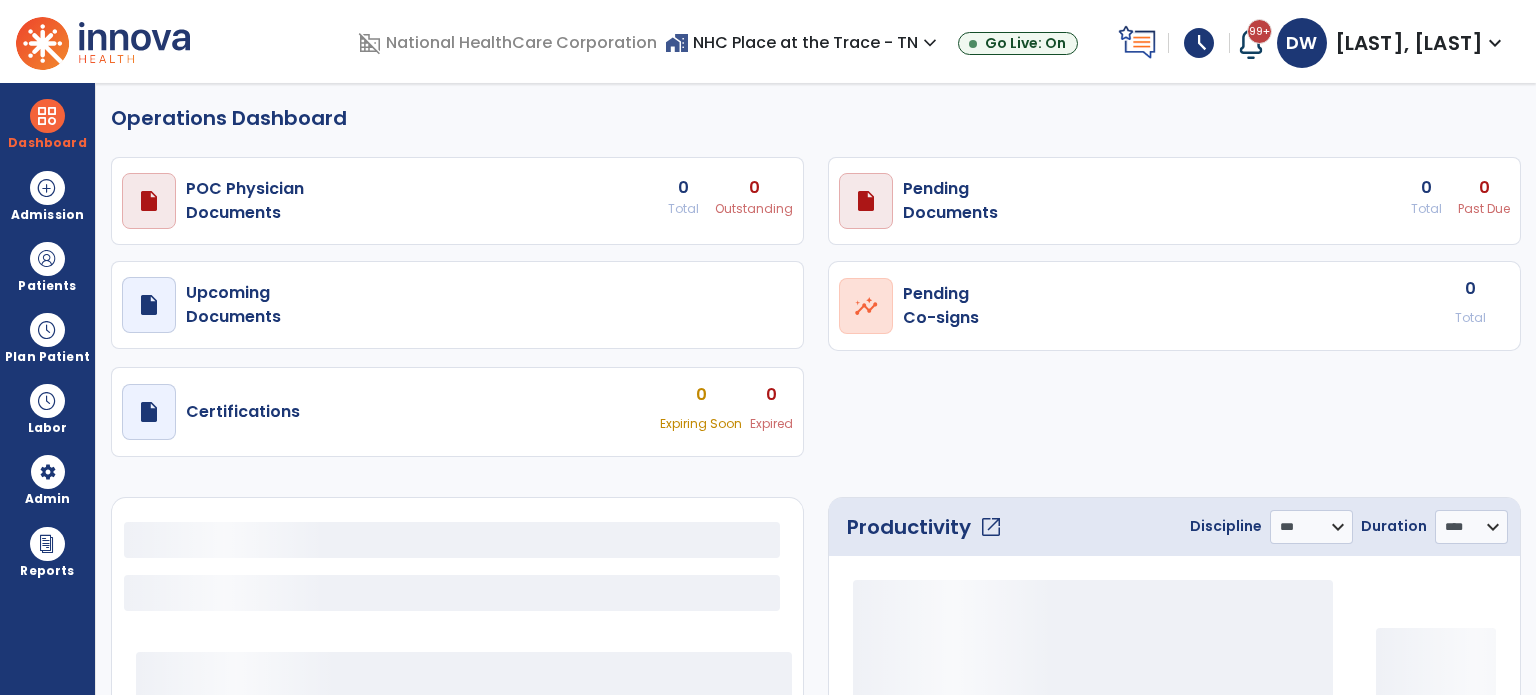 select on "***" 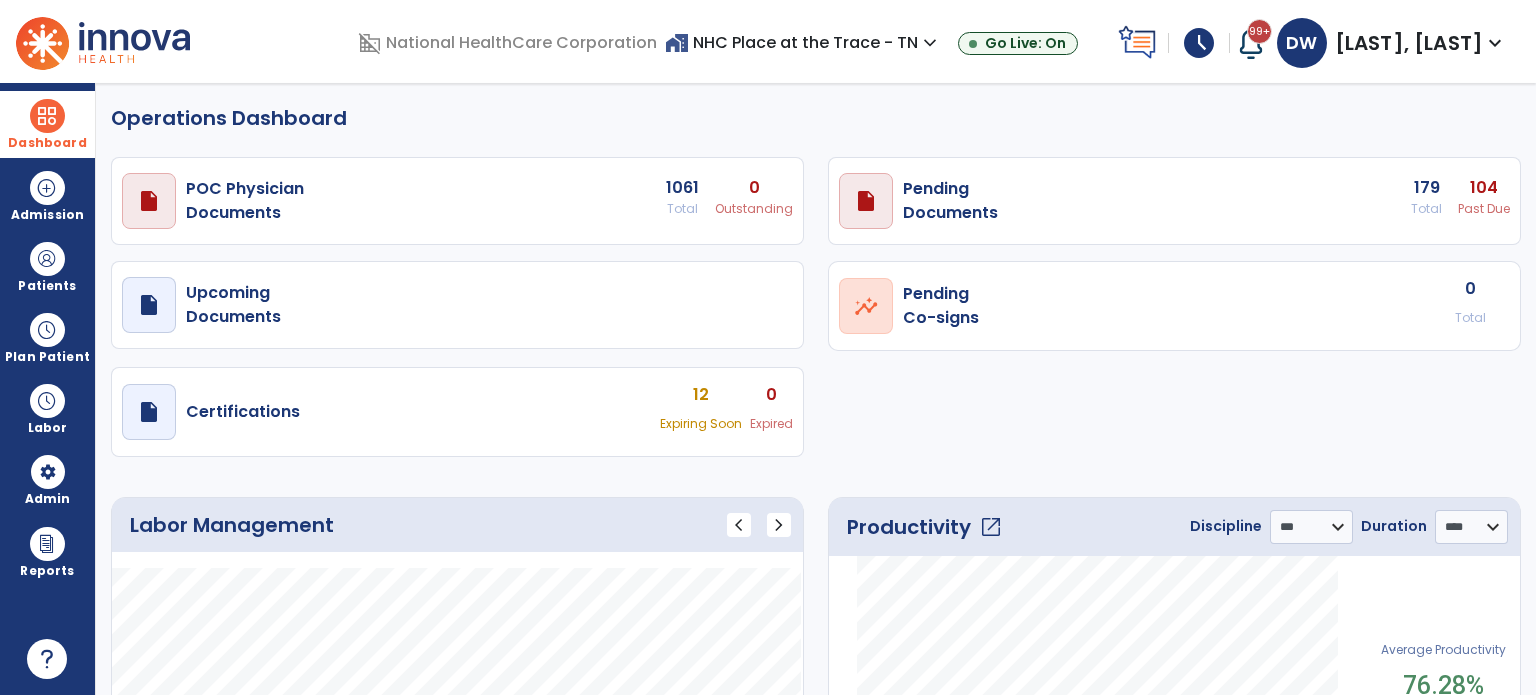 click on "Dashboard" at bounding box center [47, 124] 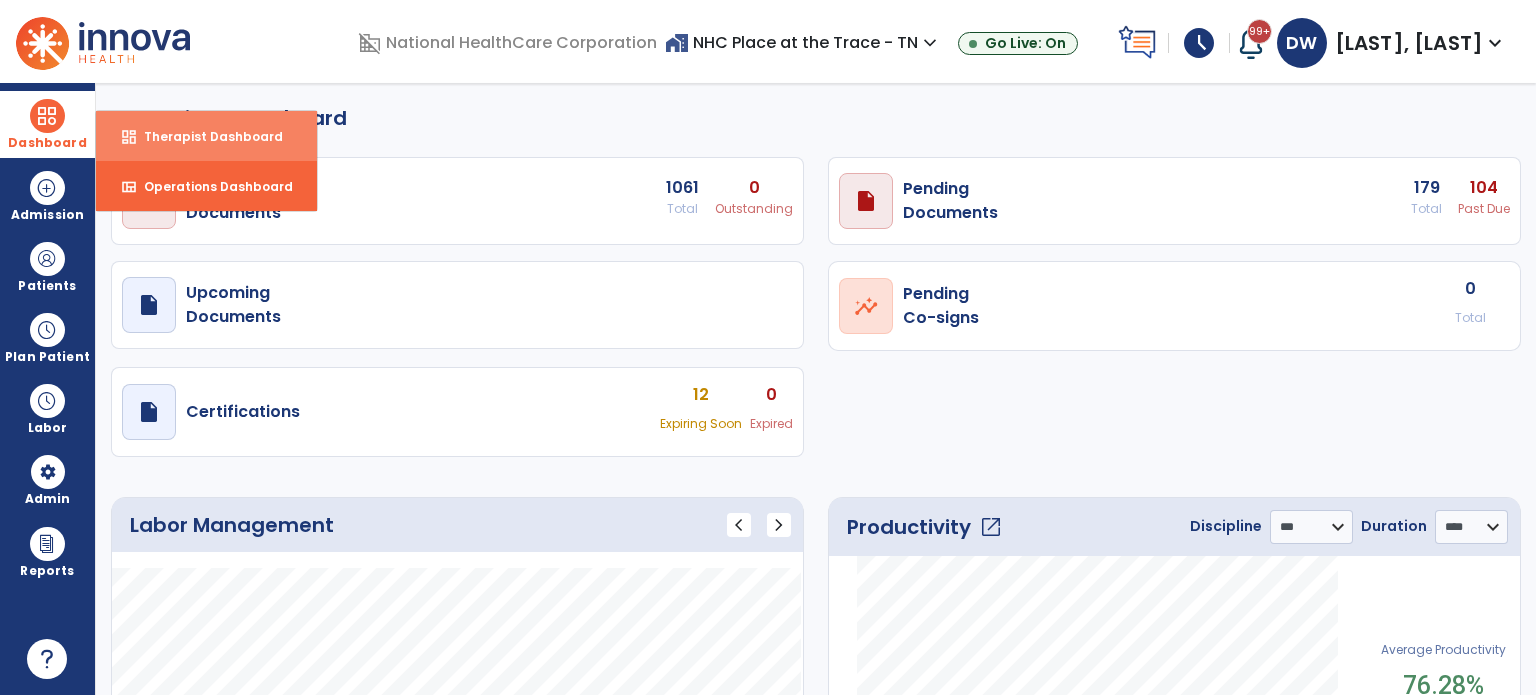 click on "dashboard" at bounding box center (129, 137) 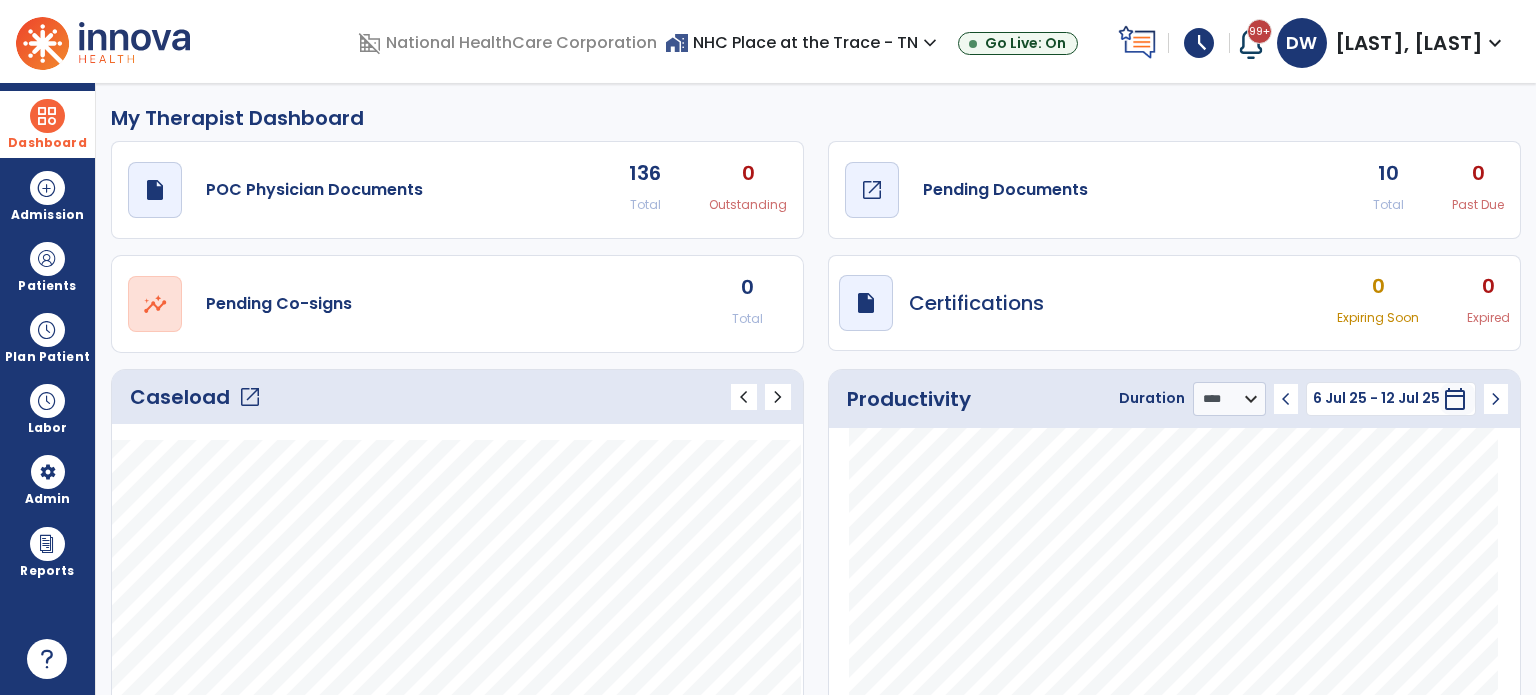 click on "Pending Documents" 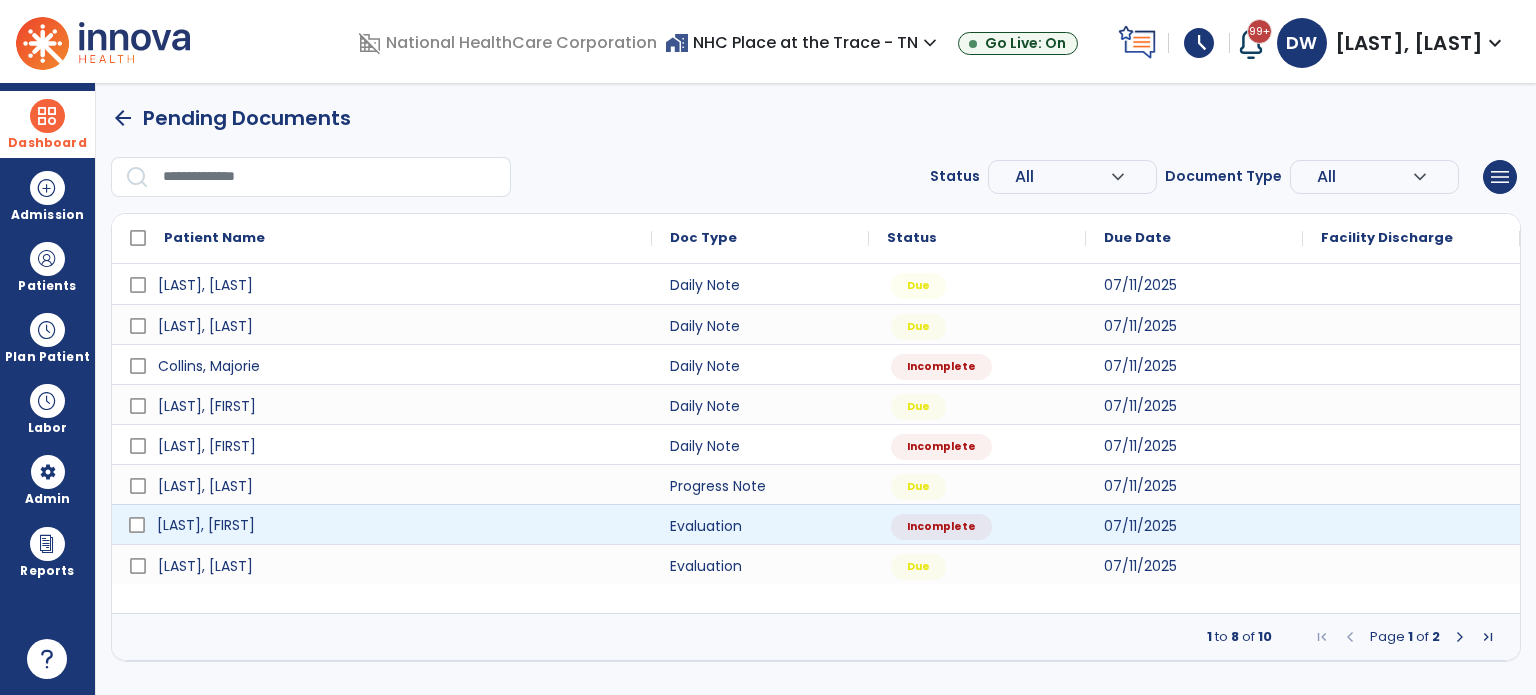 click on "[LAST], [FIRST]" at bounding box center [206, 525] 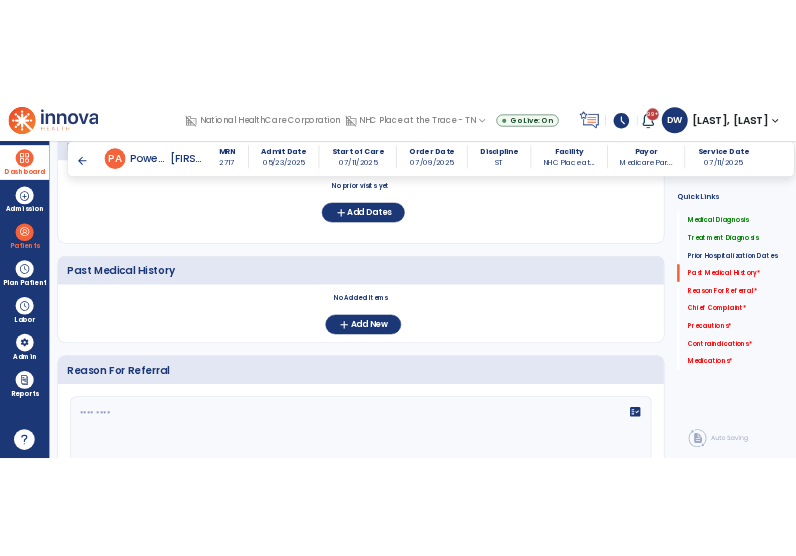 scroll, scrollTop: 824, scrollLeft: 0, axis: vertical 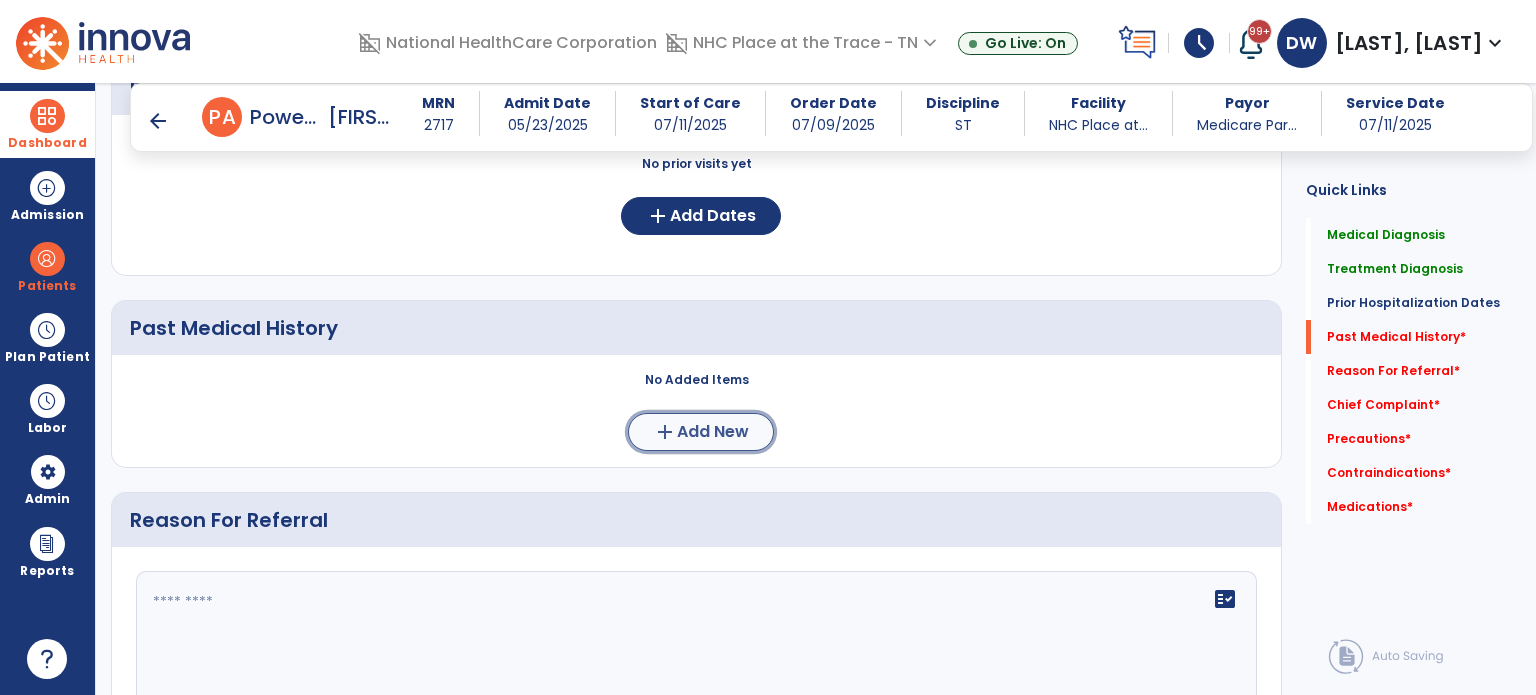 click on "Add New" 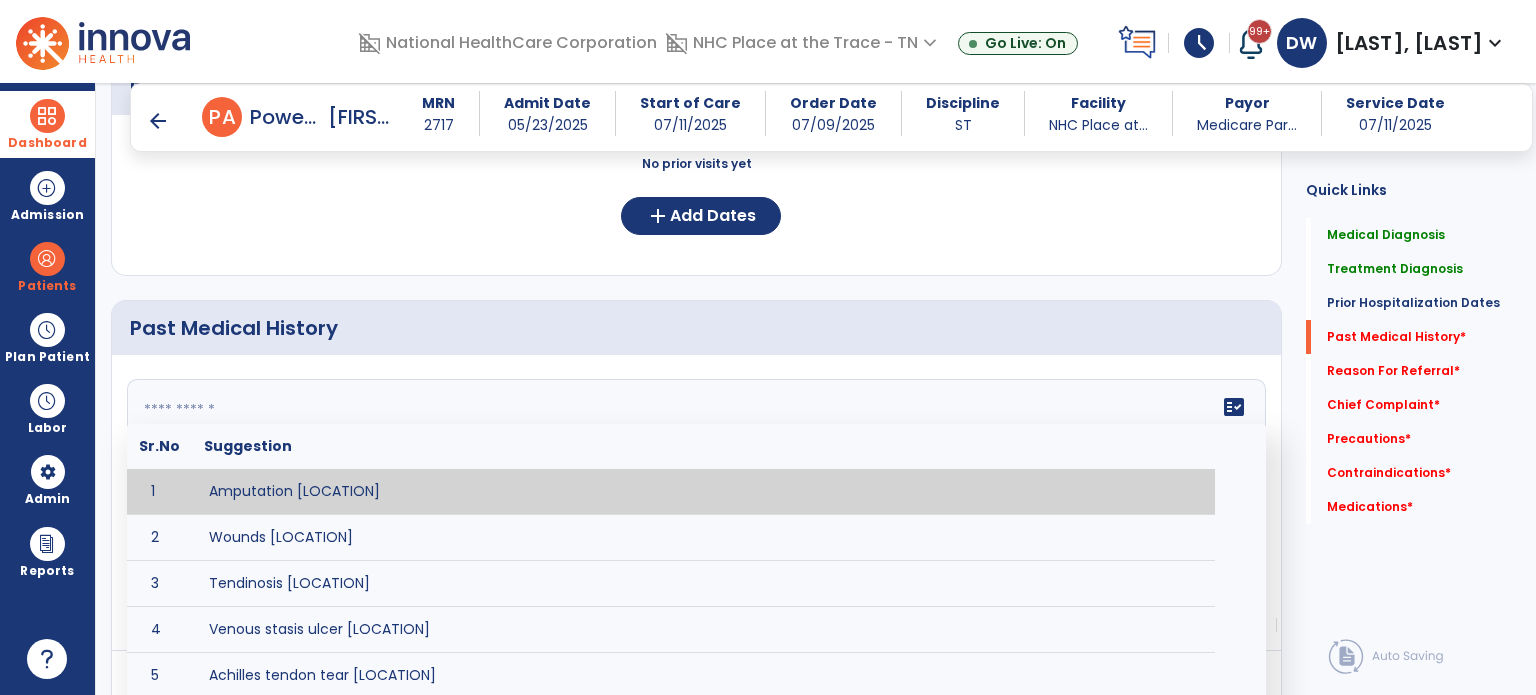 click 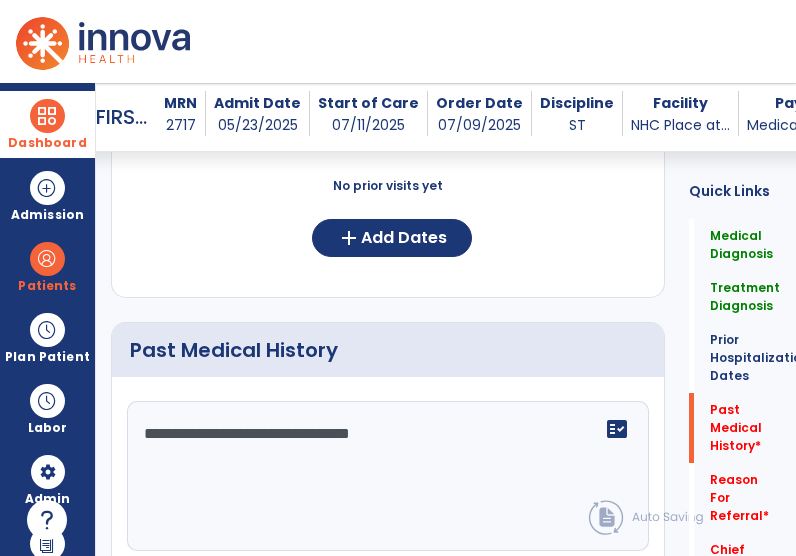 scroll, scrollTop: 839, scrollLeft: 0, axis: vertical 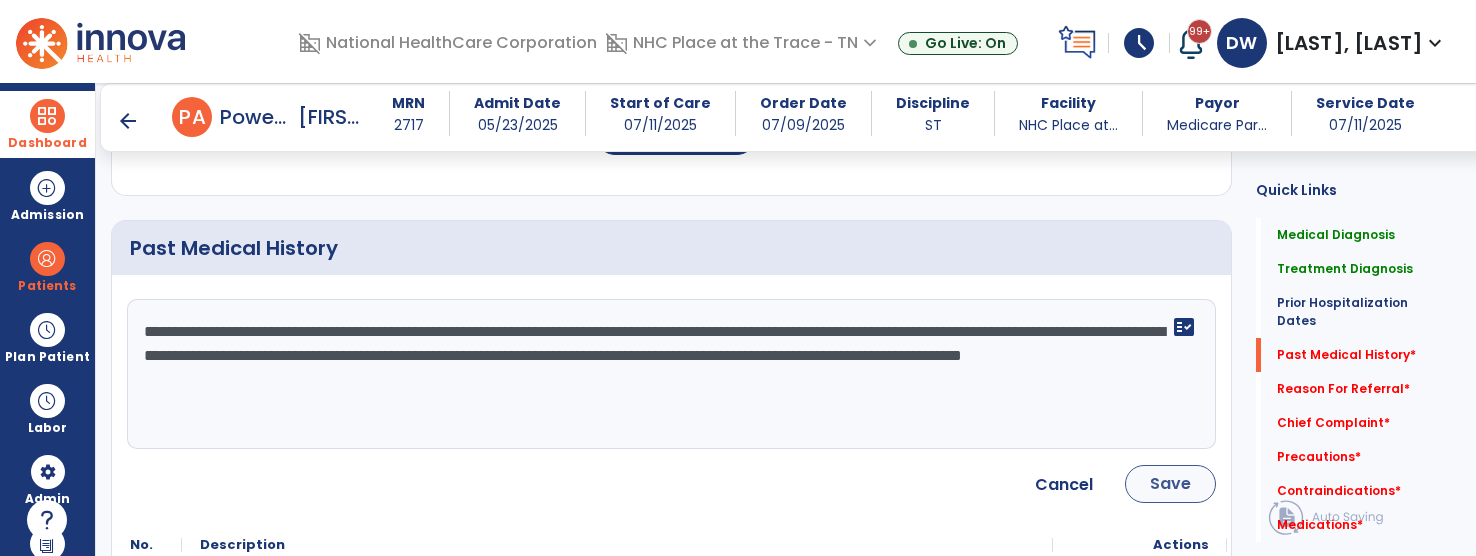 type on "**********" 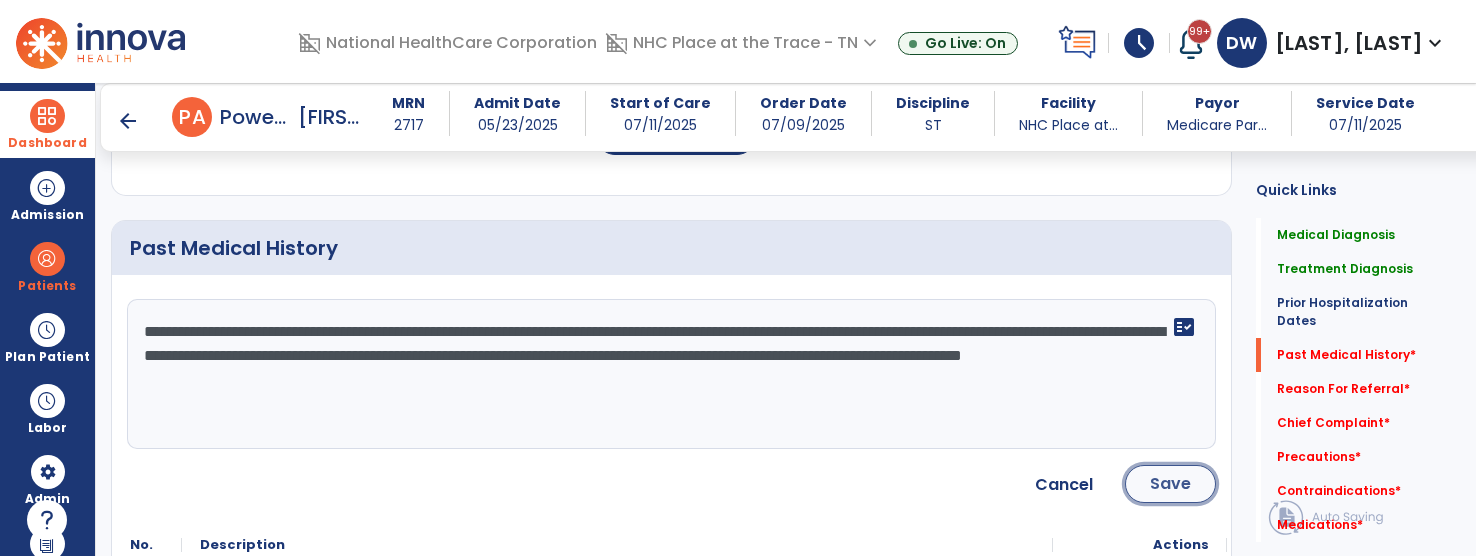 click on "Save" 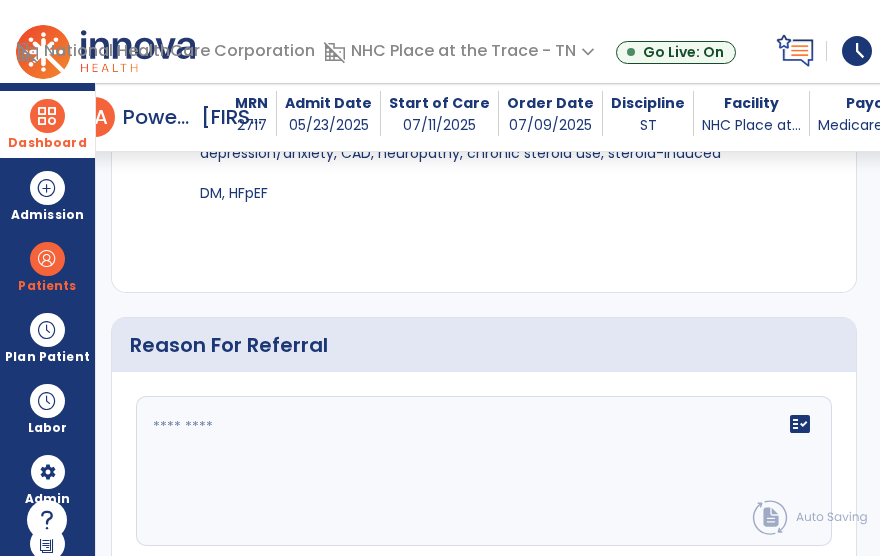 scroll, scrollTop: 1241, scrollLeft: 0, axis: vertical 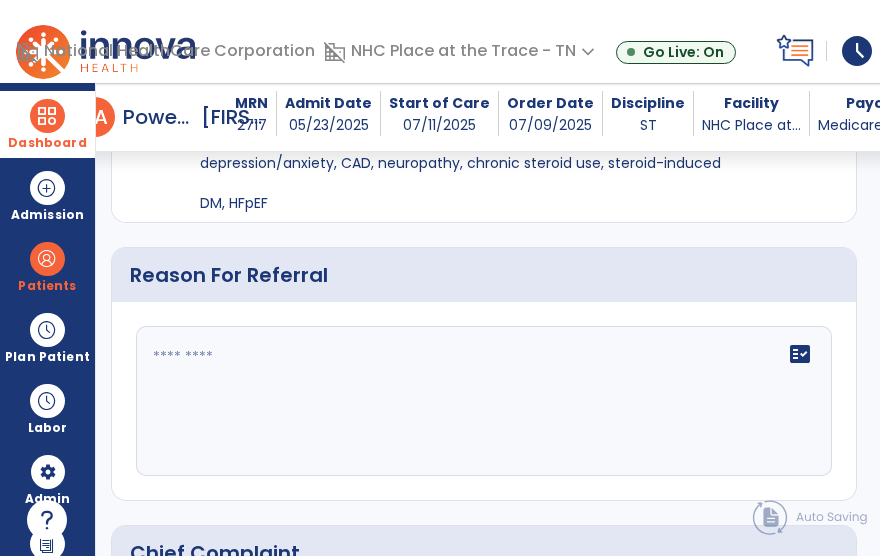 click on "fact_check" 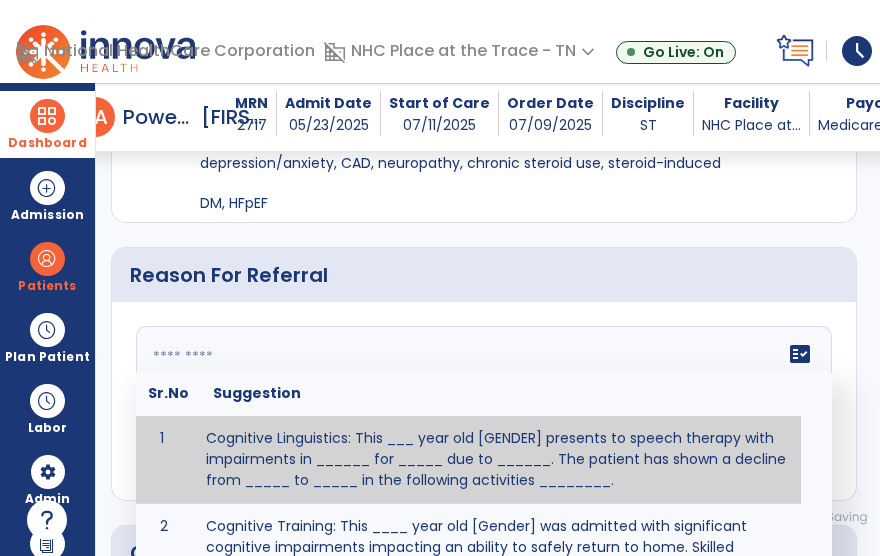 paste on "**********" 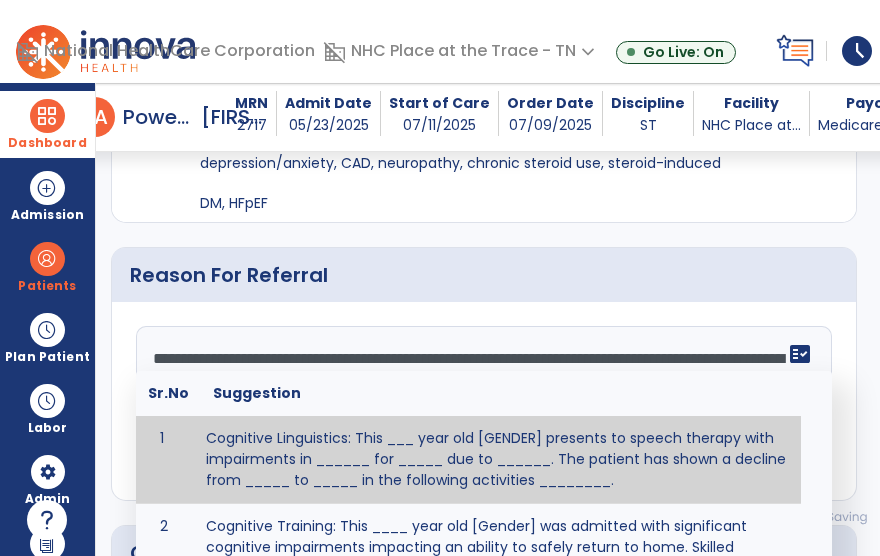scroll, scrollTop: 255, scrollLeft: 0, axis: vertical 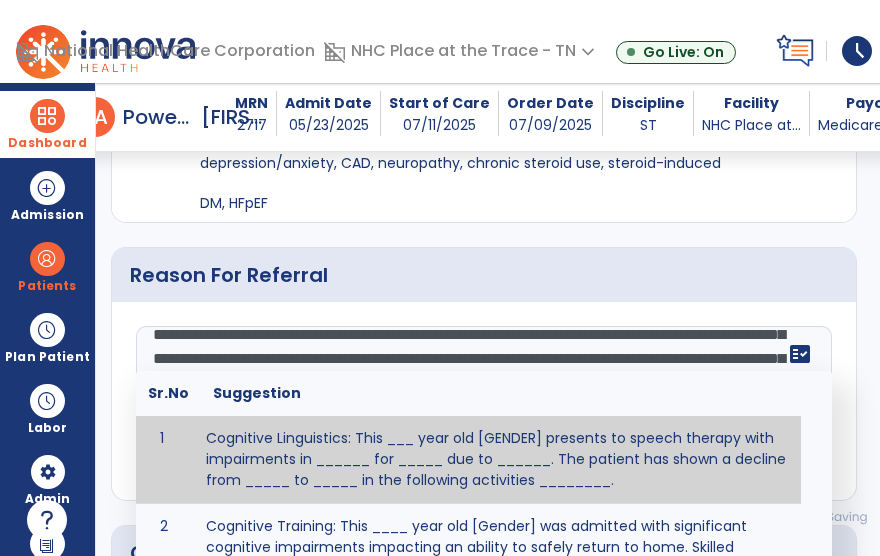 type on "**********" 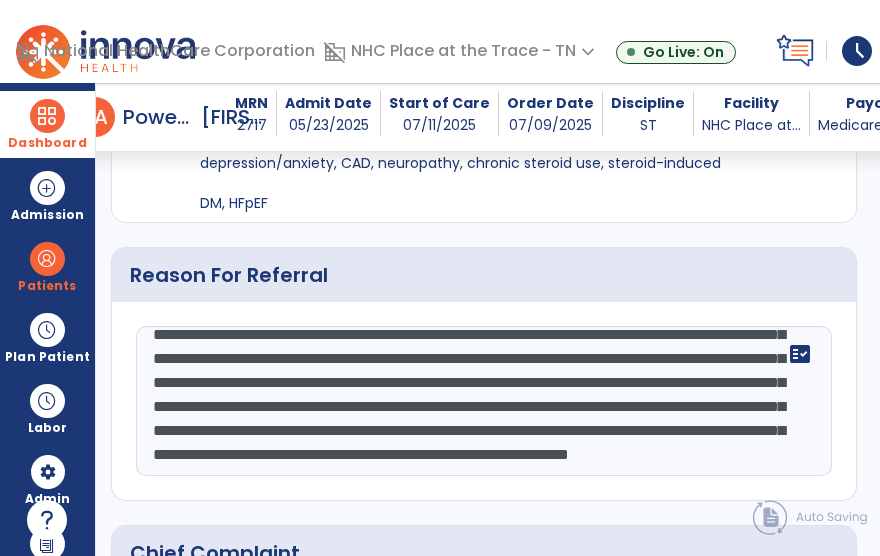 click on "Reason For Referral" 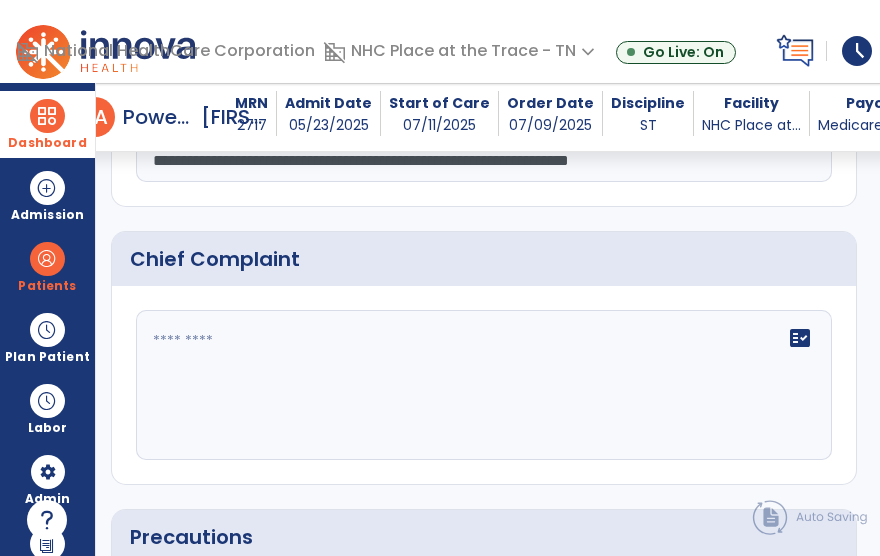 scroll, scrollTop: 1536, scrollLeft: 0, axis: vertical 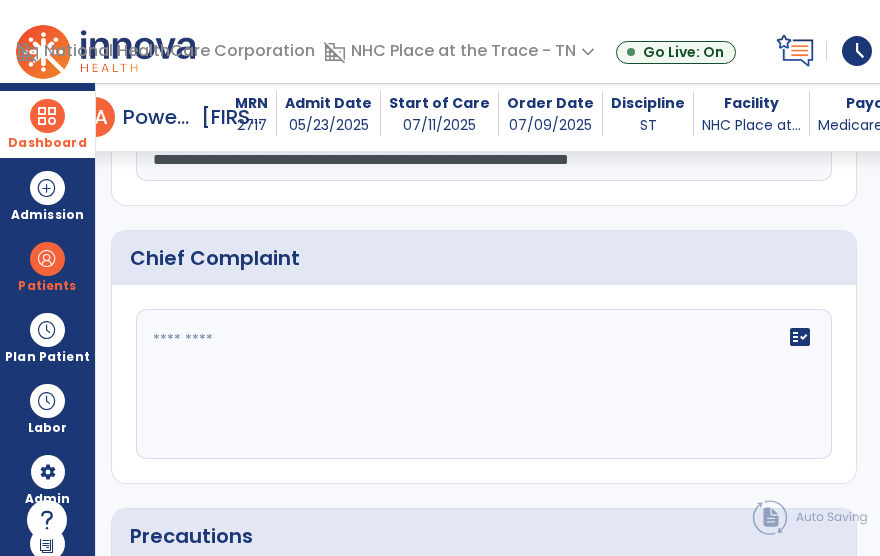 click on "fact_check" 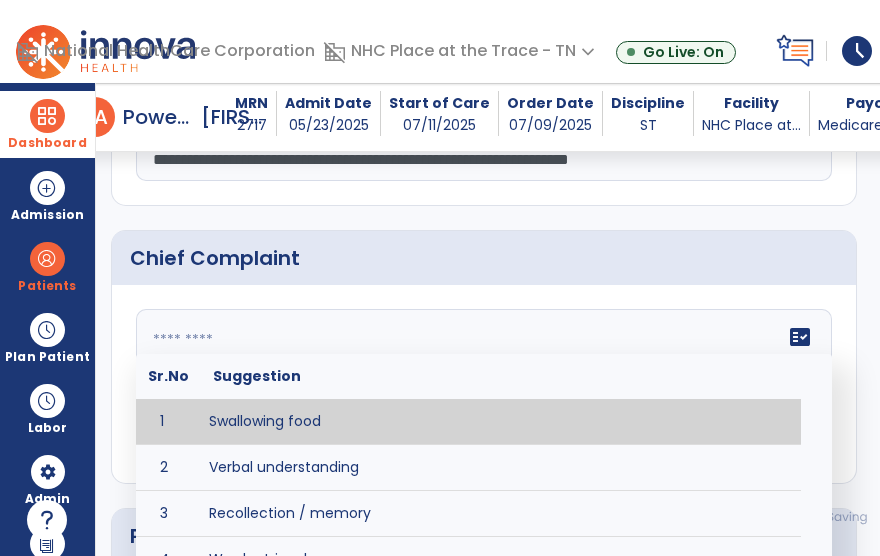 drag, startPoint x: 250, startPoint y: 390, endPoint x: 161, endPoint y: 348, distance: 98.4124 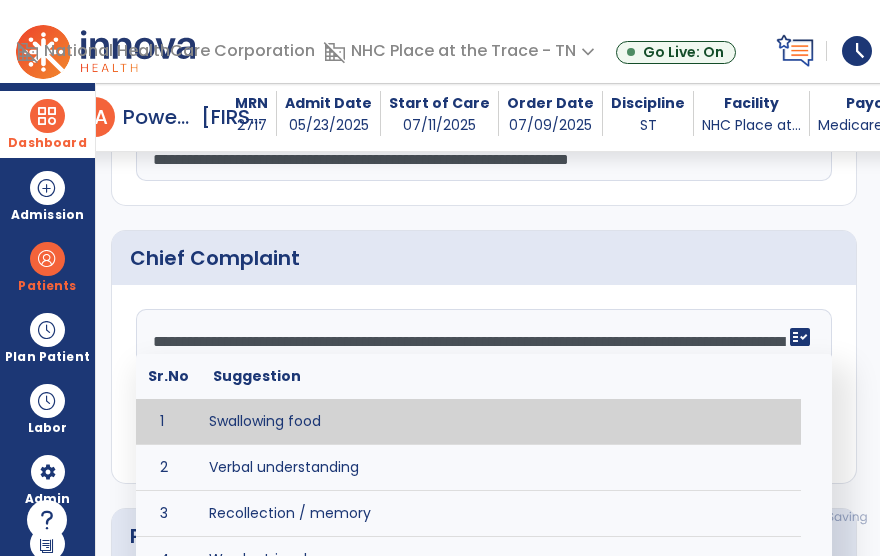 type on "**********" 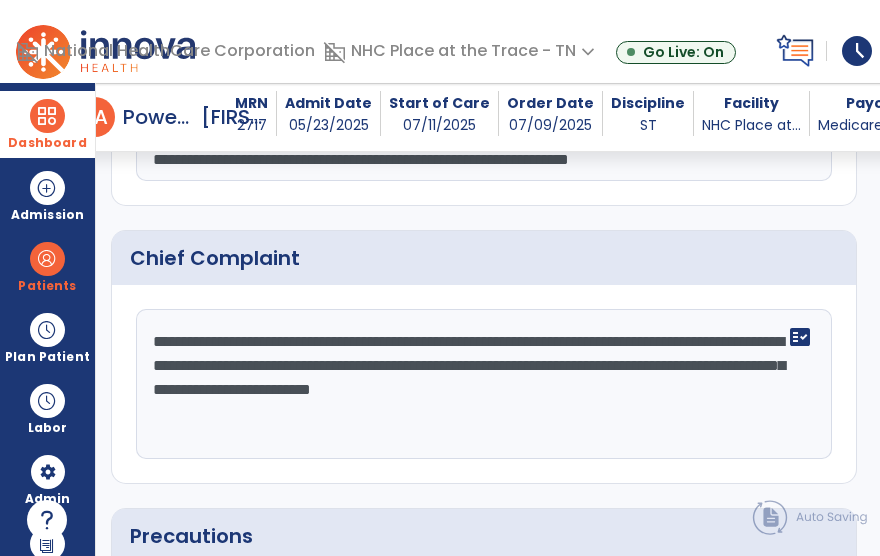drag, startPoint x: 412, startPoint y: 291, endPoint x: 353, endPoint y: 423, distance: 144.58562 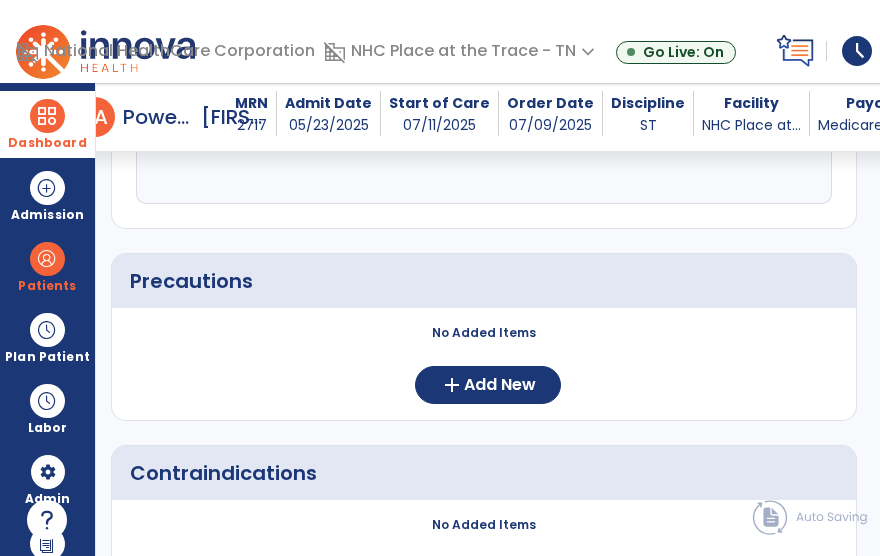 scroll, scrollTop: 1831, scrollLeft: 0, axis: vertical 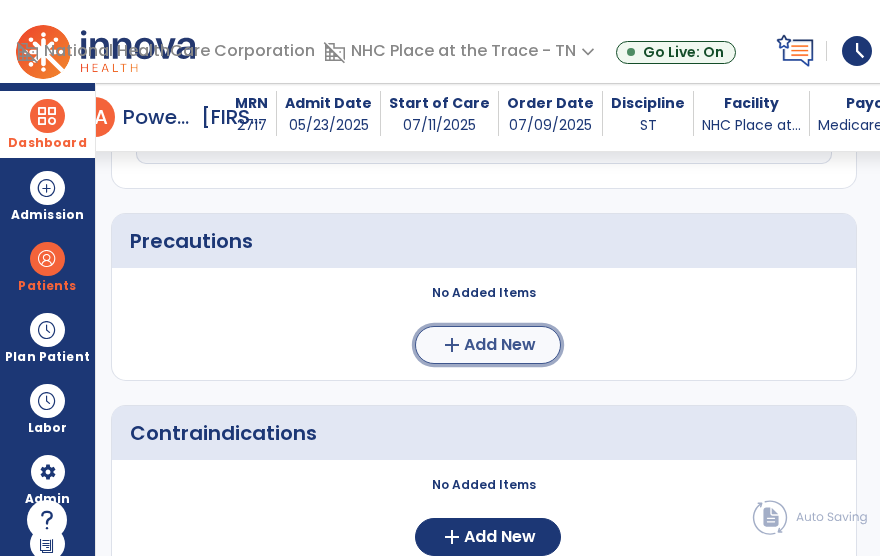 click on "Add New" 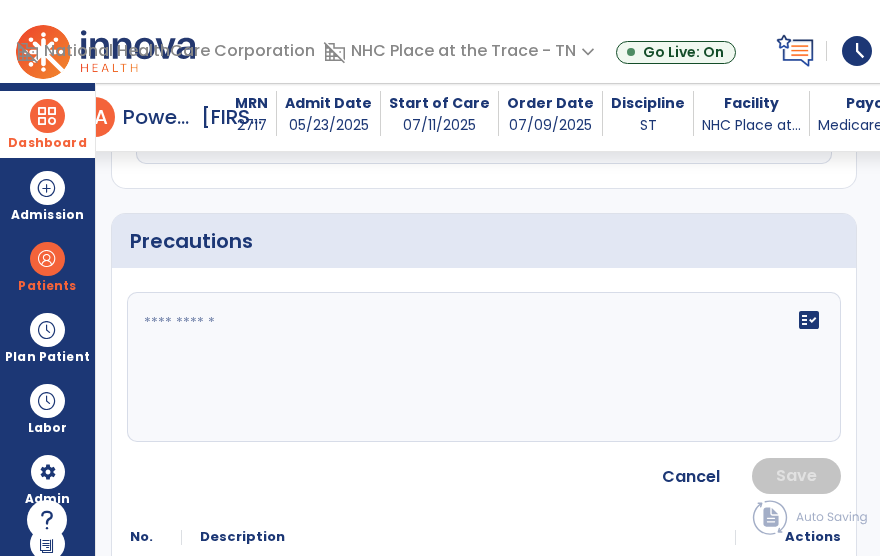 click 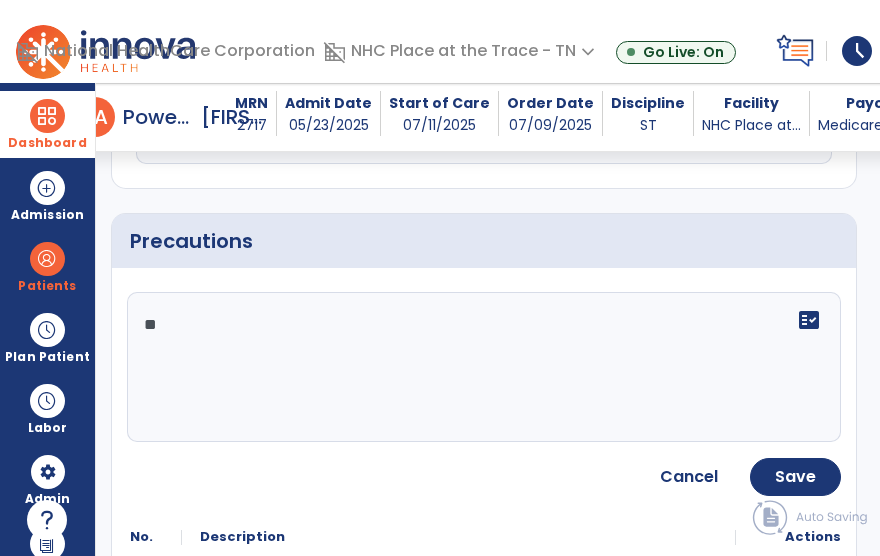 type on "*" 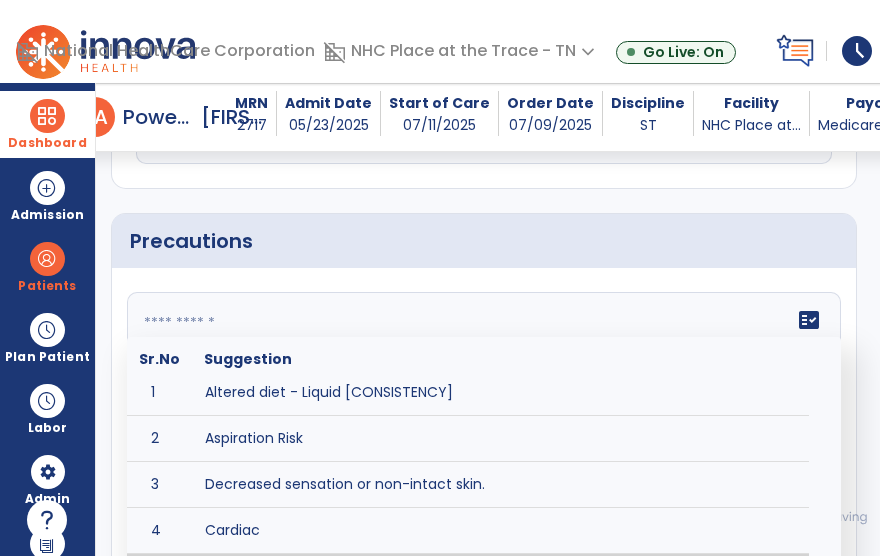 scroll, scrollTop: 0, scrollLeft: 0, axis: both 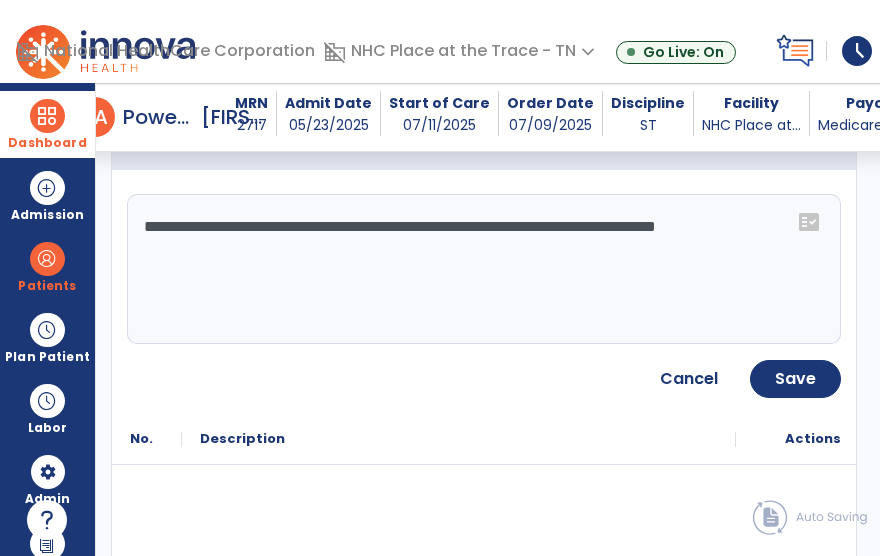 click on "**********" 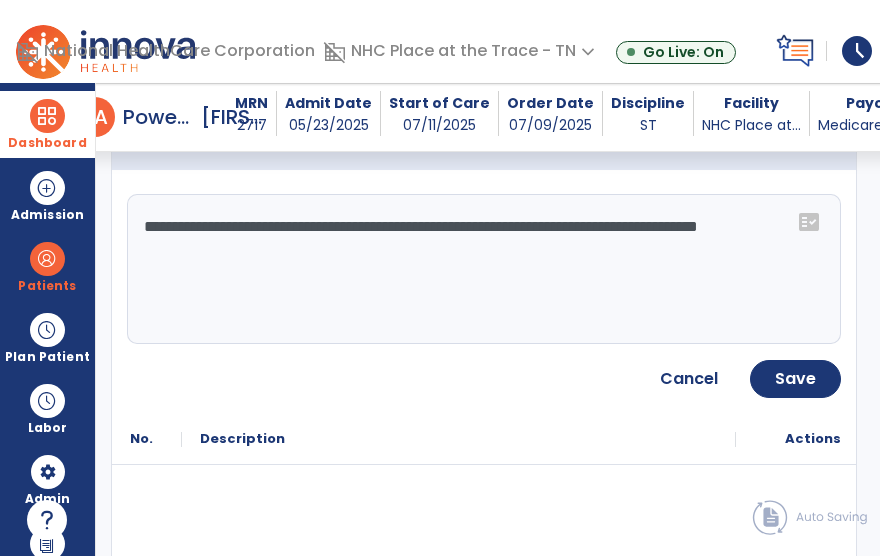 type on "**********" 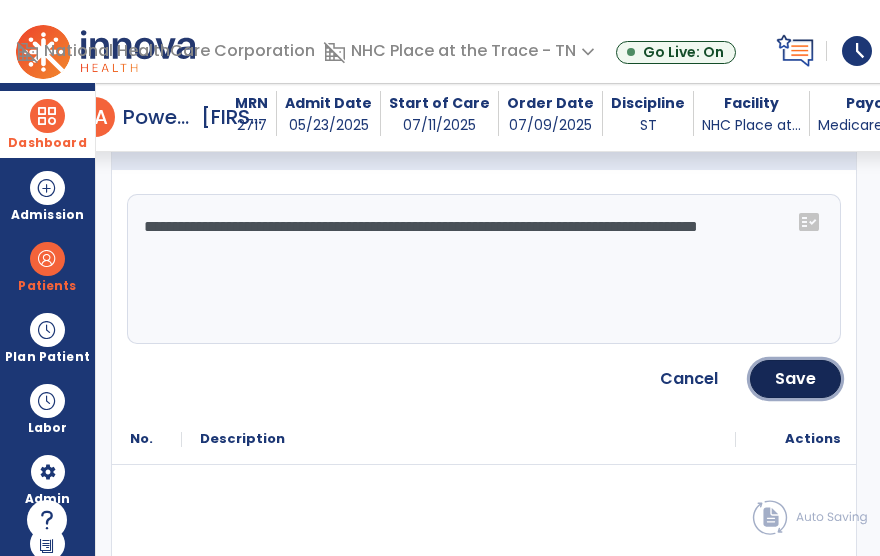 drag, startPoint x: 460, startPoint y: 299, endPoint x: 796, endPoint y: 374, distance: 344.2688 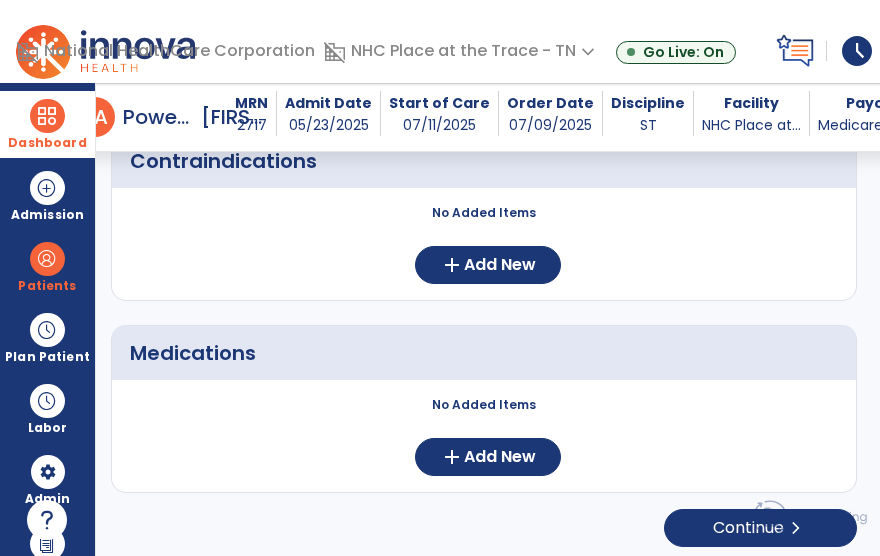 scroll, scrollTop: 2120, scrollLeft: 0, axis: vertical 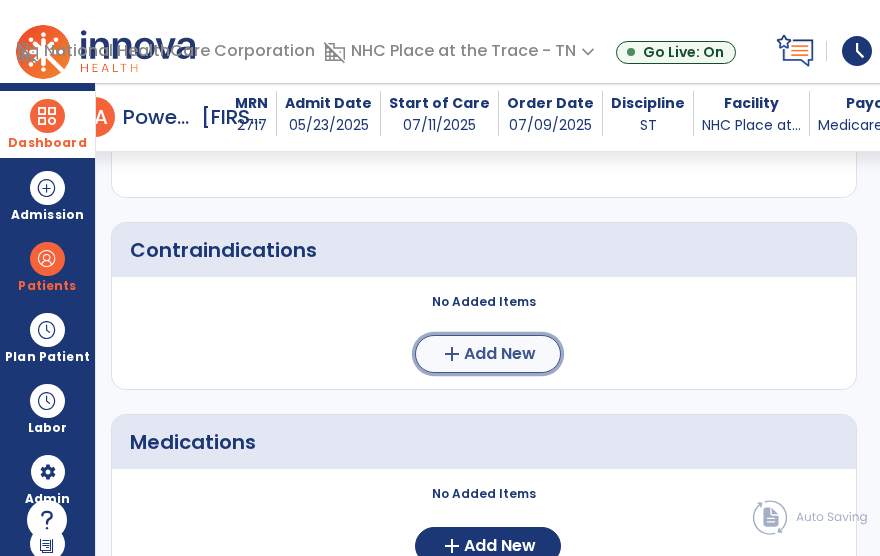 click on "Add New" 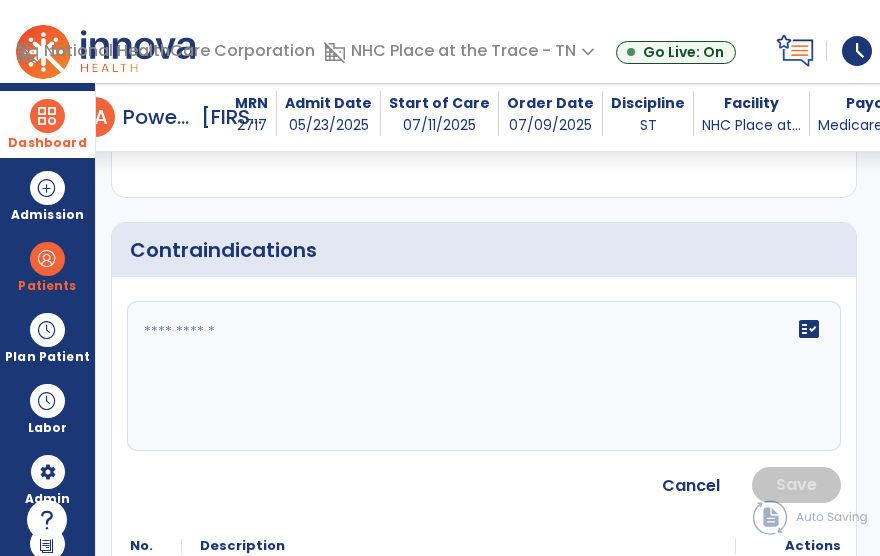 click 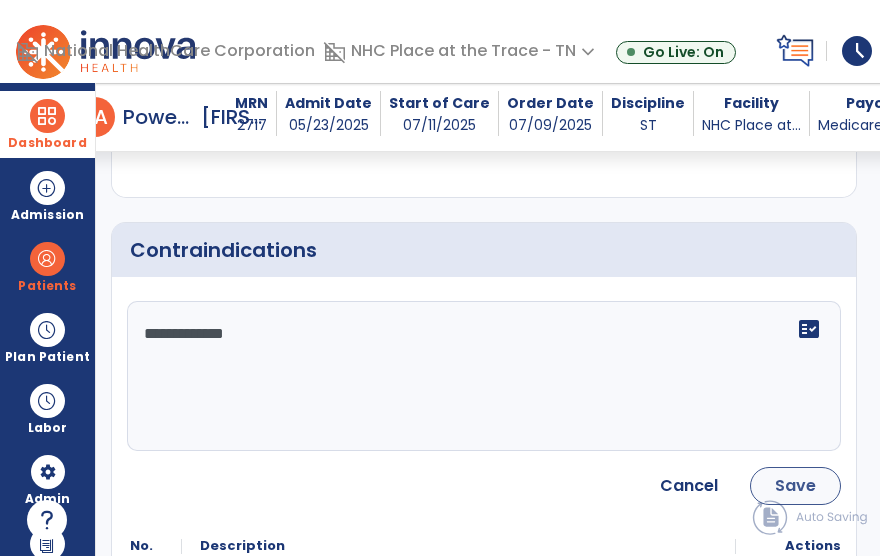 type on "**********" 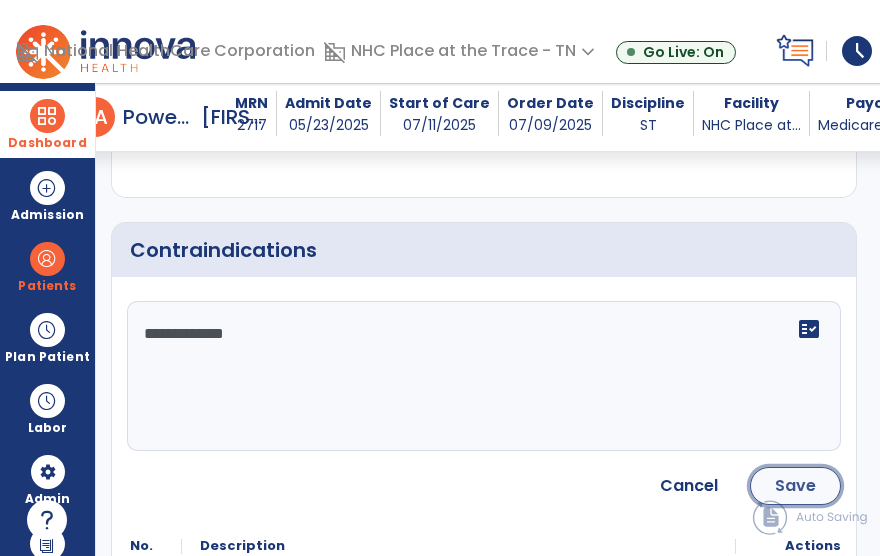 click on "Save" 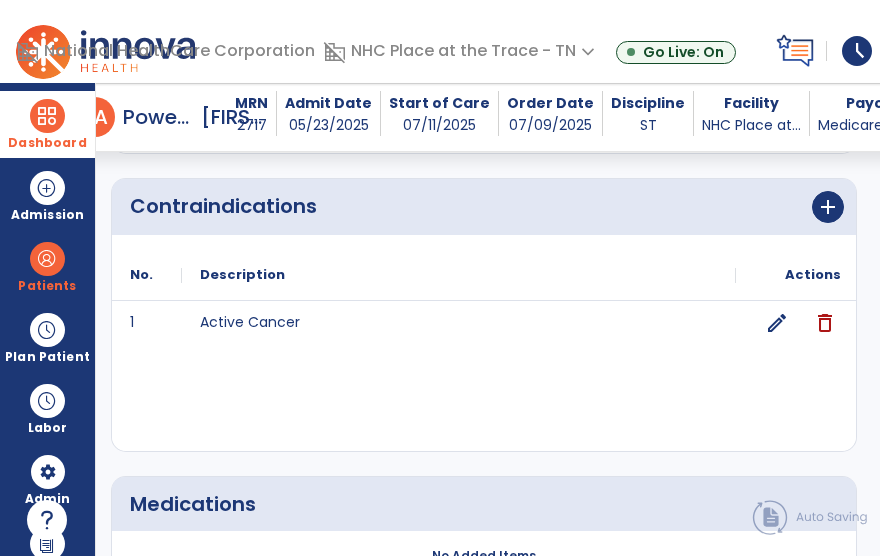 scroll, scrollTop: 2316, scrollLeft: 0, axis: vertical 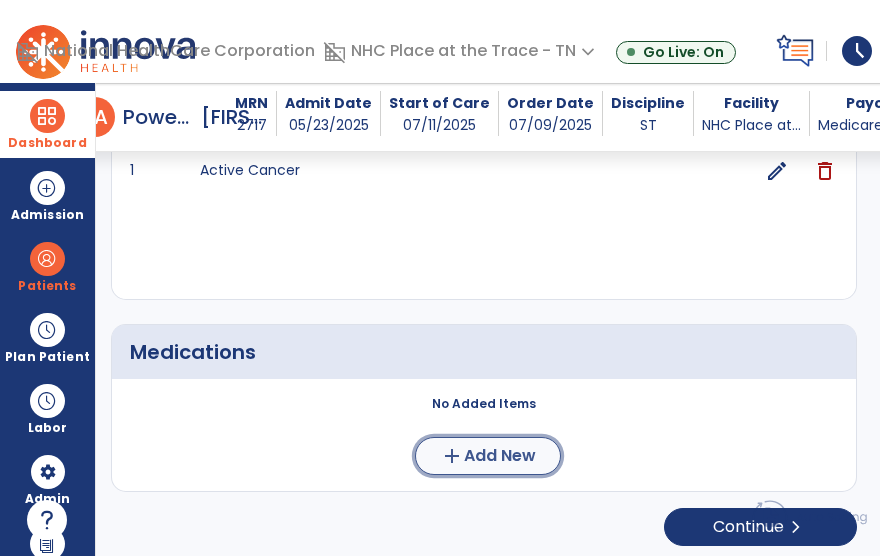 click on "Add New" 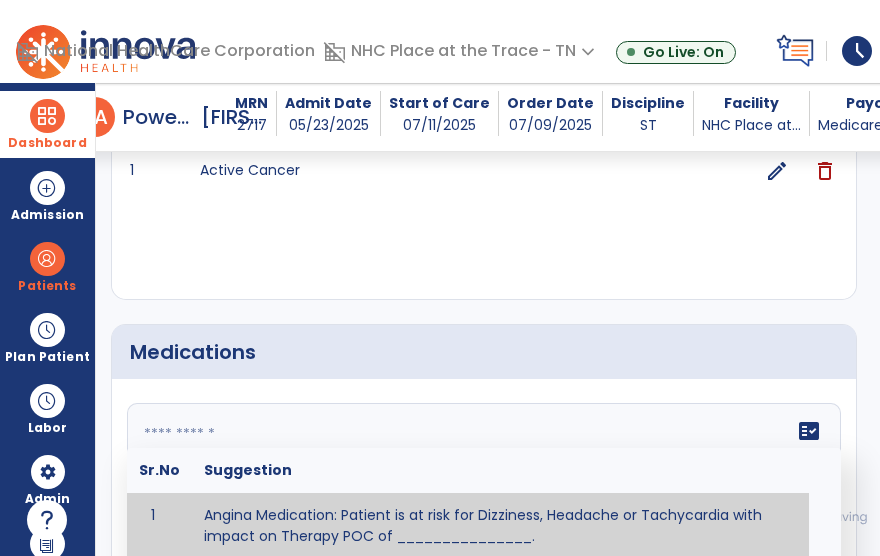 click 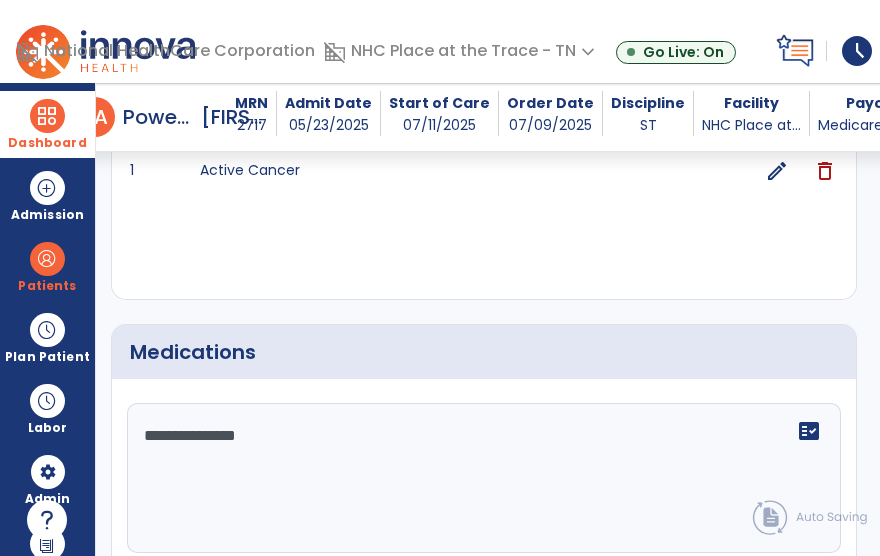 type on "**********" 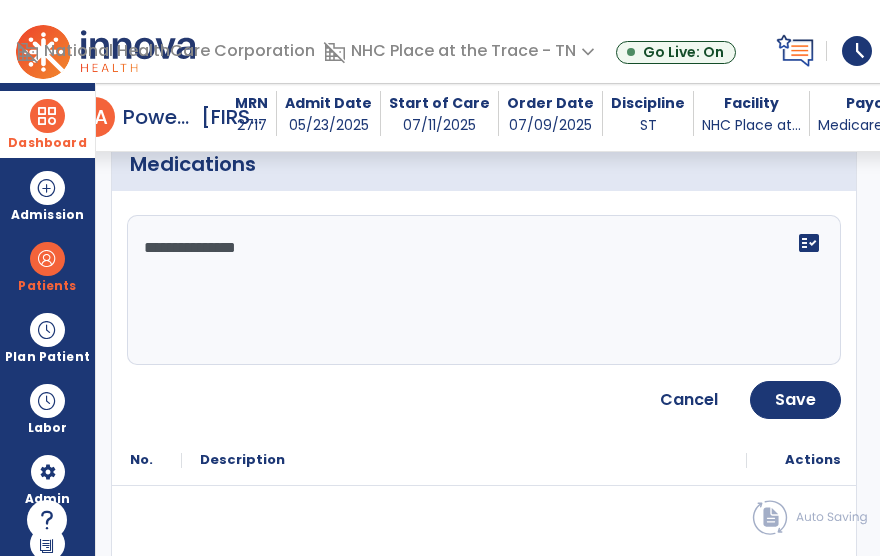 scroll, scrollTop: 2507, scrollLeft: 0, axis: vertical 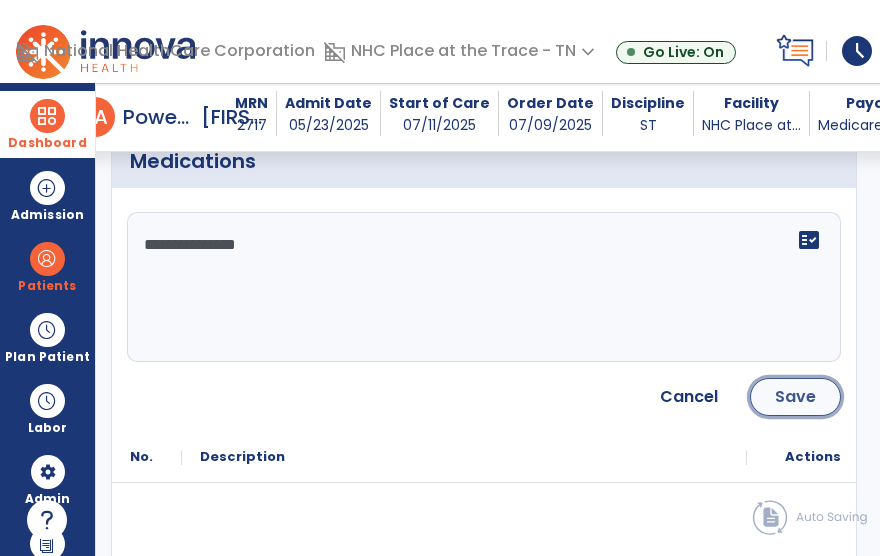 click on "Save" 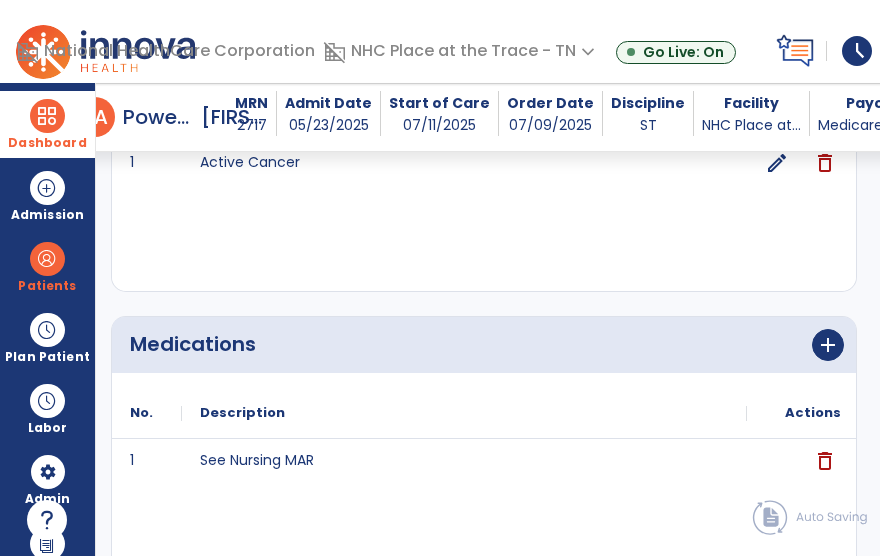 scroll, scrollTop: 2422, scrollLeft: 0, axis: vertical 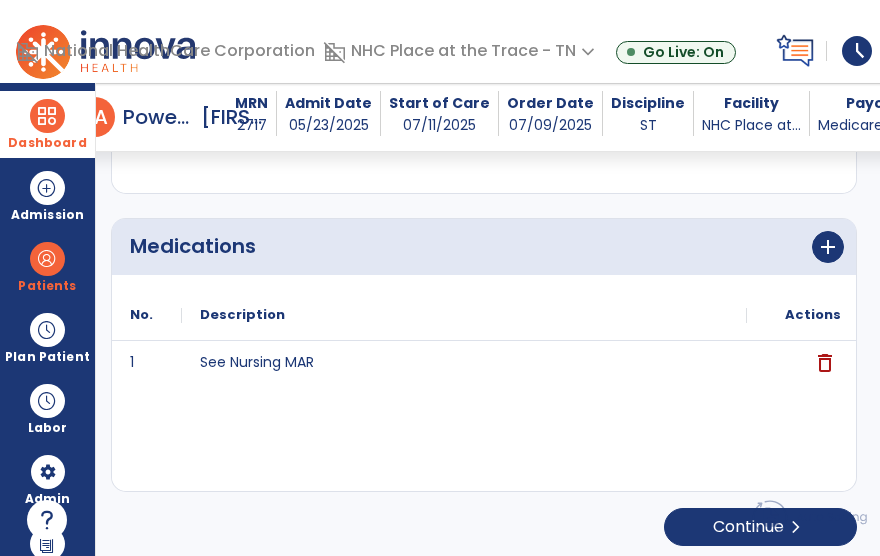click 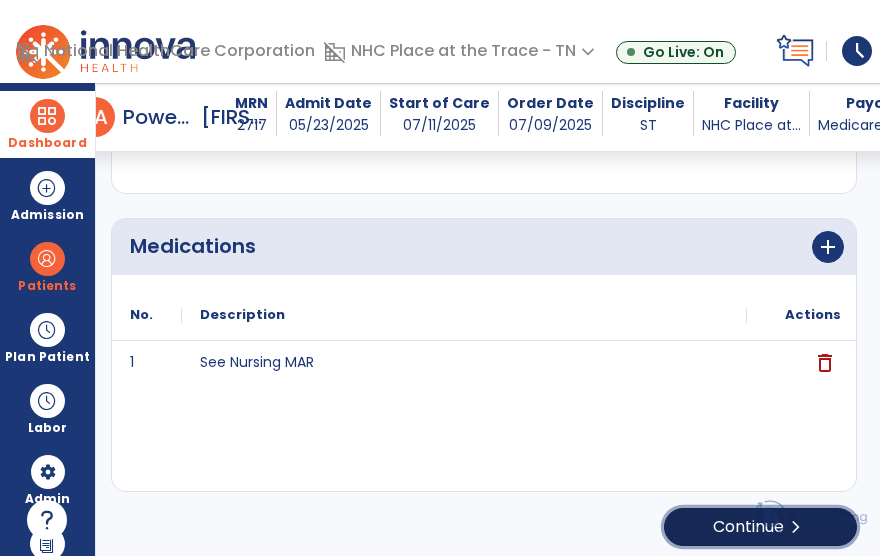 click on "Continue  chevron_right" 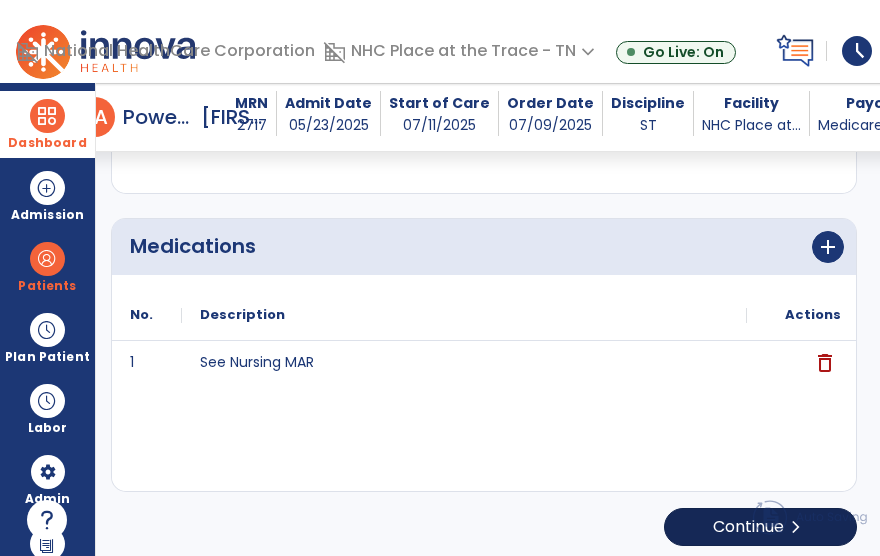 scroll, scrollTop: 163, scrollLeft: 0, axis: vertical 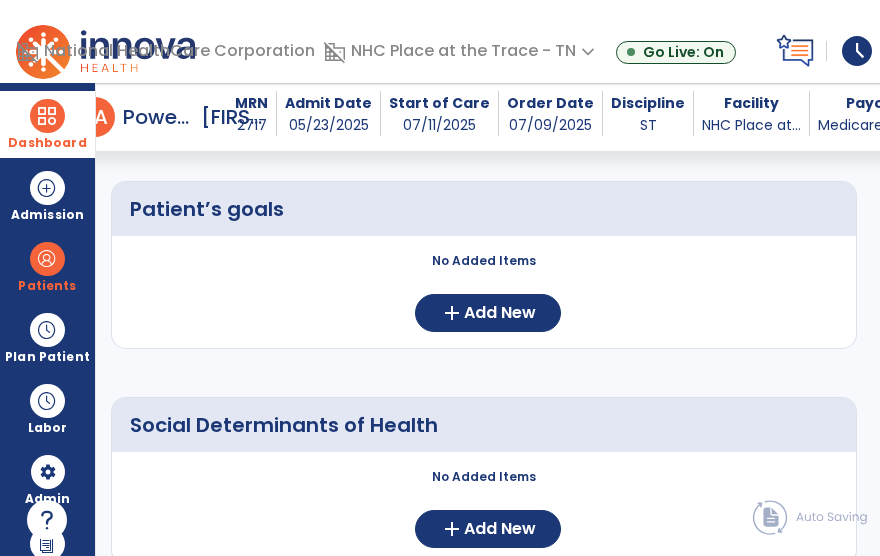 click on "No Added Items  add  Add New" 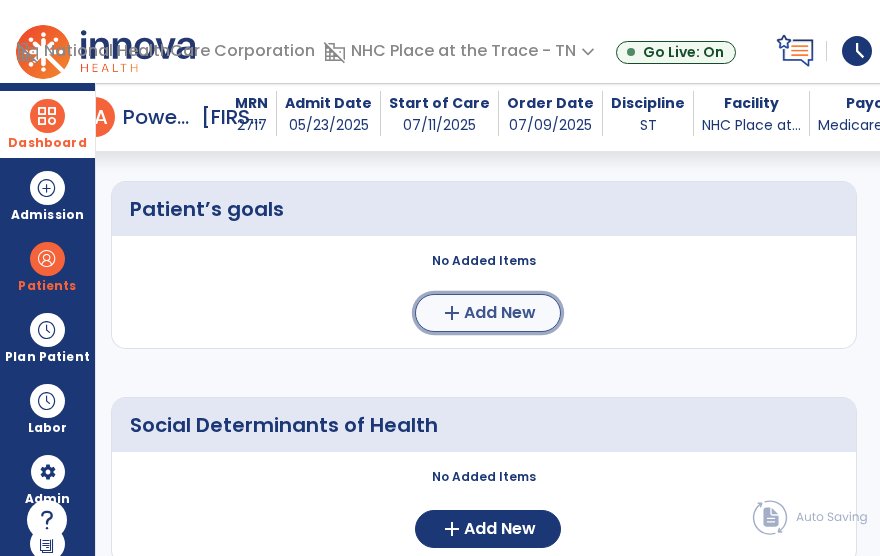 click on "Add New" 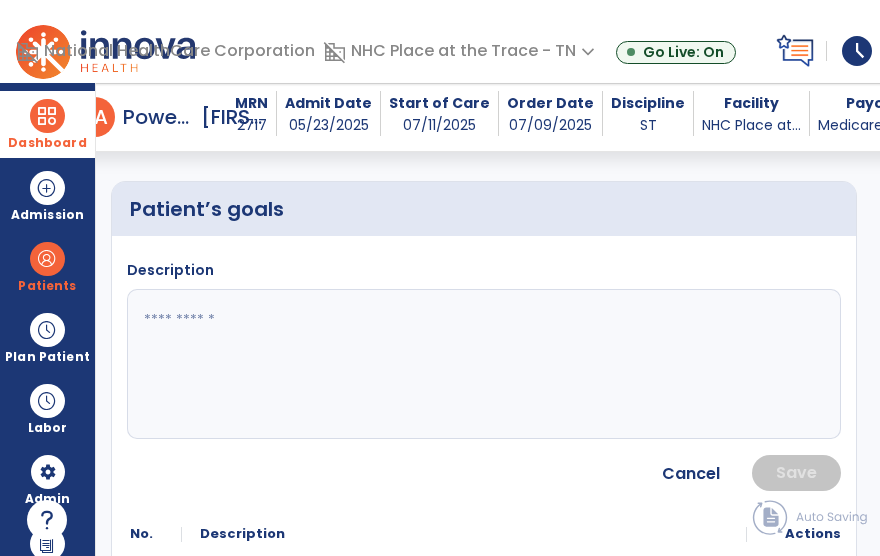 click 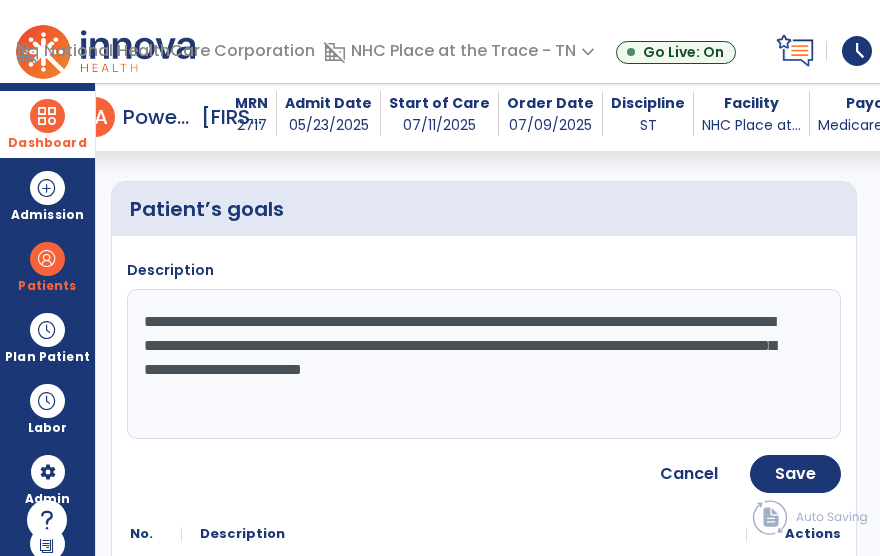 drag, startPoint x: 250, startPoint y: 388, endPoint x: 108, endPoint y: 313, distance: 160.58954 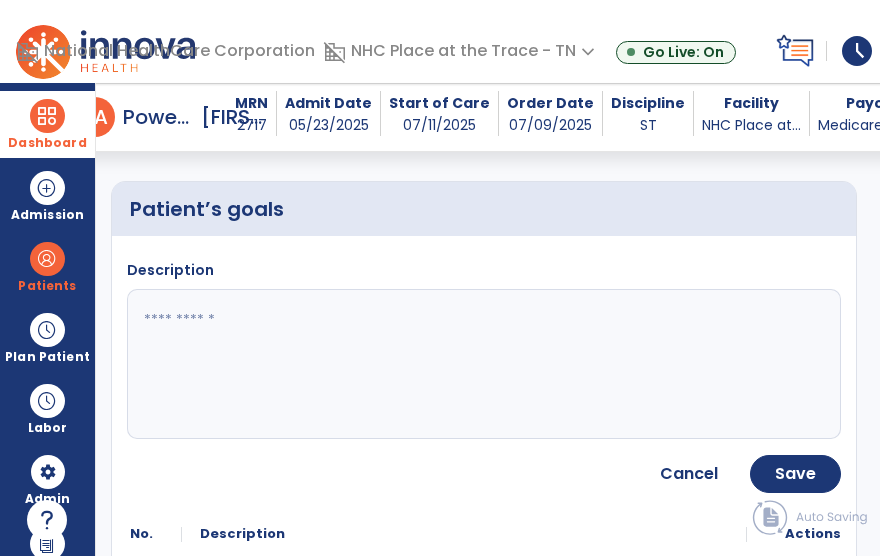 drag, startPoint x: 484, startPoint y: 526, endPoint x: 340, endPoint y: 351, distance: 226.62965 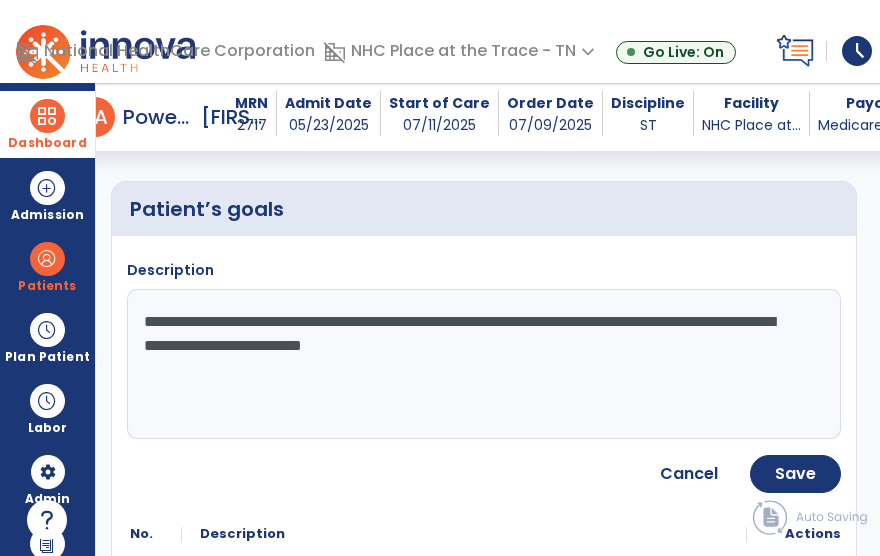 type on "**********" 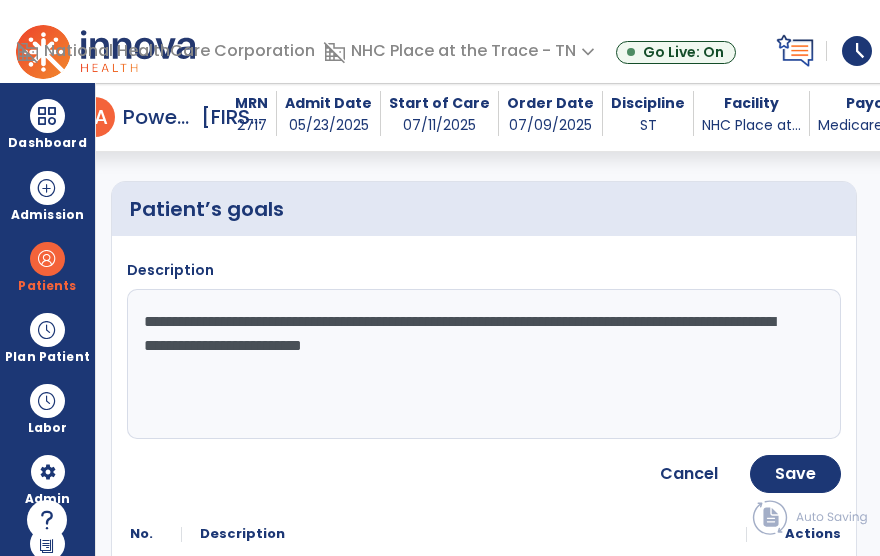 drag, startPoint x: 356, startPoint y: 497, endPoint x: 277, endPoint y: 490, distance: 79.30952 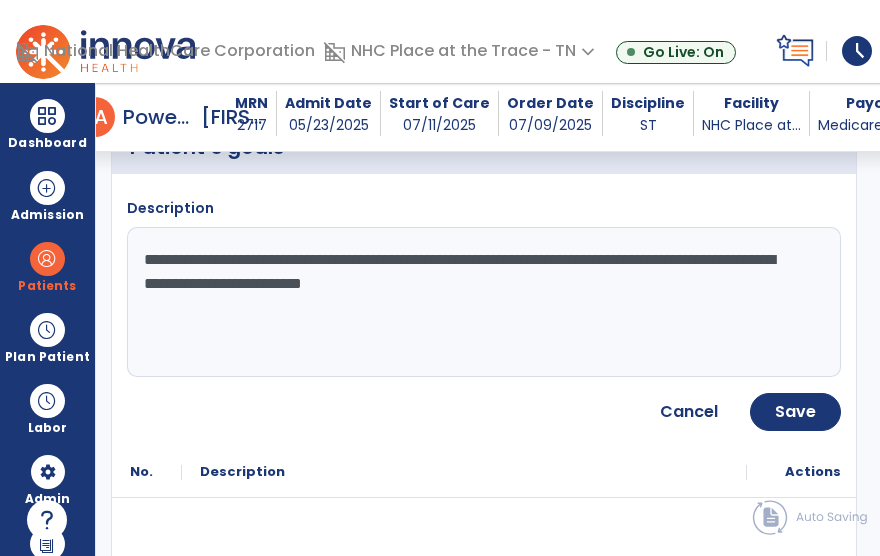 scroll, scrollTop: 226, scrollLeft: 0, axis: vertical 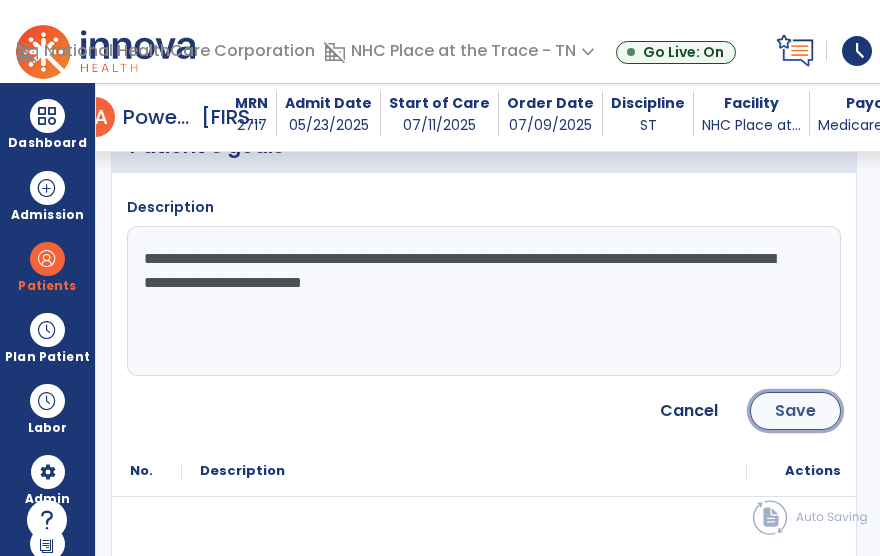 click on "Save" 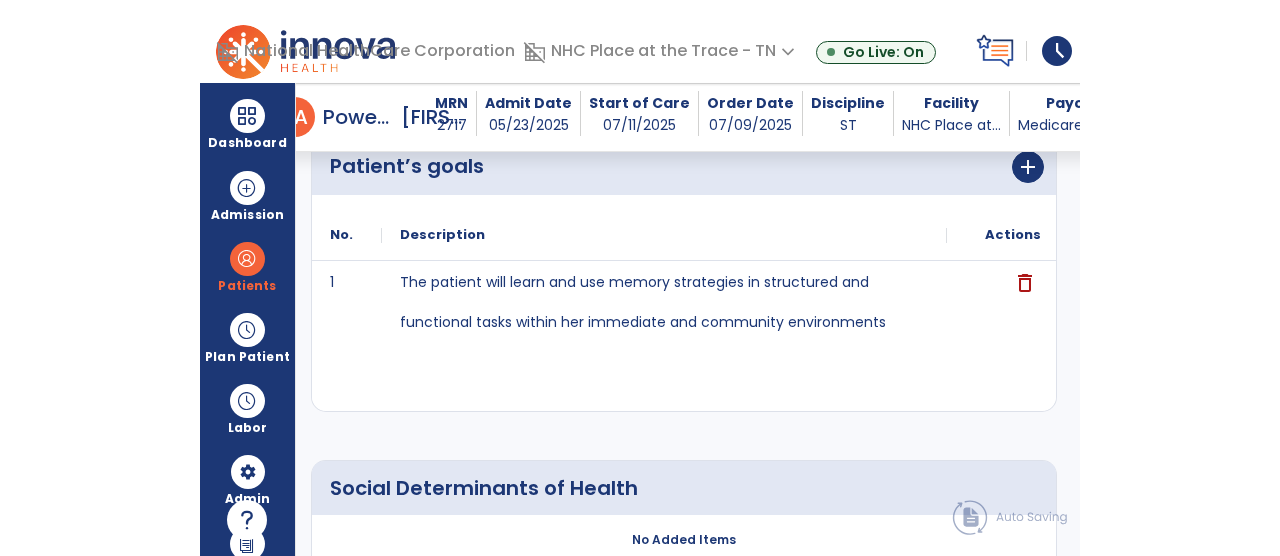 scroll, scrollTop: 204, scrollLeft: 0, axis: vertical 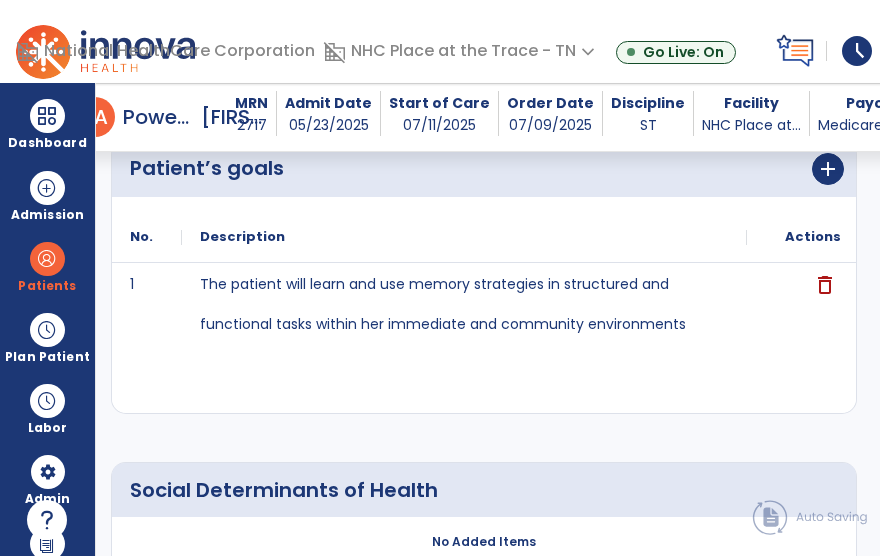 click on "Social Determinants of Health" 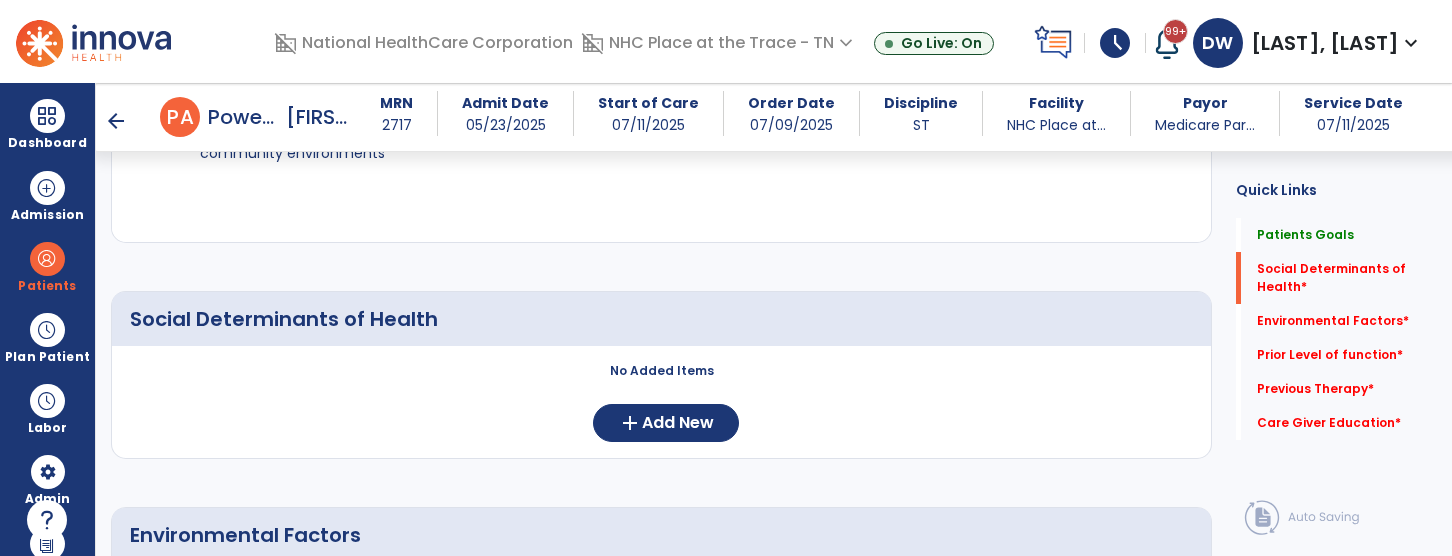 scroll, scrollTop: 388, scrollLeft: 0, axis: vertical 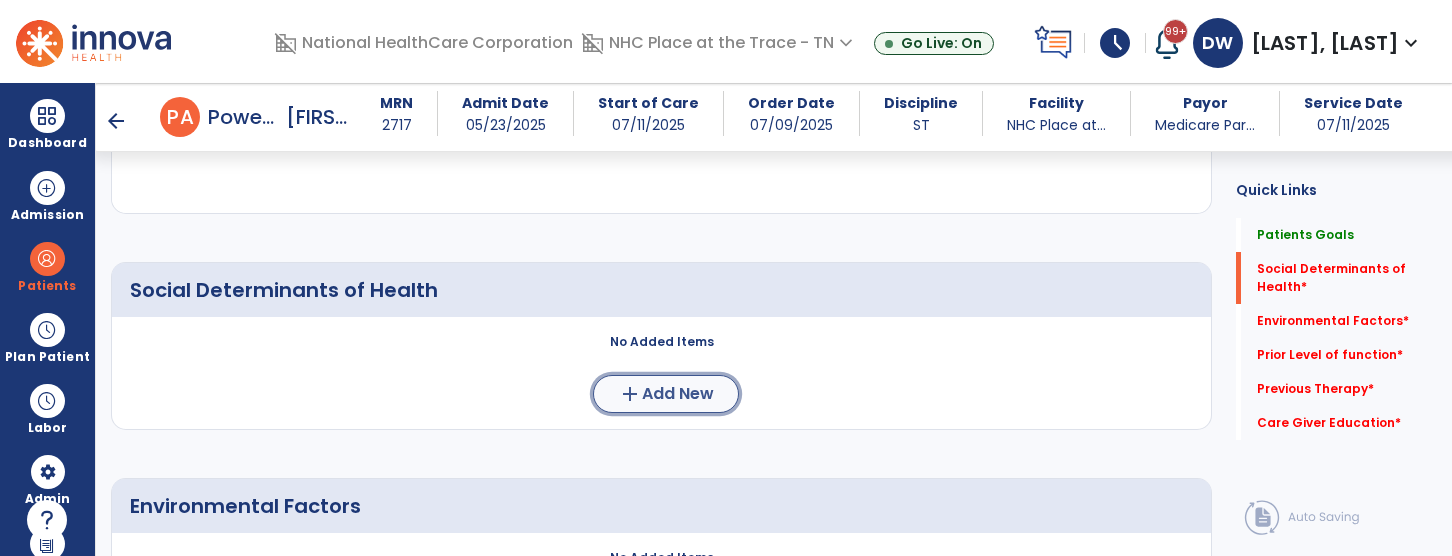 click on "Add New" 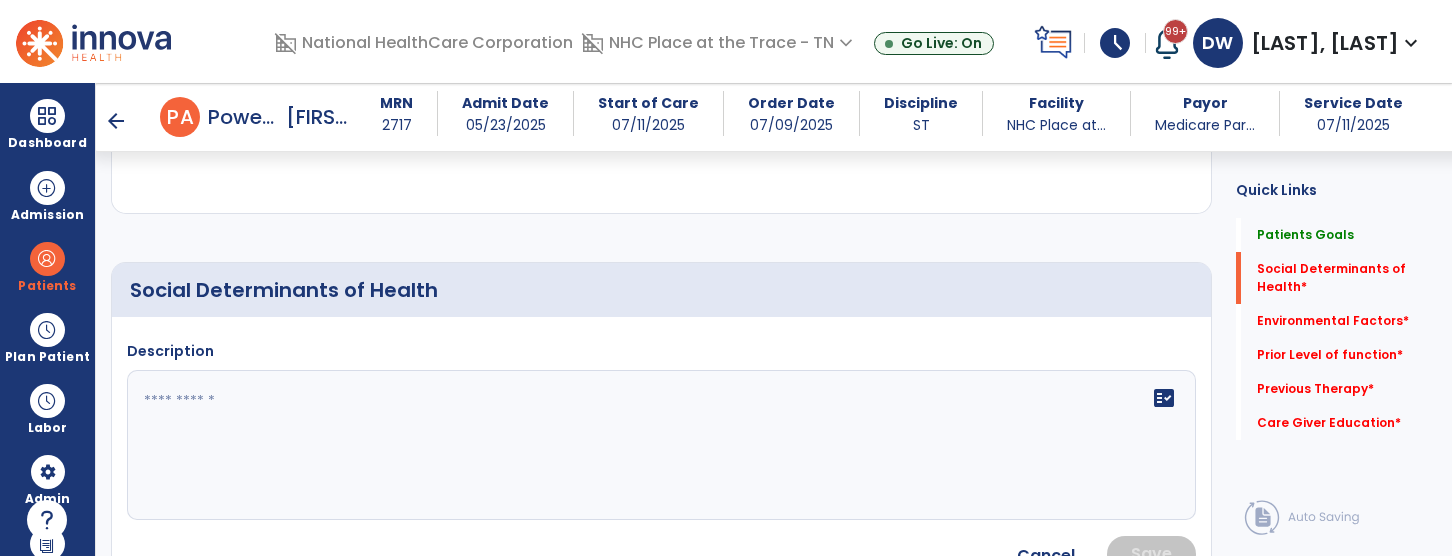 click 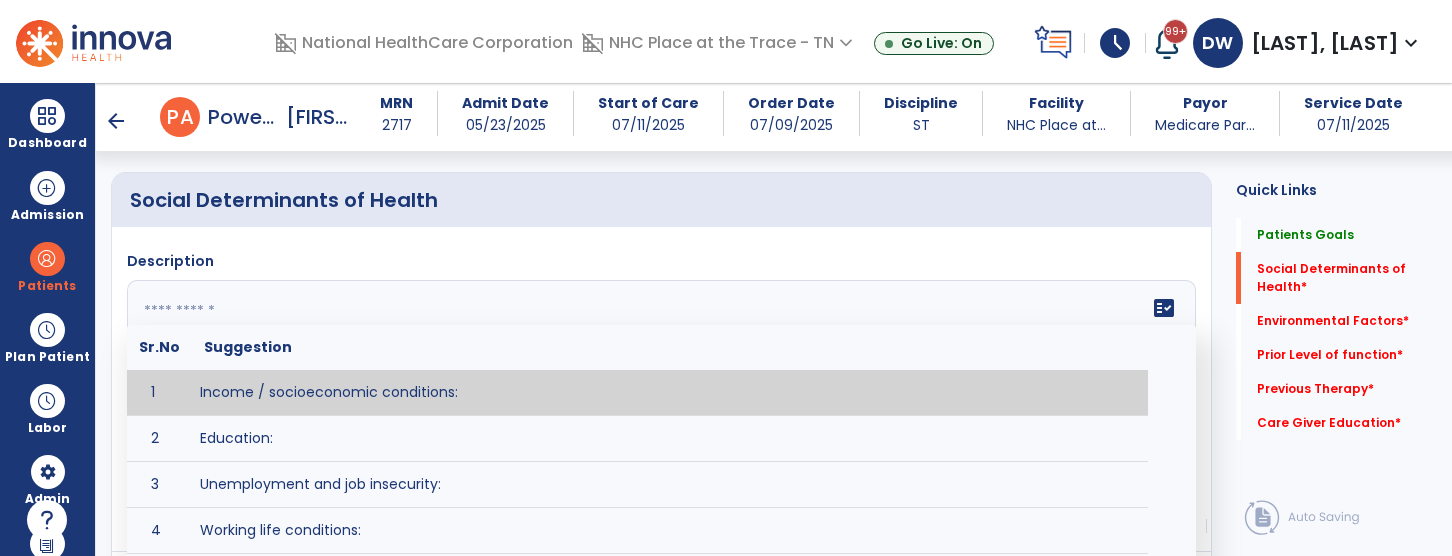 scroll, scrollTop: 502, scrollLeft: 0, axis: vertical 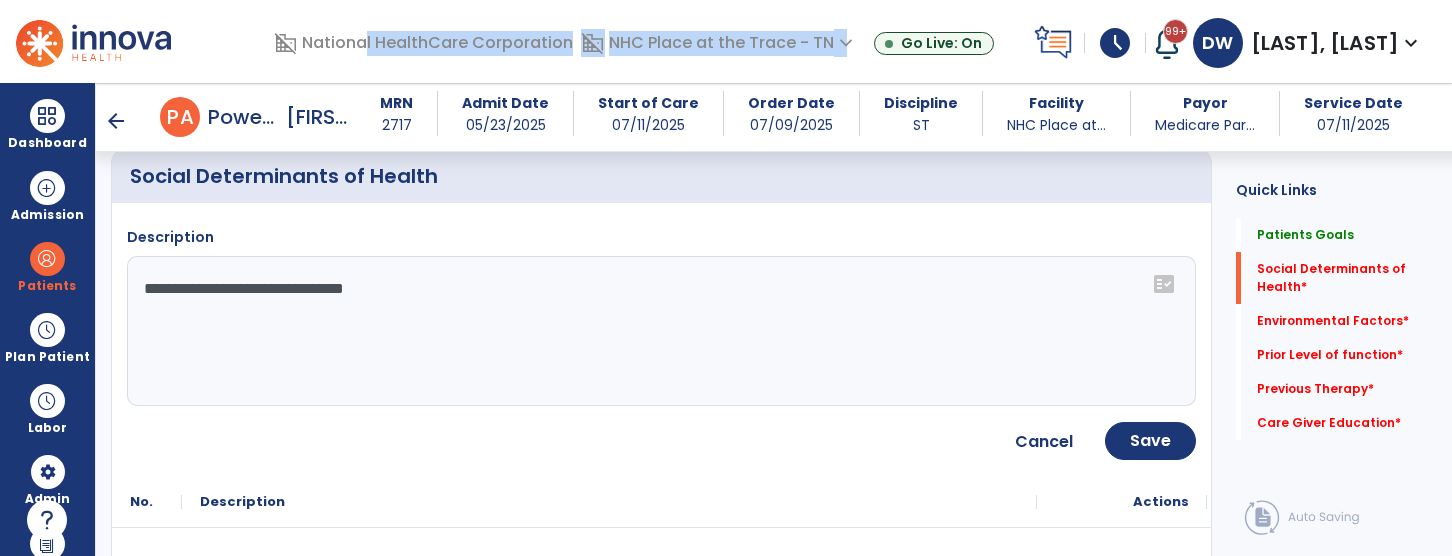 drag, startPoint x: 460, startPoint y: 473, endPoint x: 339, endPoint y: -209, distance: 692.6507 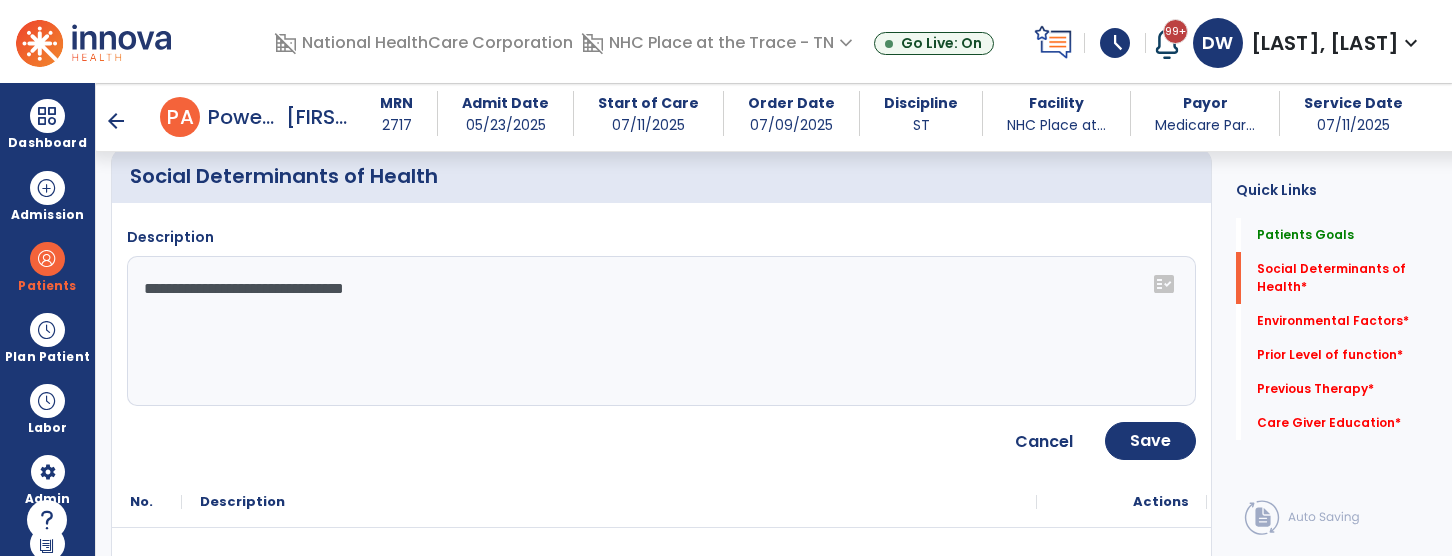 click on "**********" 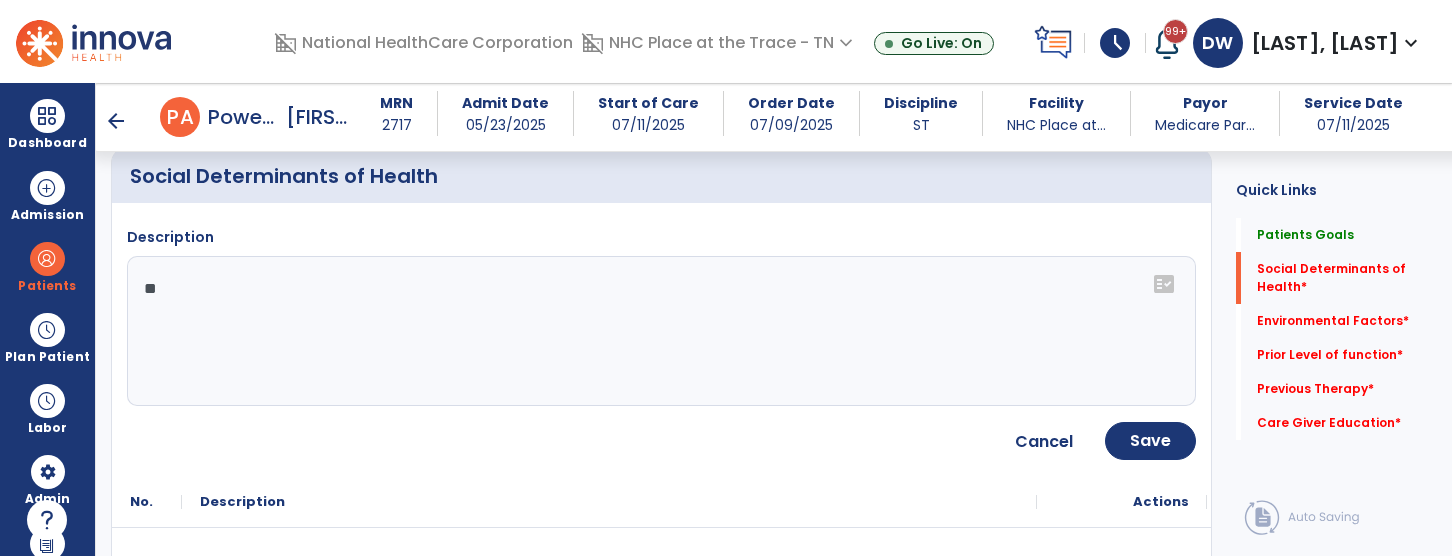 type on "*" 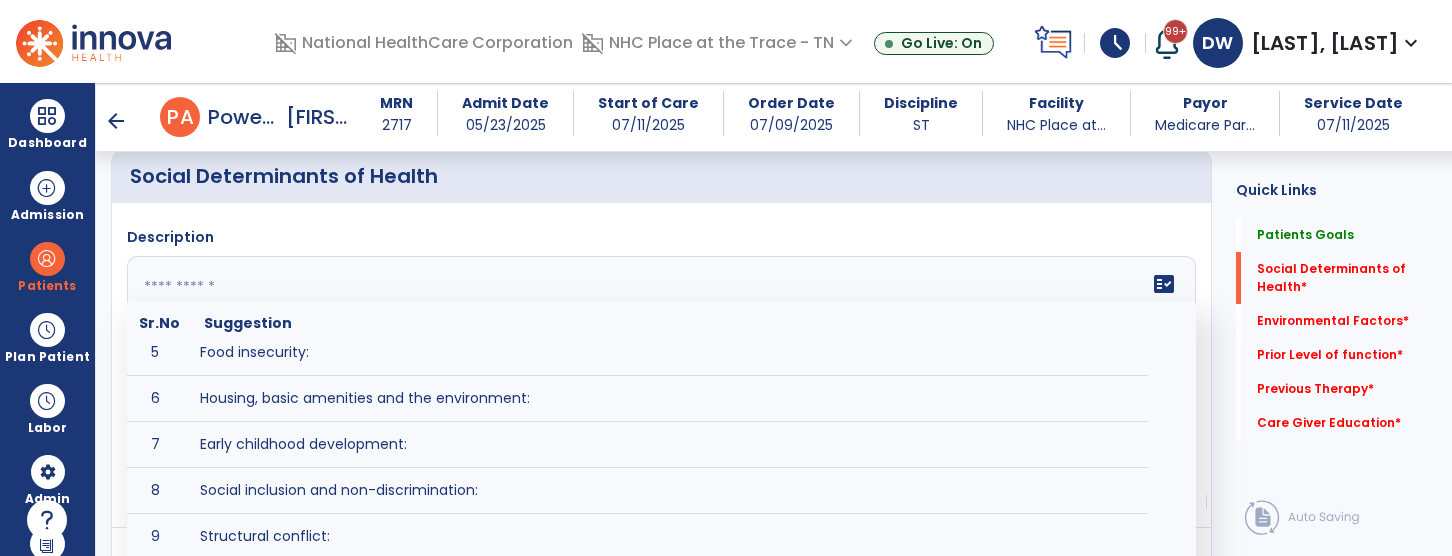 scroll, scrollTop: 208, scrollLeft: 0, axis: vertical 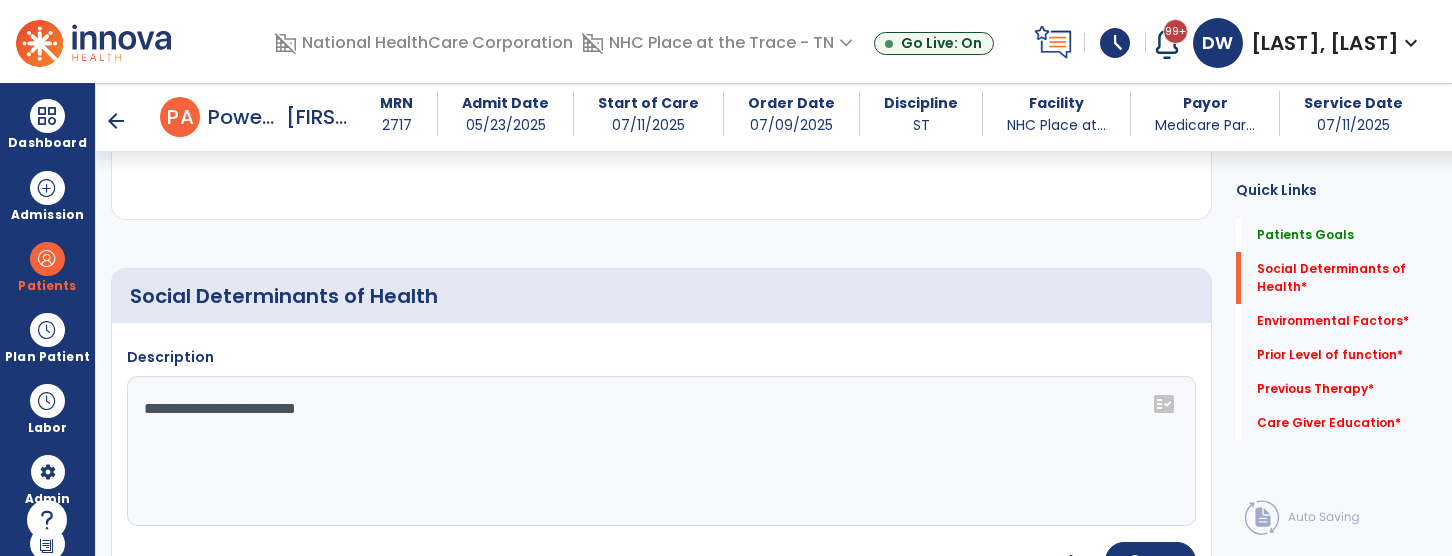drag, startPoint x: 355, startPoint y: 417, endPoint x: 149, endPoint y: 398, distance: 206.87436 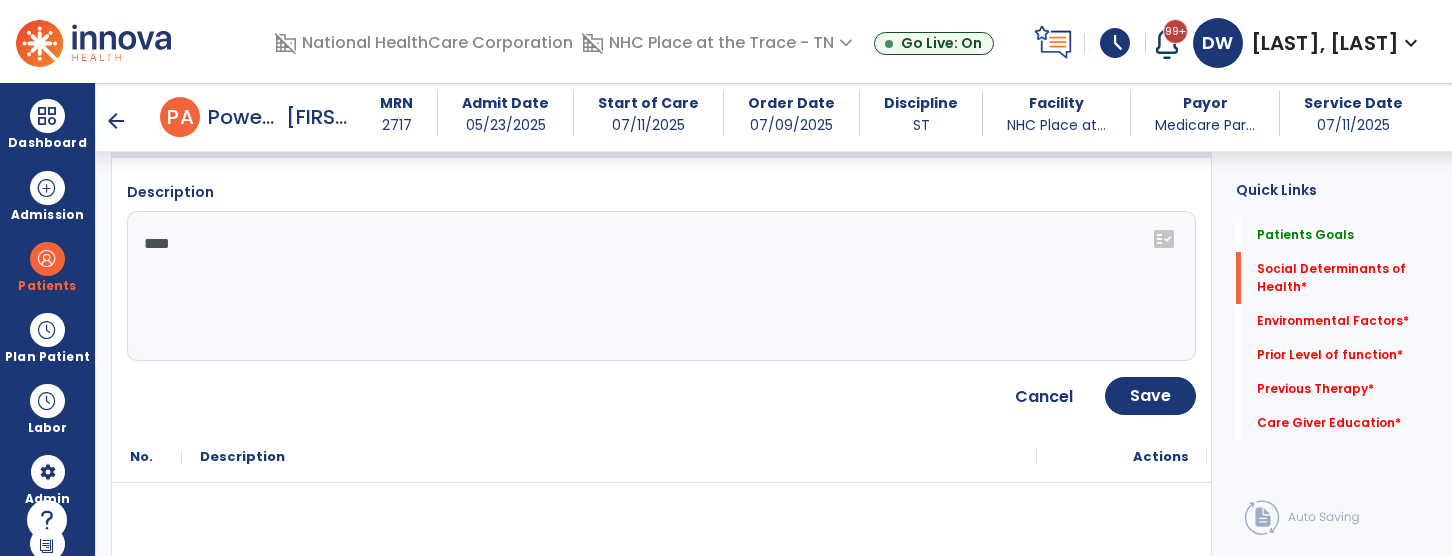 scroll, scrollTop: 548, scrollLeft: 0, axis: vertical 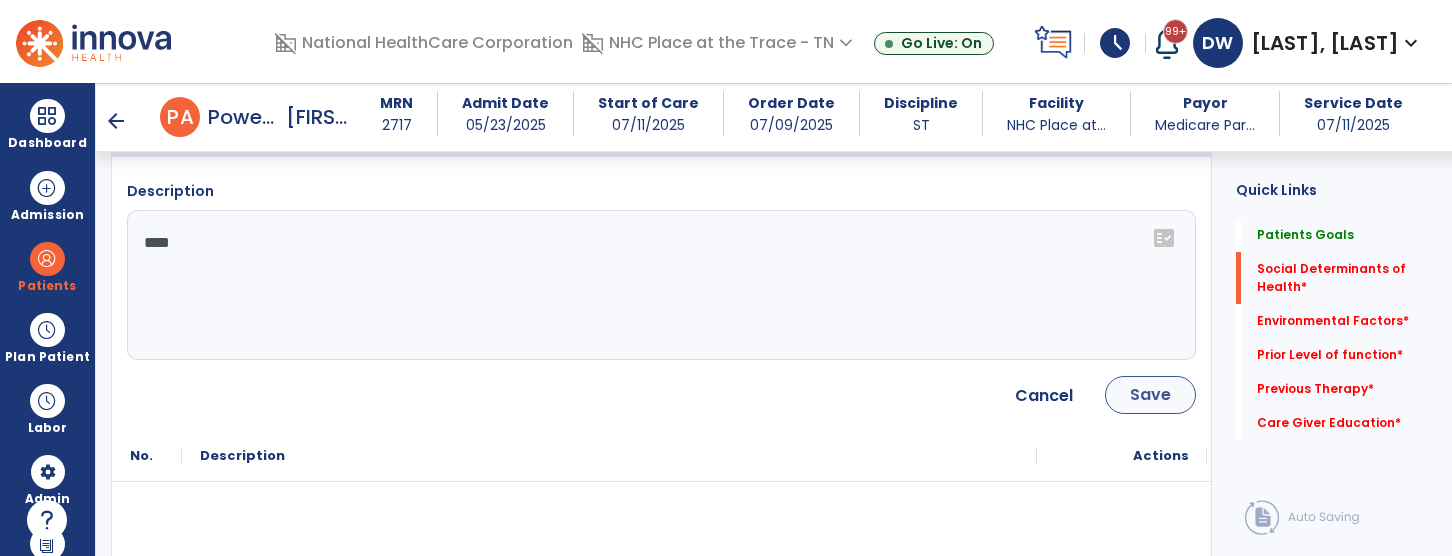 type on "****" 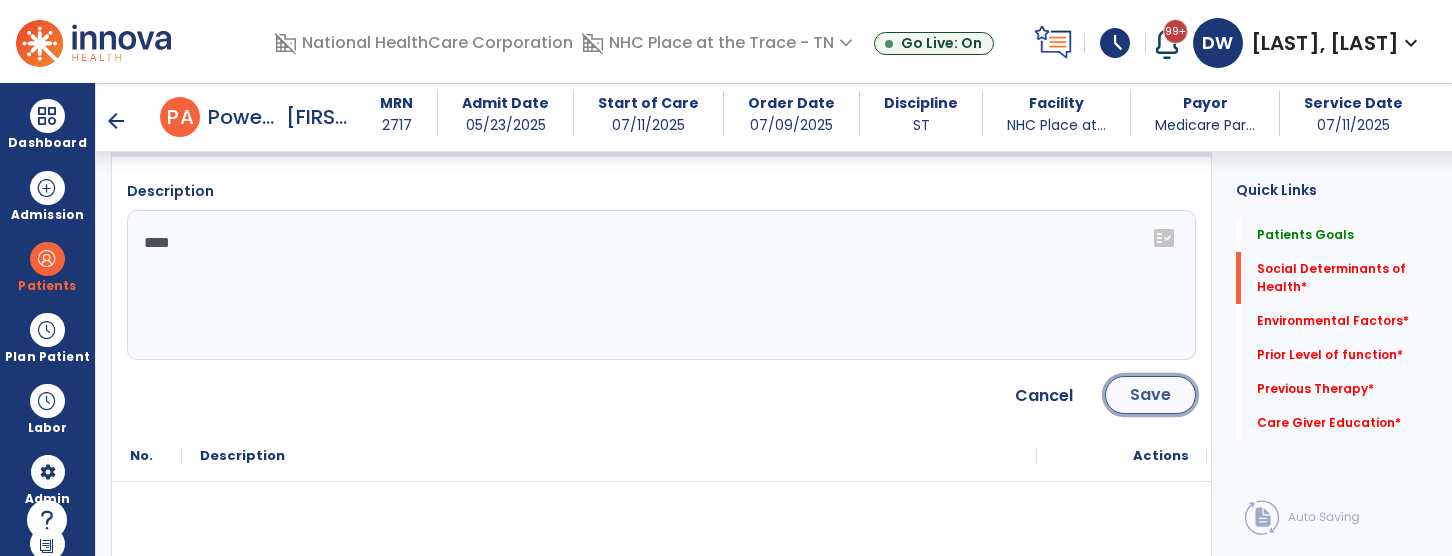 click on "Save" 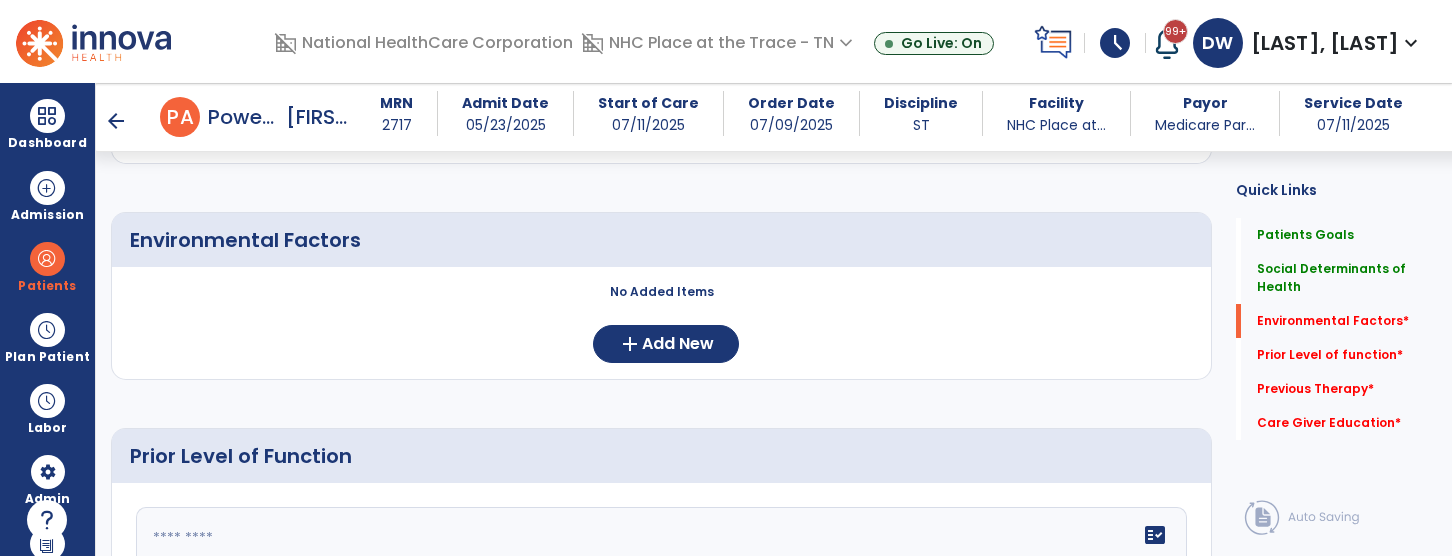 scroll, scrollTop: 763, scrollLeft: 0, axis: vertical 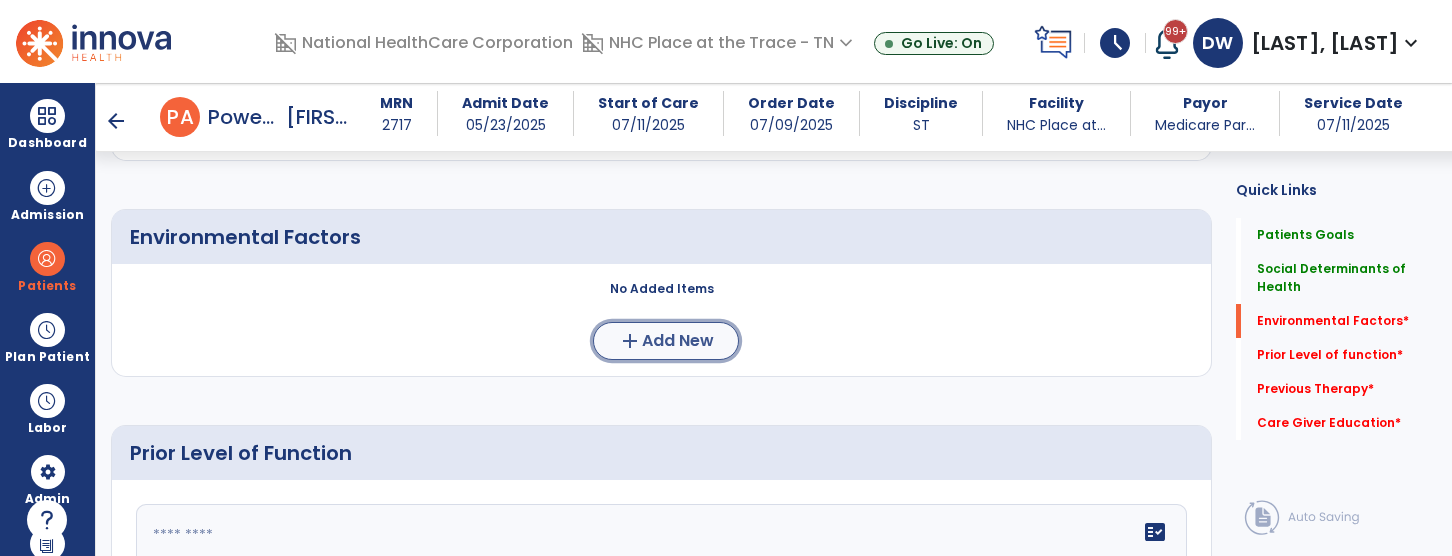 click on "Add New" 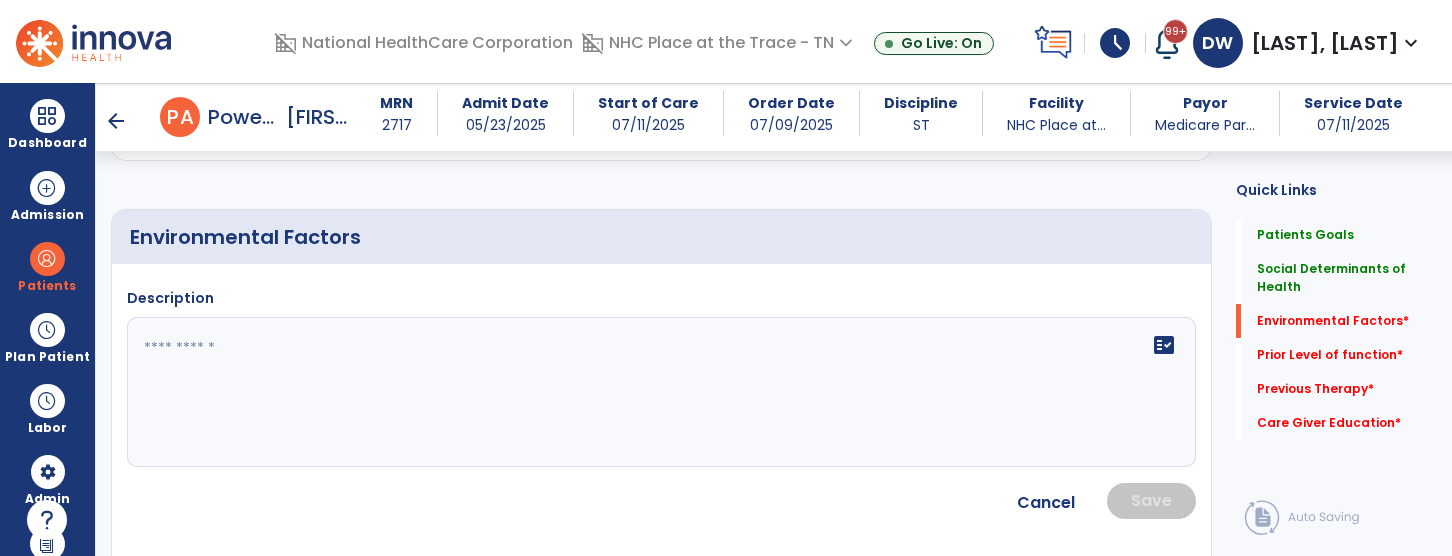 click on "fact_check" 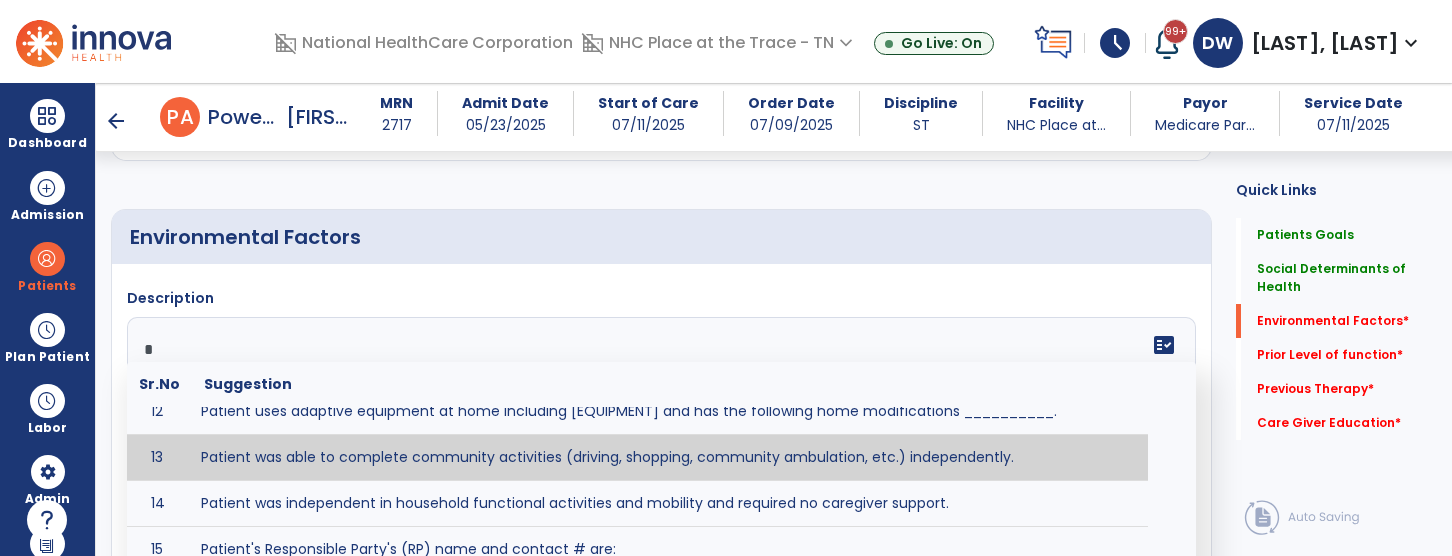 scroll, scrollTop: 528, scrollLeft: 0, axis: vertical 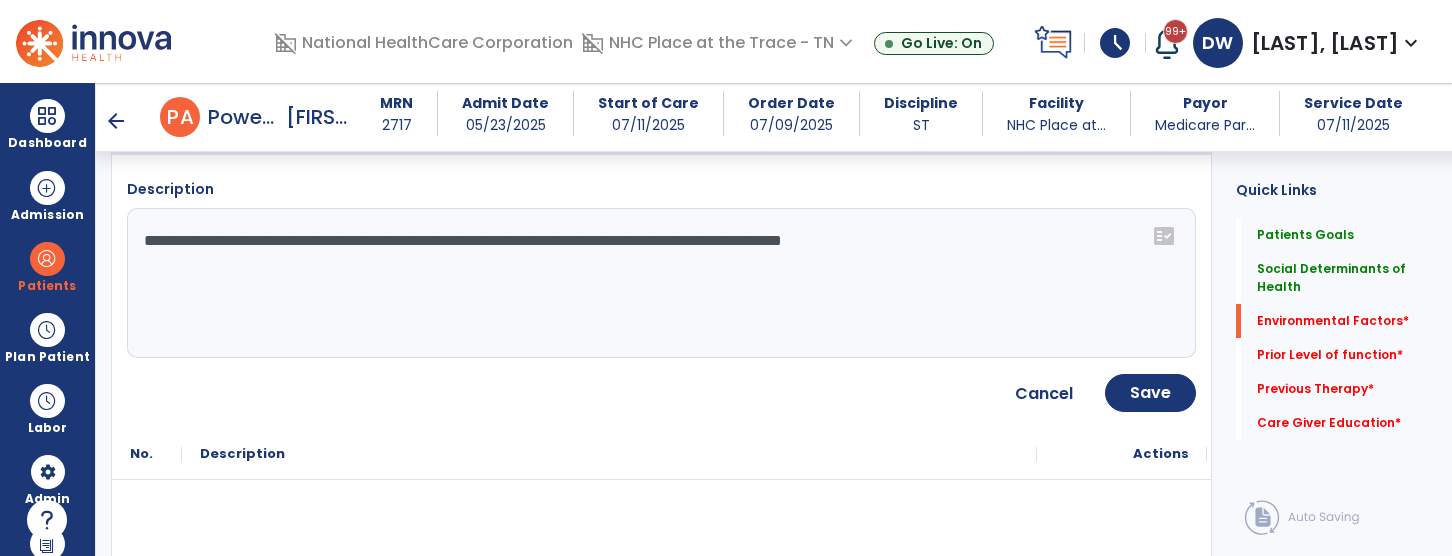 drag, startPoint x: 498, startPoint y: 453, endPoint x: 324, endPoint y: 407, distance: 179.97778 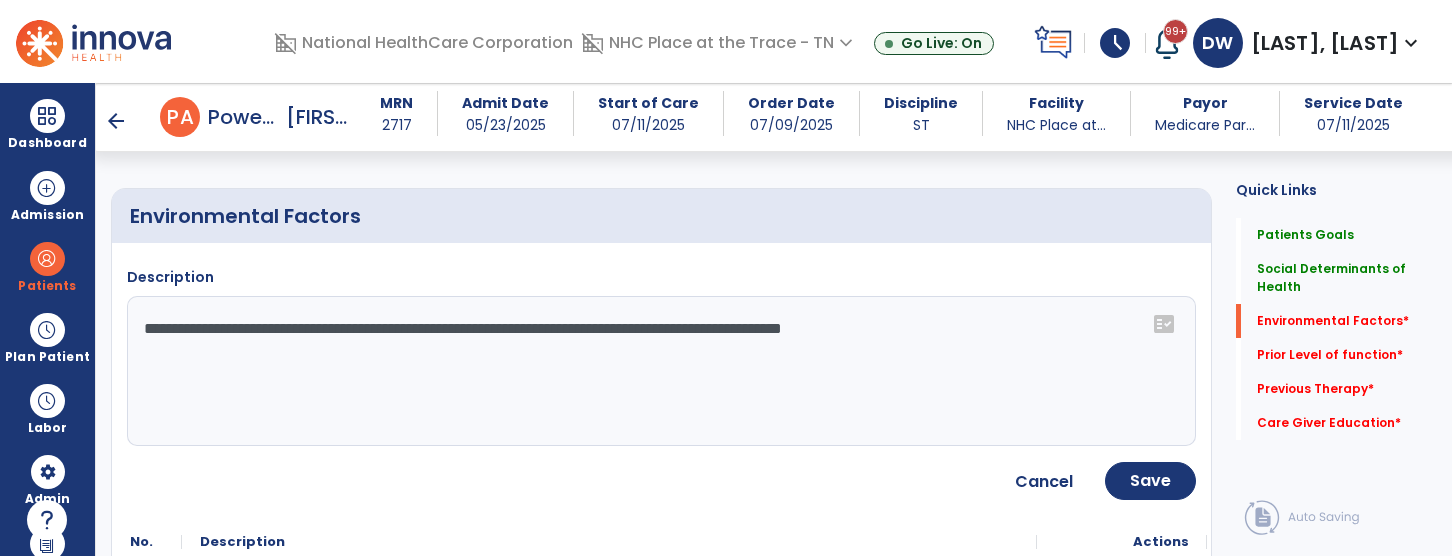 scroll, scrollTop: 767, scrollLeft: 0, axis: vertical 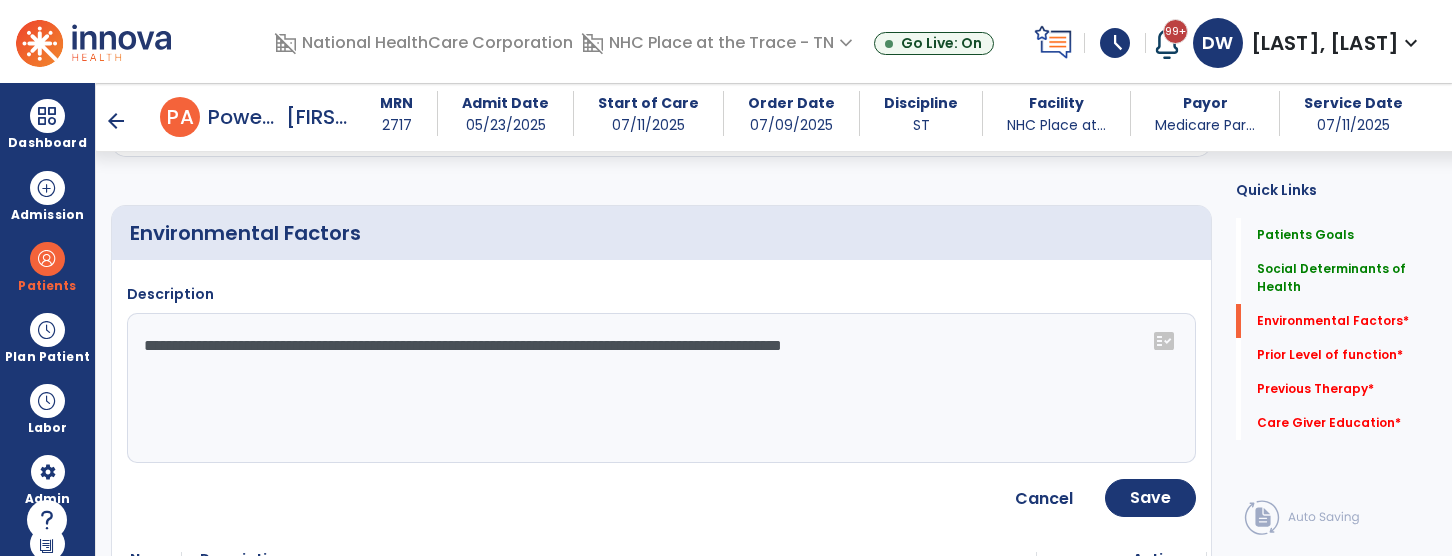 drag, startPoint x: 1025, startPoint y: 353, endPoint x: 622, endPoint y: 350, distance: 403.01117 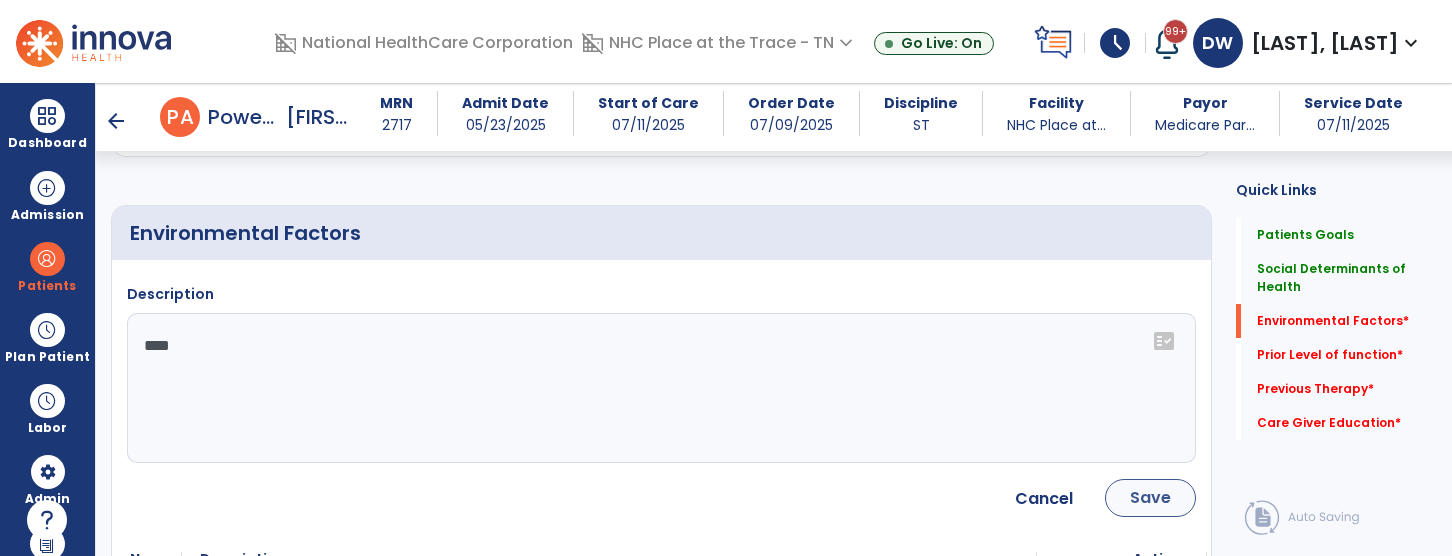 type on "****" 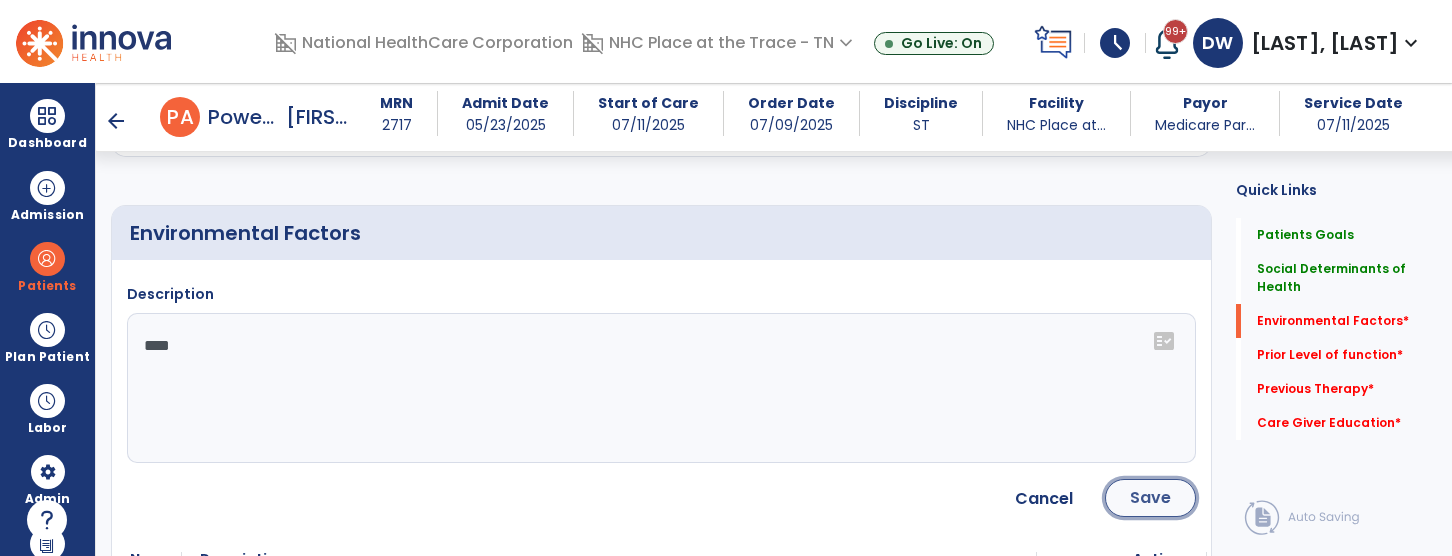 click on "Save" 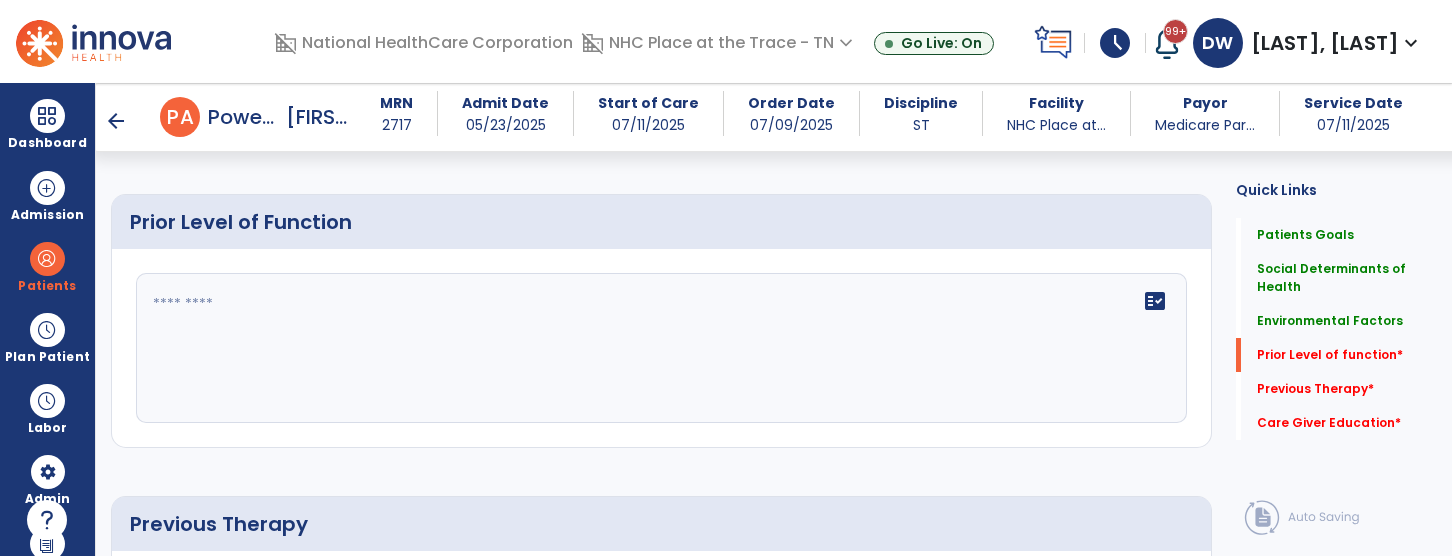 scroll, scrollTop: 1131, scrollLeft: 0, axis: vertical 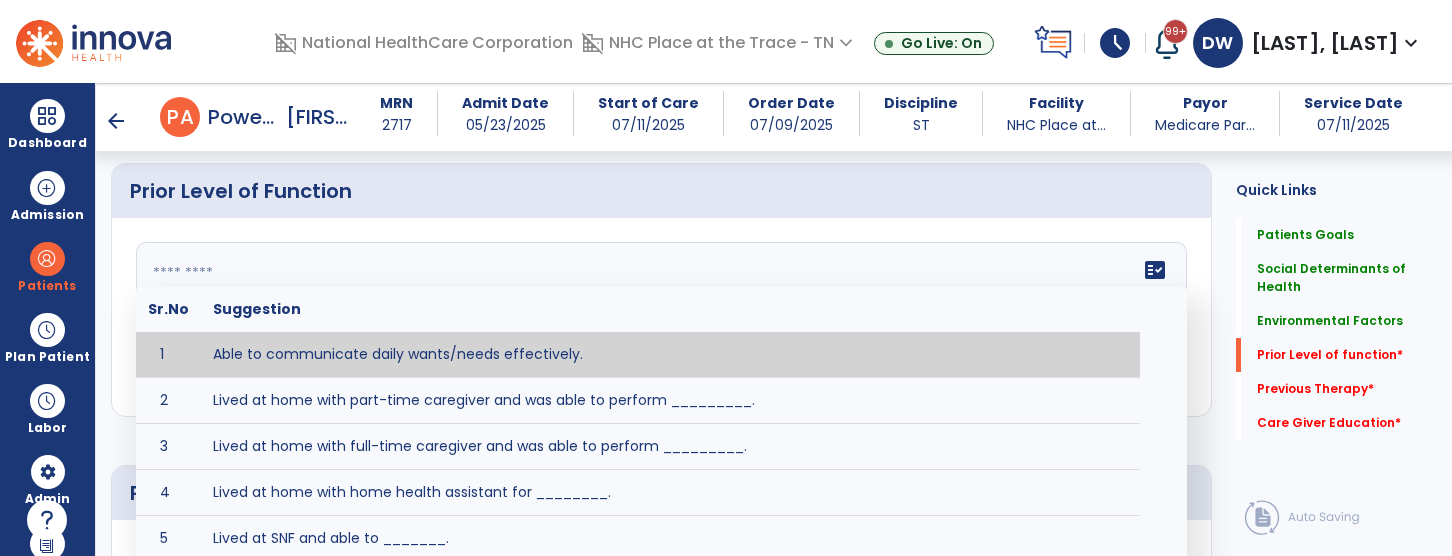 click on "fact_check  Sr.No Suggestion 1 Able to communicate daily wants/needs effectively. 2 Lived at home with part-time caregiver and was able to perform _________. 3 Lived at home with full-time caregiver and was able to perform _________. 4 Lived at home with home health assistant for ________. 5 Lived at SNF and able to _______. 6 Lived at SNF and required ______ assist for ________. 7 Lived in assisted living facility and able to _______. 8 Lived in SNF and began to develop increase in risk for ______. 9 Lived in SNF and required modified diet of _______ for safety. 10 Lived in SNF with no difficulties expressing wants/medical needs to familiar listeners. 11 Lived in SNF with no difficulties expressing wants/medical needs to unfamiliar listeners. 12 Lived in SNF without any diet restrictions/diet modifications. 13 Mental awareness and functional communication WFLs. 14 Mild dementia not affecting daily routine or safety. 15 No history of receptive or expressive deficits. 16 No history of swallowing problems. 17" 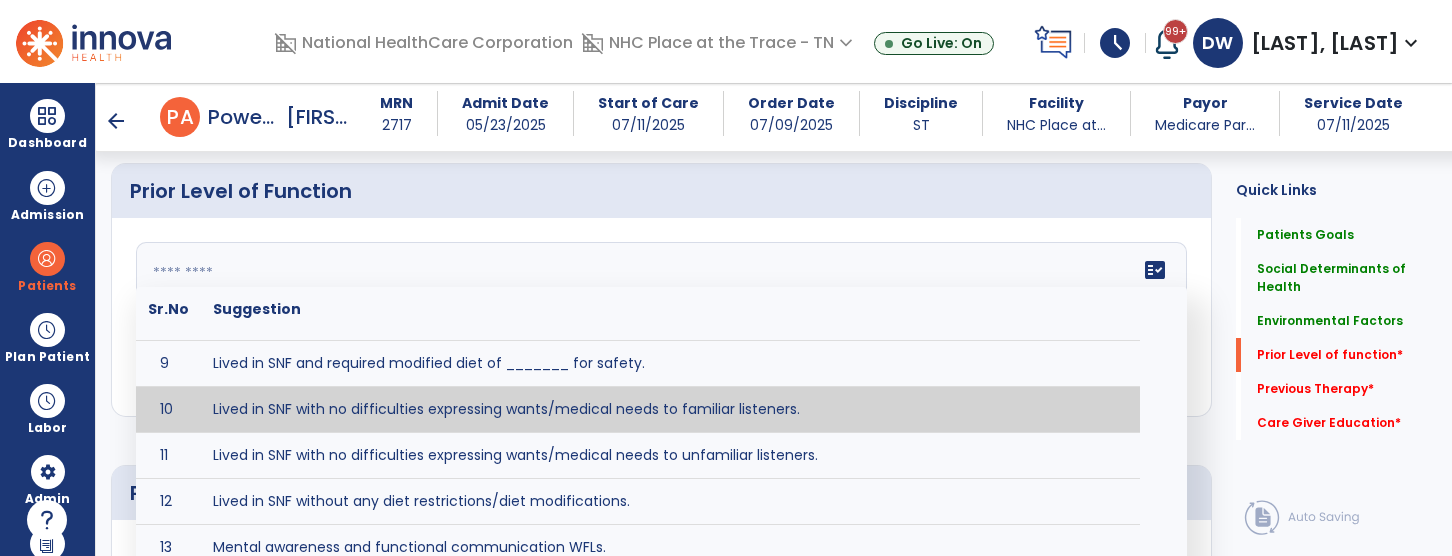 scroll, scrollTop: 358, scrollLeft: 0, axis: vertical 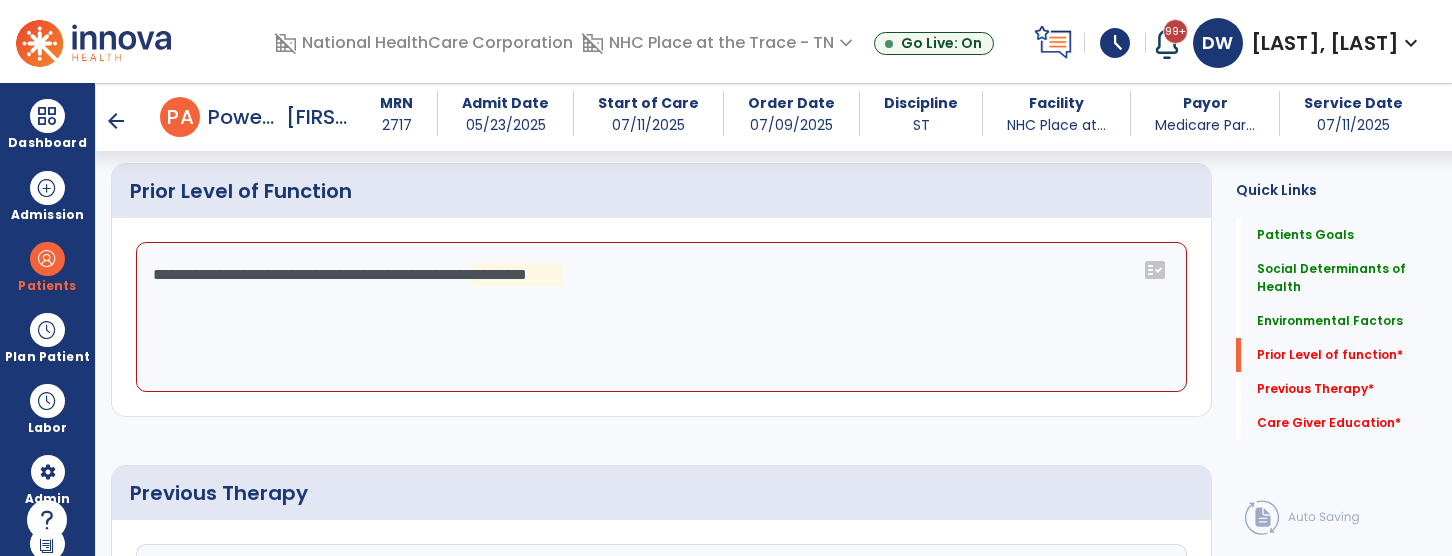 click on "**********" 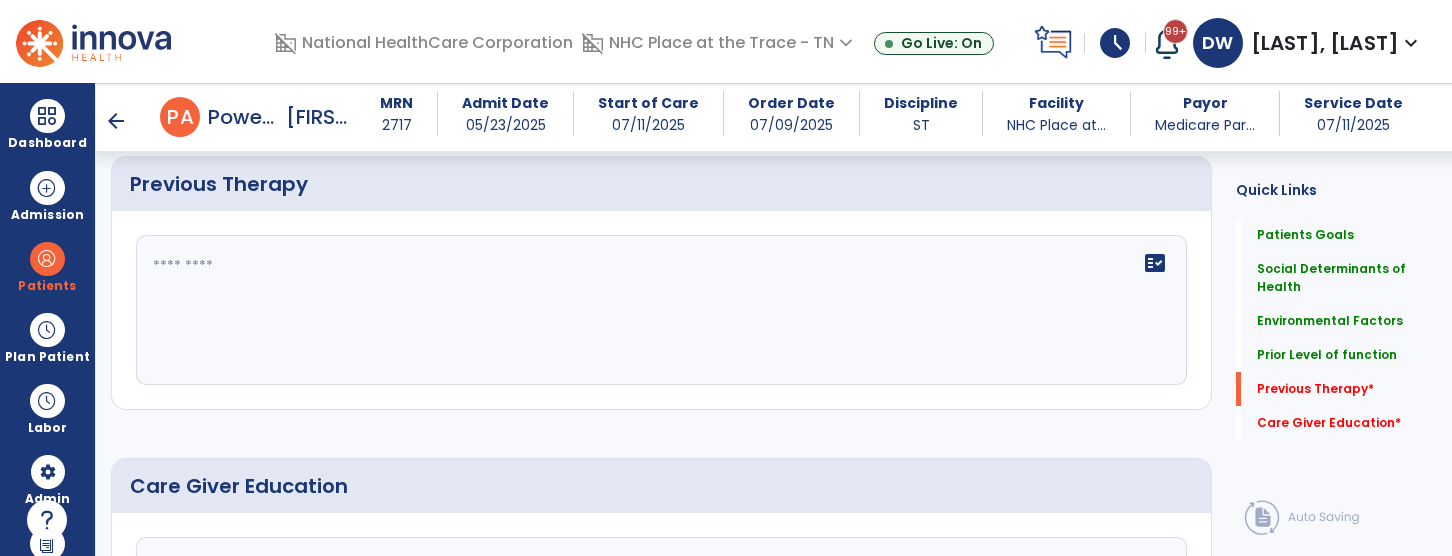 scroll, scrollTop: 1448, scrollLeft: 0, axis: vertical 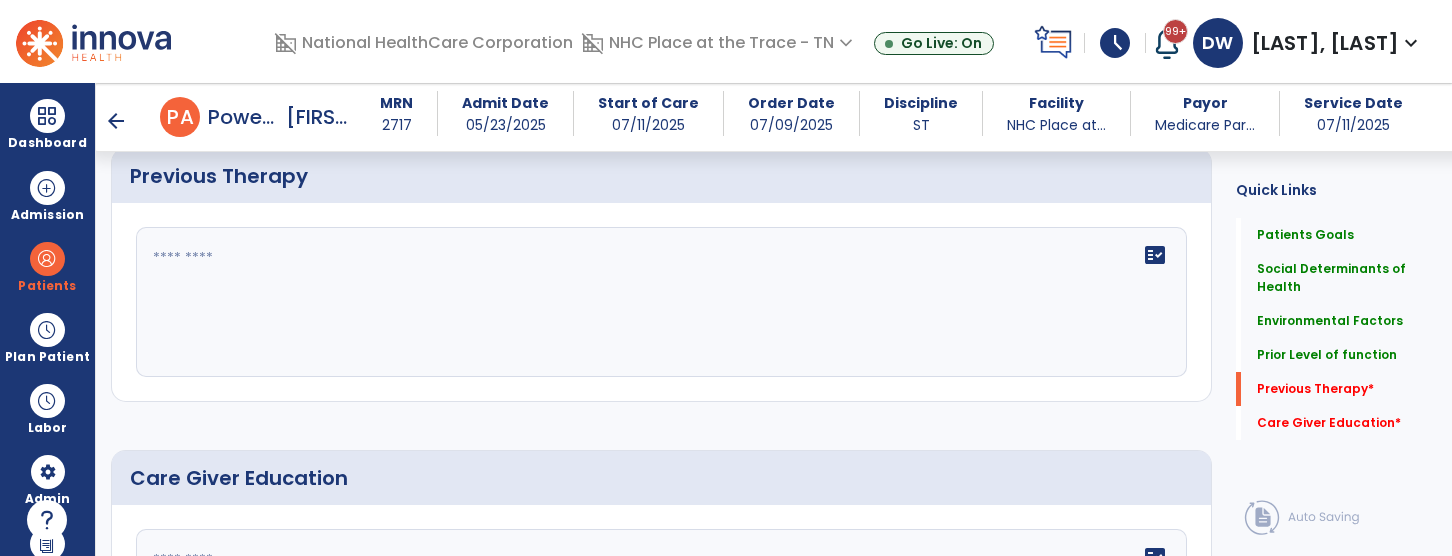 type on "**********" 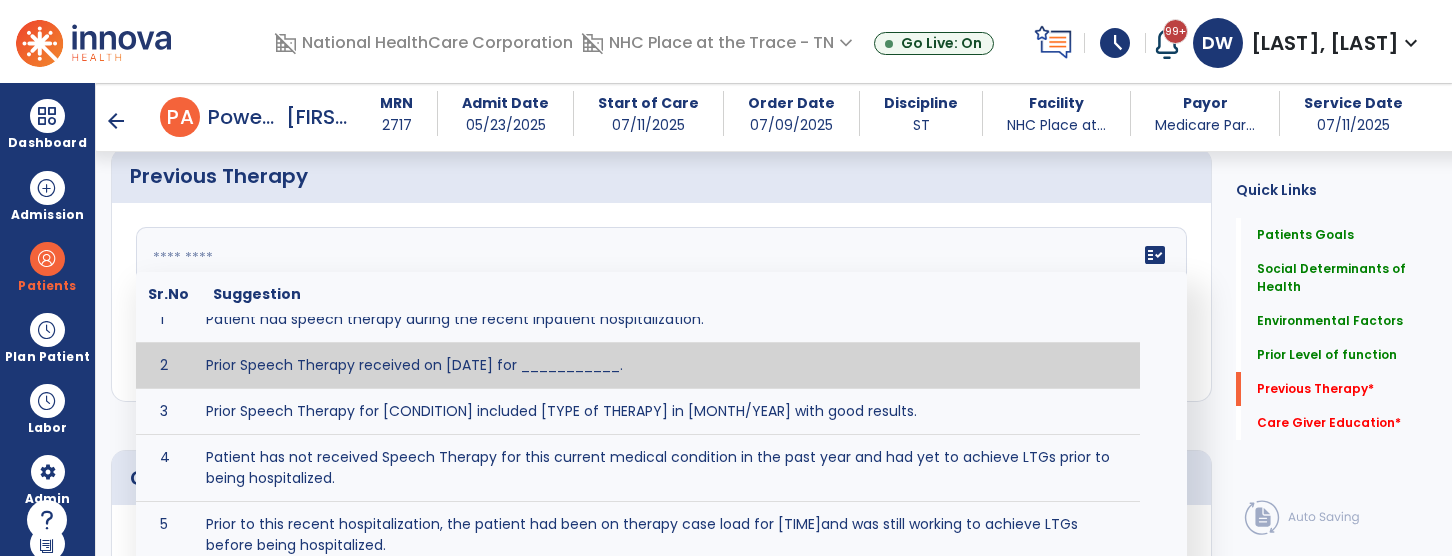 scroll, scrollTop: 0, scrollLeft: 0, axis: both 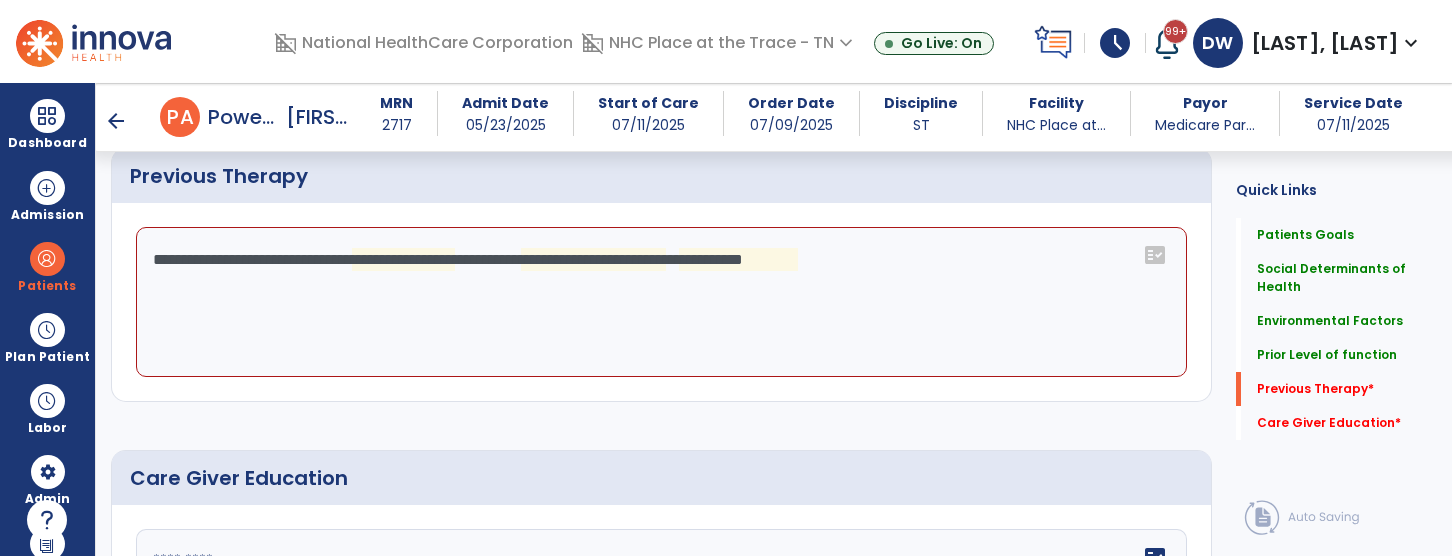 click on "**********" 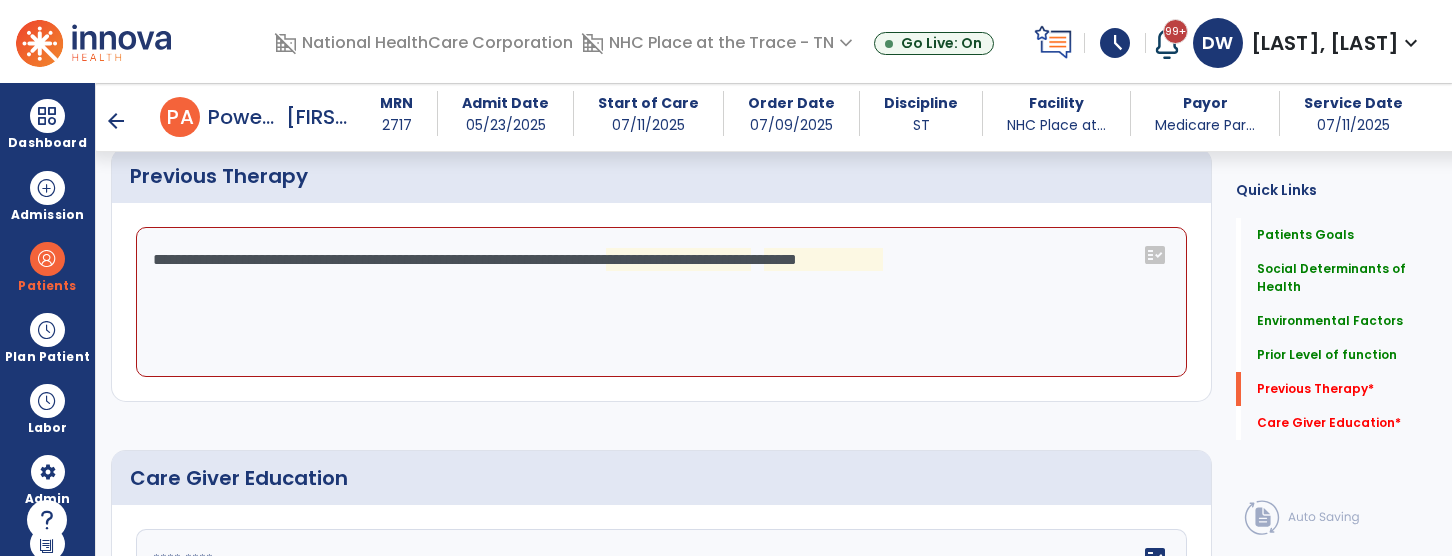 drag, startPoint x: 748, startPoint y: 251, endPoint x: 736, endPoint y: 251, distance: 12 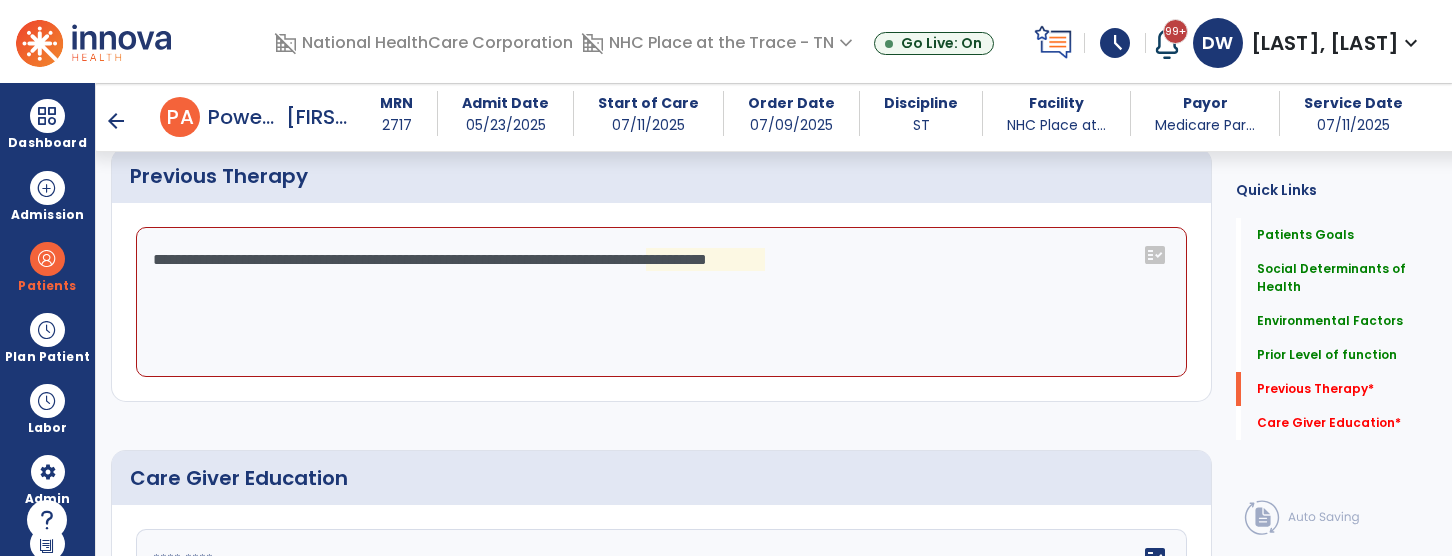 click on "**********" 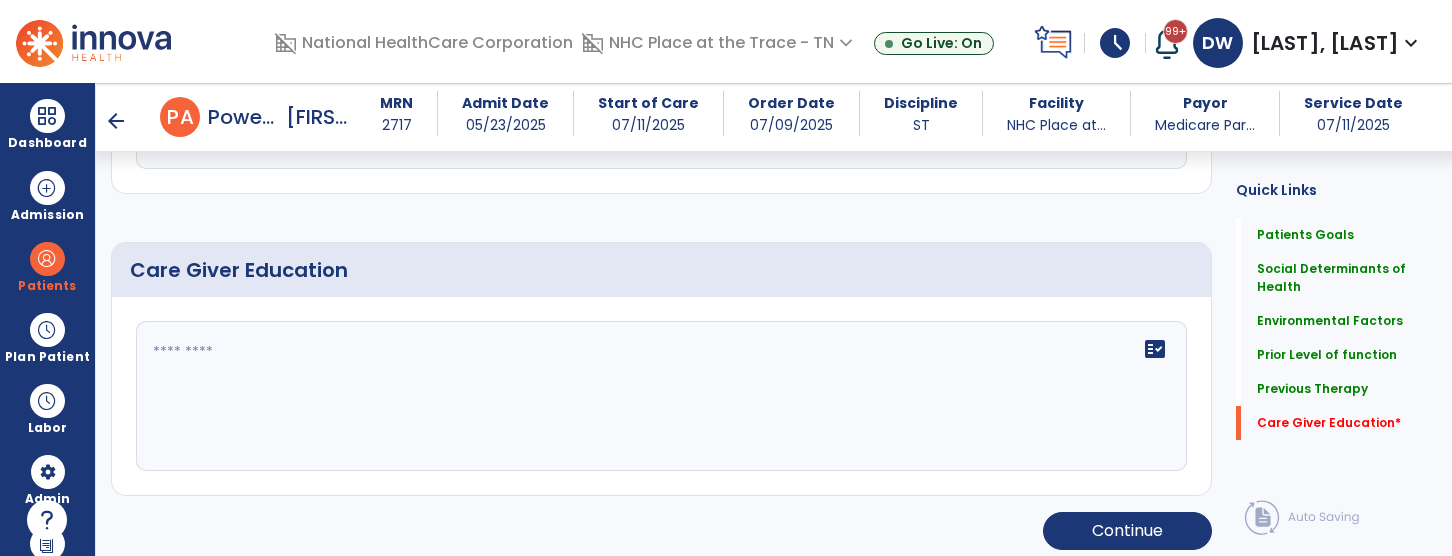 scroll, scrollTop: 1662, scrollLeft: 0, axis: vertical 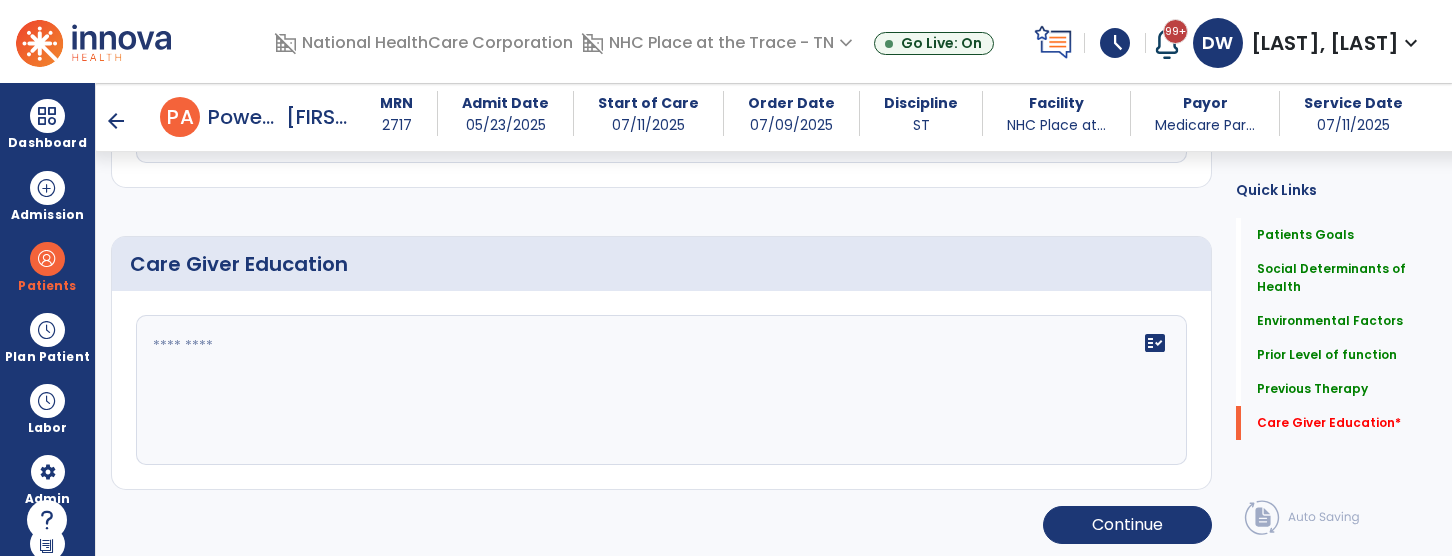 type on "**********" 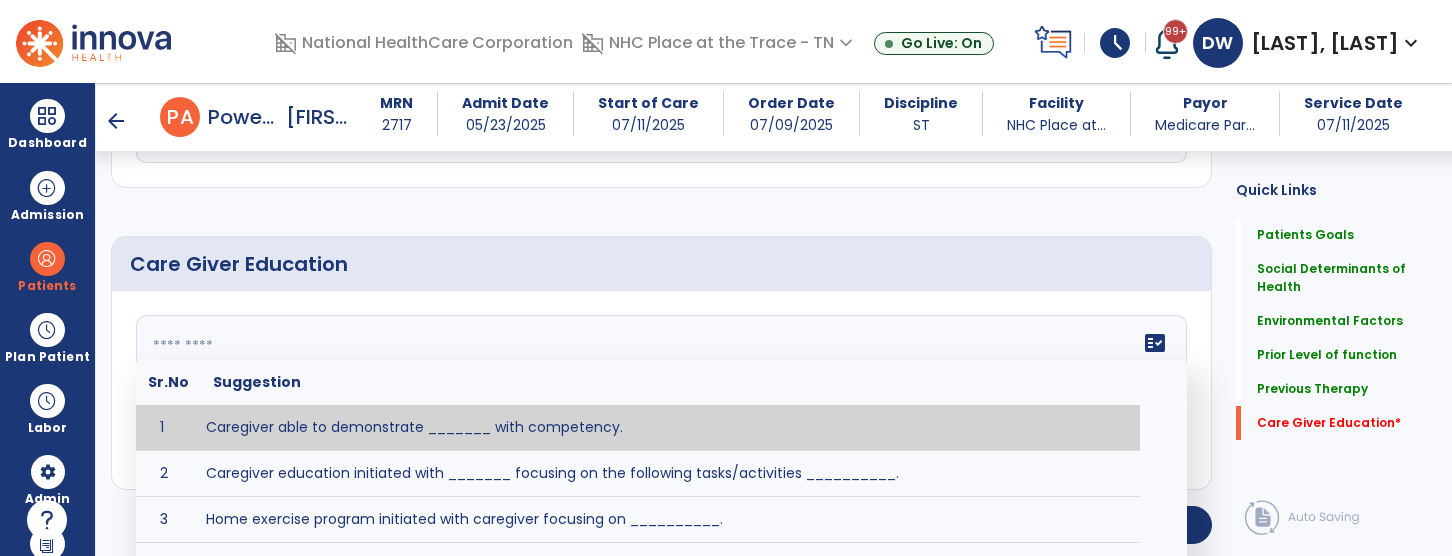 click 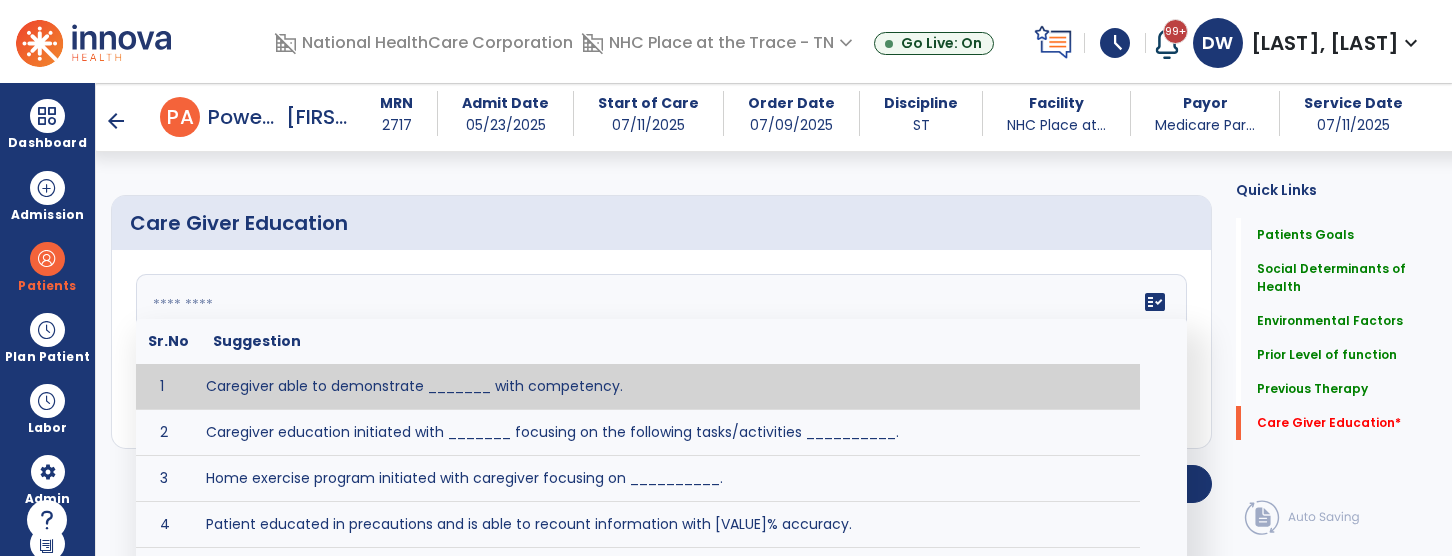 scroll, scrollTop: 1707, scrollLeft: 0, axis: vertical 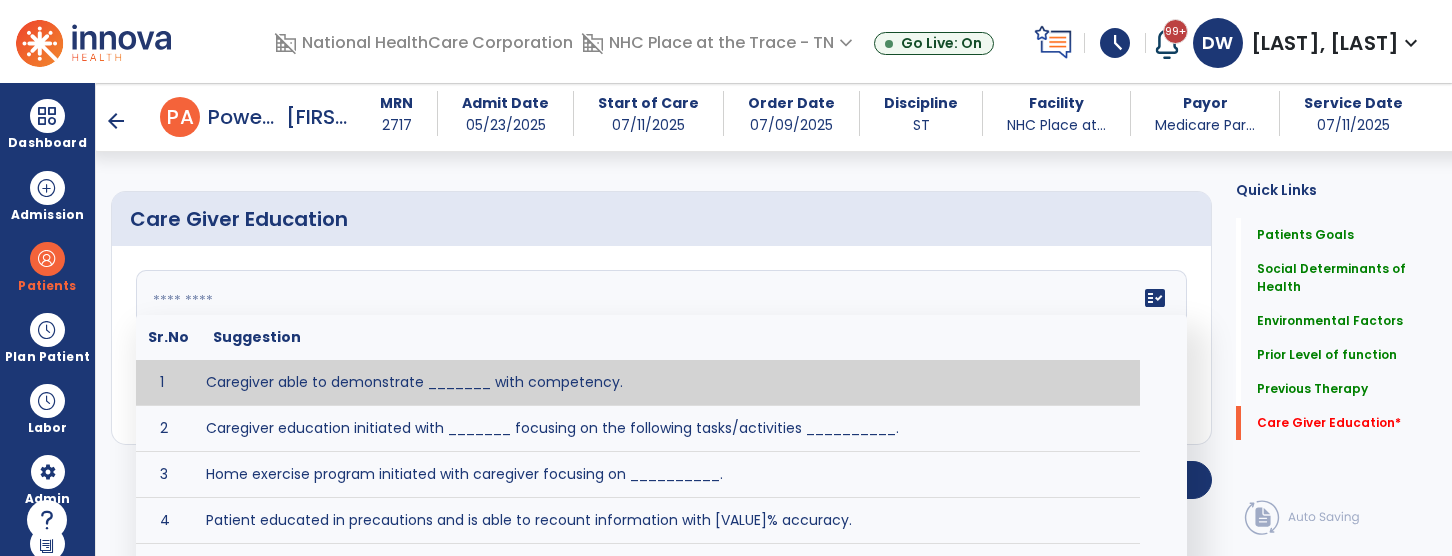 click 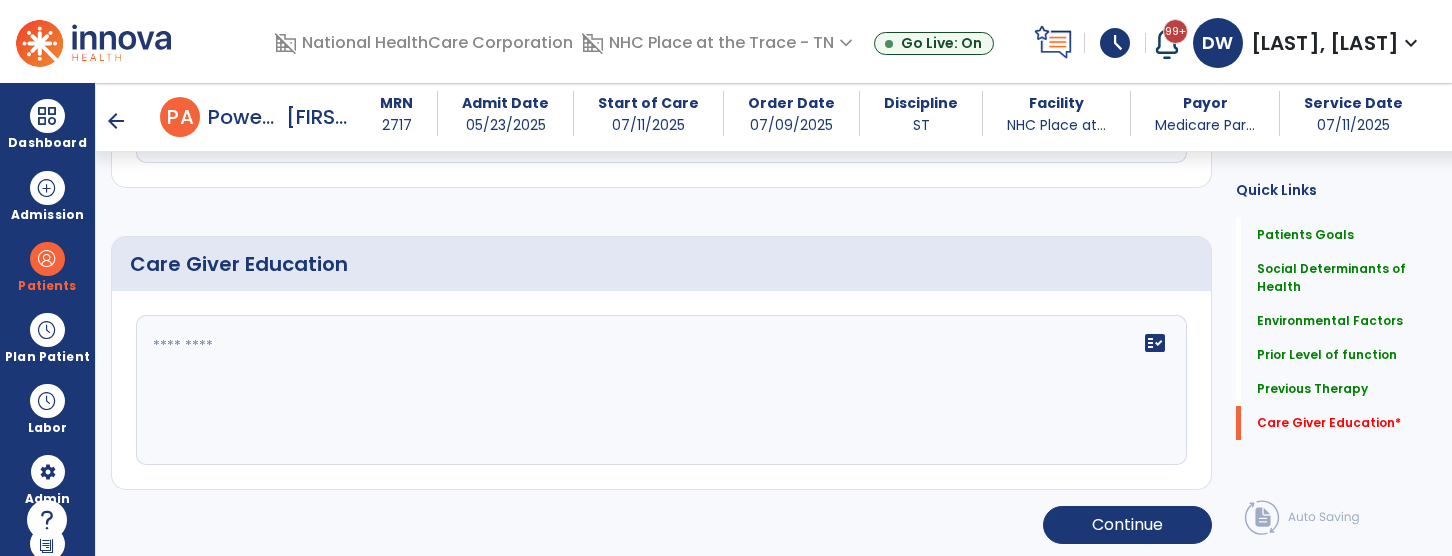 click on "fact_check" 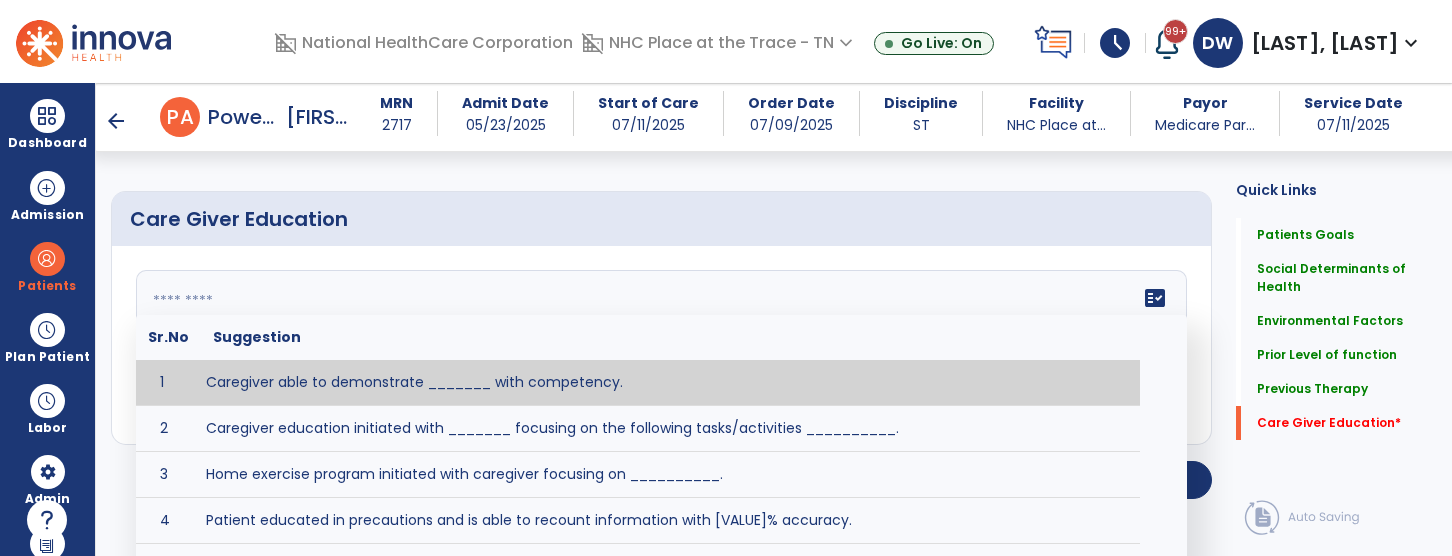 click 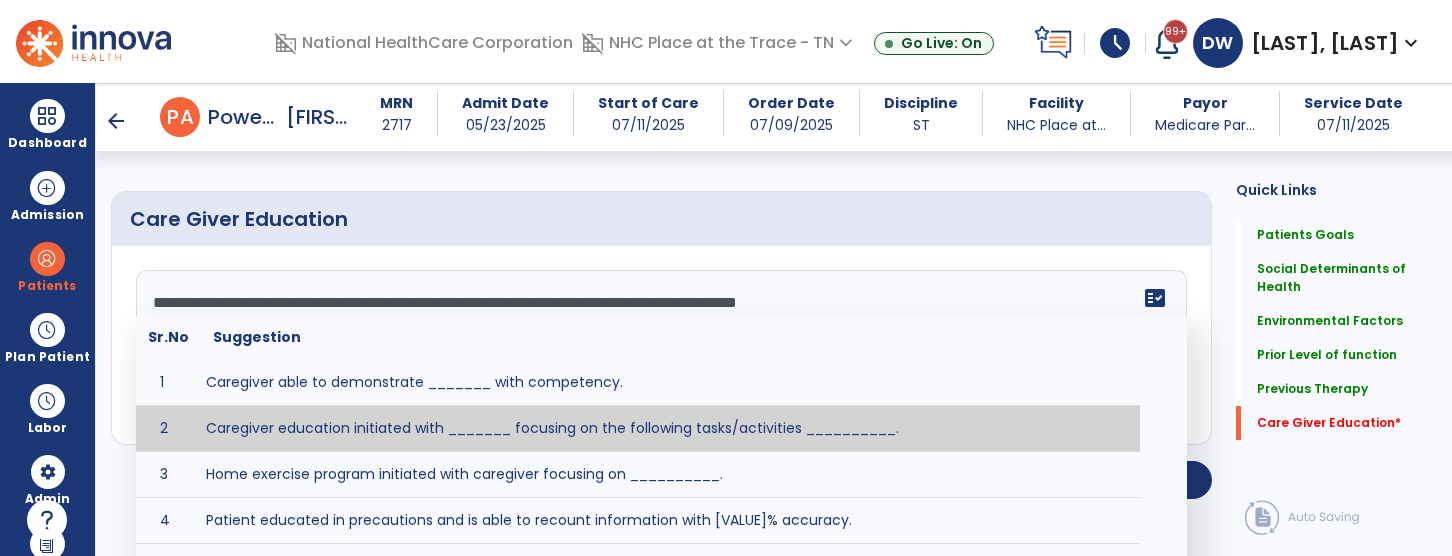 scroll, scrollTop: 1662, scrollLeft: 0, axis: vertical 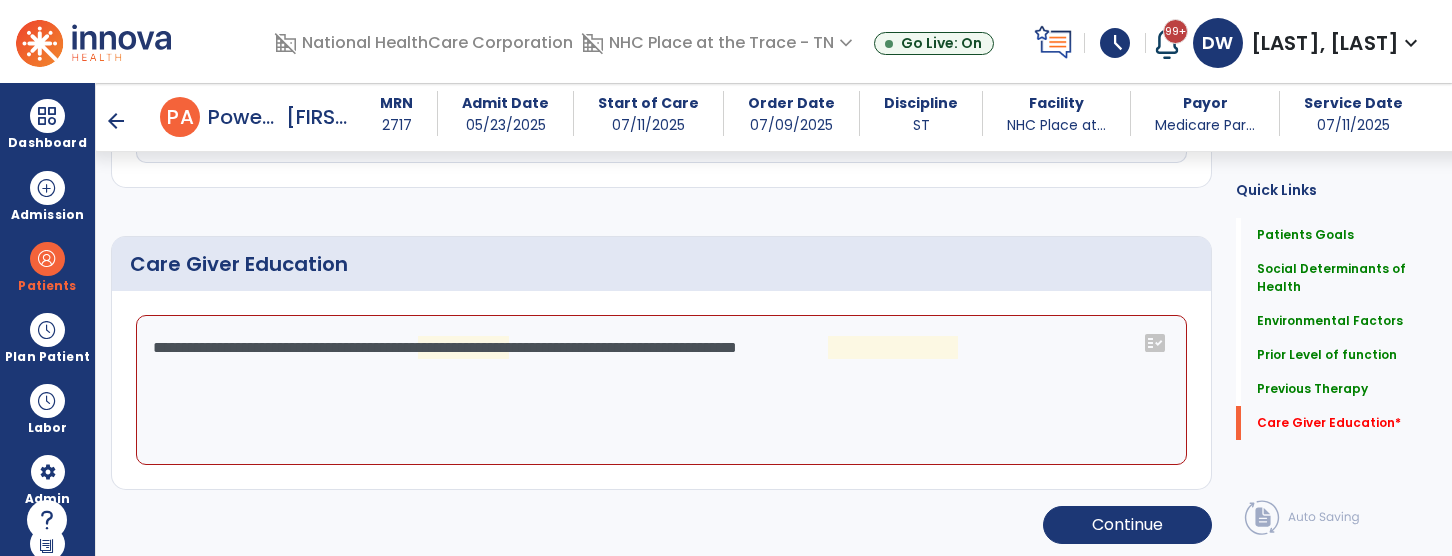 click on "**********" 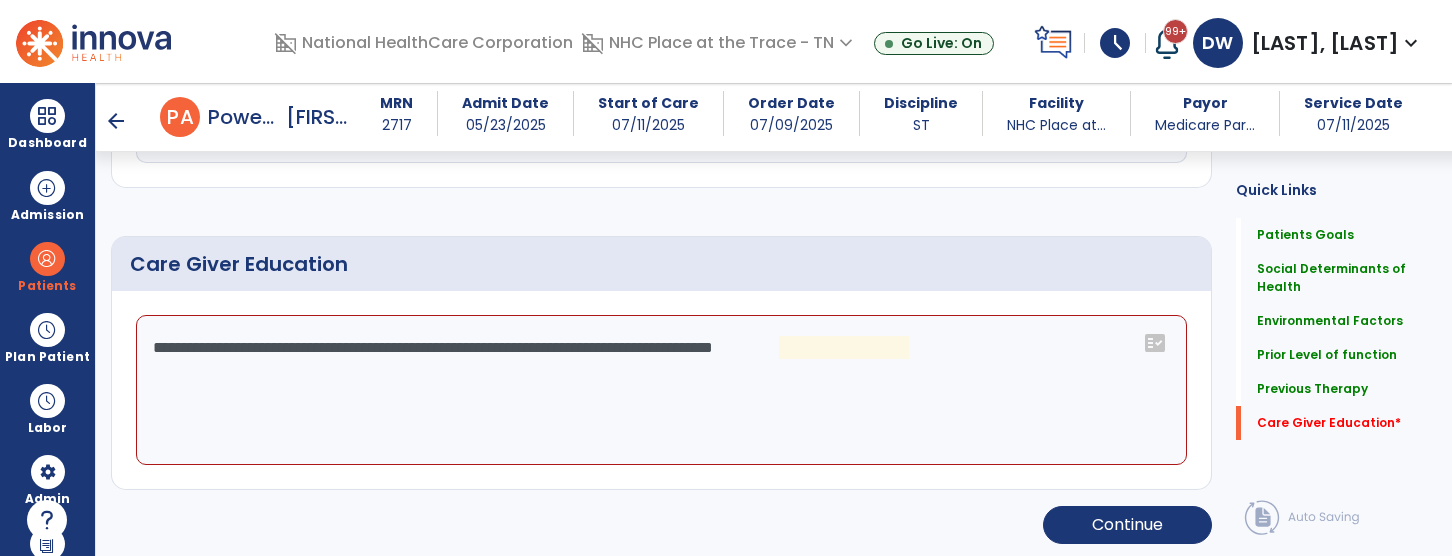 click on "**********" 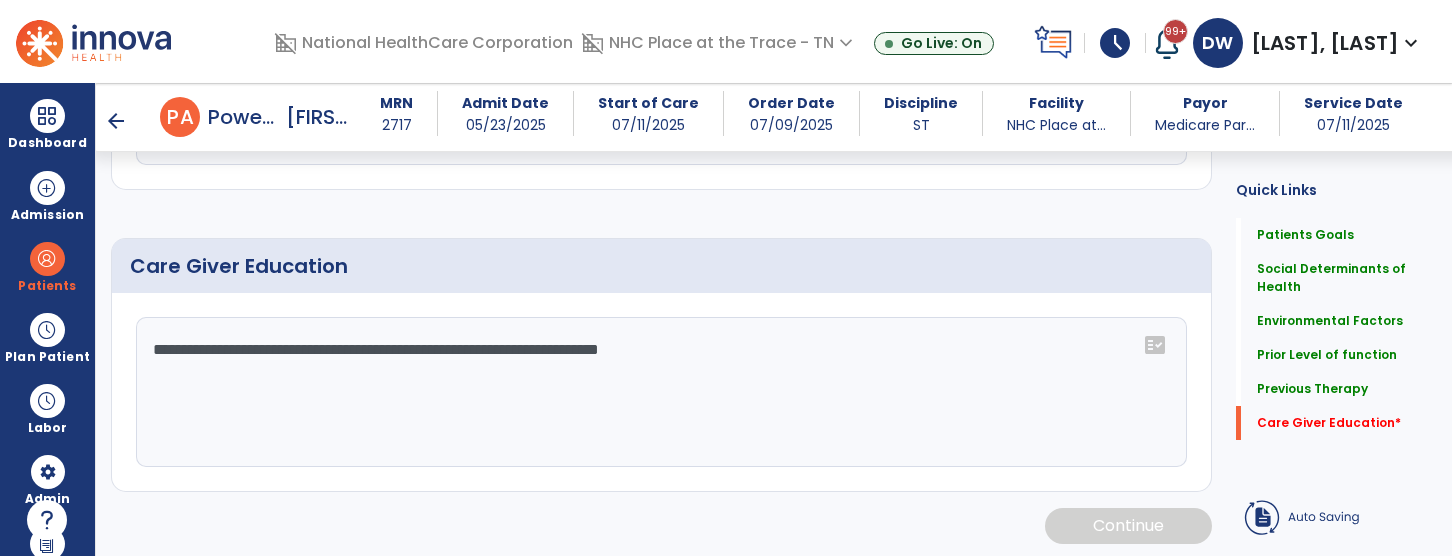 click on "**********" 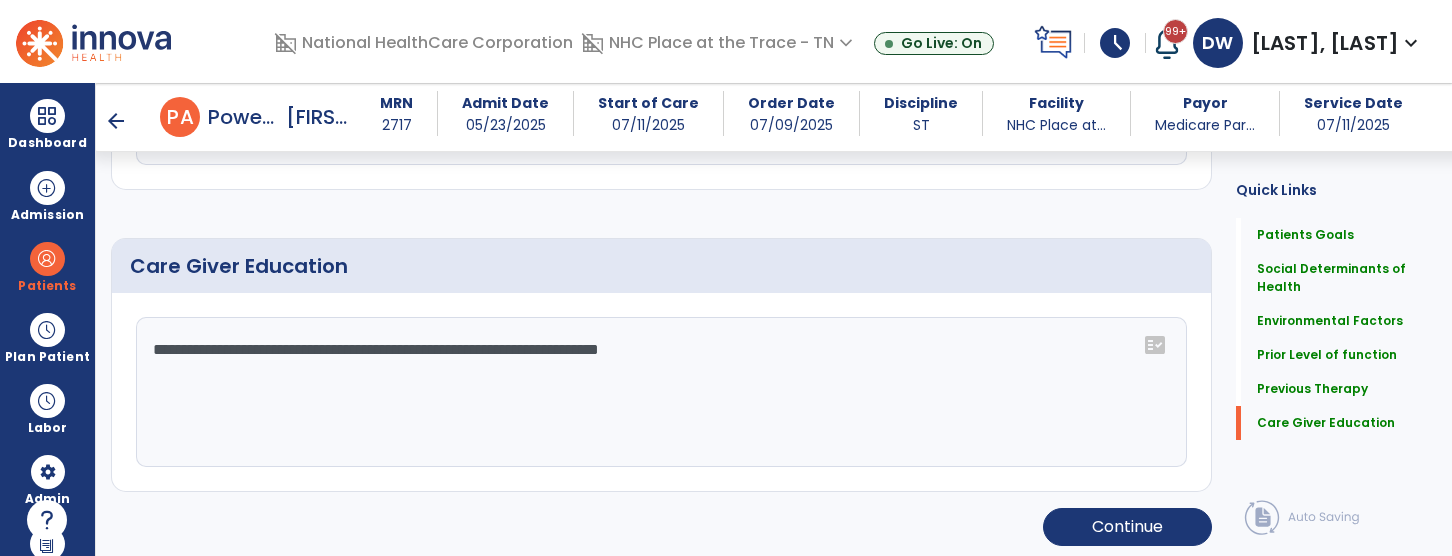 scroll, scrollTop: 1662, scrollLeft: 0, axis: vertical 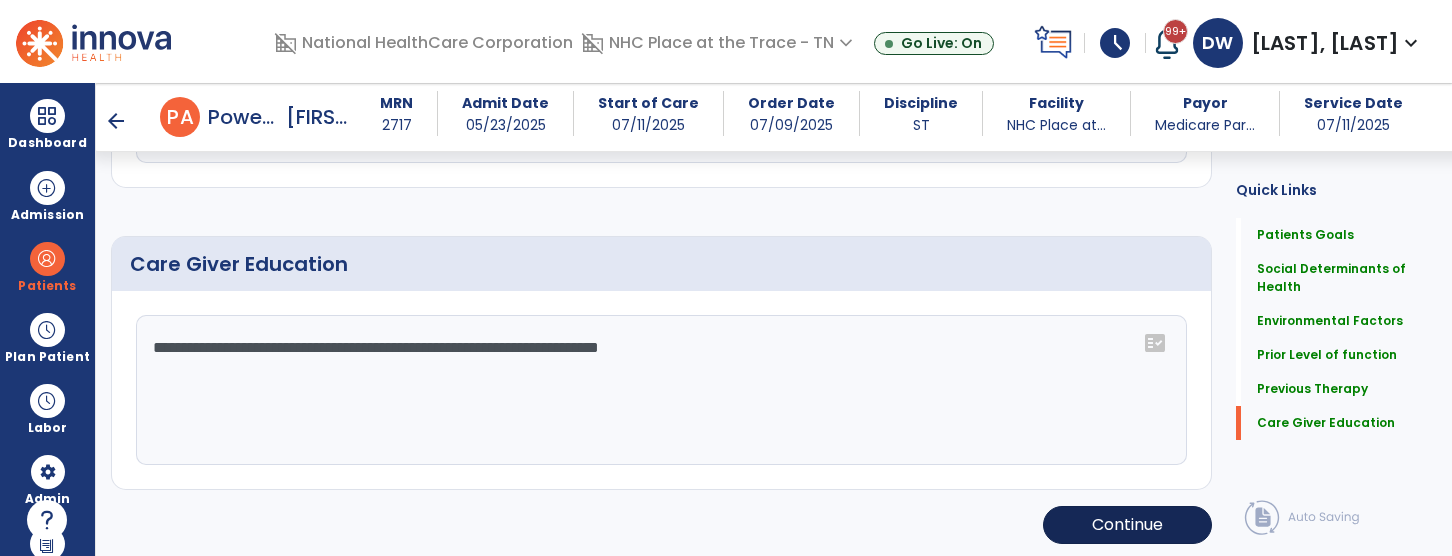 type on "**********" 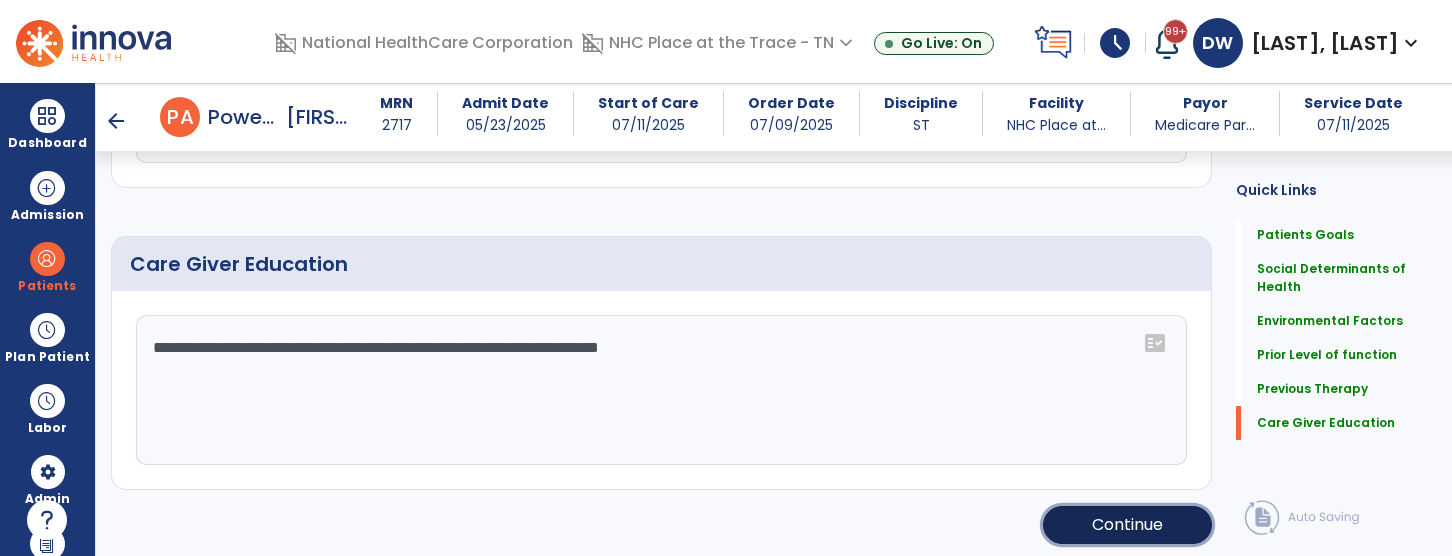 click on "Continue" 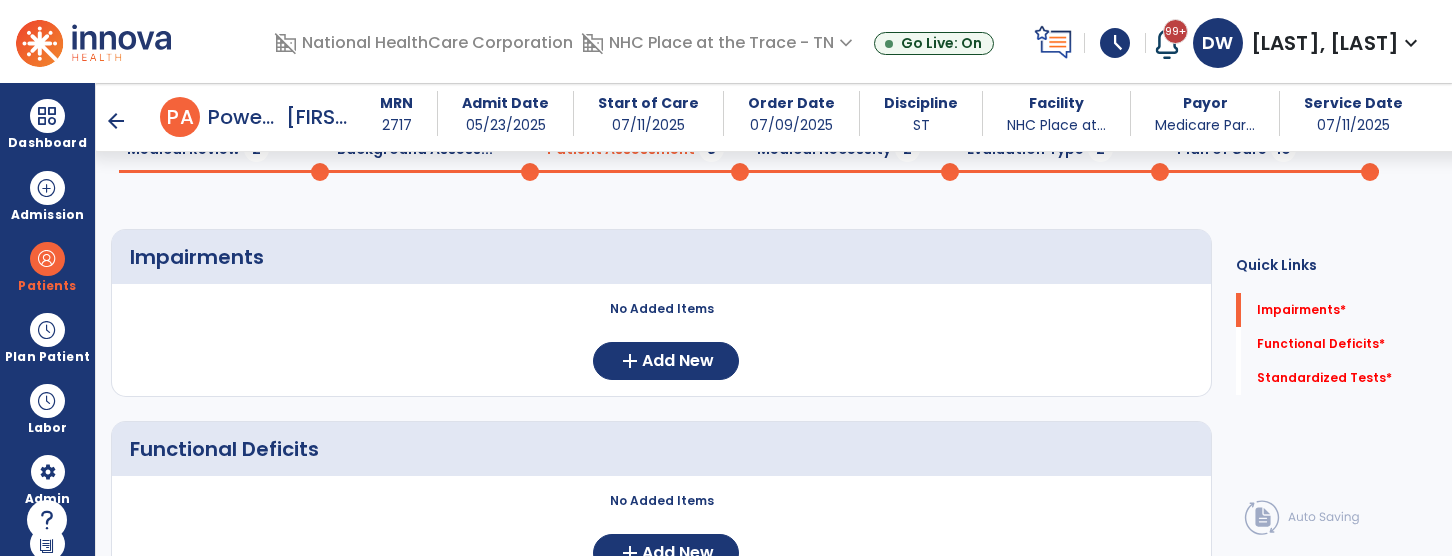 scroll, scrollTop: 100, scrollLeft: 0, axis: vertical 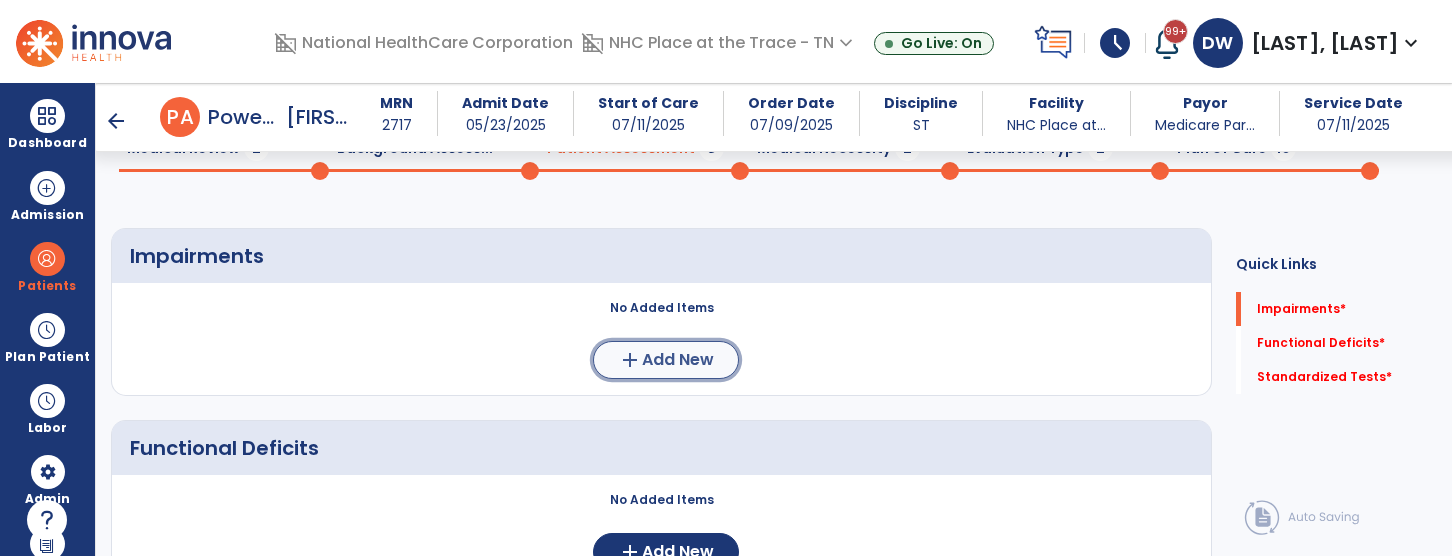 click on "Add New" 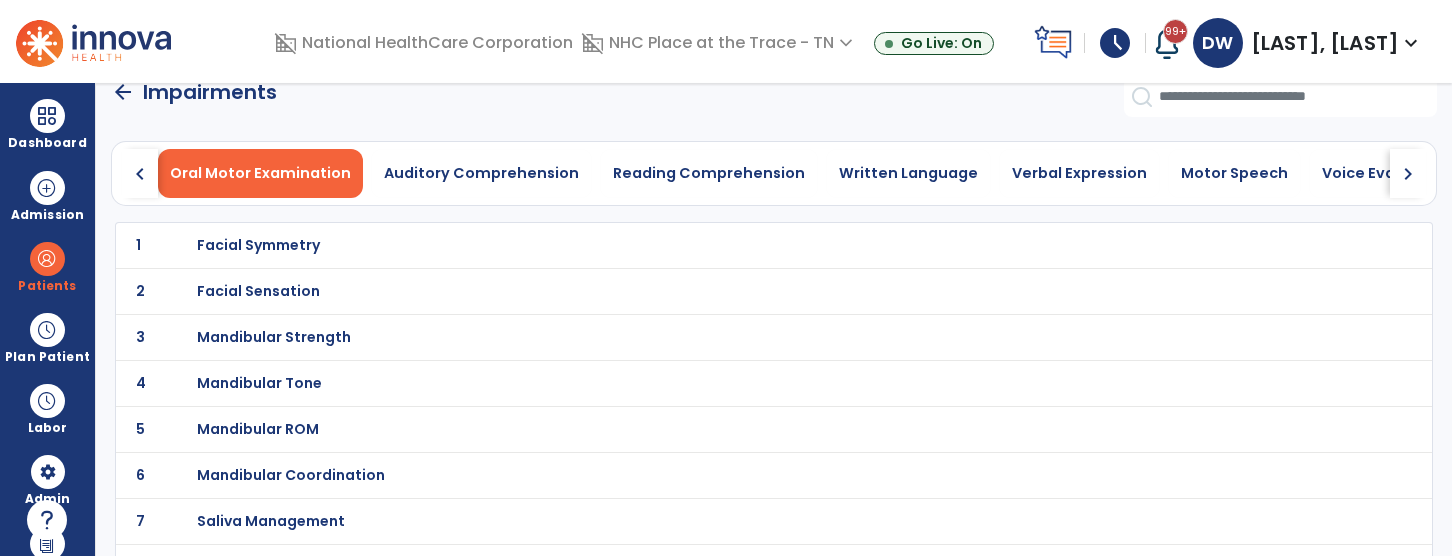 scroll, scrollTop: 19, scrollLeft: 0, axis: vertical 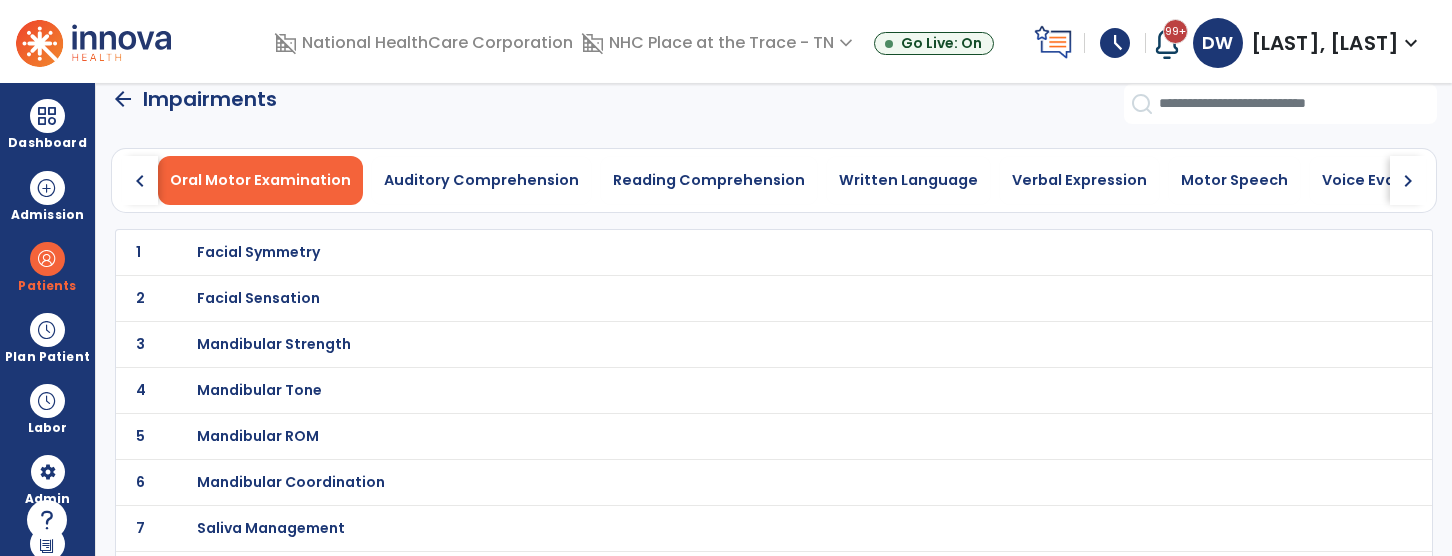 click on "chevron_right" 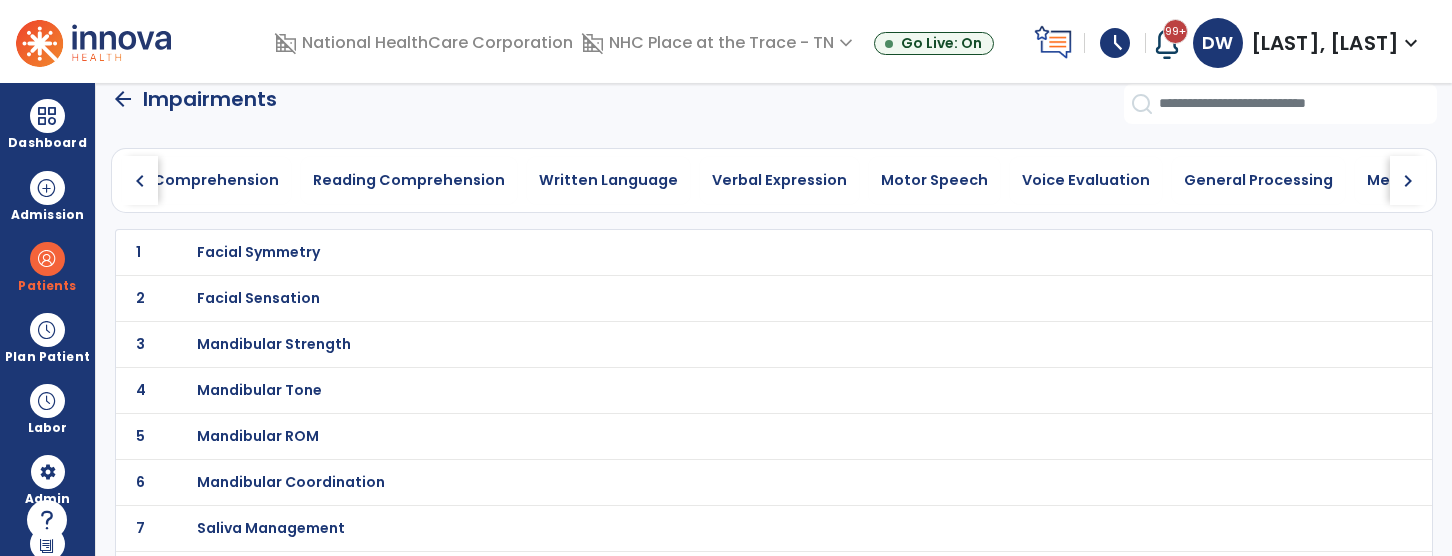 click on "chevron_right" 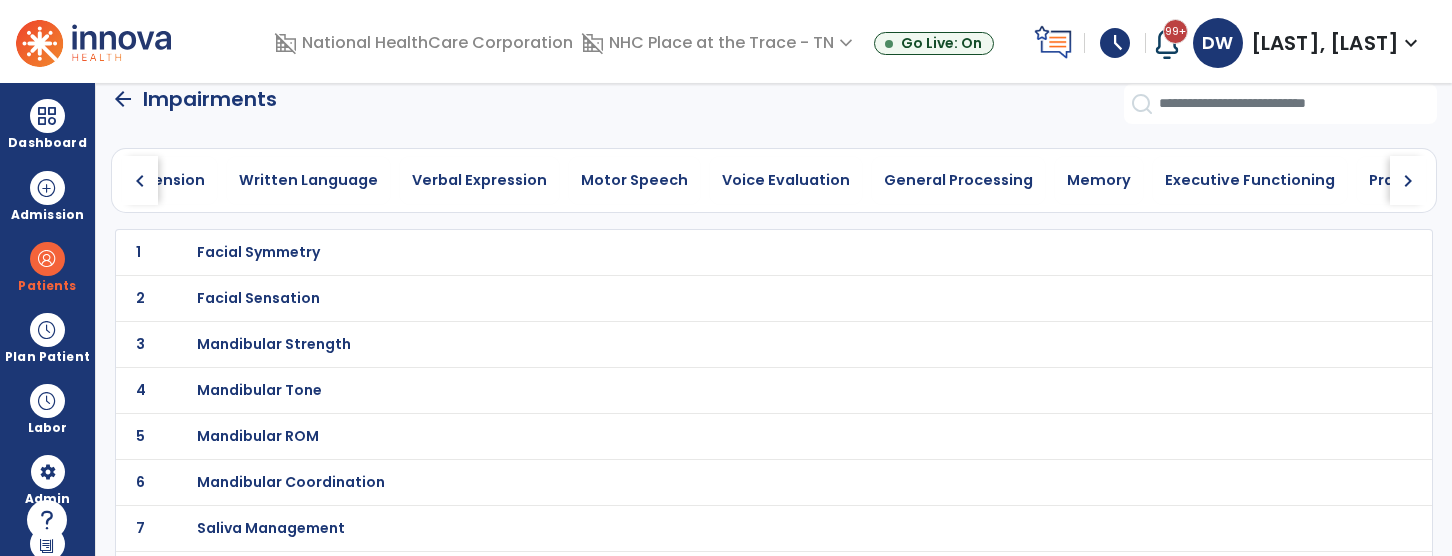 click on "chevron_right" 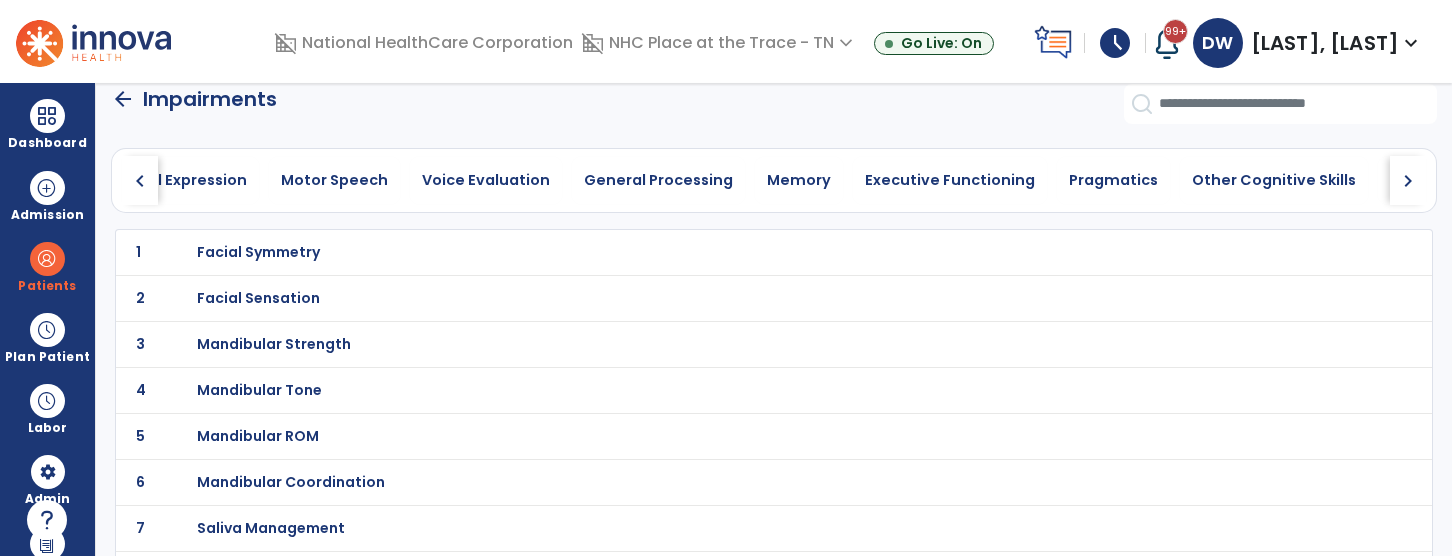 click on "chevron_right" 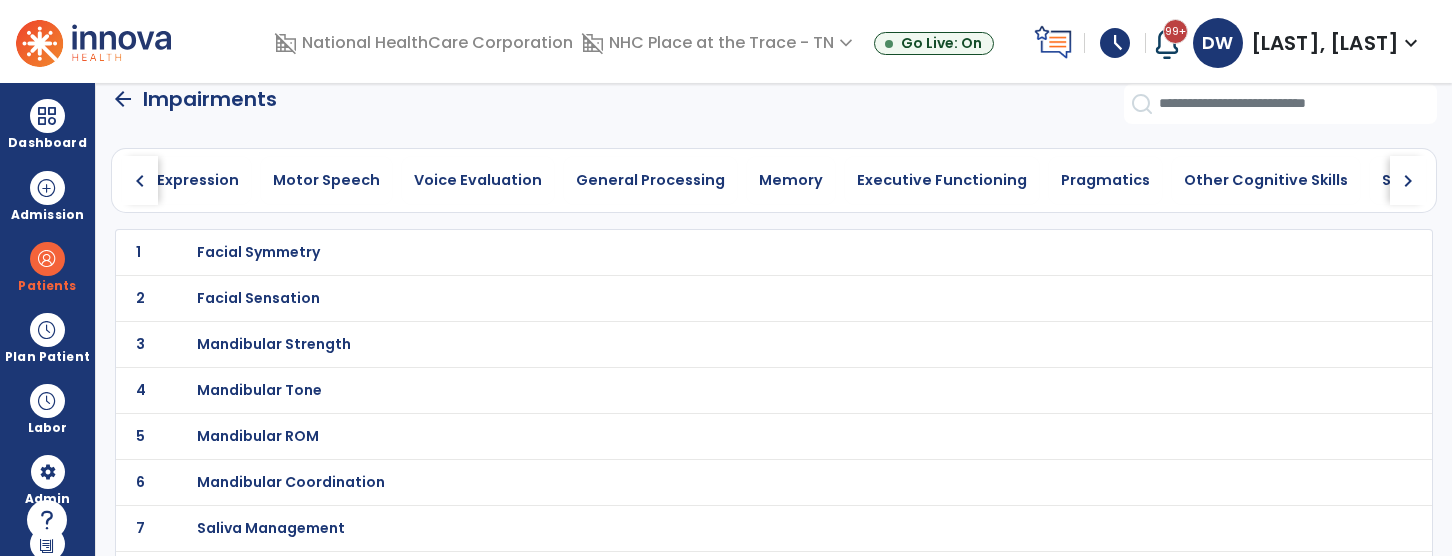 click on "chevron_right" 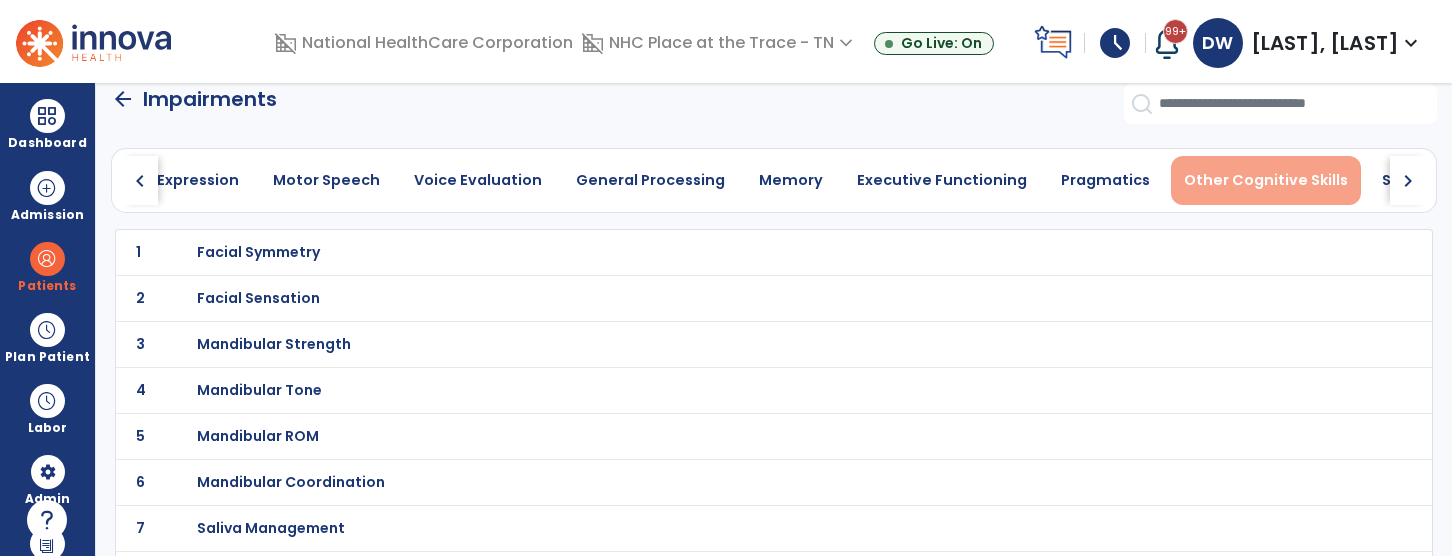 click on "Other Cognitive Skills" at bounding box center (1266, 180) 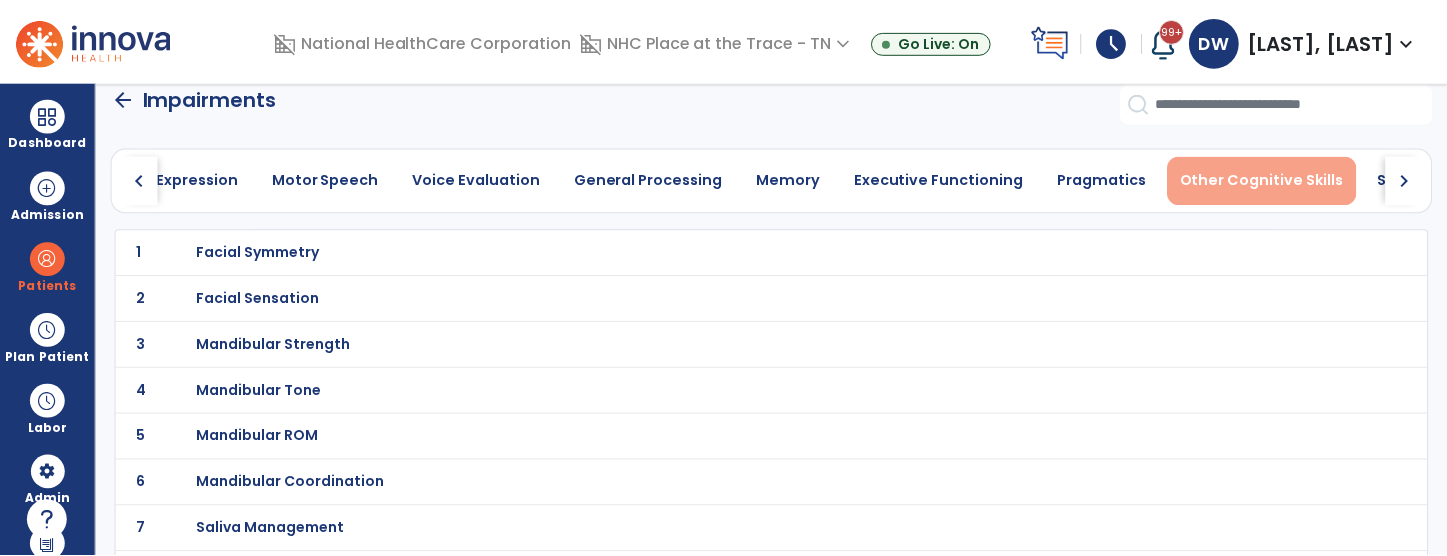 scroll, scrollTop: 0, scrollLeft: 0, axis: both 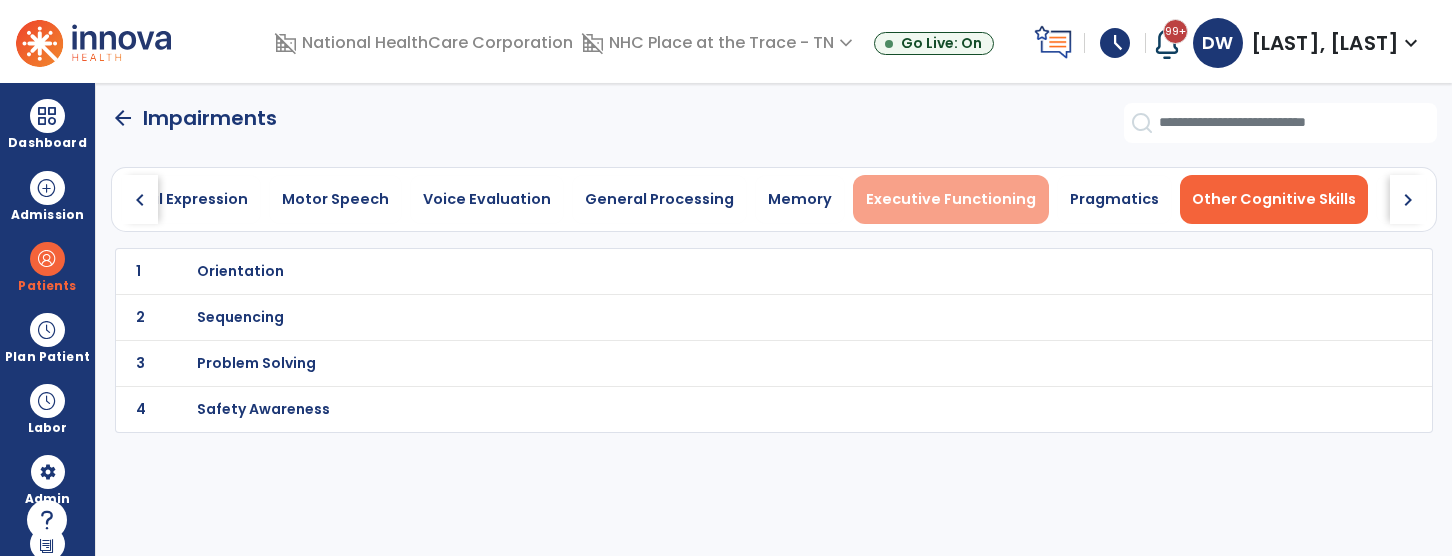 click on "Executive Functioning" at bounding box center (951, 199) 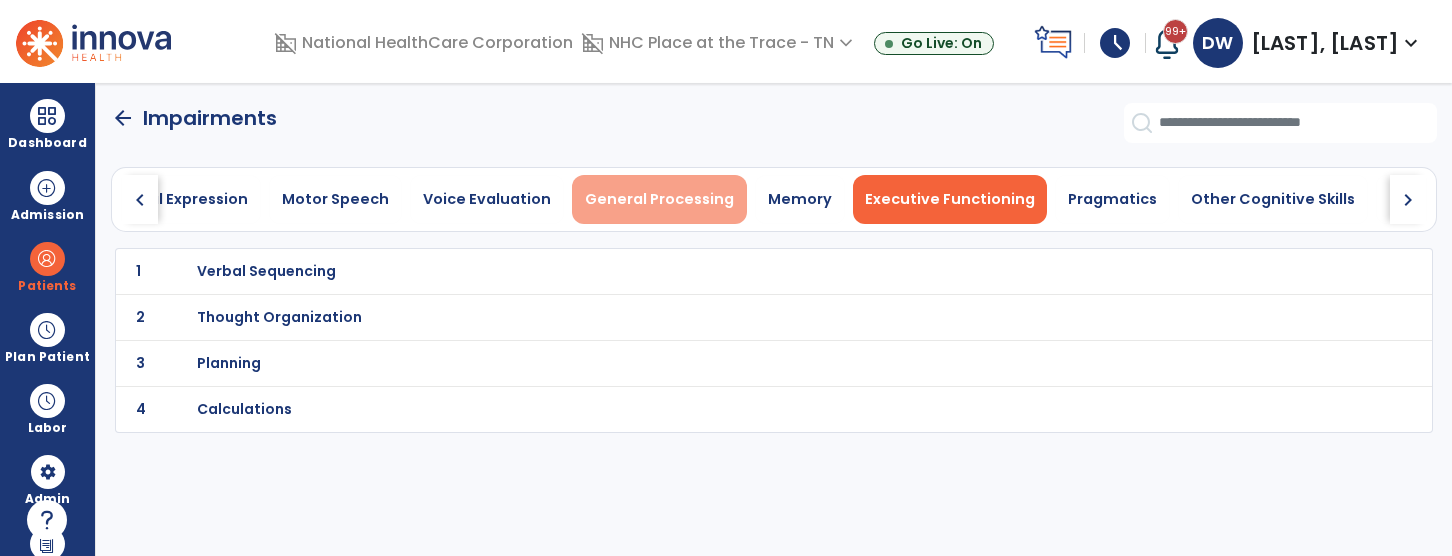 click on "General Processing" at bounding box center (659, 199) 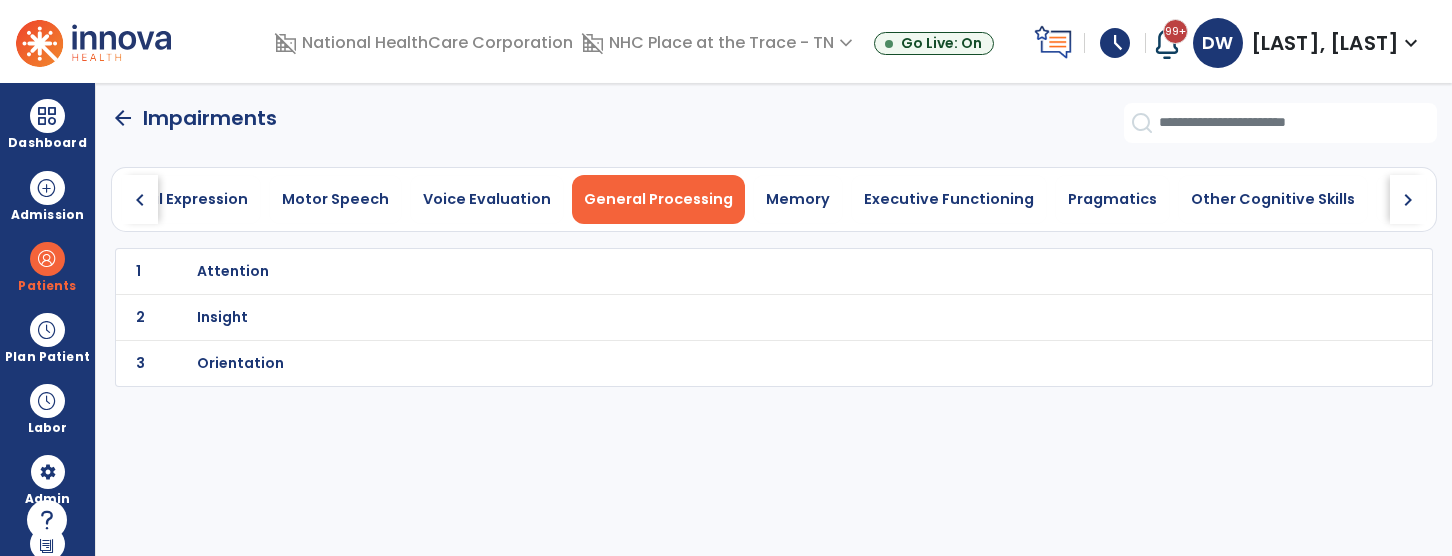 drag, startPoint x: 388, startPoint y: 272, endPoint x: 216, endPoint y: 263, distance: 172.2353 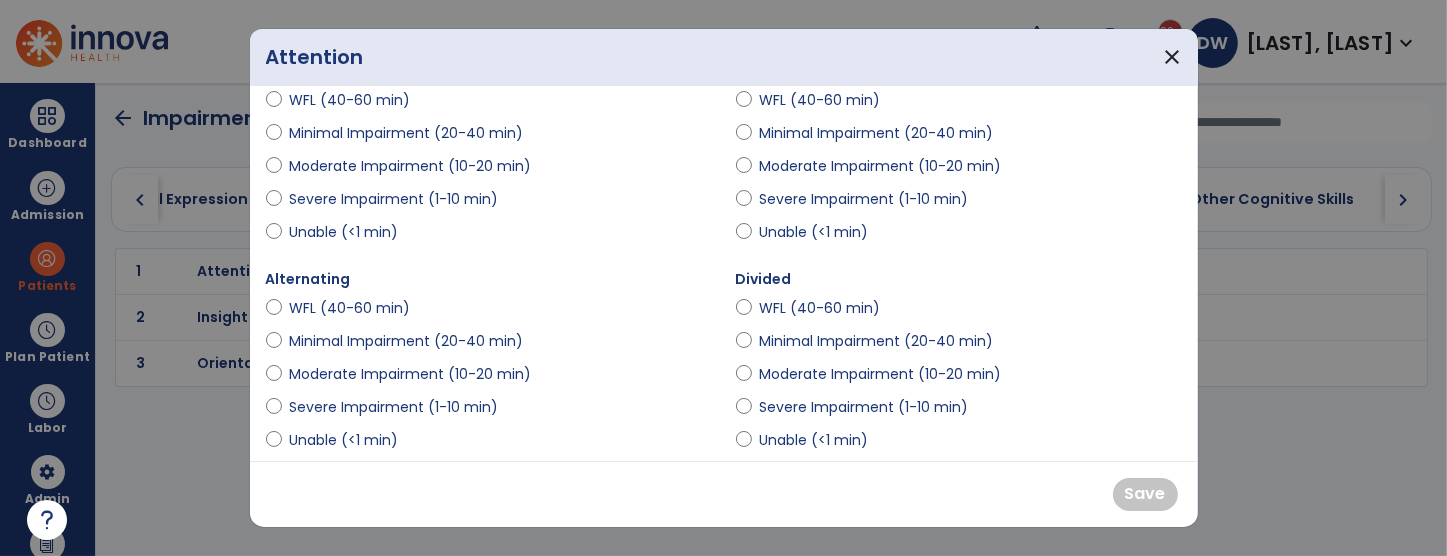 scroll, scrollTop: 0, scrollLeft: 0, axis: both 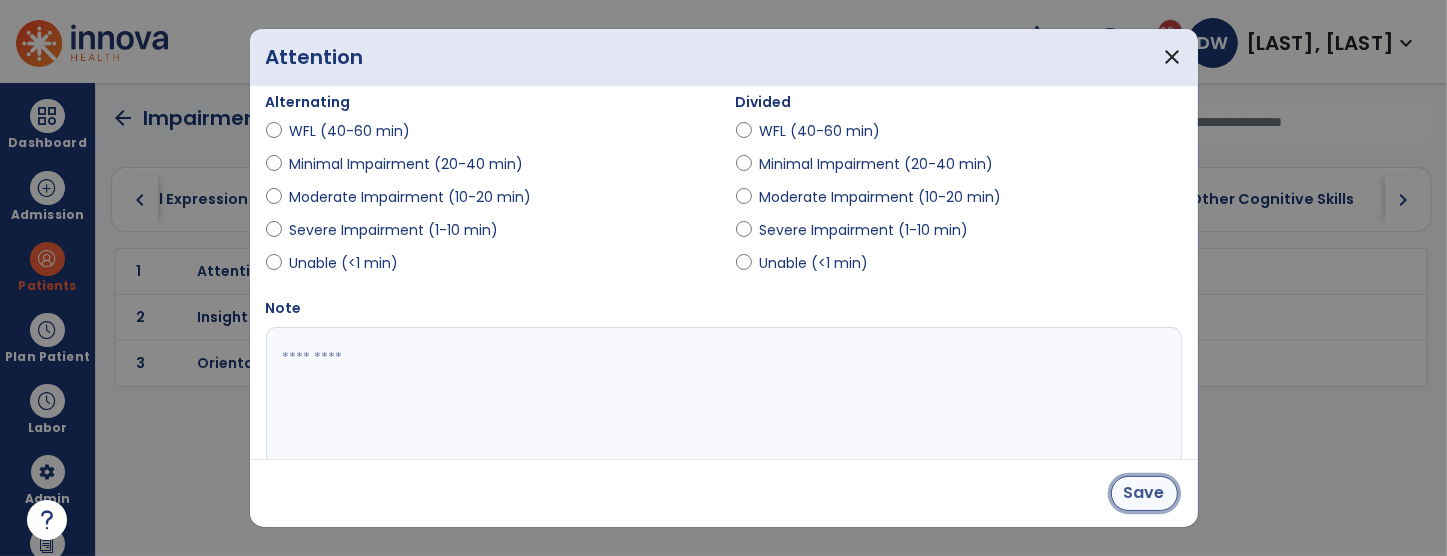 click on "Save" at bounding box center (1144, 493) 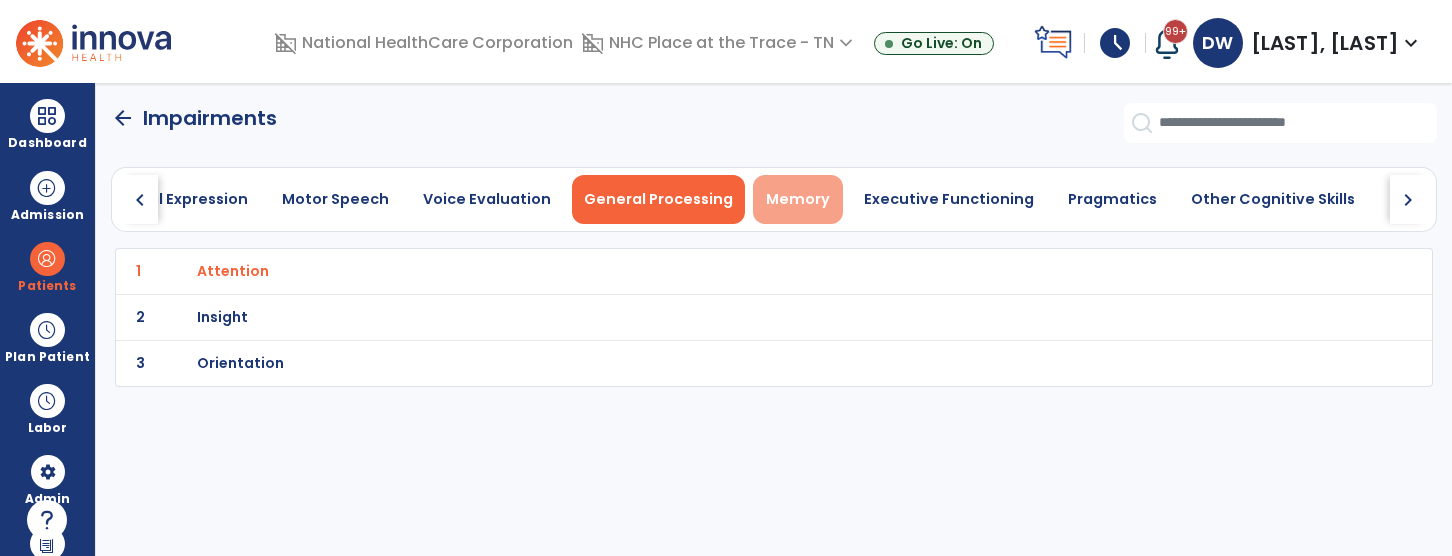 click on "Memory" at bounding box center [798, 199] 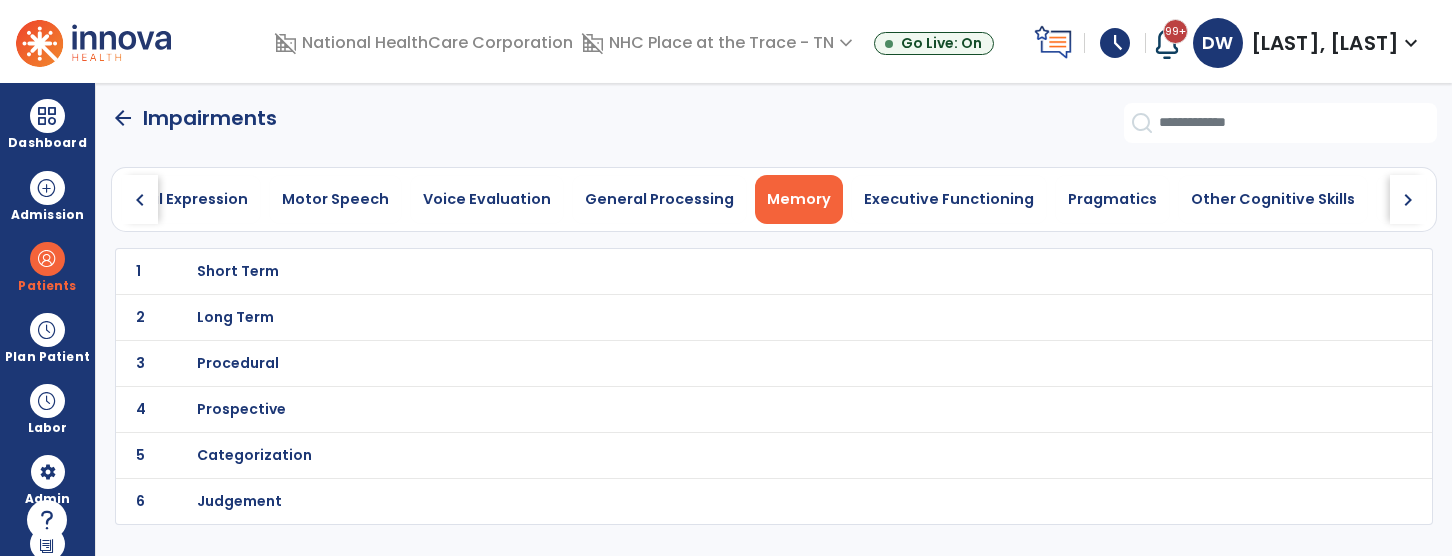 click on "Short Term" at bounding box center (238, 271) 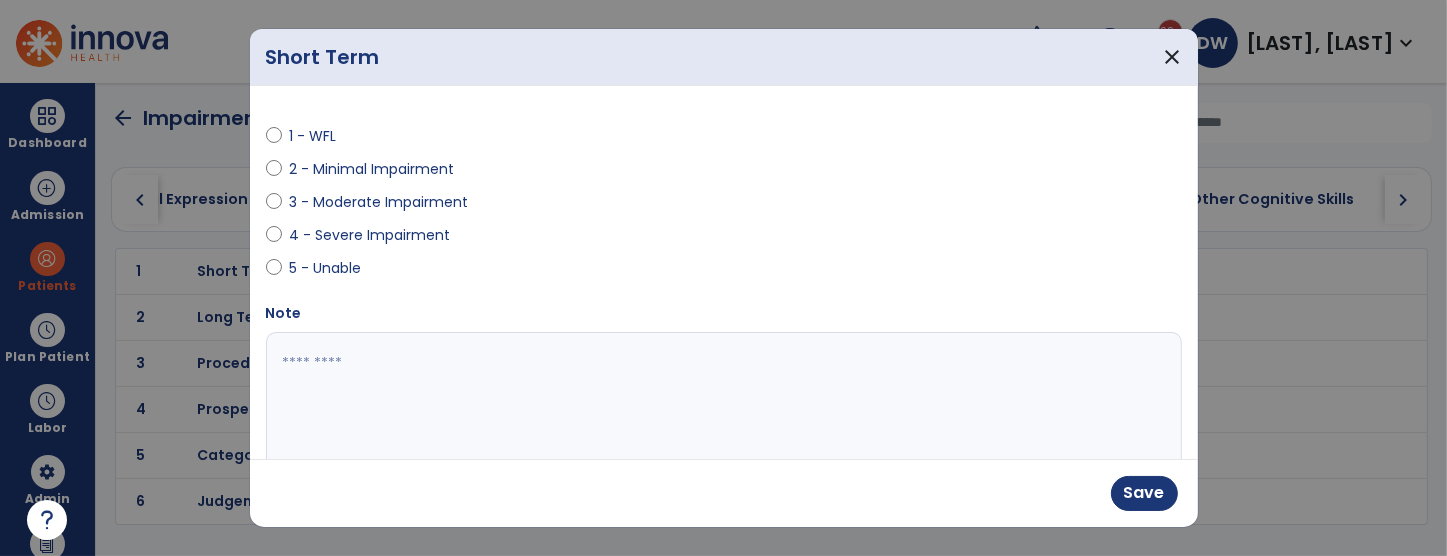 drag, startPoint x: 1128, startPoint y: 493, endPoint x: 1072, endPoint y: 470, distance: 60.53924 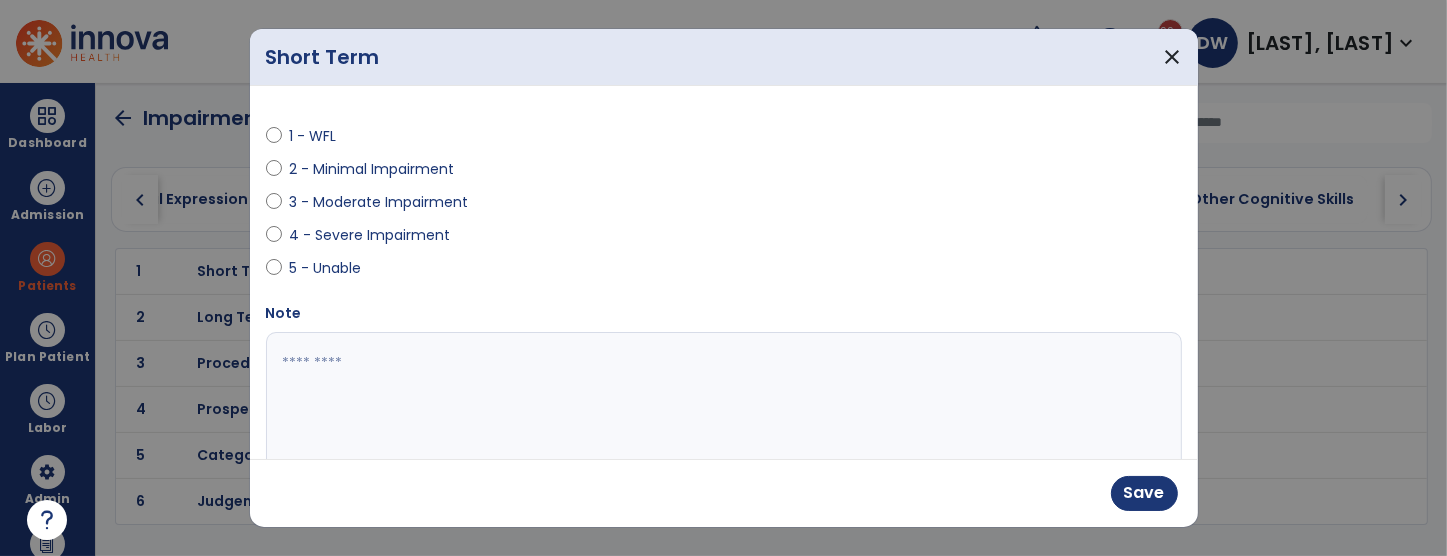 click on "Save" at bounding box center (724, 493) 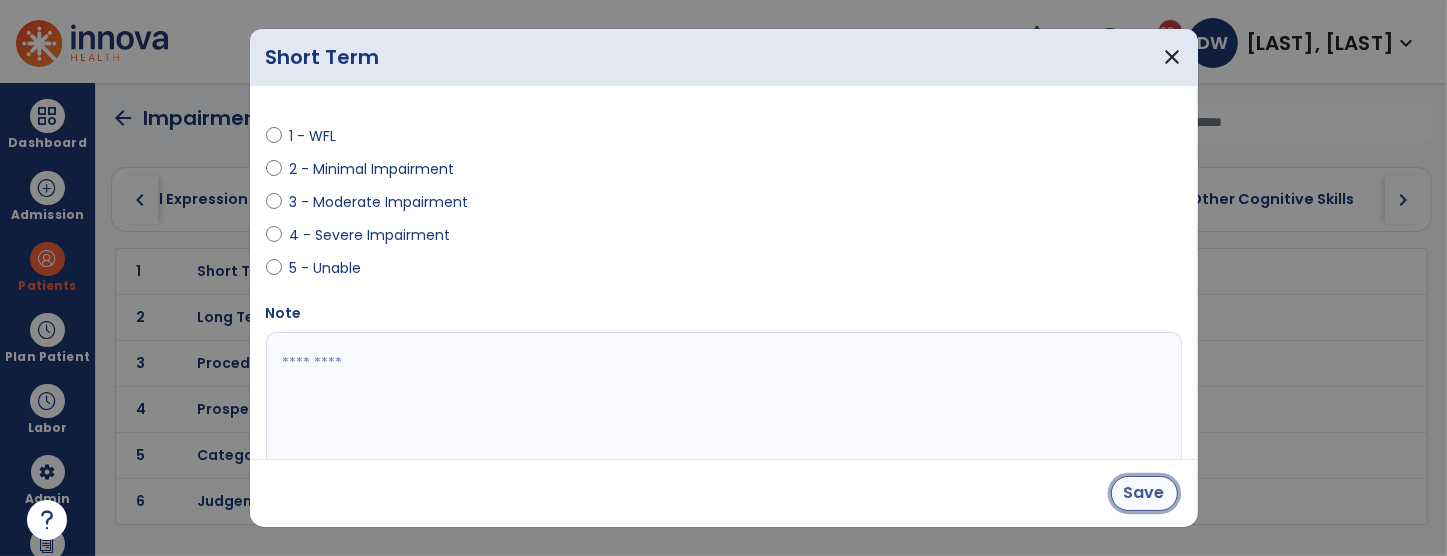 click on "Save" at bounding box center (1144, 493) 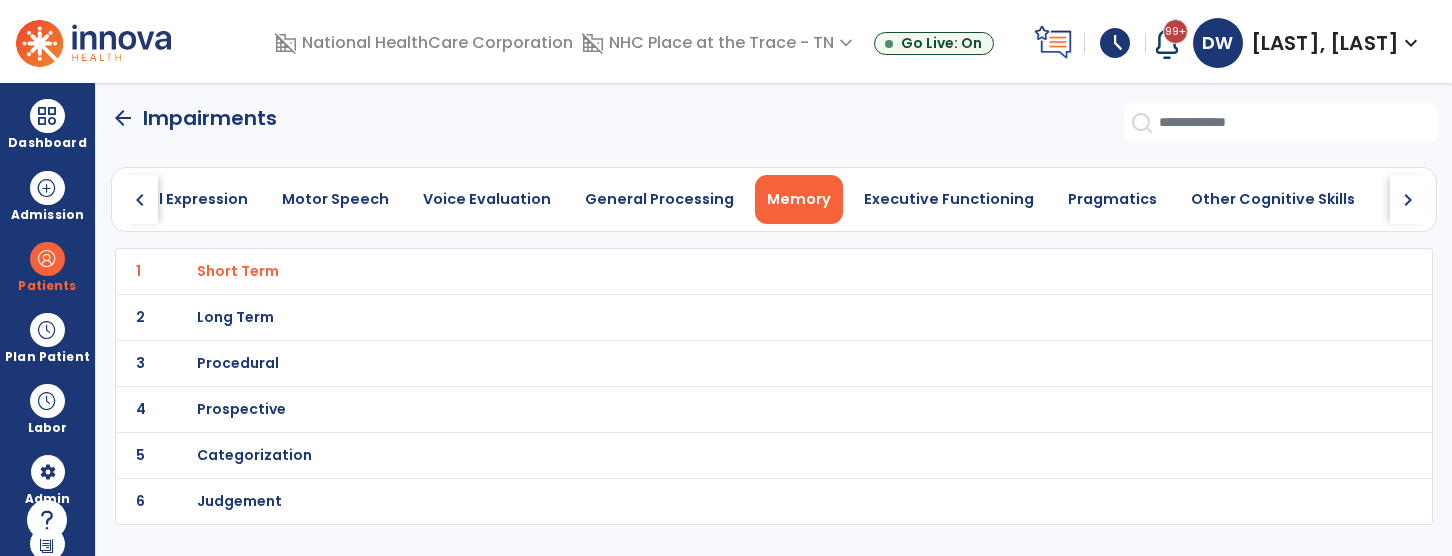 click on "Long Term" at bounding box center [238, 271] 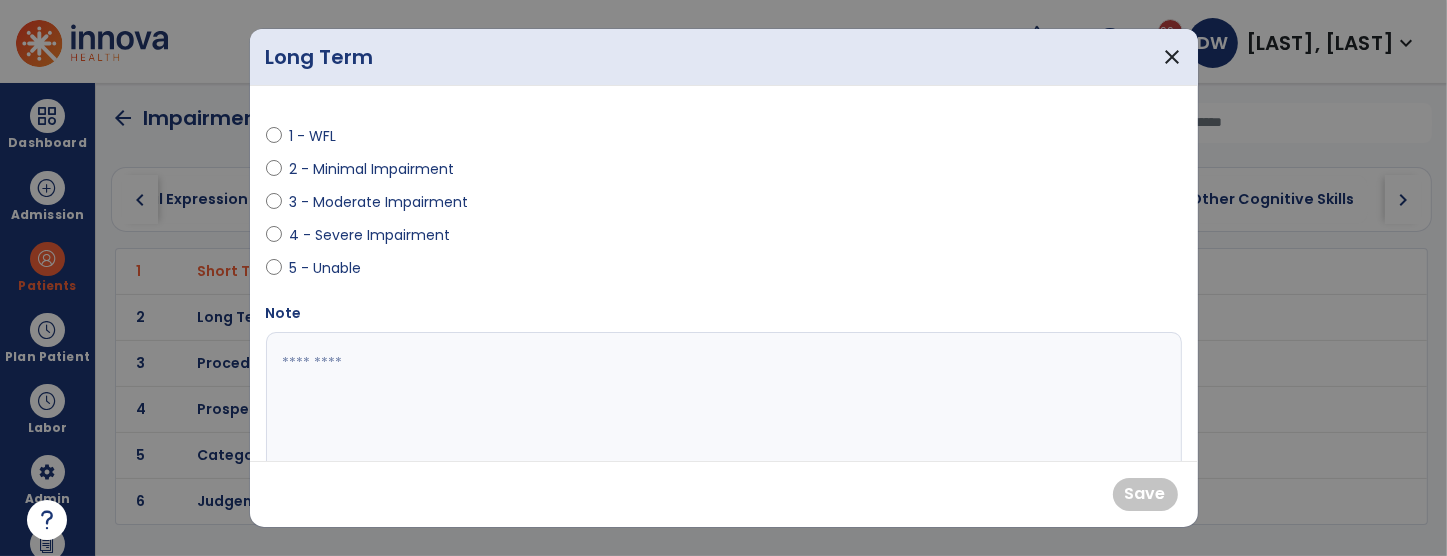 click at bounding box center [274, 239] 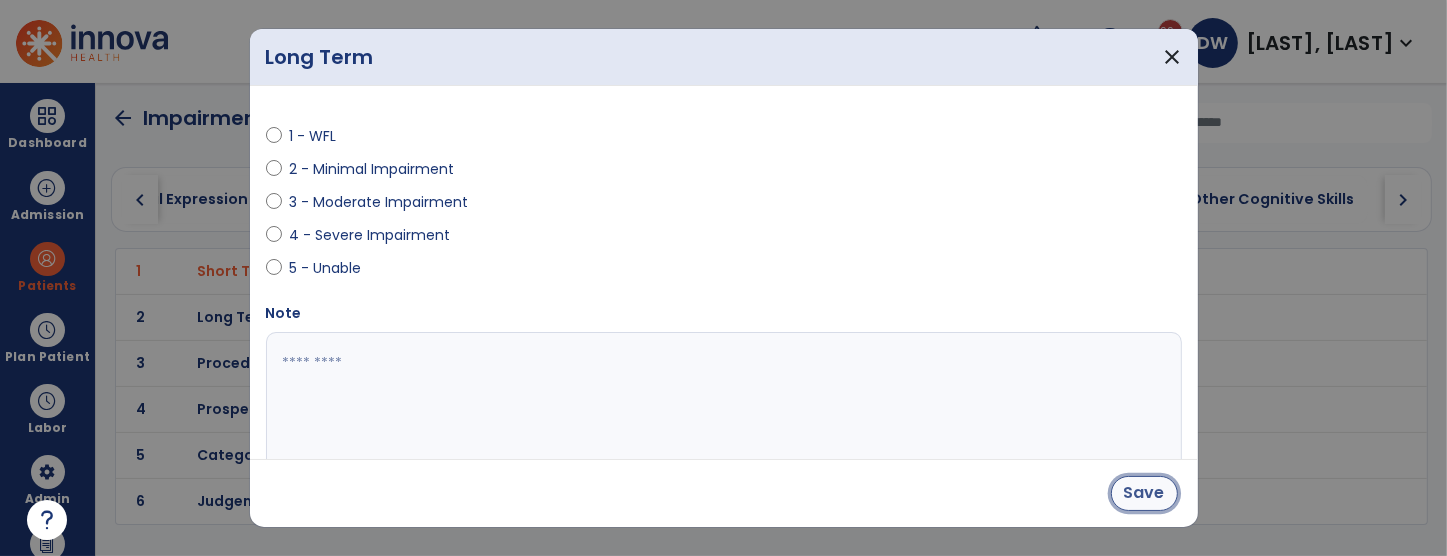 click on "Save" at bounding box center (1144, 493) 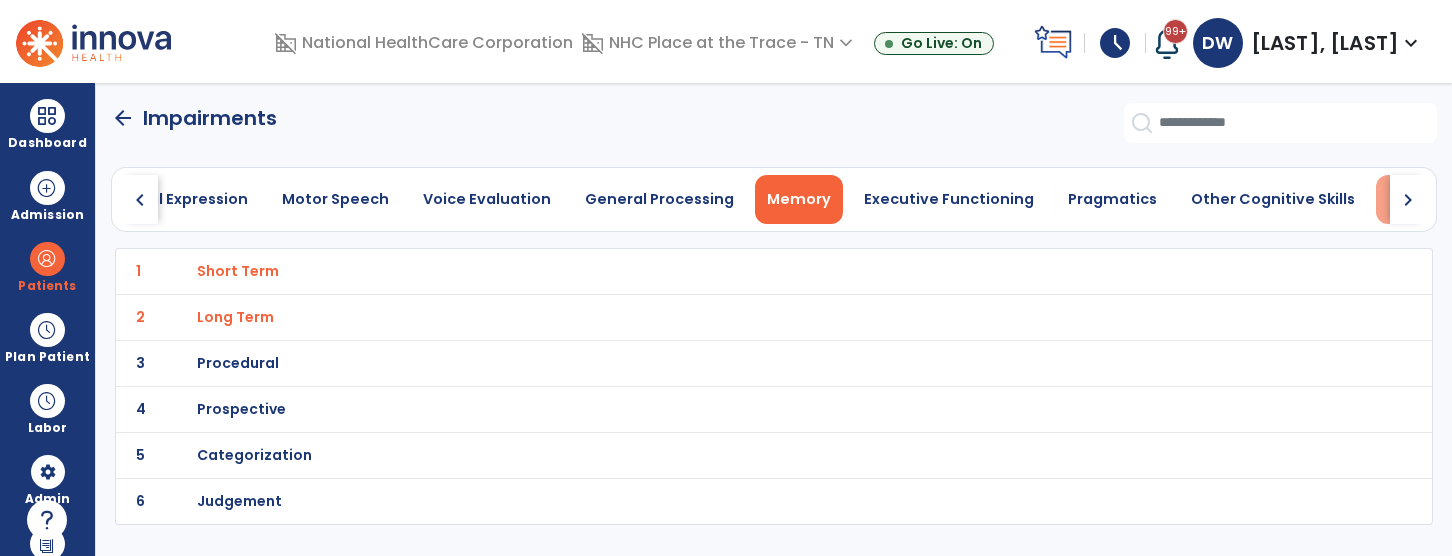 click on "Swallowing" at bounding box center [1431, 199] 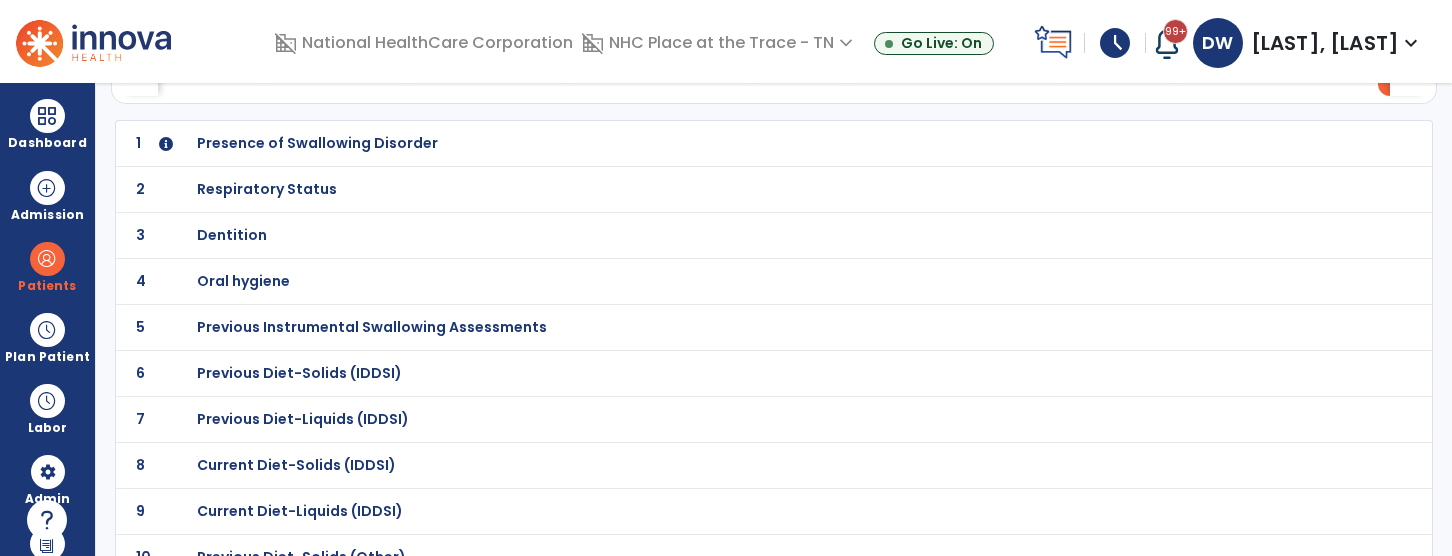 scroll, scrollTop: 125, scrollLeft: 0, axis: vertical 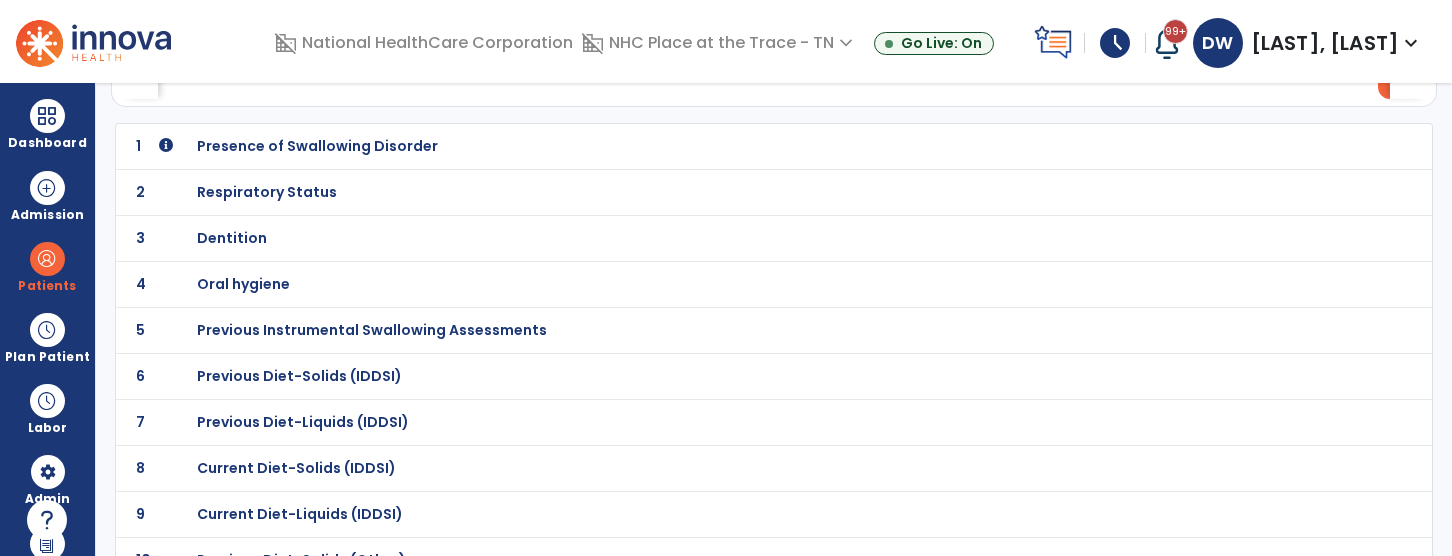 click on "Presence of Swallowing Disorder" at bounding box center [317, 146] 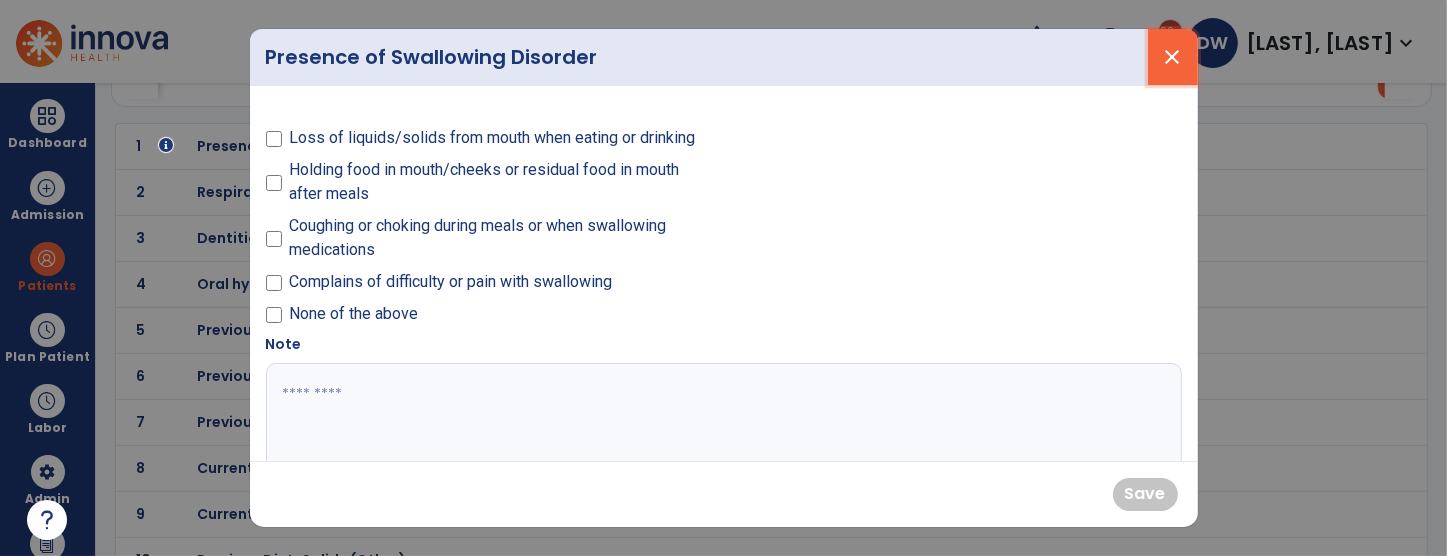 click on "close" at bounding box center [1173, 57] 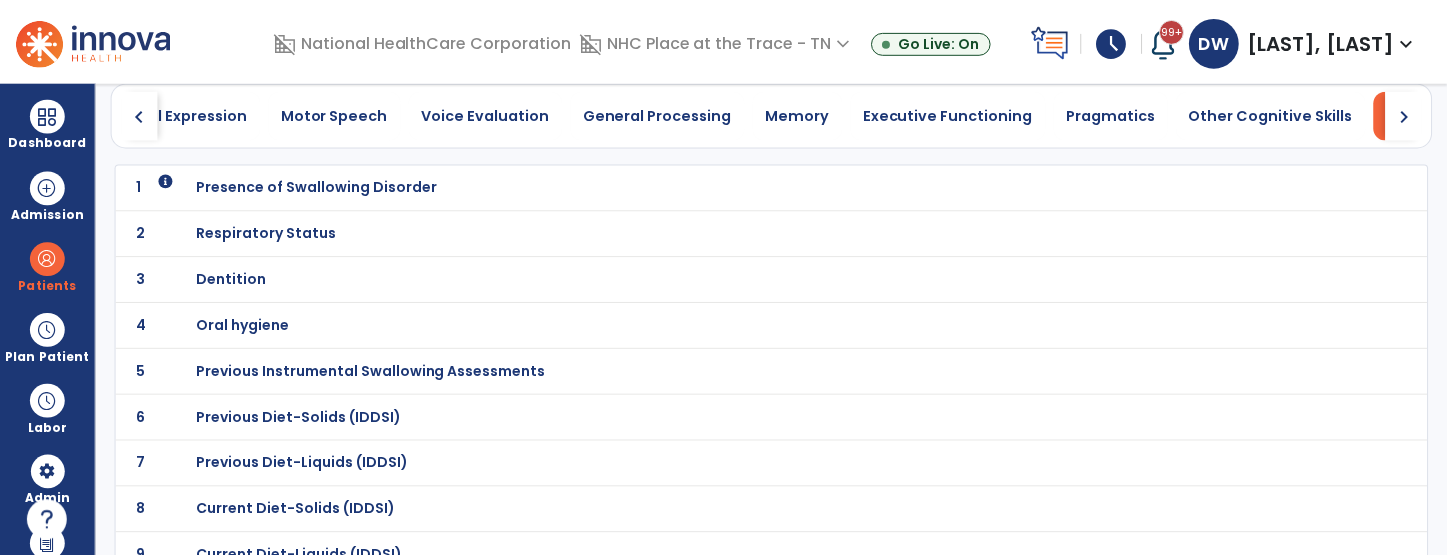 scroll, scrollTop: 83, scrollLeft: 0, axis: vertical 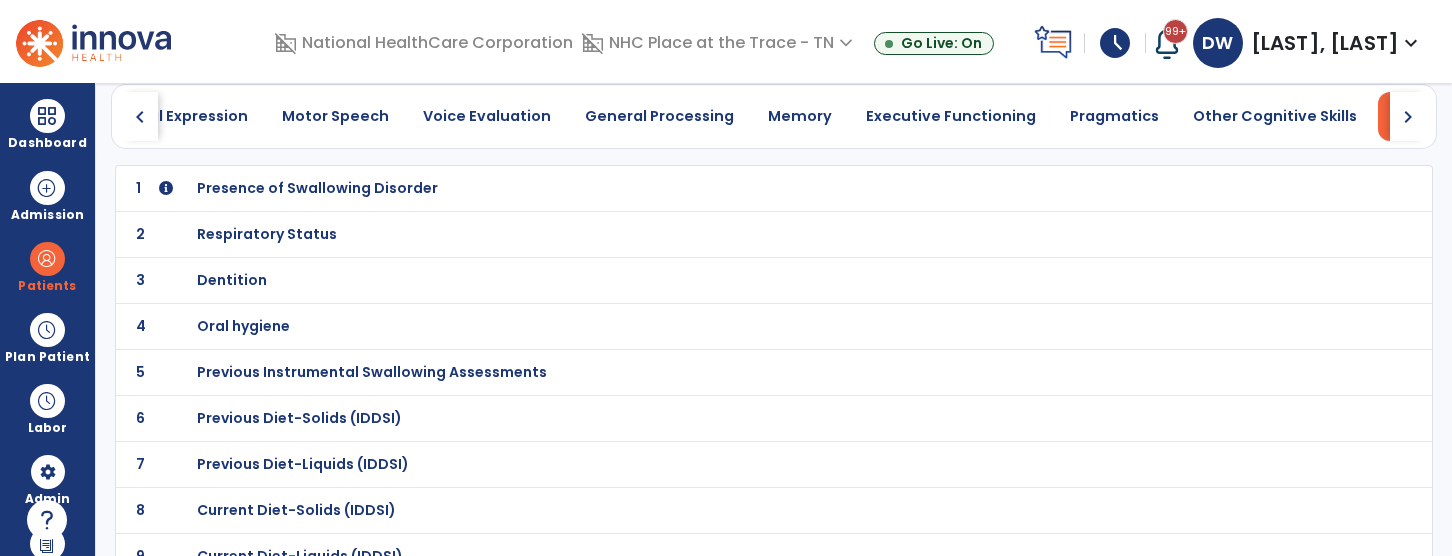 click on "Presence of Swallowing Disorder" at bounding box center (317, 188) 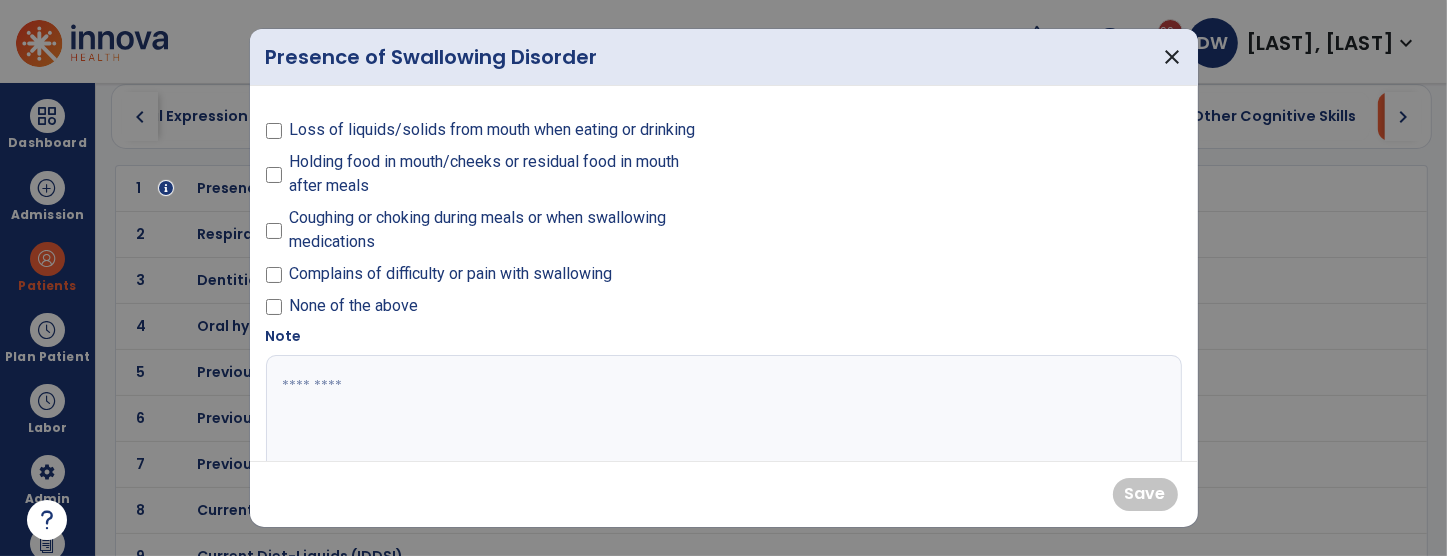 scroll, scrollTop: 11, scrollLeft: 0, axis: vertical 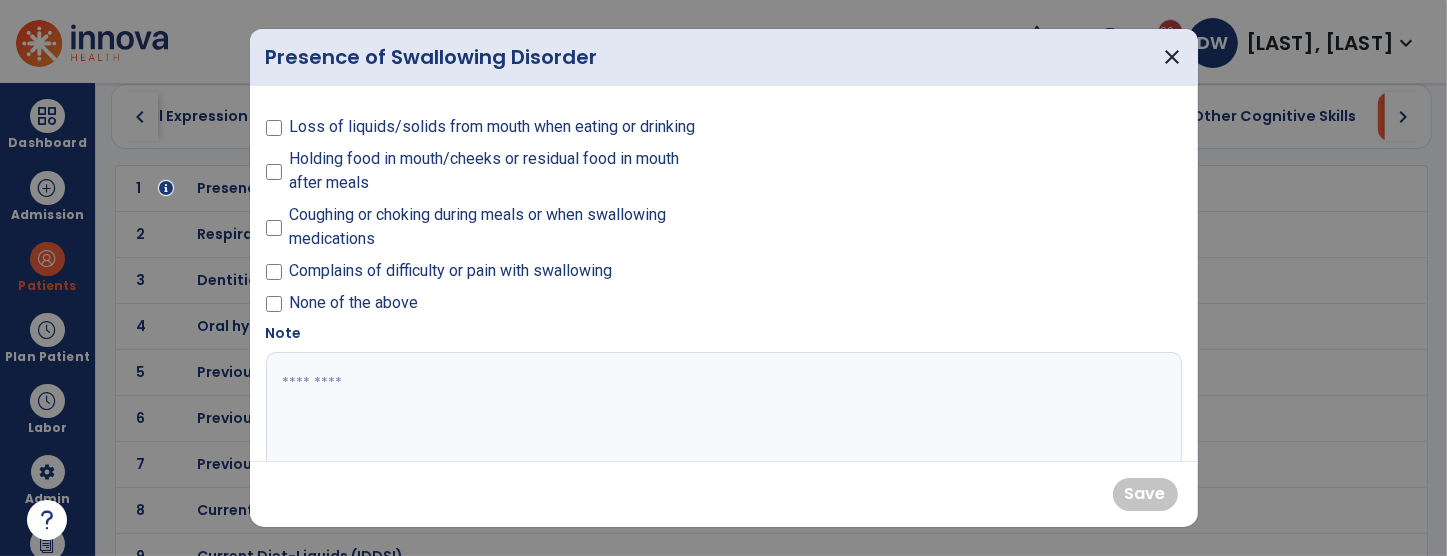 click at bounding box center (722, 427) 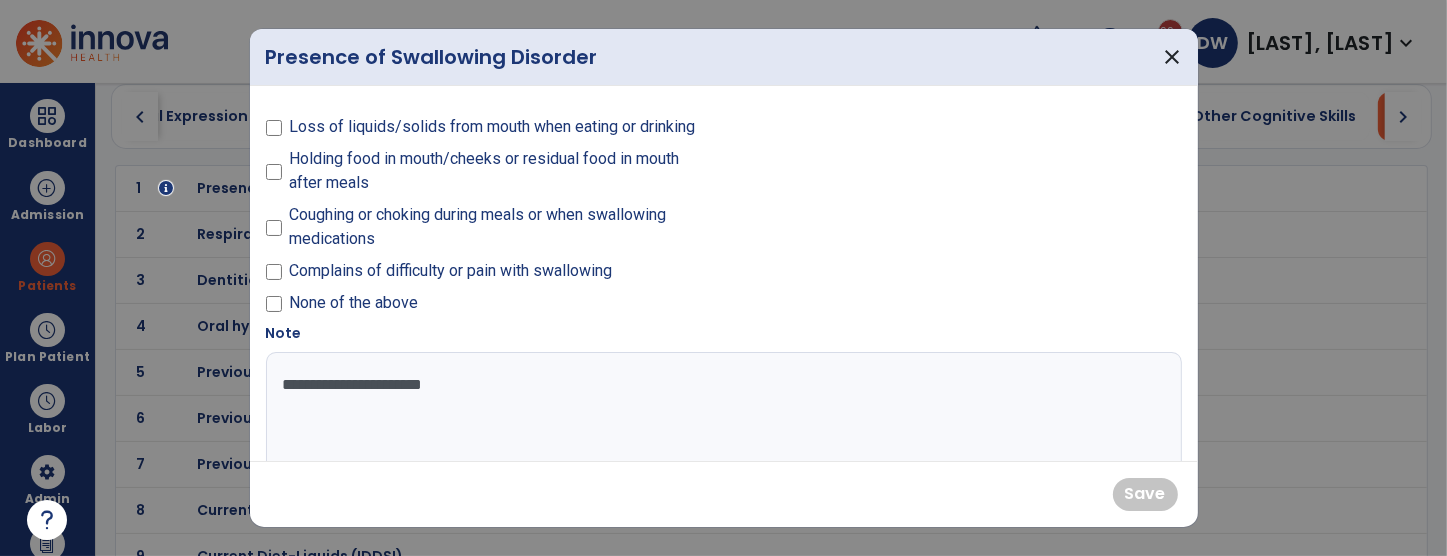 click on "**********" at bounding box center [722, 427] 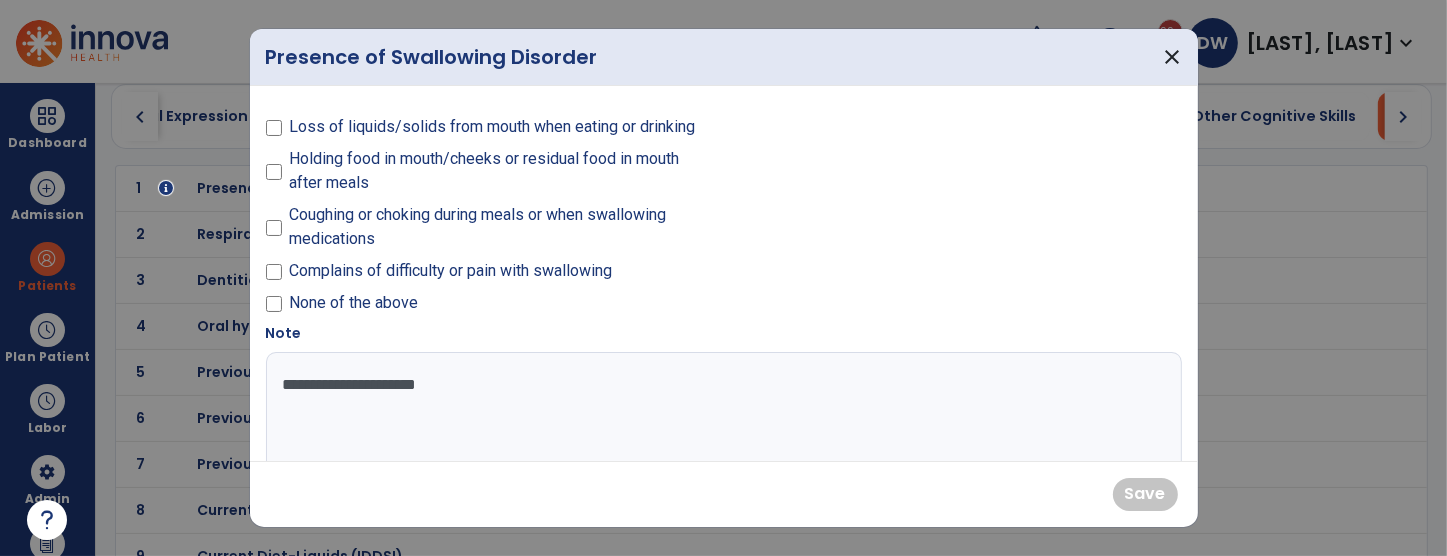click on "**********" at bounding box center [722, 427] 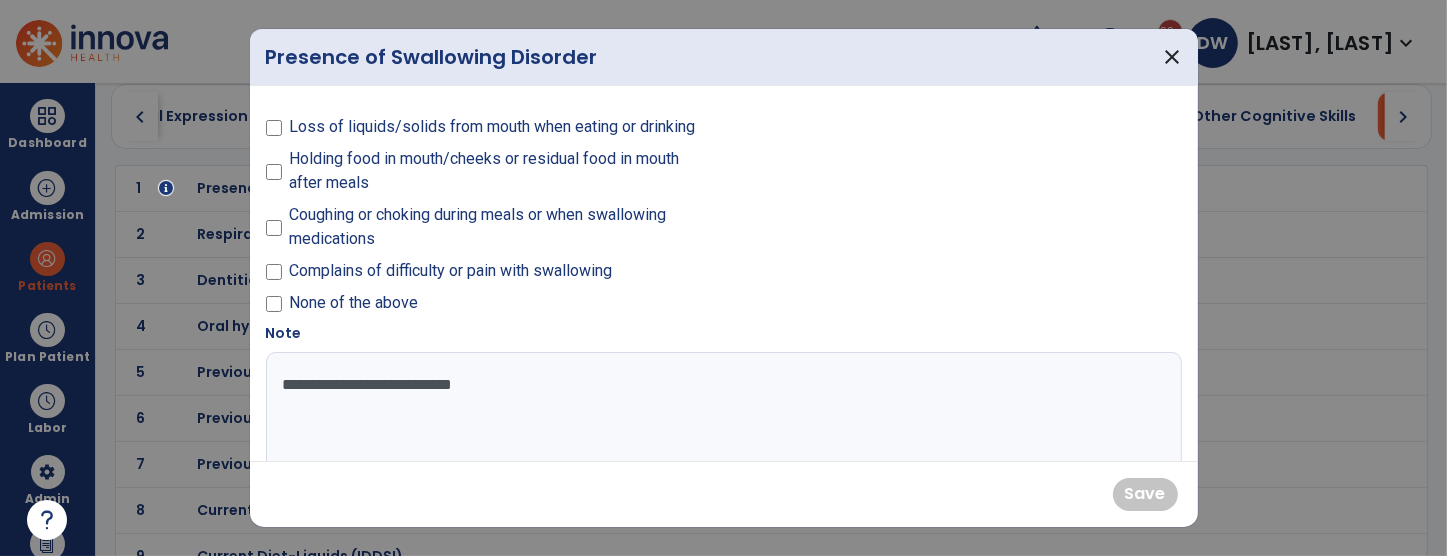 click on "**********" at bounding box center [722, 427] 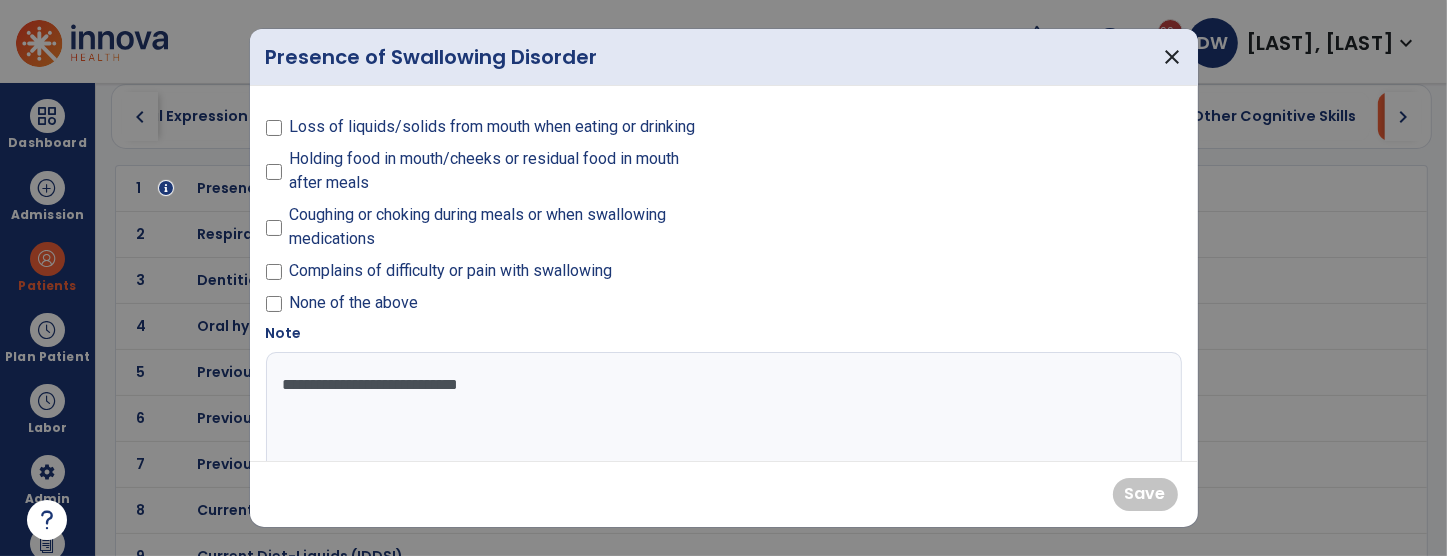 click on "**********" at bounding box center [722, 427] 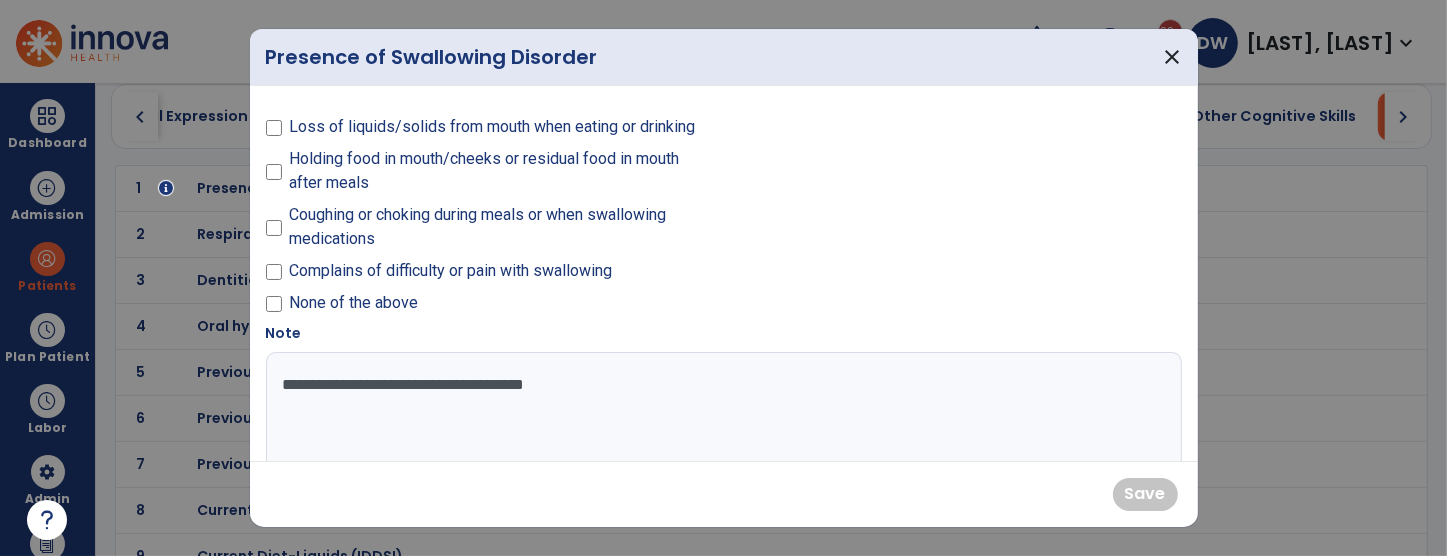 click on "**********" at bounding box center [722, 427] 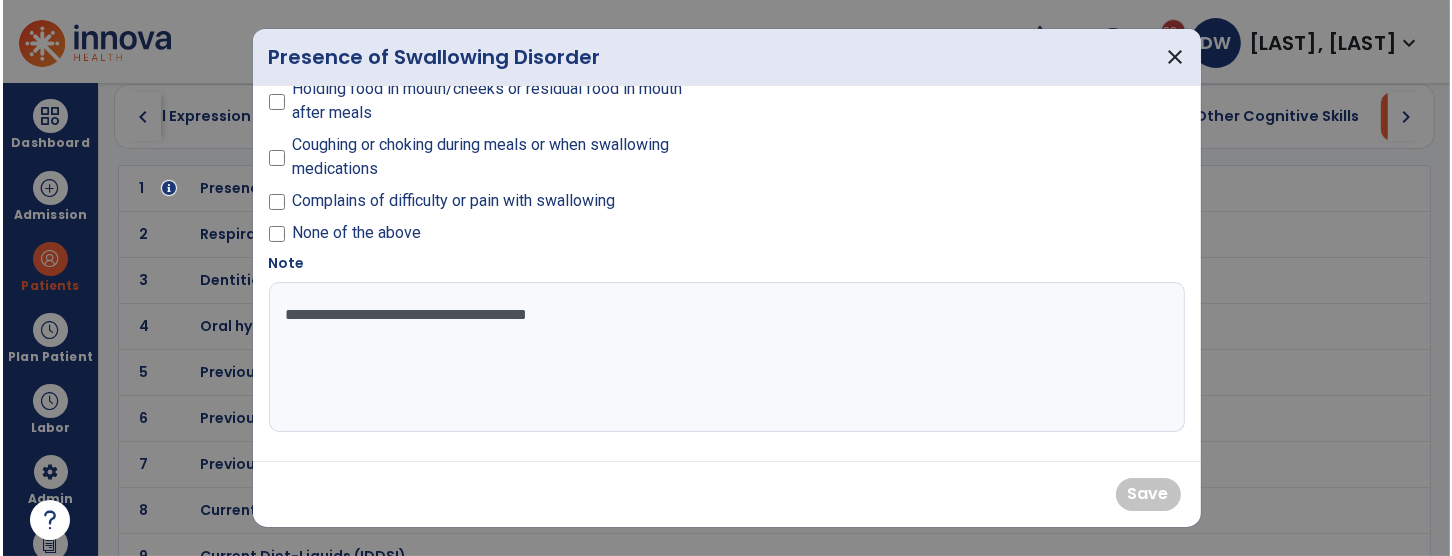 scroll, scrollTop: 0, scrollLeft: 0, axis: both 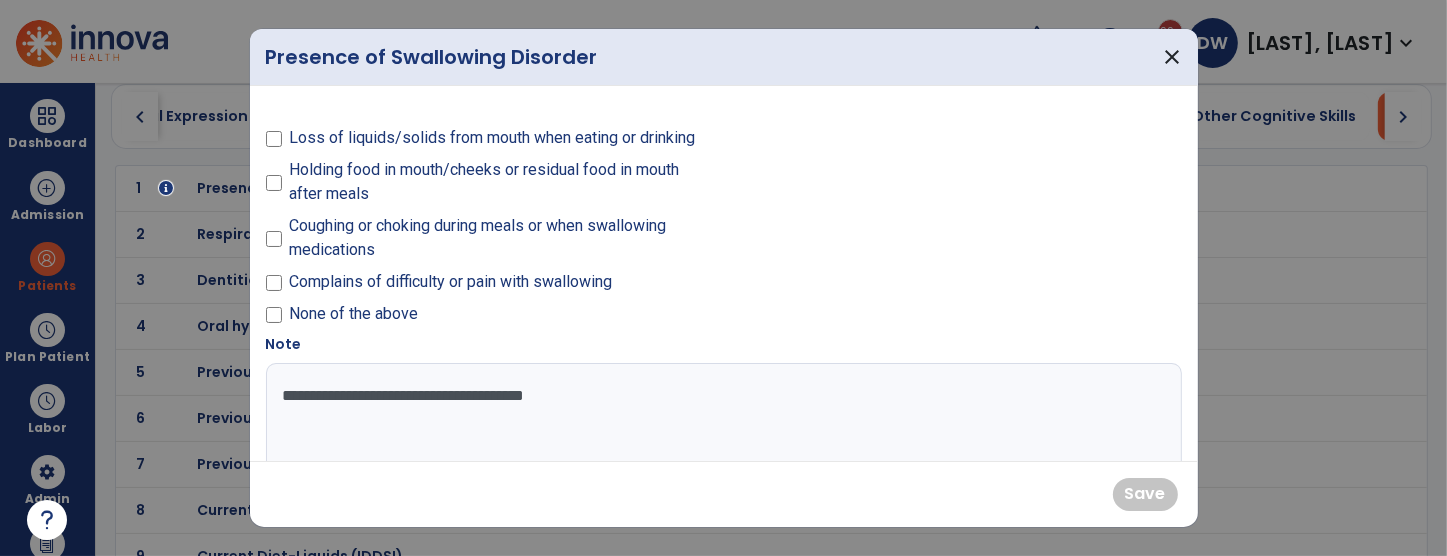 type on "**********" 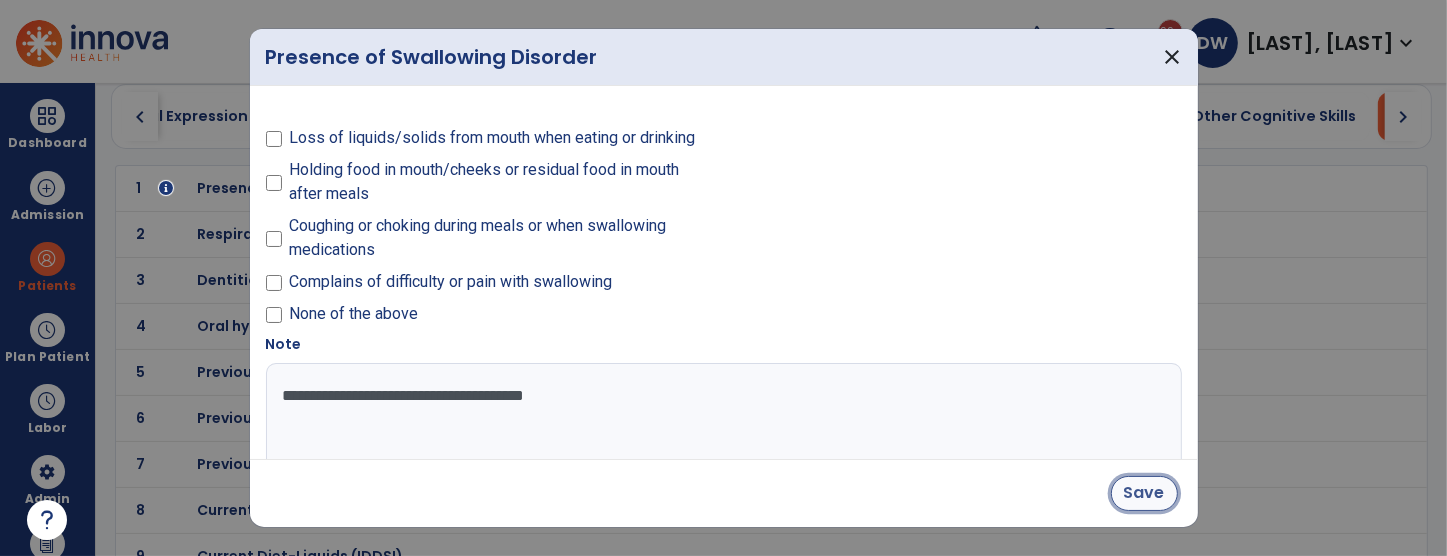 click on "Save" at bounding box center [1144, 493] 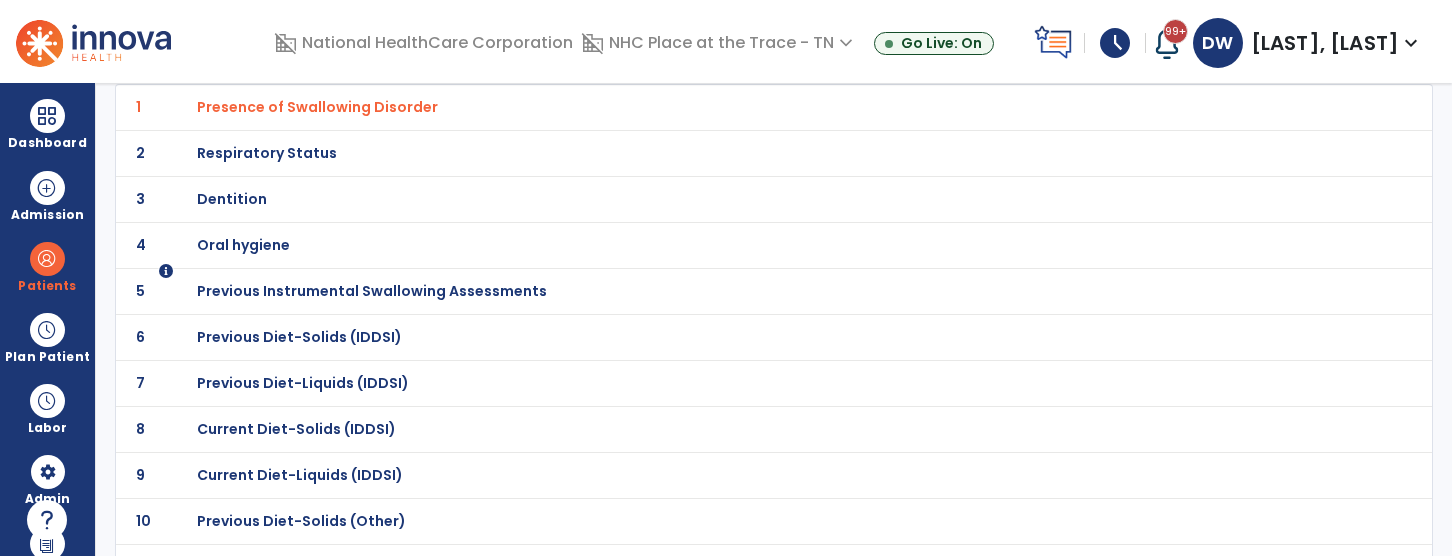 scroll, scrollTop: 0, scrollLeft: 0, axis: both 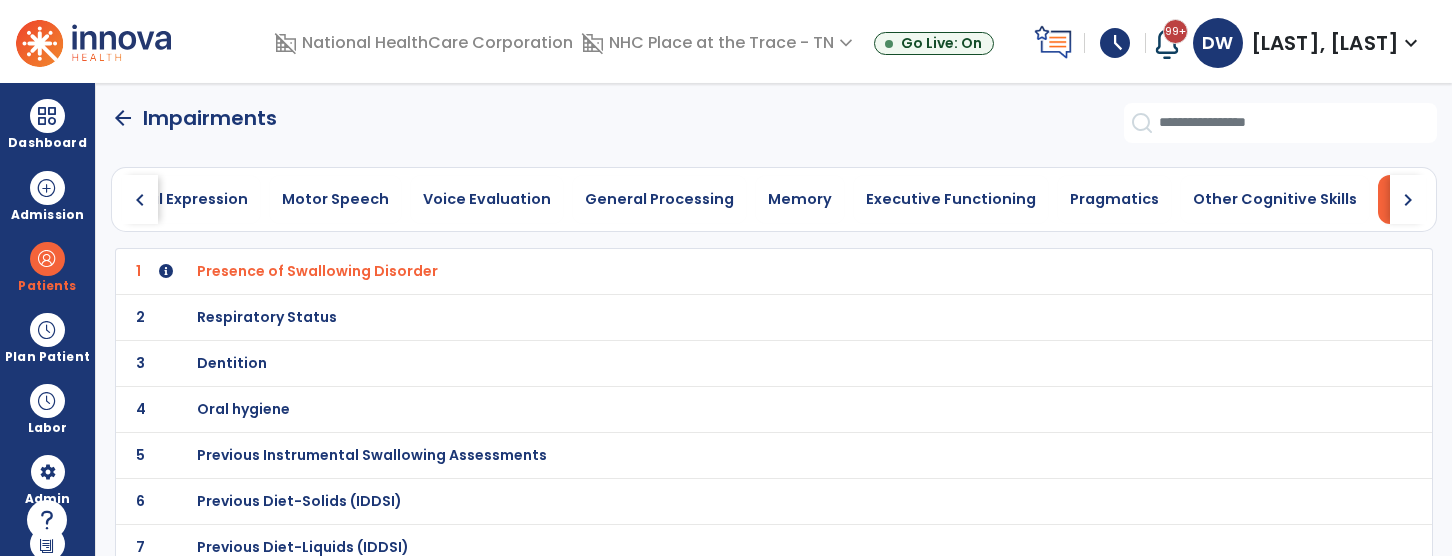 click on "chevron_left" 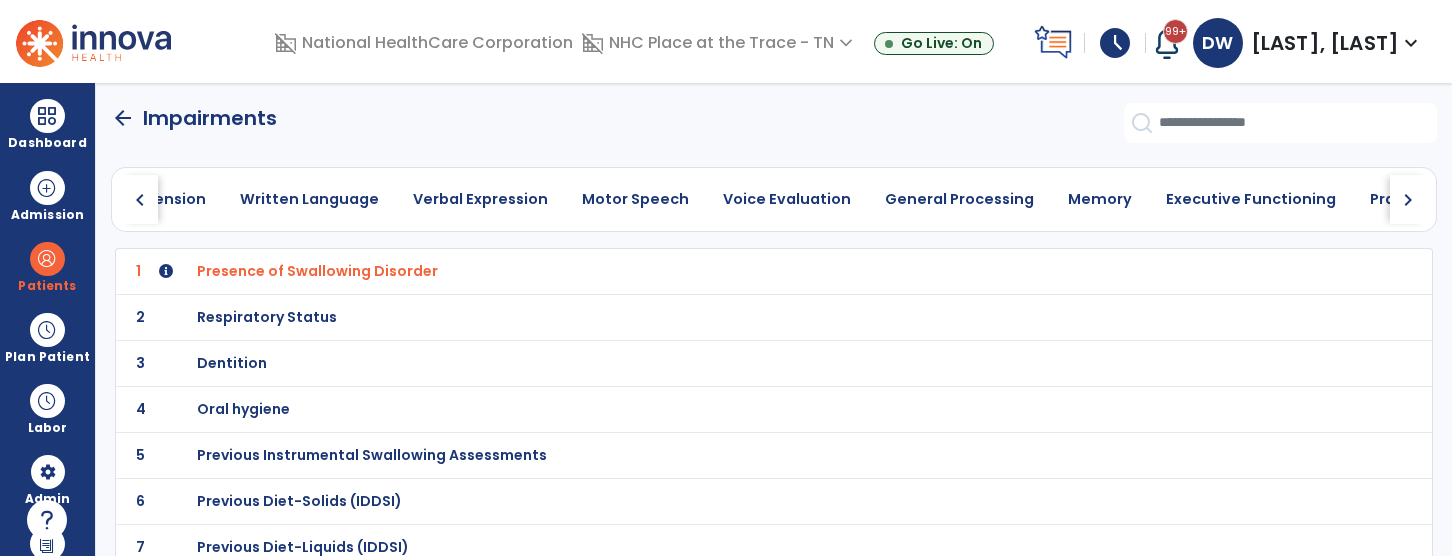 click on "chevron_left" 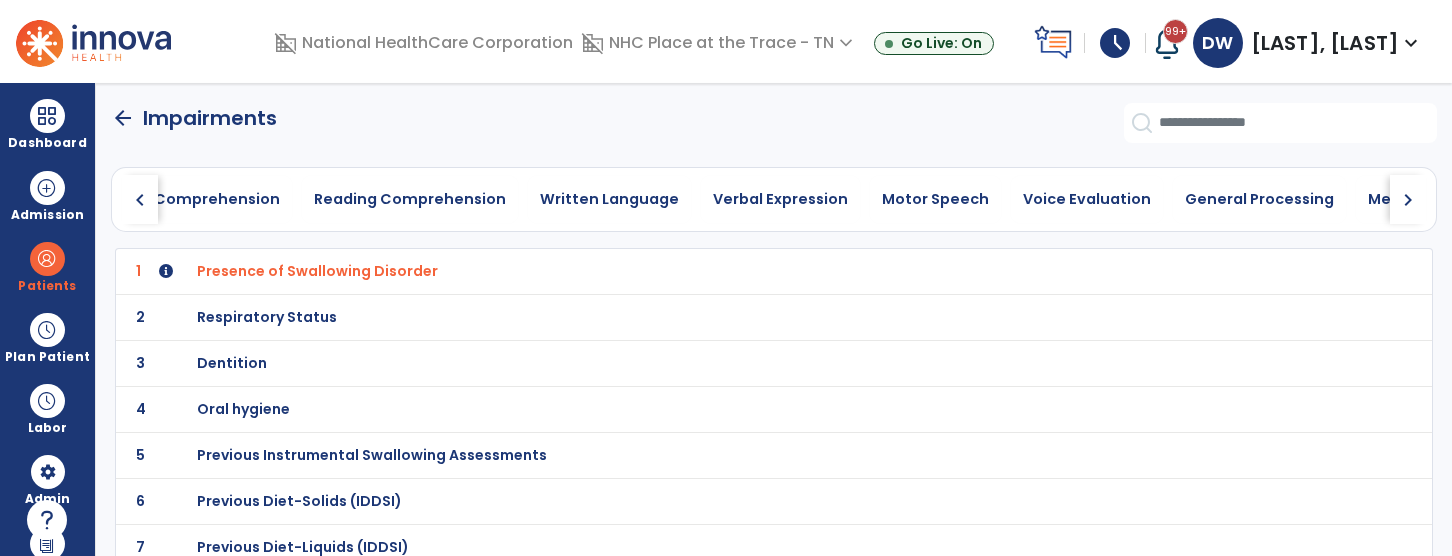 click on "chevron_left" 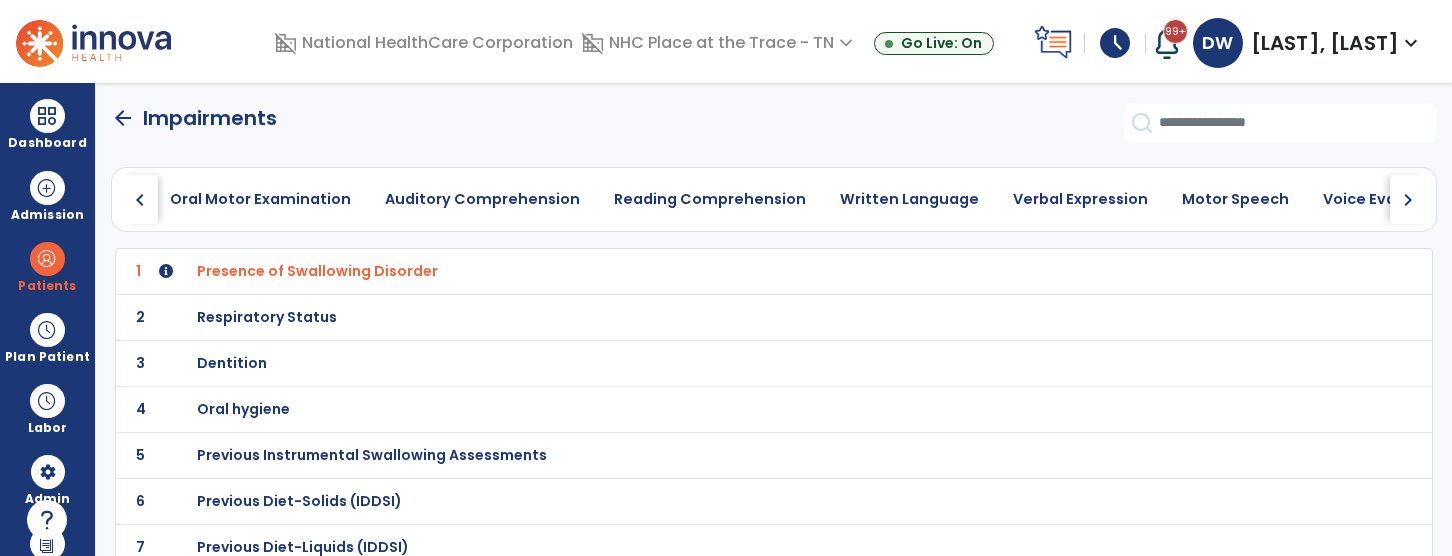 click on "arrow_back" 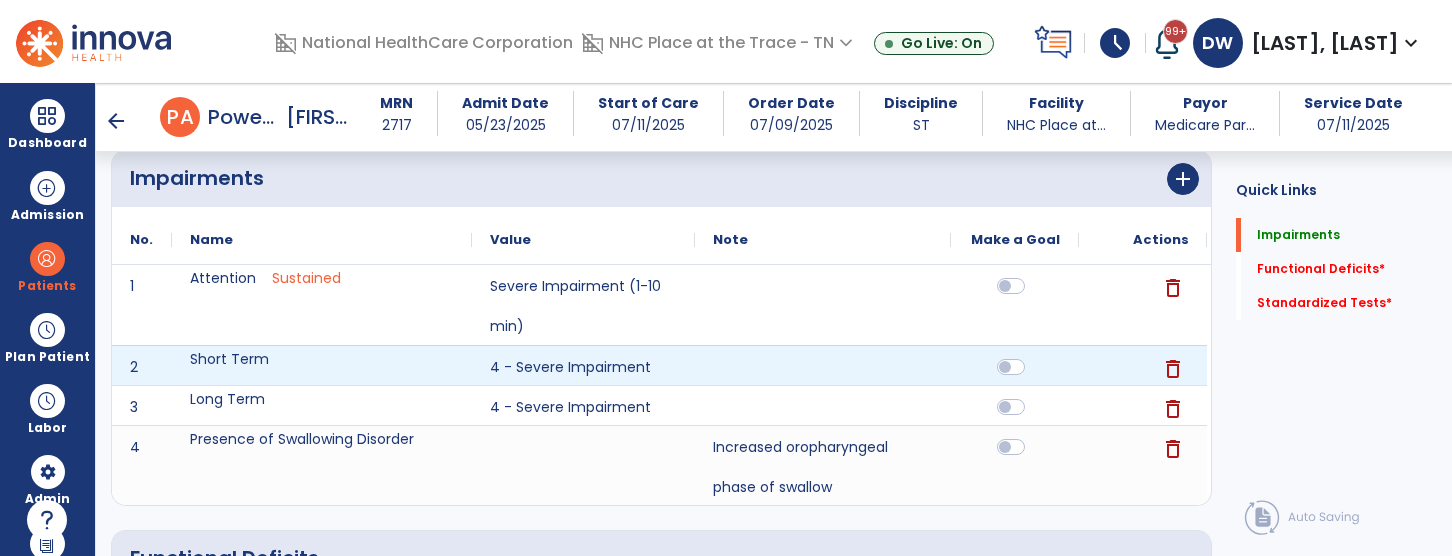 scroll, scrollTop: 179, scrollLeft: 0, axis: vertical 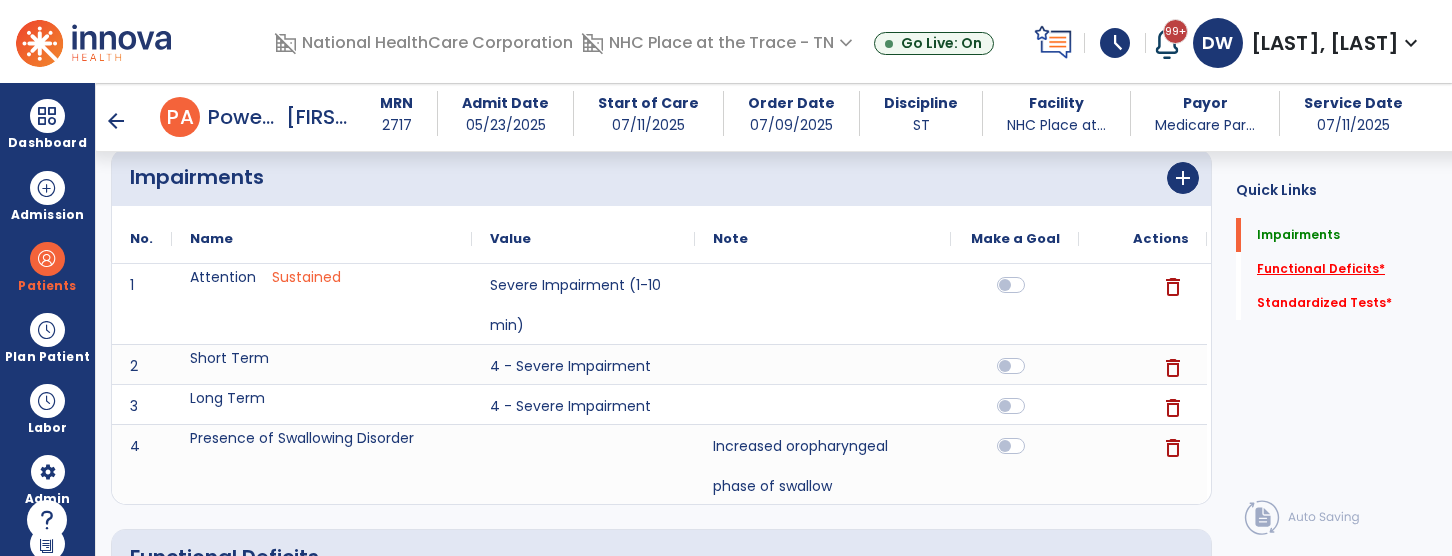 click on "Functional Deficits   *" 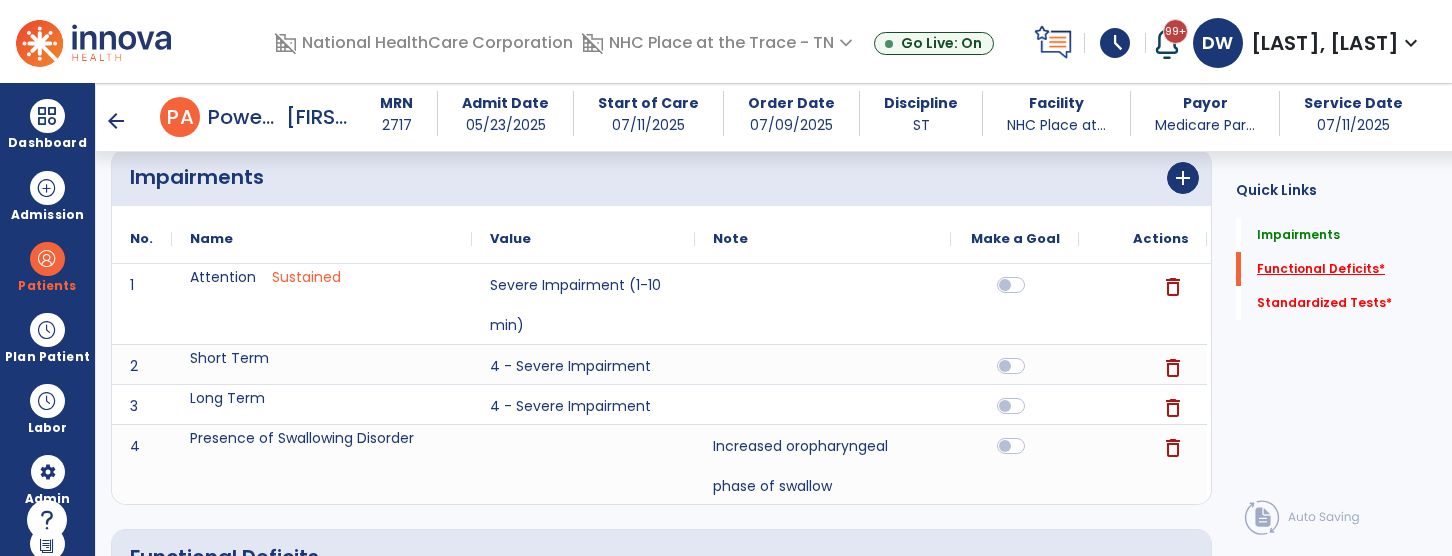 scroll, scrollTop: 29, scrollLeft: 0, axis: vertical 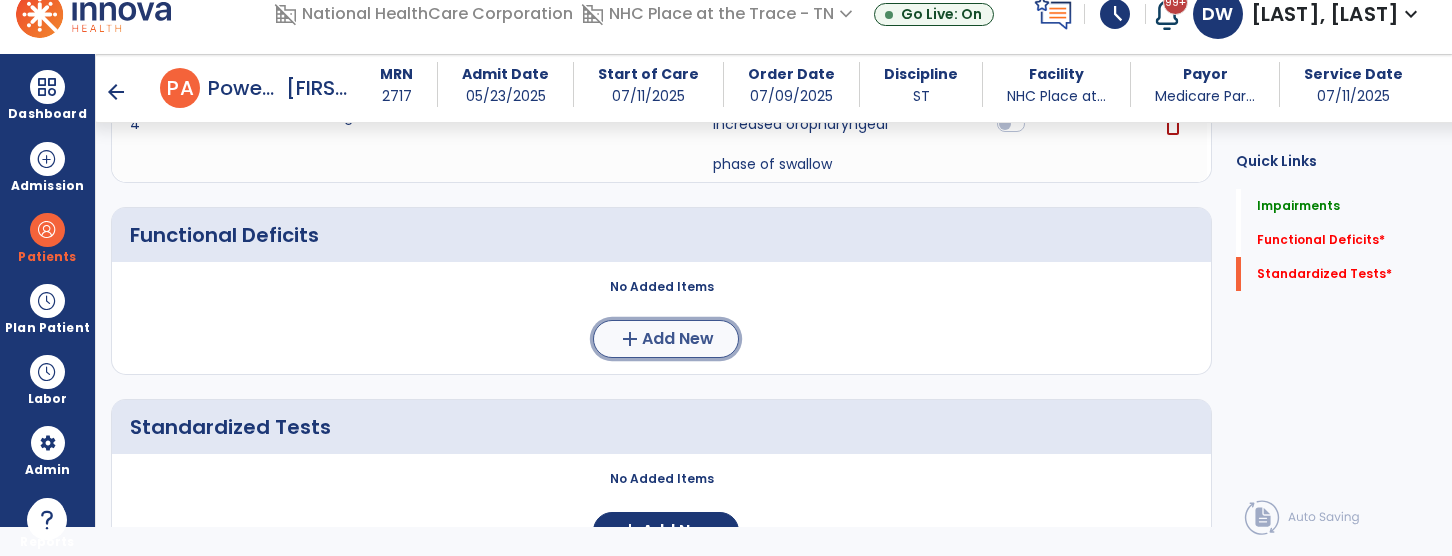 click on "Add New" 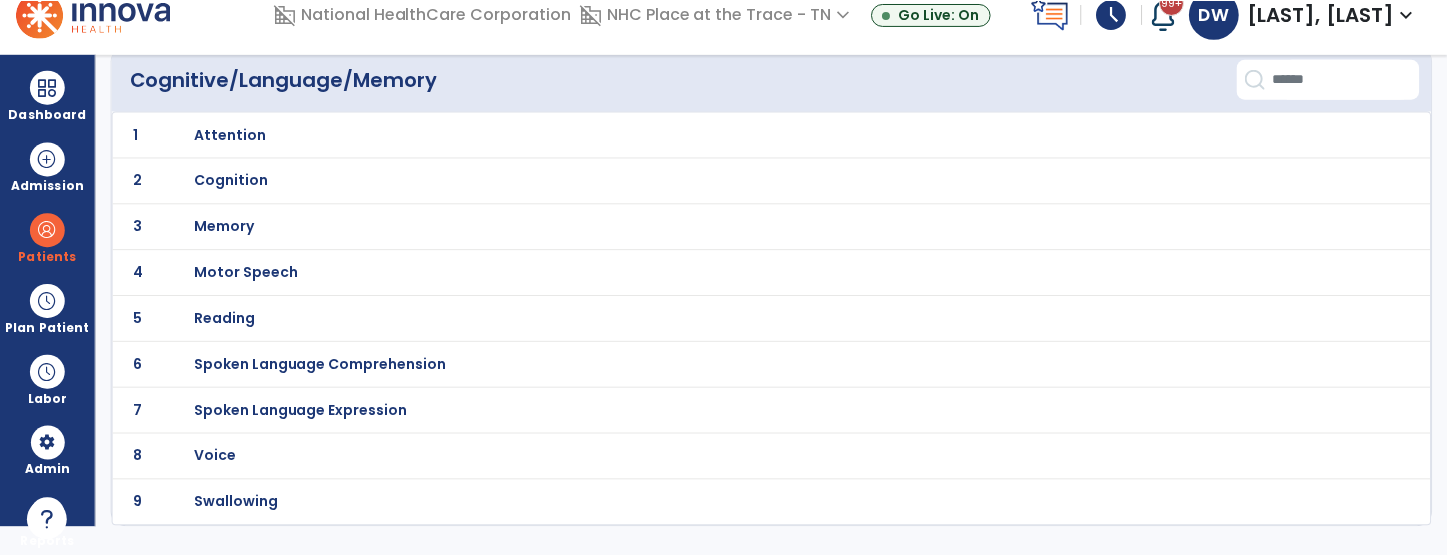 scroll, scrollTop: 0, scrollLeft: 0, axis: both 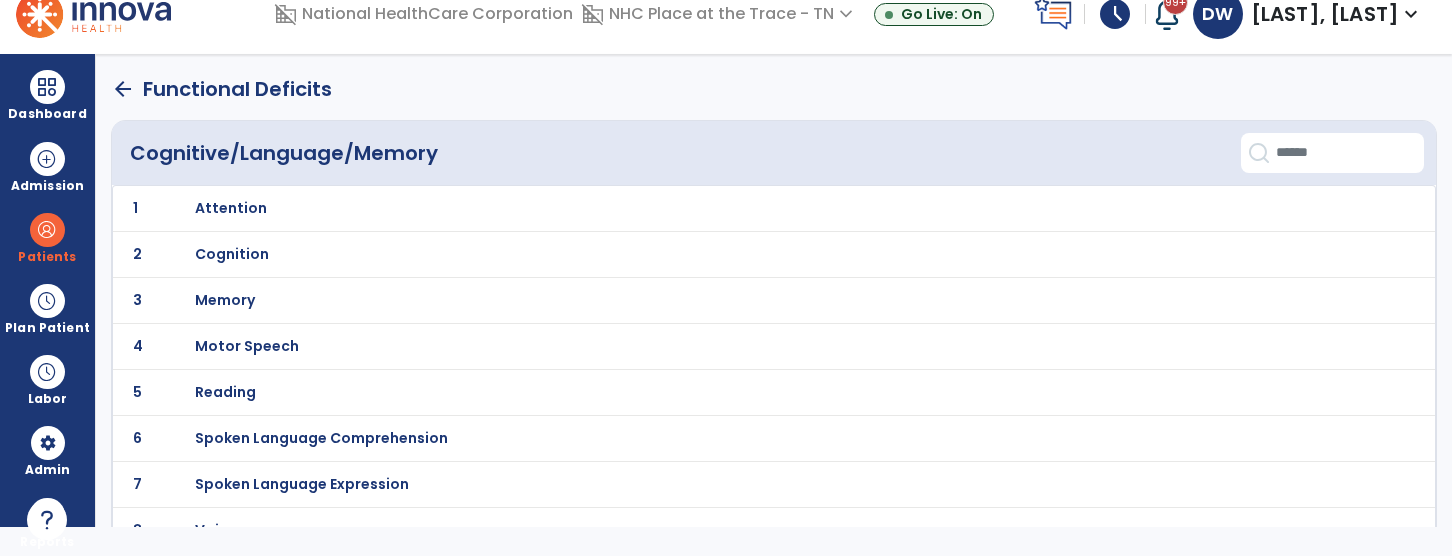 click on "Attention" at bounding box center [730, 208] 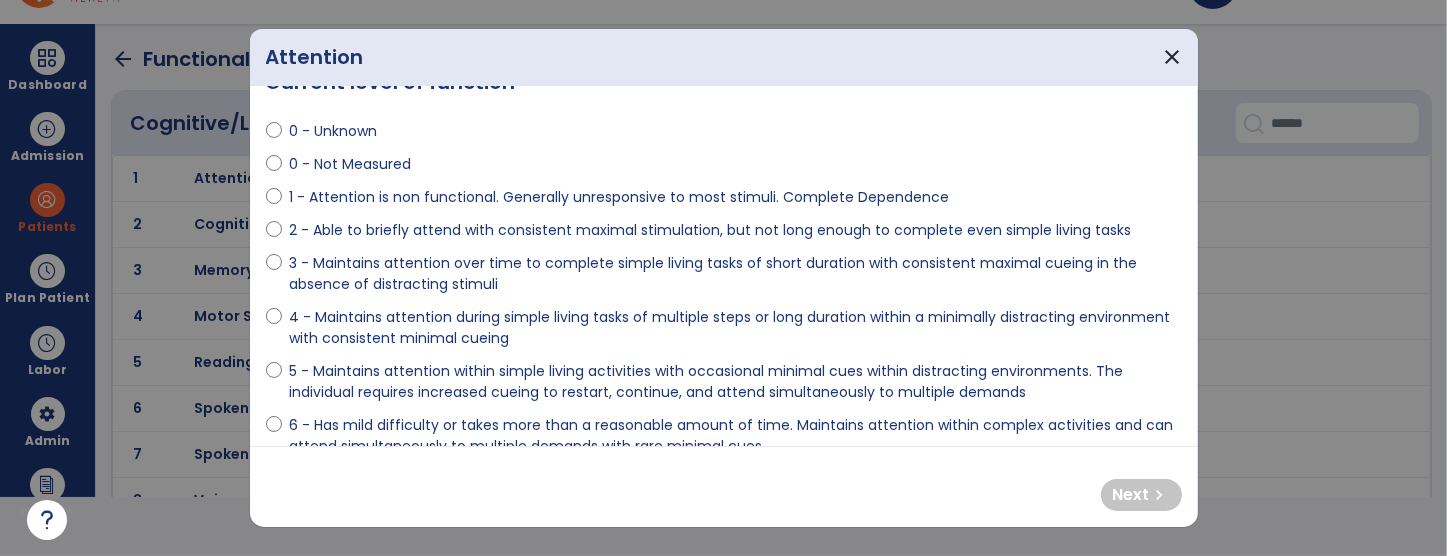 scroll, scrollTop: 42, scrollLeft: 0, axis: vertical 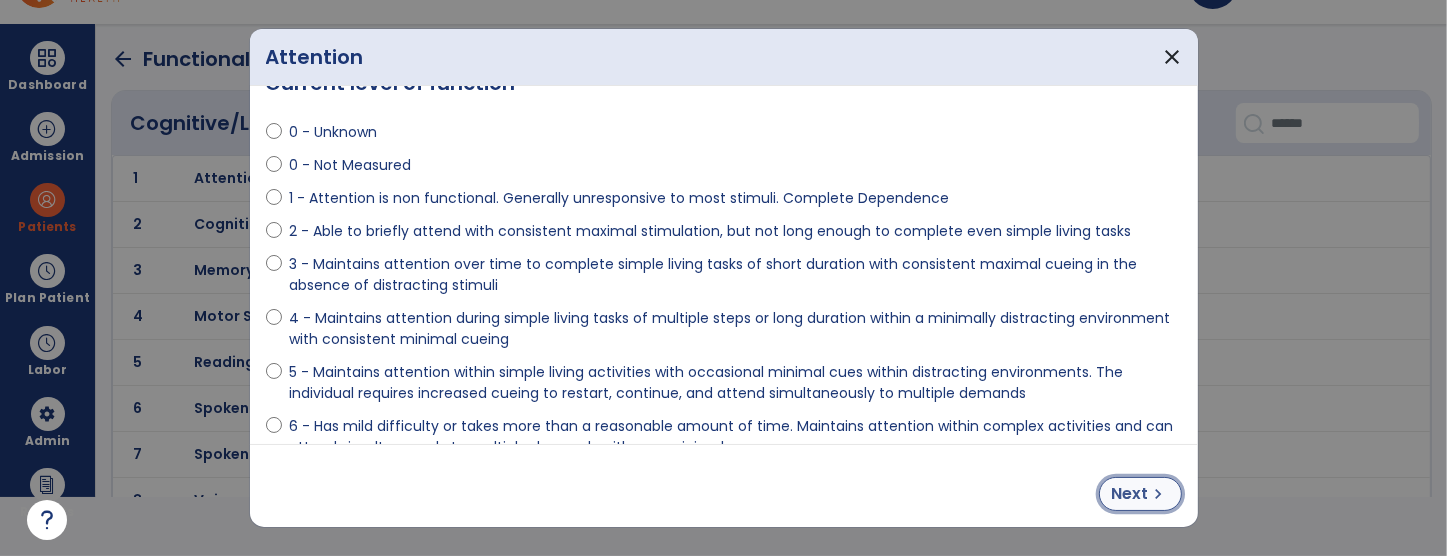 drag, startPoint x: 1144, startPoint y: 487, endPoint x: 1124, endPoint y: 491, distance: 20.396078 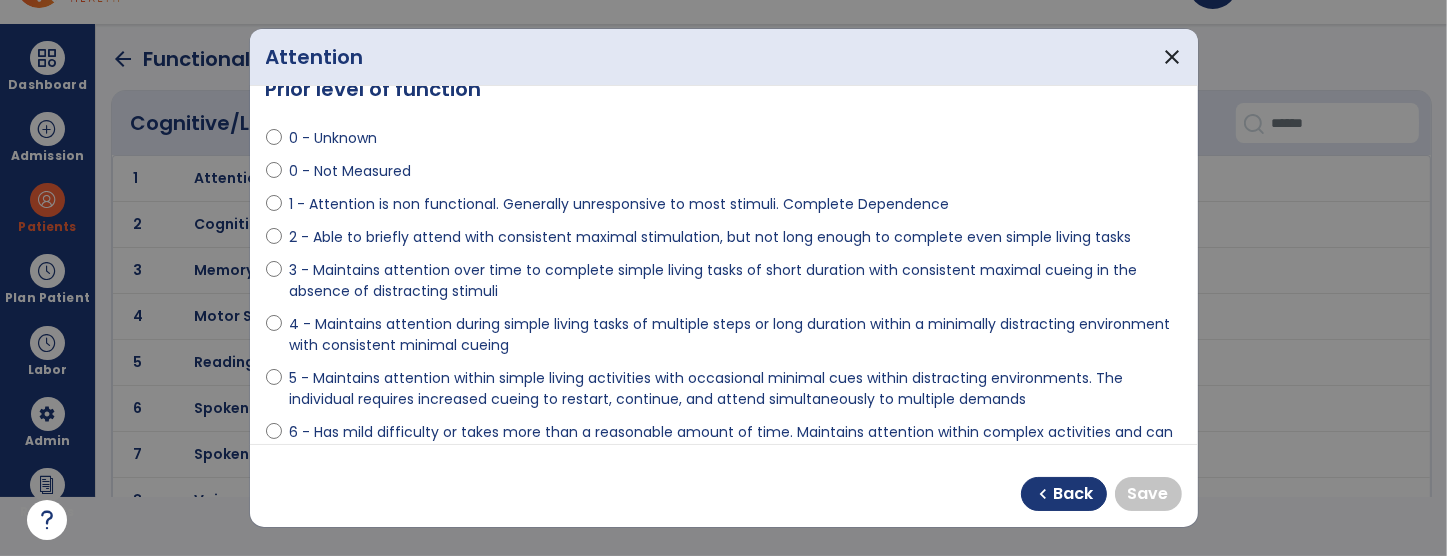 scroll, scrollTop: 36, scrollLeft: 0, axis: vertical 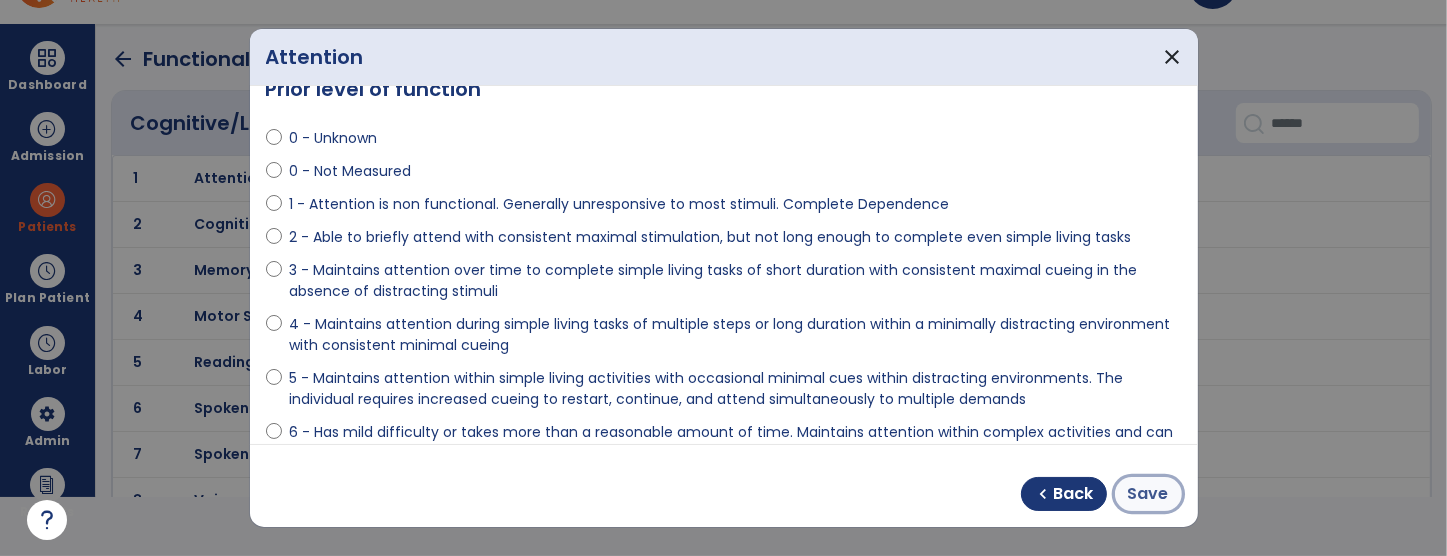 click on "Save" at bounding box center (1148, 494) 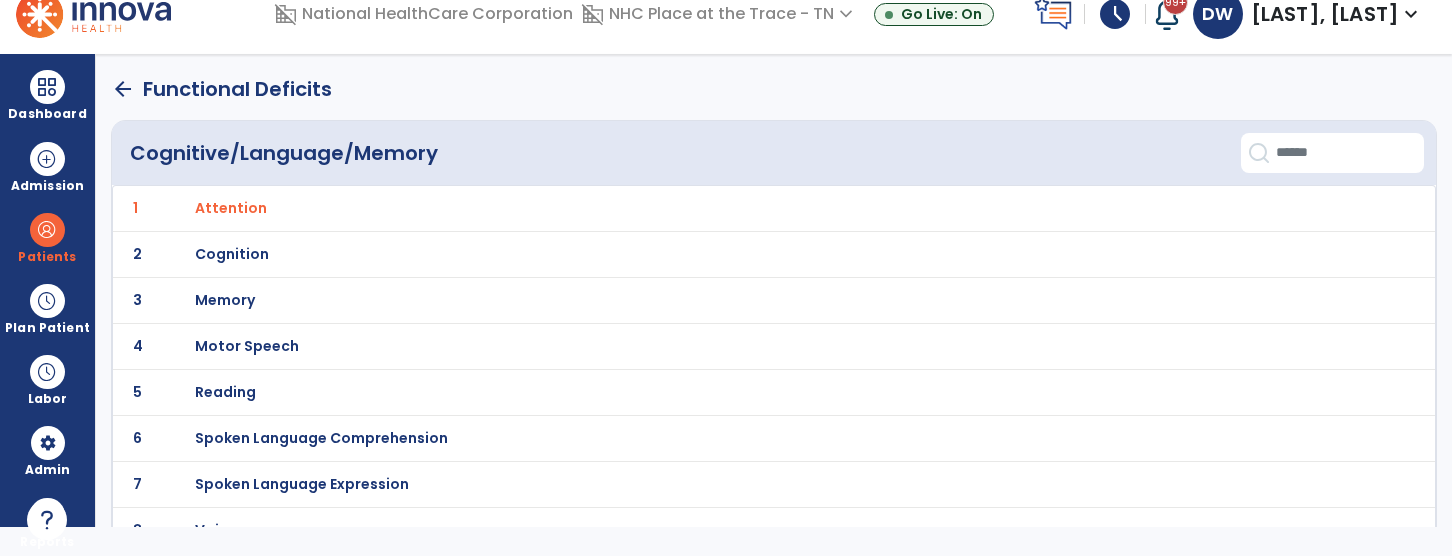 click on "Memory" at bounding box center [231, 208] 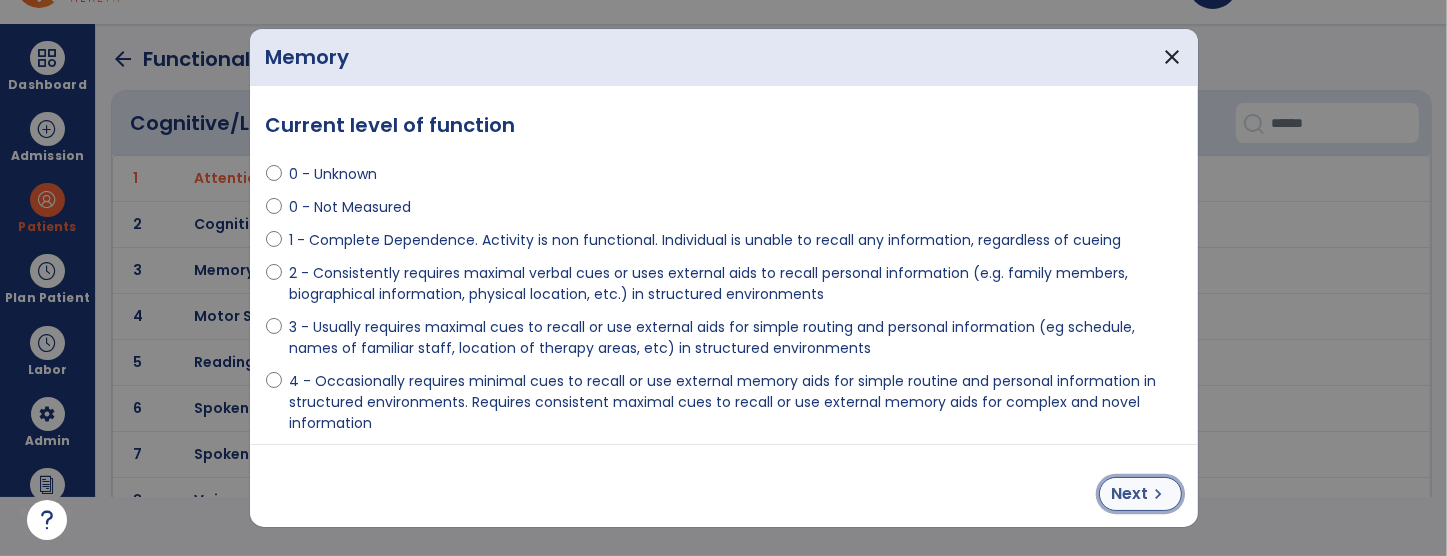 click on "Next" at bounding box center [1130, 494] 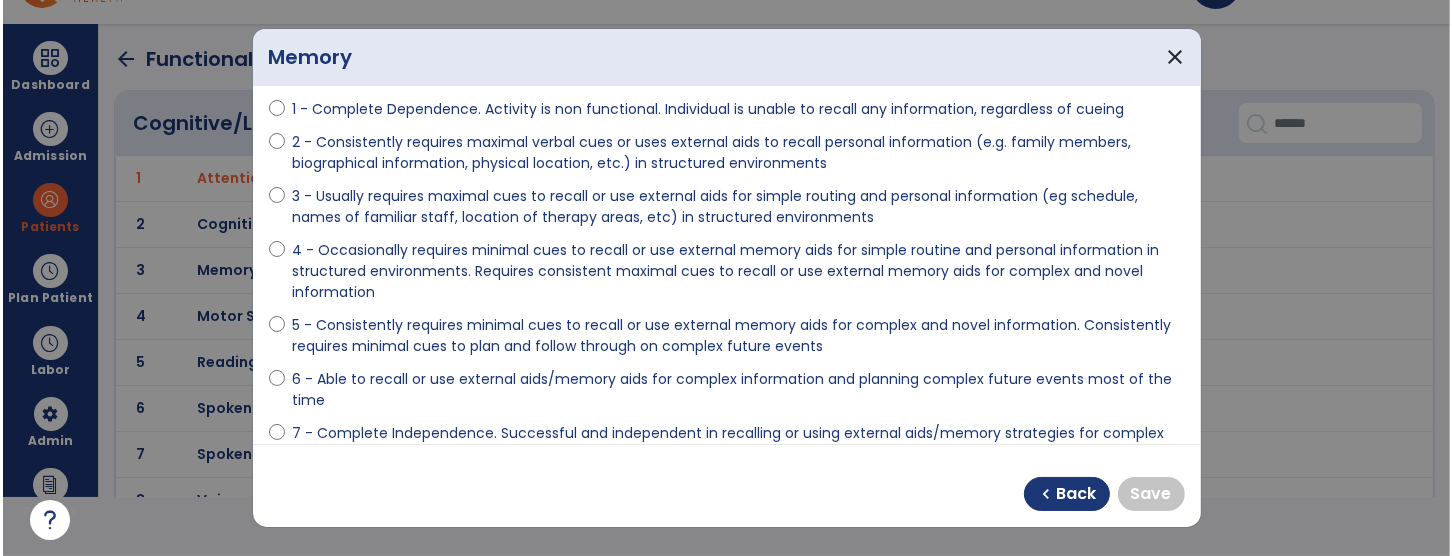 scroll, scrollTop: 131, scrollLeft: 0, axis: vertical 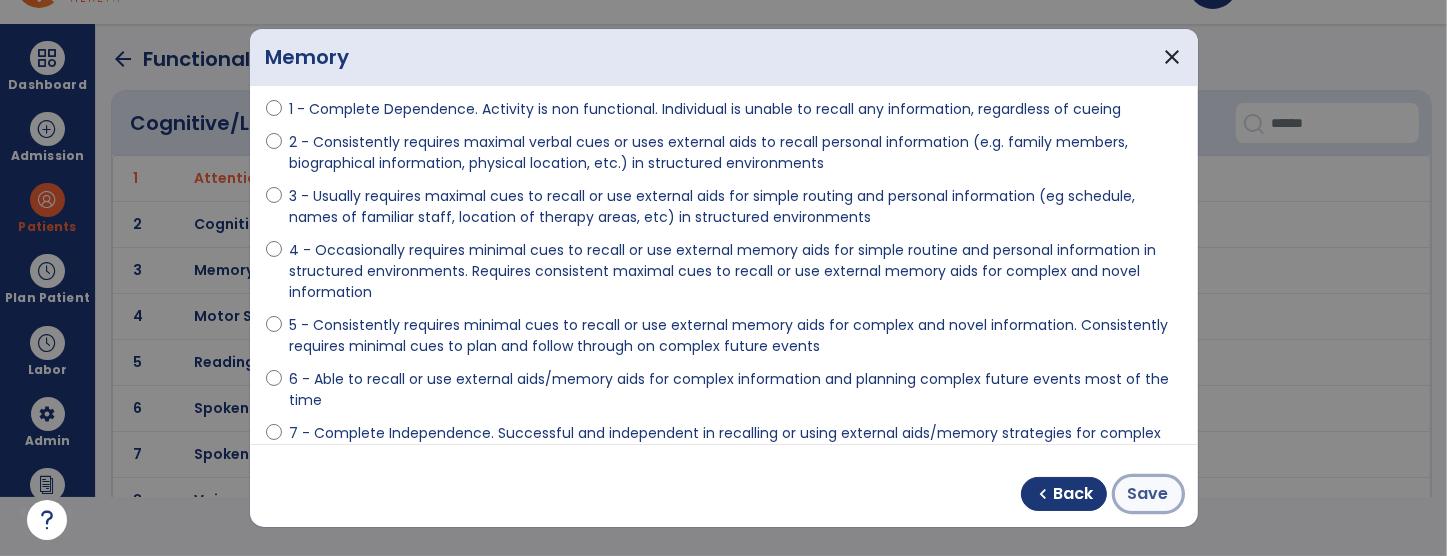 click on "Save" at bounding box center [1148, 494] 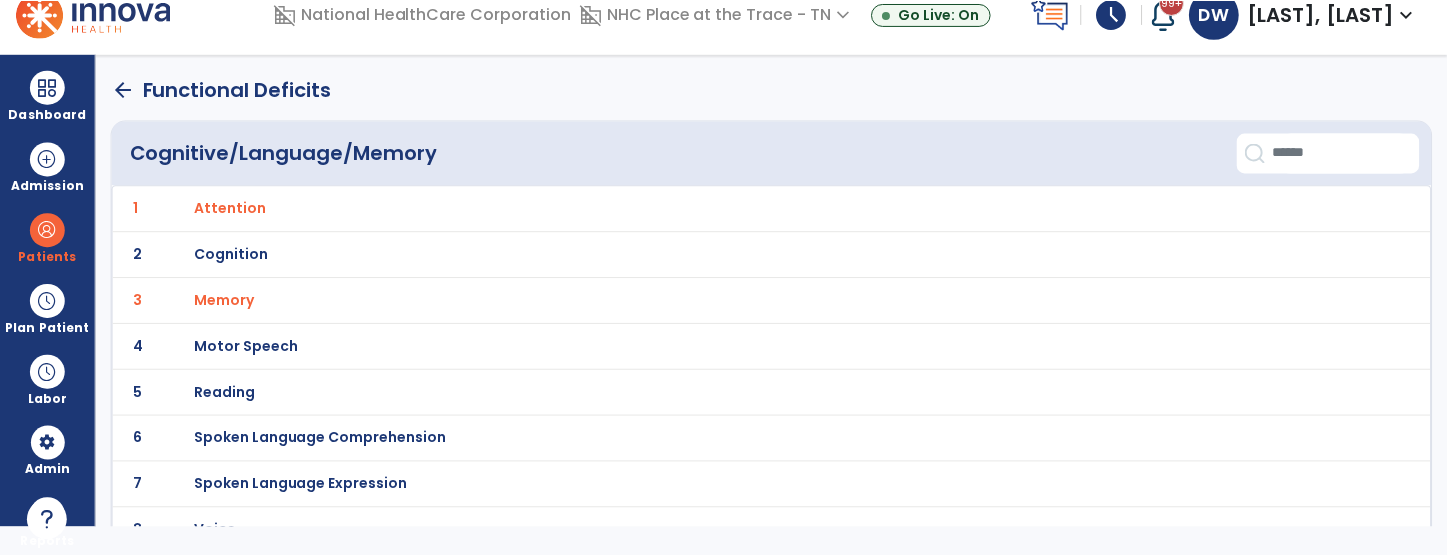 scroll, scrollTop: 71, scrollLeft: 0, axis: vertical 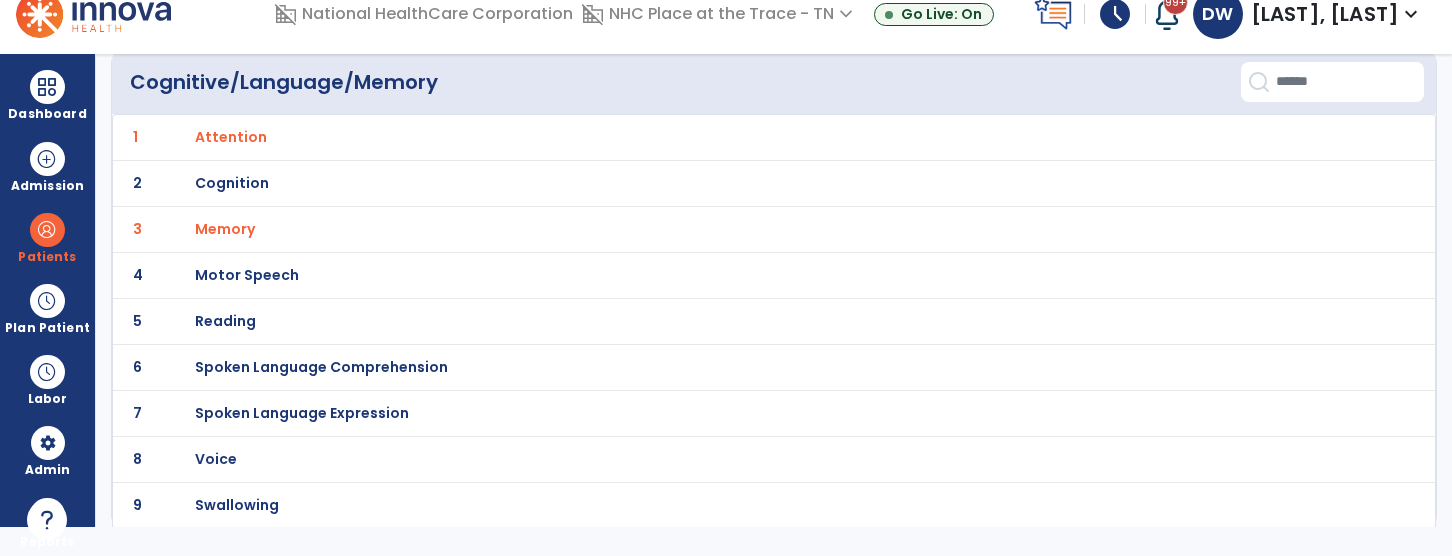 click on "Swallowing" at bounding box center (231, 137) 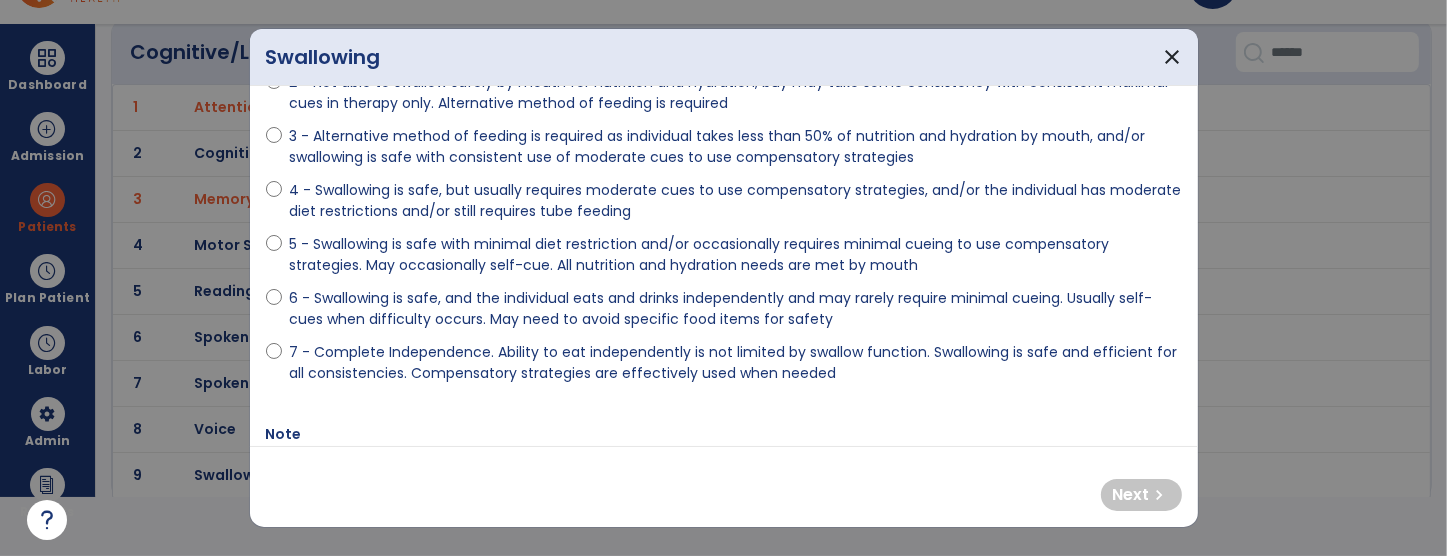 scroll, scrollTop: 214, scrollLeft: 0, axis: vertical 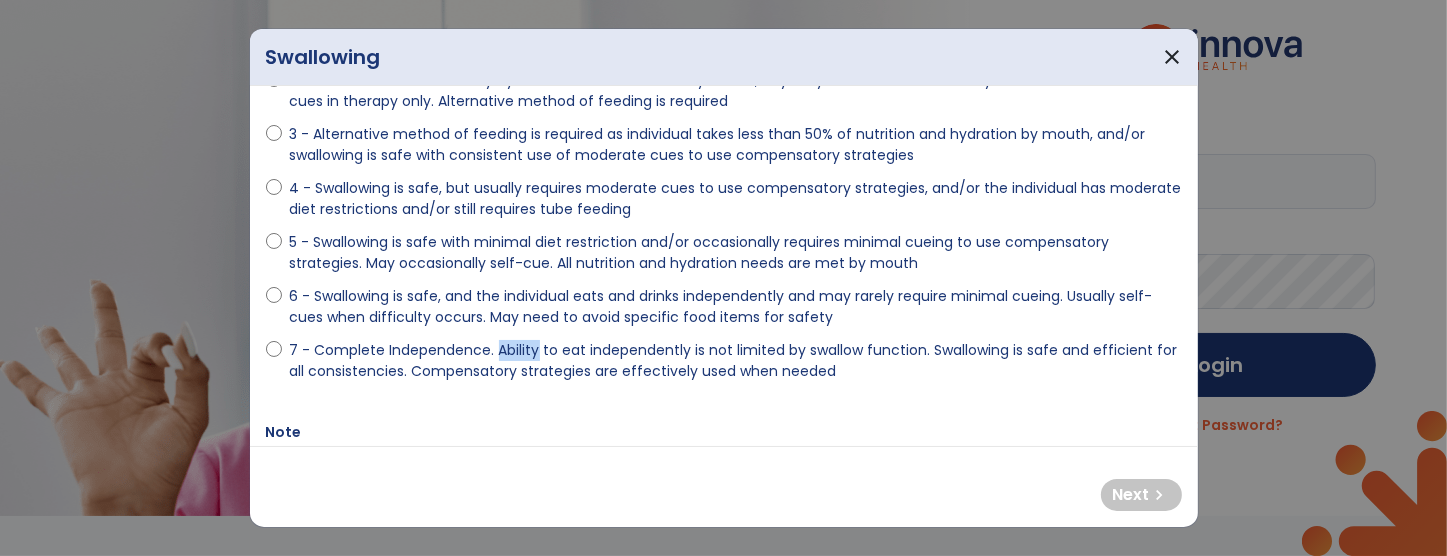 click on "6 - Swallowing is safe, and the individual eats and drinks independently and may rarely require minimal cueing. Usually self-cues when difficulty occurs. May need to avoid specific food items for safety" at bounding box center (736, 307) 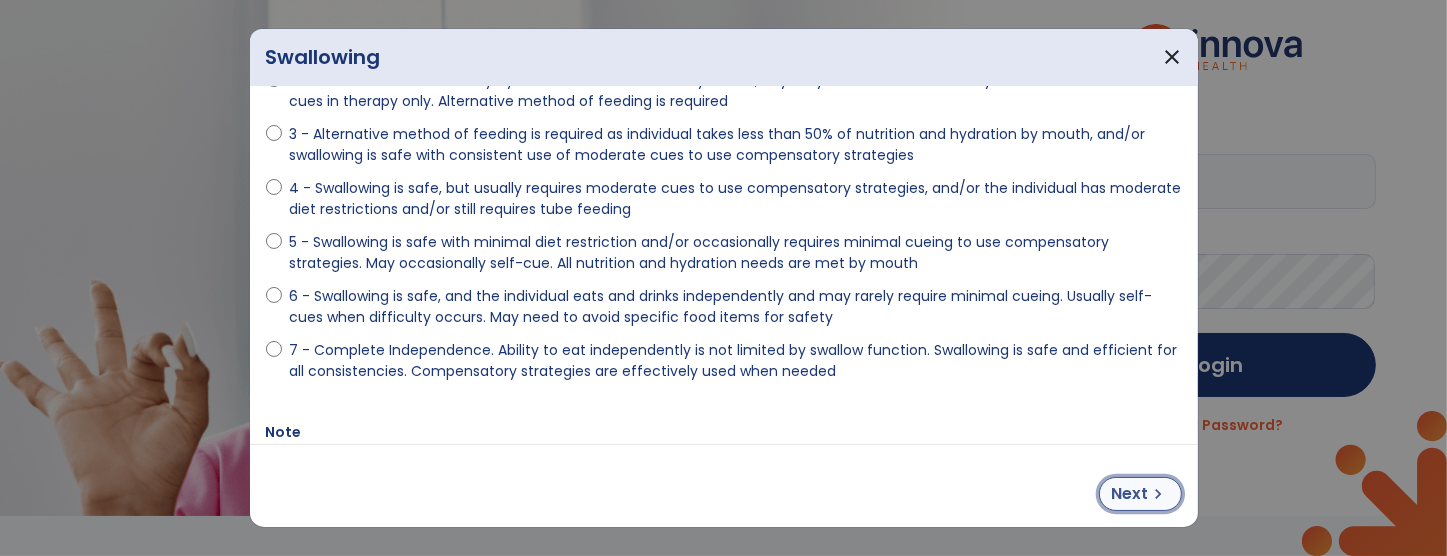 click on "Next" at bounding box center (1130, 494) 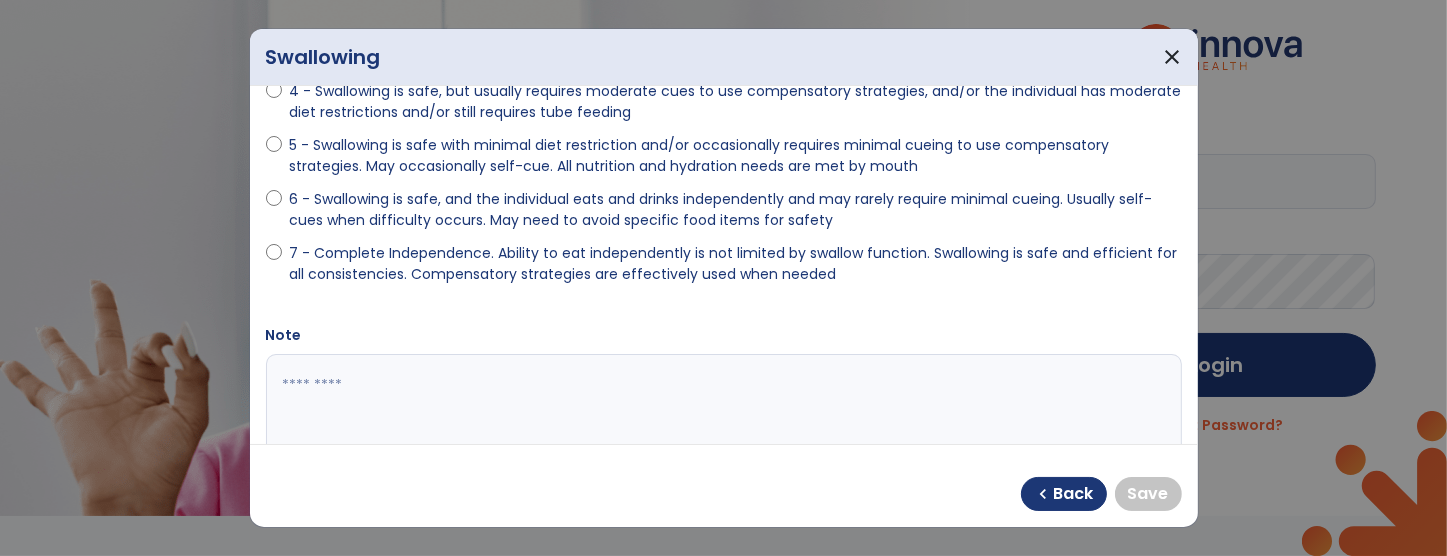 scroll, scrollTop: 303, scrollLeft: 0, axis: vertical 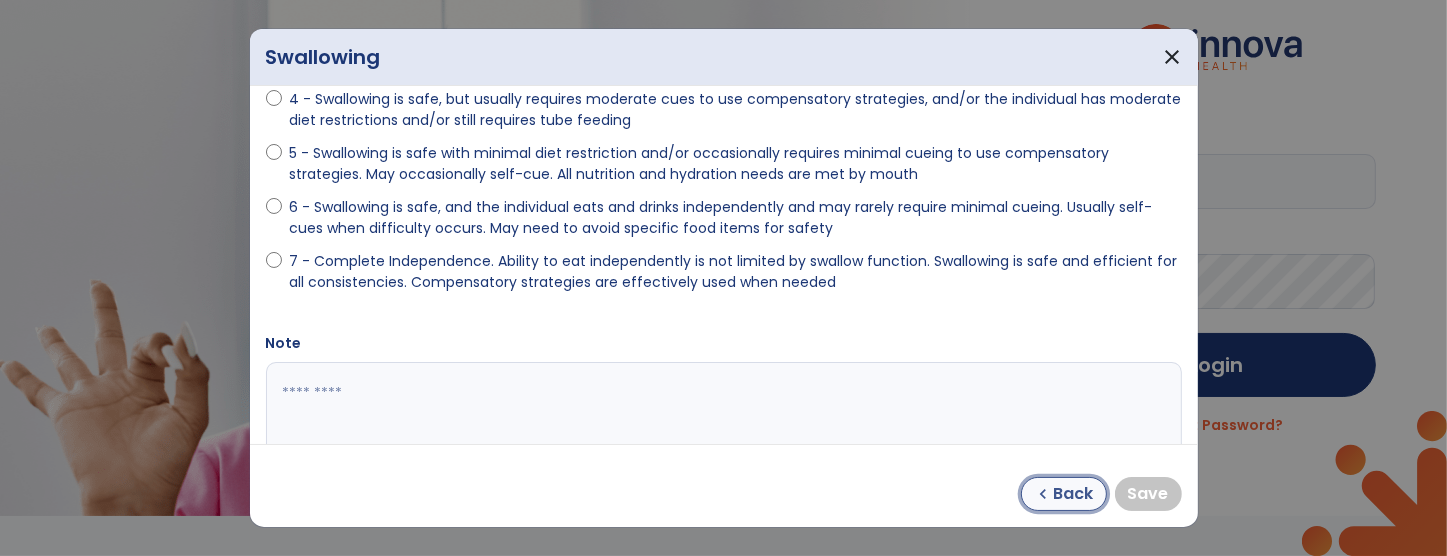 click on "Back" at bounding box center [1074, 494] 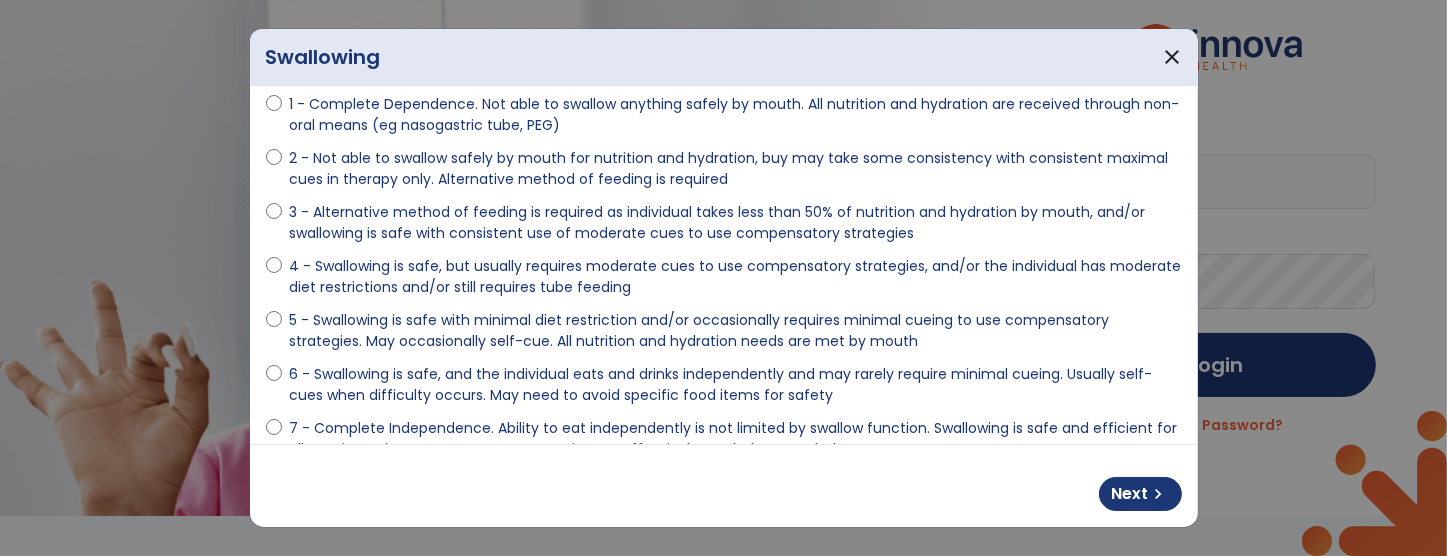 scroll, scrollTop: 148, scrollLeft: 0, axis: vertical 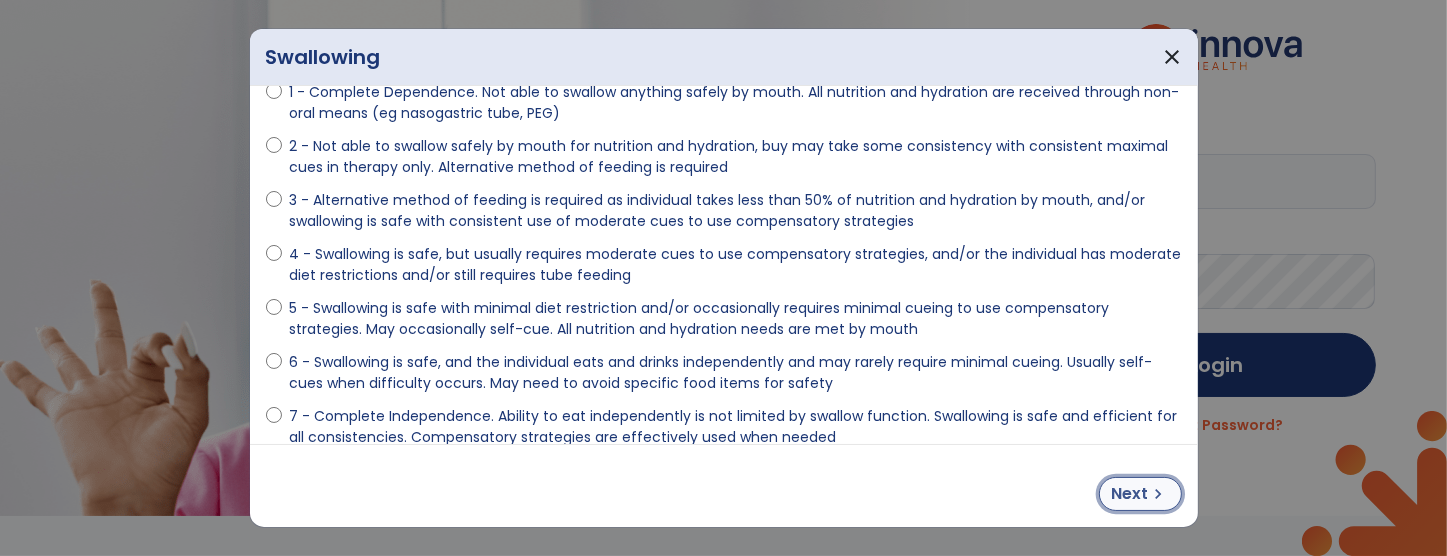 click on "Next" at bounding box center (1130, 494) 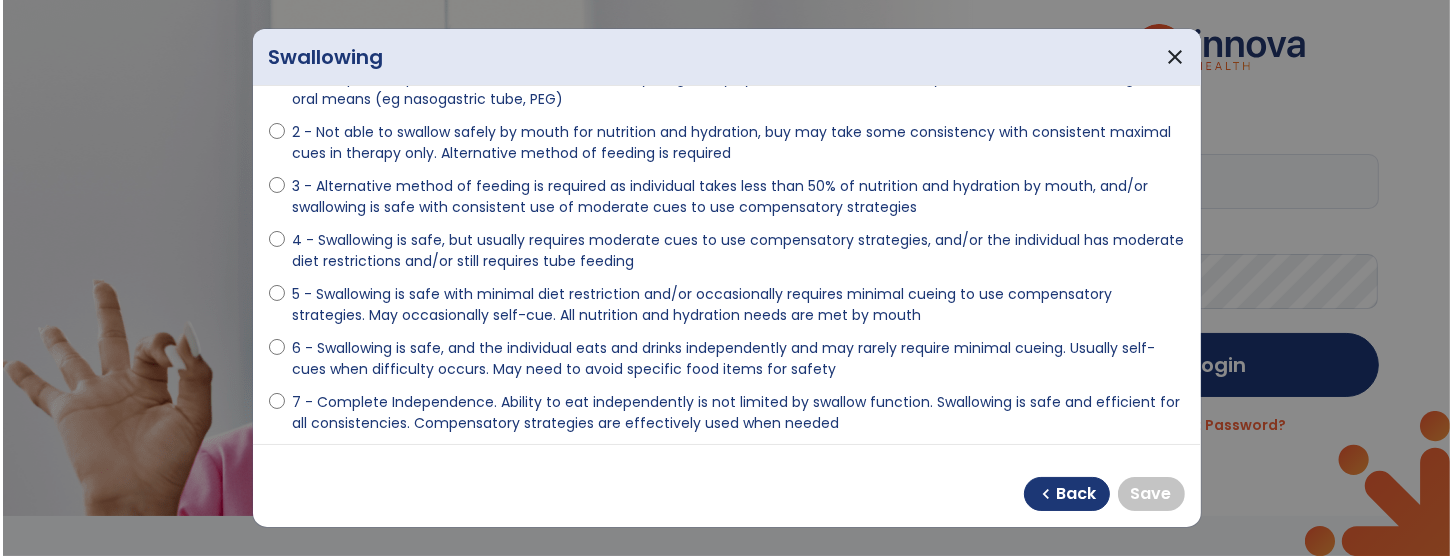scroll, scrollTop: 164, scrollLeft: 0, axis: vertical 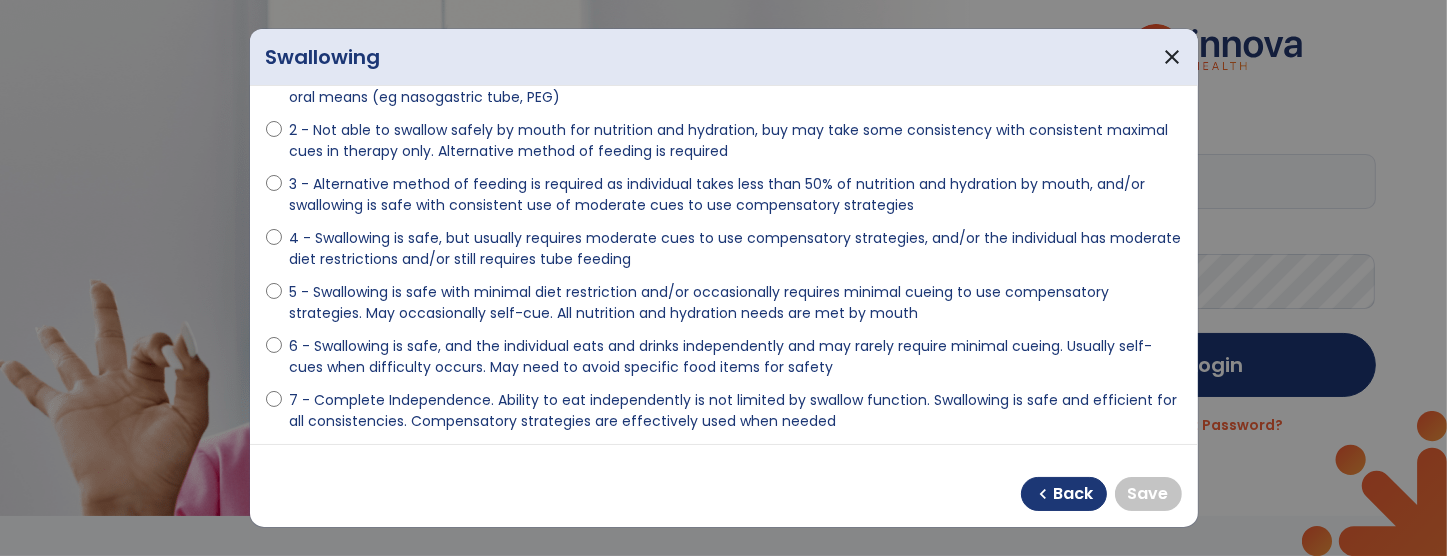 click on "6 - Swallowing is safe, and the individual eats and drinks independently and may rarely require minimal cueing. Usually self-cues when difficulty occurs. May need to avoid specific food items for safety" at bounding box center [724, 361] 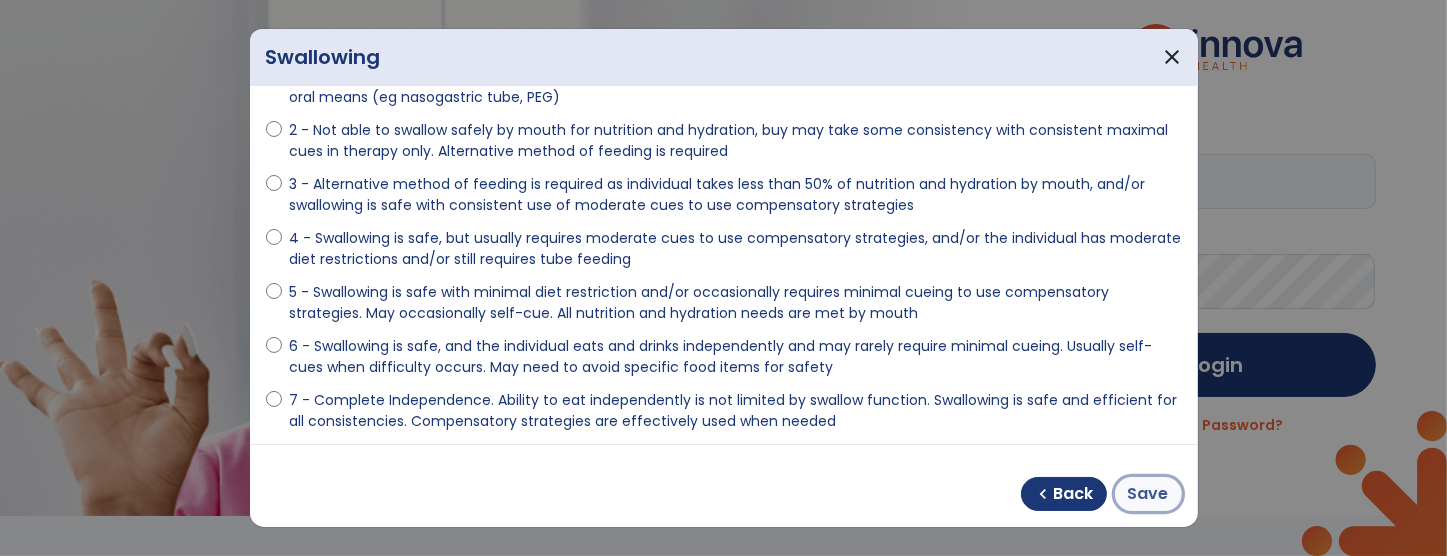 click on "Save" at bounding box center (1148, 494) 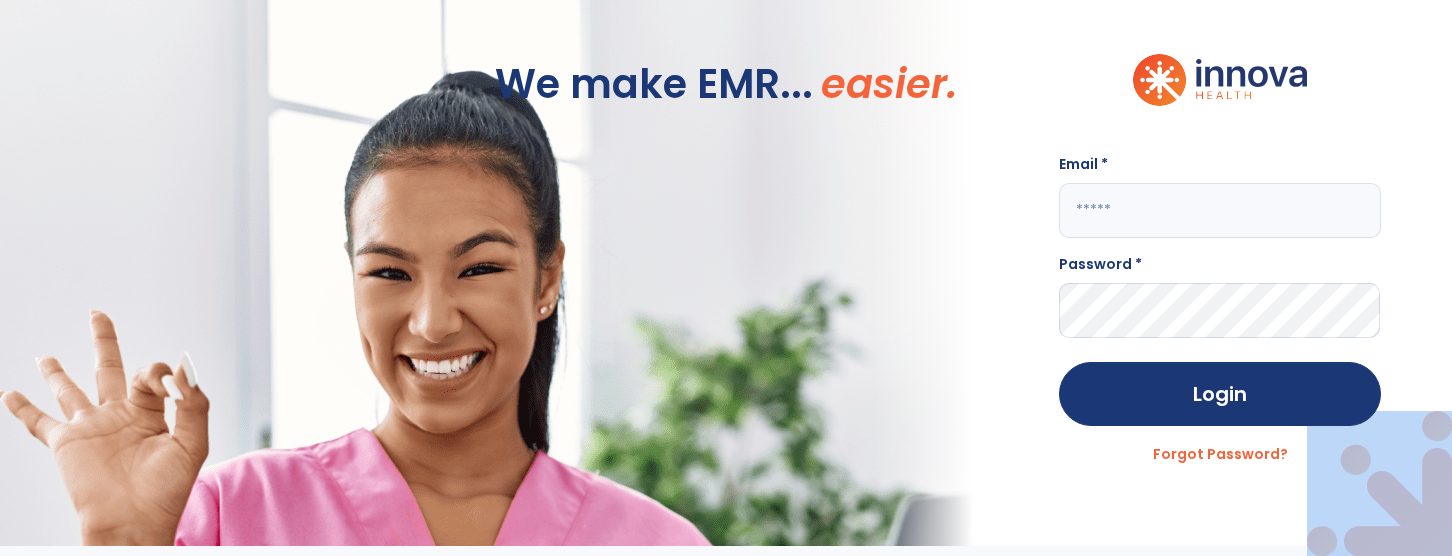 click 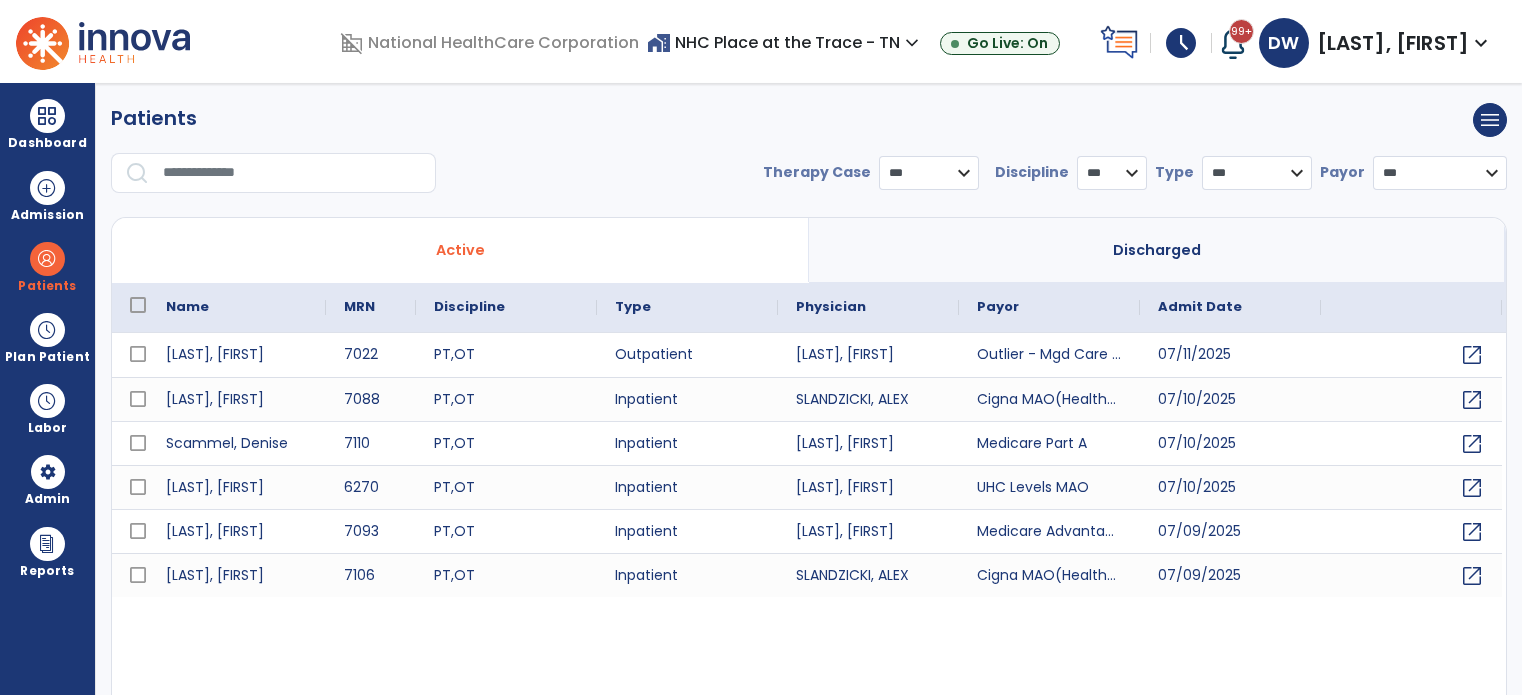 scroll, scrollTop: 0, scrollLeft: 0, axis: both 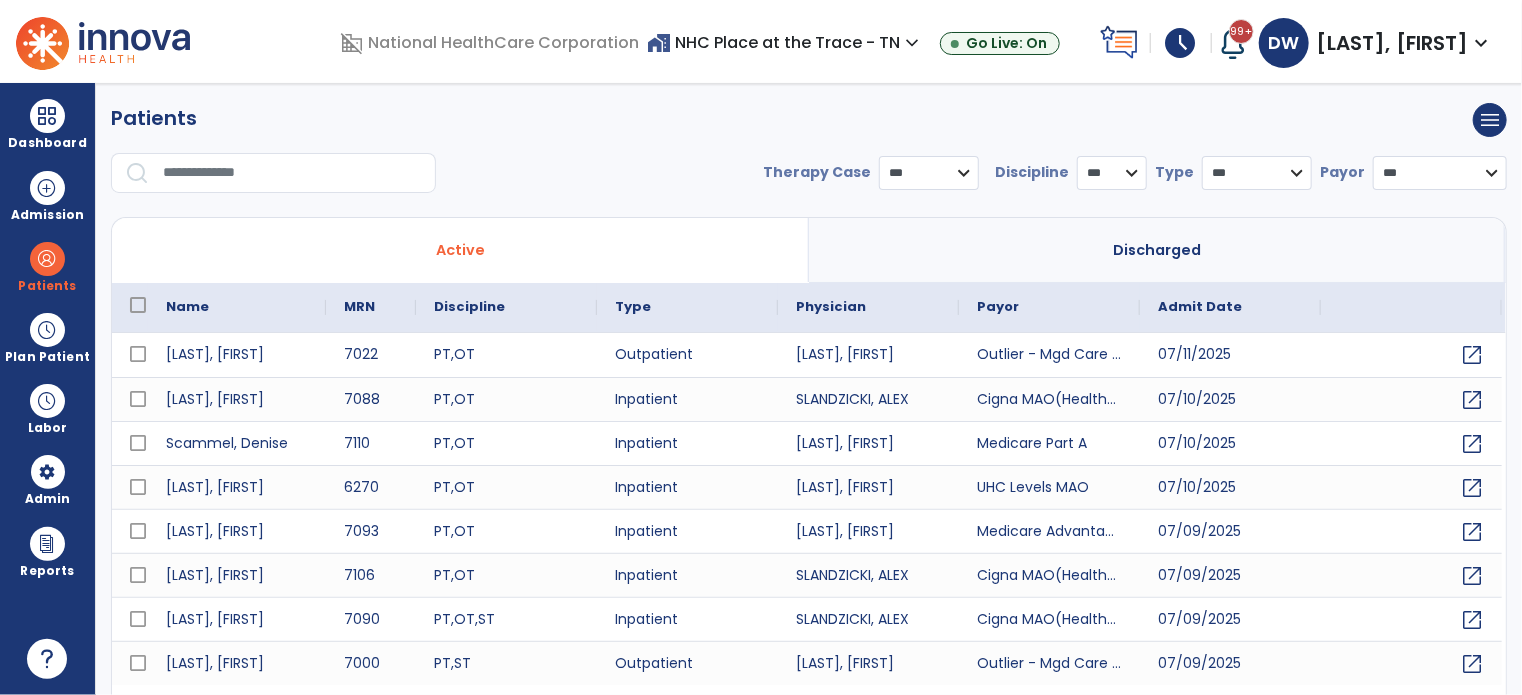 click at bounding box center [292, 173] 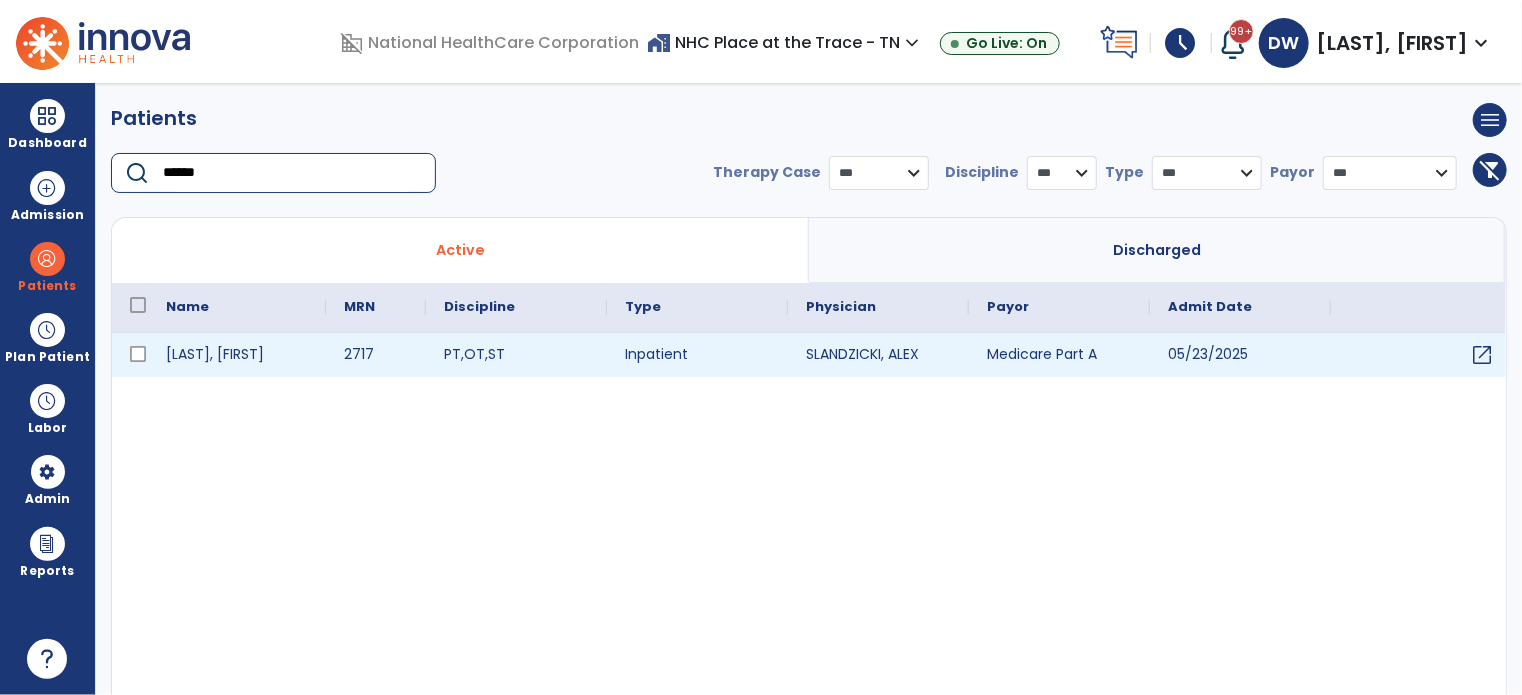 type on "******" 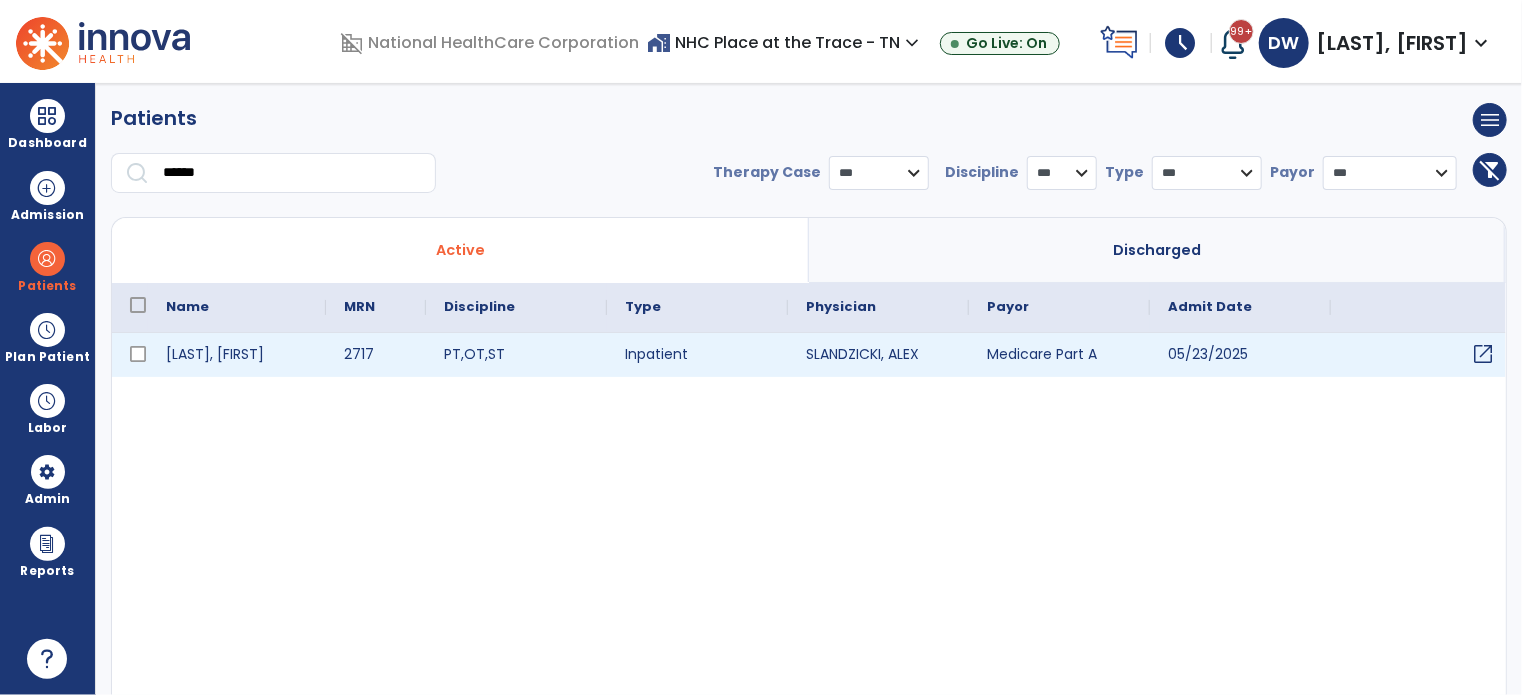 click on "open_in_new" at bounding box center (1483, 354) 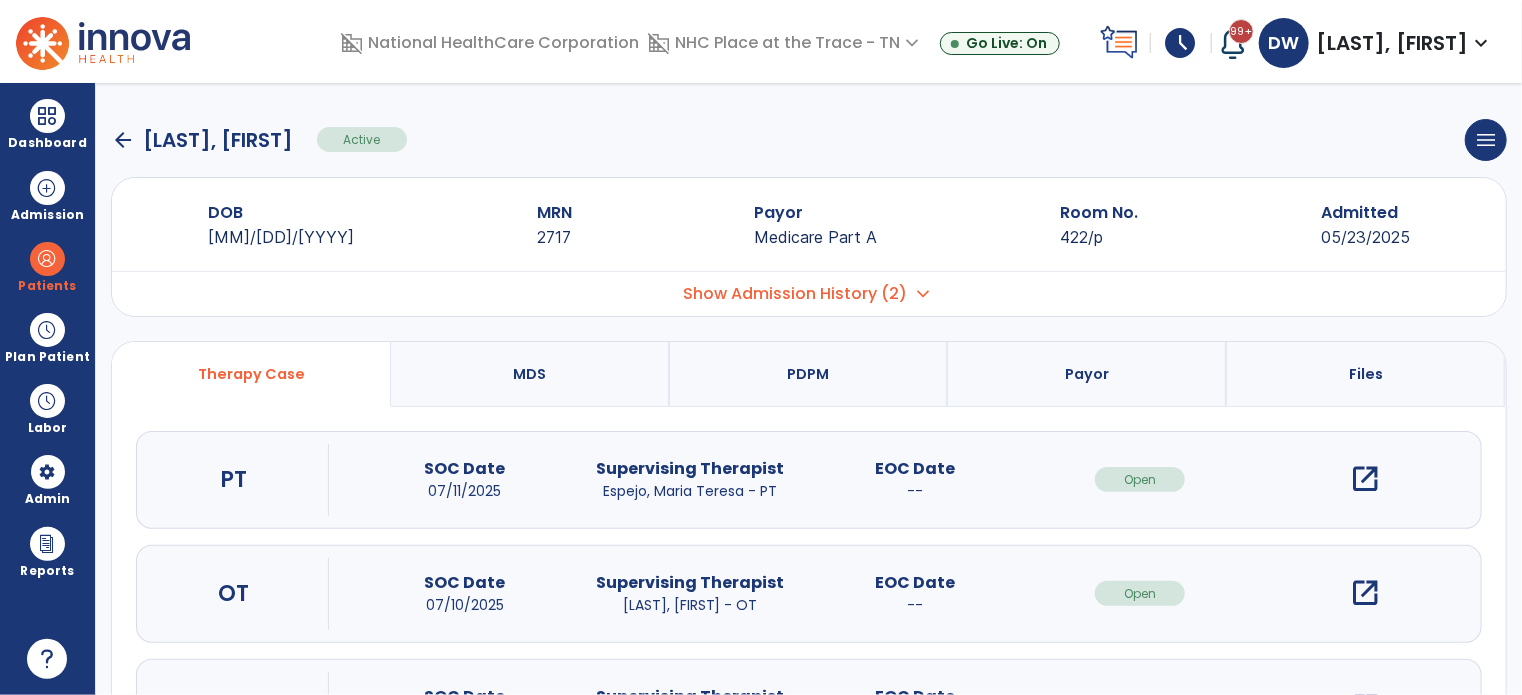 scroll, scrollTop: 107, scrollLeft: 0, axis: vertical 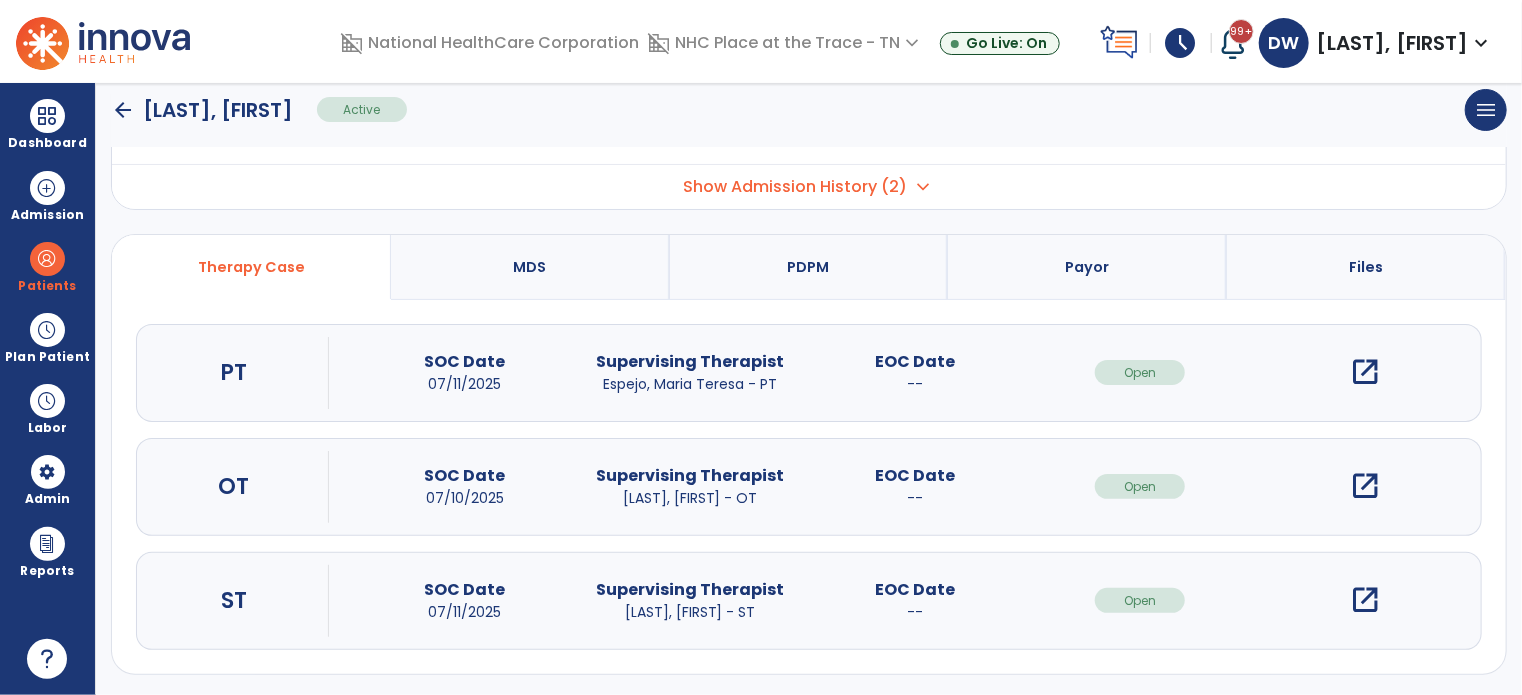 drag, startPoint x: 1368, startPoint y: 593, endPoint x: 1357, endPoint y: 598, distance: 12.083046 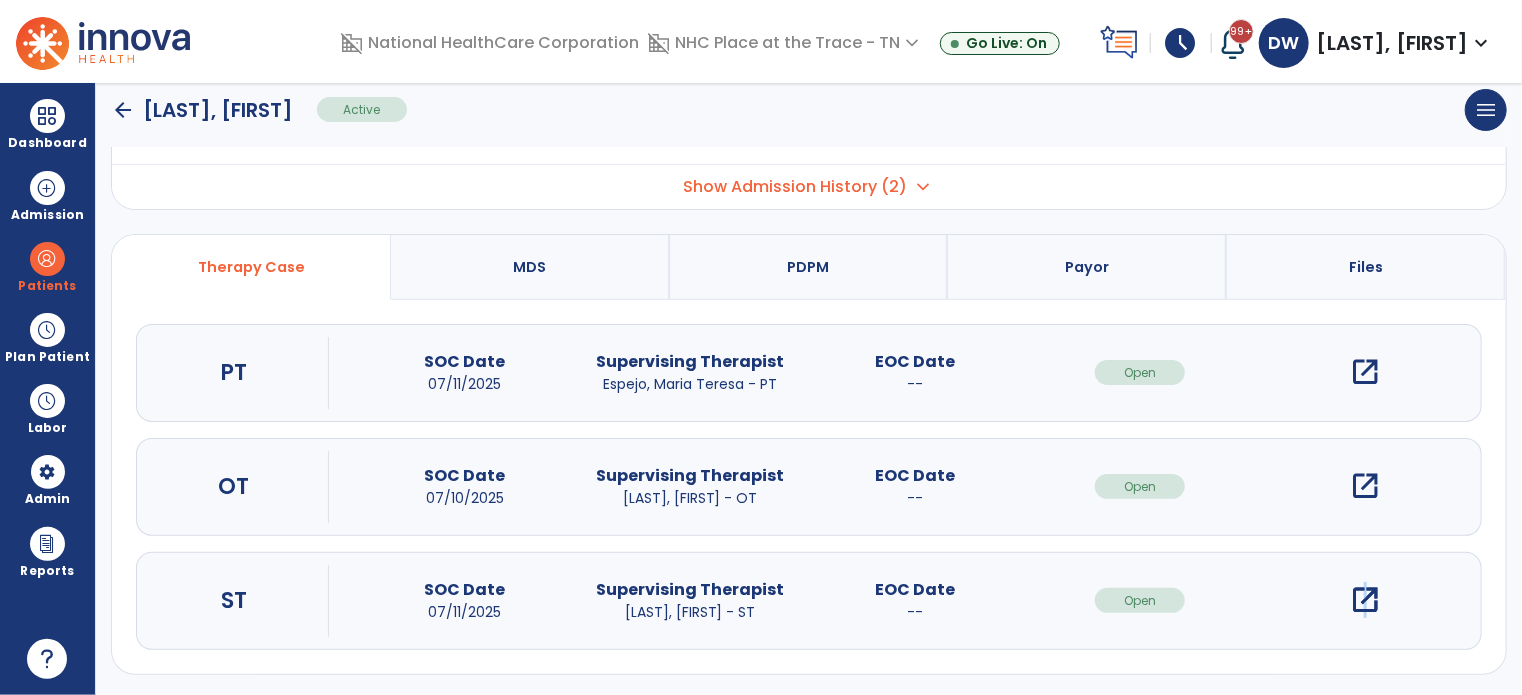 click on "open_in_new" at bounding box center [1365, 600] 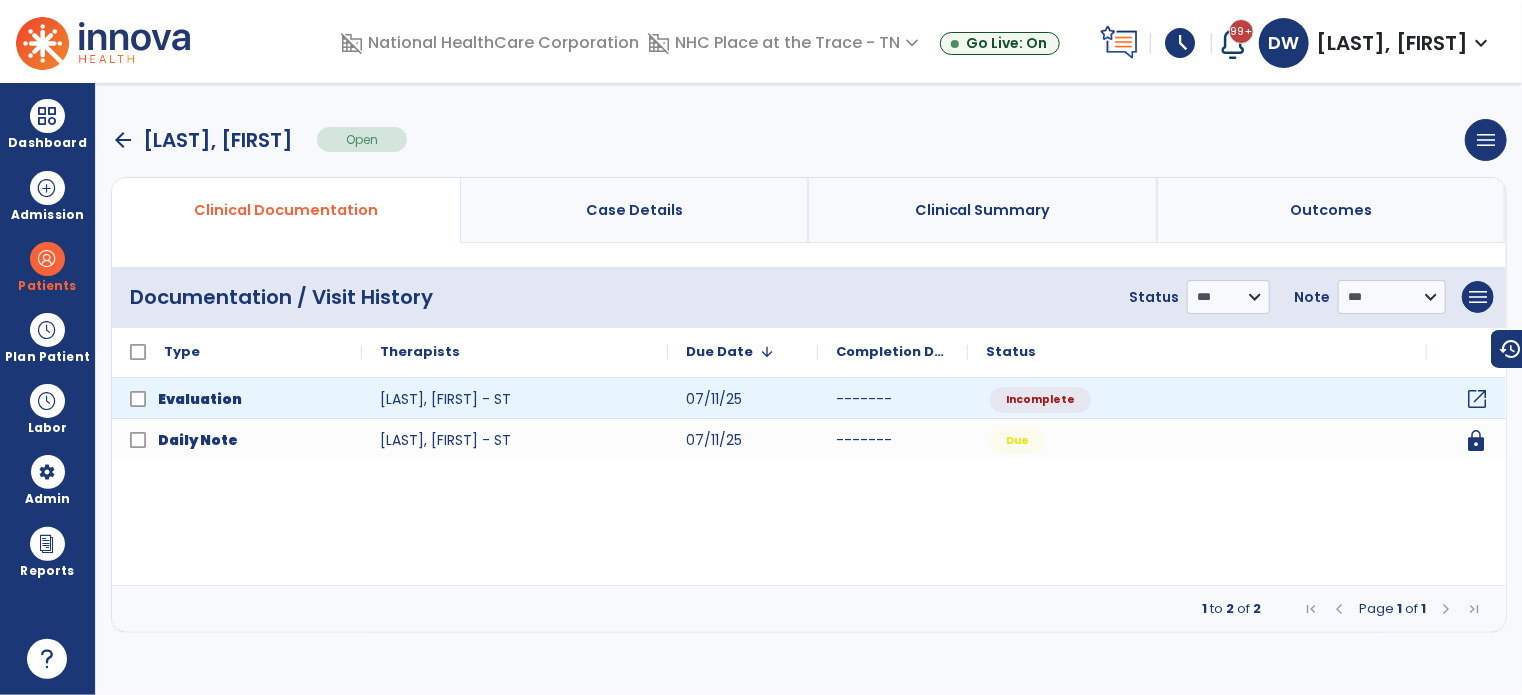 click on "open_in_new" 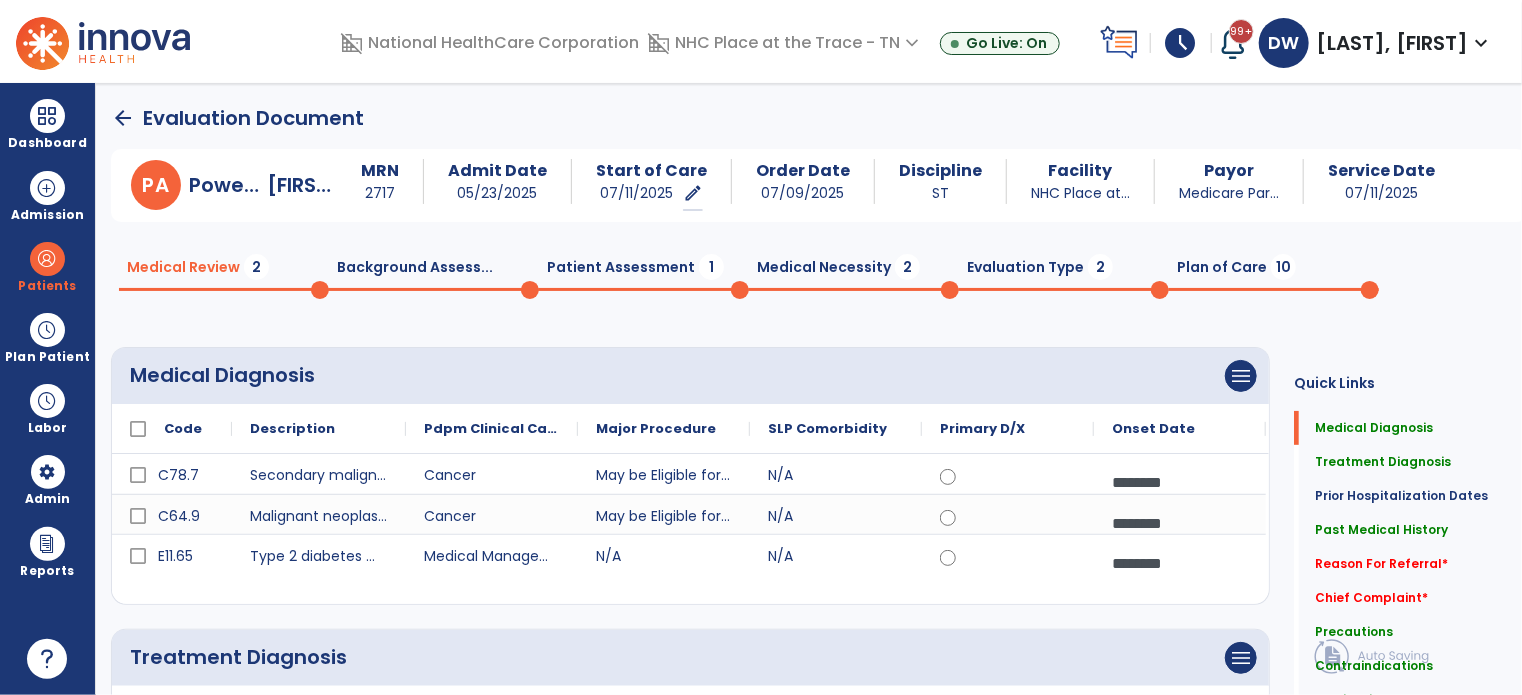 click on "arrow_back" 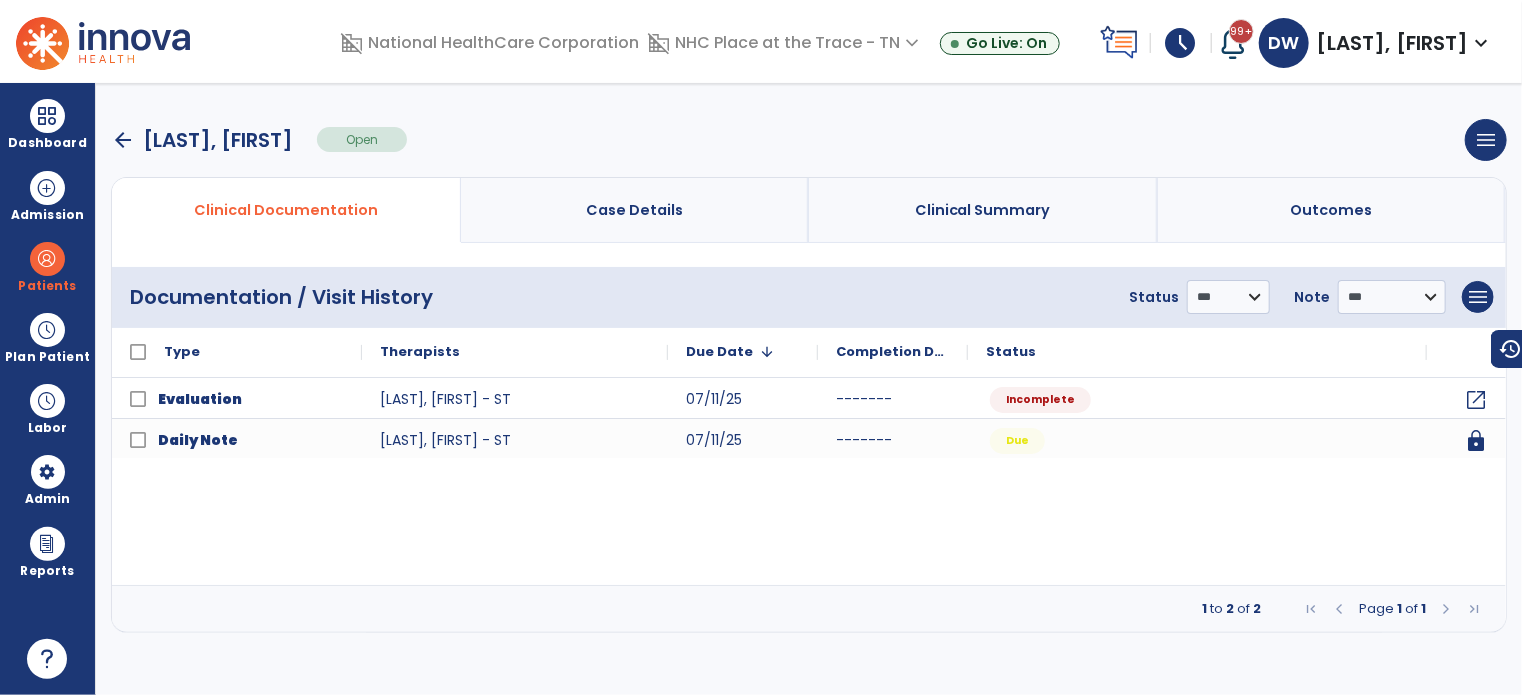 click on "arrow_back   Powers, Angela  Open  menu   Edit Therapy Case   Delete Therapy Case   Close Therapy Case" at bounding box center [809, 140] 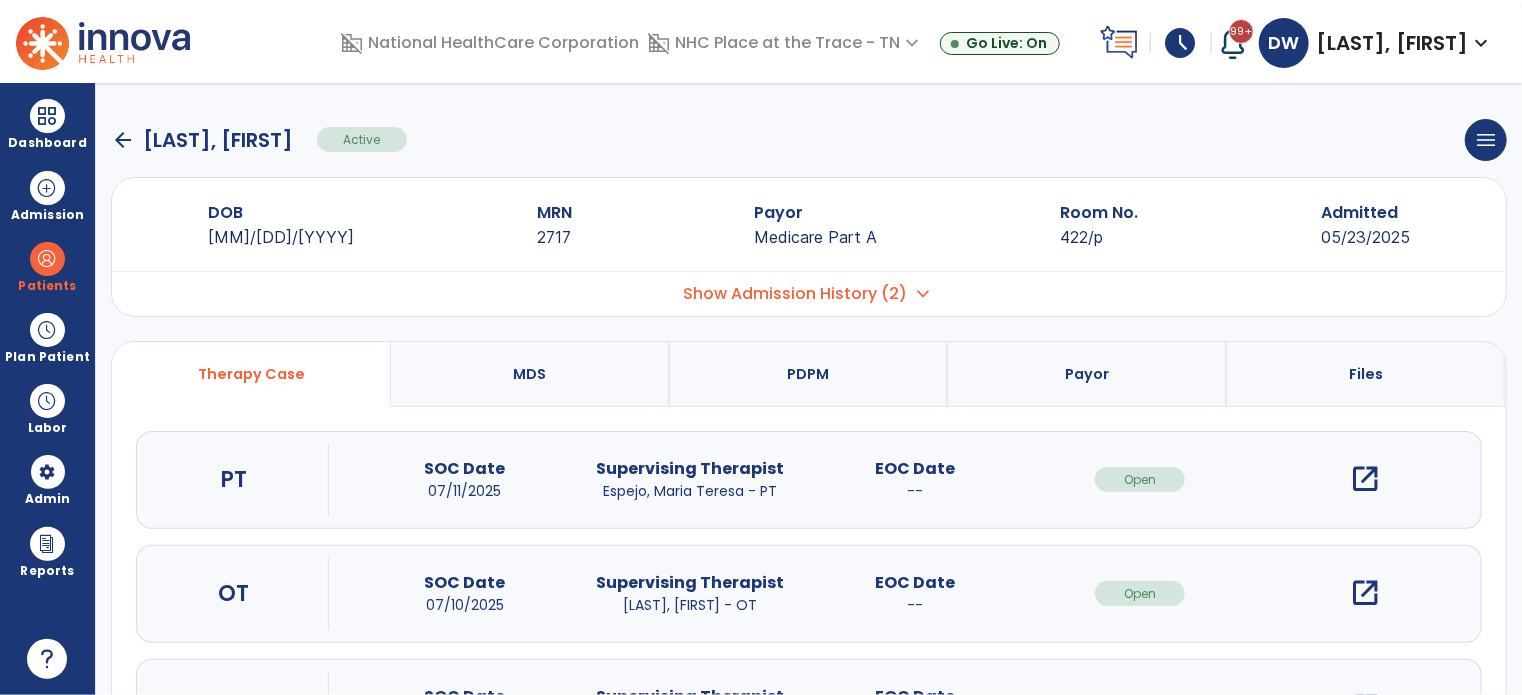 scroll, scrollTop: 107, scrollLeft: 0, axis: vertical 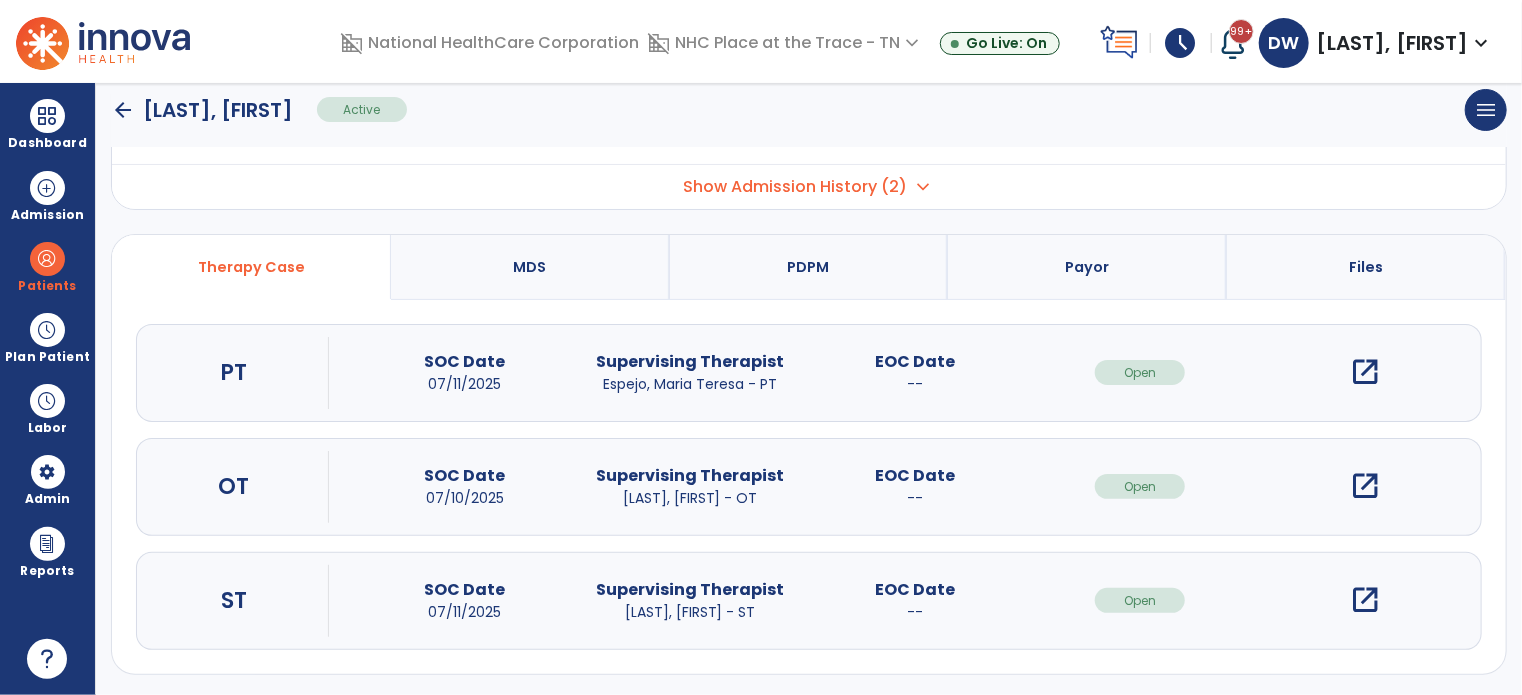 click on "open_in_new" at bounding box center (1365, 486) 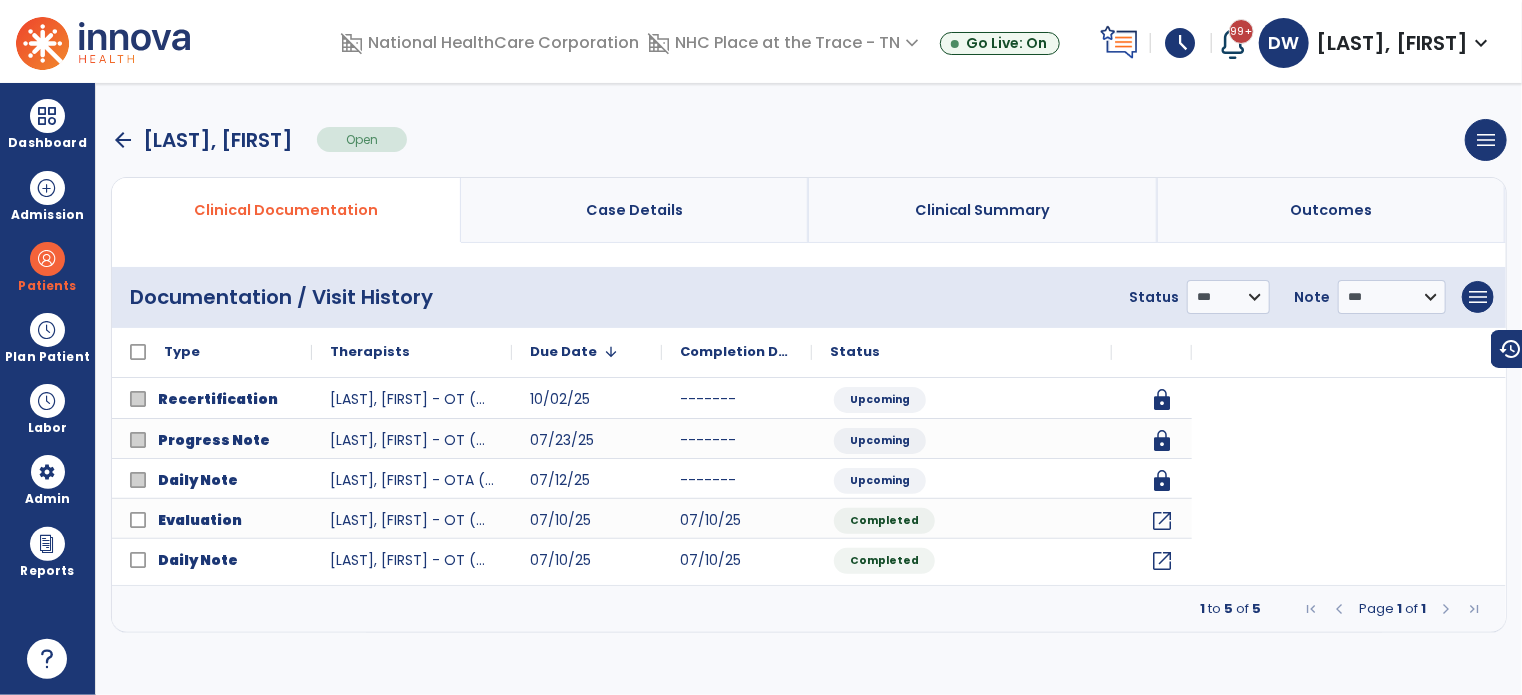 scroll, scrollTop: 0, scrollLeft: 0, axis: both 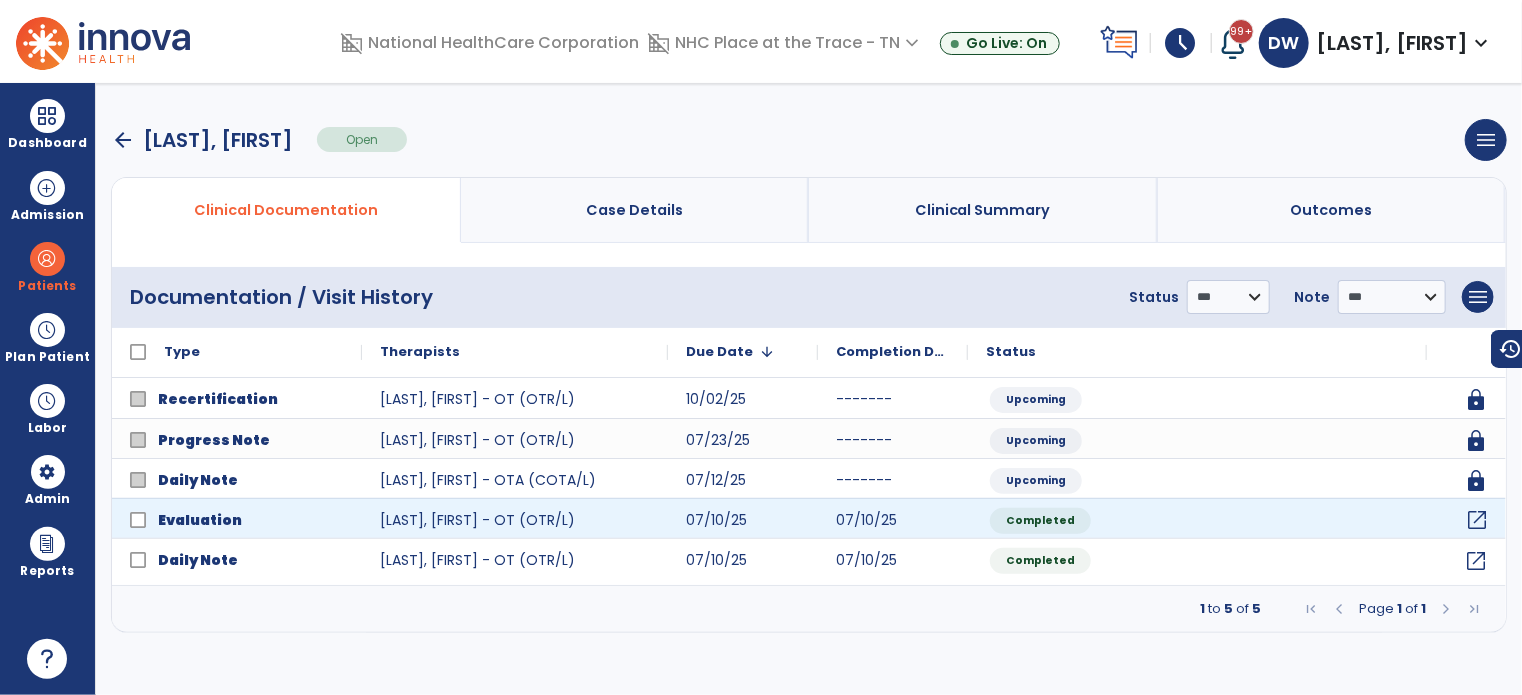 click on "open_in_new" 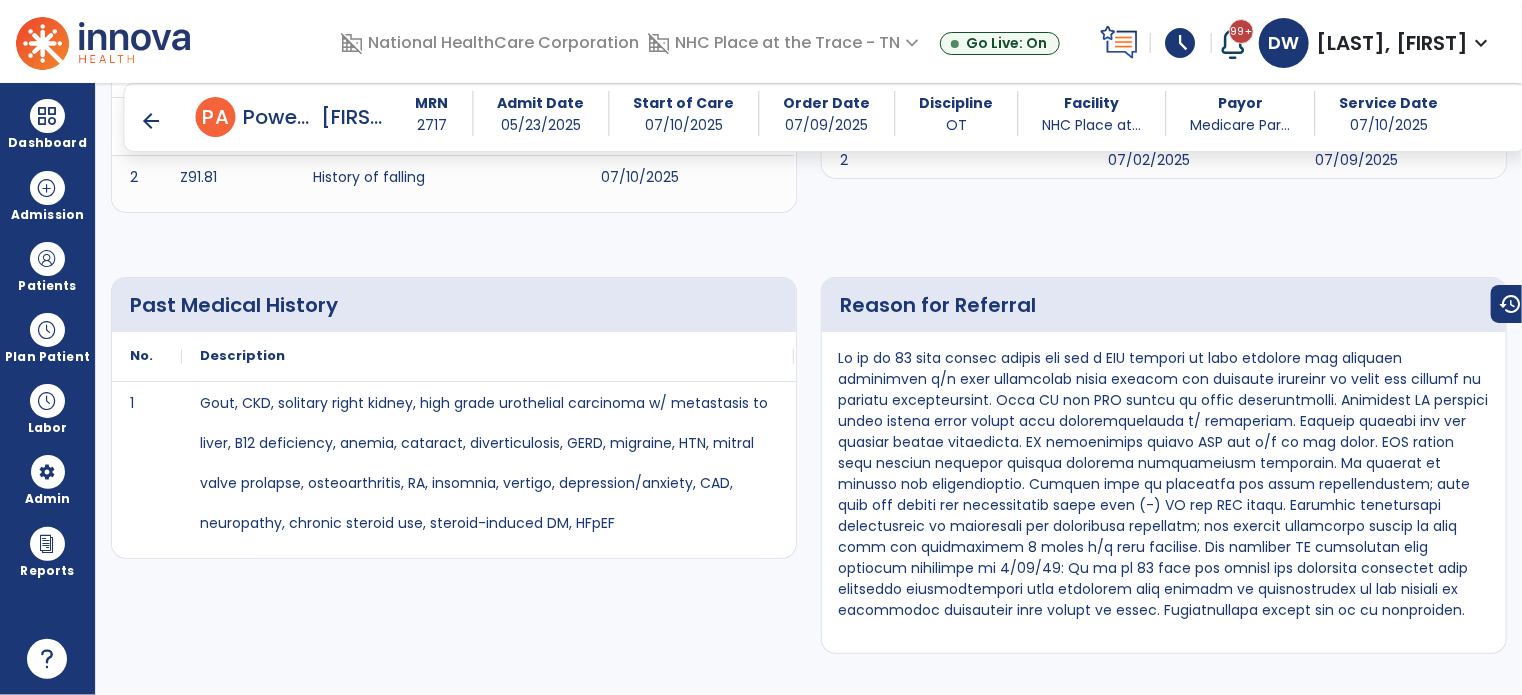 scroll, scrollTop: 537, scrollLeft: 0, axis: vertical 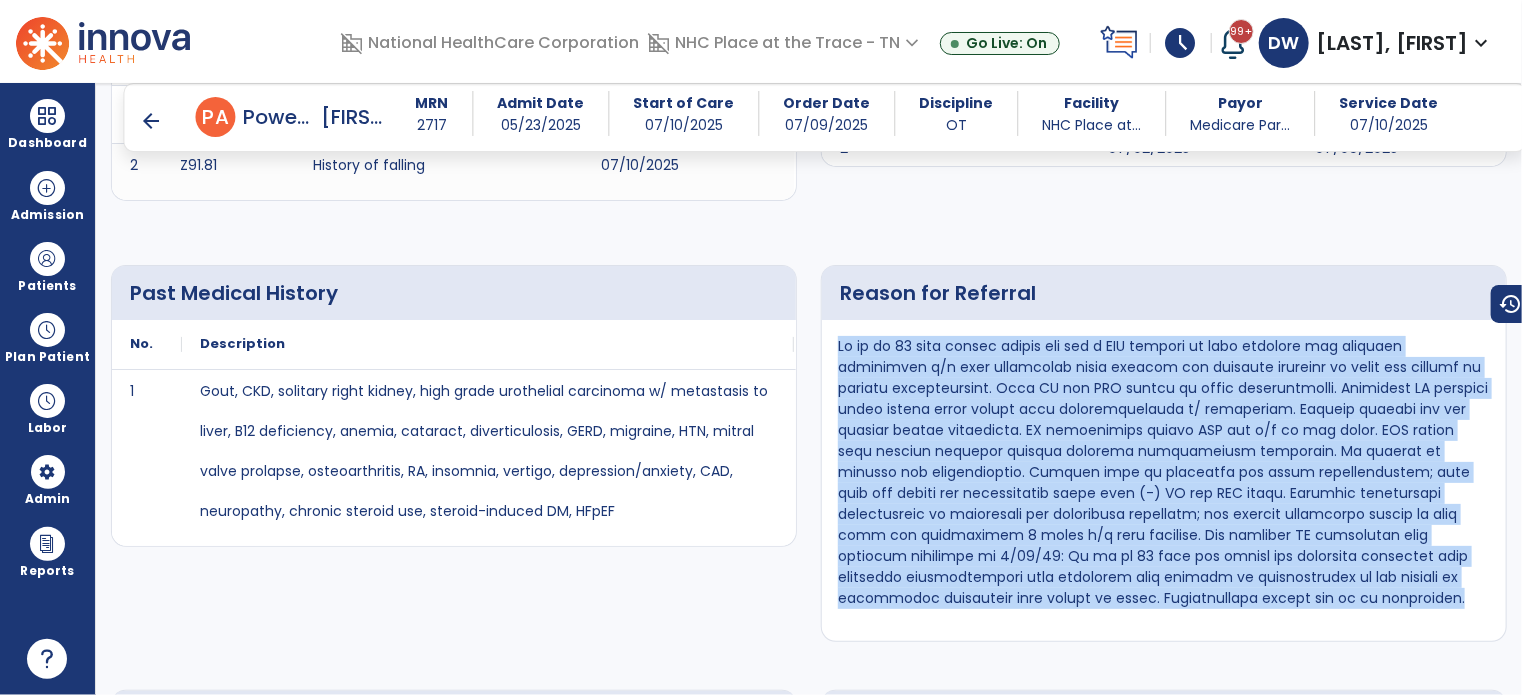 drag, startPoint x: 838, startPoint y: 338, endPoint x: 1497, endPoint y: 626, distance: 719.1836 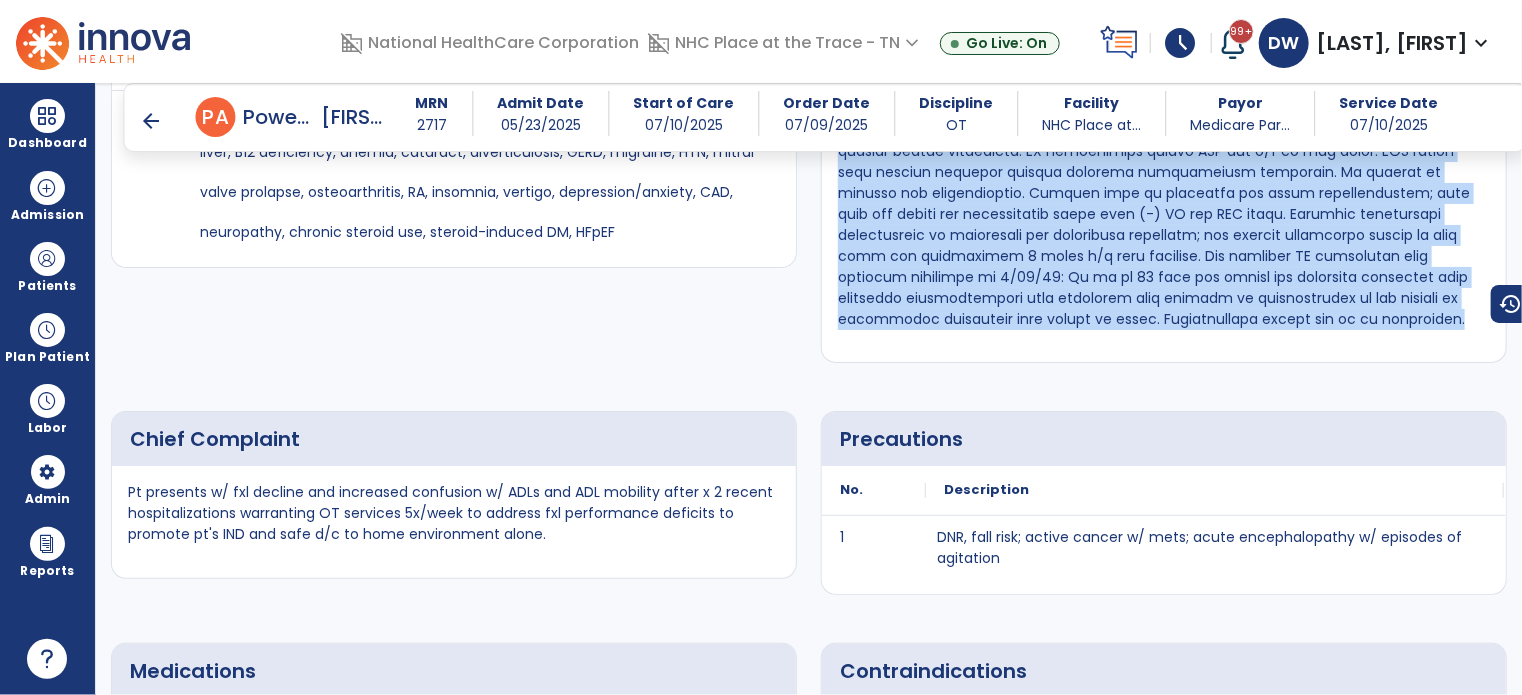 scroll, scrollTop: 974, scrollLeft: 0, axis: vertical 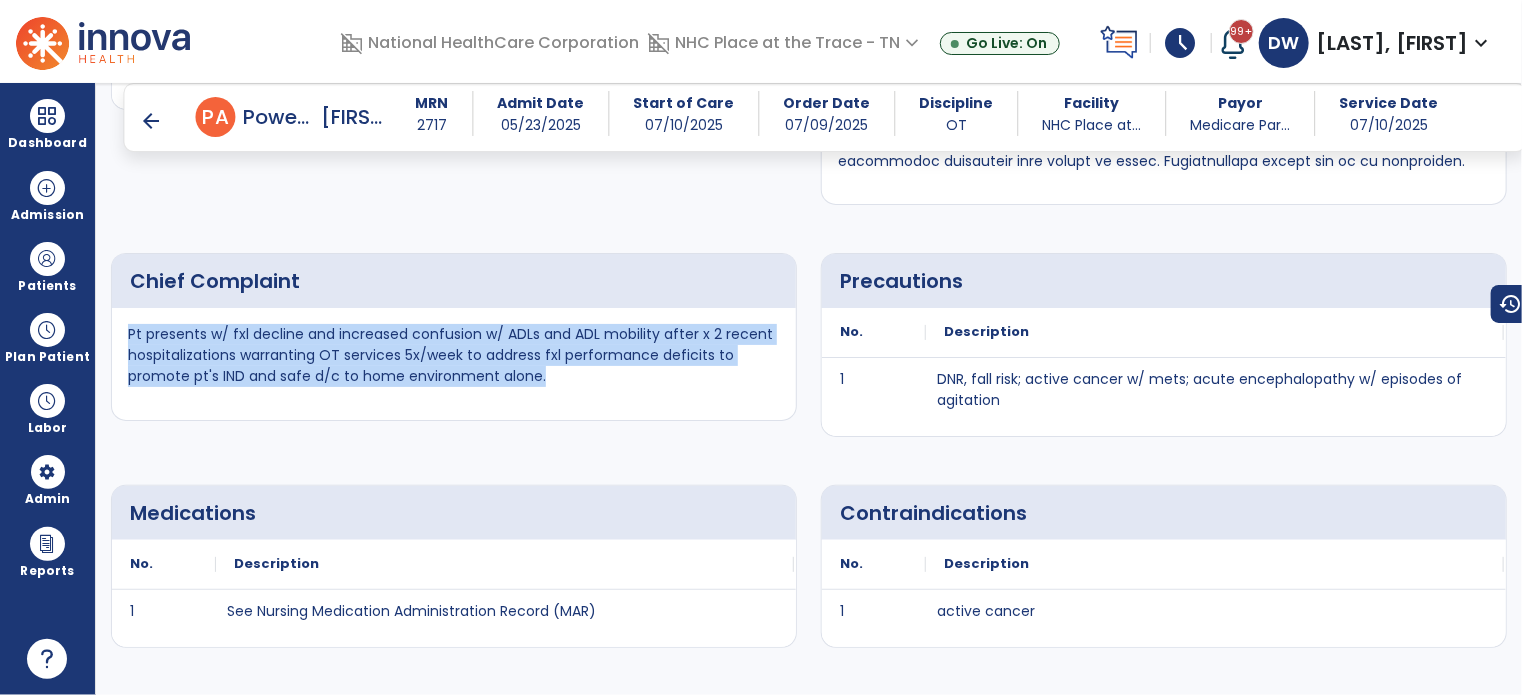 drag, startPoint x: 130, startPoint y: 325, endPoint x: 560, endPoint y: 367, distance: 432.0463 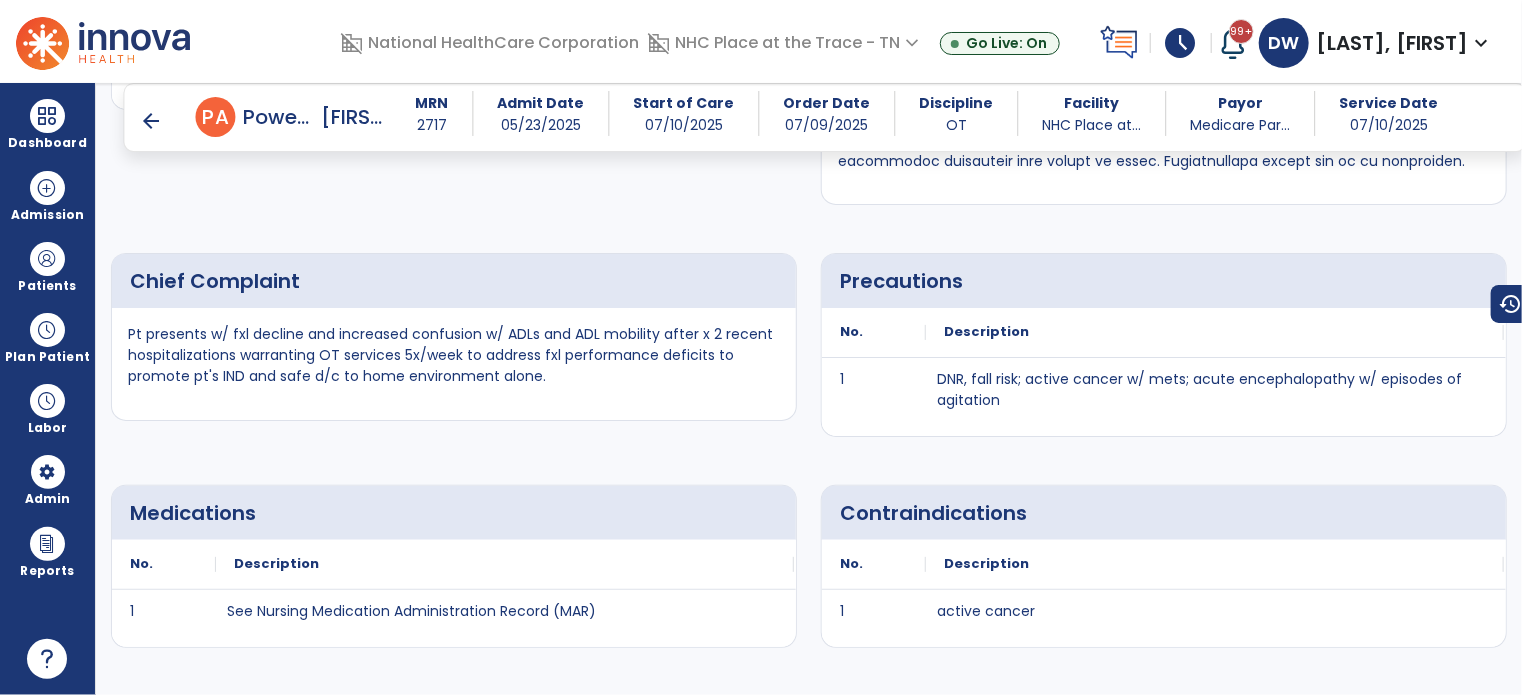 click on "Dashboard  dashboard  Therapist Dashboard  view_quilt  Operations Dashboard Admission Patients  format_list_bulleted  Patient List  space_dashboard  Patient Board  insert_chart  PDPM Board Plan Patient  event_note  Planner  content_paste_go  Scheduler  content_paste_go  Whiteboard Labor  content_paste_go  Timecards  content_paste_go  Labor Management Admin  attach_money  Payors  manage_accounts  Users  group  Roles Reports  export_notes  Billing Exports  note_alt  EOM Report  event_note  Minutes By Payor  sticky_note_2  PBJ Report  inbox_customize  Service Log  playlist_add_check  Triple Check Report" at bounding box center [48, 389] 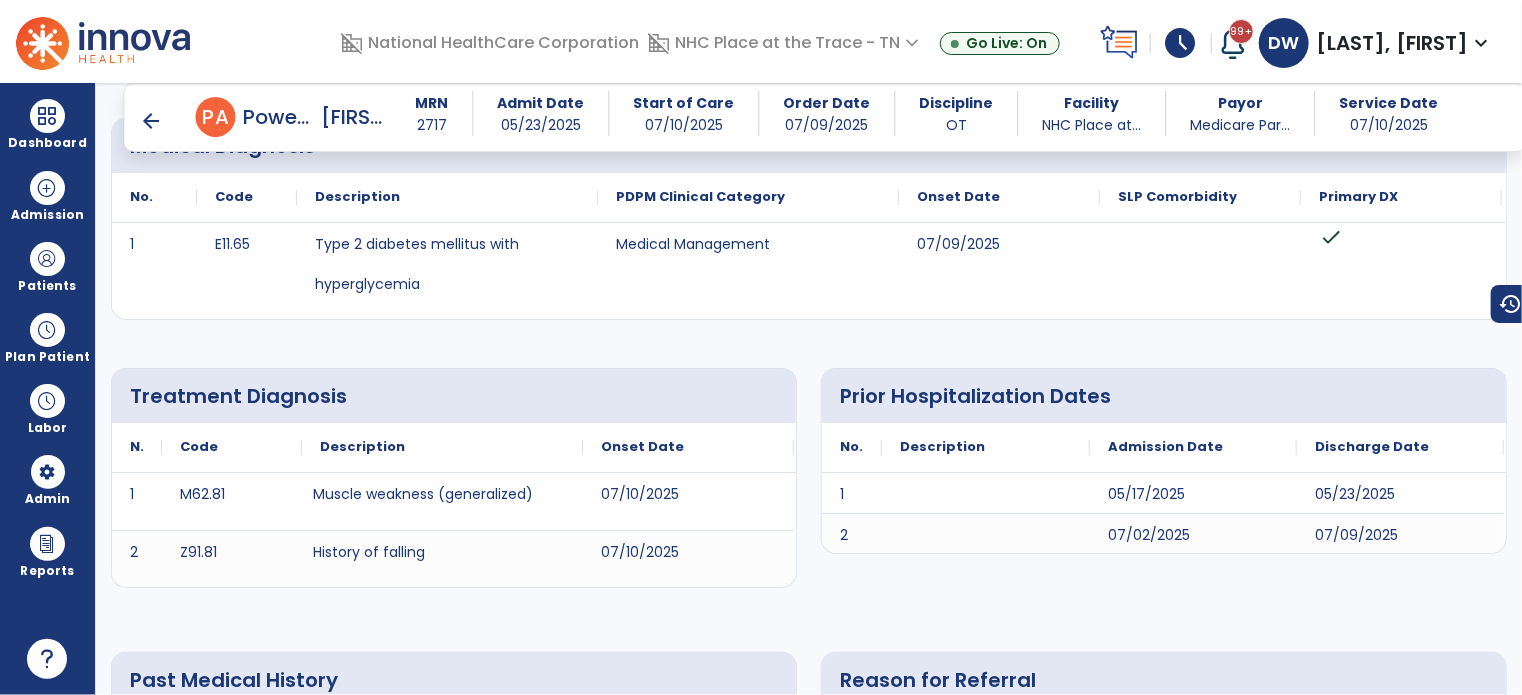 scroll, scrollTop: 0, scrollLeft: 0, axis: both 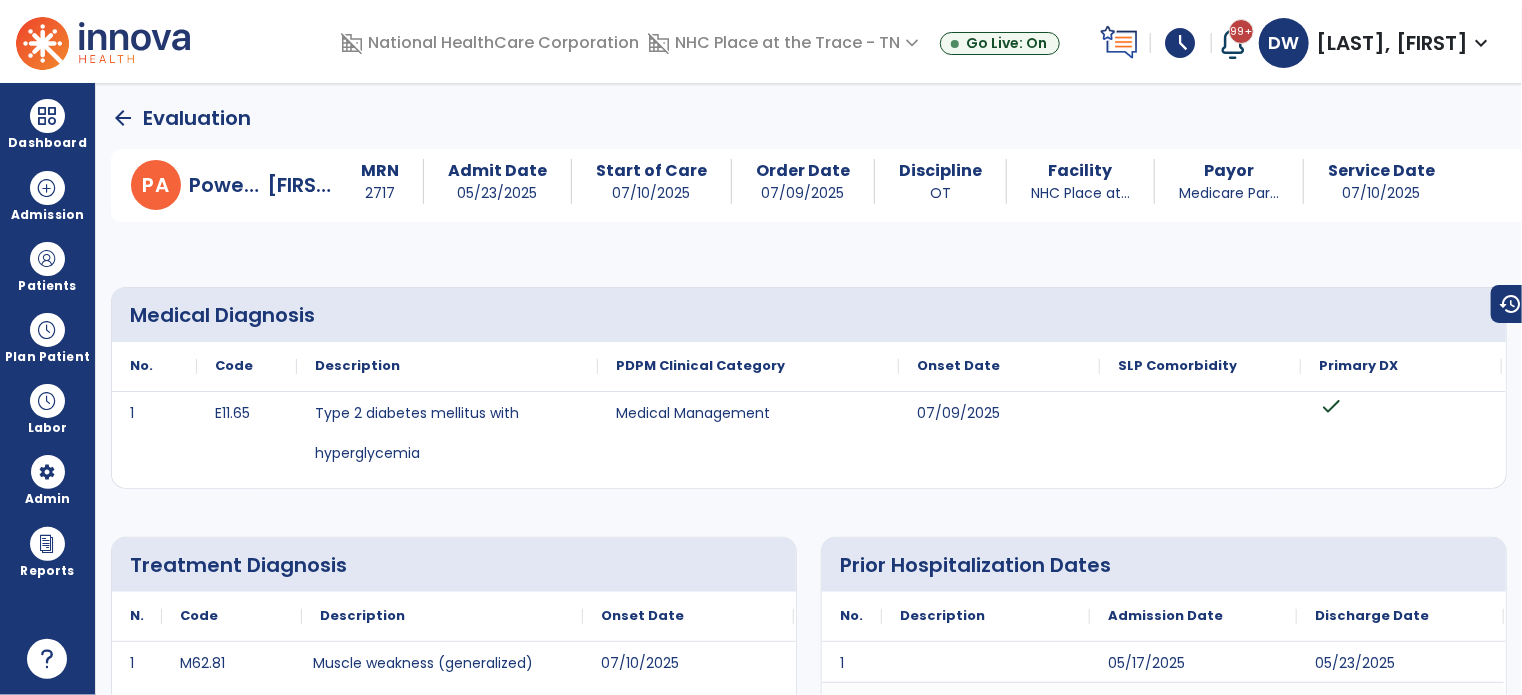 click on "arrow_back" 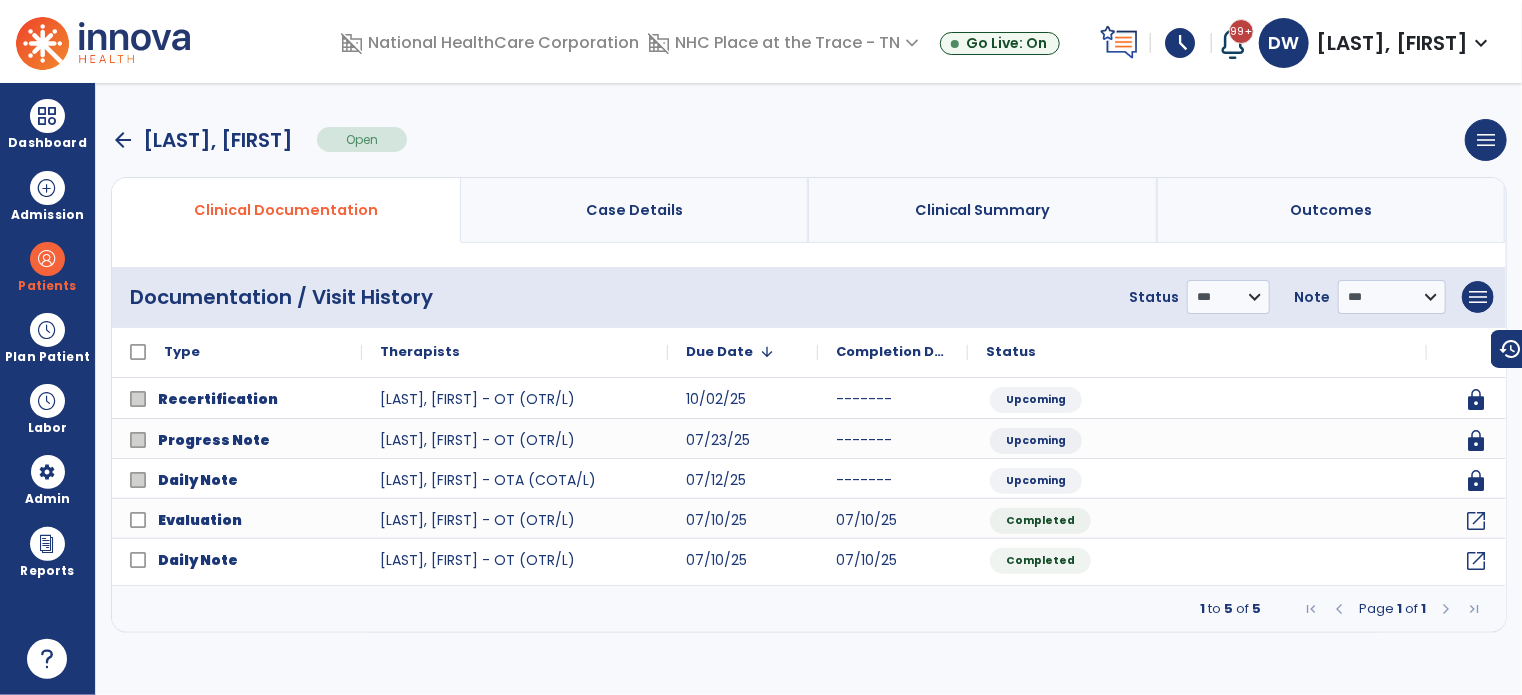 click on "arrow_back" at bounding box center (123, 140) 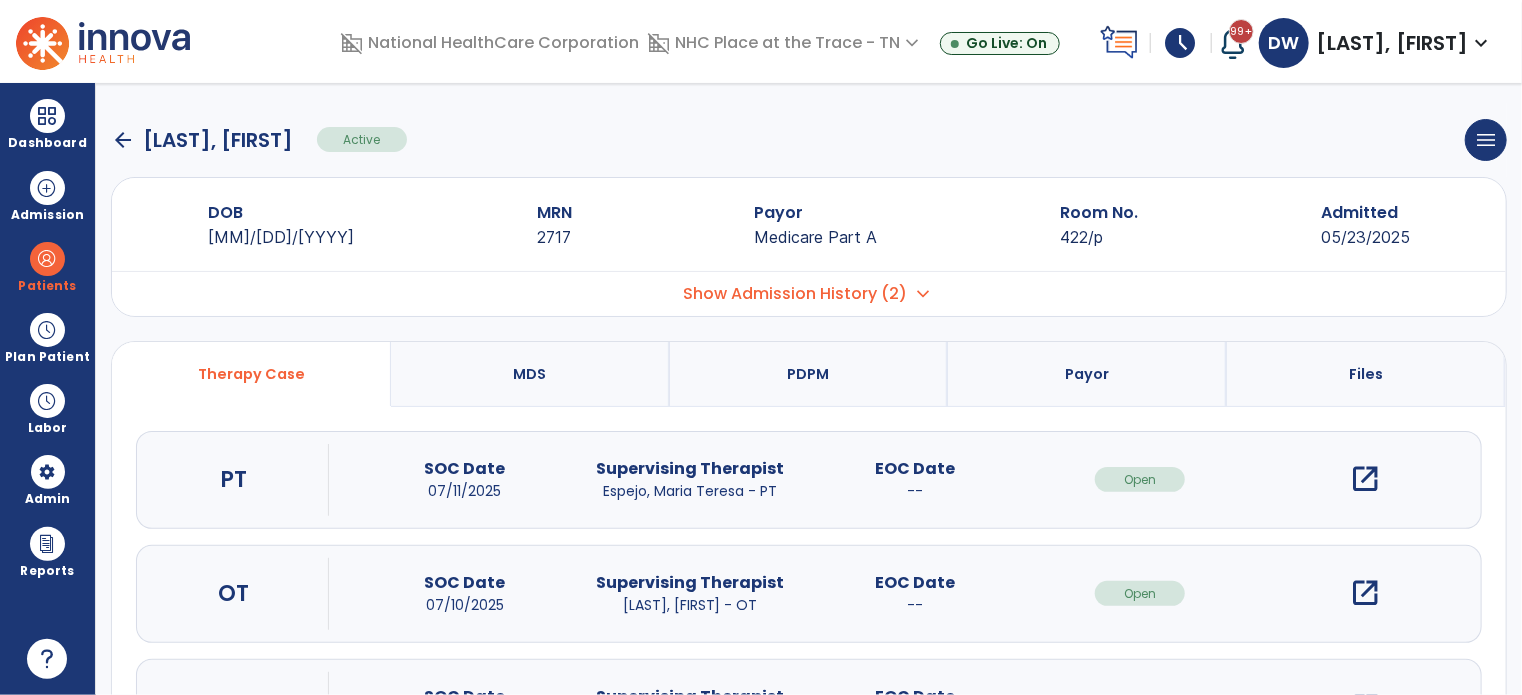 click on "arrow_back" 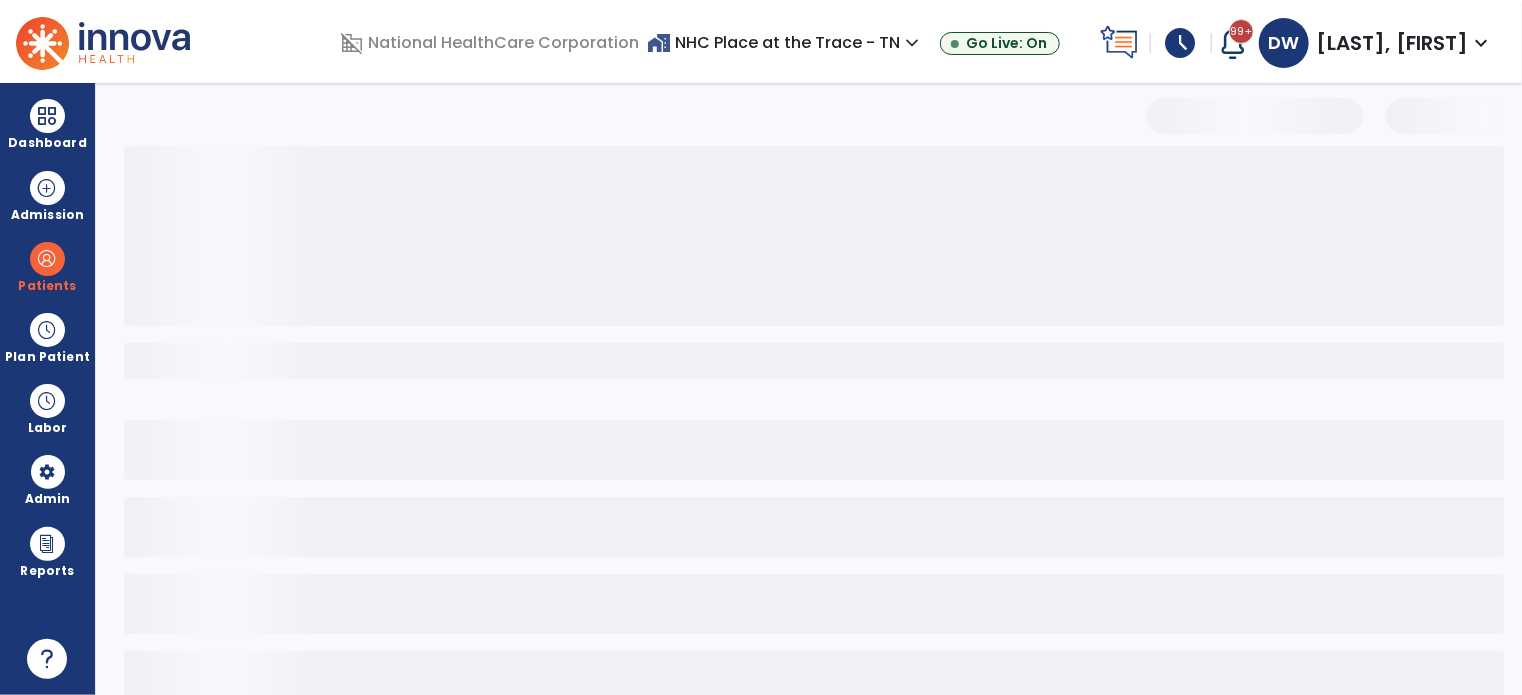 select on "***" 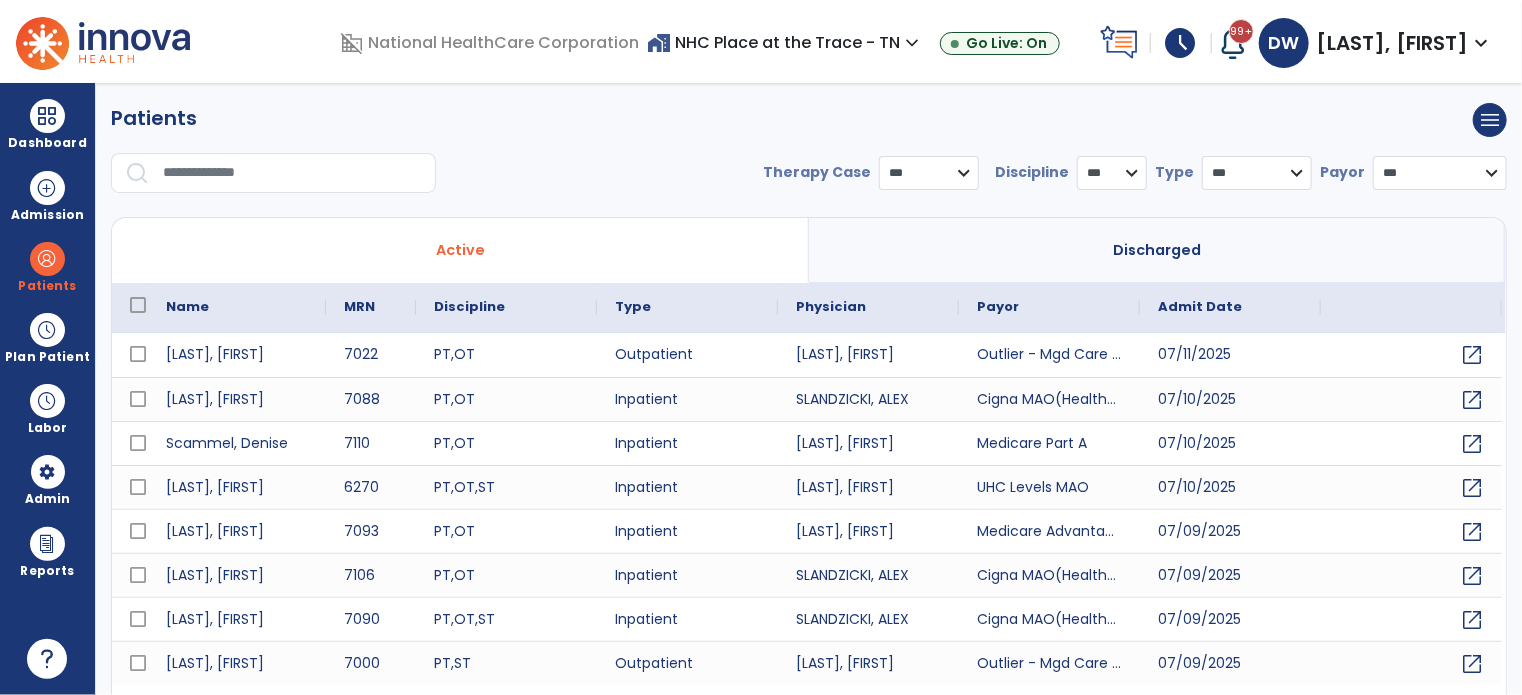 click at bounding box center (292, 173) 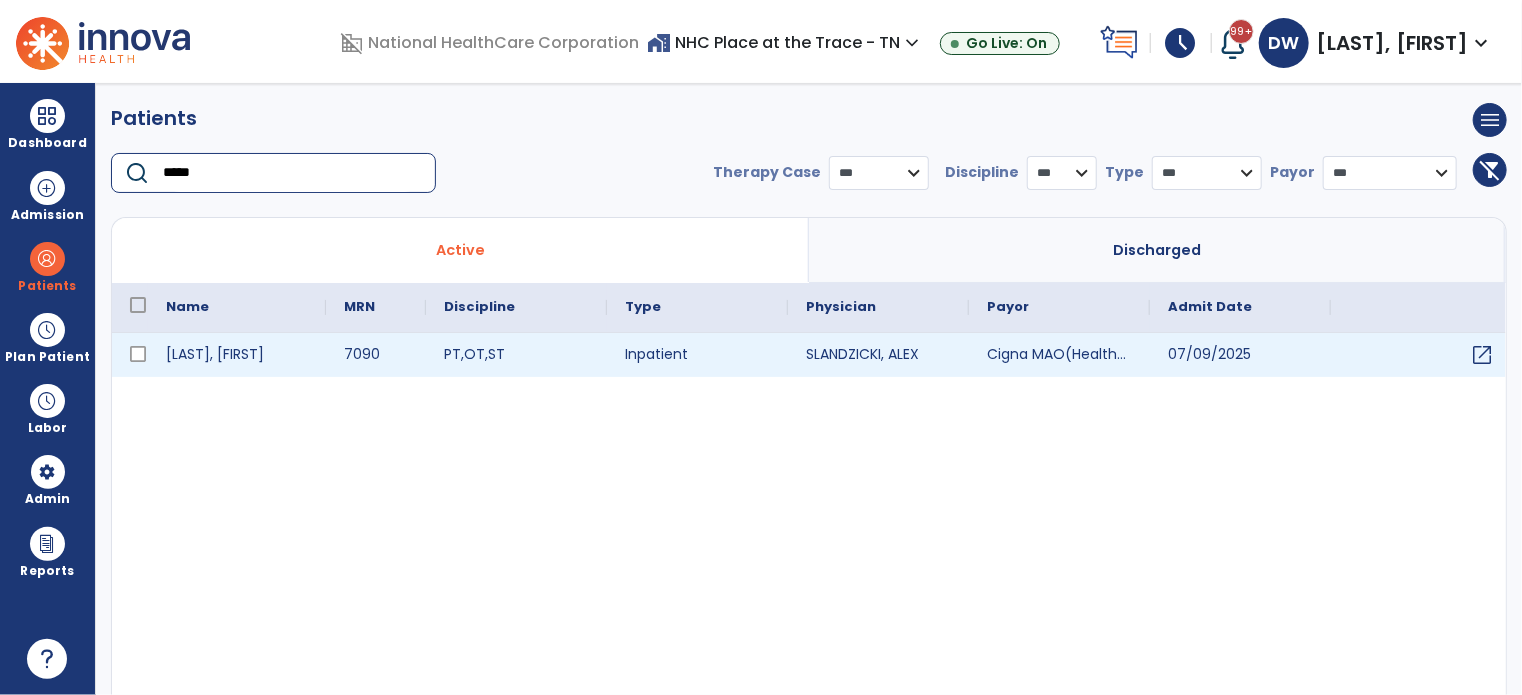type on "*****" 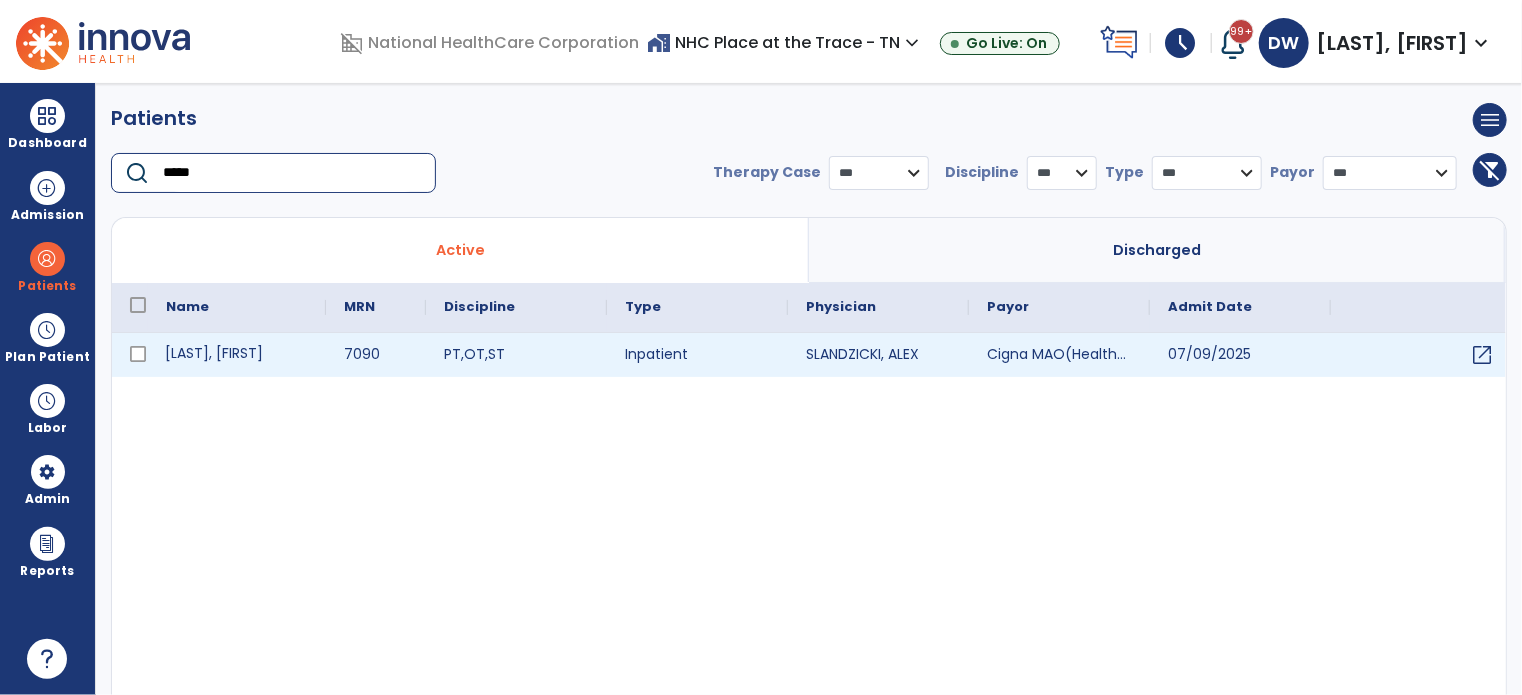 click on "[LAST], [FIRST]" at bounding box center [237, 355] 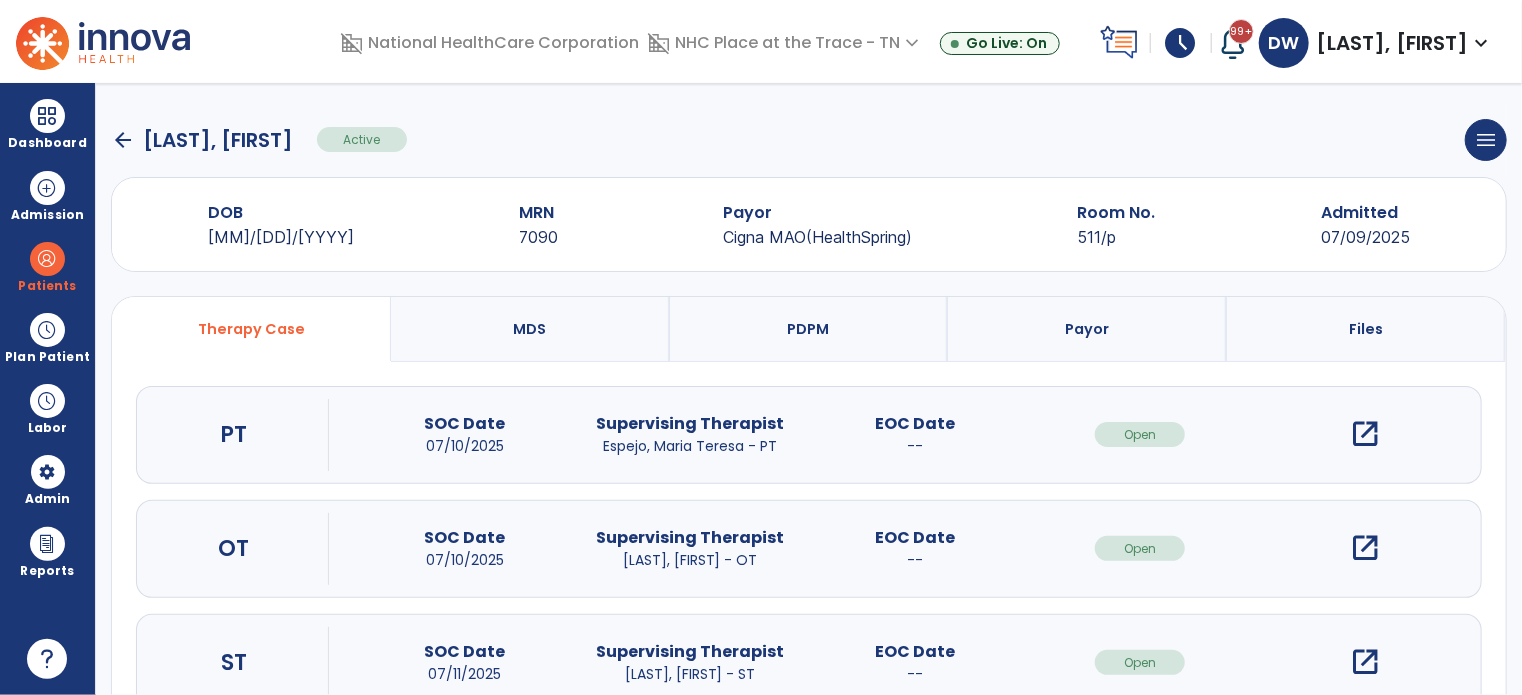scroll, scrollTop: 62, scrollLeft: 0, axis: vertical 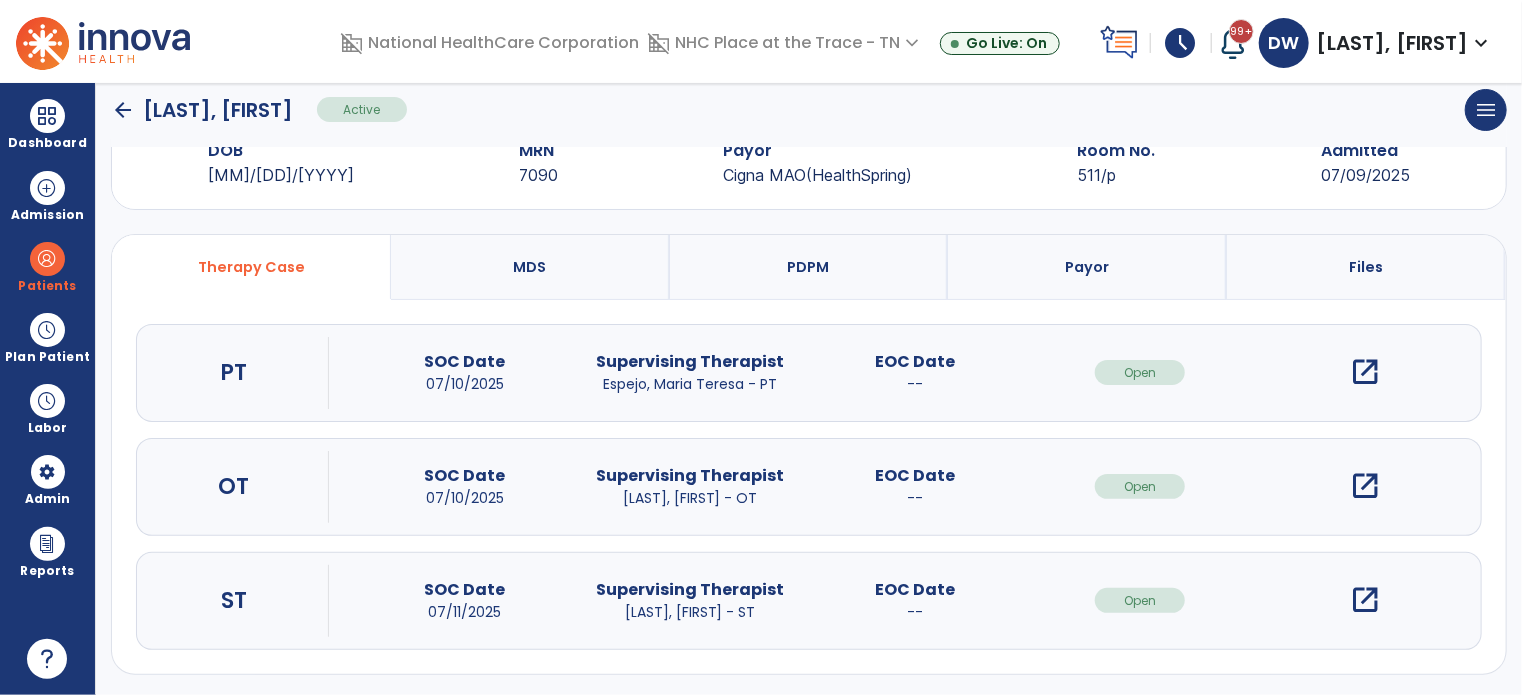 click on "open_in_new" at bounding box center (1365, 486) 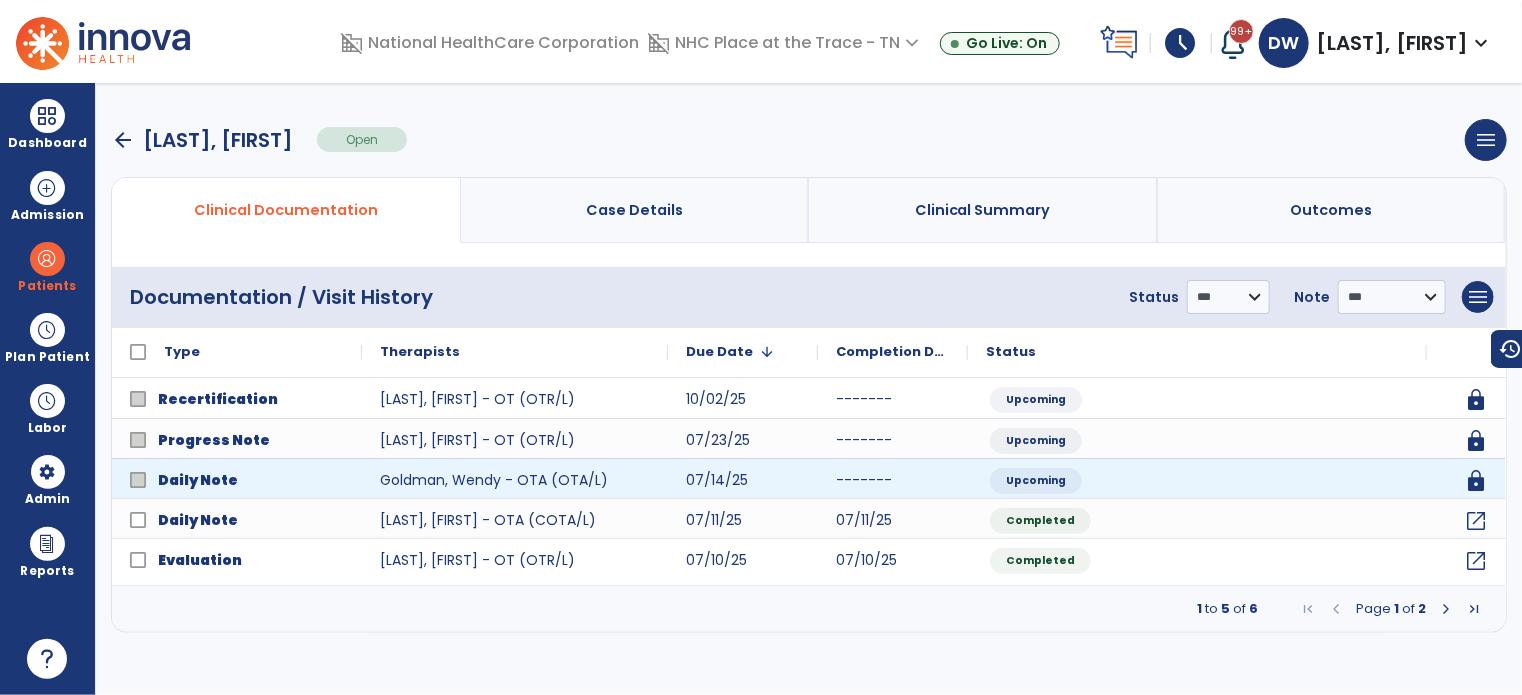scroll, scrollTop: 0, scrollLeft: 0, axis: both 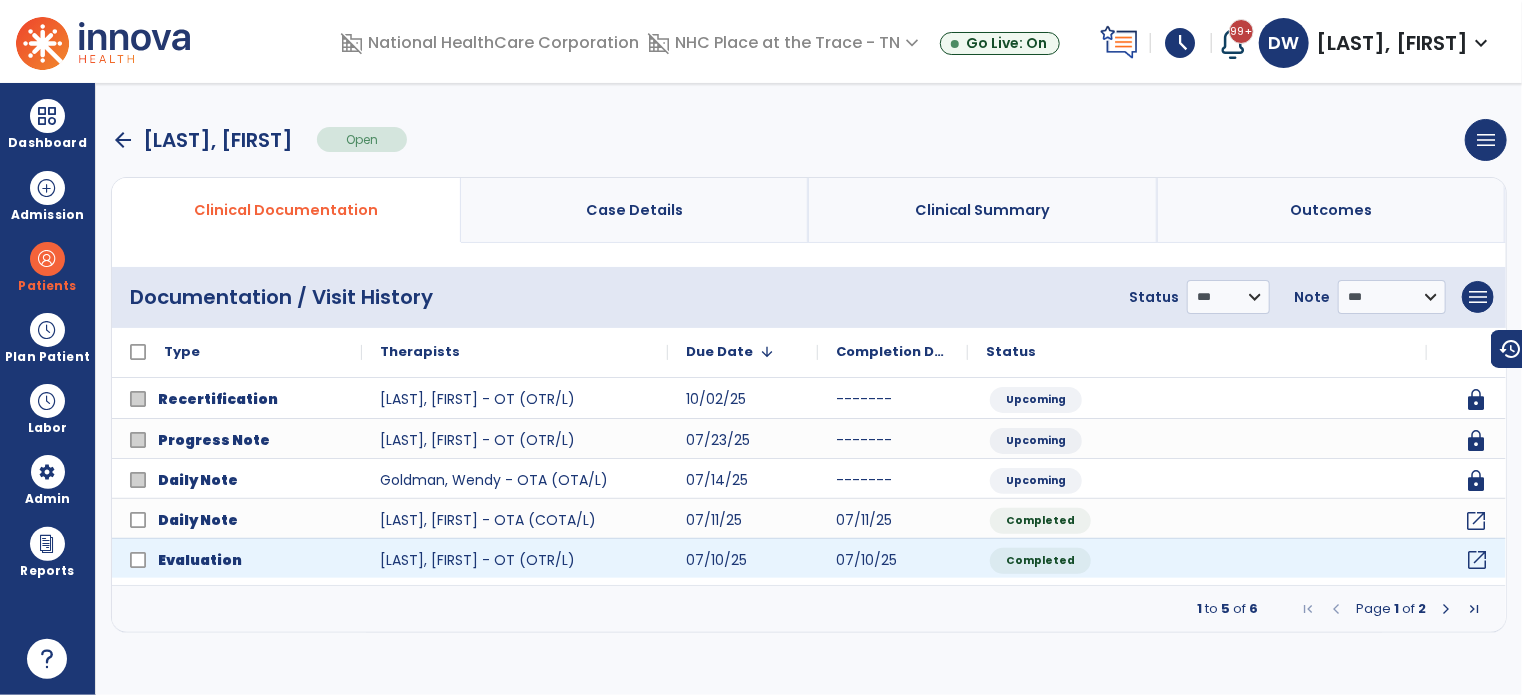 click on "open_in_new" 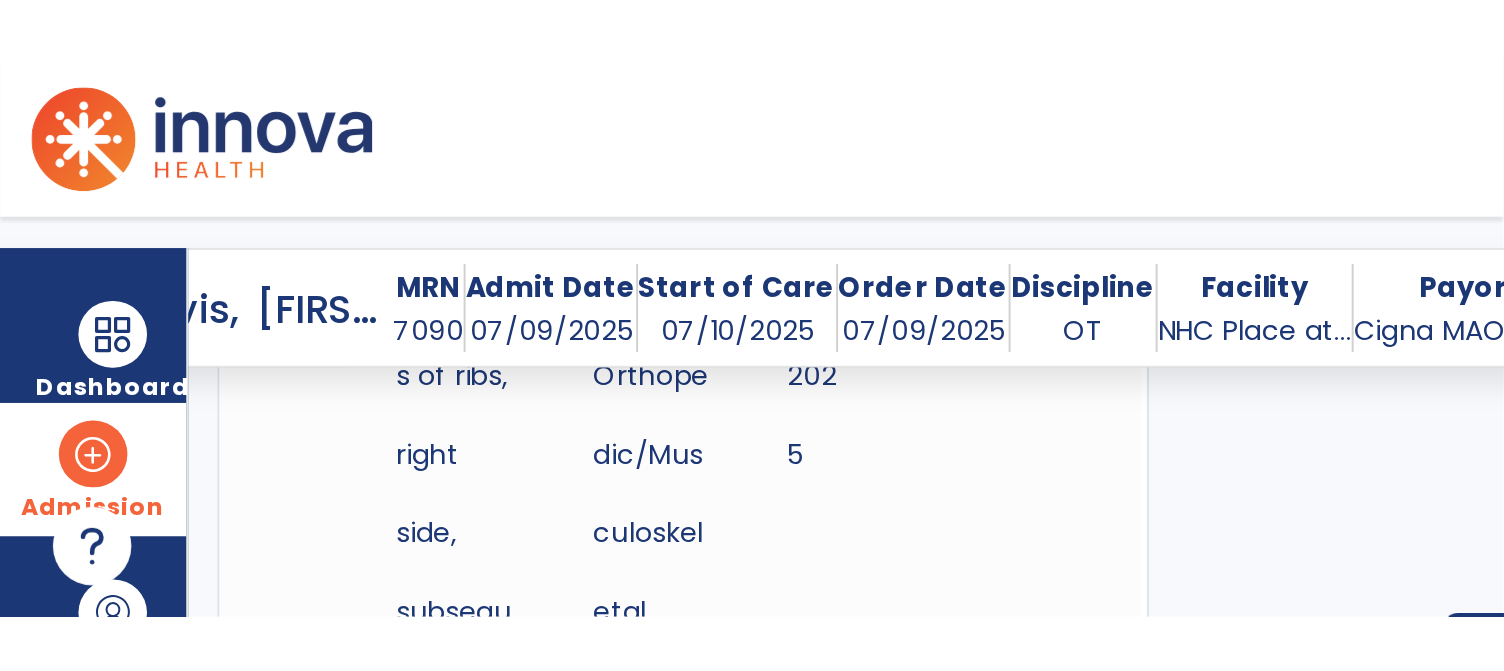 scroll, scrollTop: 1503, scrollLeft: 0, axis: vertical 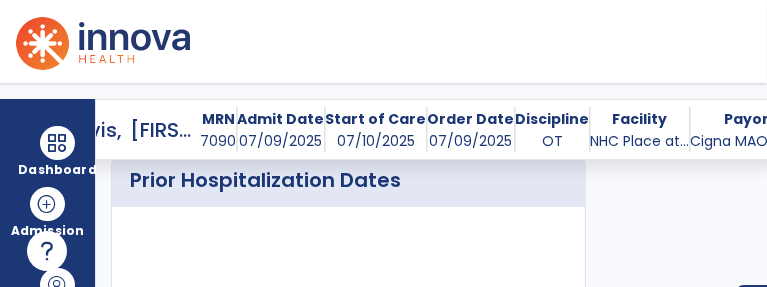 click on "Prior Hospitalization Dates" at bounding box center (348, 180) 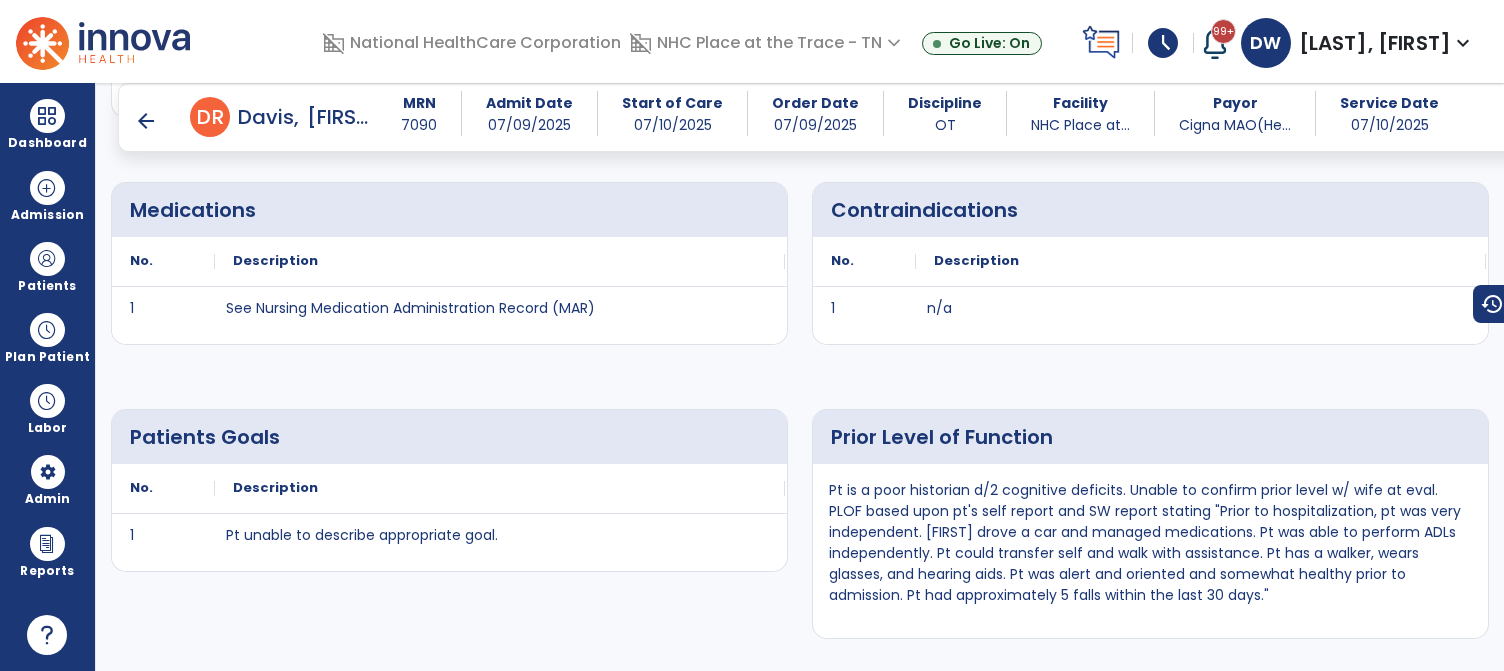 scroll, scrollTop: 783, scrollLeft: 0, axis: vertical 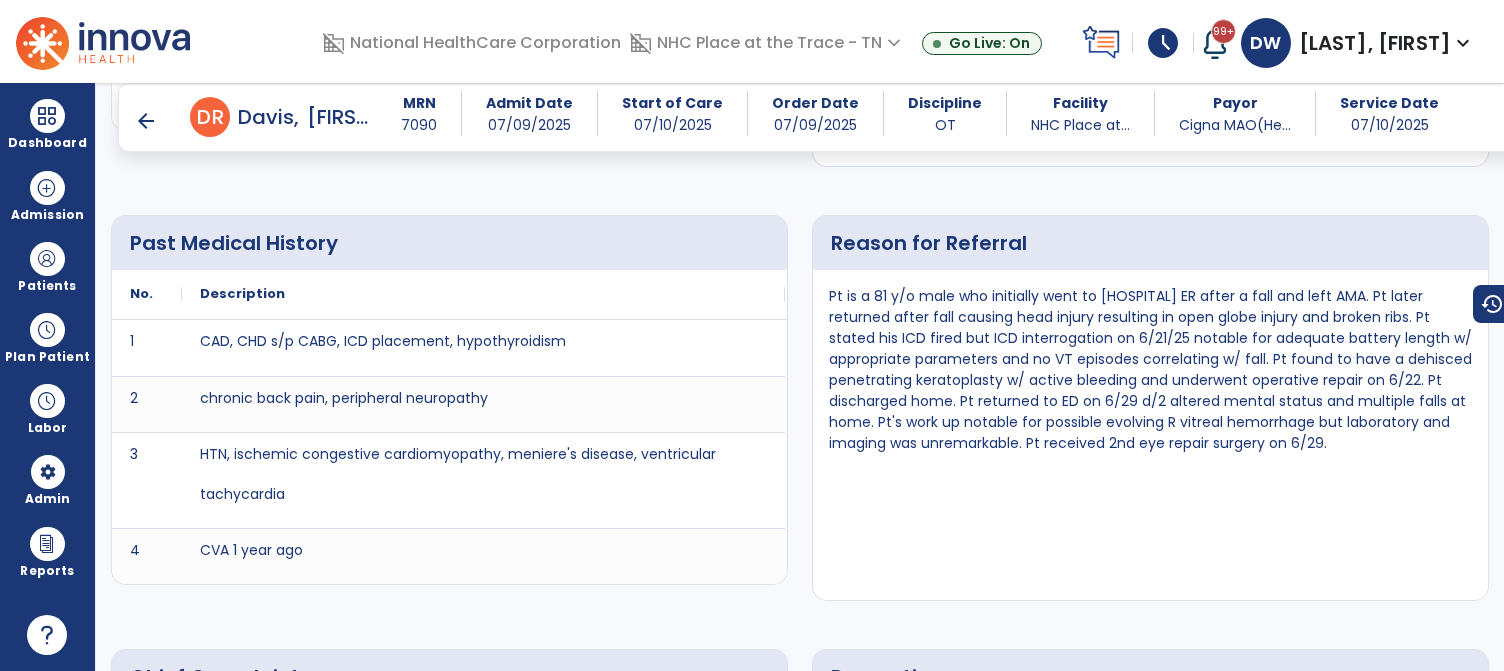 click on "Past Medical History
No.
Description
1 CAD, CHD s/p CABG, ICD placement, hypothyroidism    2 chronic back pain, peripheral neuropathy    3    4 CVA 1 year ago" 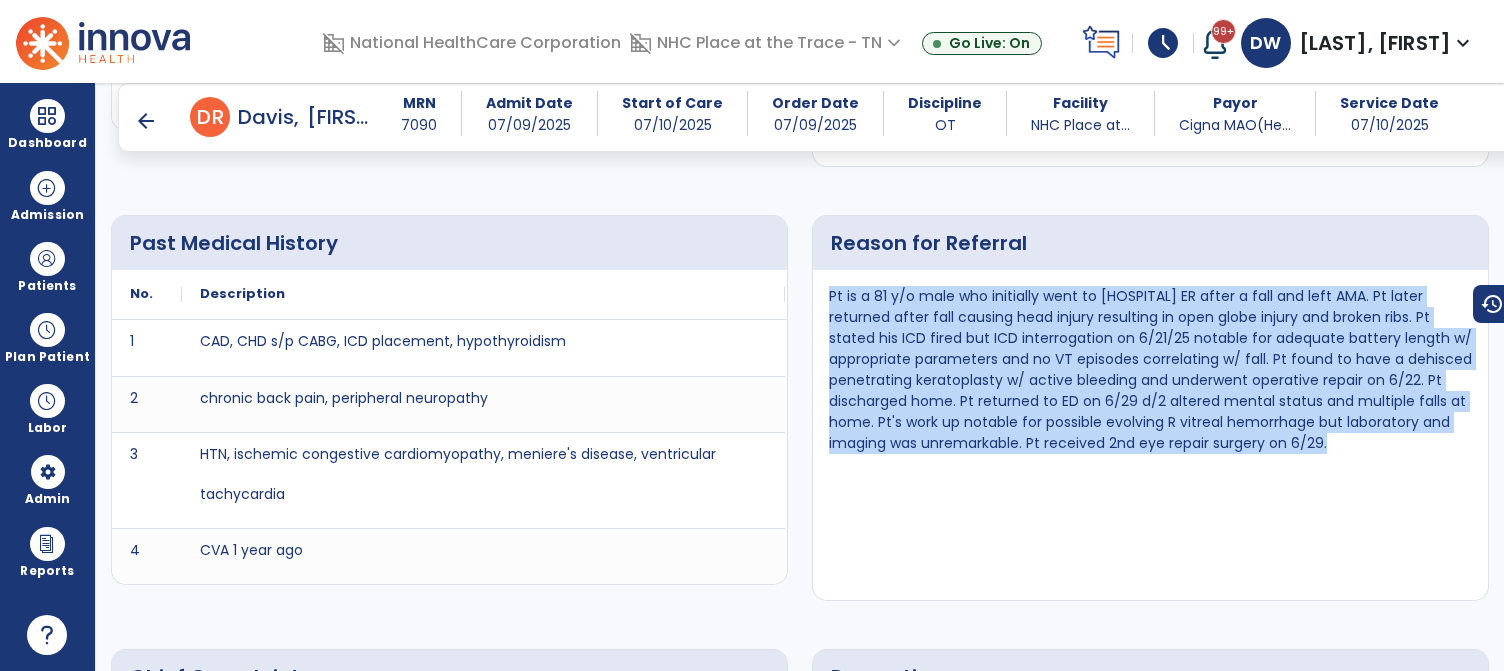 drag, startPoint x: 828, startPoint y: 291, endPoint x: 1428, endPoint y: 443, distance: 618.954 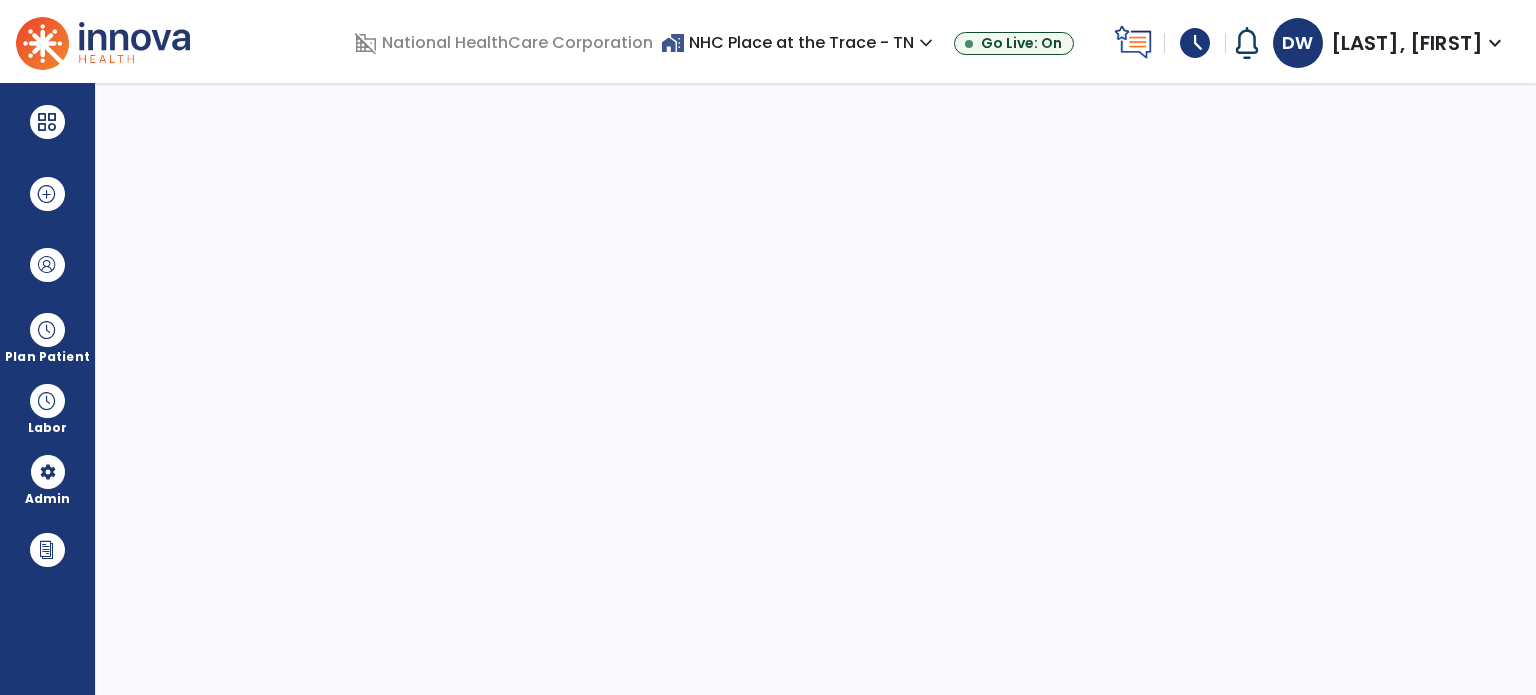 scroll, scrollTop: 0, scrollLeft: 0, axis: both 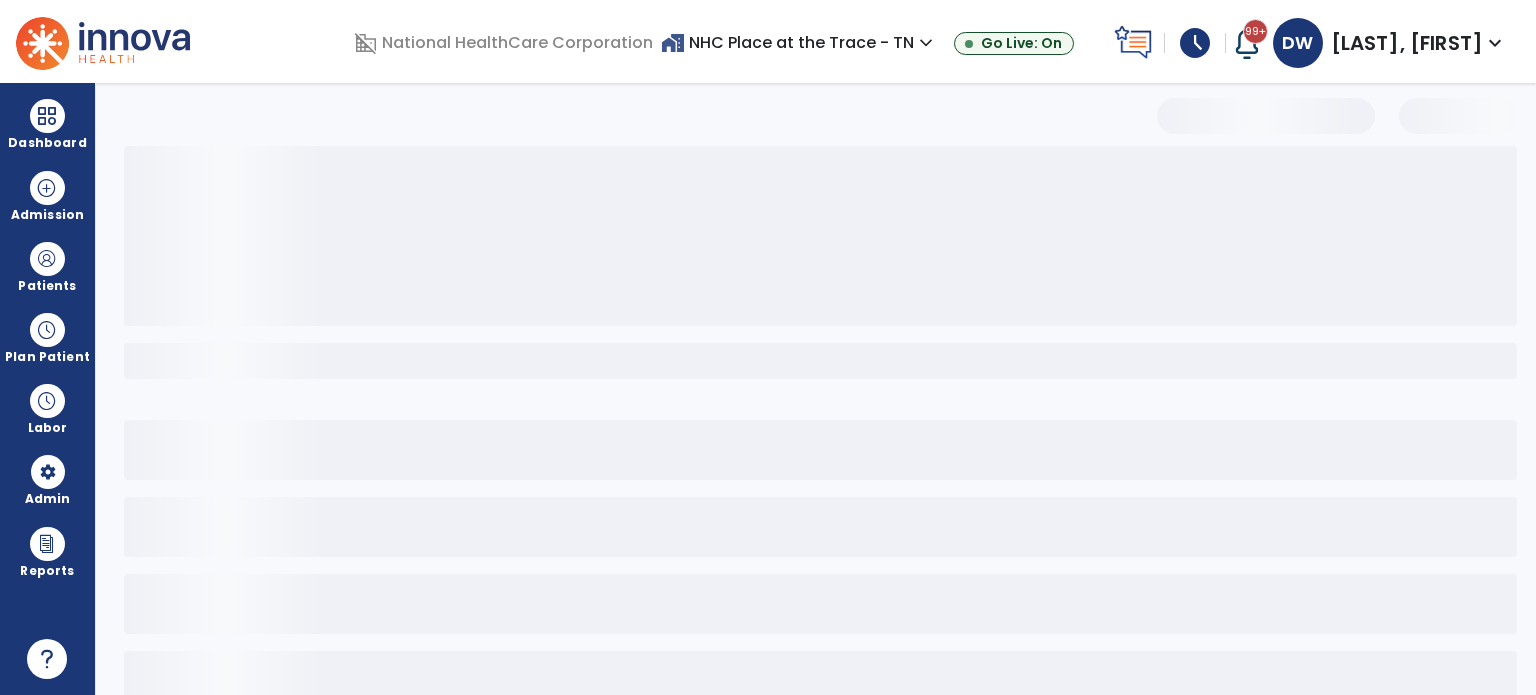 select on "*" 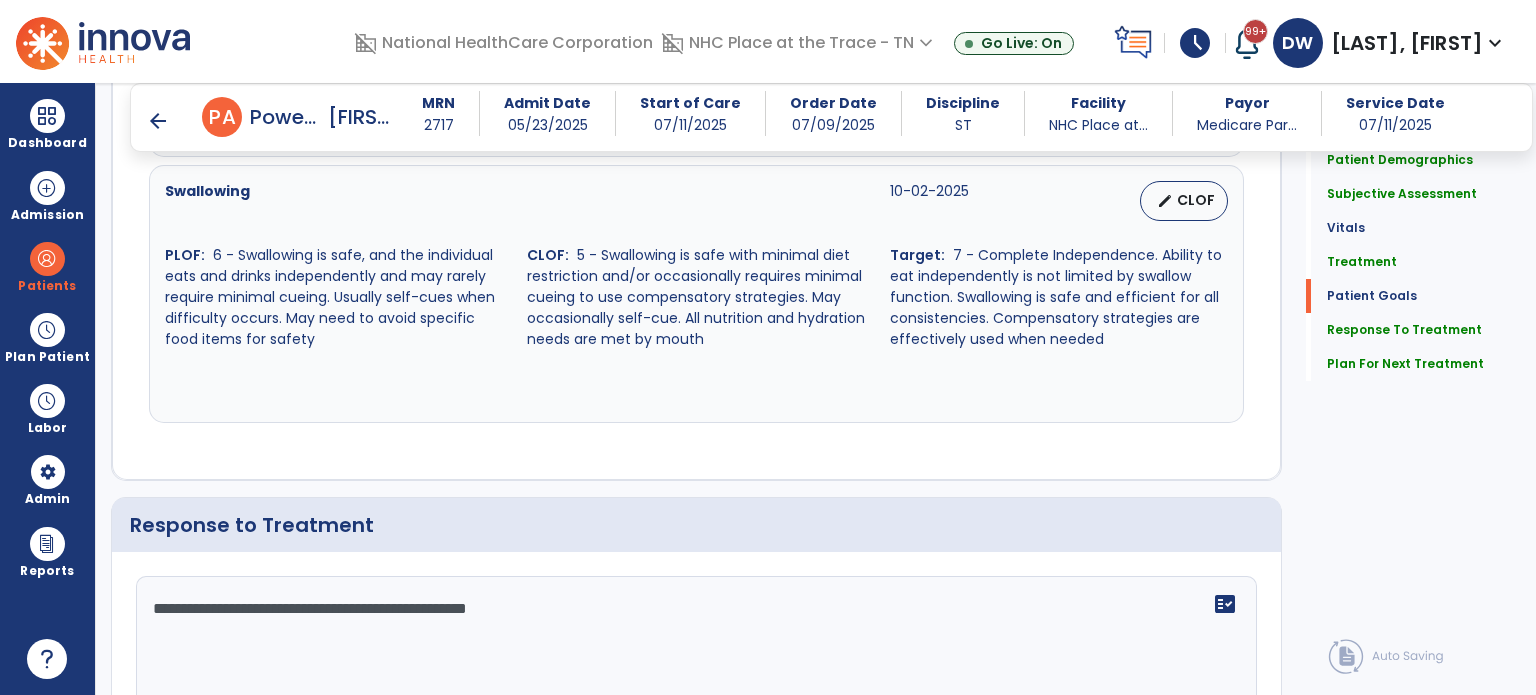 scroll, scrollTop: 2713, scrollLeft: 0, axis: vertical 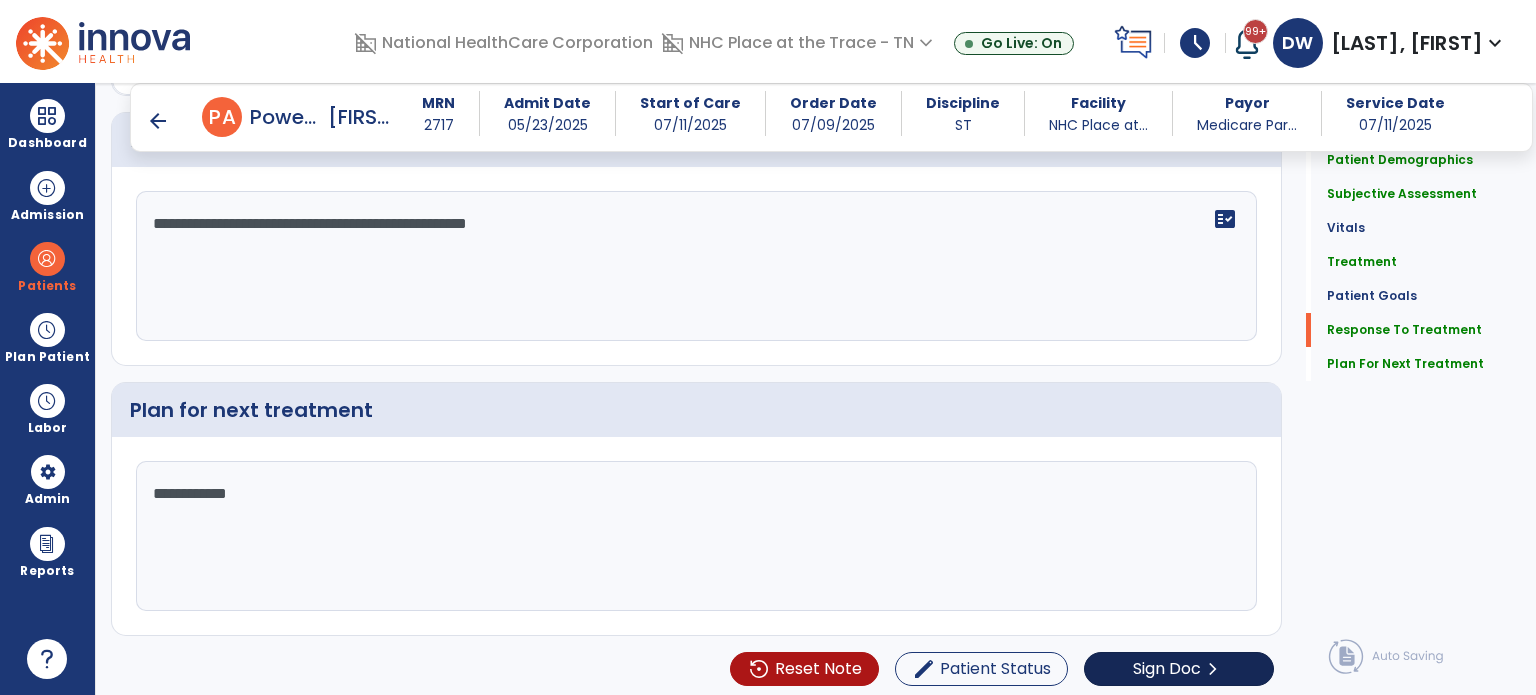 click on "Sign Doc" 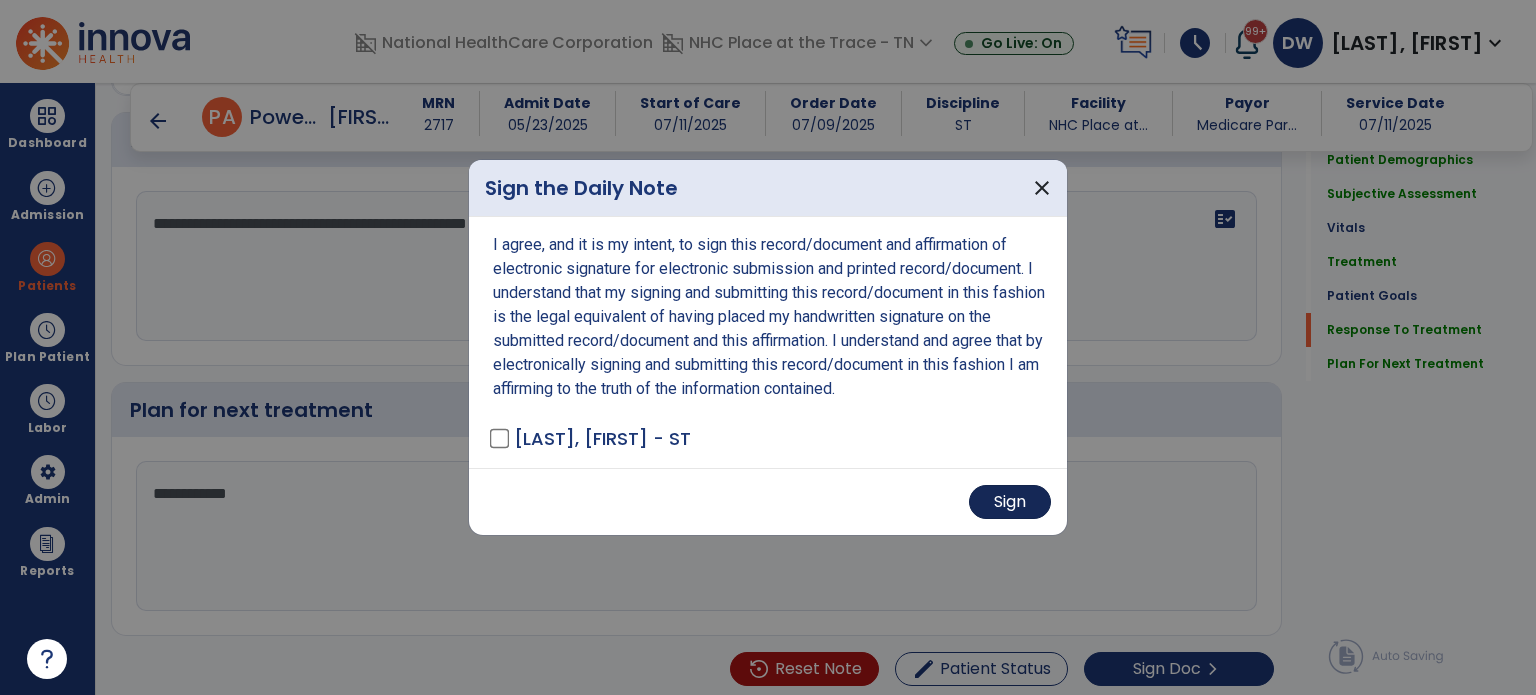 click on "Sign" at bounding box center [1010, 502] 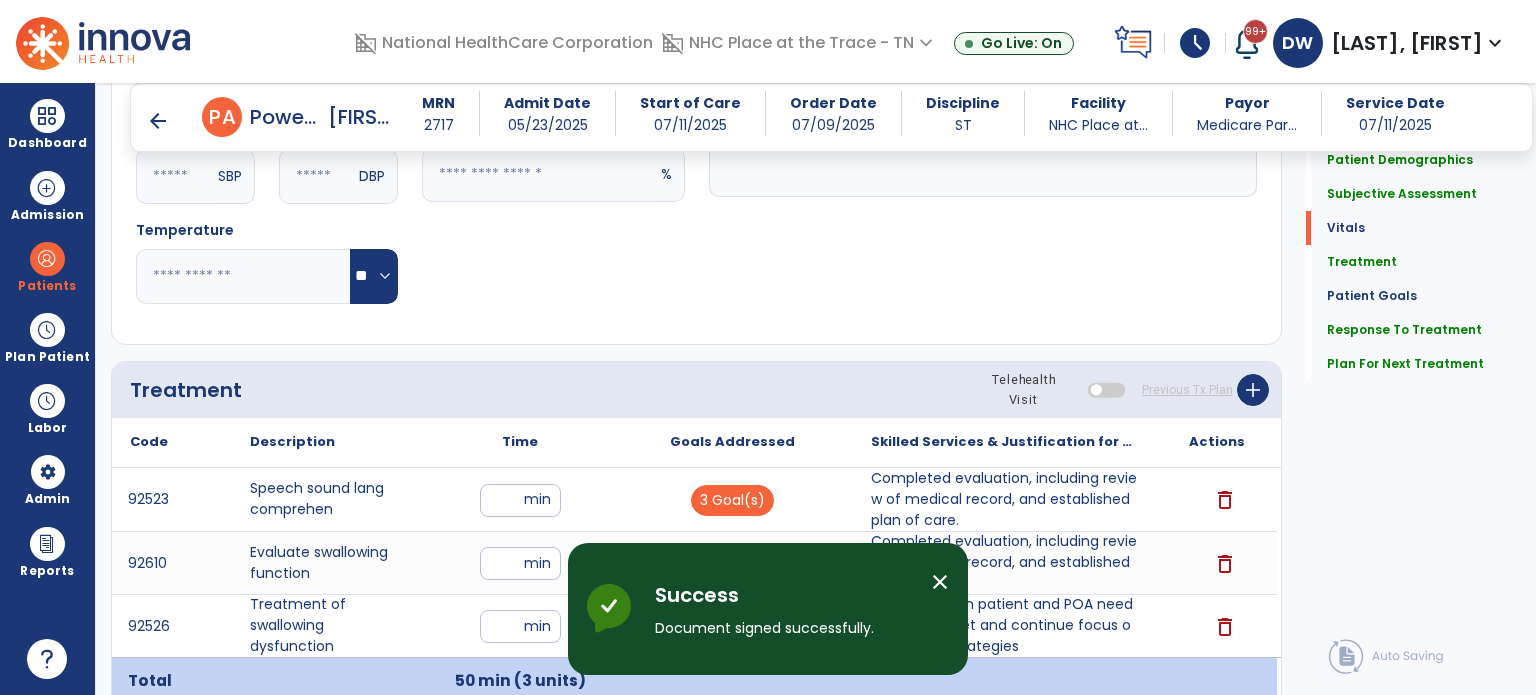 scroll, scrollTop: 0, scrollLeft: 0, axis: both 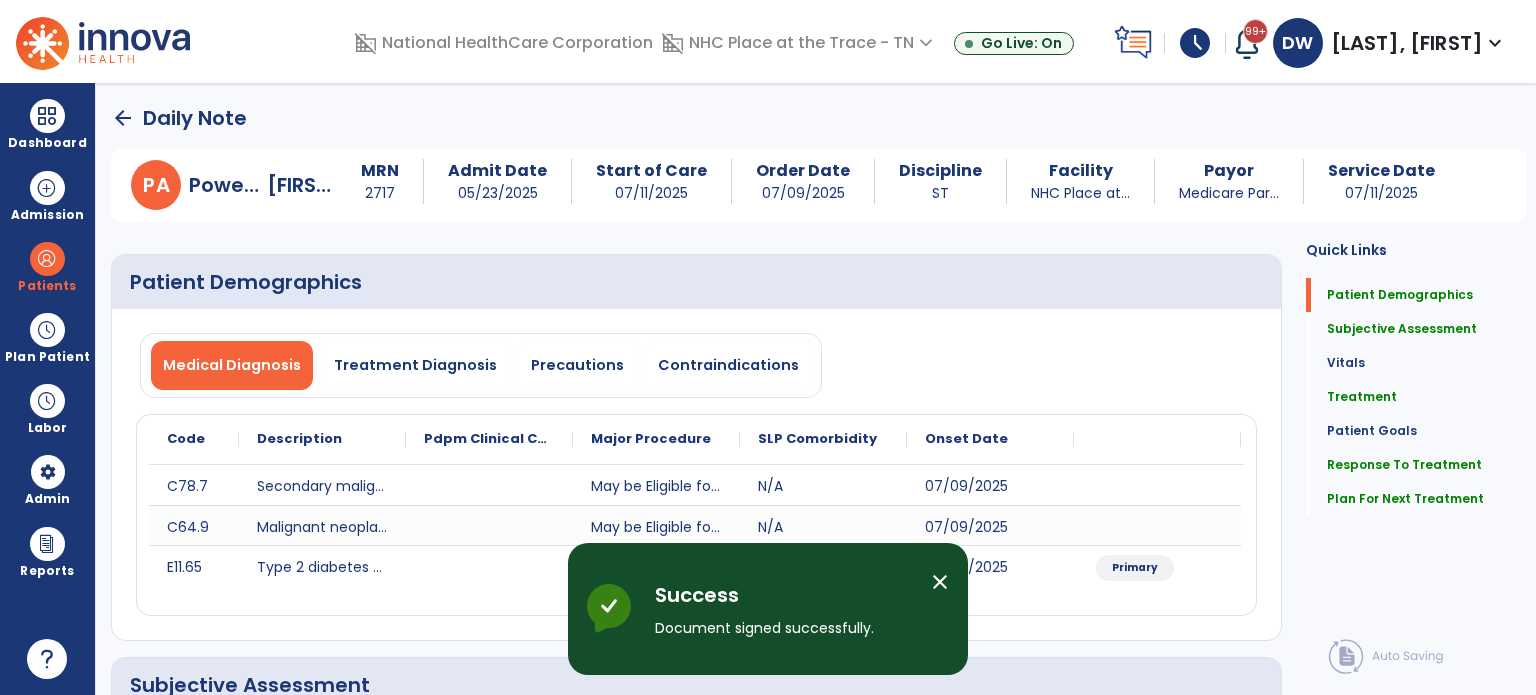 click on "arrow_back" 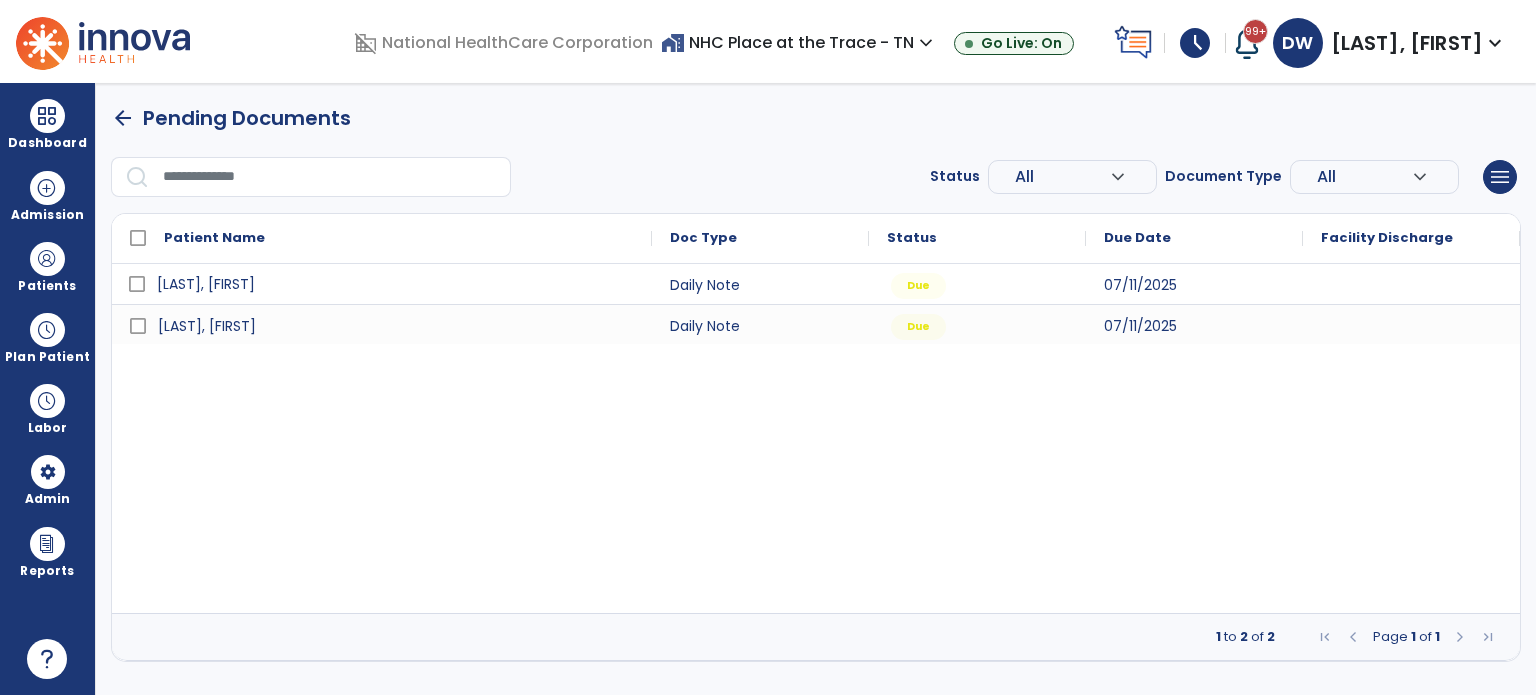 click on "[LAST], [LAST]" at bounding box center [396, 284] 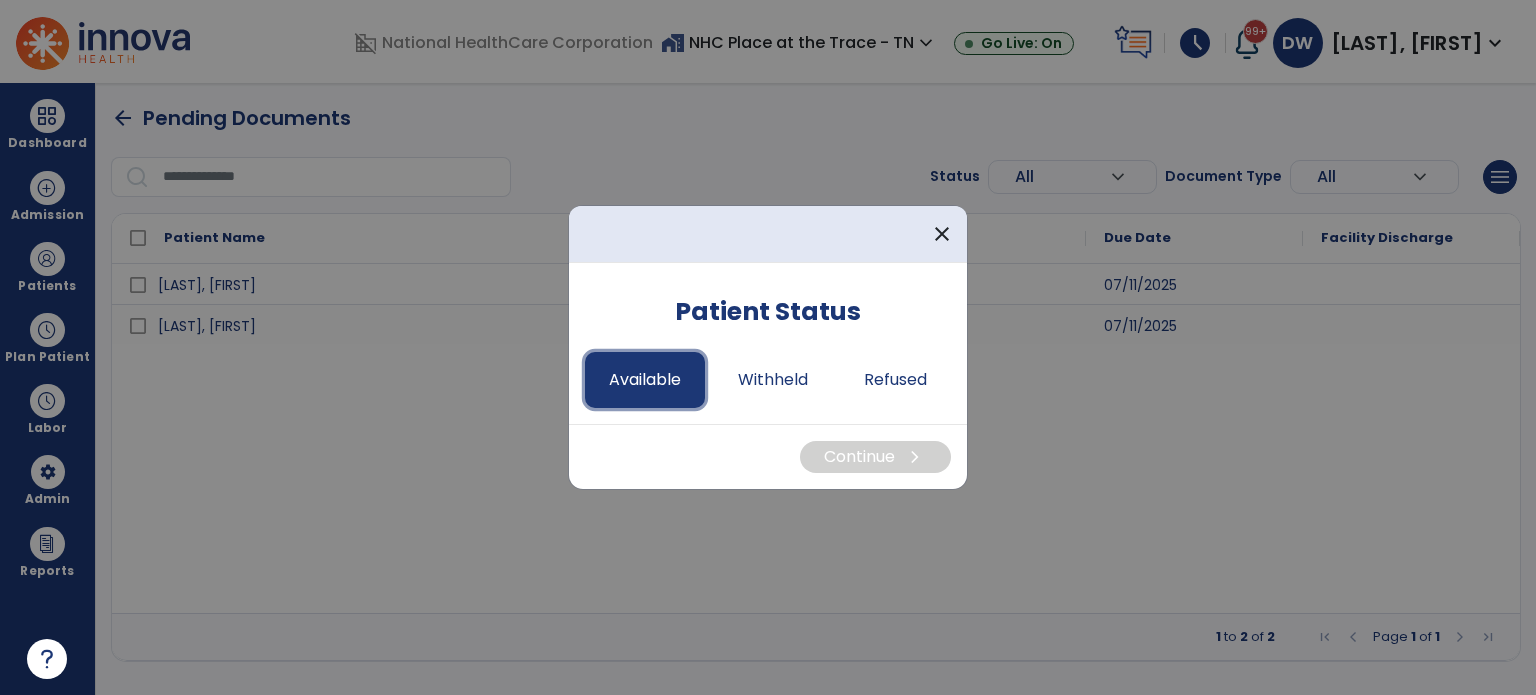 click on "Available" at bounding box center (645, 380) 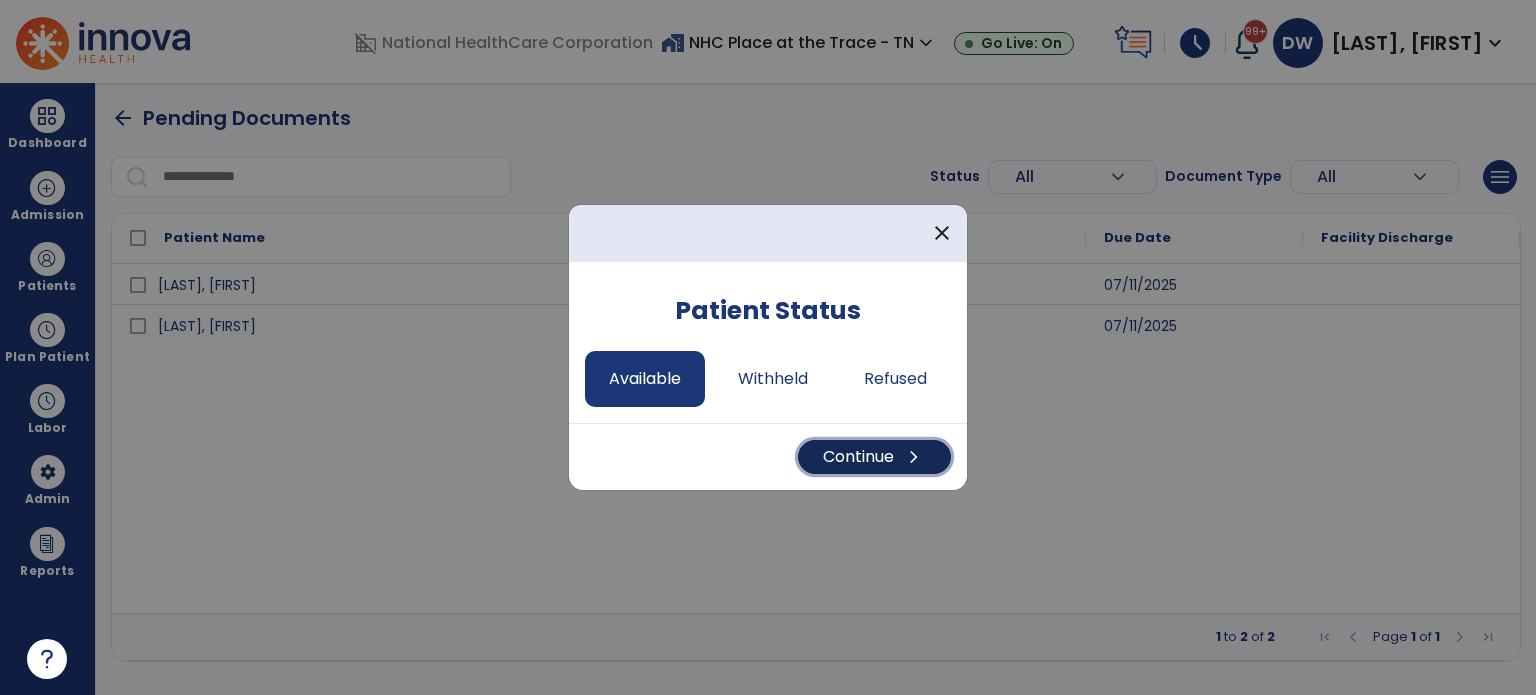 click on "Continue   chevron_right" at bounding box center (874, 457) 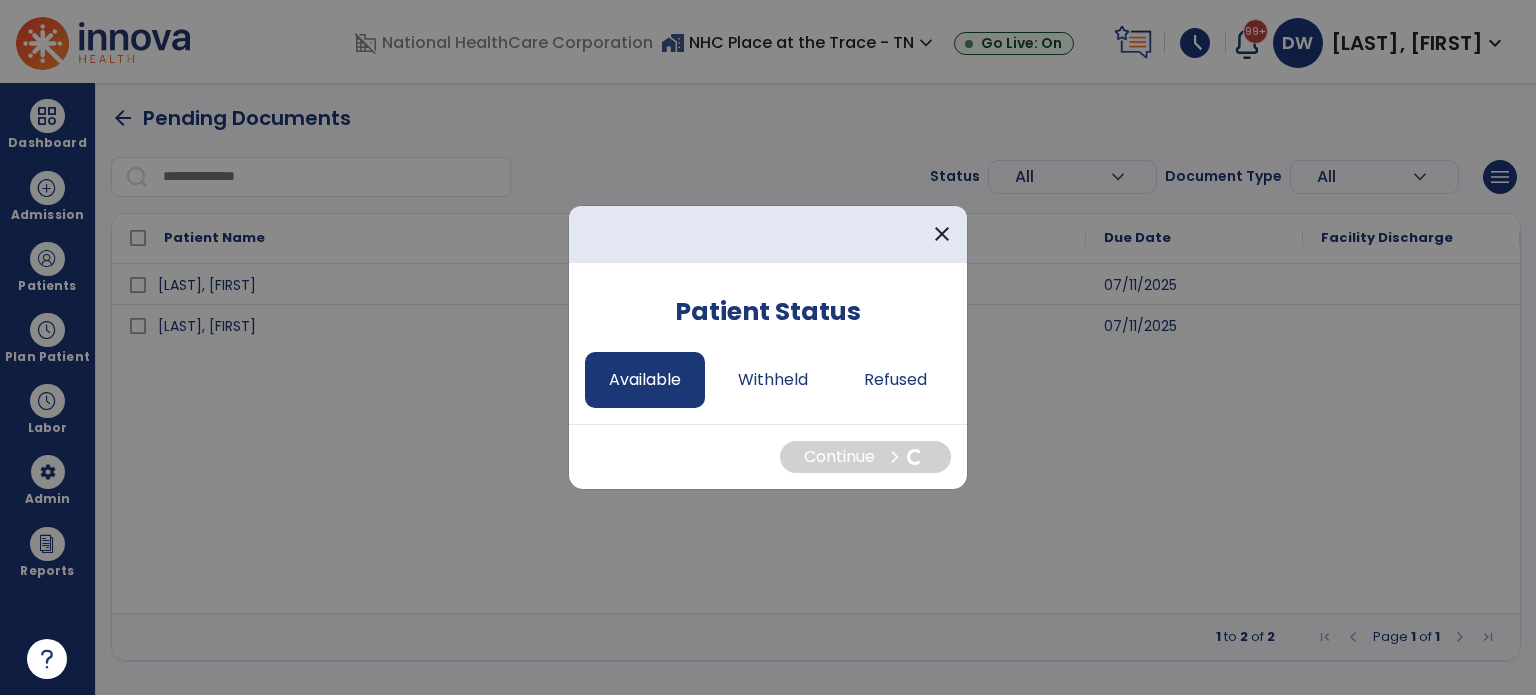 select on "*" 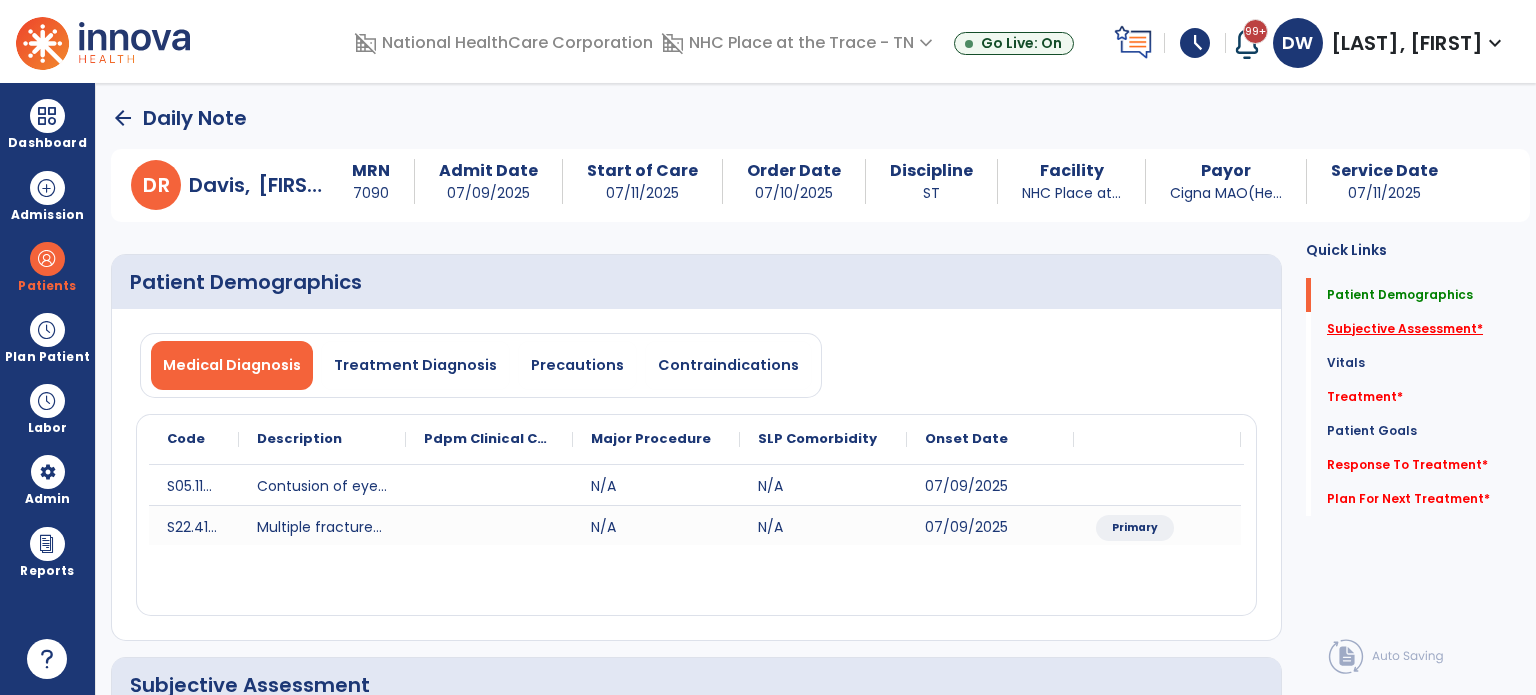 click on "Subjective Assessment   *" 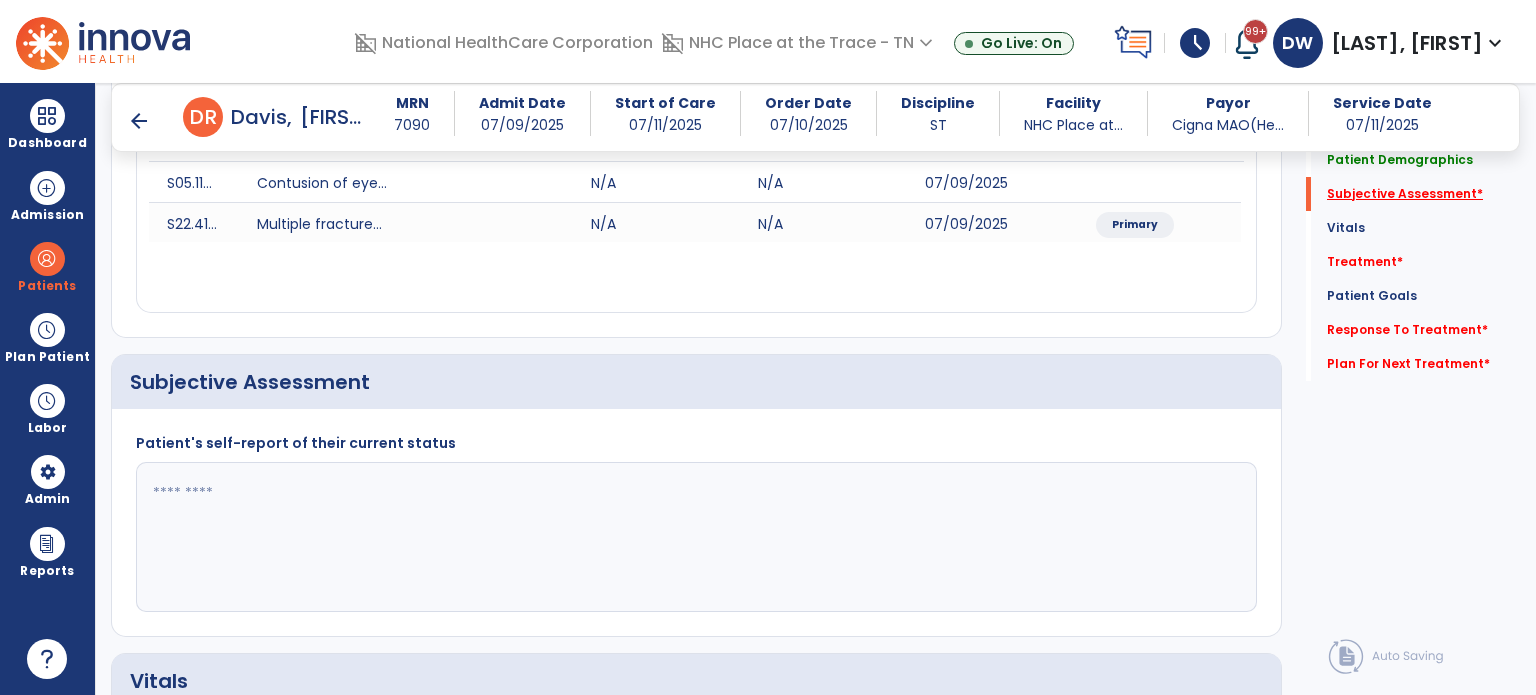 scroll, scrollTop: 408, scrollLeft: 0, axis: vertical 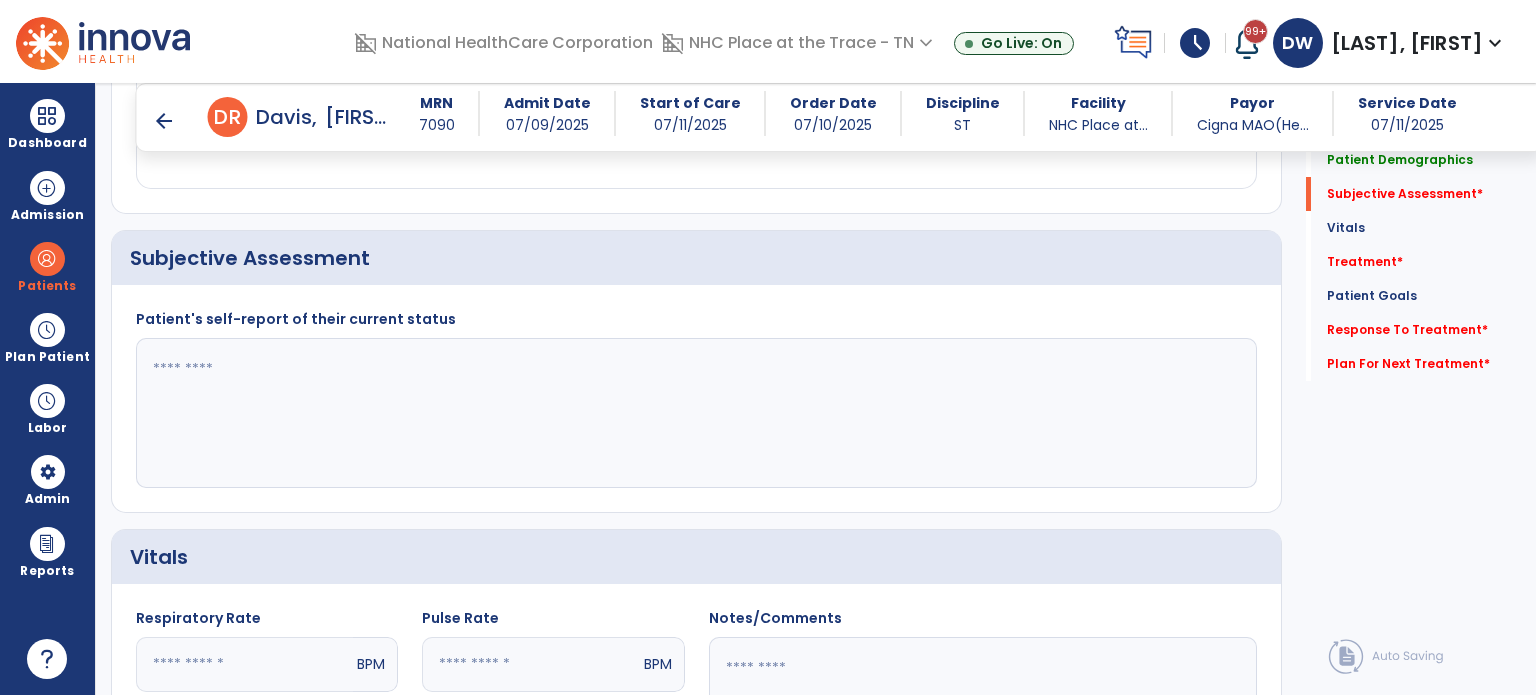 click 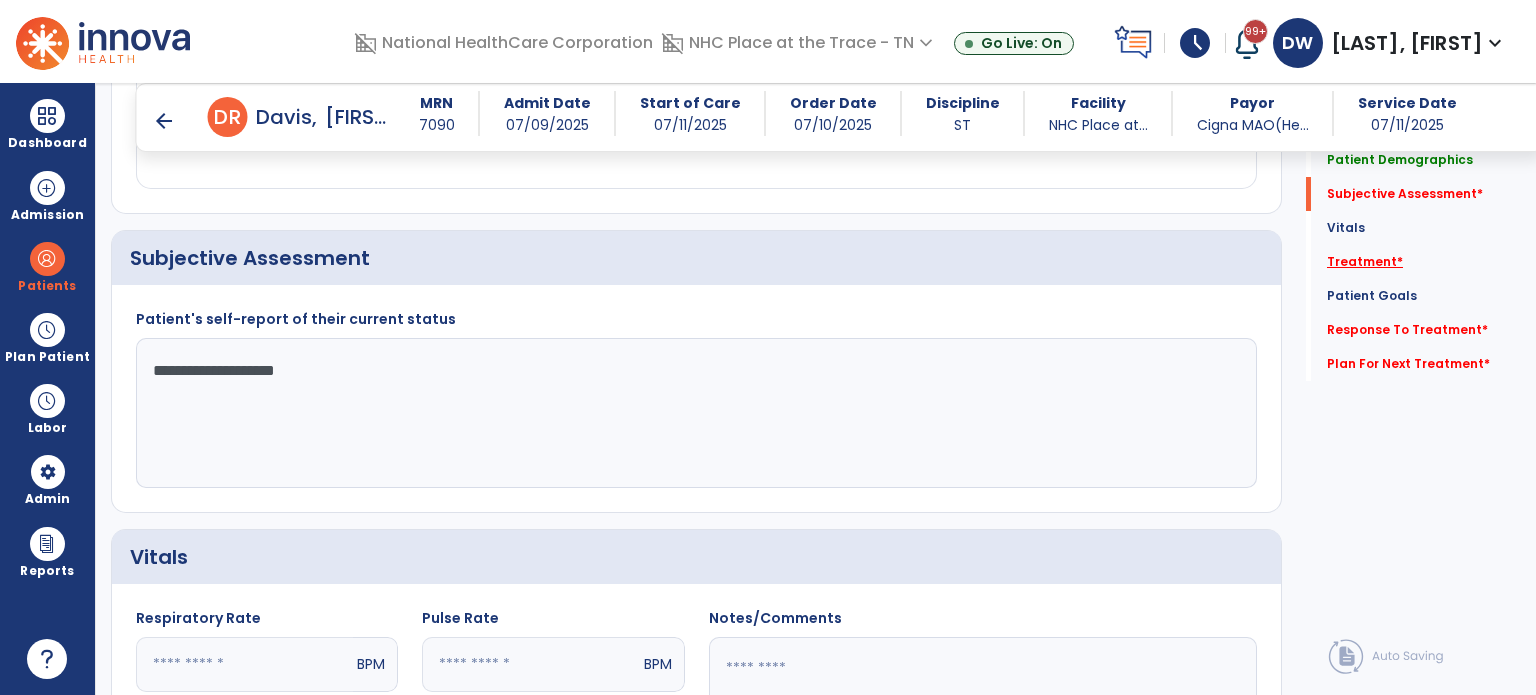 type on "**********" 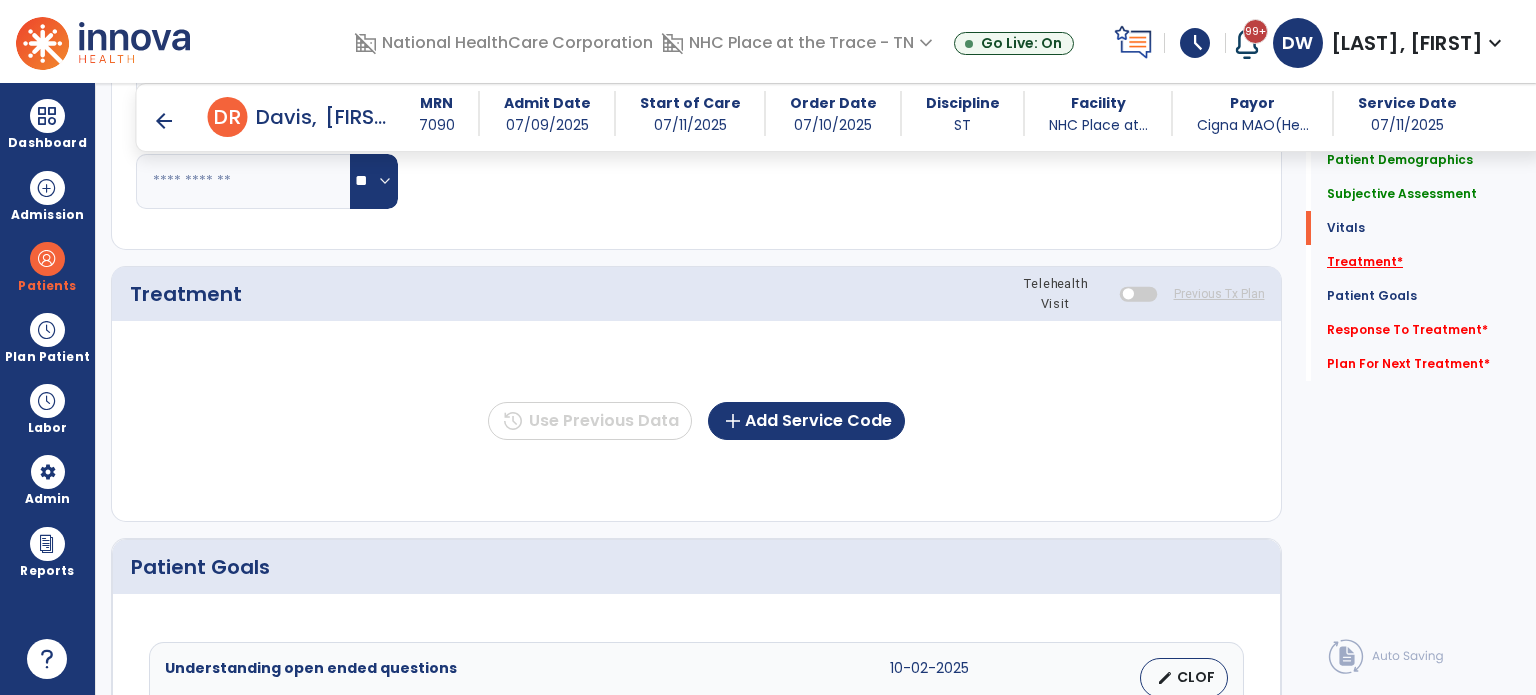 scroll, scrollTop: 1096, scrollLeft: 0, axis: vertical 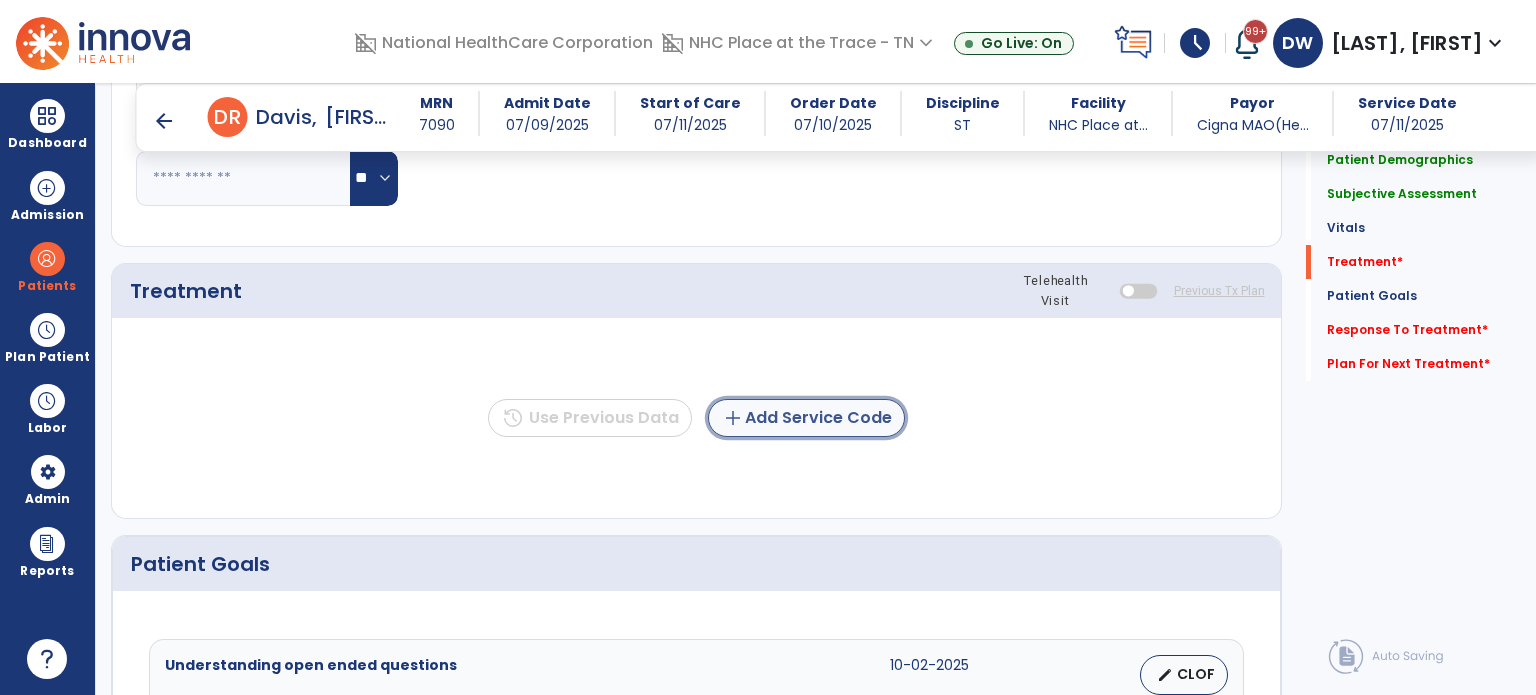 click on "add  Add Service Code" 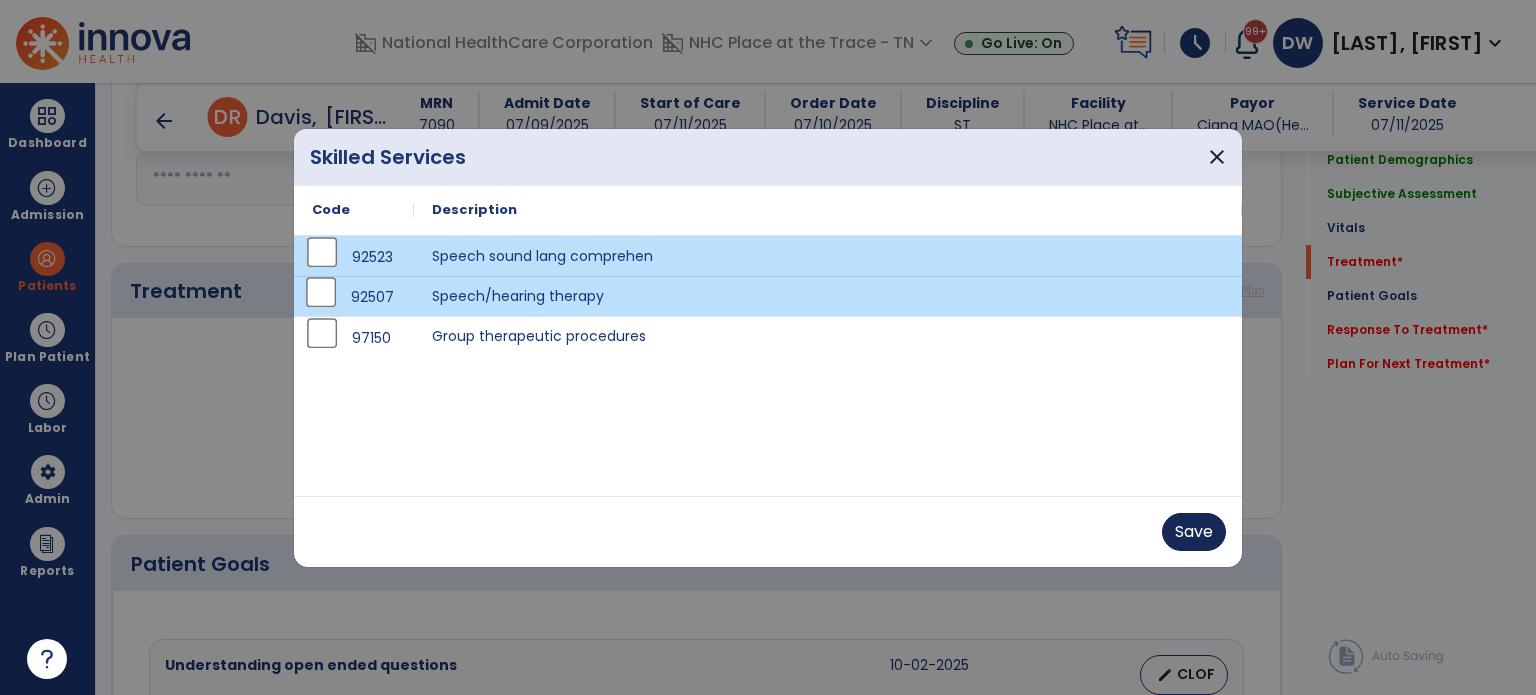 click on "Save" at bounding box center (1194, 532) 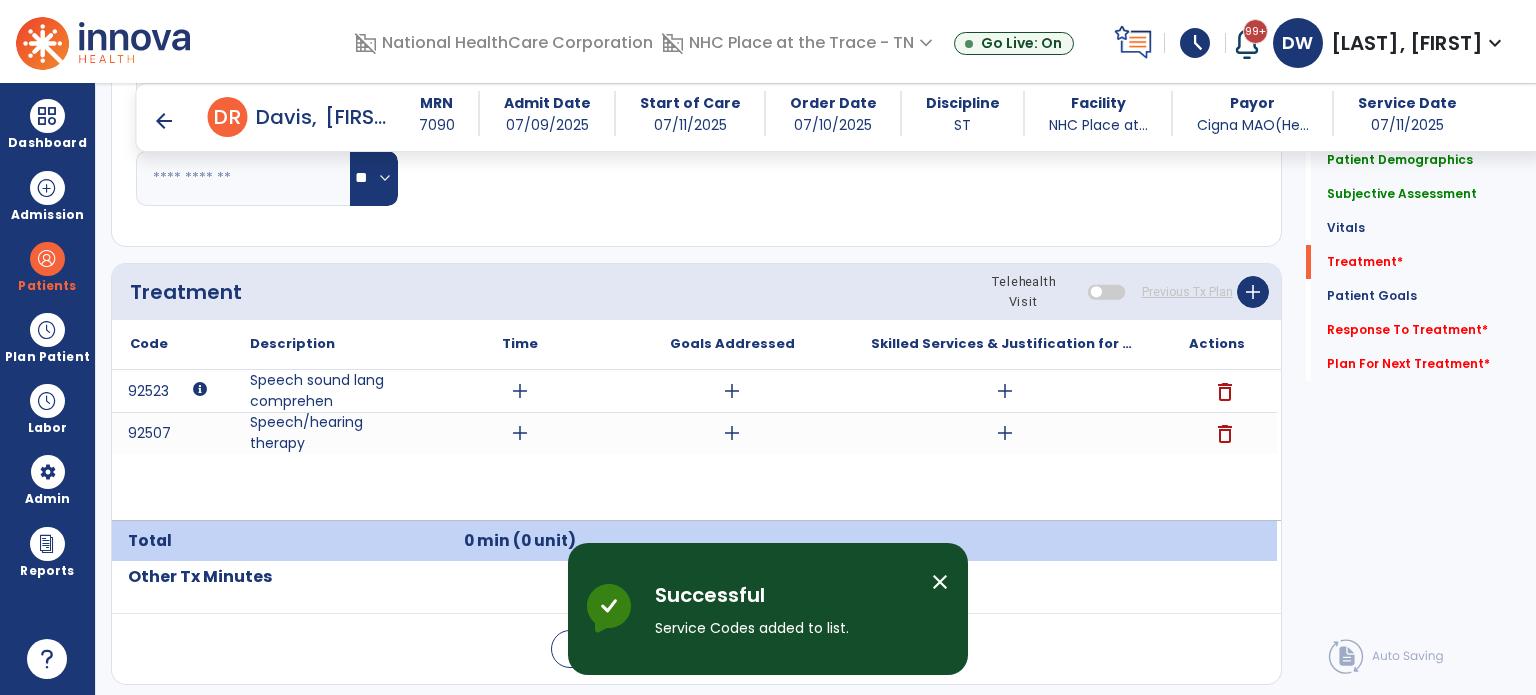 click on "add" at bounding box center [520, 391] 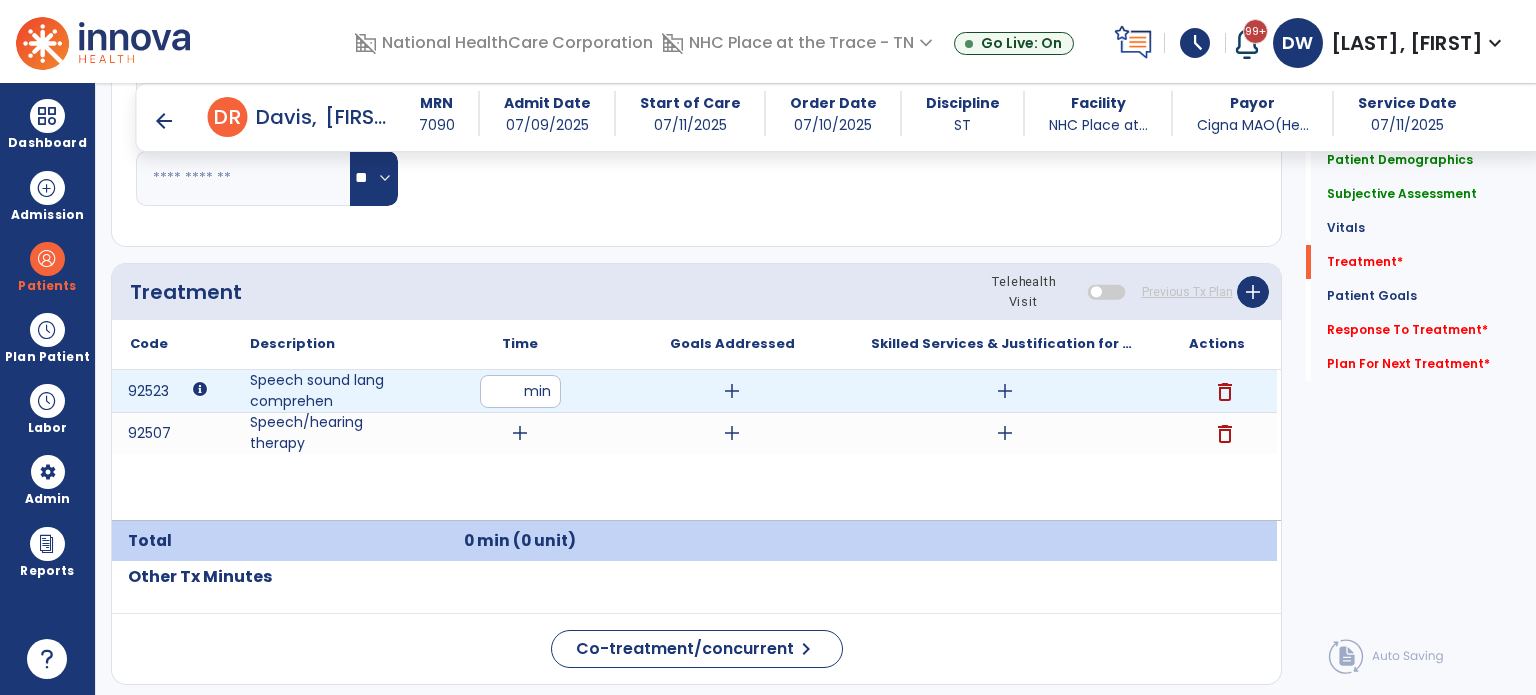 type on "**" 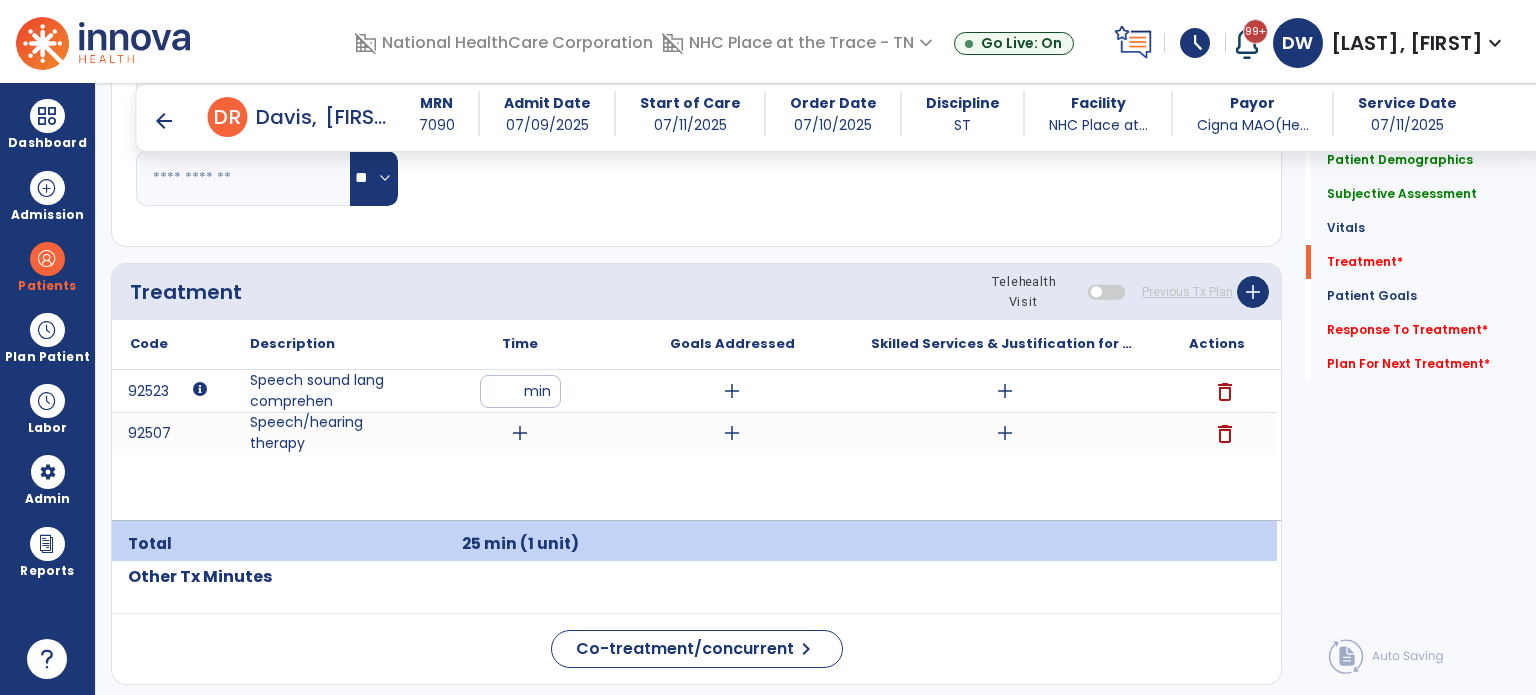 click on "add" at bounding box center (520, 433) 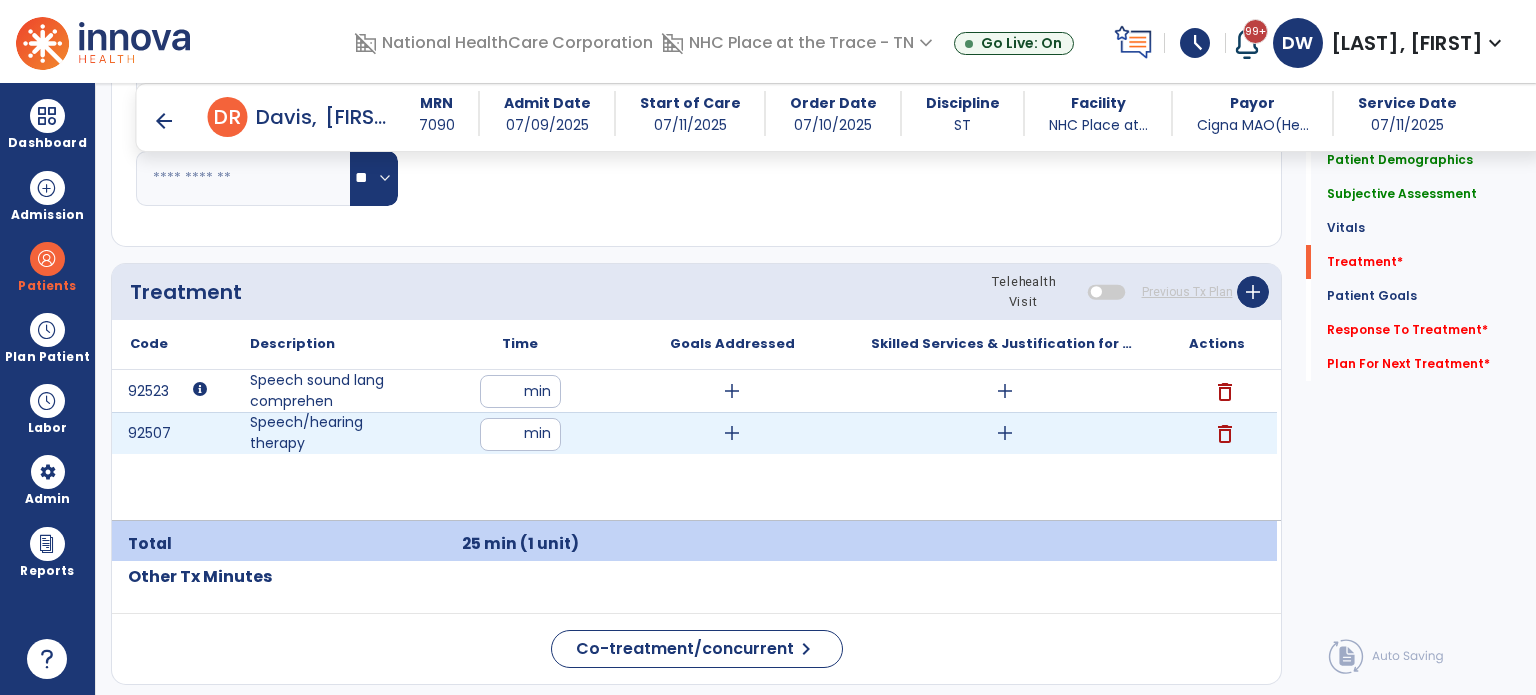 type on "**" 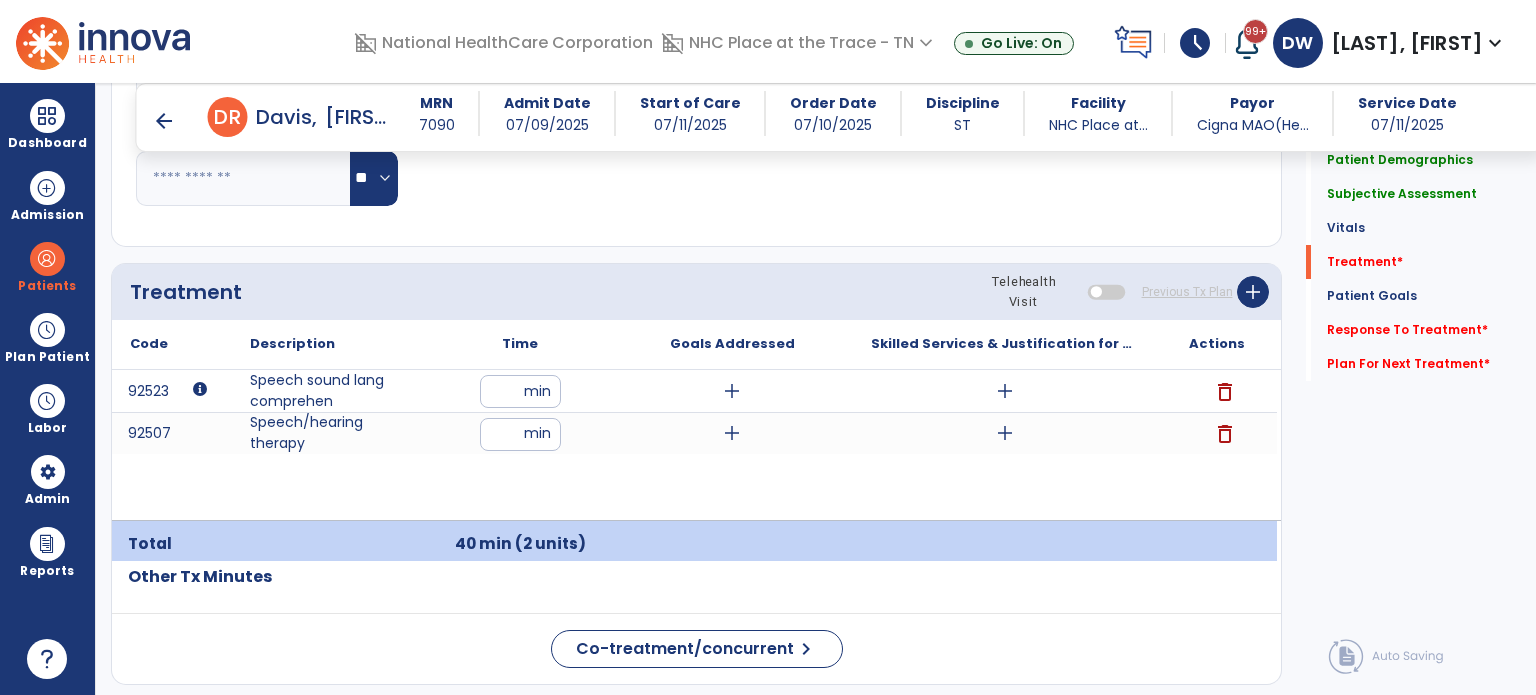 click on "add" at bounding box center [732, 391] 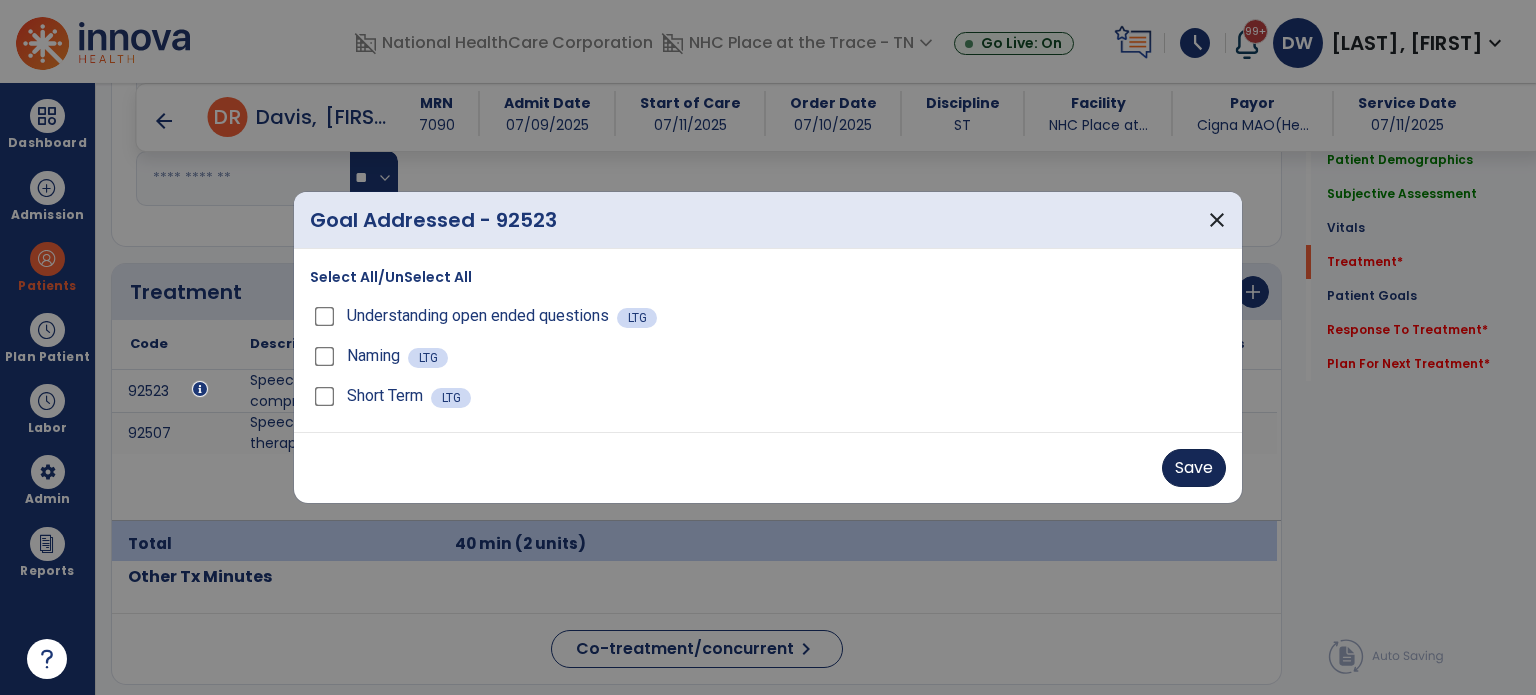 click on "Save" at bounding box center [1194, 468] 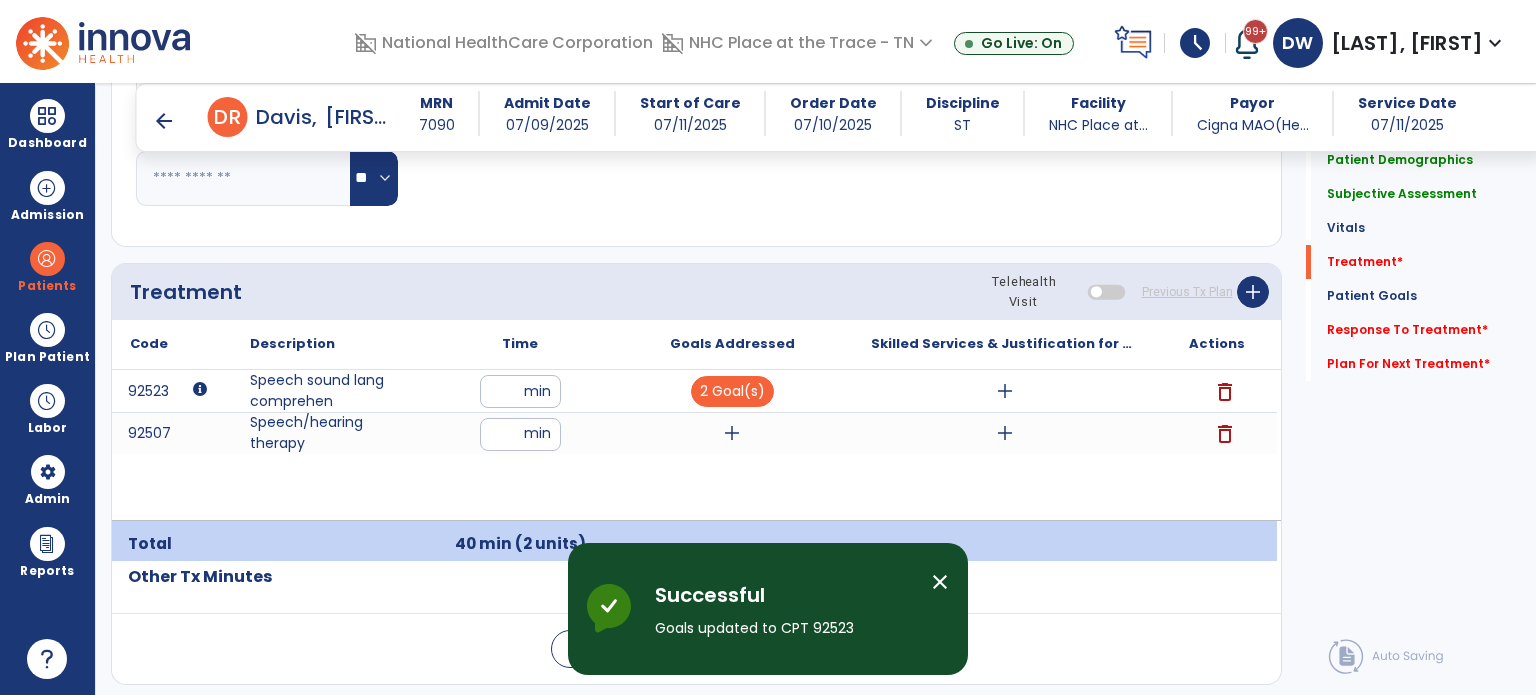 click on "add" at bounding box center (732, 433) 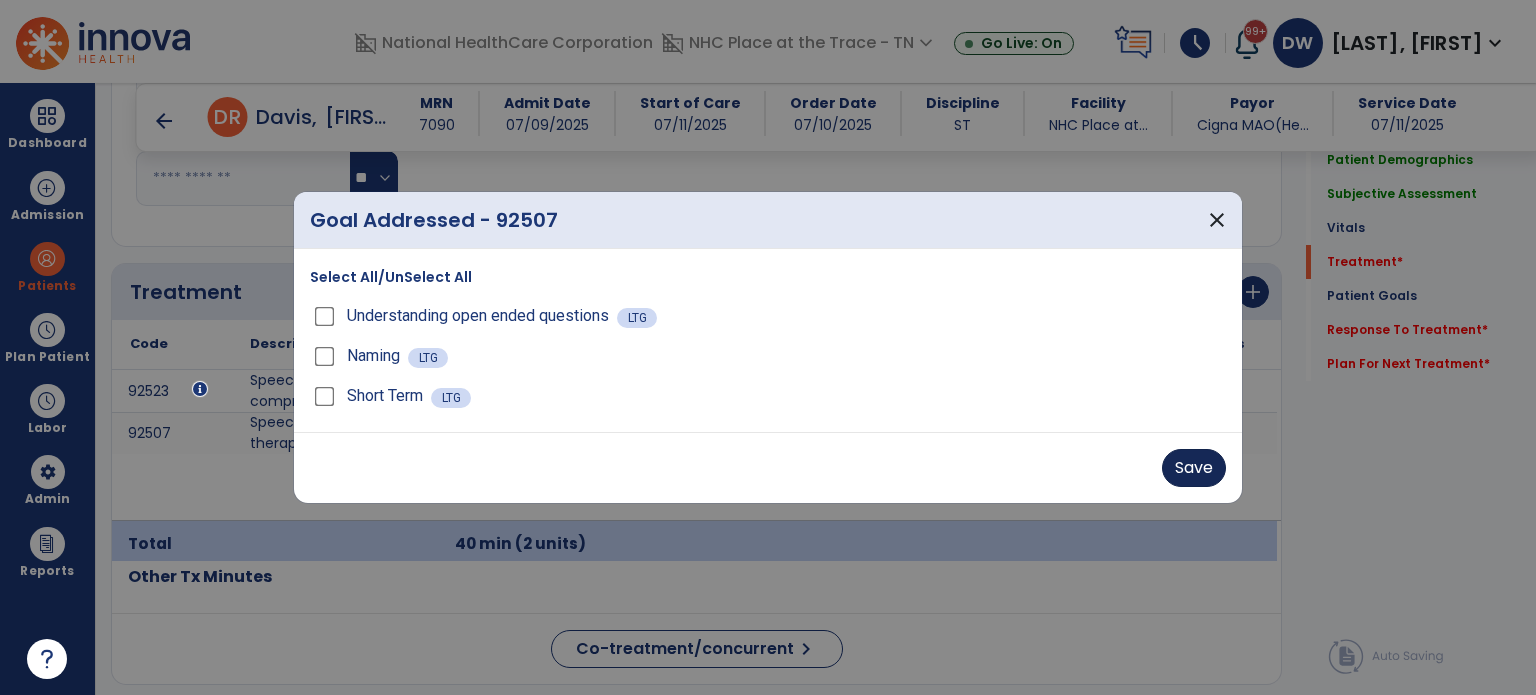 click on "Save" at bounding box center (1194, 468) 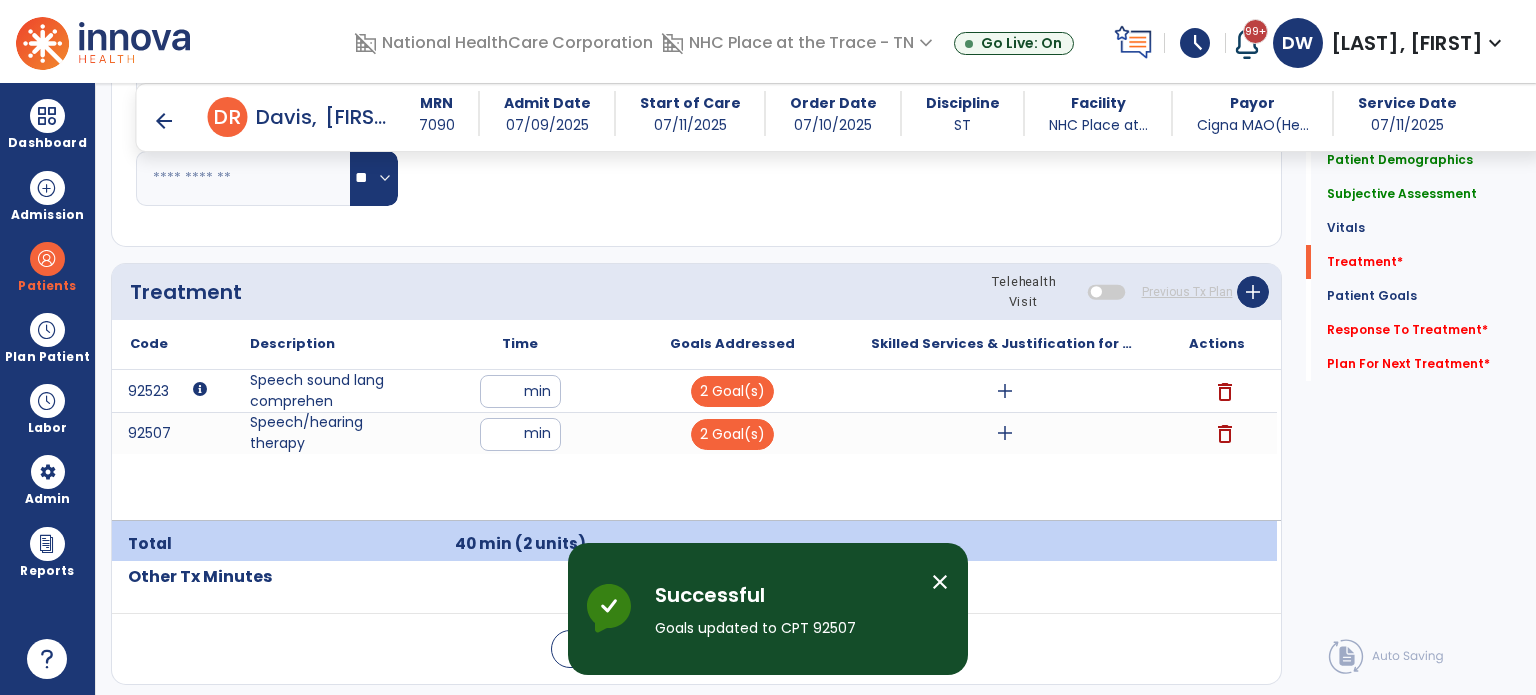 click on "add" at bounding box center [1005, 391] 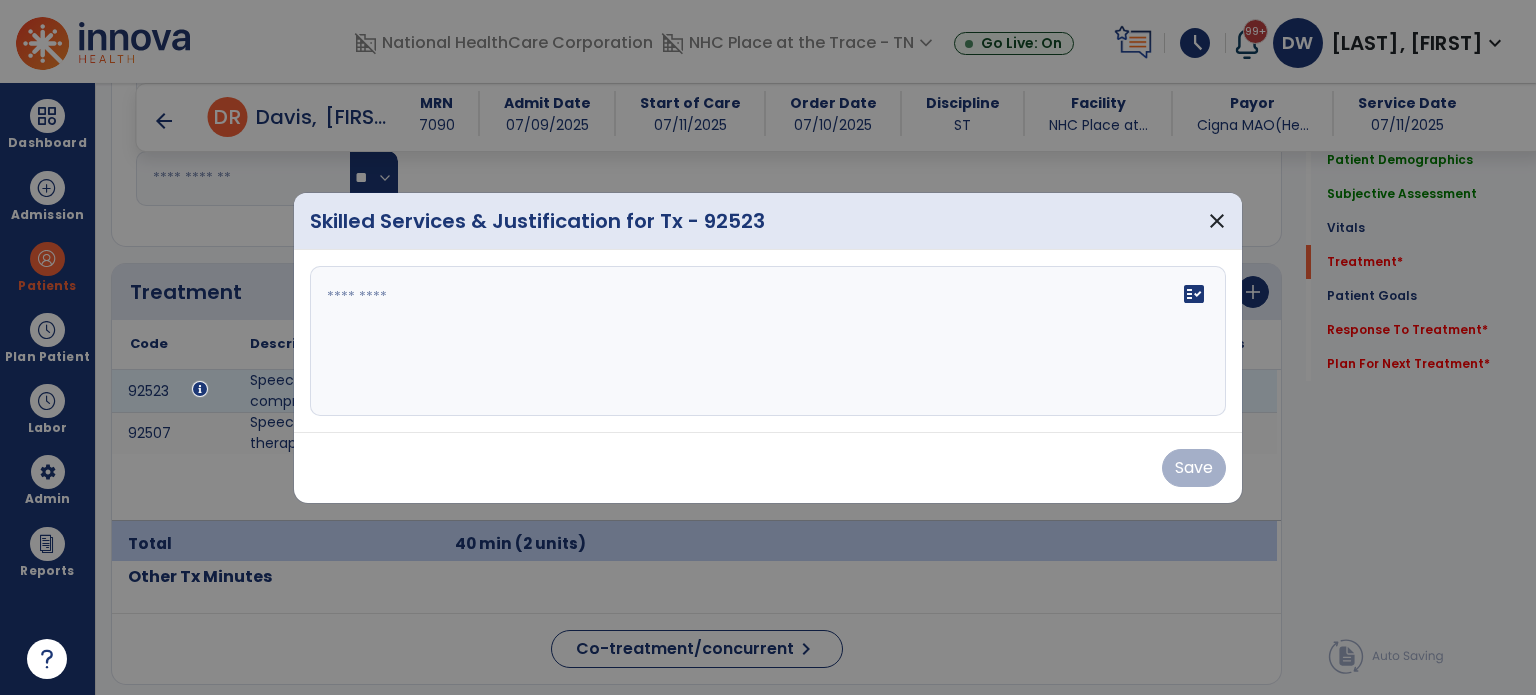 click on "fact_check" at bounding box center [1194, 294] 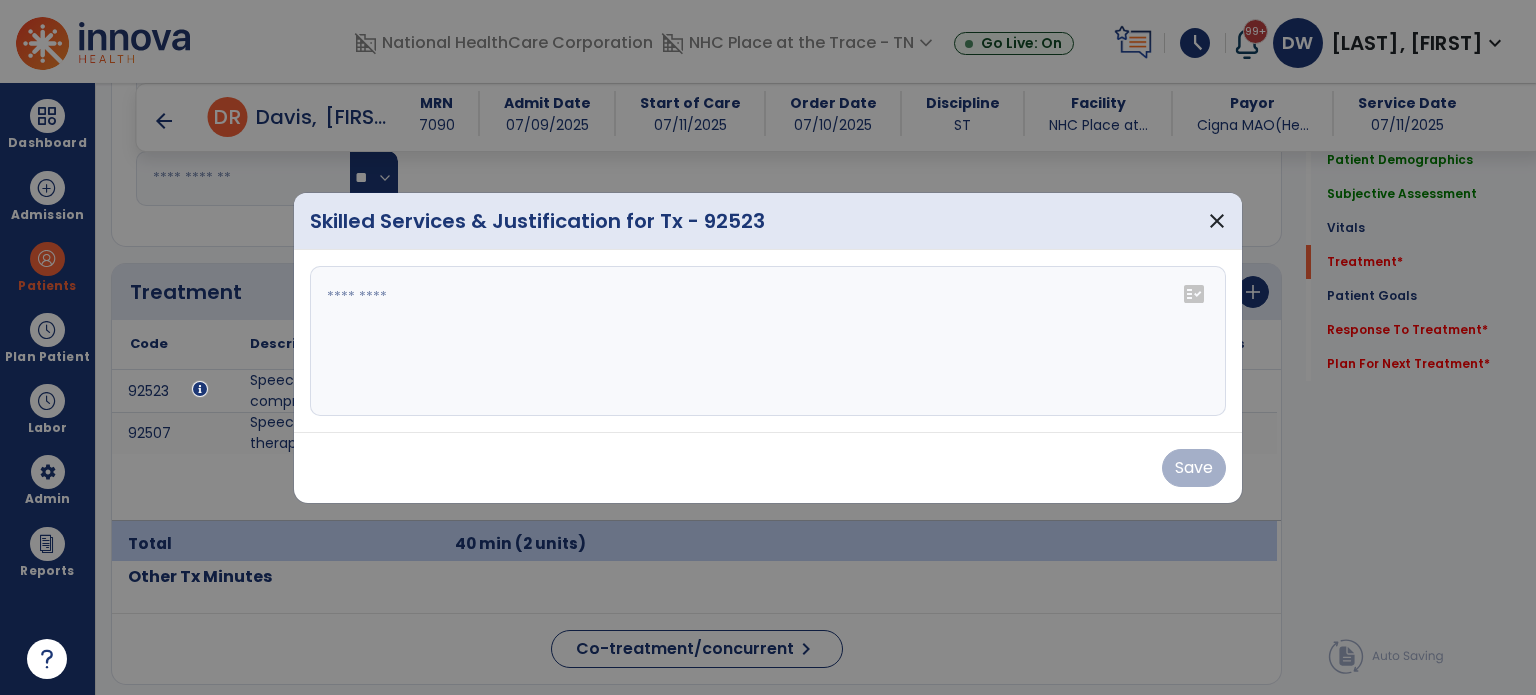 click at bounding box center (768, 341) 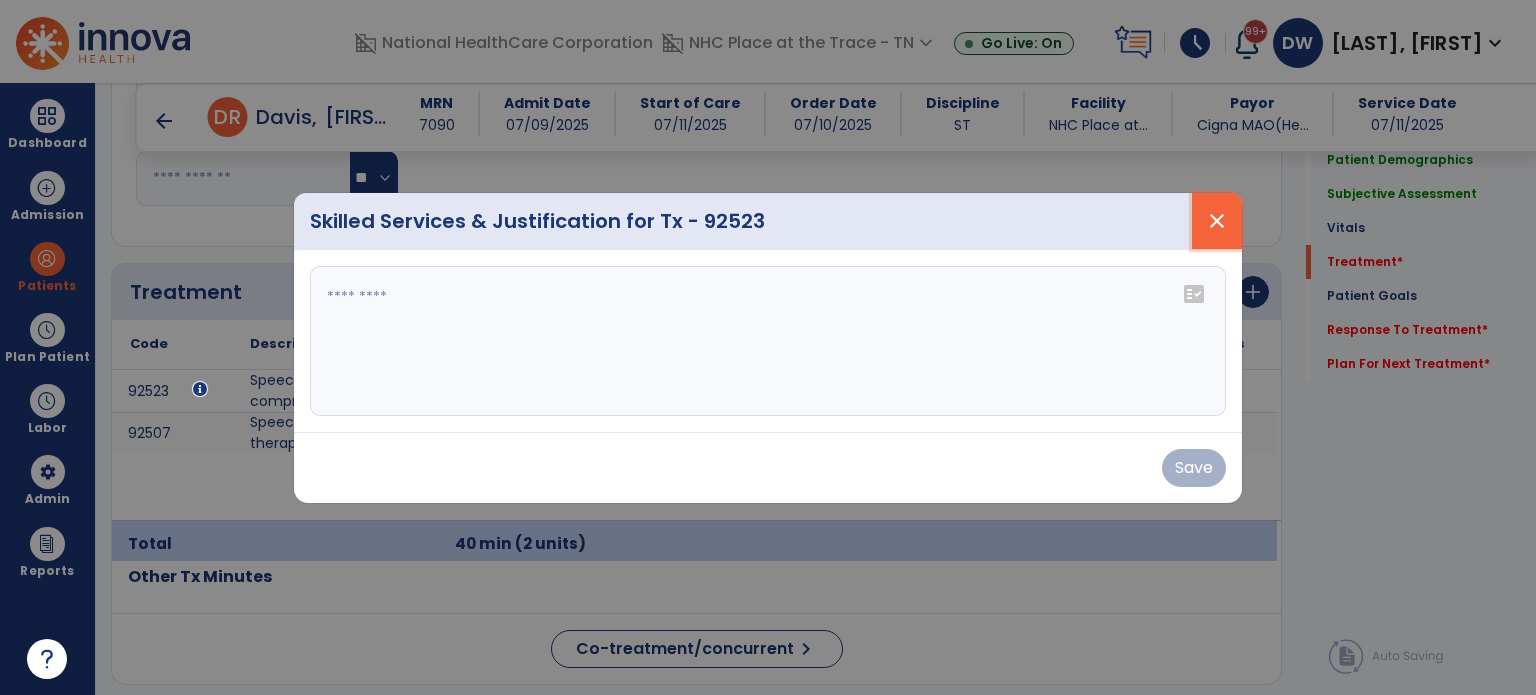 click on "close" at bounding box center [1217, 221] 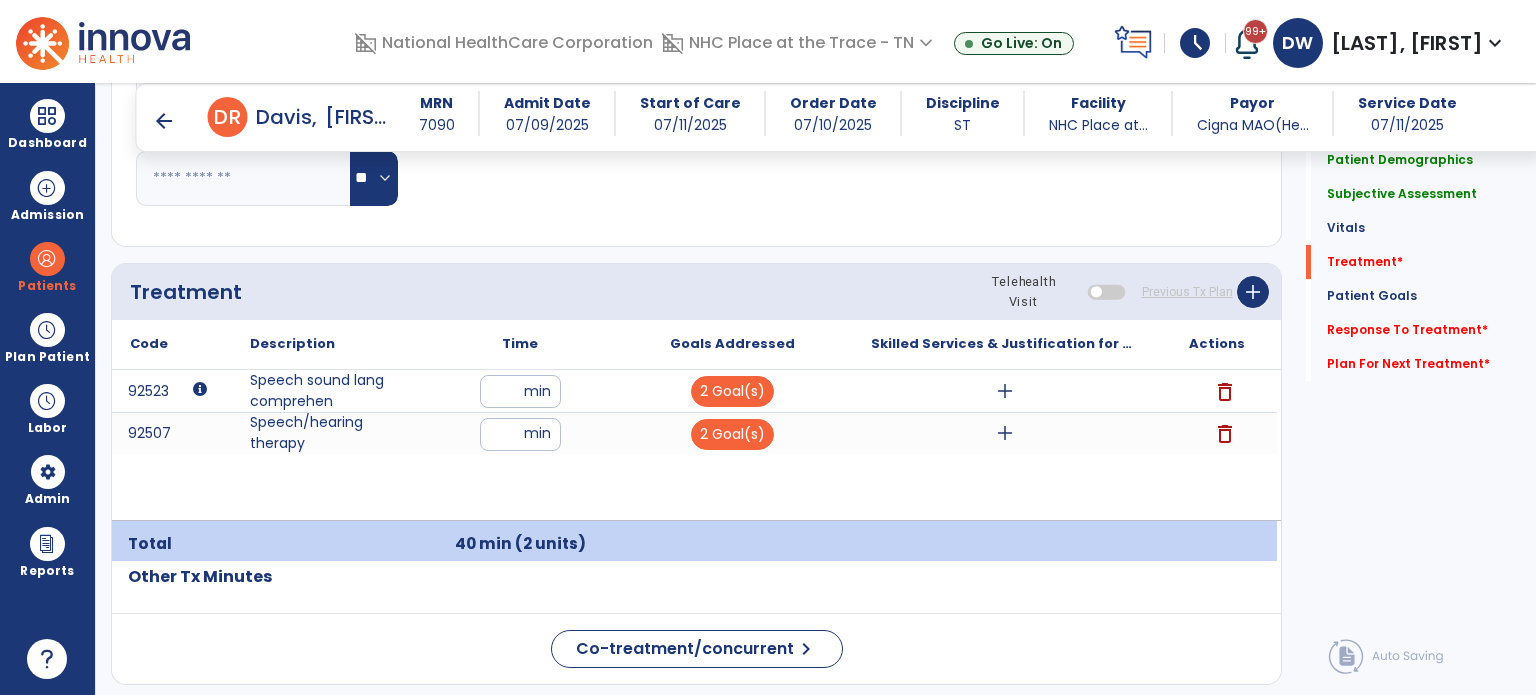 click on "add" at bounding box center [1005, 391] 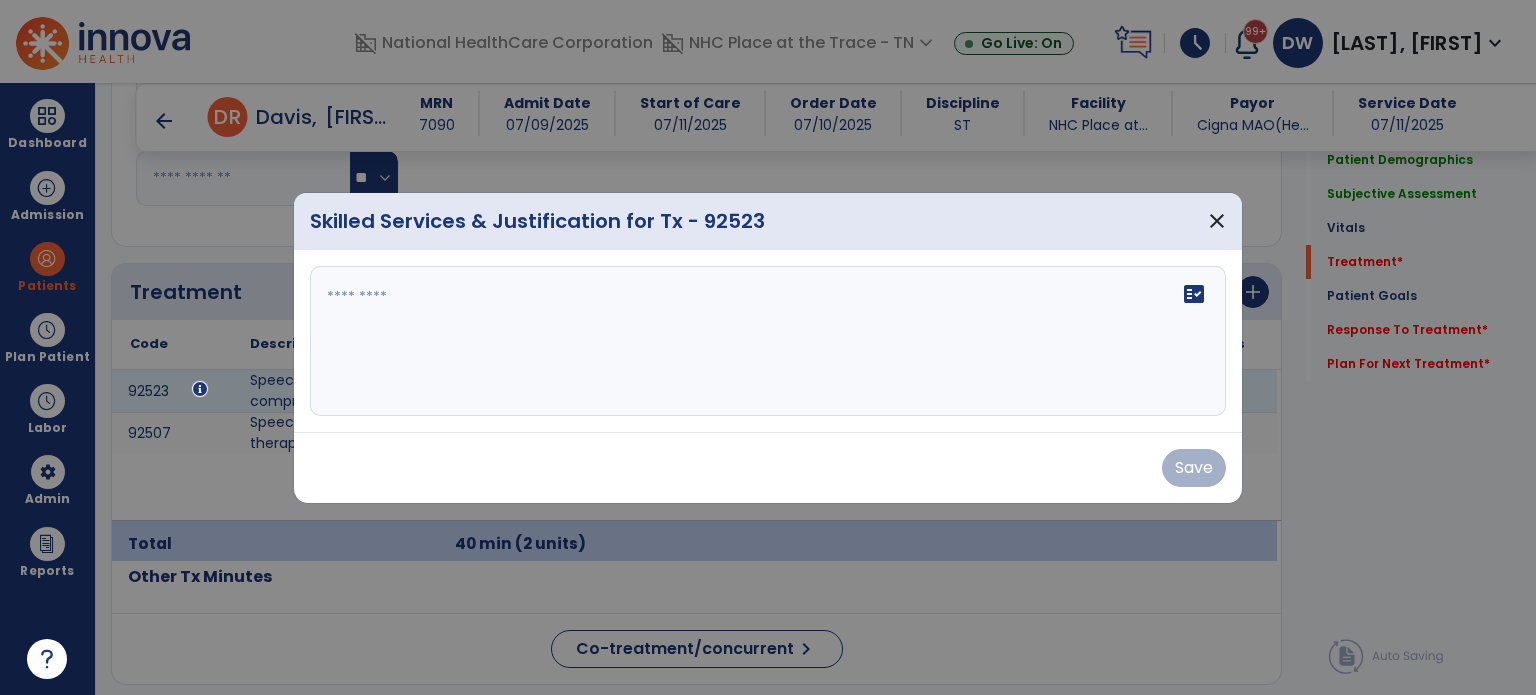 click at bounding box center [768, 341] 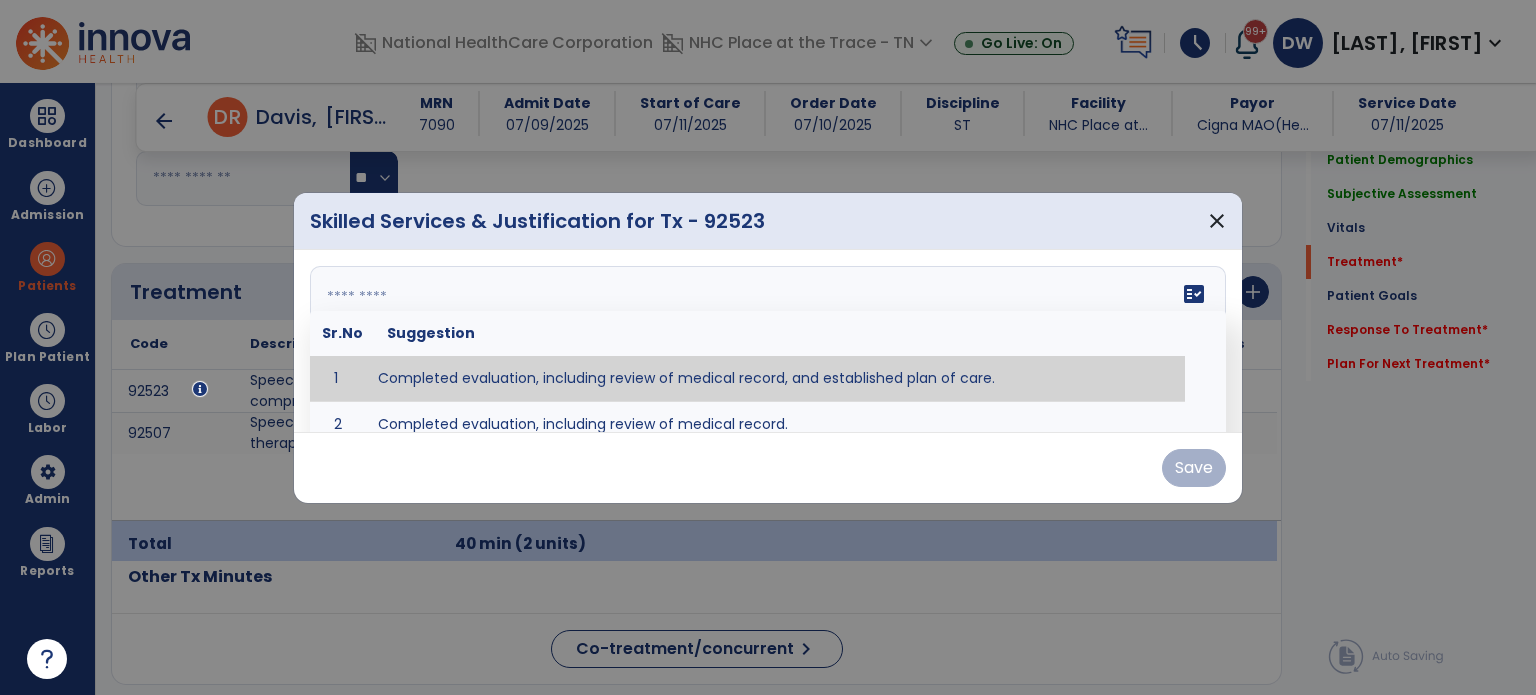 type on "**********" 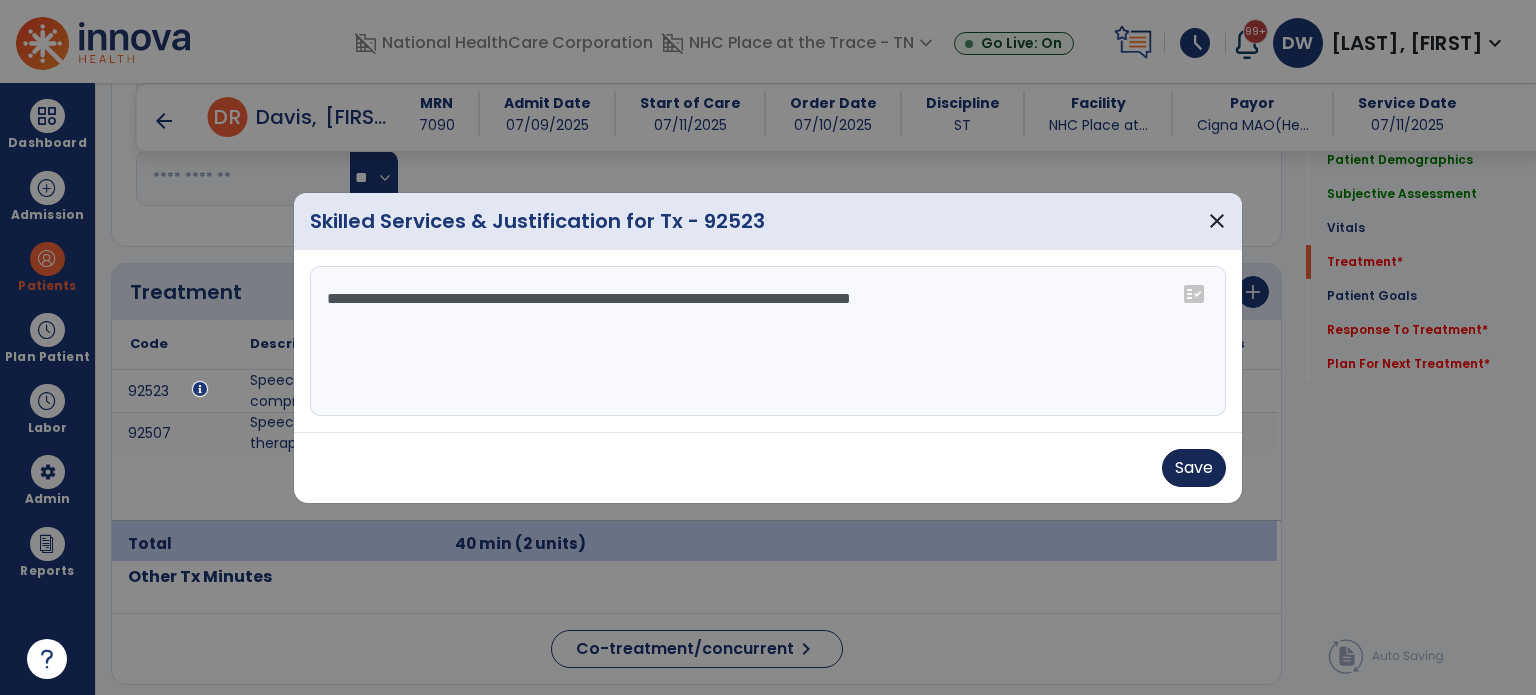 click on "Save" at bounding box center [1194, 468] 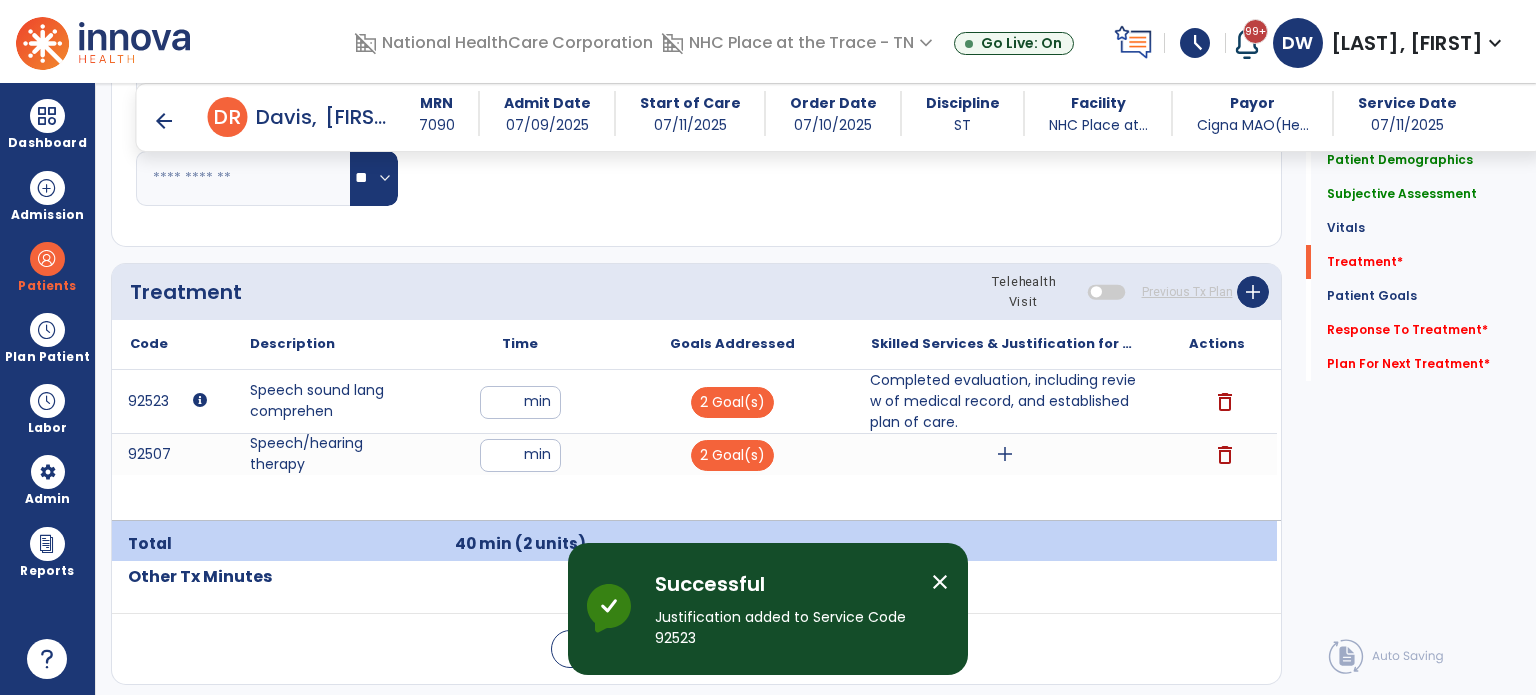 click on "add" at bounding box center (1005, 454) 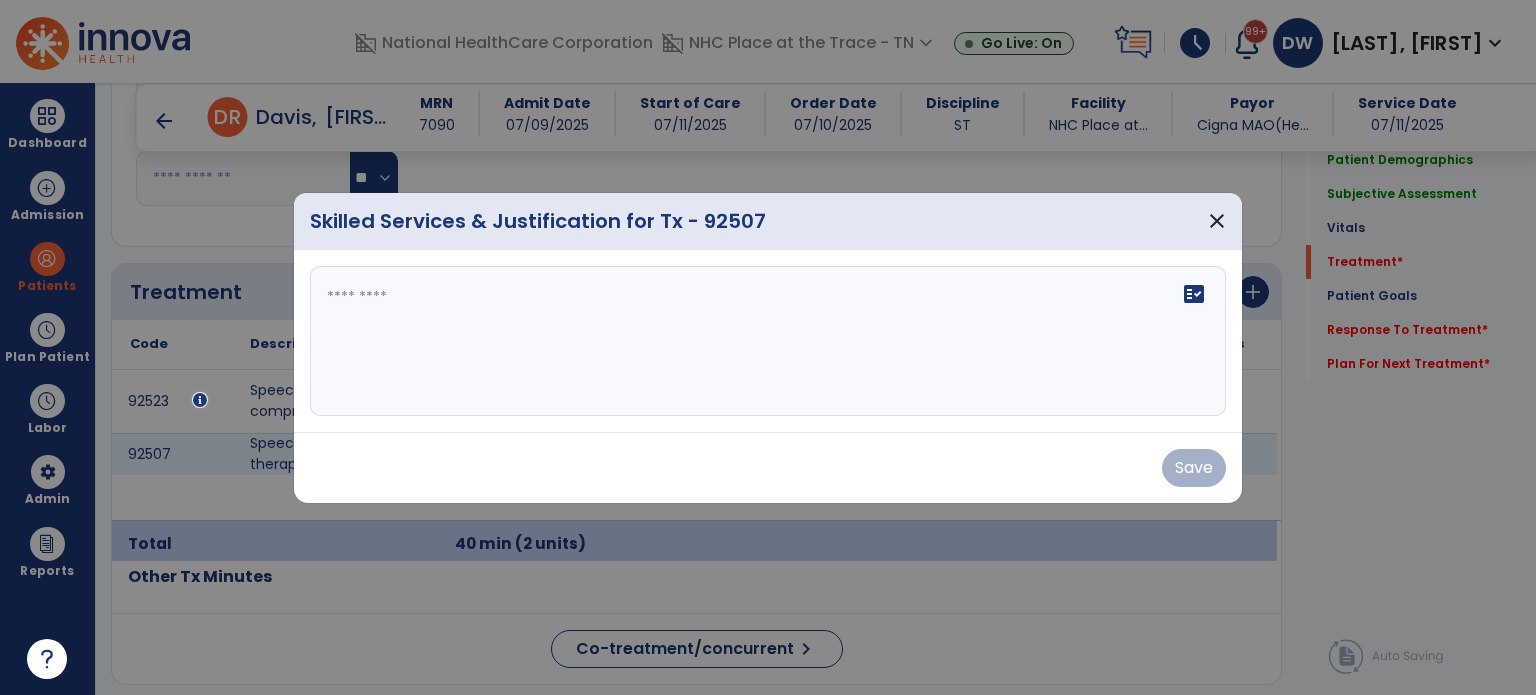 click at bounding box center (768, 341) 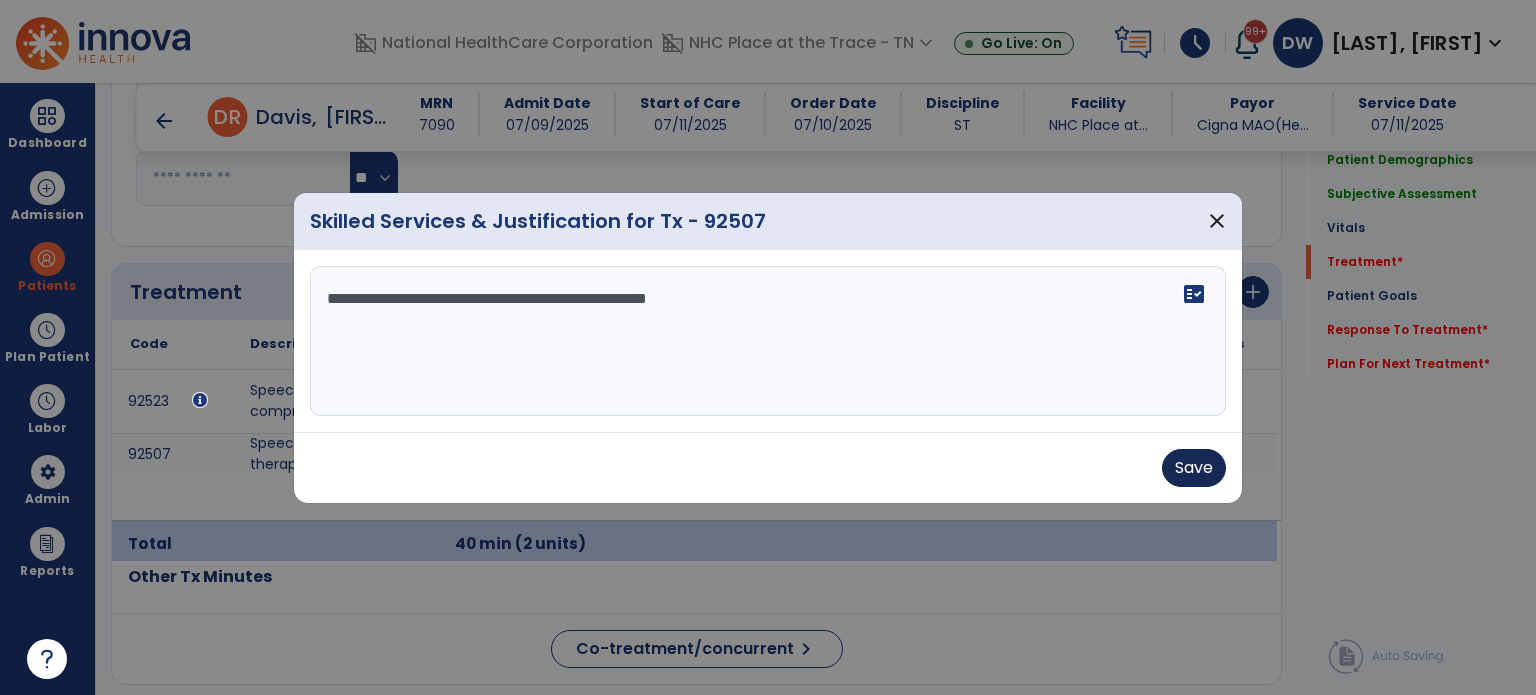 type on "**********" 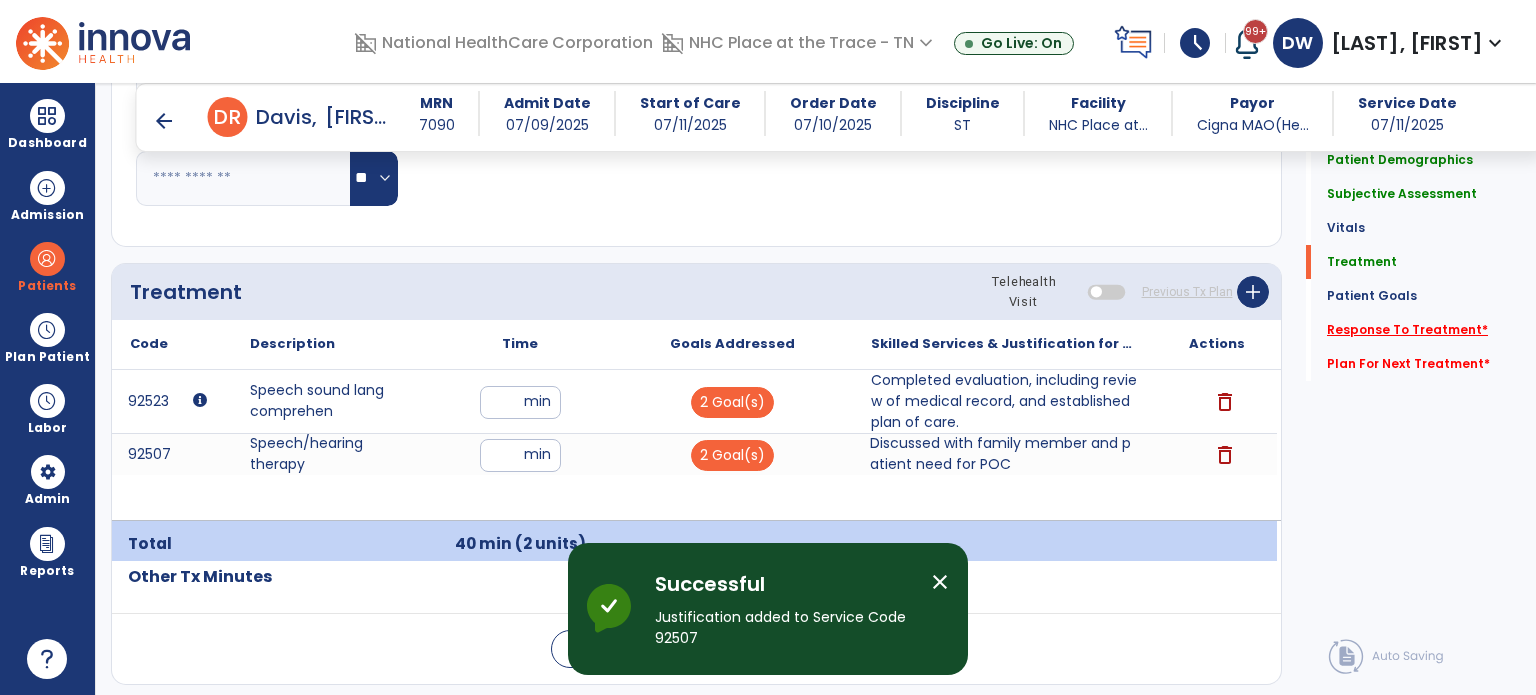 click on "Response To Treatment   *" 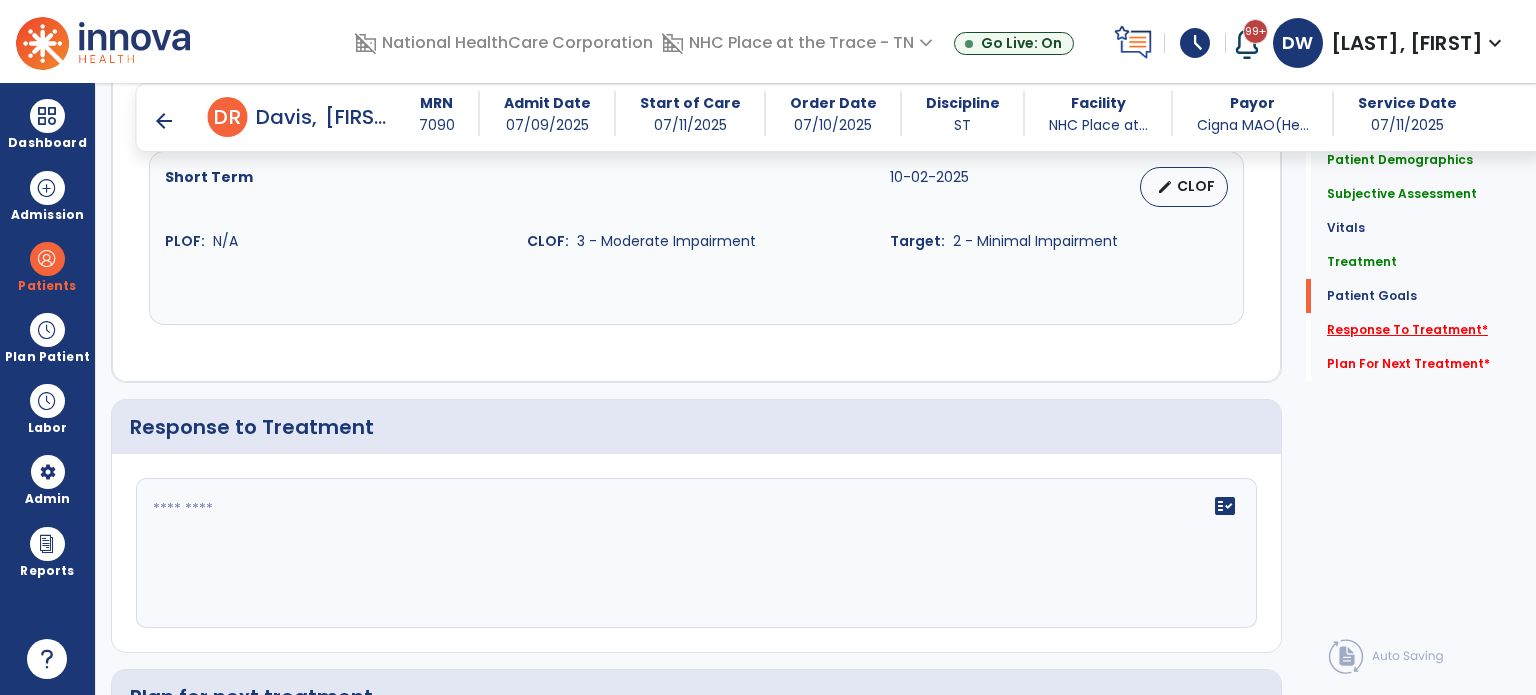 scroll, scrollTop: 2246, scrollLeft: 0, axis: vertical 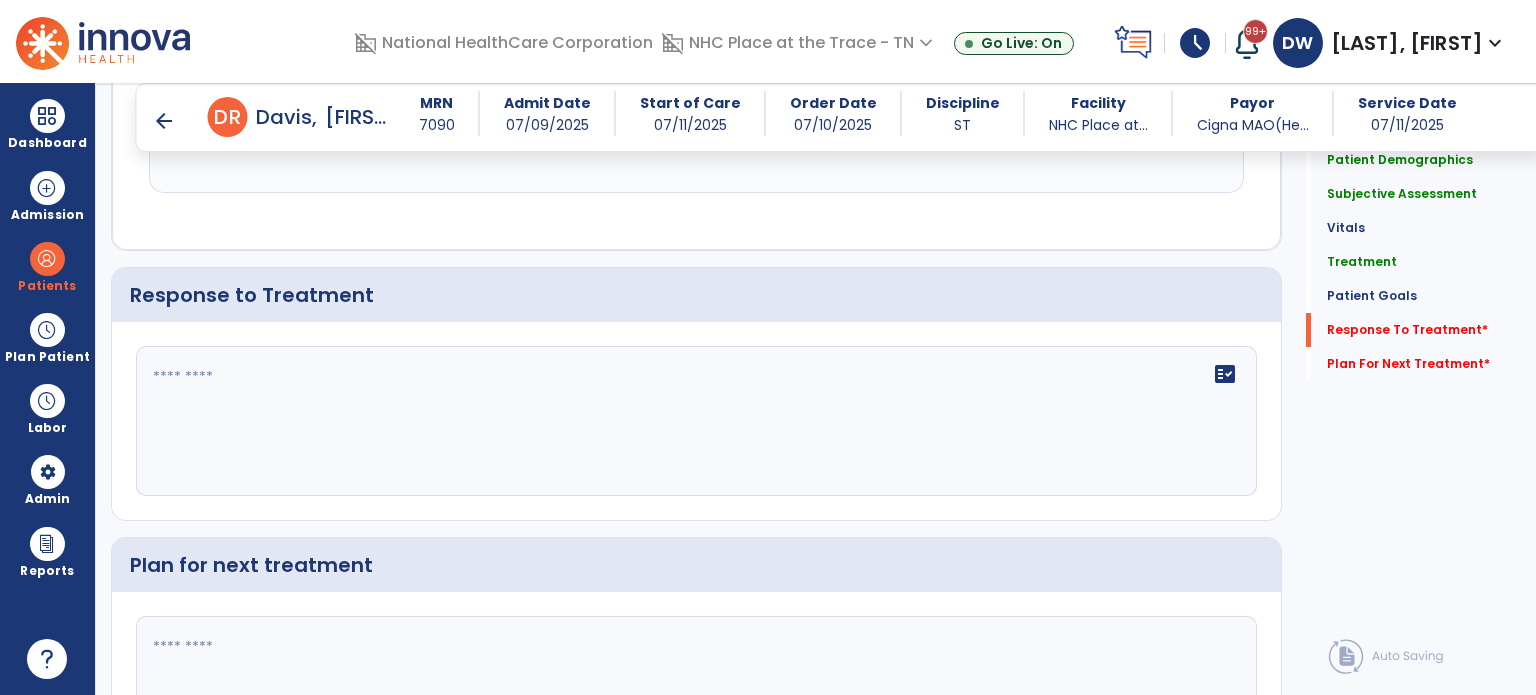 click on "fact_check" 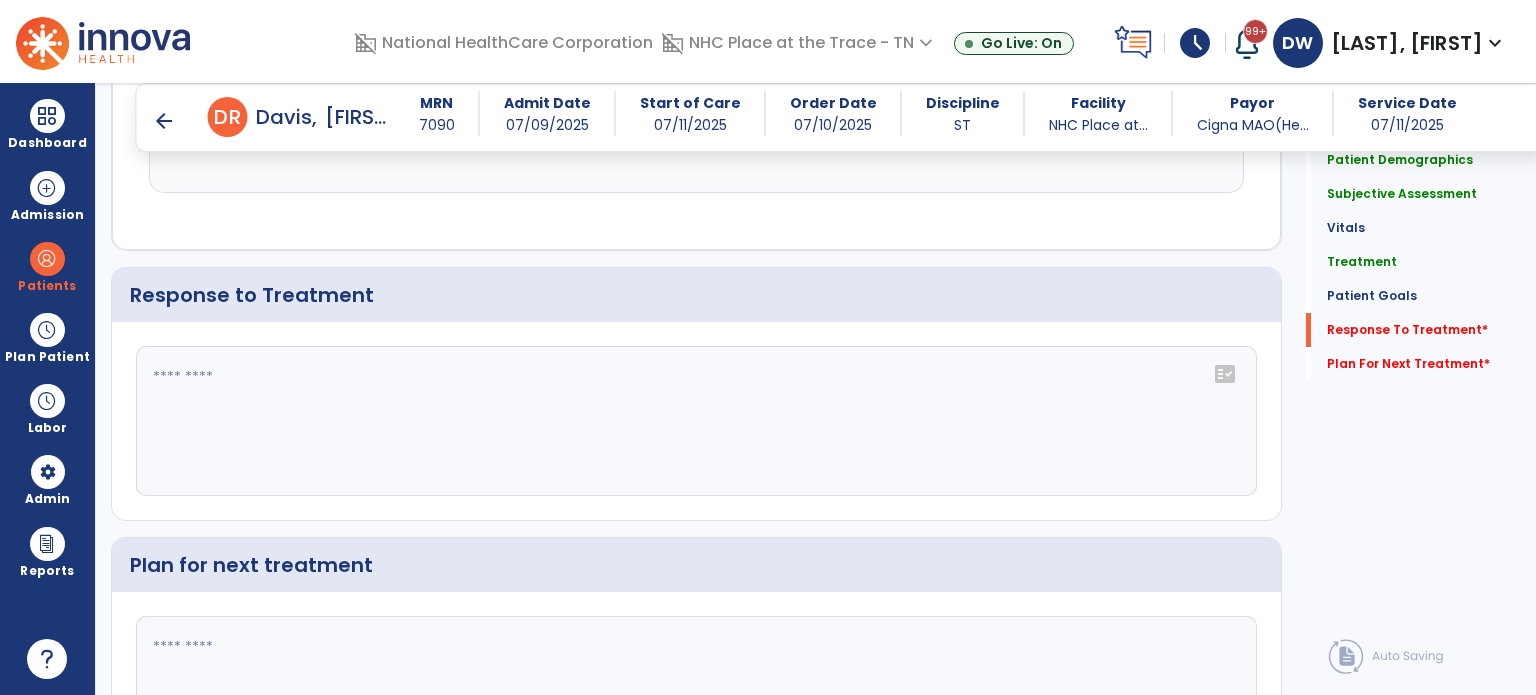 click on "fact_check" 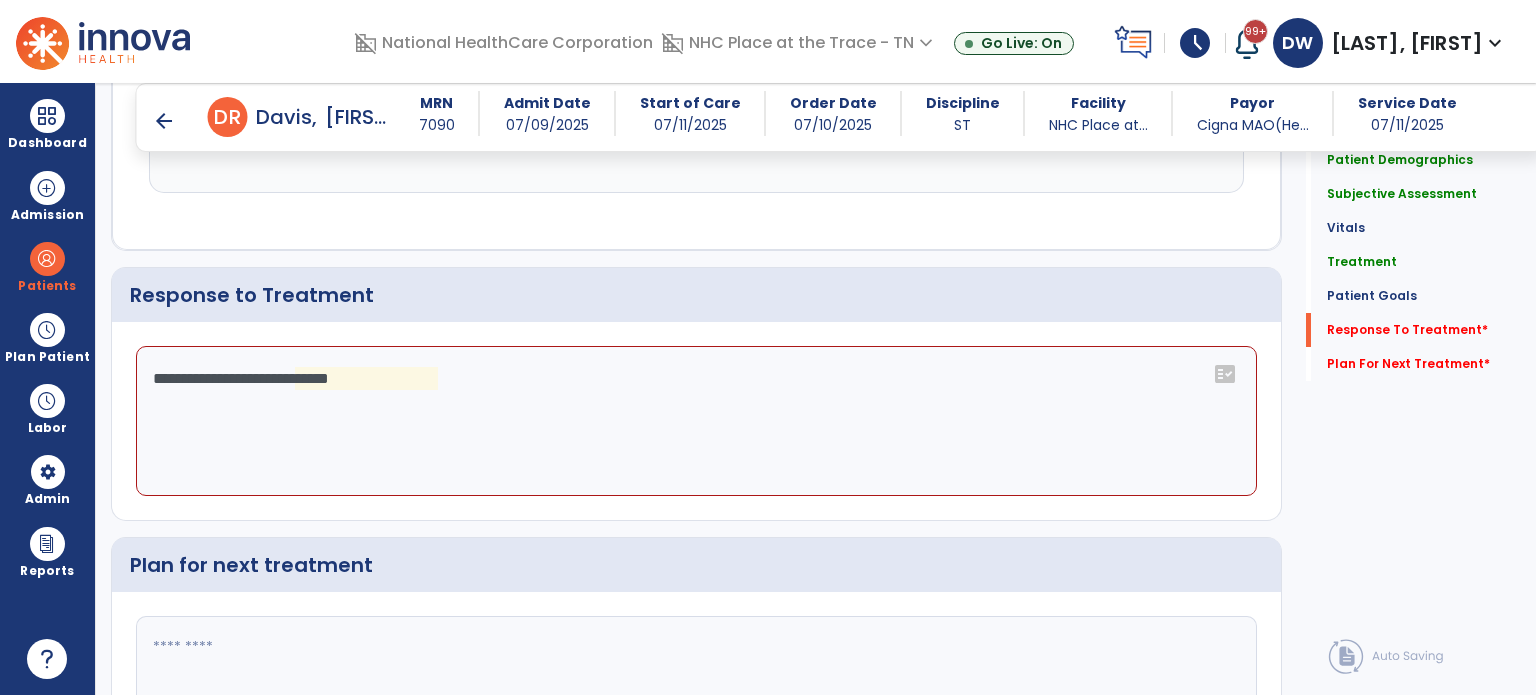 click on "**********" 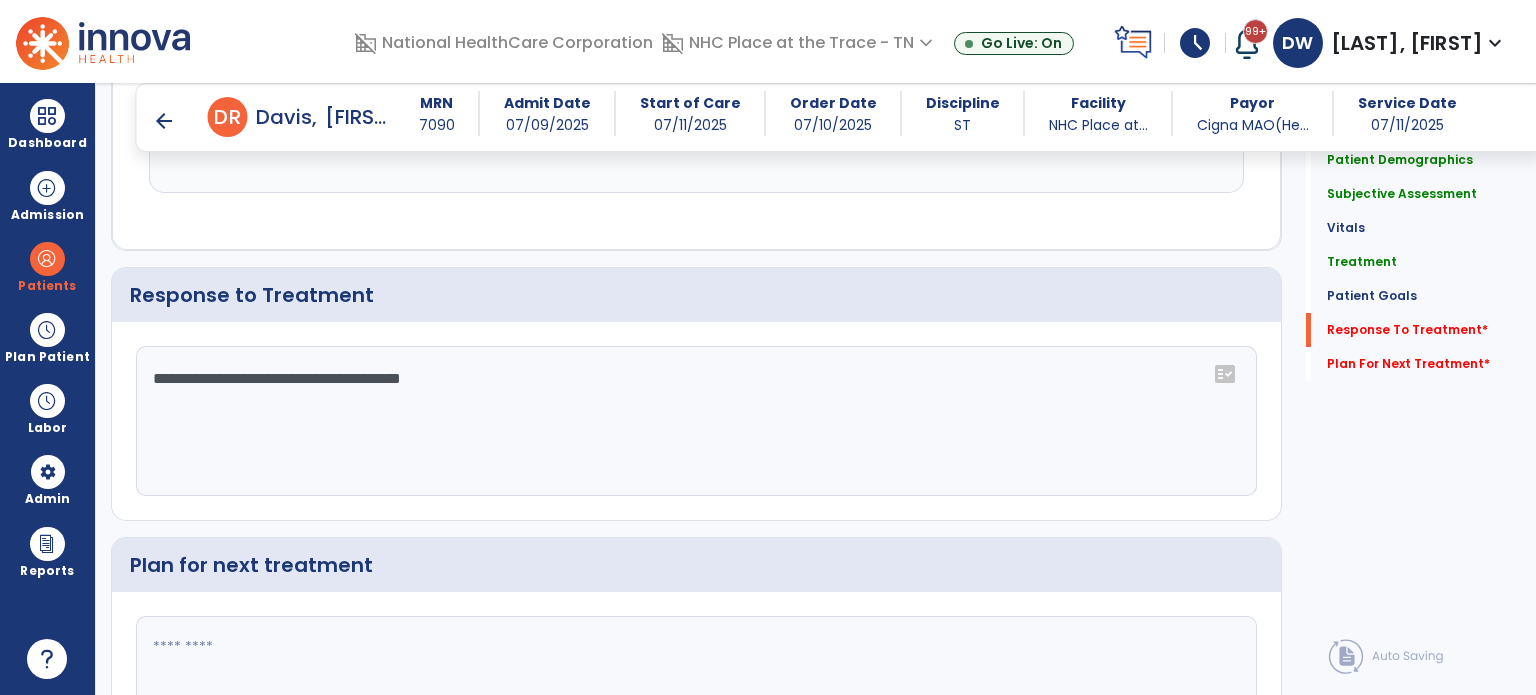 type on "**********" 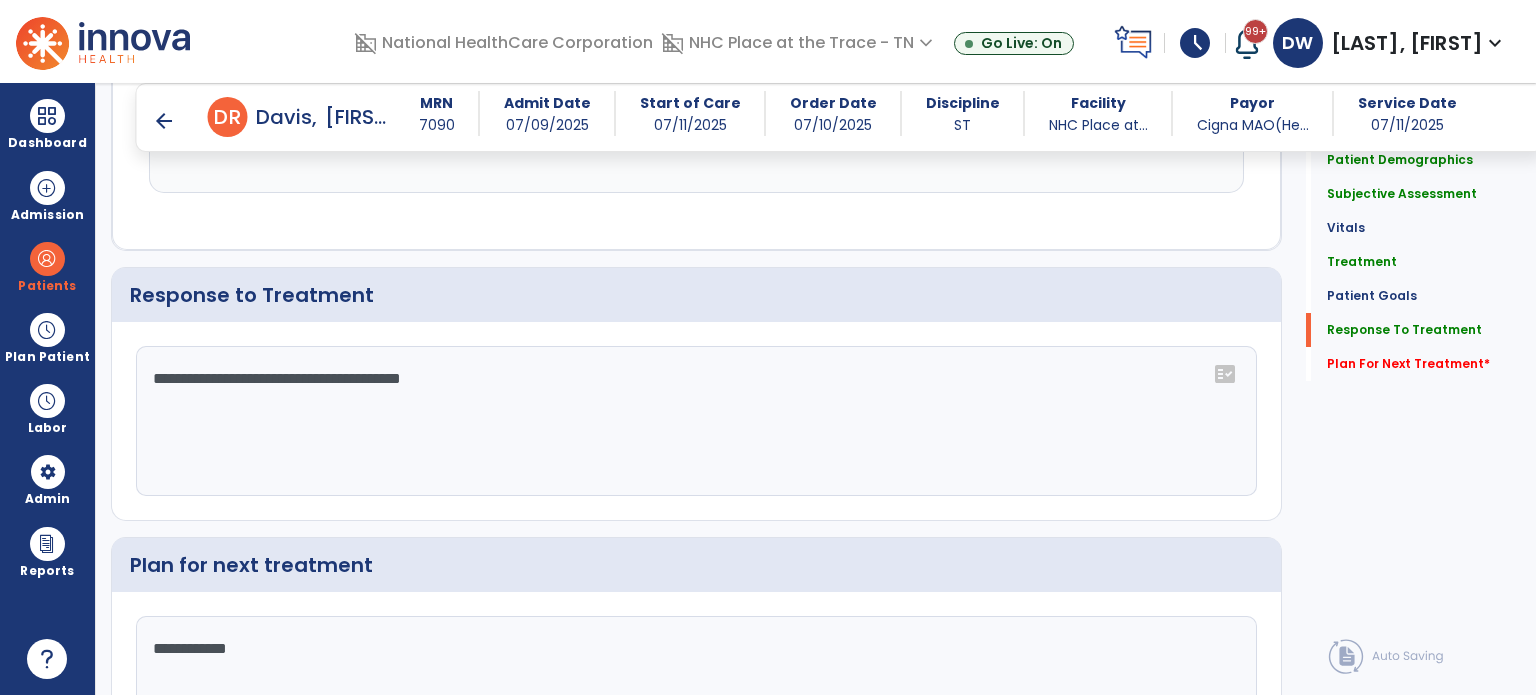 scroll, scrollTop: 2401, scrollLeft: 0, axis: vertical 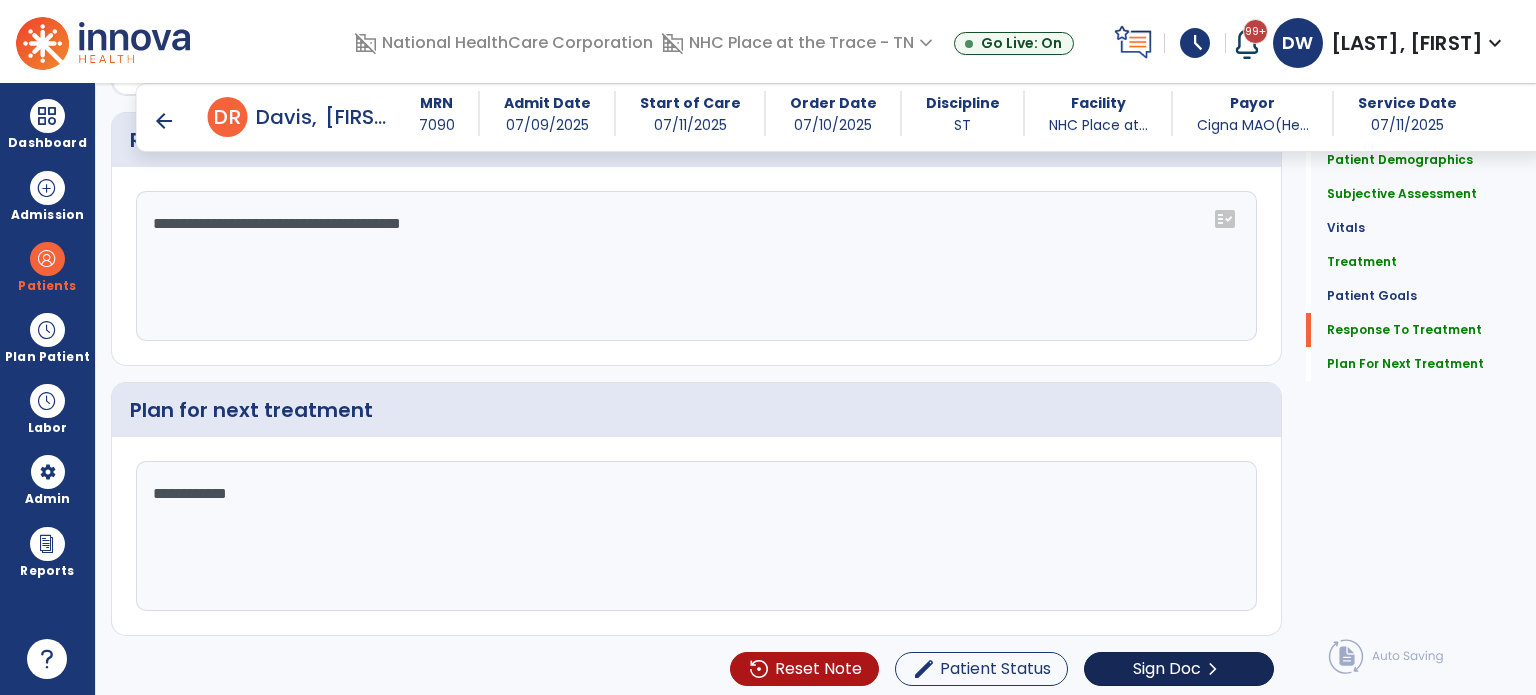 type on "**********" 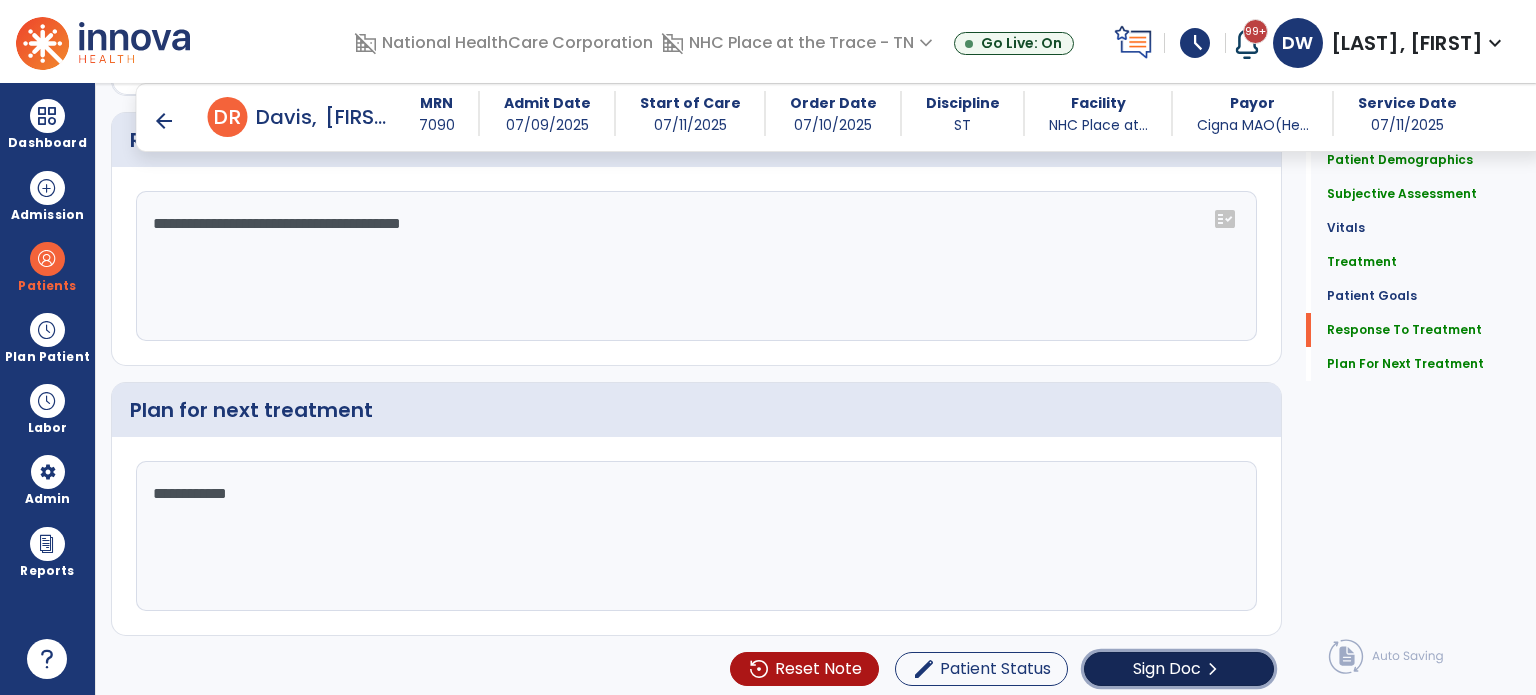 click on "Sign Doc" 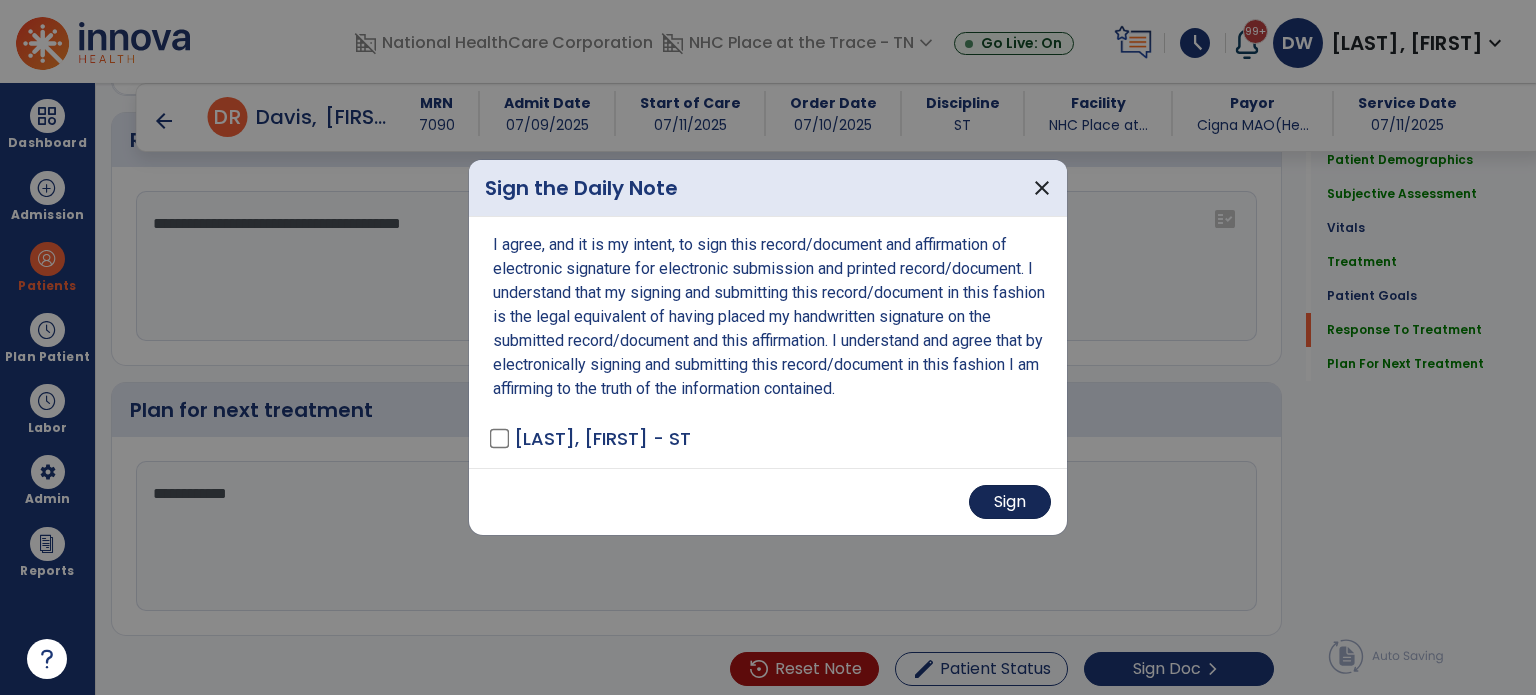 click on "Sign" at bounding box center [1010, 502] 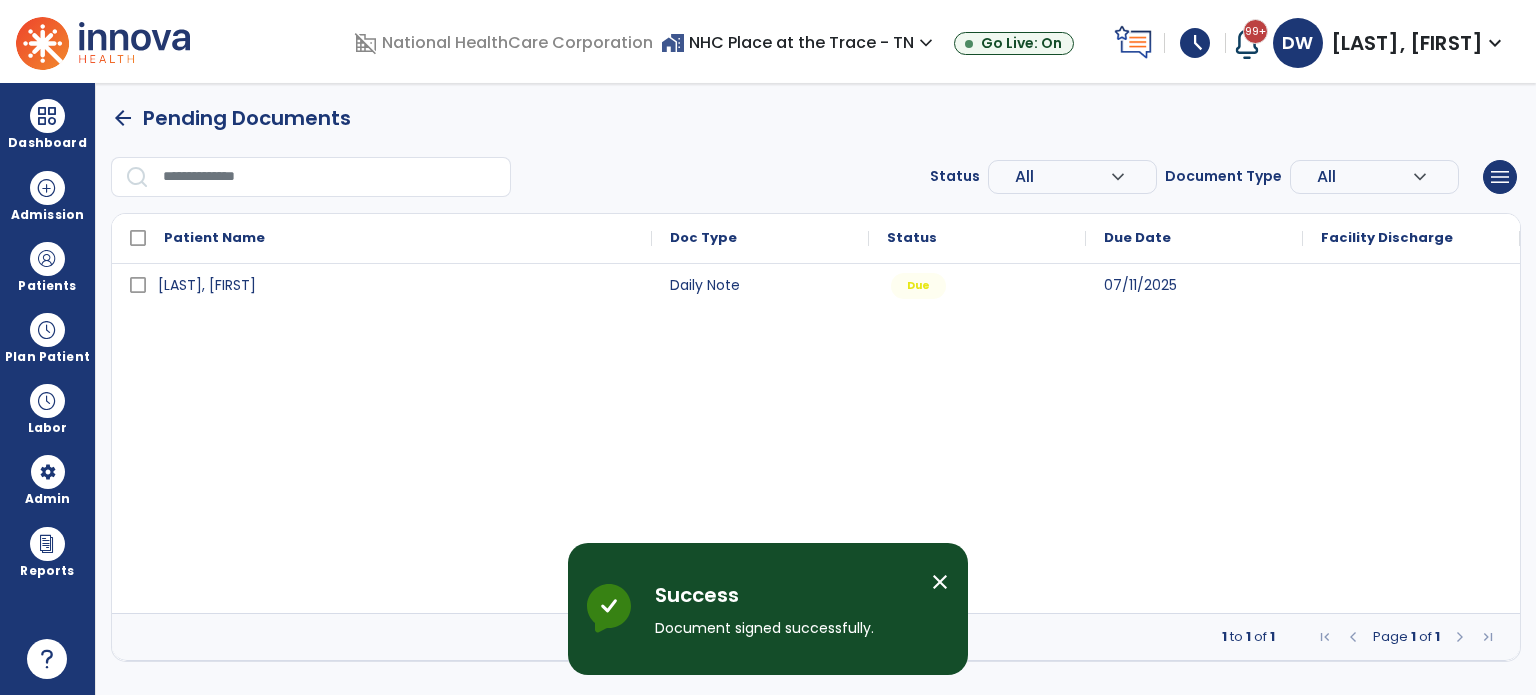 scroll, scrollTop: 0, scrollLeft: 0, axis: both 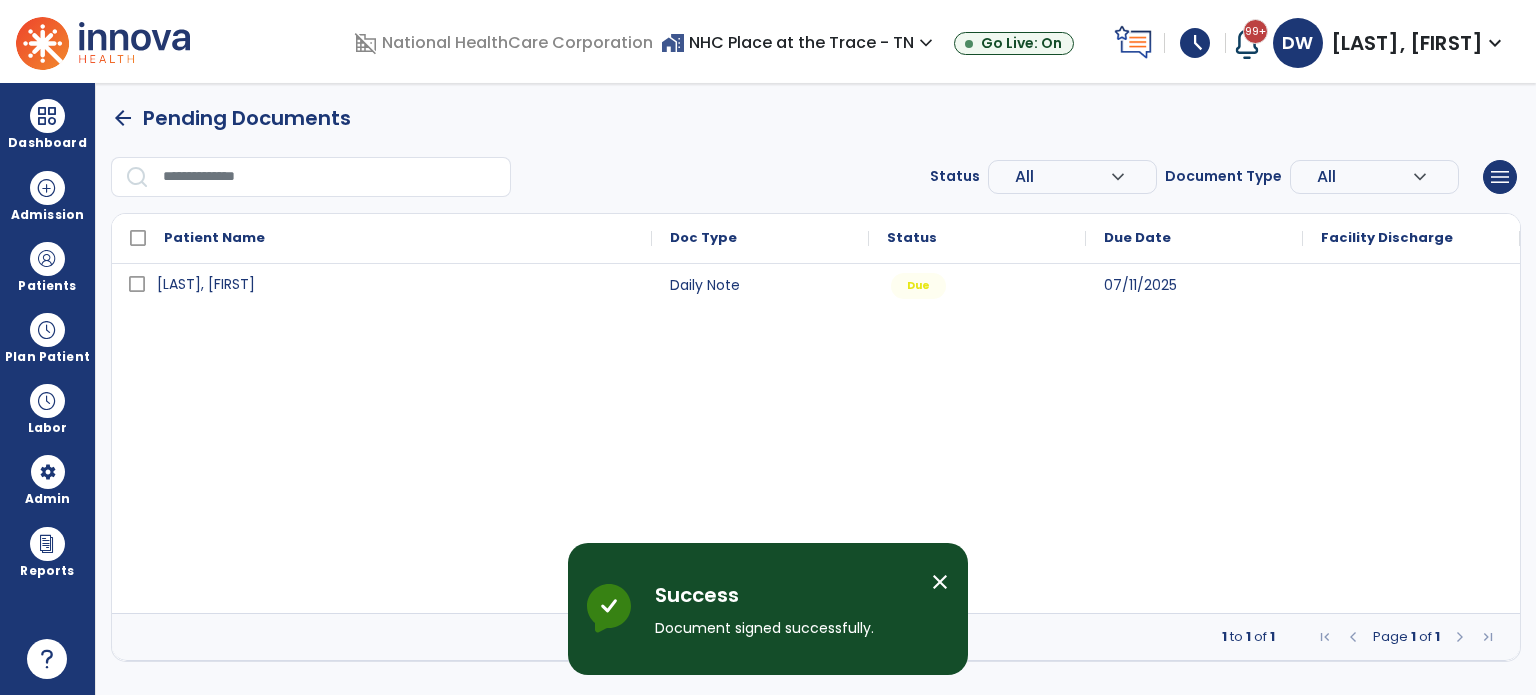 click on "[LAST], [FIRST]" at bounding box center (396, 284) 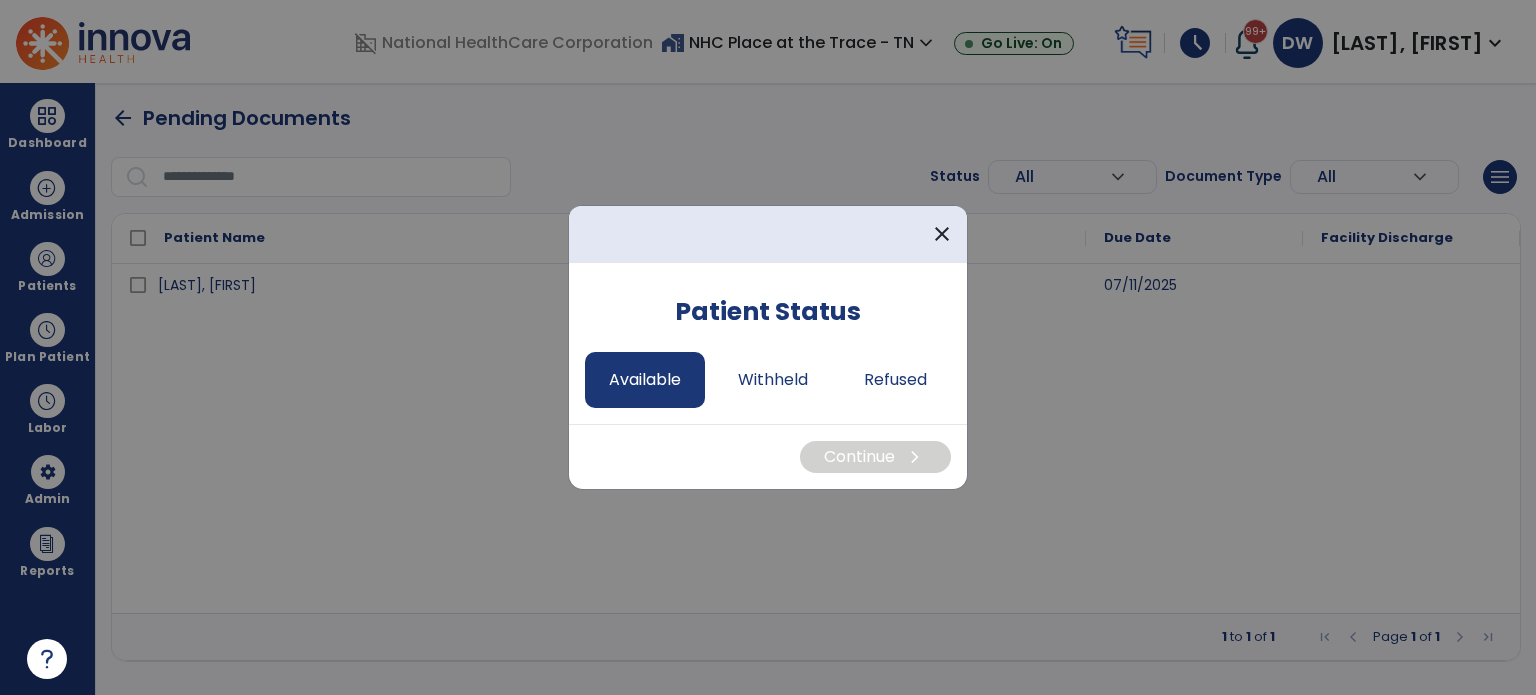 click on "Available" at bounding box center (645, 380) 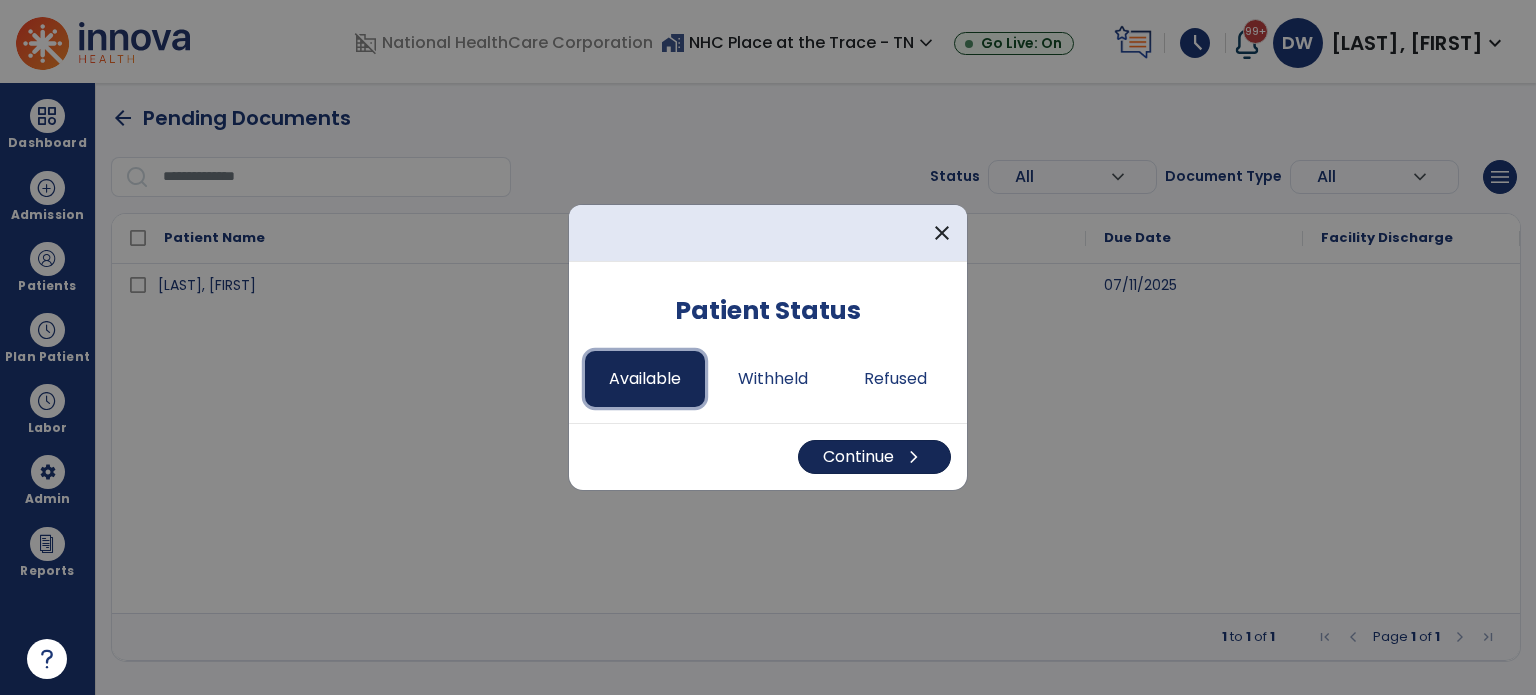 click on "Continue   chevron_right" at bounding box center (874, 457) 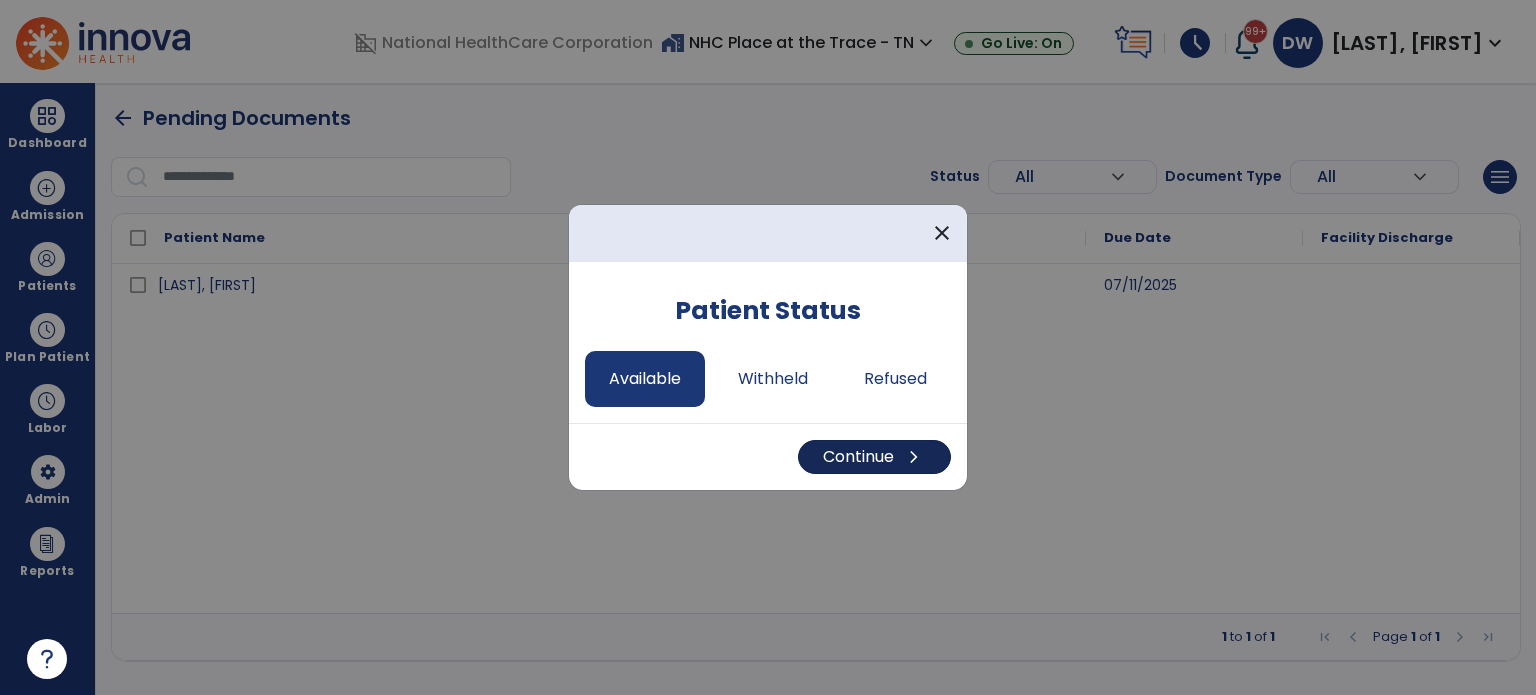 select on "*" 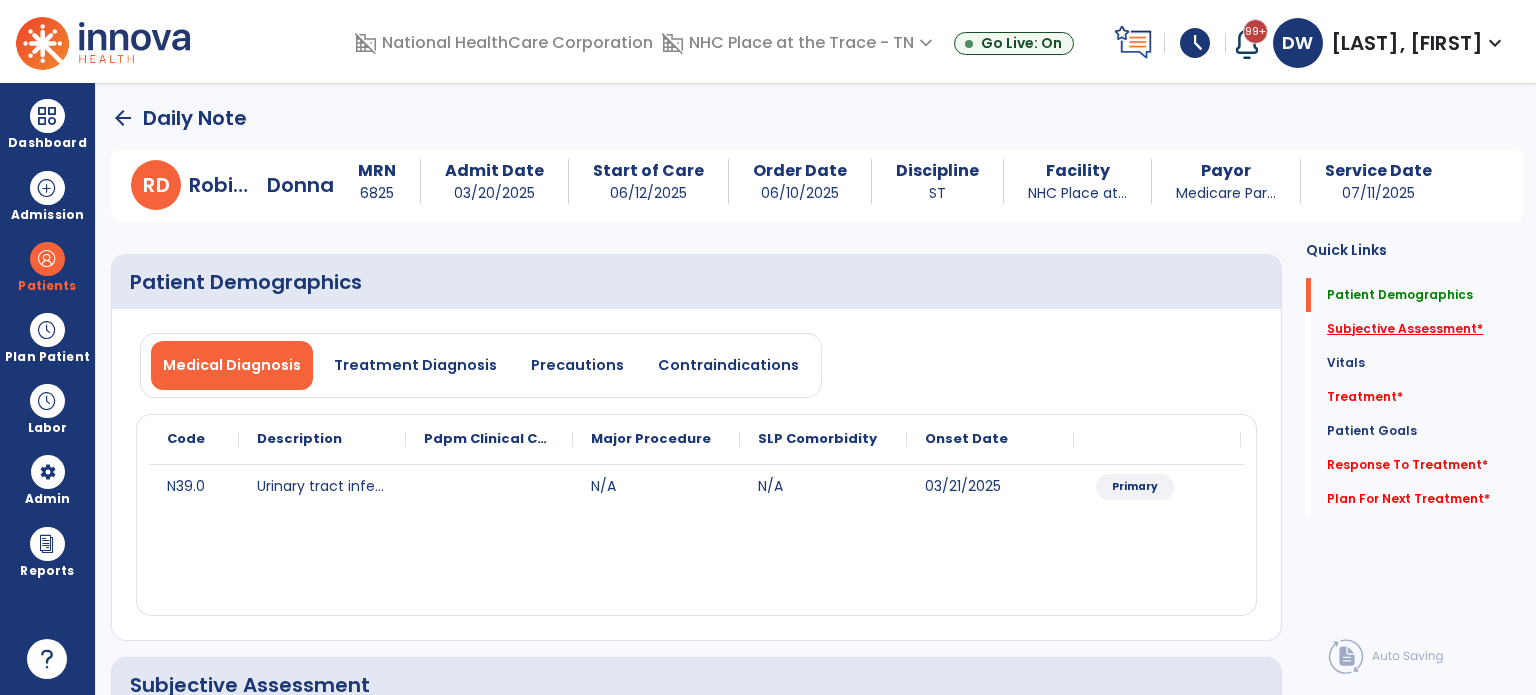 click on "Subjective Assessment   *" 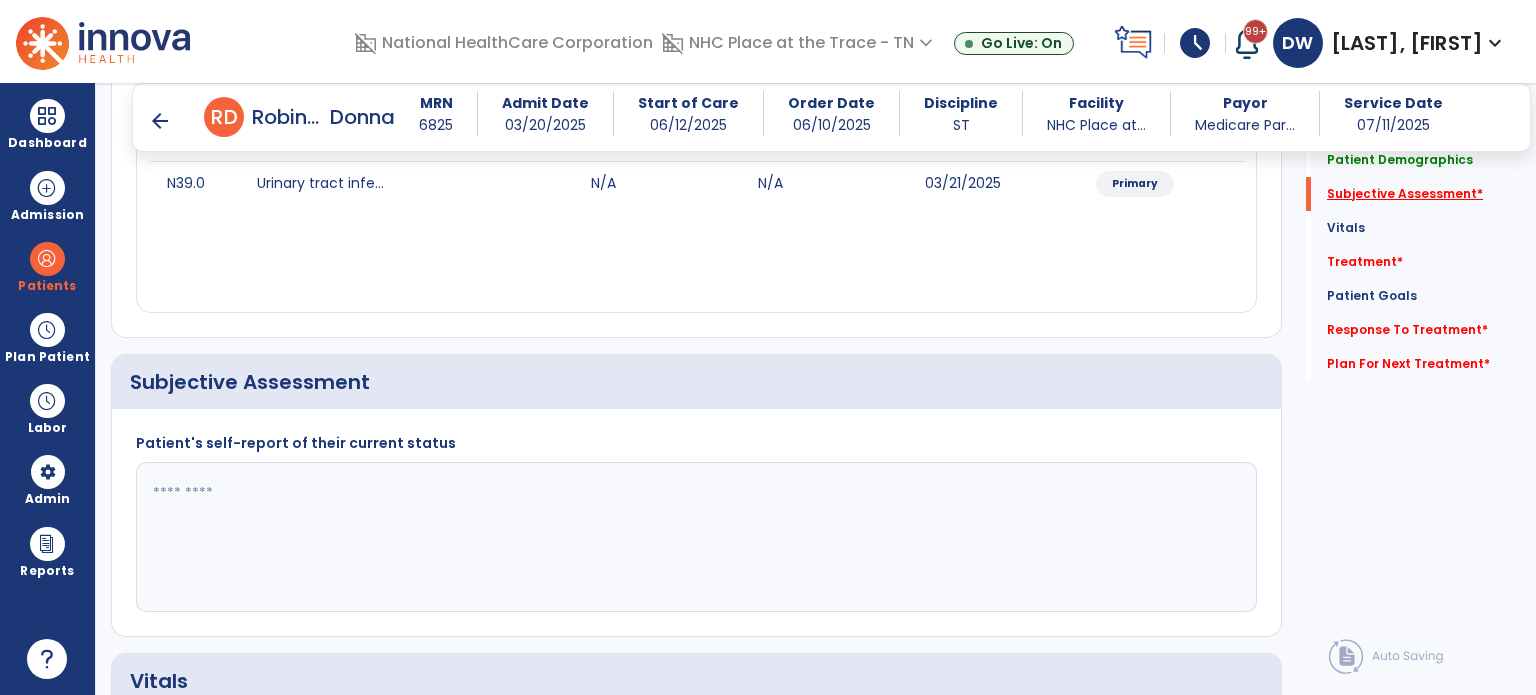 scroll, scrollTop: 408, scrollLeft: 0, axis: vertical 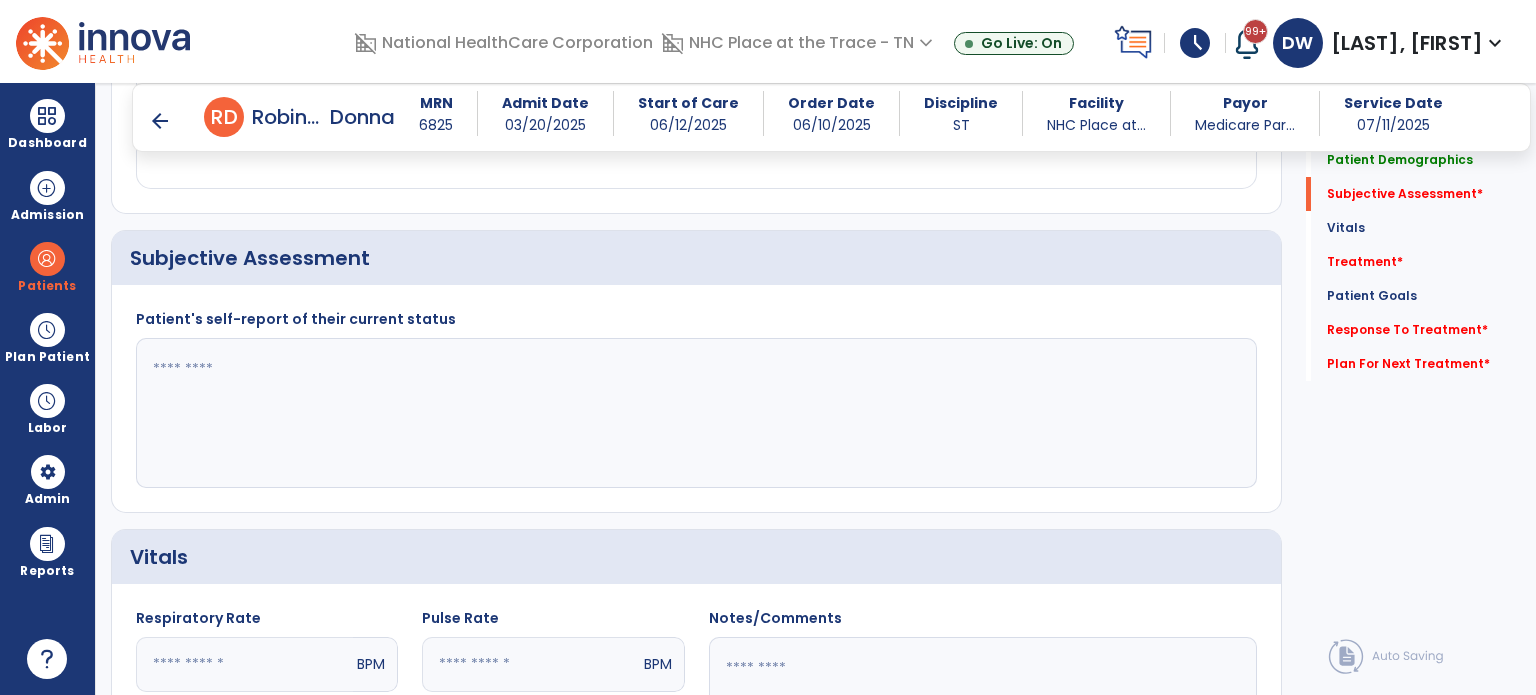 click 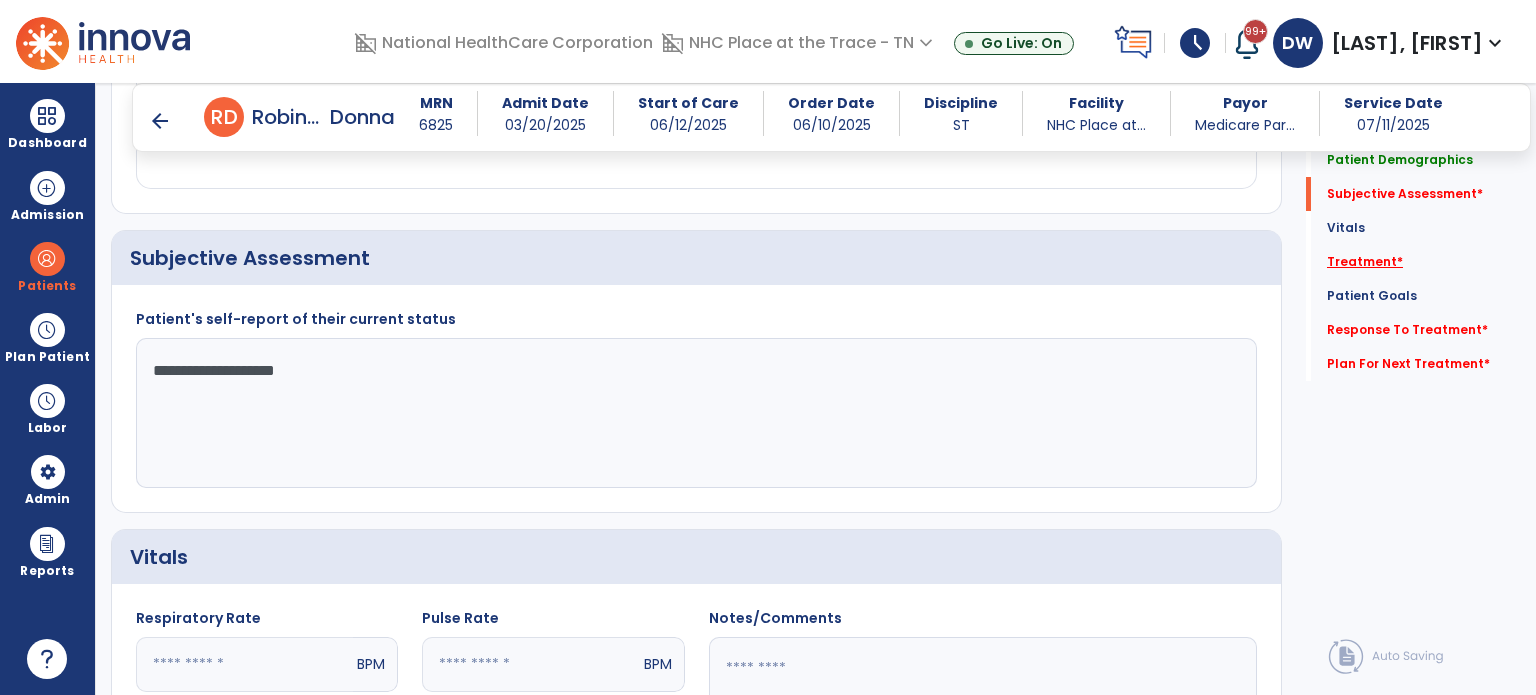 type on "**********" 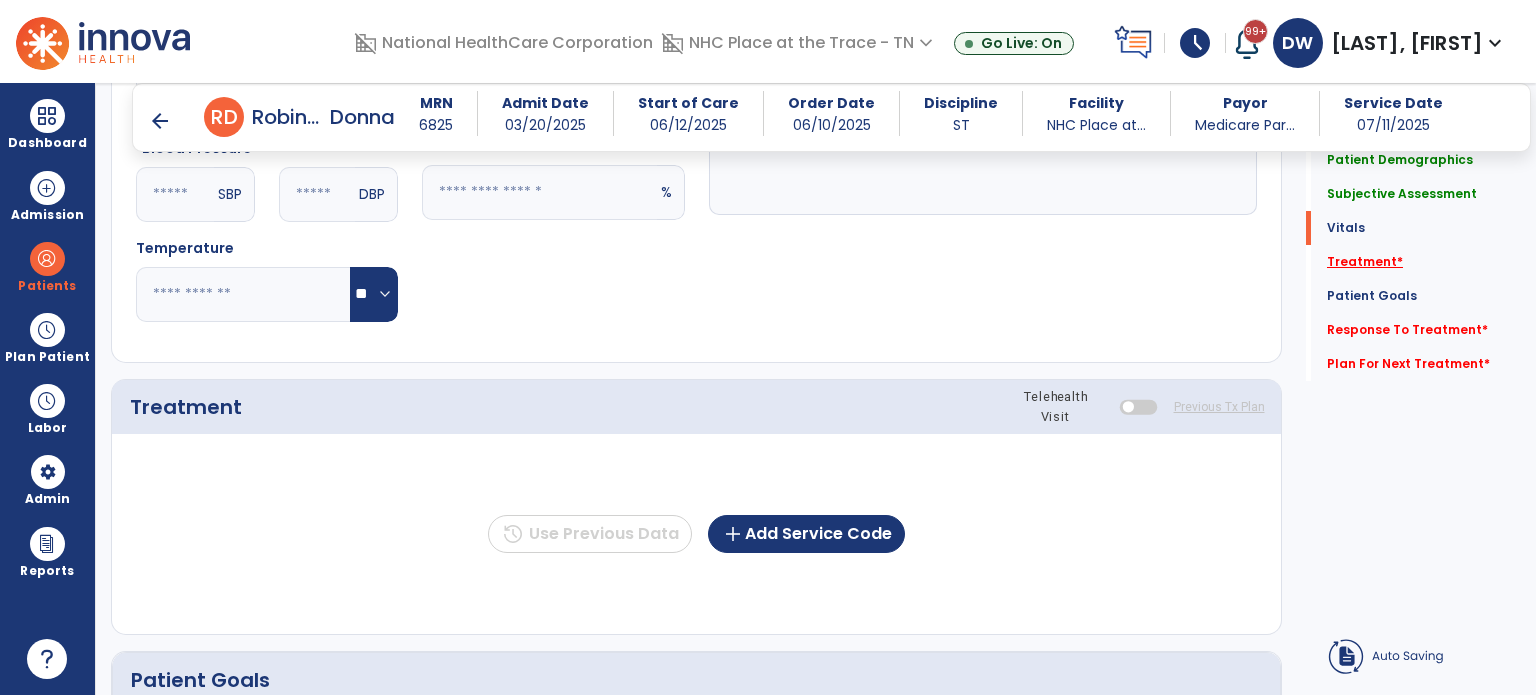 scroll, scrollTop: 1096, scrollLeft: 0, axis: vertical 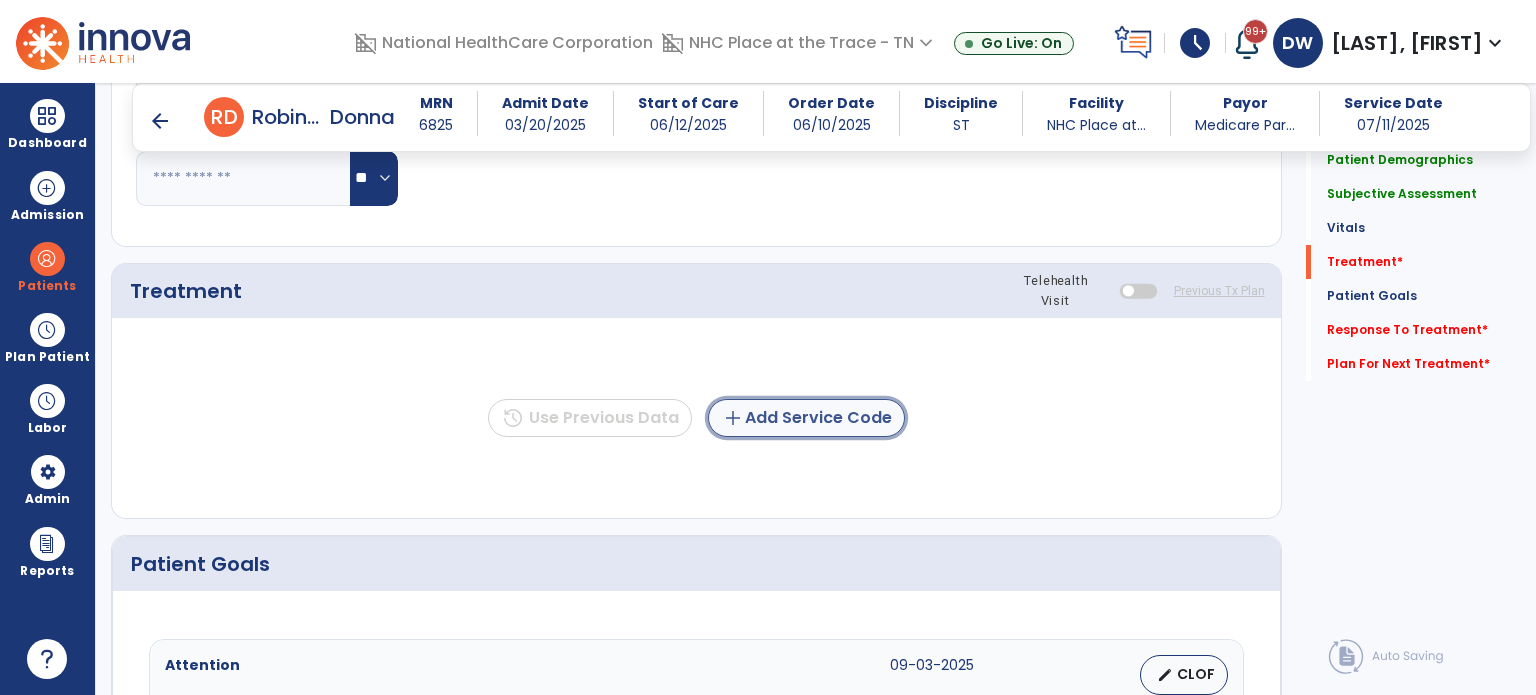 click on "add  Add Service Code" 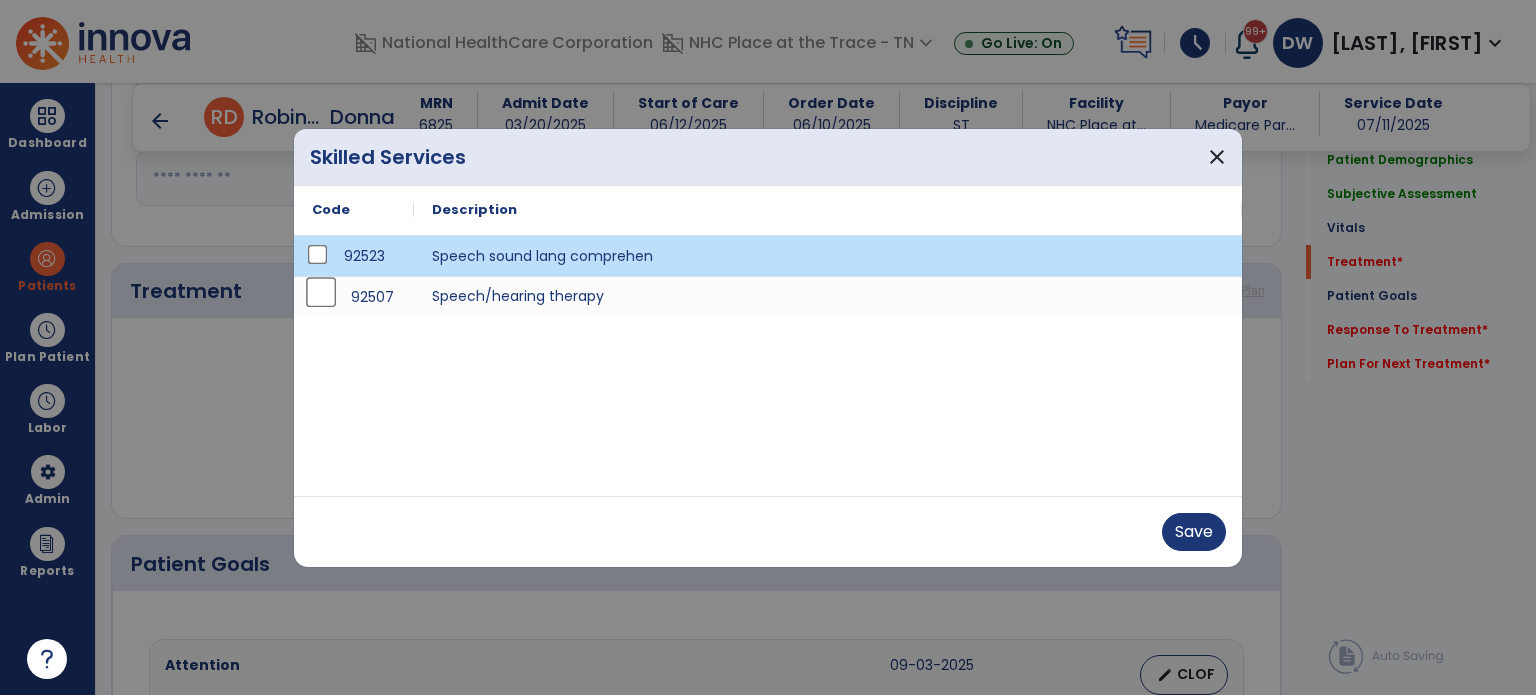 click on "92507" at bounding box center [354, 297] 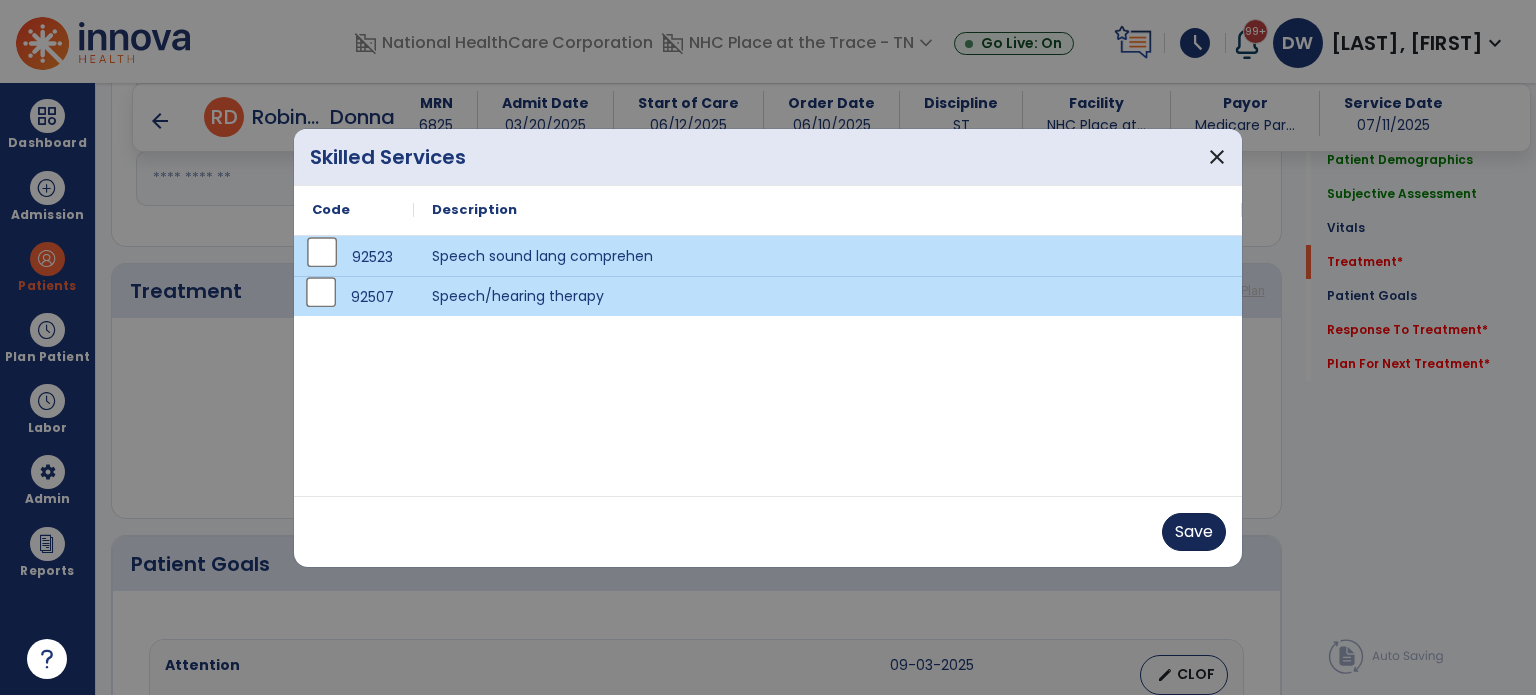 click on "Save" at bounding box center (1194, 532) 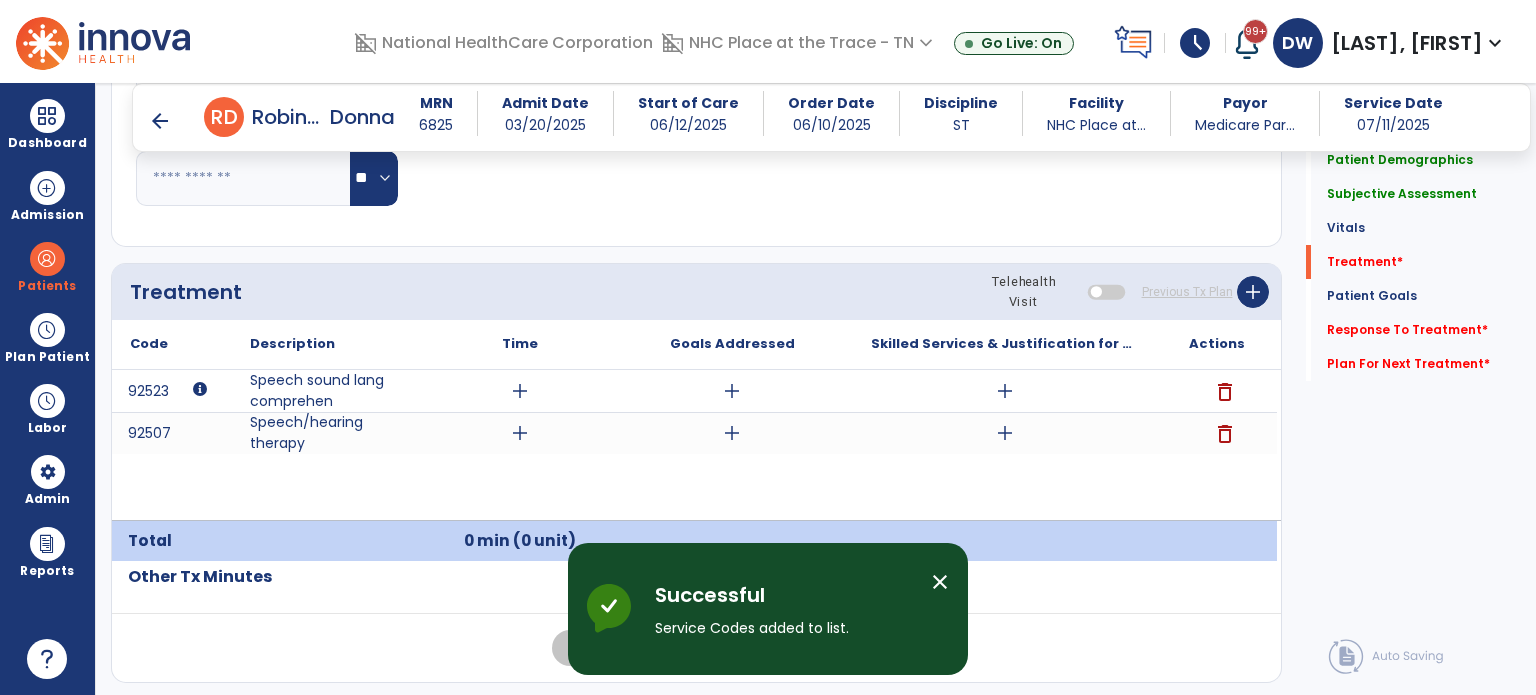 click on "add" at bounding box center (520, 391) 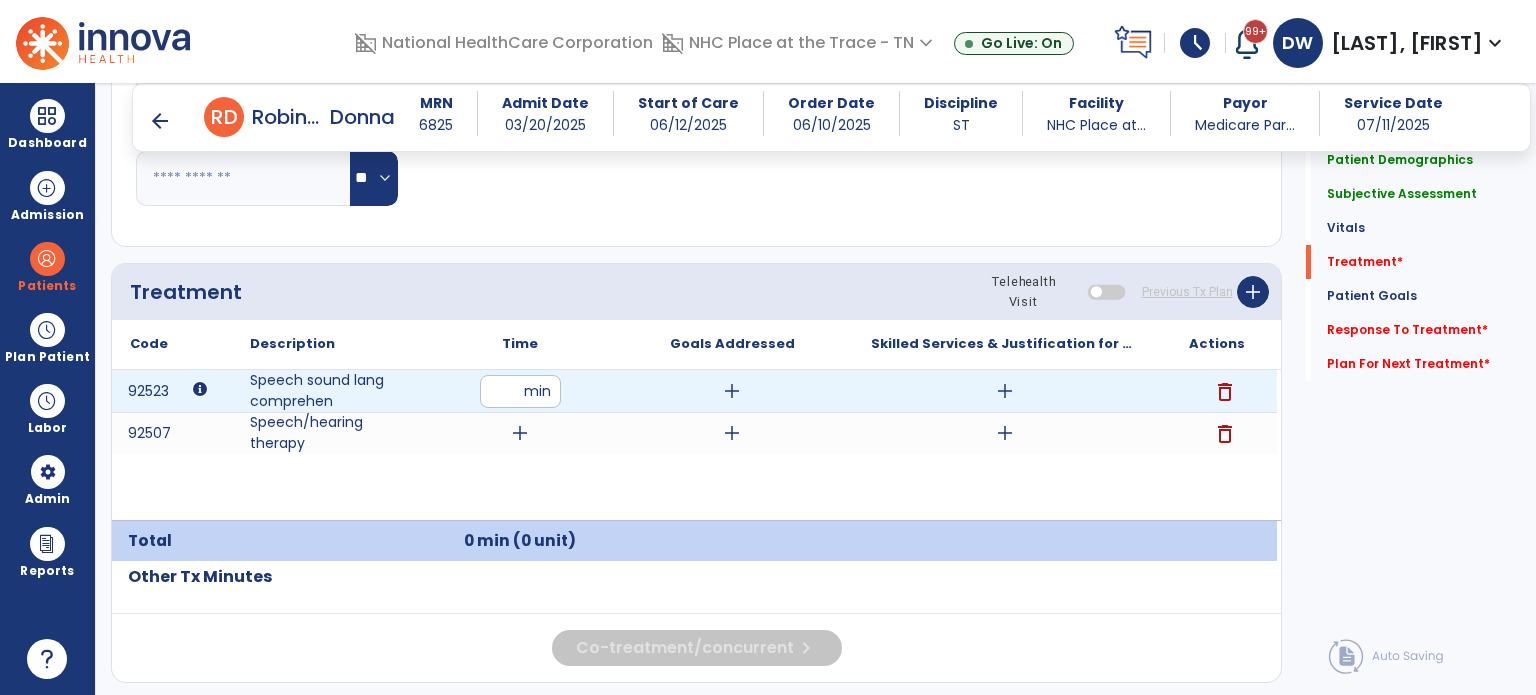 type on "**" 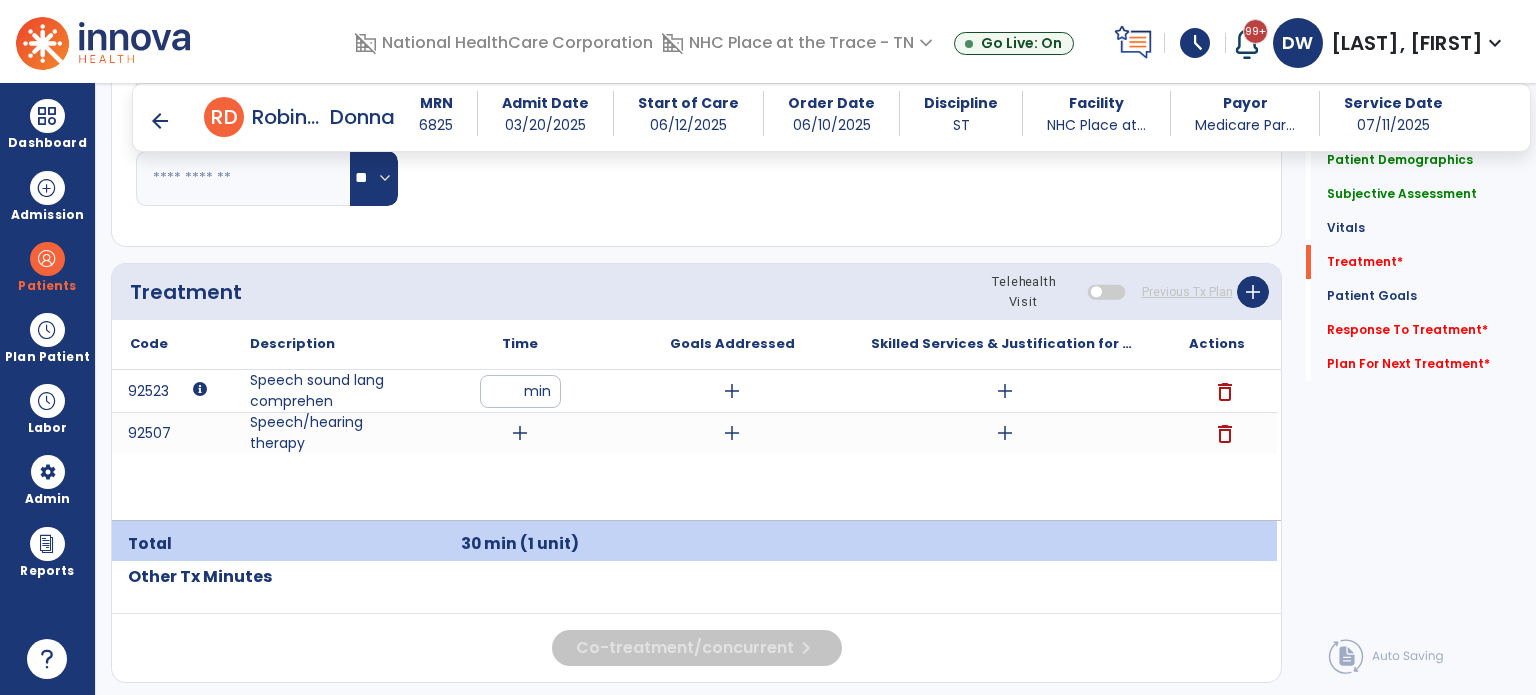 click on "add" at bounding box center [520, 433] 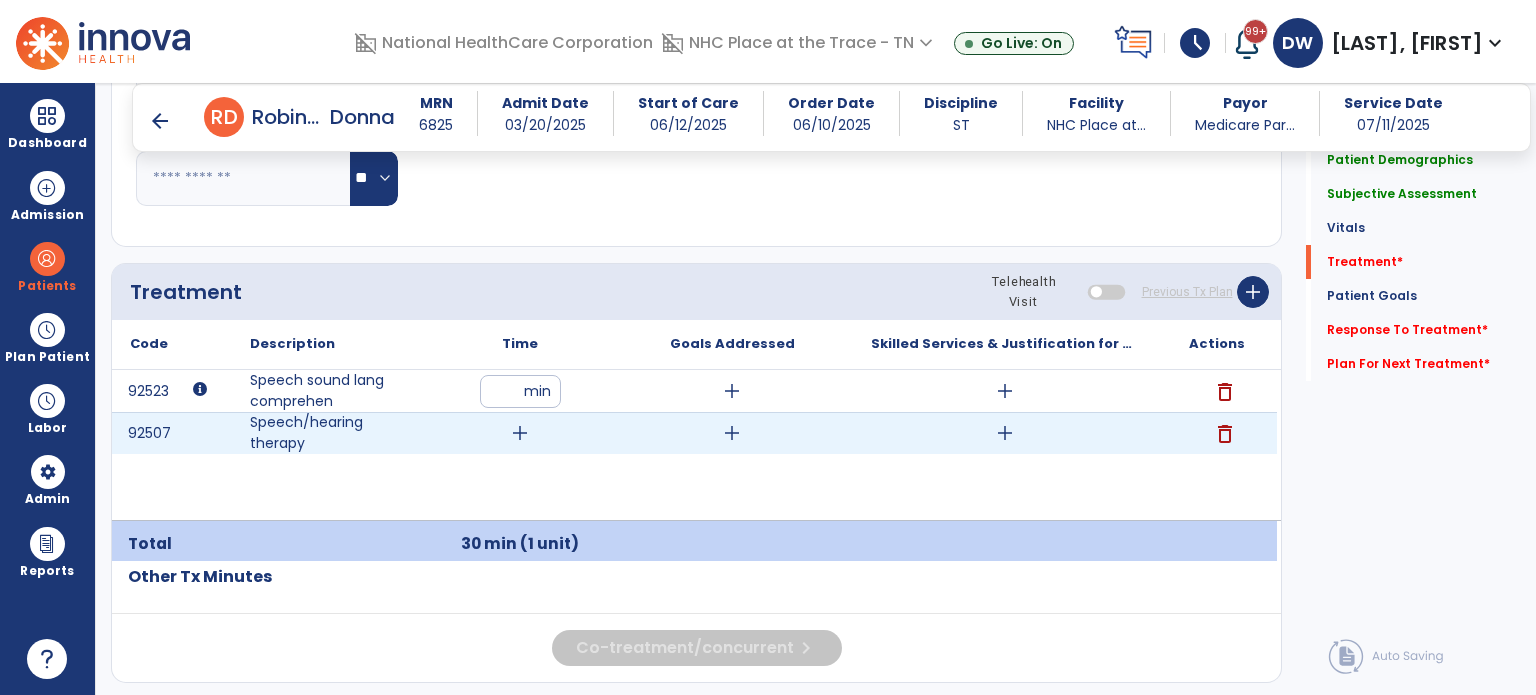 click on "add" at bounding box center [520, 433] 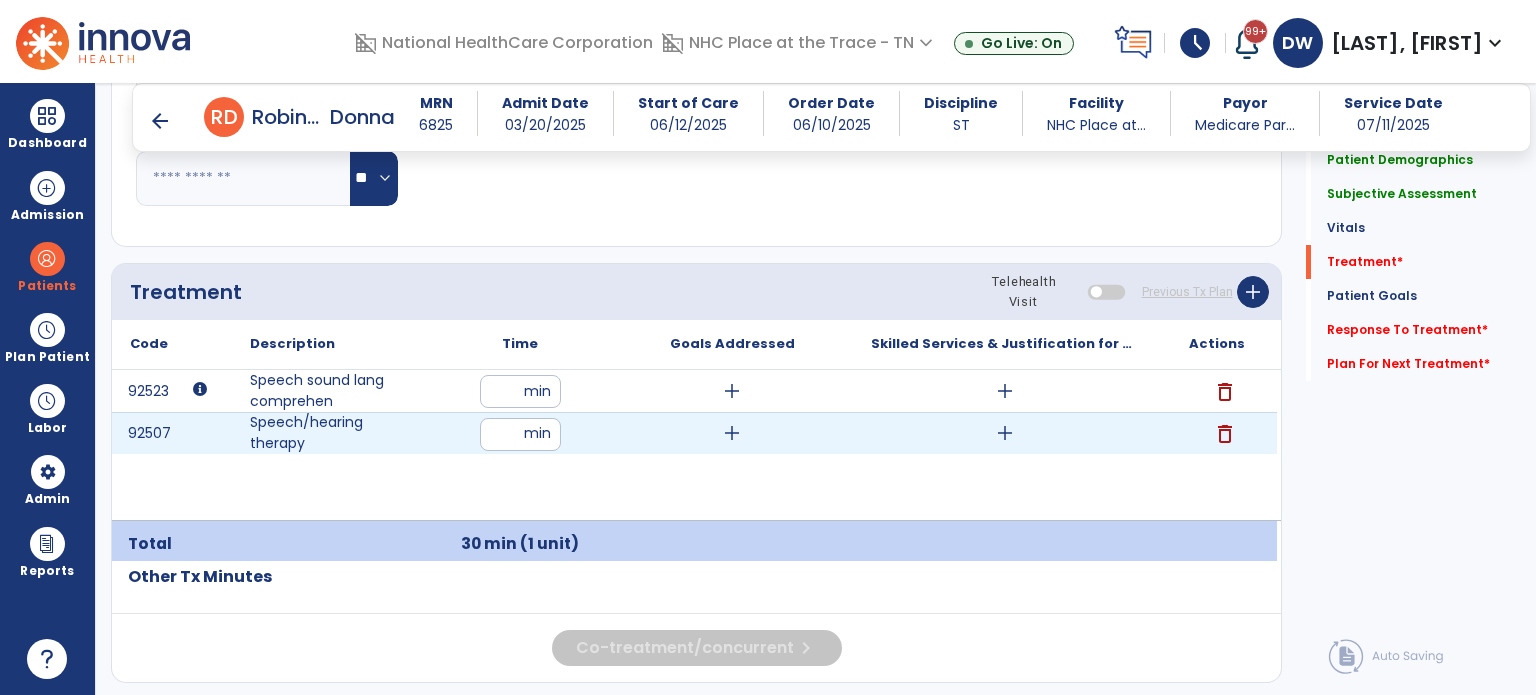 type on "**" 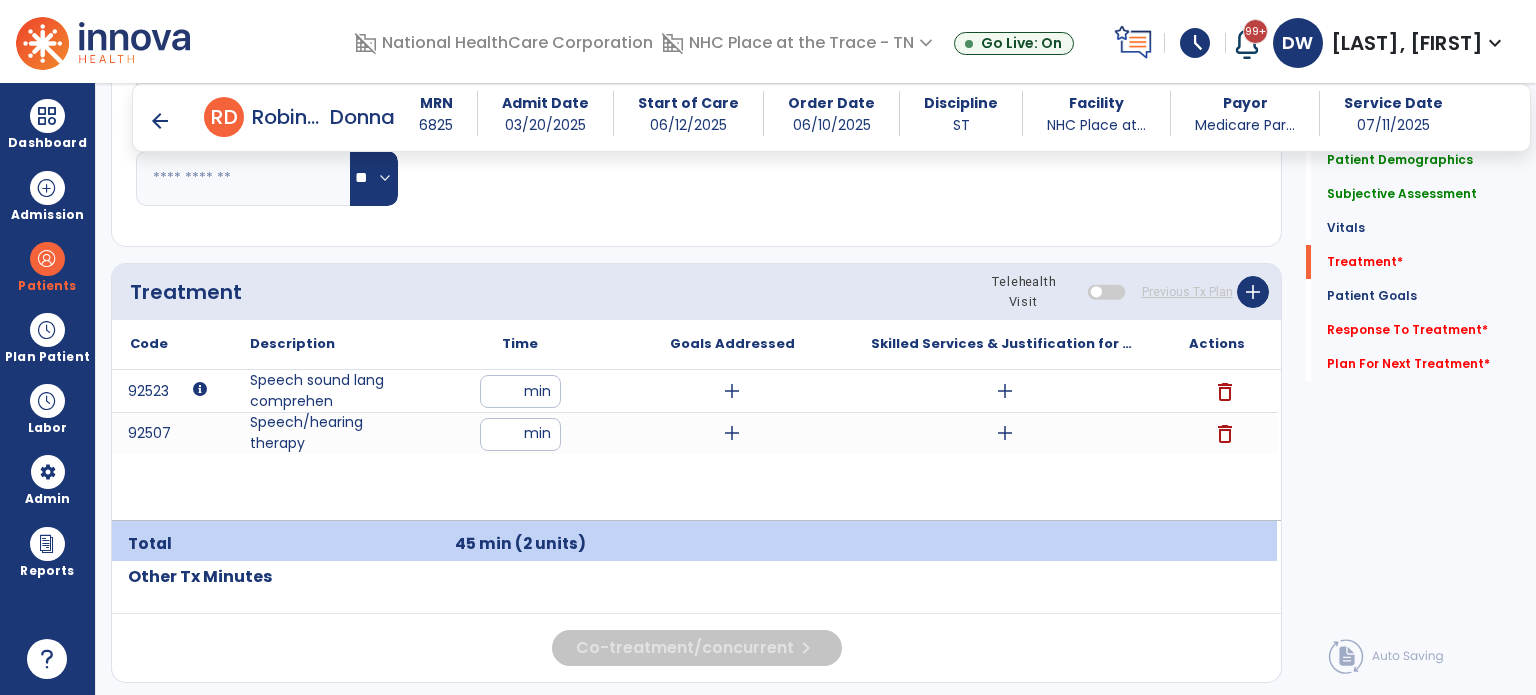 click on "add" at bounding box center [732, 391] 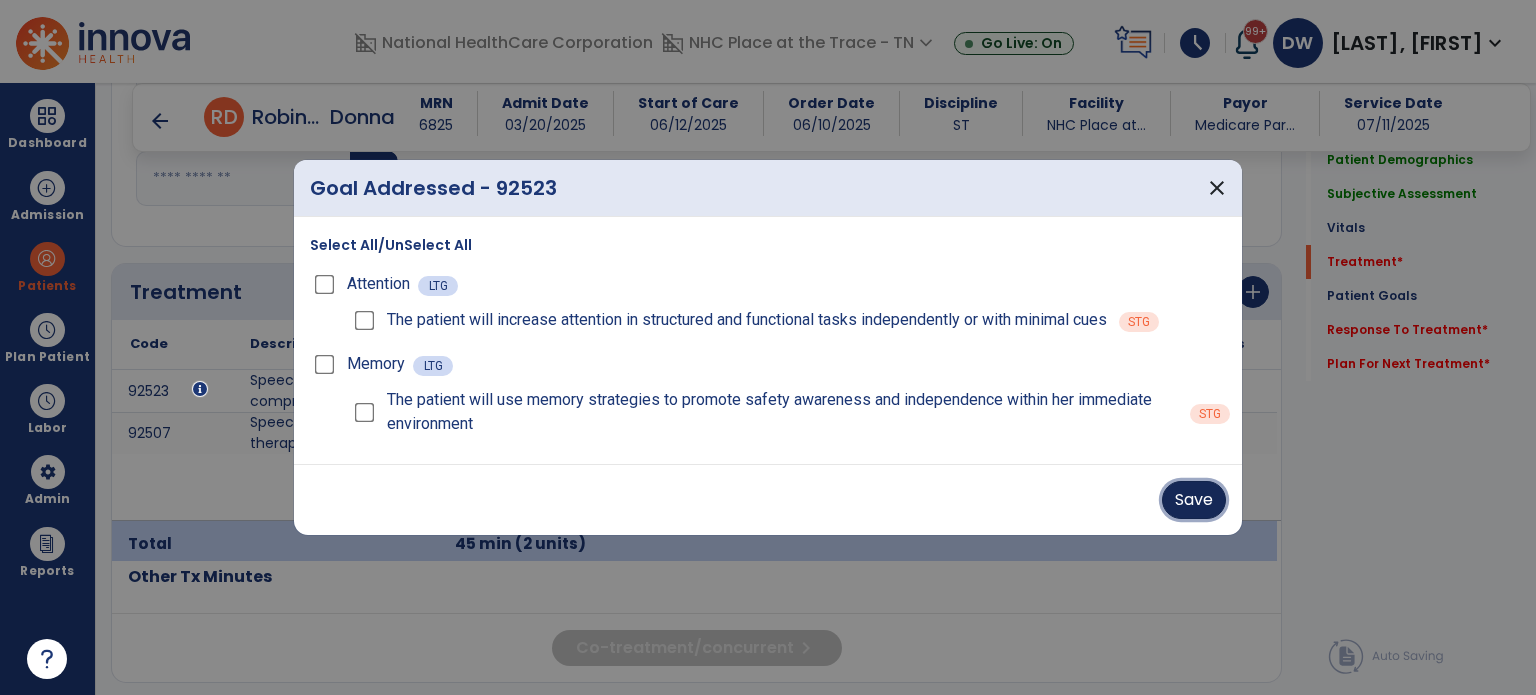 click on "Save" at bounding box center [1194, 500] 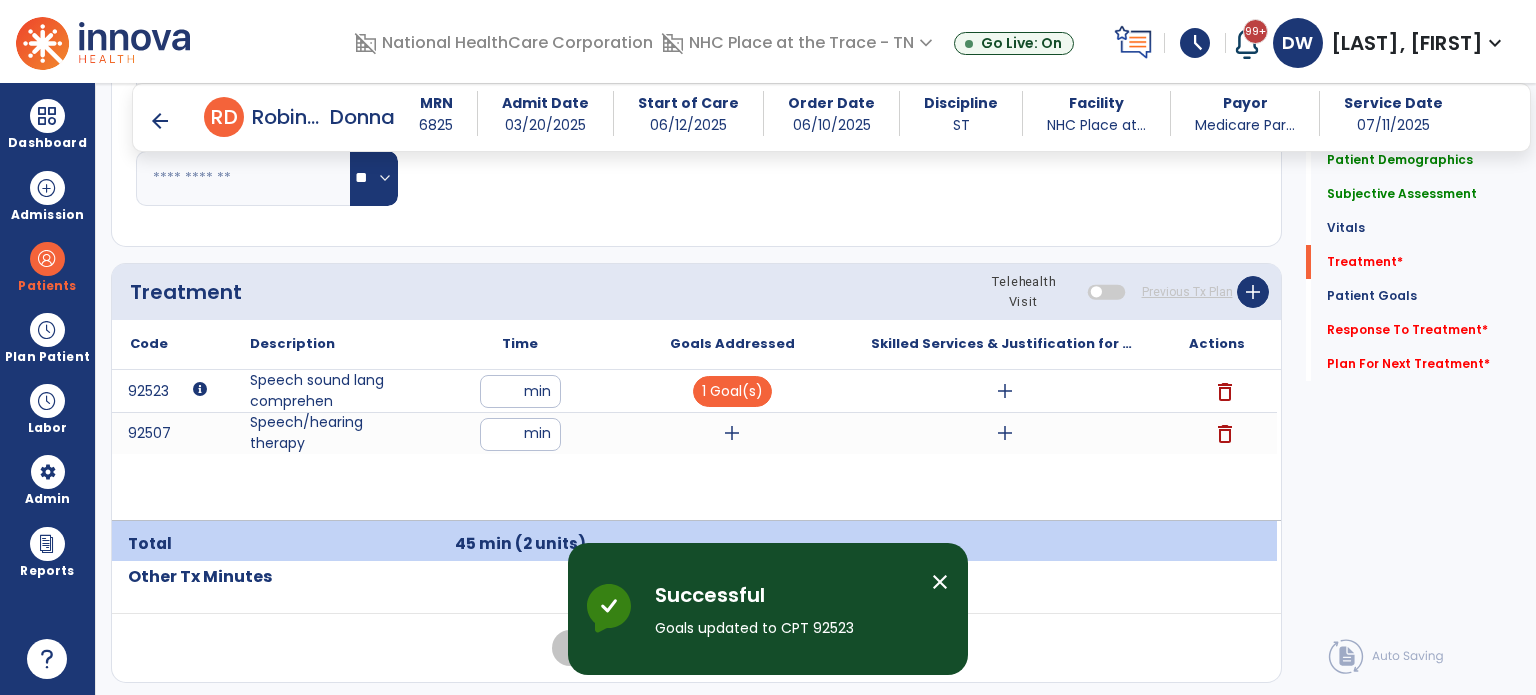 click on "add" at bounding box center [732, 433] 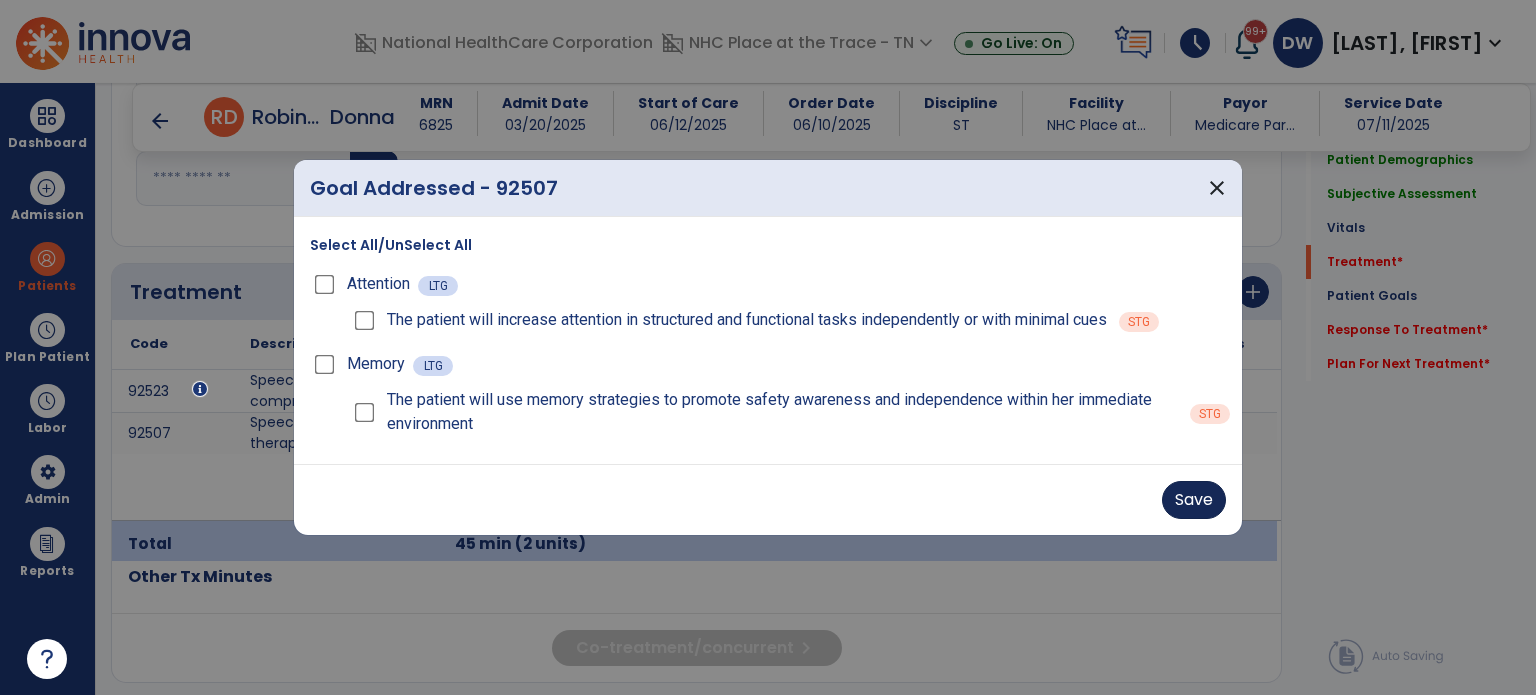 click on "Save" at bounding box center (1194, 500) 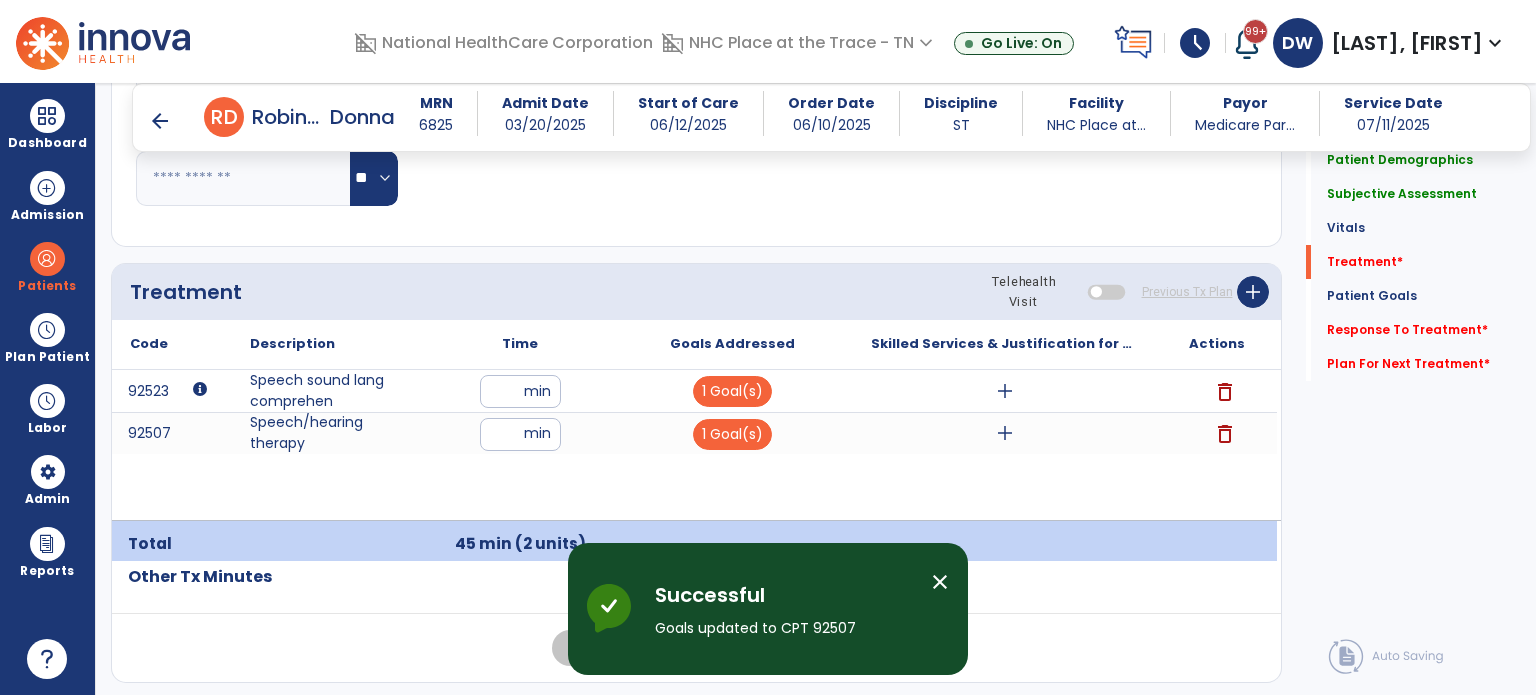 click on "add" at bounding box center [1005, 391] 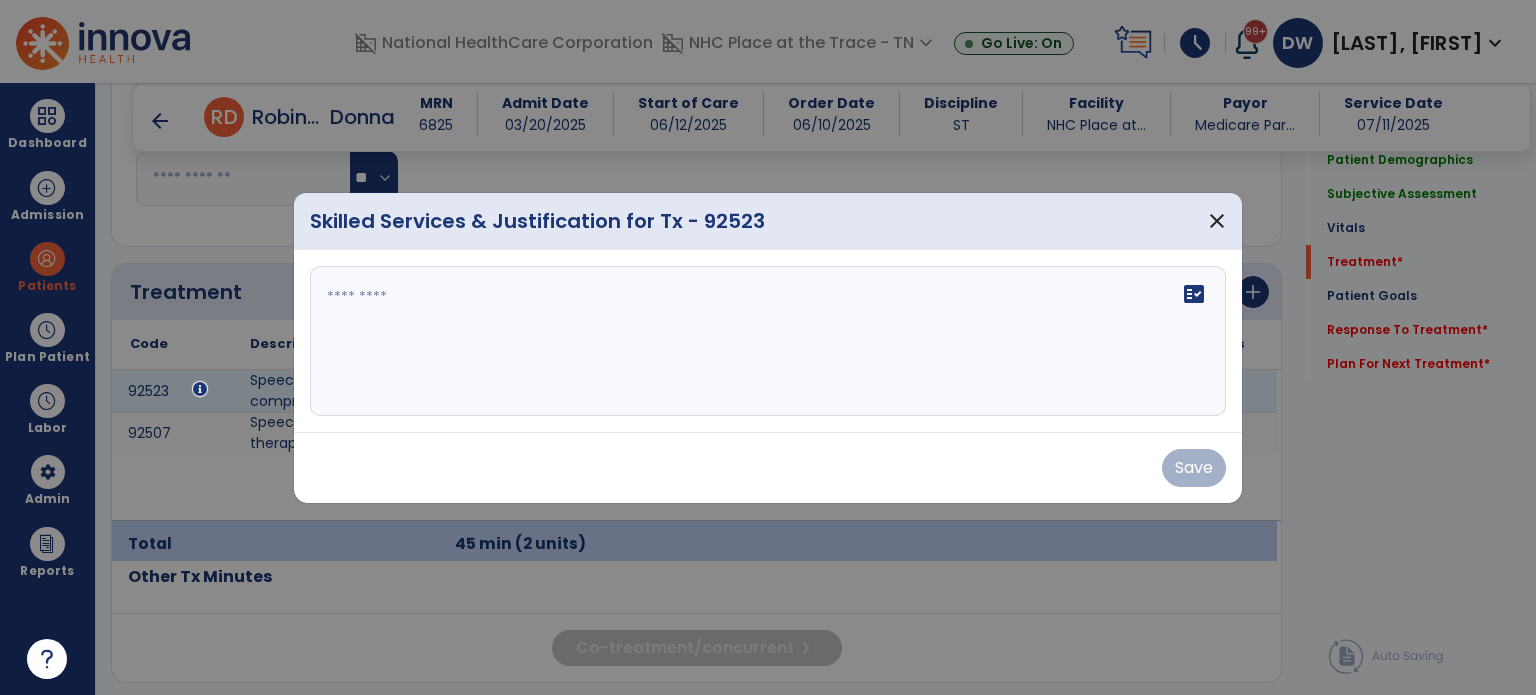click on "fact_check" at bounding box center [768, 341] 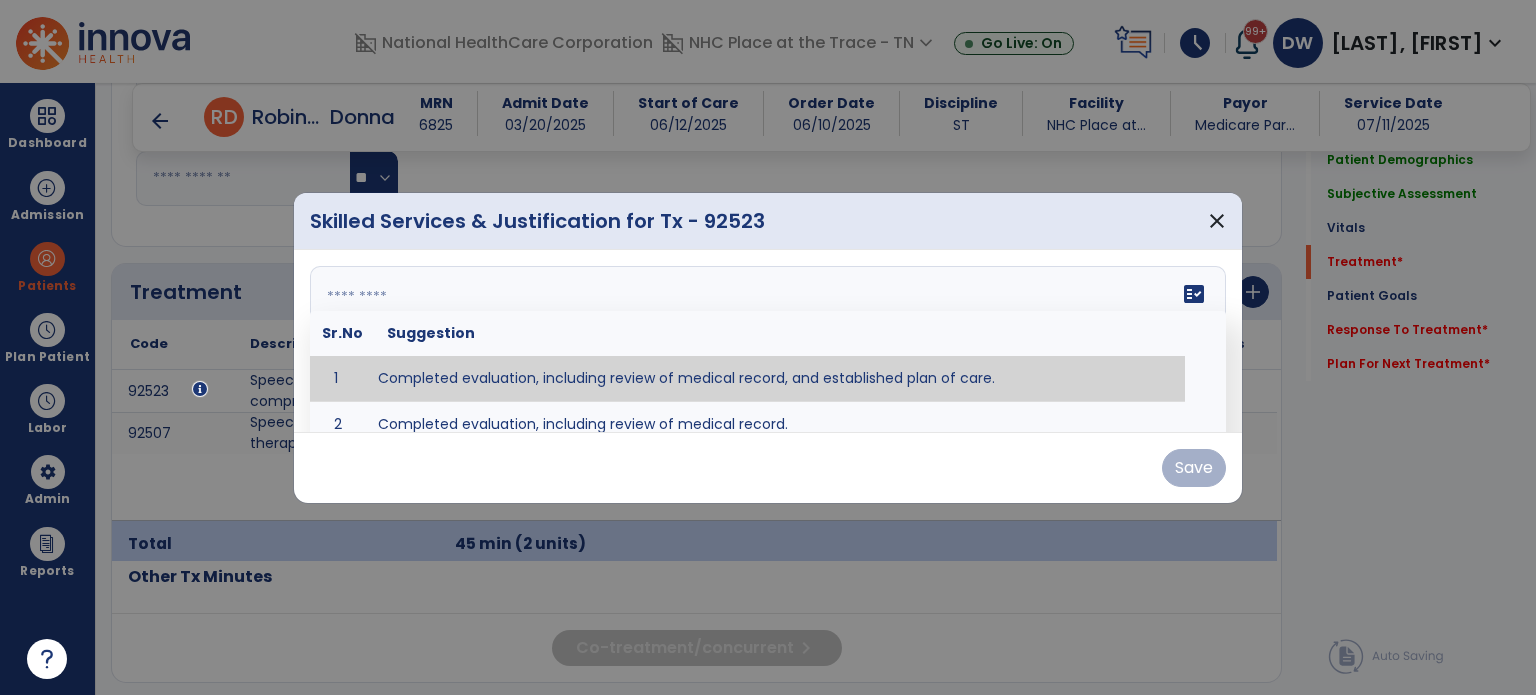 type on "**********" 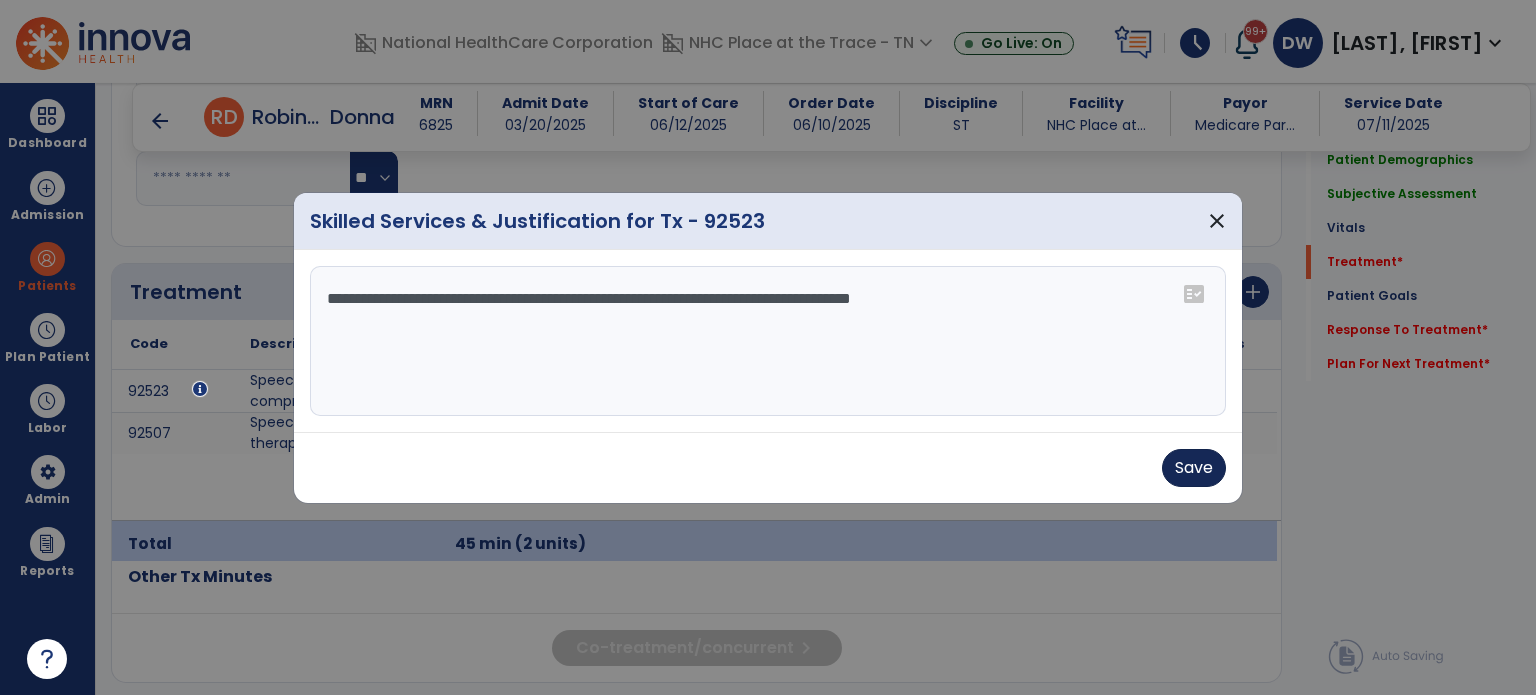 click on "Save" at bounding box center (1194, 468) 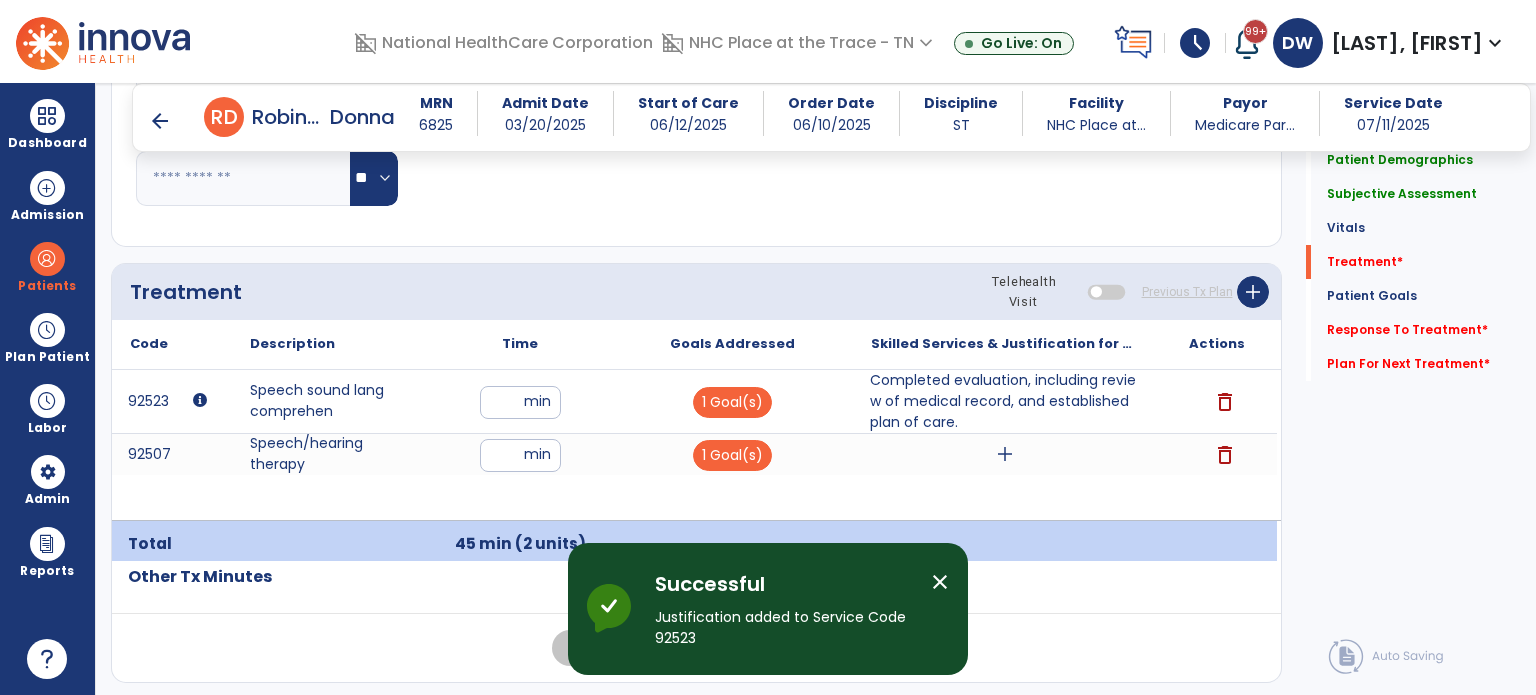 click on "add" at bounding box center [1004, 454] 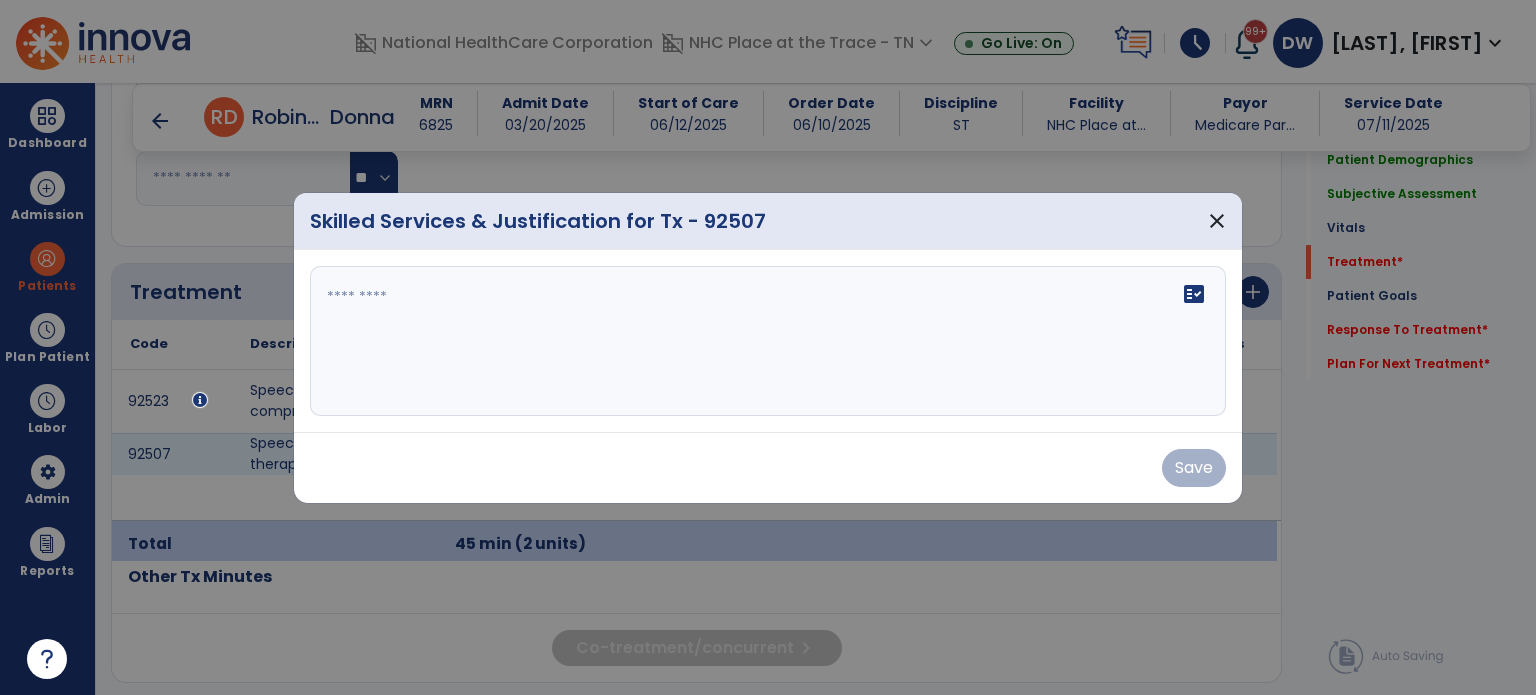 click at bounding box center [768, 341] 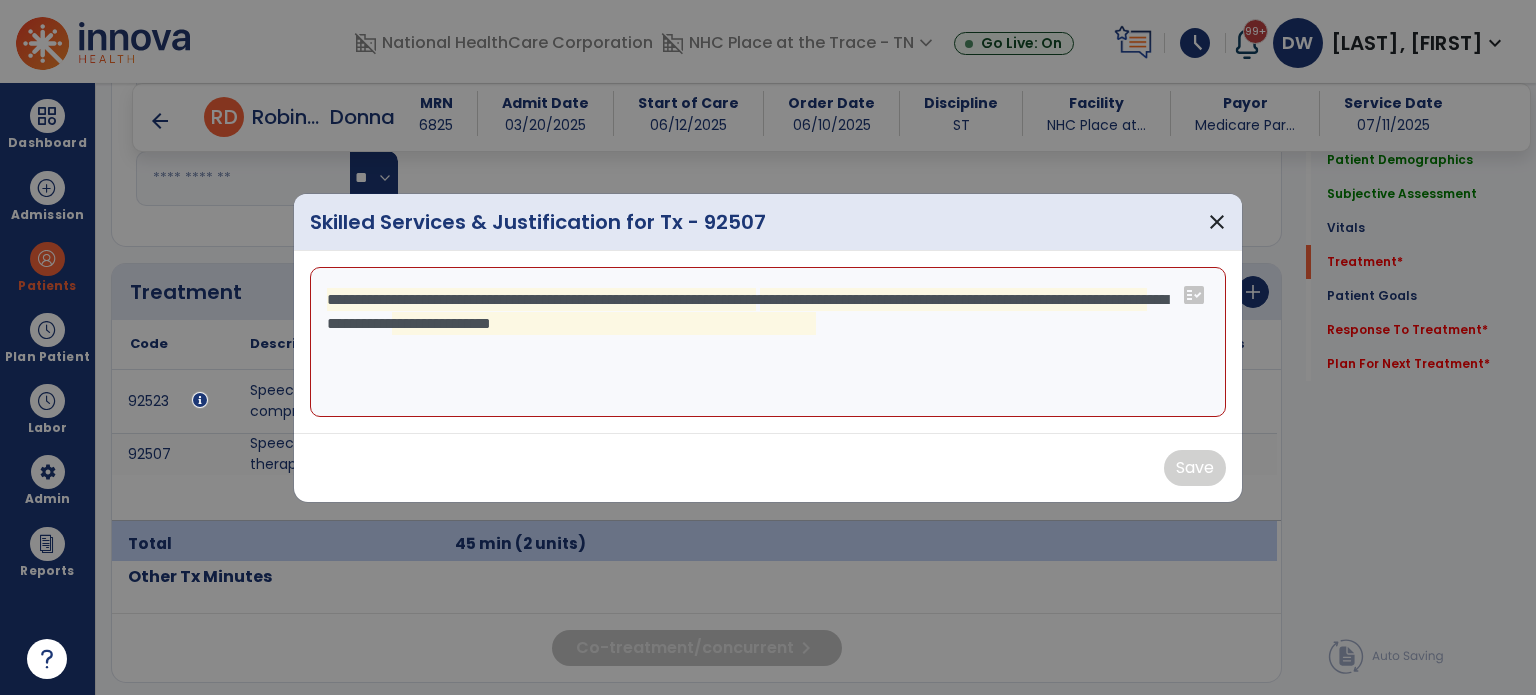 click on "**********" at bounding box center [768, 342] 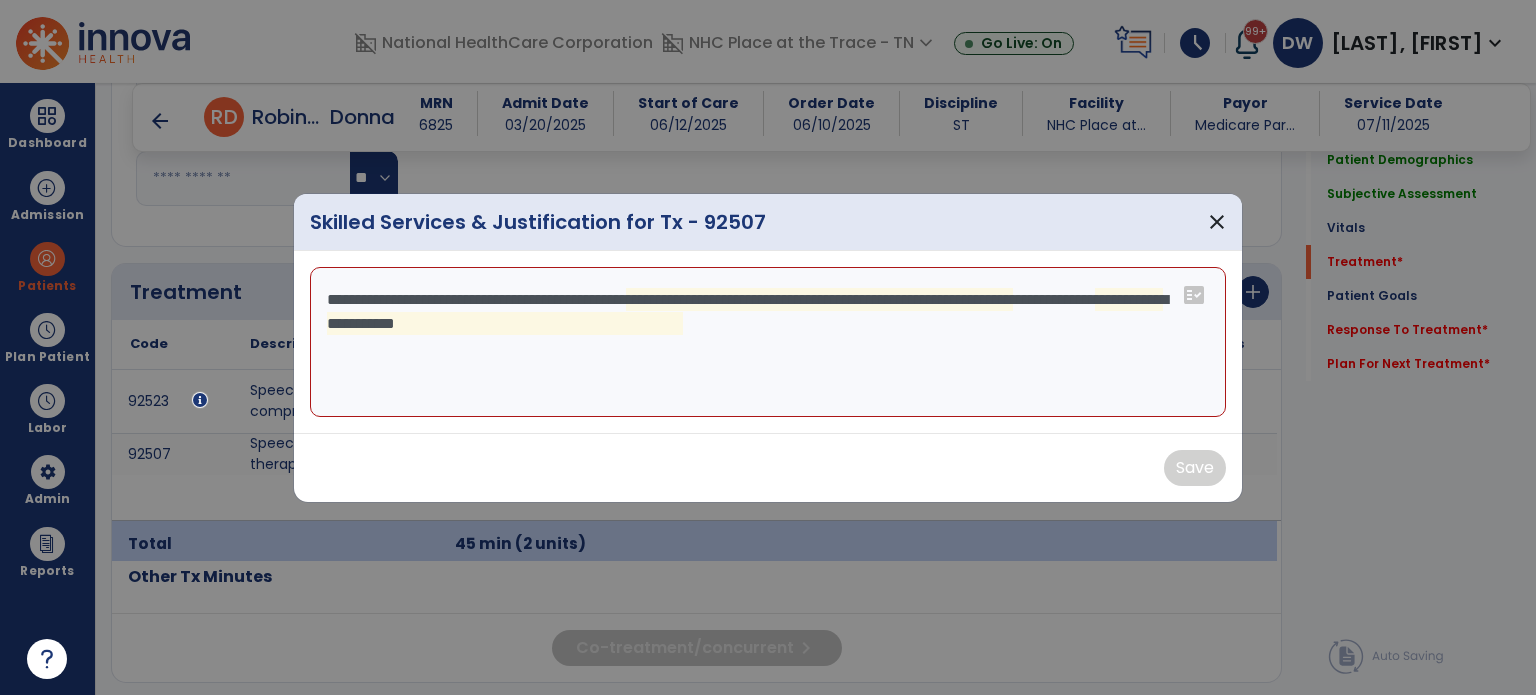 click on "**********" at bounding box center (768, 342) 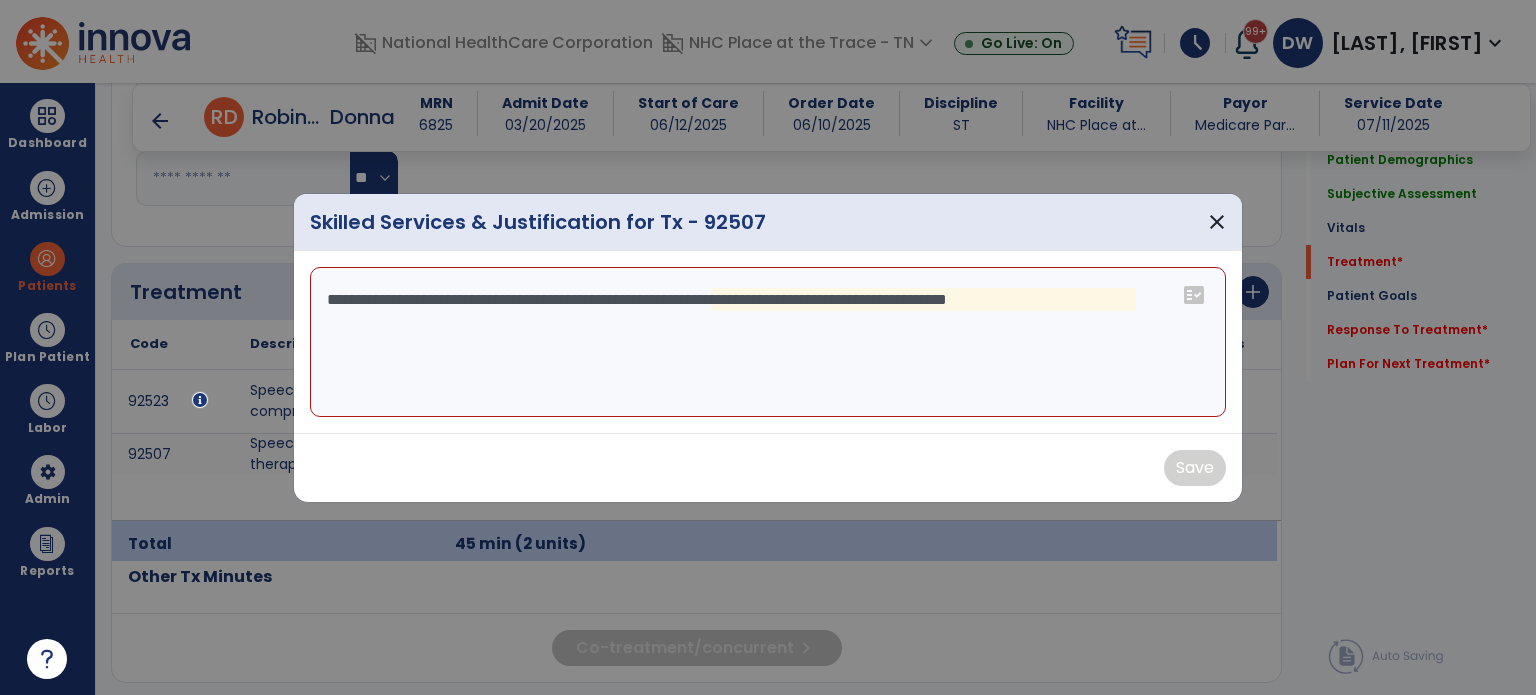 click on "**********" at bounding box center (768, 342) 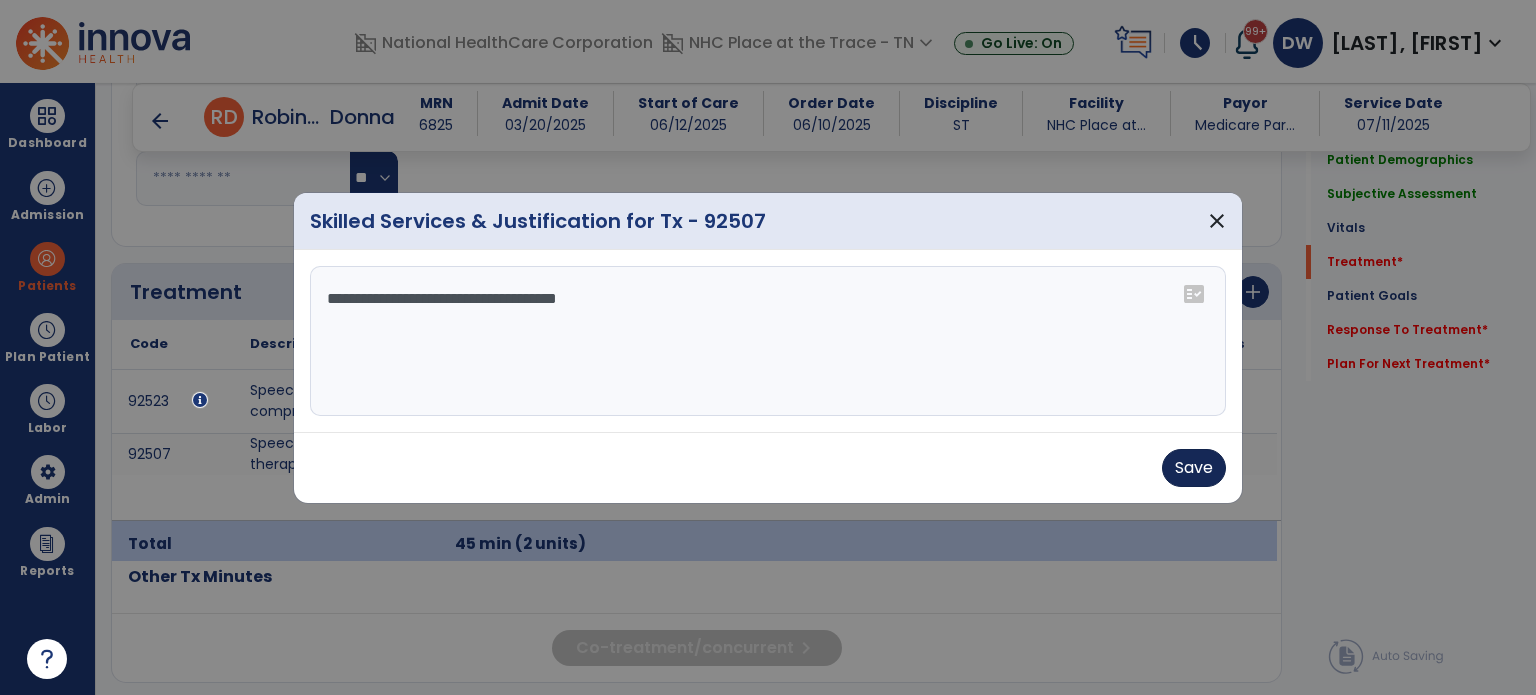 type on "**********" 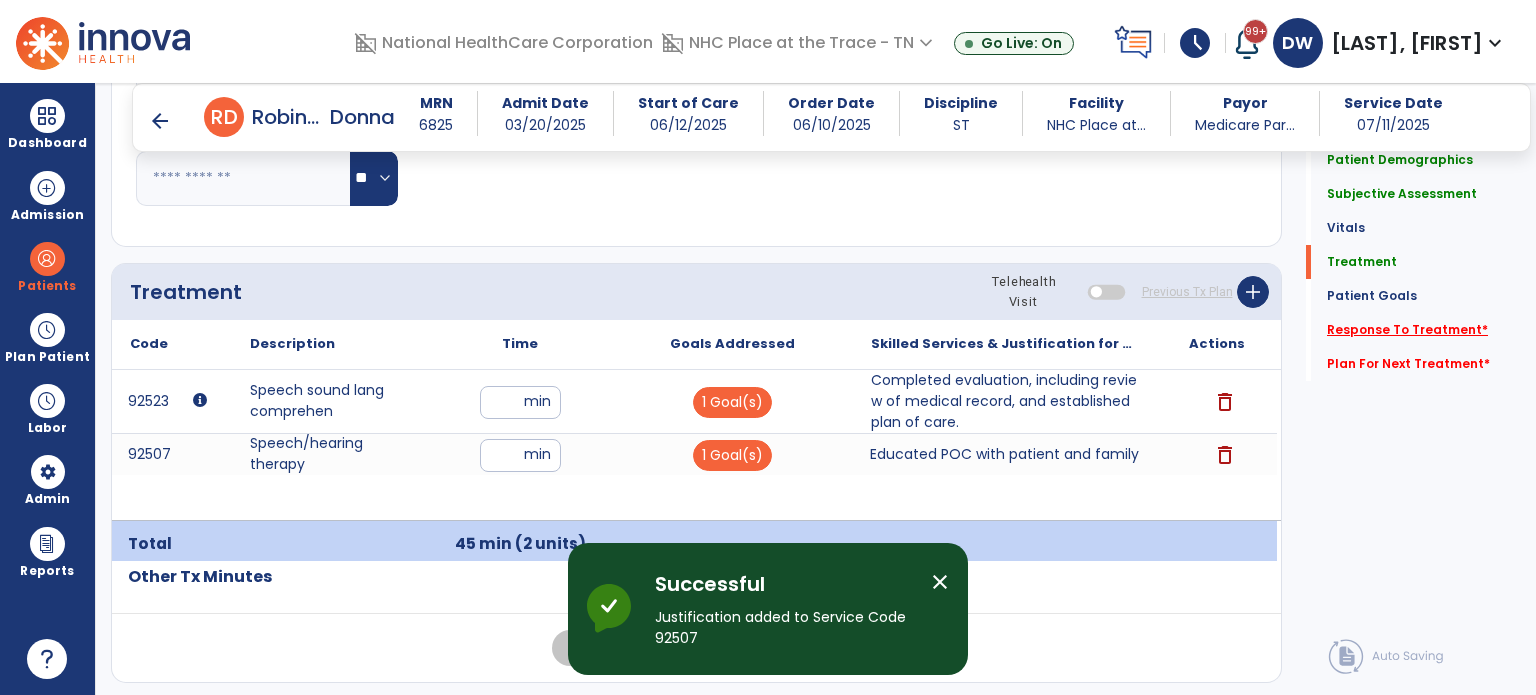 click on "Response To Treatment   *" 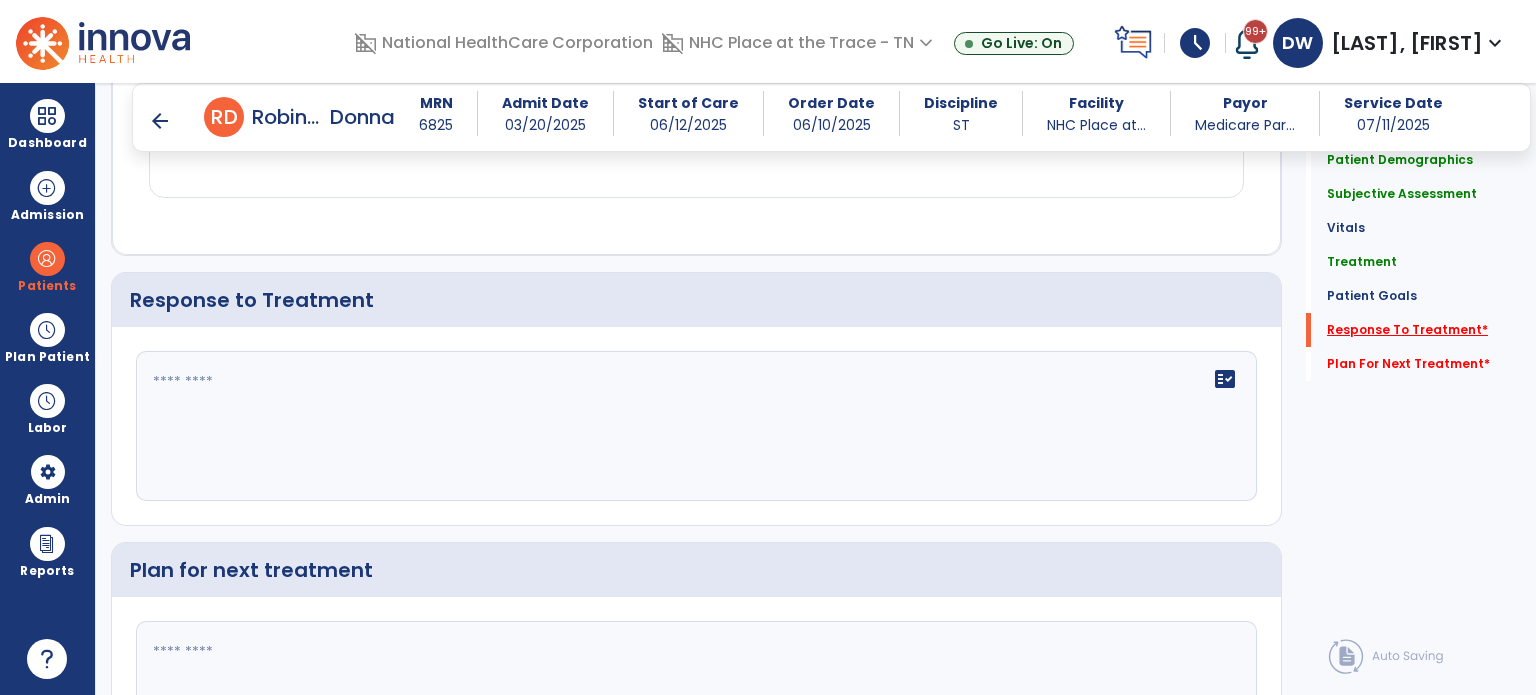 scroll, scrollTop: 2499, scrollLeft: 0, axis: vertical 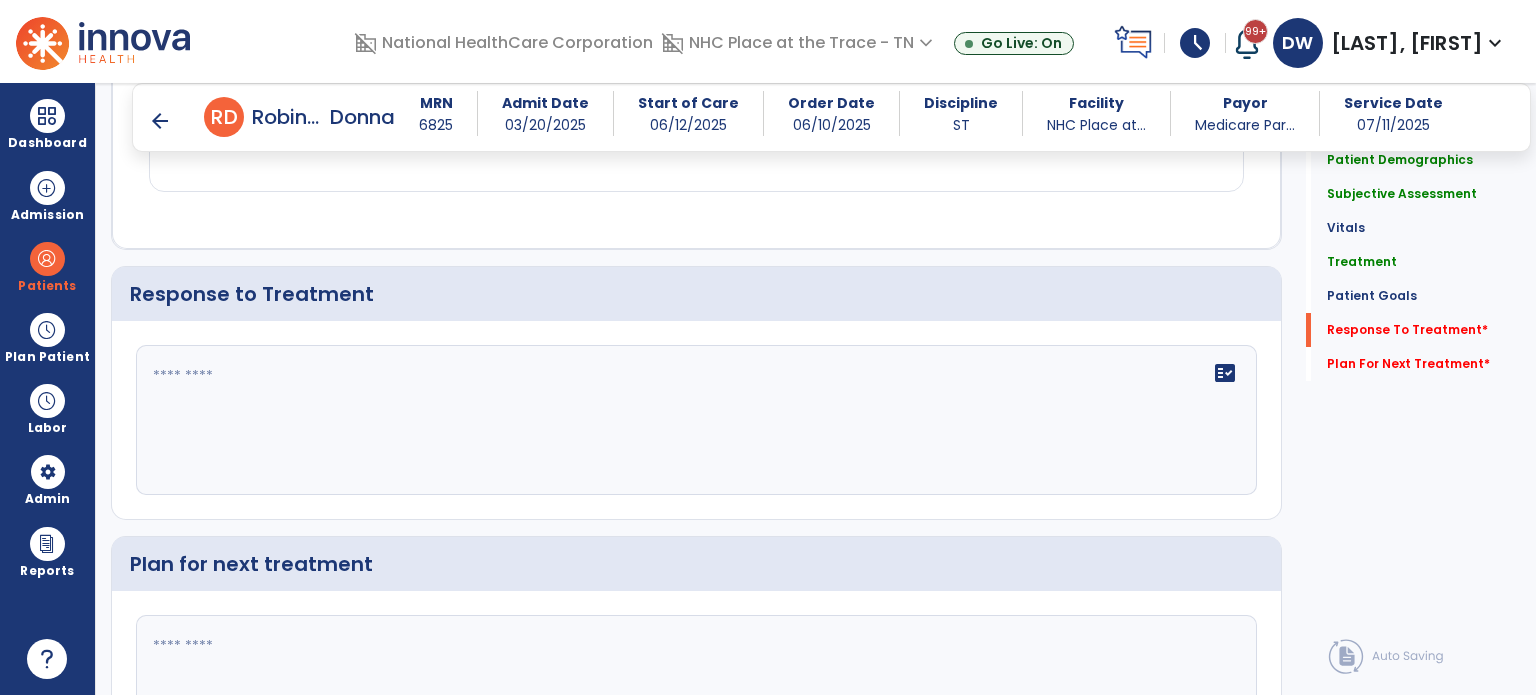 click 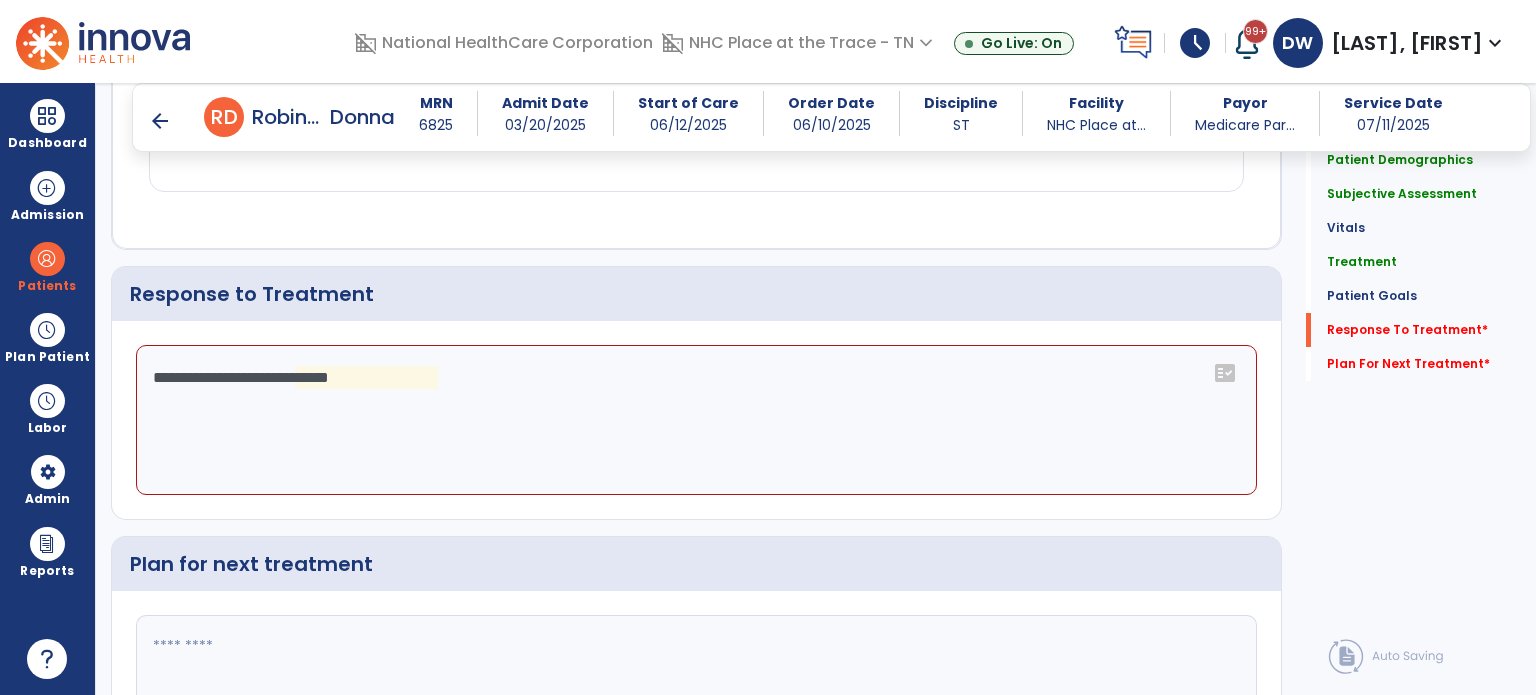 click on "**********" 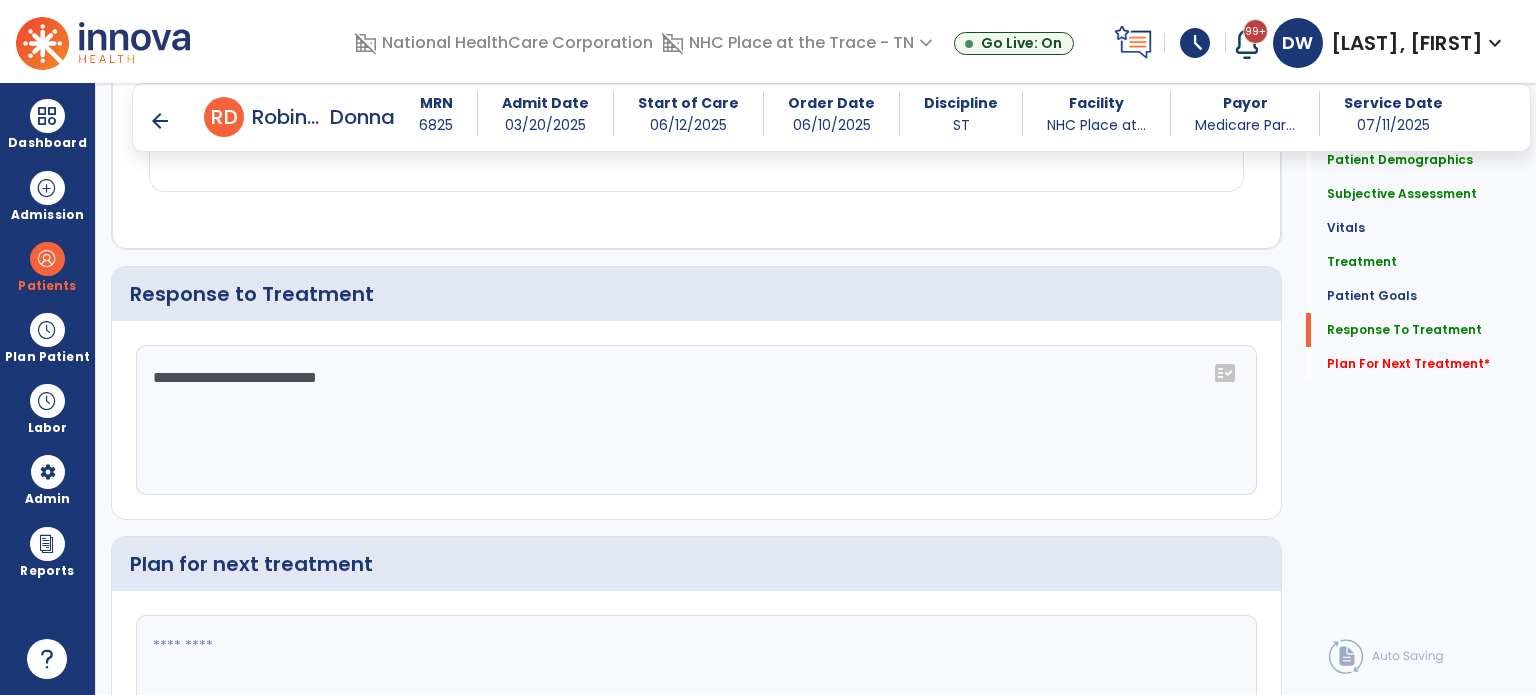 type on "**********" 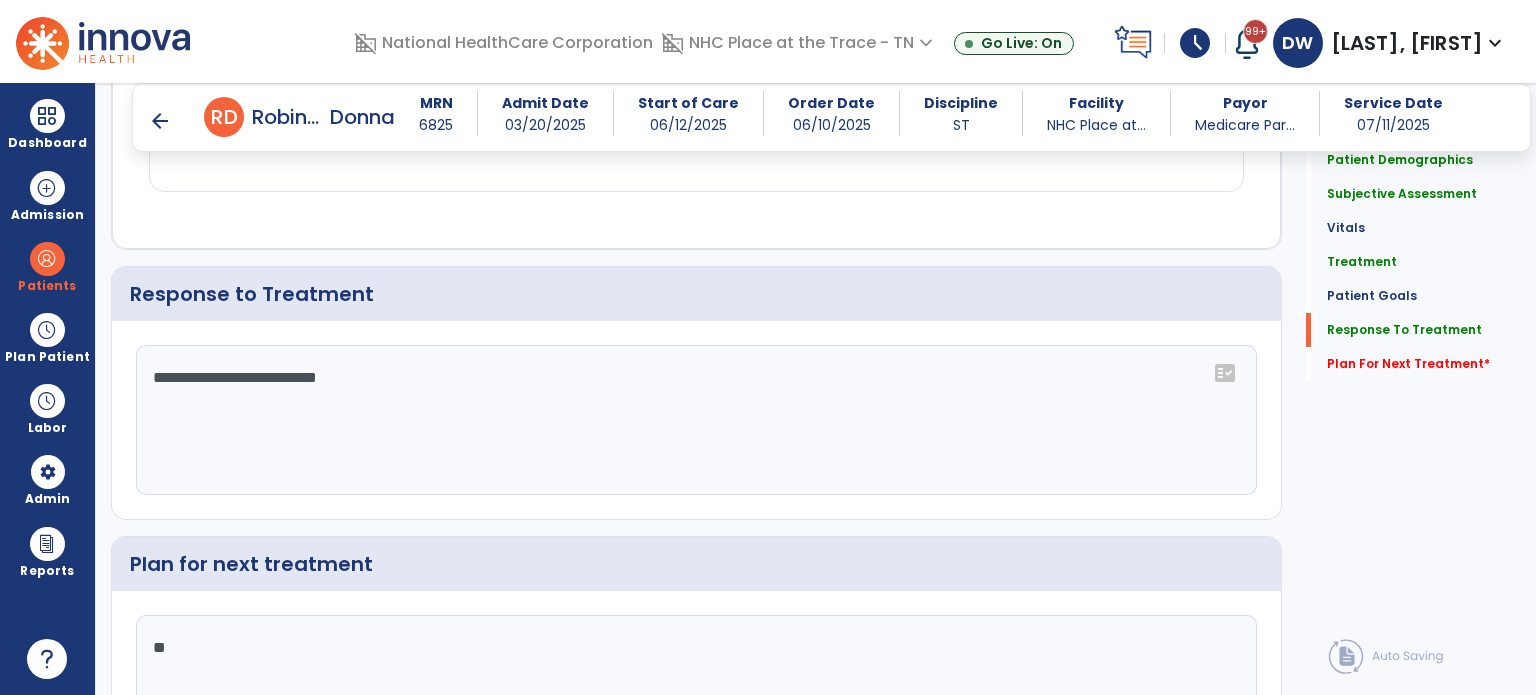type on "*" 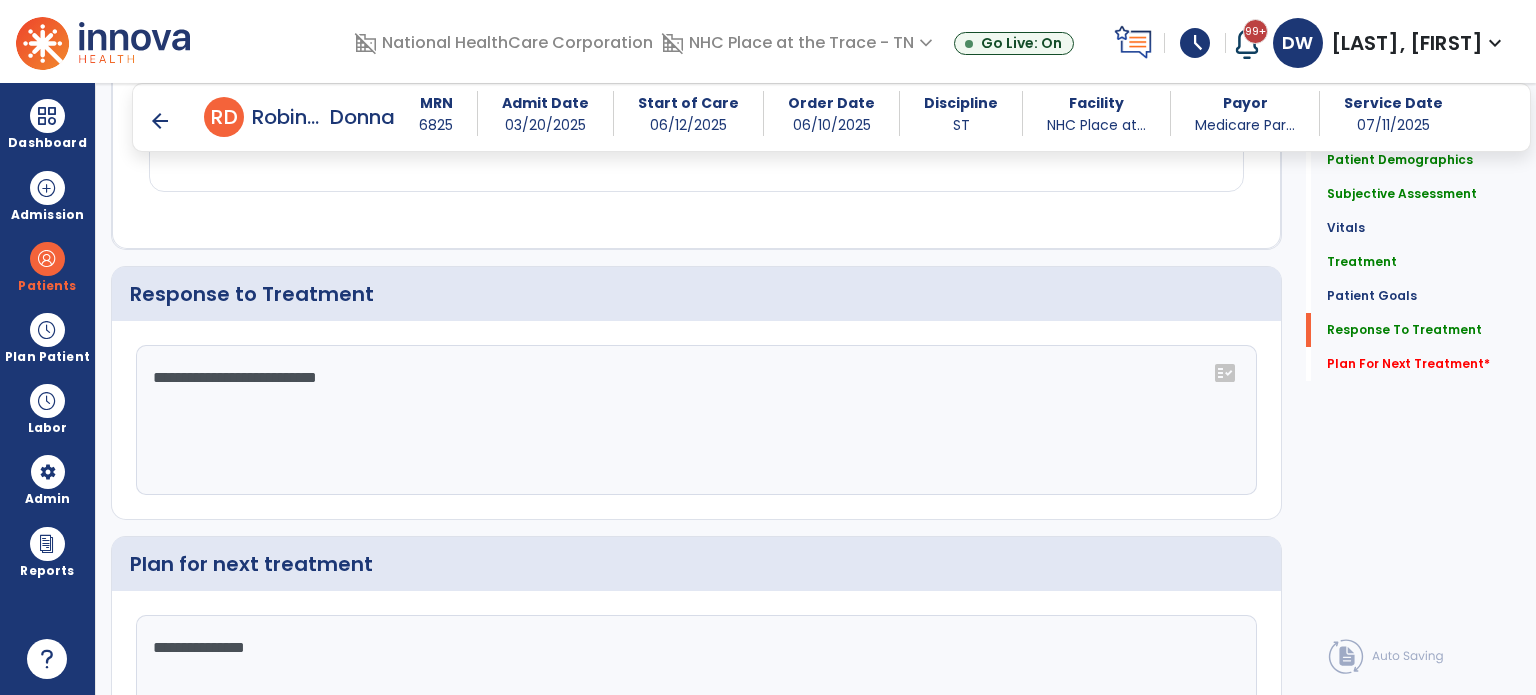 scroll, scrollTop: 2654, scrollLeft: 0, axis: vertical 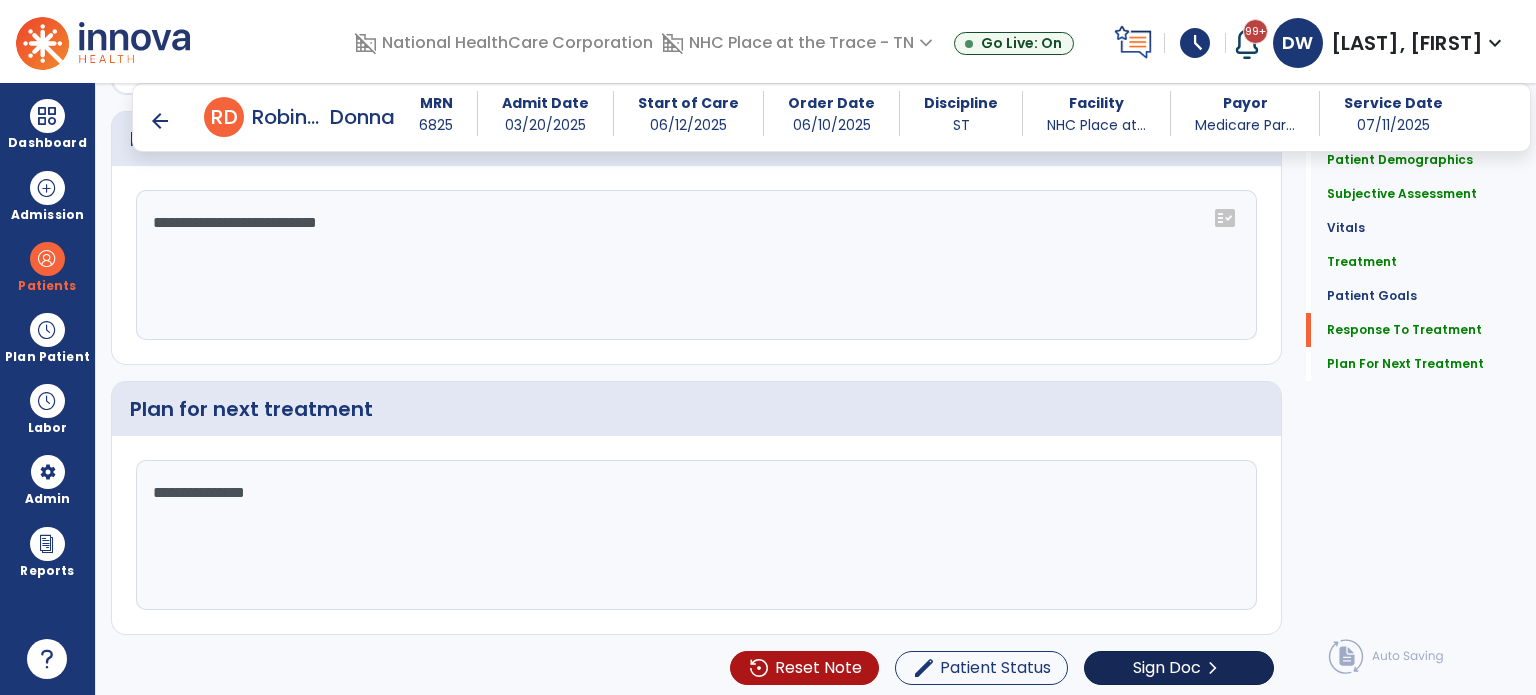 type on "**********" 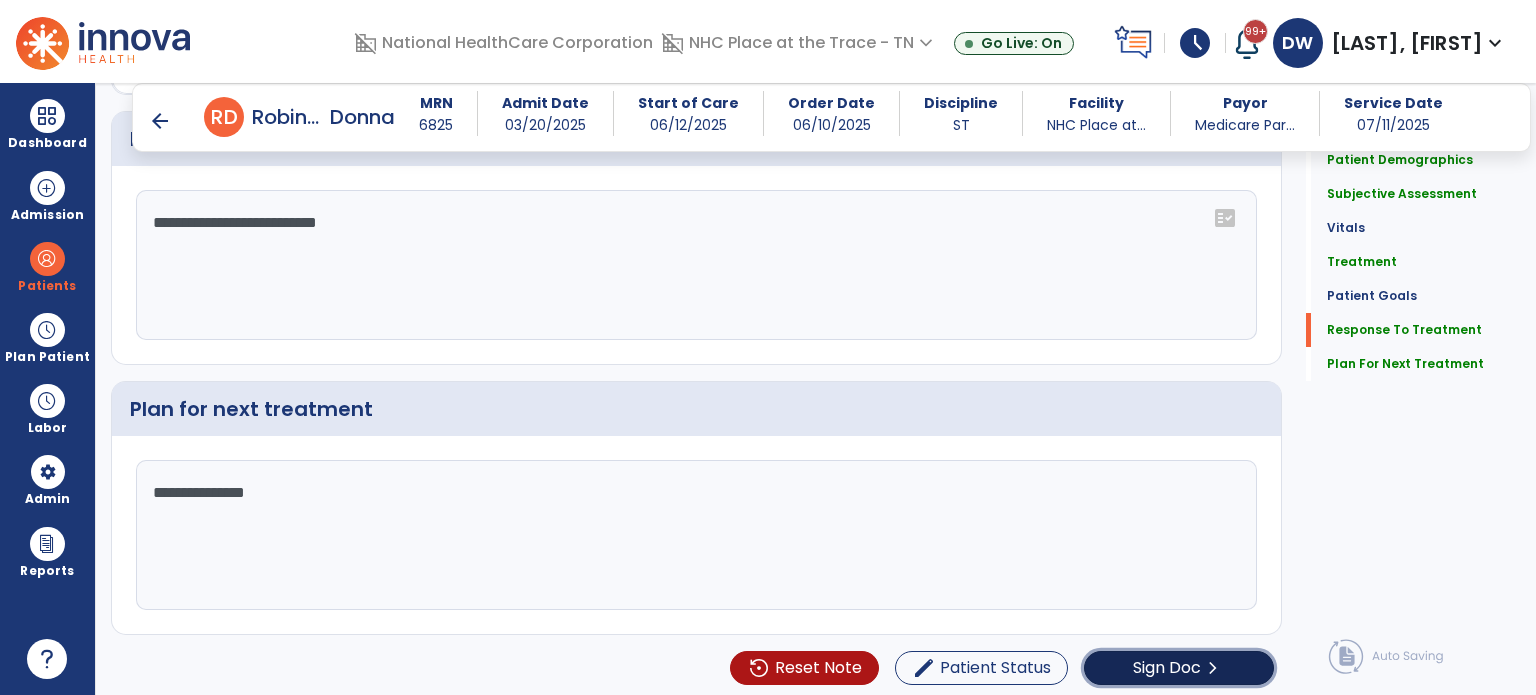 click on "Sign Doc" 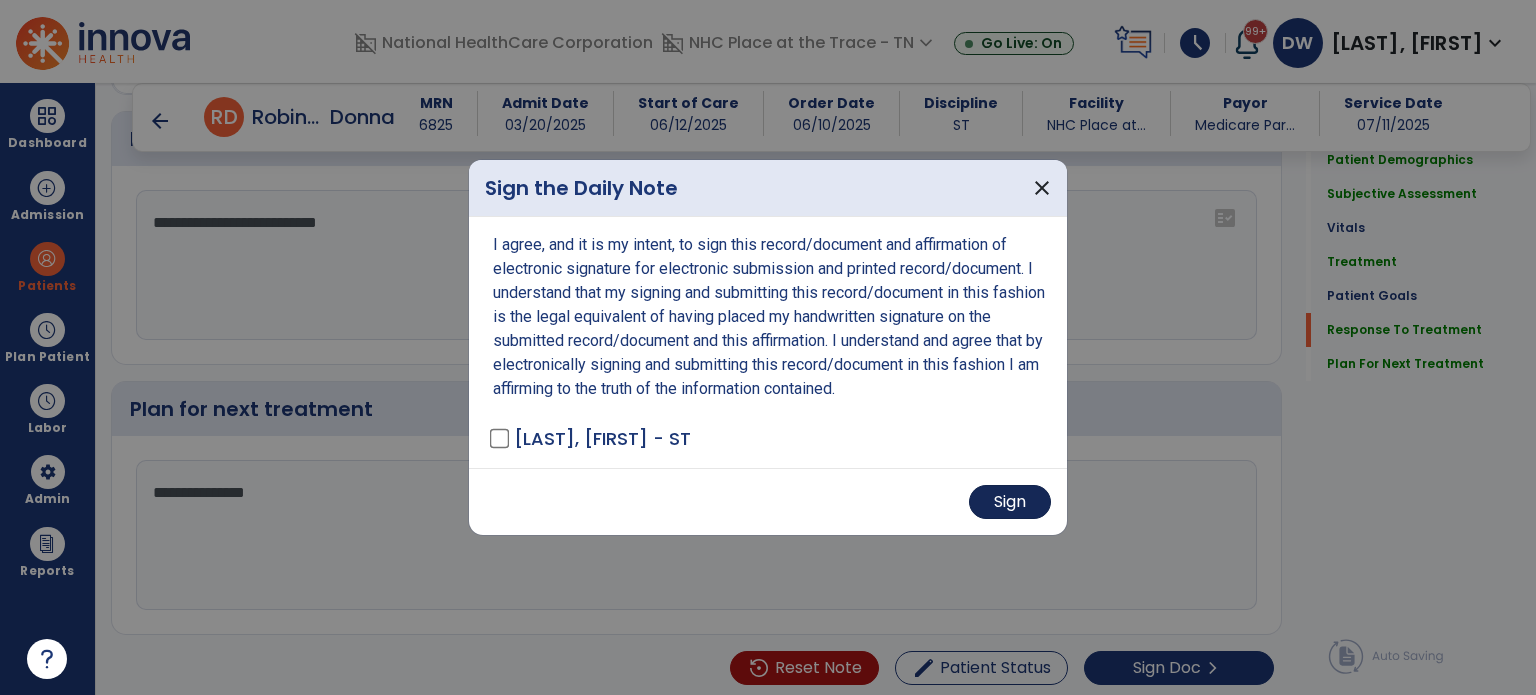 click on "Sign" at bounding box center (1010, 502) 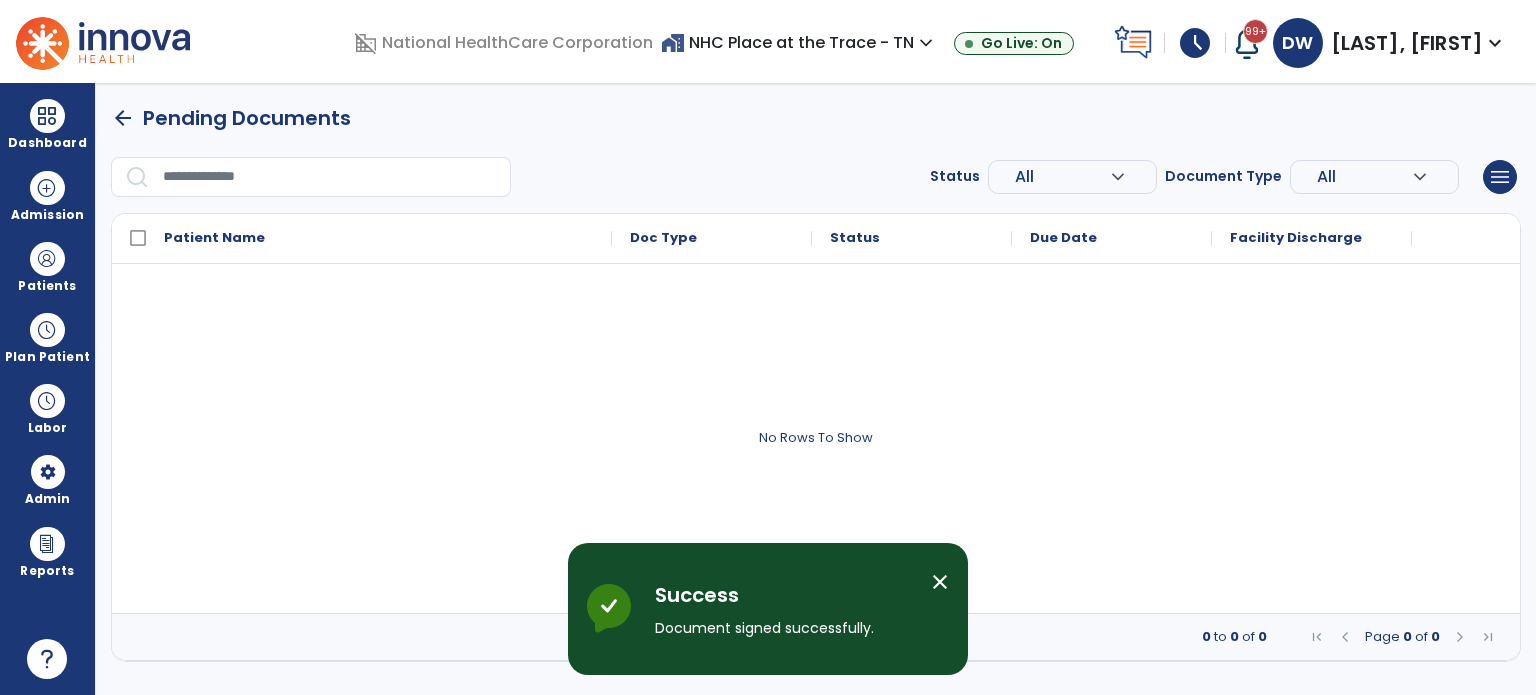 scroll, scrollTop: 0, scrollLeft: 0, axis: both 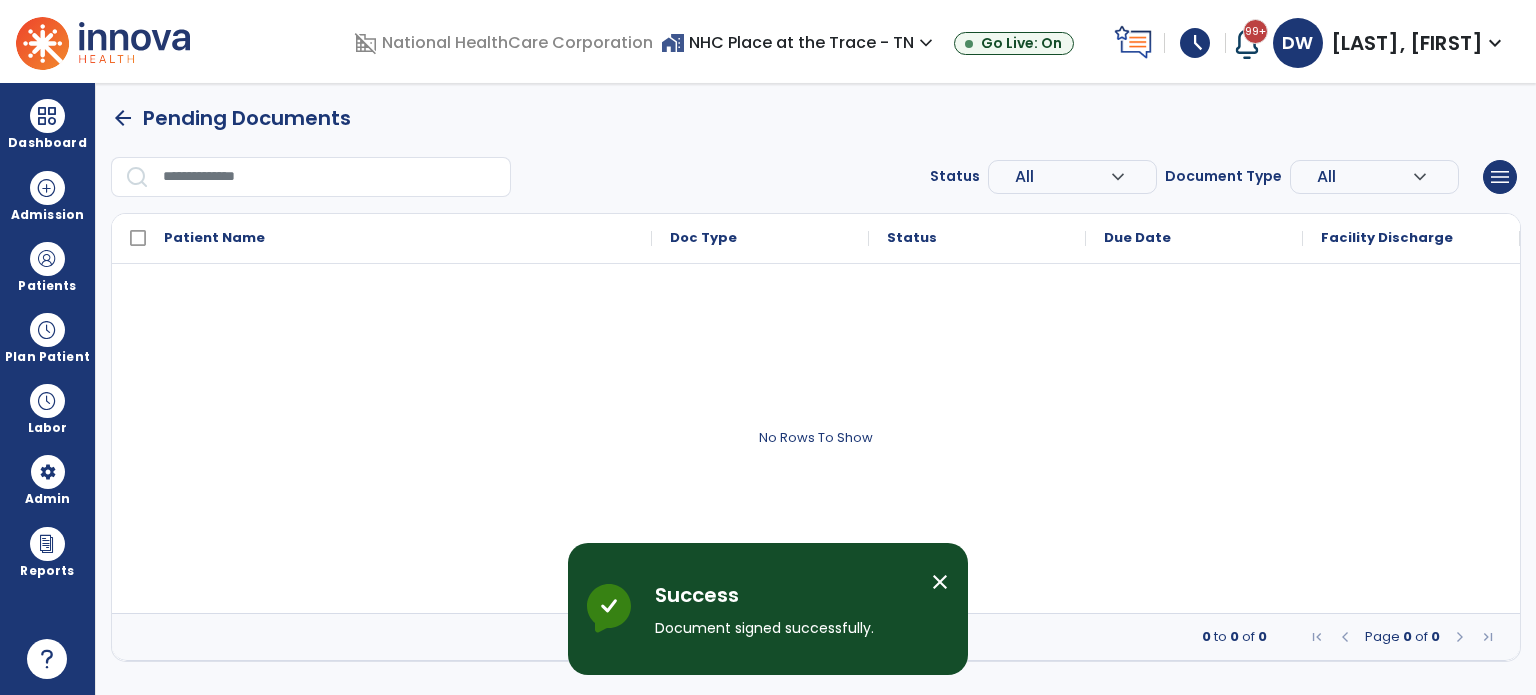 click on "arrow_back" at bounding box center [123, 118] 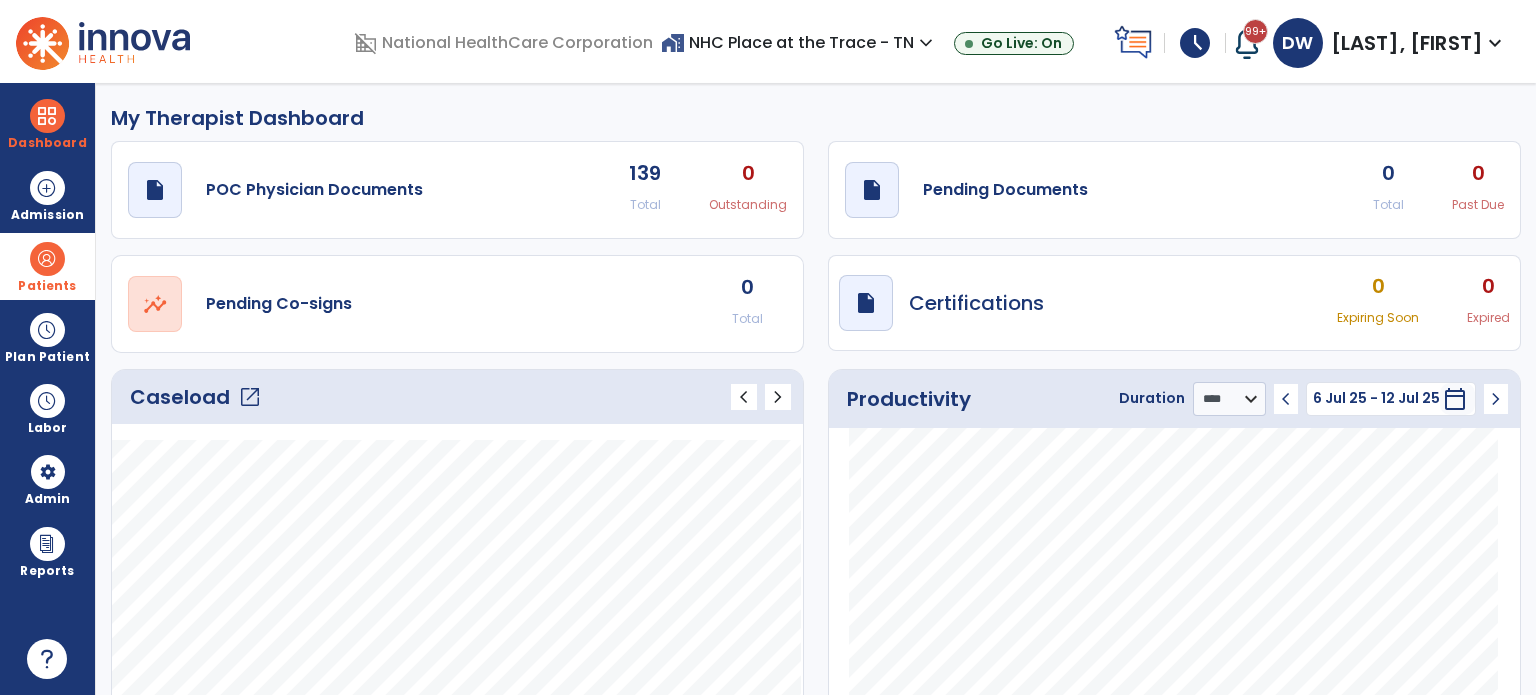 click on "Patients" at bounding box center [47, 266] 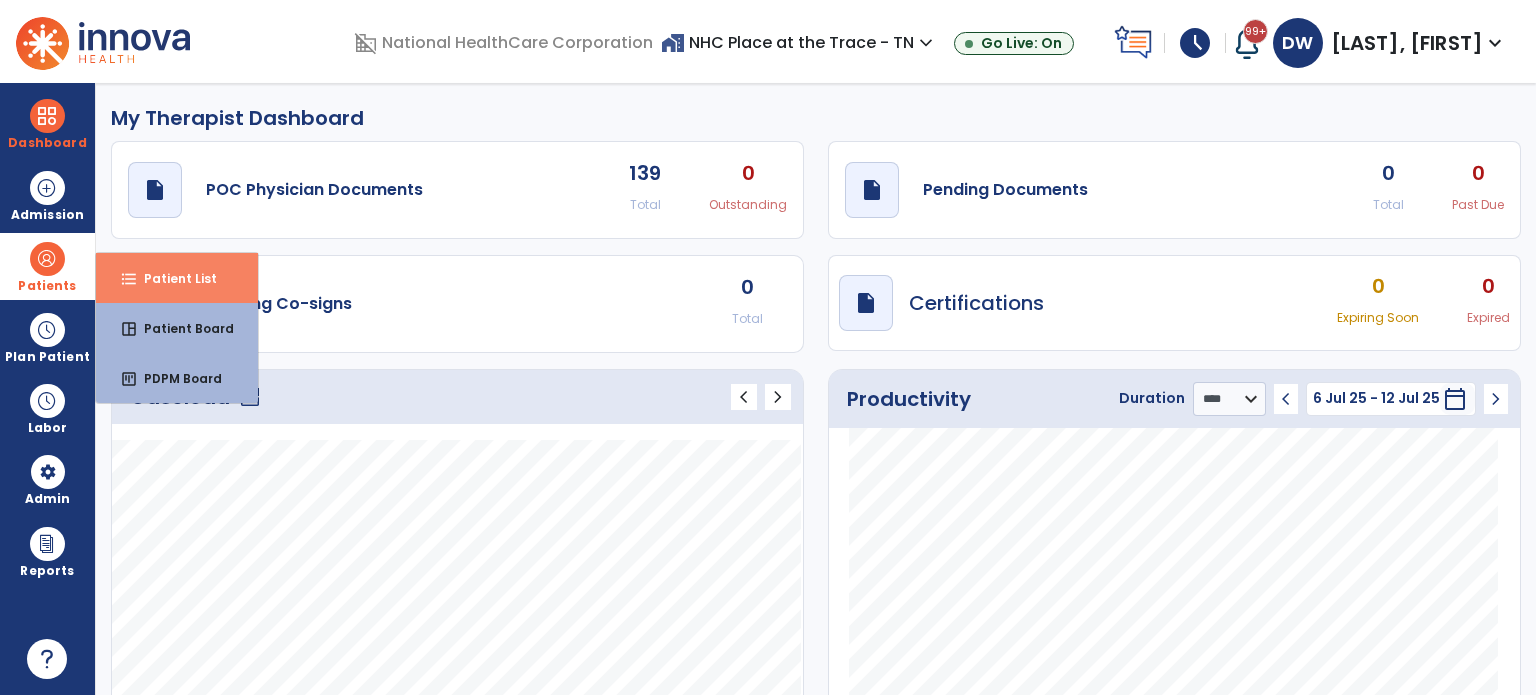 click on "Patient List" at bounding box center (172, 278) 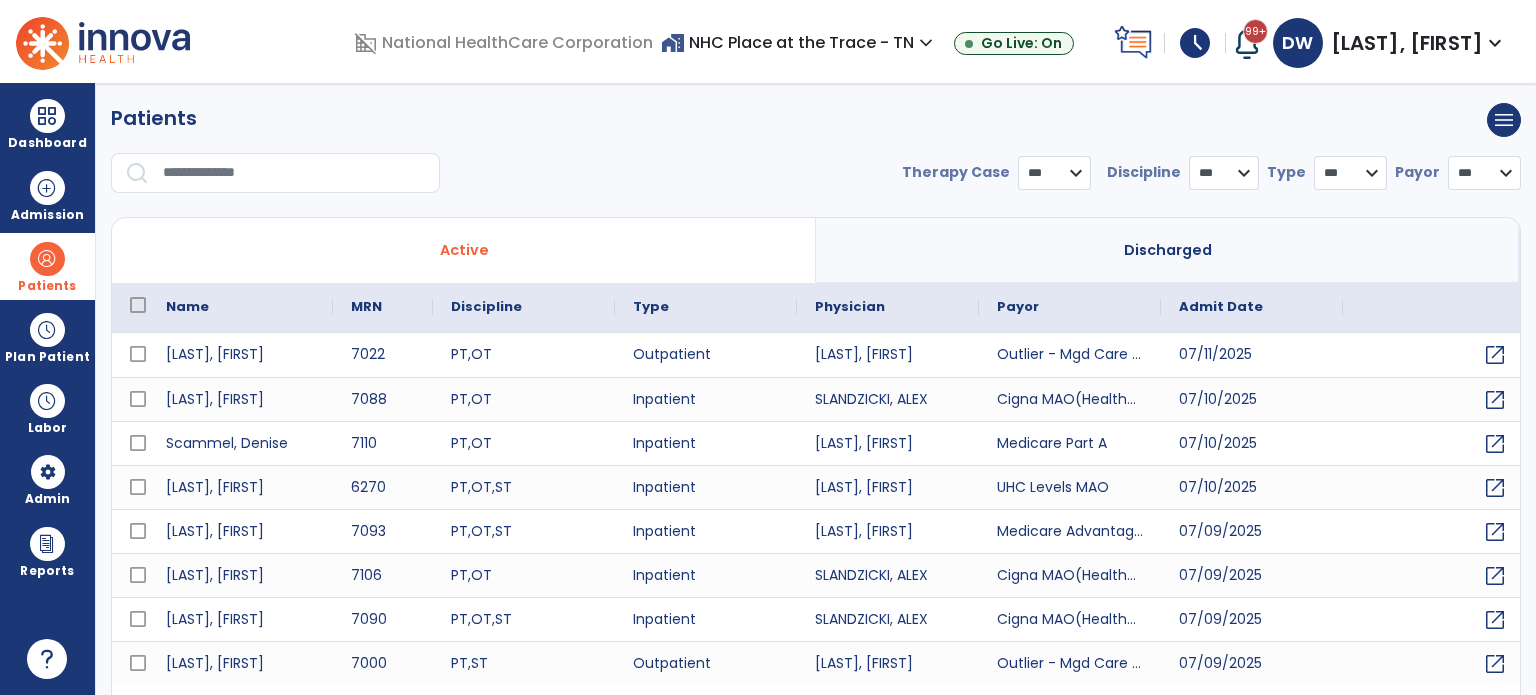 select on "***" 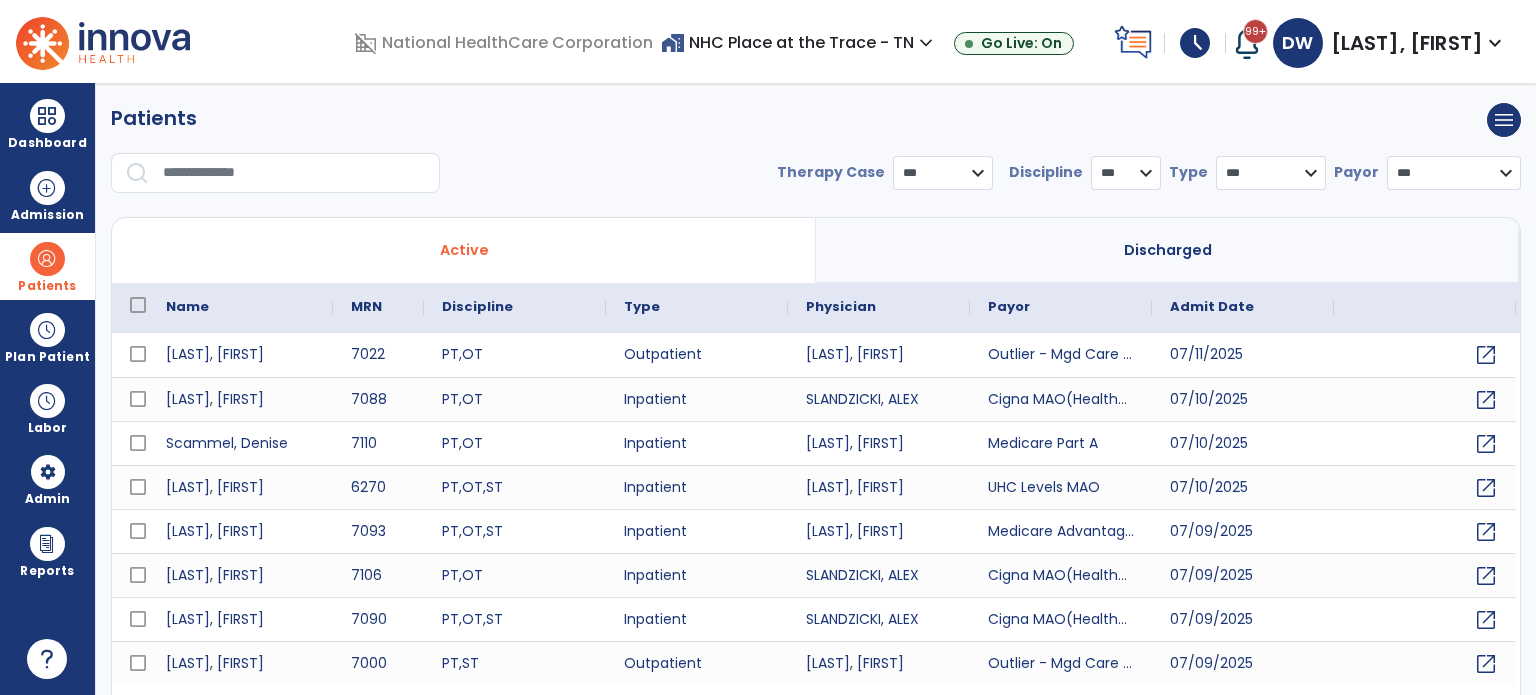 click at bounding box center [294, 173] 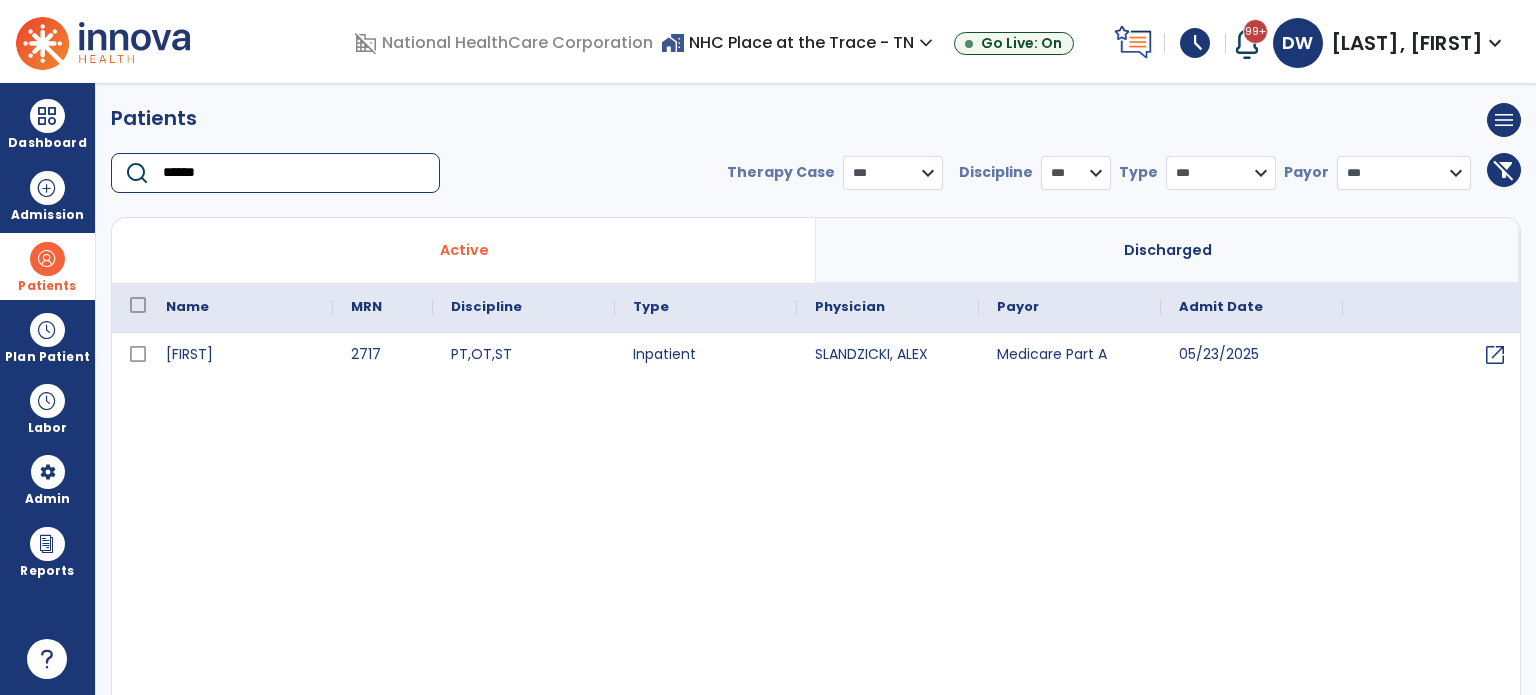 type on "******" 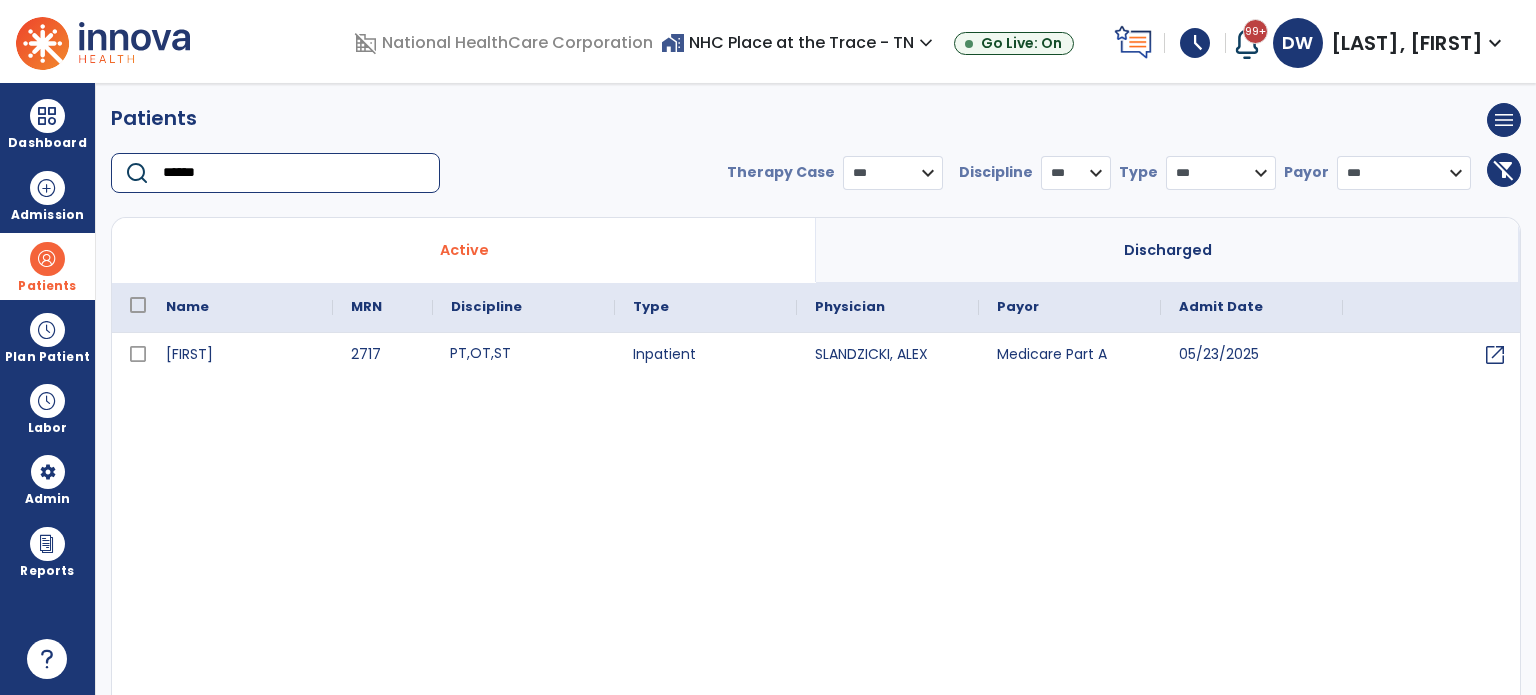 click on "OT" at bounding box center [480, 353] 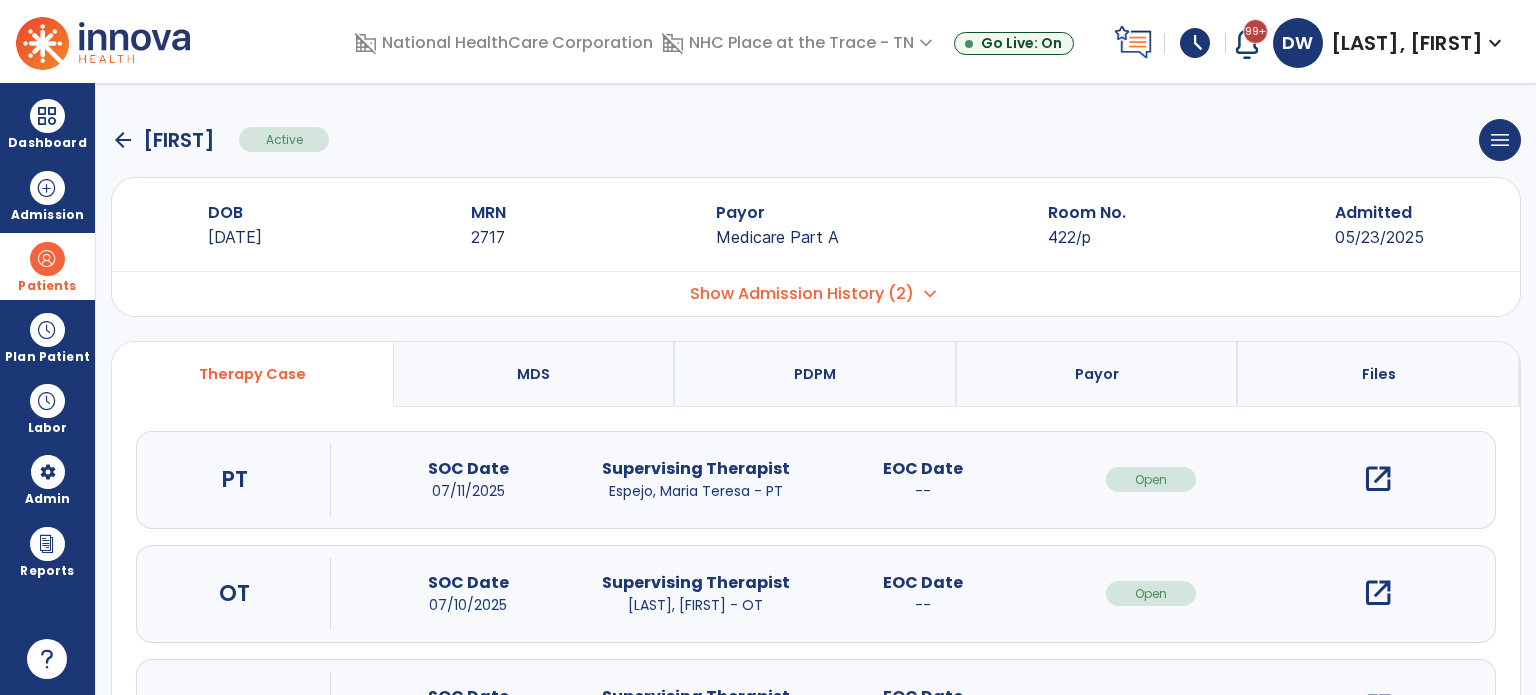 scroll, scrollTop: 107, scrollLeft: 0, axis: vertical 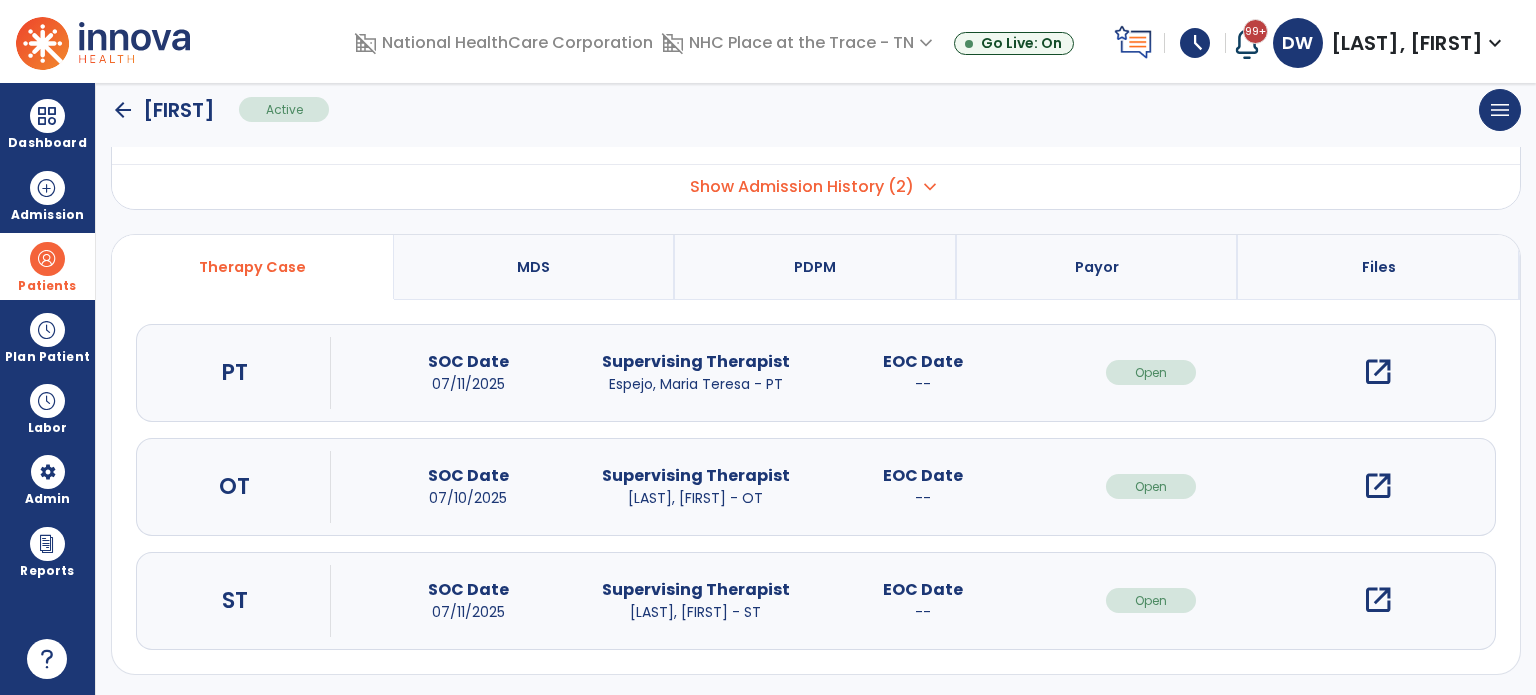 click on "open_in_new" at bounding box center [1378, 600] 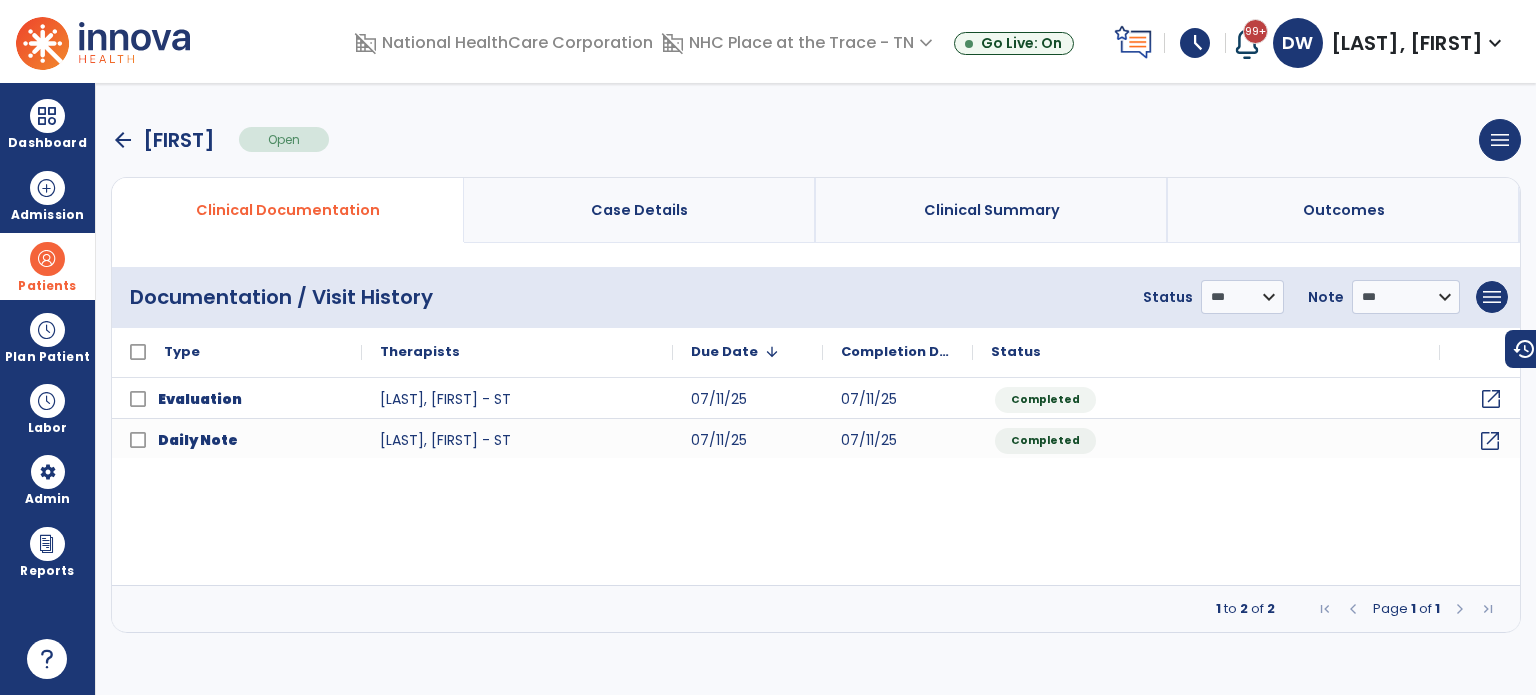 click on "open_in_new" 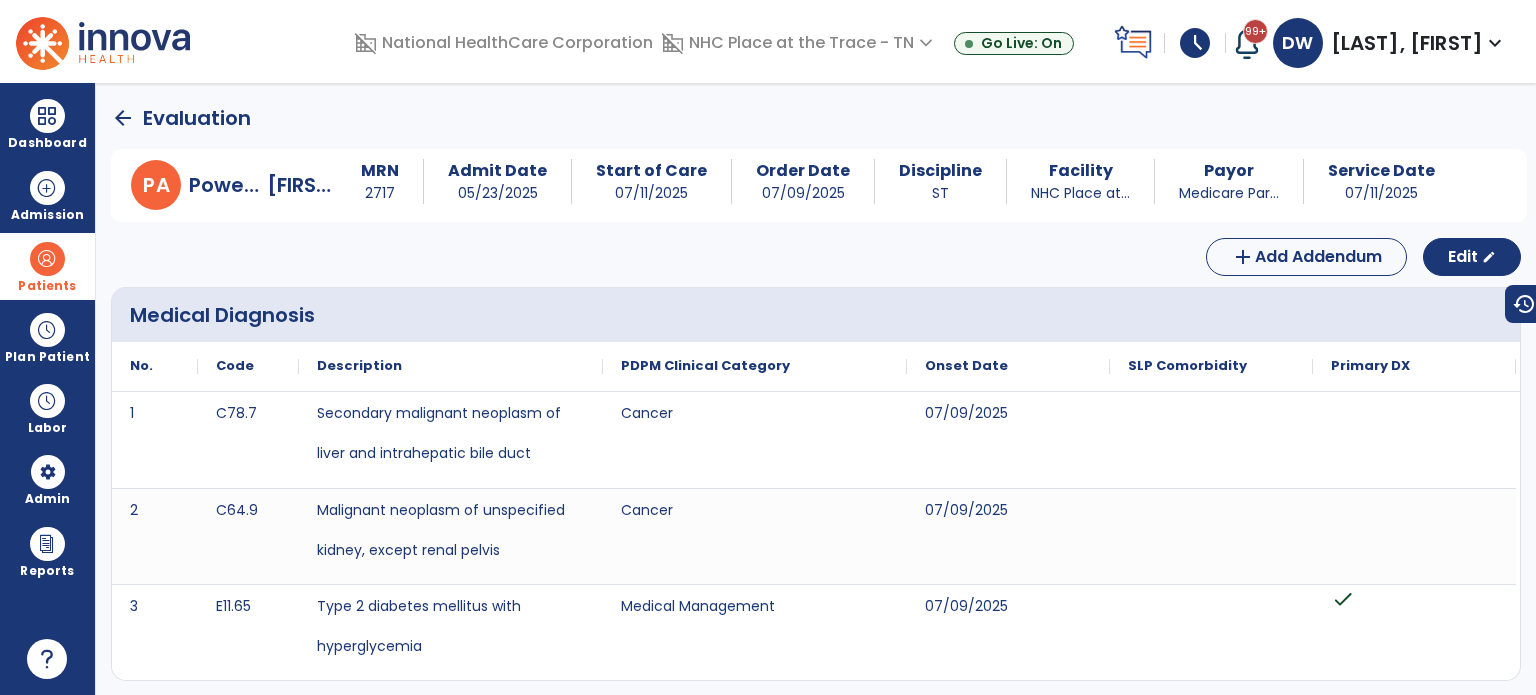 click on "arrow_back" 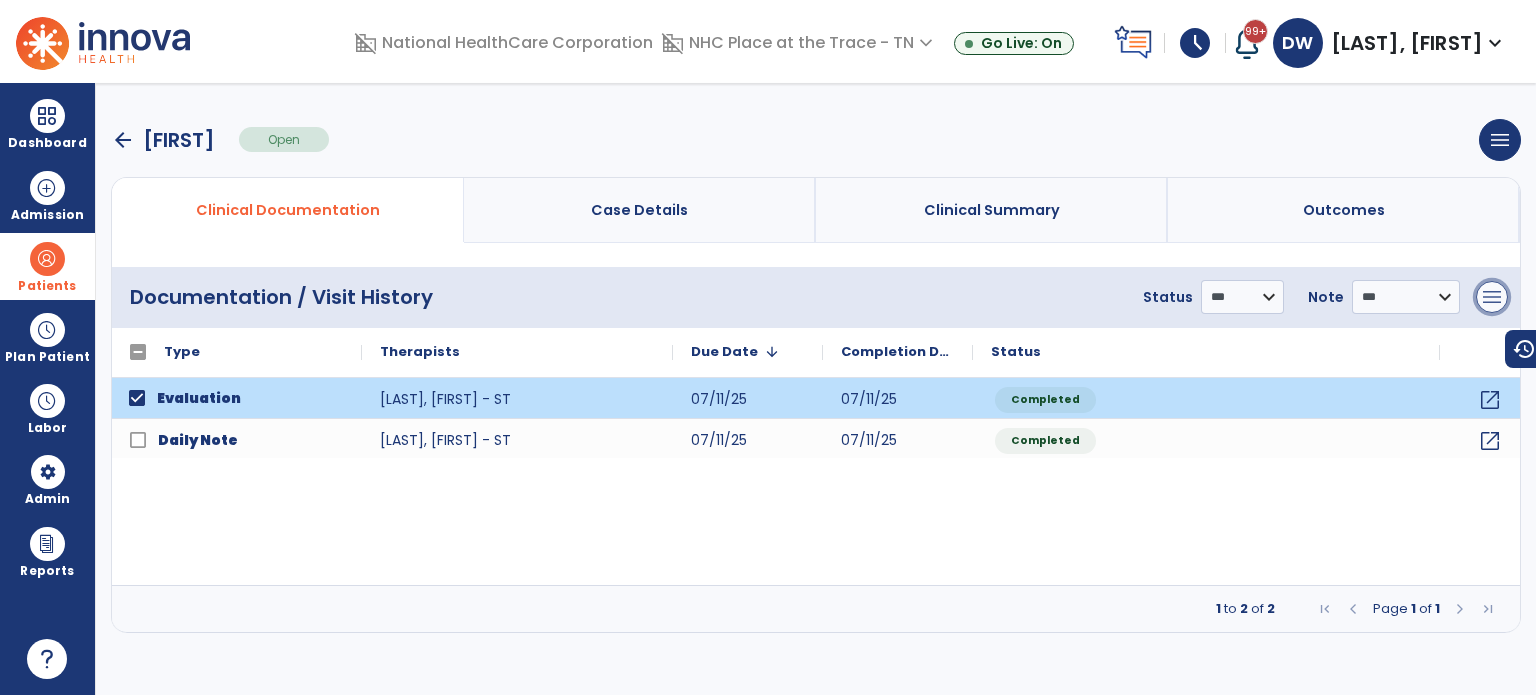 click on "menu" at bounding box center [1492, 297] 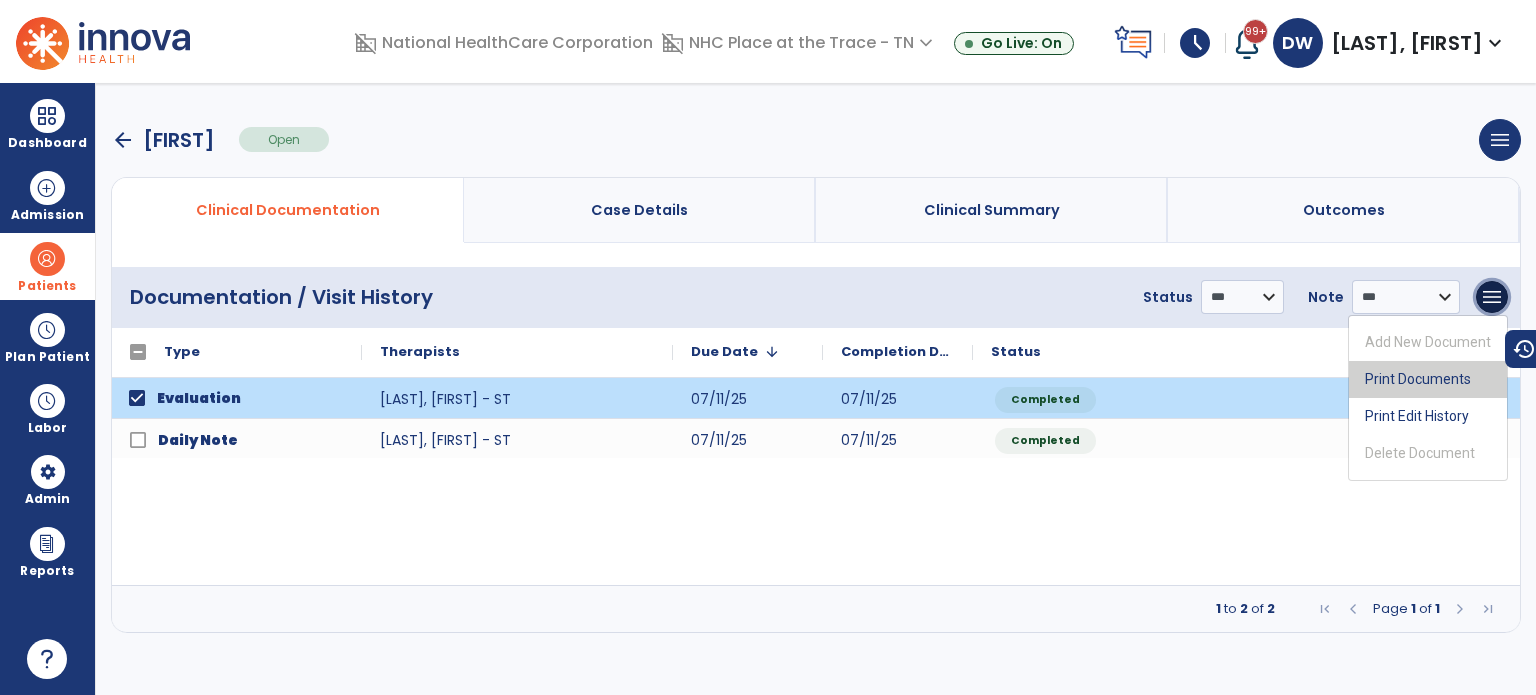 click on "Print Documents" at bounding box center (1428, 379) 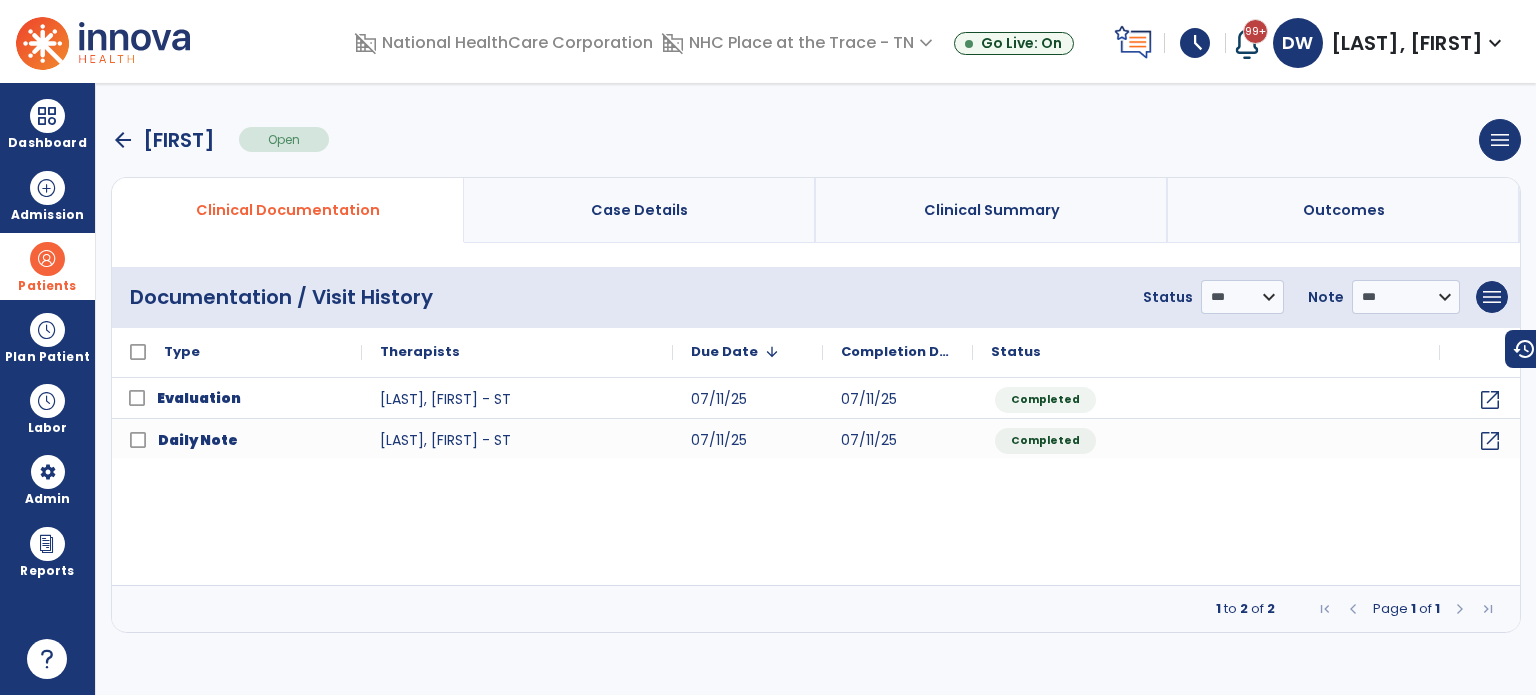 click on "arrow_back" at bounding box center [123, 140] 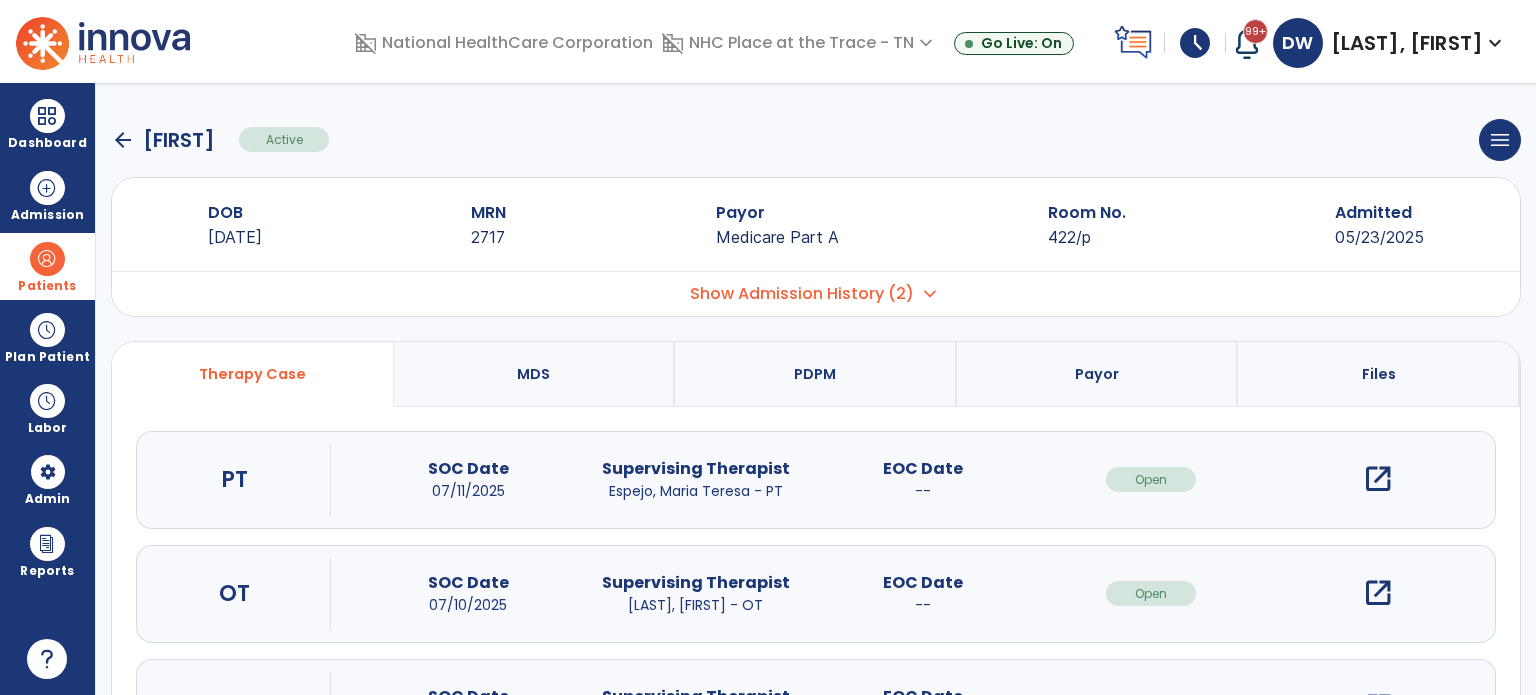 click on "arrow_back" 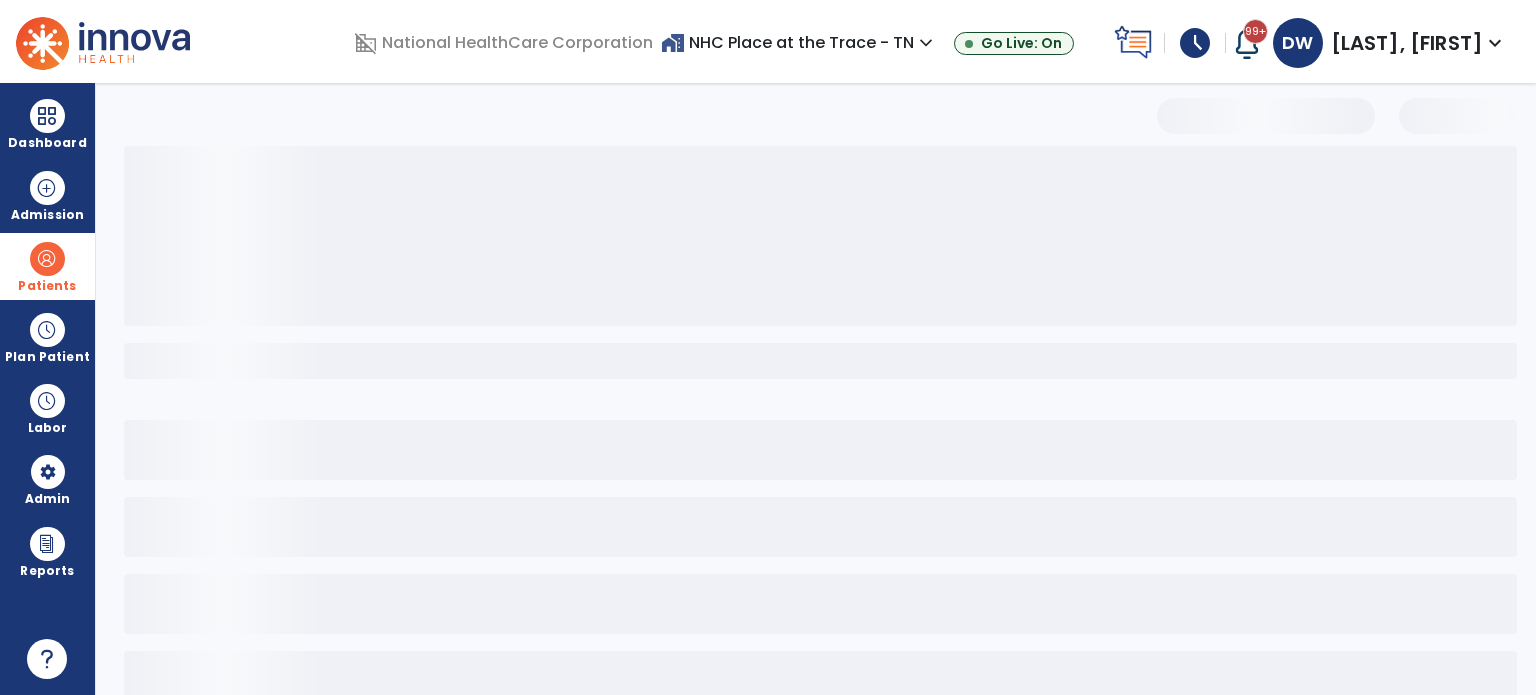 select on "***" 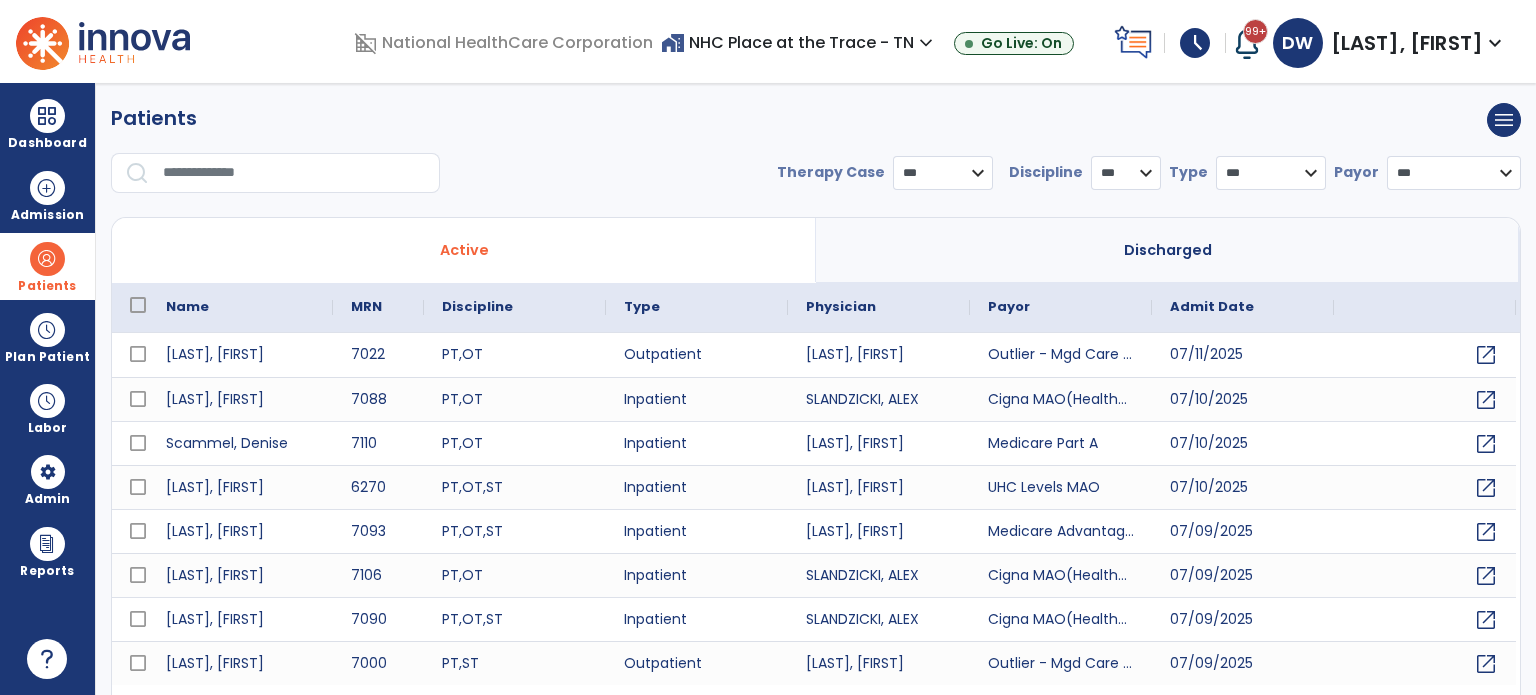 click at bounding box center (294, 173) 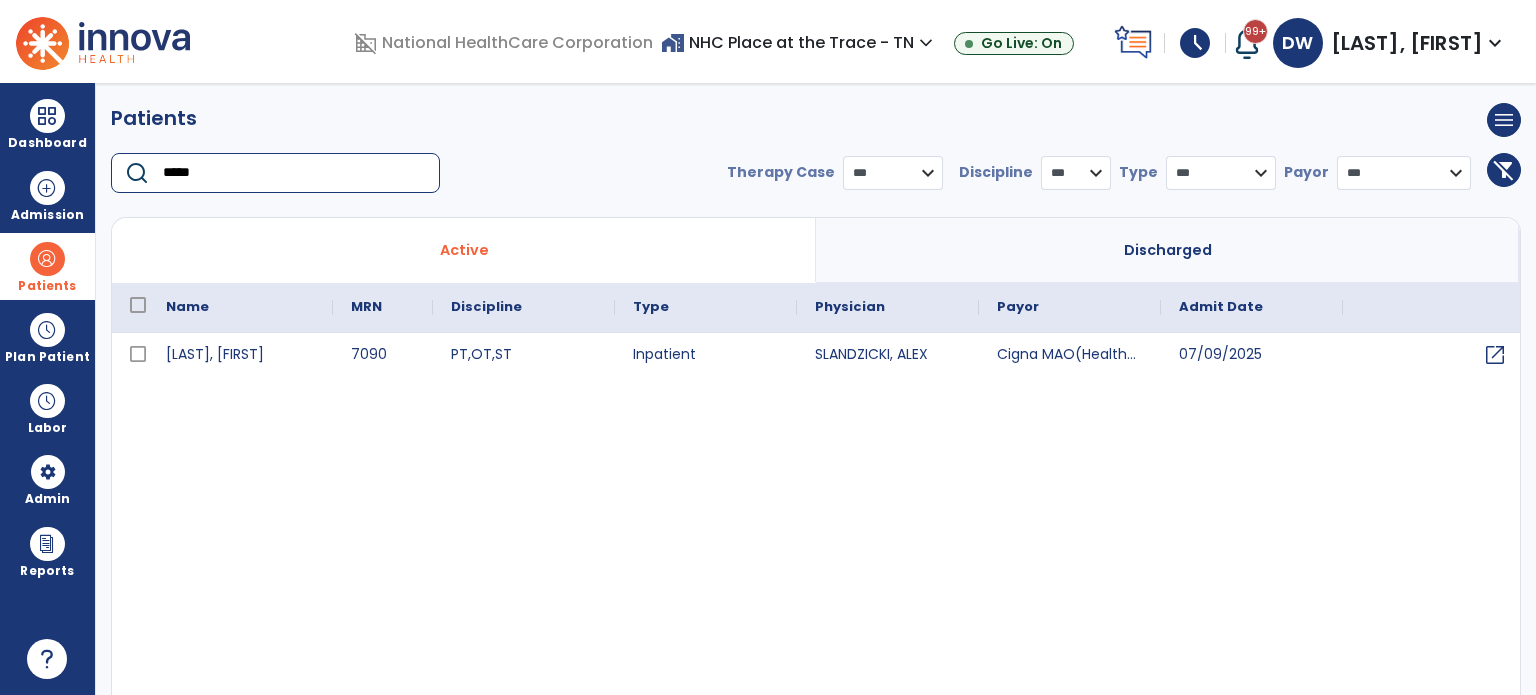 type on "*****" 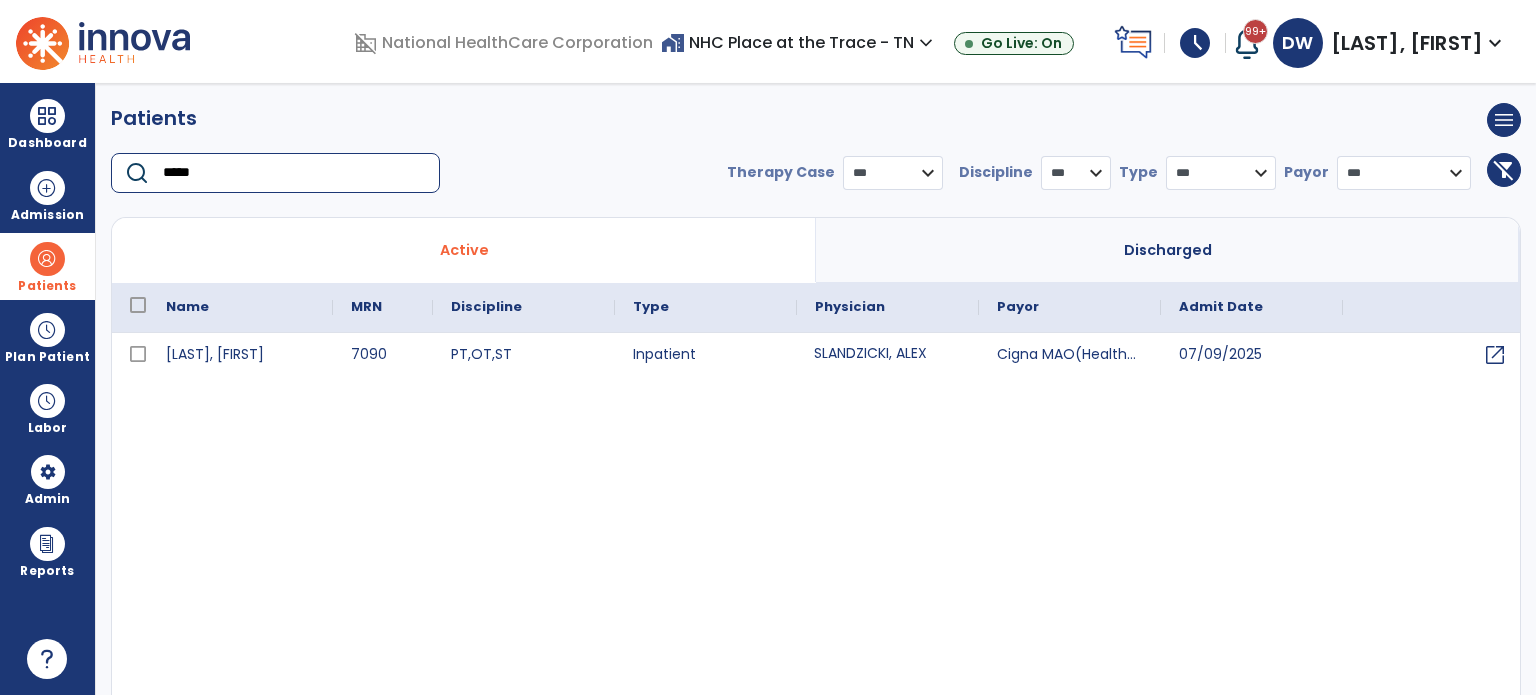 click on "SLANDZICKI, ALEX" at bounding box center (888, 355) 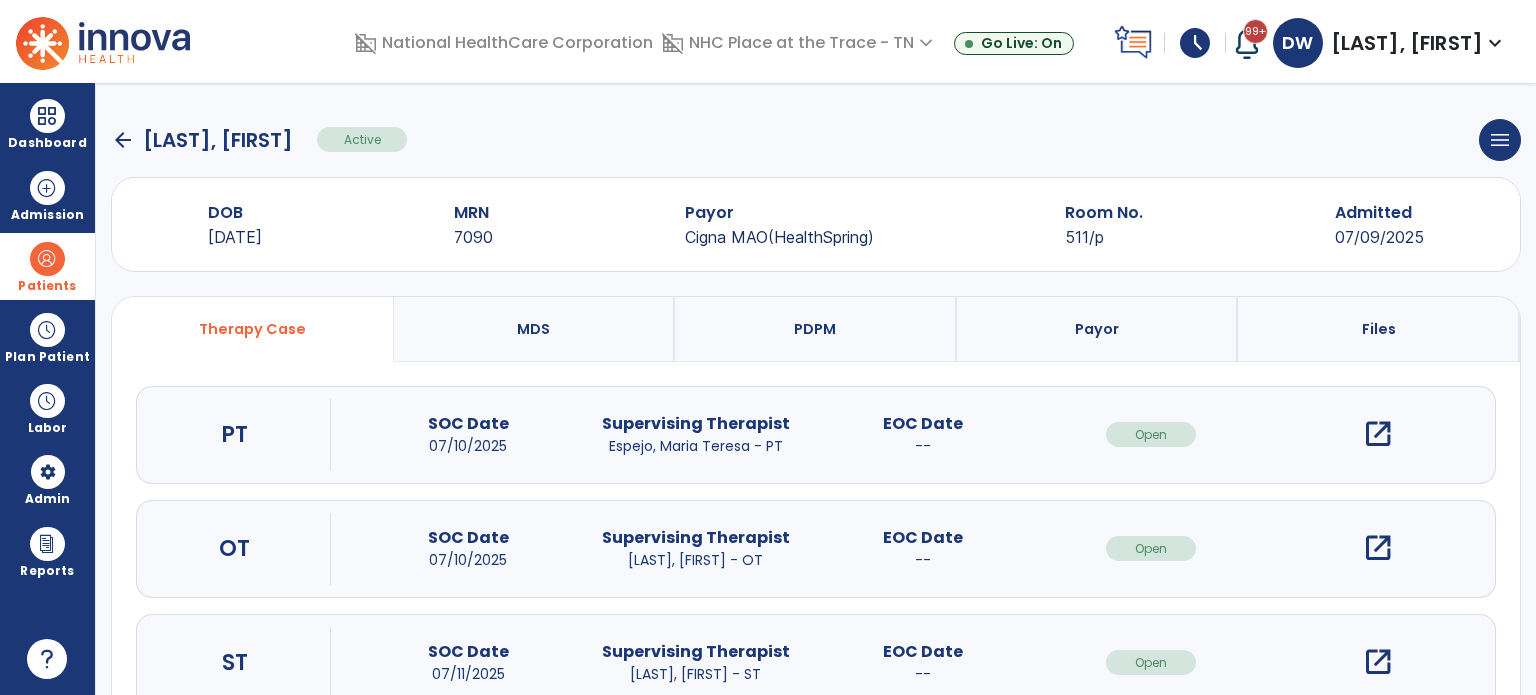 click on "open_in_new" at bounding box center [1378, 662] 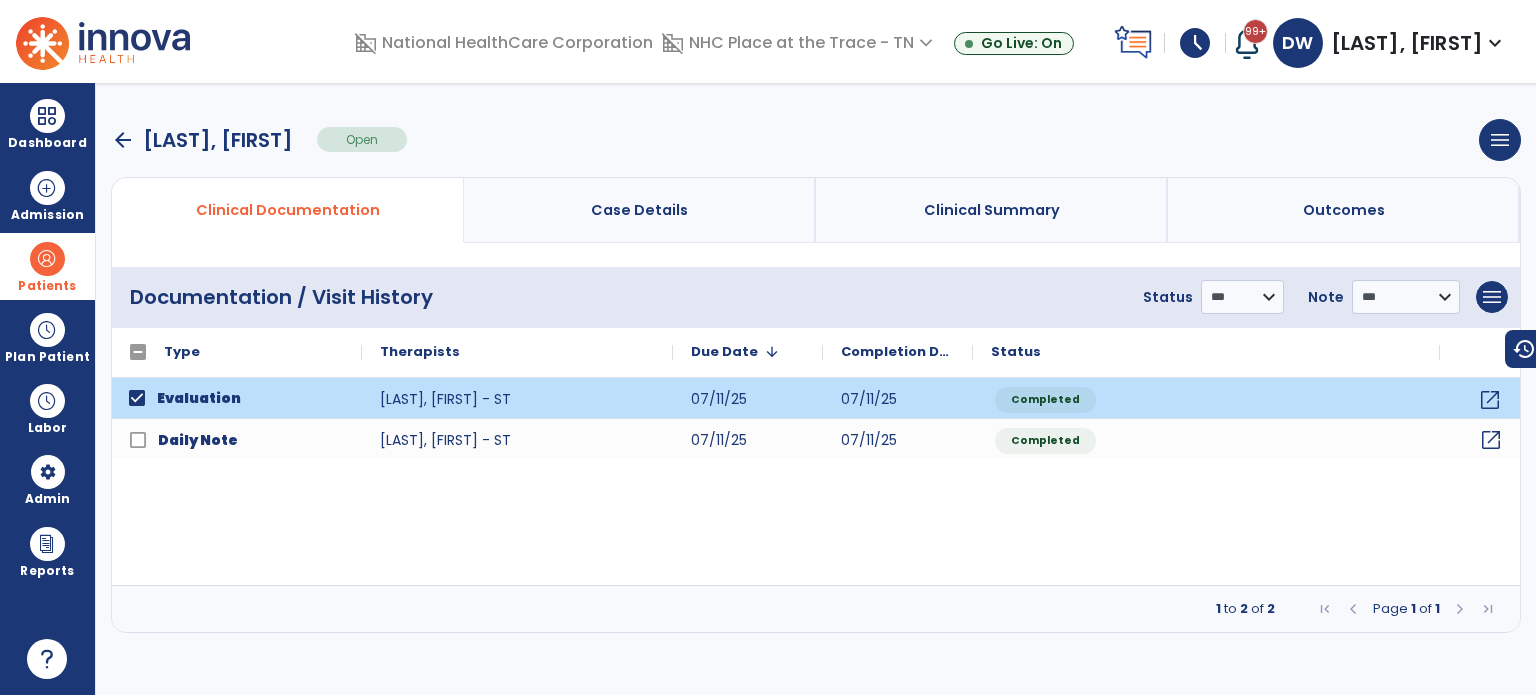 click on "open_in_new" 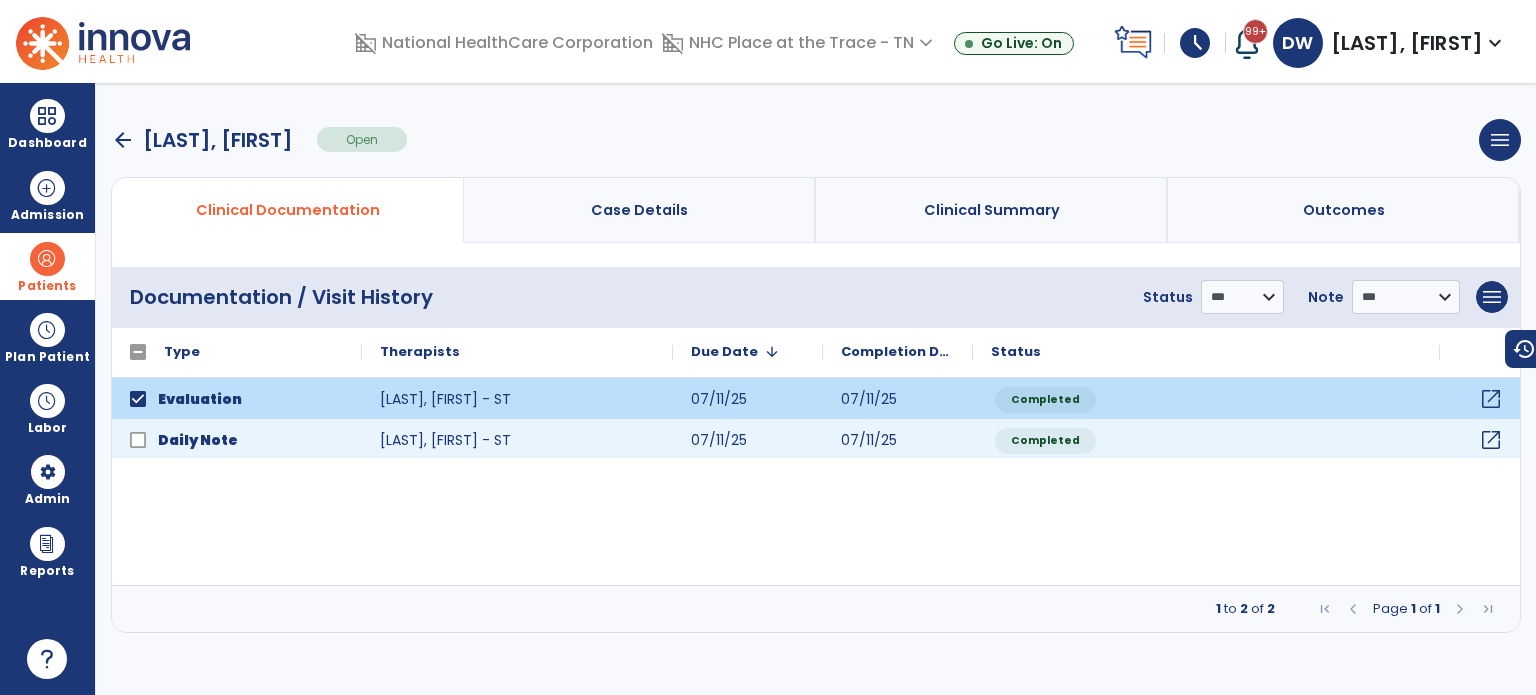 click on "open_in_new" 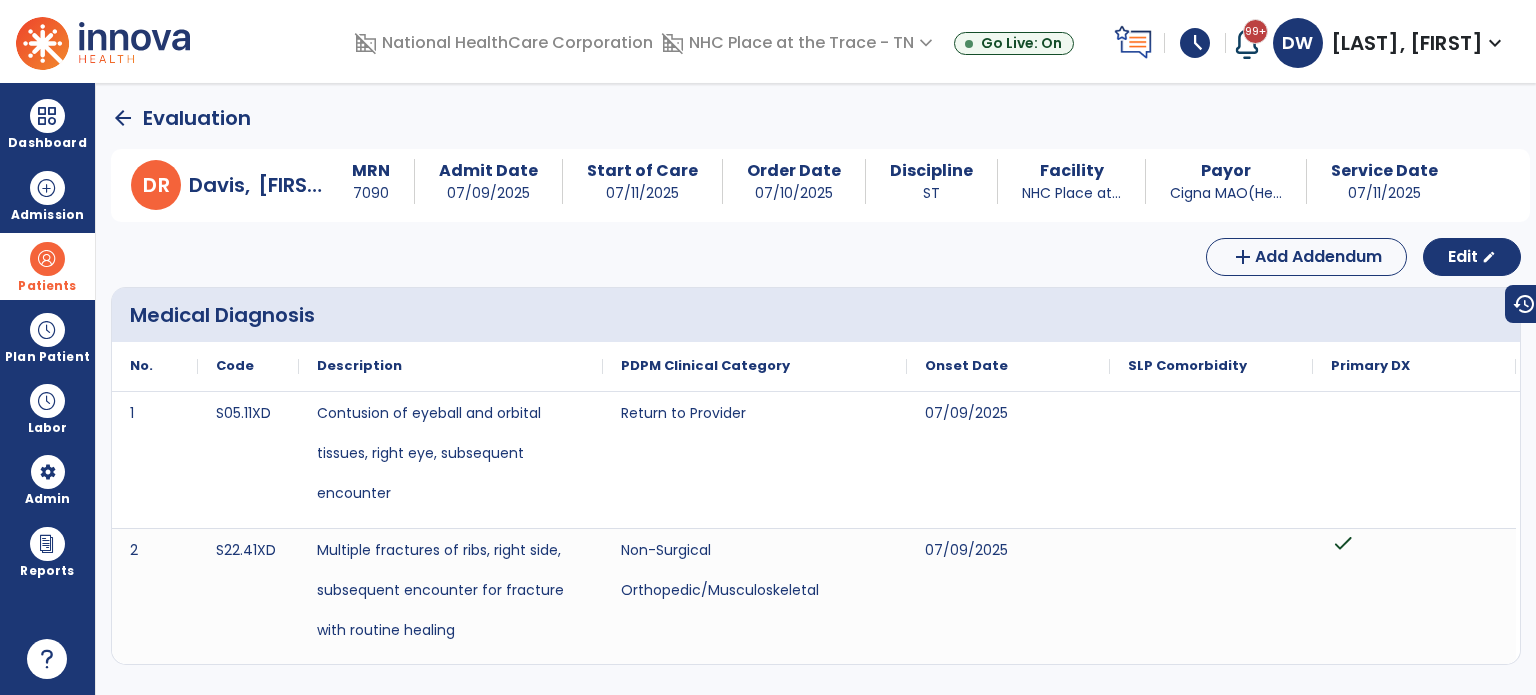 click on "arrow_back" 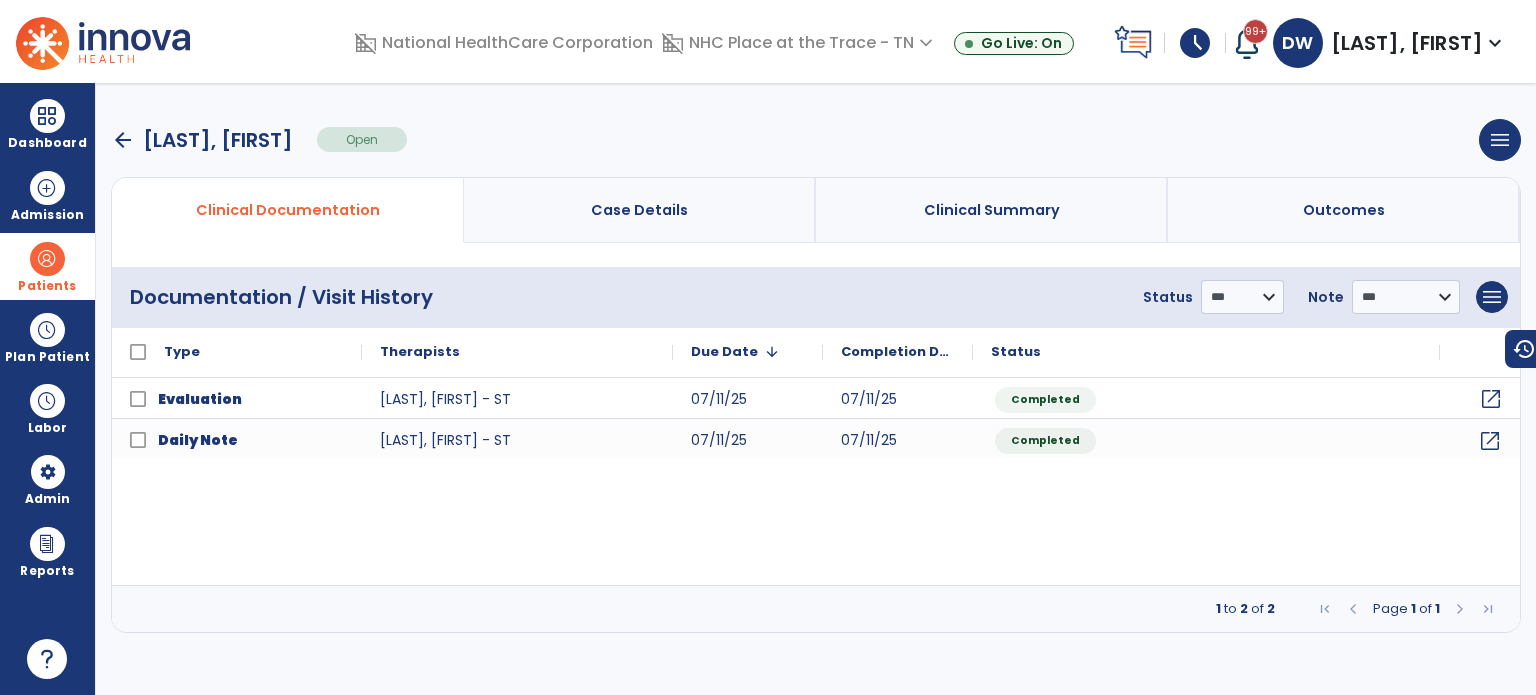 click on "open_in_new" 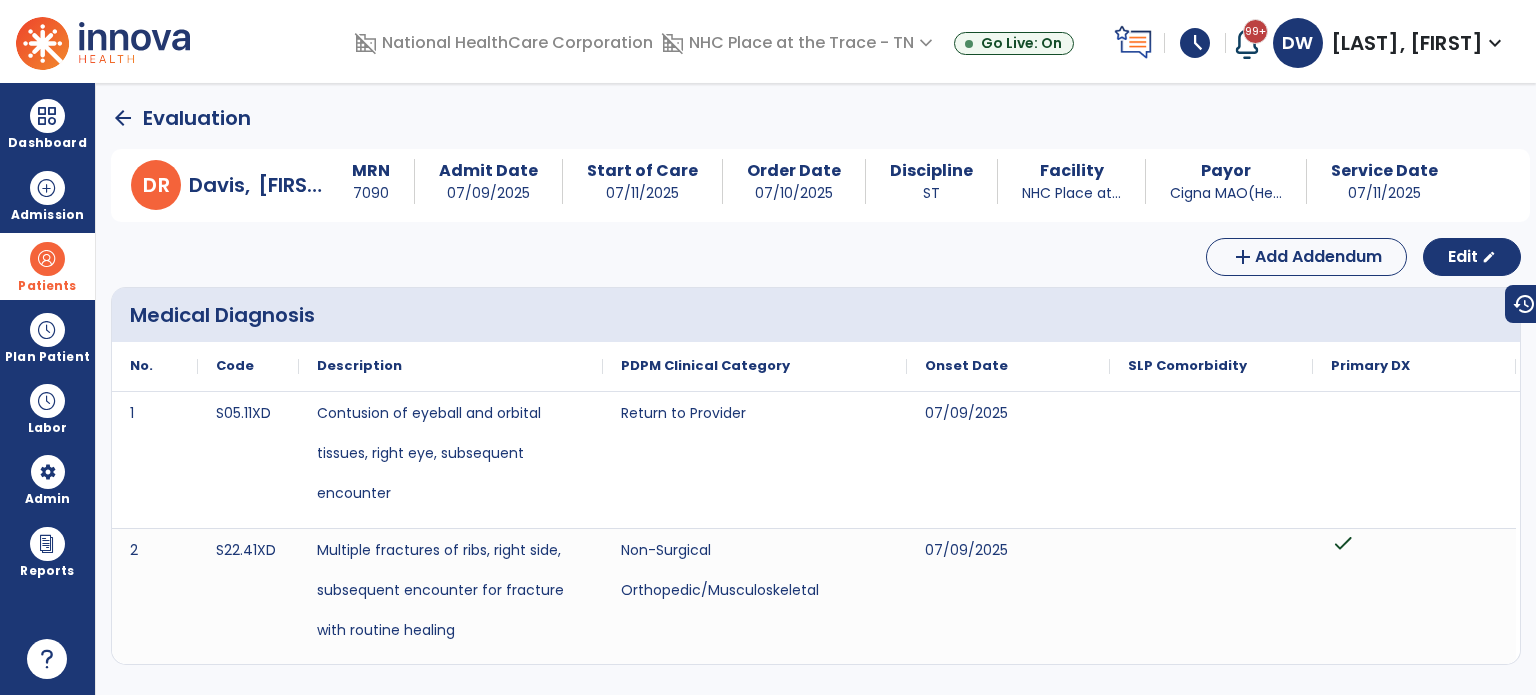 click on "arrow_back" 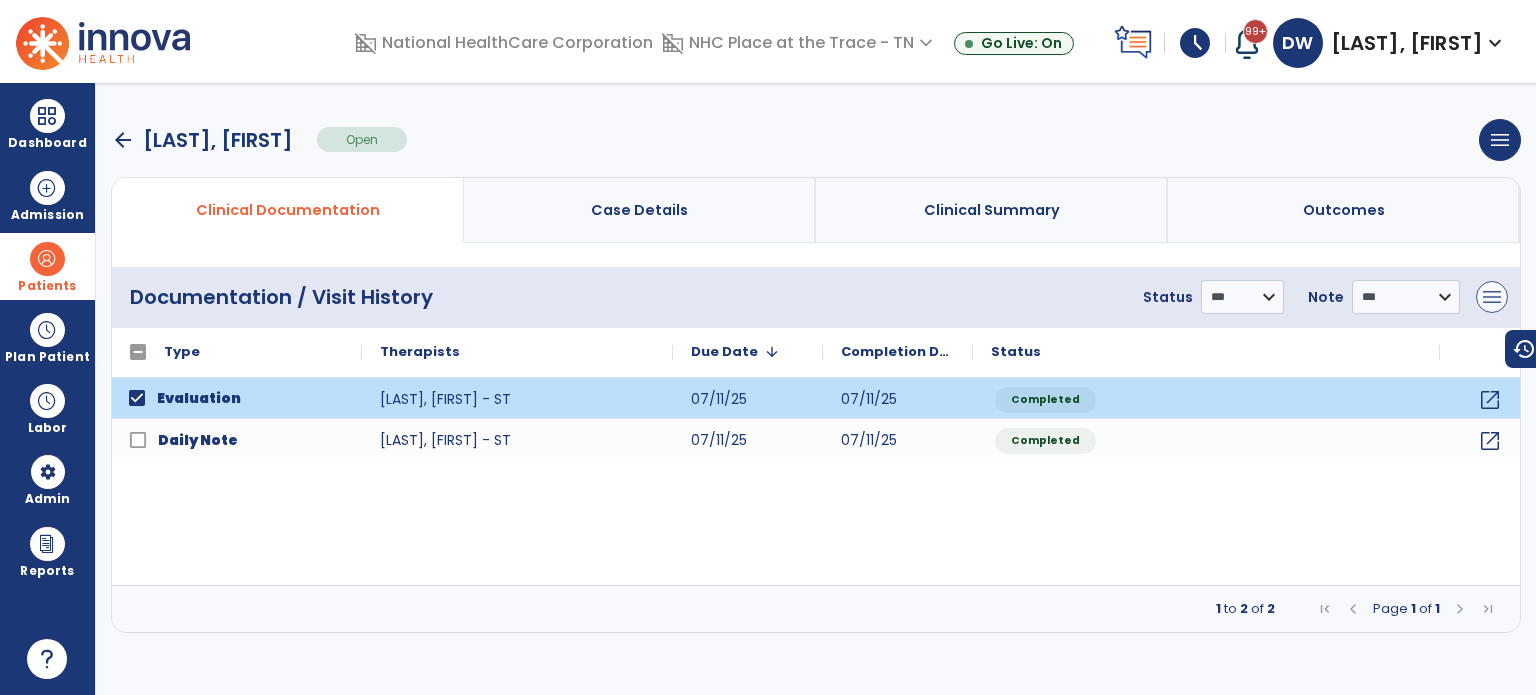 click on "menu" at bounding box center (1492, 297) 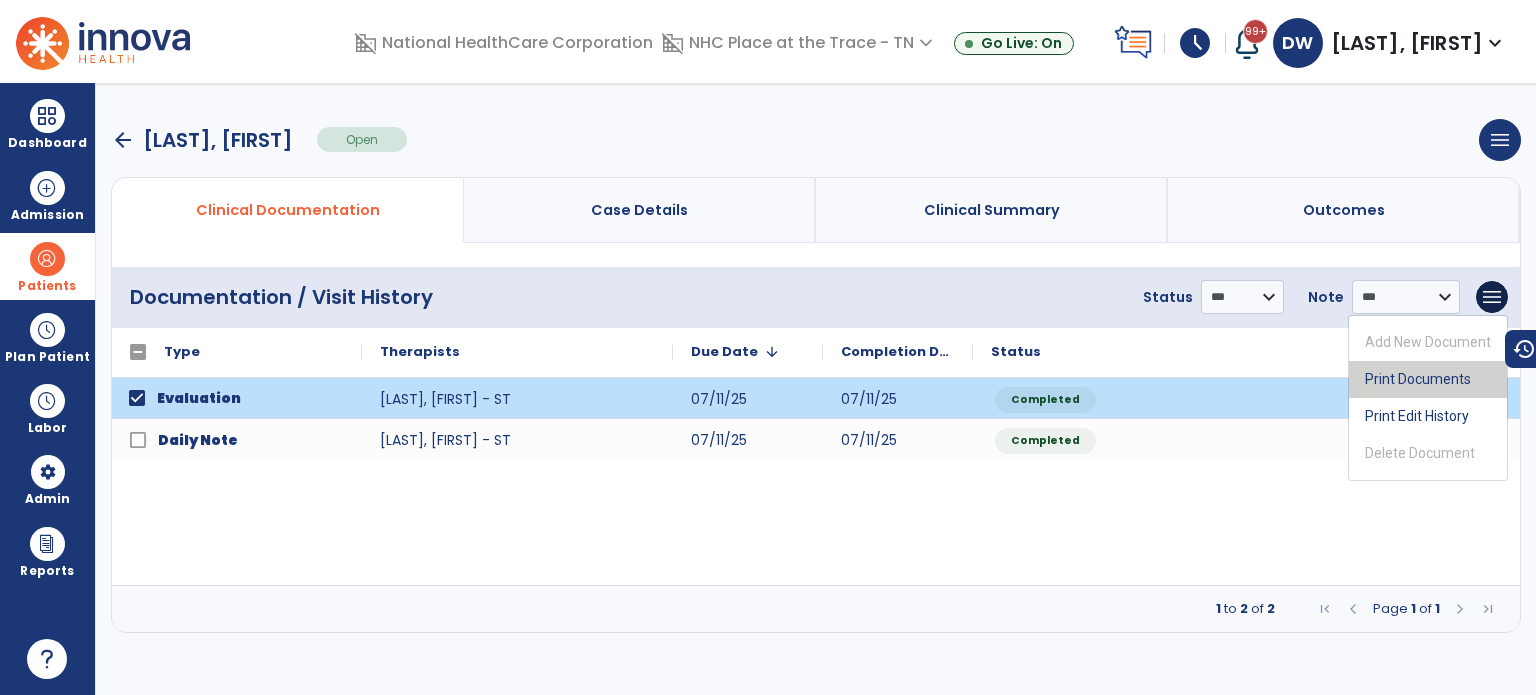 click on "Print Documents" at bounding box center (1428, 379) 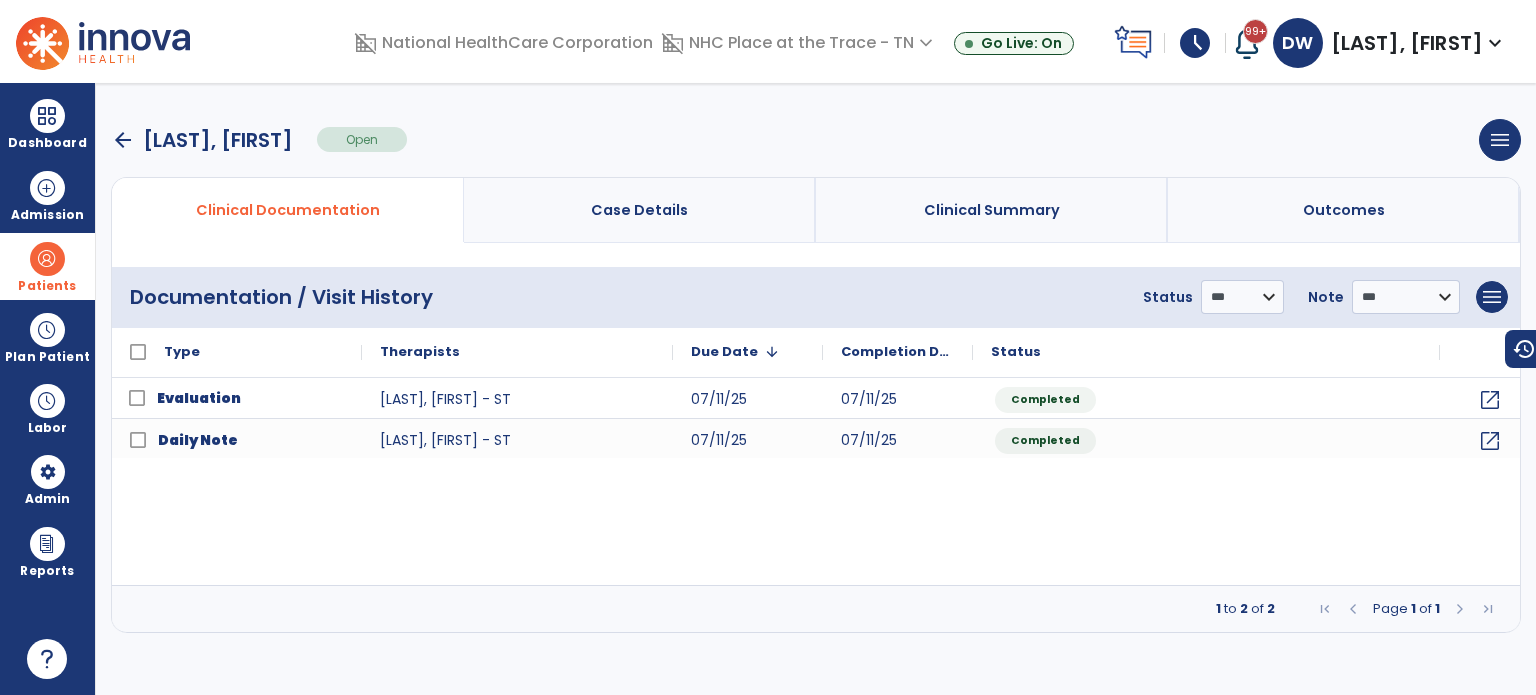 click on "arrow_back" at bounding box center (123, 140) 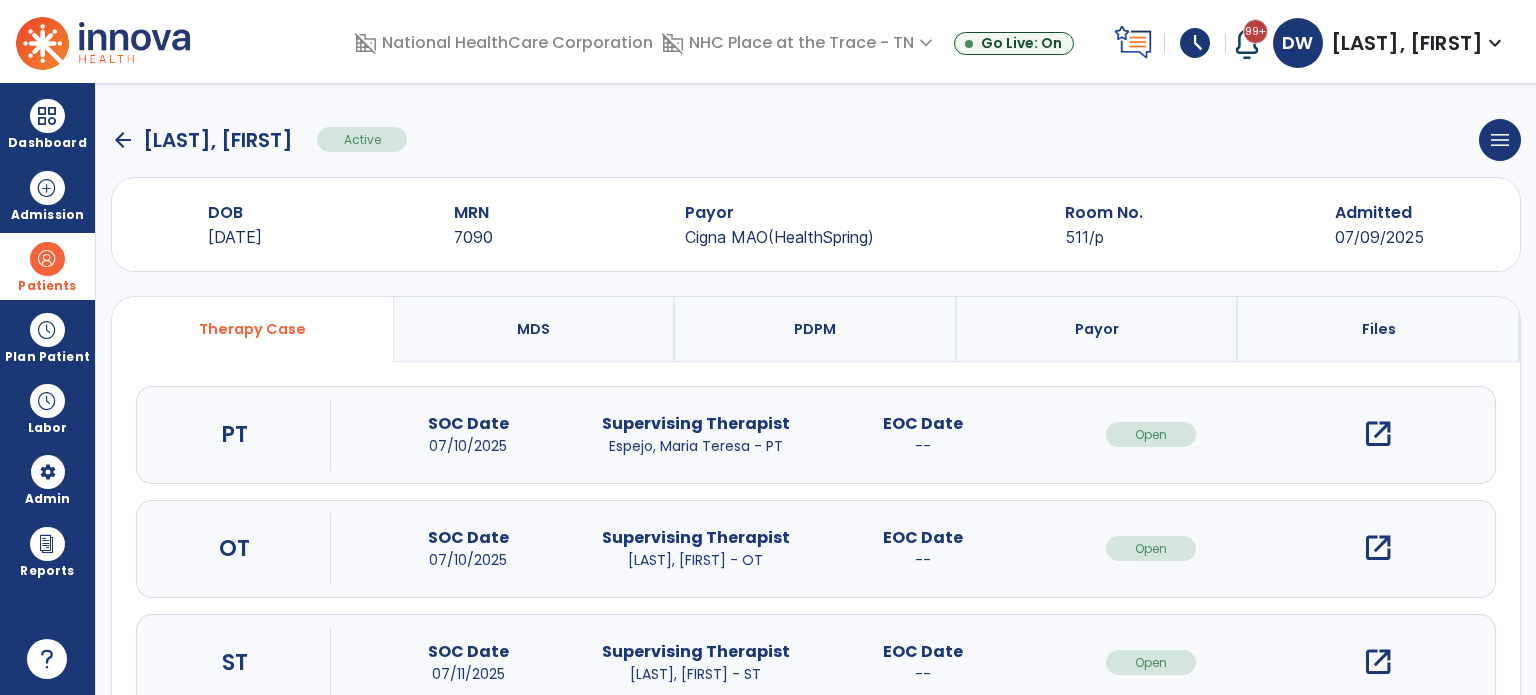 click on "arrow_back" 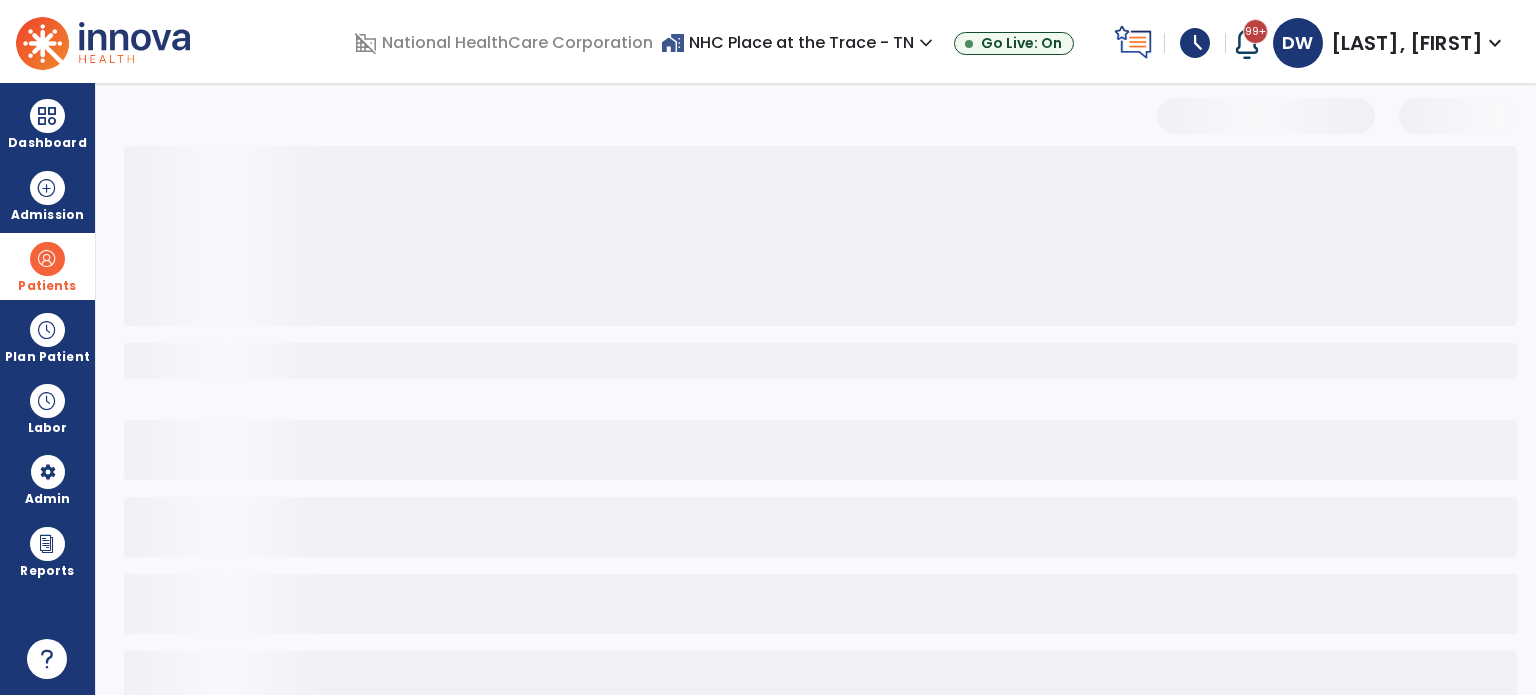 select on "***" 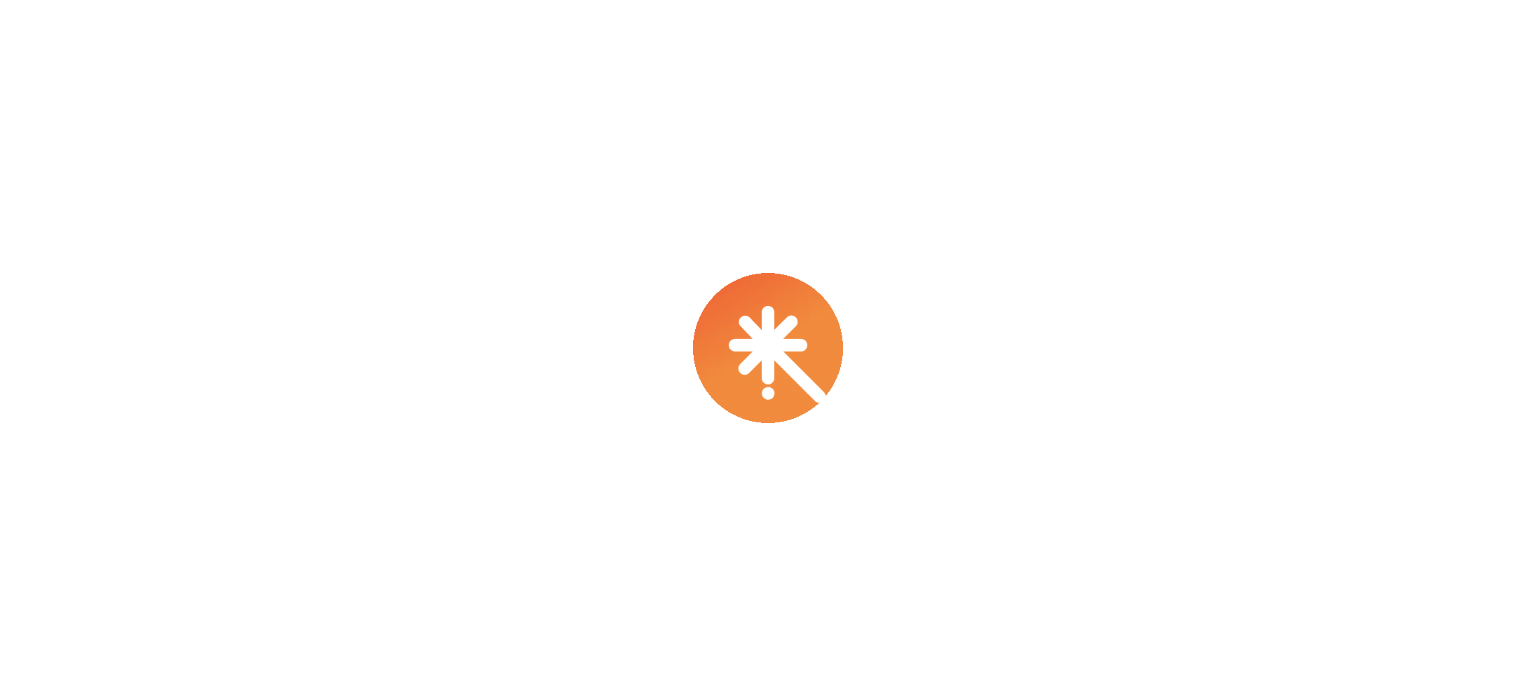 scroll, scrollTop: 0, scrollLeft: 0, axis: both 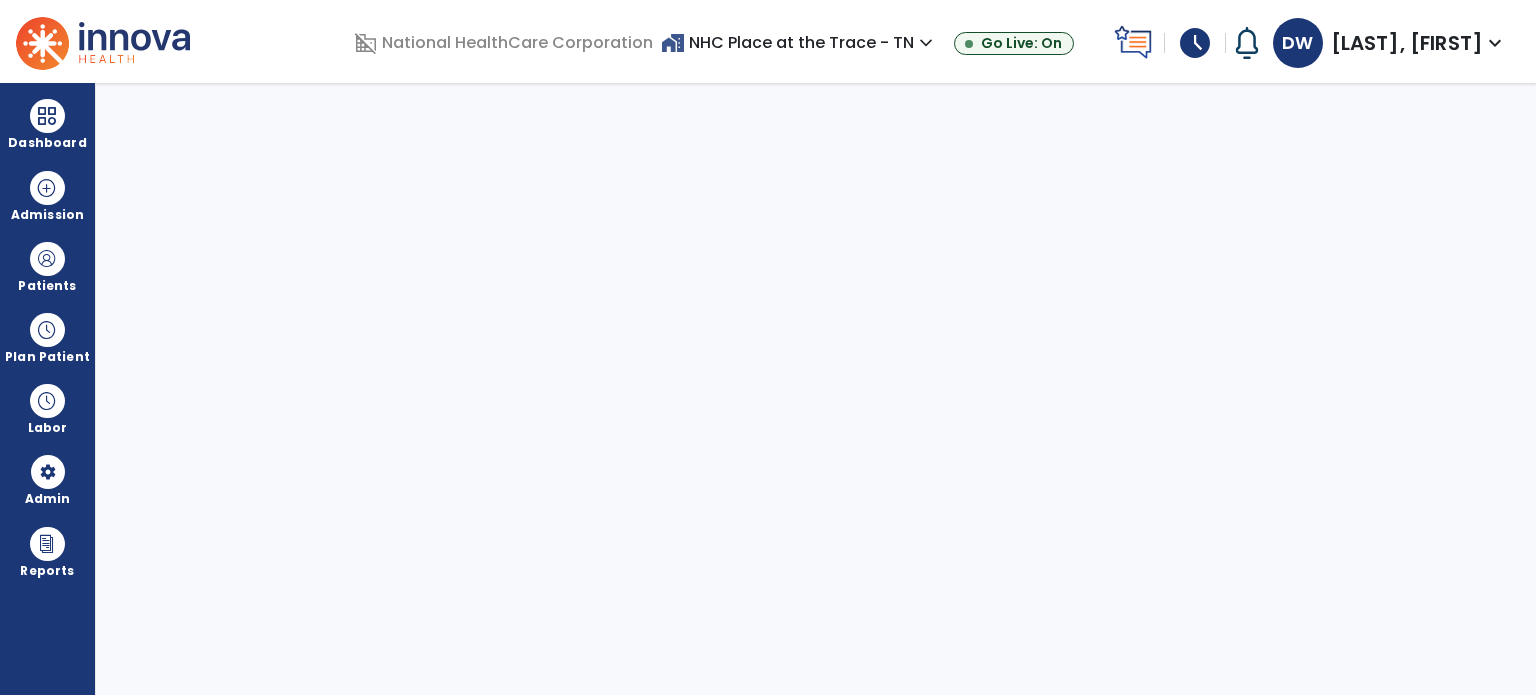select on "***" 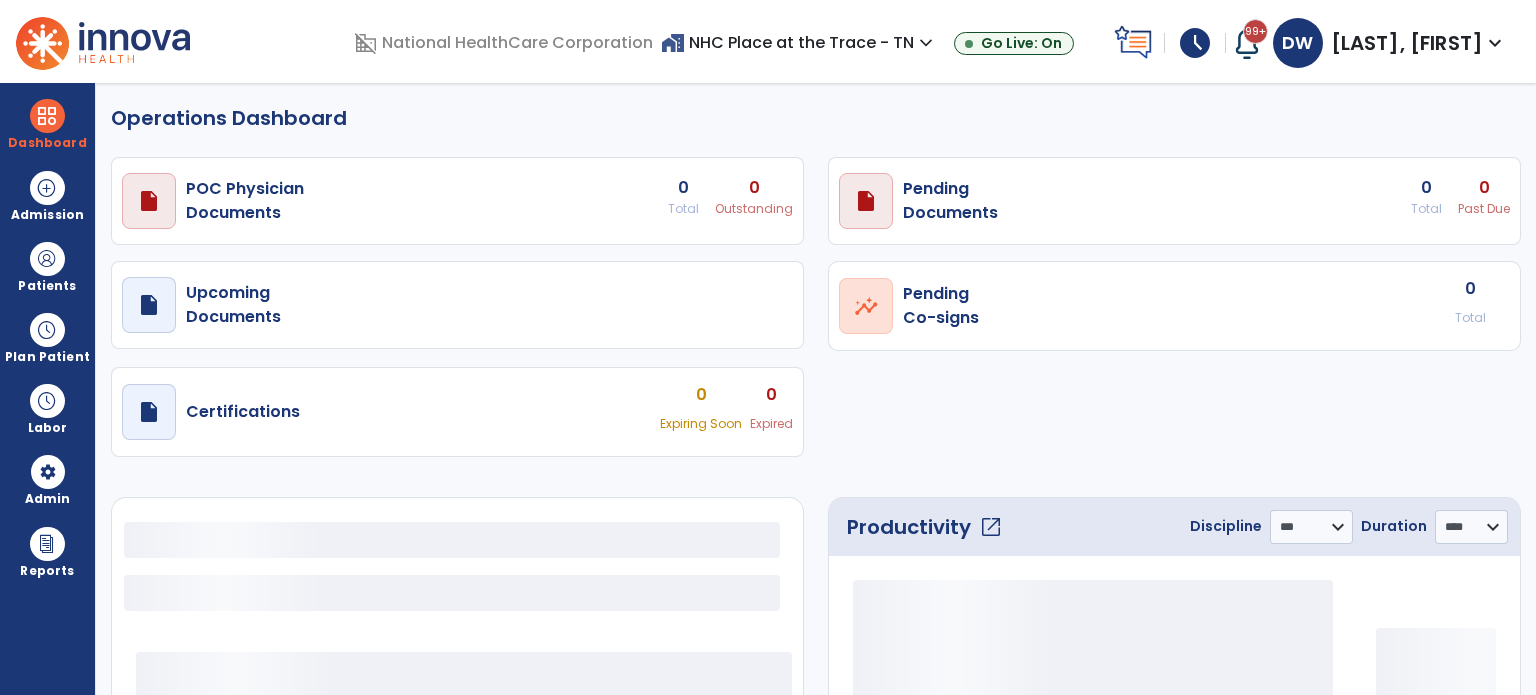 select on "***" 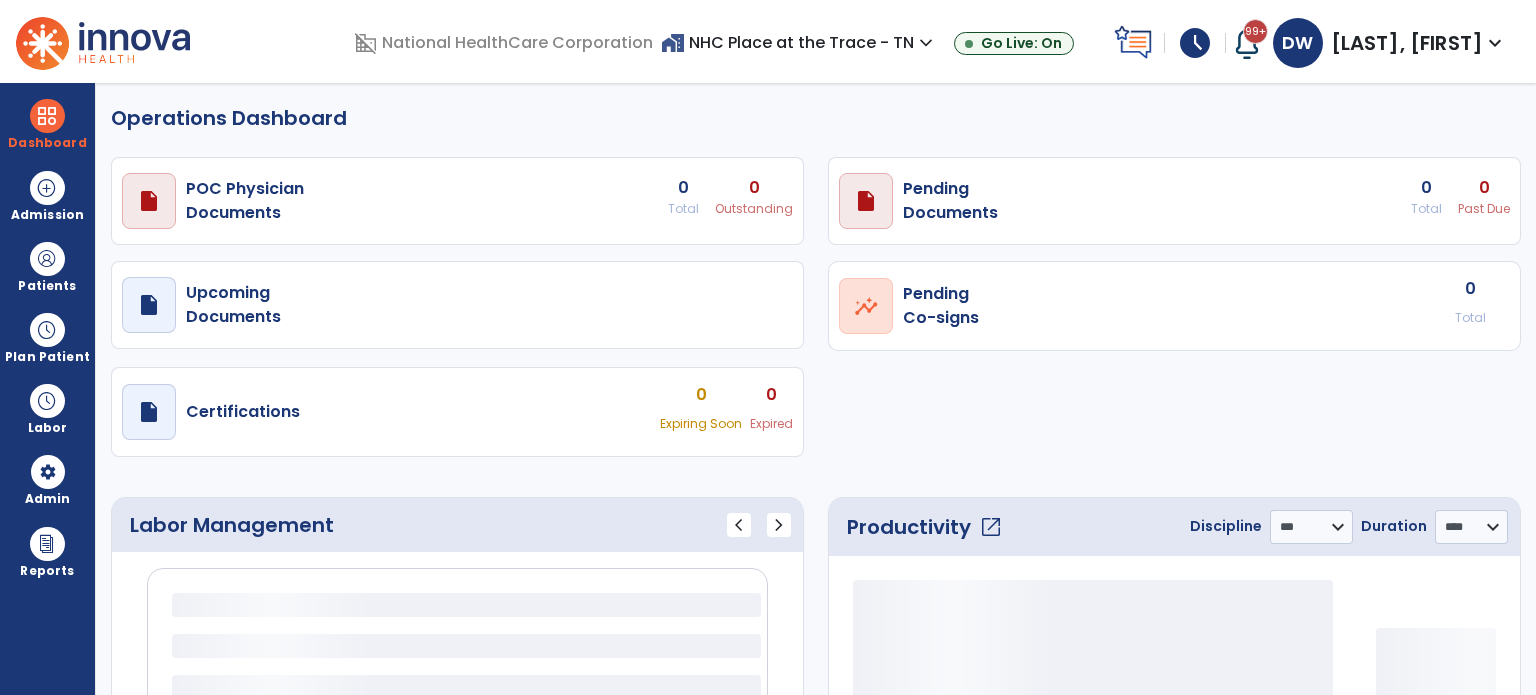 type on "*****" 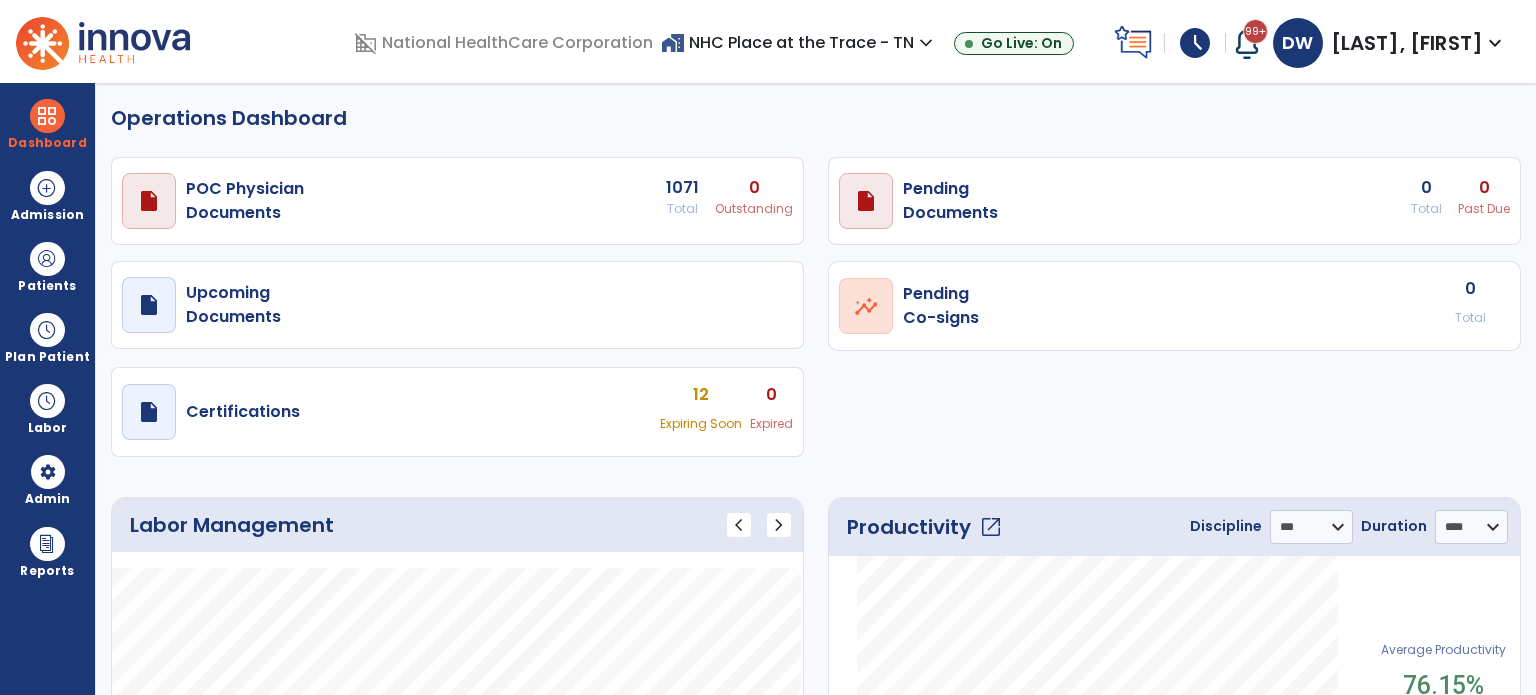 click on "schedule" at bounding box center [1195, 43] 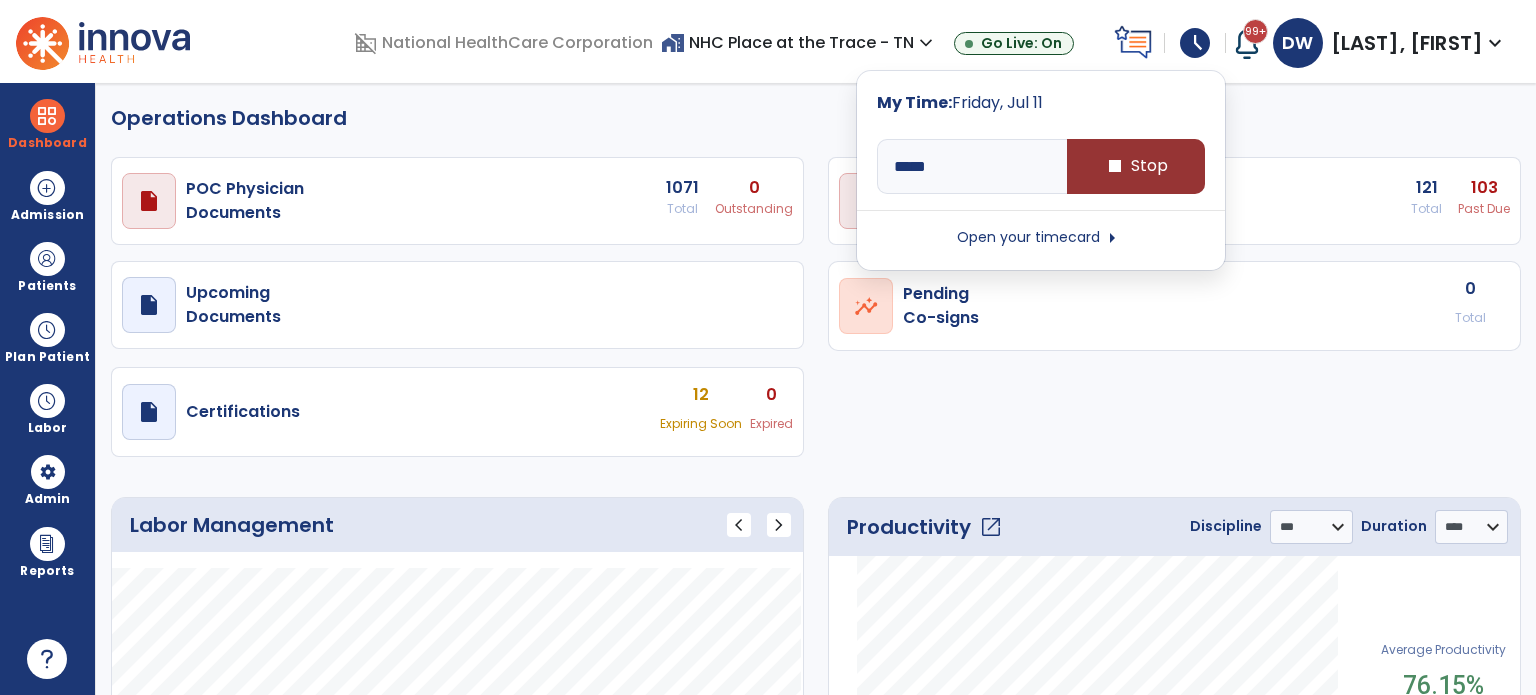 click on "stop  Stop" at bounding box center (1136, 166) 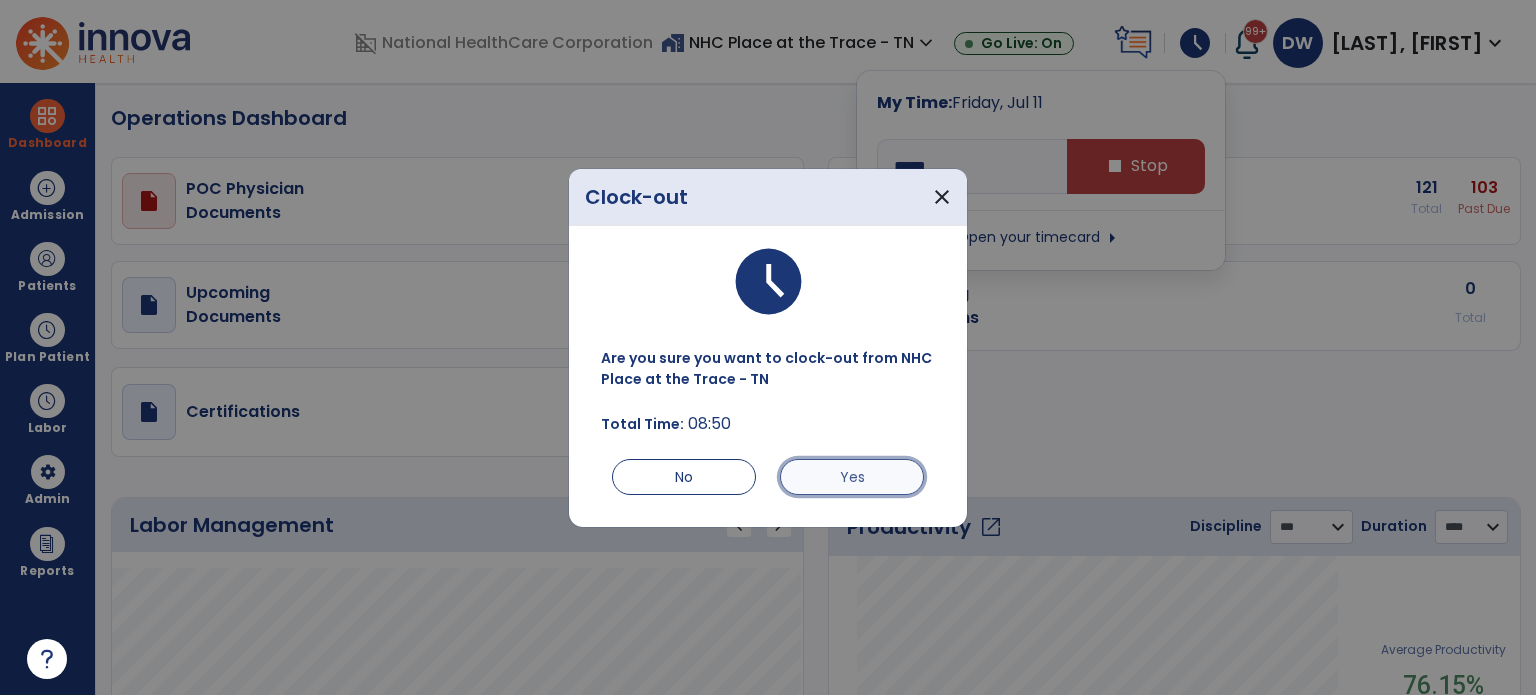 click on "Yes" at bounding box center (852, 477) 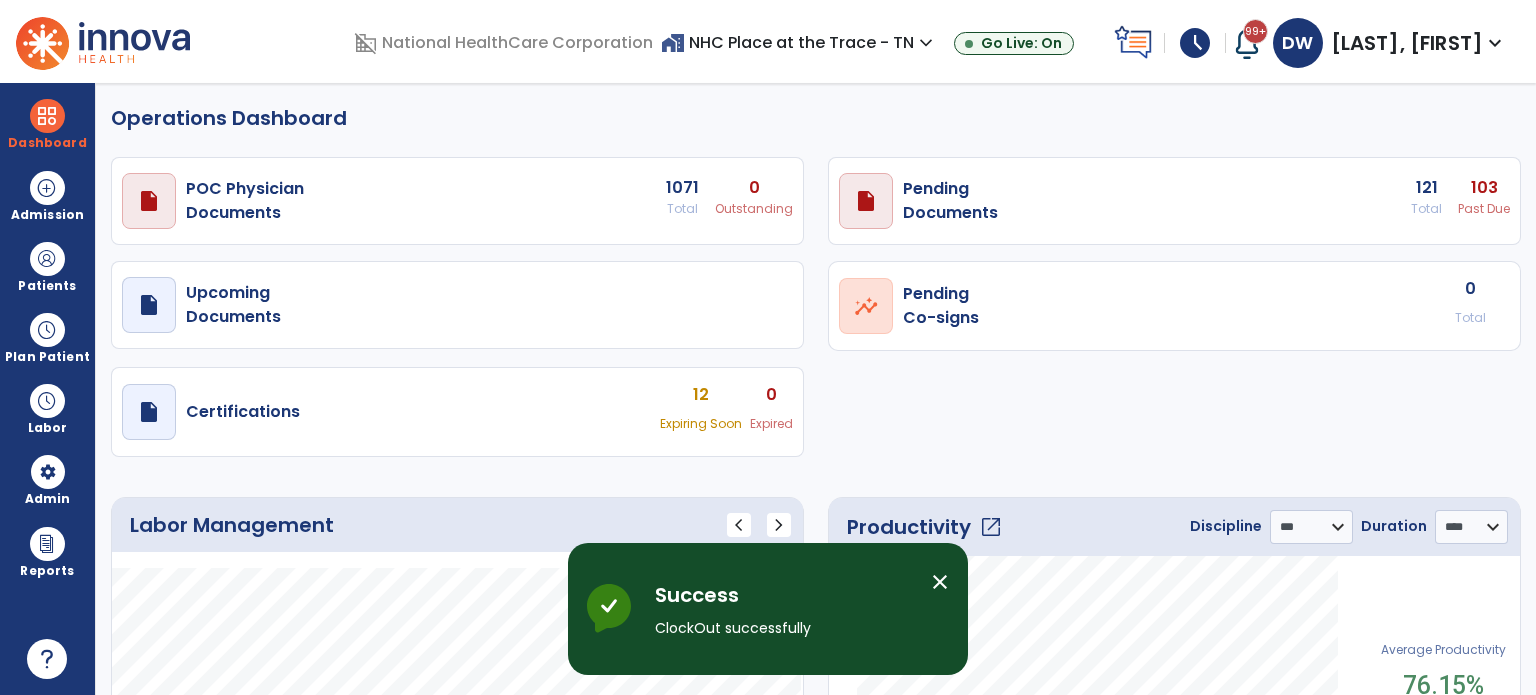 type on "****" 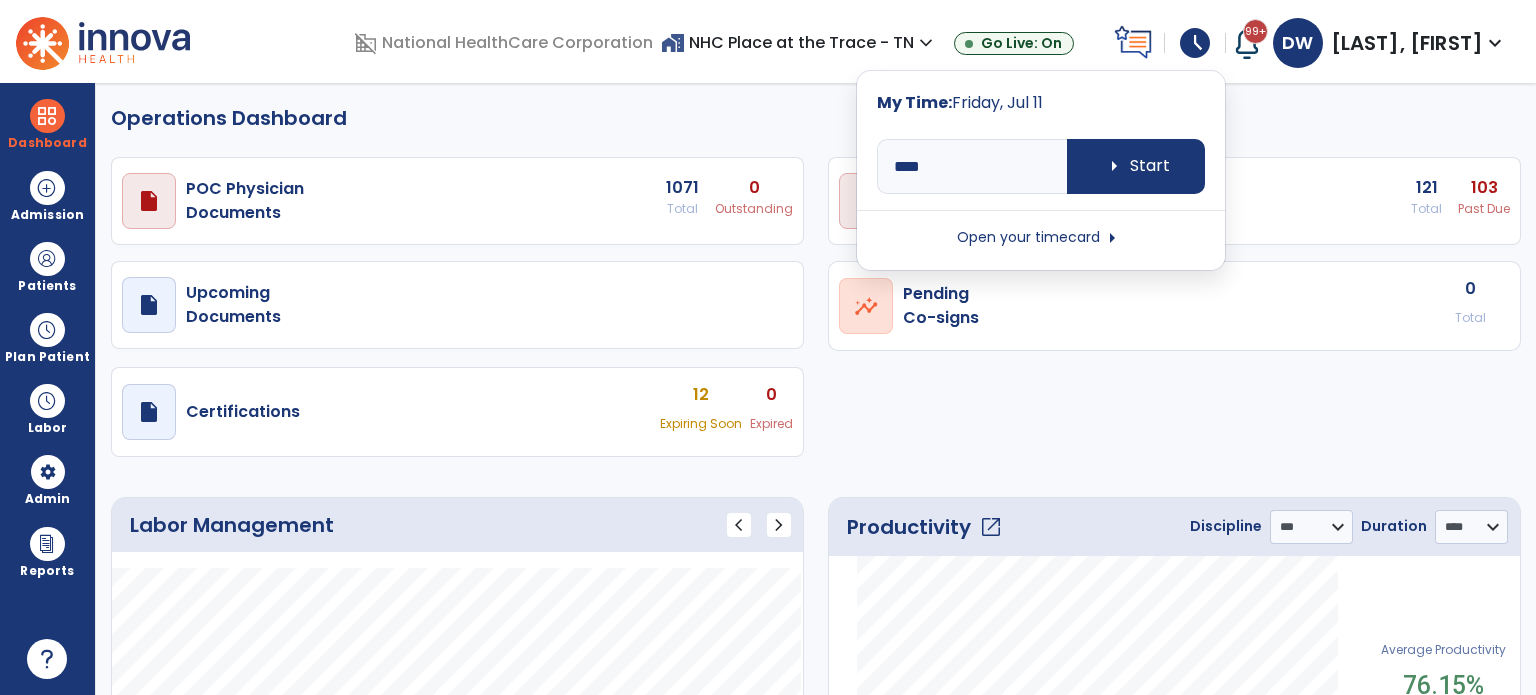 click on "Open your timecard  arrow_right" at bounding box center [1041, 238] 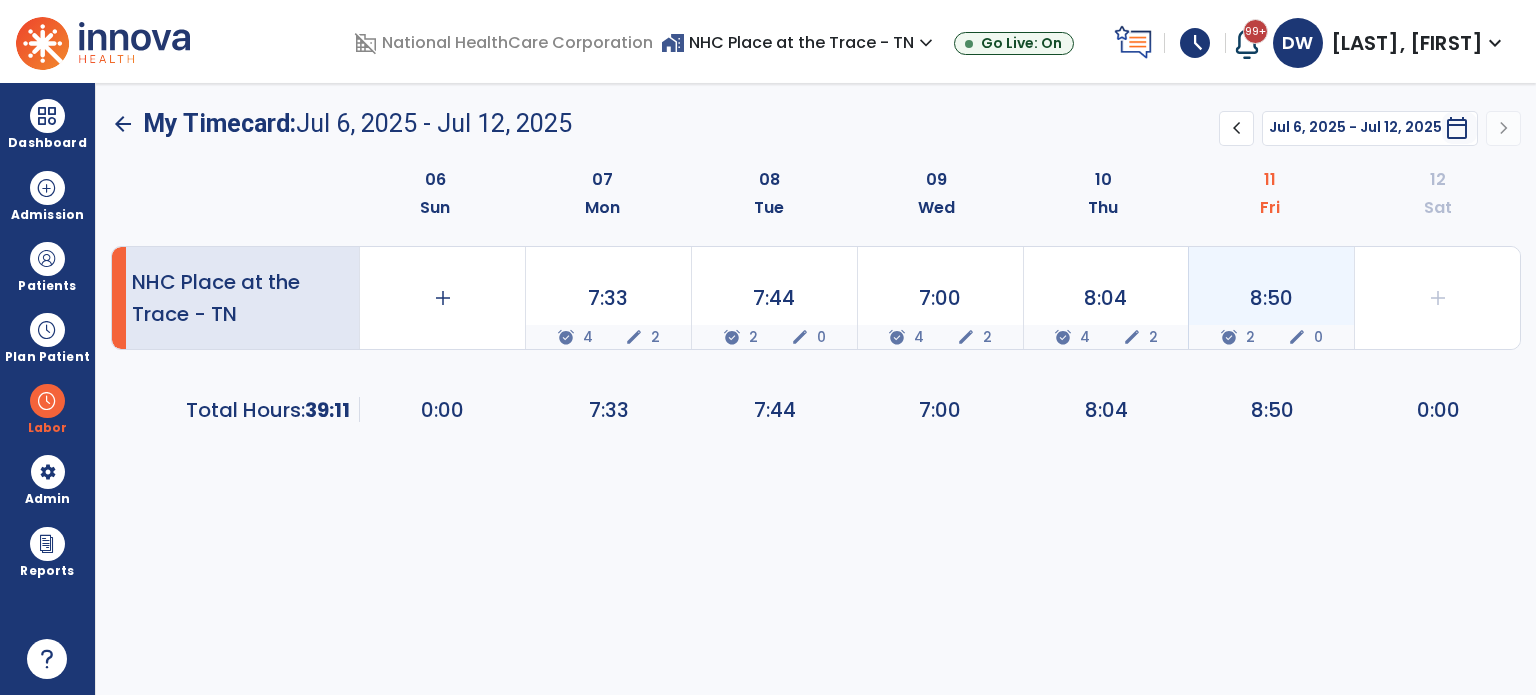 click on "8:50" 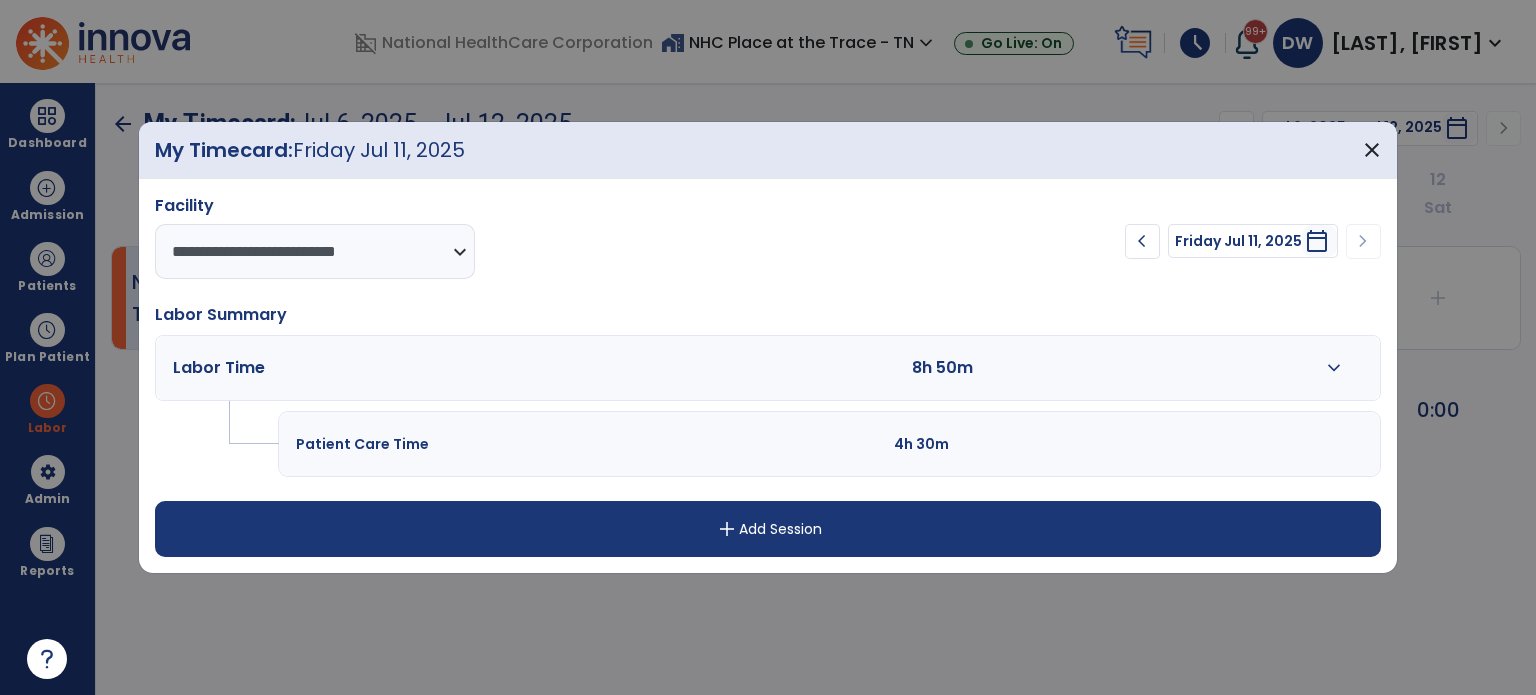click on "expand_more" at bounding box center [1334, 368] 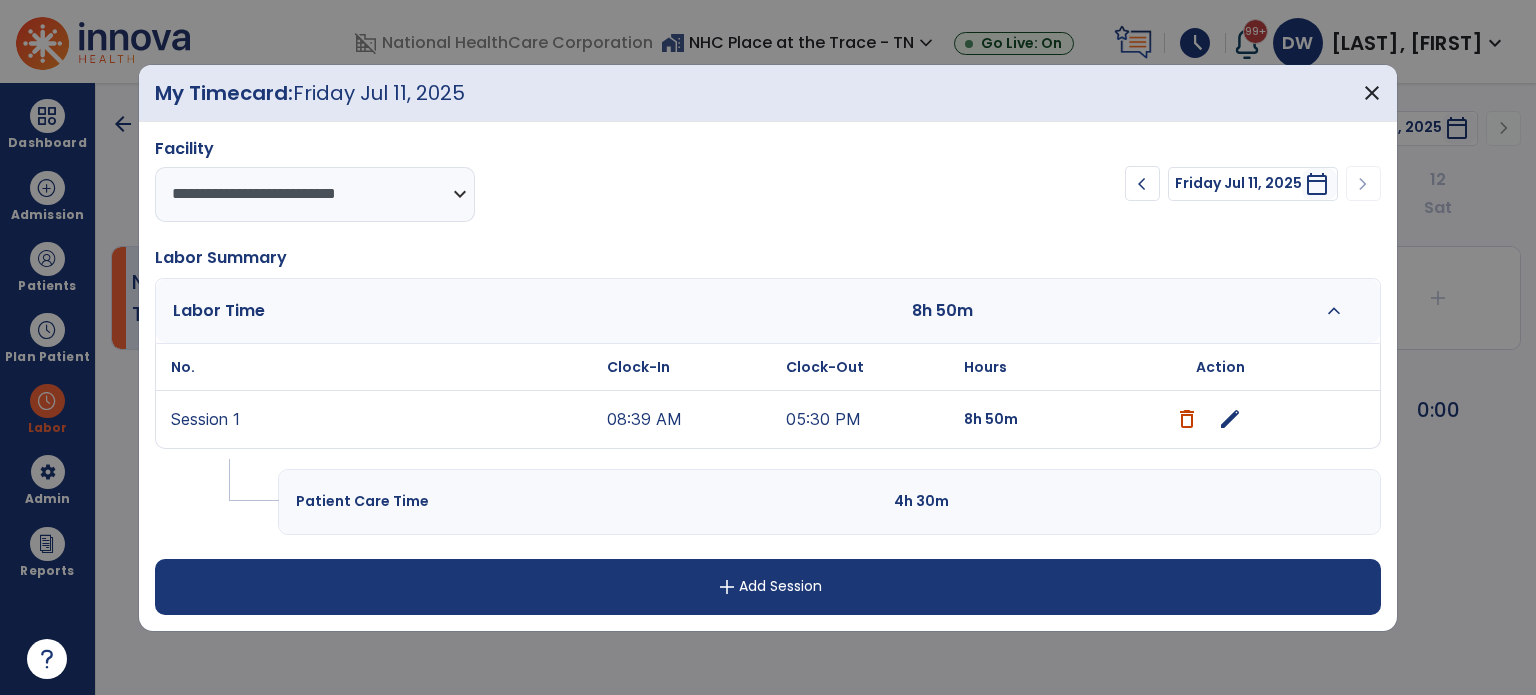 click on "08:39 AM" at bounding box center (691, 419) 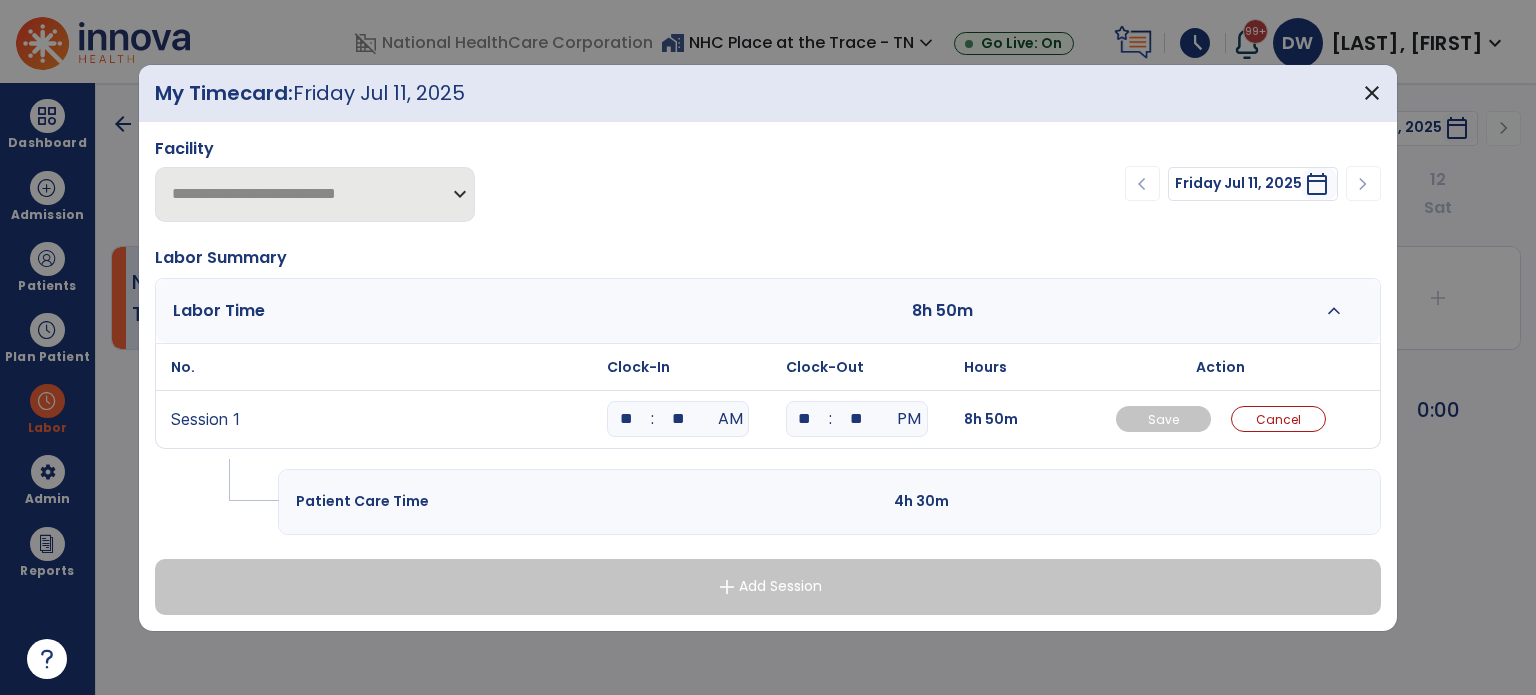 click on "**" at bounding box center (678, 419) 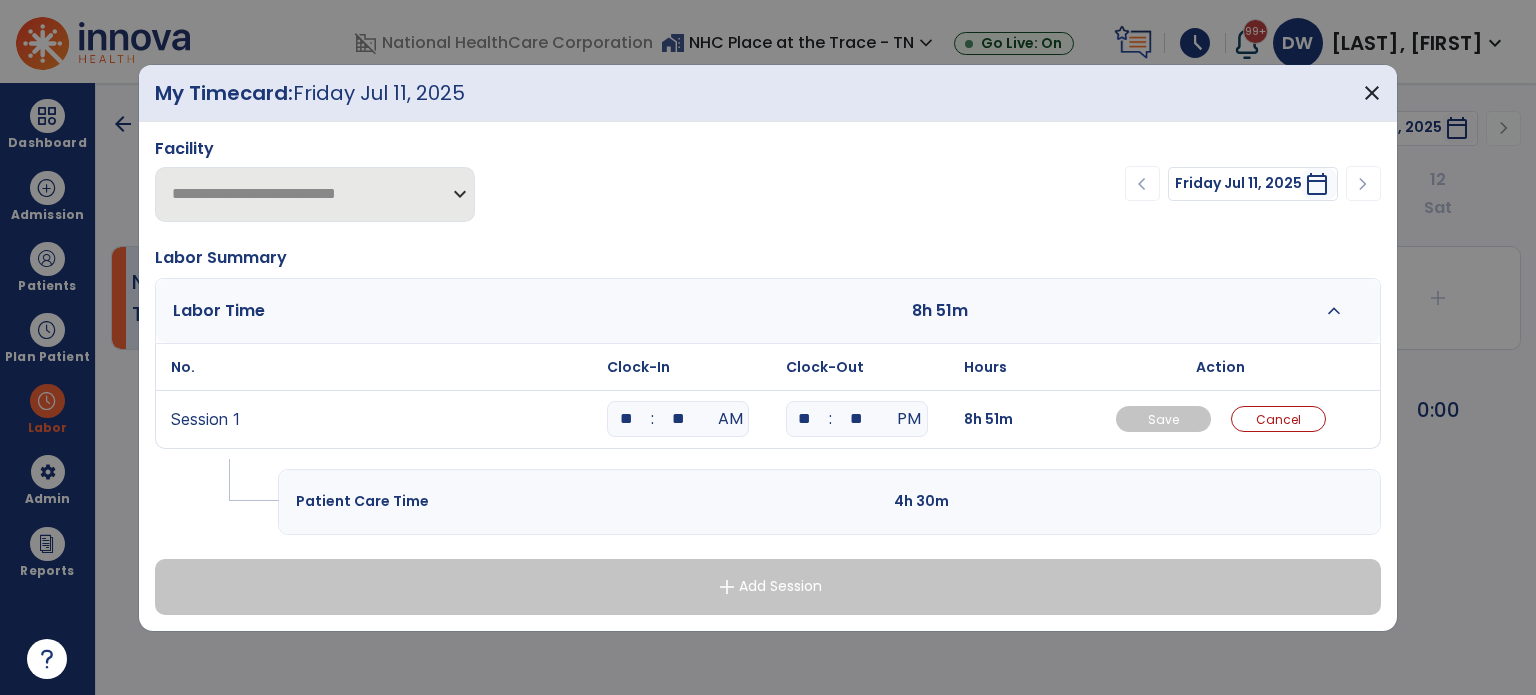 type on "*" 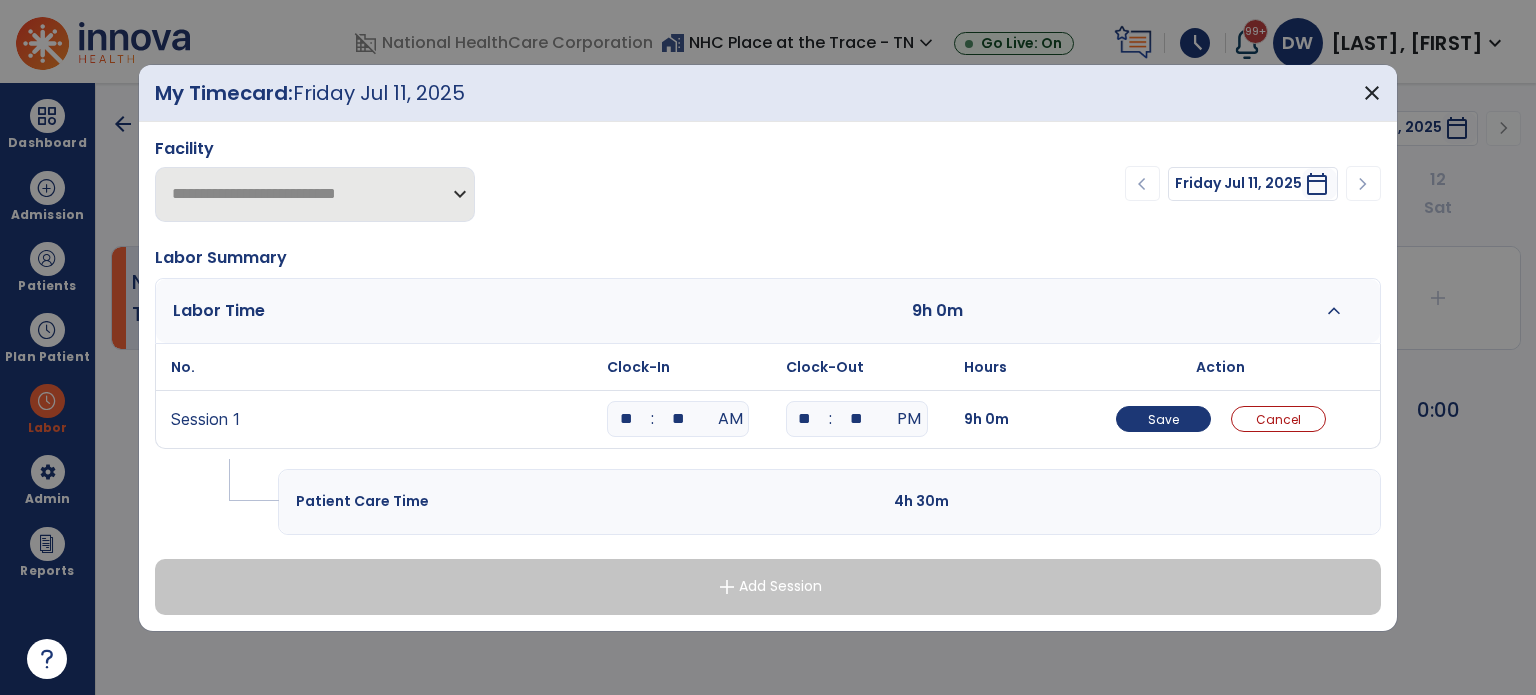type on "*" 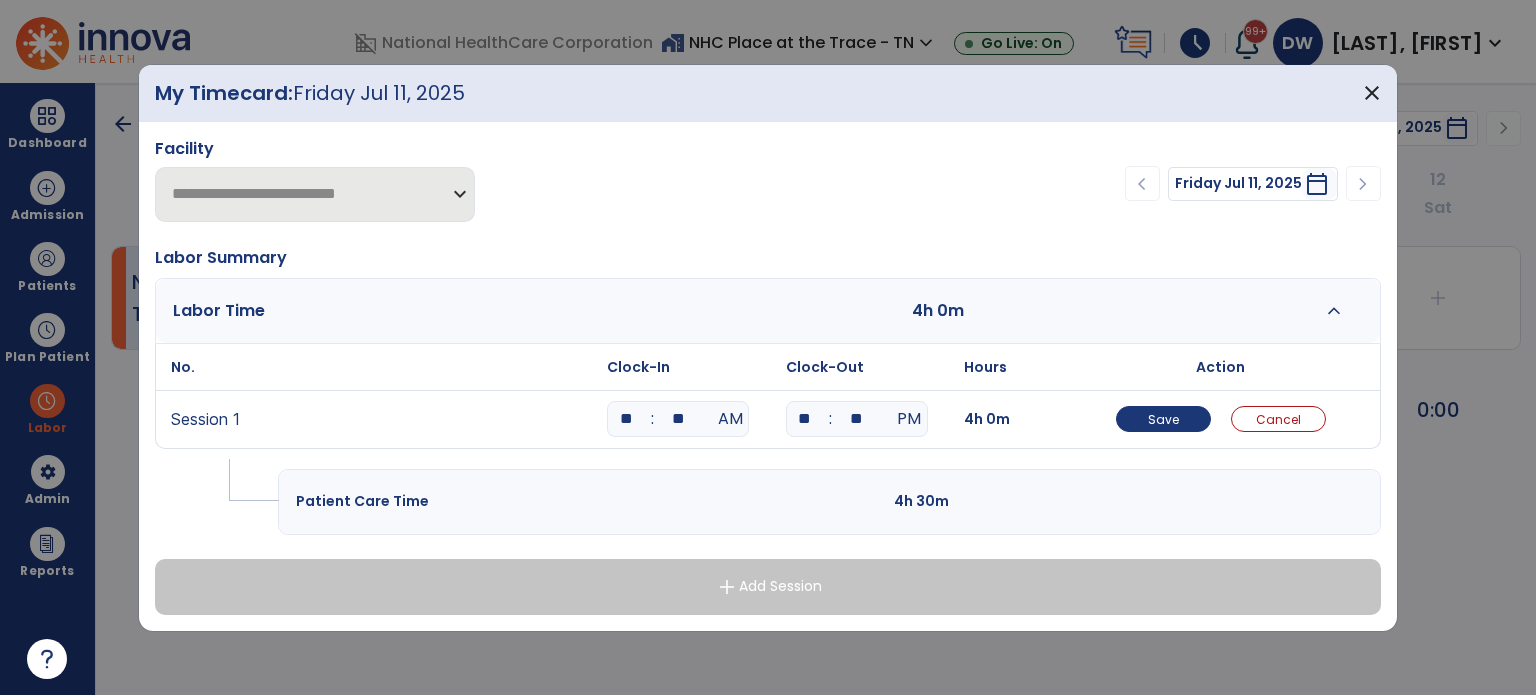 type on "*" 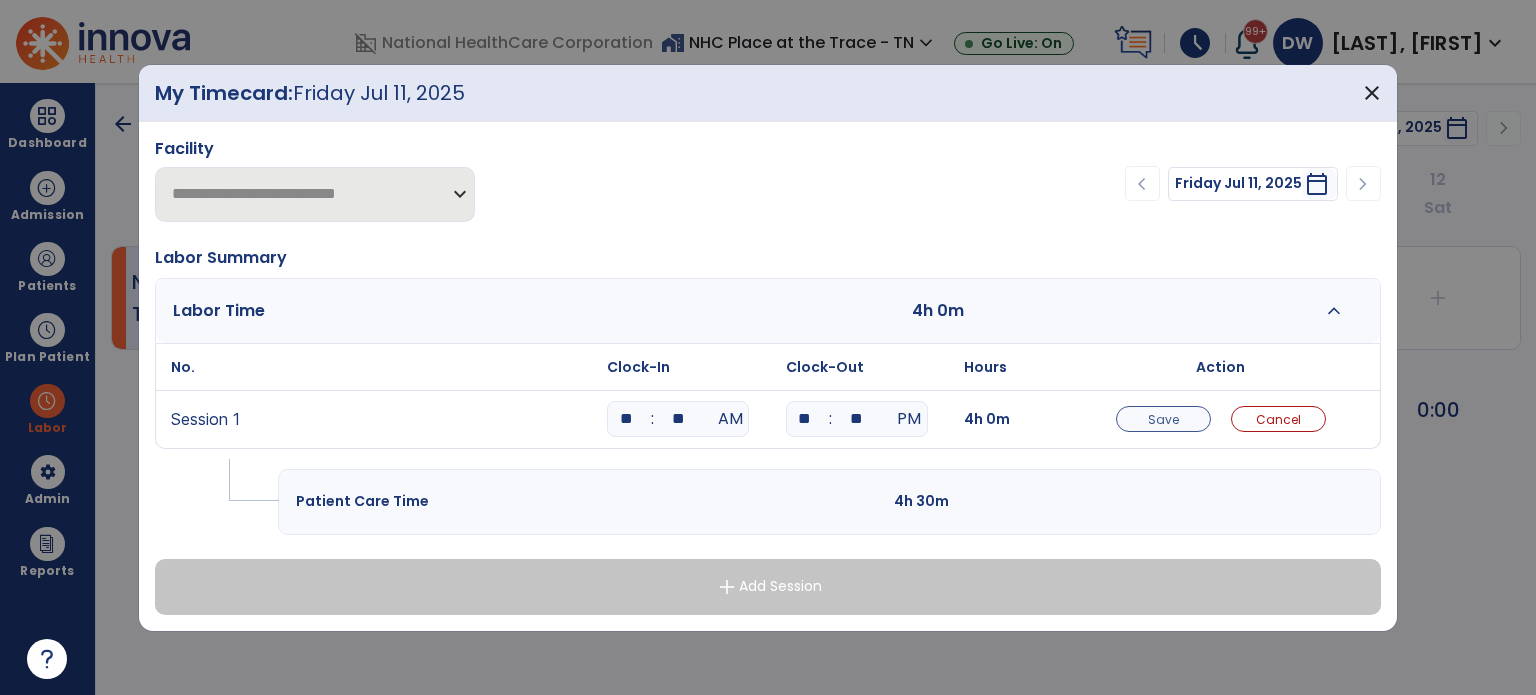 type on "**" 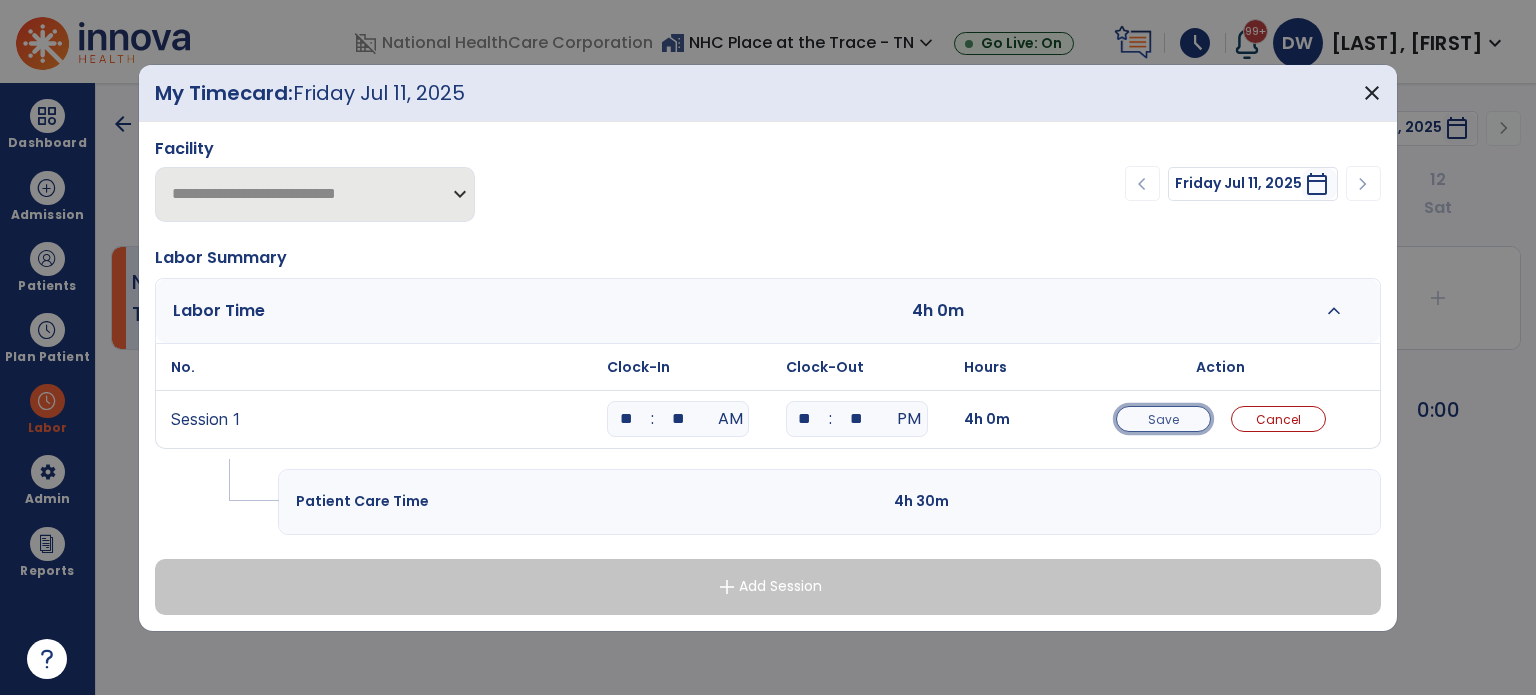click on "Save" at bounding box center [1163, 419] 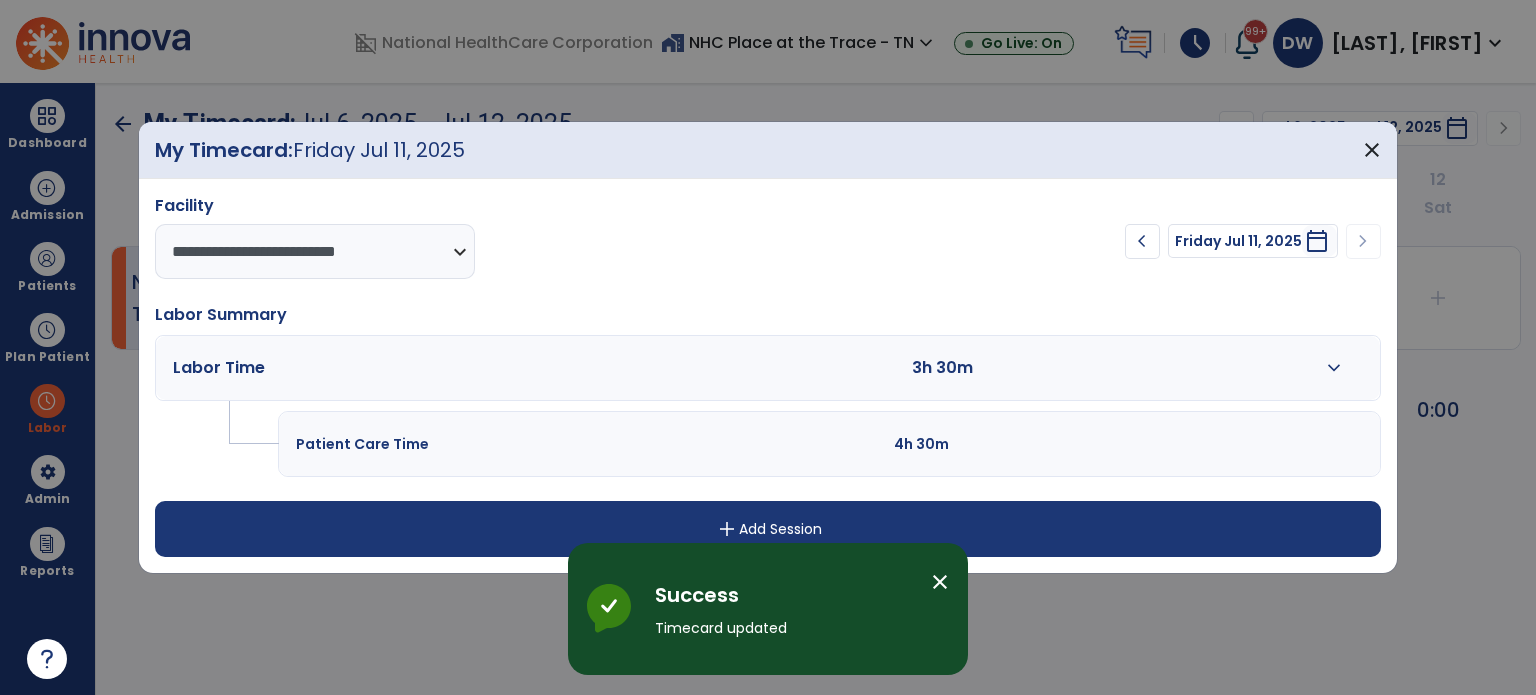 click on "add" at bounding box center (727, 529) 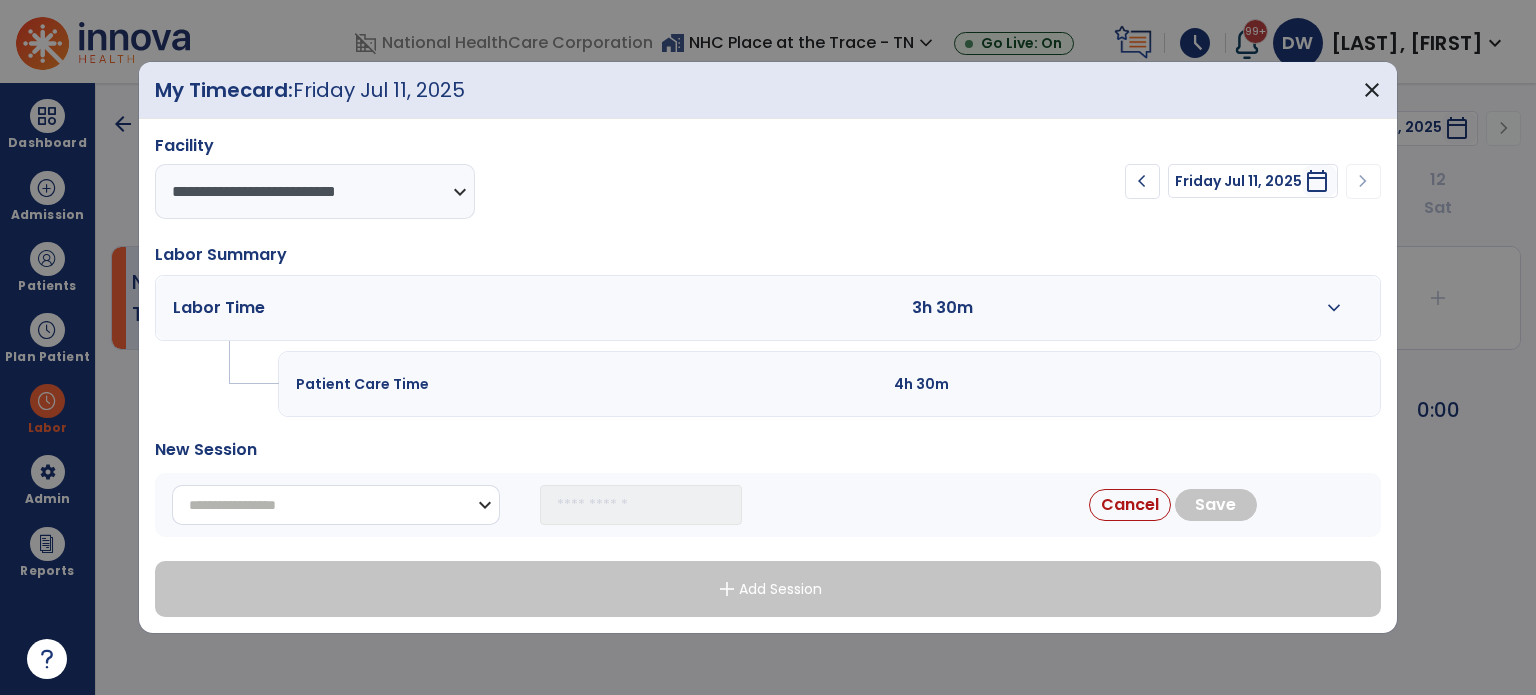 click on "**********" at bounding box center [336, 505] 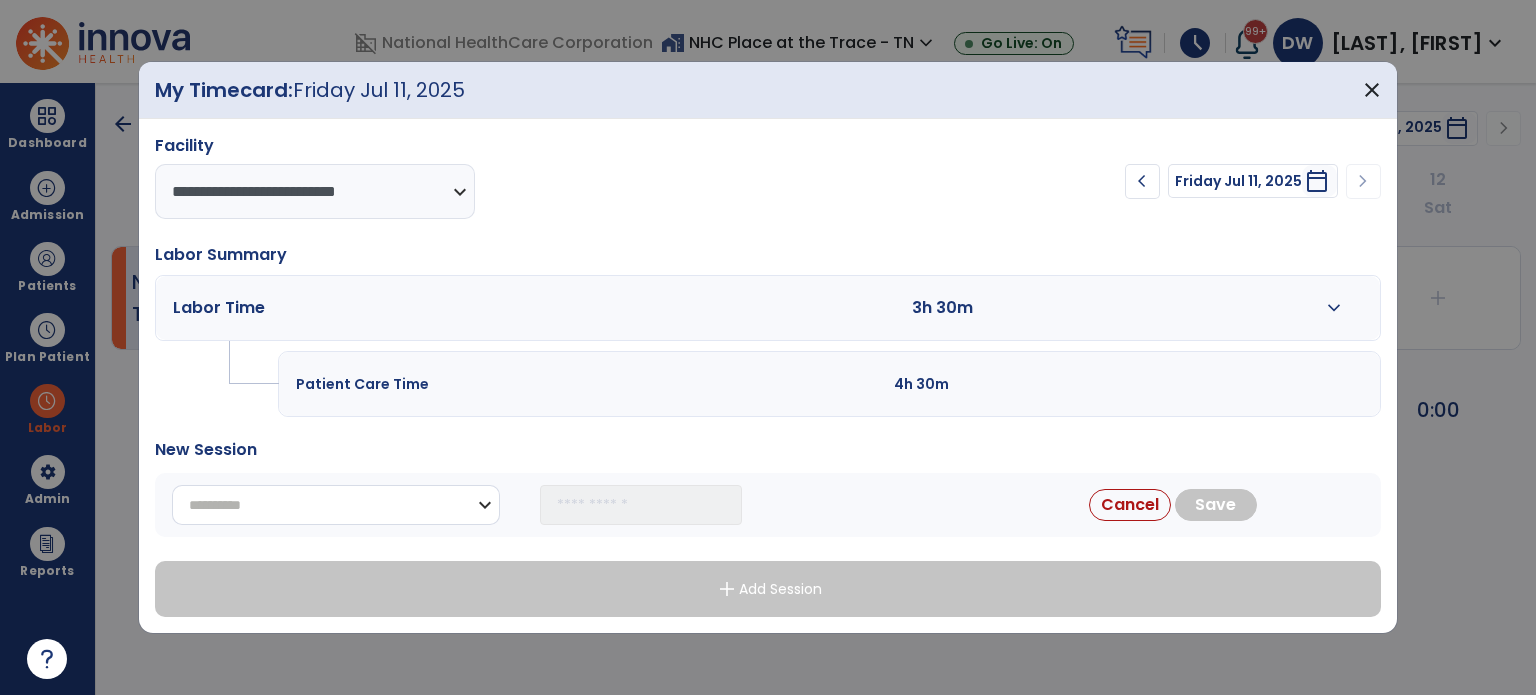 click on "**********" at bounding box center [336, 505] 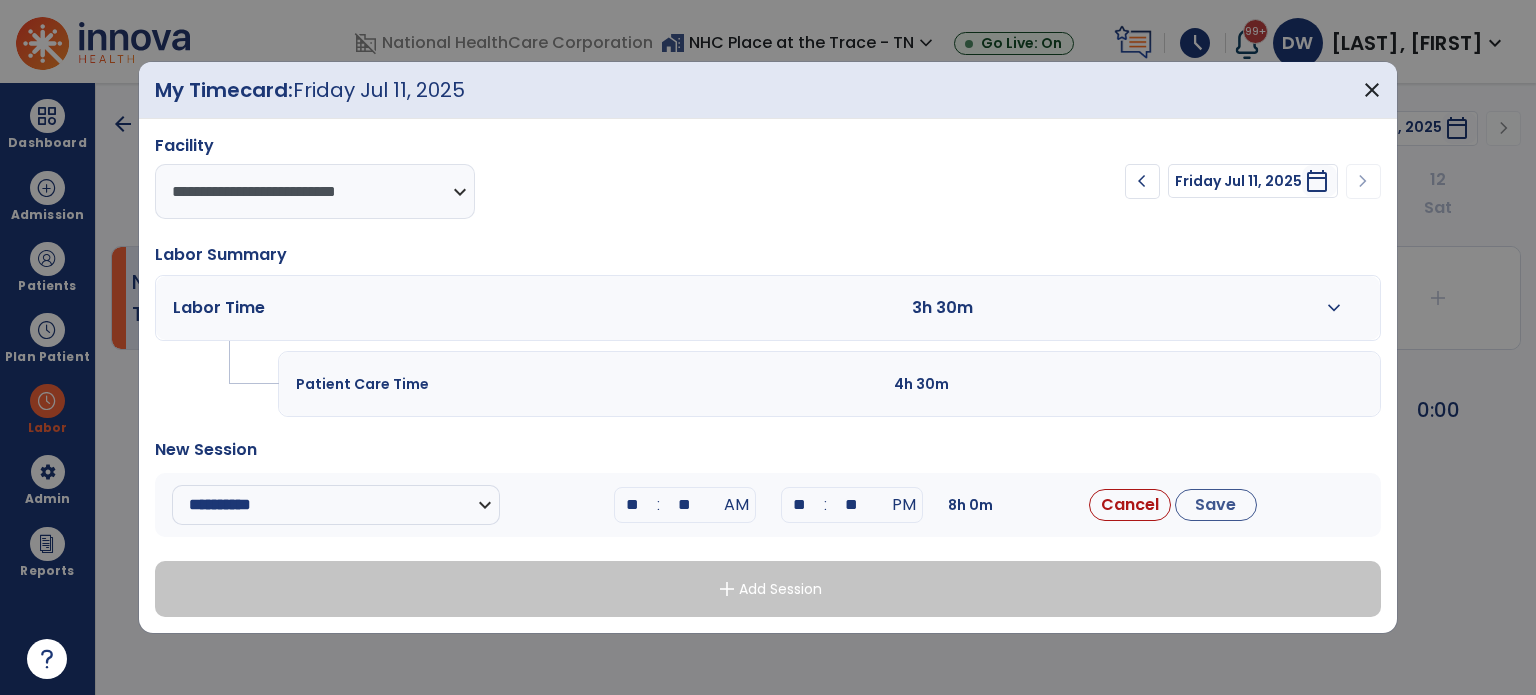 click on "**" at bounding box center (633, 505) 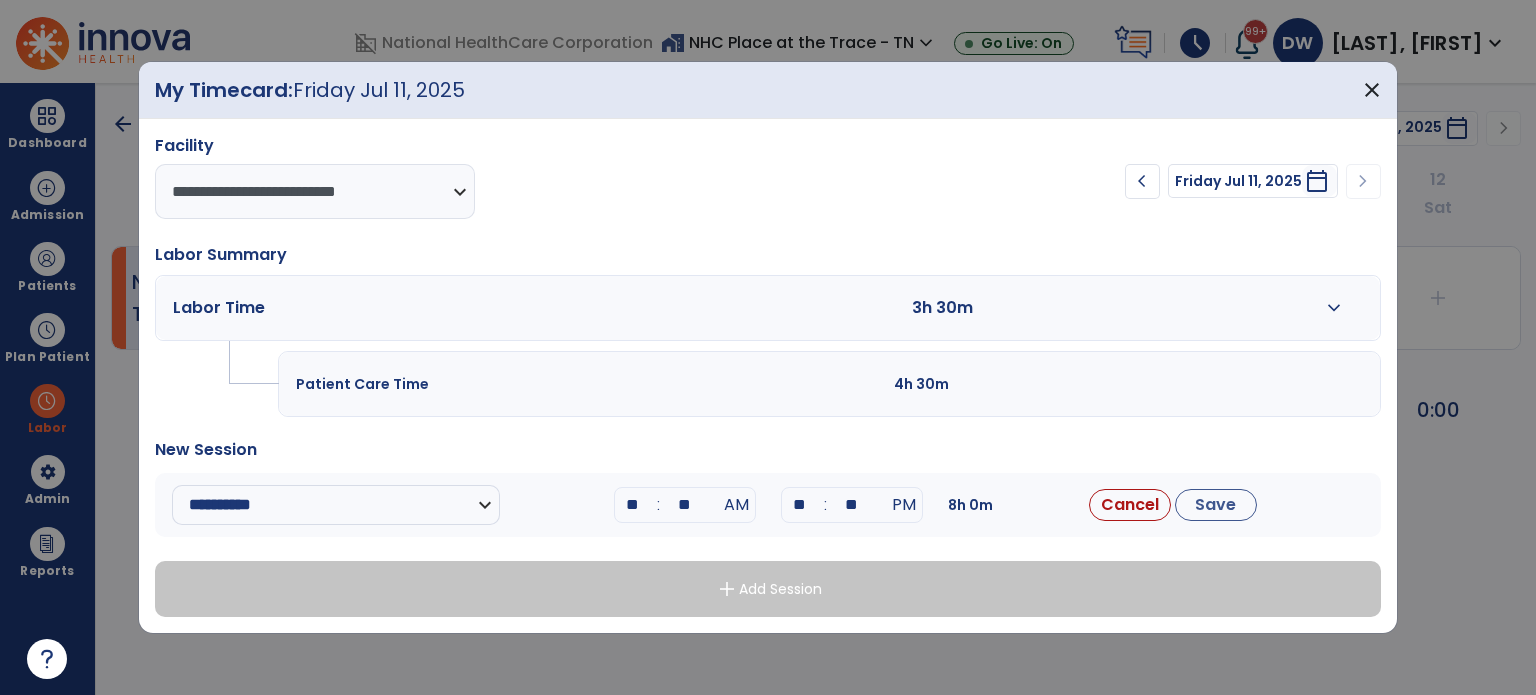 type on "*" 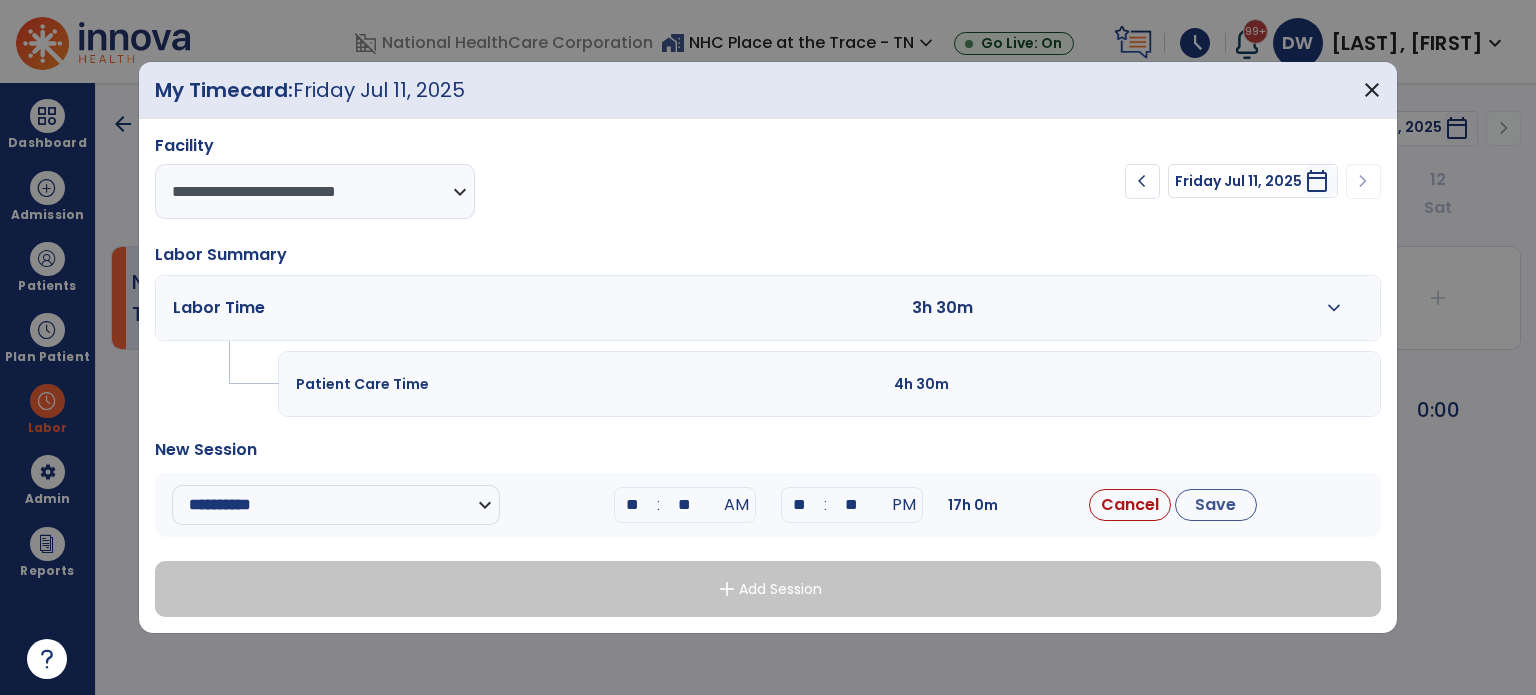 type on "*" 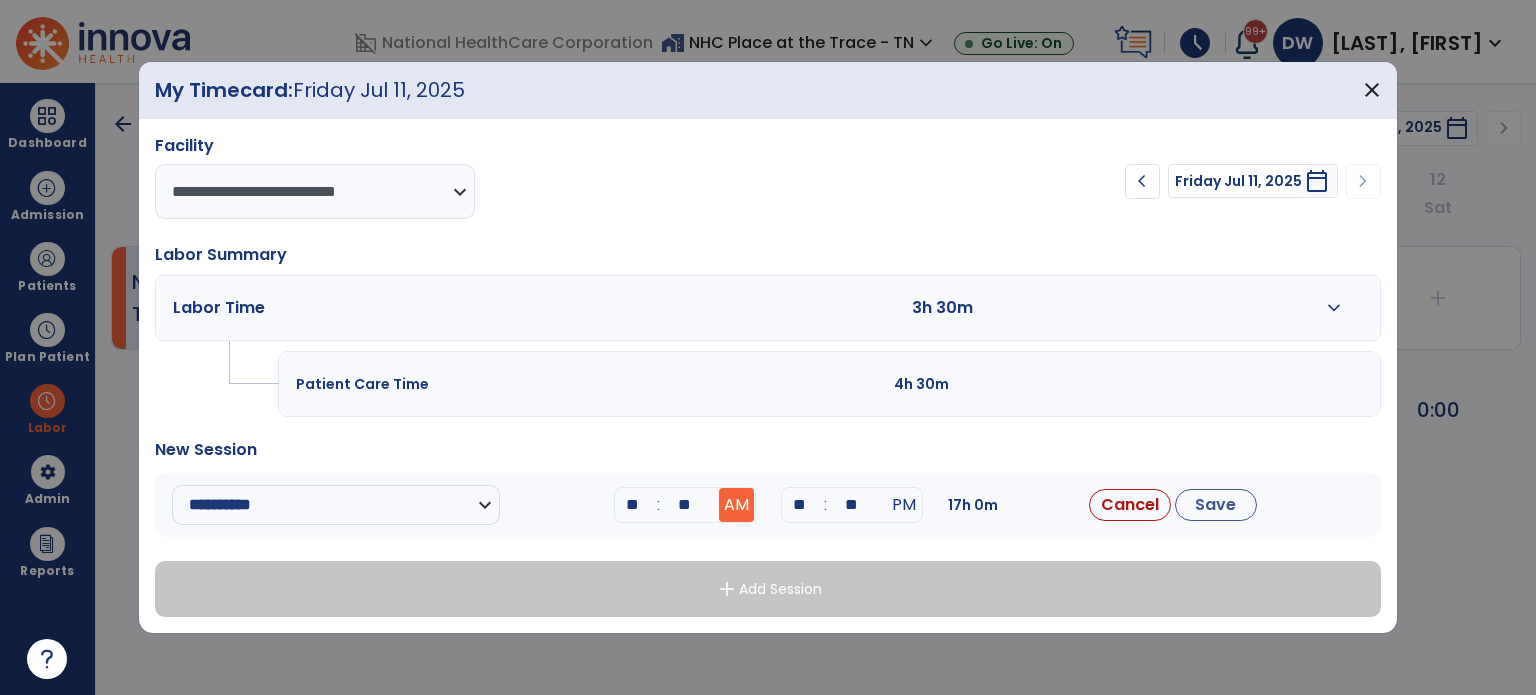 type on "**" 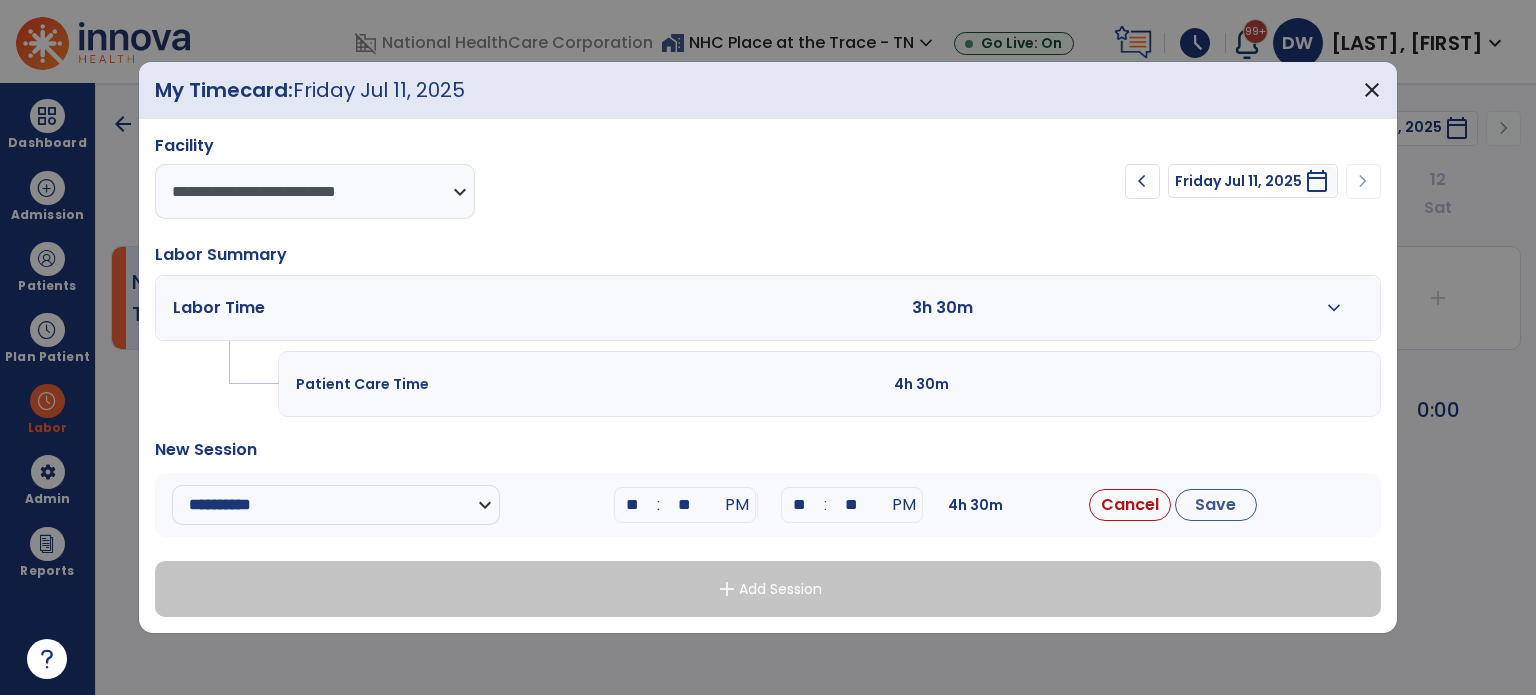 click on "**" at bounding box center [800, 505] 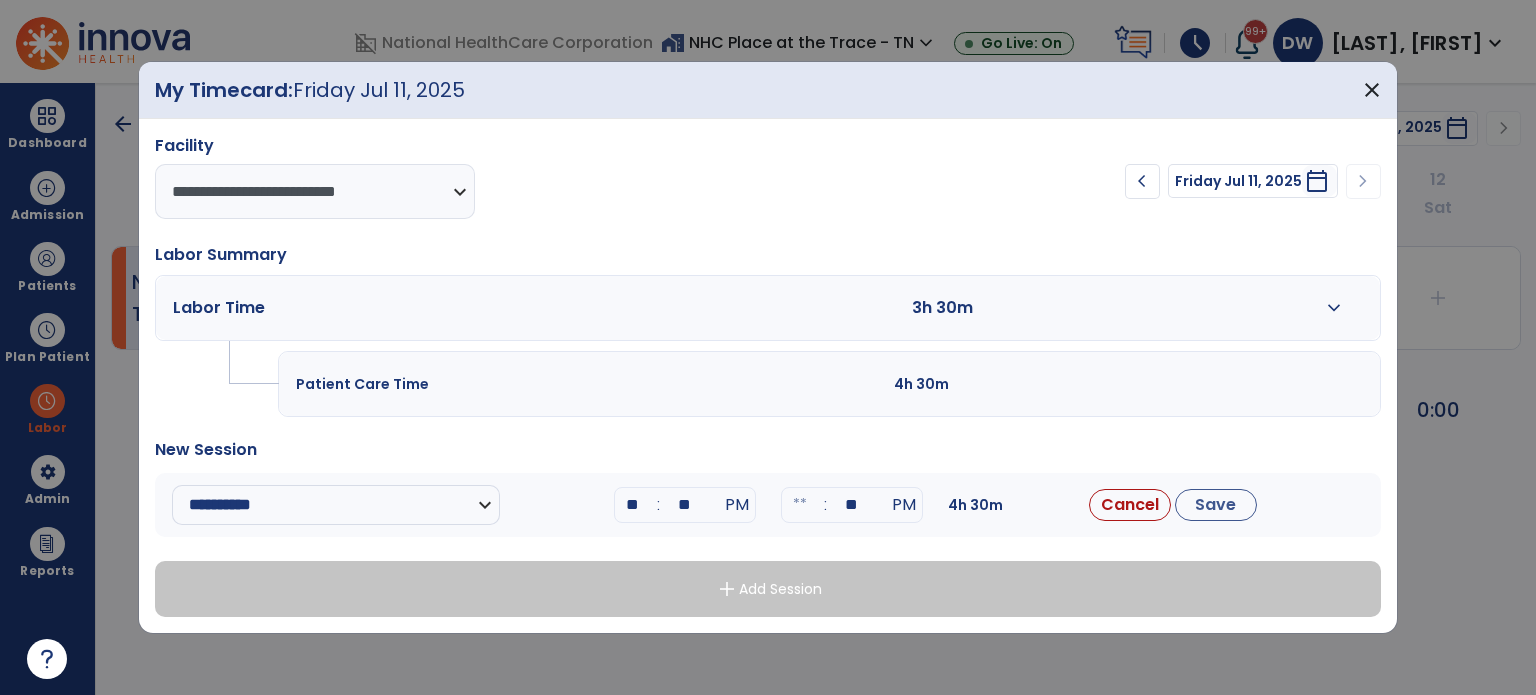 type on "*" 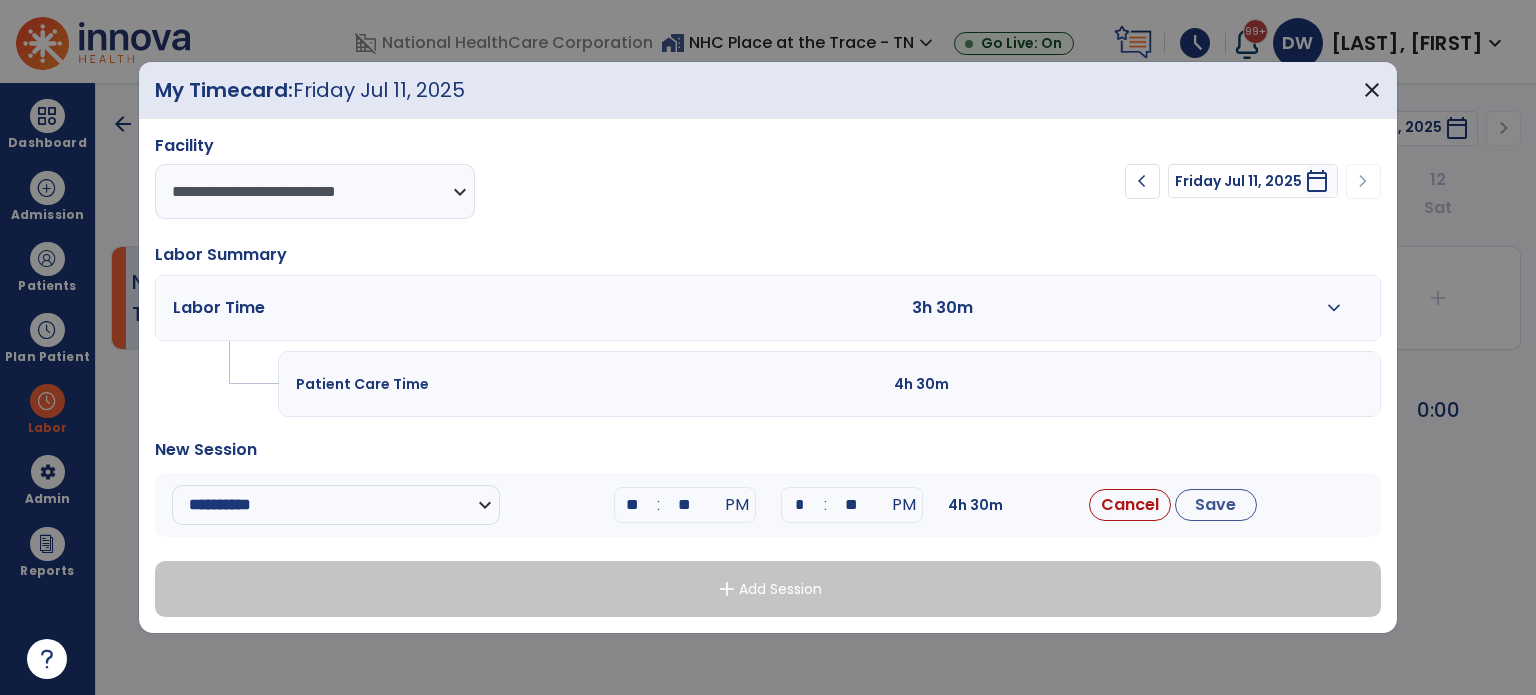 type on "**" 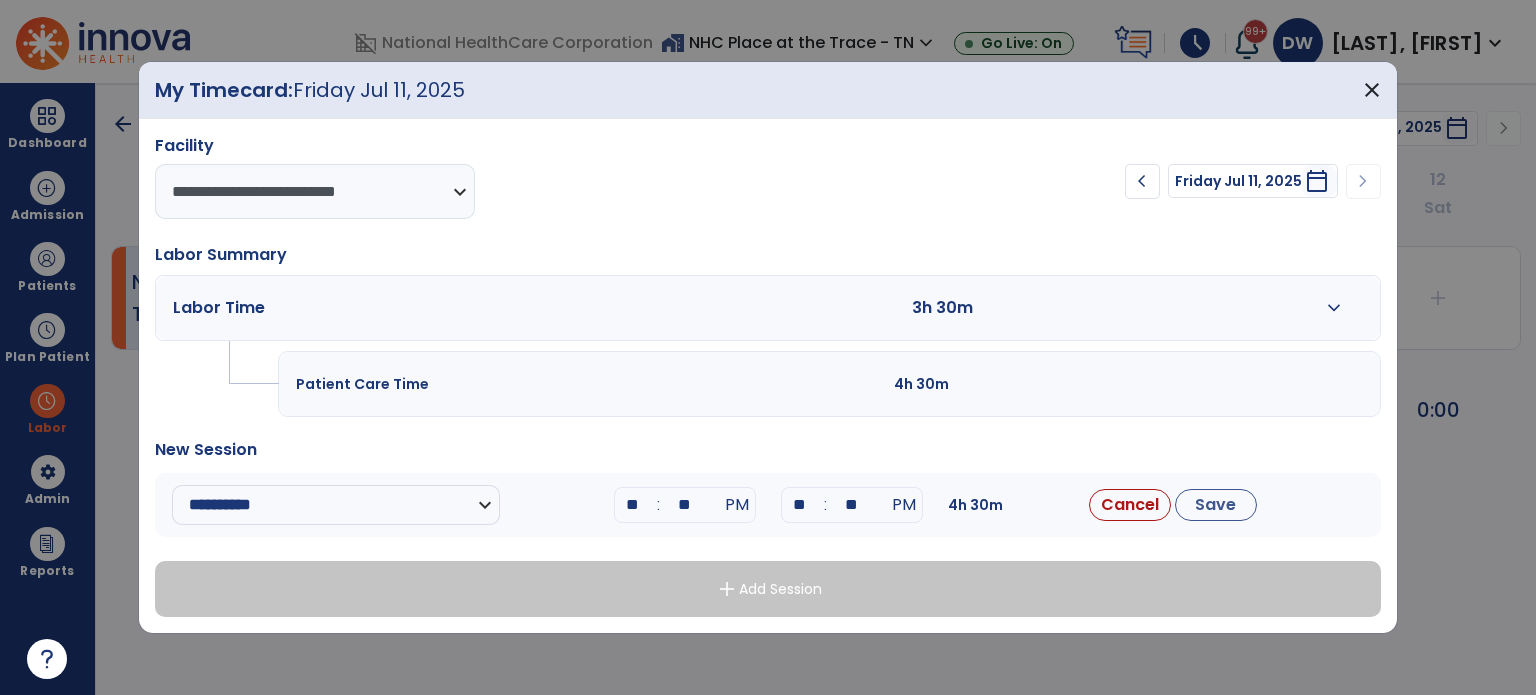 click on "**" at bounding box center (852, 505) 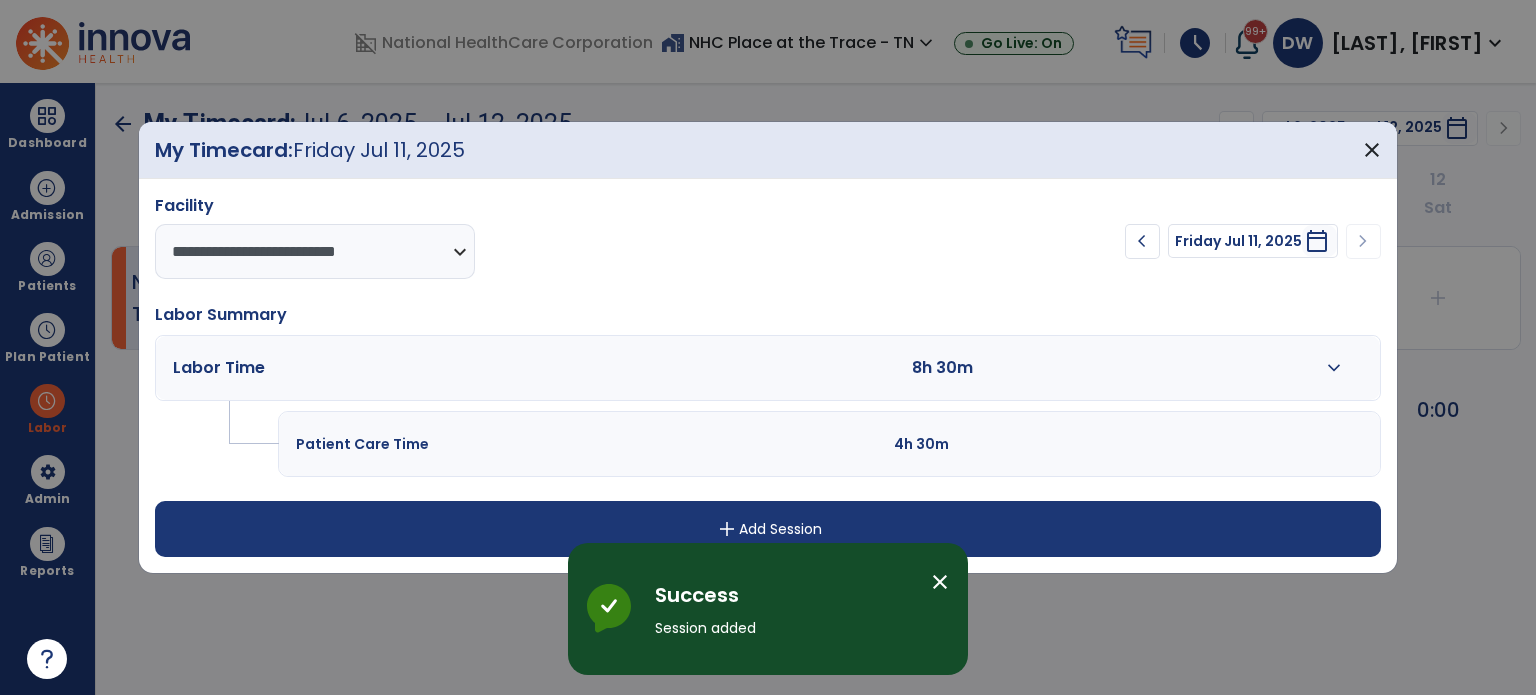 click on "close" at bounding box center (940, 582) 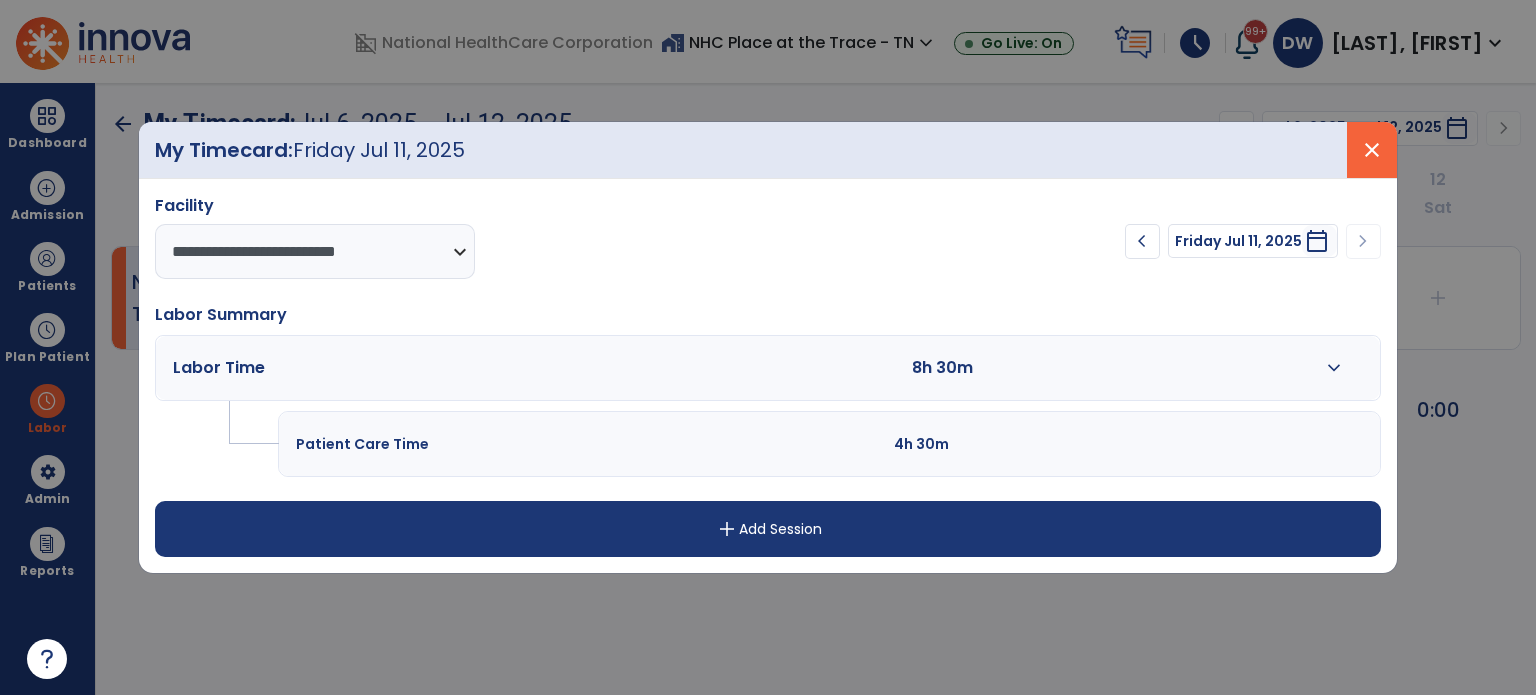 click on "close" at bounding box center (1372, 150) 